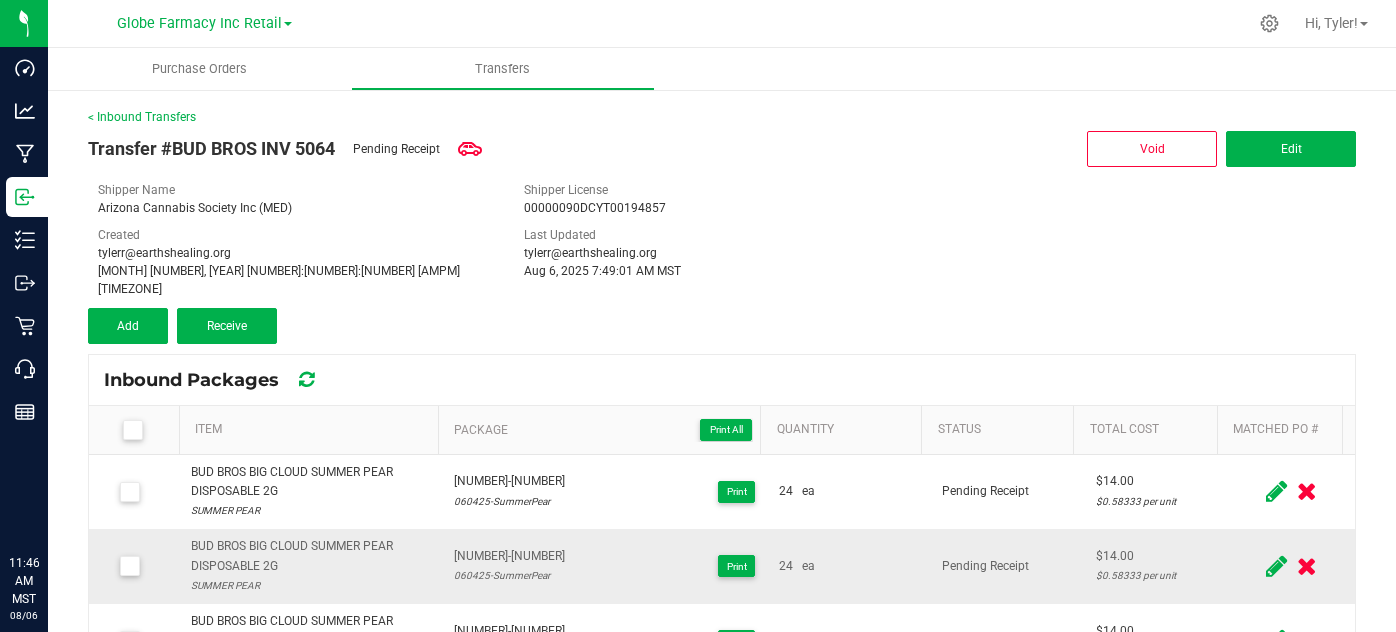 scroll, scrollTop: 0, scrollLeft: 0, axis: both 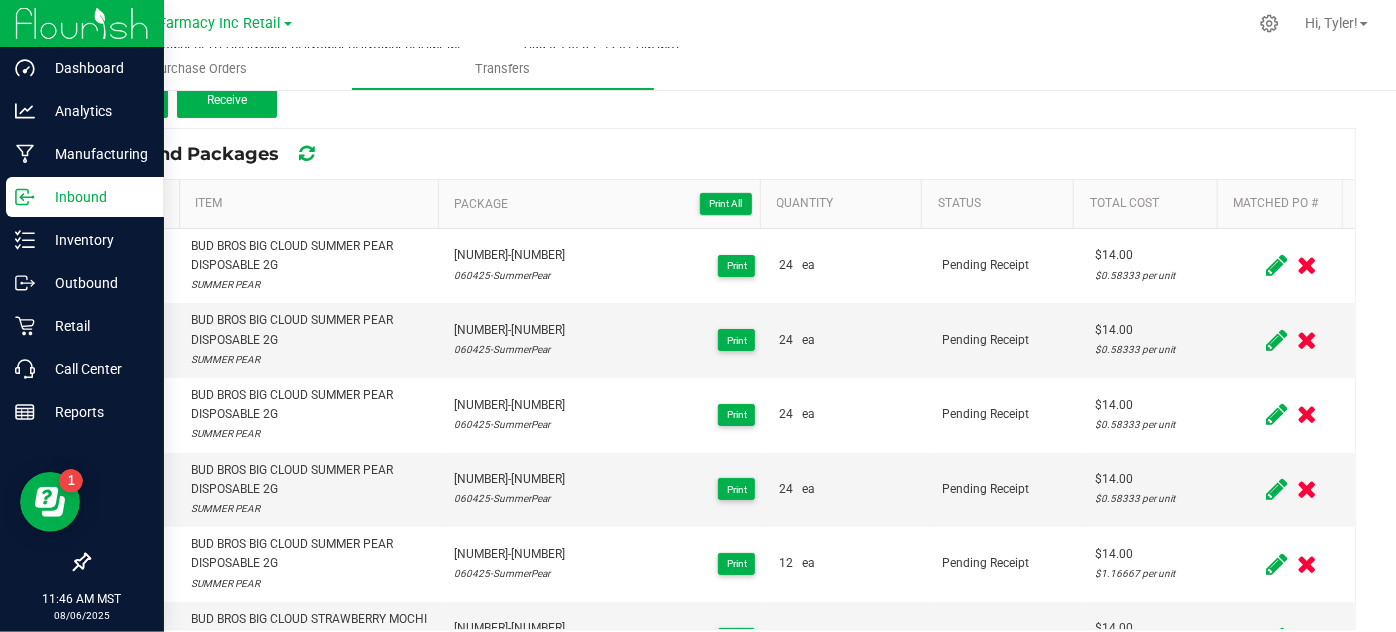 click on "Inbound" at bounding box center (95, 197) 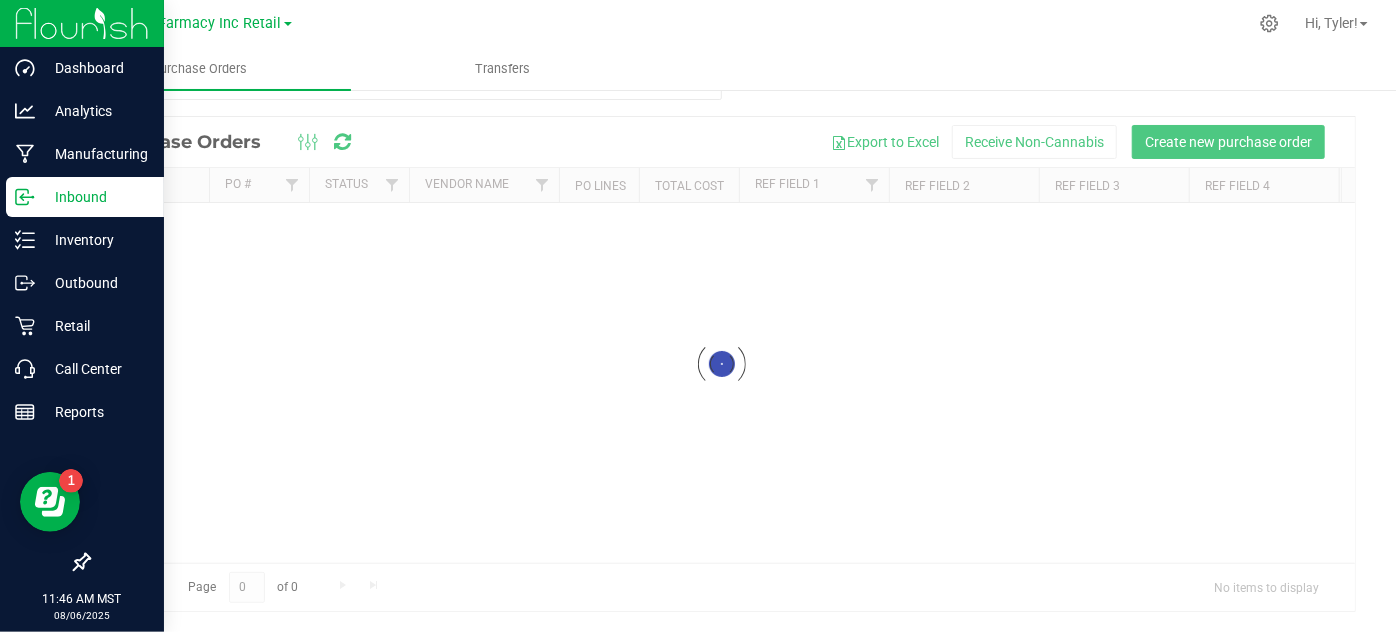 scroll, scrollTop: 0, scrollLeft: 0, axis: both 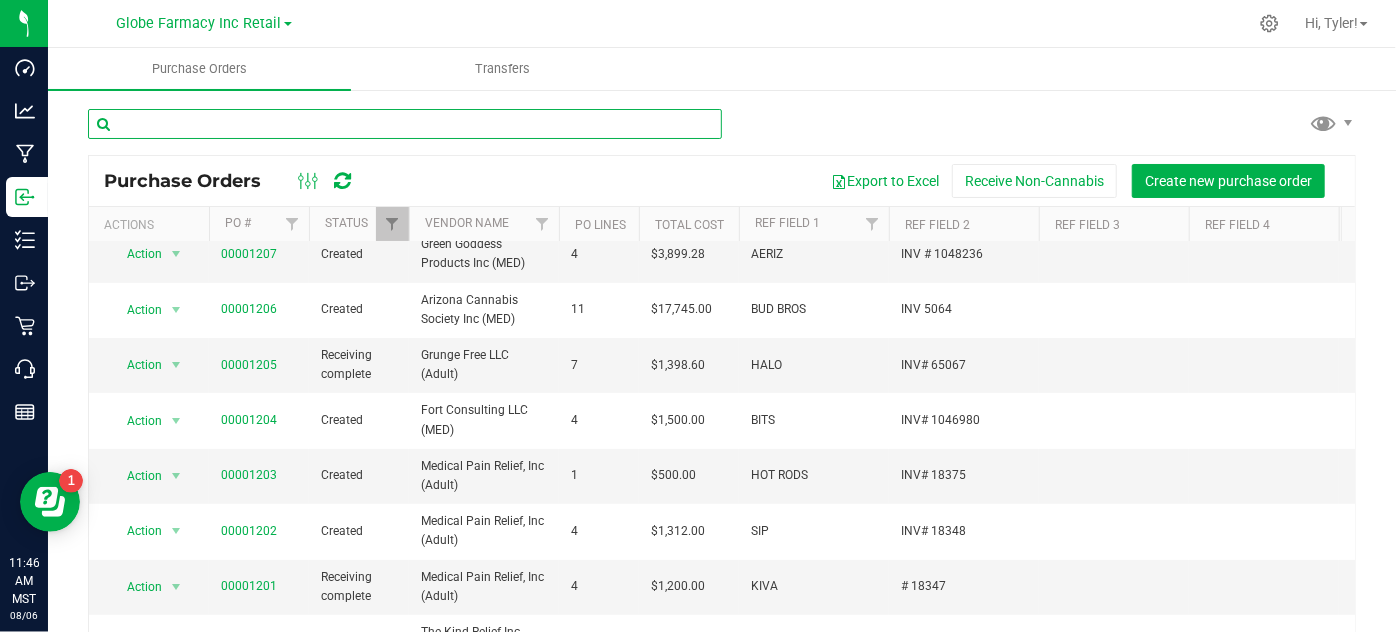 click at bounding box center [405, 124] 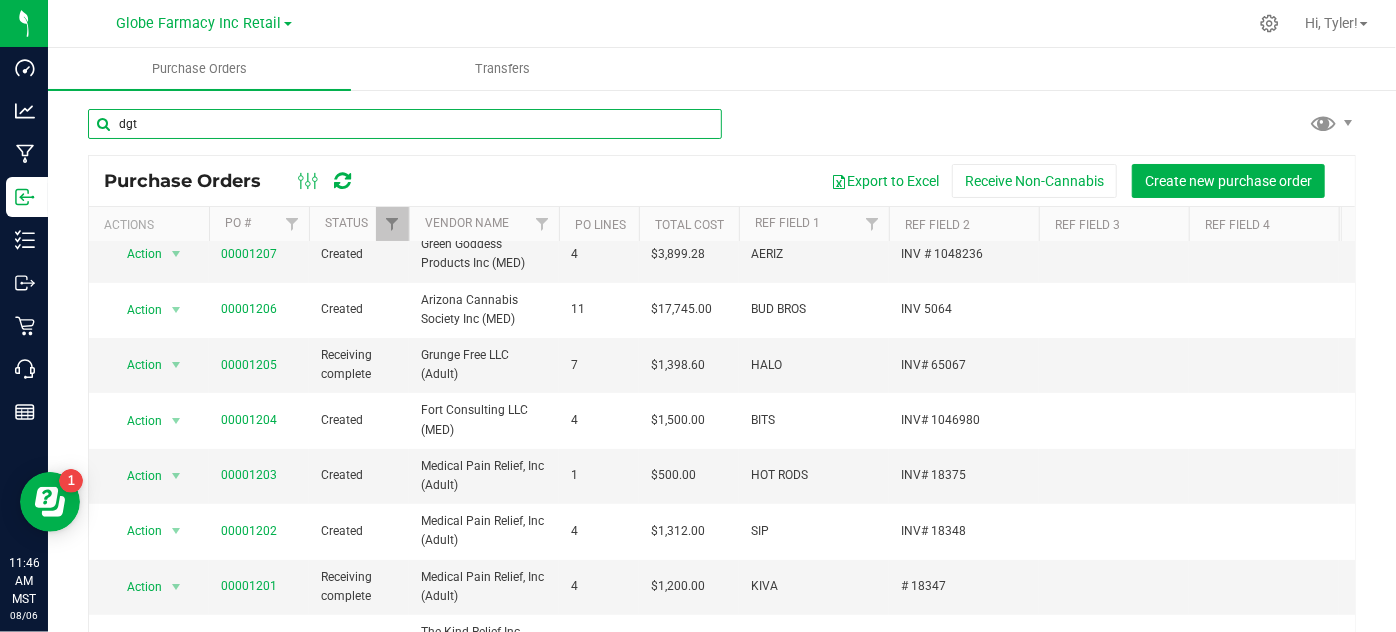 type on "dgt" 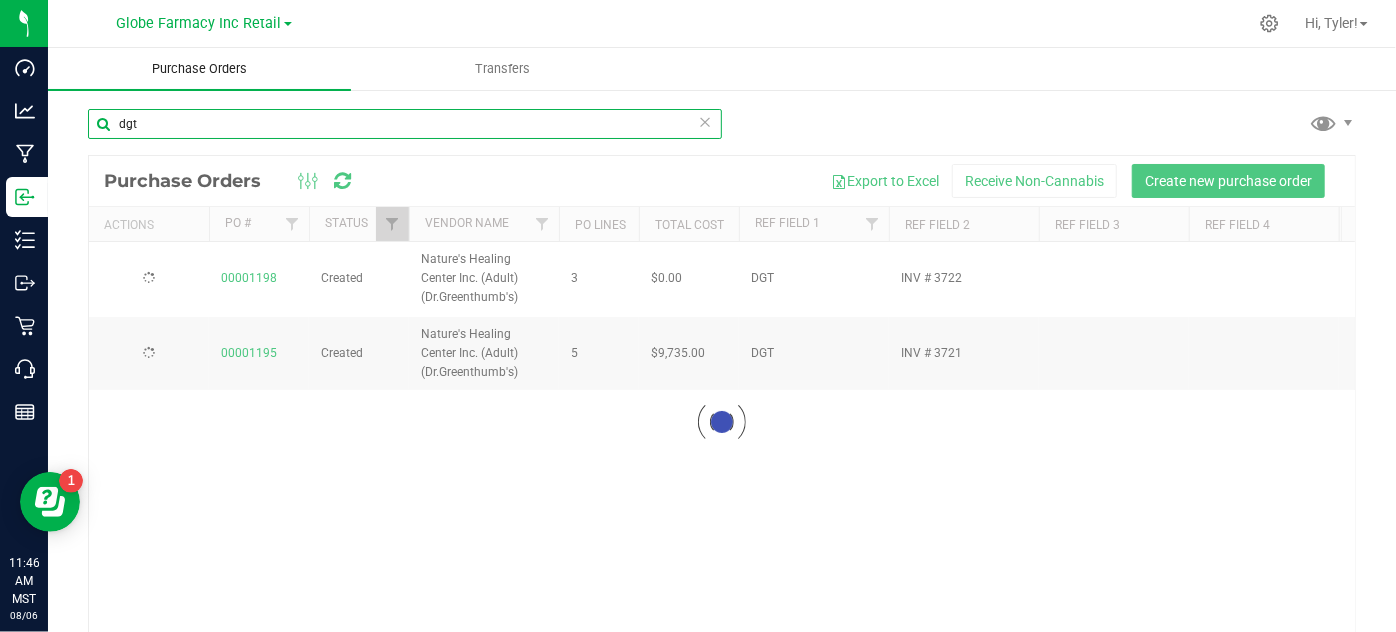 scroll, scrollTop: 0, scrollLeft: 0, axis: both 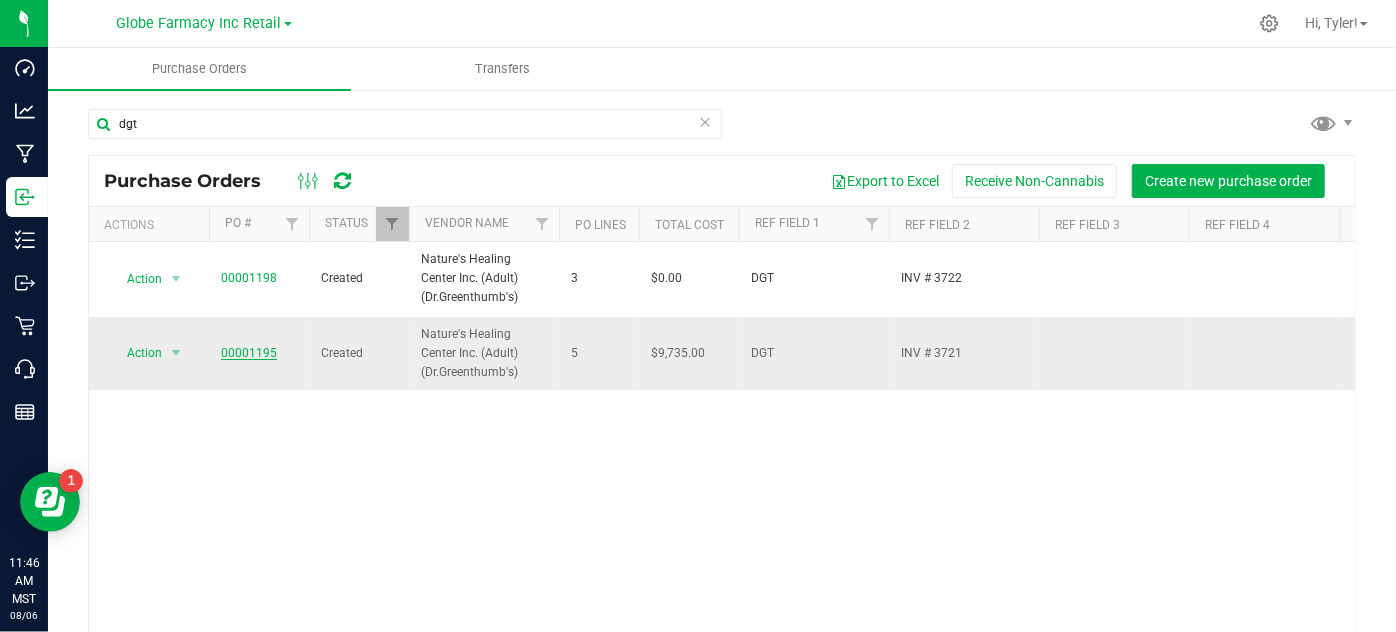 click on "00001195" at bounding box center (249, 353) 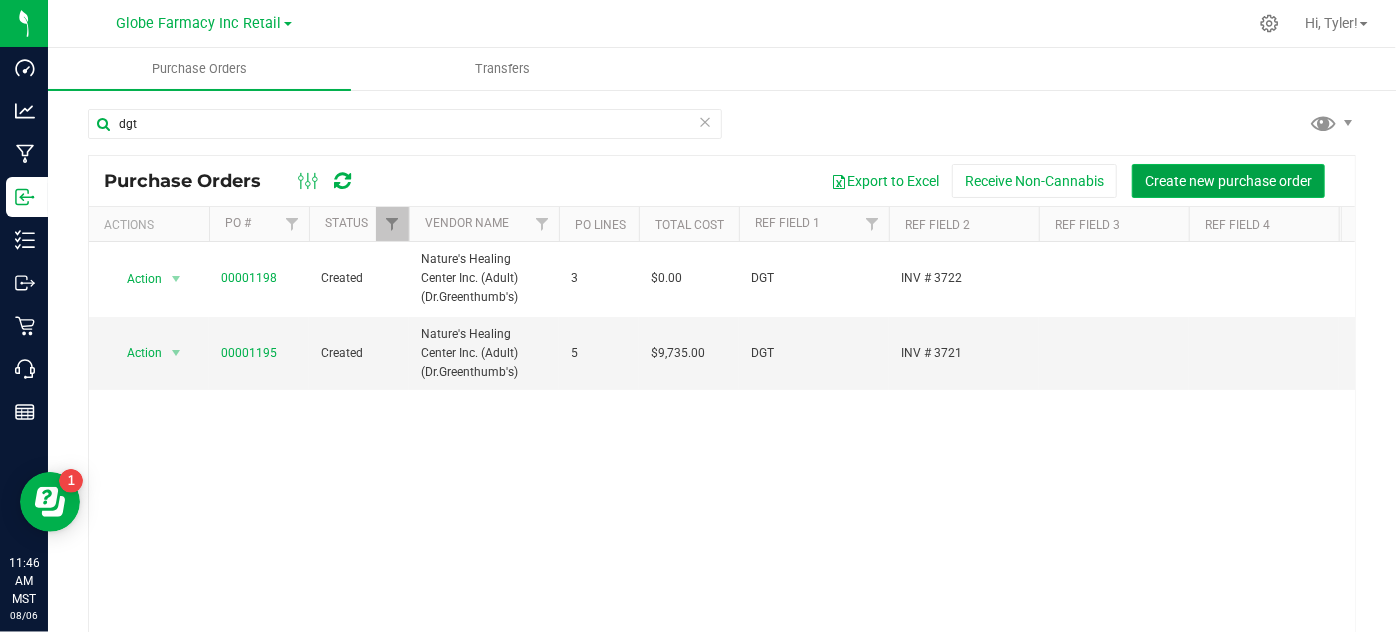 click on "Create new purchase order" at bounding box center (1228, 181) 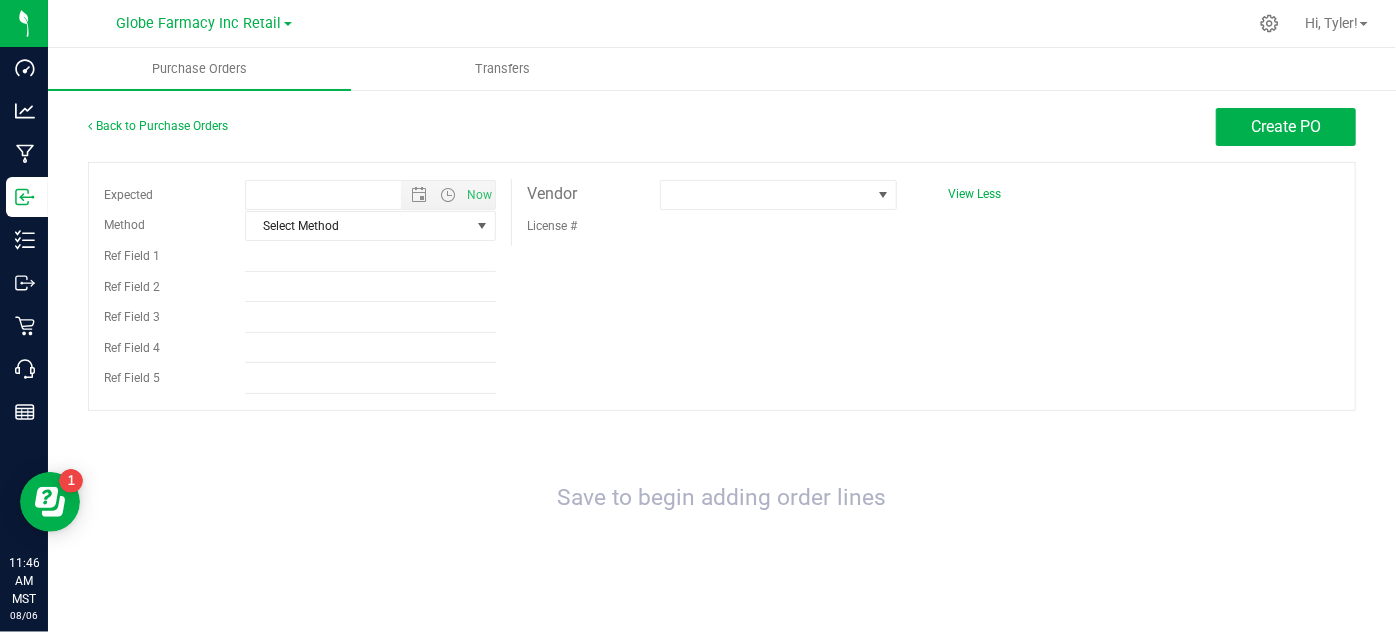 type on "[NUMBER]/[NUMBER]/[YEAR] [NUMBER]:[NUMBER] [AMPM]" 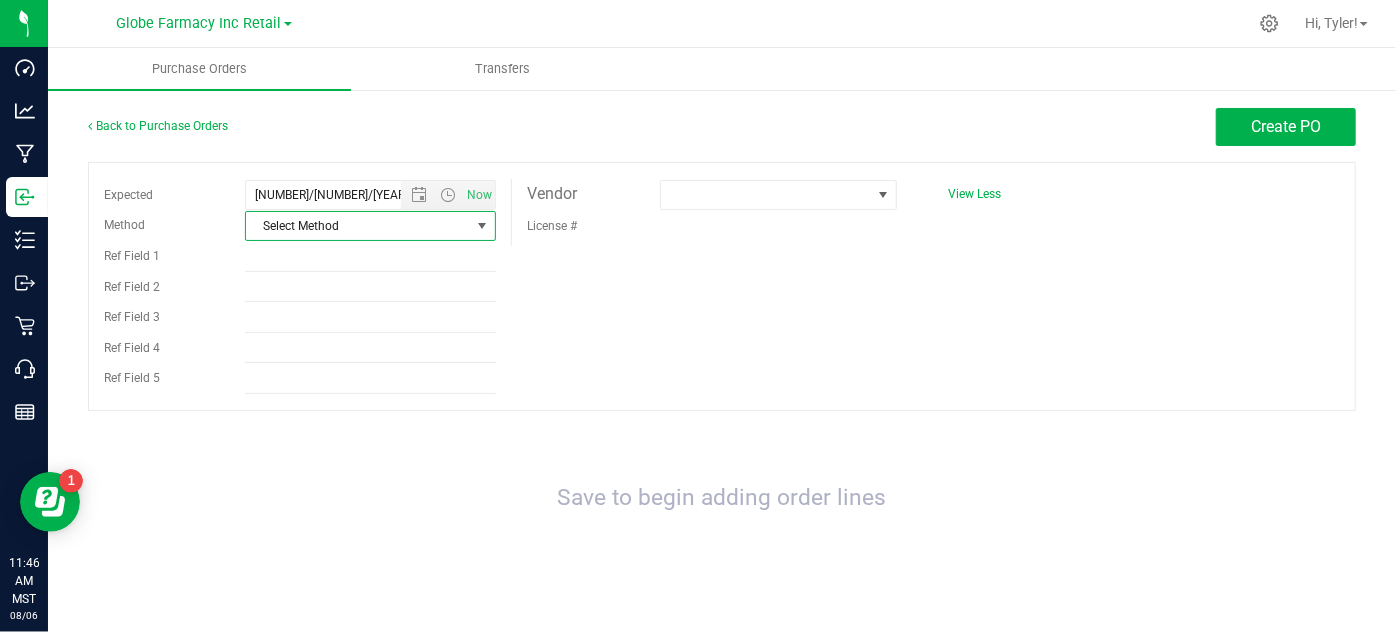 click on "Select Method" at bounding box center [358, 226] 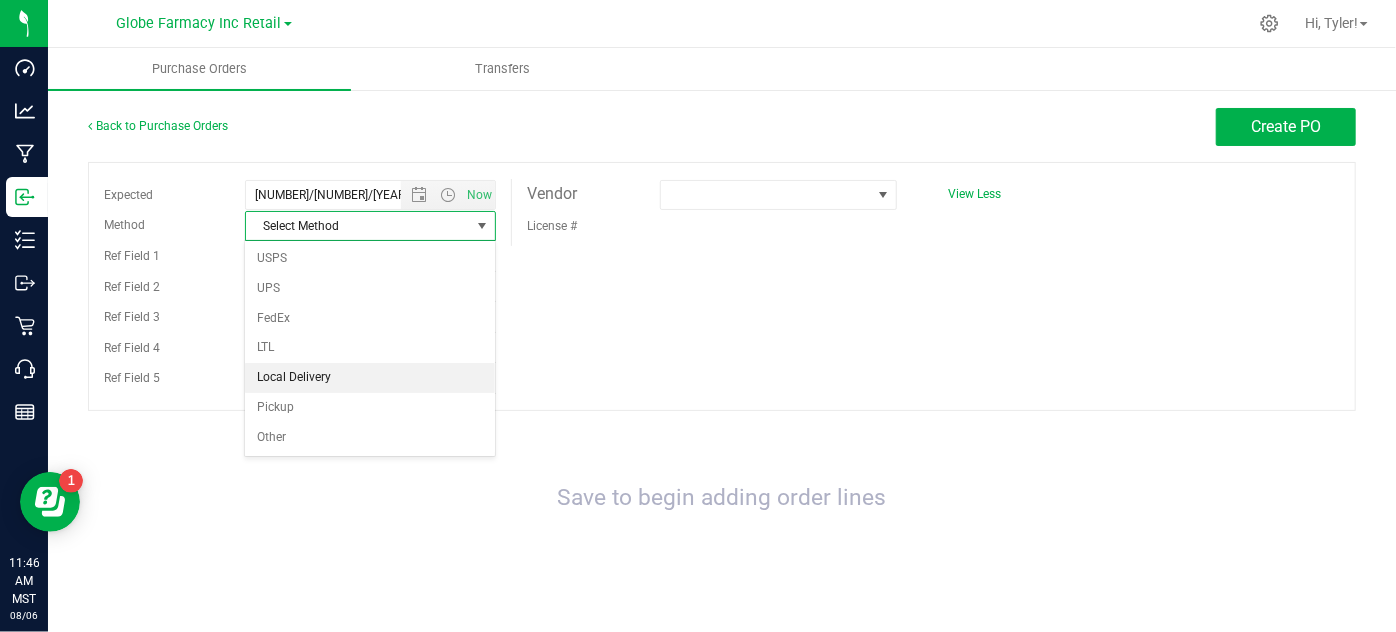 click on "Local Delivery" at bounding box center (370, 378) 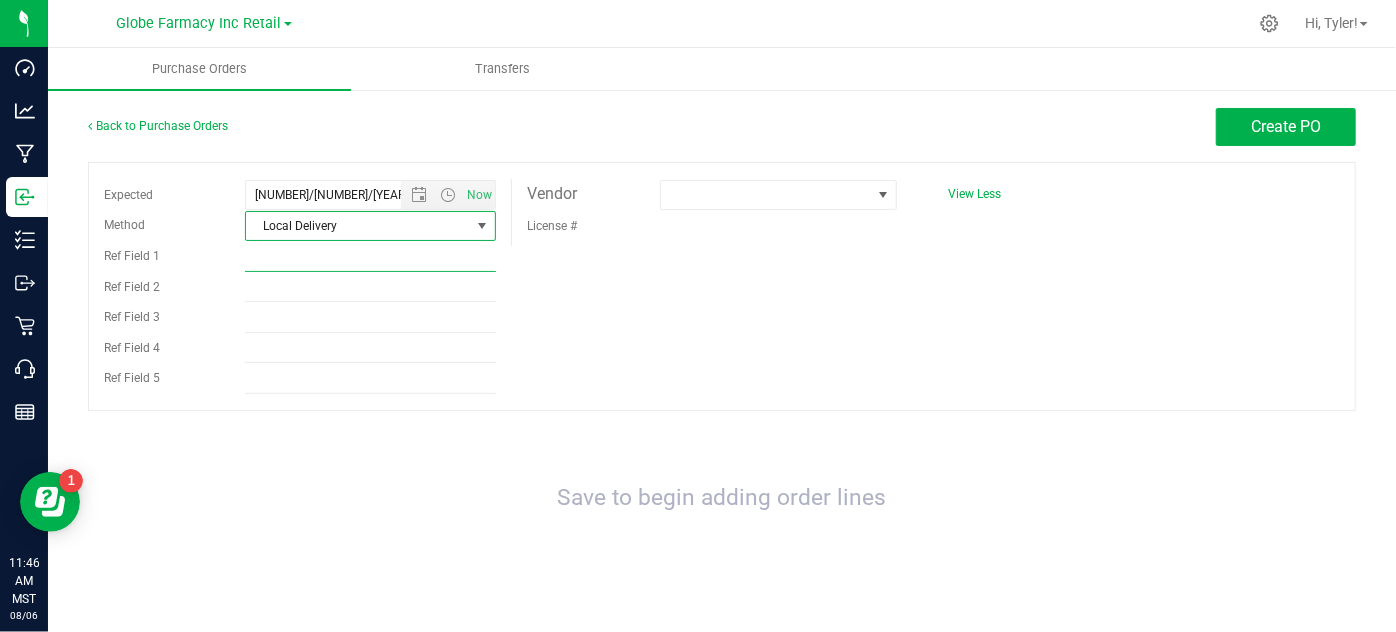 click on "Ref Field 1" at bounding box center (370, 257) 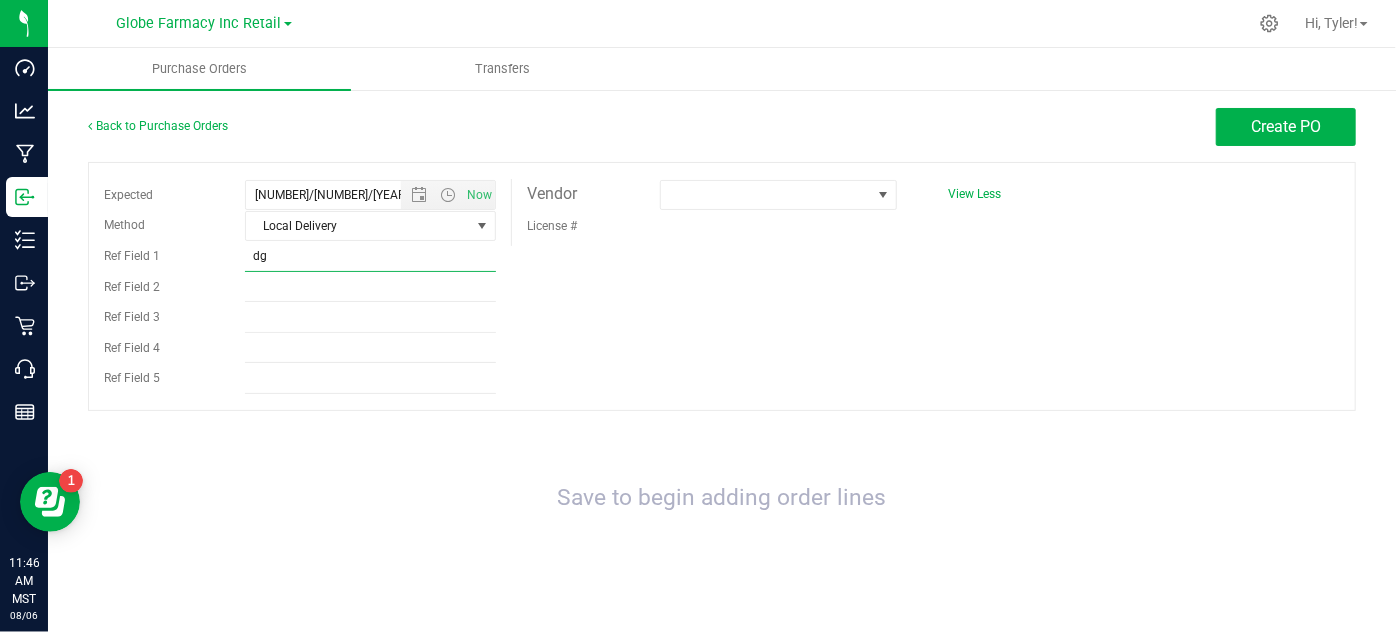 type on "d" 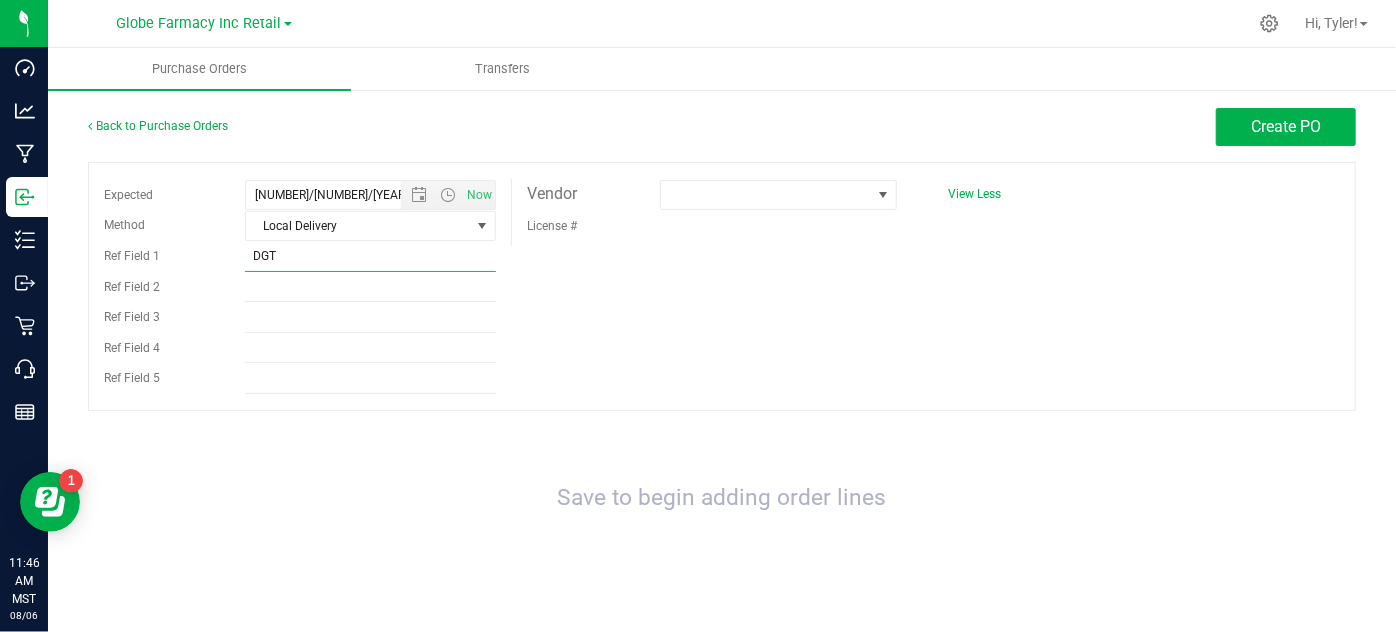 type on "DGT" 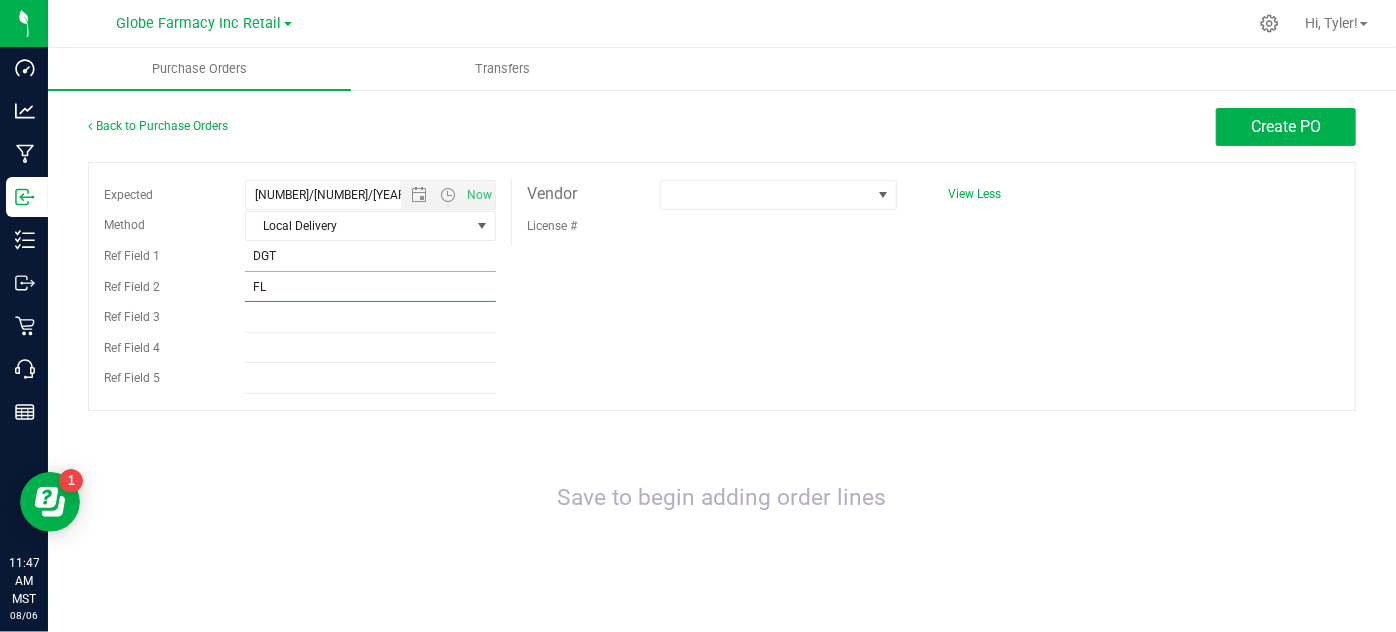 type on "F" 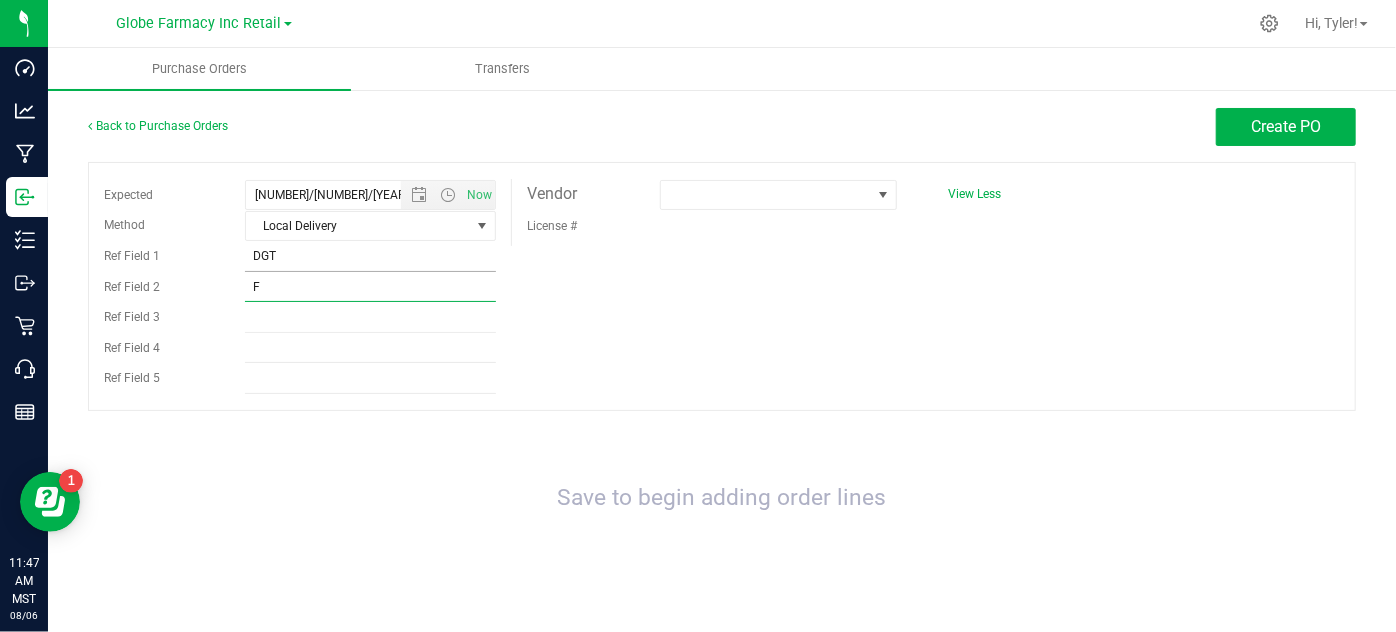 type 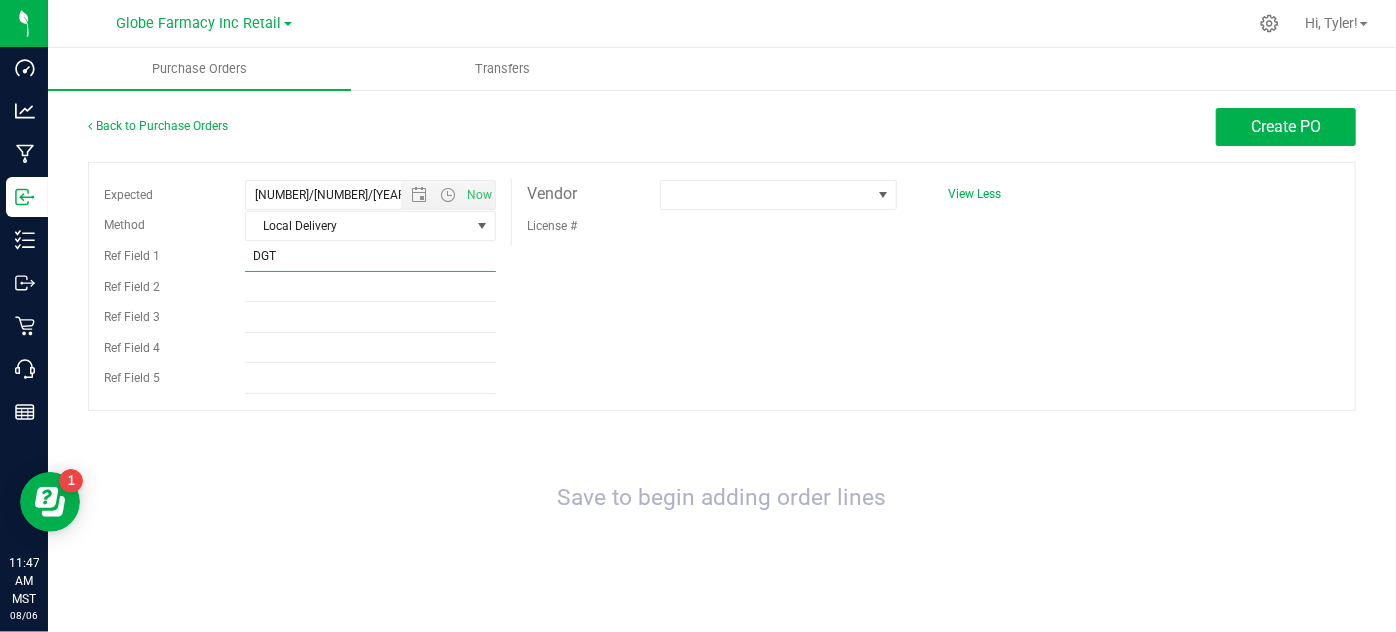 click on "DGT" at bounding box center [370, 257] 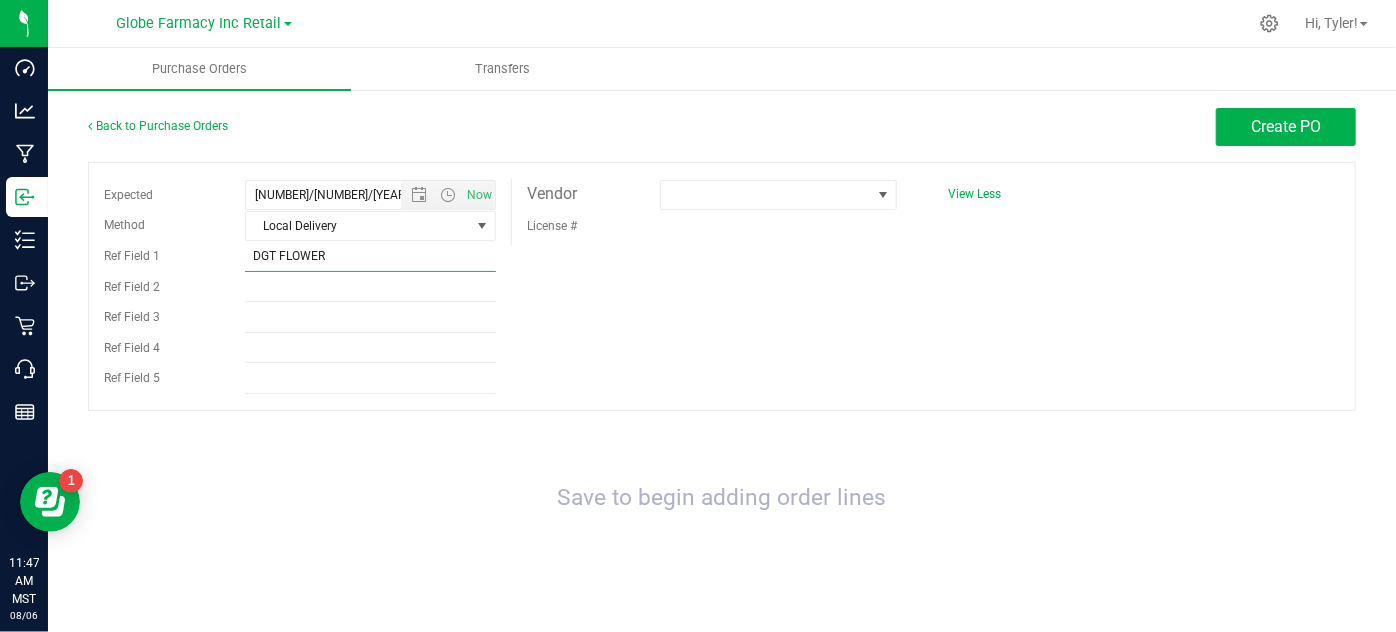 type on "DGT FLOWER" 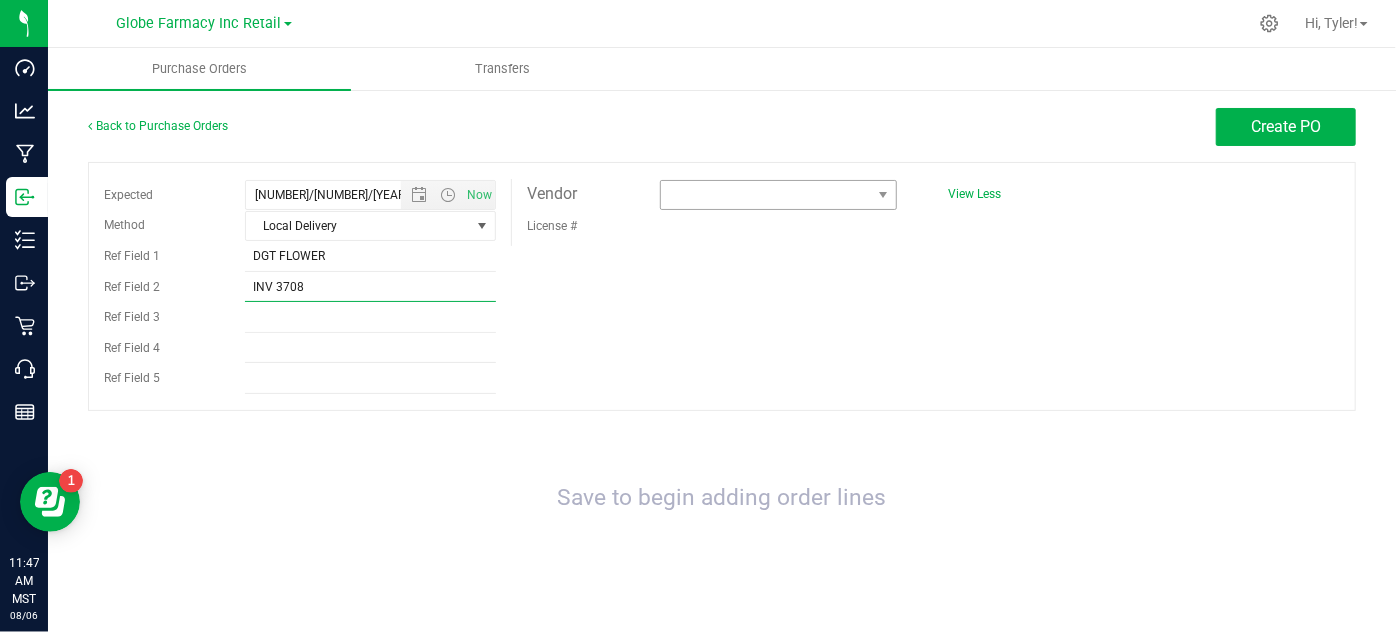 type on "INV 3708" 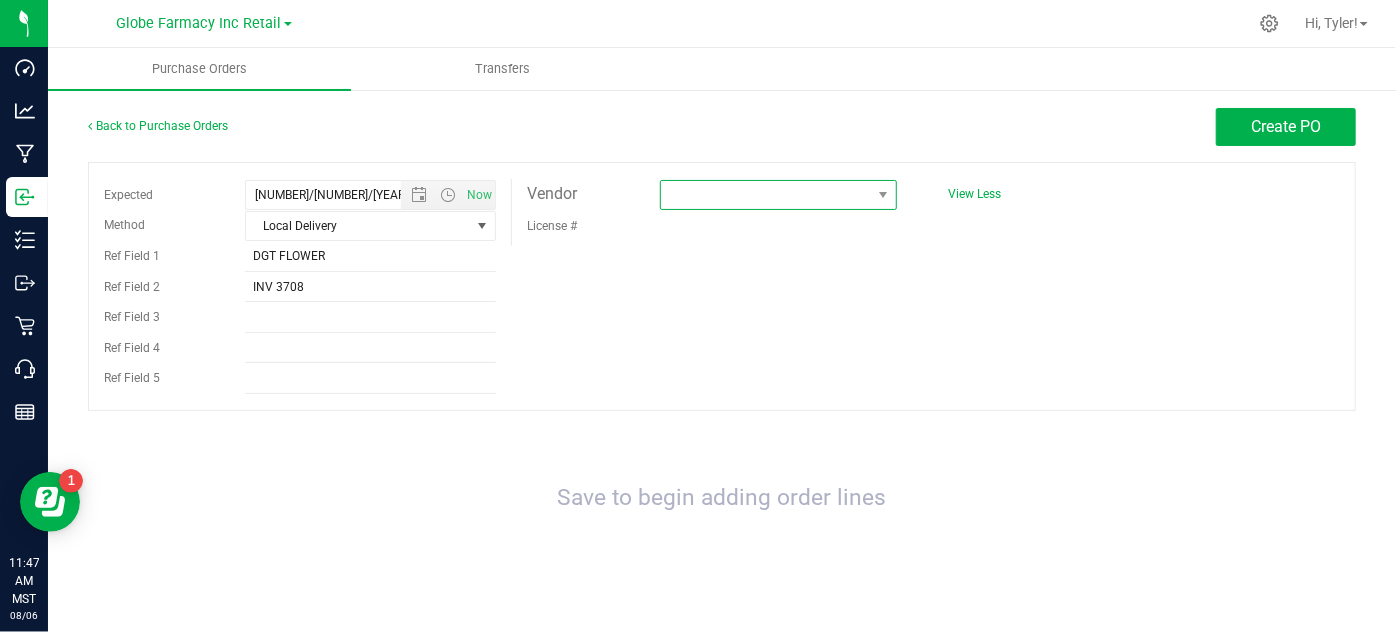 click at bounding box center (766, 195) 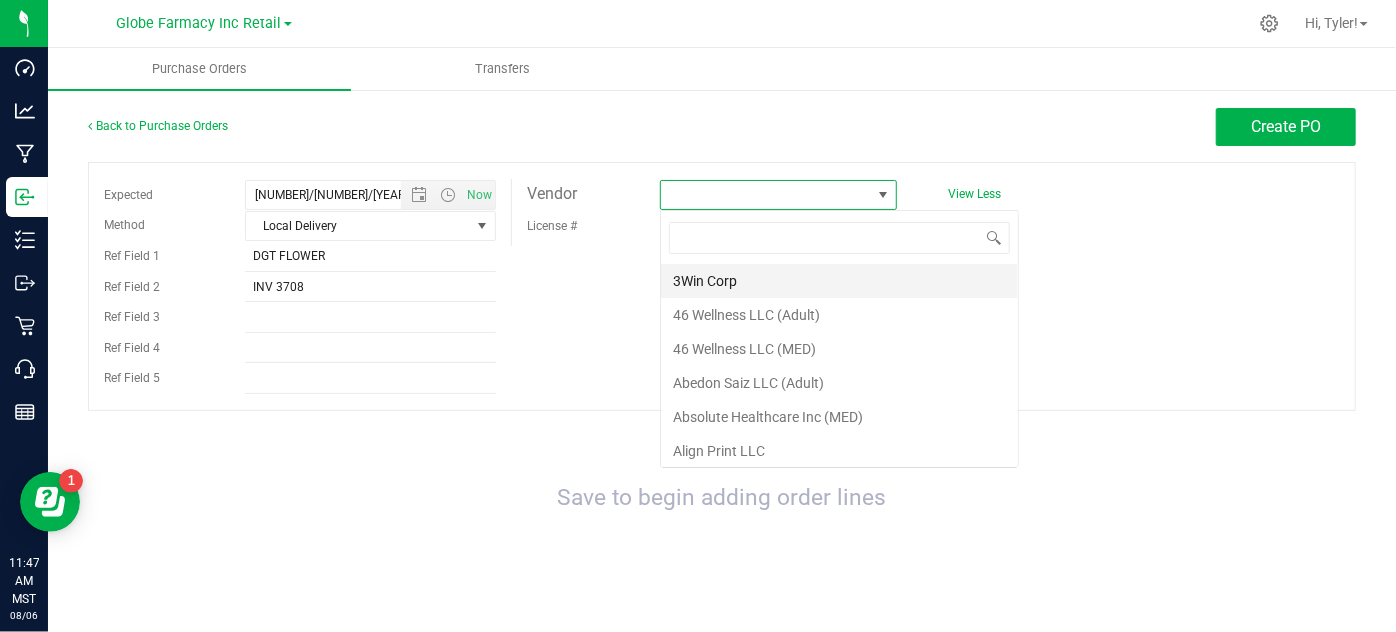 scroll, scrollTop: 99970, scrollLeft: 99762, axis: both 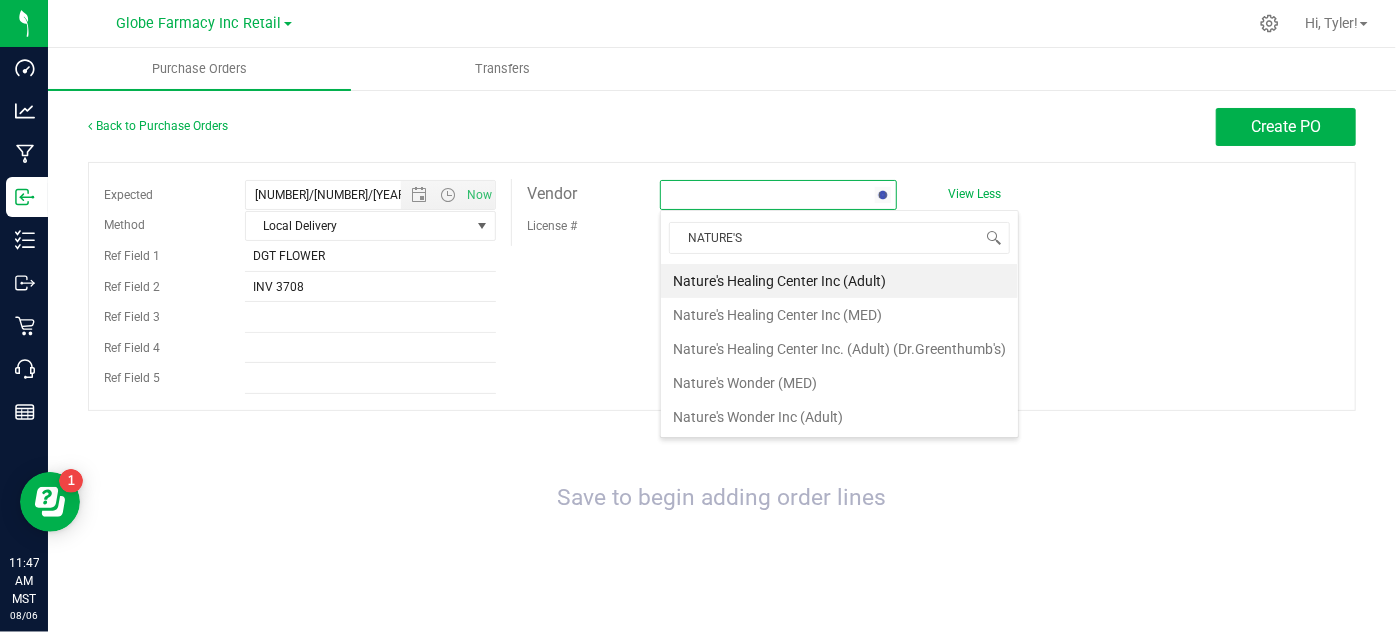 type on "NATURE'S H" 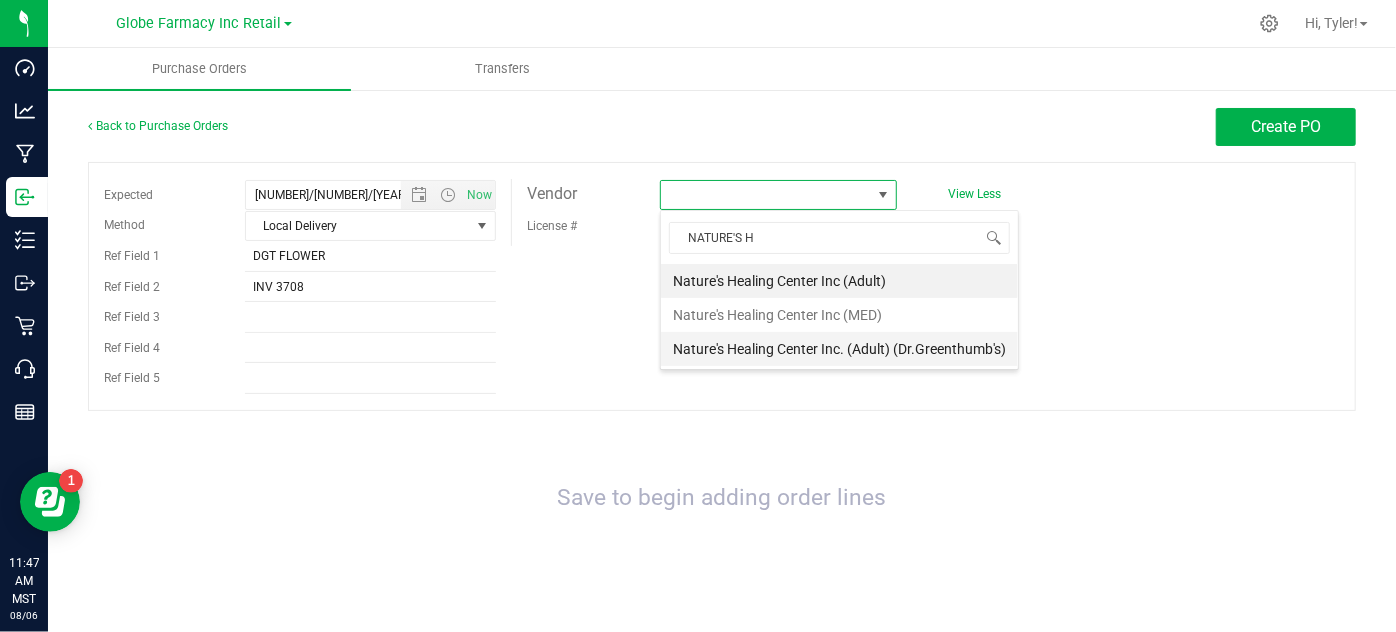 click on "Nature's Healing Center Inc. (Adult) (Dr.Greenthumb's)" at bounding box center (839, 349) 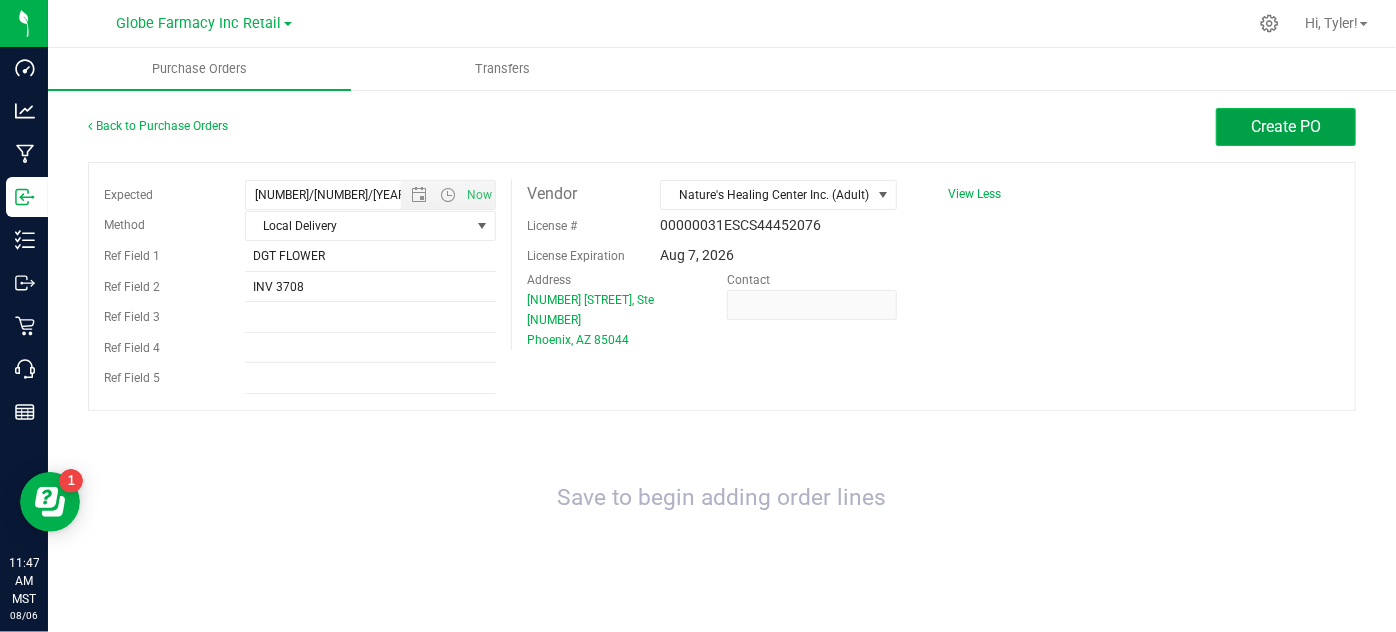 click on "Create PO" at bounding box center [1286, 126] 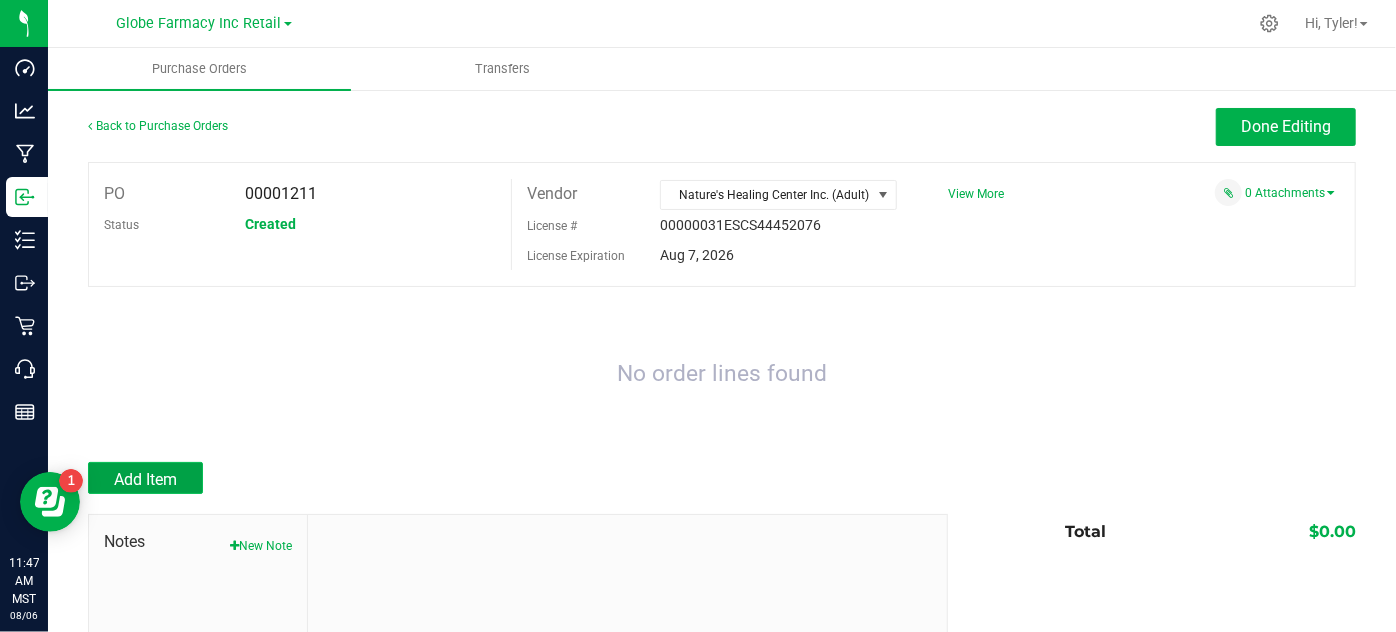 click on "Add Item" at bounding box center (145, 478) 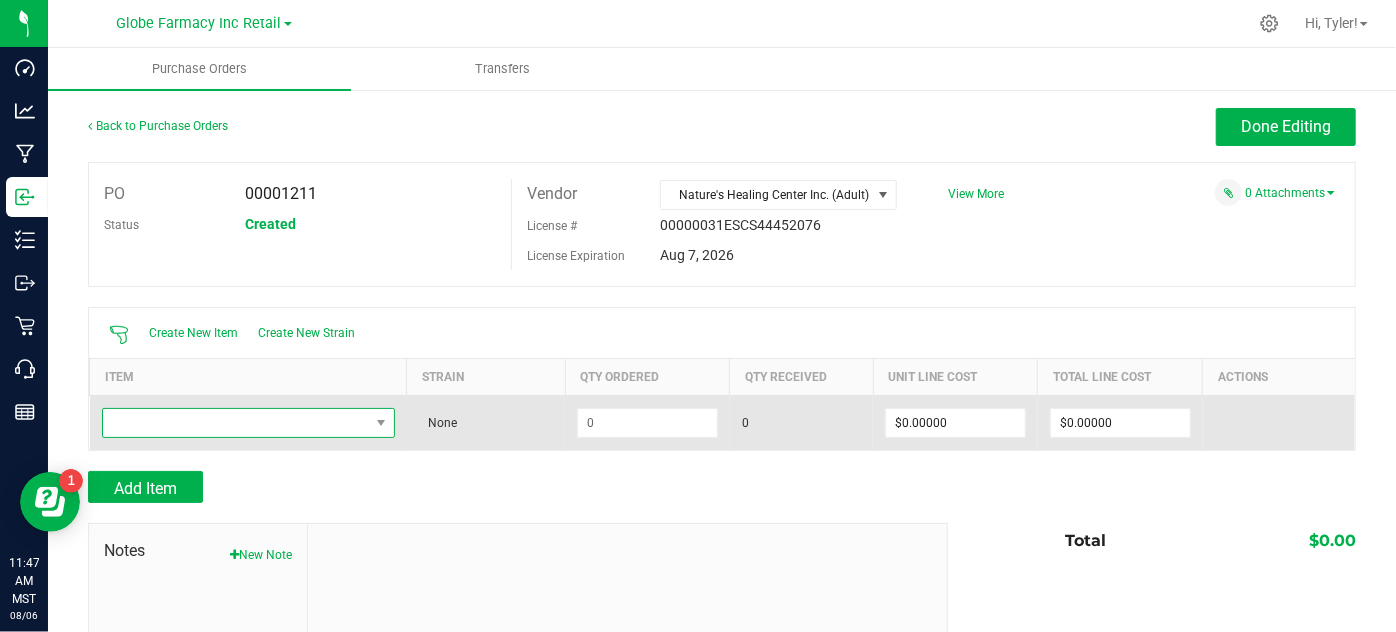 click at bounding box center [236, 423] 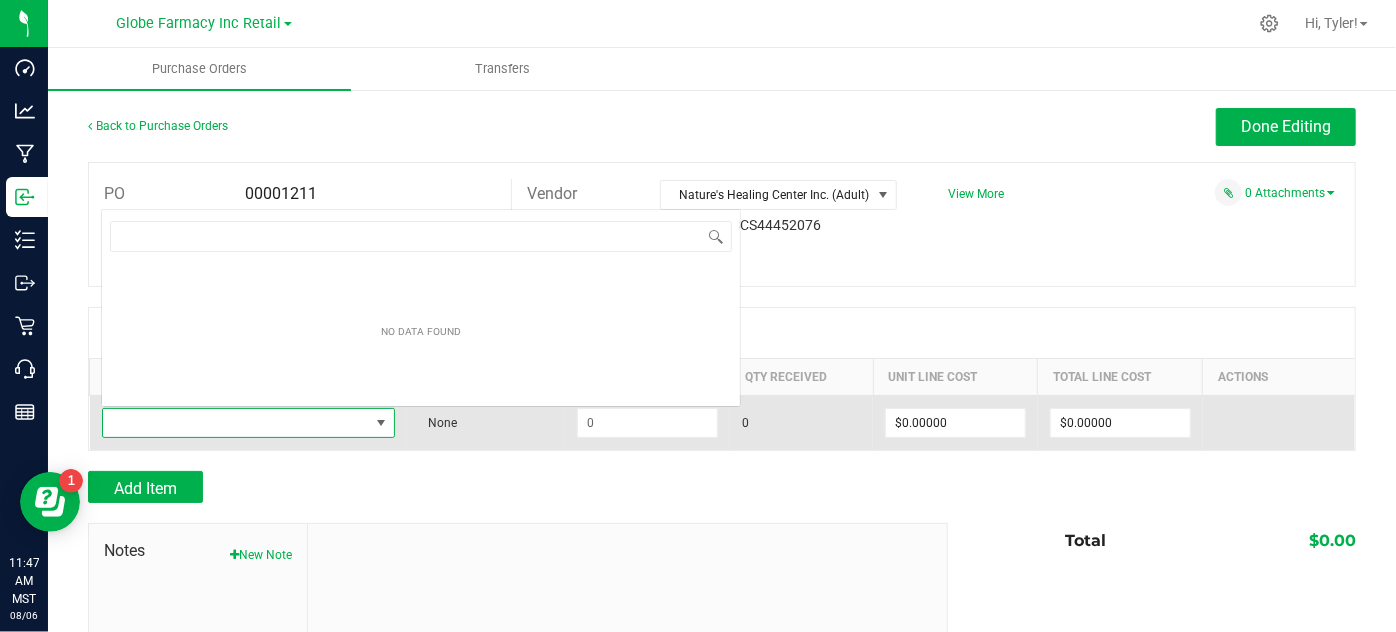 scroll, scrollTop: 0, scrollLeft: 0, axis: both 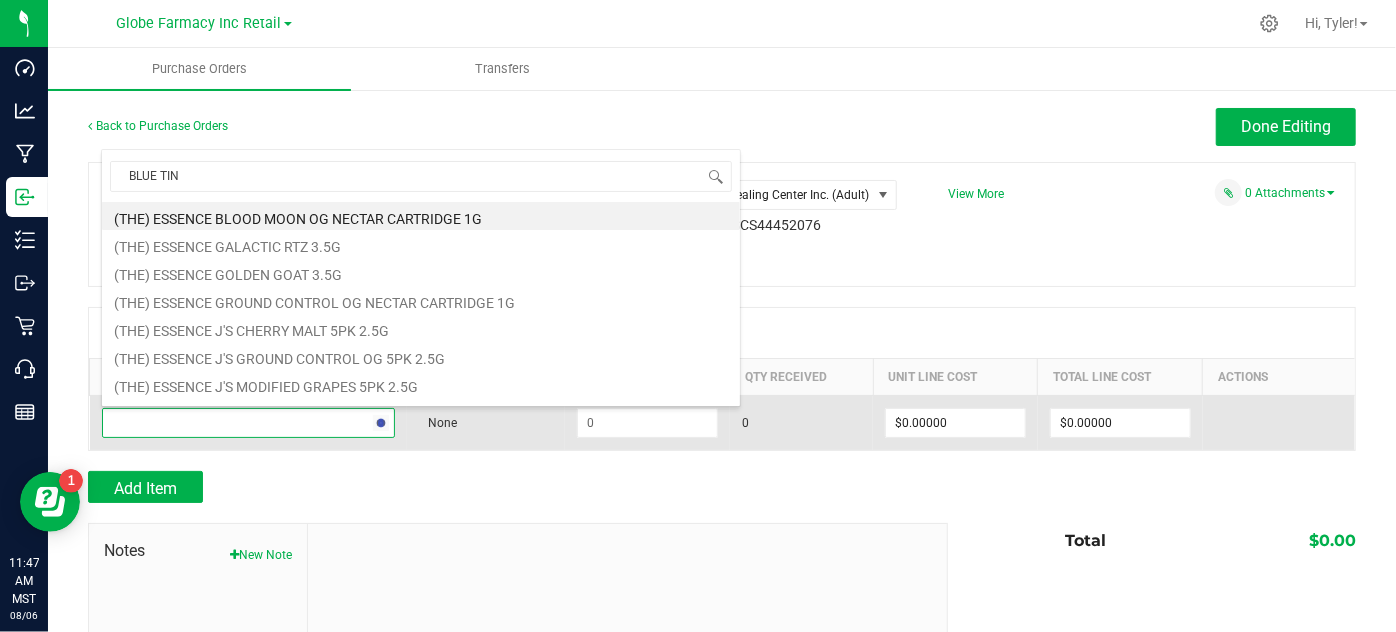 type on "BLUE TINT" 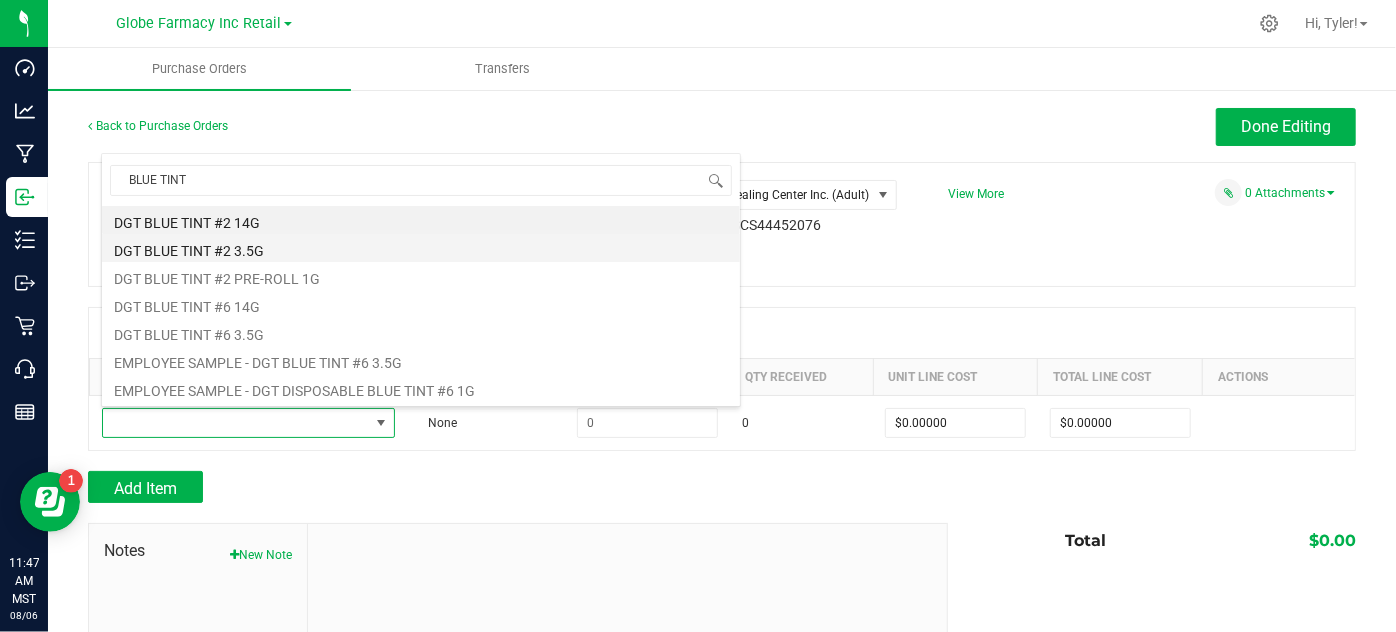 click on "DGT BLUE TINT #2 3.5G" at bounding box center [421, 248] 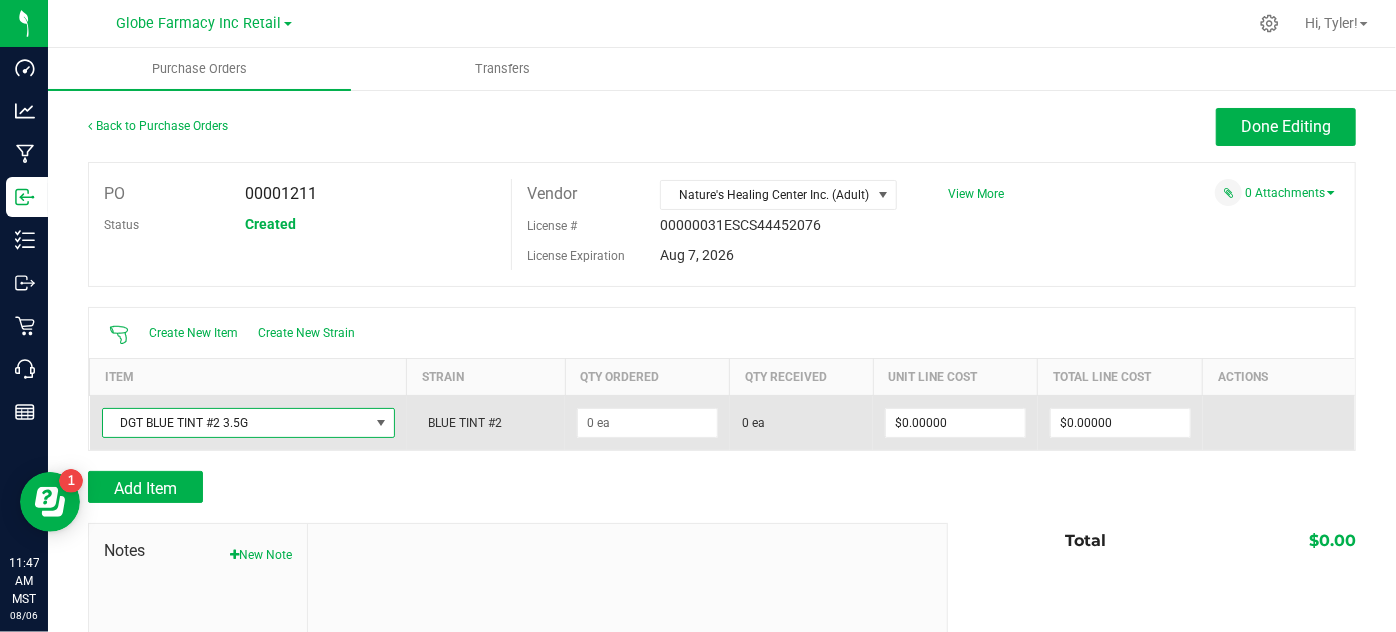 click on "DGT BLUE TINT #2 3.5G" at bounding box center [236, 423] 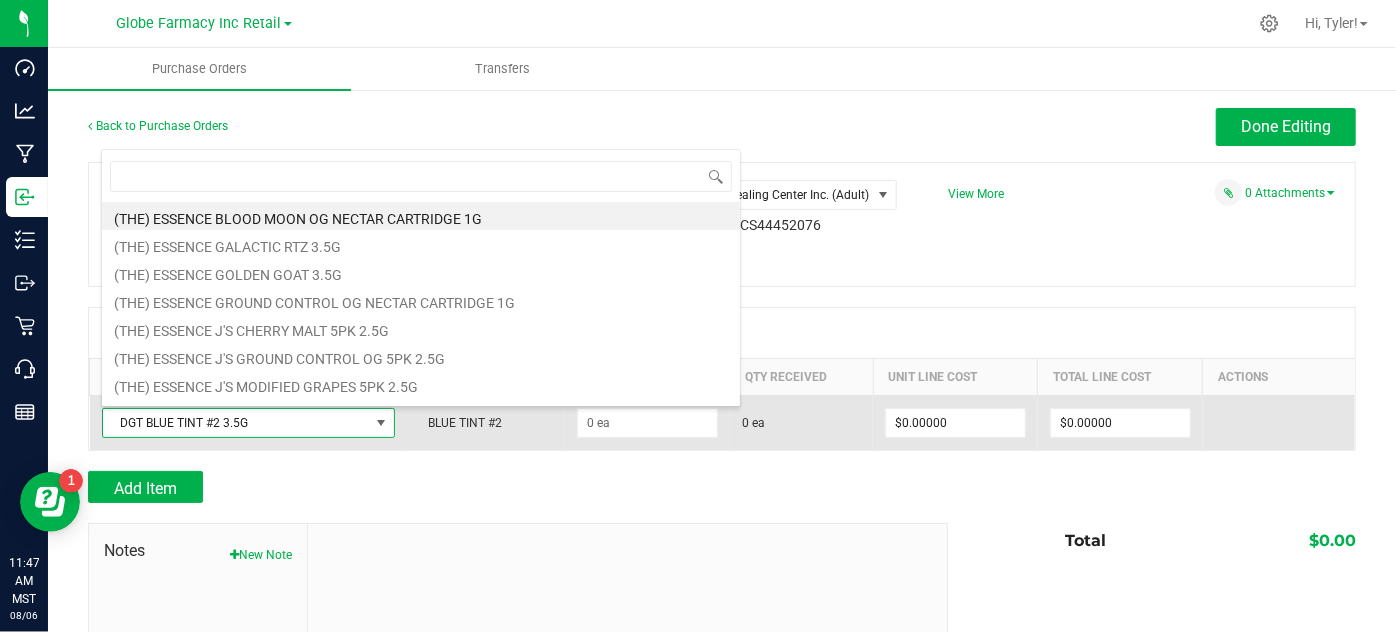scroll, scrollTop: 99970, scrollLeft: 99709, axis: both 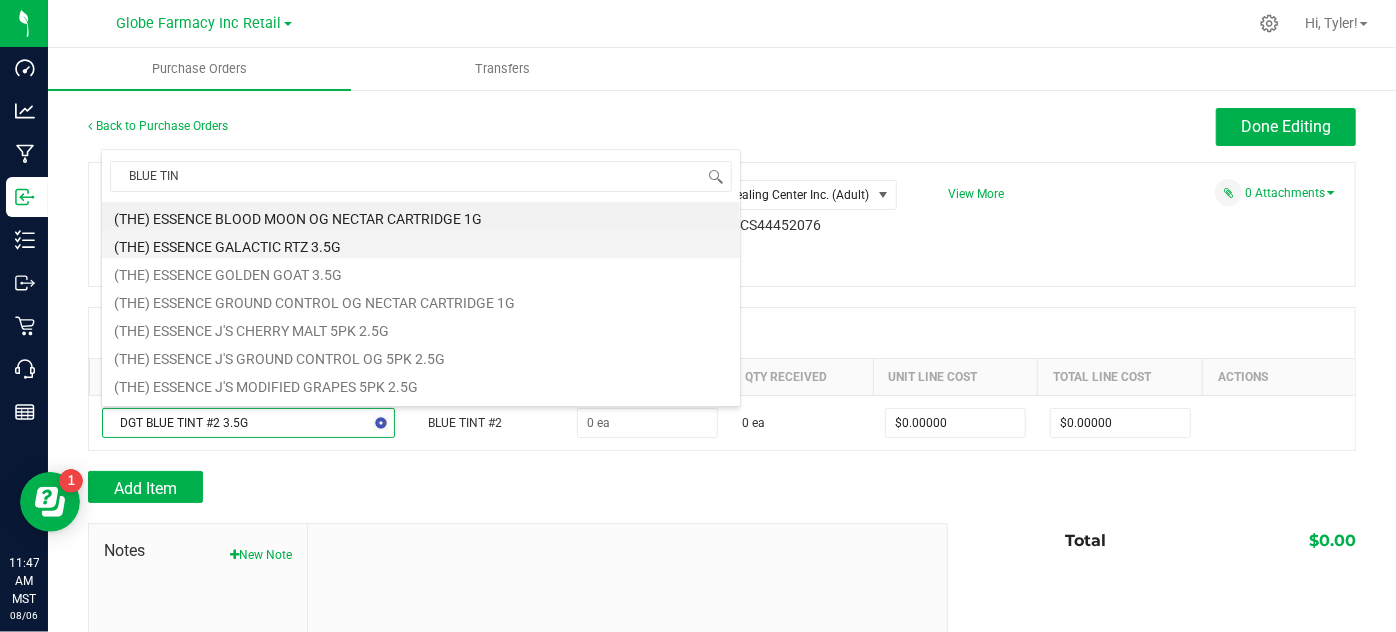 type on "BLUE TINT" 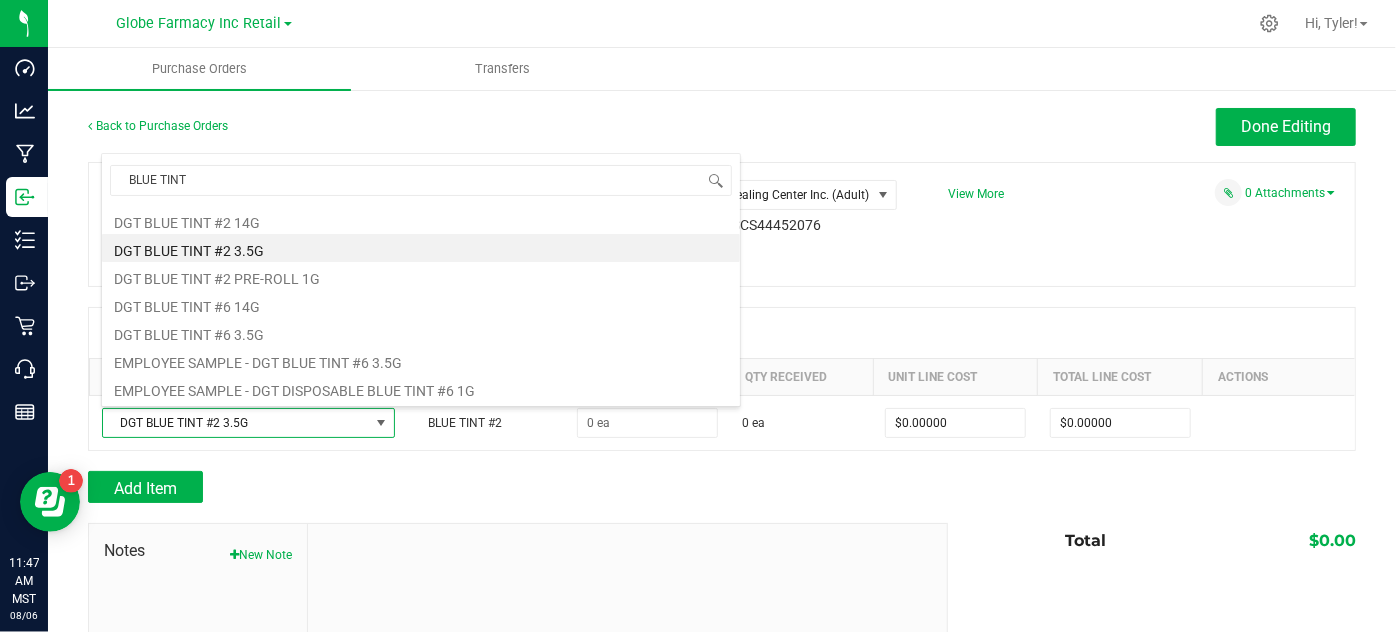 click on "DGT BLUE TINT #2 14G" at bounding box center [421, 220] 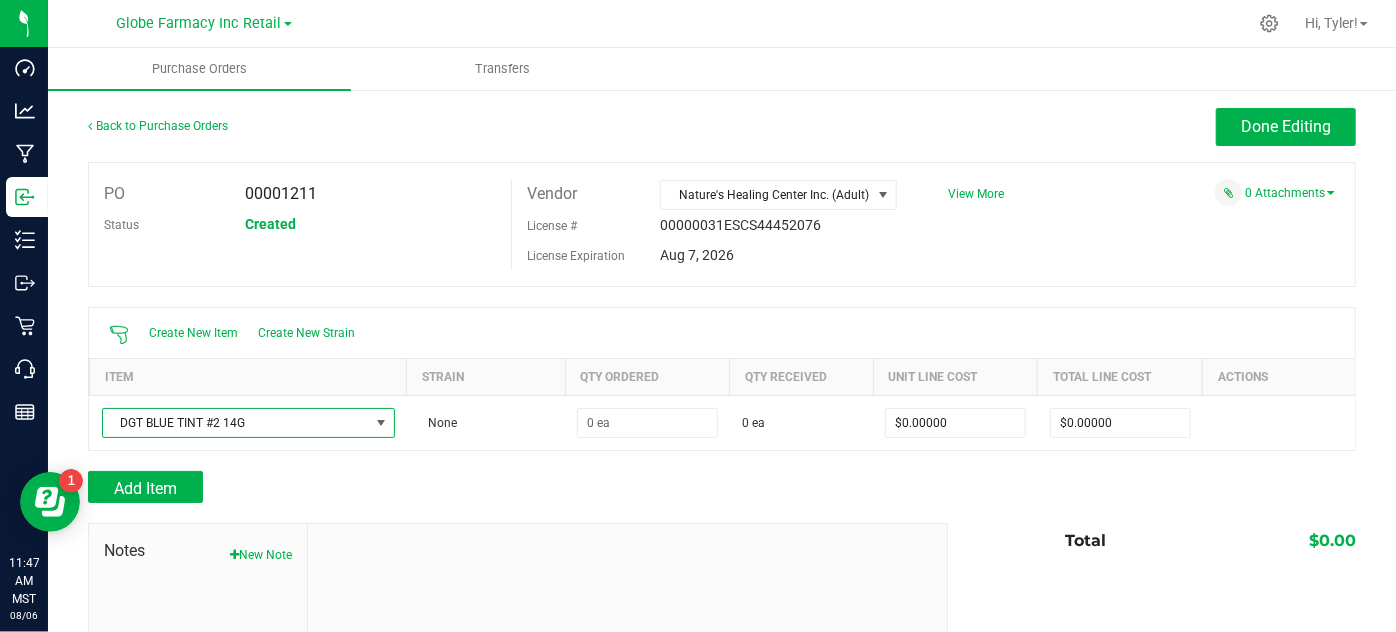 drag, startPoint x: 526, startPoint y: 499, endPoint x: 533, endPoint y: 487, distance: 13.892444 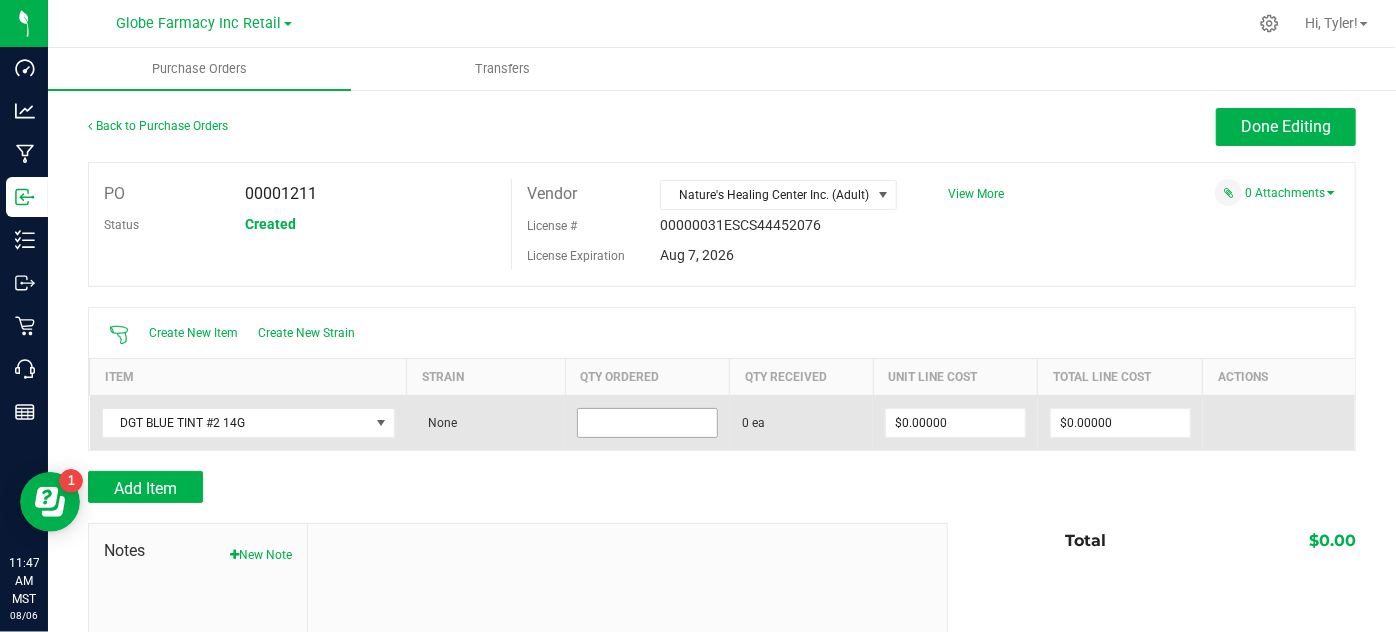 click at bounding box center [647, 423] 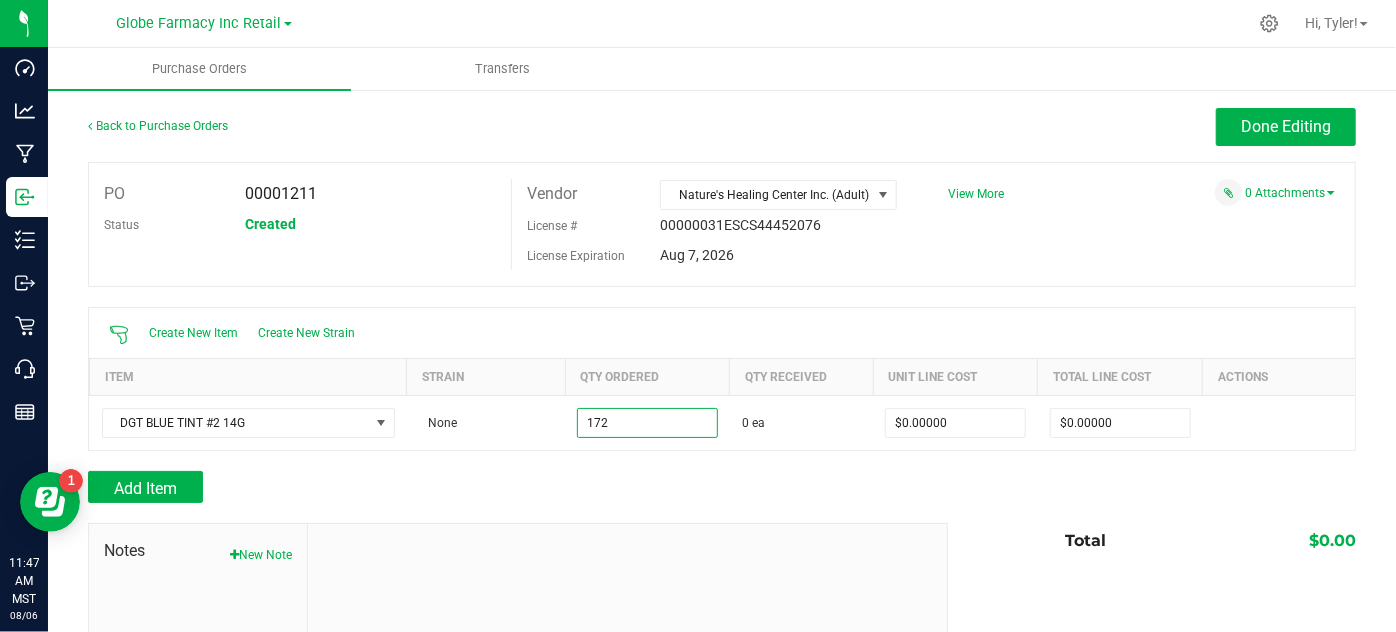 type on "172 ea" 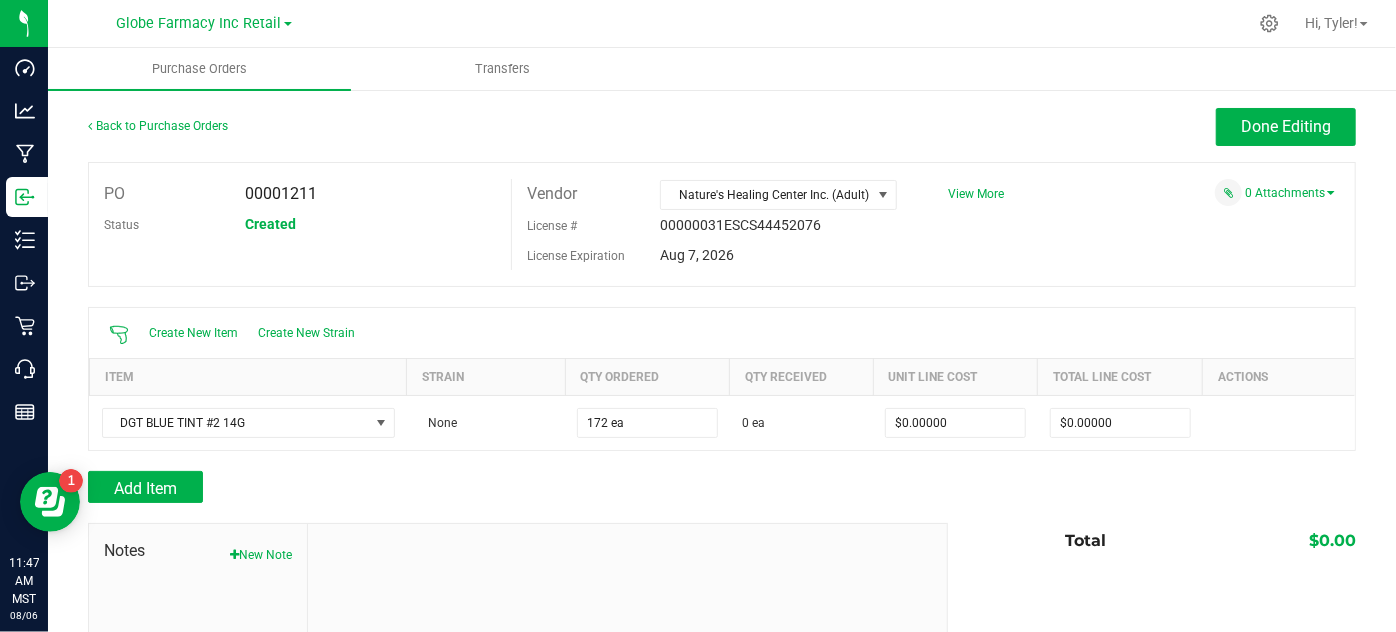 click at bounding box center [722, 461] 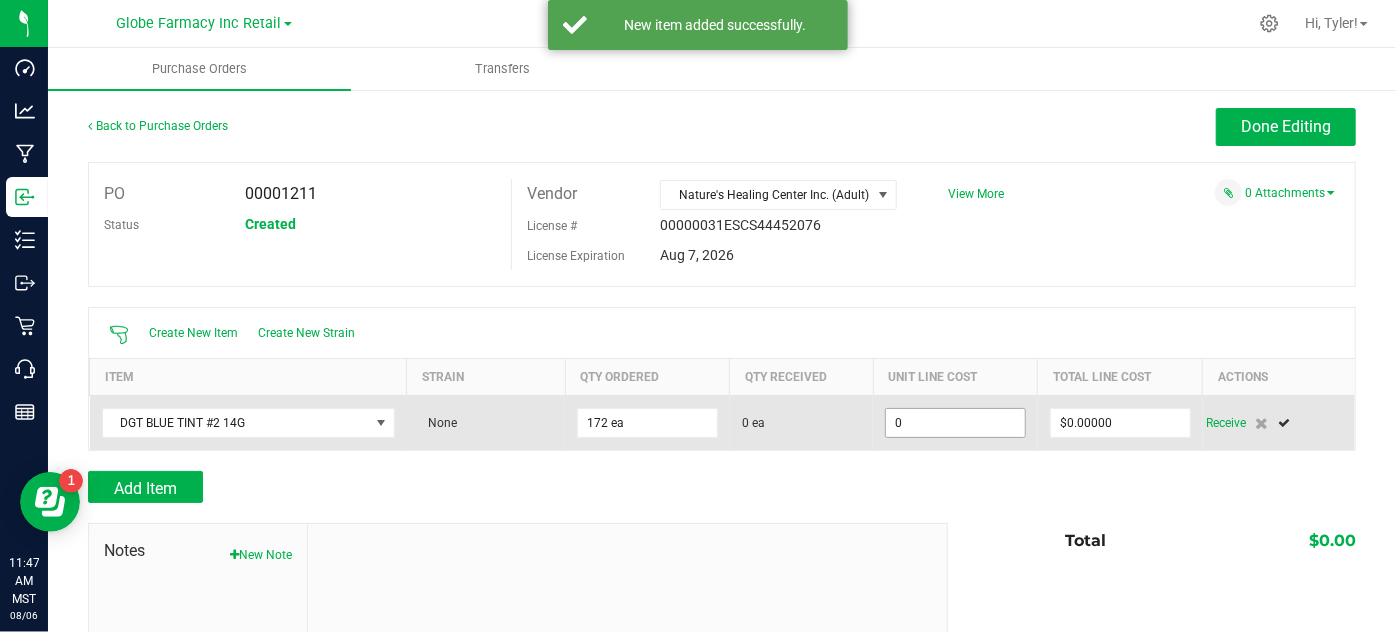 click on "0" at bounding box center (955, 423) 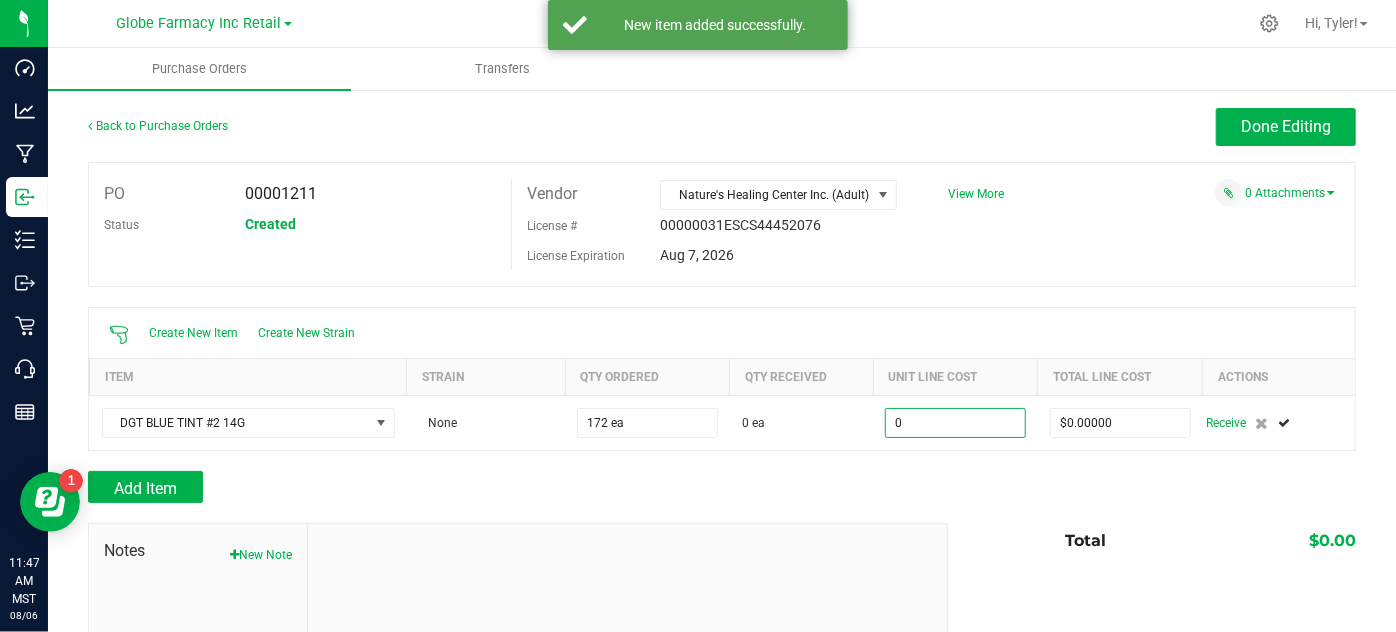 type on "$0.00000" 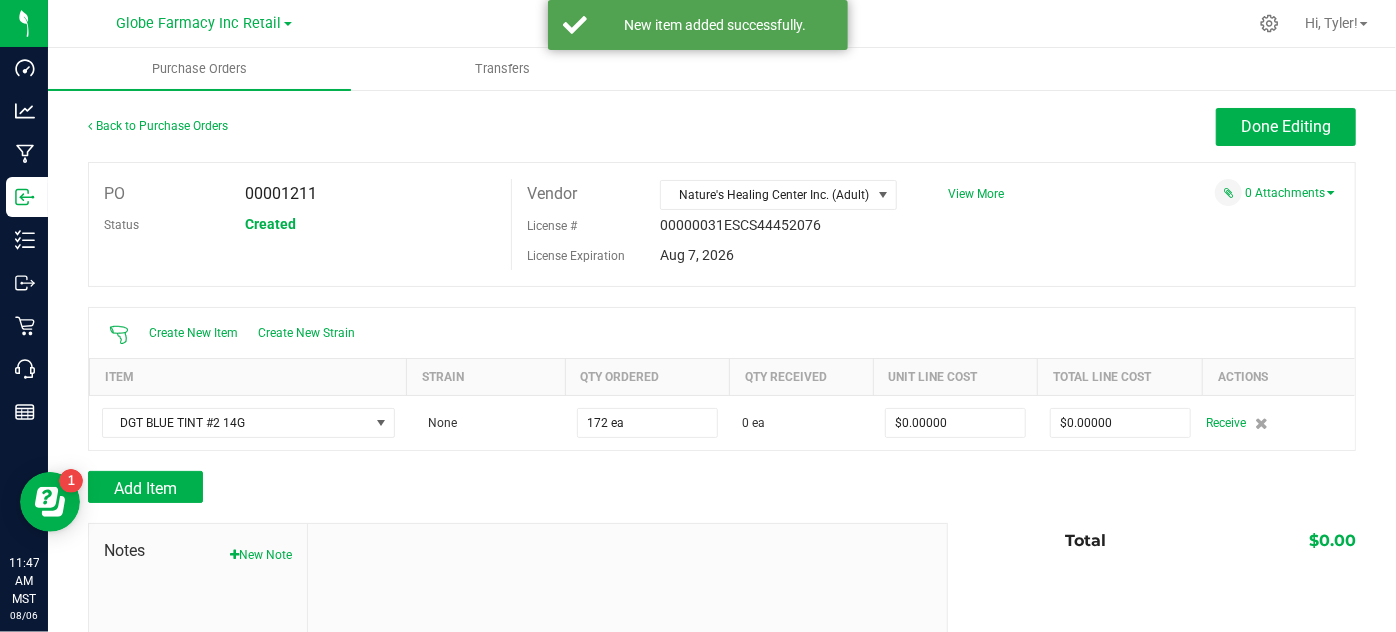 drag, startPoint x: 913, startPoint y: 452, endPoint x: 1157, endPoint y: 432, distance: 244.8183 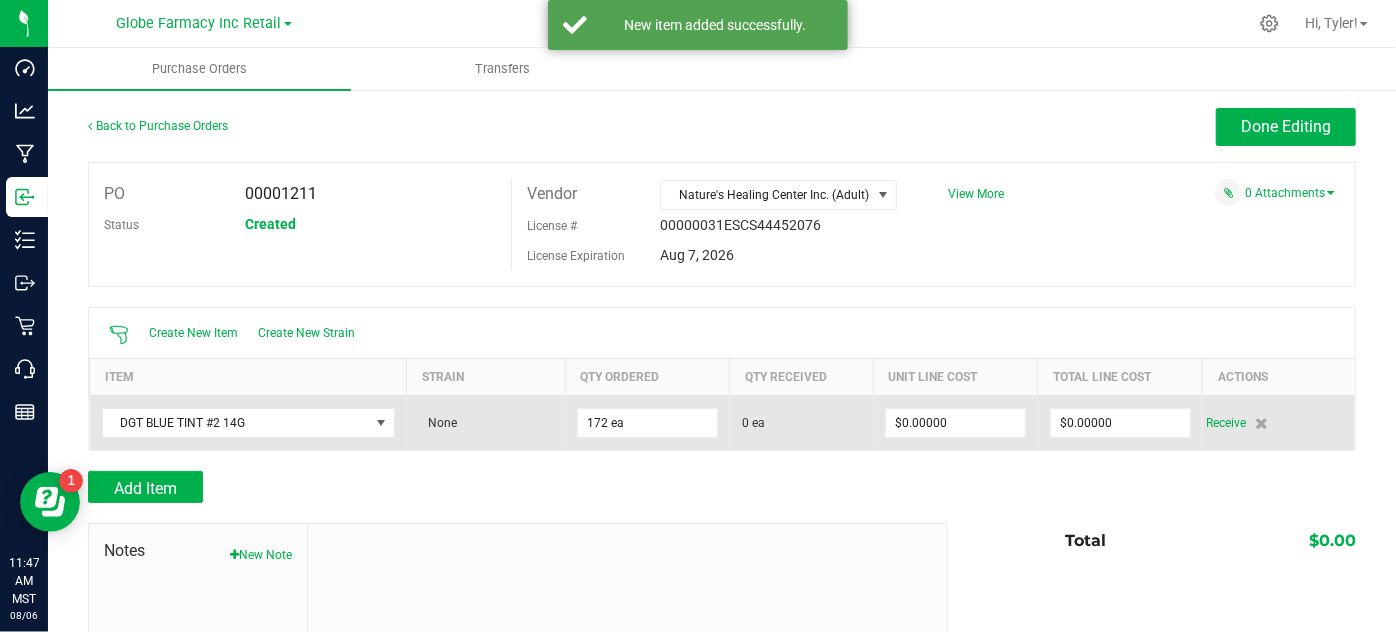 click on "$0.00000" at bounding box center (1120, 422) 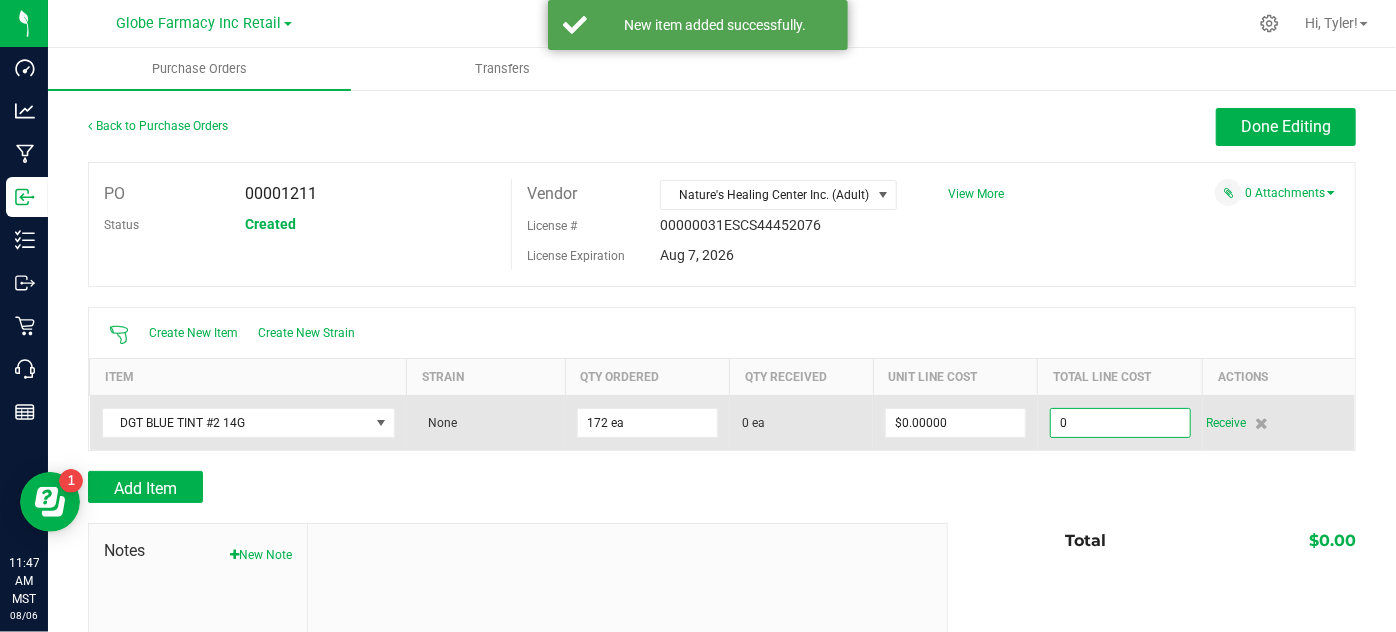 click on "0" at bounding box center [1120, 423] 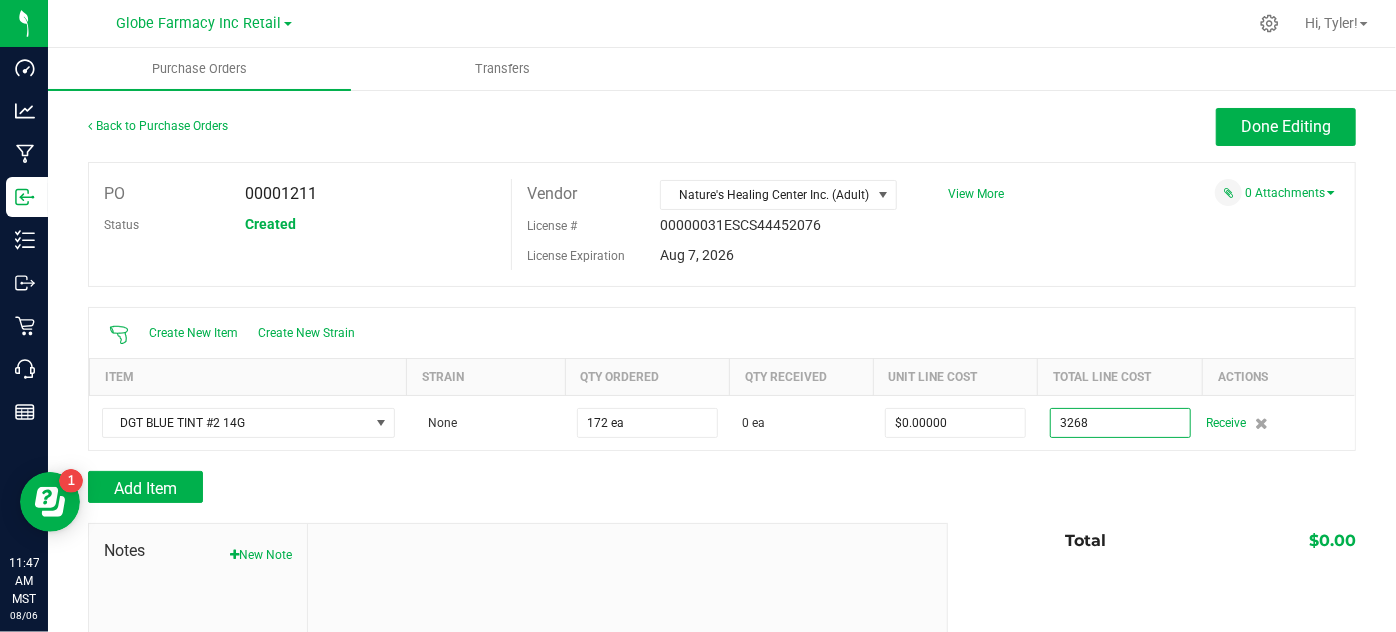 type on "$[NUMBER],[NUMBER].00000" 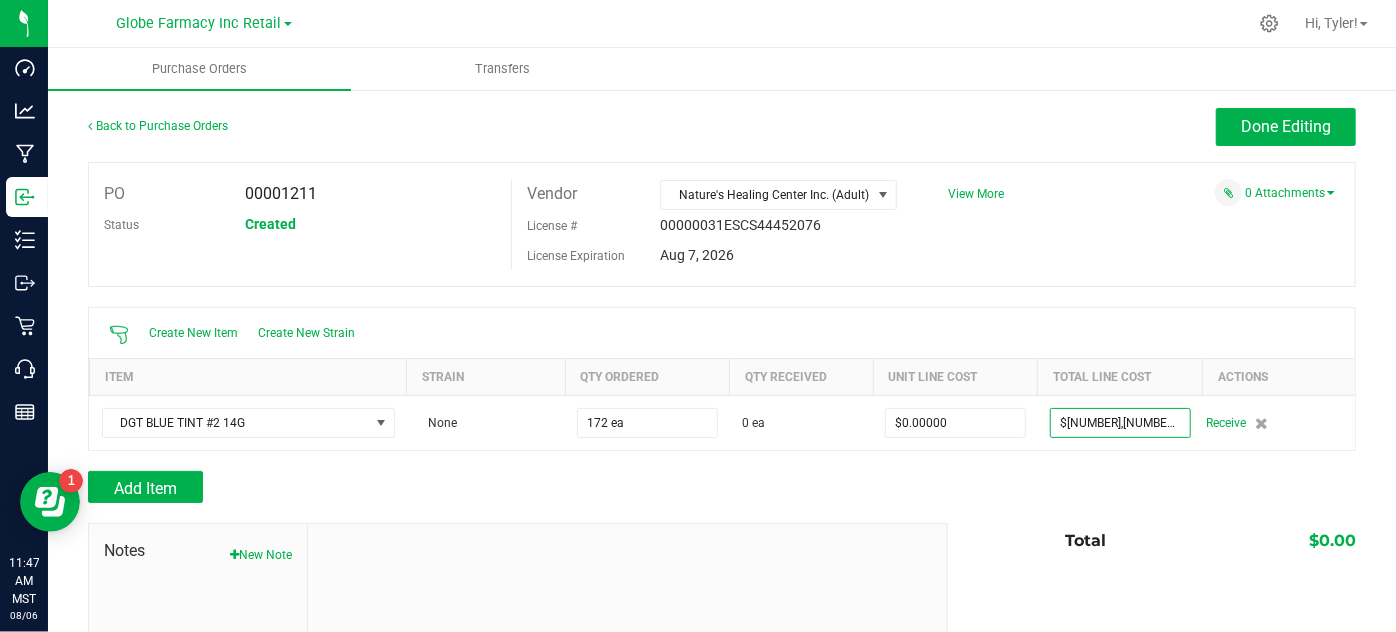 click on "Notes
New Note
Total
$0.00" at bounding box center (722, 658) 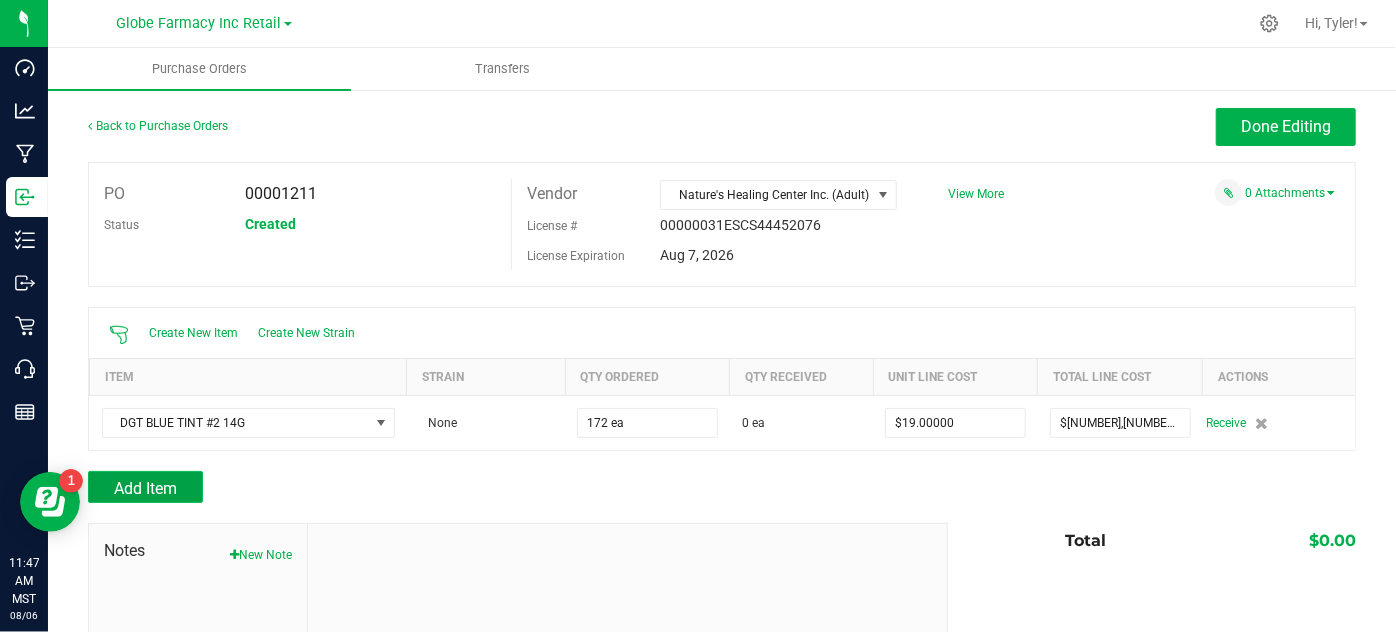click on "Add Item" at bounding box center [145, 487] 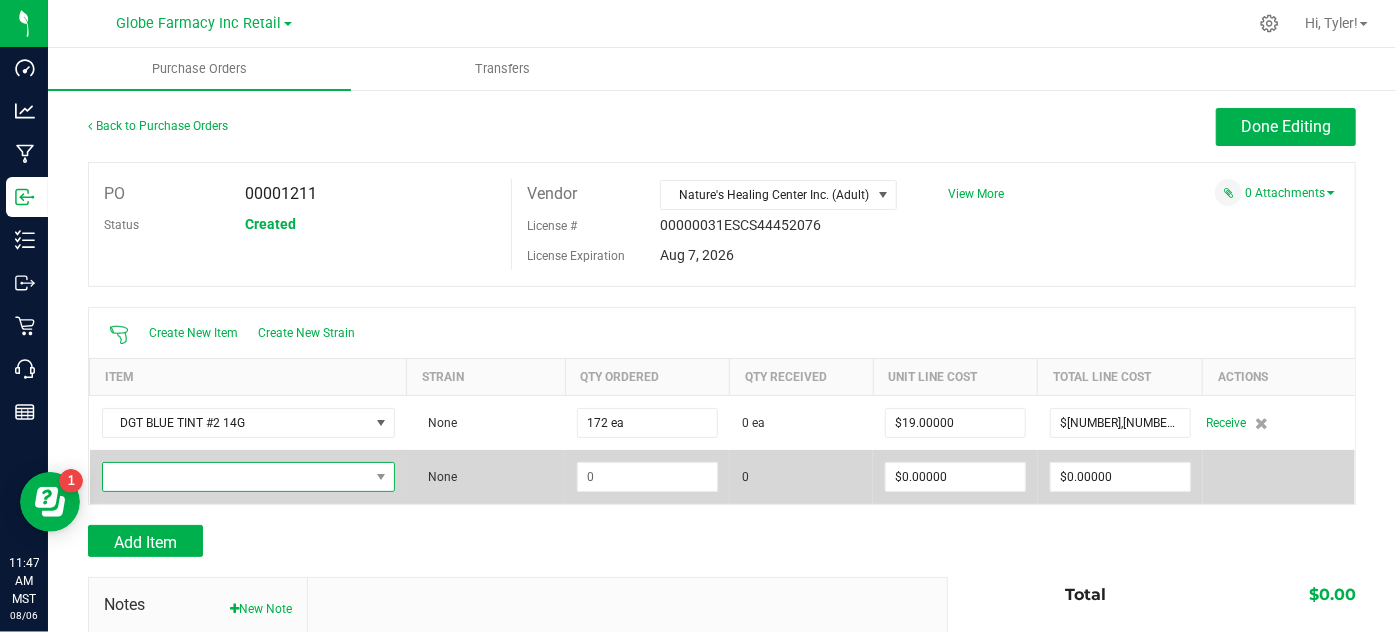 click at bounding box center (236, 477) 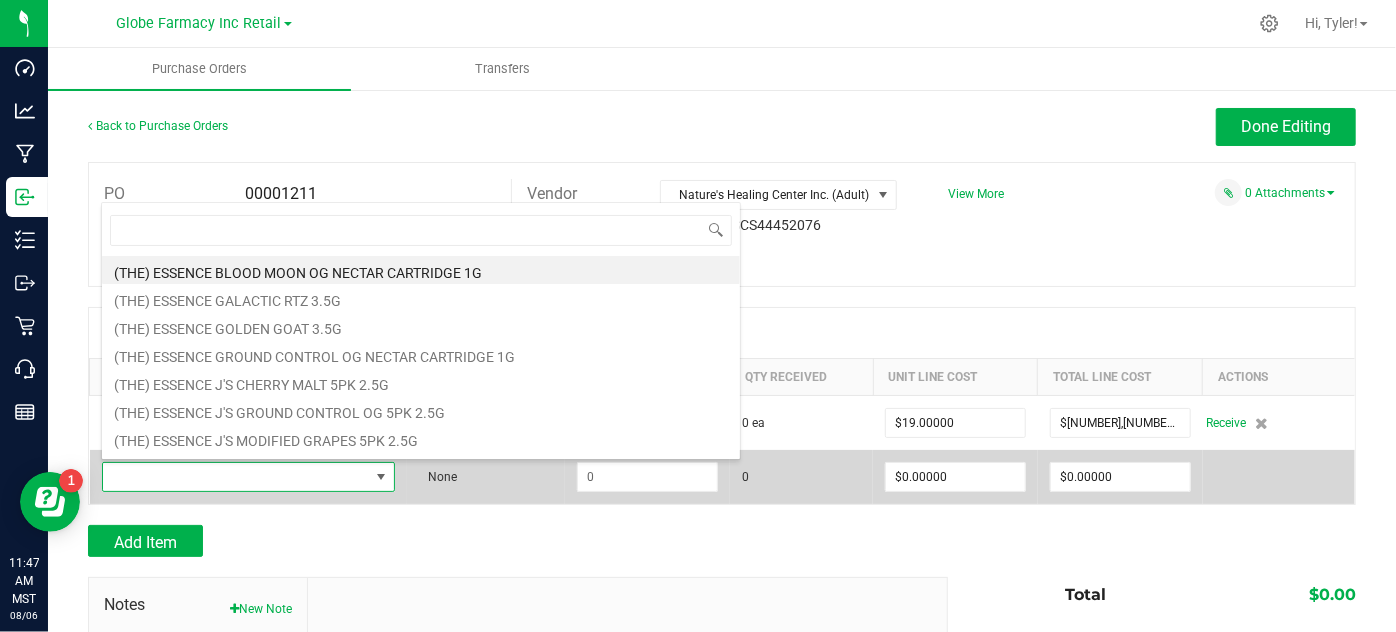 scroll, scrollTop: 99970, scrollLeft: 99709, axis: both 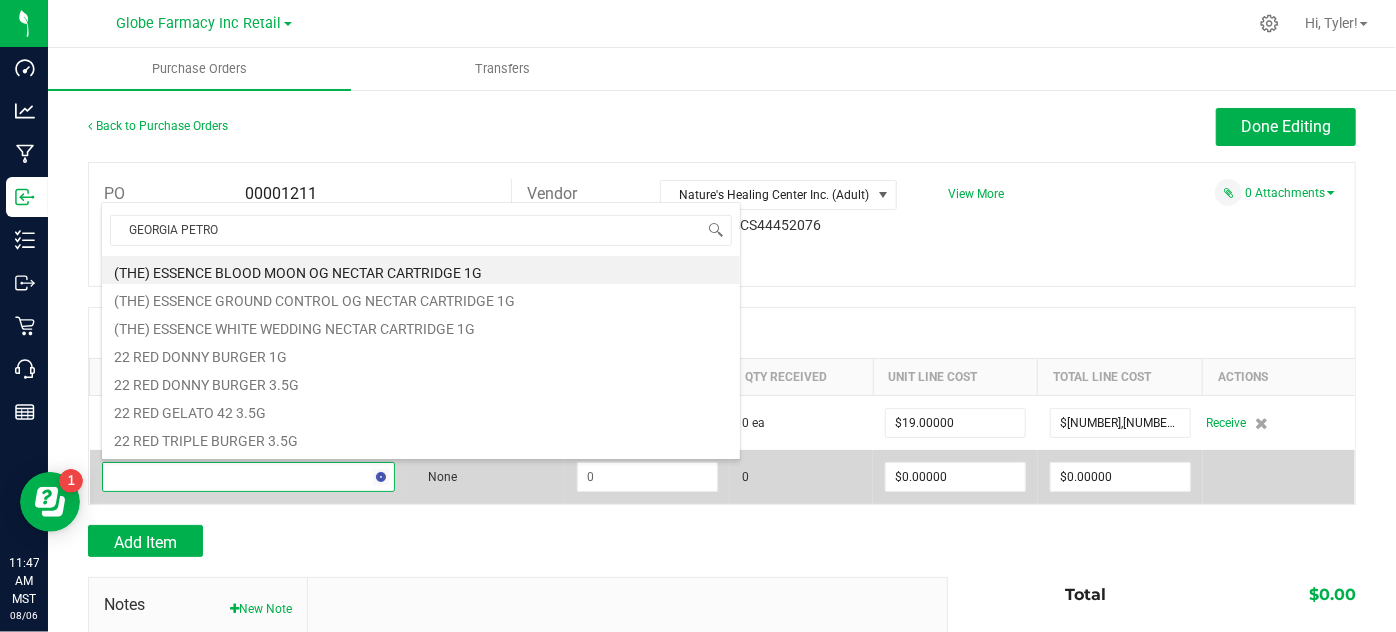 type on "GEORGIA PETROL" 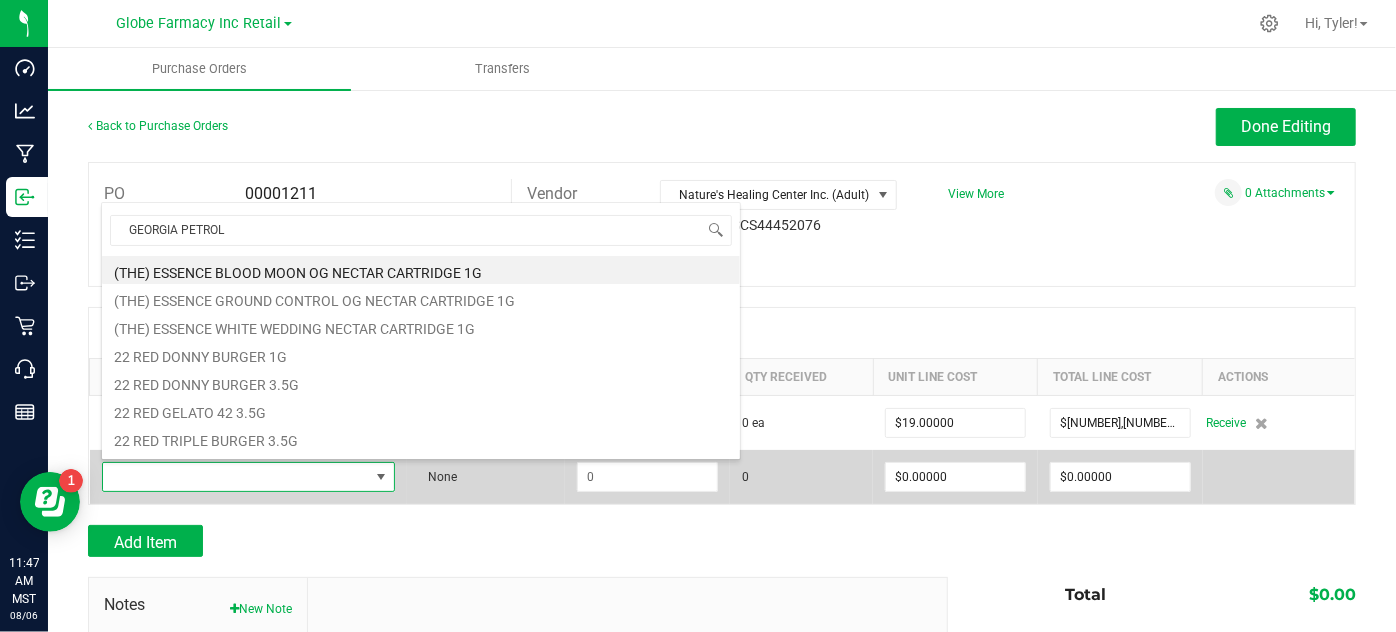 type on "$10.00000" 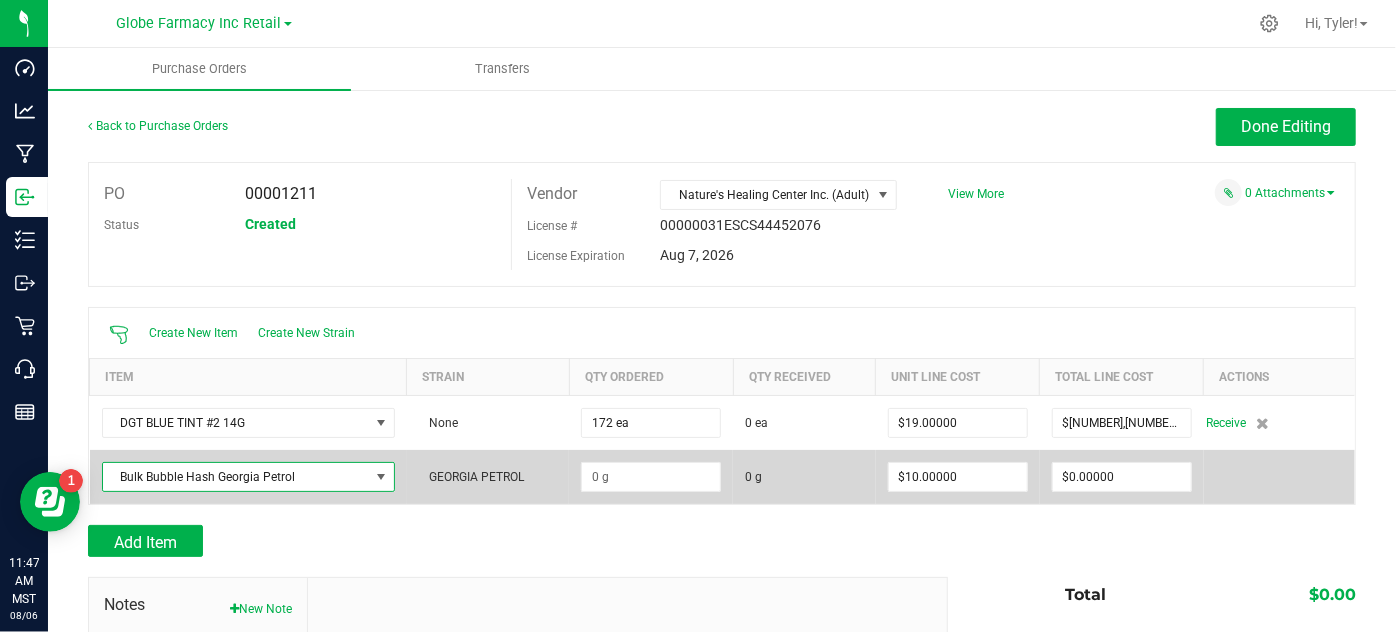 click on "Bulk Bubble Hash Georgia Petrol" at bounding box center [236, 477] 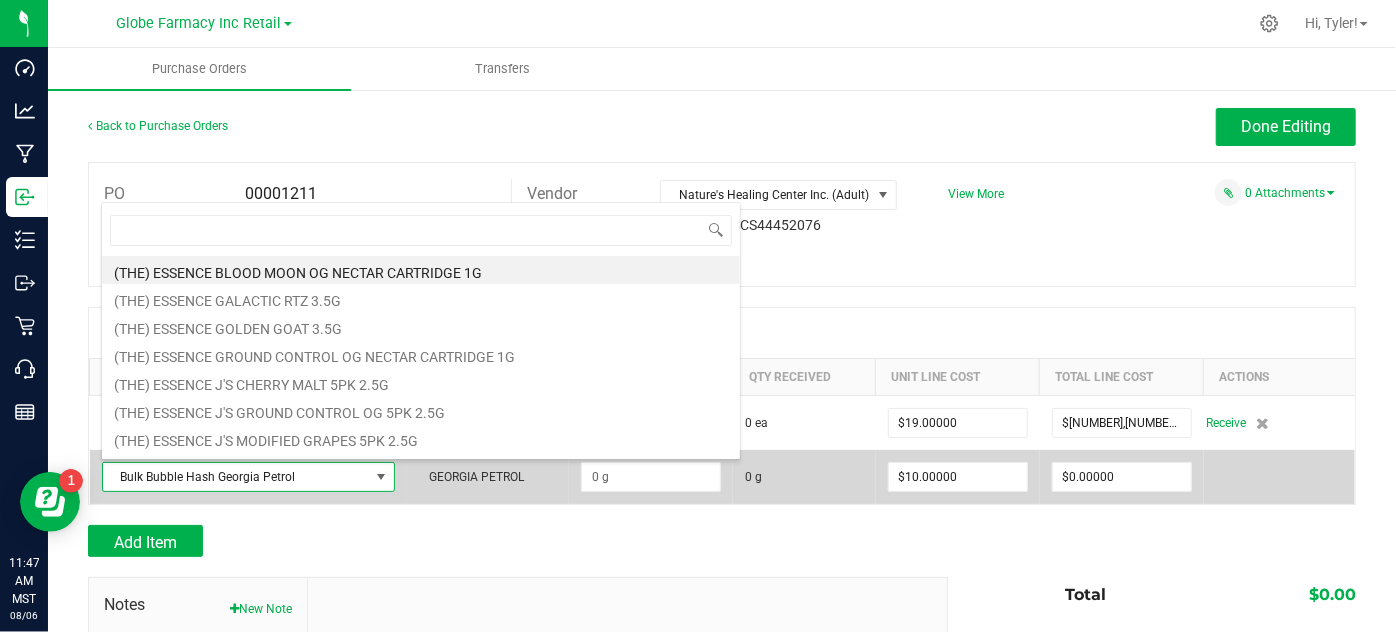 scroll, scrollTop: 99970, scrollLeft: 99711, axis: both 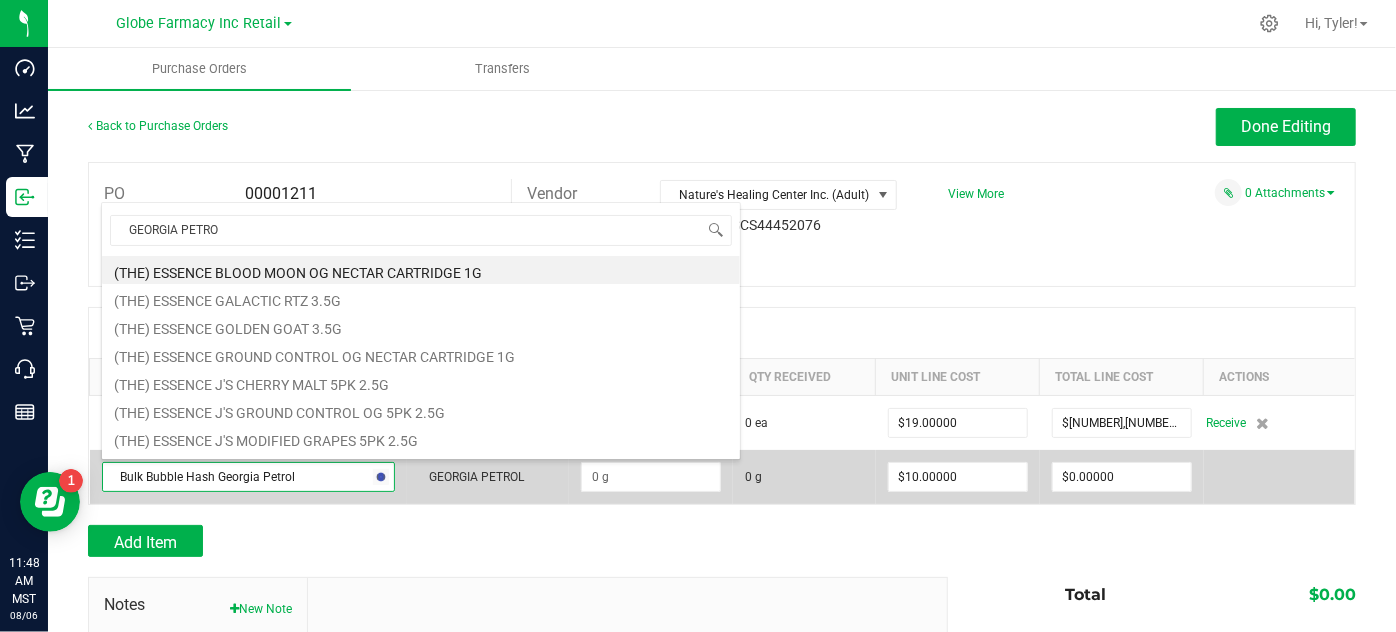 type on "GEORGIA PETROL" 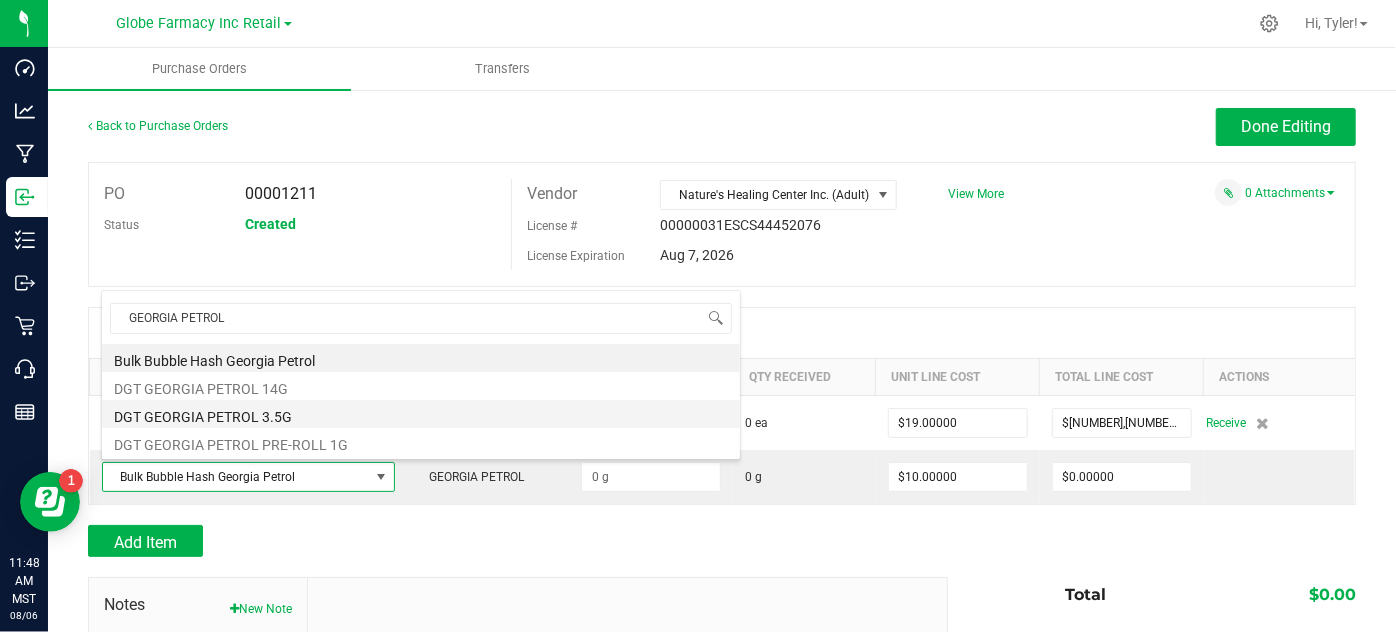 click on "DGT GEORGIA PETROL 3.5G" at bounding box center (421, 414) 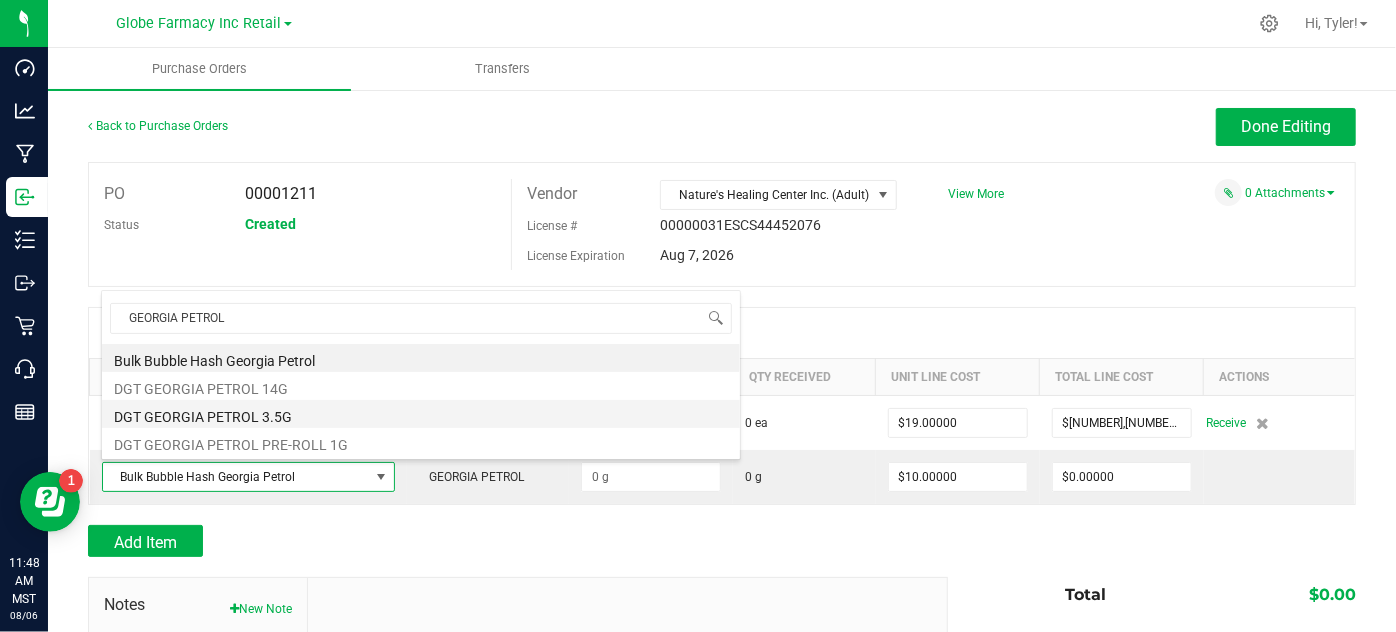 type on "$0.00000" 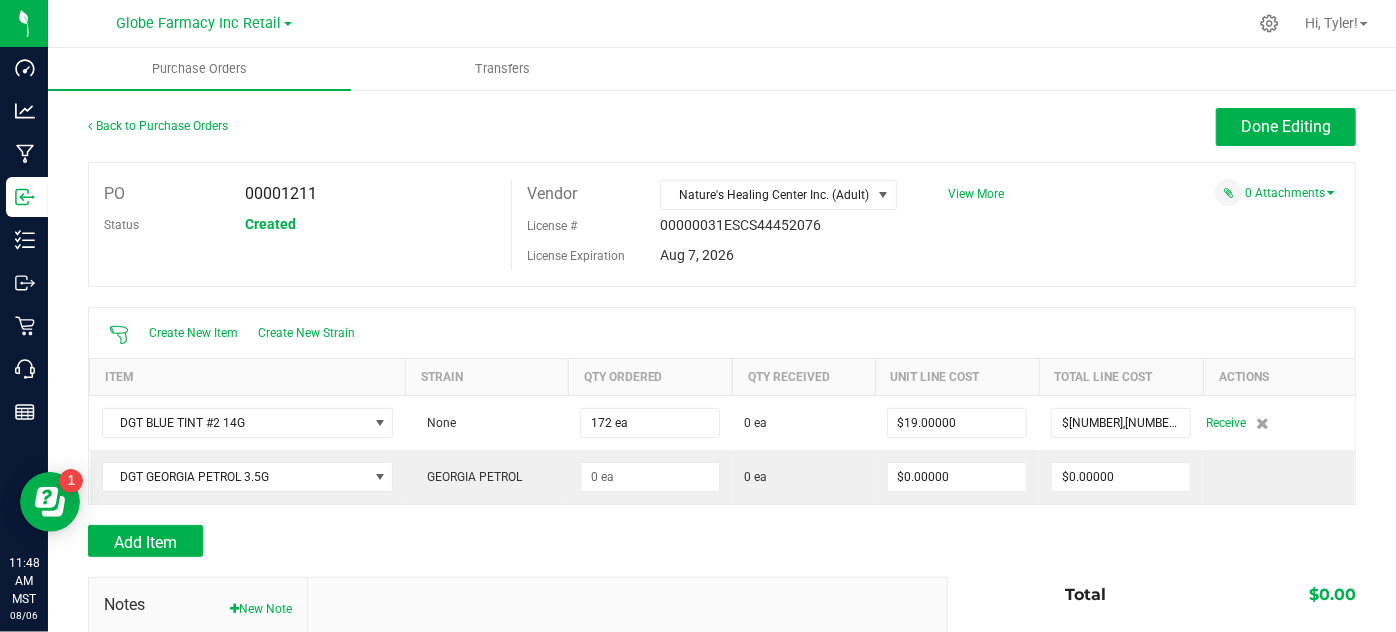 click on "Add Item" at bounding box center [510, 541] 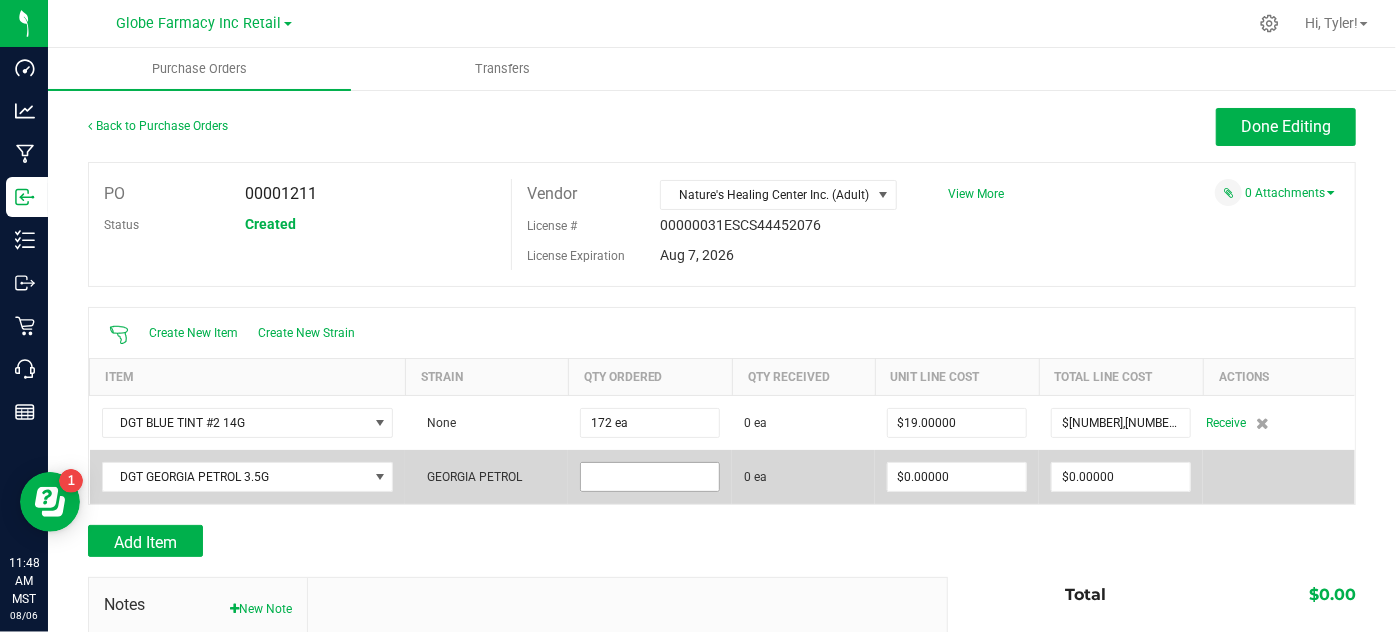 click at bounding box center [650, 477] 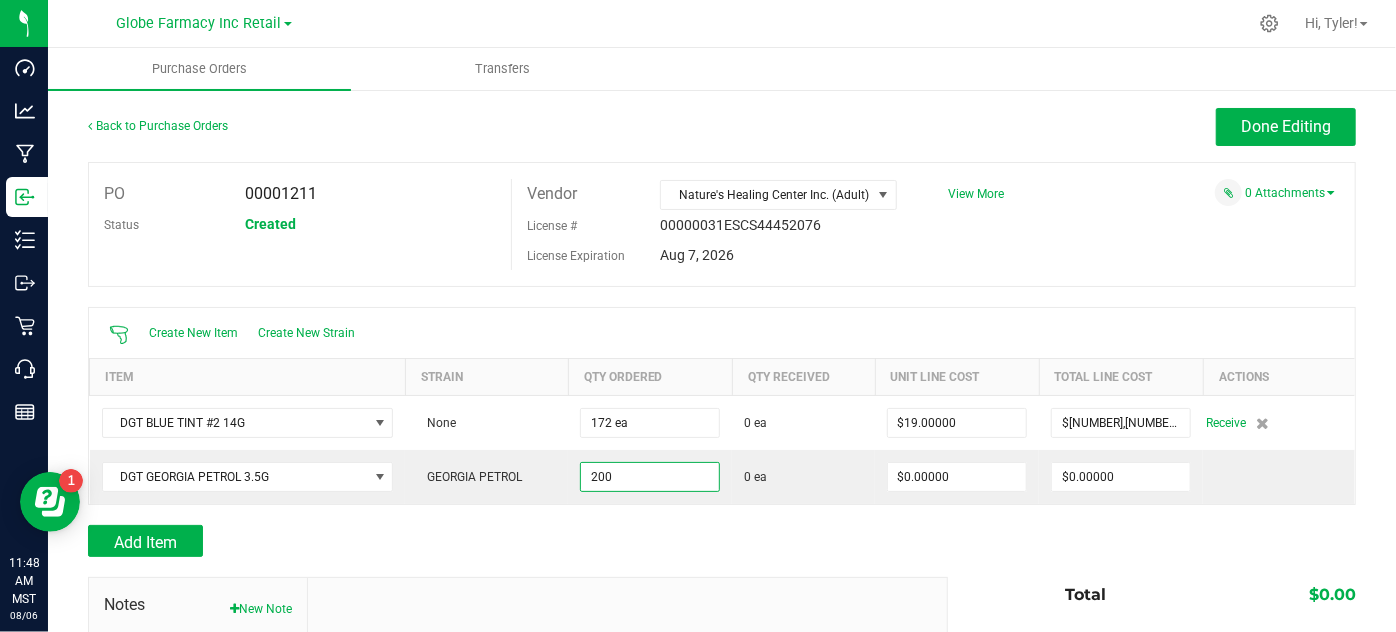 type on "200 ea" 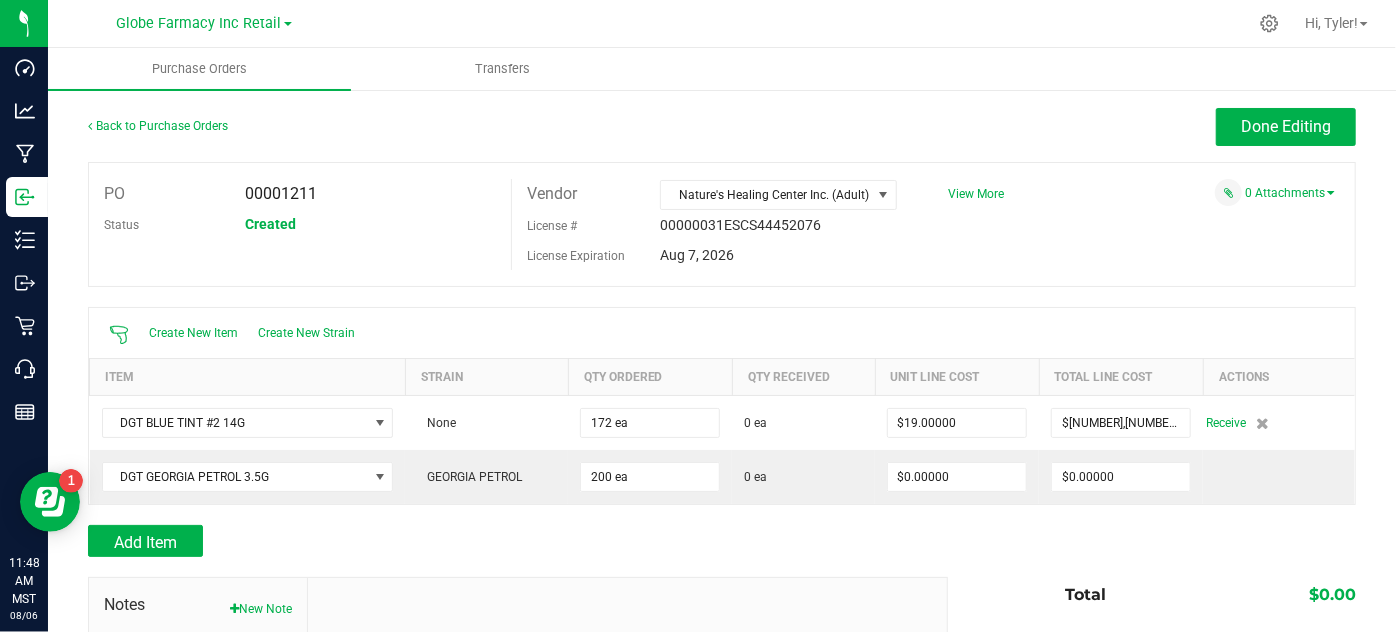 click on "Add Item" at bounding box center (510, 541) 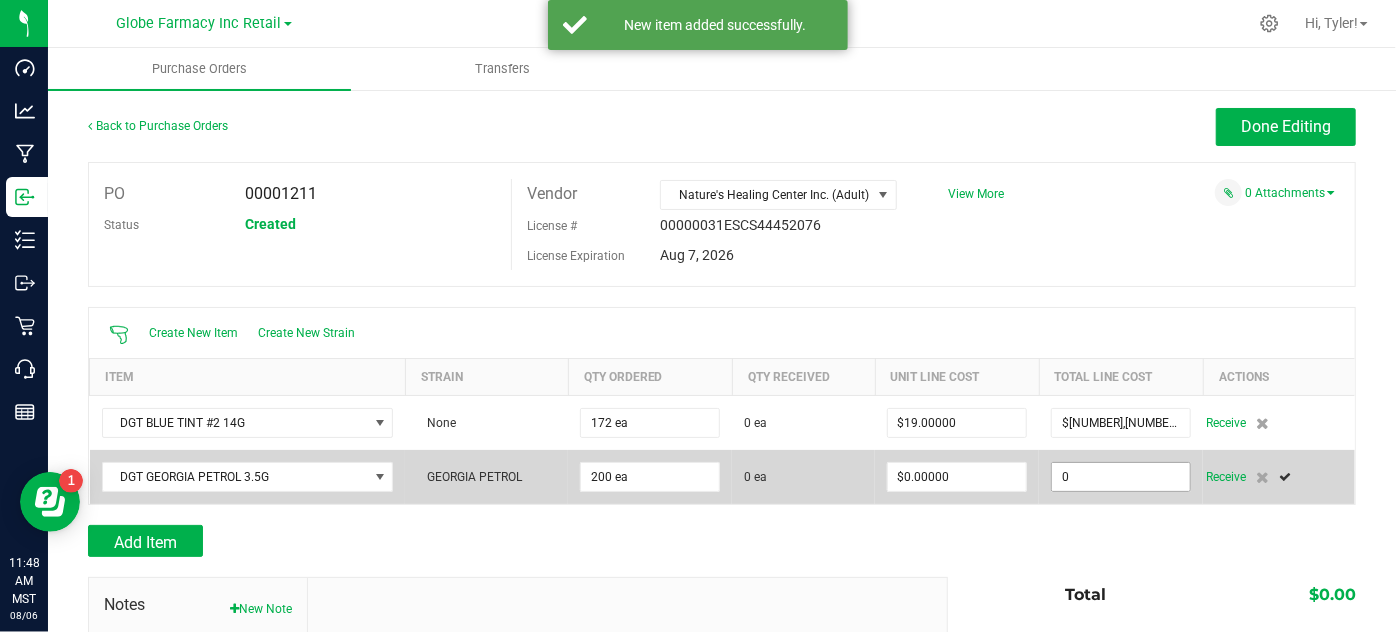 click on "0" at bounding box center (1121, 477) 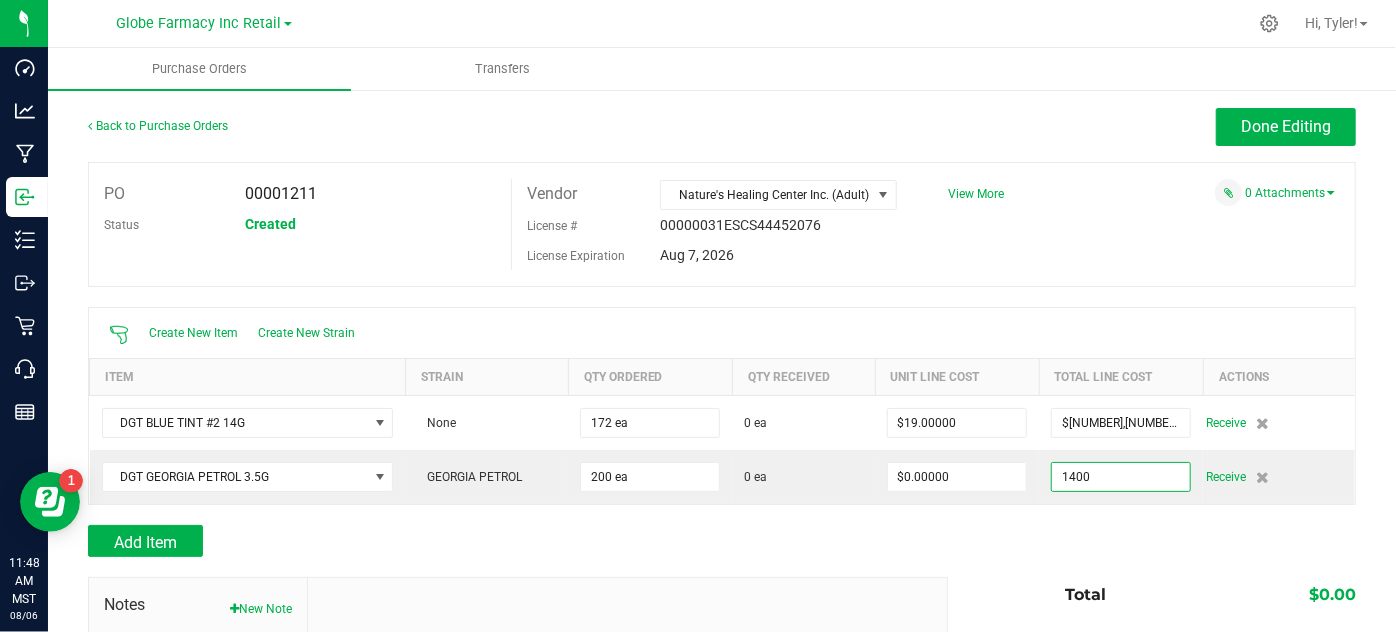 type on "$1,400.00000" 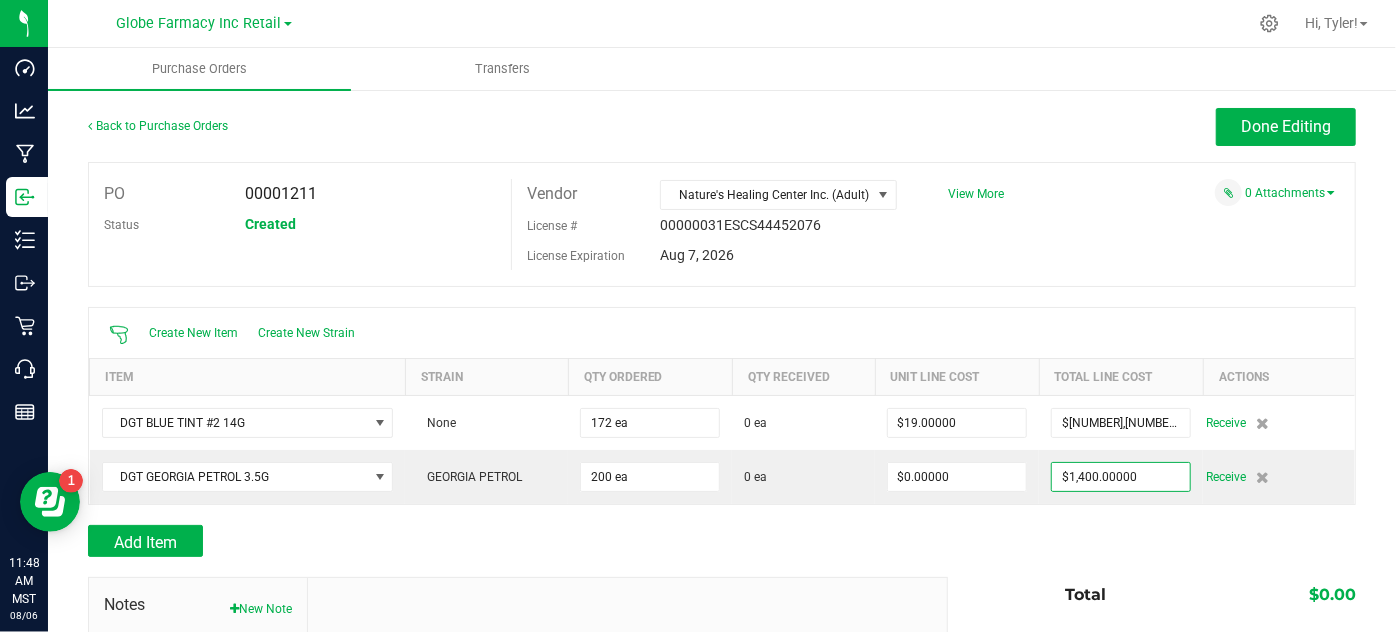 click on "Add Item" at bounding box center [510, 541] 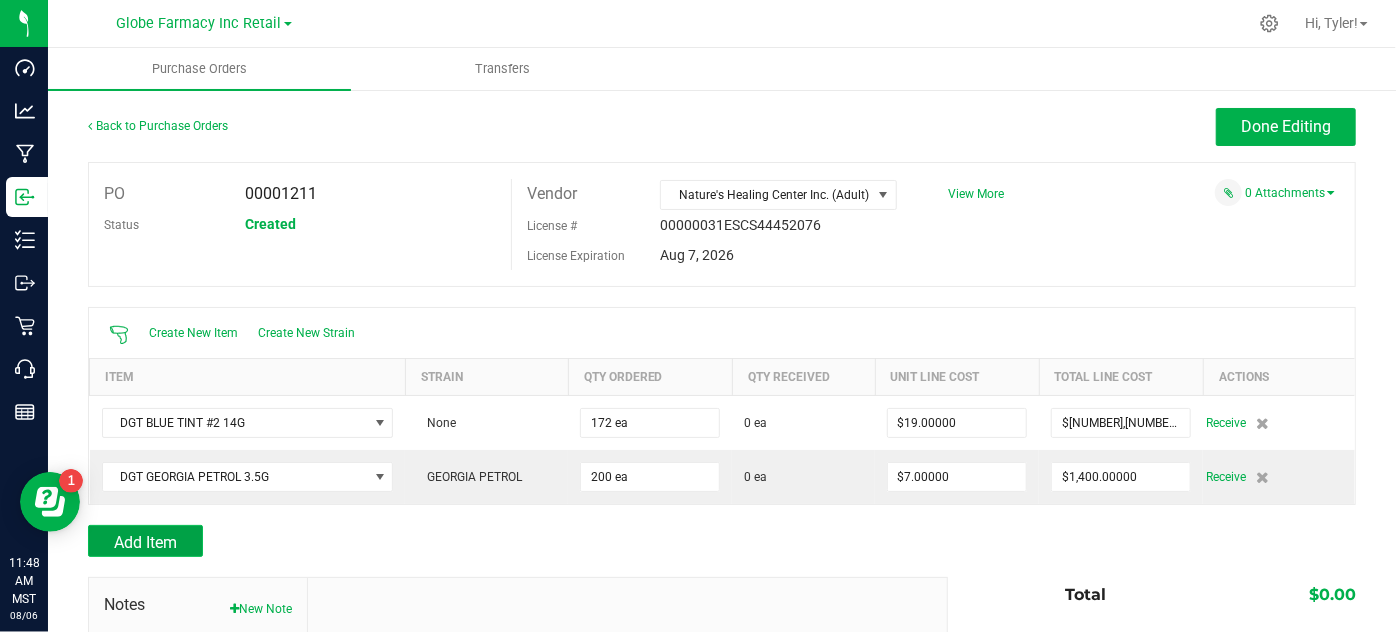 click on "Add Item" at bounding box center (145, 542) 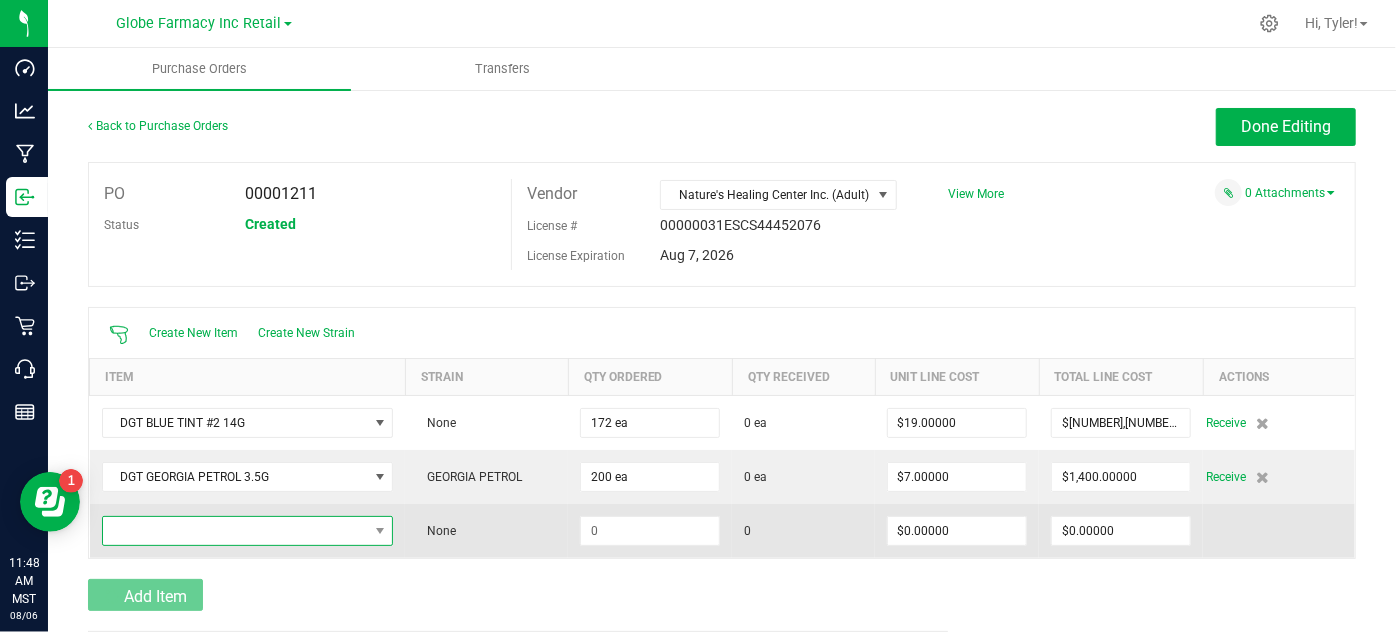 click at bounding box center (235, 531) 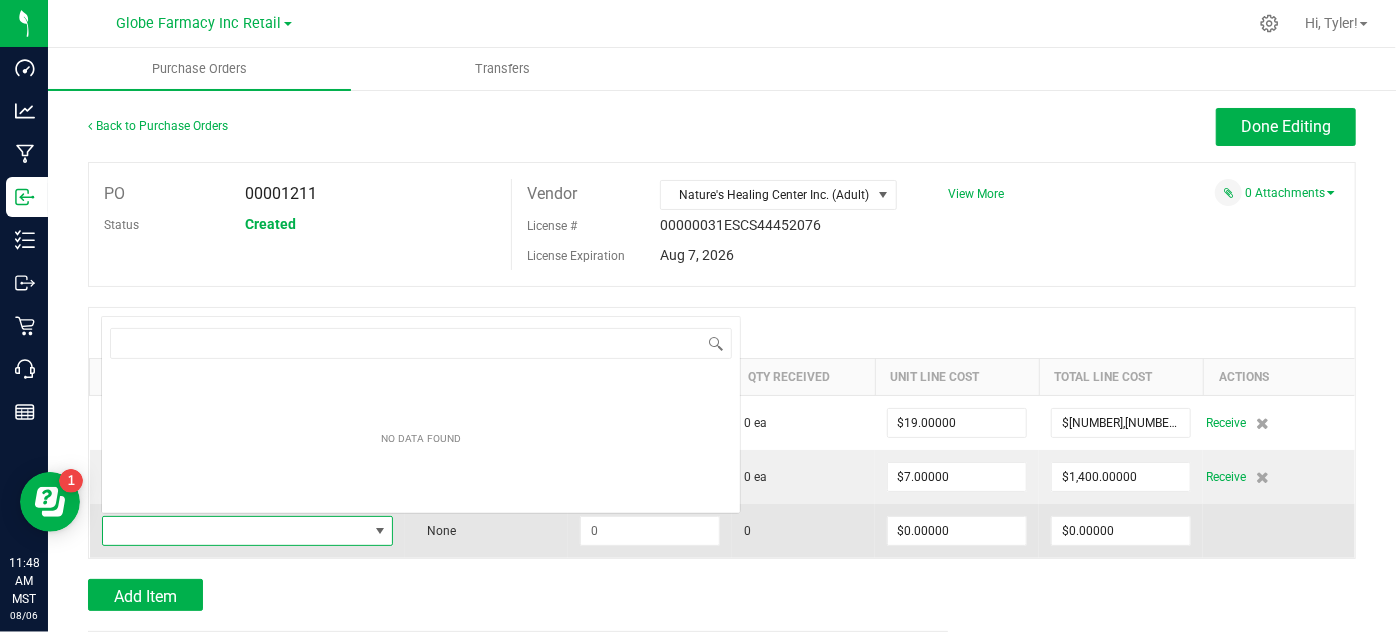 scroll, scrollTop: 0, scrollLeft: 0, axis: both 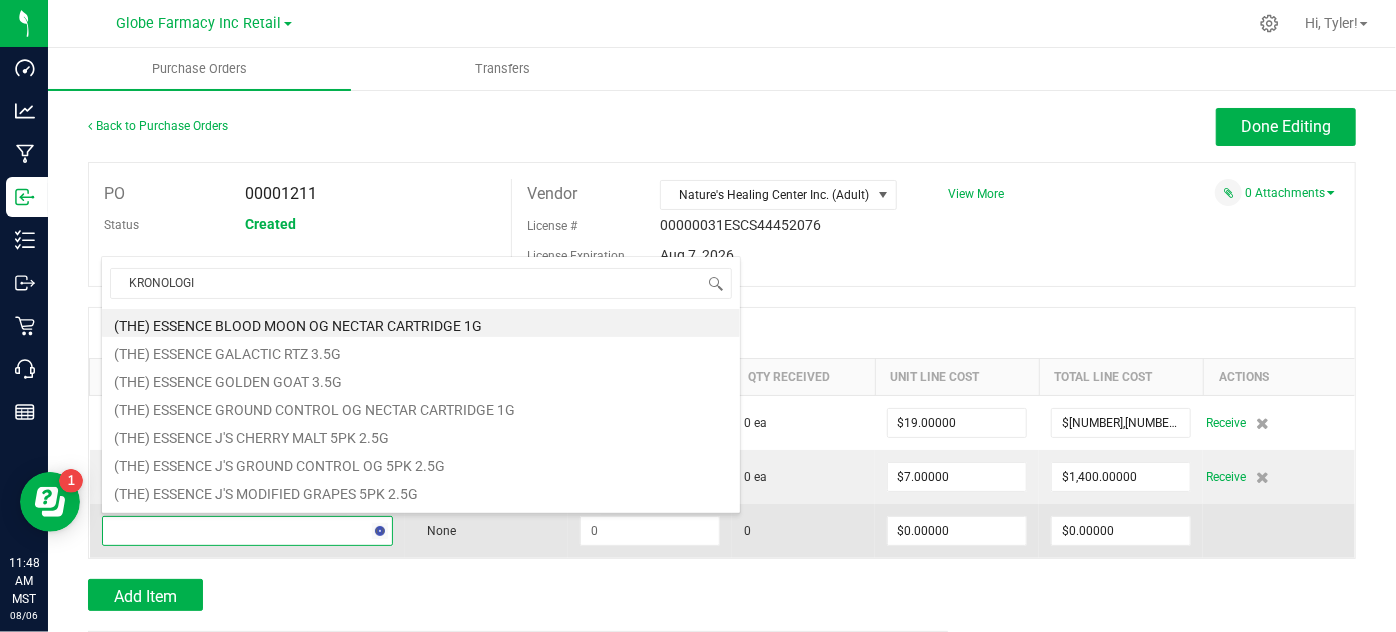 type on "KRONOLOGIK" 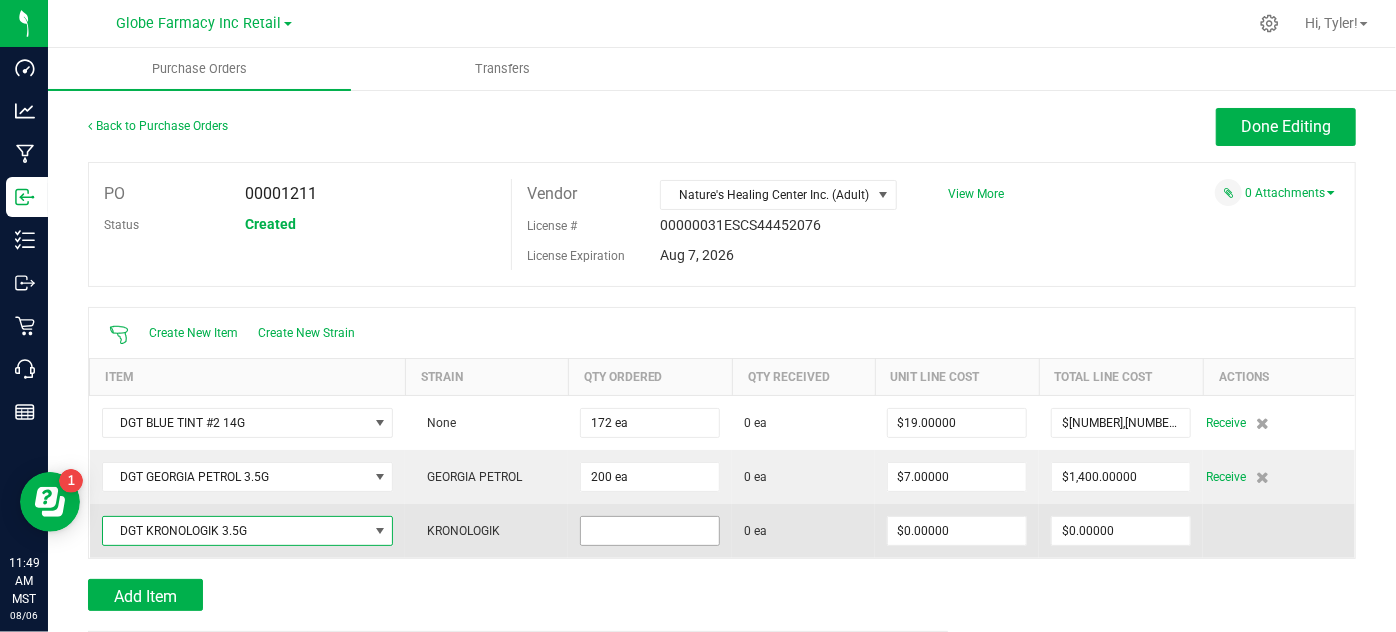 click at bounding box center (650, 531) 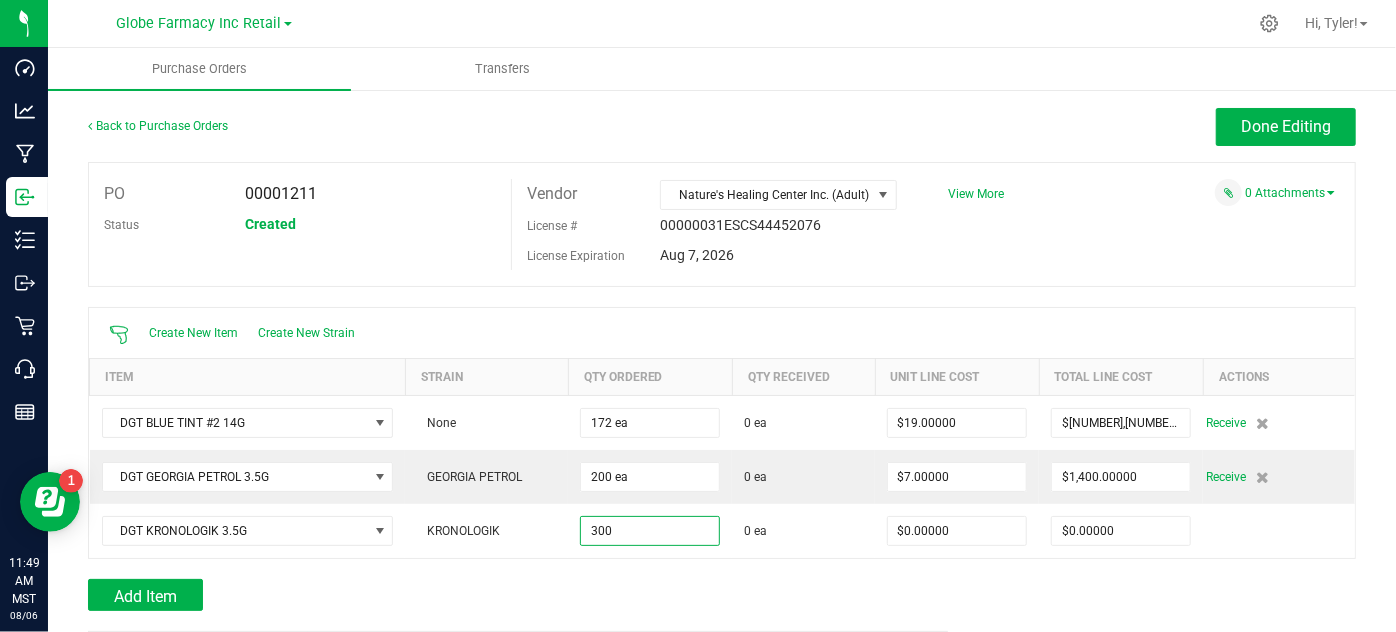 type on "300 ea" 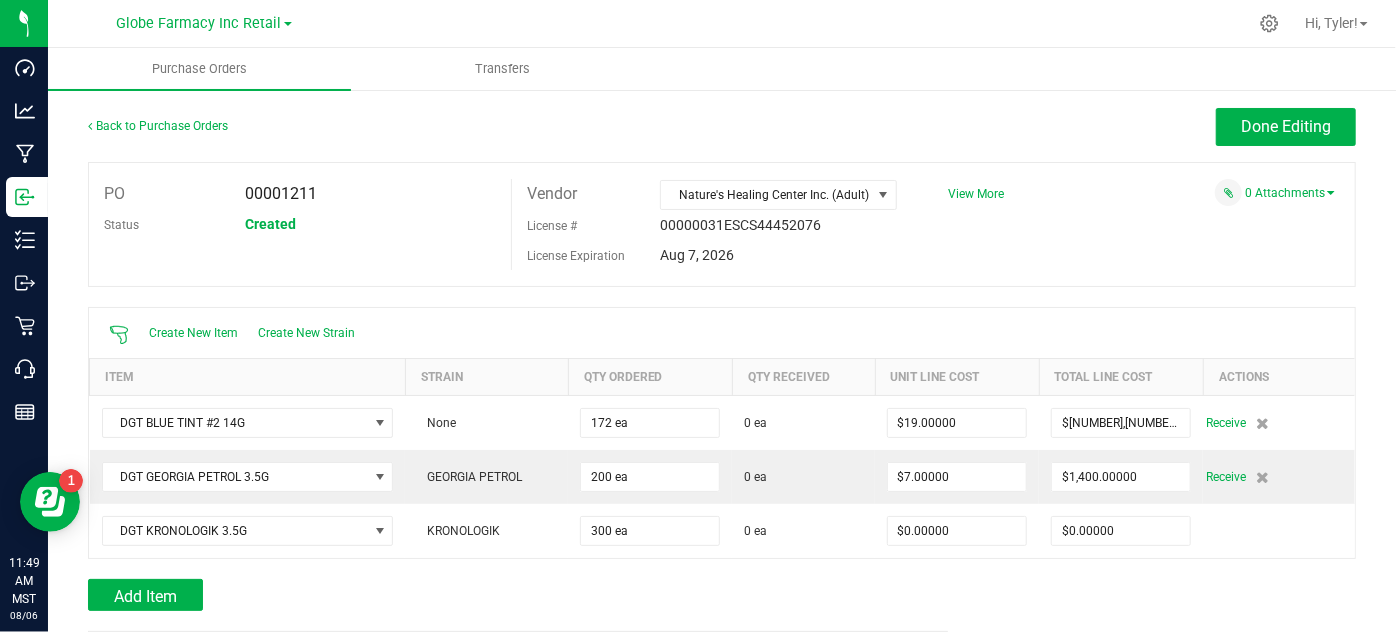 click on "Add Item" at bounding box center (510, 595) 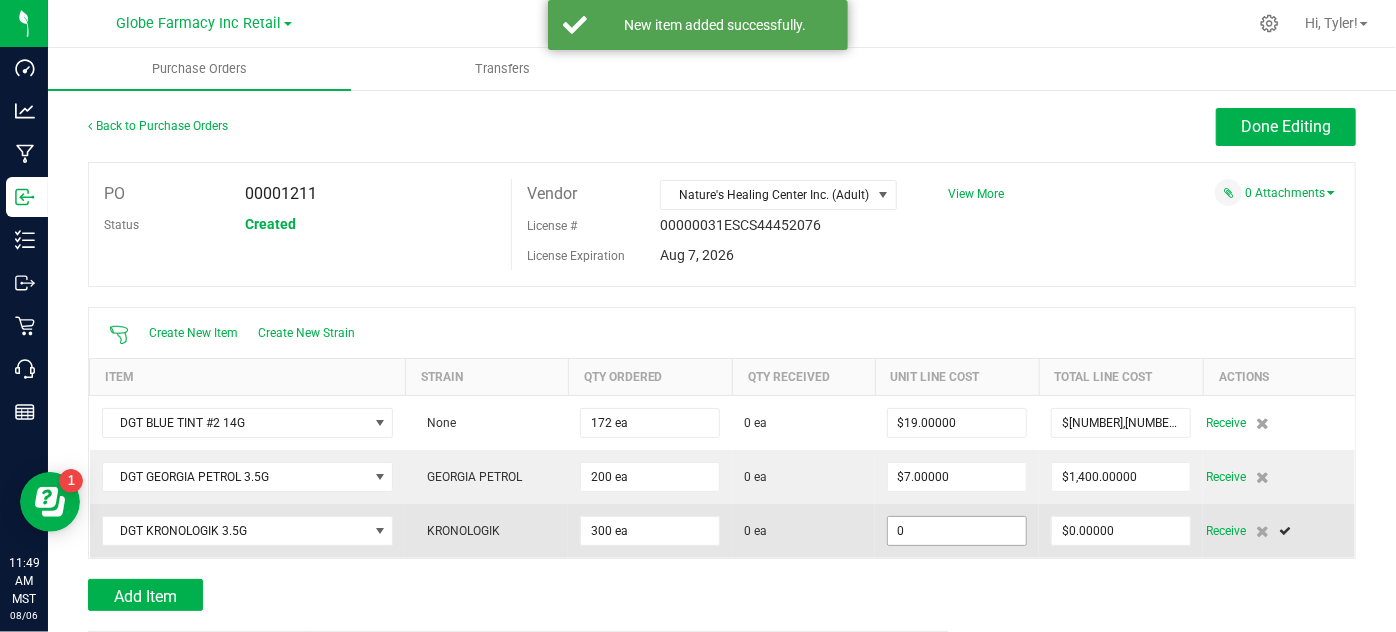 click on "0" at bounding box center [957, 531] 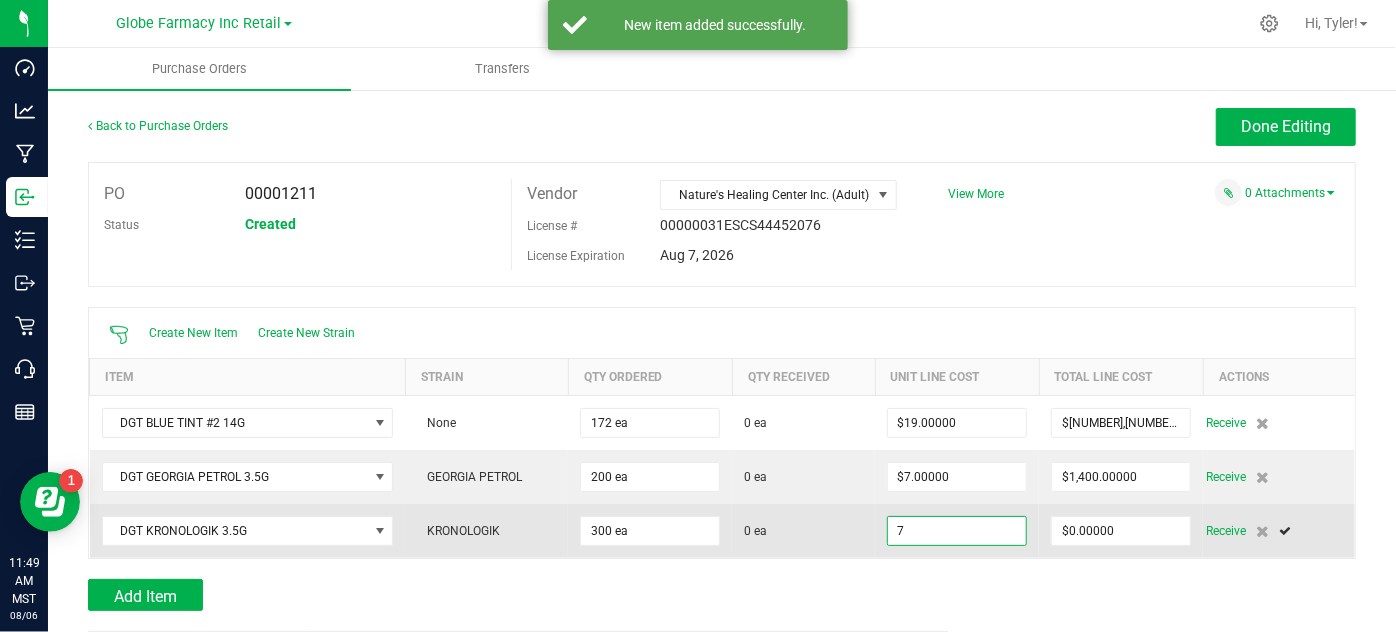 type on "$7.00000" 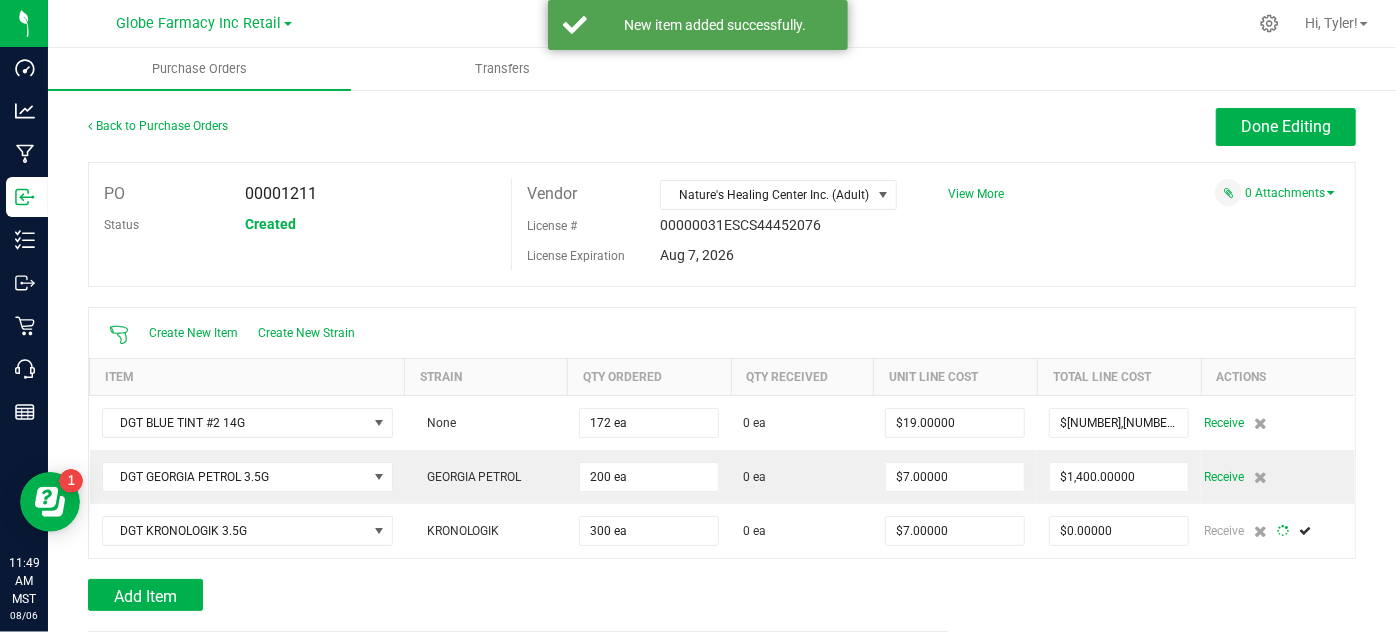 click on "Create New Item Create New Strain Item Strain Qty Ordered Qty Received Unit Line Cost Total Line Cost Actions DGT BLUE TINT #2 14G  None  172 ea  0 ea  $19.00000 $3,268.00000  Receive  DGT GEORGIA PETROL 3.5G  GEORGIA PETROL  200 ea  0 ea  $7.00000 $1,400.00000  Receive  DGT KRONOLOGIK 3.5G  KRONOLOGIK  300 ea  0 ea  $7.00000 $0.00000  Receive" at bounding box center (722, 433) 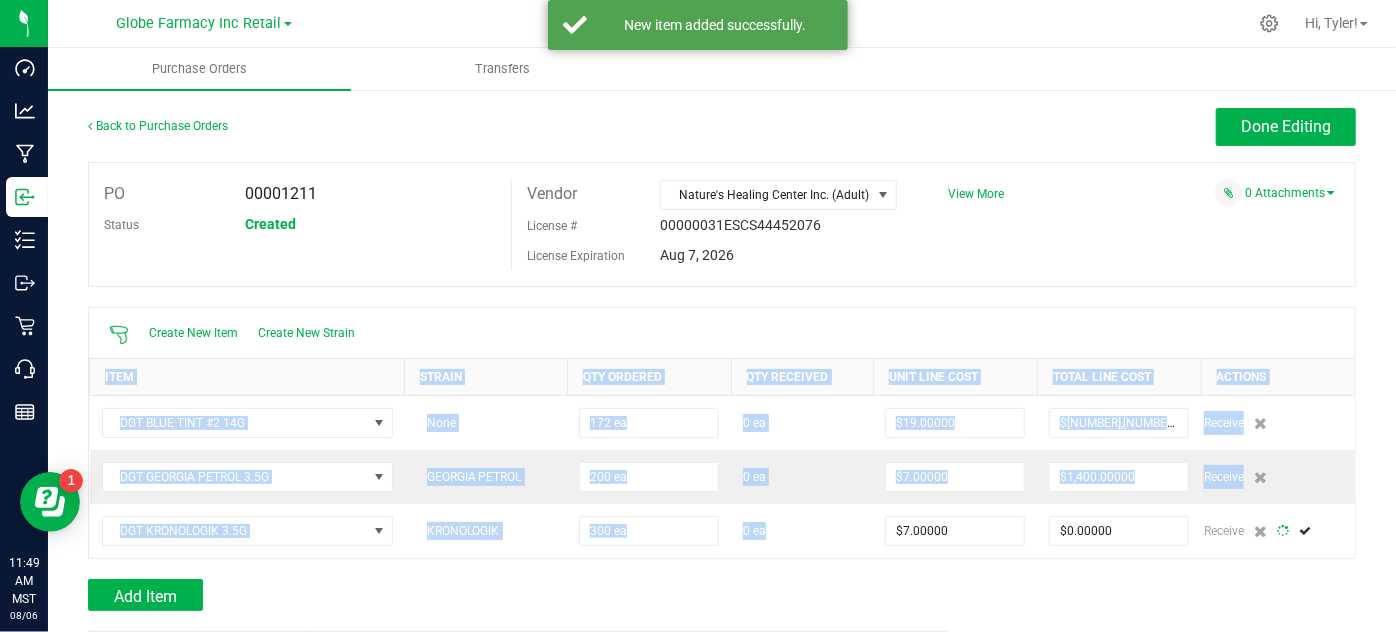 type on "300" 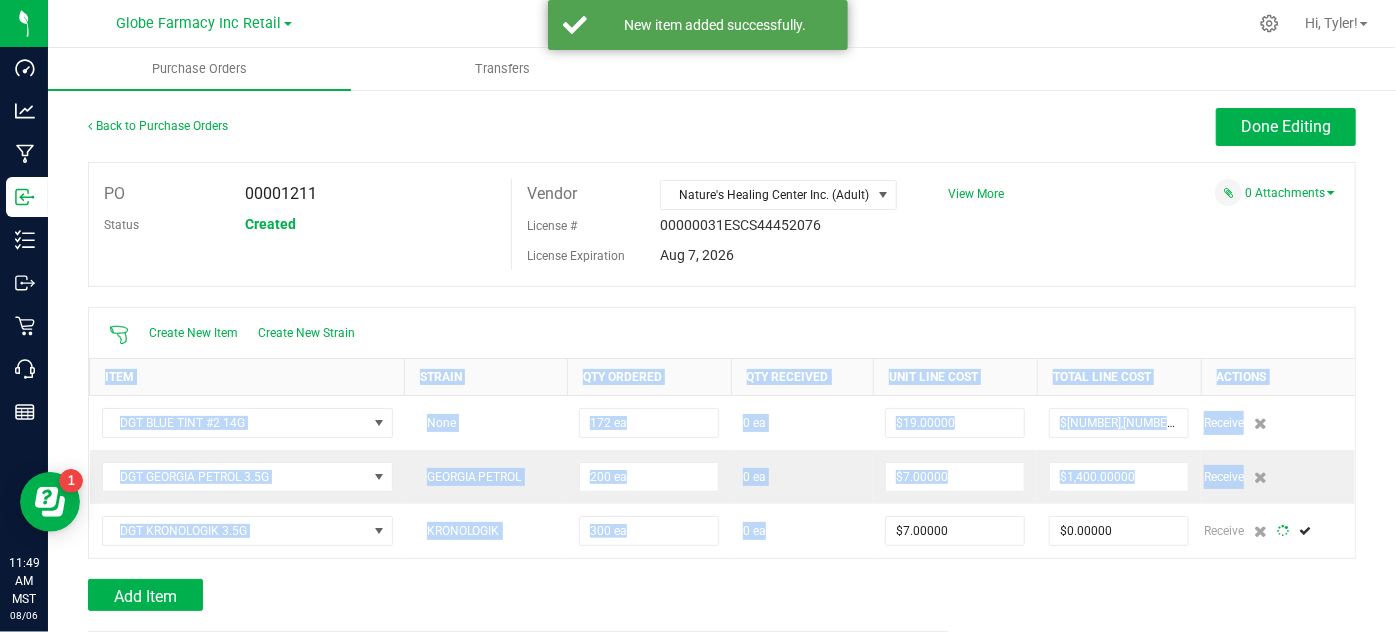 type on "$2,100.00000" 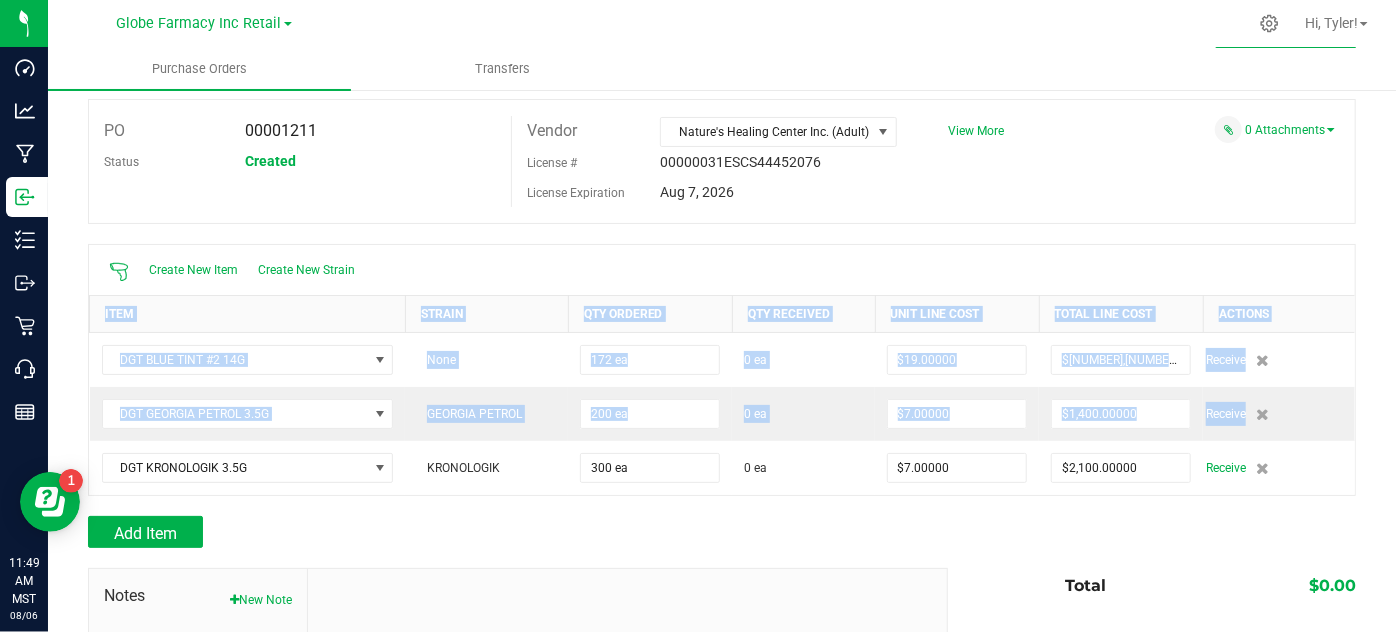 scroll, scrollTop: 90, scrollLeft: 0, axis: vertical 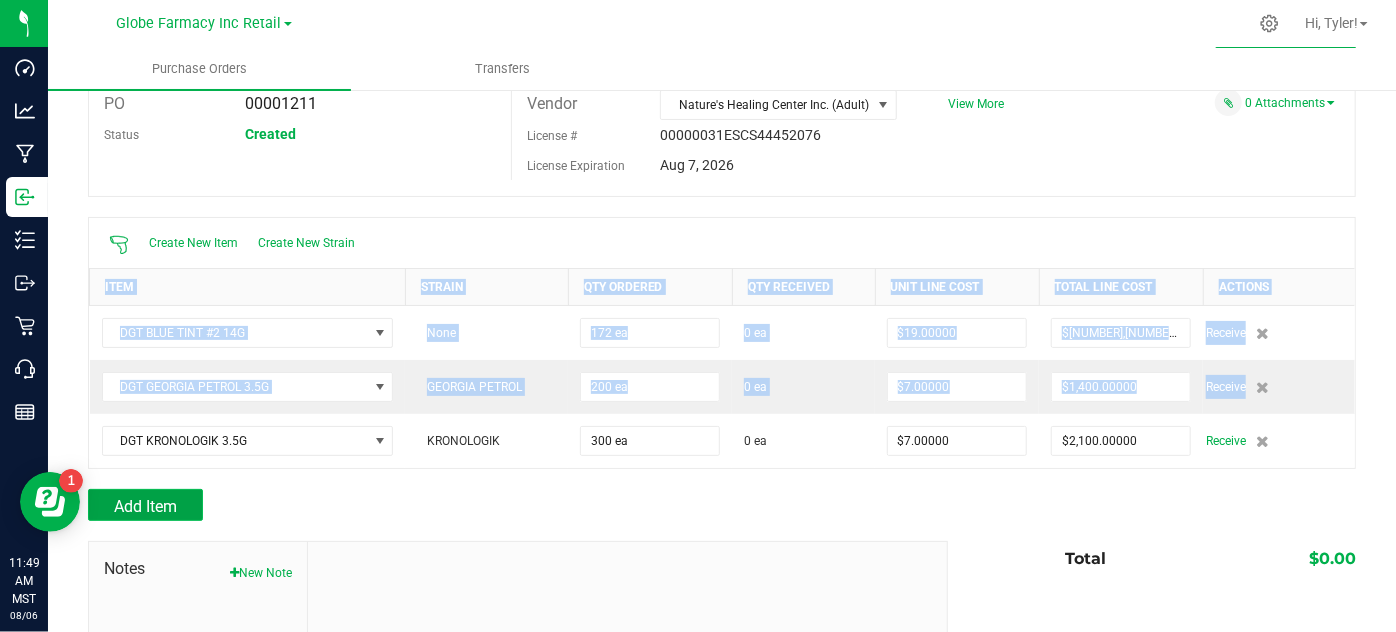 click on "Add Item" at bounding box center [145, 505] 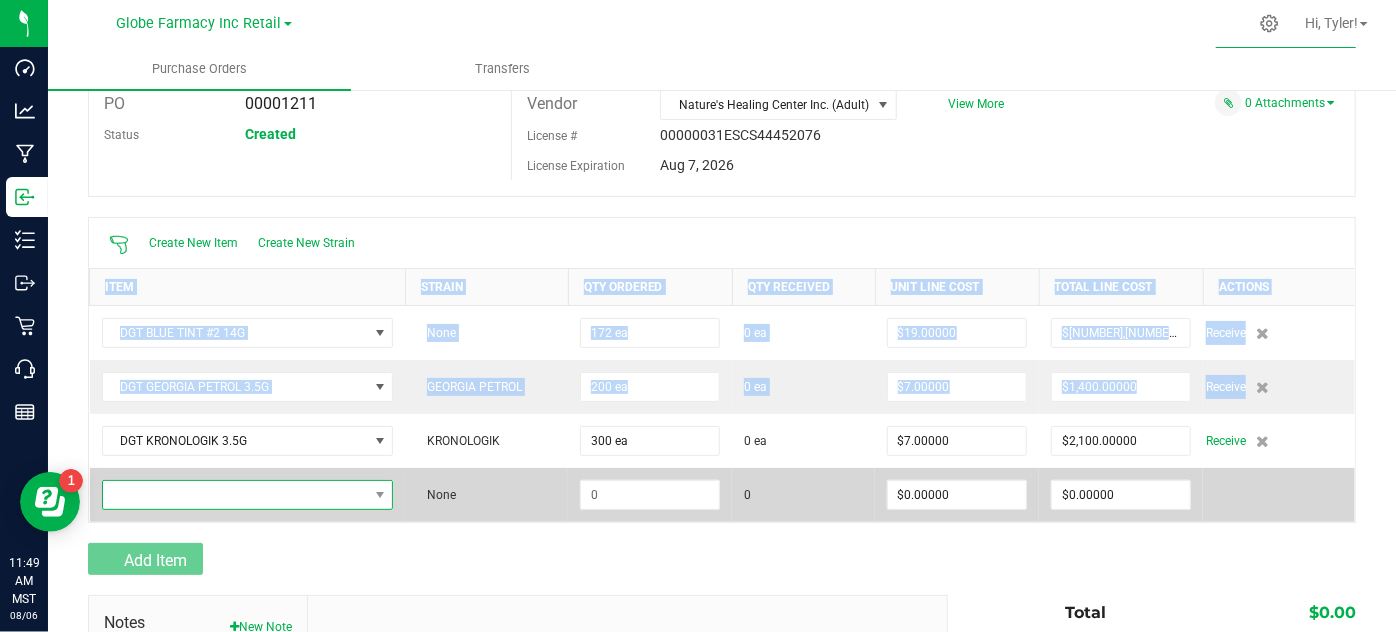 click at bounding box center [235, 495] 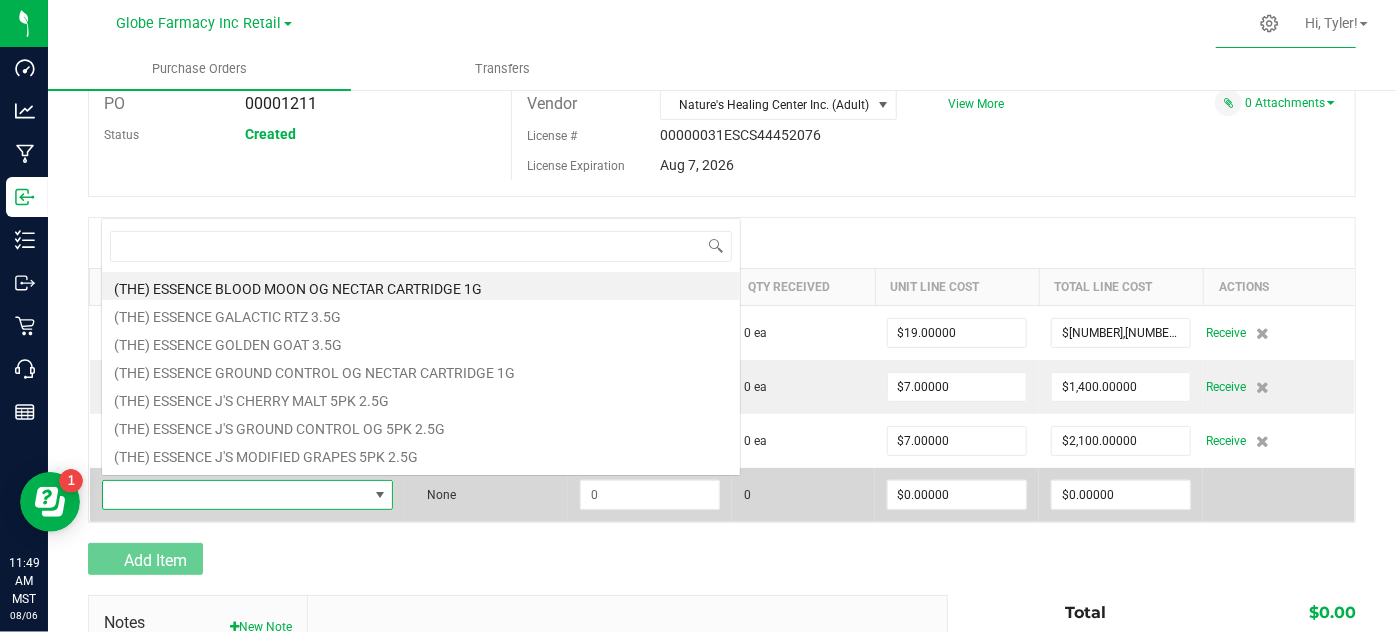 scroll, scrollTop: 0, scrollLeft: 0, axis: both 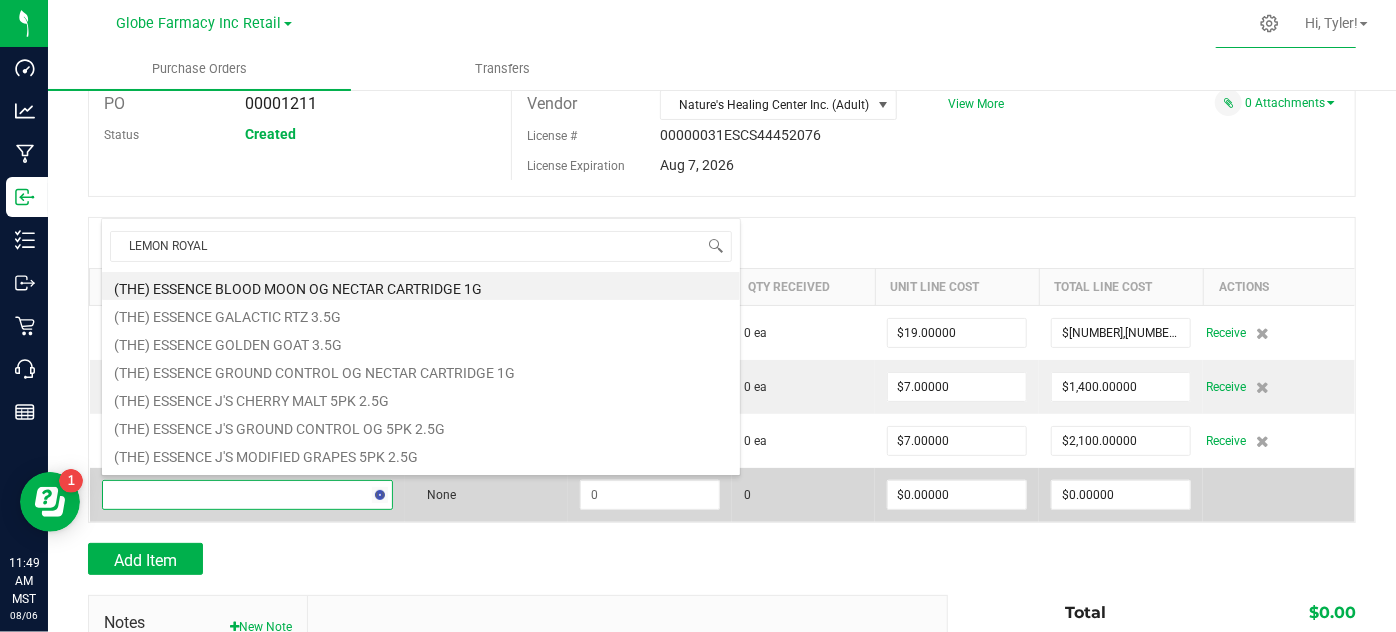 type on "LEMON ROYALE" 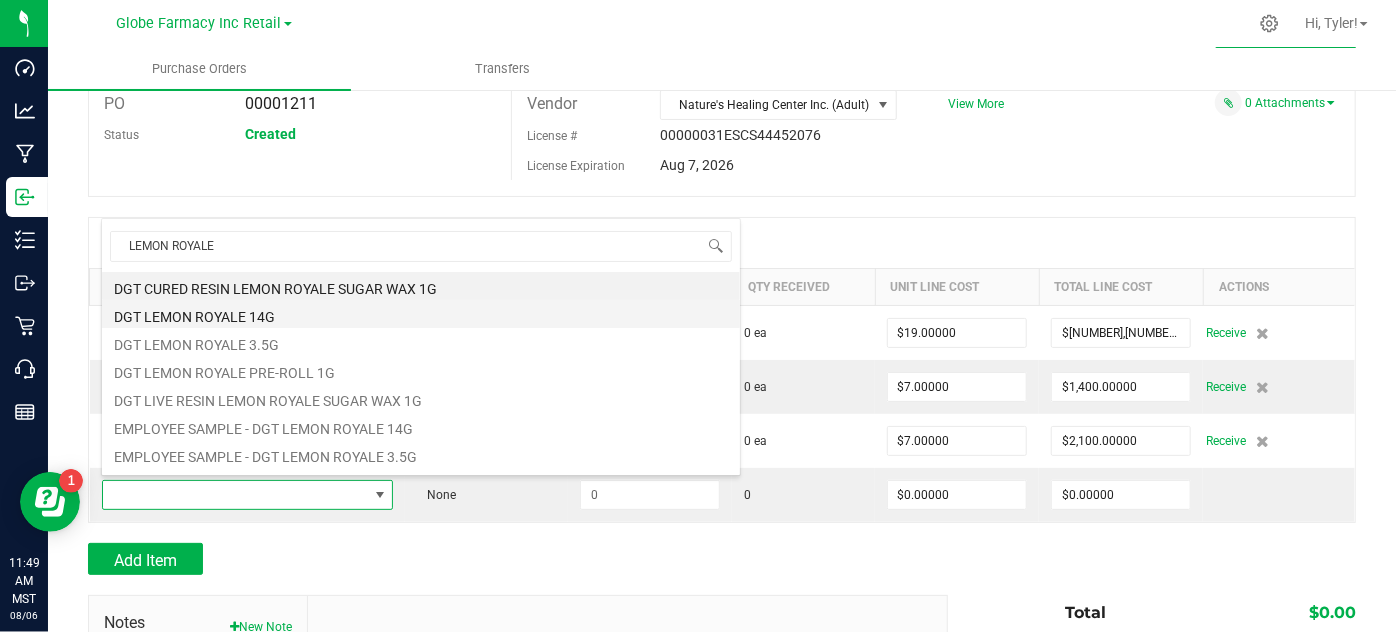 click on "DGT LEMON ROYALE 14G" at bounding box center [421, 314] 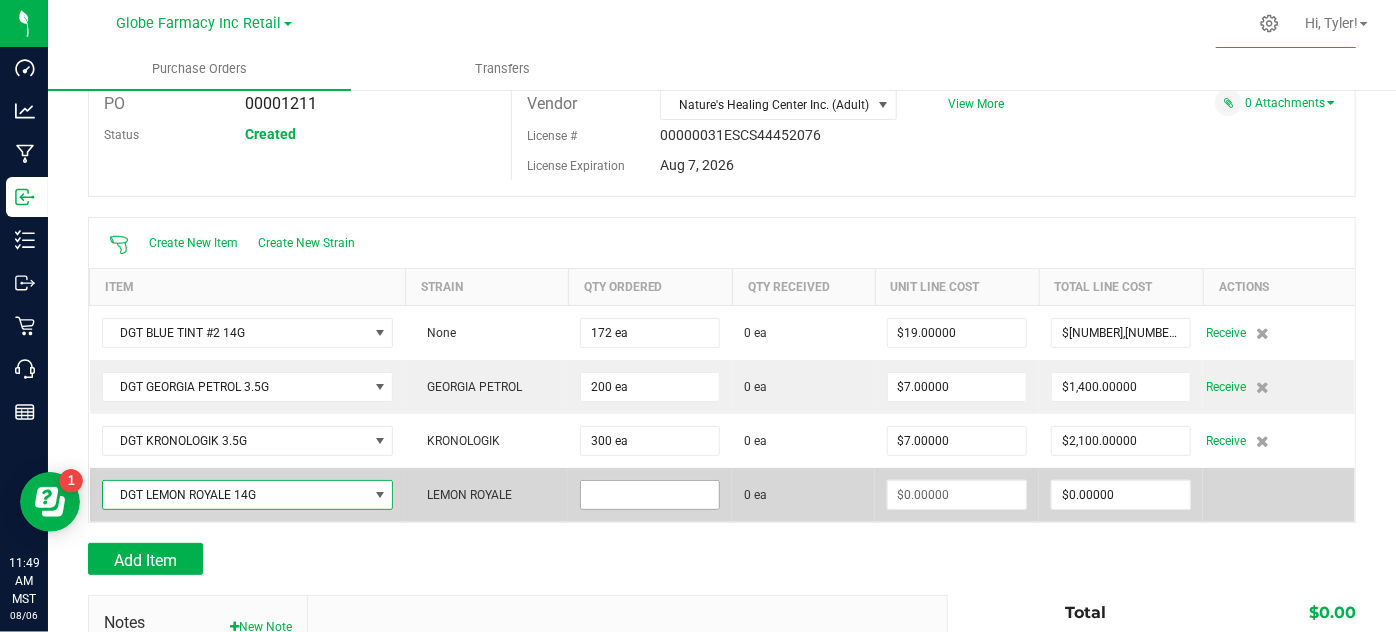click at bounding box center [650, 495] 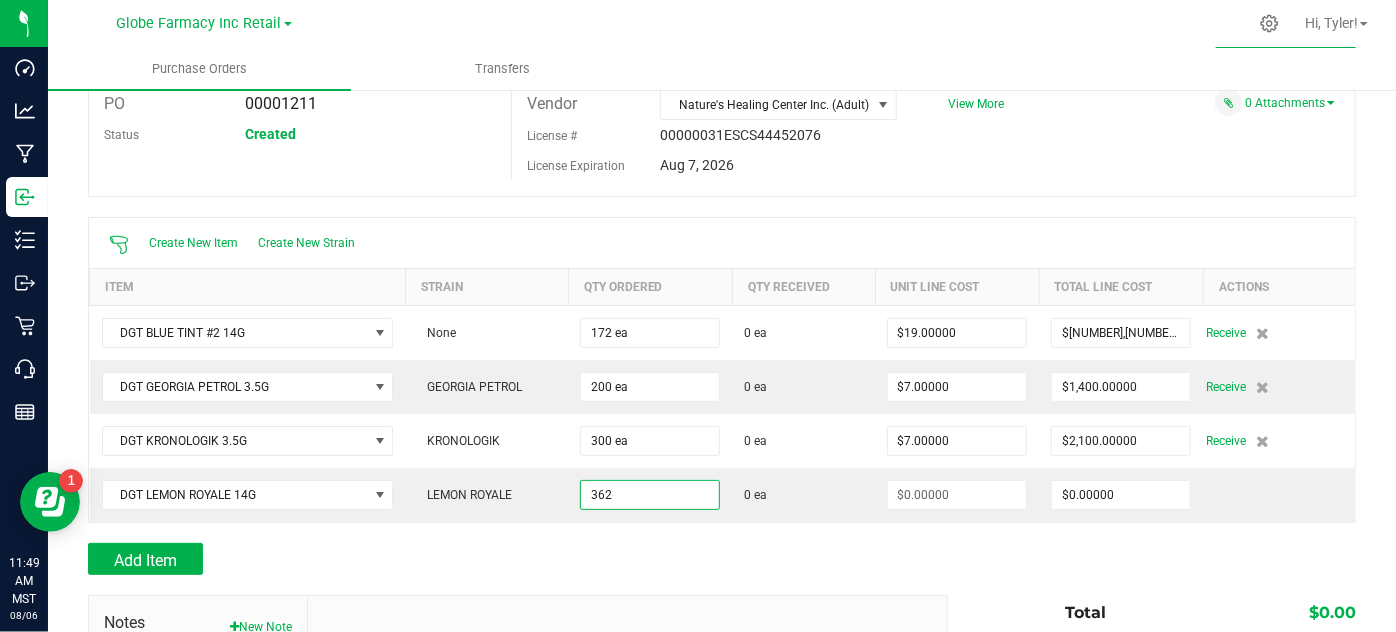 type on "362 ea" 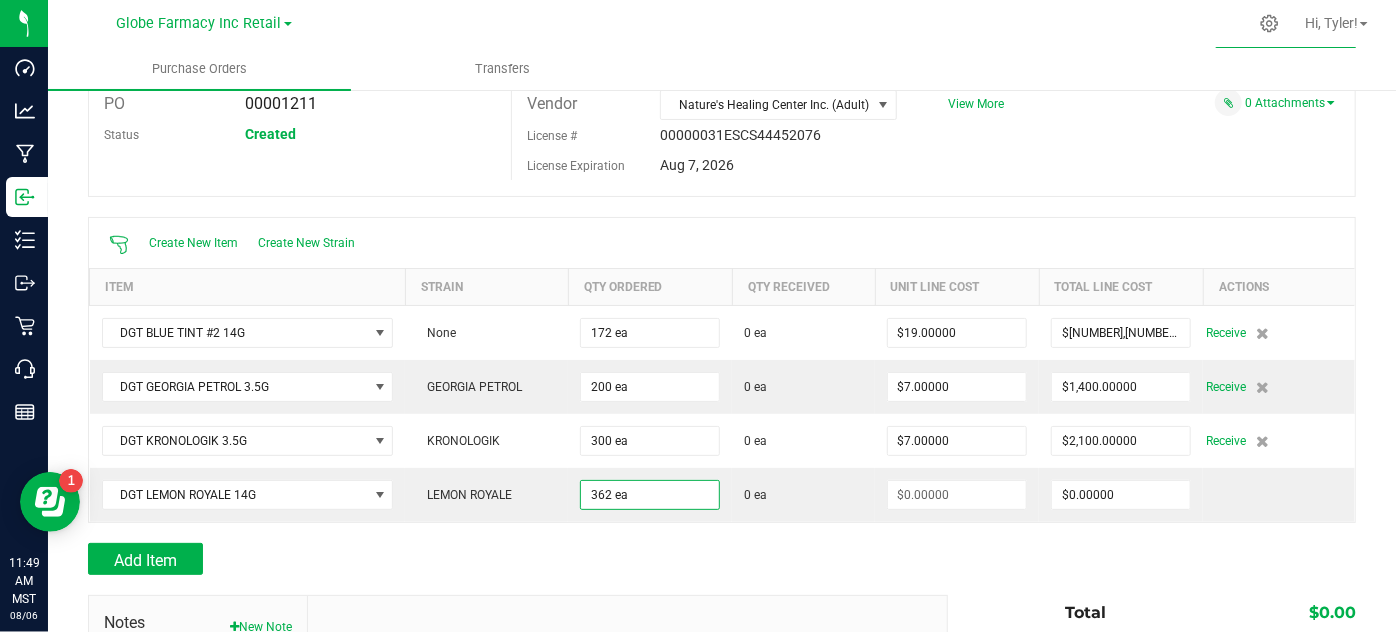 drag, startPoint x: 724, startPoint y: 553, endPoint x: 811, endPoint y: 536, distance: 88.64536 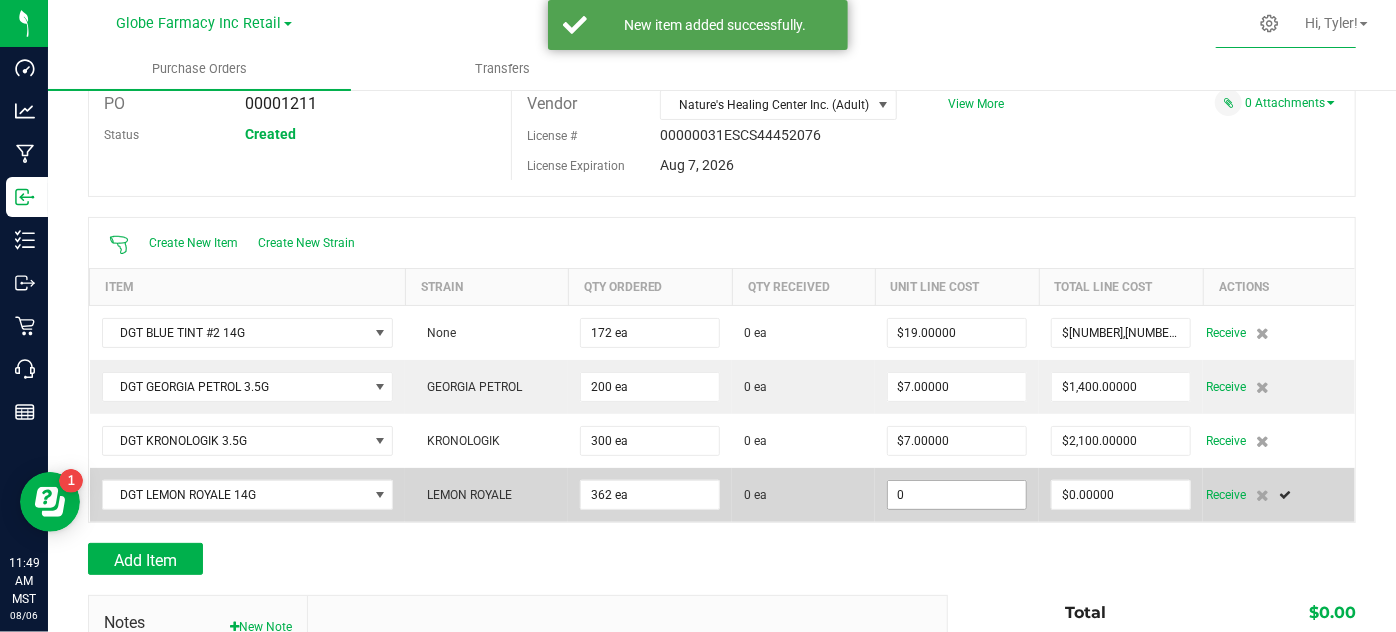click on "0" at bounding box center [957, 495] 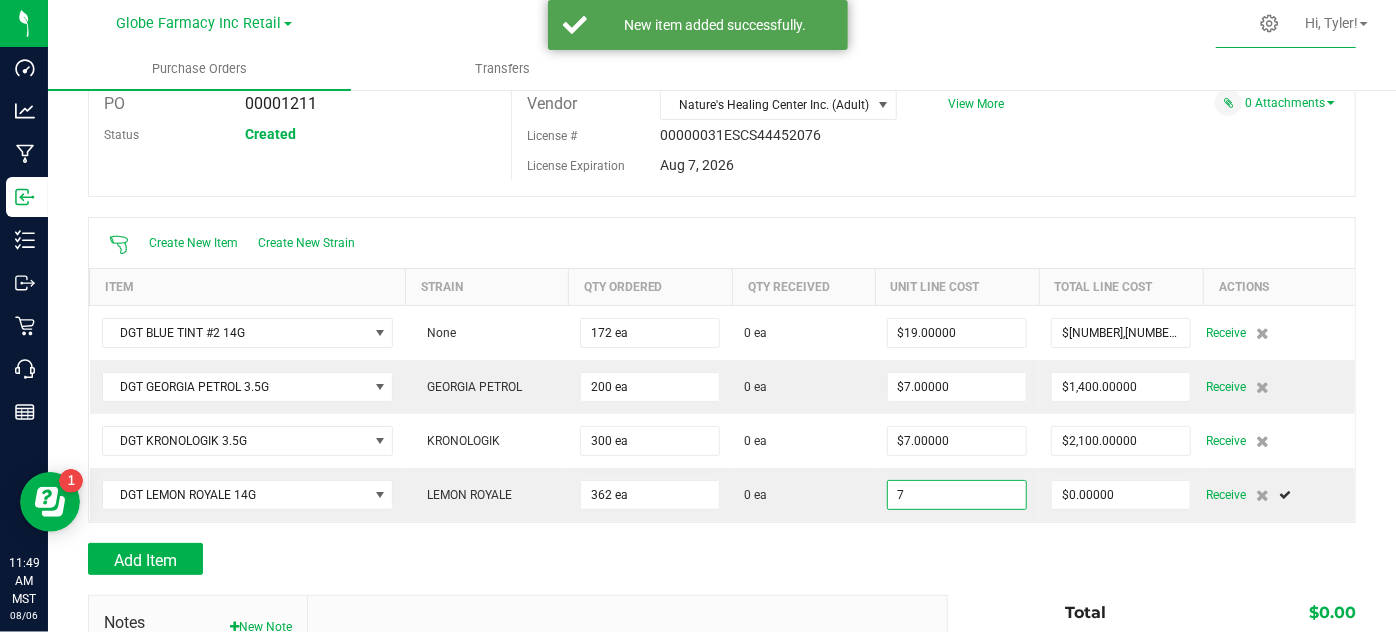 type on "$7.00000" 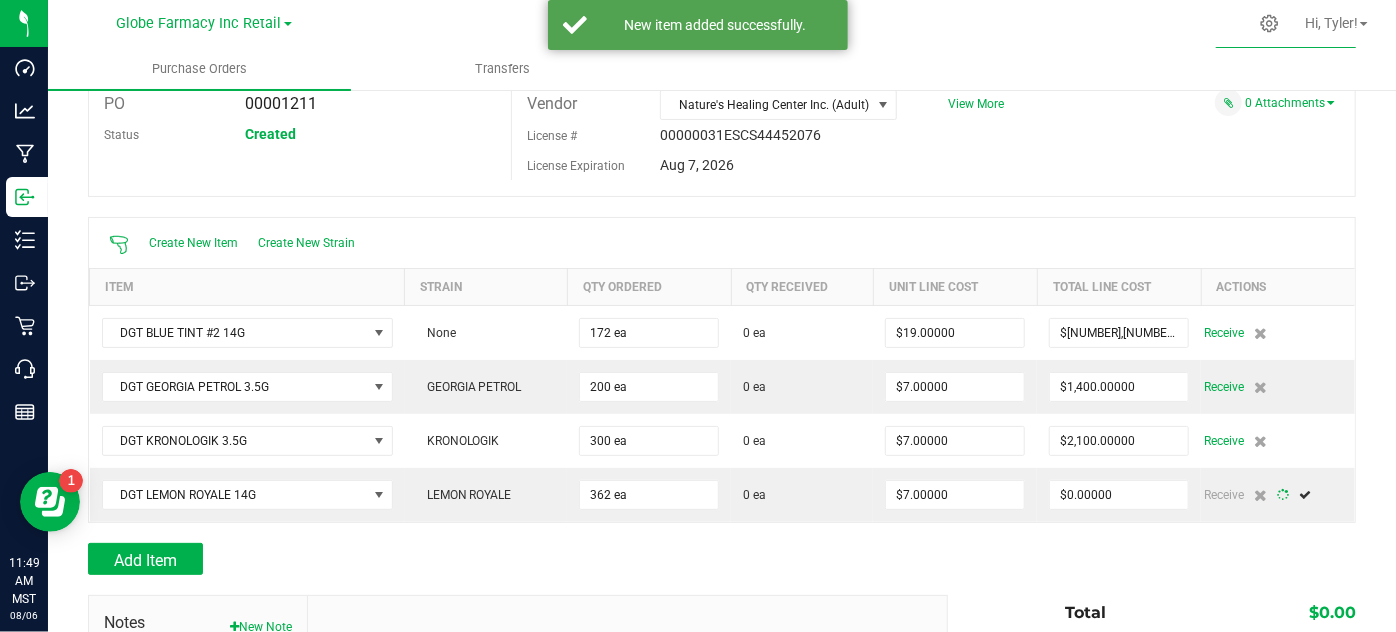 click at bounding box center (722, 533) 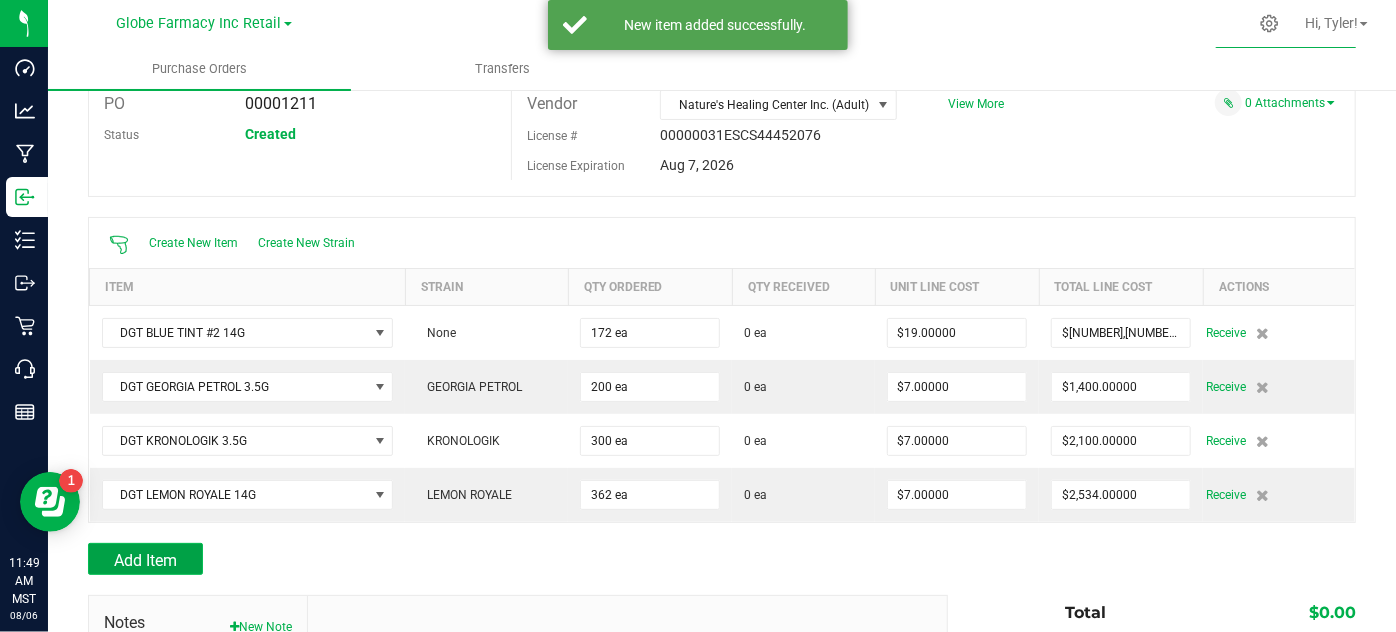 click on "Add Item" at bounding box center (145, 559) 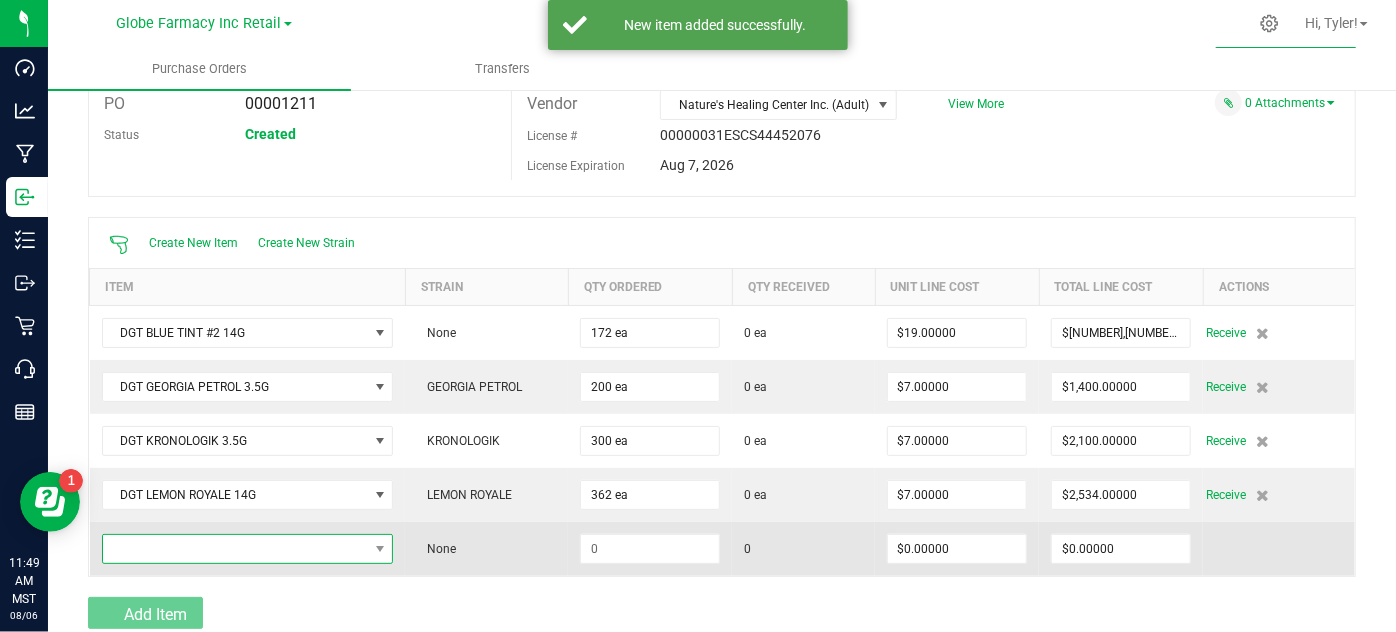 click at bounding box center (235, 549) 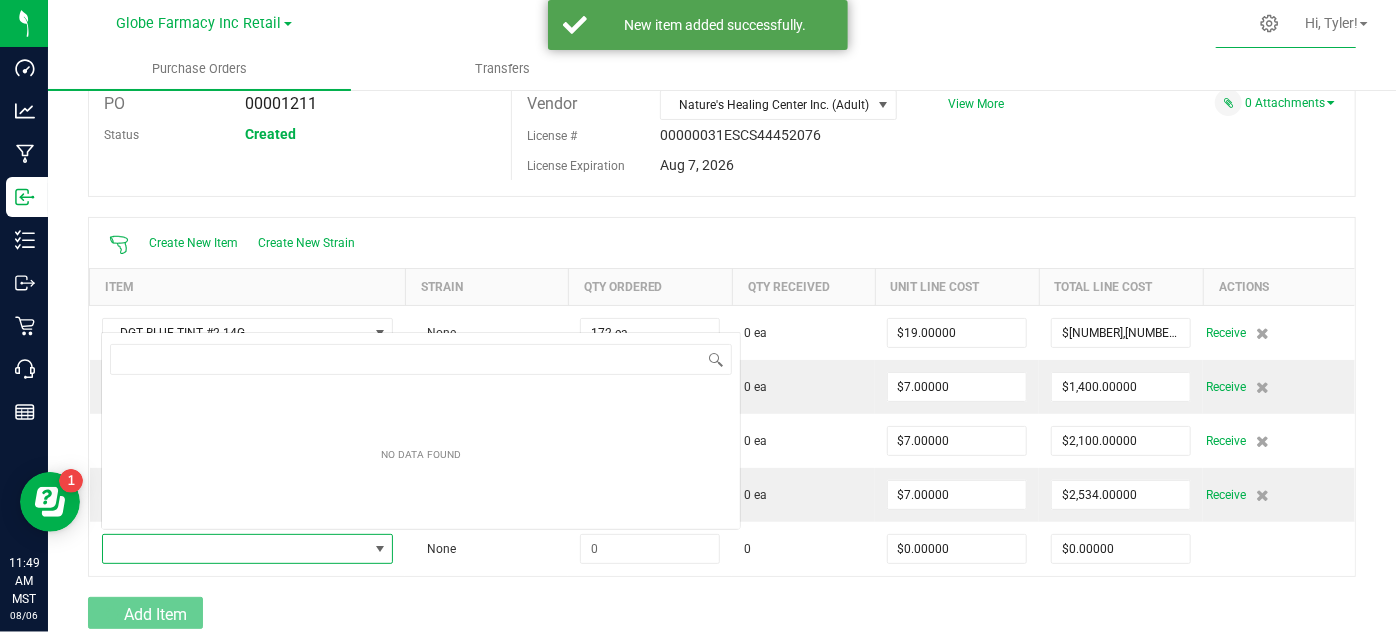 scroll, scrollTop: 0, scrollLeft: 0, axis: both 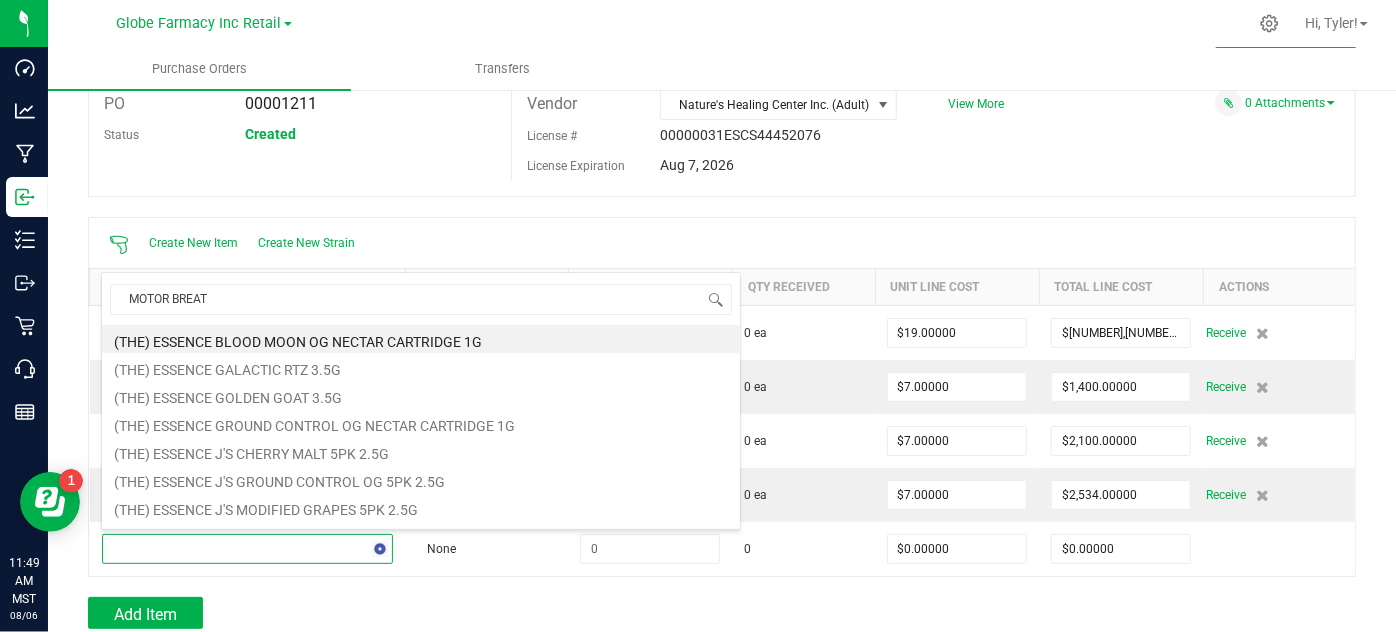 type on "MOTOR BREATH" 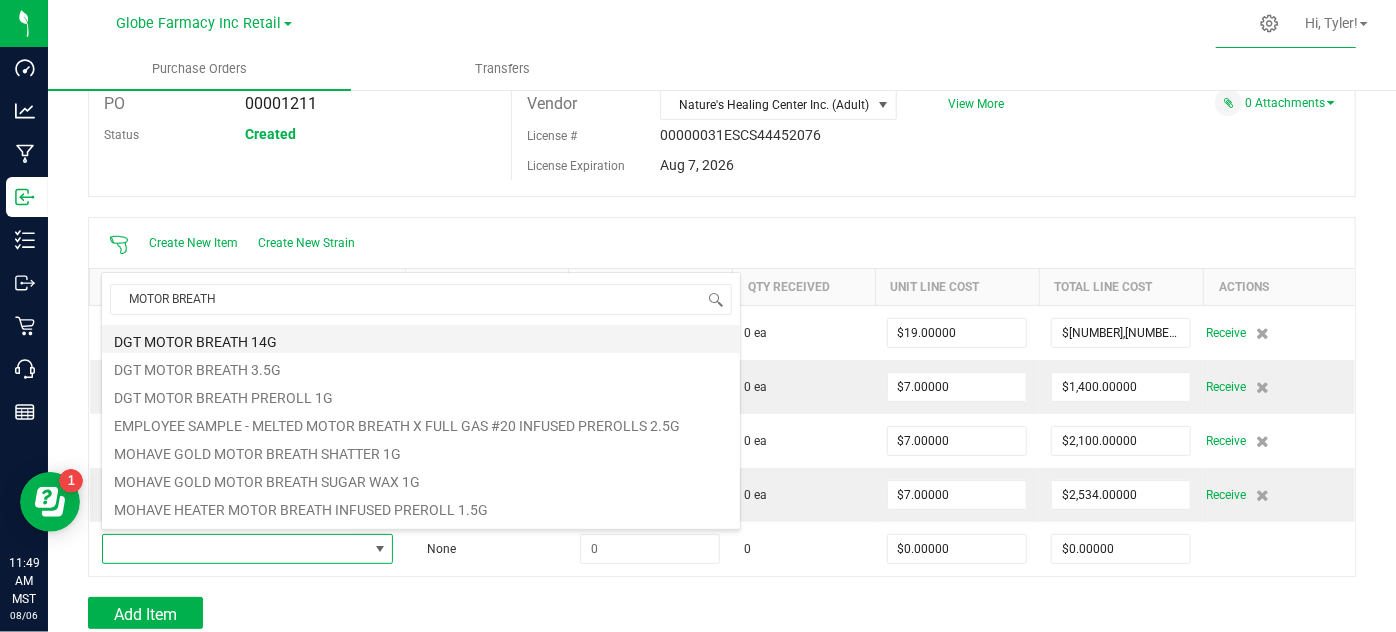 click on "DGT MOTOR BREATH 14G" at bounding box center (421, 339) 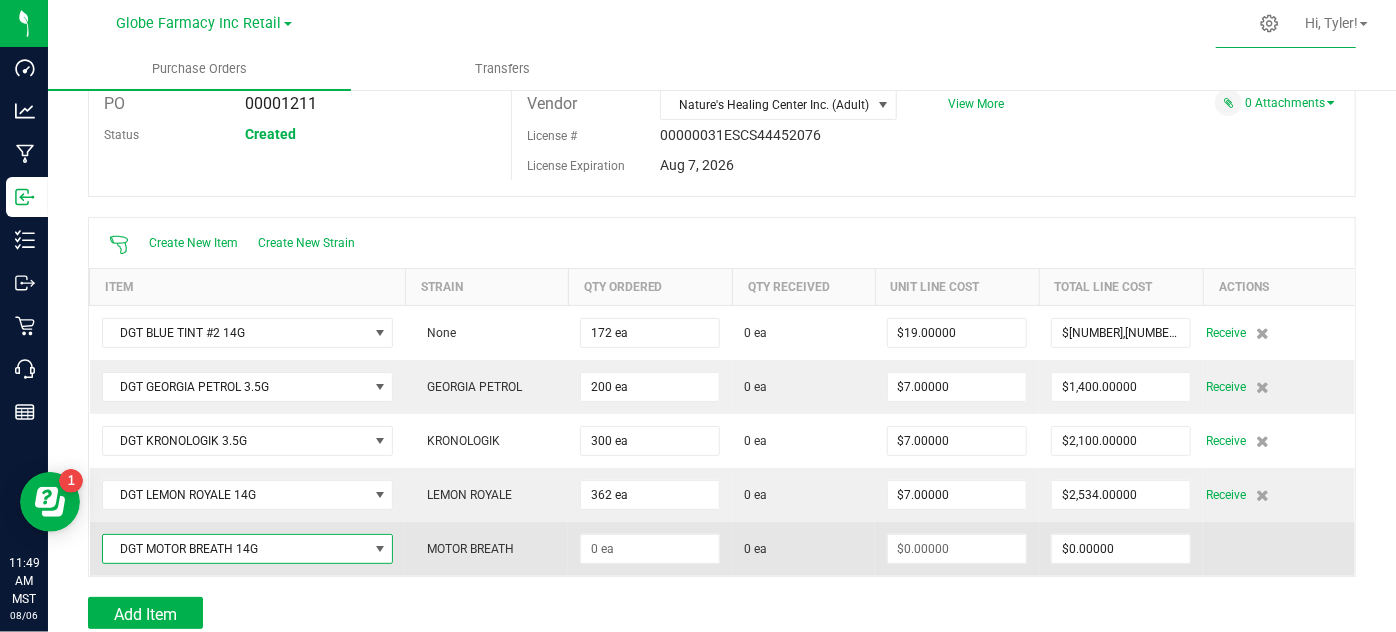 click on "DGT MOTOR BREATH 14G" at bounding box center (235, 549) 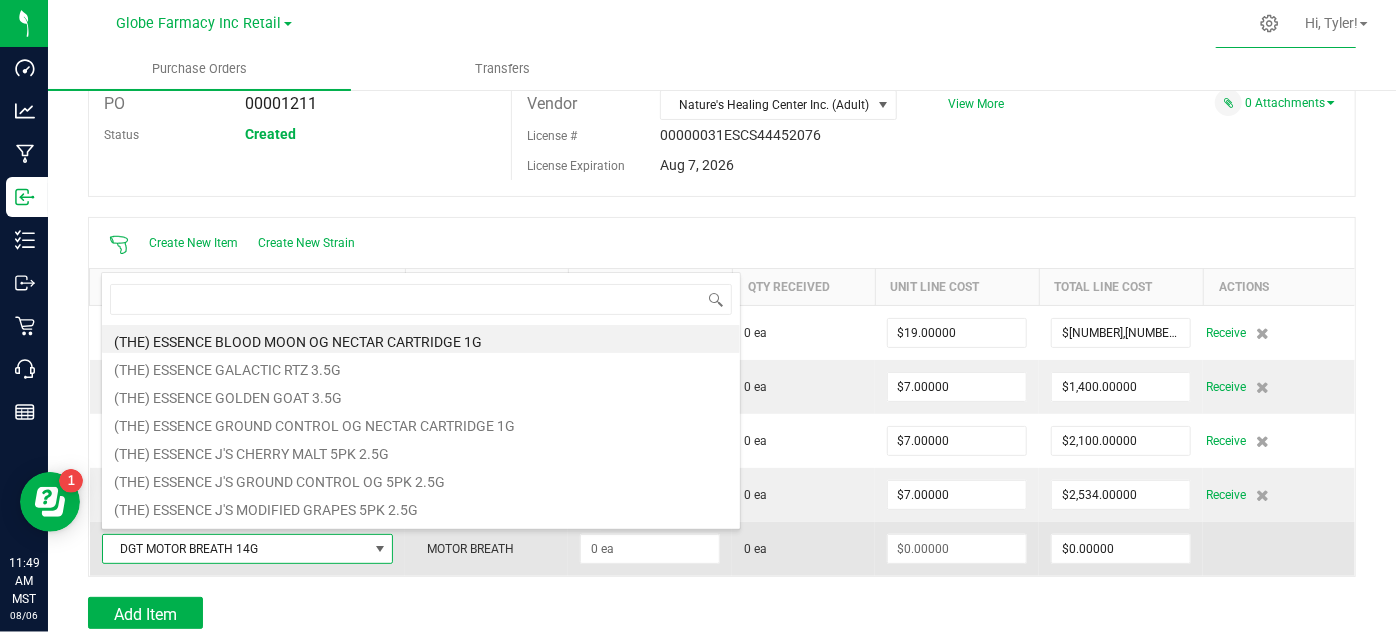 scroll, scrollTop: 99970, scrollLeft: 99711, axis: both 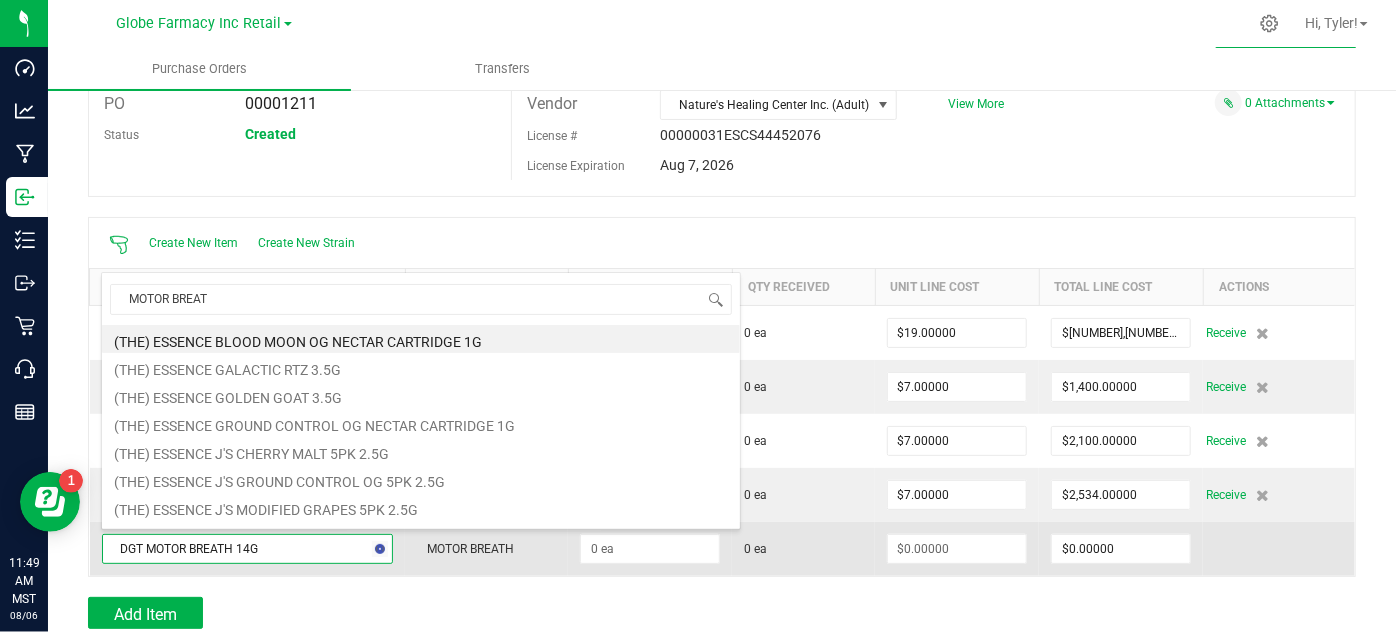 type on "MOTOR BREATH" 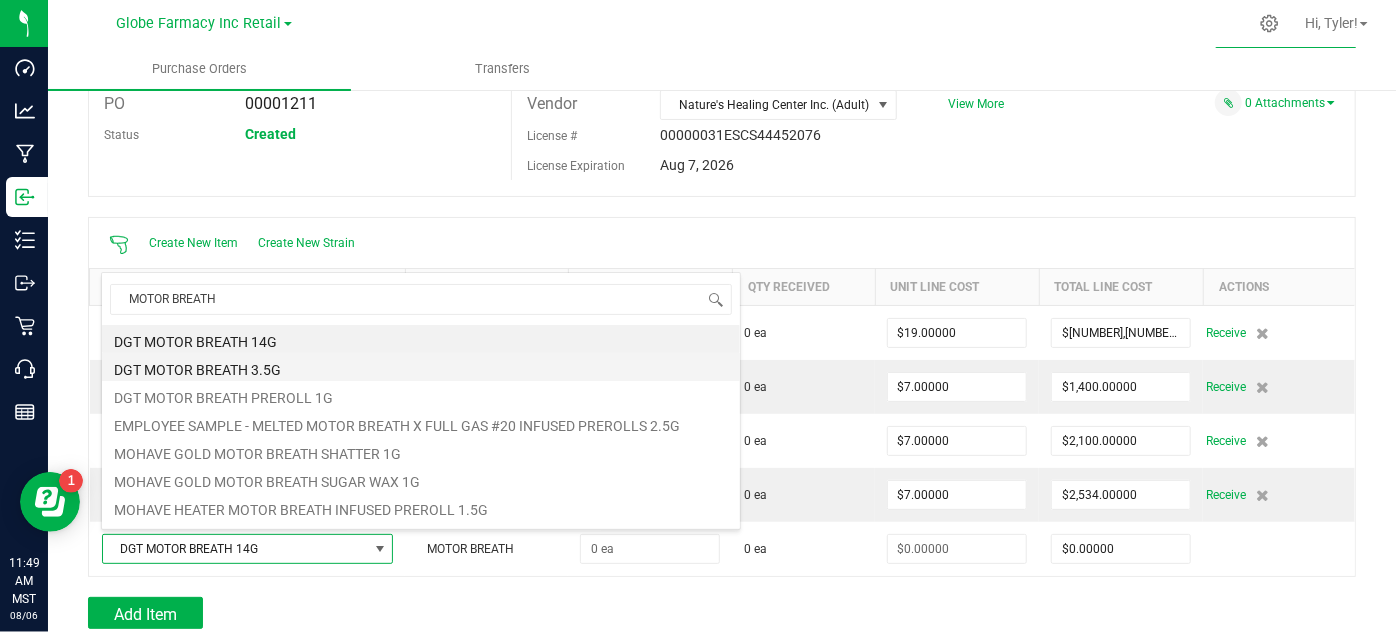 click on "DGT MOTOR BREATH 3.5G" at bounding box center [421, 367] 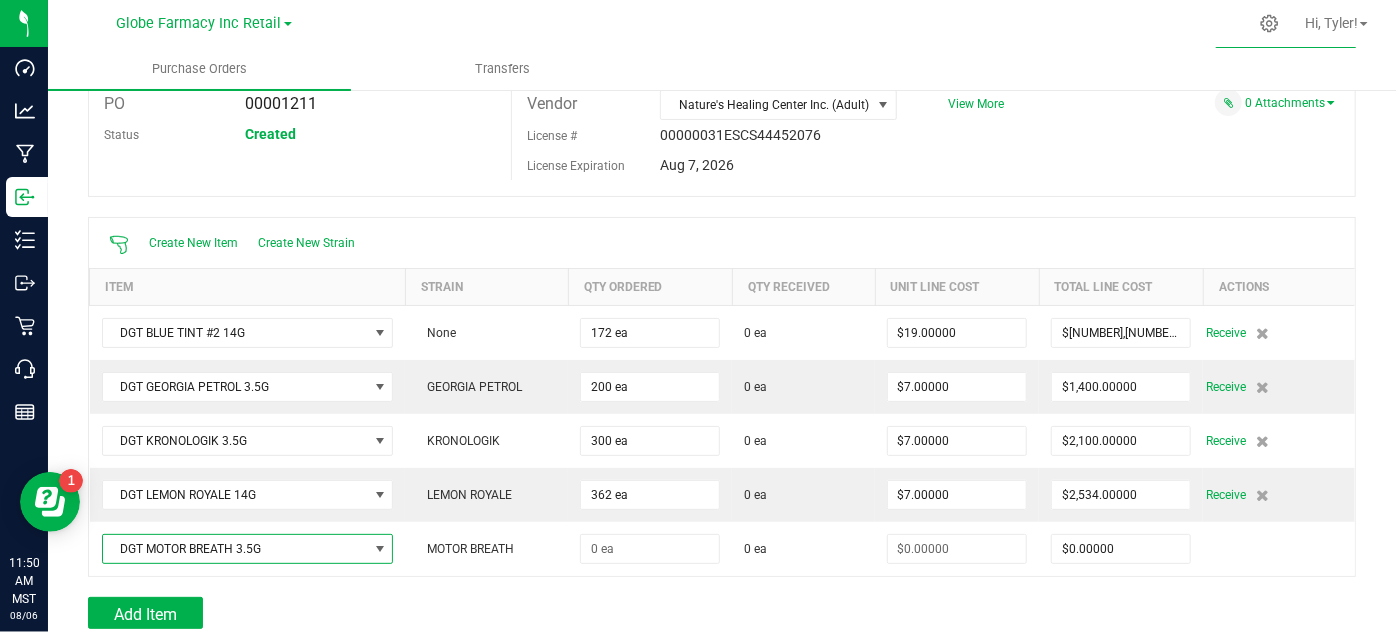 click on "Add Item" at bounding box center [510, 613] 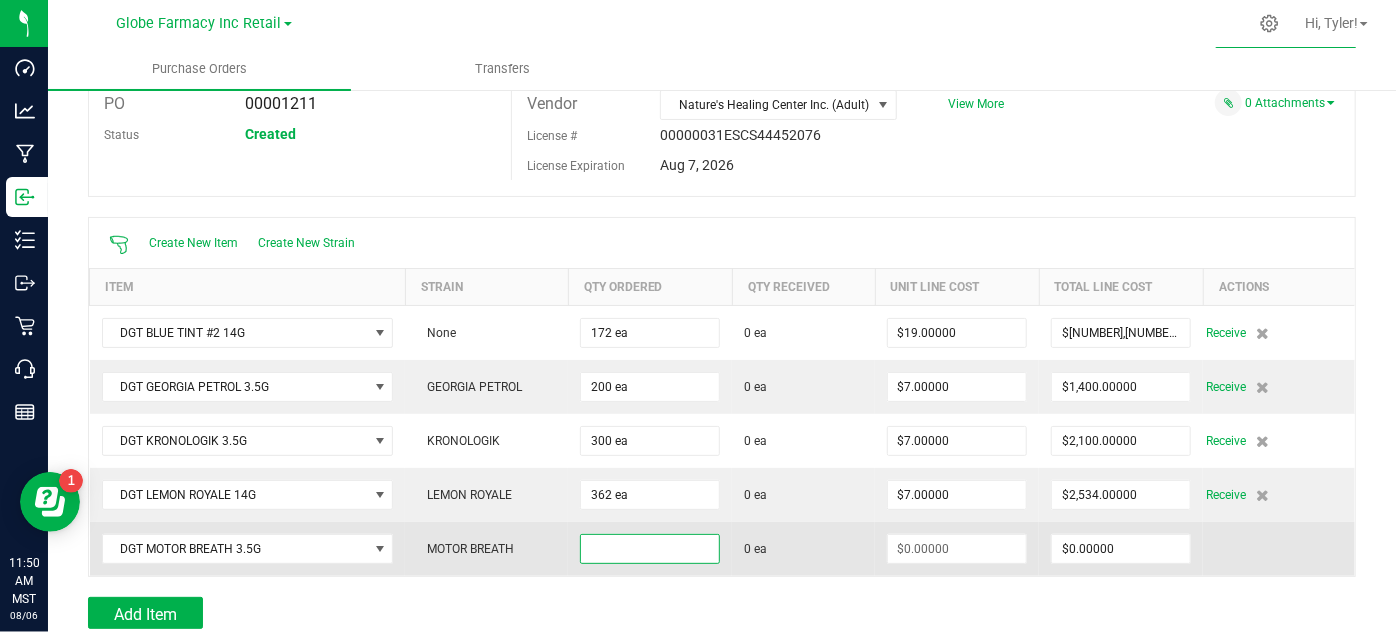click at bounding box center [650, 549] 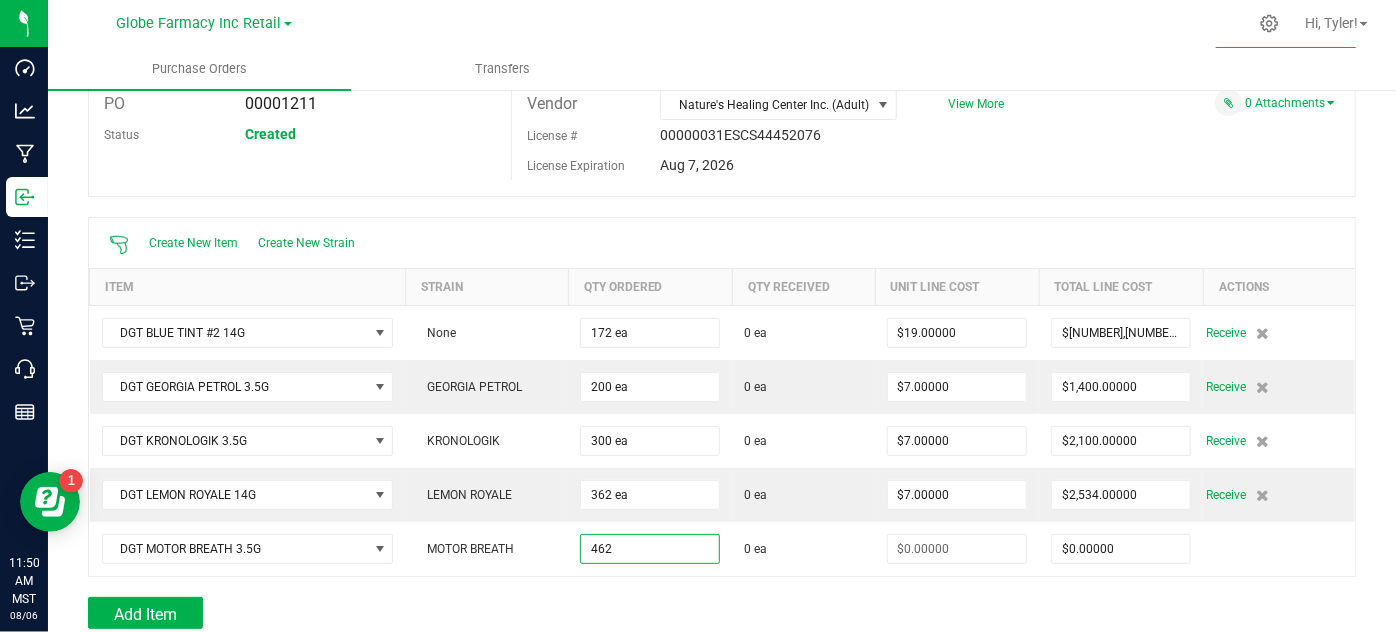 type on "462 ea" 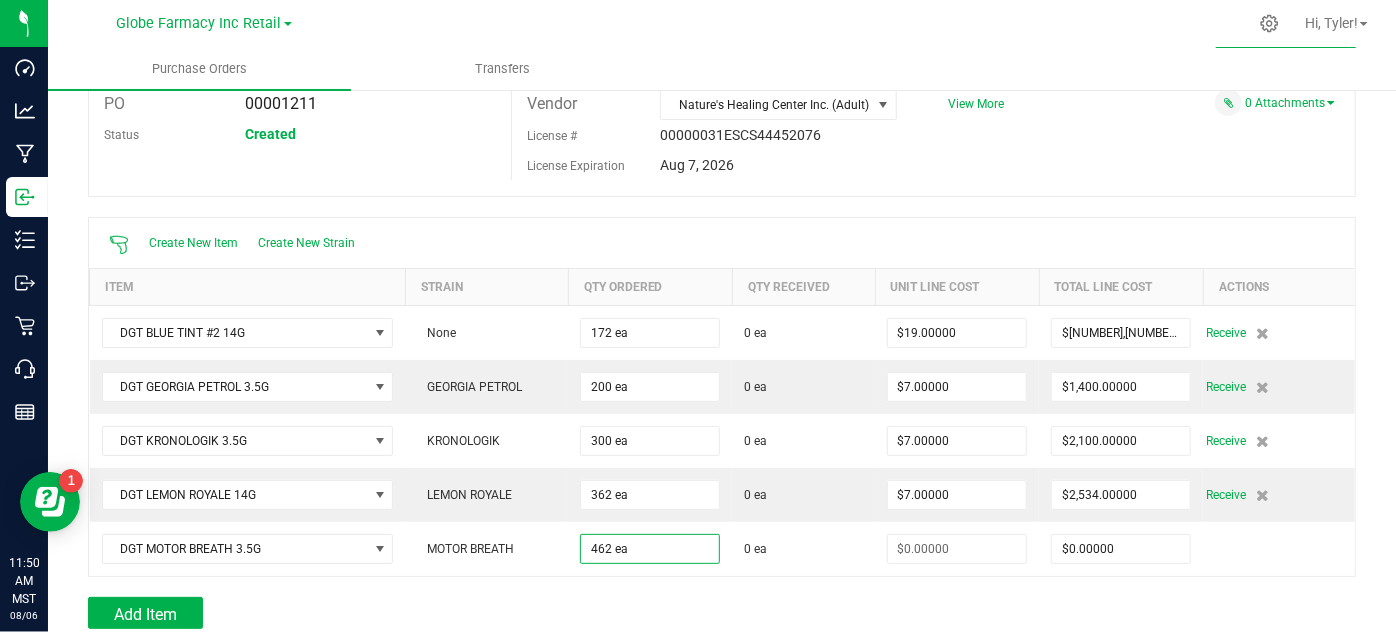 click at bounding box center [722, 587] 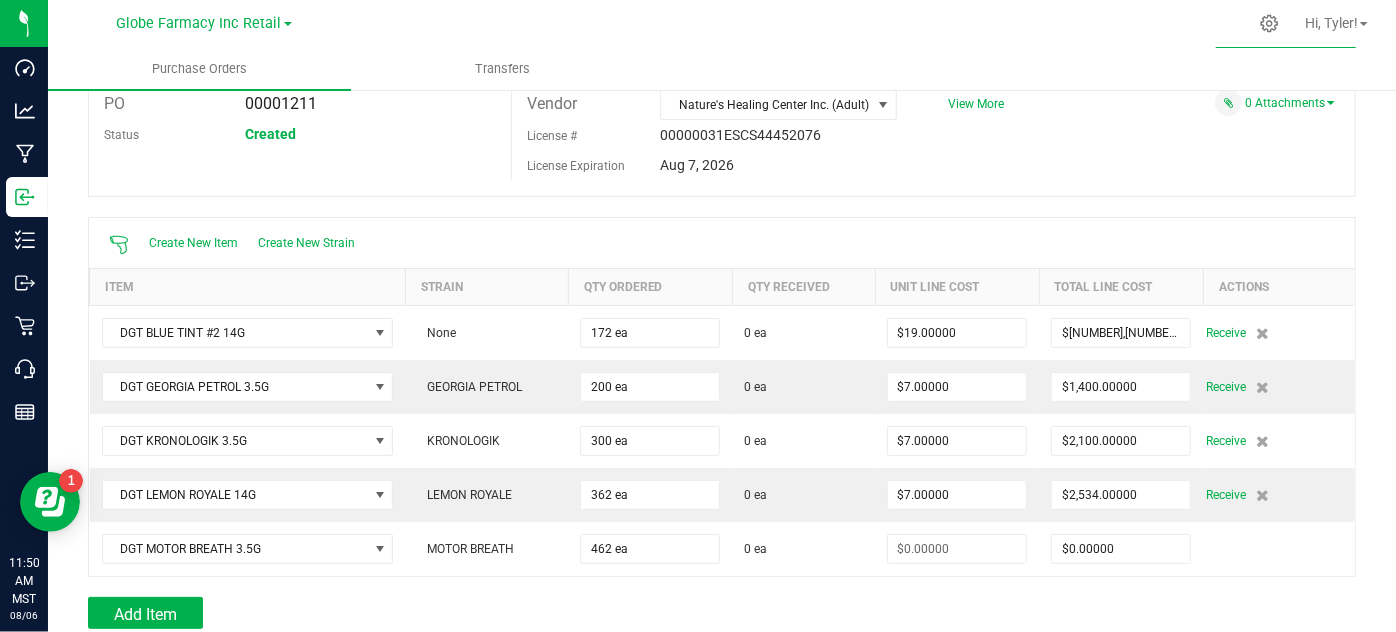 type on "$0.00000" 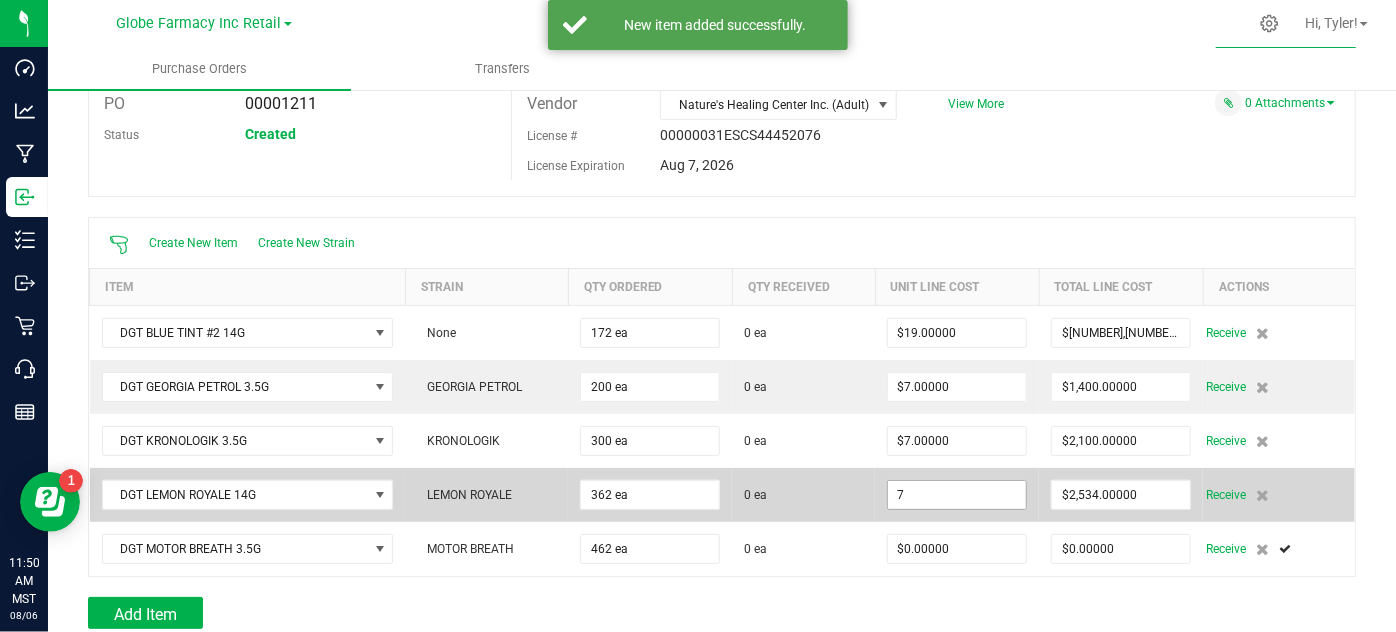 click on "7" at bounding box center (957, 495) 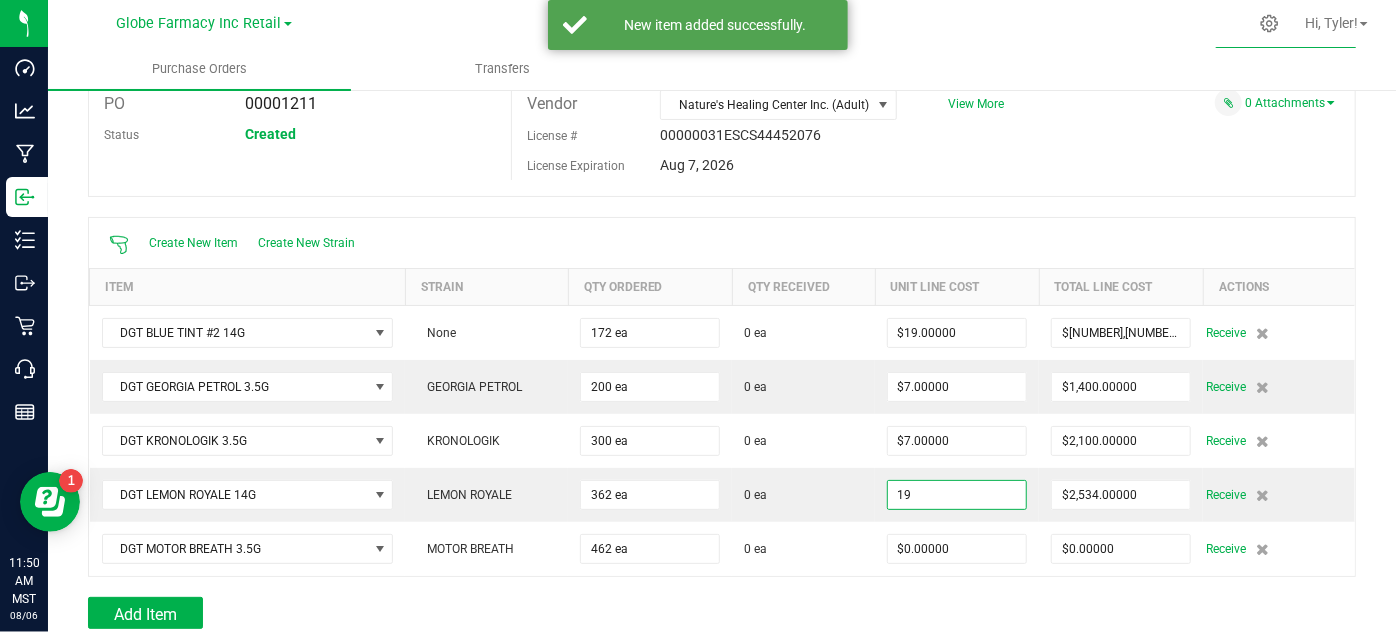 type on "$19.00000" 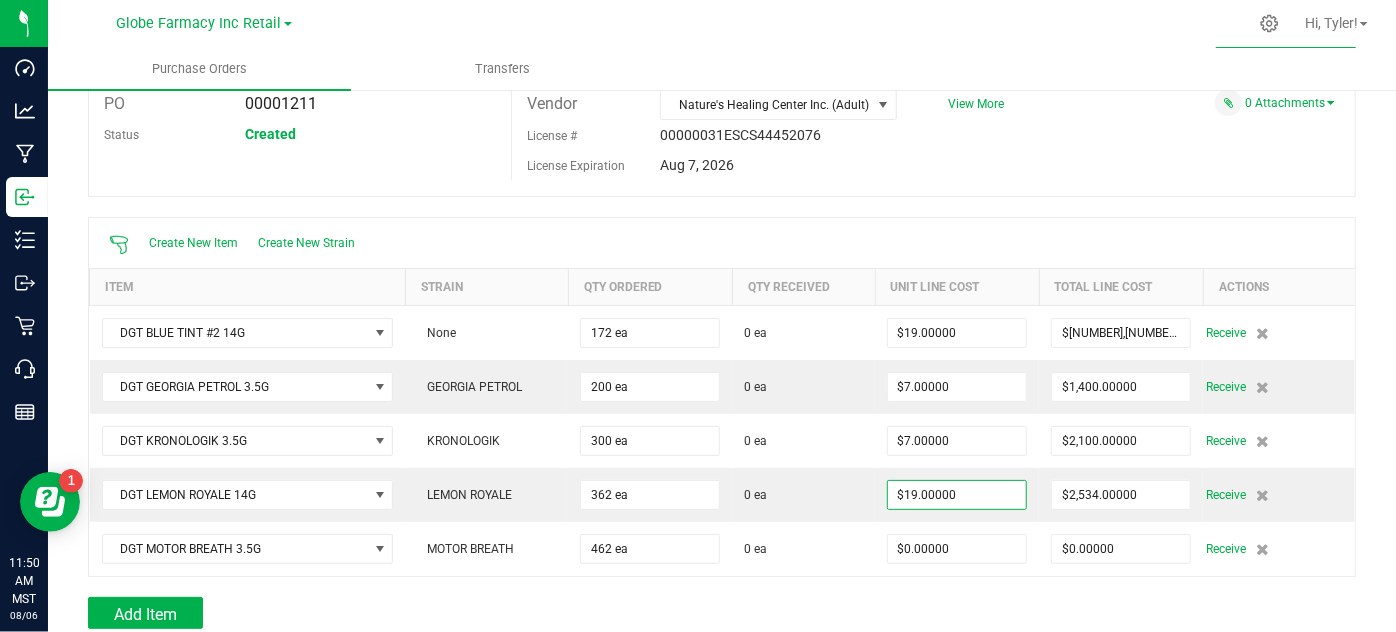 click on "Add Item" at bounding box center (510, 613) 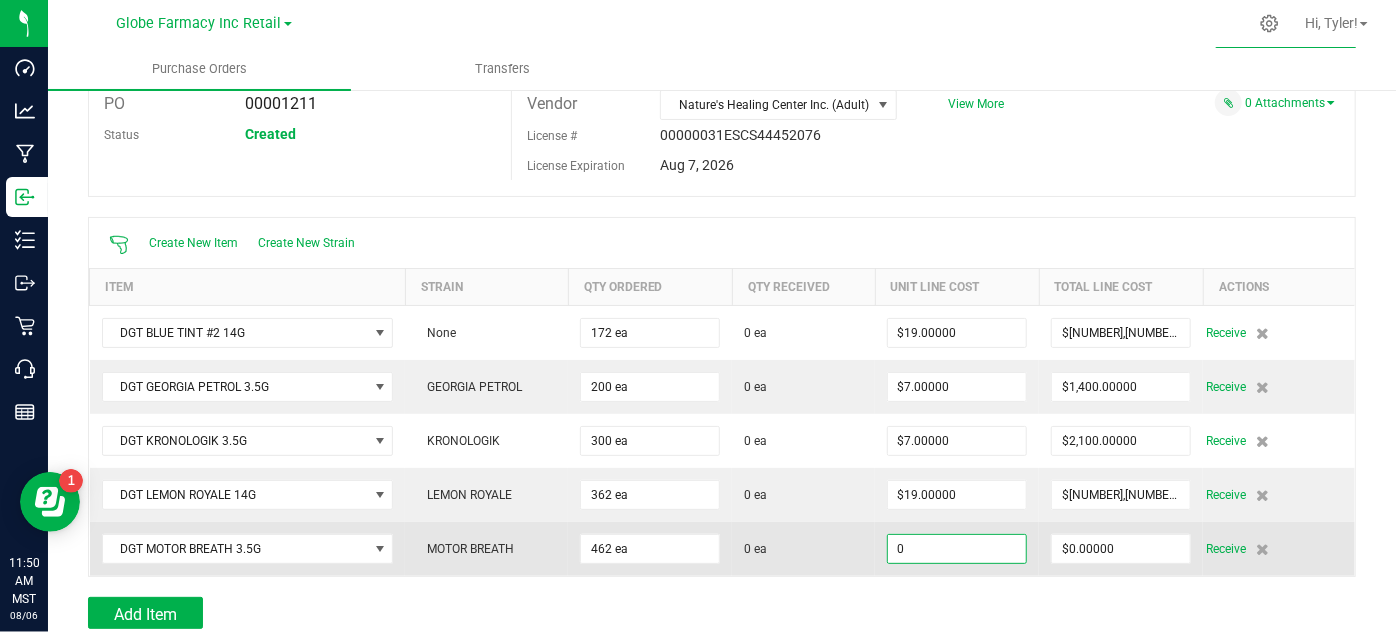 click on "0" at bounding box center (957, 549) 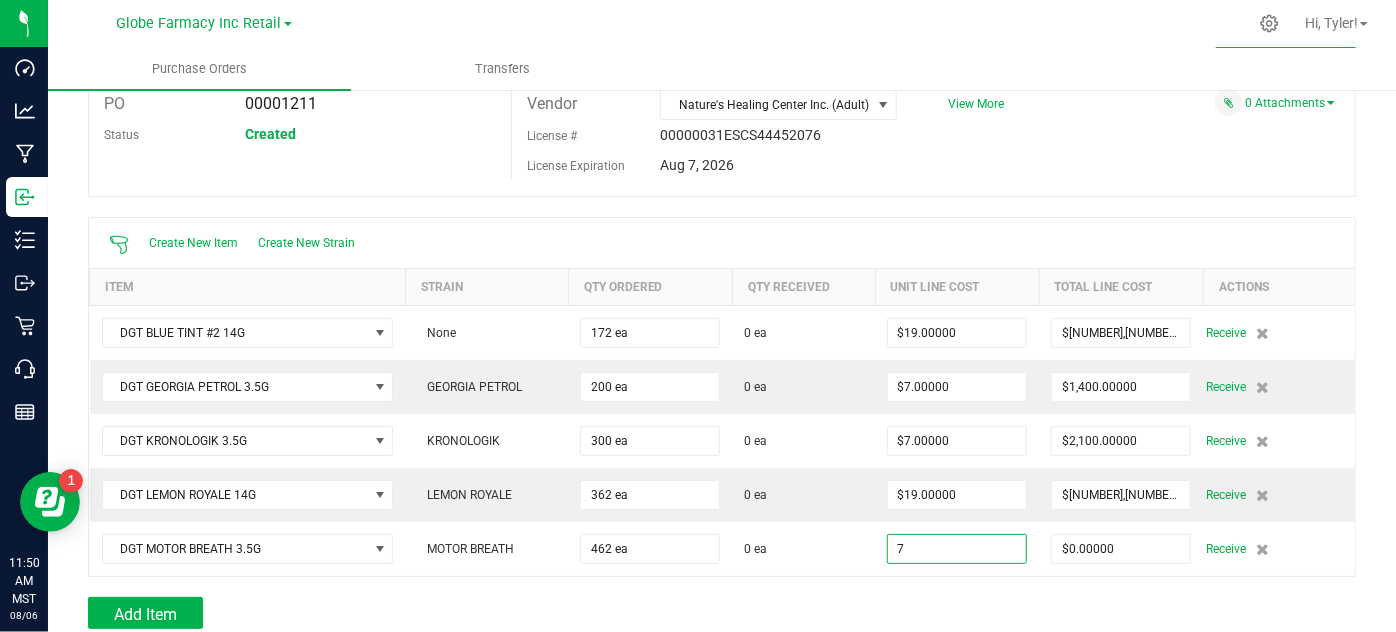 type on "$7.00000" 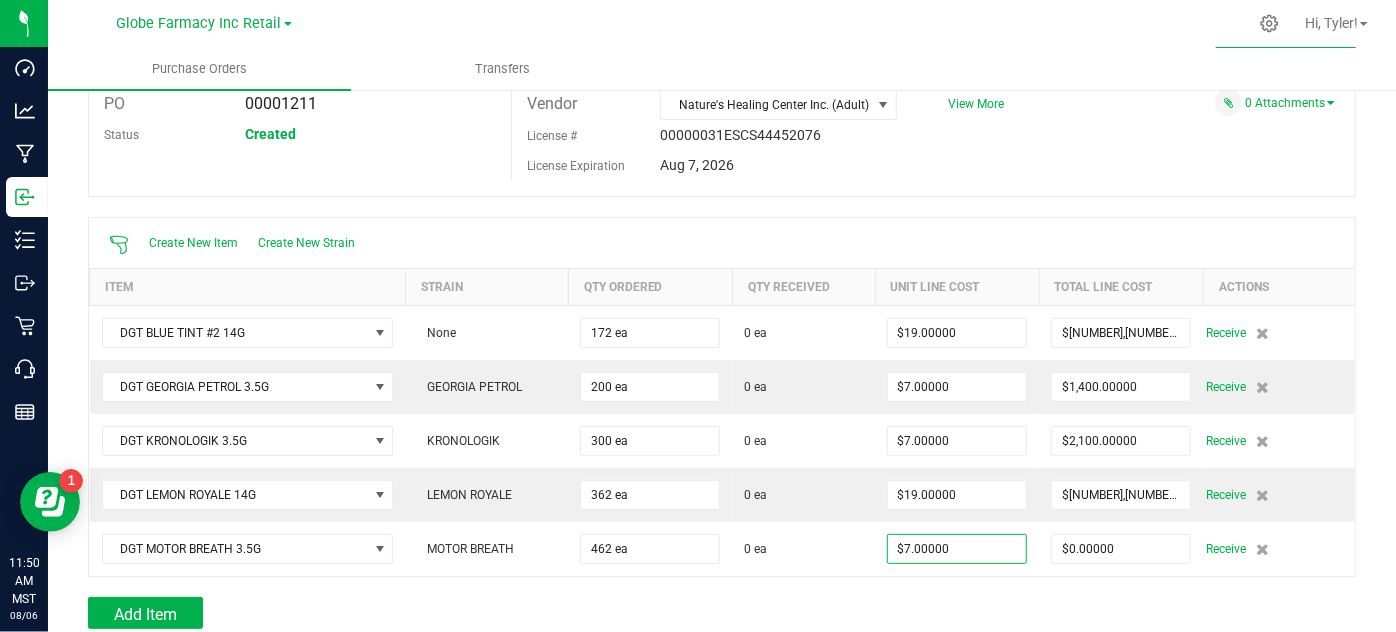 click on "Add Item" at bounding box center [722, 613] 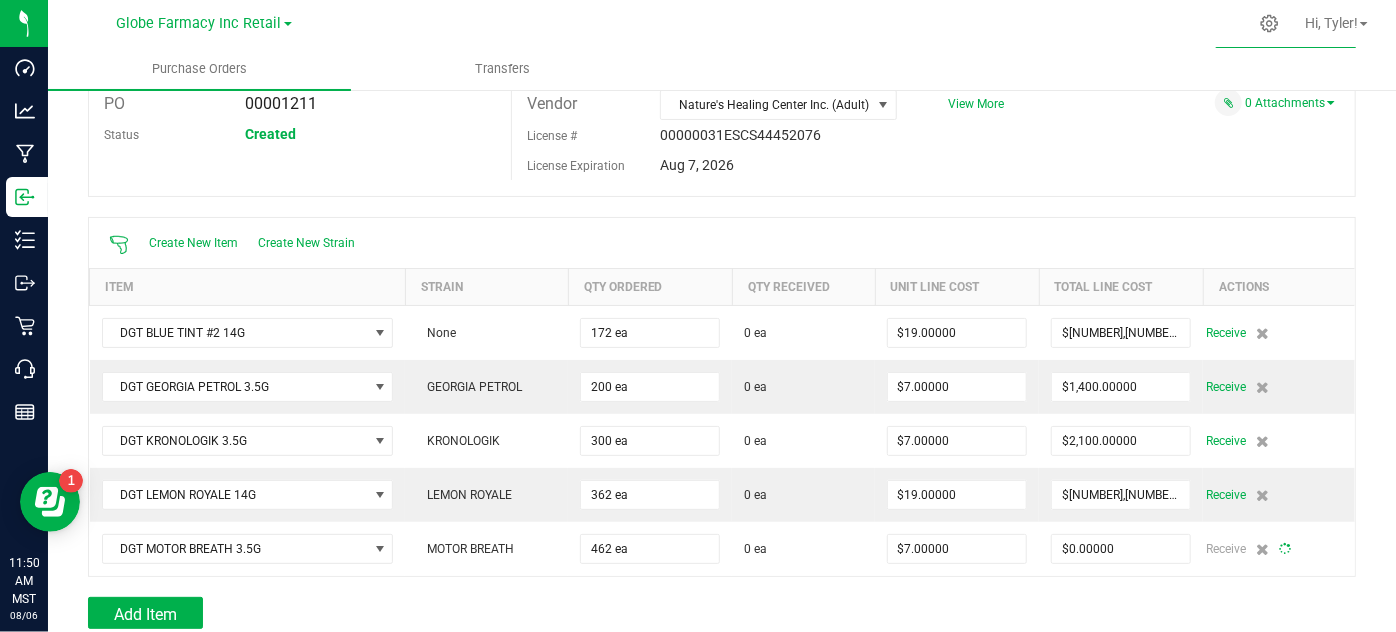 type on "462" 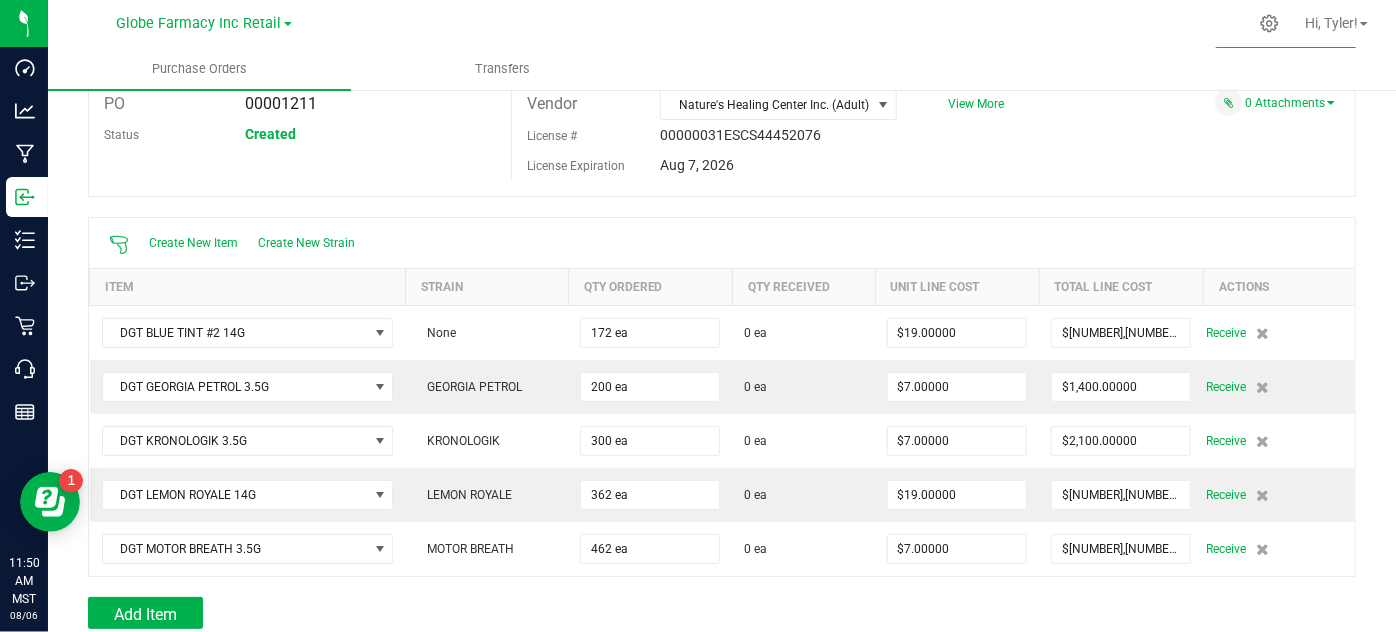 click on "Create New Item Create New Strain" at bounding box center (722, 243) 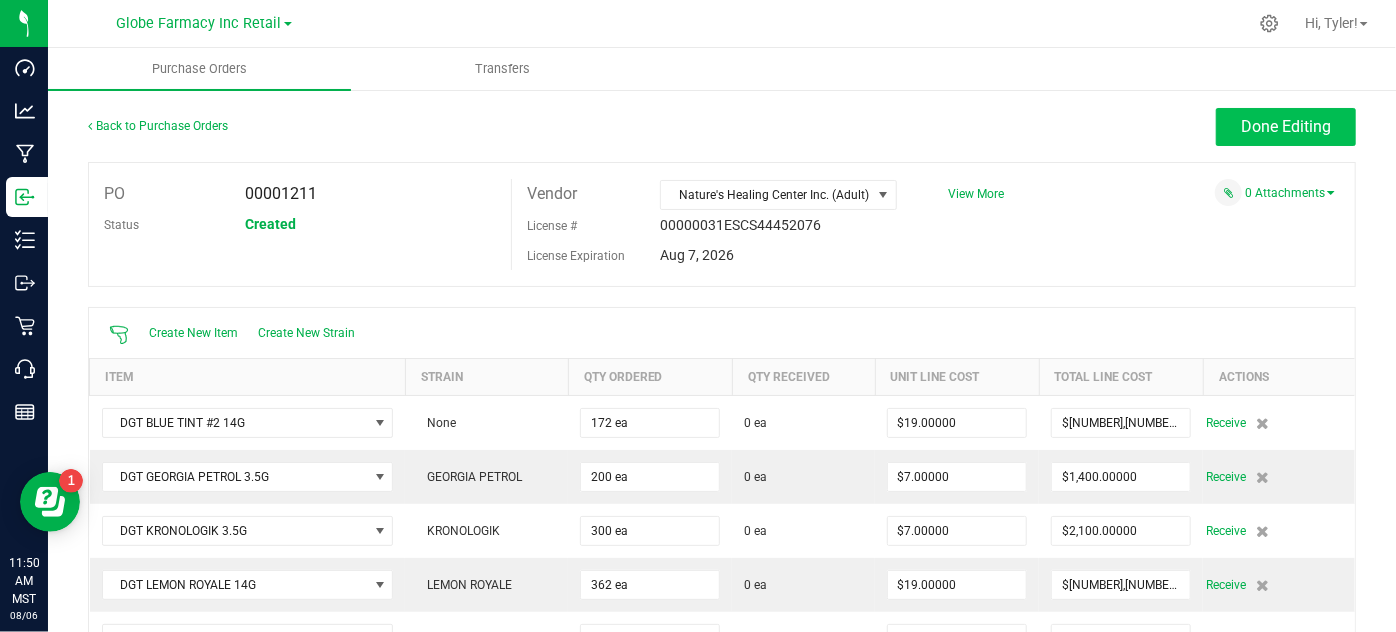 scroll, scrollTop: 0, scrollLeft: 0, axis: both 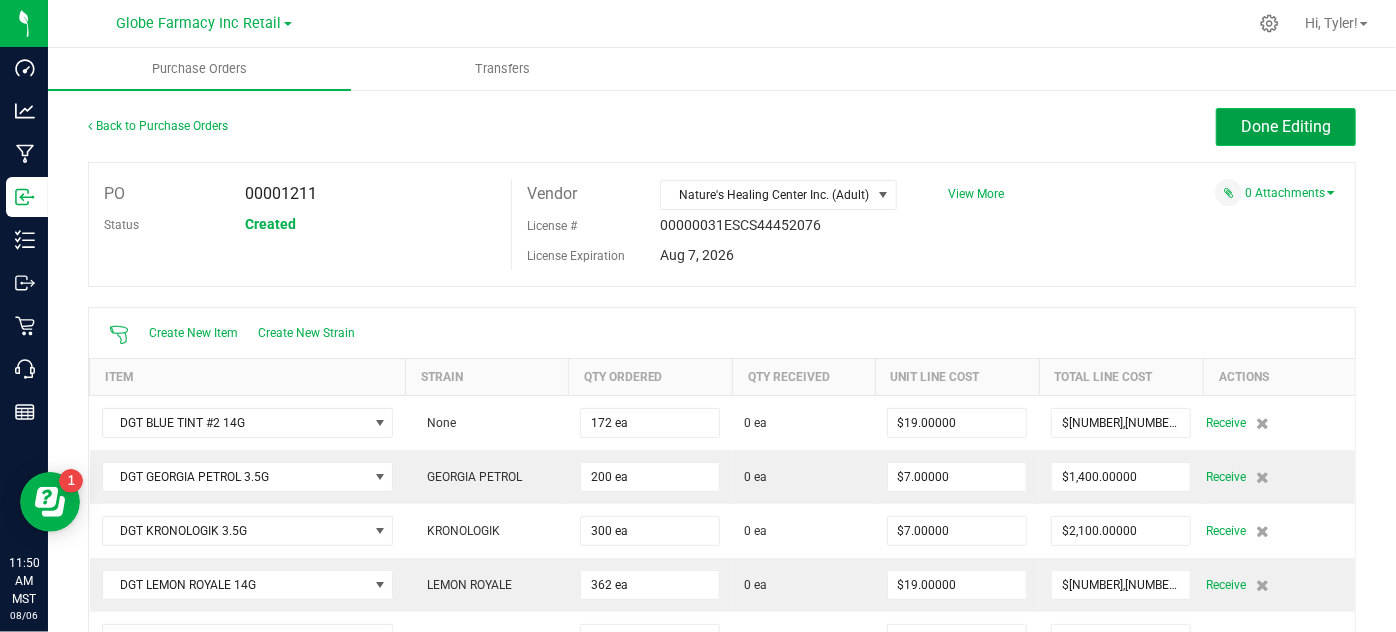 click on "Done Editing" at bounding box center (1286, 126) 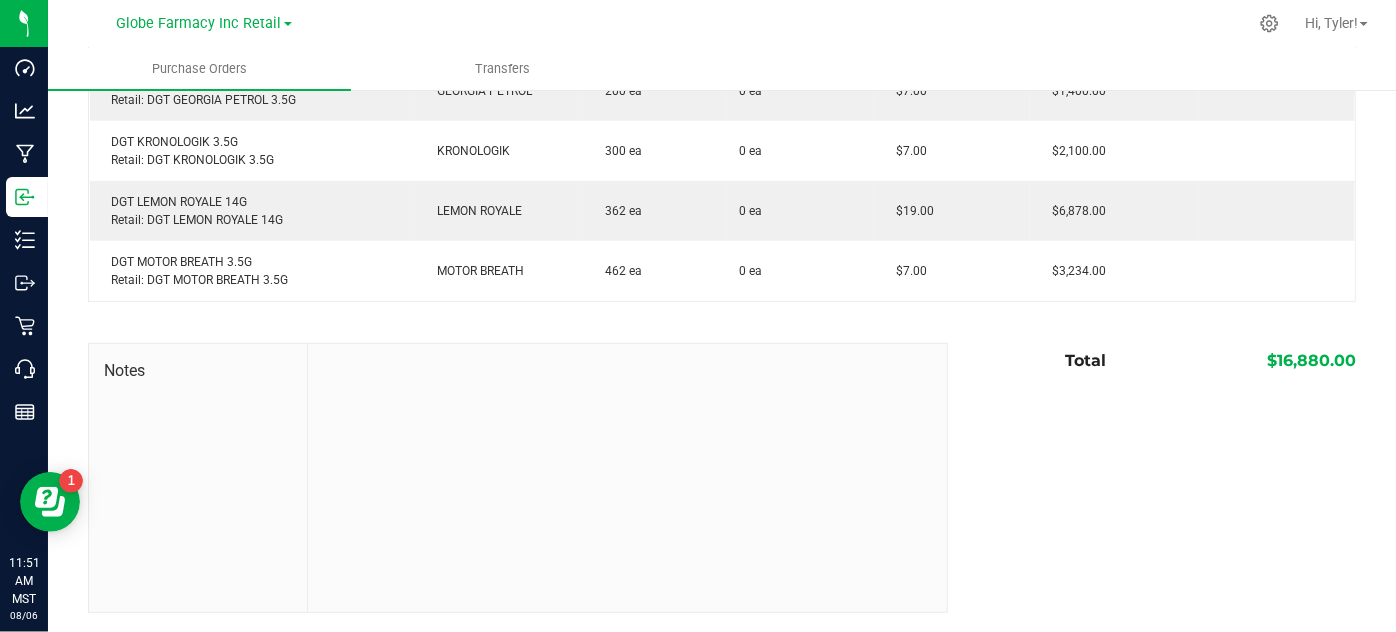 scroll, scrollTop: 0, scrollLeft: 0, axis: both 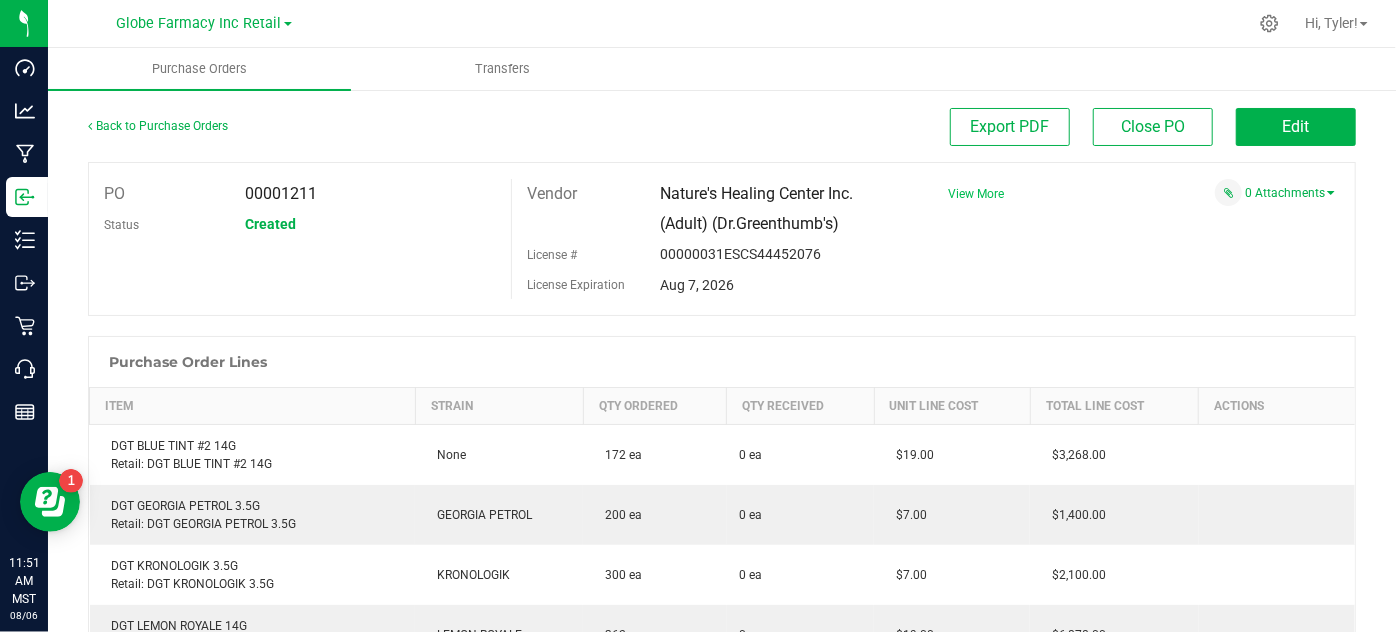 click on "View More" at bounding box center (976, 194) 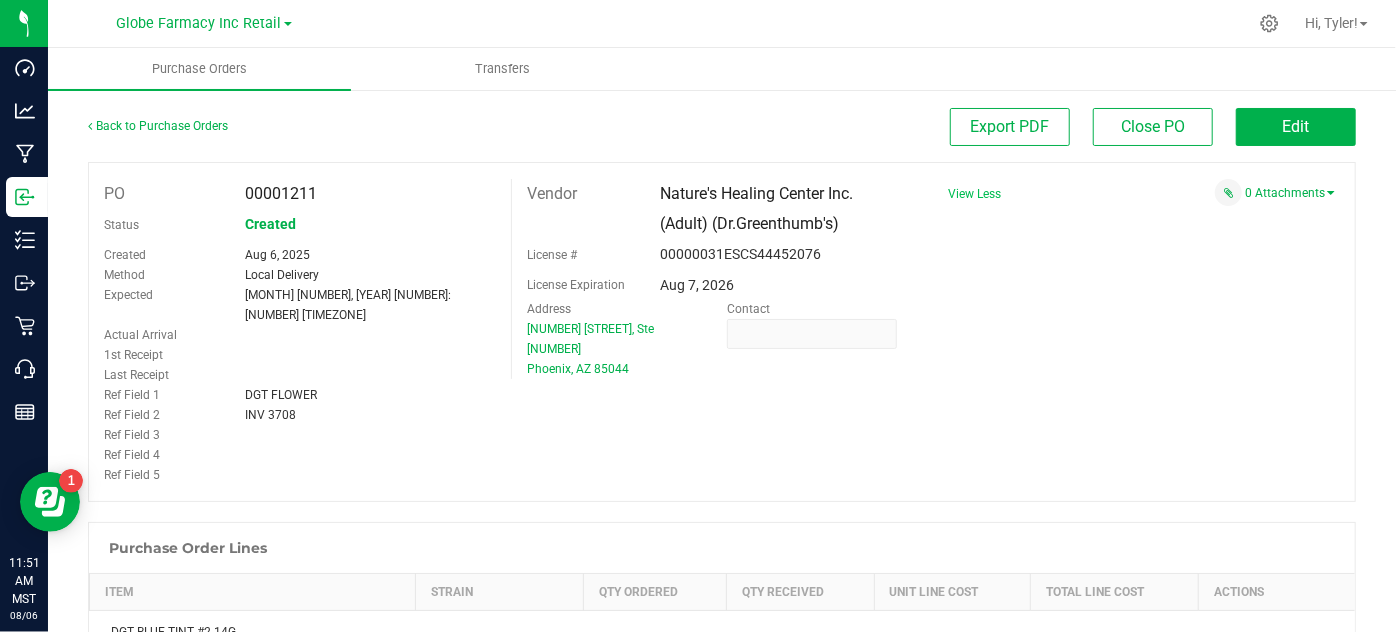 click at bounding box center [370, 465] 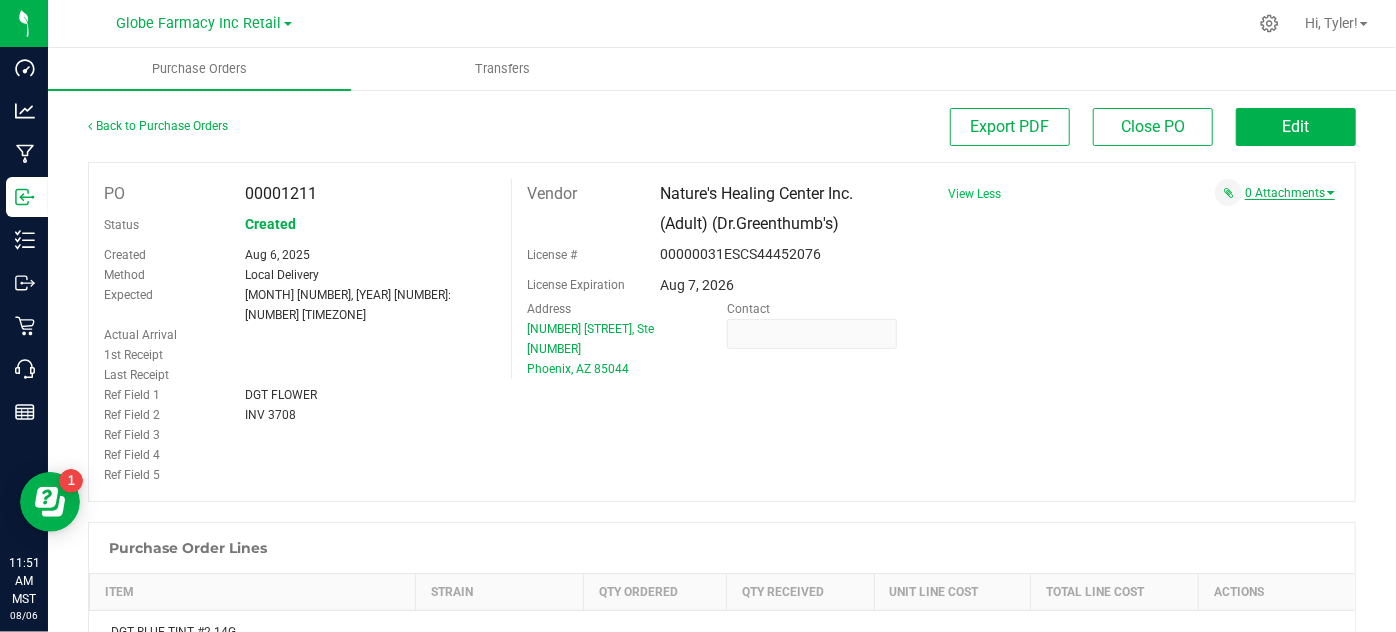 click on "0
Attachments" at bounding box center [1290, 193] 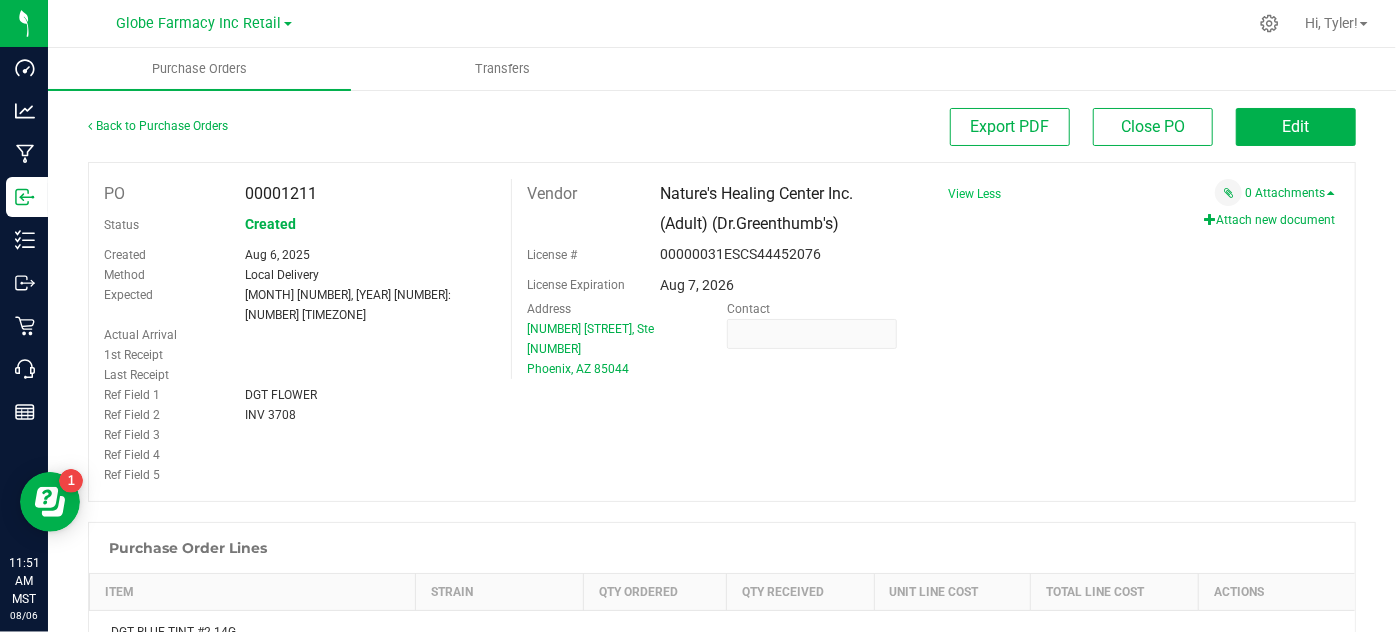 click on "Attach new document" at bounding box center (1269, 220) 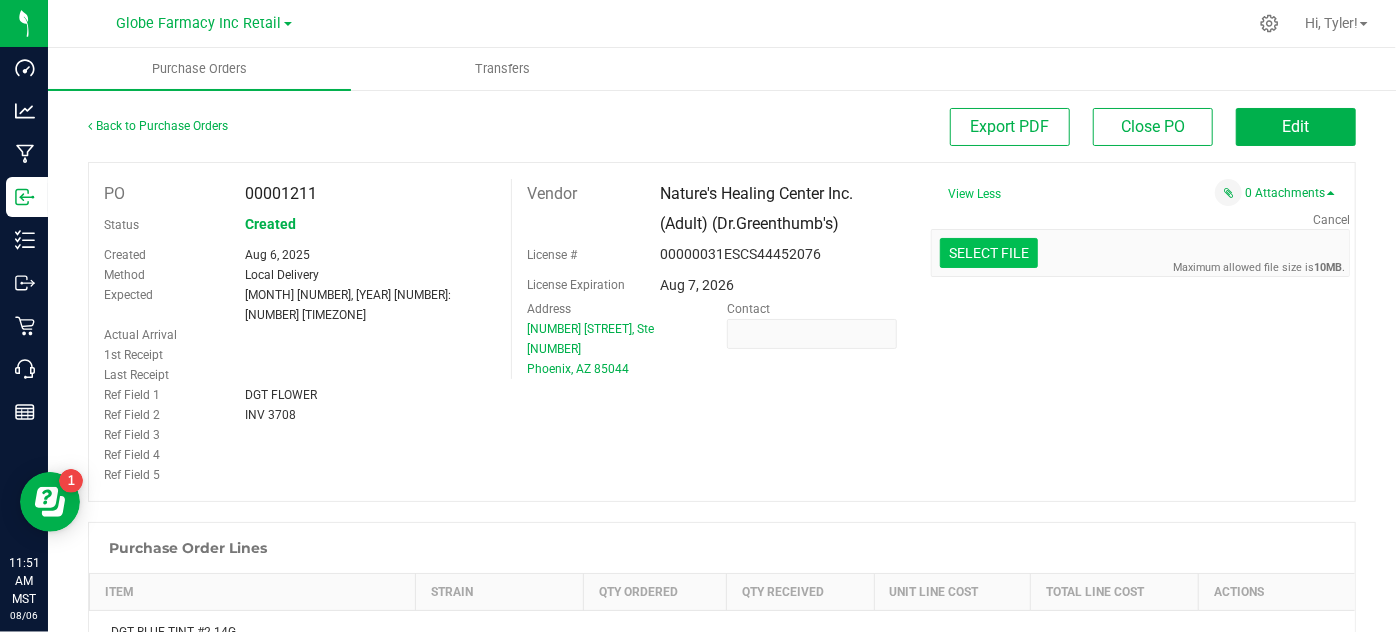click at bounding box center (-408, 149) 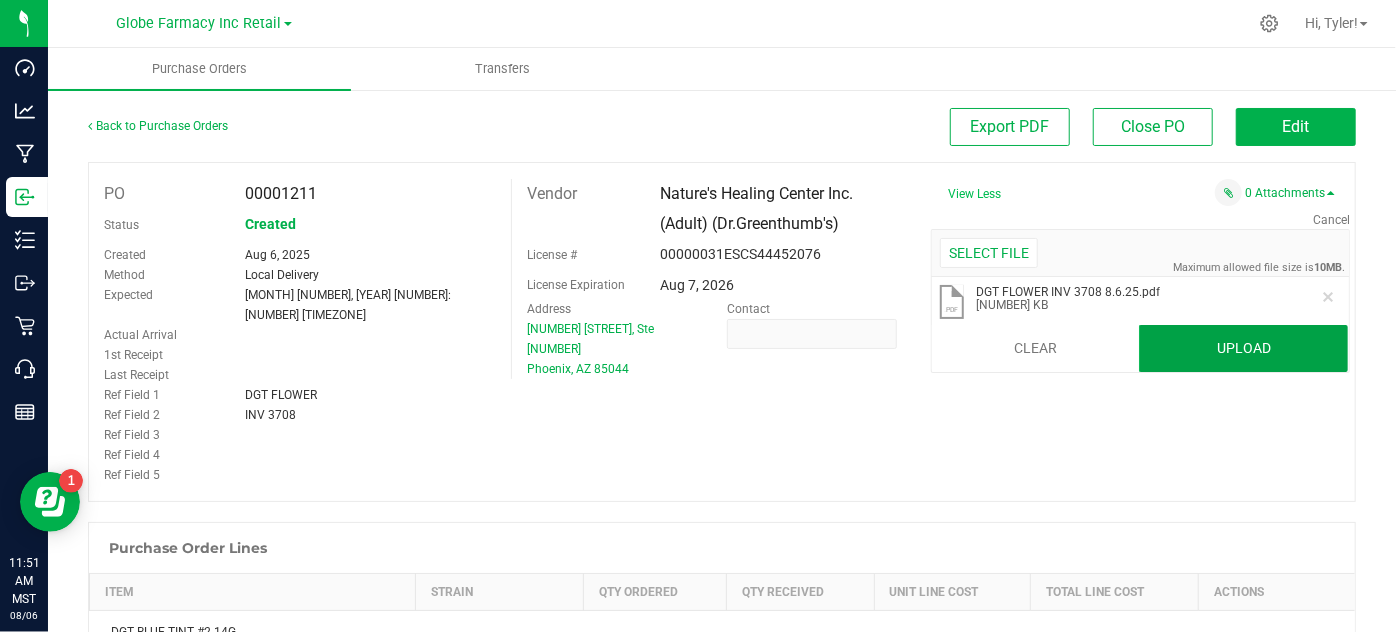 click on "Upload" at bounding box center (1243, 349) 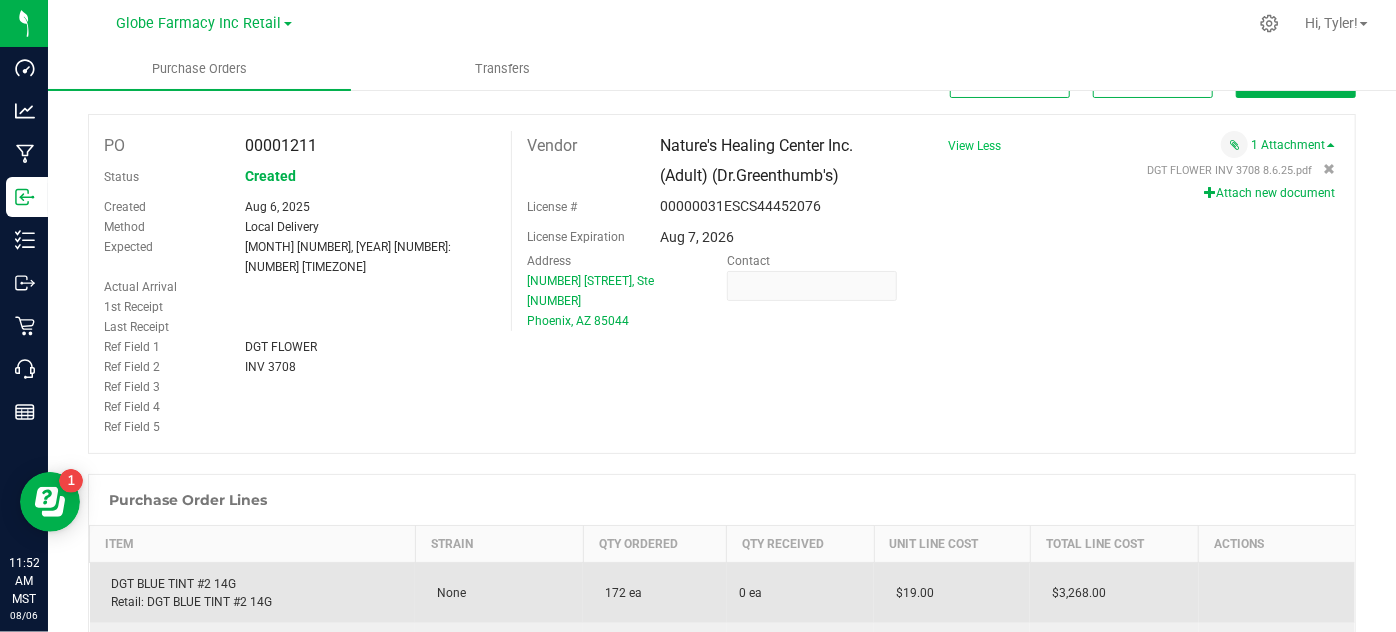 scroll, scrollTop: 181, scrollLeft: 0, axis: vertical 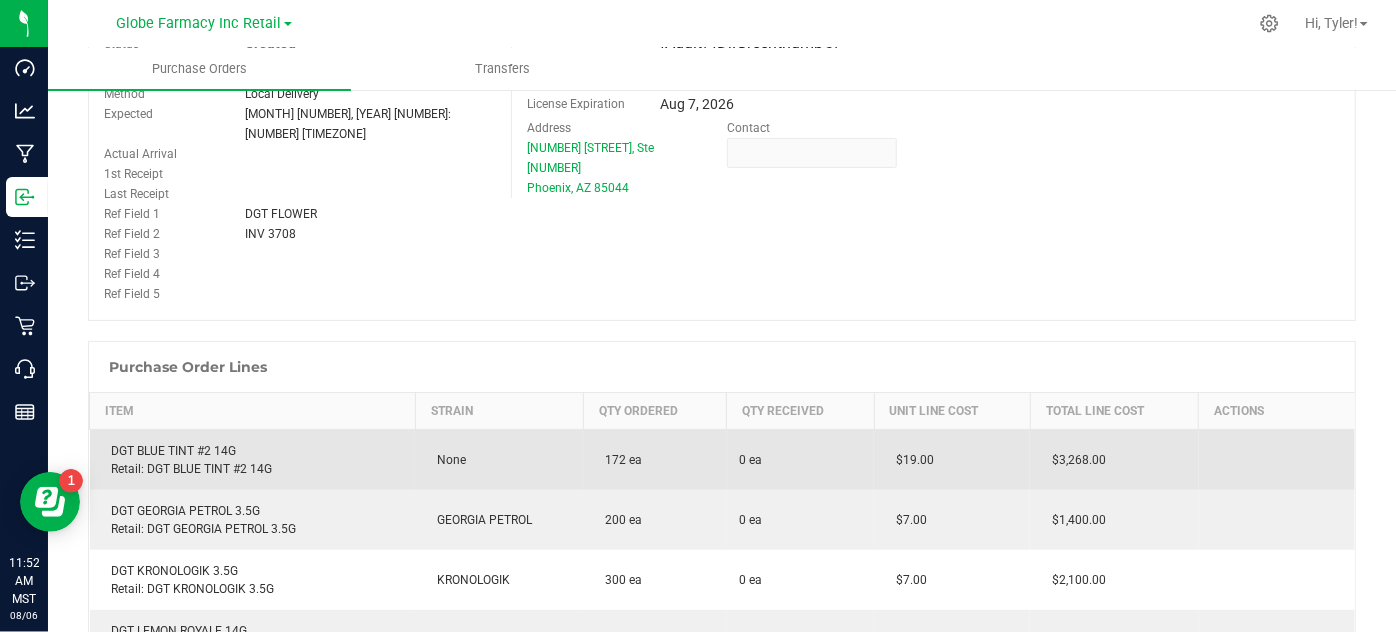 click on "DGT BLUE TINT #2 14G Retail: DGT BLUE TINT #2 14G" at bounding box center (253, 460) 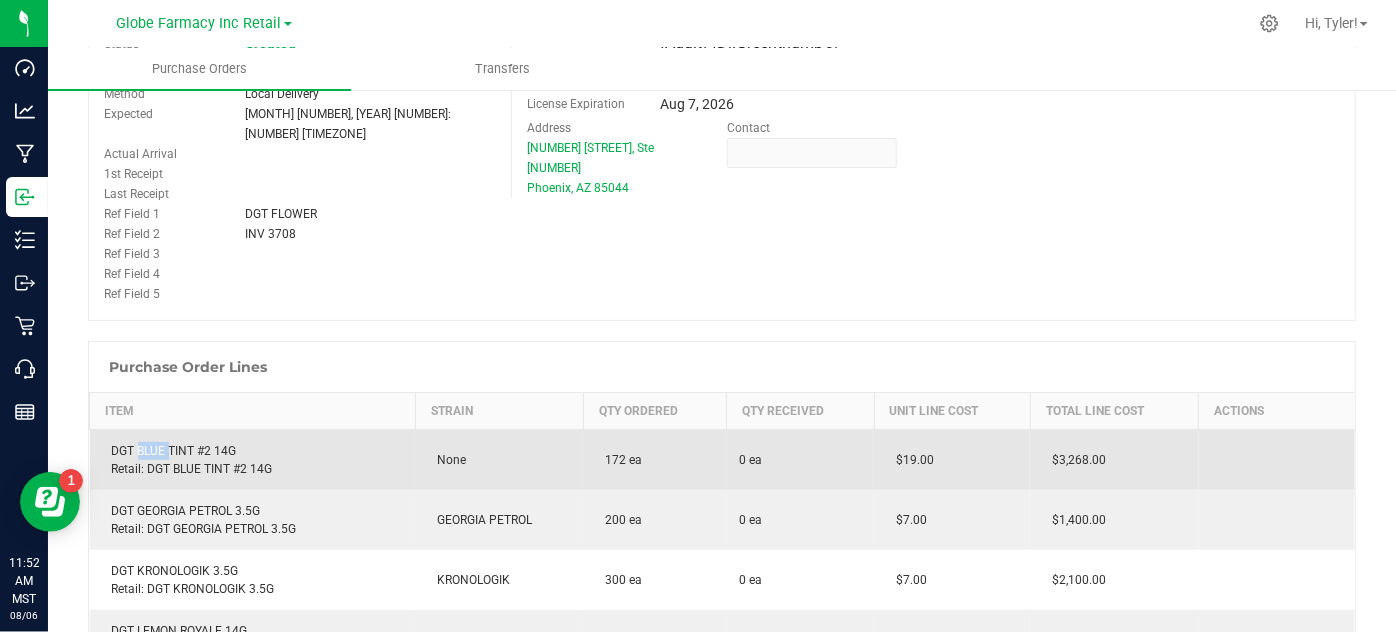 click on "DGT BLUE TINT #2 14G Retail: DGT BLUE TINT #2 14G" at bounding box center [253, 460] 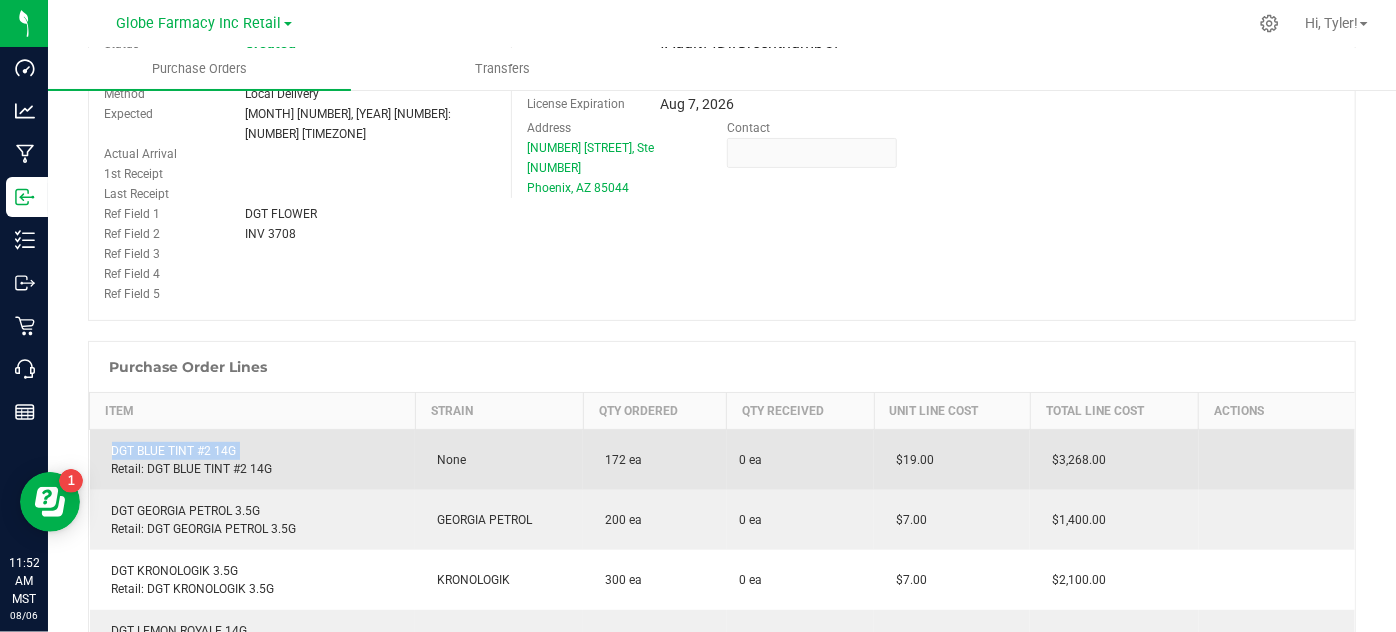 click on "DGT BLUE TINT #2 14G Retail: DGT BLUE TINT #2 14G" at bounding box center [253, 460] 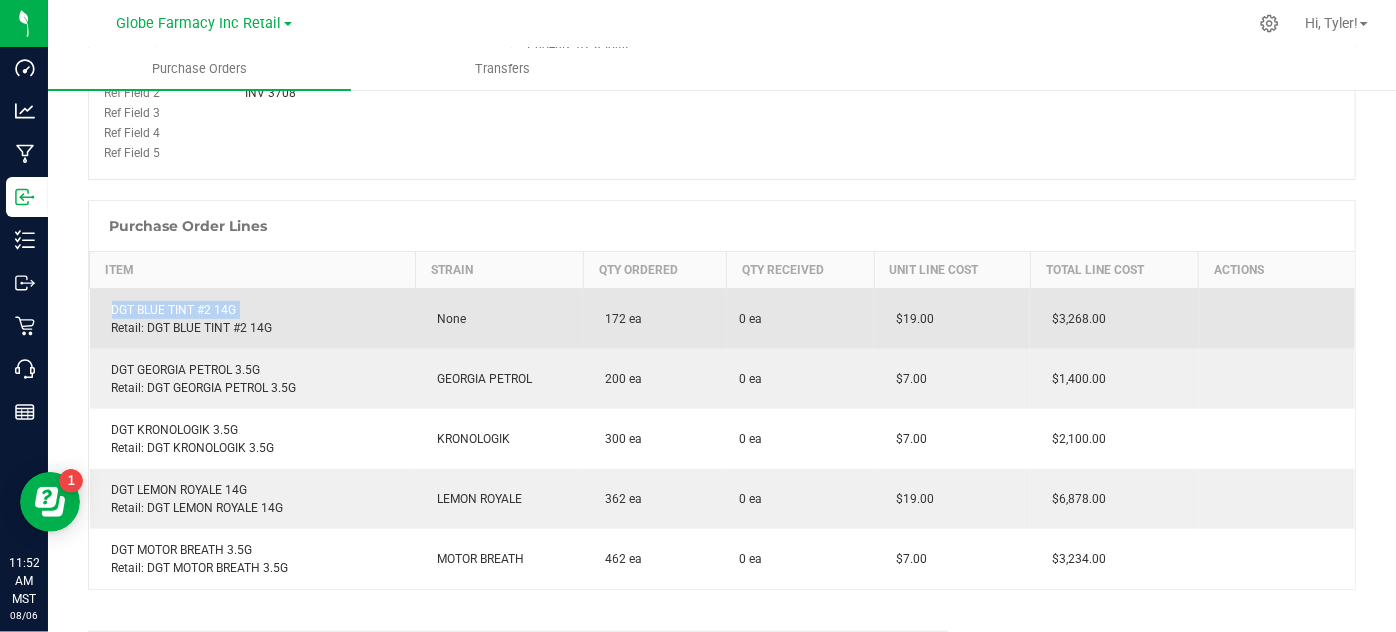 scroll, scrollTop: 363, scrollLeft: 0, axis: vertical 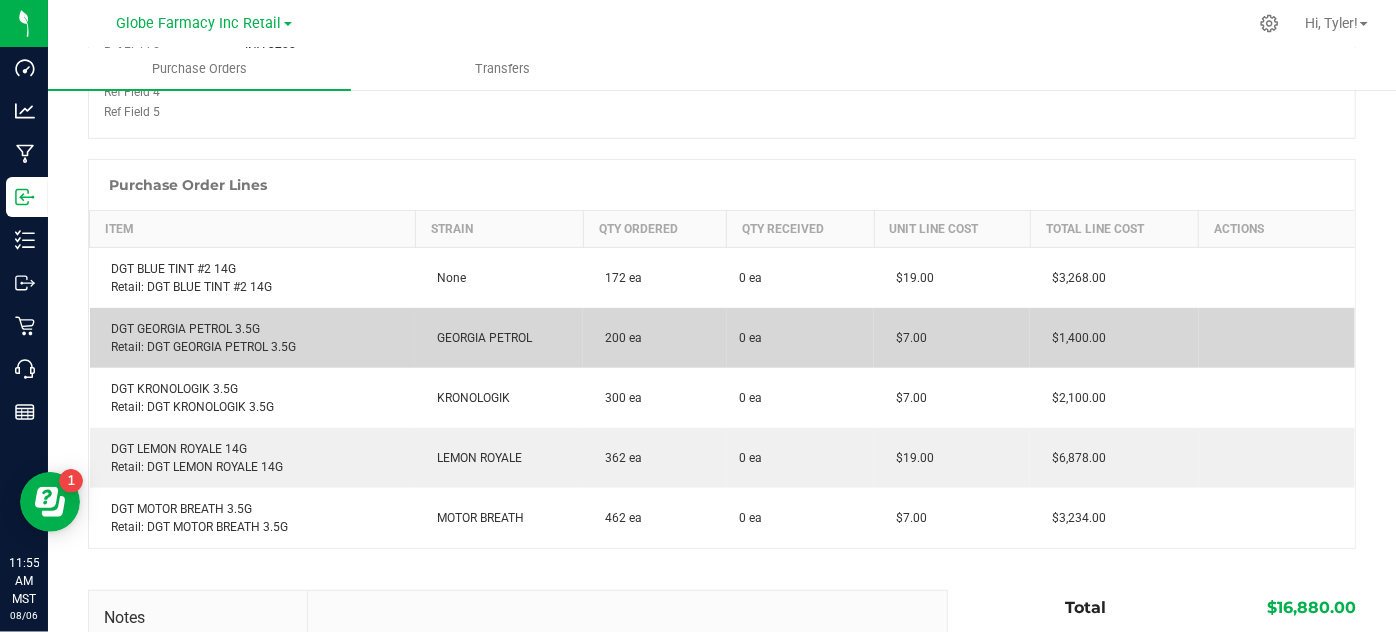 click on "DGT GEORGIA PETROL 3.5G Retail: DGT GEORGIA PETROL 3.5G" at bounding box center [253, 338] 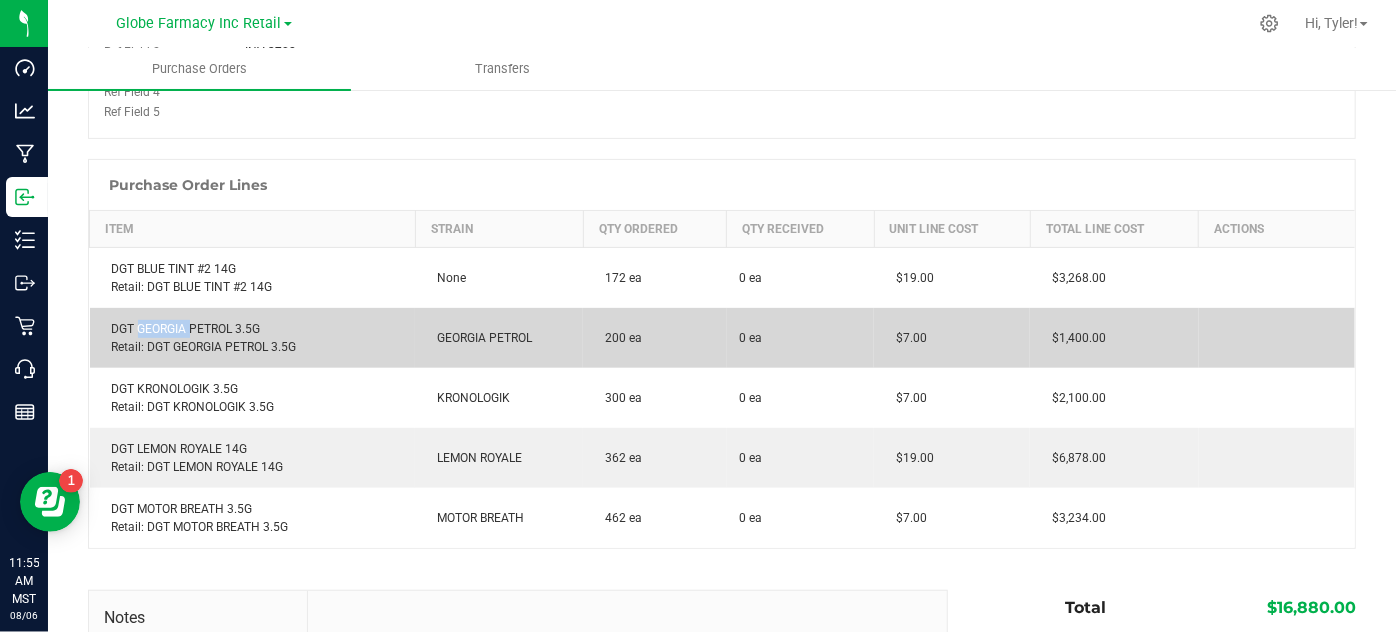 click on "DGT GEORGIA PETROL 3.5G Retail: DGT GEORGIA PETROL 3.5G" at bounding box center (253, 338) 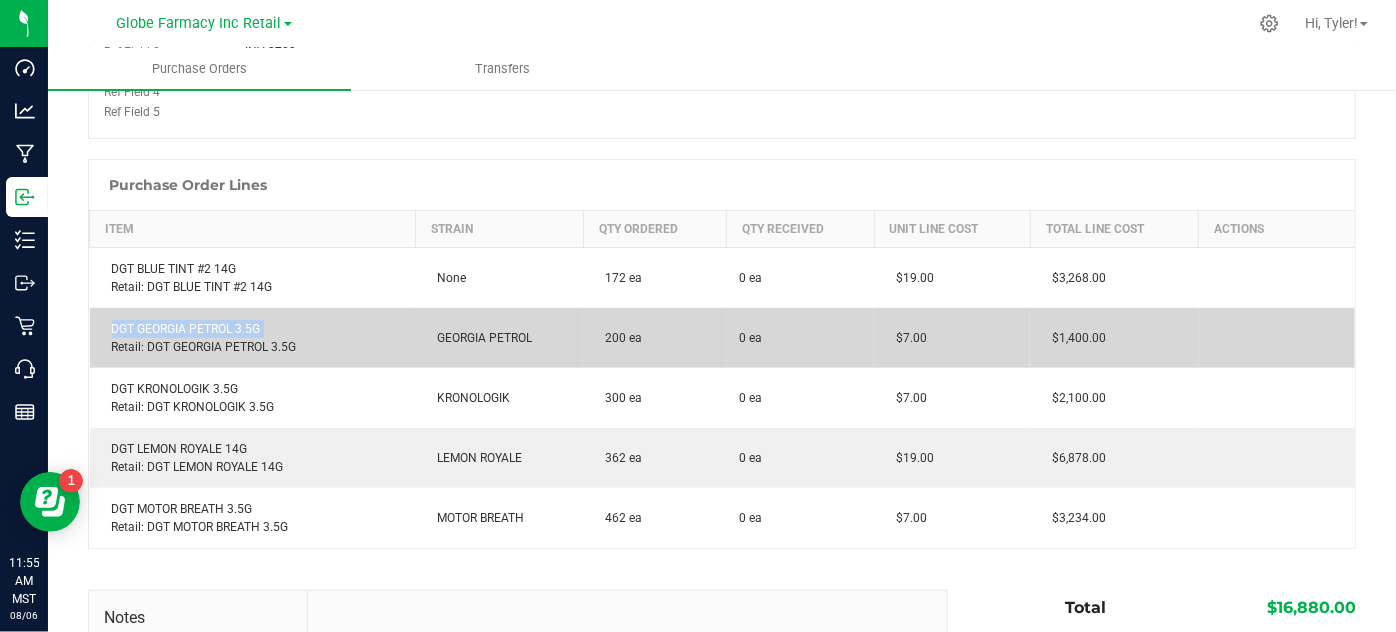 click on "DGT GEORGIA PETROL 3.5G Retail: DGT GEORGIA PETROL 3.5G" at bounding box center [253, 338] 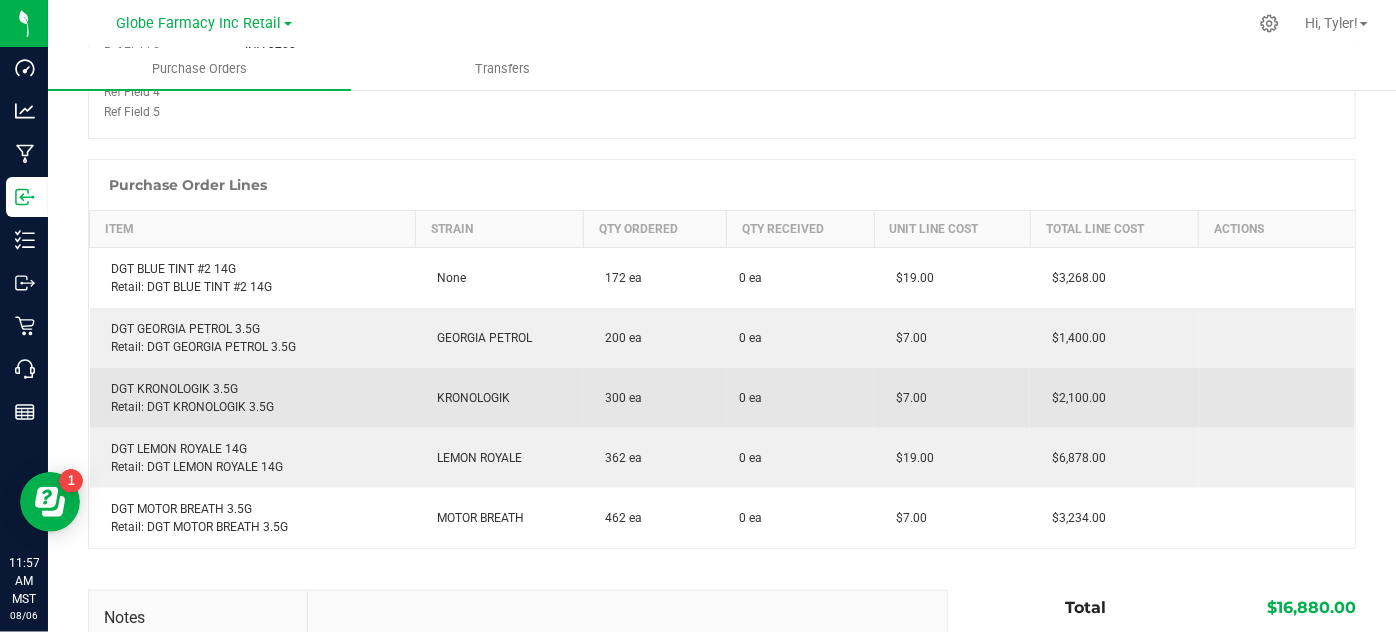click on "DGT KRONOLOGIK 3.5G Retail: DGT KRONOLOGIK 3.5G" at bounding box center (253, 398) 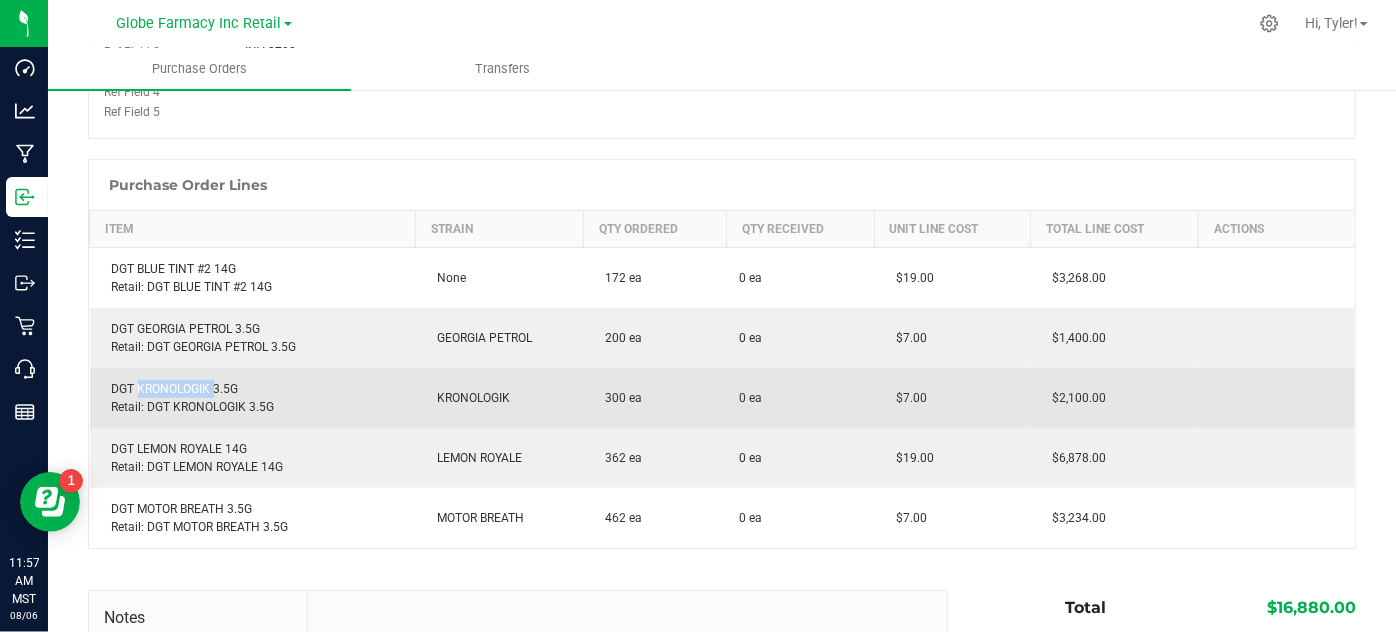 click on "DGT KRONOLOGIK 3.5G Retail: DGT KRONOLOGIK 3.5G" at bounding box center (253, 398) 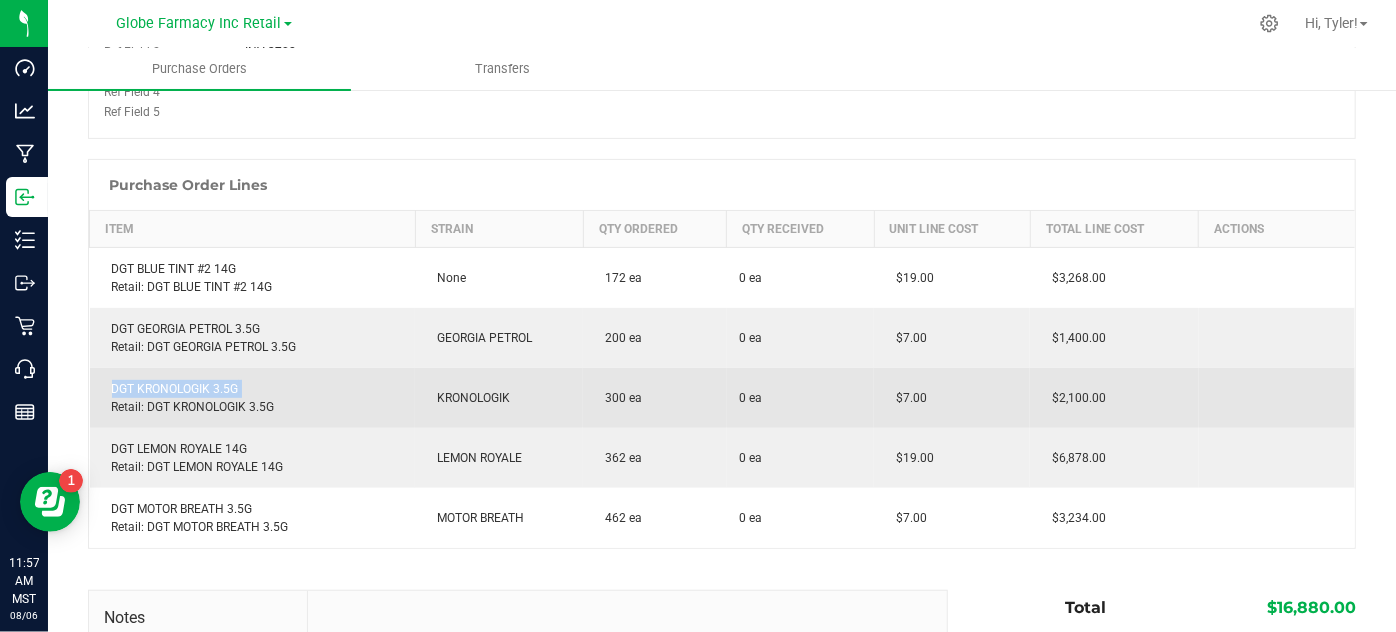 click on "DGT KRONOLOGIK 3.5G Retail: DGT KRONOLOGIK 3.5G" at bounding box center (253, 398) 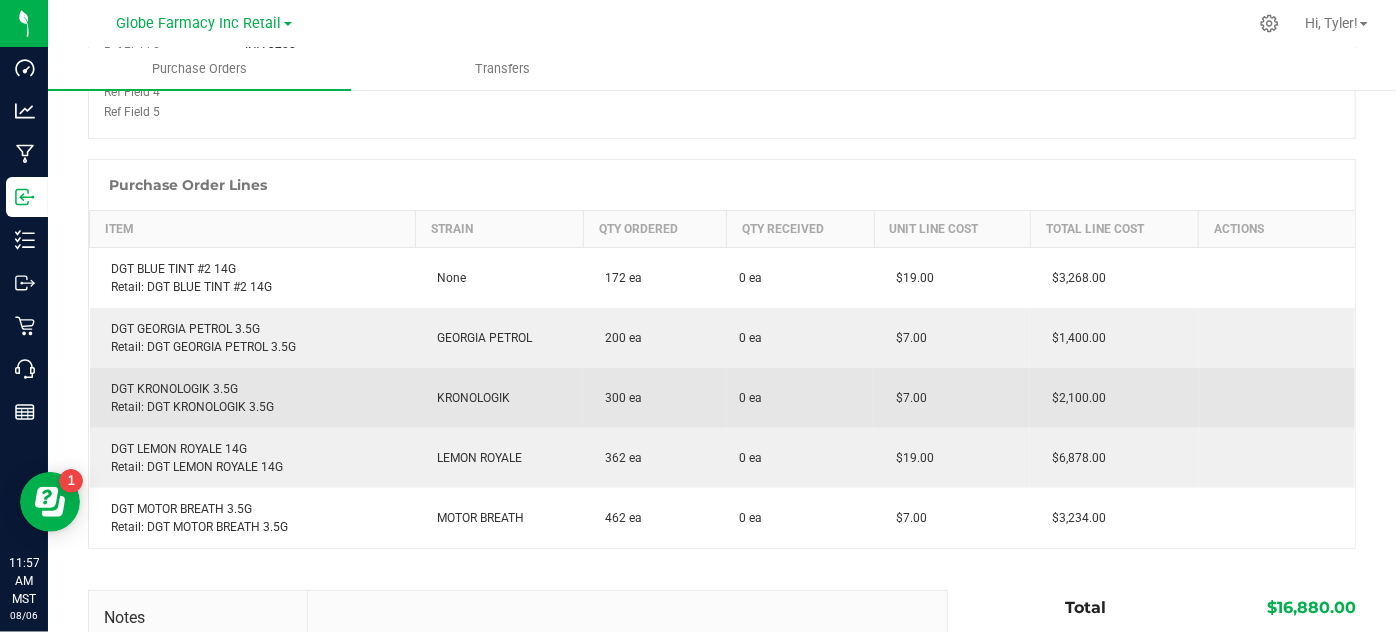 click on "DGT KRONOLOGIK 3.5G Retail: DGT KRONOLOGIK 3.5G" at bounding box center (253, 398) 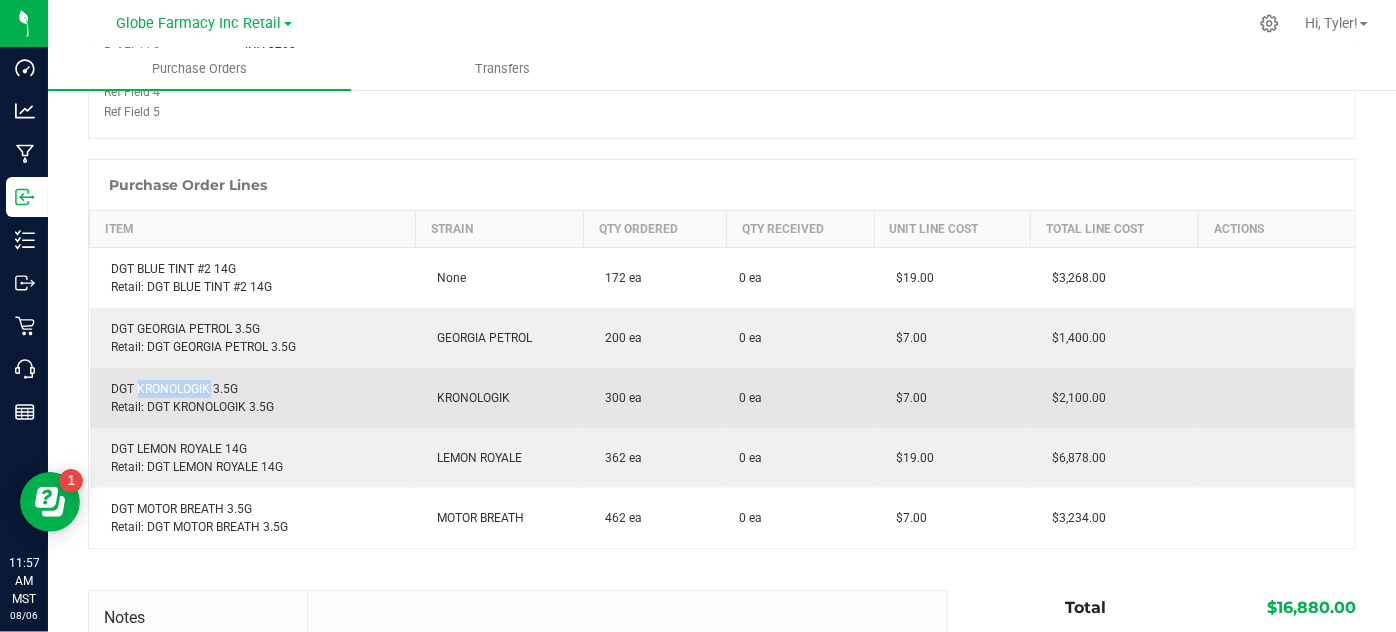 click on "DGT KRONOLOGIK 3.5G Retail: DGT KRONOLOGIK 3.5G" at bounding box center [253, 398] 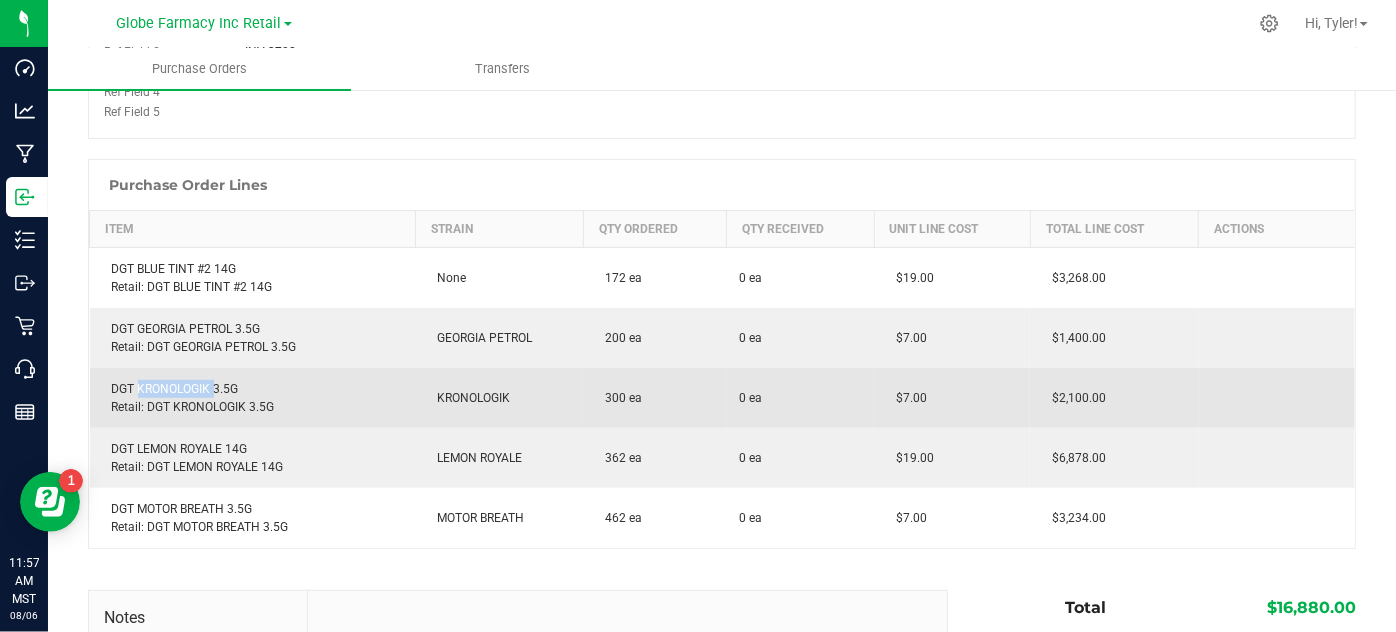 click on "DGT KRONOLOGIK 3.5G Retail: DGT KRONOLOGIK 3.5G" at bounding box center (253, 398) 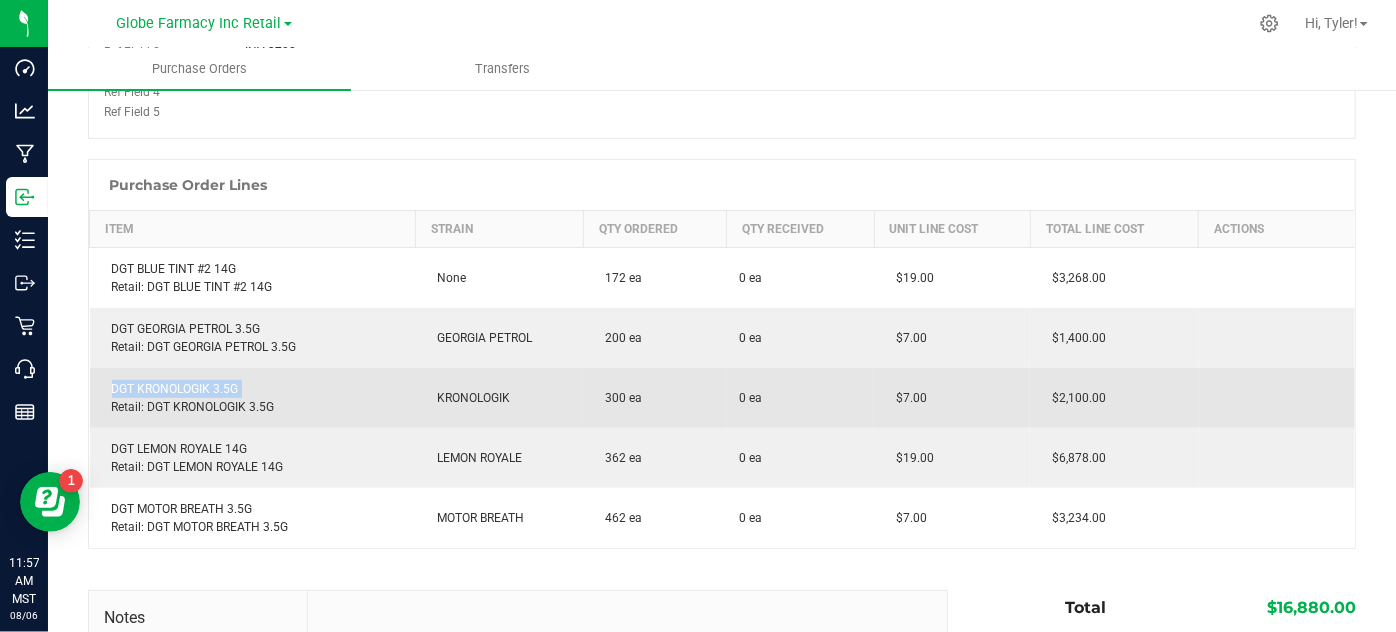 click on "DGT KRONOLOGIK 3.5G Retail: DGT KRONOLOGIK 3.5G" at bounding box center (253, 398) 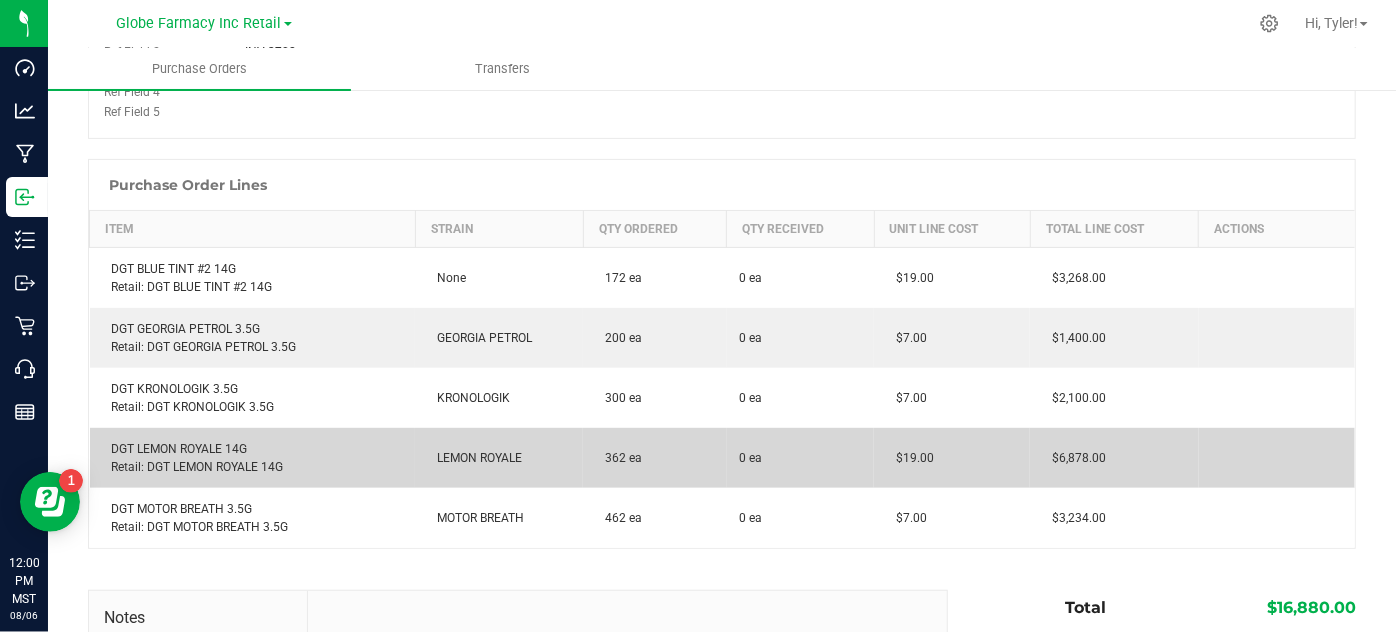 click on "DGT LEMON ROYALE 14G Retail: DGT LEMON ROYALE 14G" at bounding box center (253, 458) 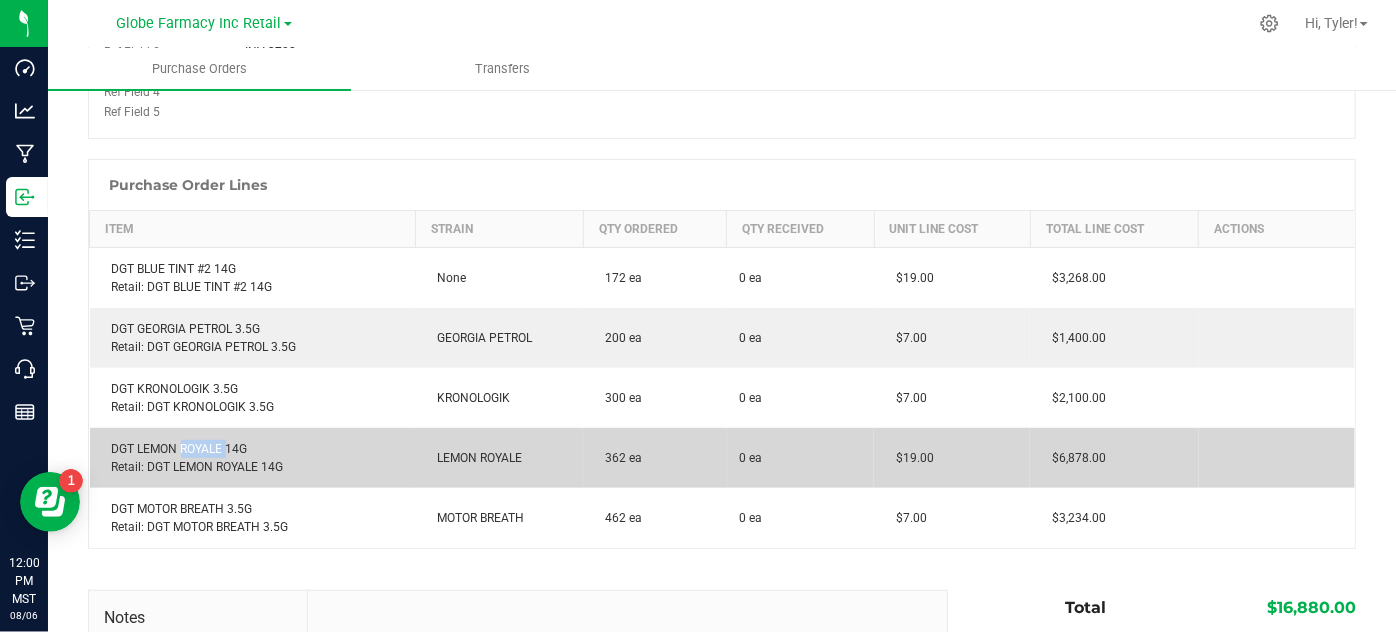 click on "DGT LEMON ROYALE 14G Retail: DGT LEMON ROYALE 14G" at bounding box center [253, 458] 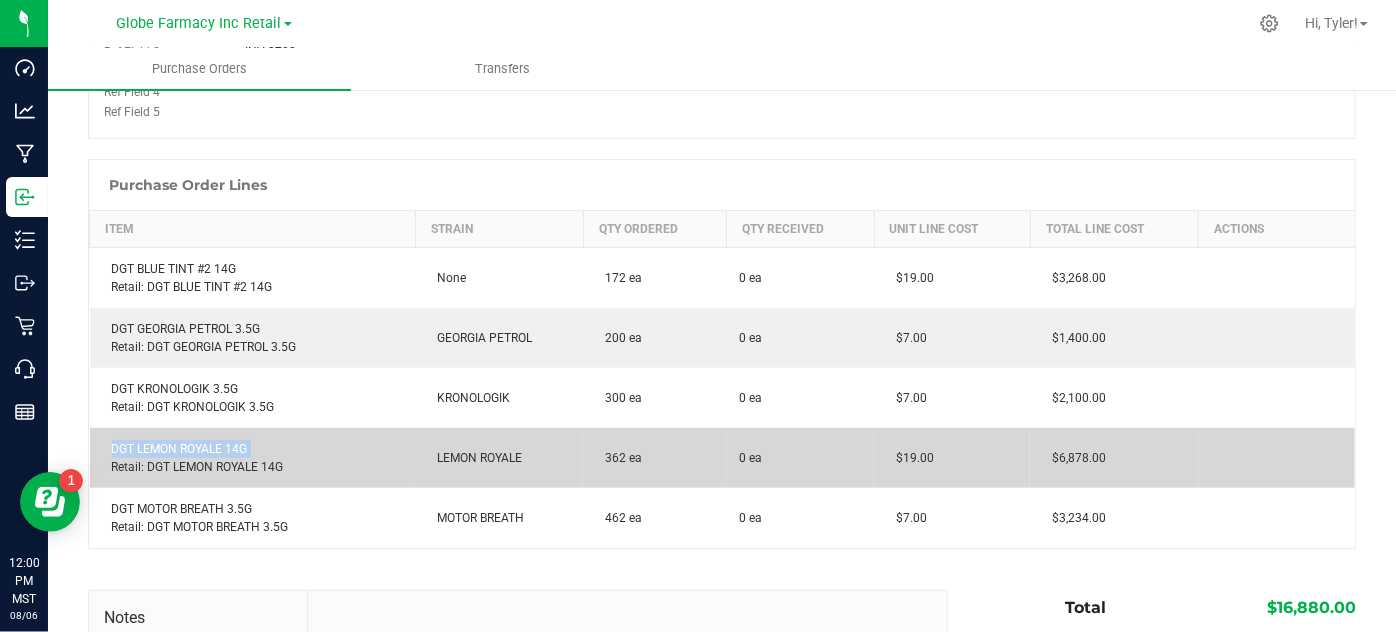 click on "DGT LEMON ROYALE 14G Retail: DGT LEMON ROYALE 14G" at bounding box center [253, 458] 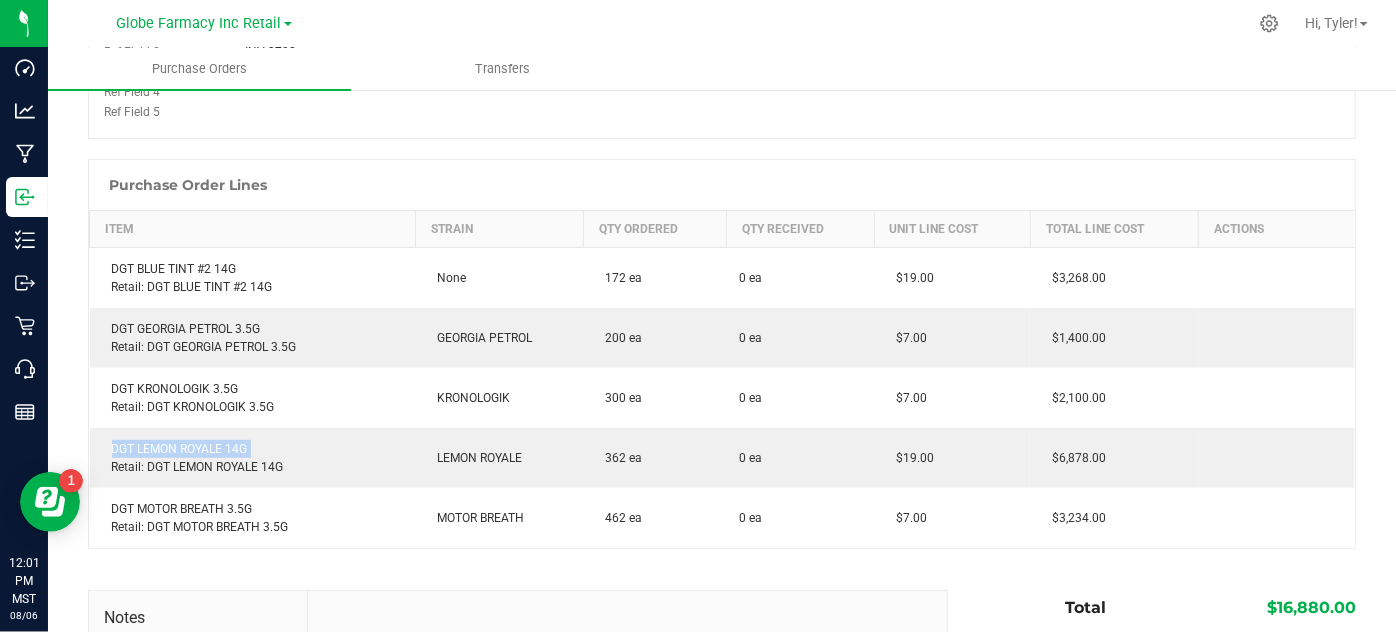 copy on "DGT LEMON ROYALE 14G" 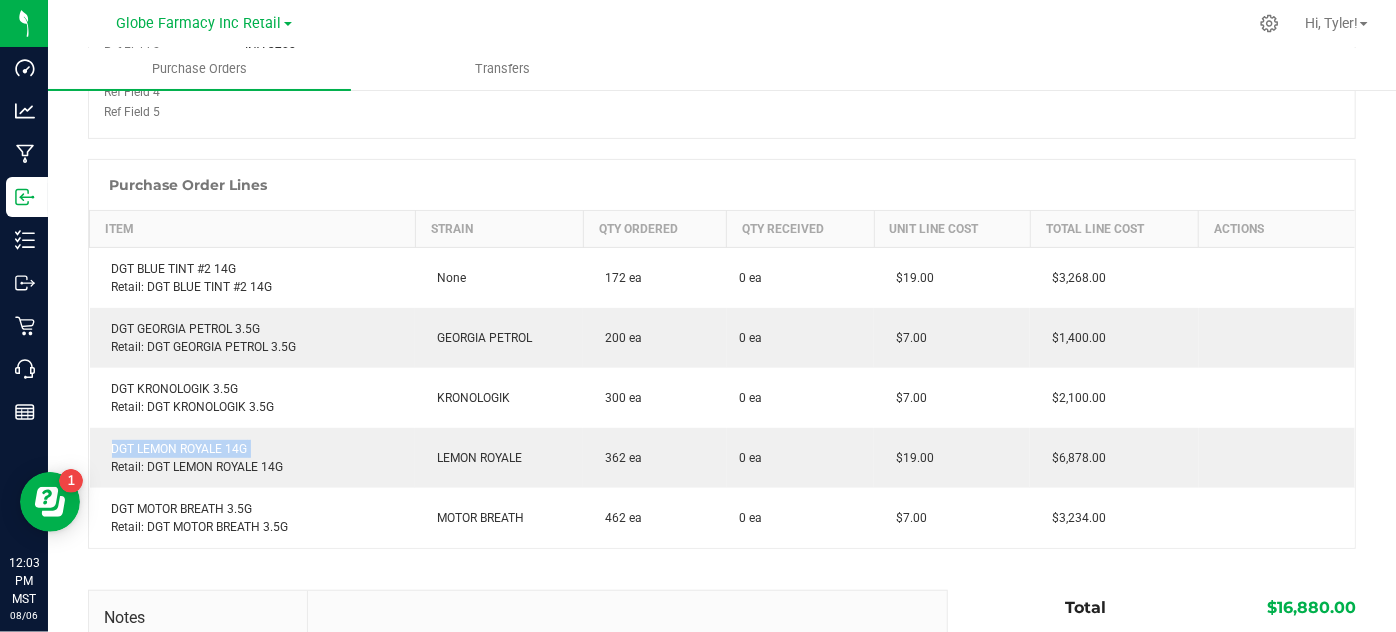 copy on "DGT LEMON ROYALE 14G" 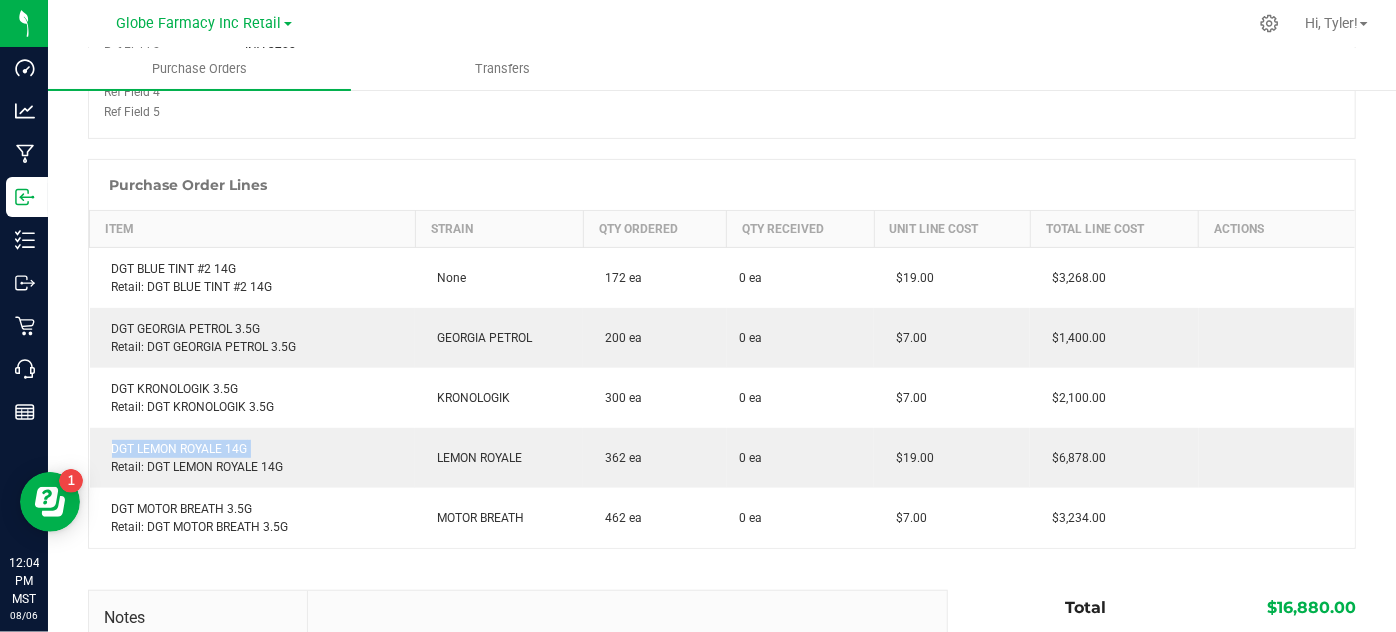 copy on "DGT LEMON ROYALE 14G" 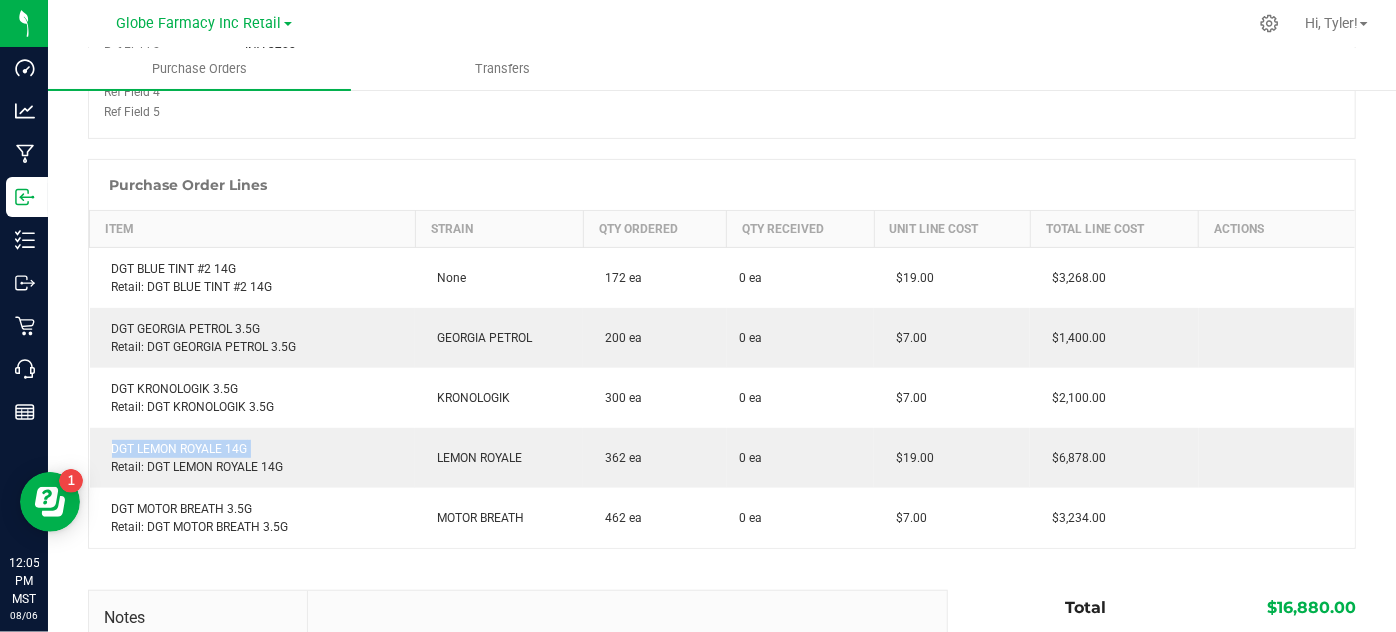 copy on "DGT LEMON ROYALE 14G" 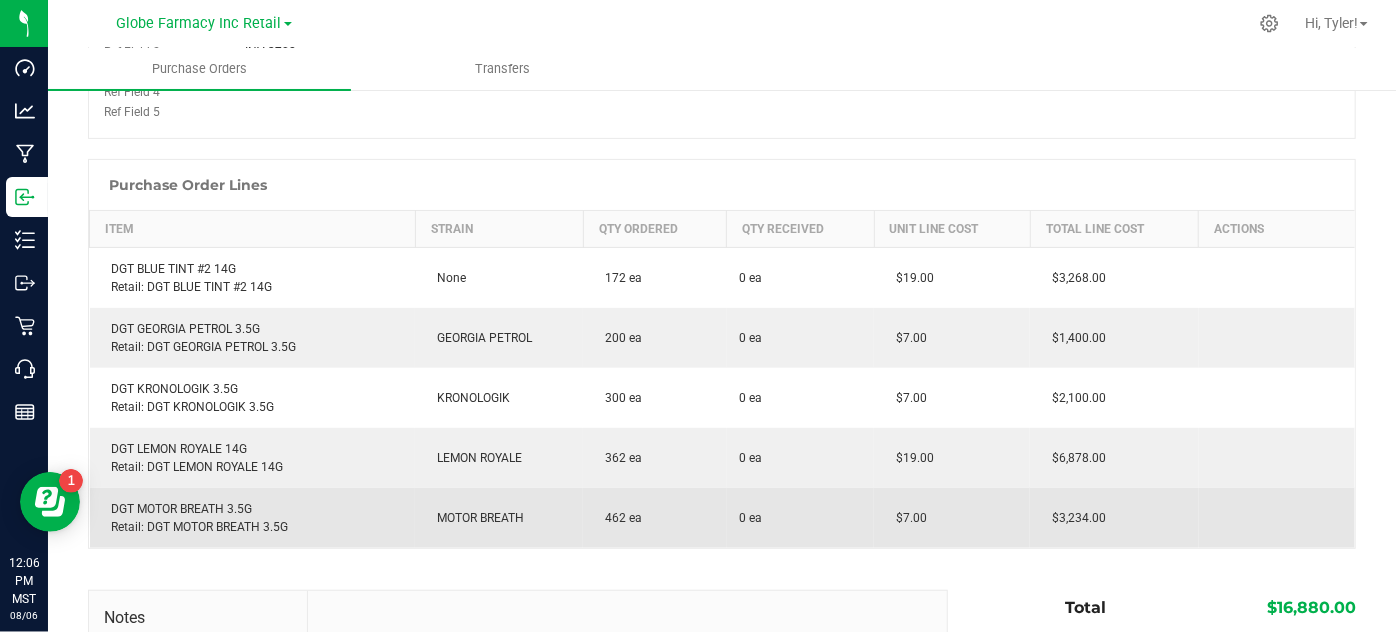 click on "DGT MOTOR BREATH 3.5G Retail: DGT MOTOR BREATH 3.5G" at bounding box center [253, 518] 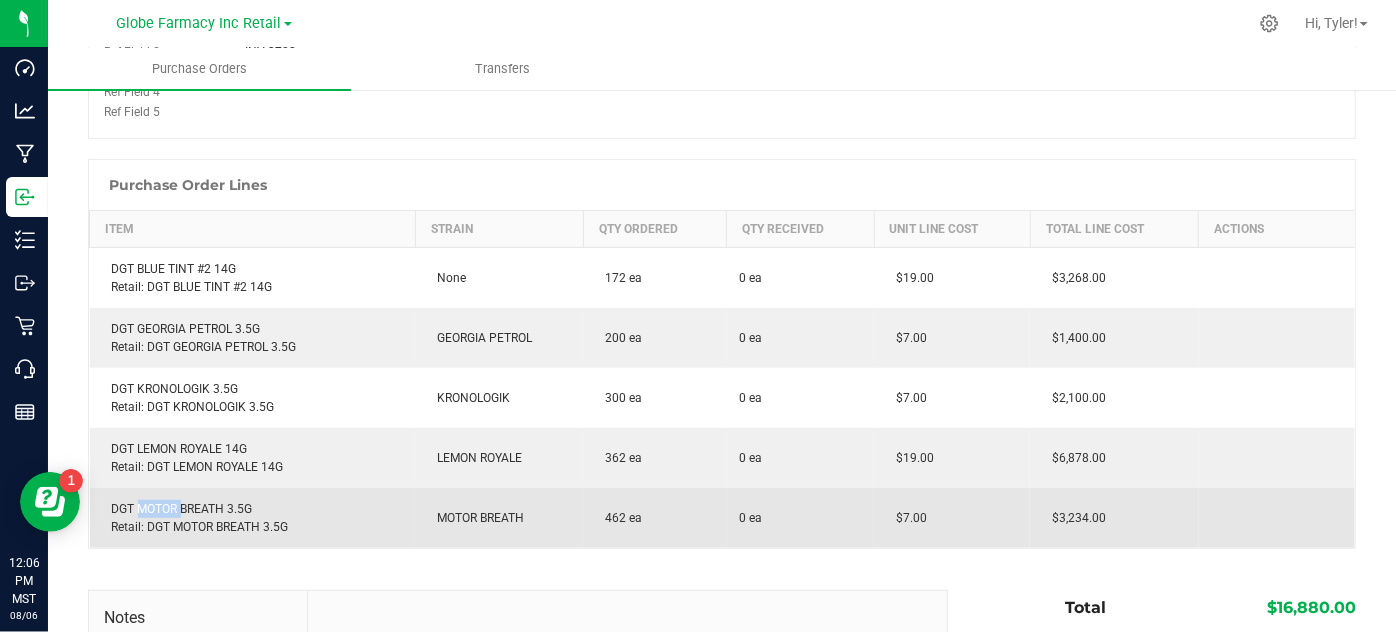 click on "DGT MOTOR BREATH 3.5G Retail: DGT MOTOR BREATH 3.5G" at bounding box center (253, 518) 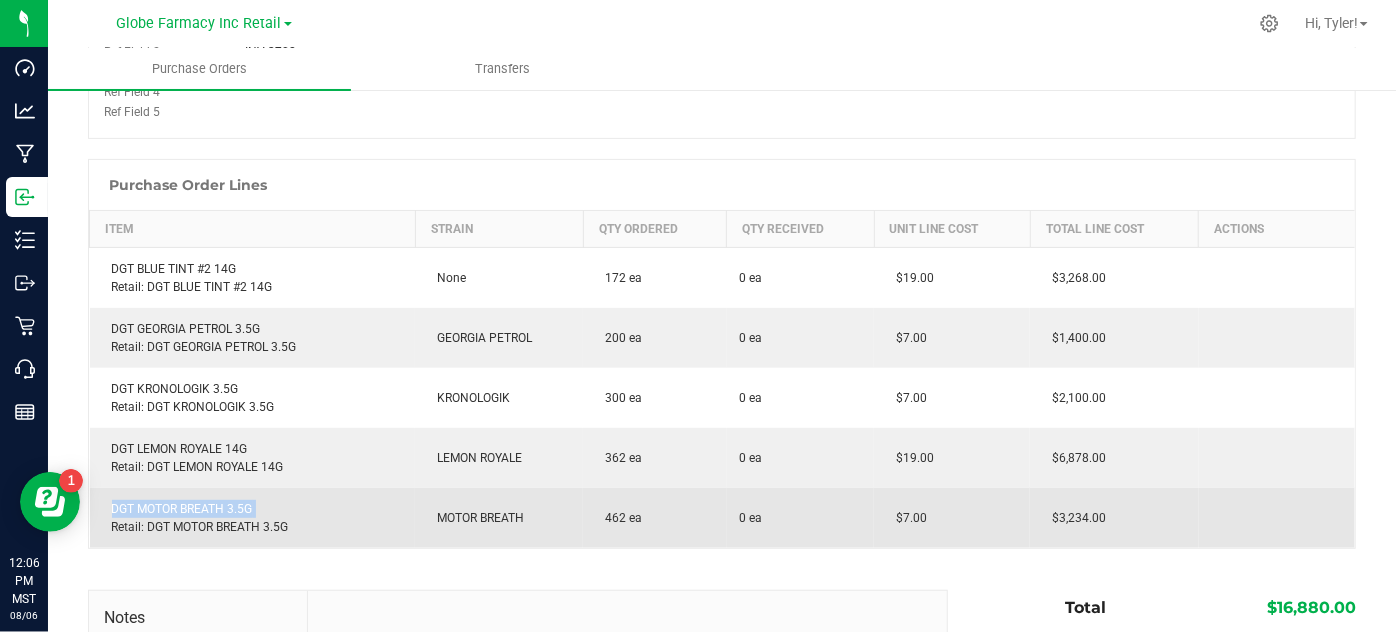 click on "DGT MOTOR BREATH 3.5G Retail: DGT MOTOR BREATH 3.5G" at bounding box center [253, 518] 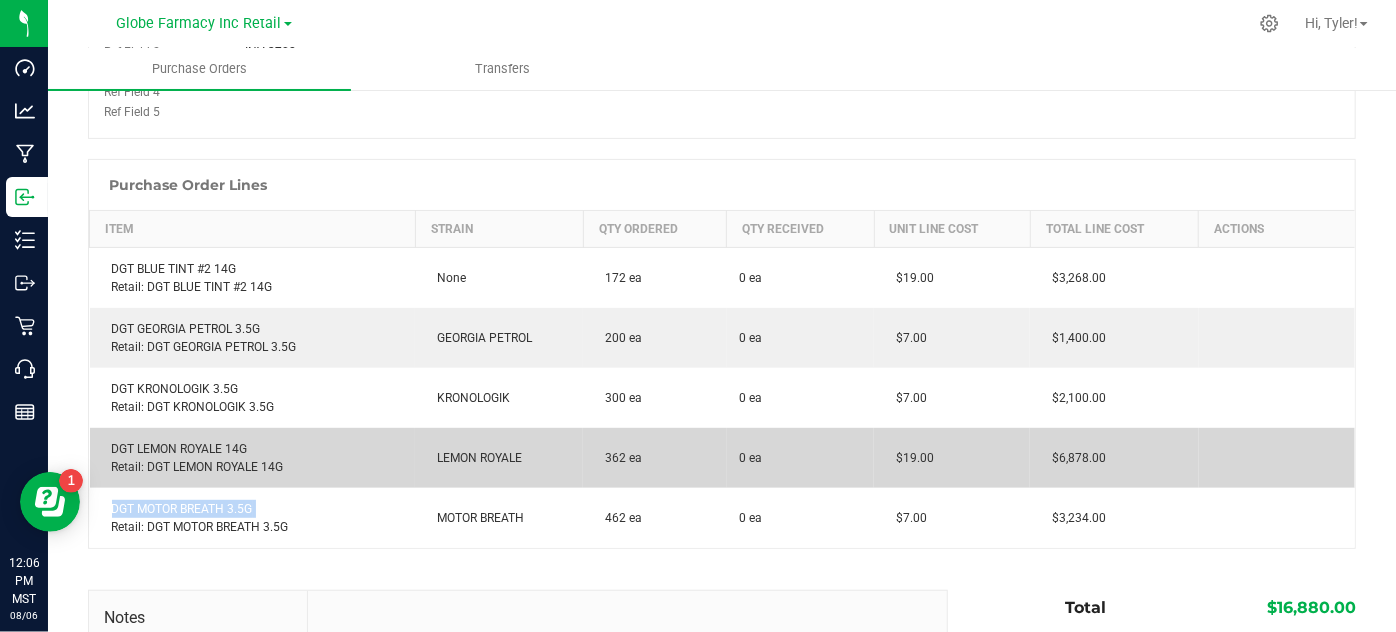 copy on "DGT MOTOR BREATH 3.5G" 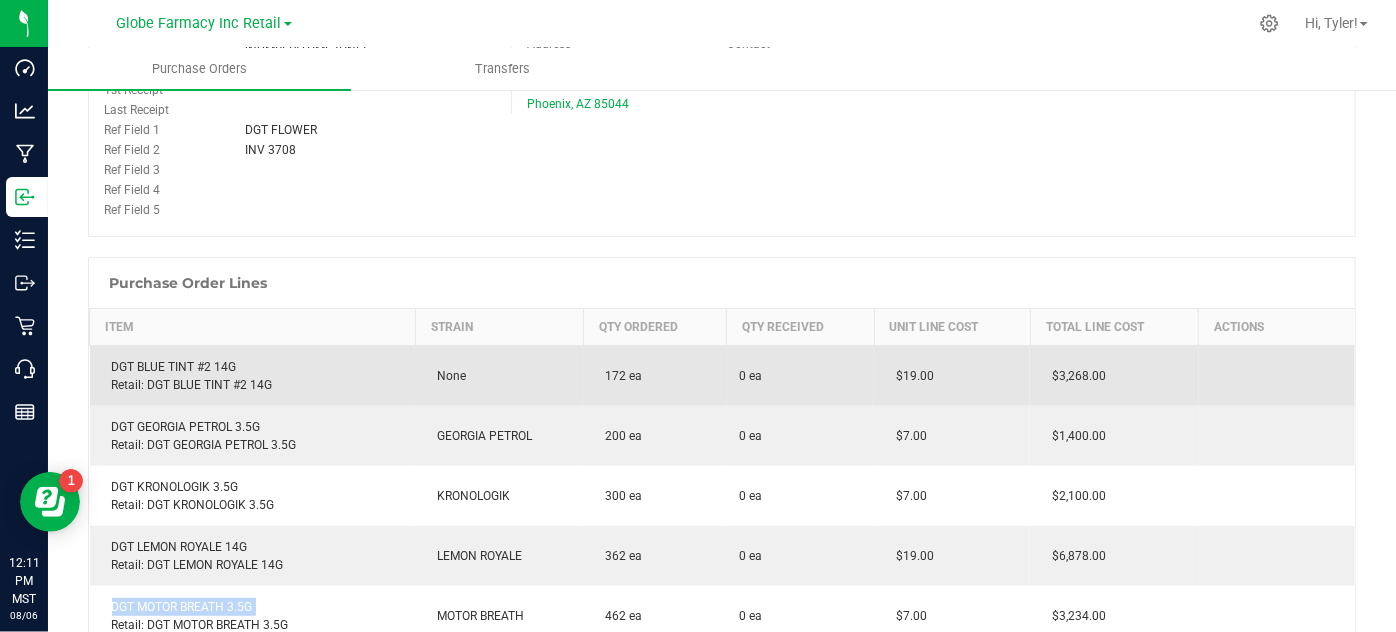 scroll, scrollTop: 0, scrollLeft: 0, axis: both 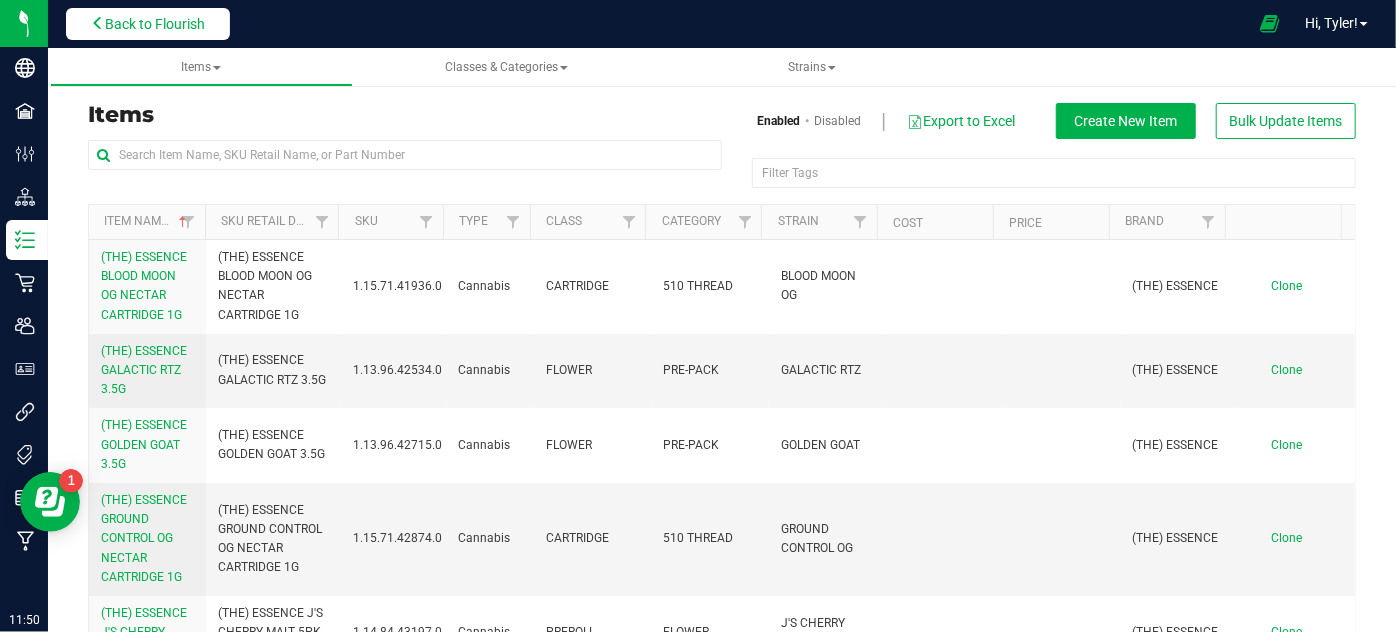 click on "Back to Flourish" at bounding box center (155, 24) 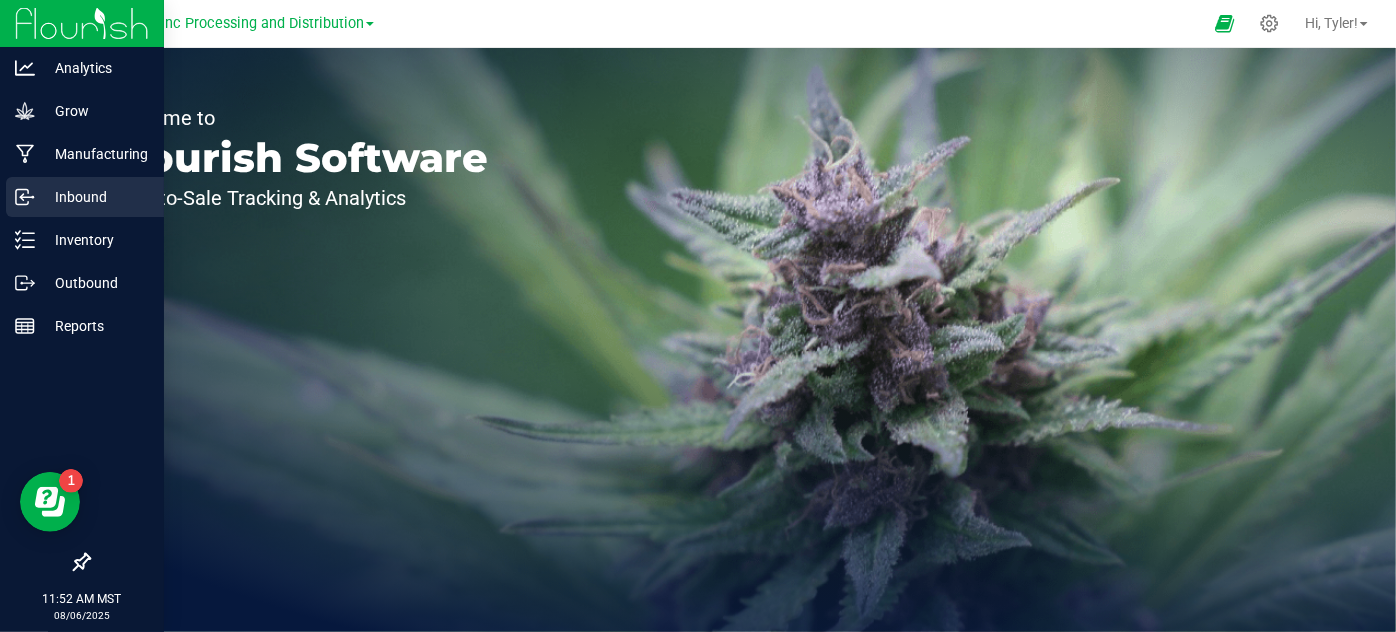 click on "Inbound" at bounding box center (85, 197) 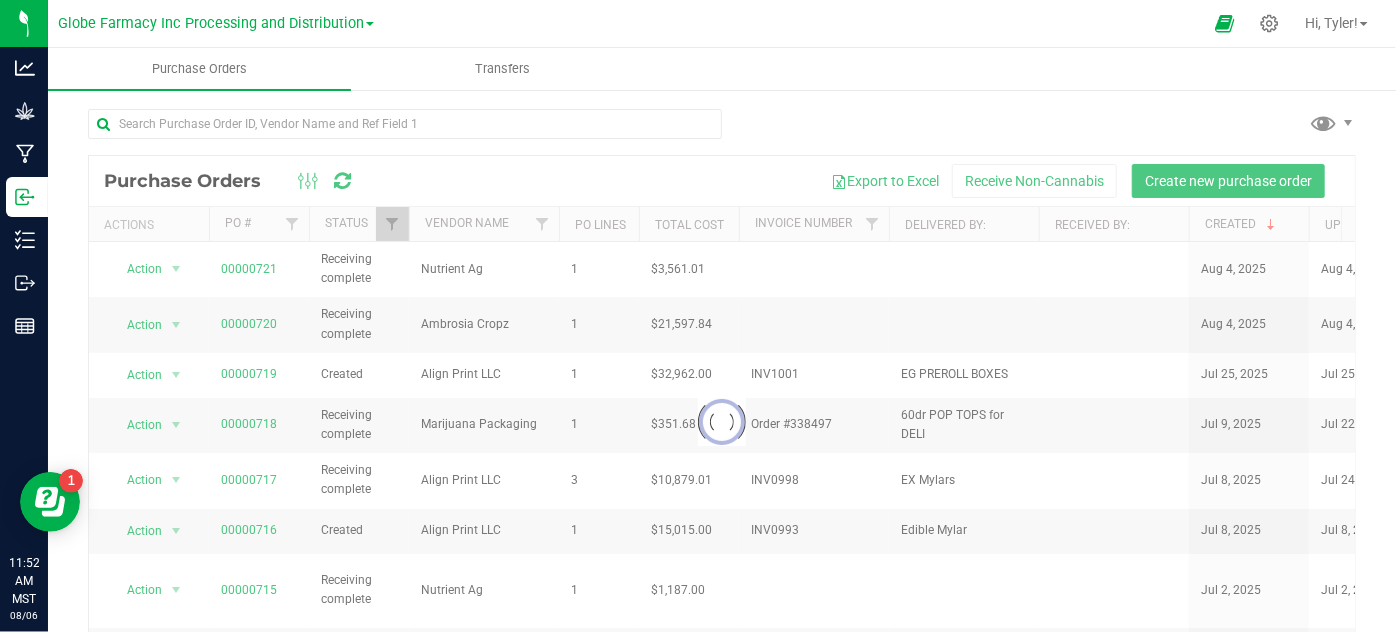 click at bounding box center (370, 24) 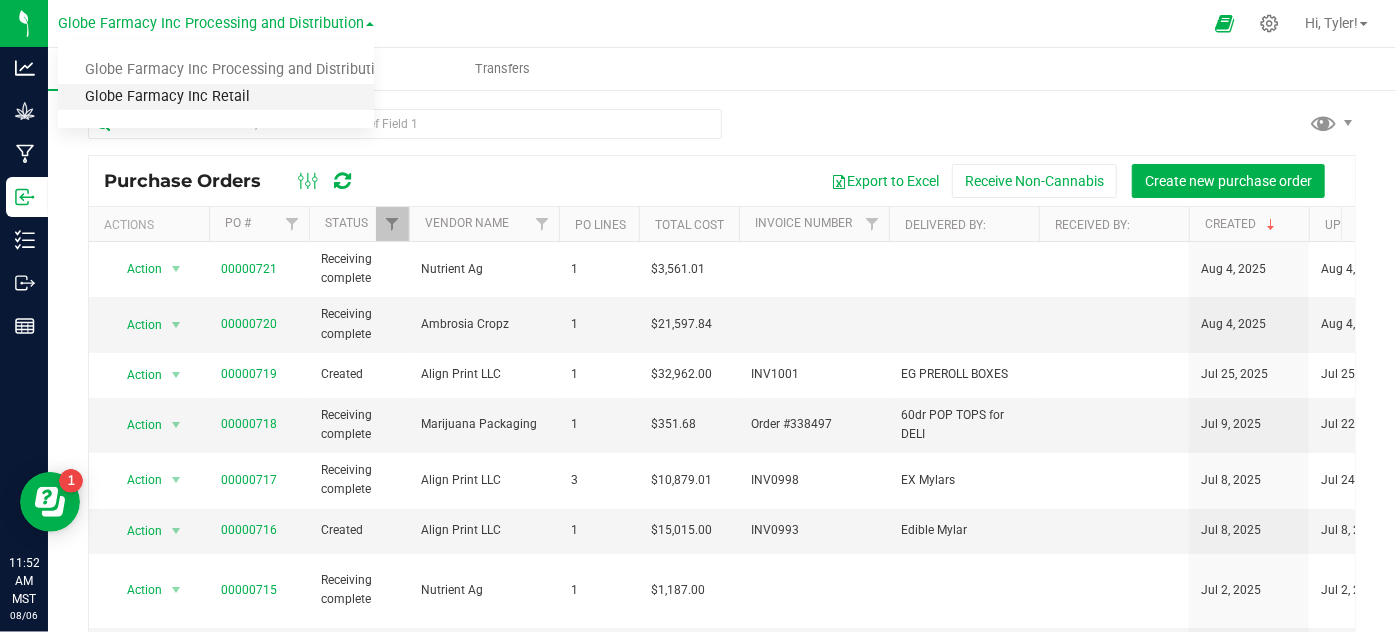 click on "Globe Farmacy Inc Retail" at bounding box center (216, 97) 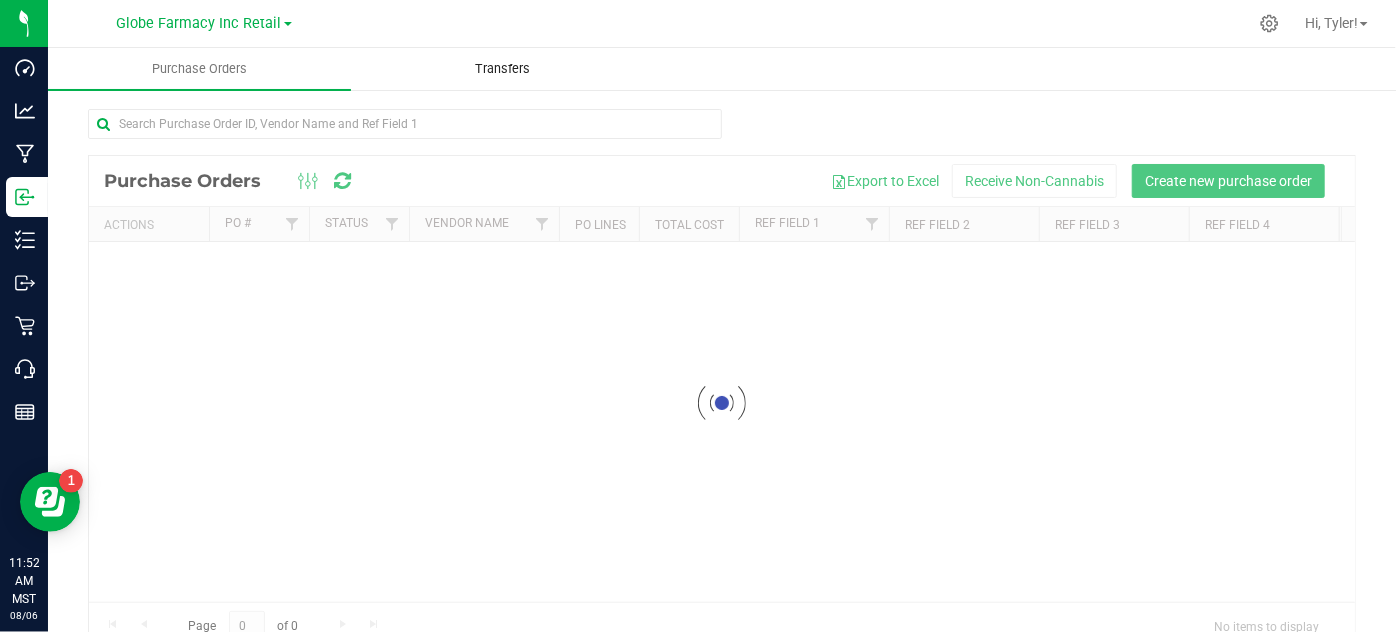 click on "Transfers" at bounding box center (502, 69) 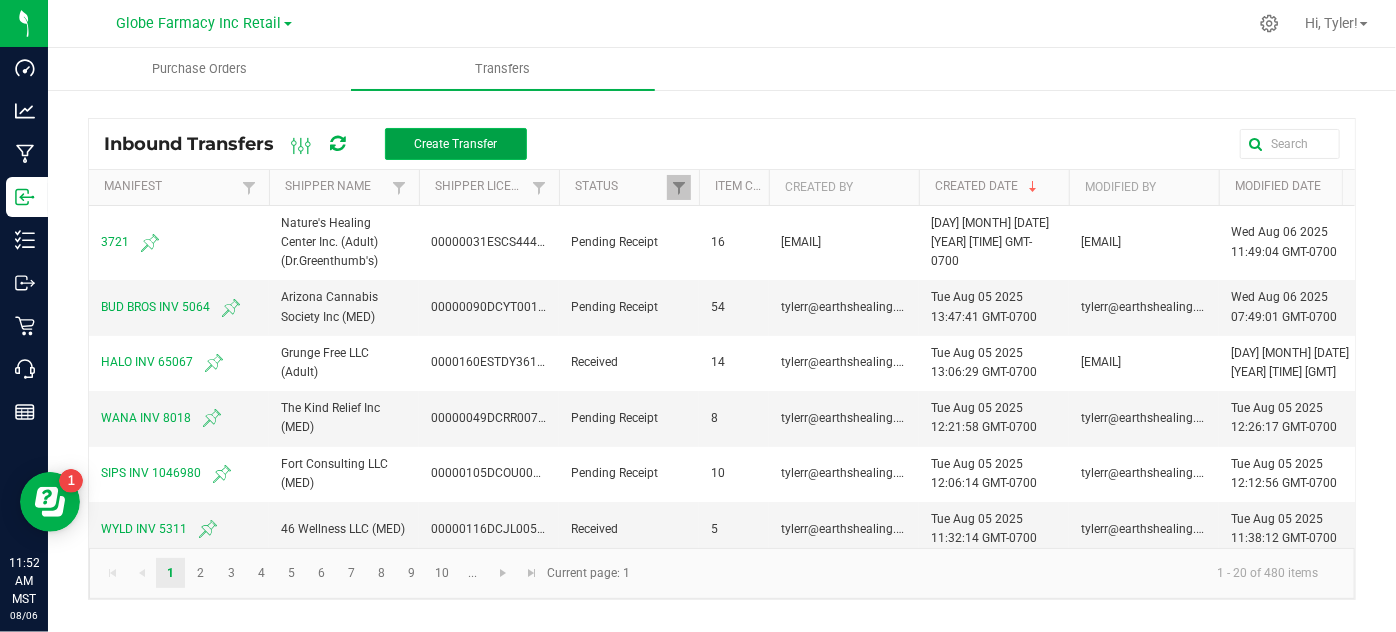 click on "Create Transfer" at bounding box center [455, 144] 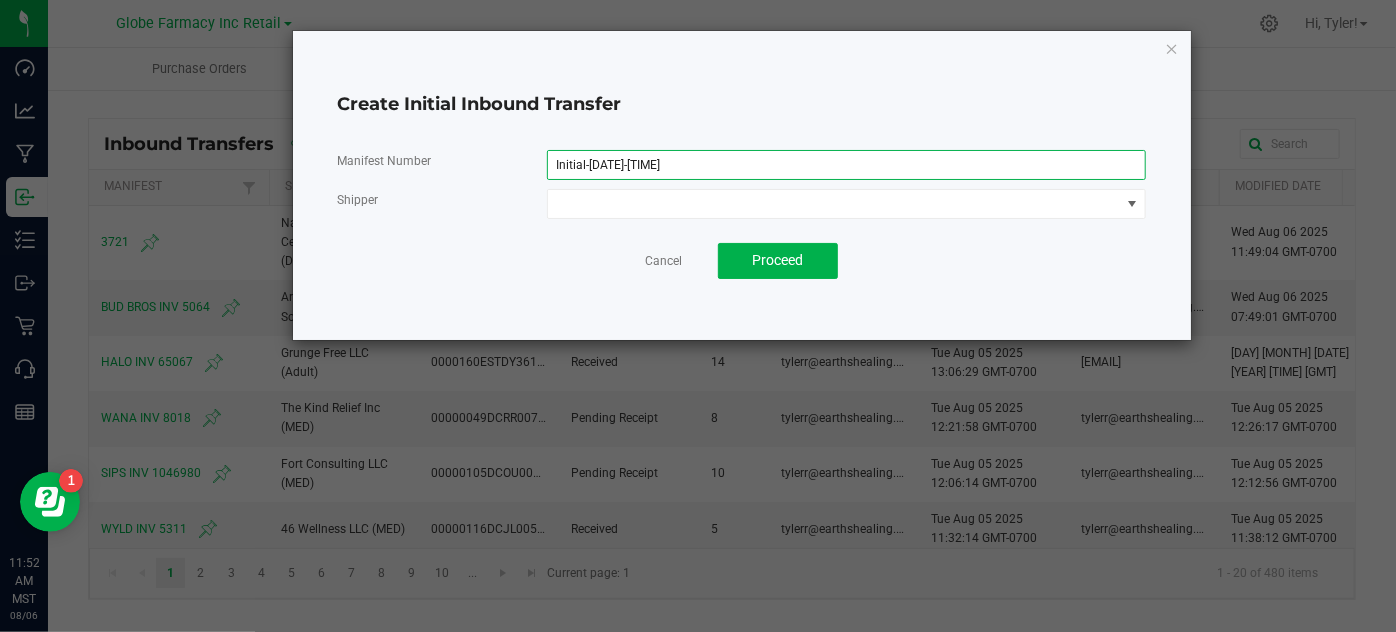 drag, startPoint x: 707, startPoint y: 151, endPoint x: 520, endPoint y: 148, distance: 187.02406 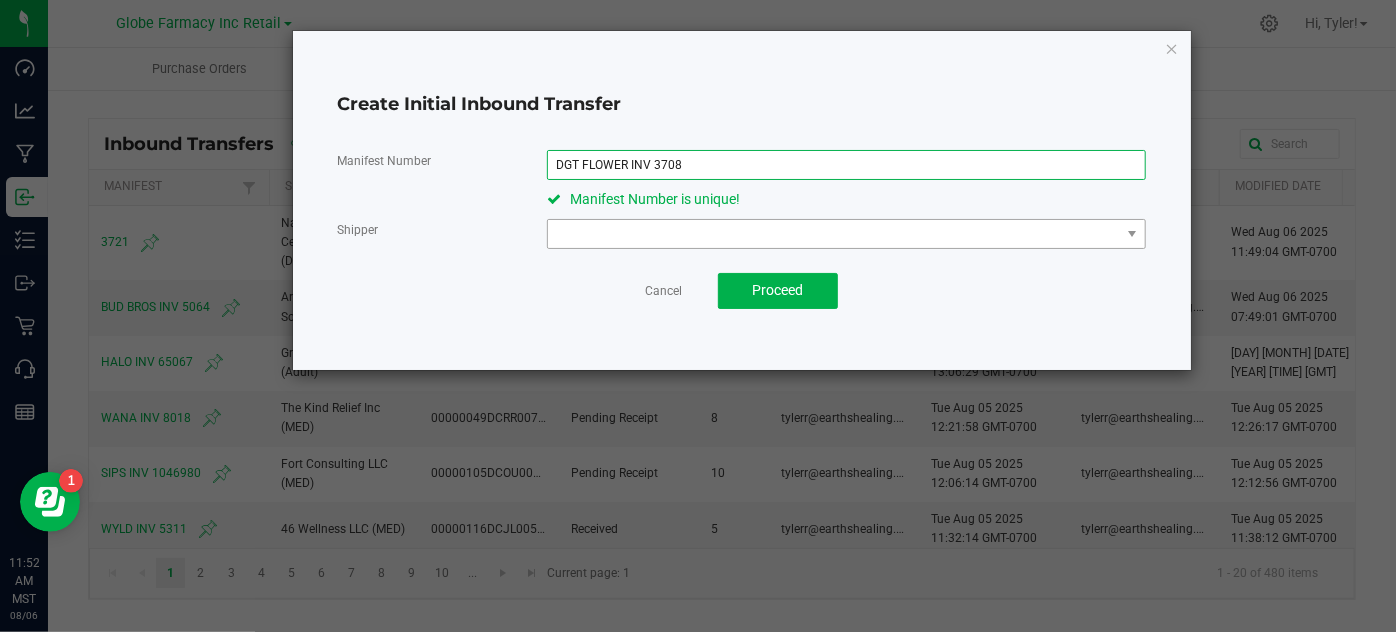 type on "DGT FLOWER INV 3708" 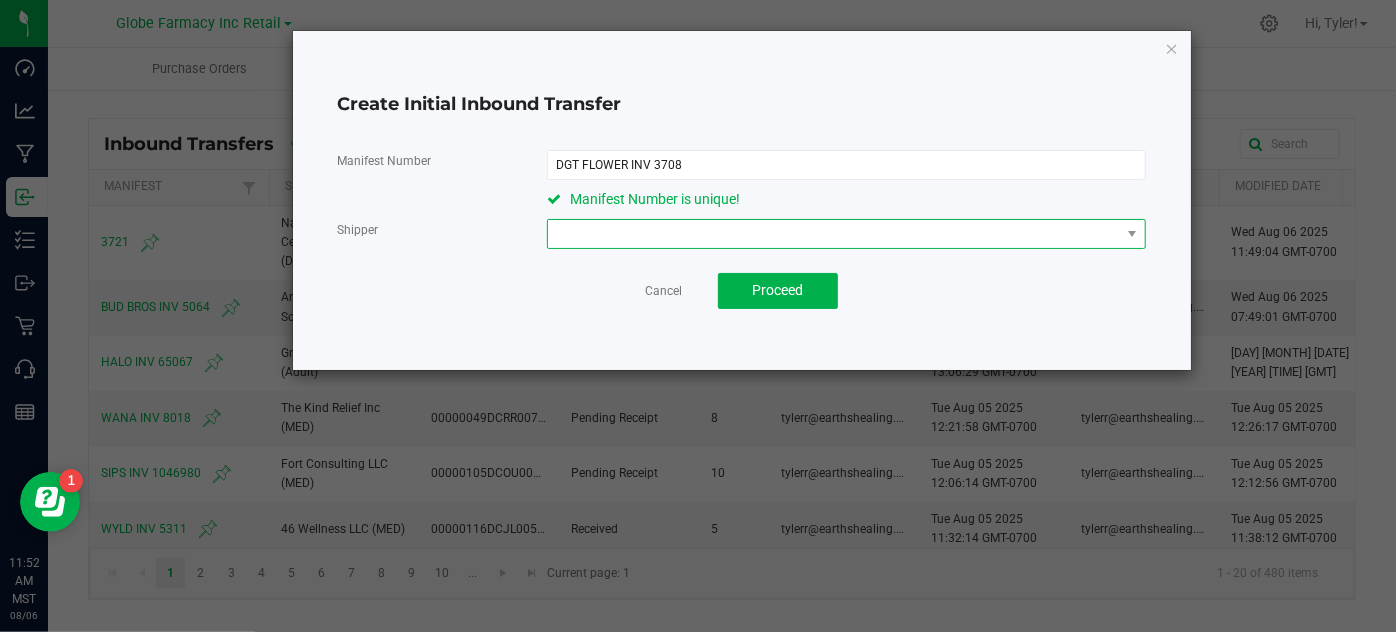 click at bounding box center (834, 234) 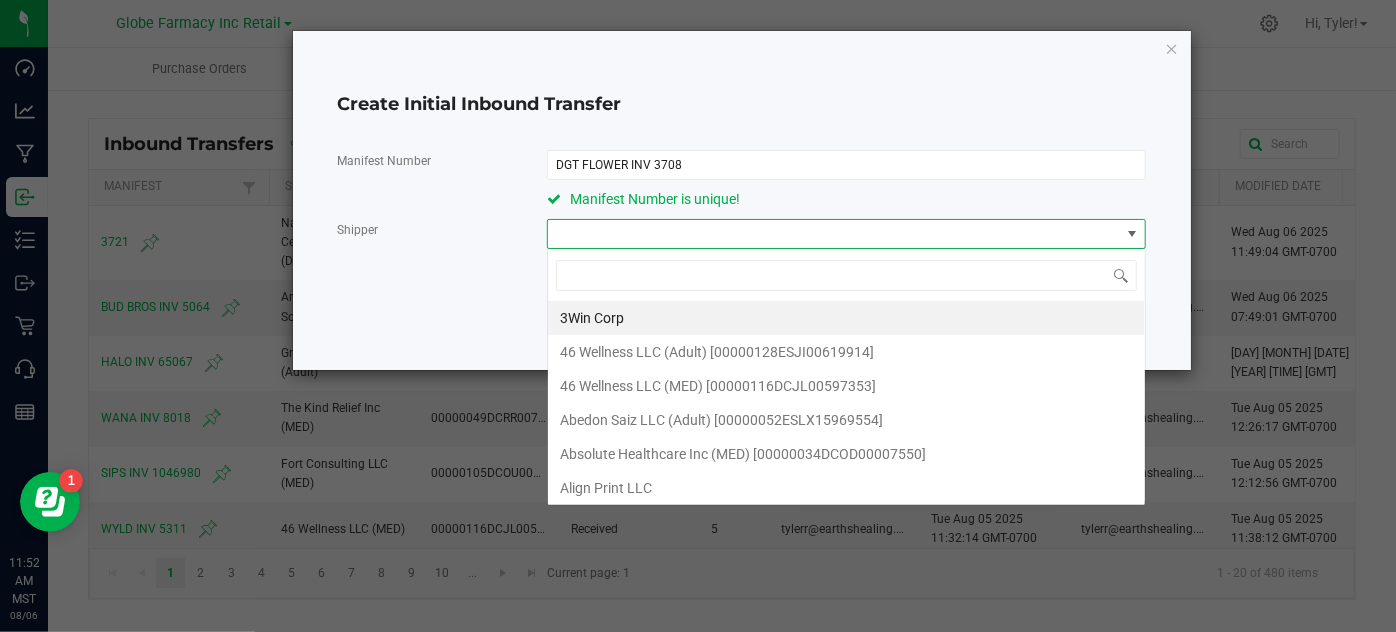 scroll, scrollTop: 99970, scrollLeft: 99400, axis: both 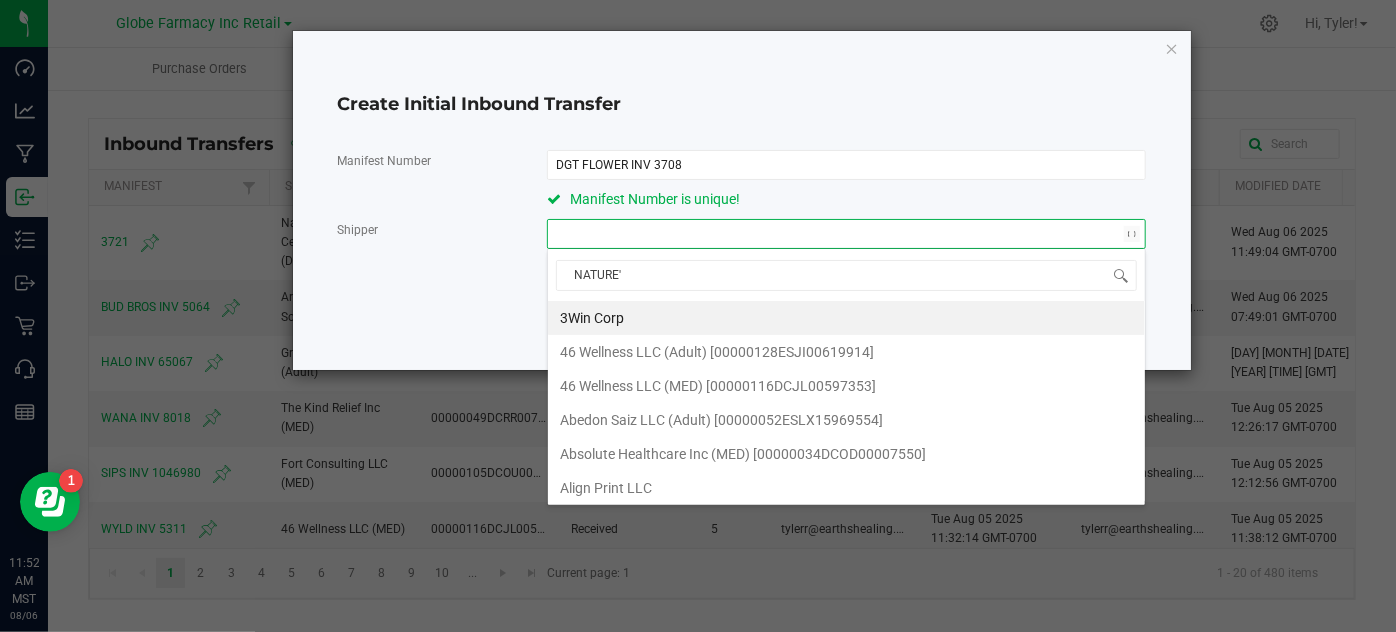 type on "NATURE'S" 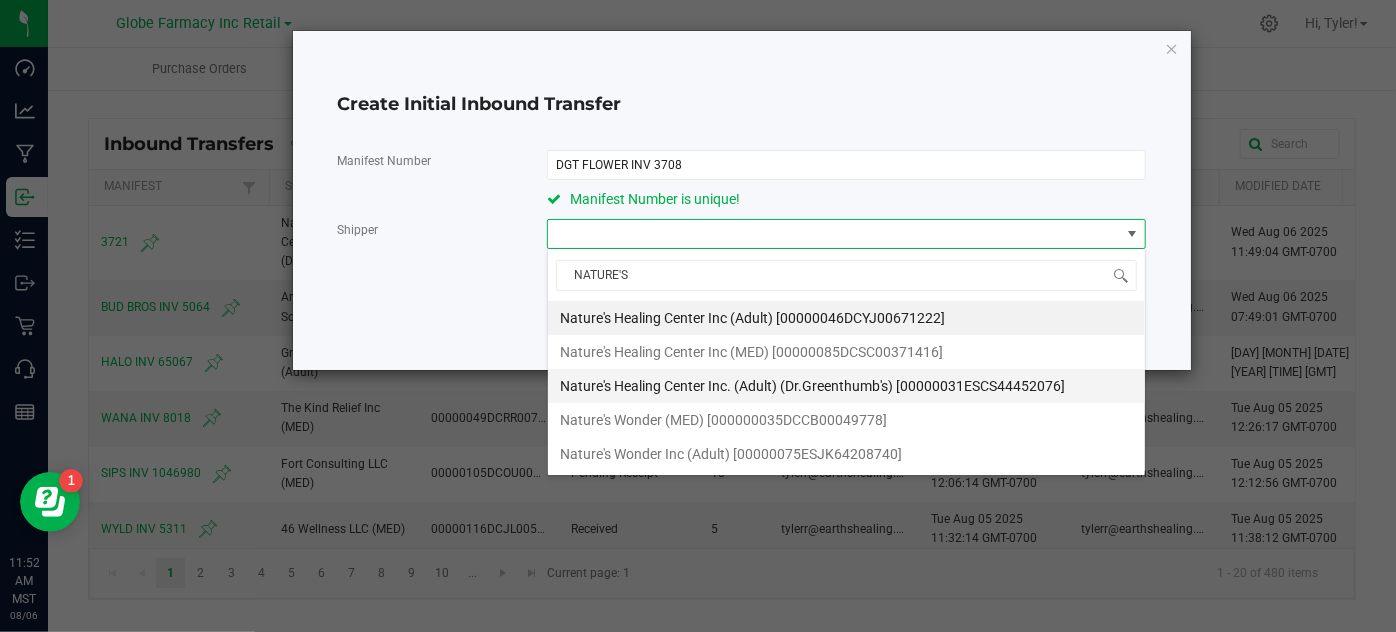 click on "Nature's Healing Center Inc. (Adult) (Dr.Greenthumb's) [00000031ESCS44452076]" at bounding box center (812, 386) 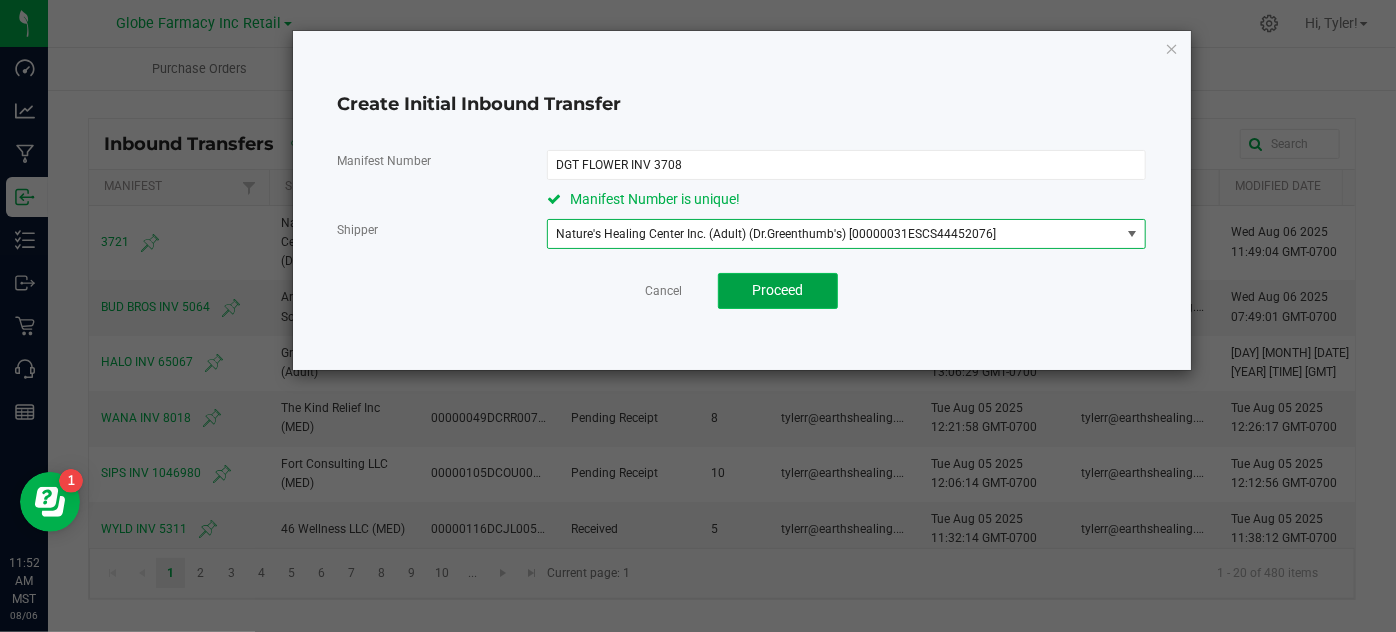 click on "Proceed" 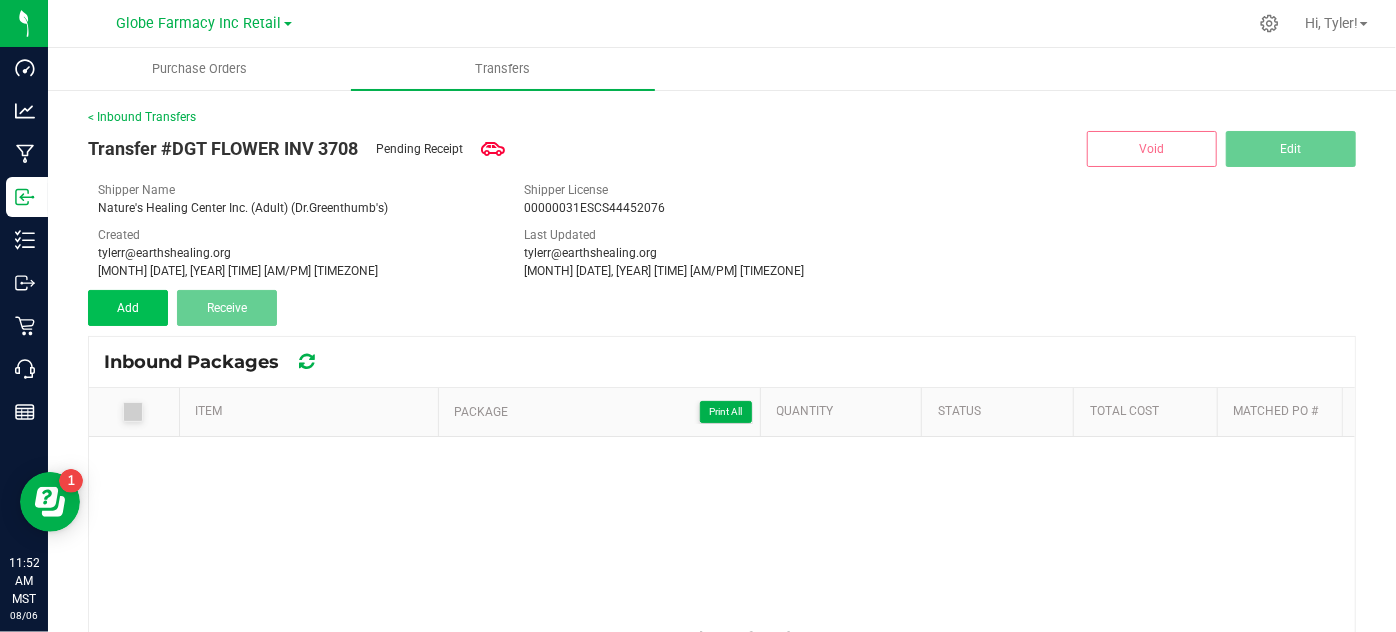click on "Shipper Name Nature's Healing Center Inc. (Adult) (Dr.Greenthumb's) Shipper License 00000031ESCS44452076 Created tylerr@earthshealing.org [DATE] [TIME] MST Last Updated tylerr@earthshealing.org [DATE] [TIME] MST" at bounding box center [722, 473] 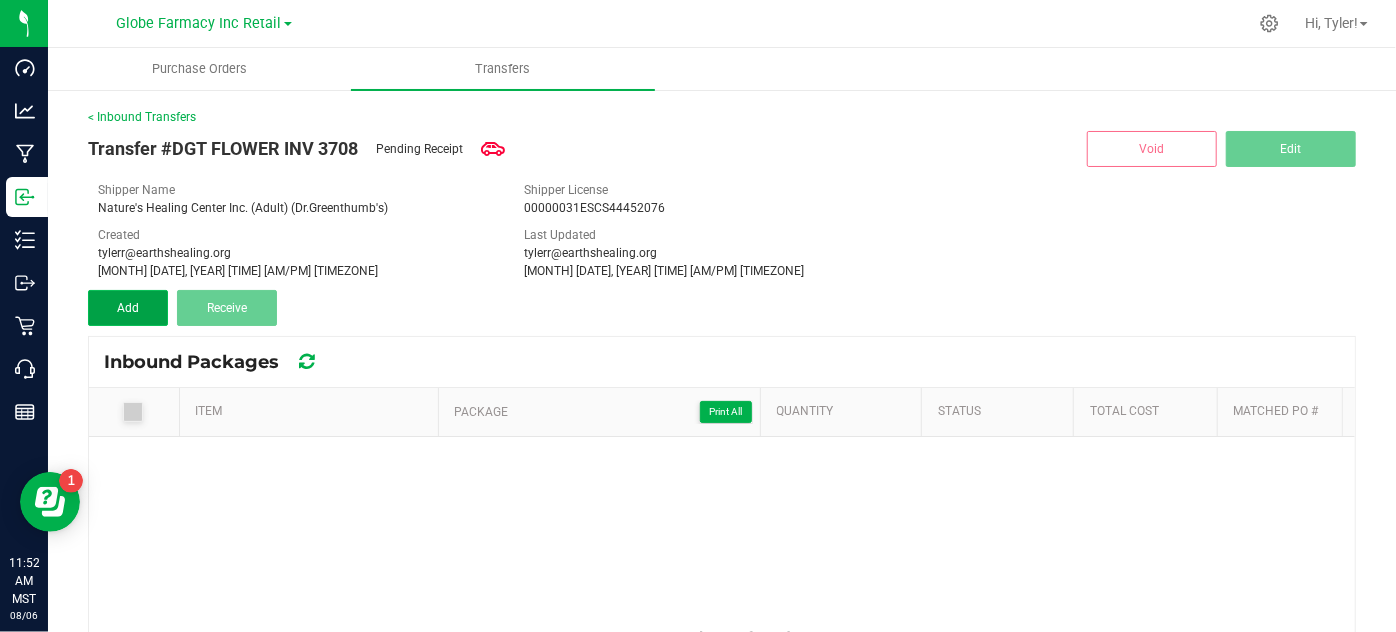 click on "Add" at bounding box center (128, 308) 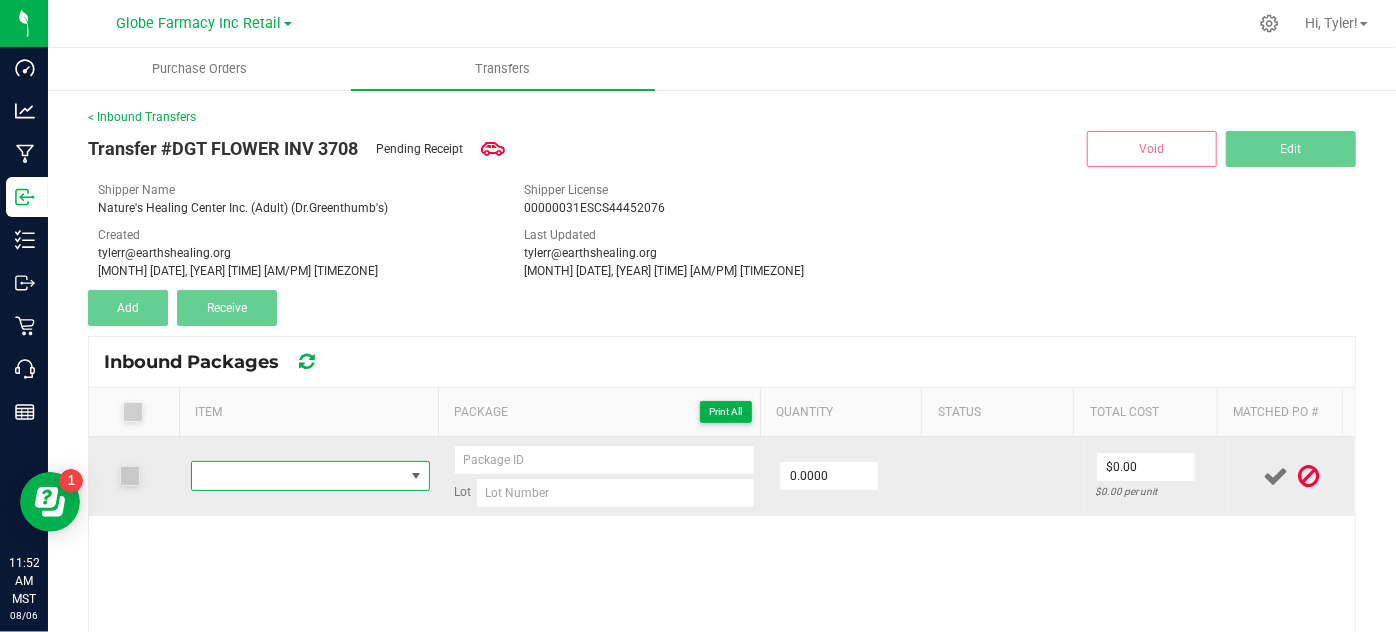 click at bounding box center [297, 476] 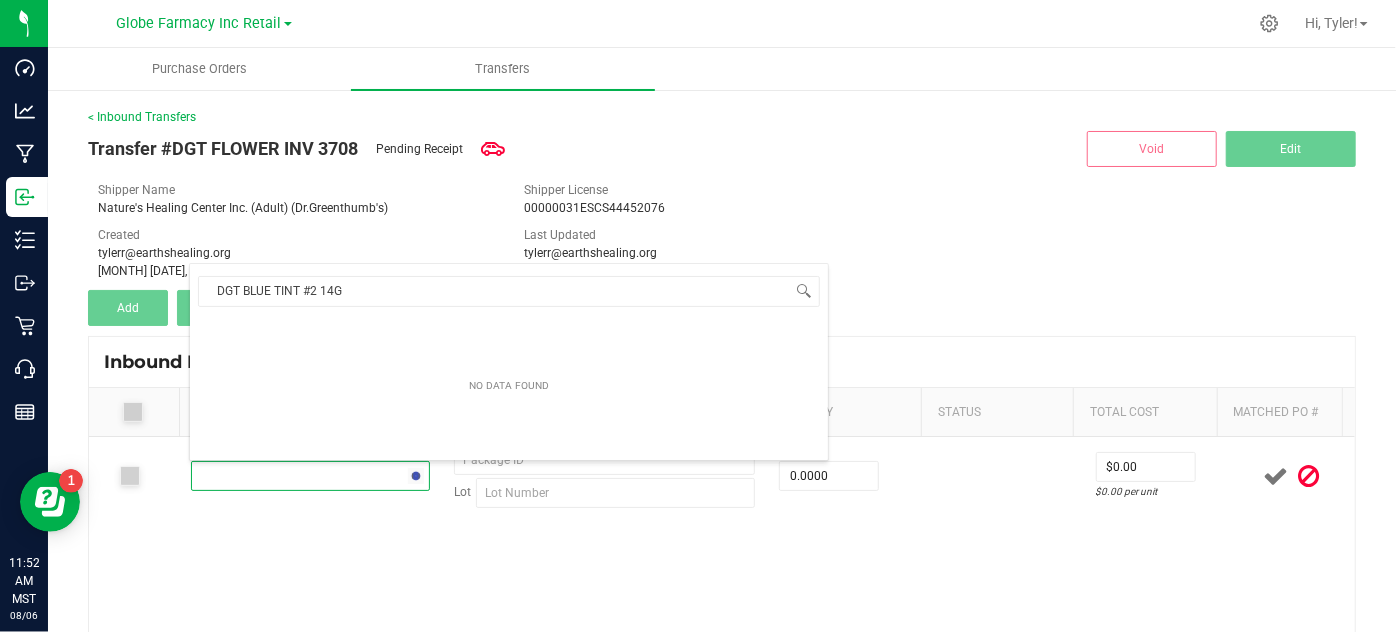 scroll, scrollTop: 99970, scrollLeft: 99767, axis: both 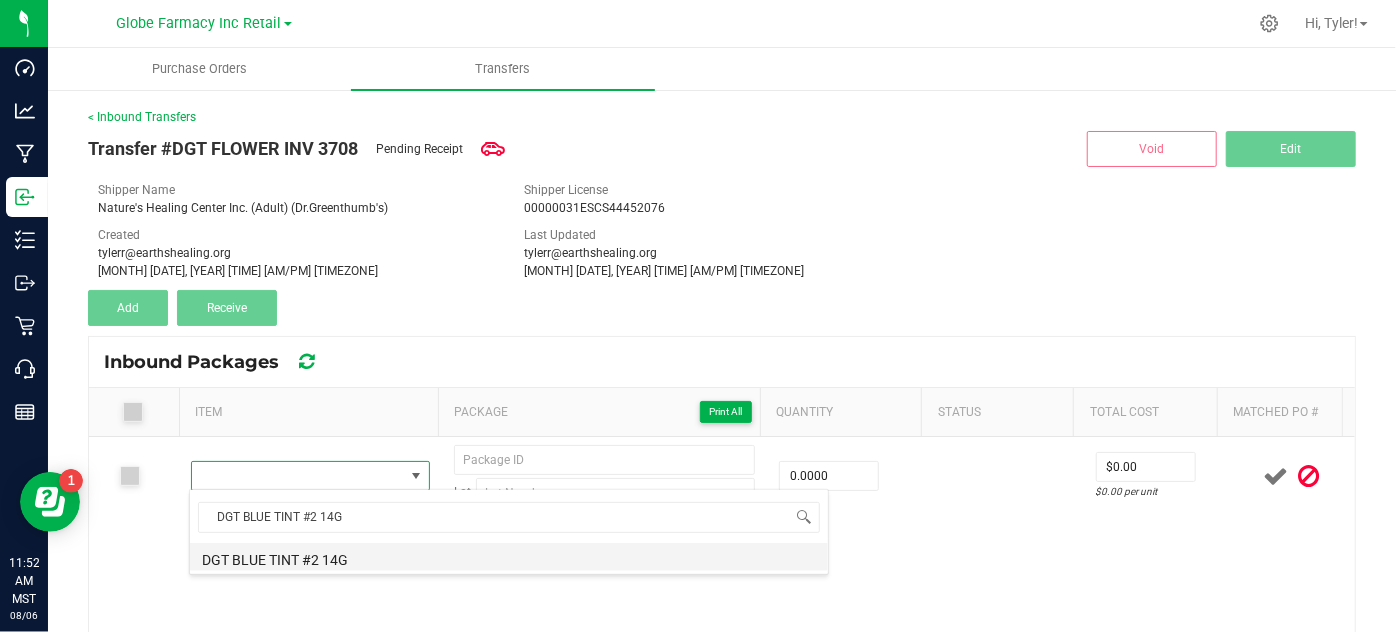 click on "DGT BLUE TINT #2 14G" at bounding box center (509, 557) 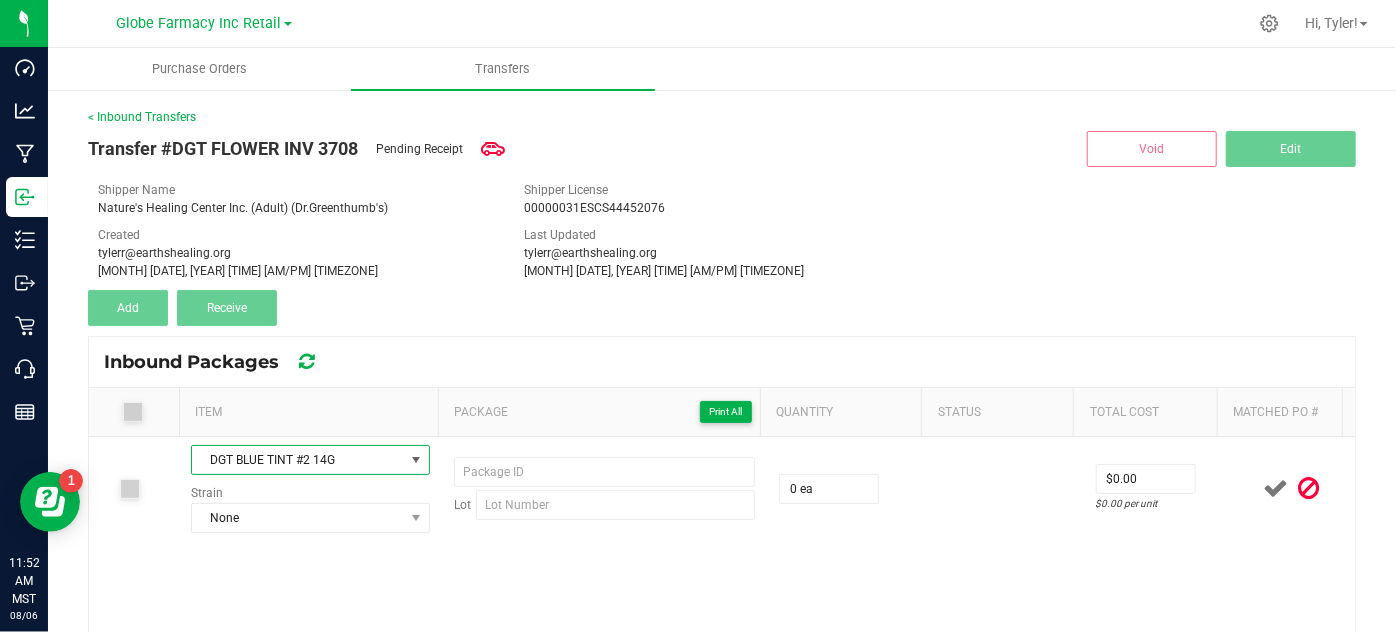 click on "DGT BLUE TINT #2 14G  Strain  None Lot 0 ea    $0.00  $0.00 per unit" at bounding box center [722, 637] 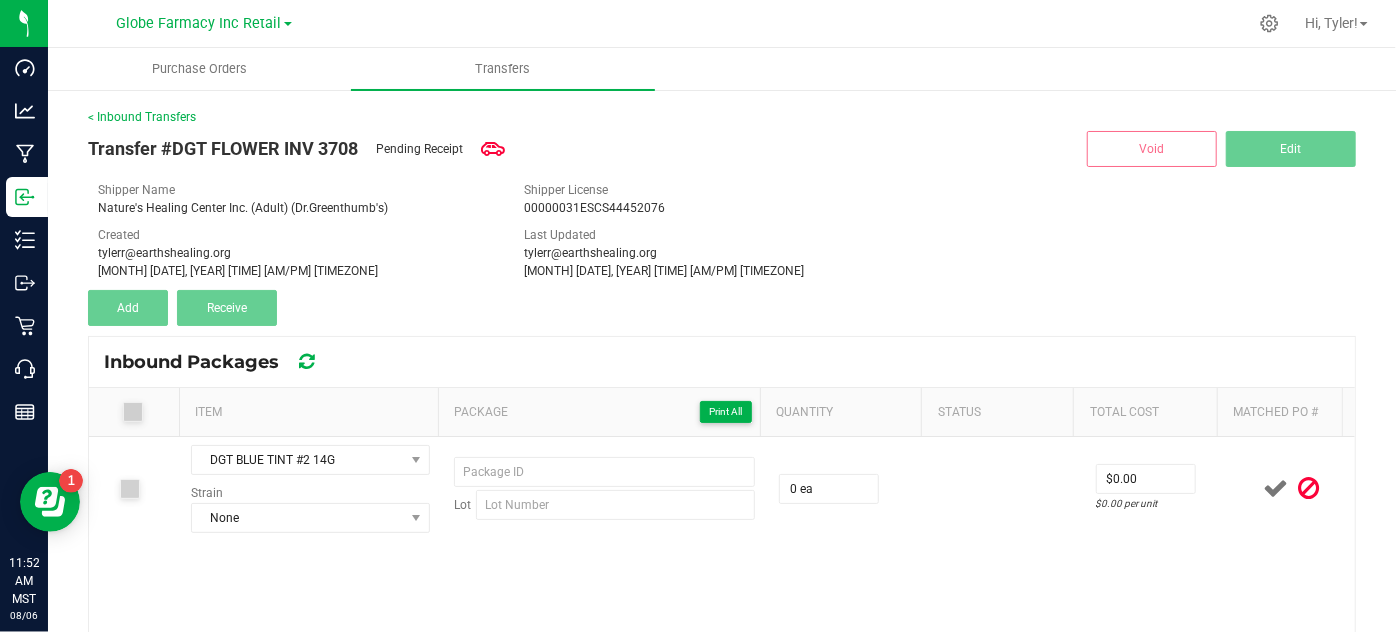 click on "Transfer #[ID]   Pending Receipt
Void   Edit  Shipper Name Nature's Healing Center Inc. (Adult) (Dr.Greenthumb's) Shipper License 00000031ESCS44452076 Created [EMAIL] [MONTH] [DATE], [YEAR] [TIME] [TIMEZONE] Last Updated [EMAIL] [MONTH] [DATE], [YEAR] [TIME] [TIMEZONE]  Add   Receive" at bounding box center [722, 226] 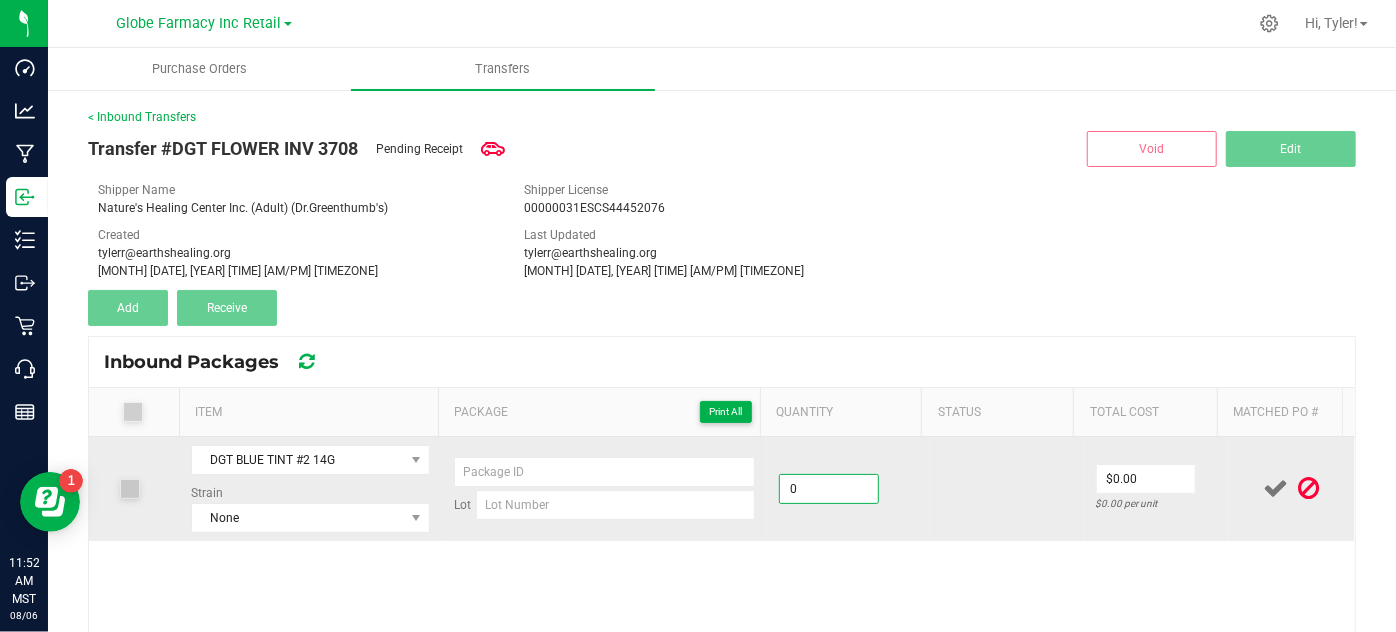 click on "0" at bounding box center [829, 489] 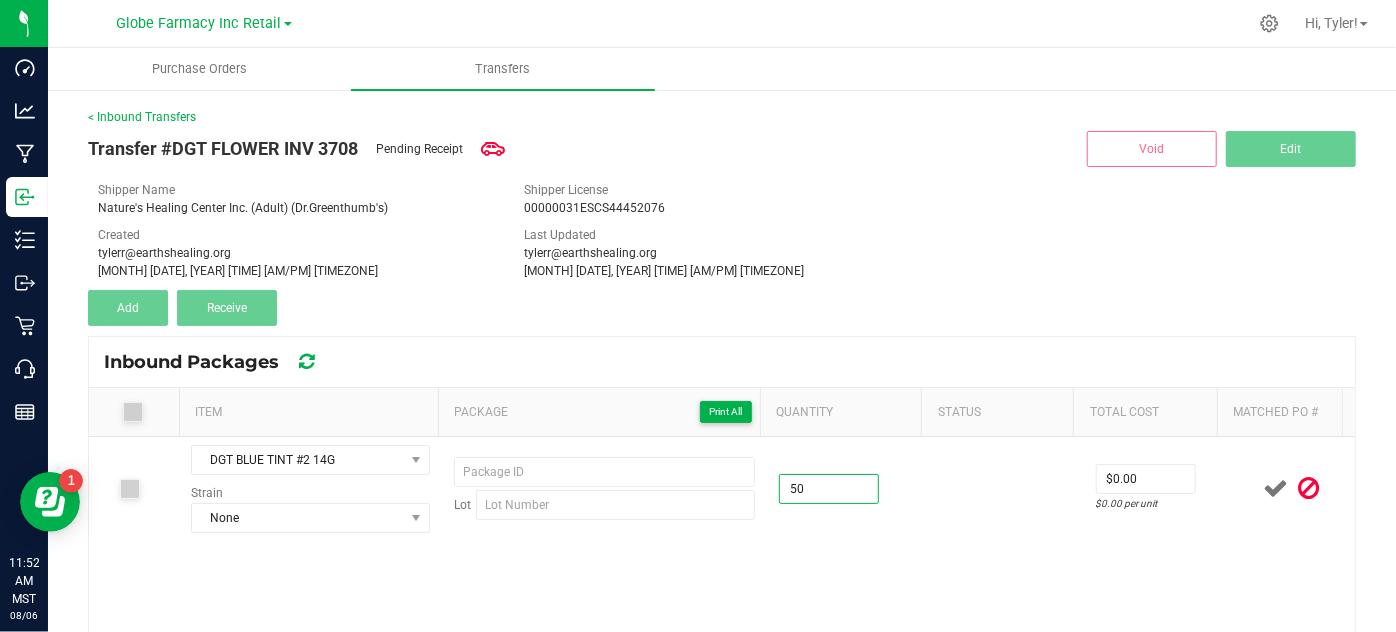 type on "50 ea" 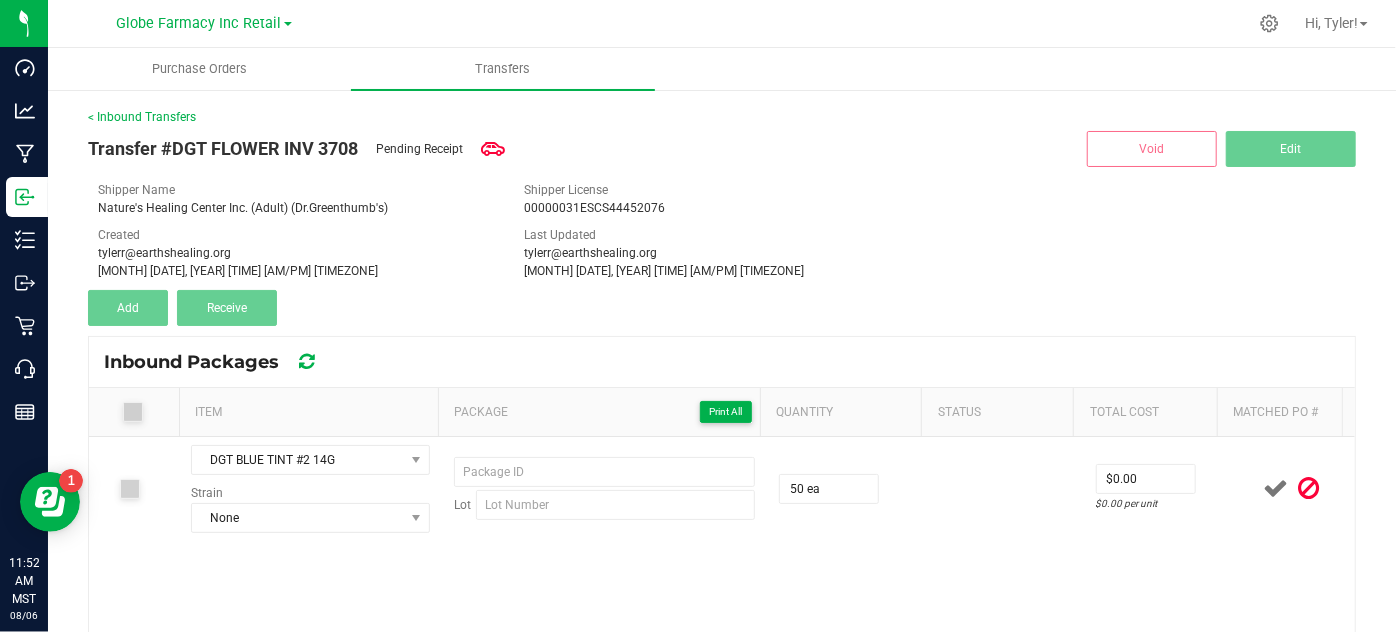 click on "DGT BLUE TINT #2 14G  Strain  None Lot 50 ea    $0.00  $0.00 per unit" at bounding box center (722, 637) 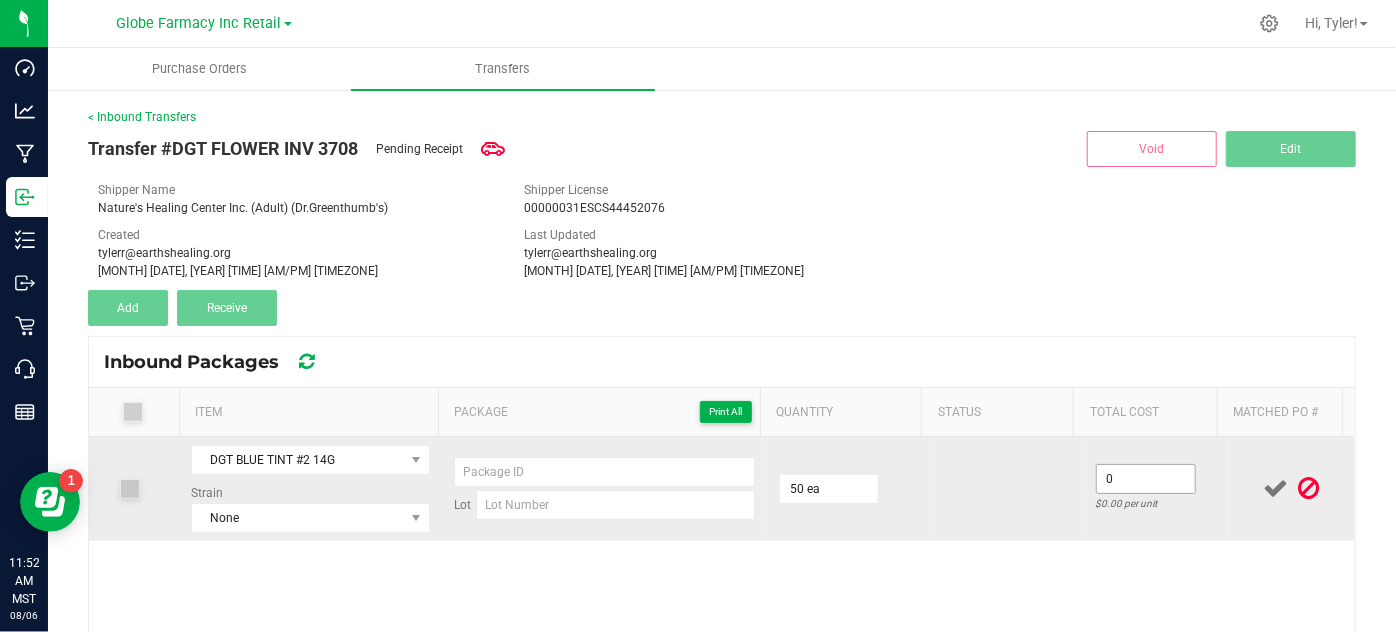 click on "0" at bounding box center [1146, 479] 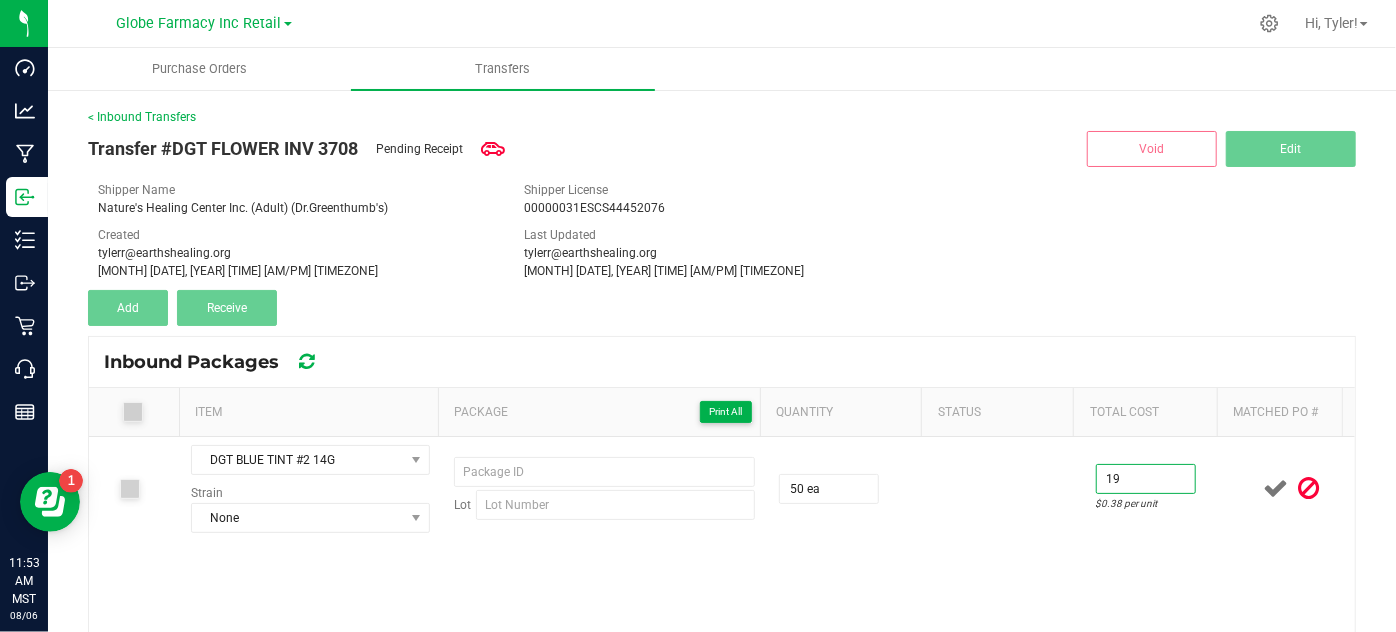 type on "$19.00" 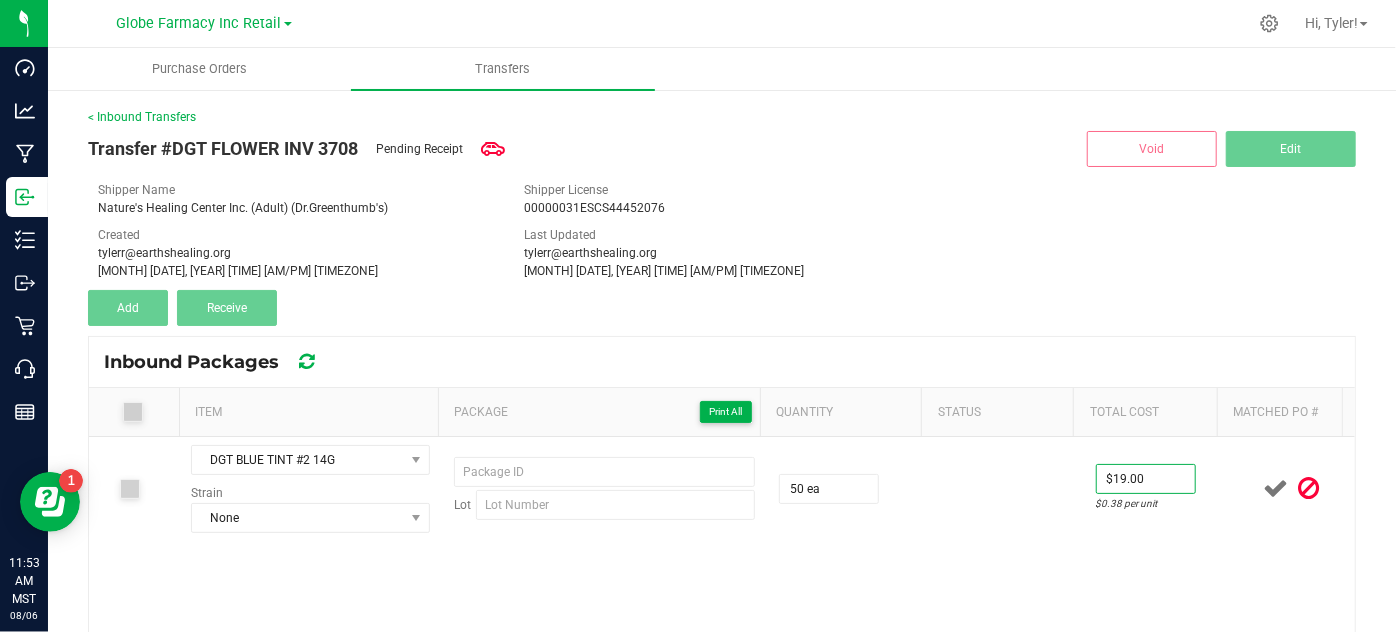 click on "DGT BLUE TINT #2 14G  Strain  None Lot 50 ea    $19.00  $0.38 per unit" at bounding box center [722, 637] 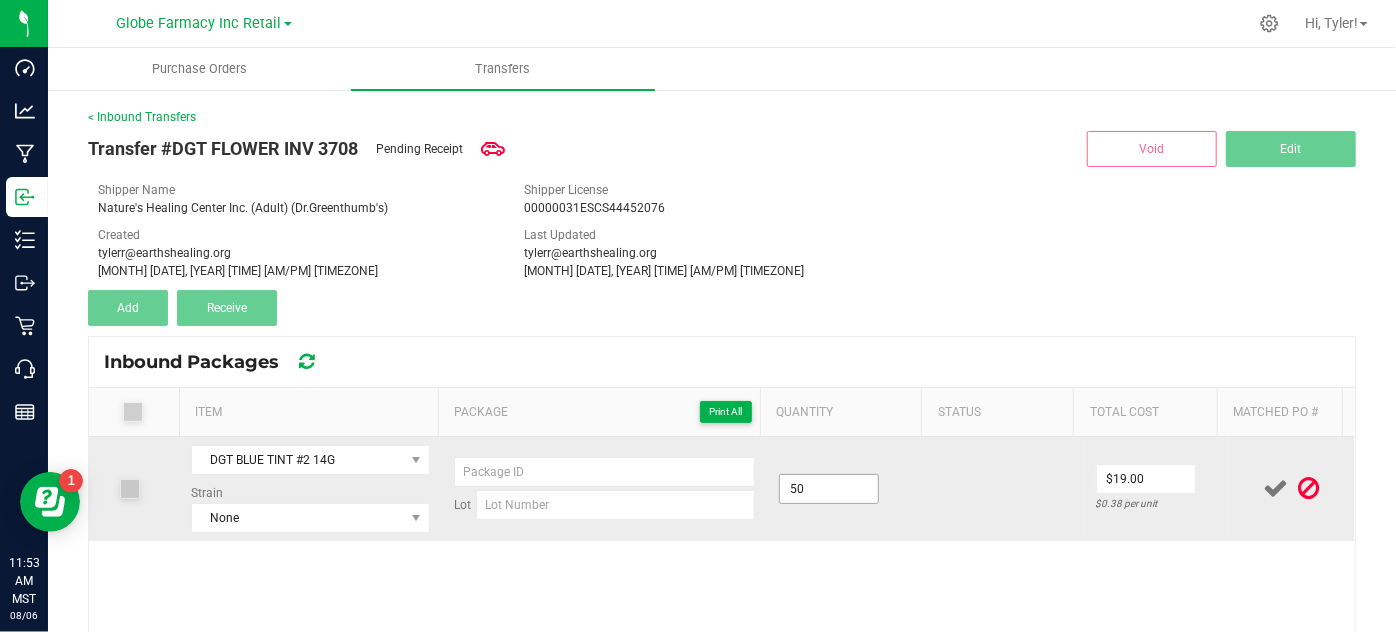 click on "50" at bounding box center [829, 489] 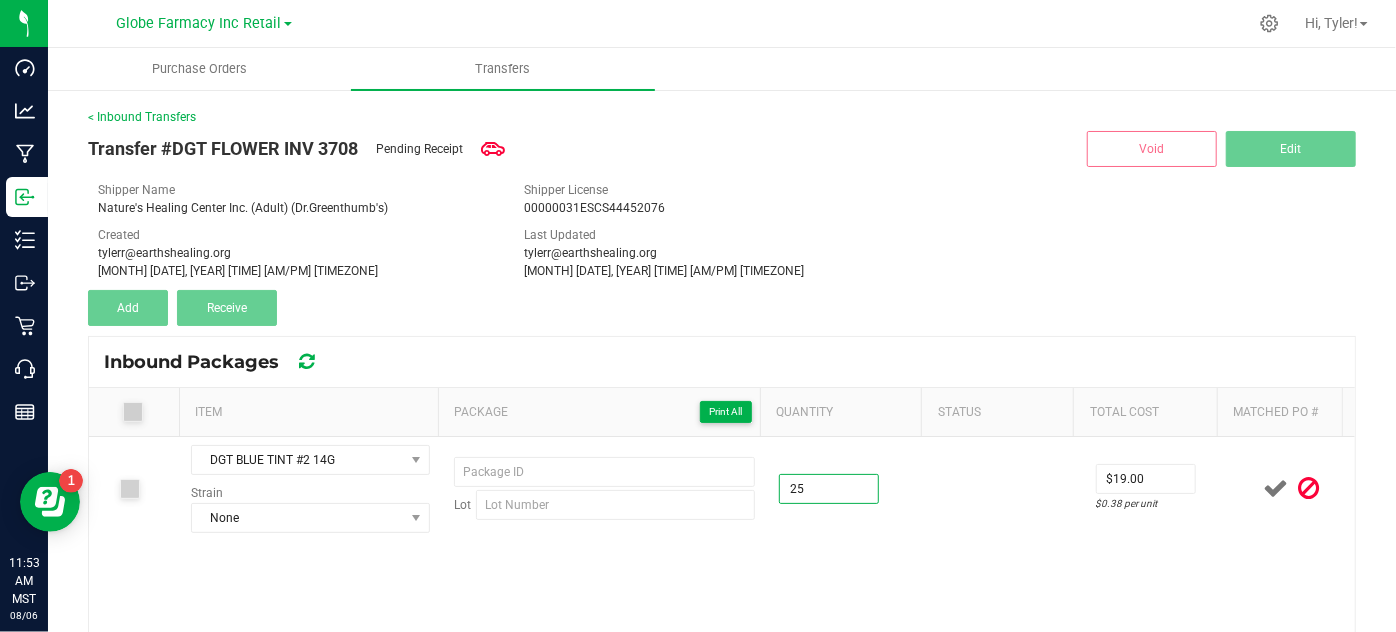 type on "25 ea" 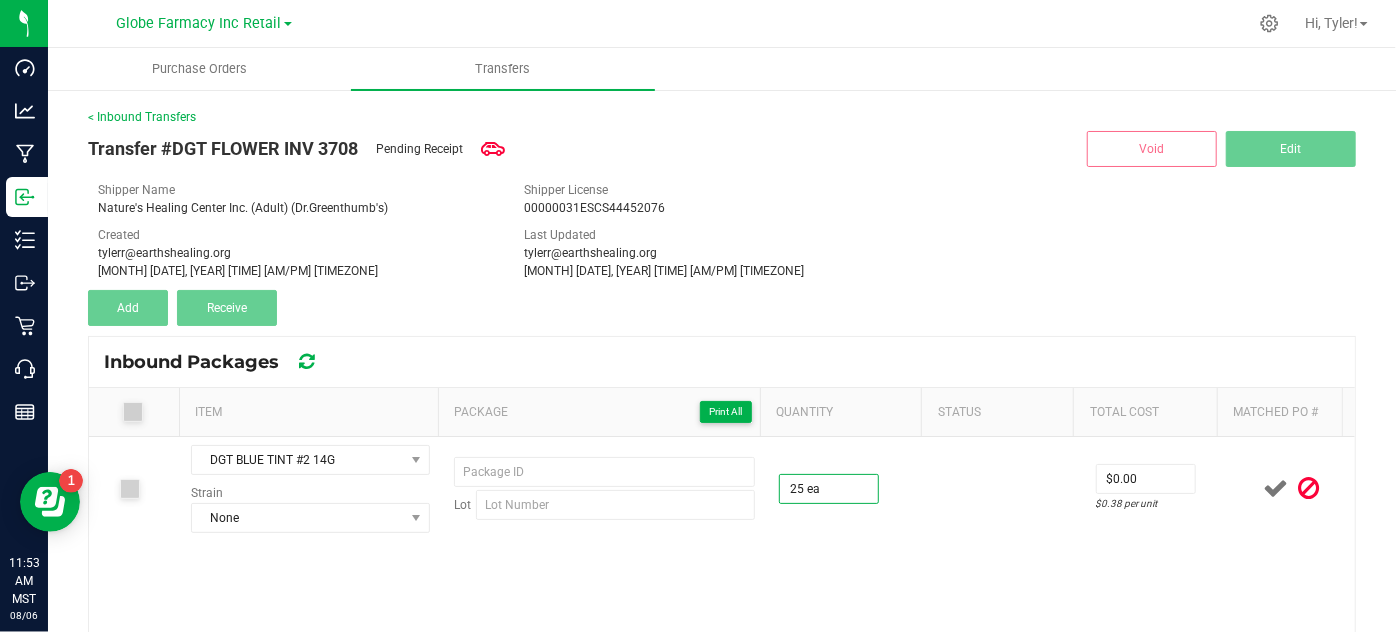 click on "DGT BLUE TINT #2 14G  Strain  None Lot 25 ea    $0.00  $0.00 per unit" at bounding box center (722, 637) 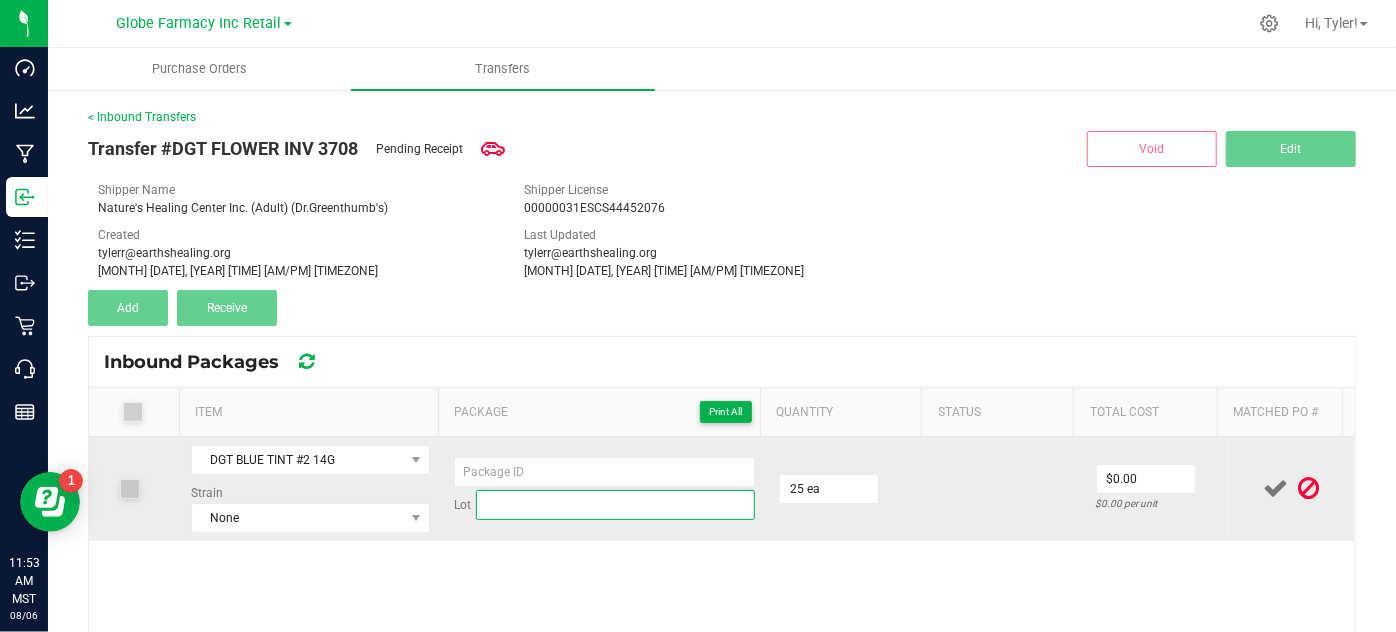 click at bounding box center (616, 505) 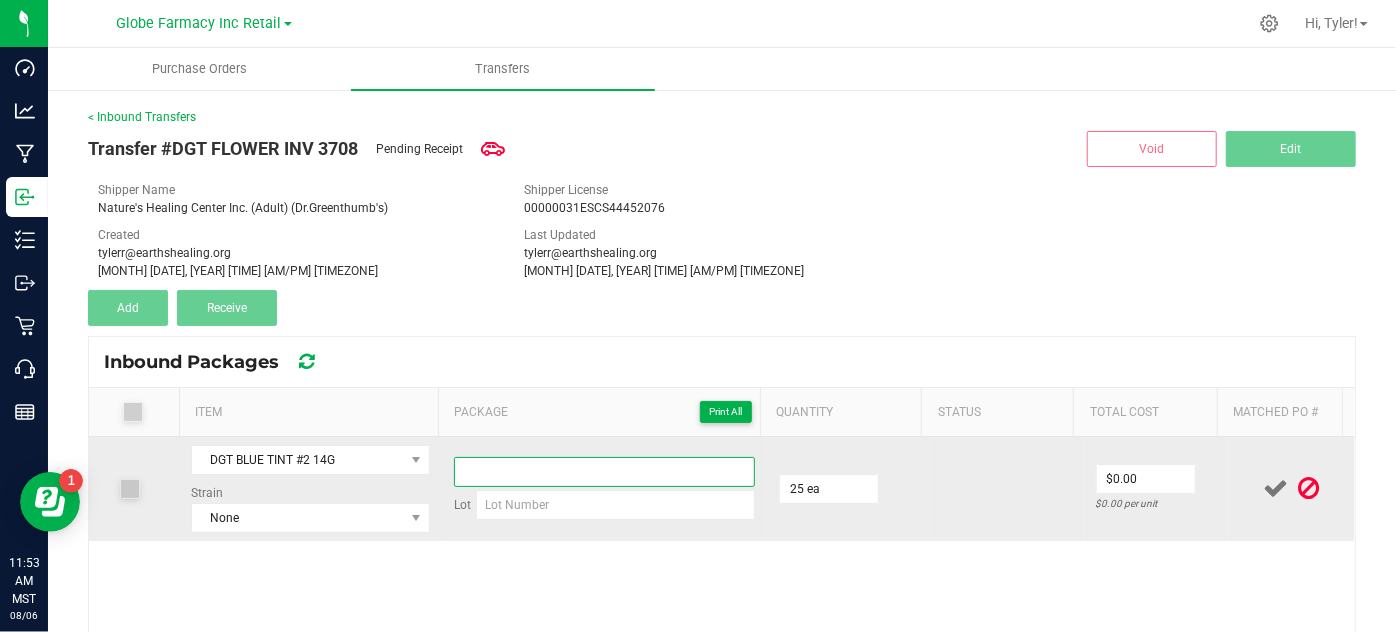 click at bounding box center (605, 472) 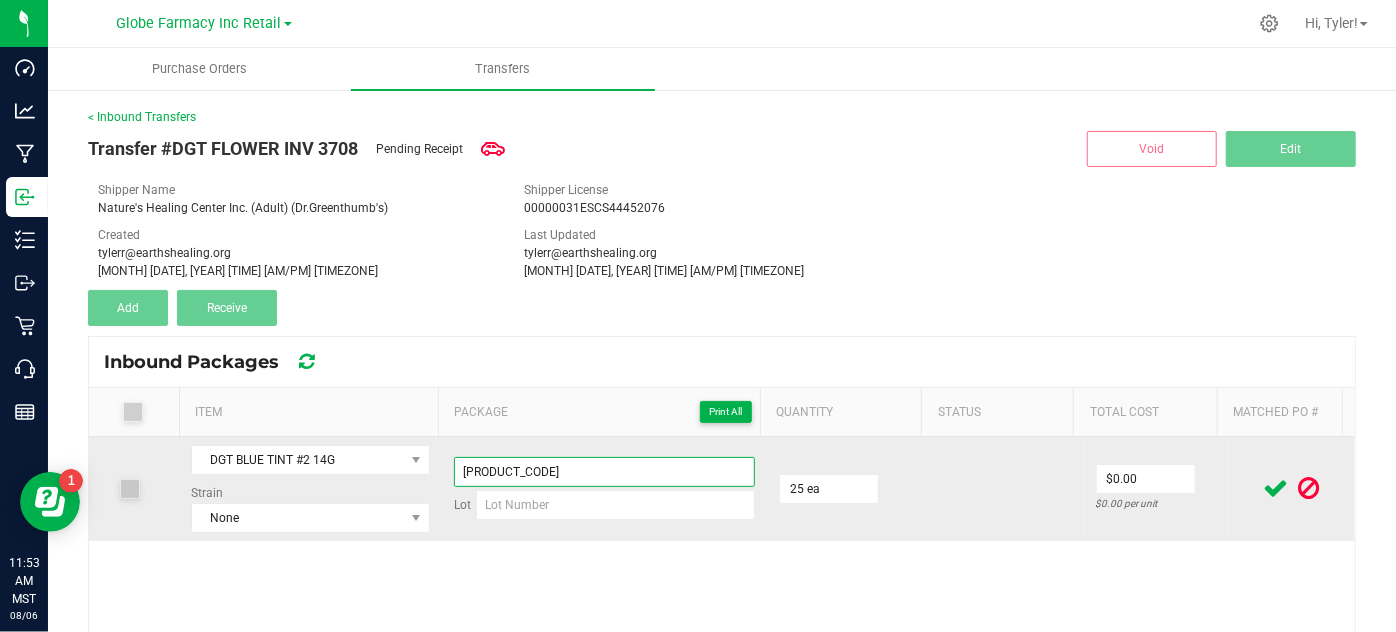 click on "[PRODUCT_CODE]" at bounding box center [605, 472] 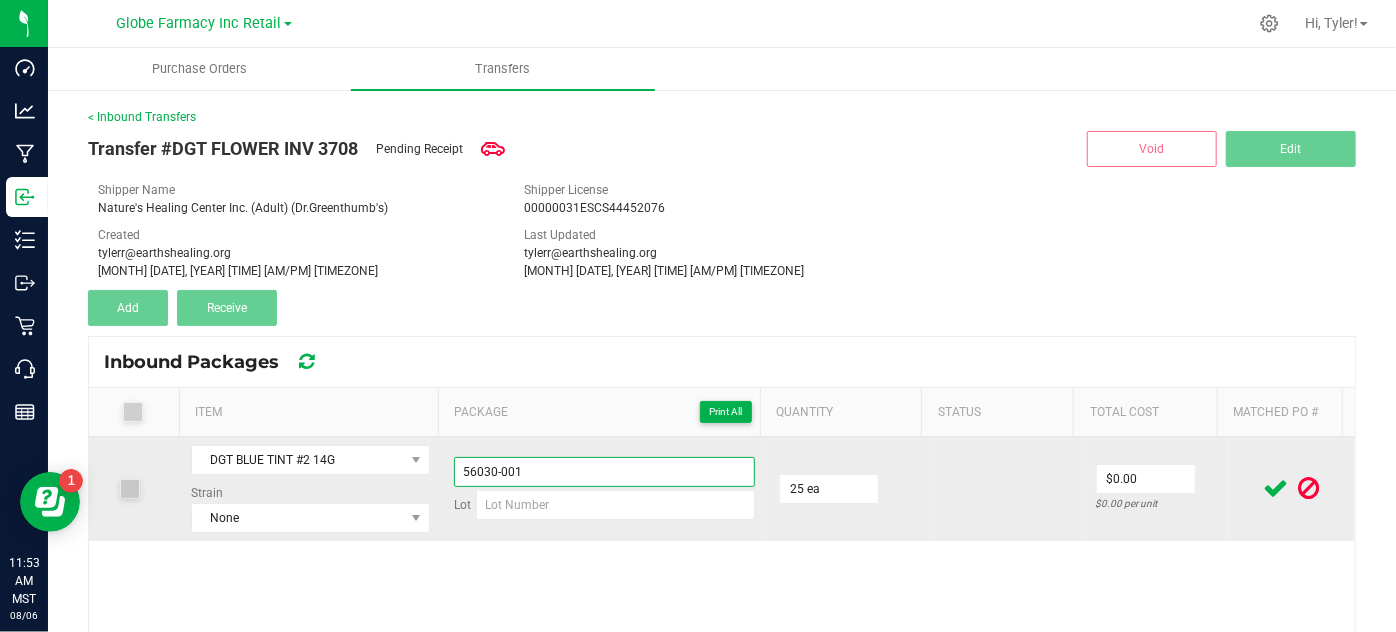type on "56030-001" 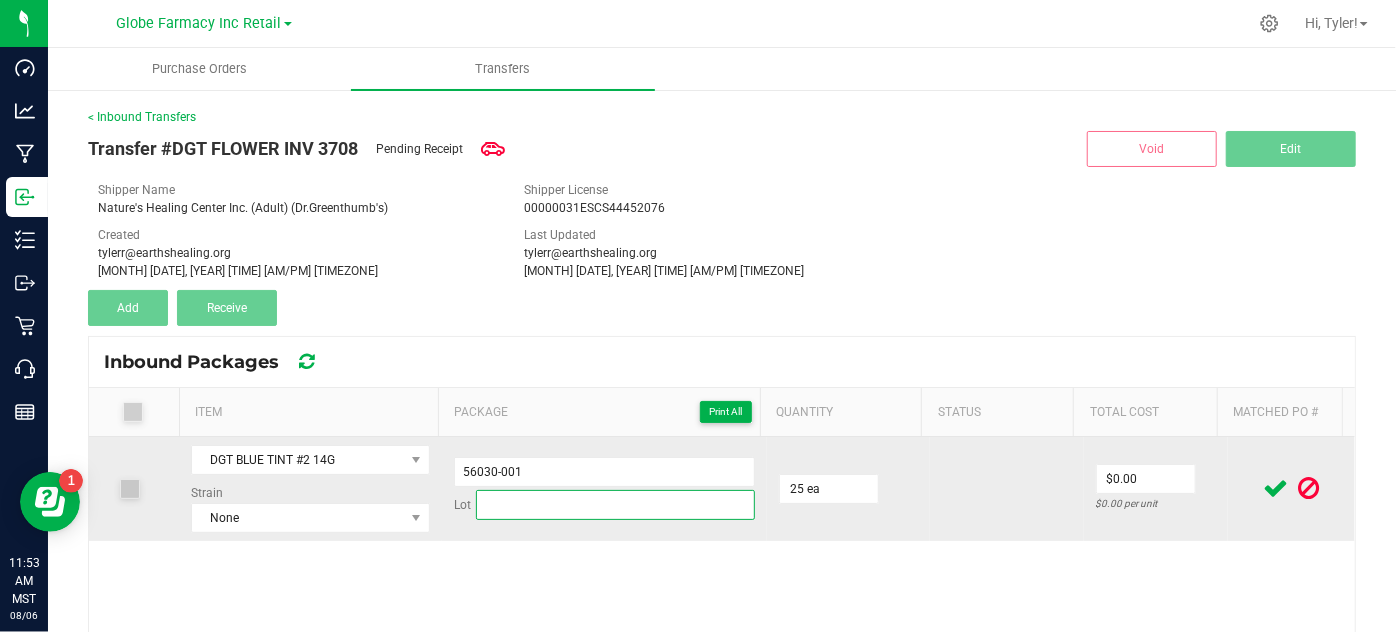 drag, startPoint x: 490, startPoint y: 518, endPoint x: 517, endPoint y: 533, distance: 30.88689 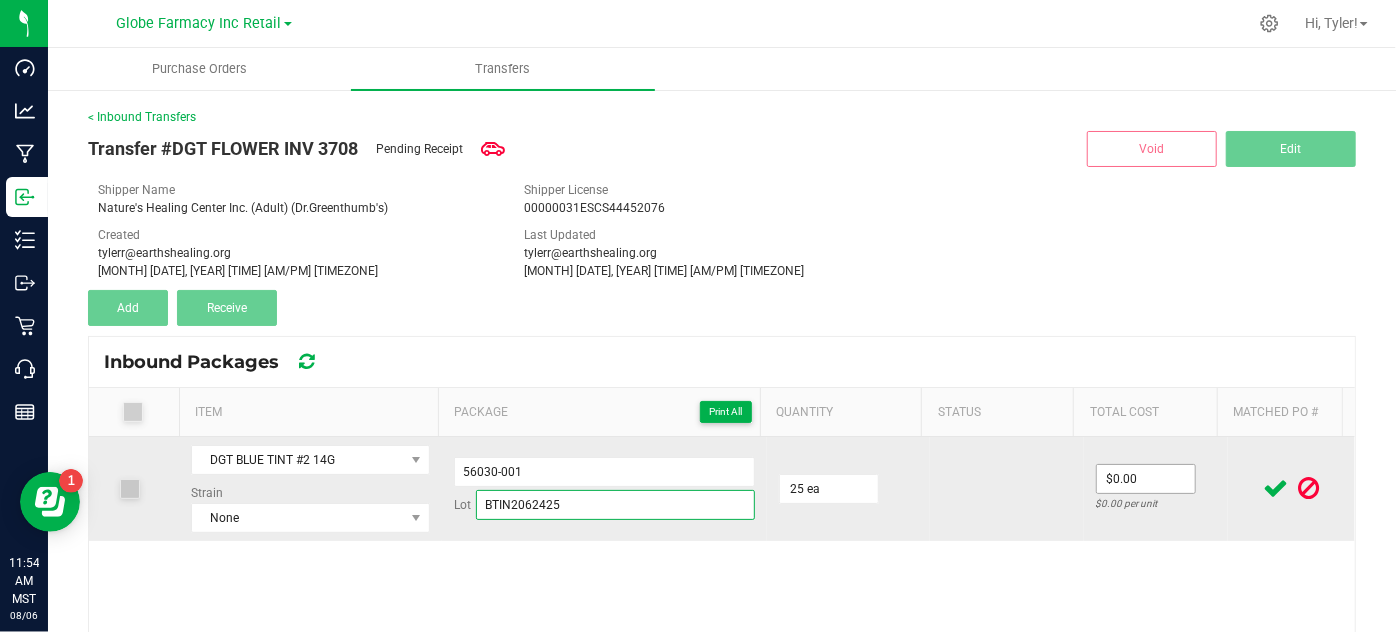 type on "BTIN2062425" 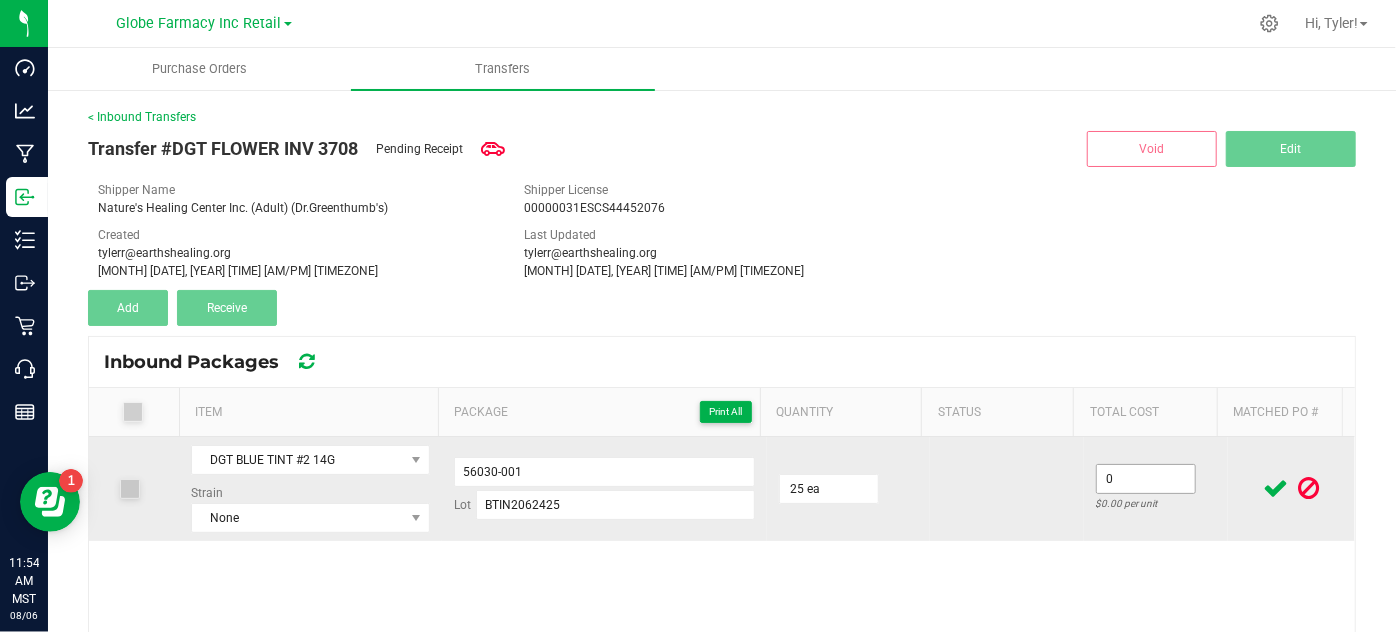 click on "0" at bounding box center (1146, 479) 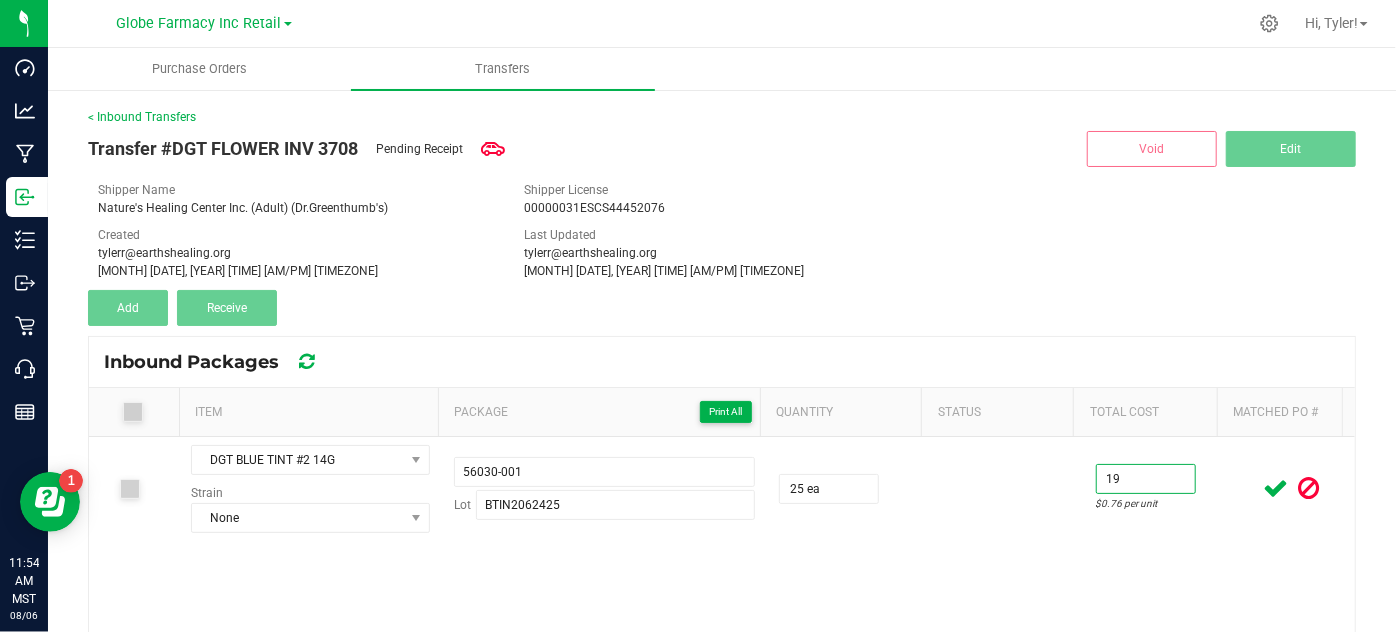 type on "$19.00" 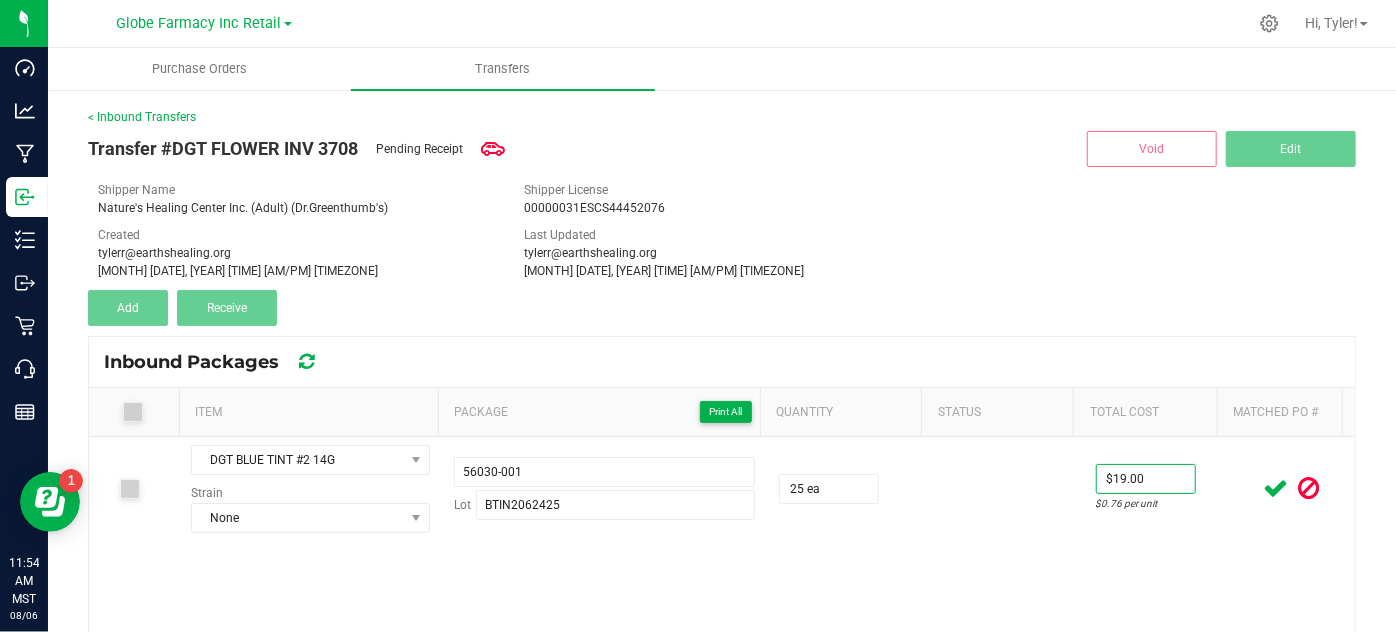 click on "DGT BLUE TINT #2 14G  Strain  None 56030-001 Lot BTIN2062425 25 ea    $19.00  $0.76 per unit" at bounding box center (722, 637) 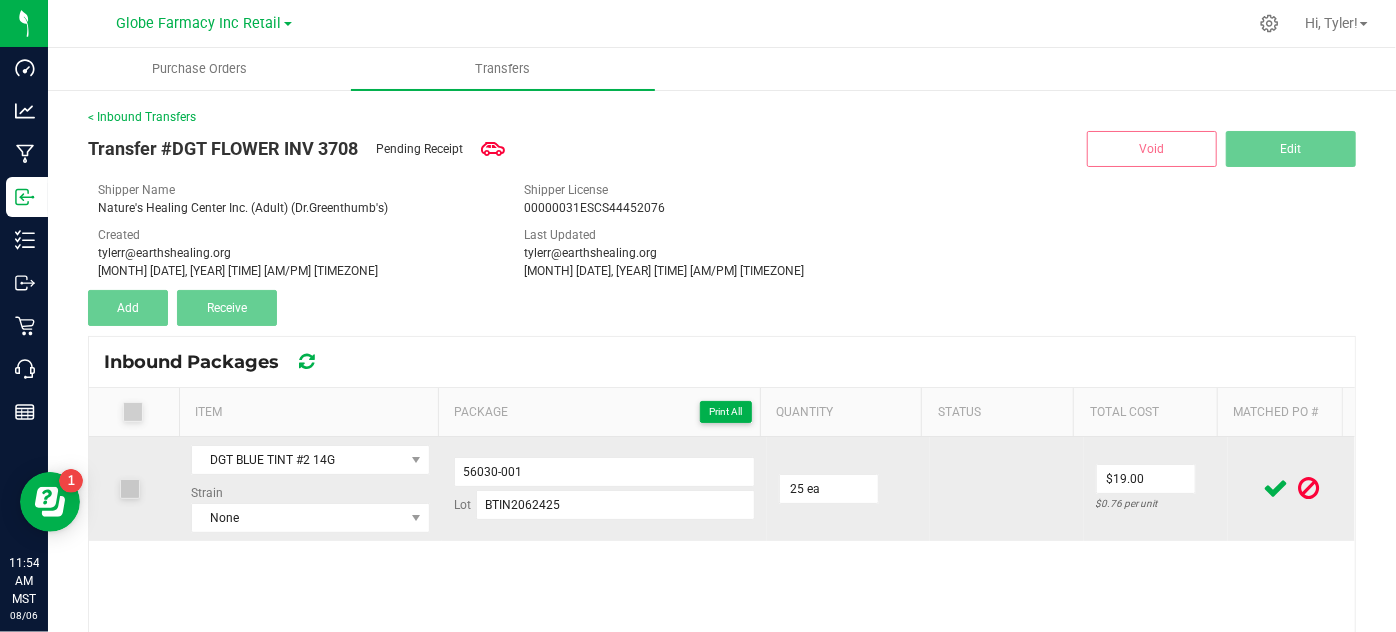 click at bounding box center [1276, 488] 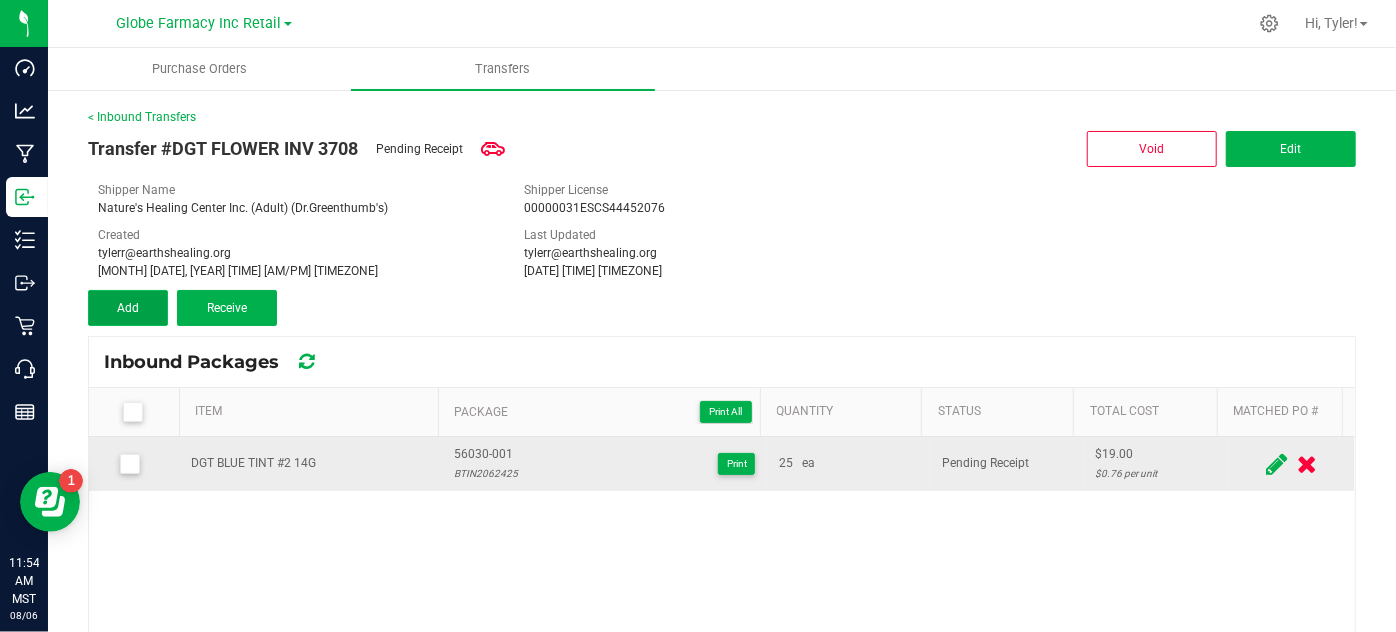 click on "Add" at bounding box center [128, 308] 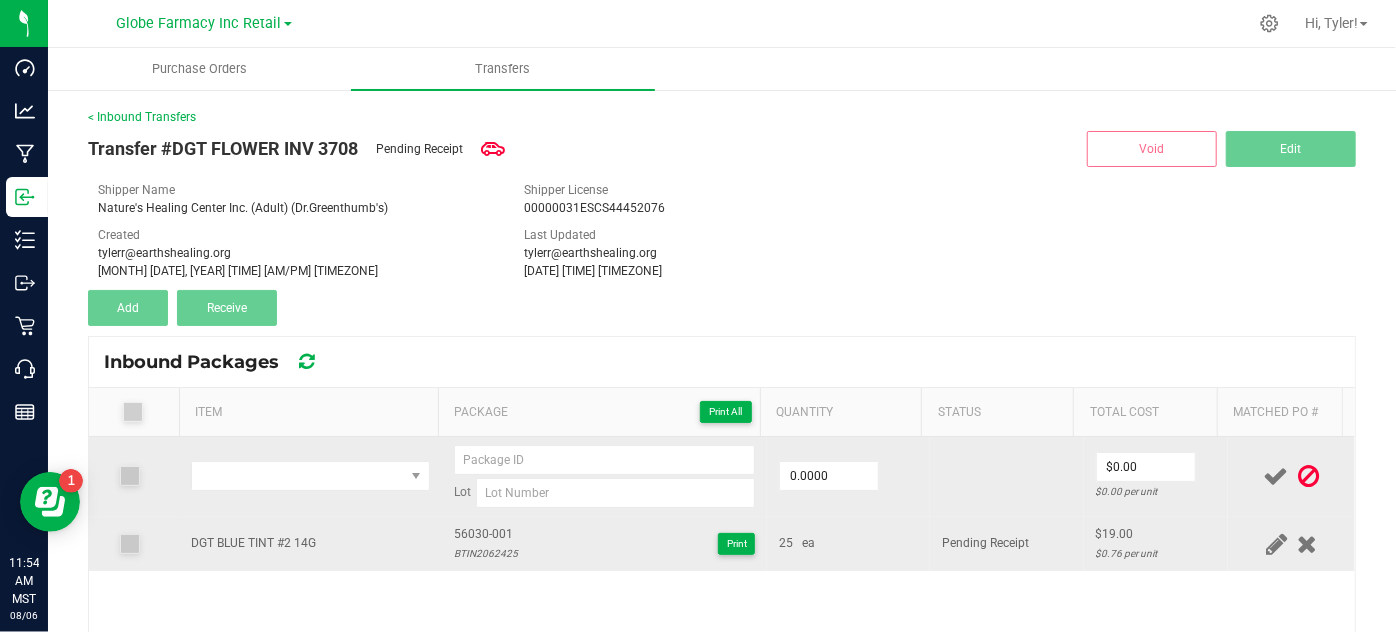 click on "DGT BLUE TINT #2 14G" at bounding box center [253, 543] 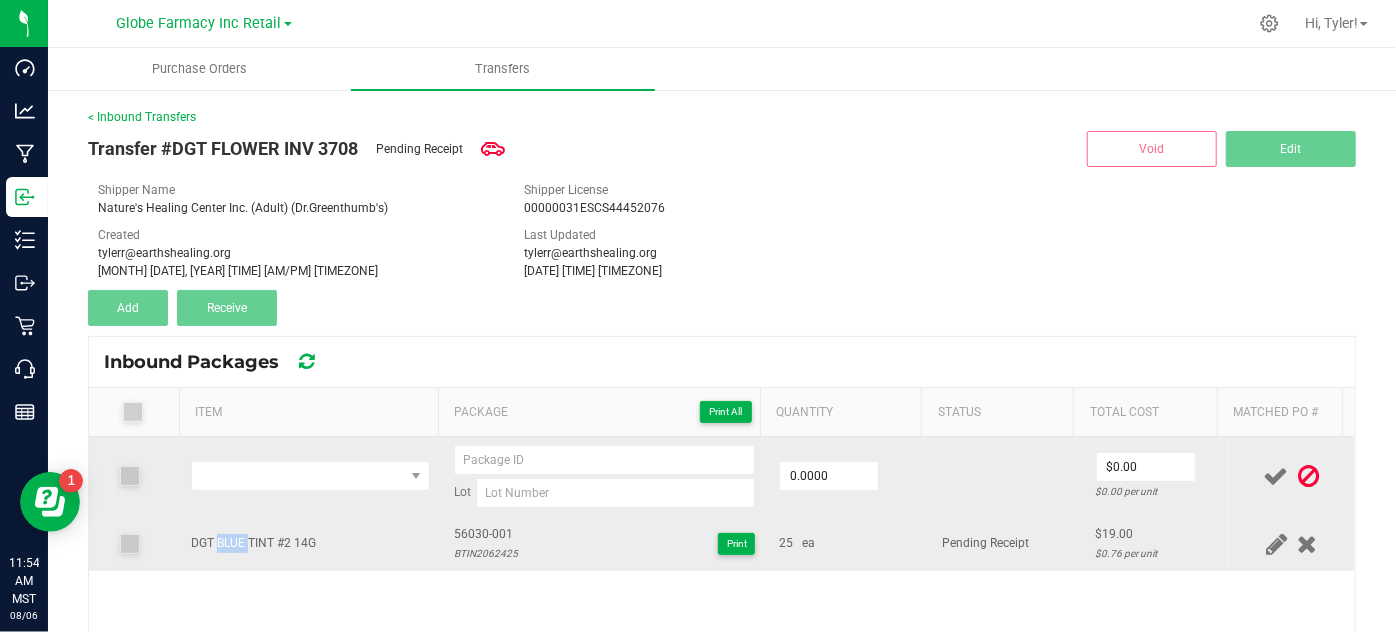 click on "DGT BLUE TINT #2 14G" at bounding box center [253, 543] 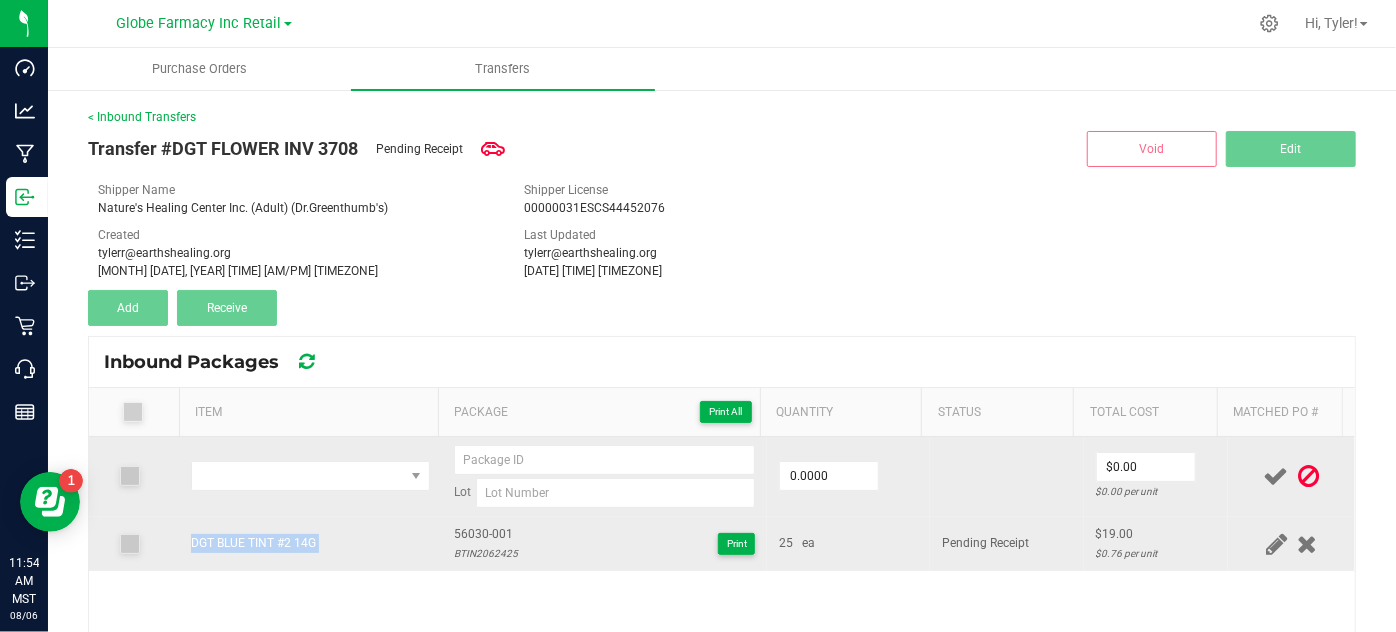 click on "DGT BLUE TINT #2 14G" at bounding box center (253, 543) 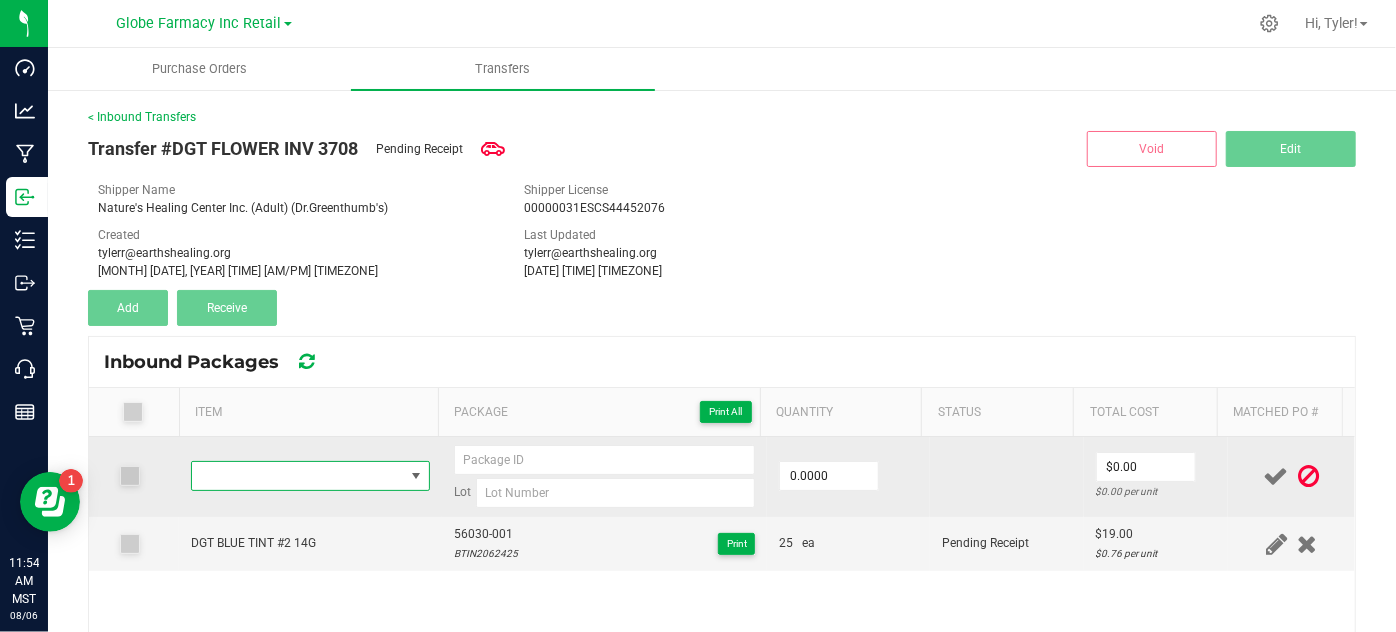 click at bounding box center [297, 476] 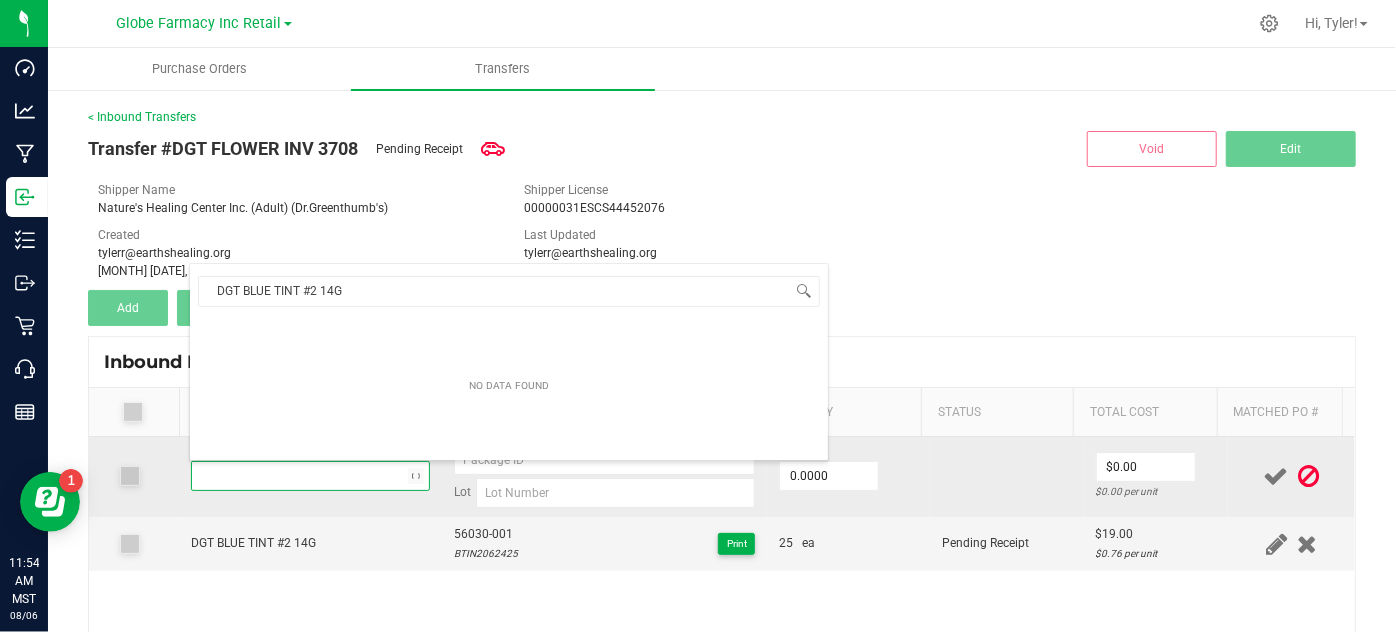 scroll, scrollTop: 99970, scrollLeft: 99767, axis: both 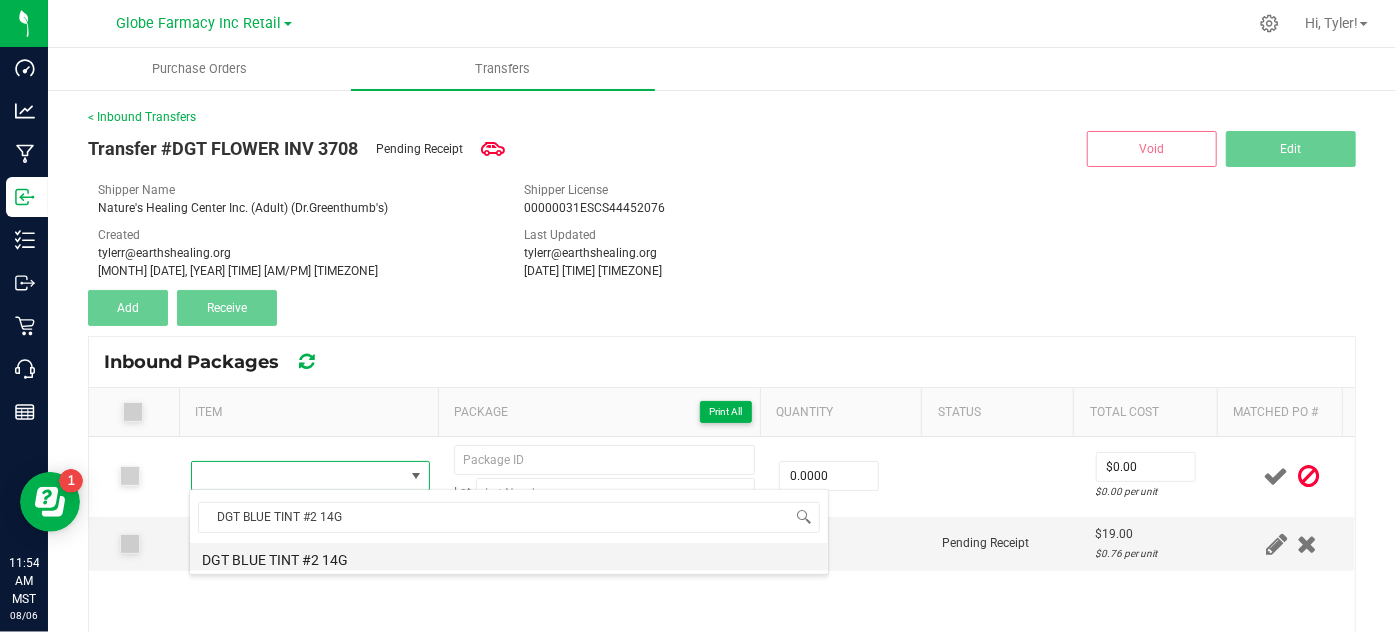 click on "DGT BLUE TINT #2 14G" at bounding box center [509, 557] 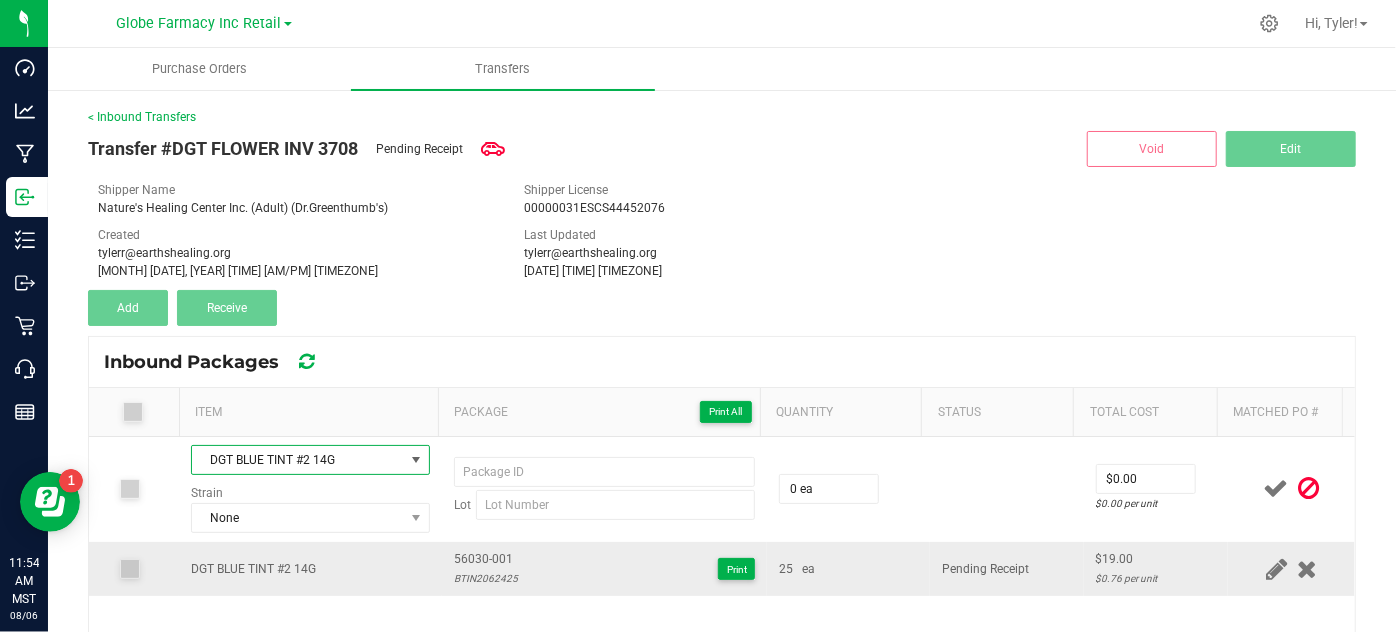 click on "56030-001" at bounding box center (486, 559) 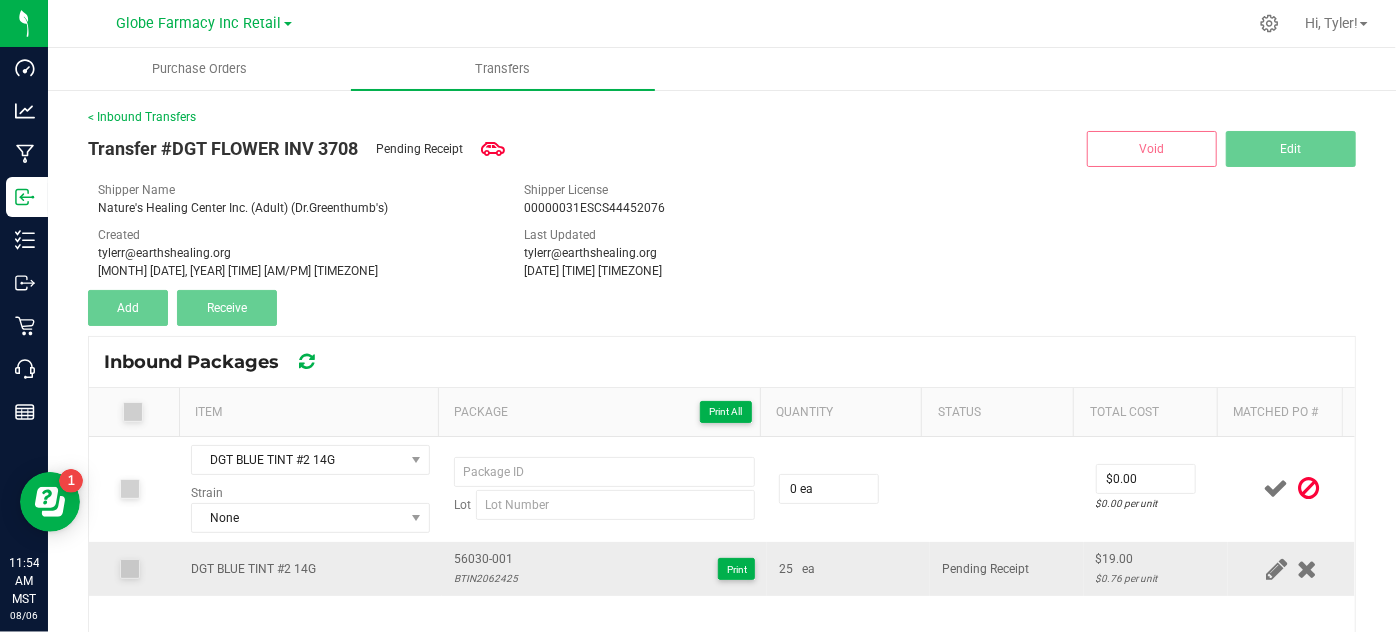 click on "56030-001" at bounding box center [486, 559] 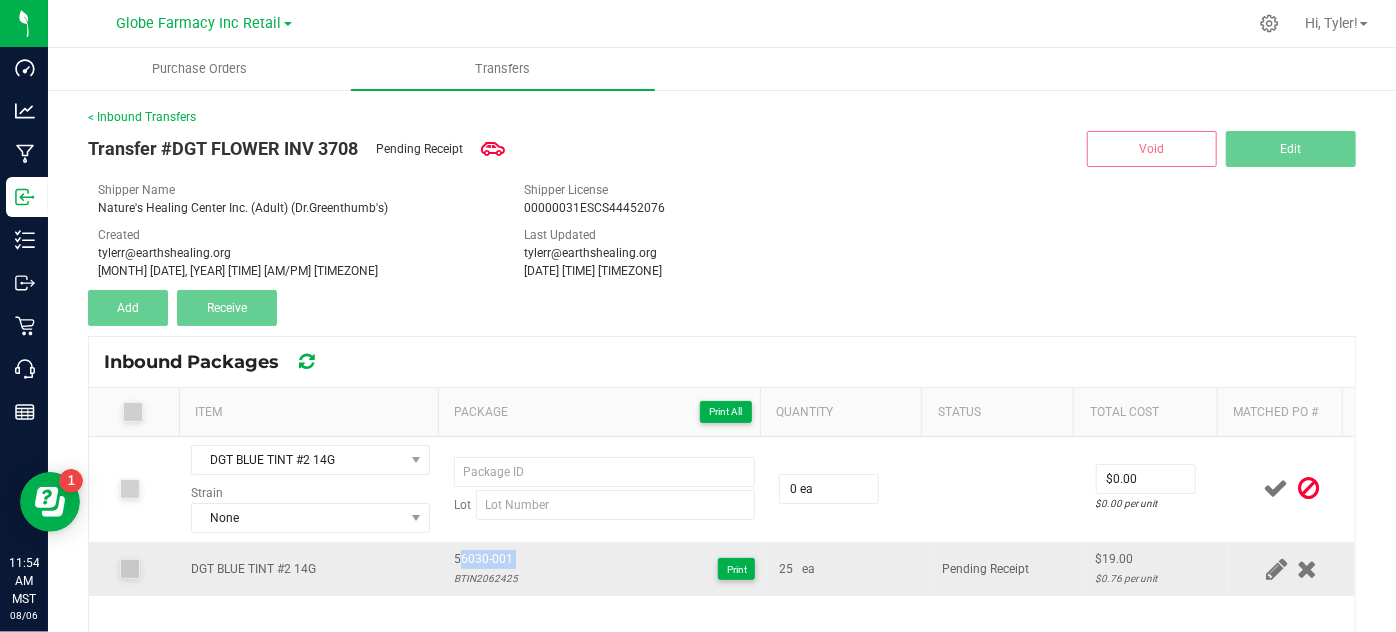 click on "56030-001" at bounding box center (486, 559) 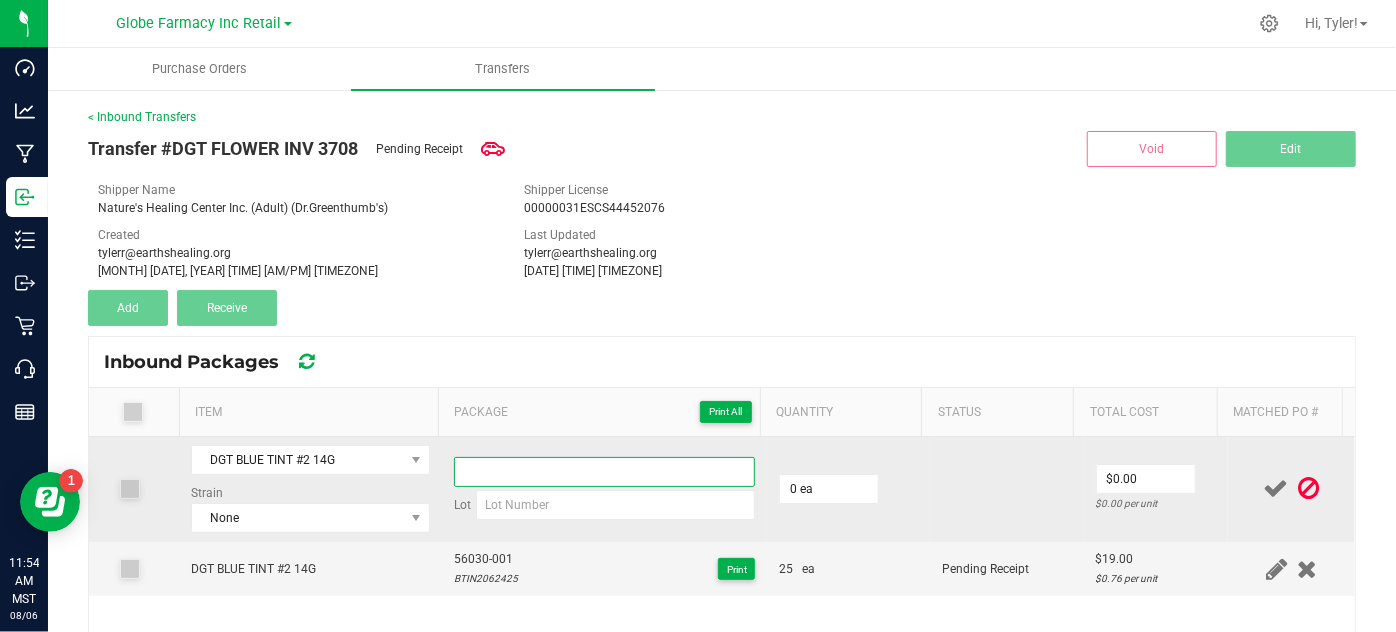 click at bounding box center (605, 472) 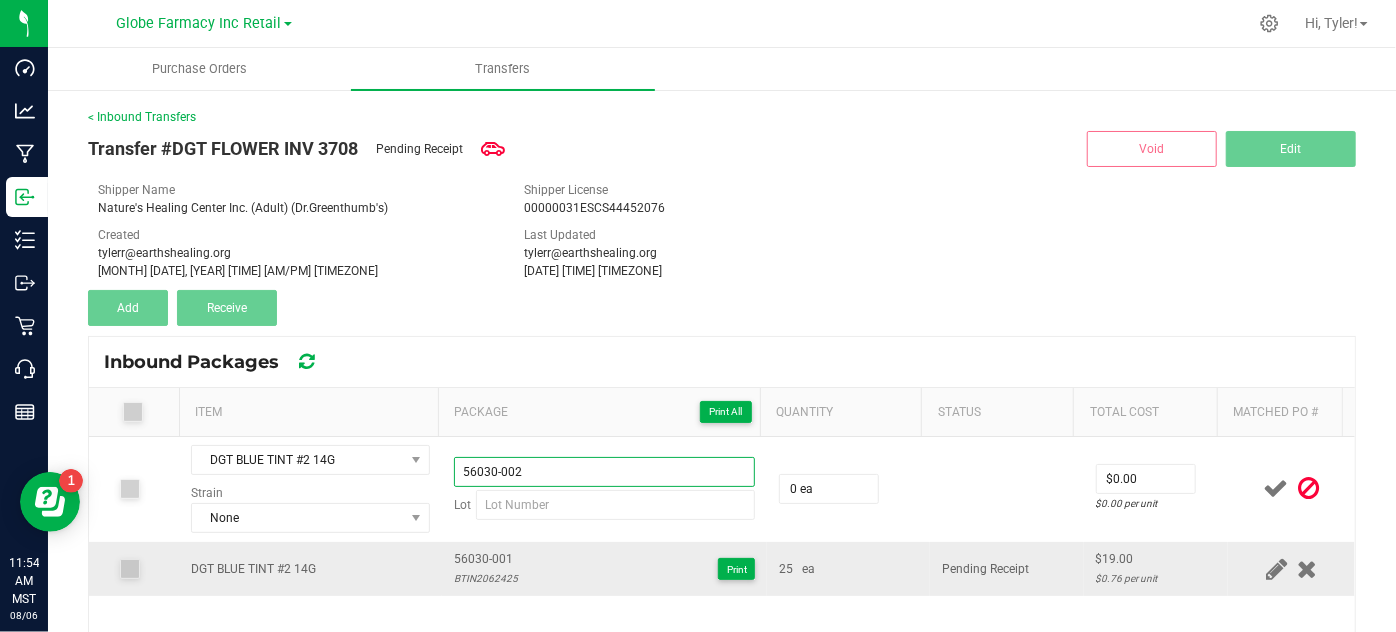 type on "56030-002" 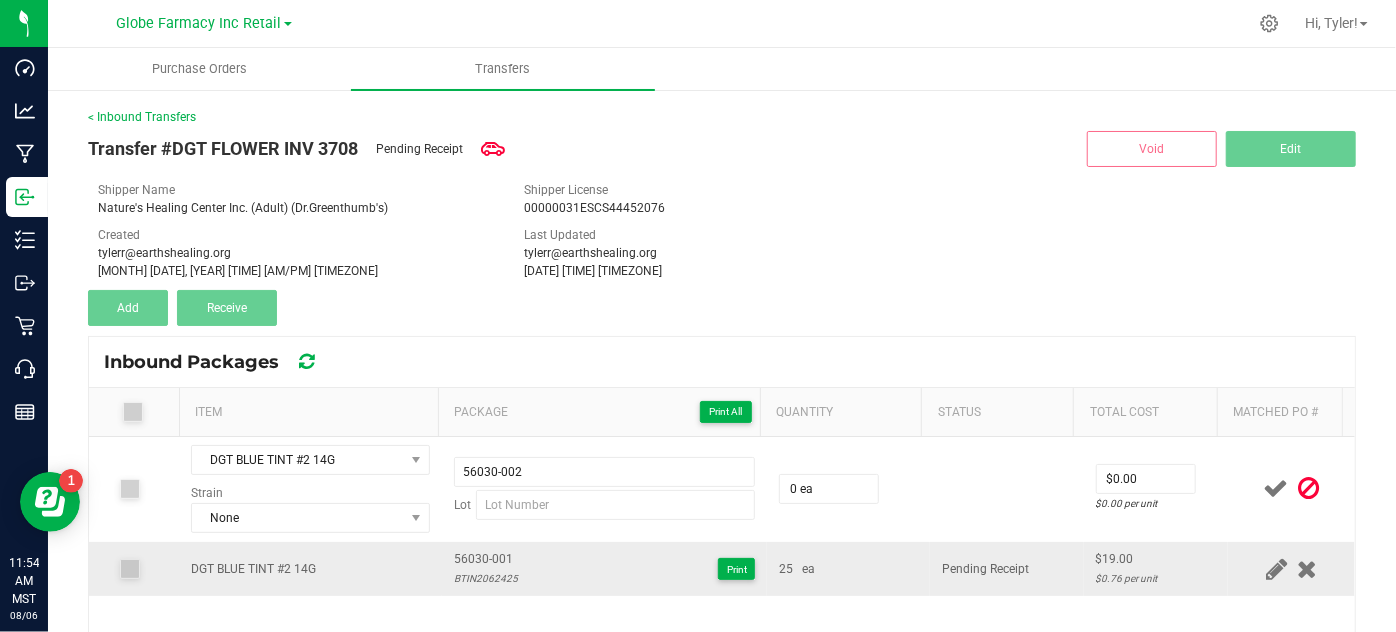click on "BTIN2062425" at bounding box center [486, 578] 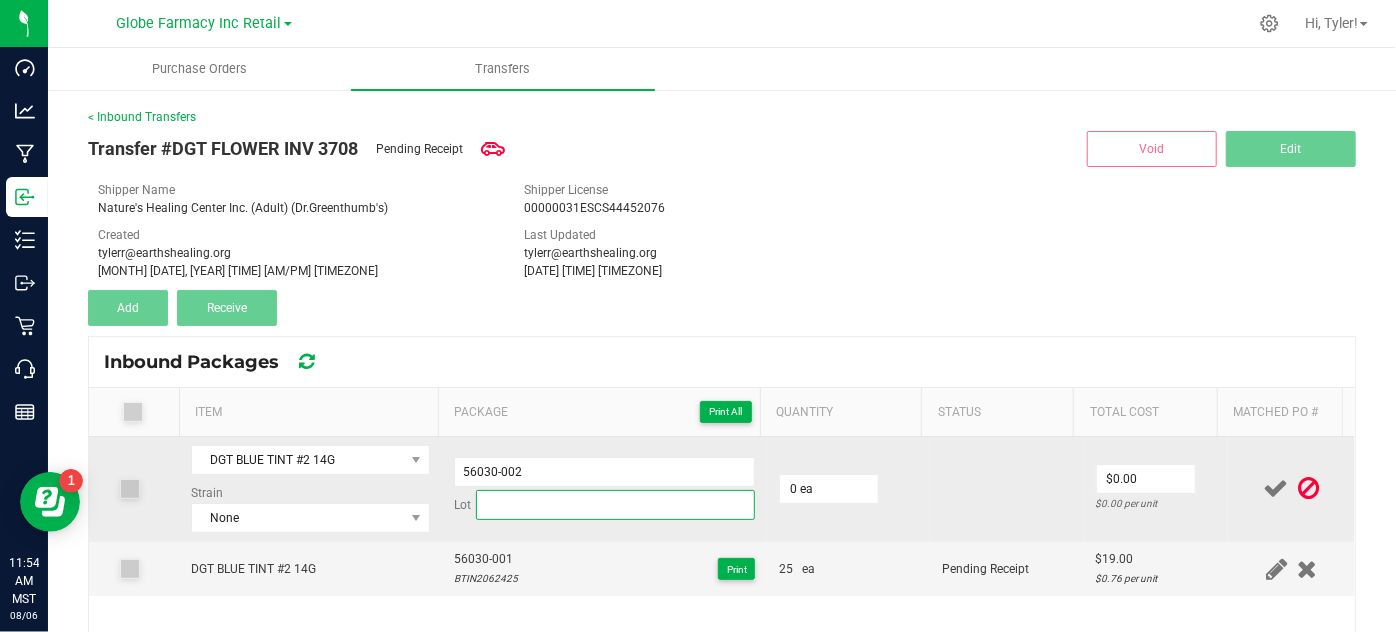 click at bounding box center [616, 505] 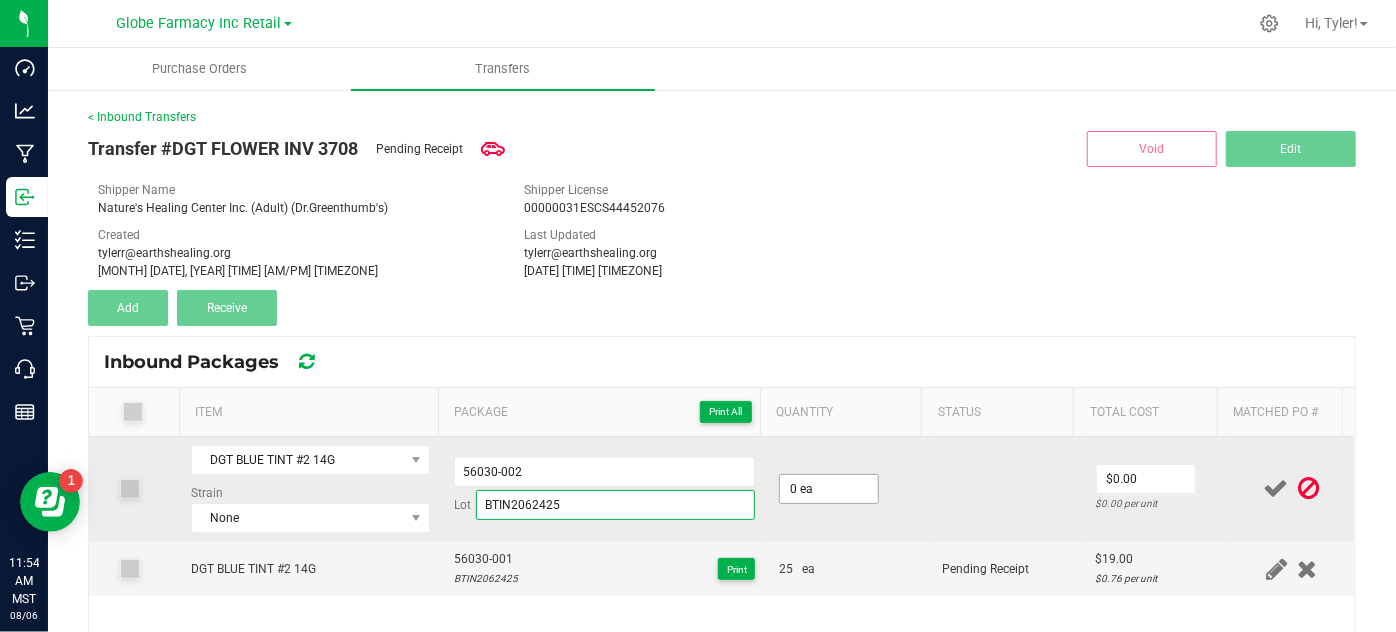 type on "BTIN2062425" 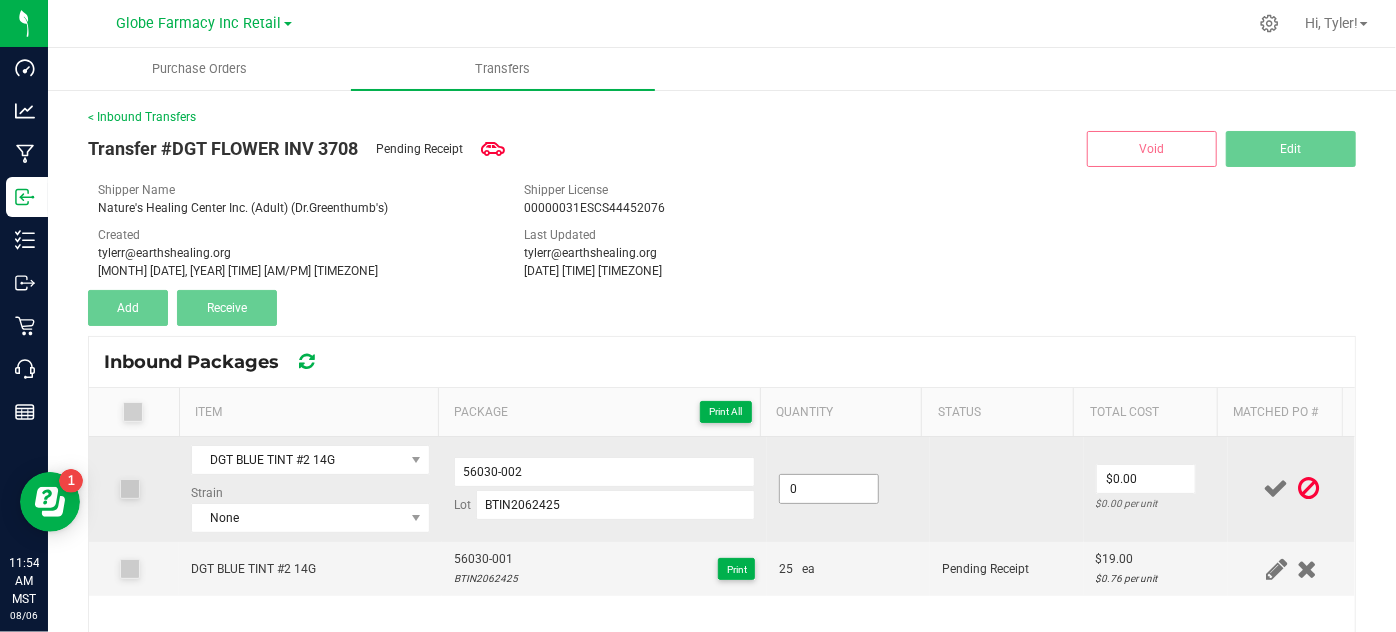 click on "0" at bounding box center [829, 489] 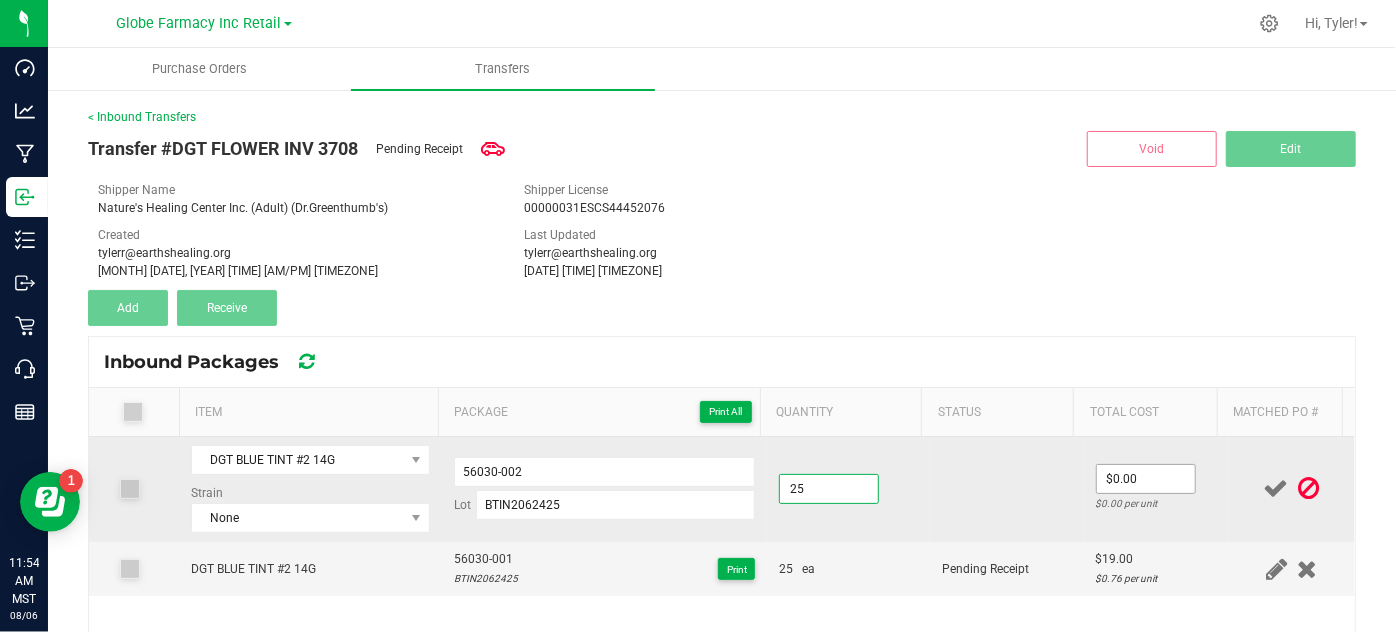 type on "25 ea" 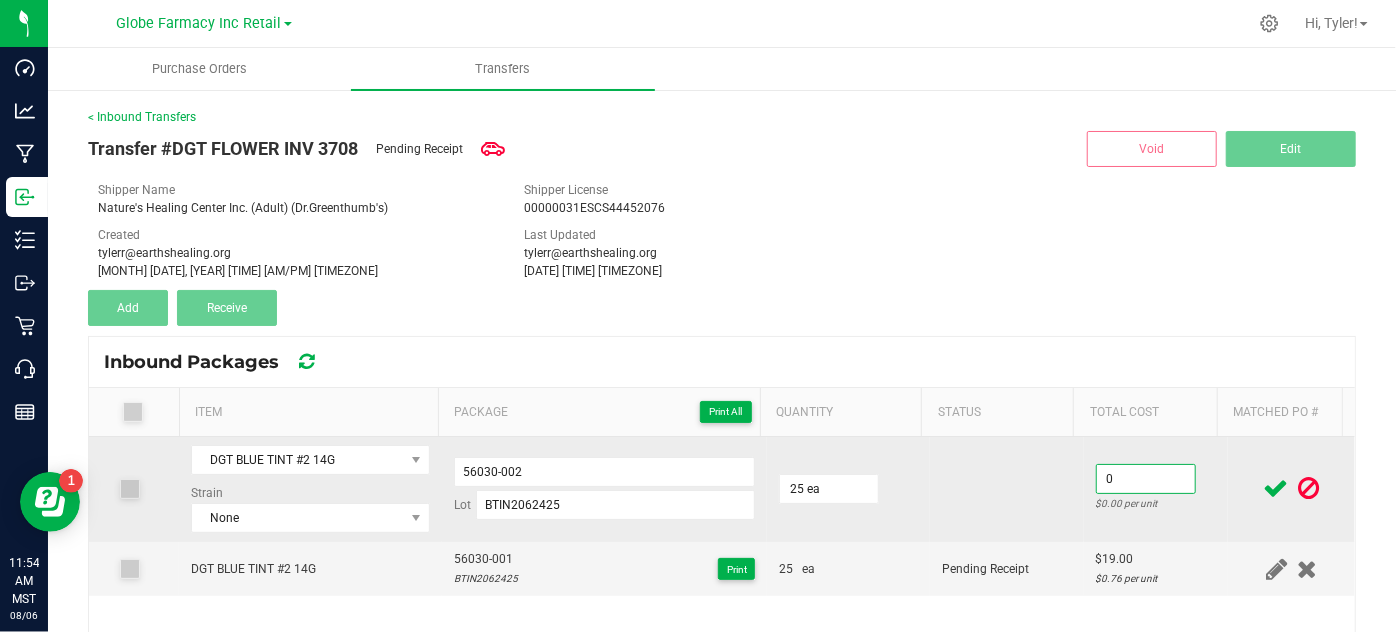 click on "0" at bounding box center (1146, 479) 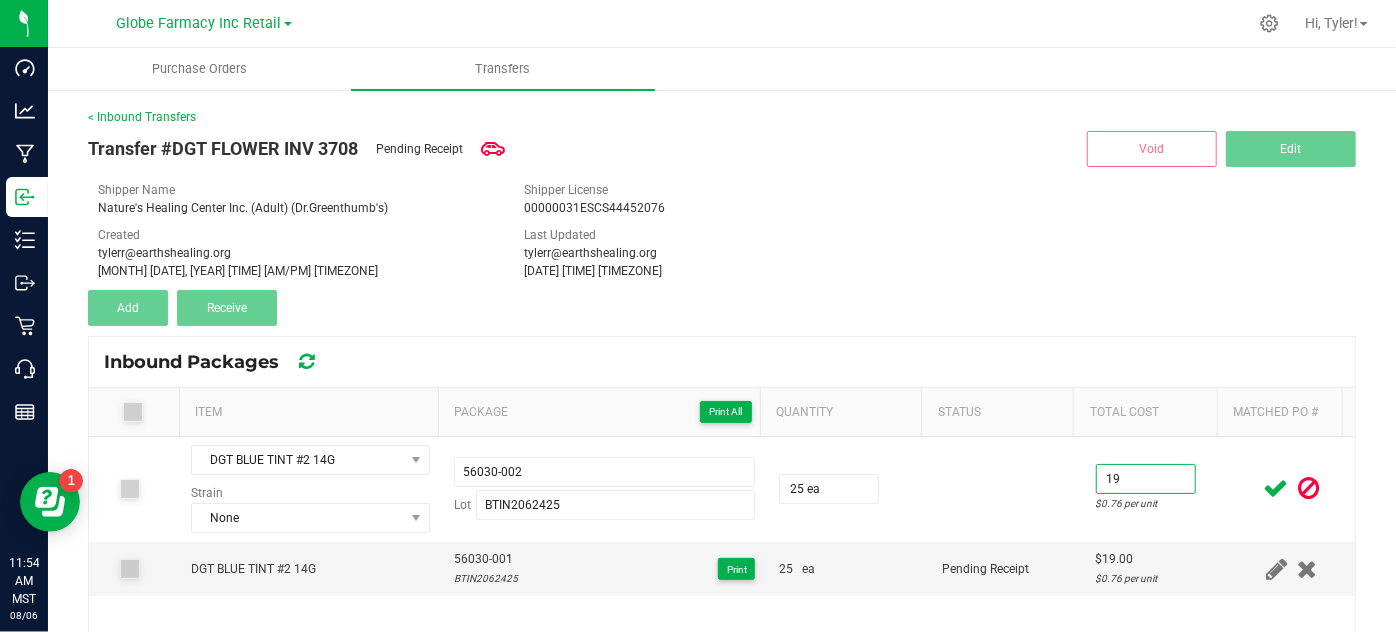 type on "$19.00" 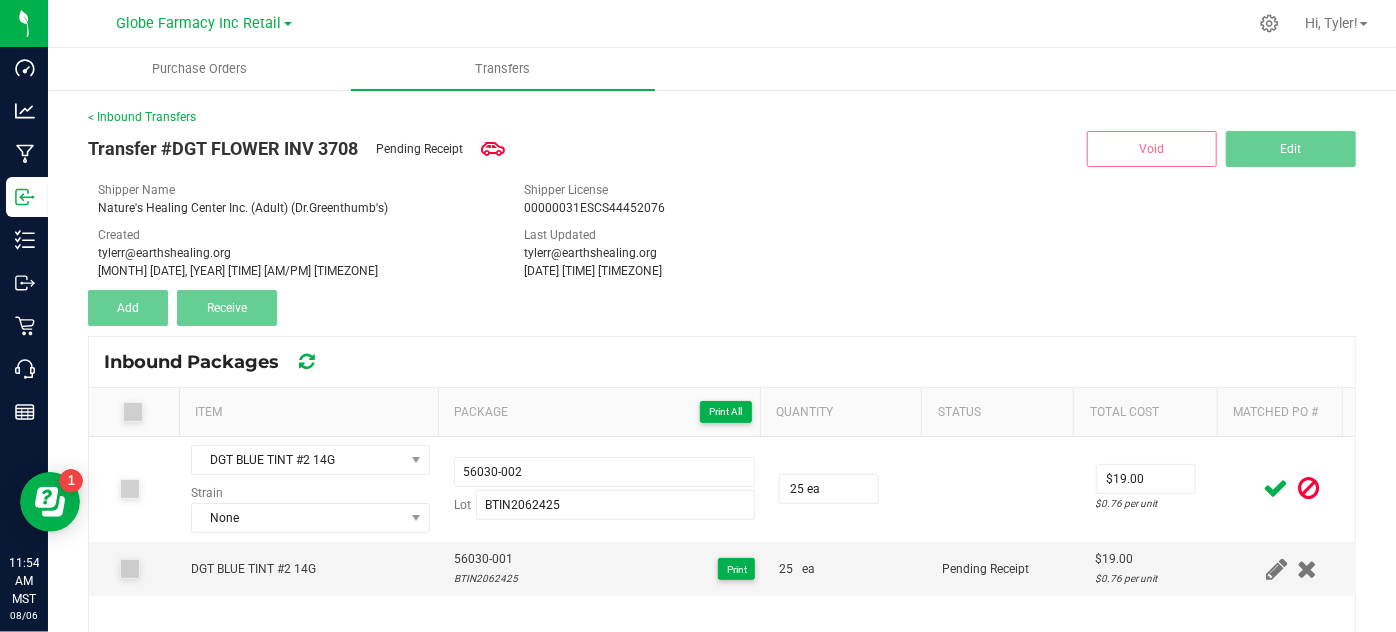 click at bounding box center [1276, 488] 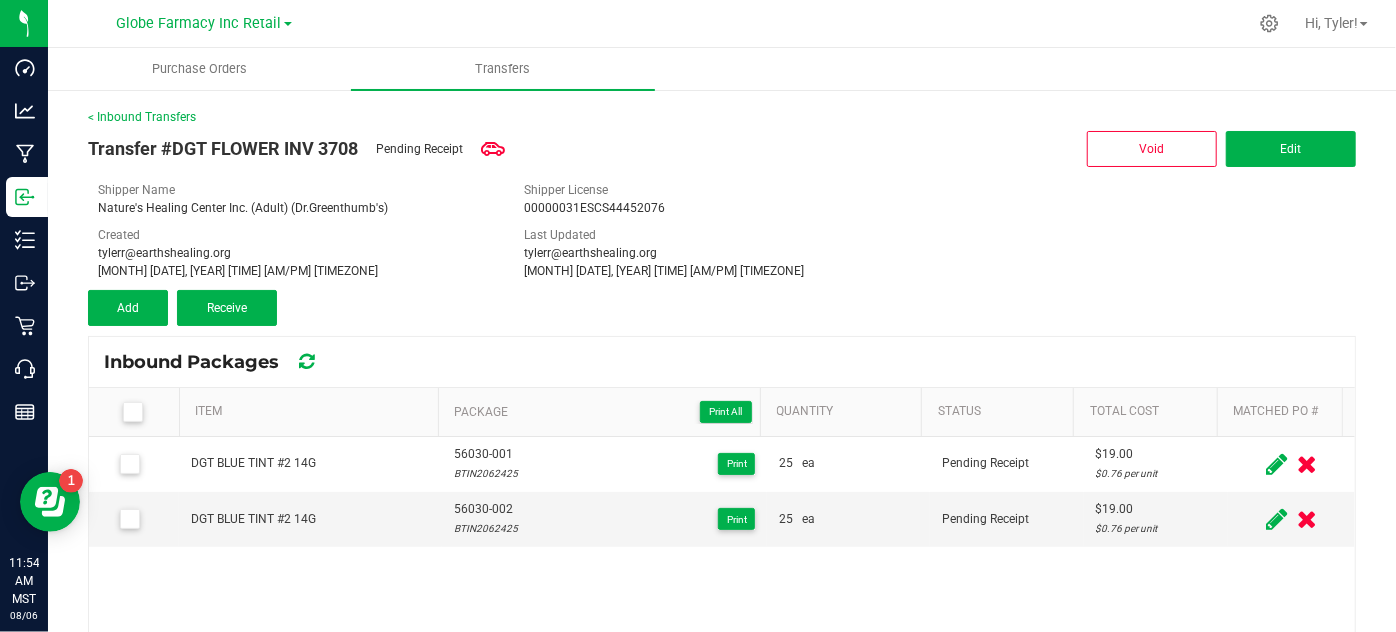 click on "Transfer #DGT FLOWER INV [NUMBER]   Pending Receipt
Void   Edit  Shipper Name Nature's Healing Center Inc. (Adult) (Dr.Greenthumb's) Shipper License 00000031ESCS44452076 Created [EMAIL] [DATE] [TIME] MST Last Updated [EMAIL] [DATE] [TIME] MST  Add   Receive" at bounding box center [722, 226] 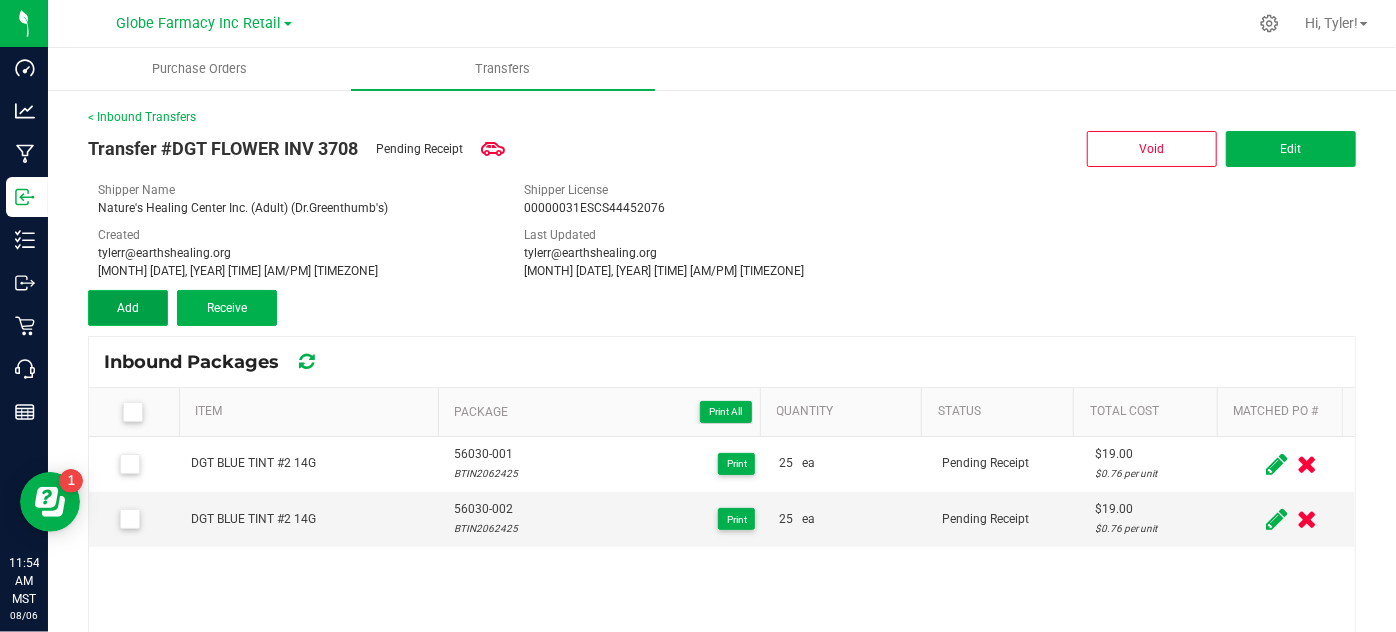 click on "Add" at bounding box center (128, 308) 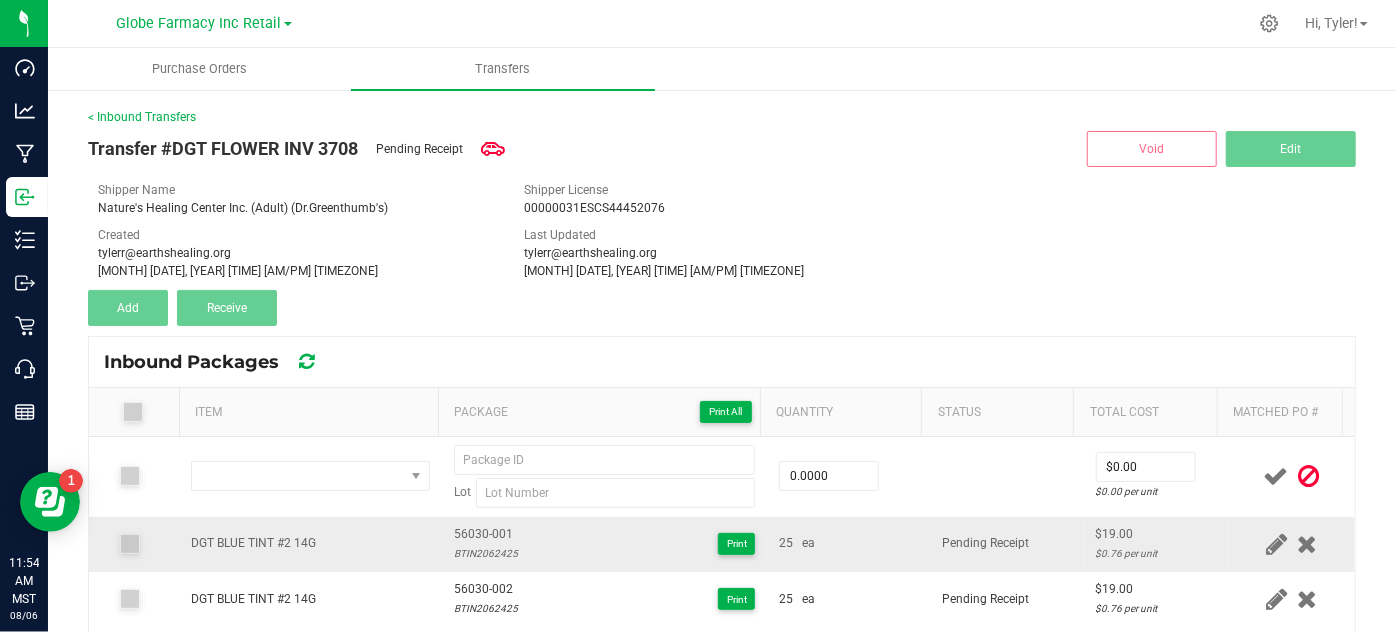 click on "DGT BLUE TINT #2 14G" at bounding box center (253, 543) 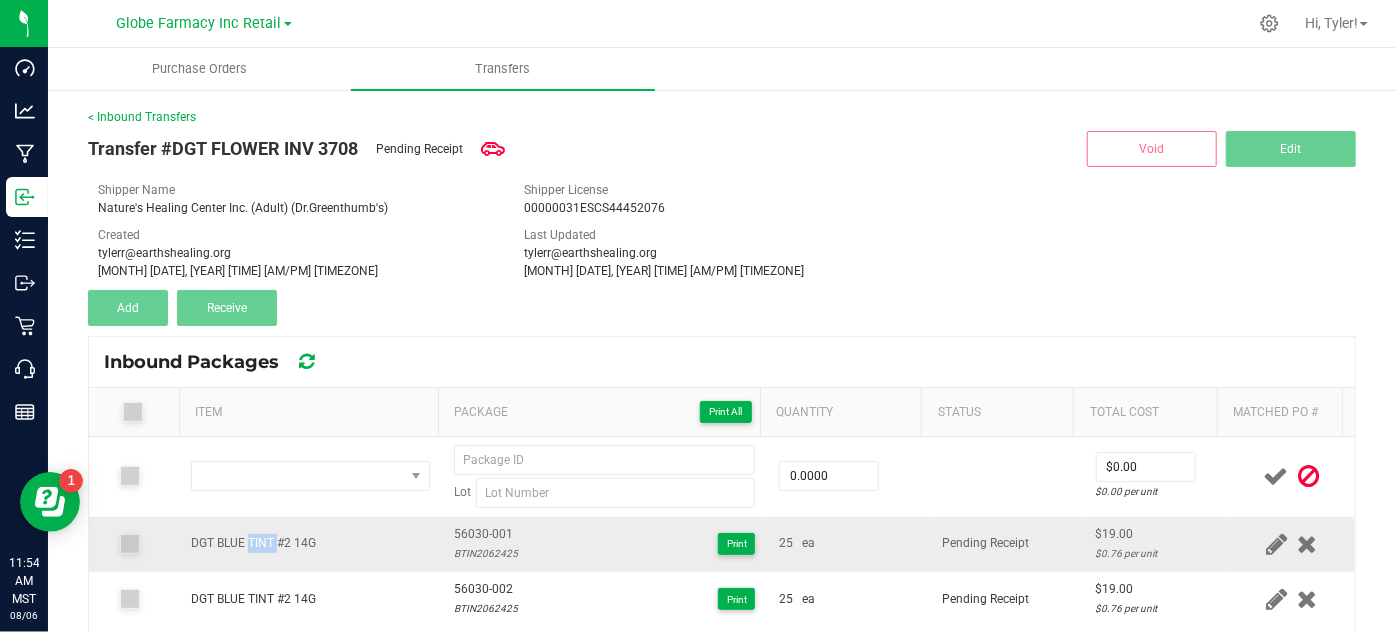 click on "DGT BLUE TINT #2 14G" at bounding box center (253, 543) 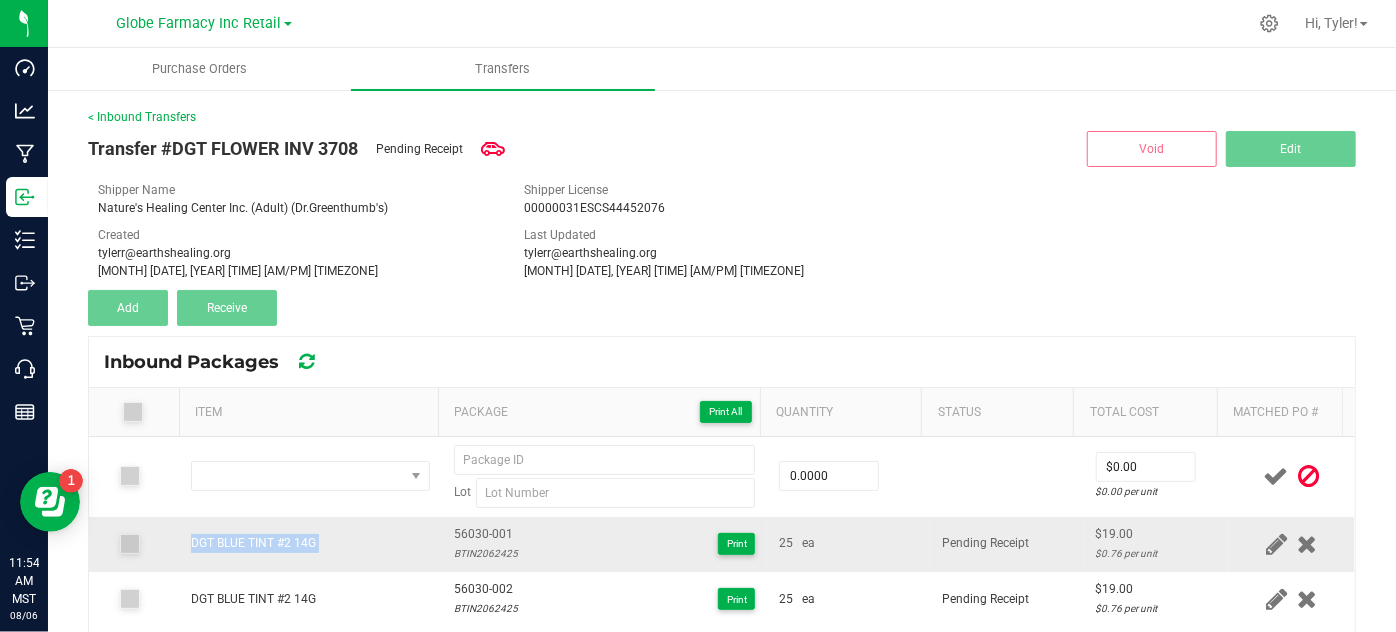 click on "DGT BLUE TINT #2 14G" at bounding box center [253, 543] 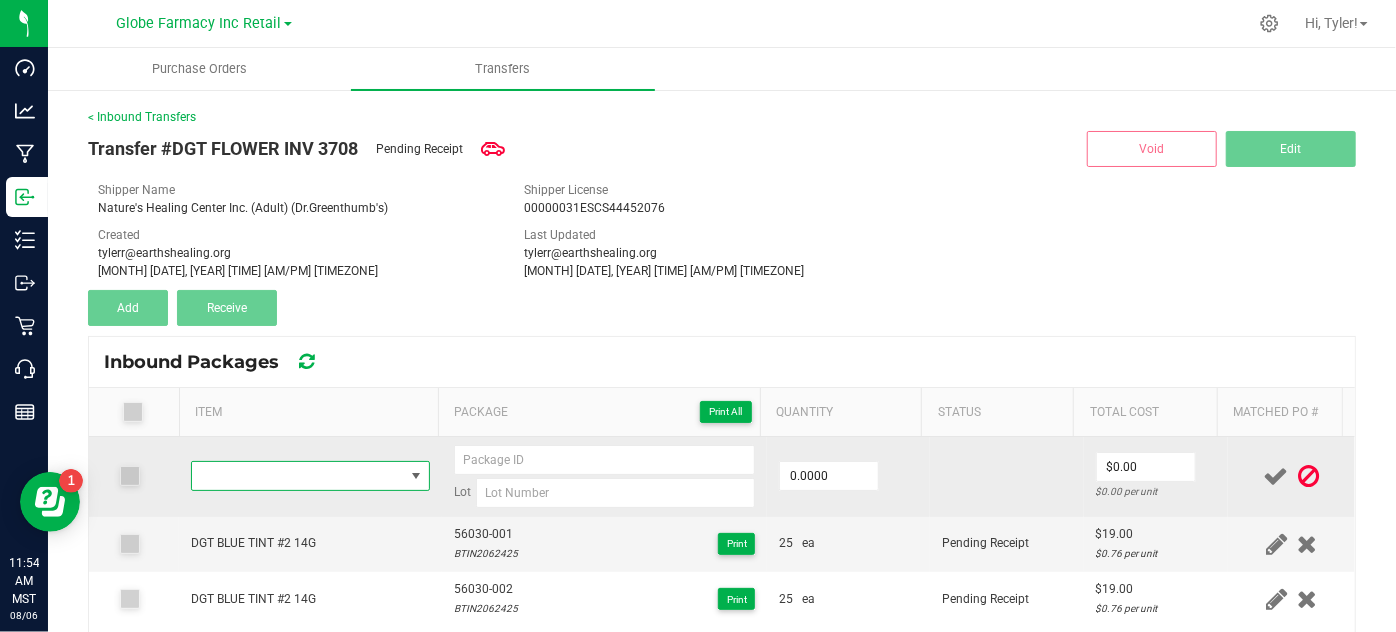click at bounding box center [297, 476] 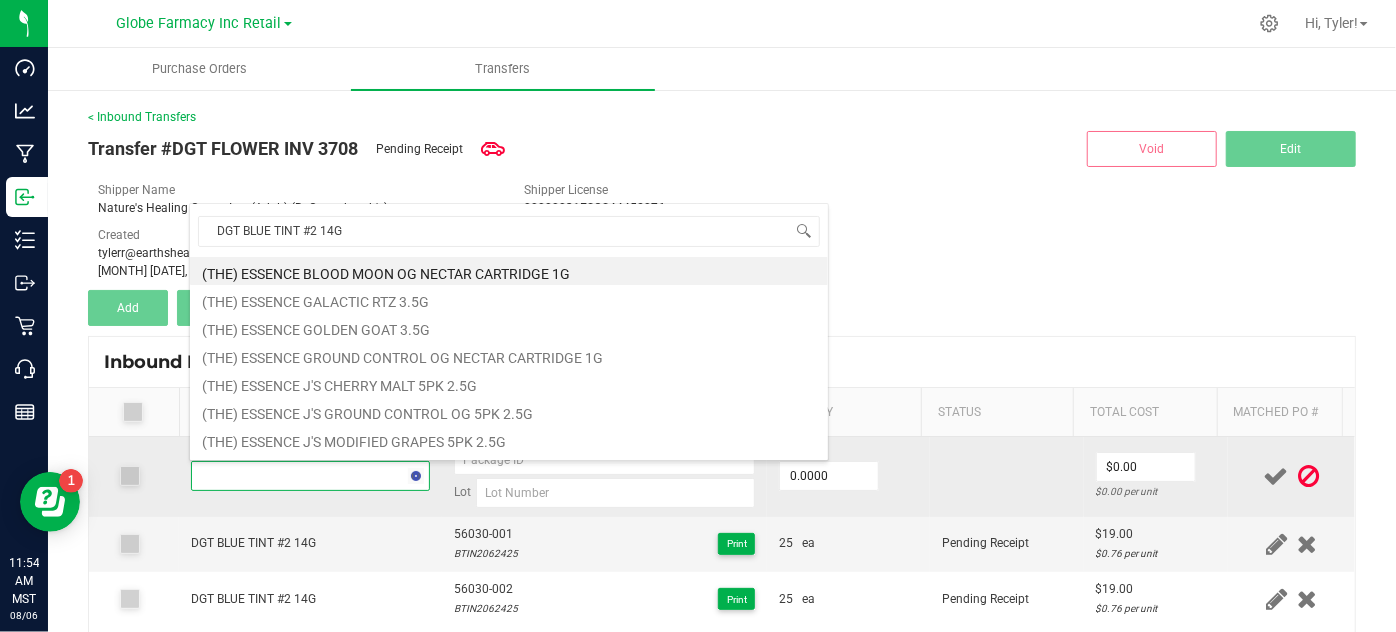 scroll, scrollTop: 99970, scrollLeft: 99767, axis: both 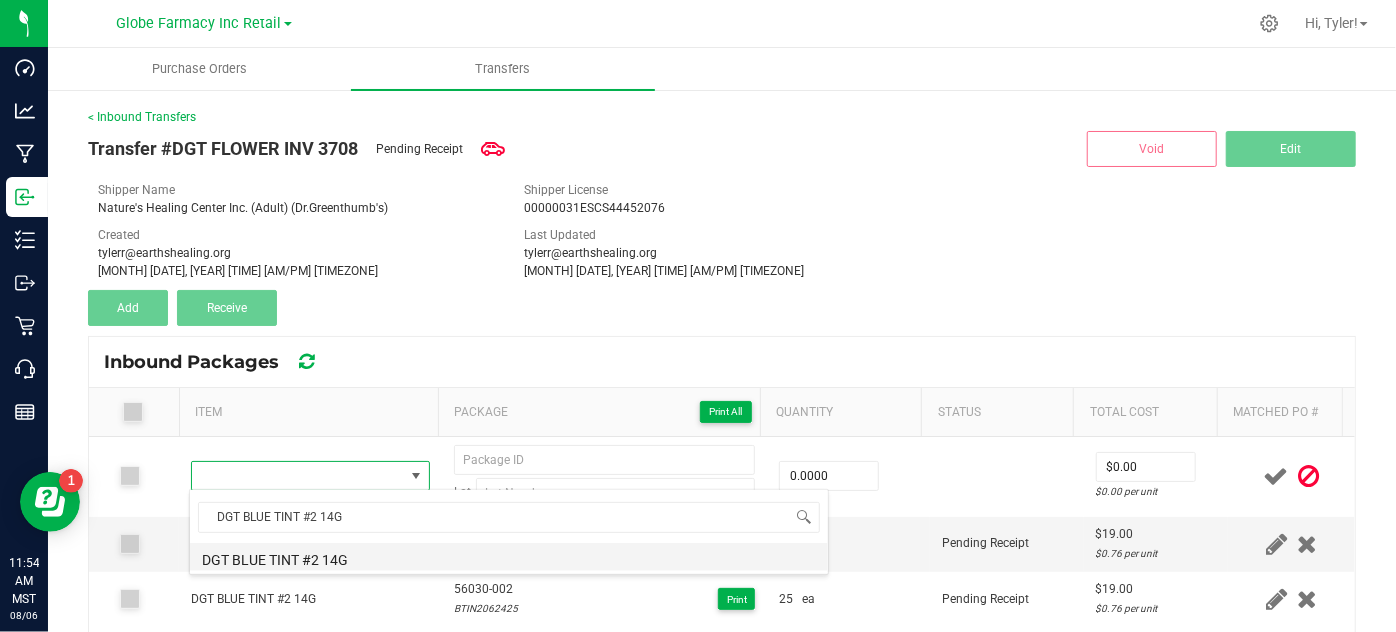 click on "DGT BLUE TINT #2 14G" at bounding box center [509, 557] 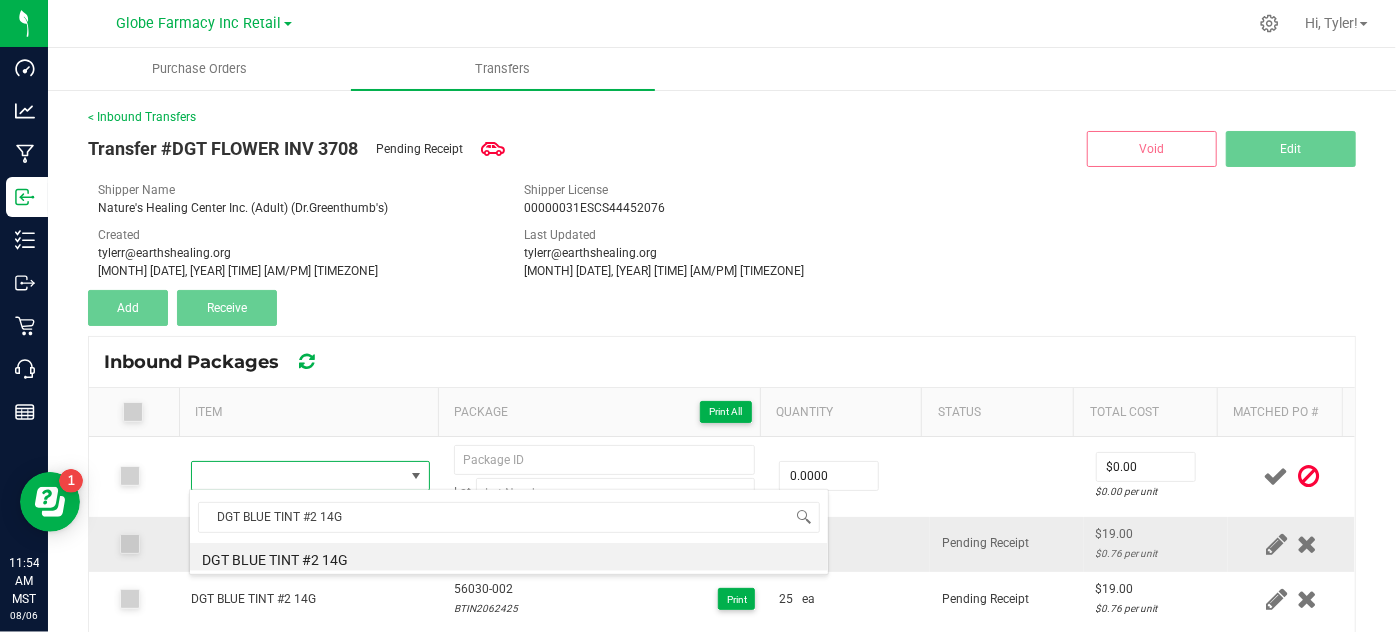 type on "0 ea" 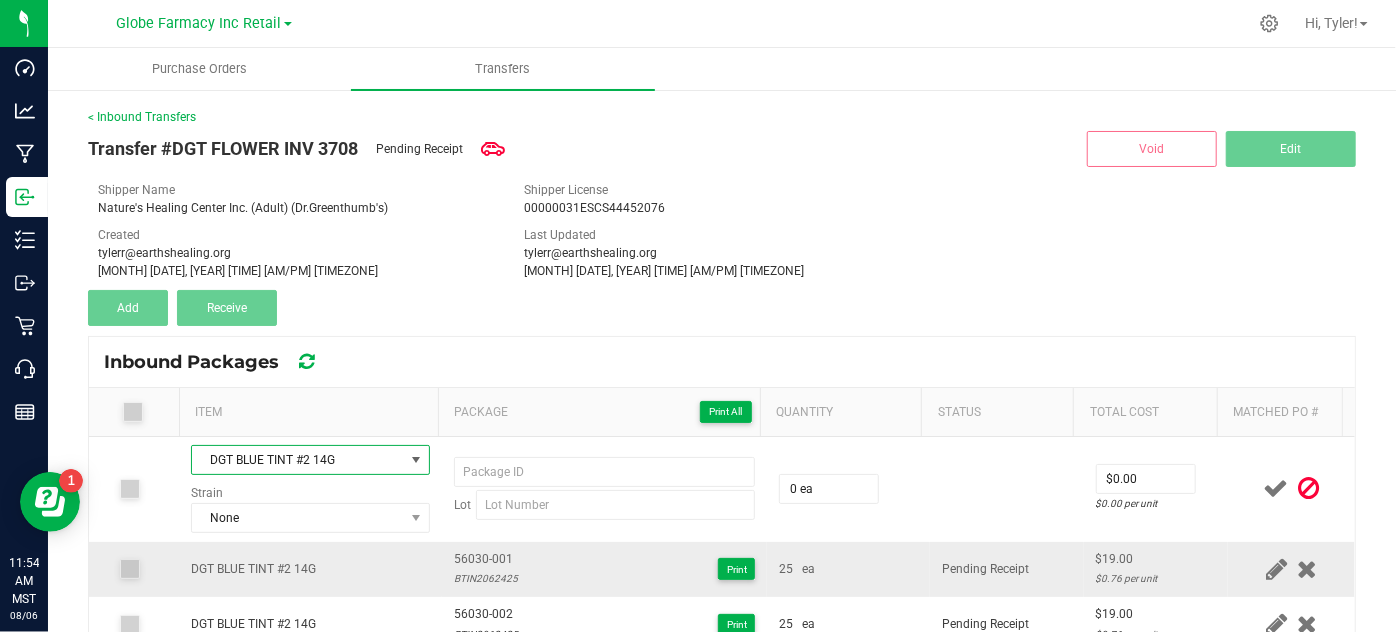 click on "56030-001" at bounding box center [486, 559] 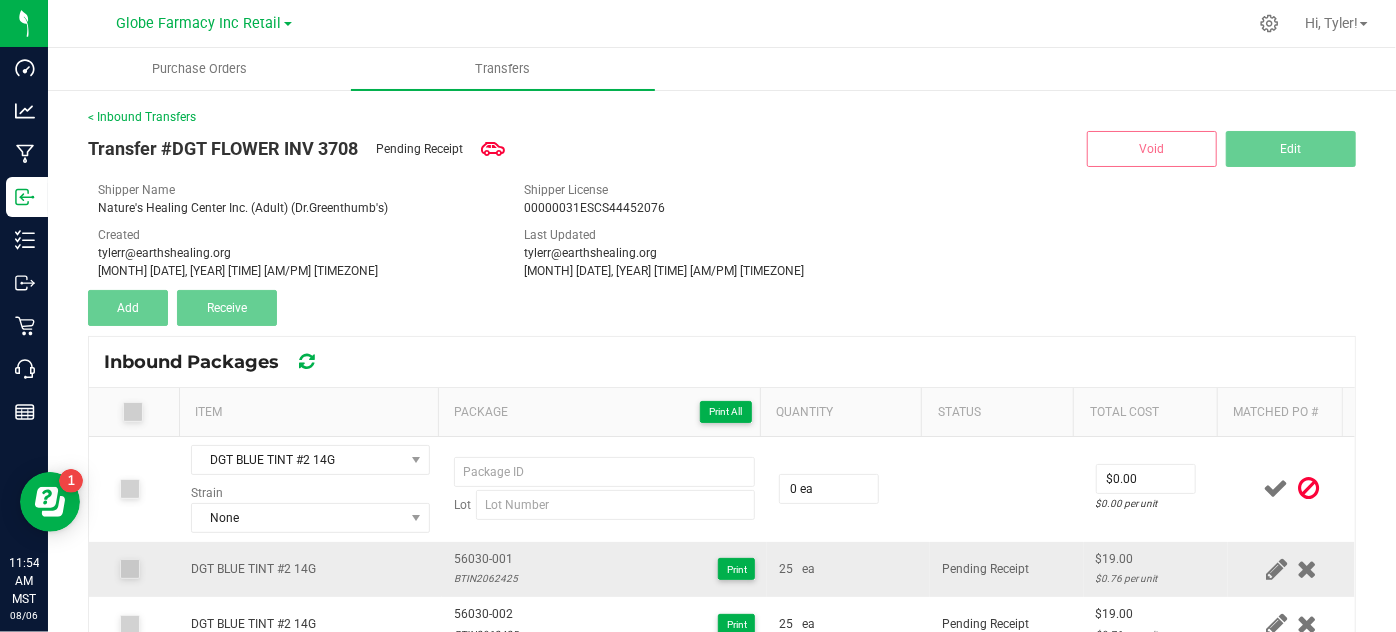 click on "56030-001" at bounding box center [486, 559] 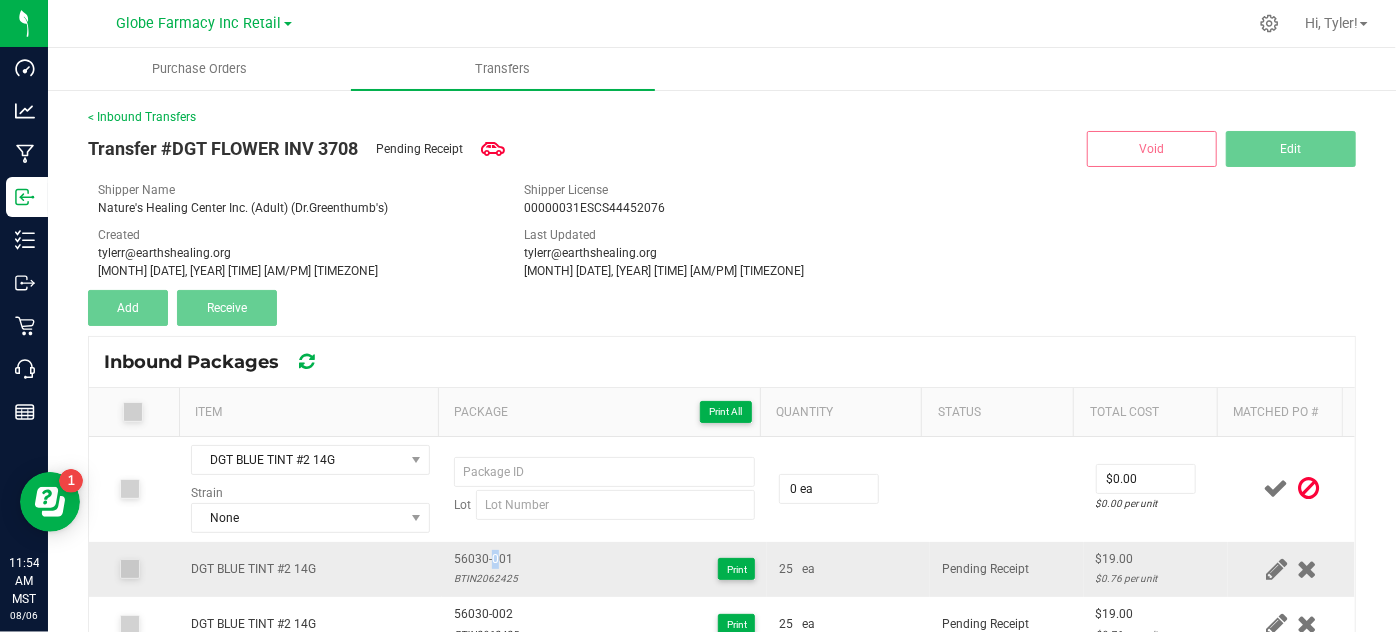click on "56030-001" at bounding box center [486, 559] 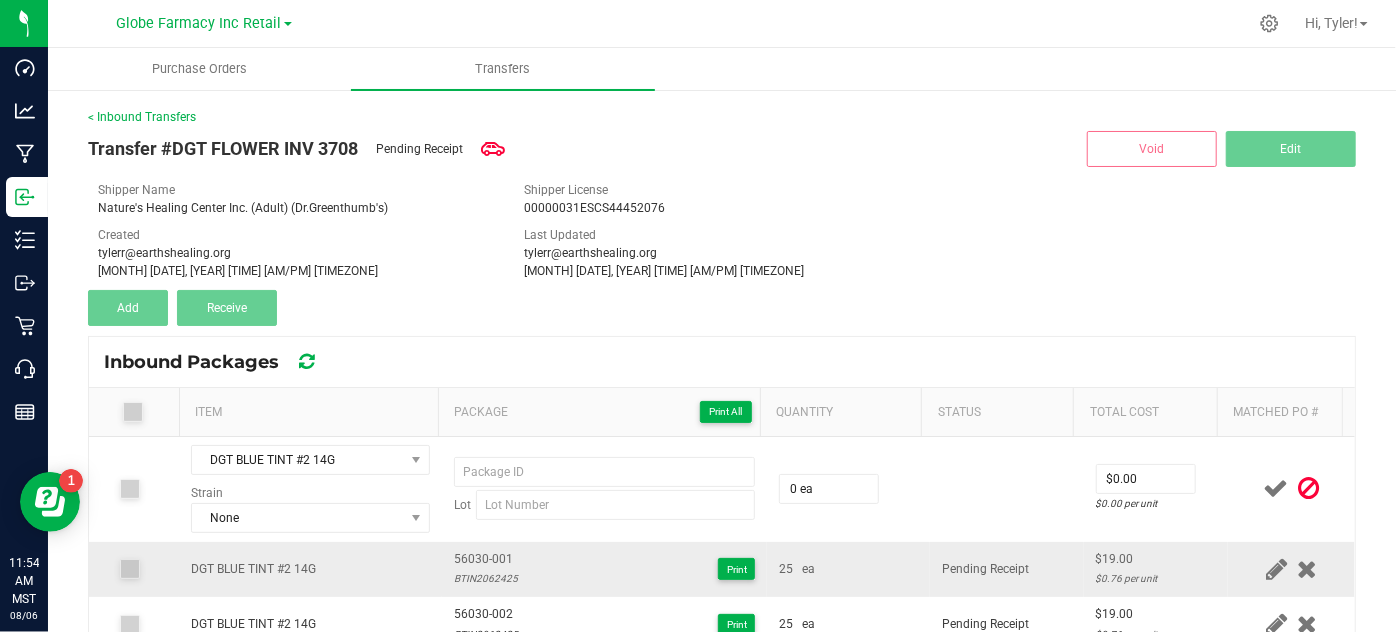 click on "56030-001" at bounding box center [486, 559] 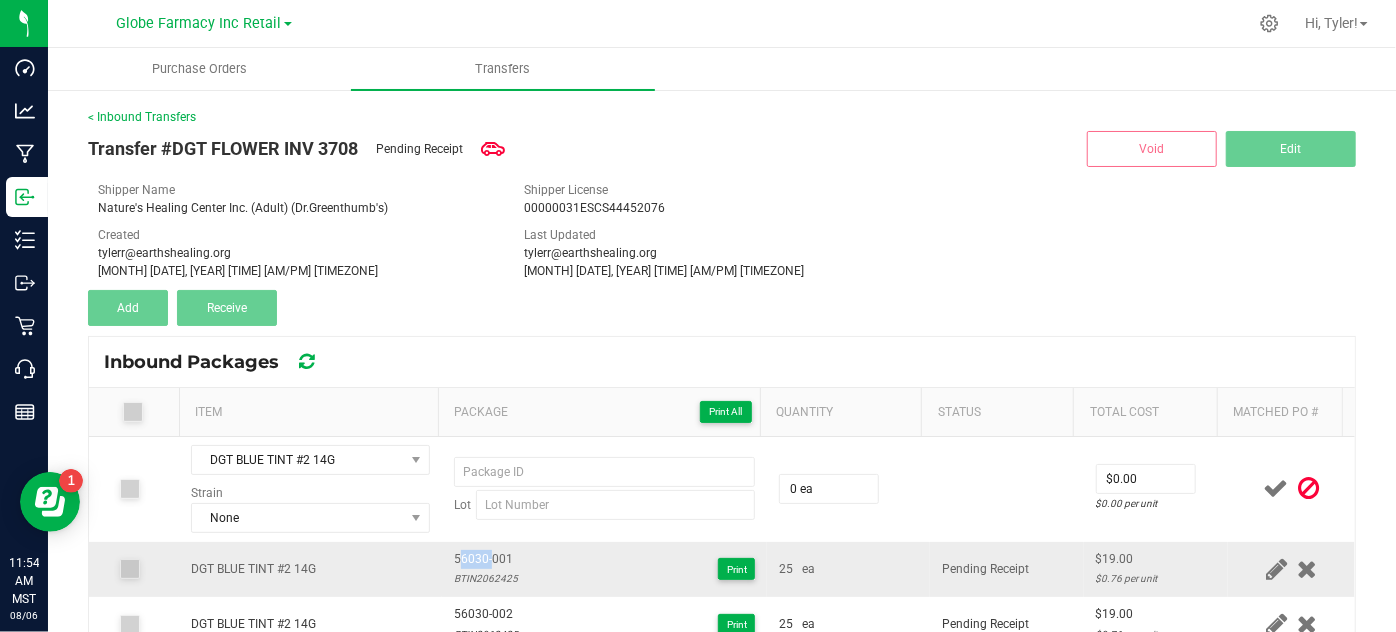 click on "56030-001" at bounding box center (486, 559) 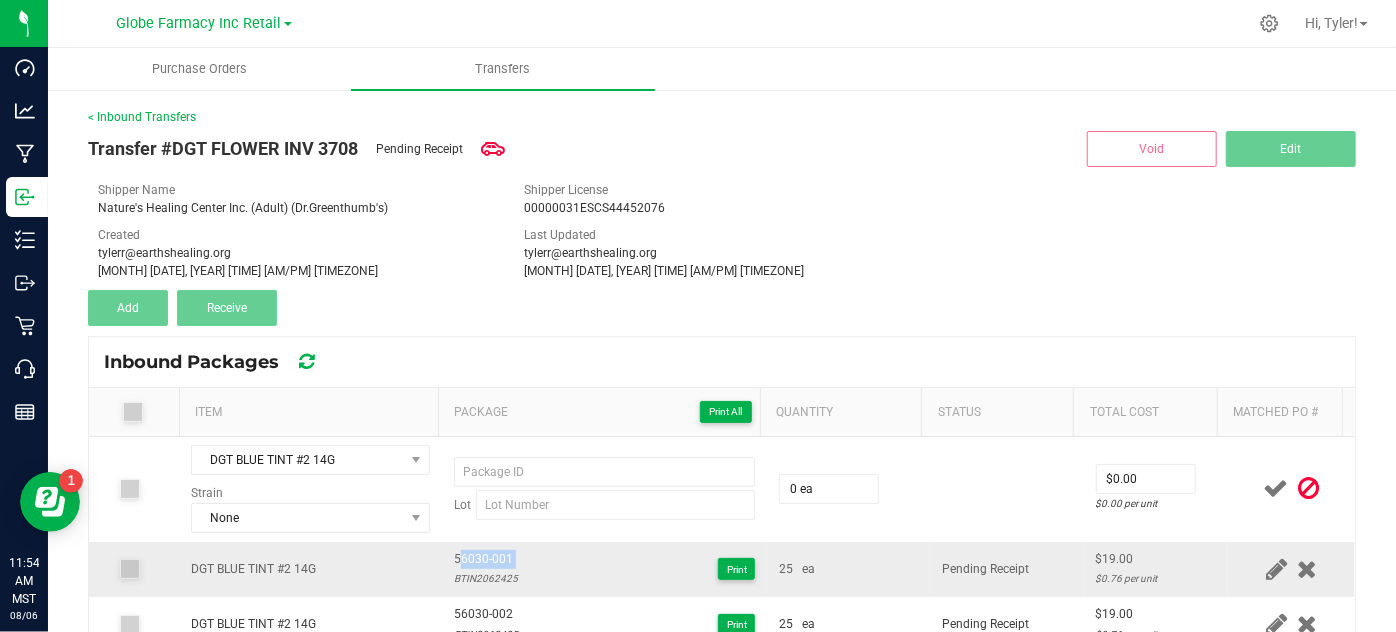 click on "56030-001" at bounding box center (486, 559) 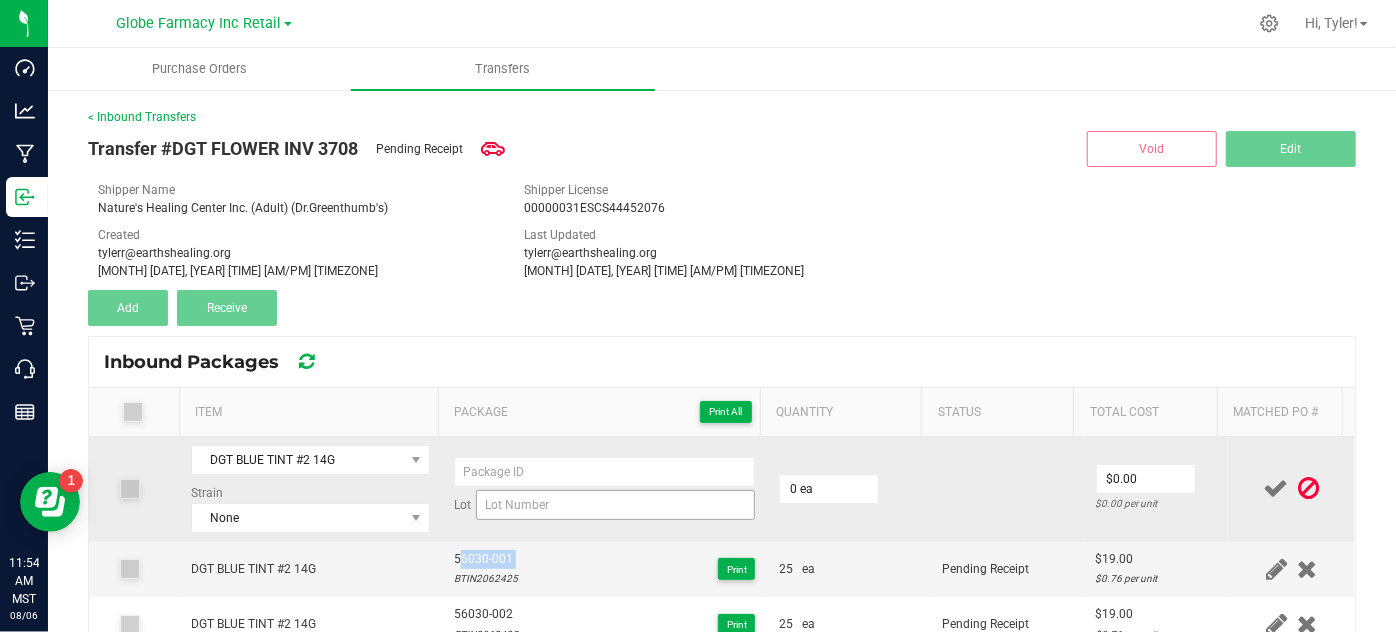 copy on "56030-001" 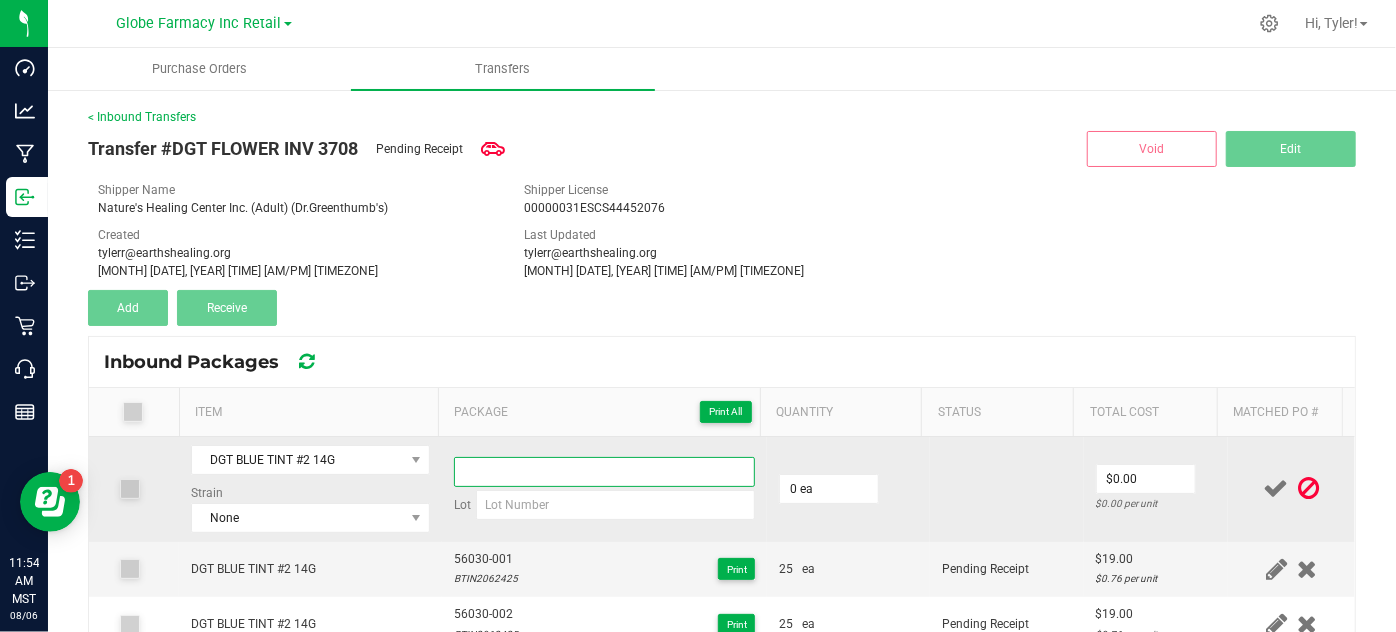 click at bounding box center [605, 472] 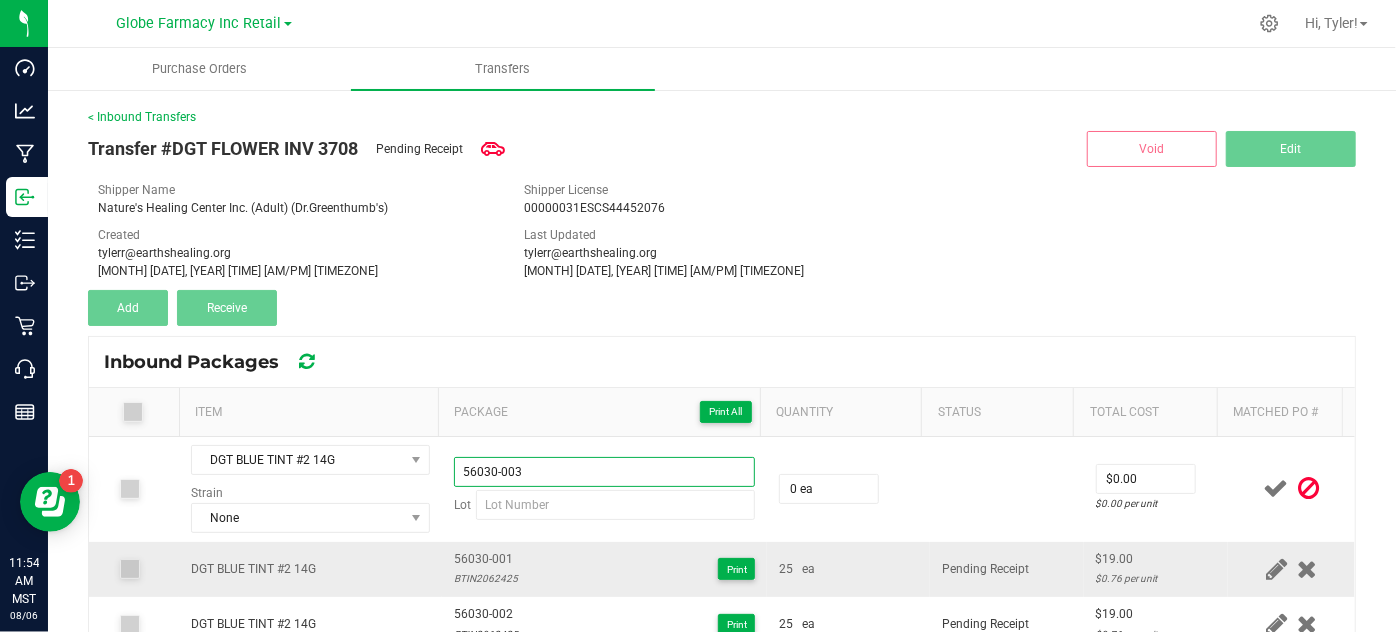 type on "56030-003" 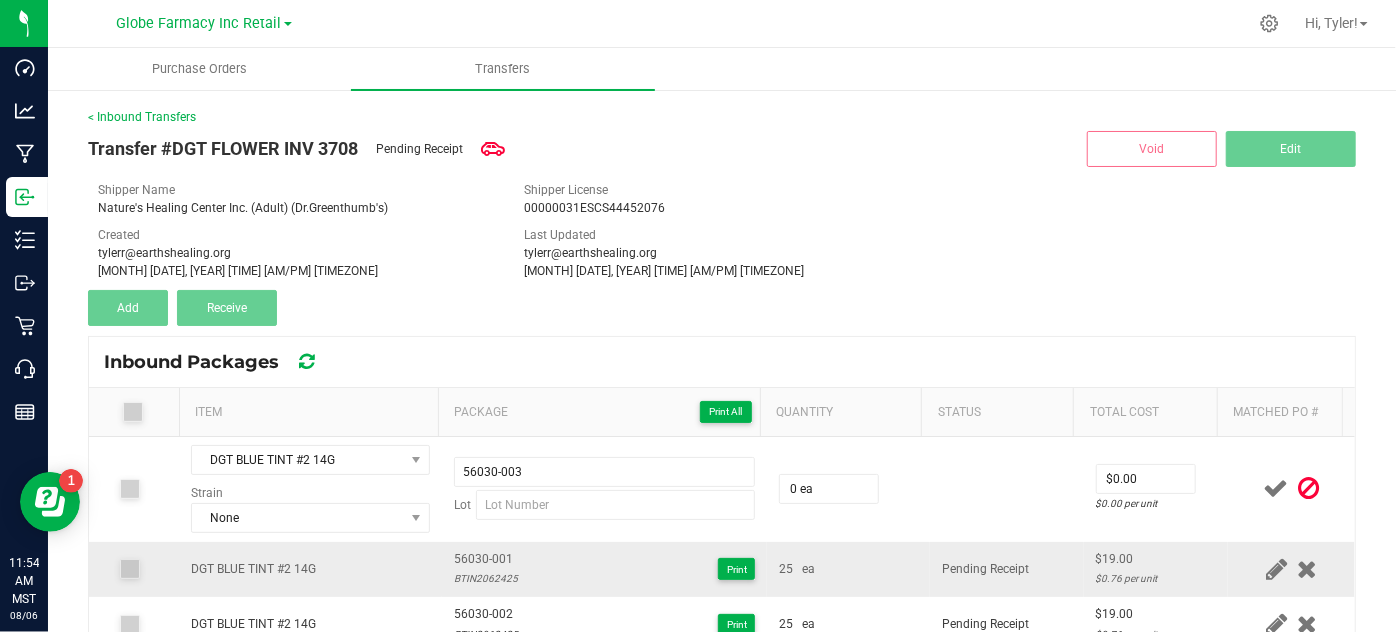 click on "BTIN2062425" at bounding box center [486, 578] 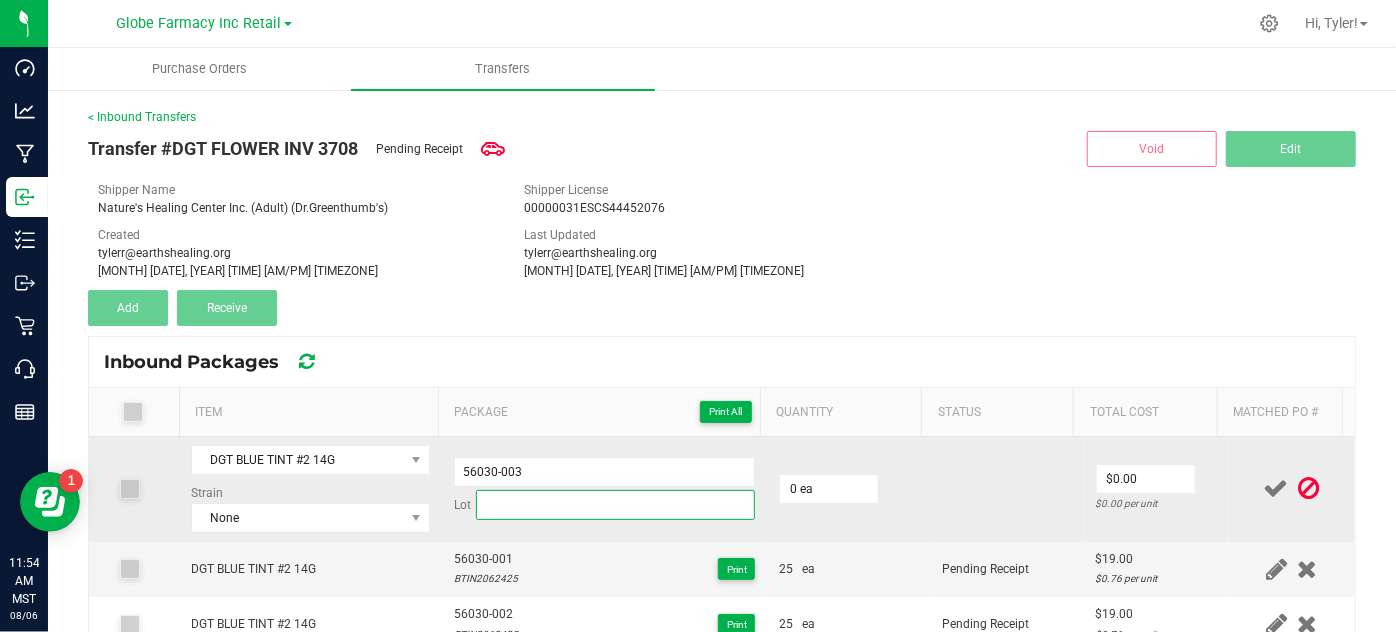 click at bounding box center [616, 505] 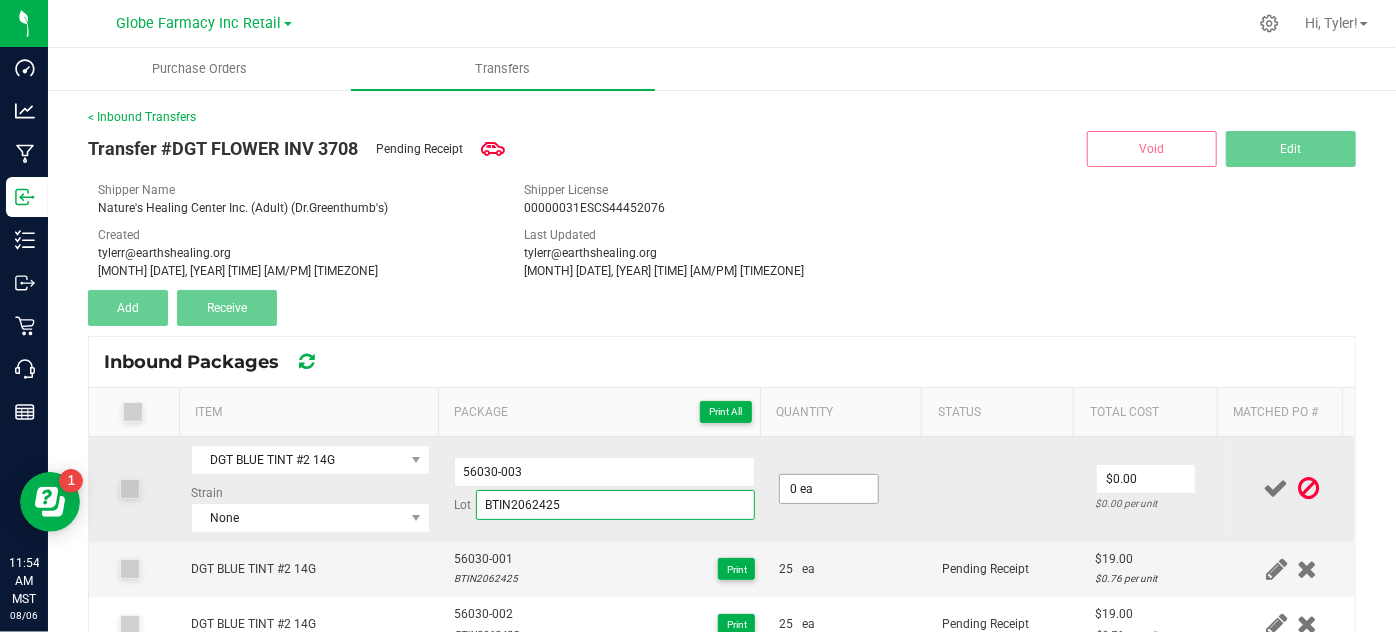 type on "BTIN2062425" 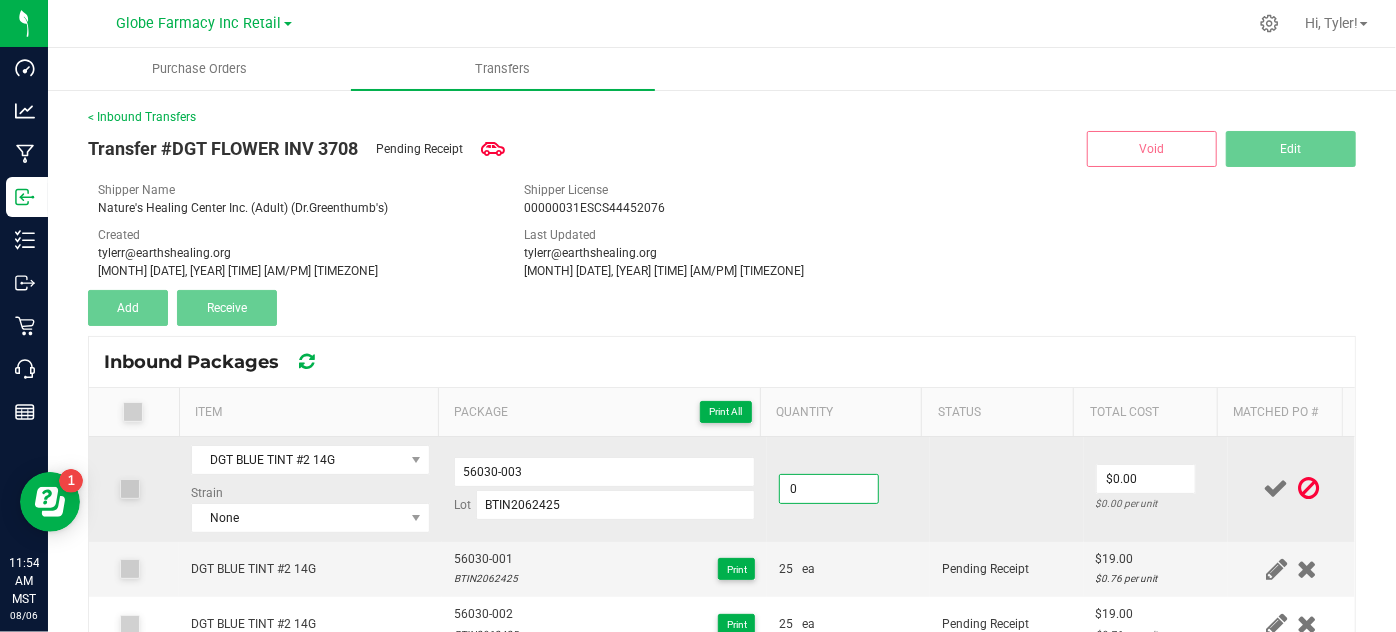 click on "0" at bounding box center [829, 489] 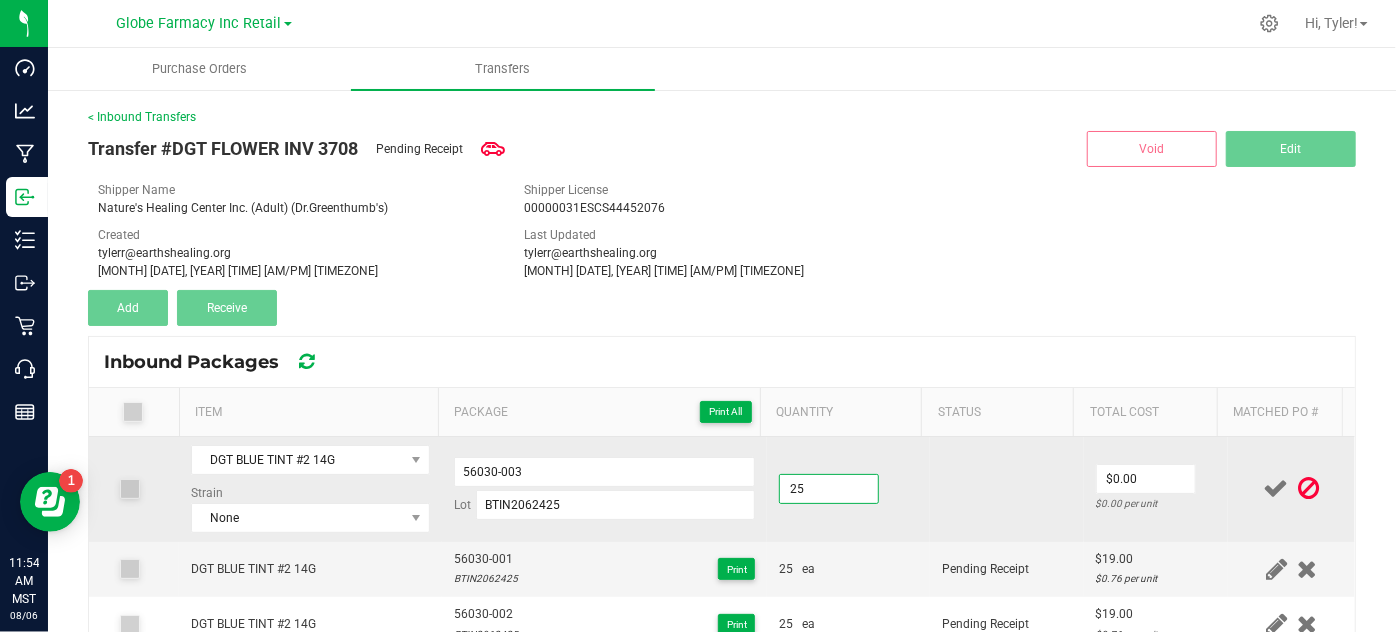type on "25 ea" 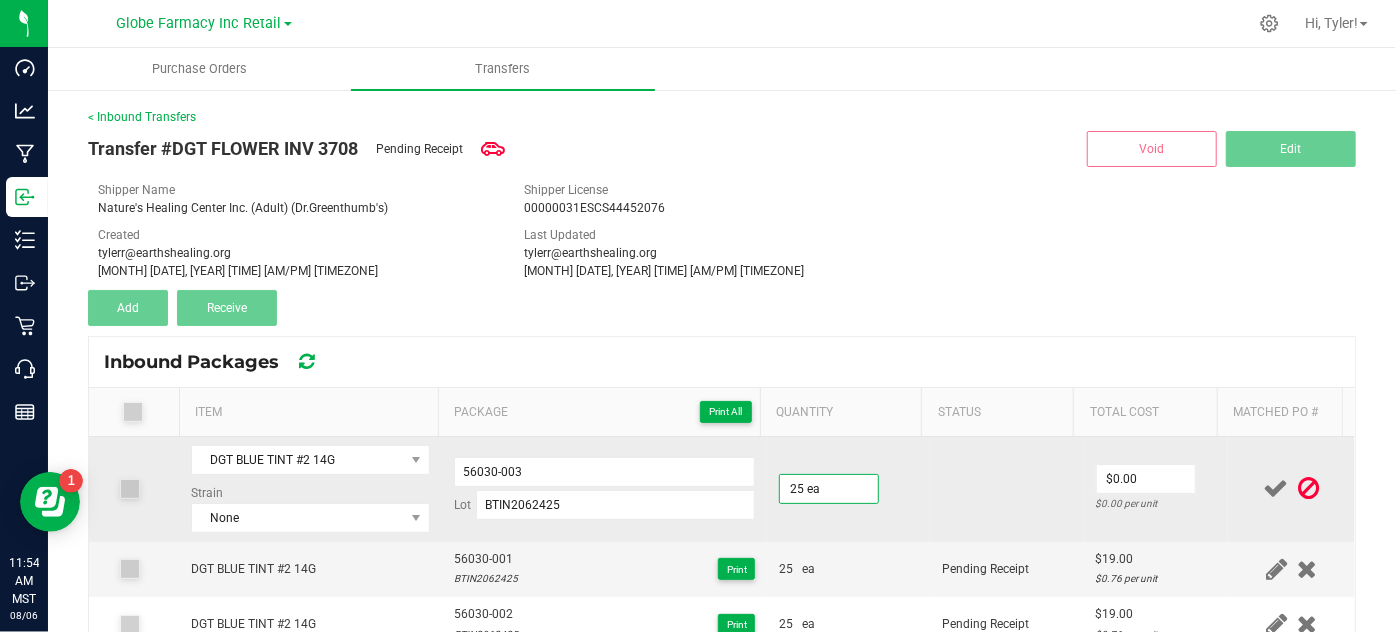 click at bounding box center (1007, 489) 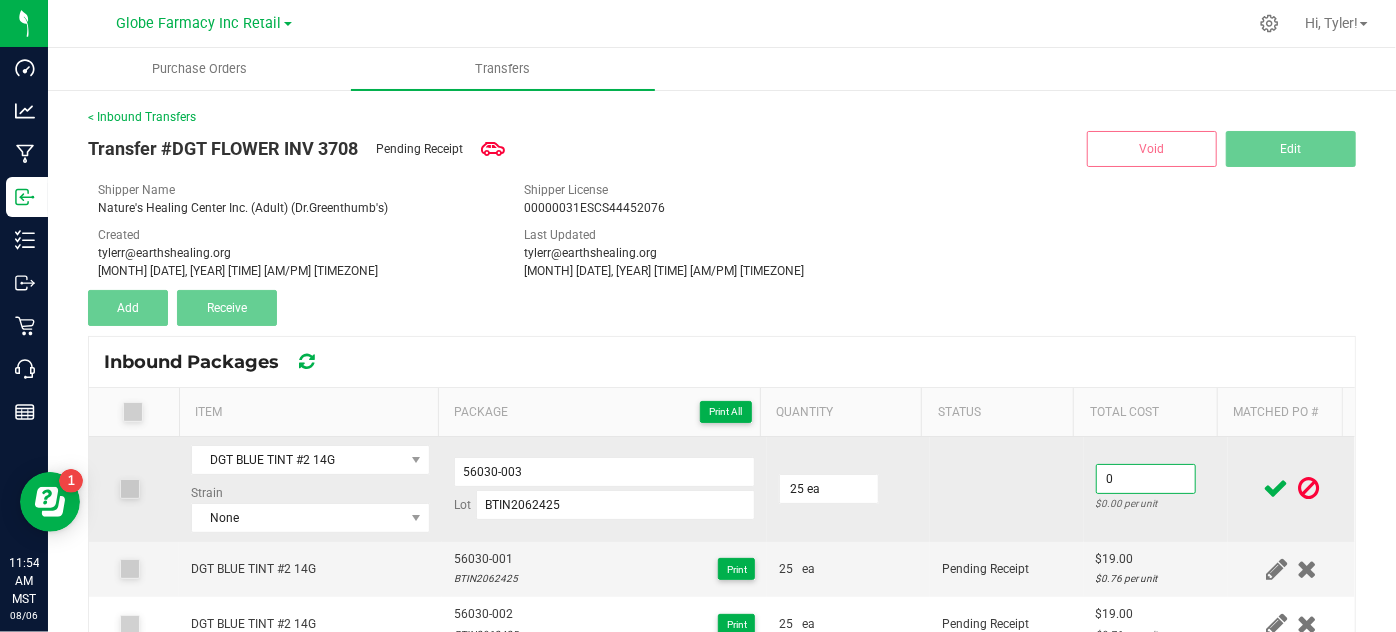 click on "0" at bounding box center (1146, 479) 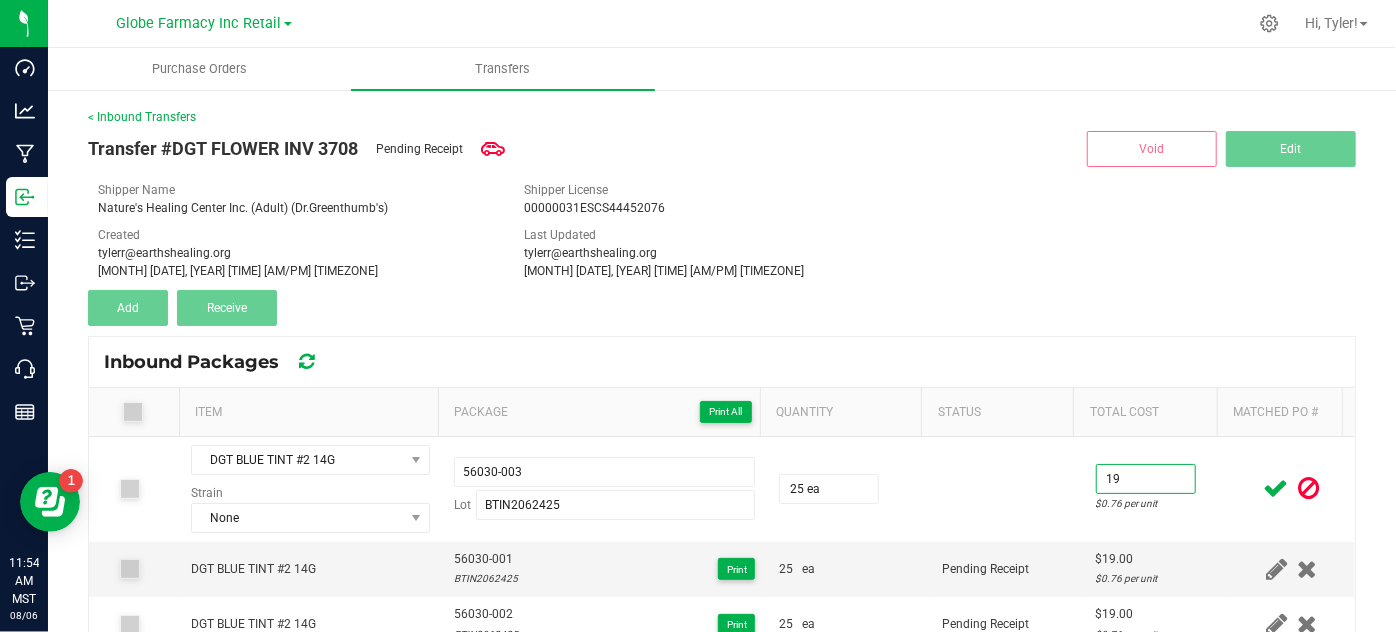 type on "$19.00" 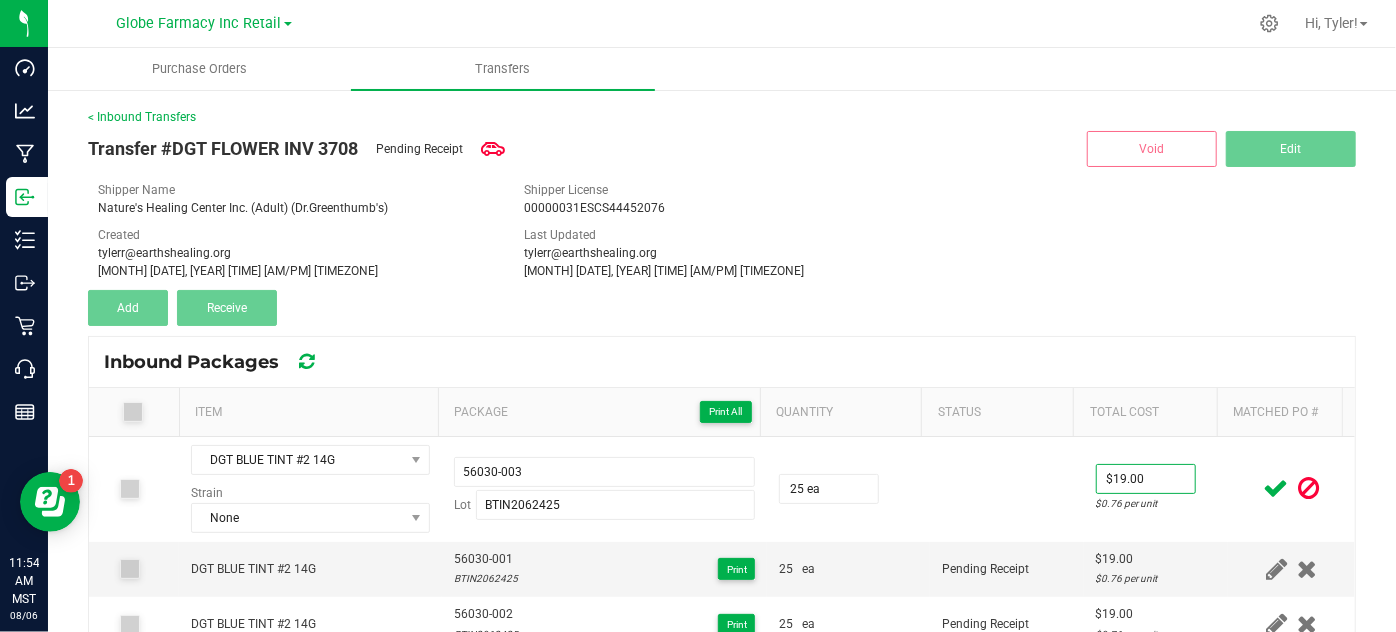 click at bounding box center (1276, 488) 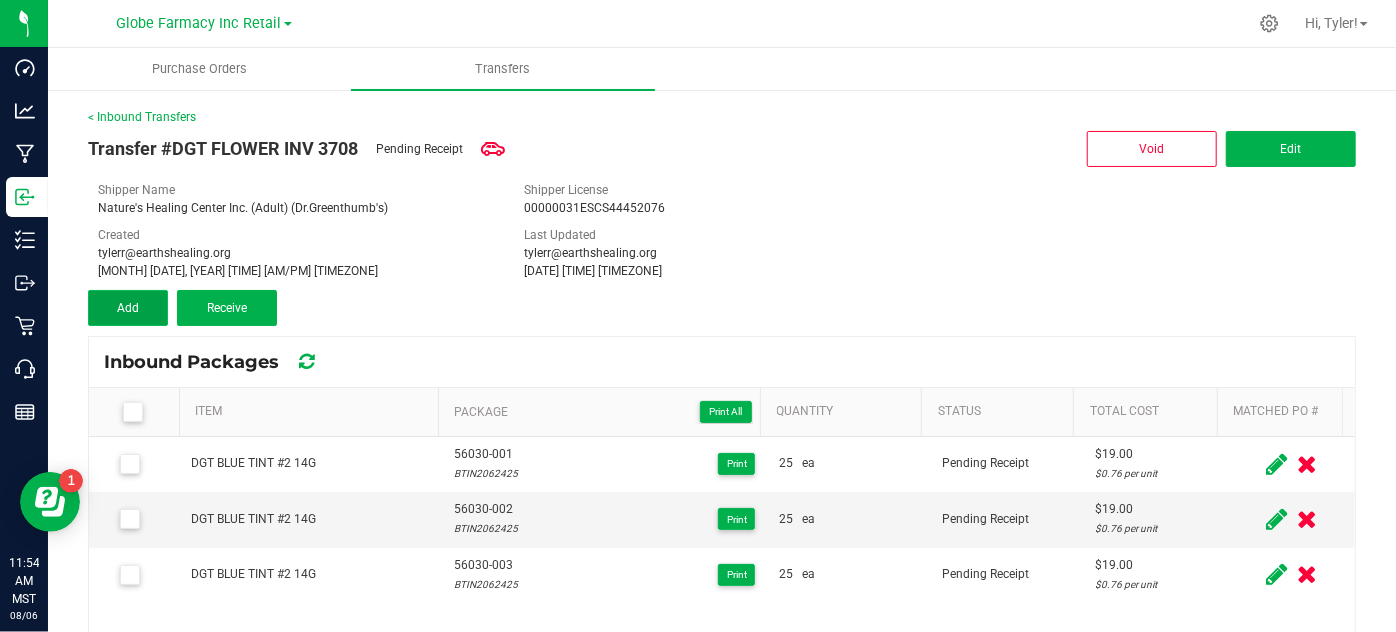 click on "Add" at bounding box center [128, 308] 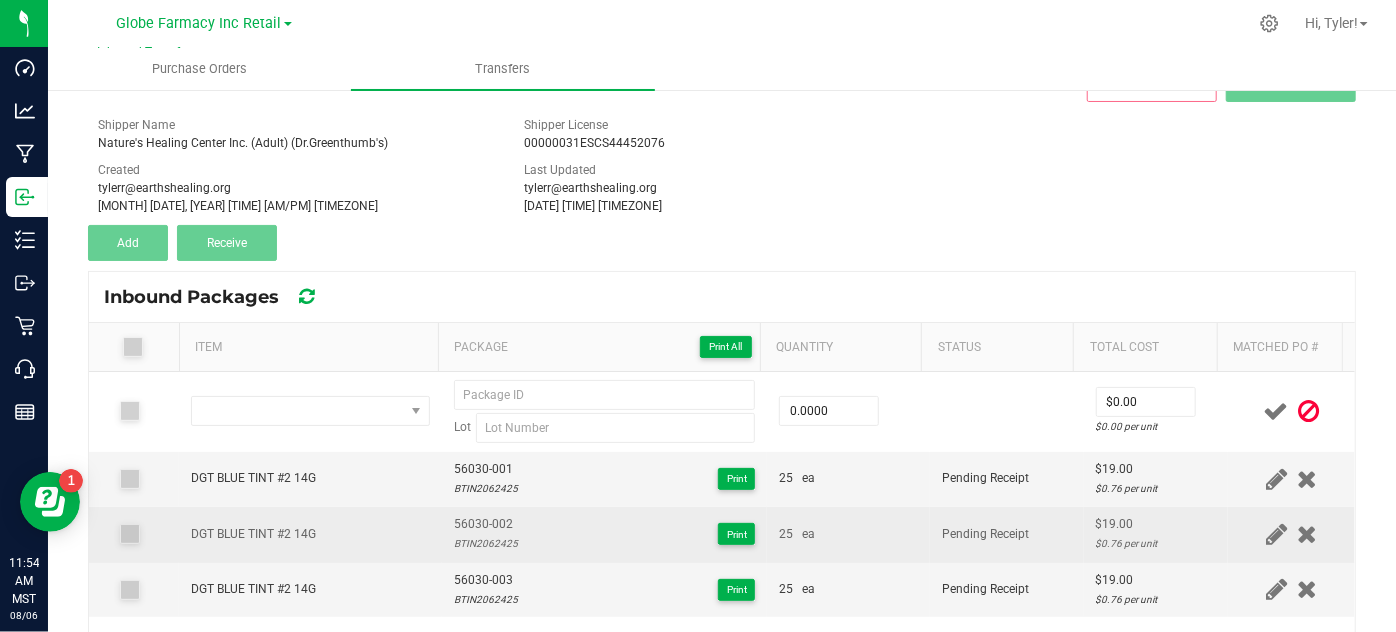 scroll, scrollTop: 181, scrollLeft: 0, axis: vertical 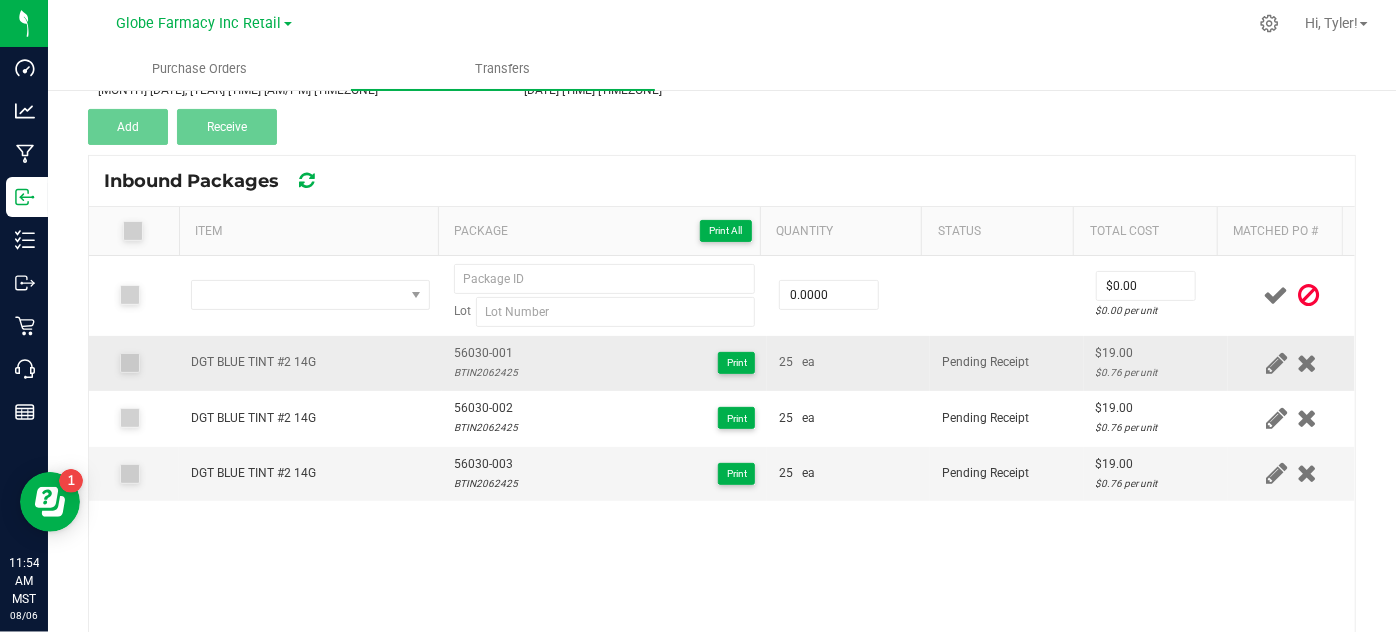 click on "DGT BLUE TINT #2 14G" at bounding box center [253, 362] 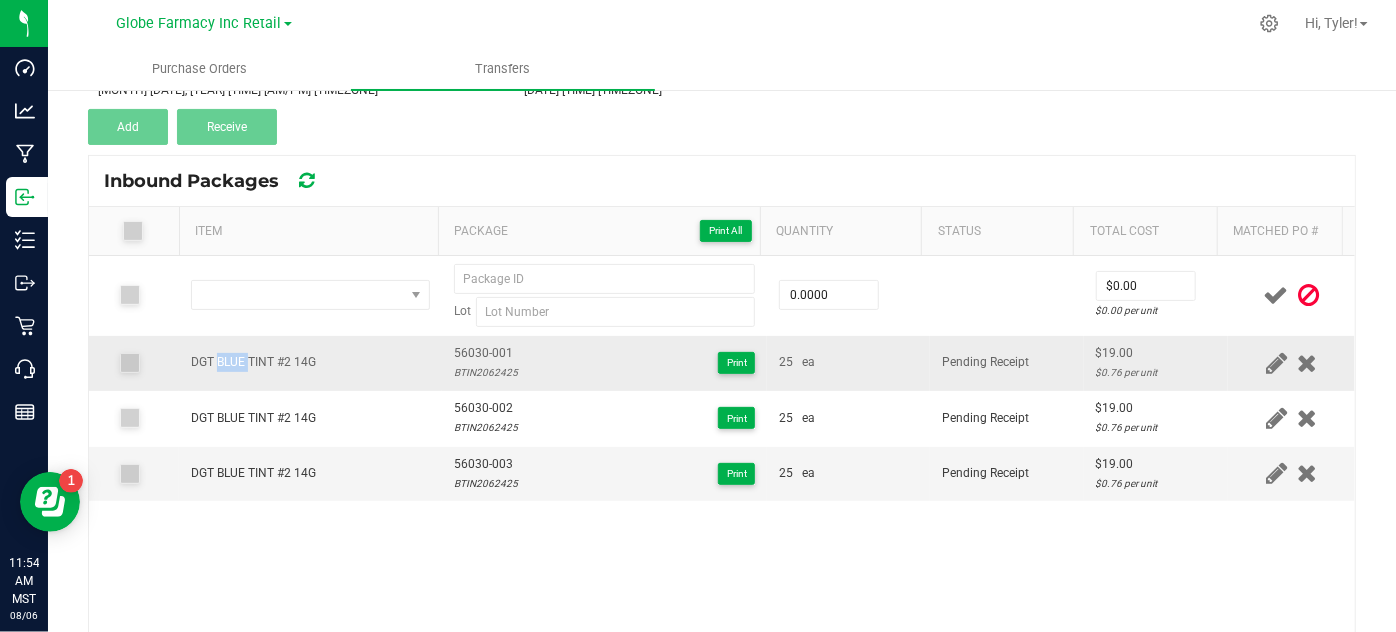 click on "DGT BLUE TINT #2 14G" at bounding box center [253, 362] 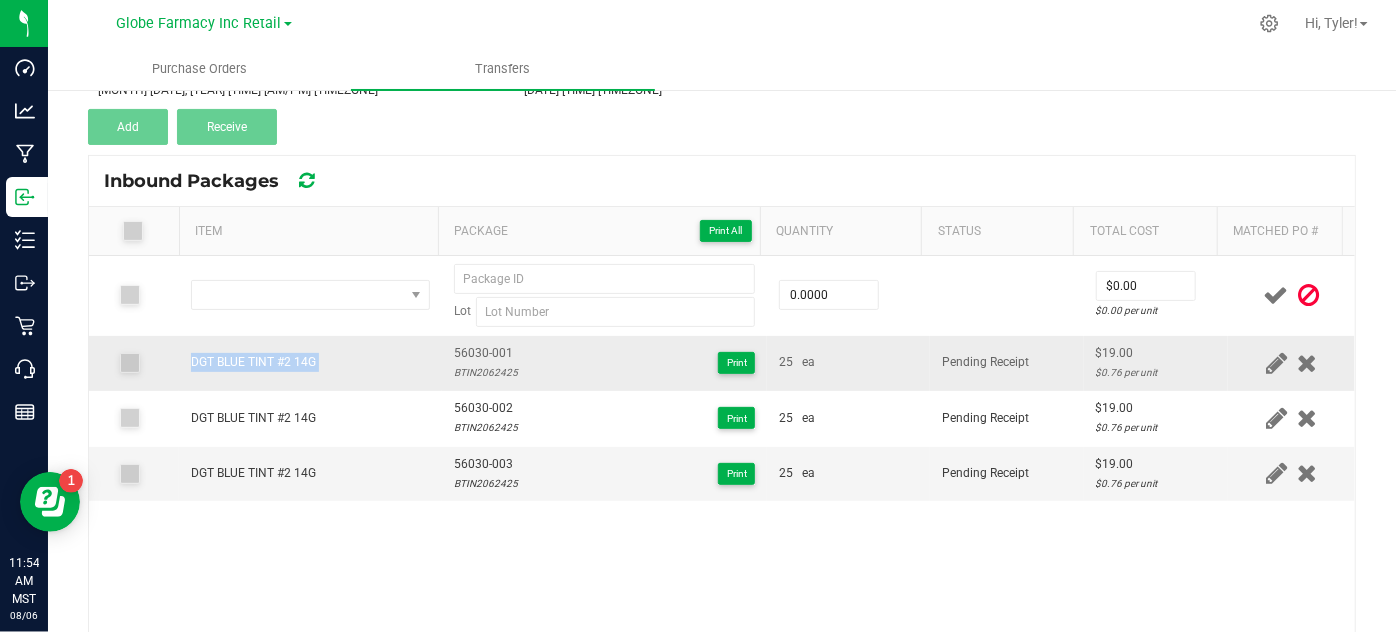 click on "DGT BLUE TINT #2 14G" at bounding box center (253, 362) 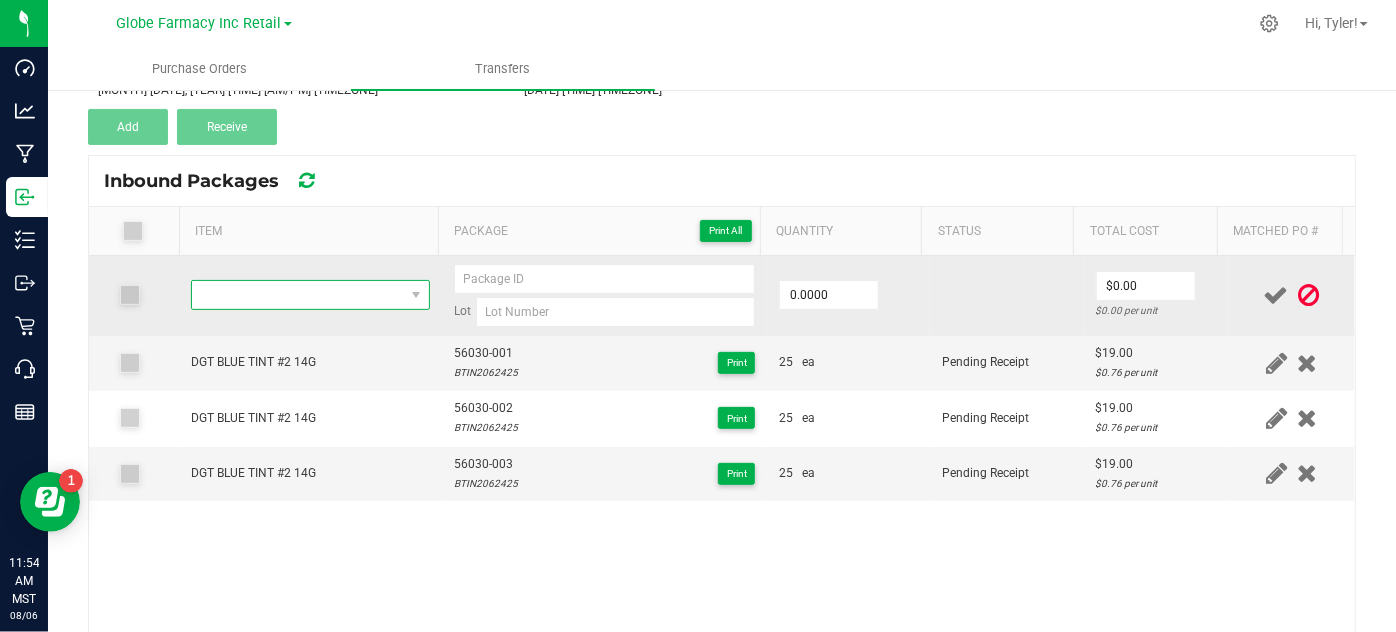 click at bounding box center (297, 295) 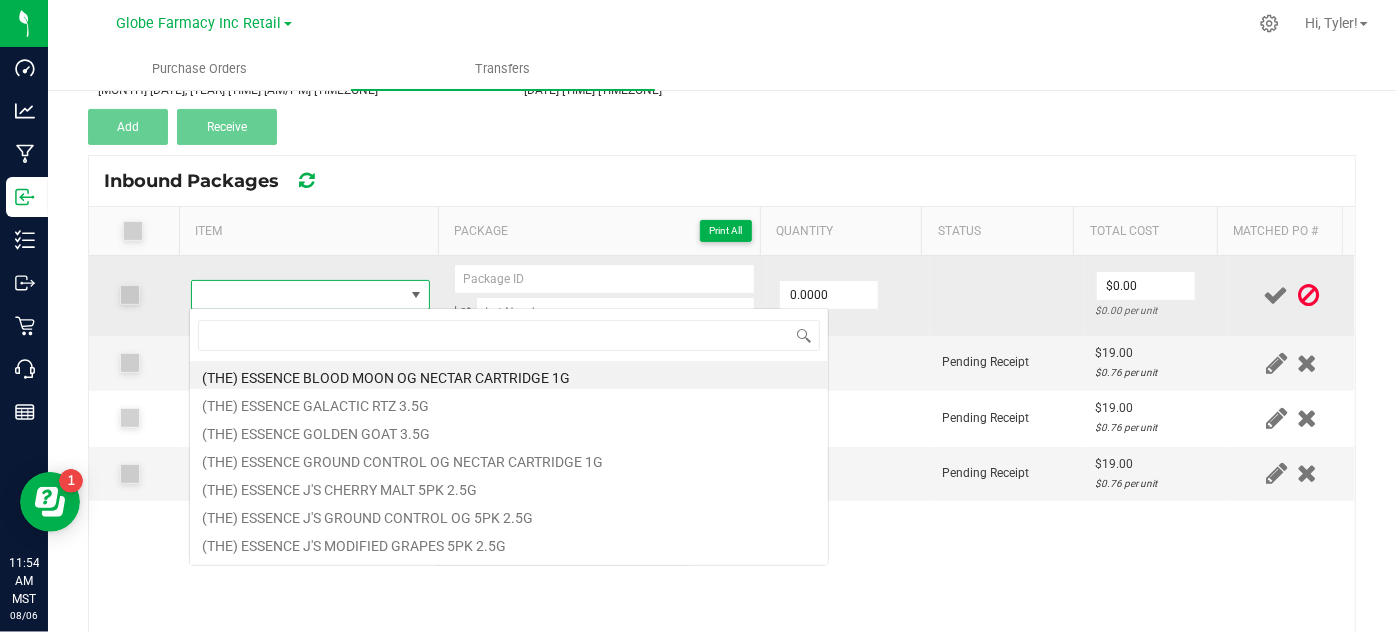 type on "DGT BLUE TINT #2 14G" 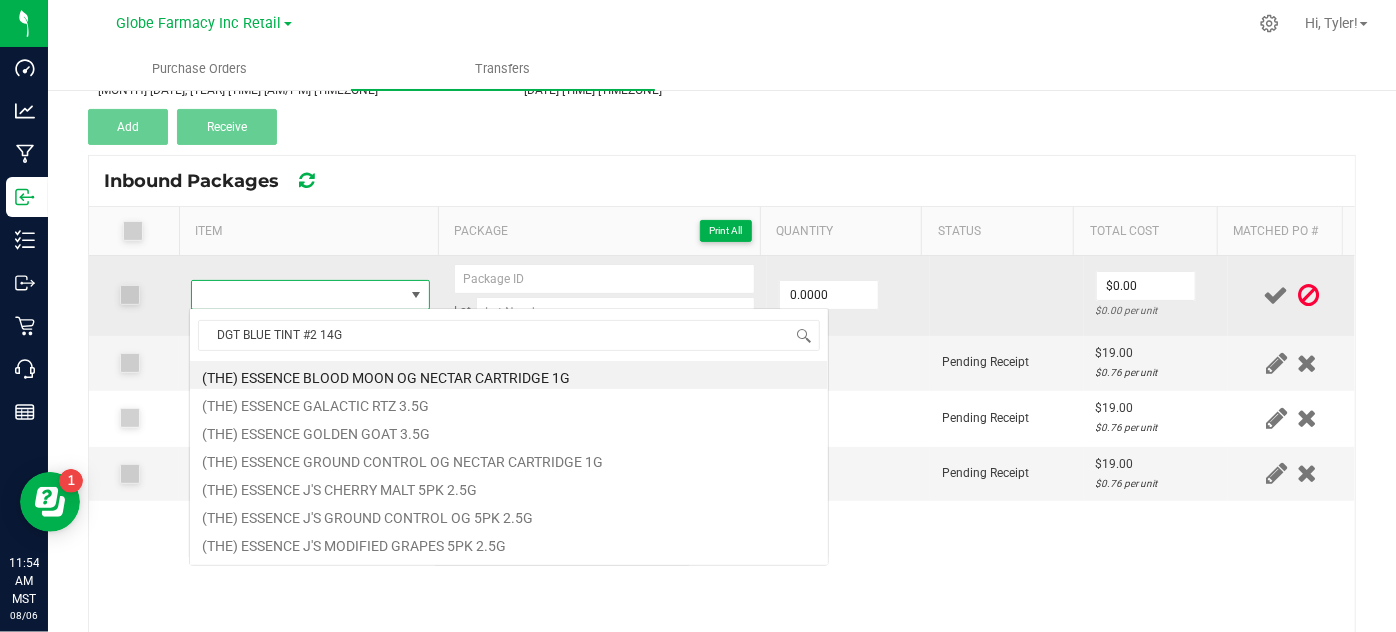 scroll, scrollTop: 99970, scrollLeft: 99767, axis: both 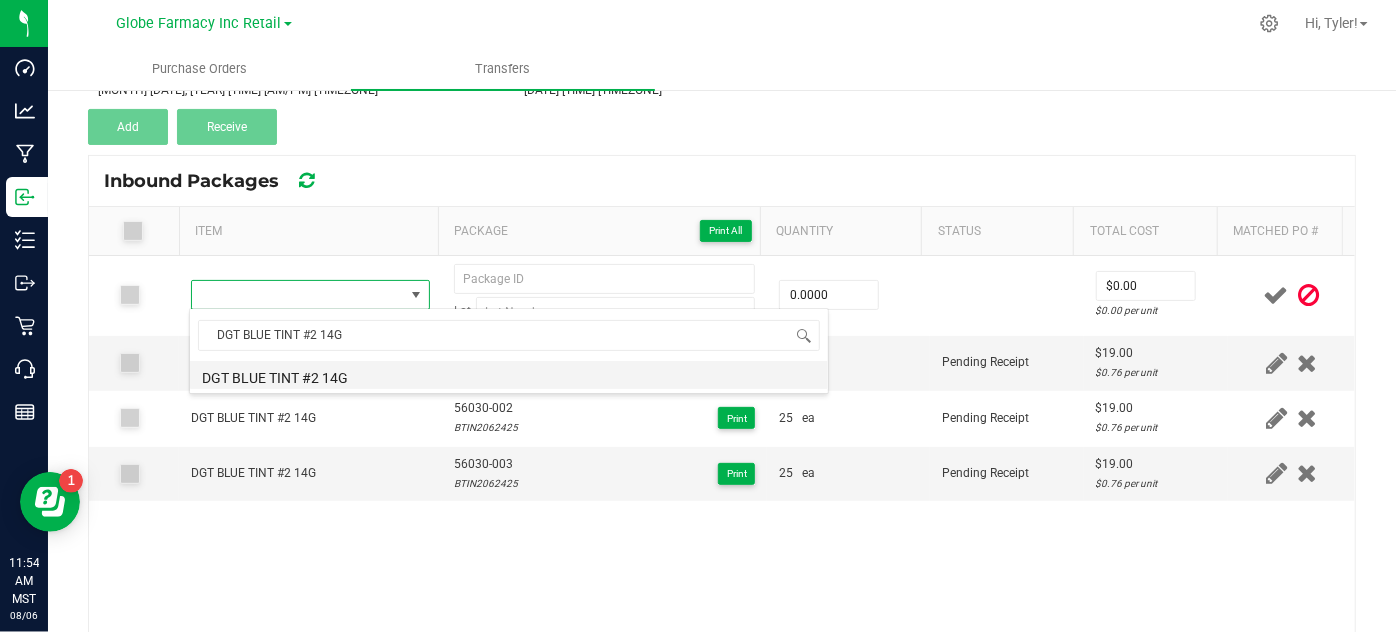 click on "DGT BLUE TINT #2 14G" at bounding box center (509, 375) 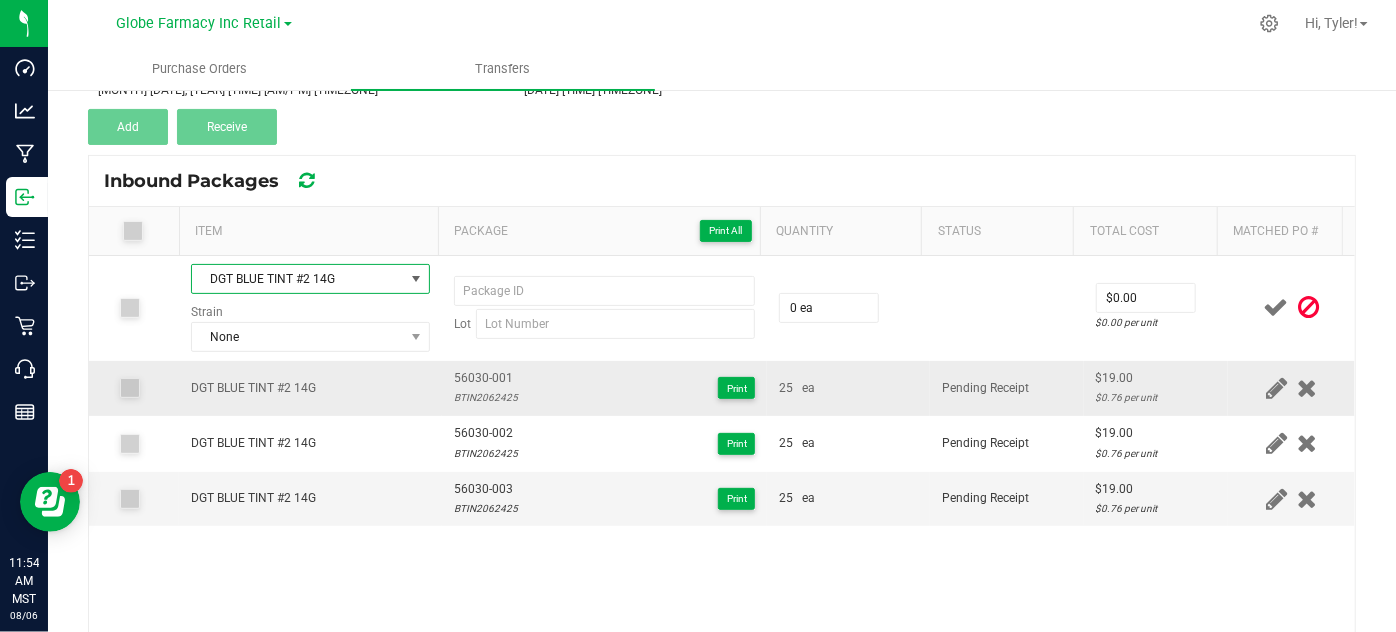 click on "56030-001" at bounding box center [486, 378] 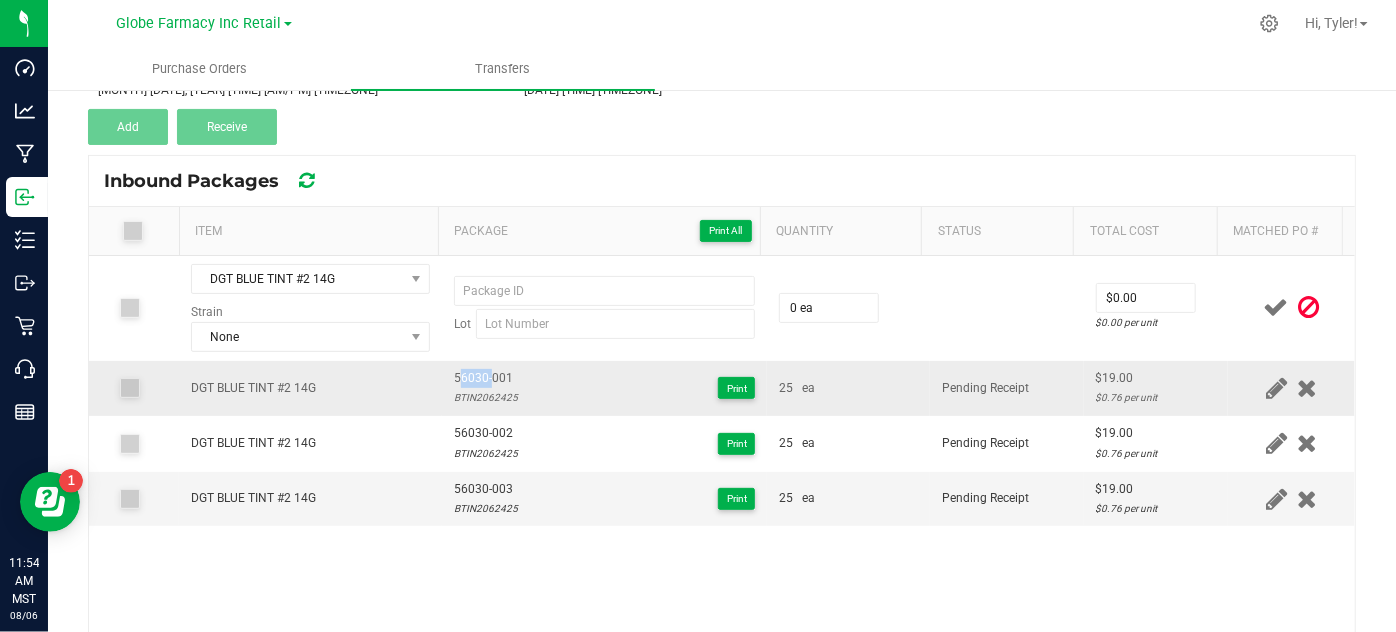 click on "56030-001" at bounding box center (486, 378) 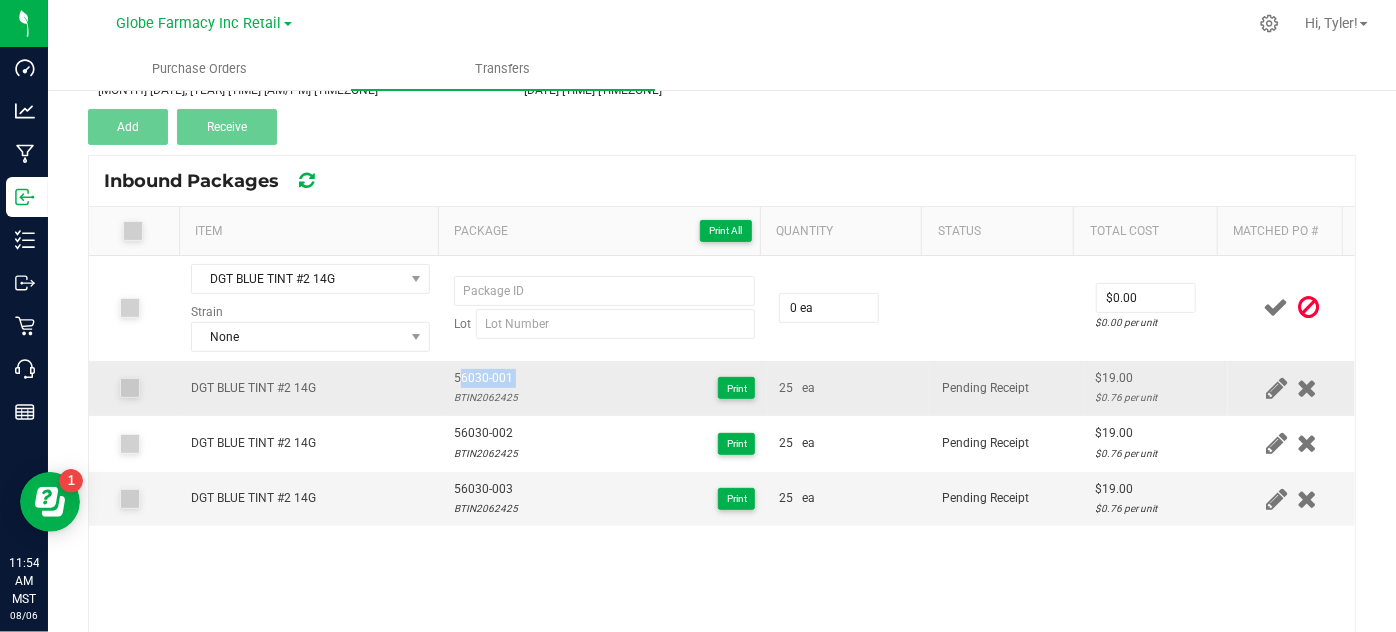 click on "56030-001" at bounding box center (486, 378) 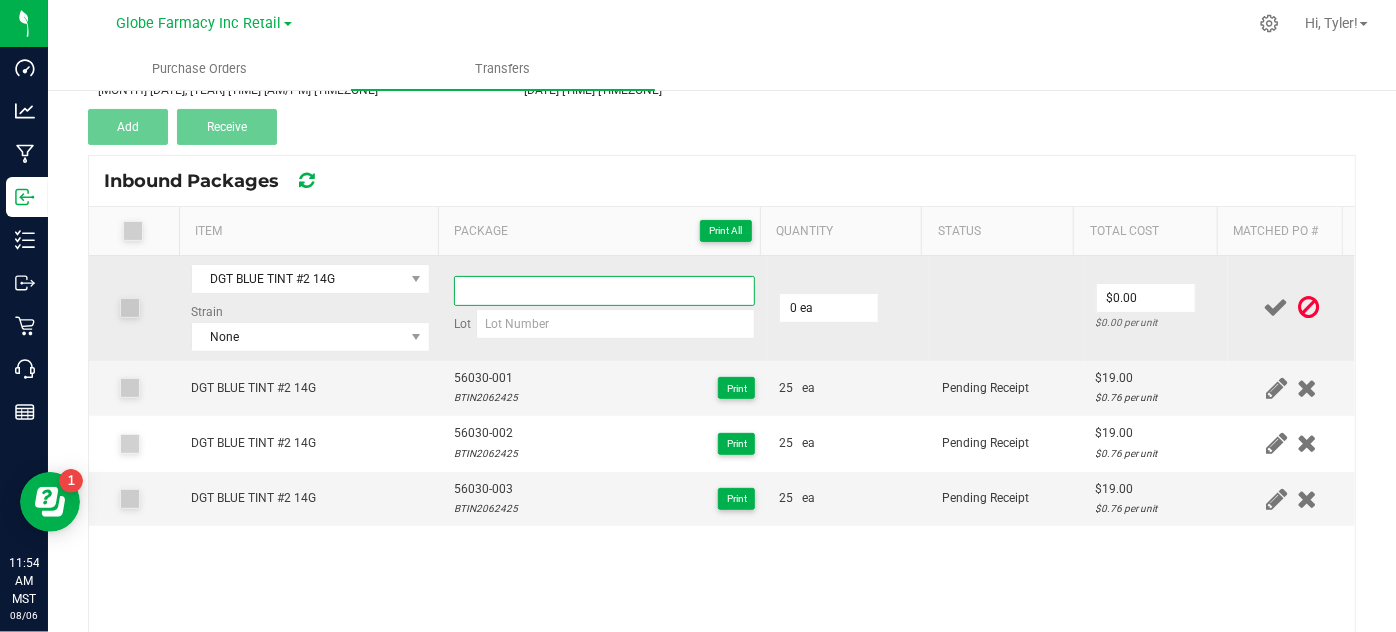 click at bounding box center [605, 291] 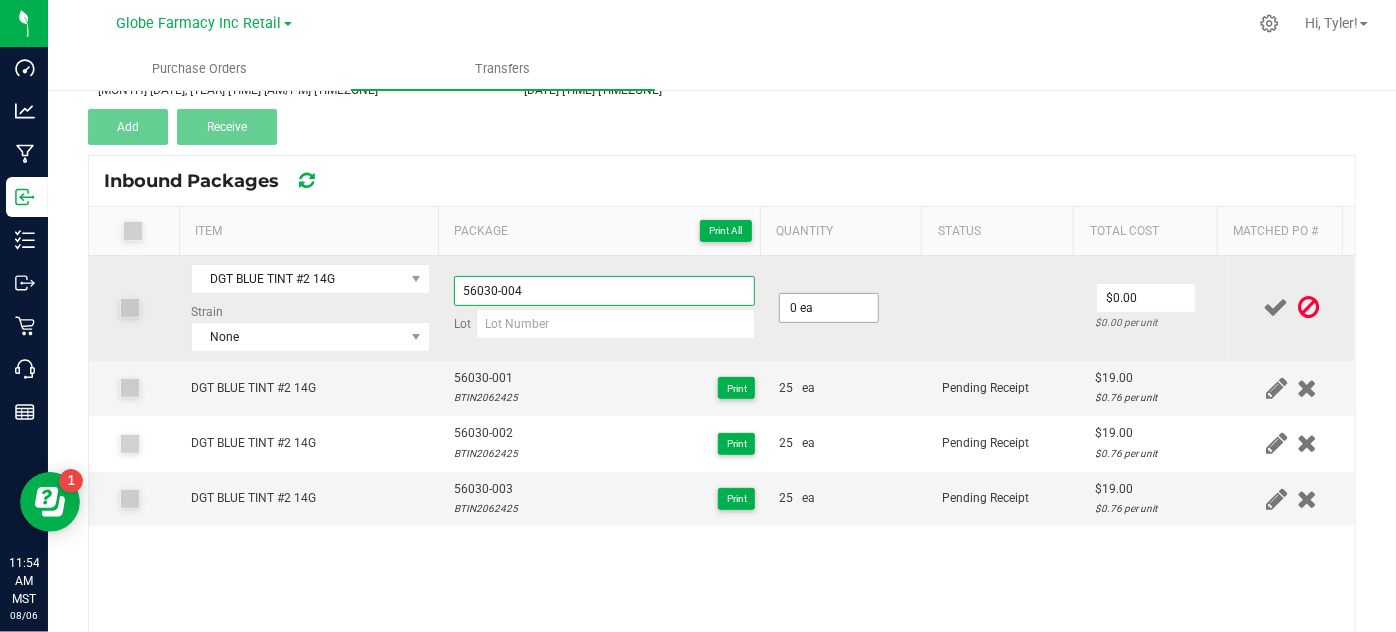 type on "56030-004" 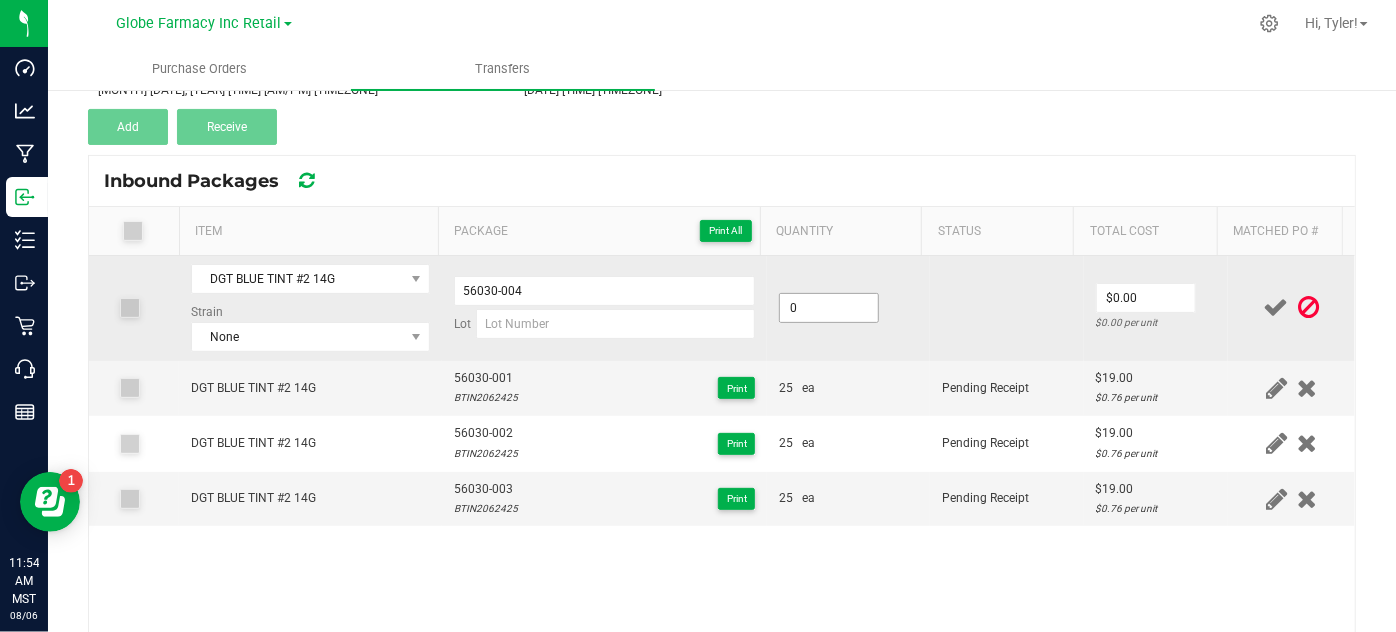 click on "0" at bounding box center (829, 308) 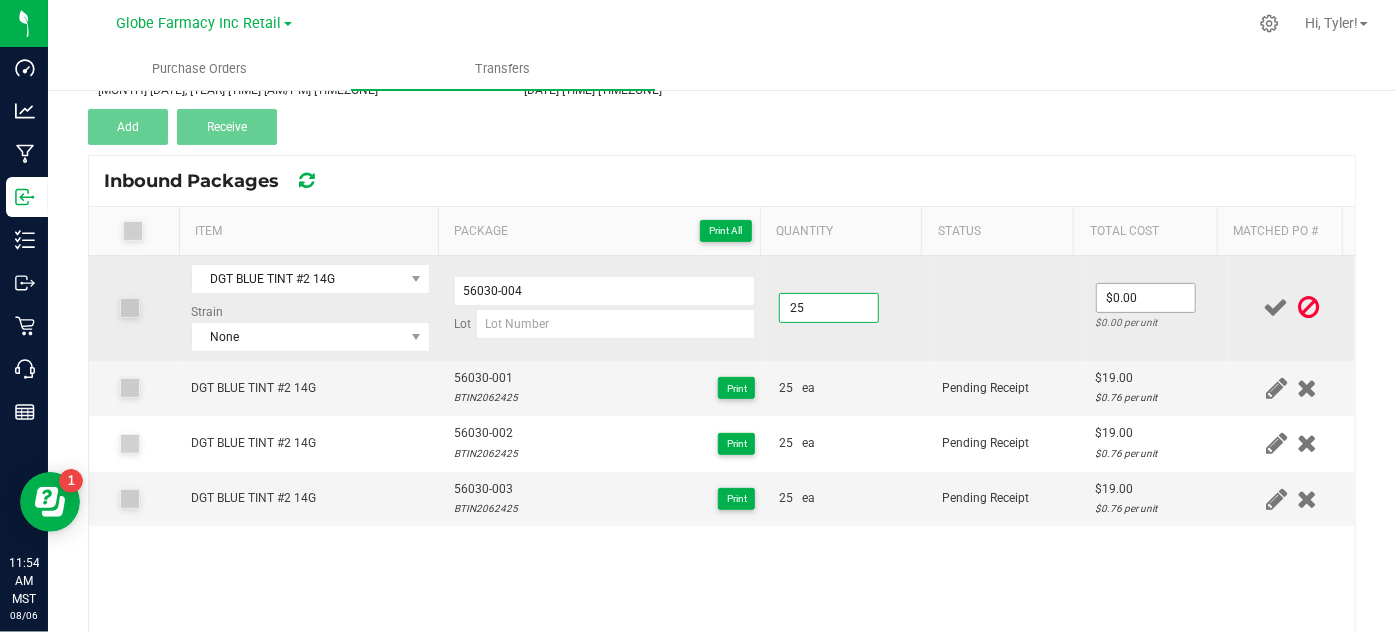 type on "25 ea" 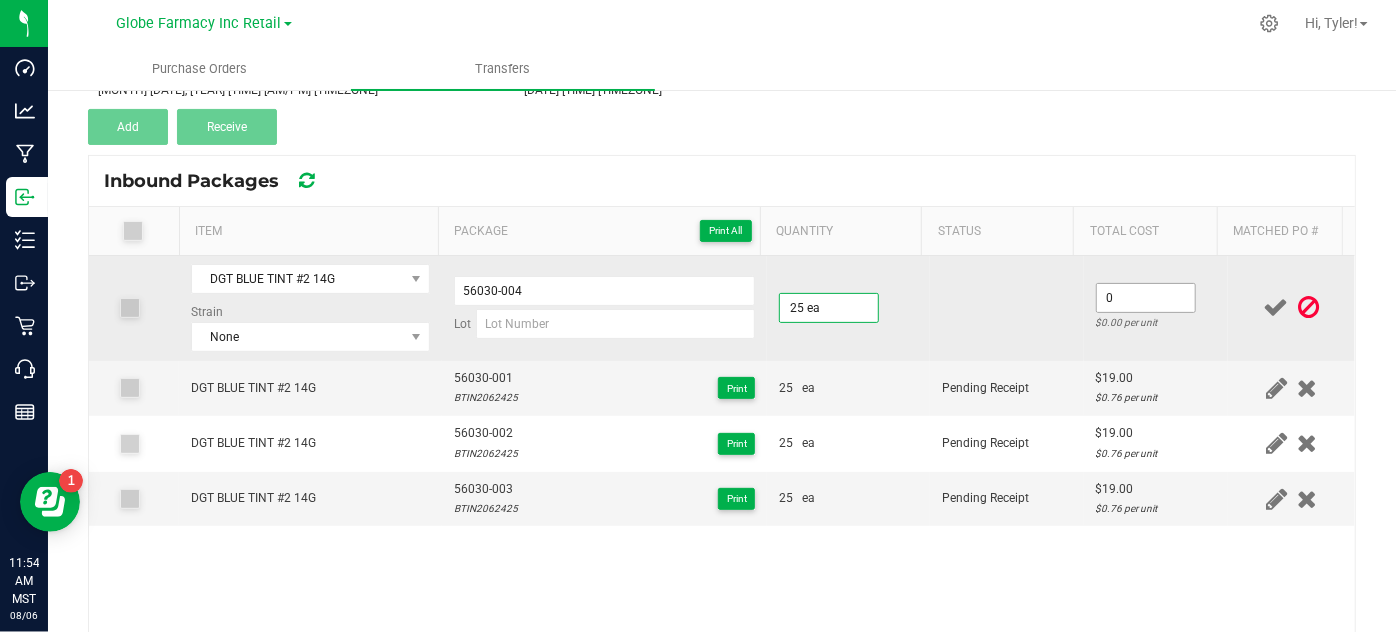 click on "0" at bounding box center [1146, 298] 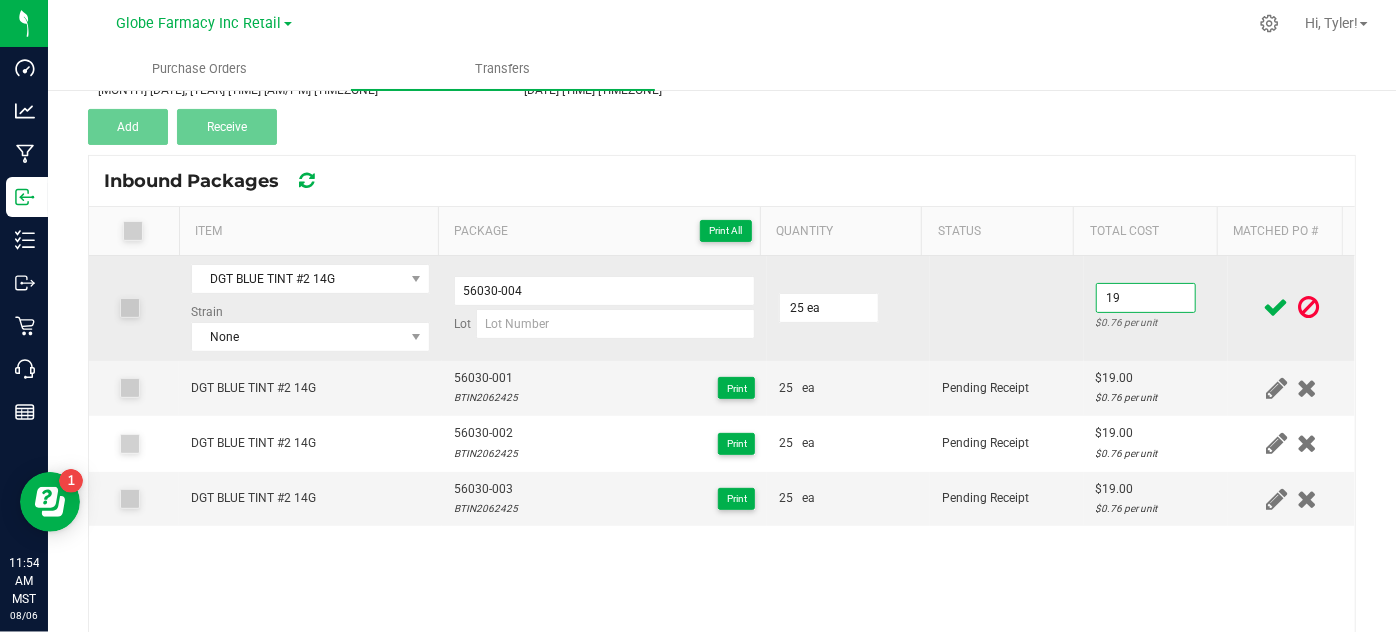 type on "$19.00" 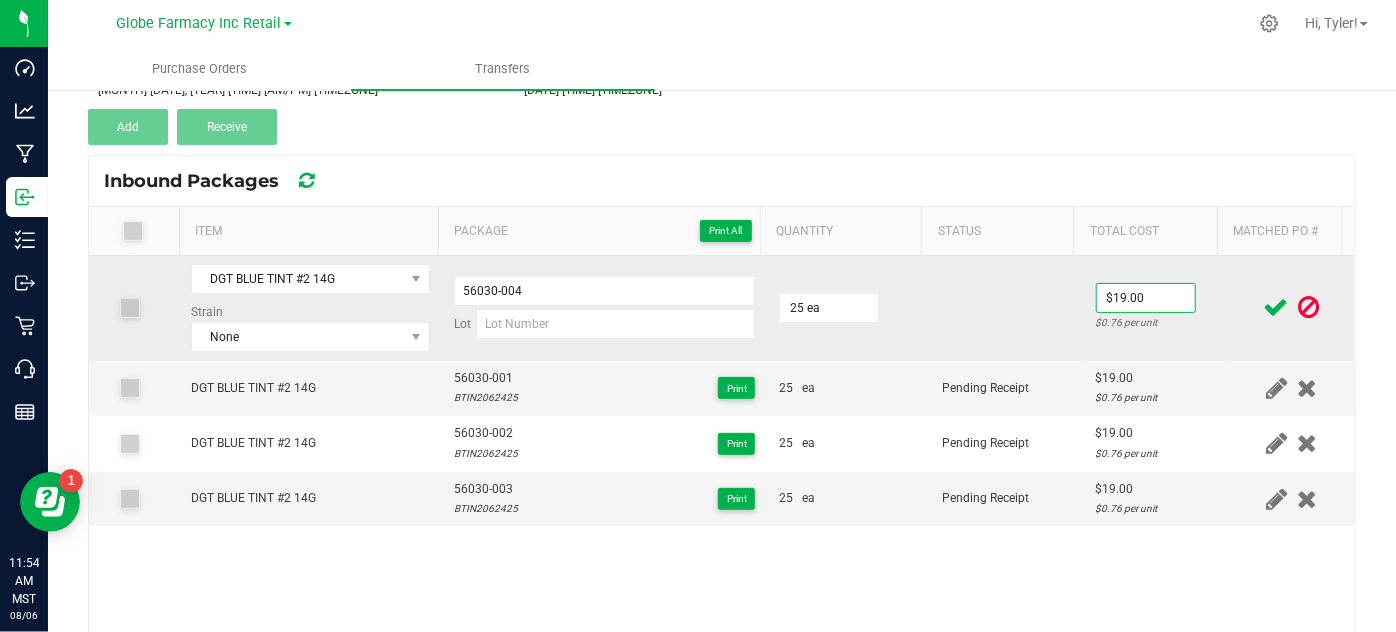 click at bounding box center (1007, 308) 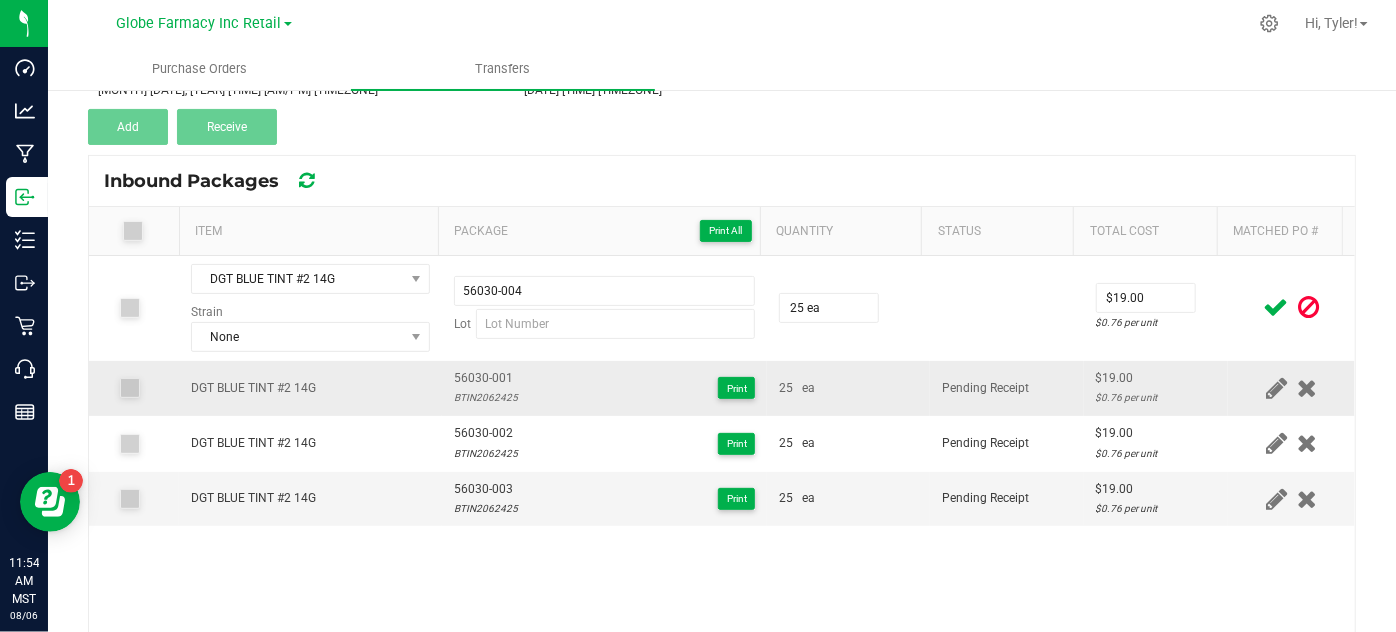 click on "BTIN2062425" at bounding box center [486, 397] 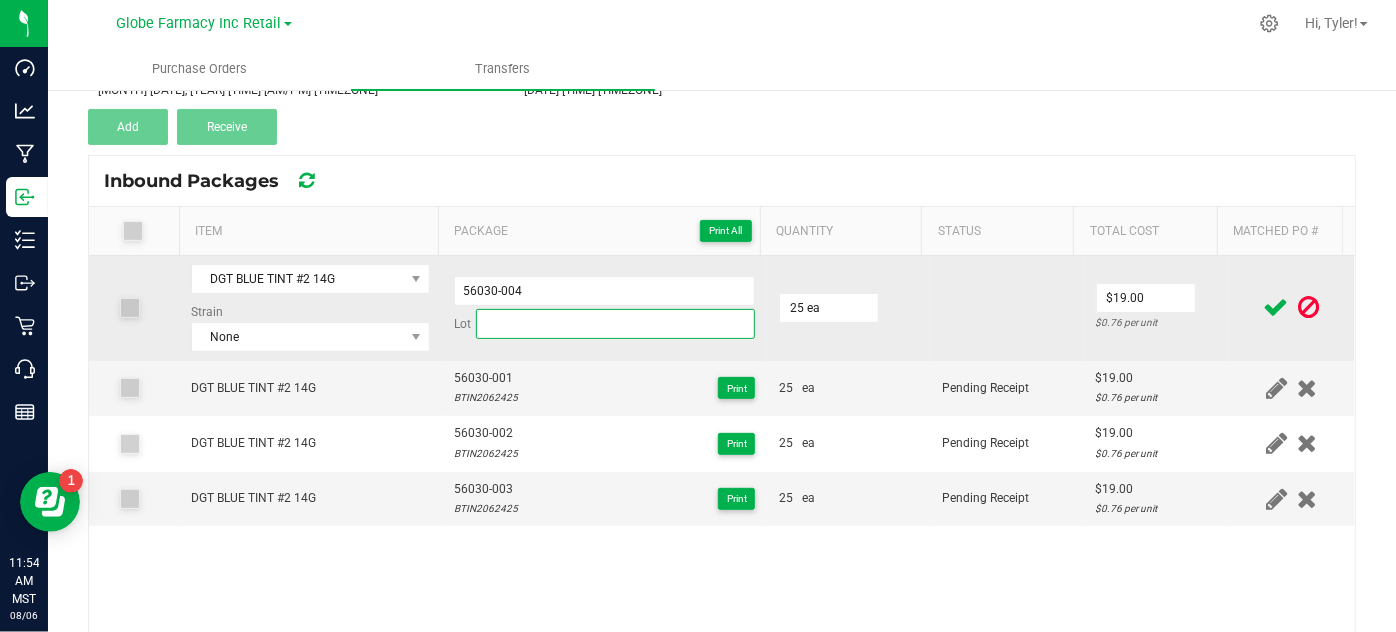 click at bounding box center (616, 324) 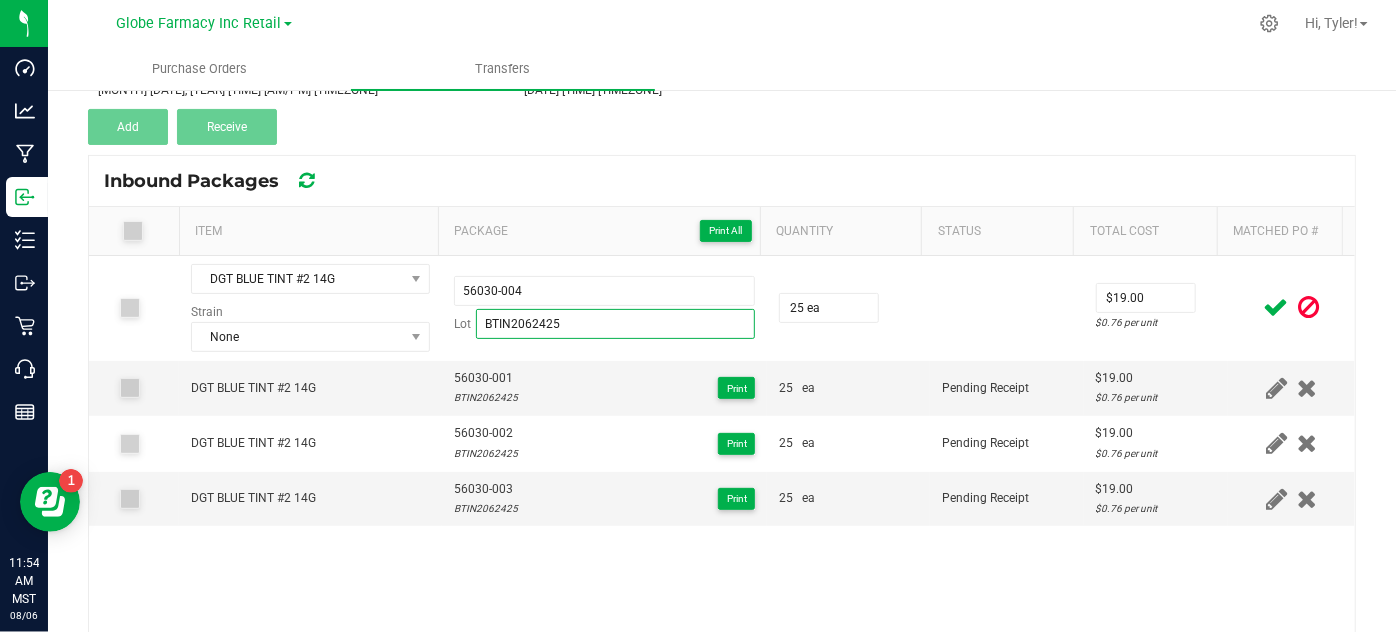 type on "BTIN2062425" 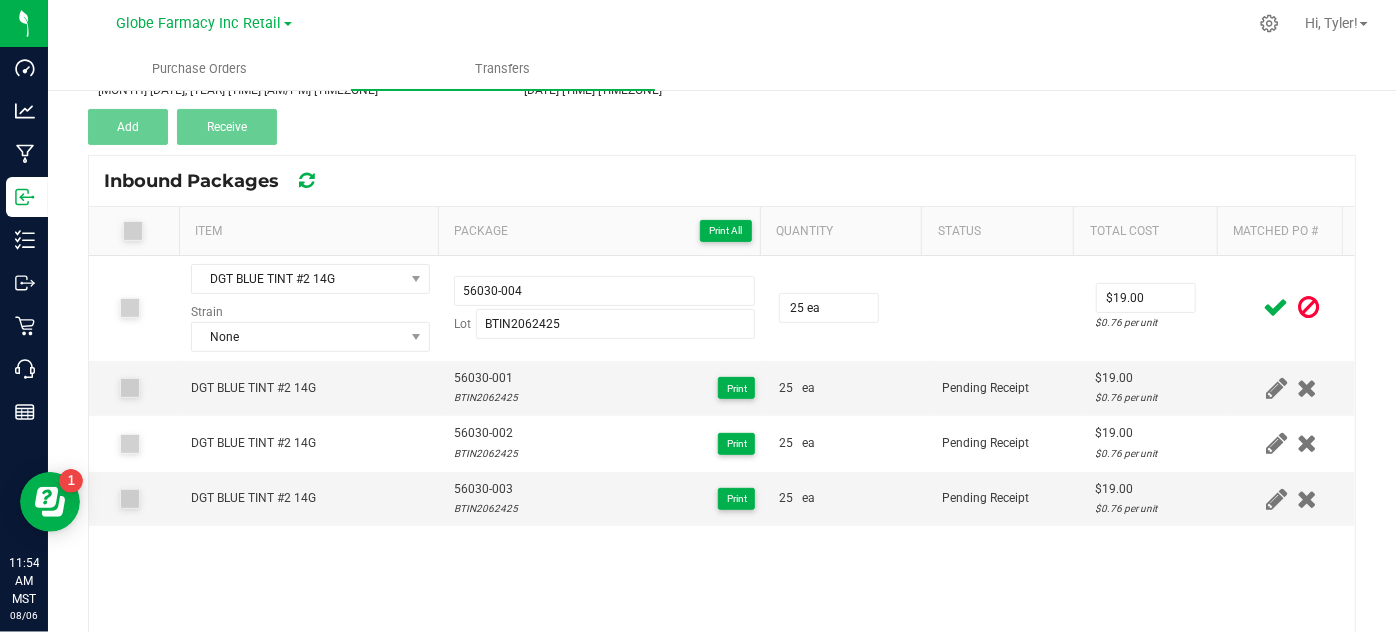 click at bounding box center [1276, 307] 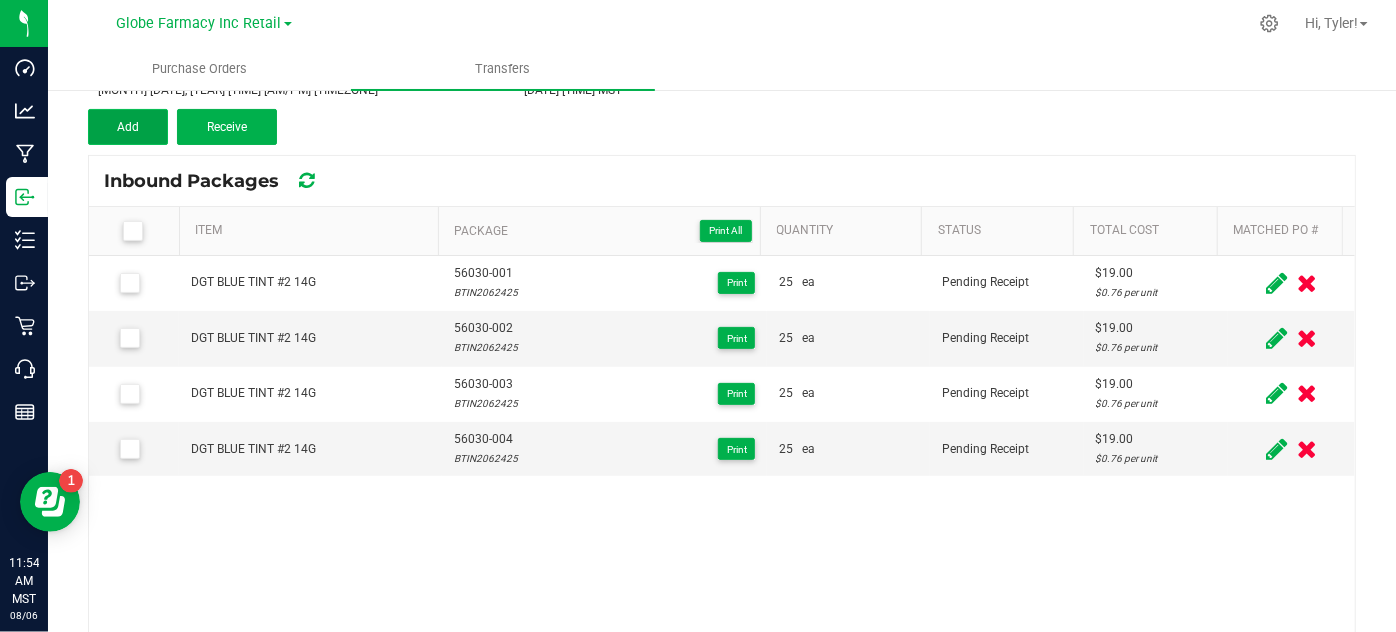 click on "Add" at bounding box center [128, 127] 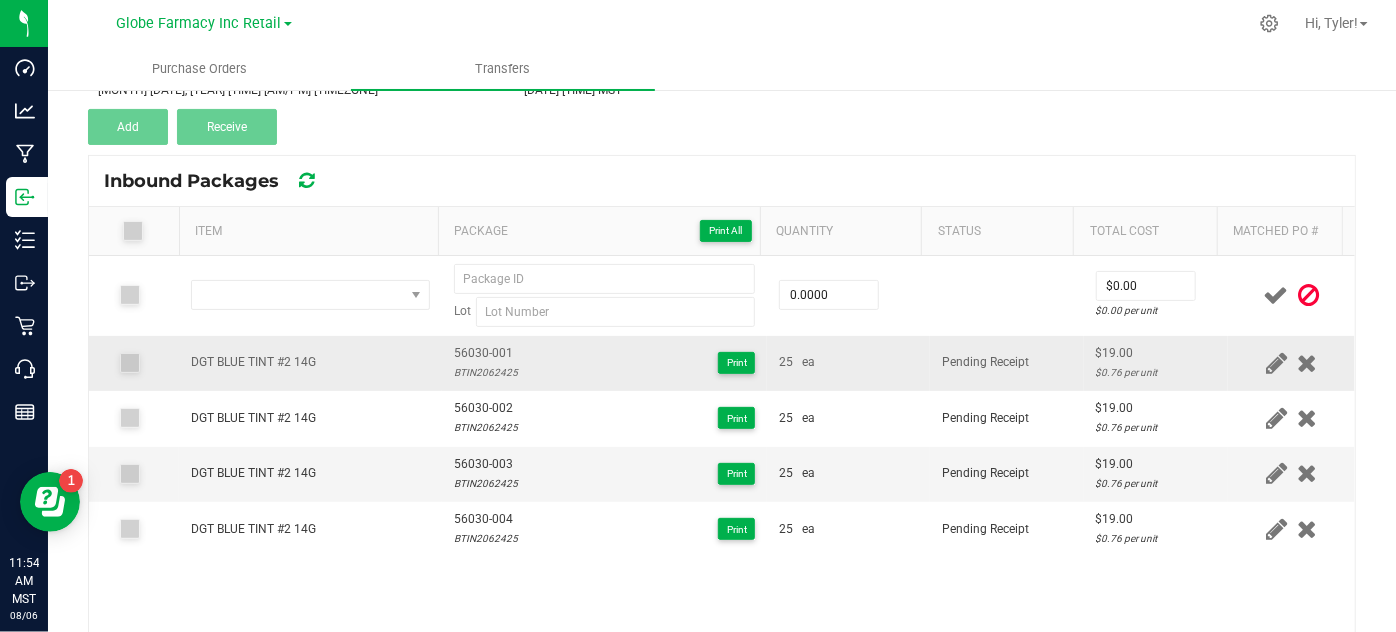 click on "DGT BLUE TINT #2 14G" at bounding box center (253, 362) 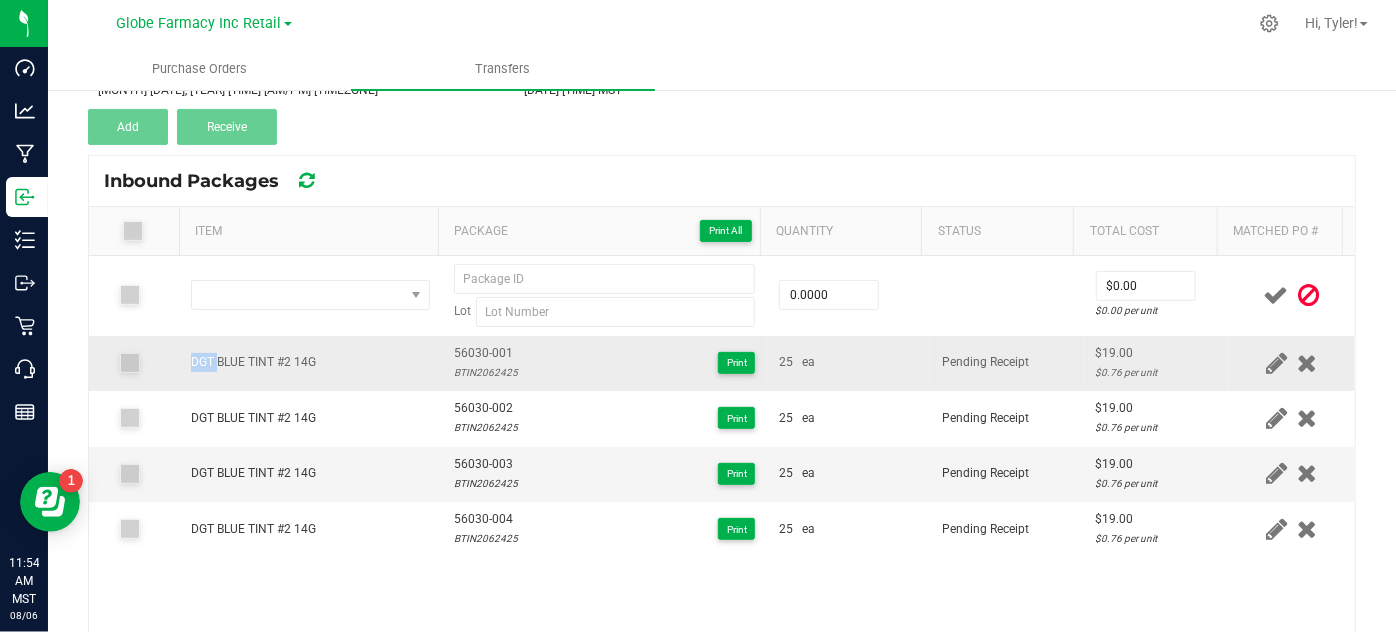 click on "DGT BLUE TINT #2 14G" at bounding box center (253, 362) 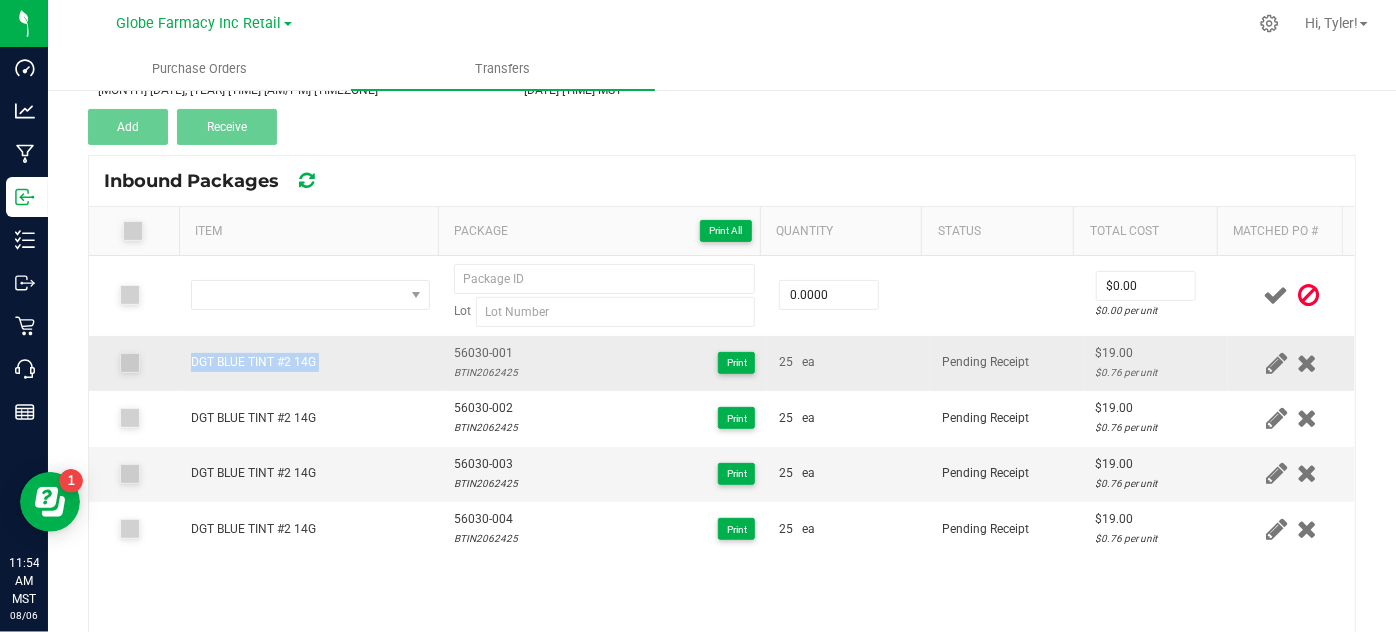 click on "DGT BLUE TINT #2 14G" at bounding box center [253, 362] 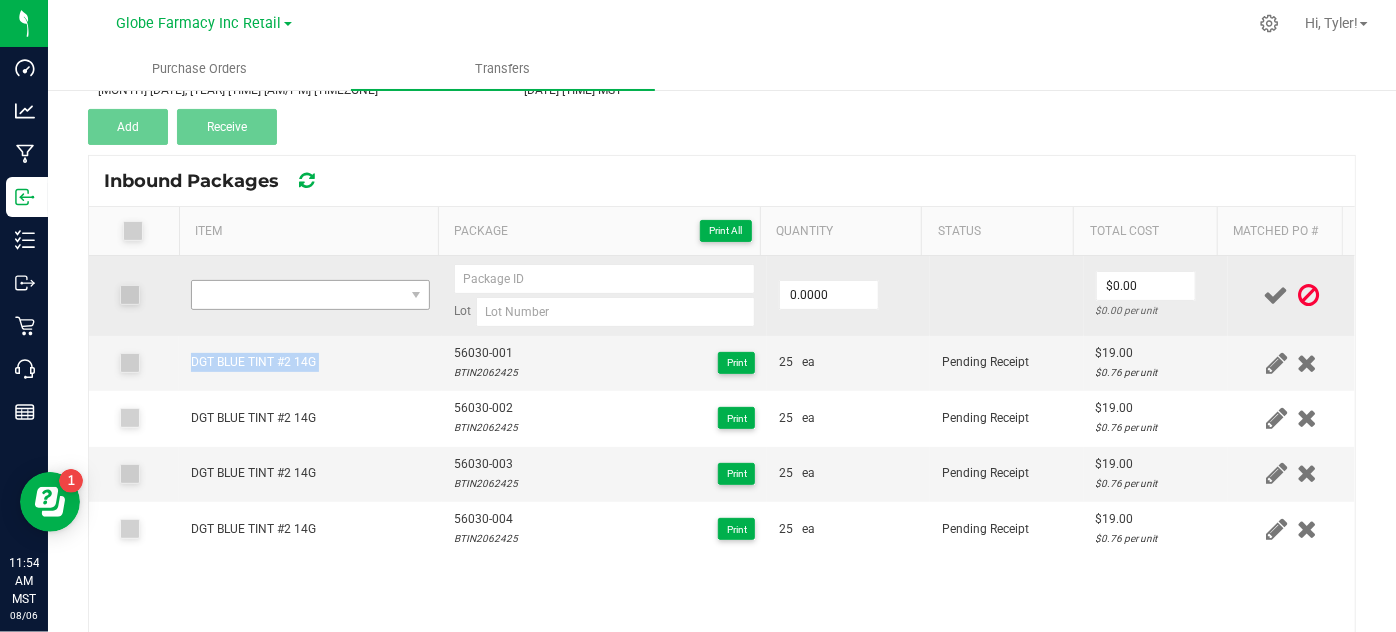 copy on "DGT BLUE TINT #2 14G" 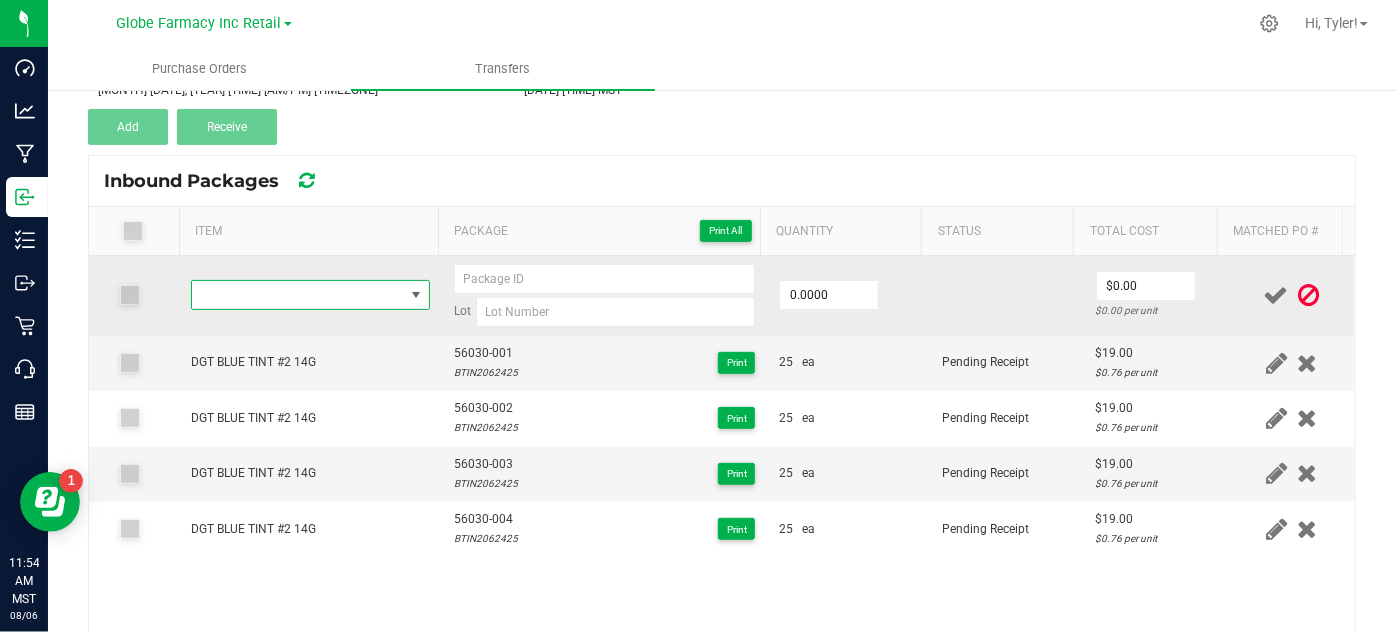 click at bounding box center [297, 295] 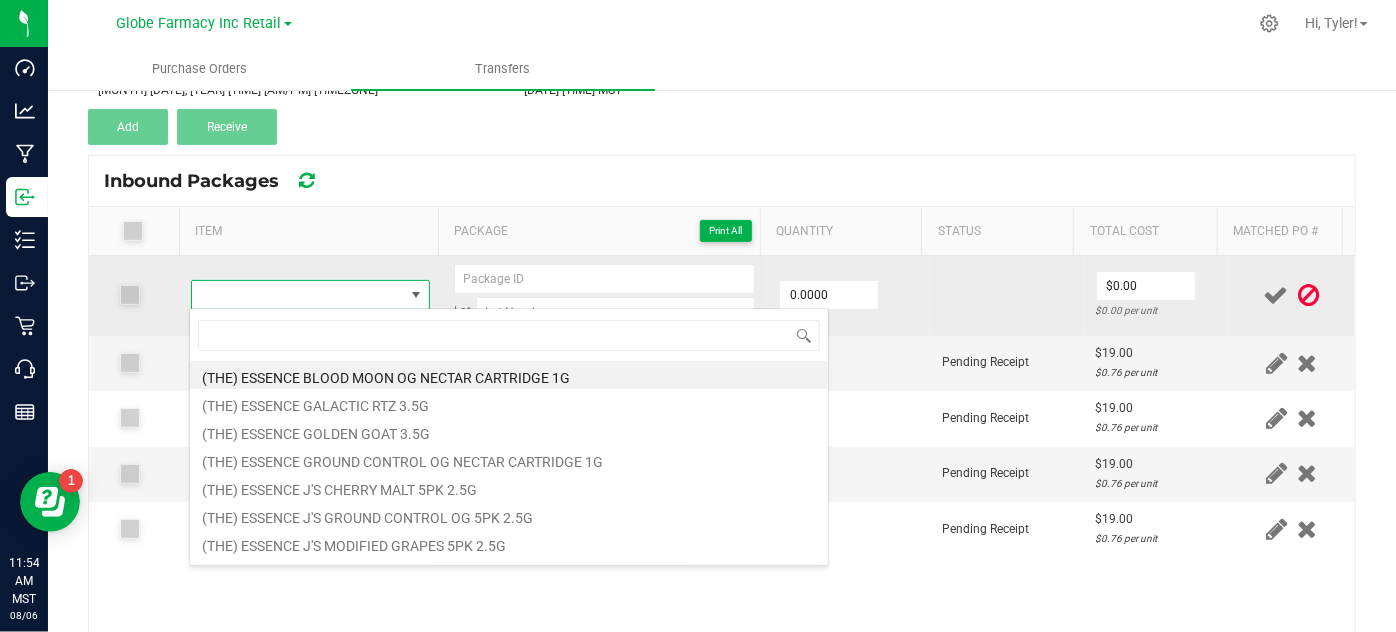 type on "DGT BLUE TINT #2 14G" 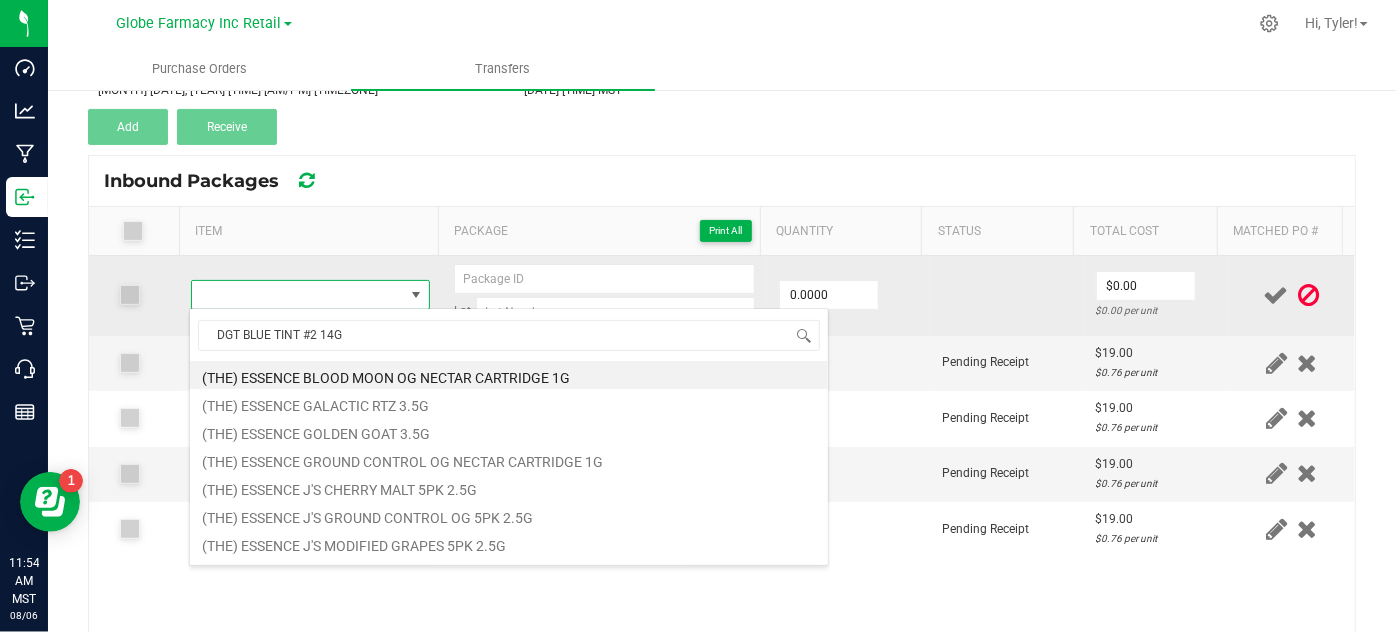 scroll, scrollTop: 99970, scrollLeft: 99767, axis: both 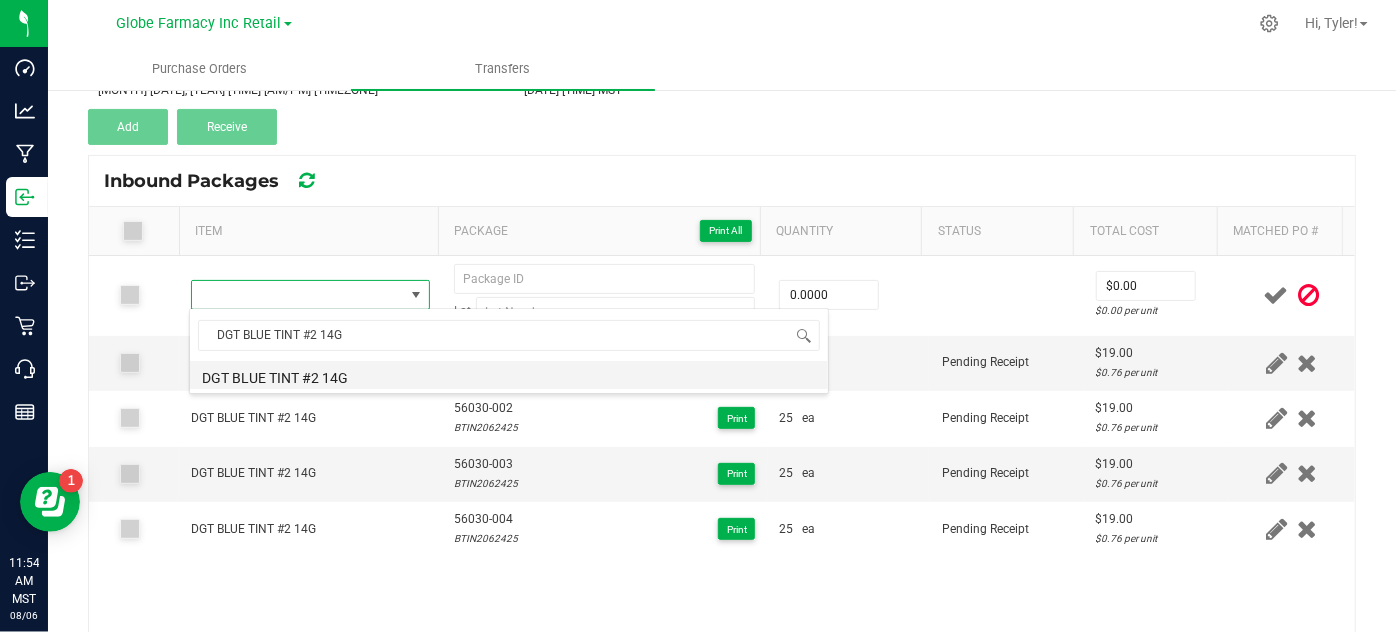click on "DGT BLUE TINT #2 14G" at bounding box center (509, 375) 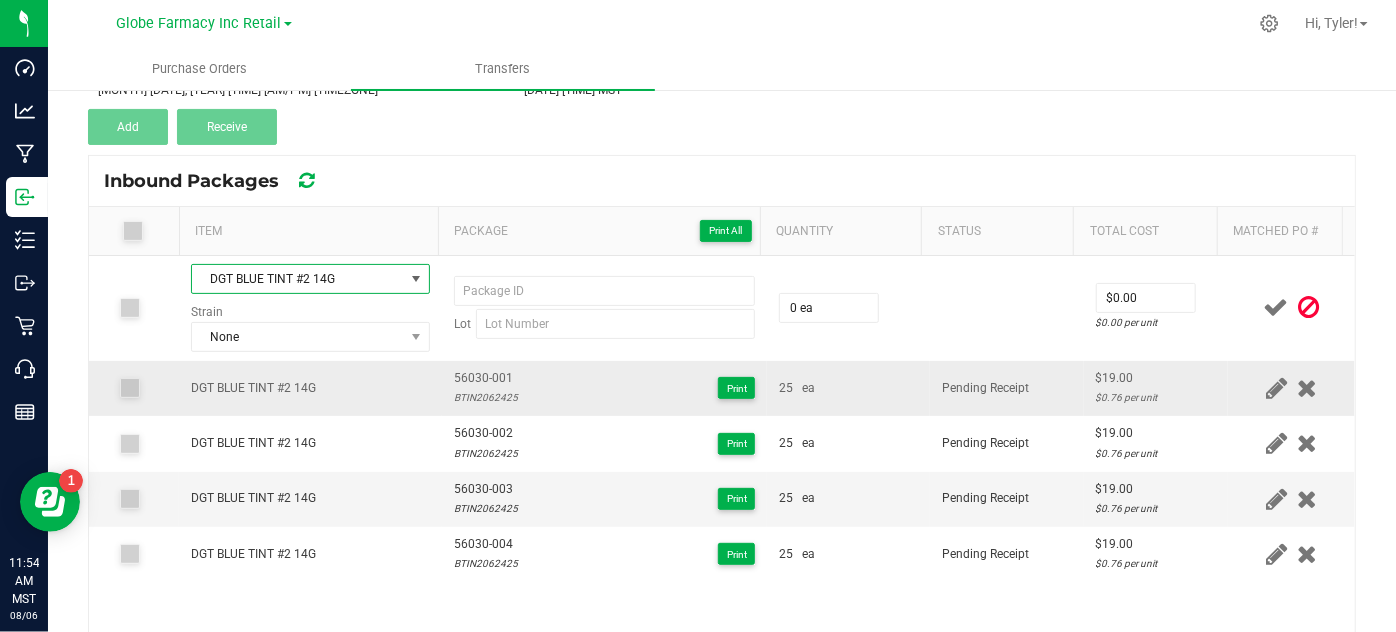 click on "56030-001" at bounding box center (486, 378) 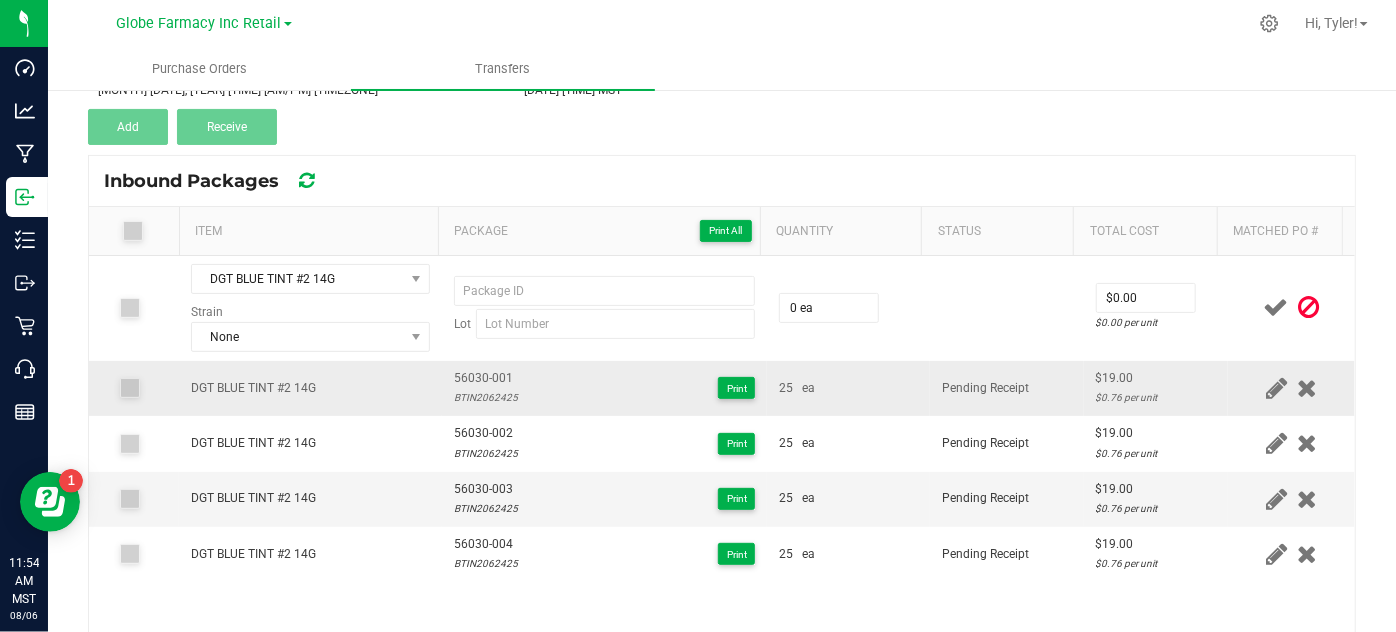 click on "56030-001" at bounding box center [486, 378] 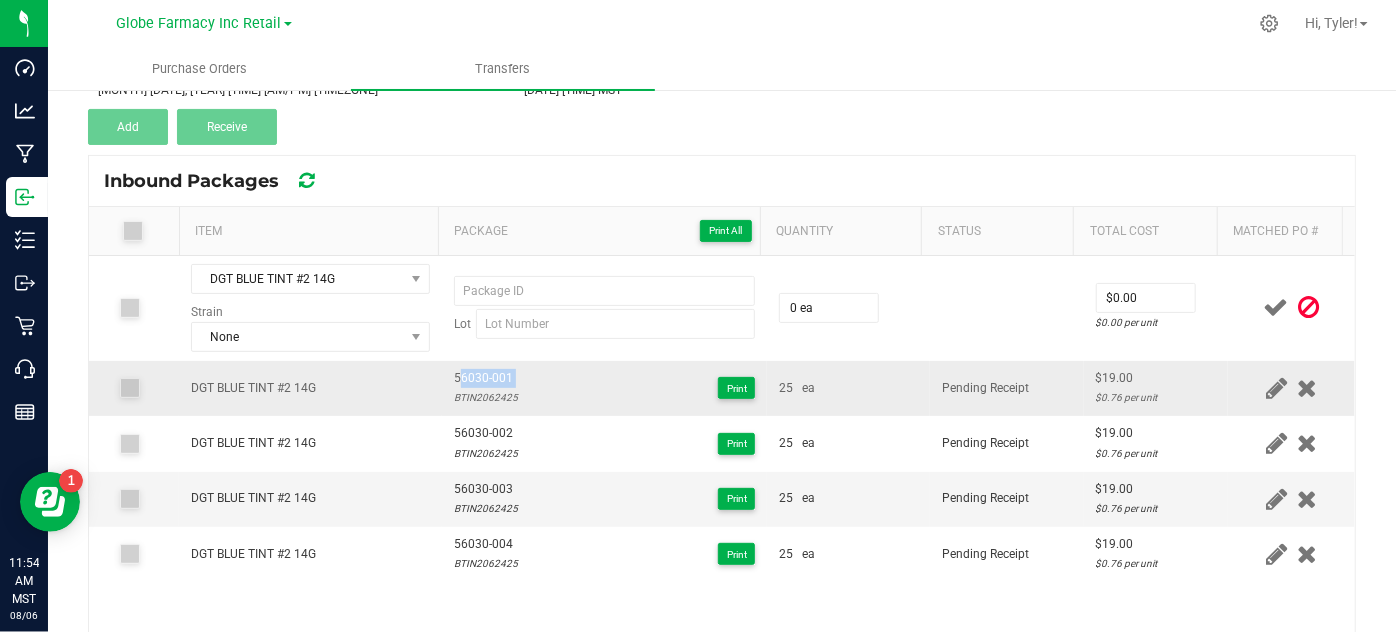click on "56030-001" at bounding box center (486, 378) 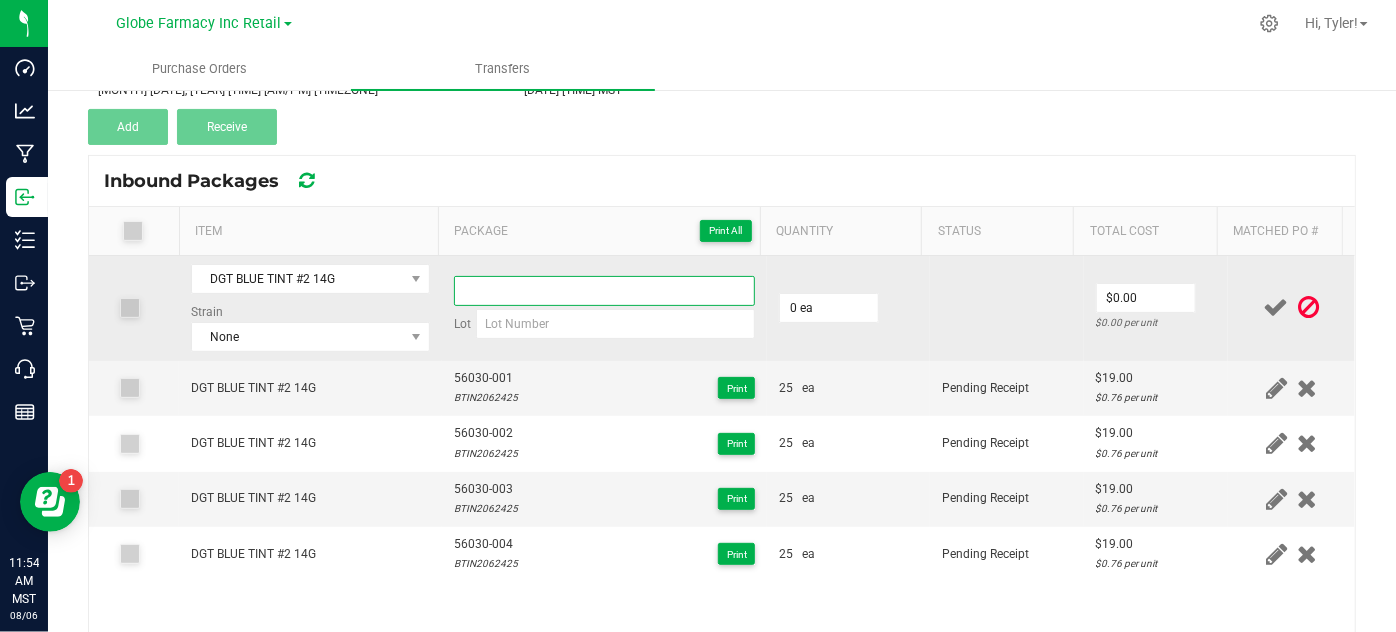 click at bounding box center [605, 291] 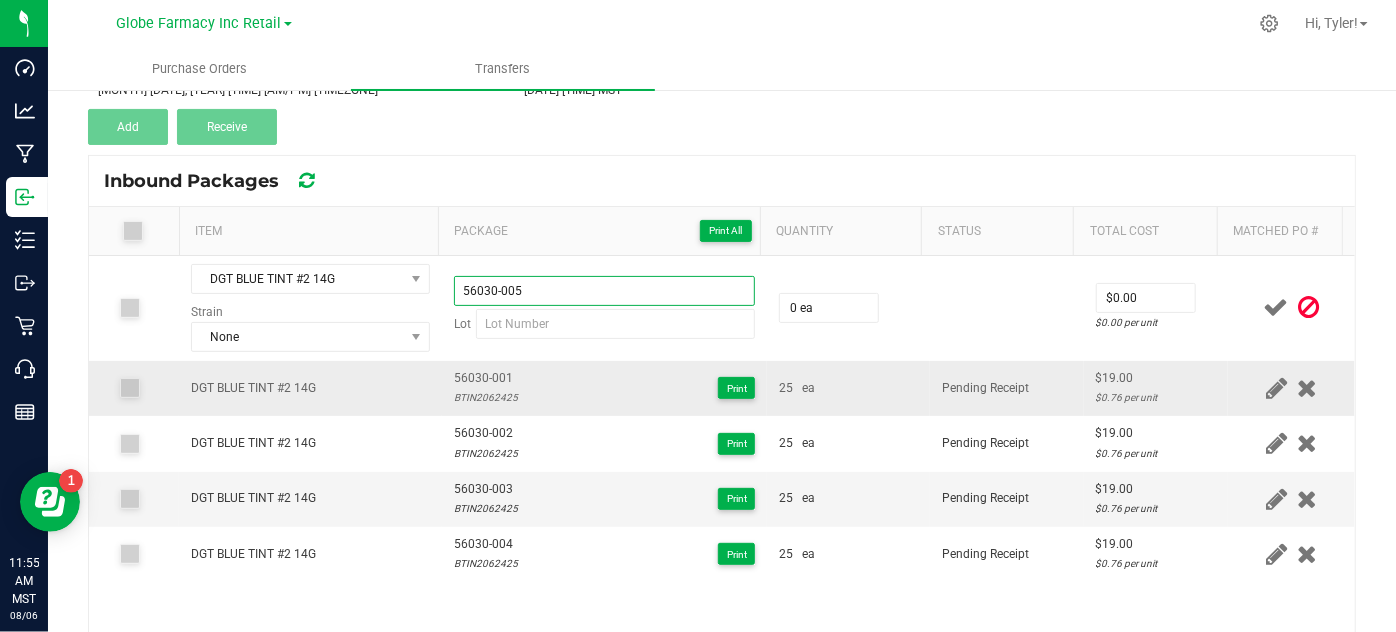 type on "56030-005" 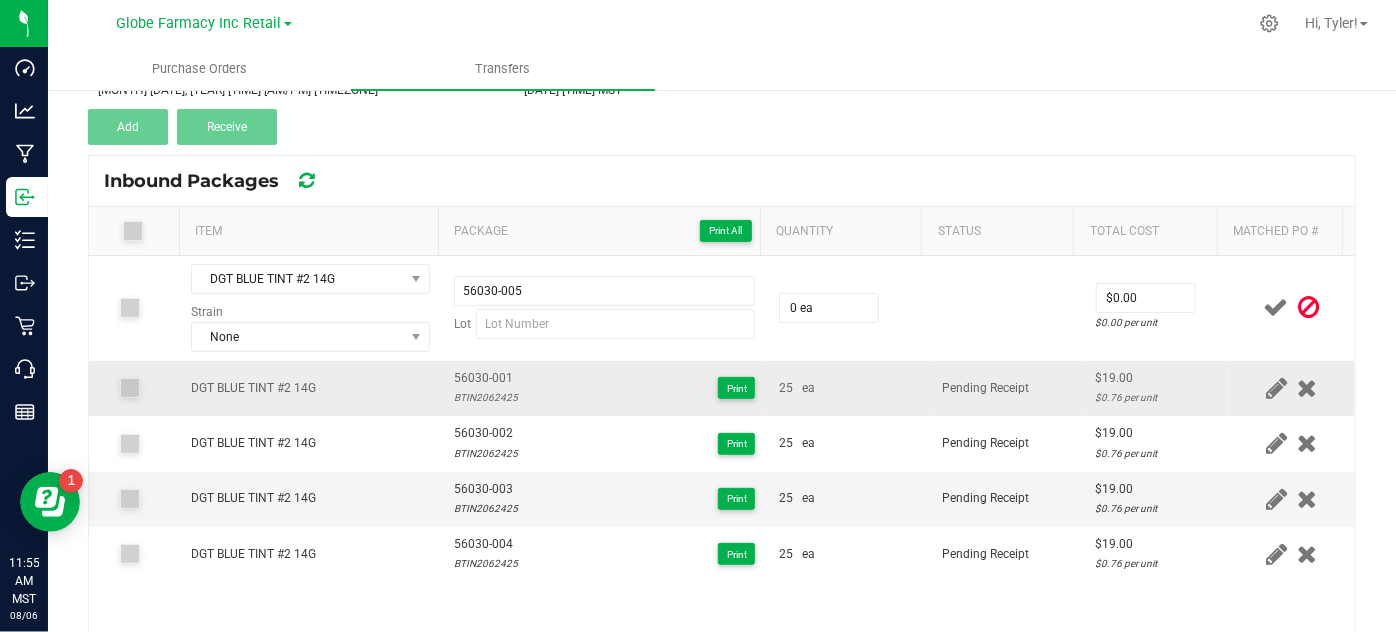 click on "BTIN2062425" at bounding box center (486, 397) 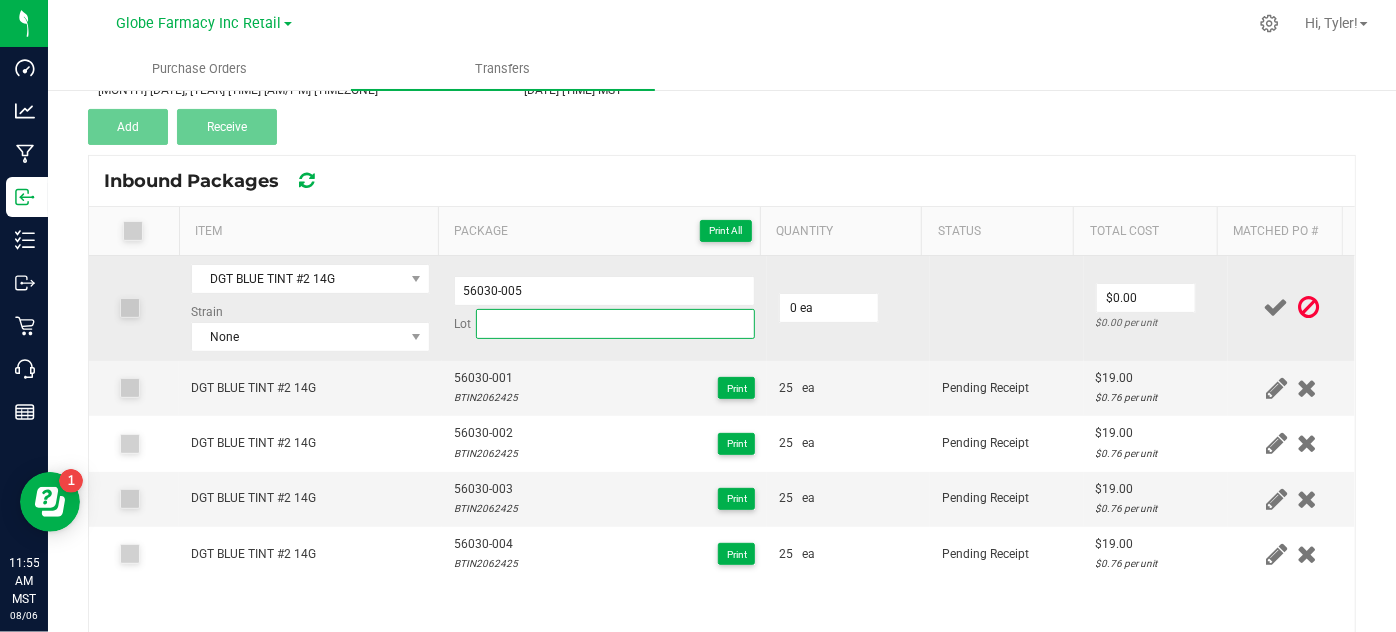 click at bounding box center (616, 324) 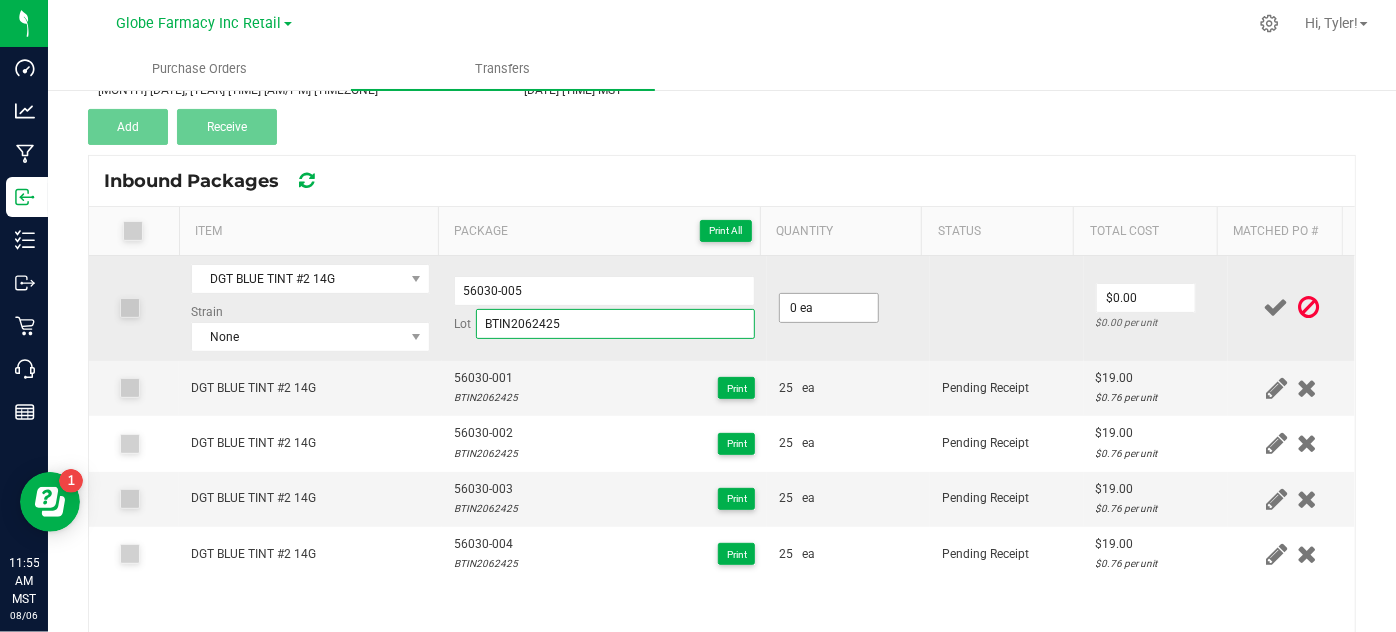 type on "BTIN2062425" 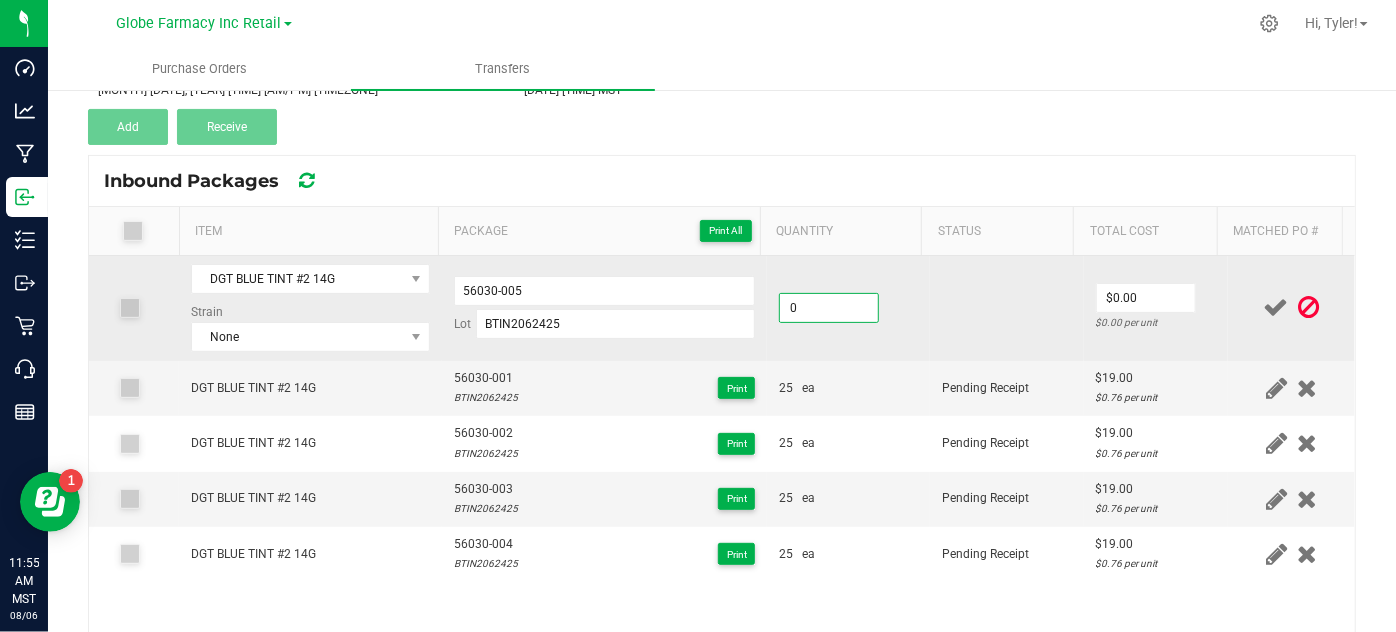 click on "0" at bounding box center [829, 308] 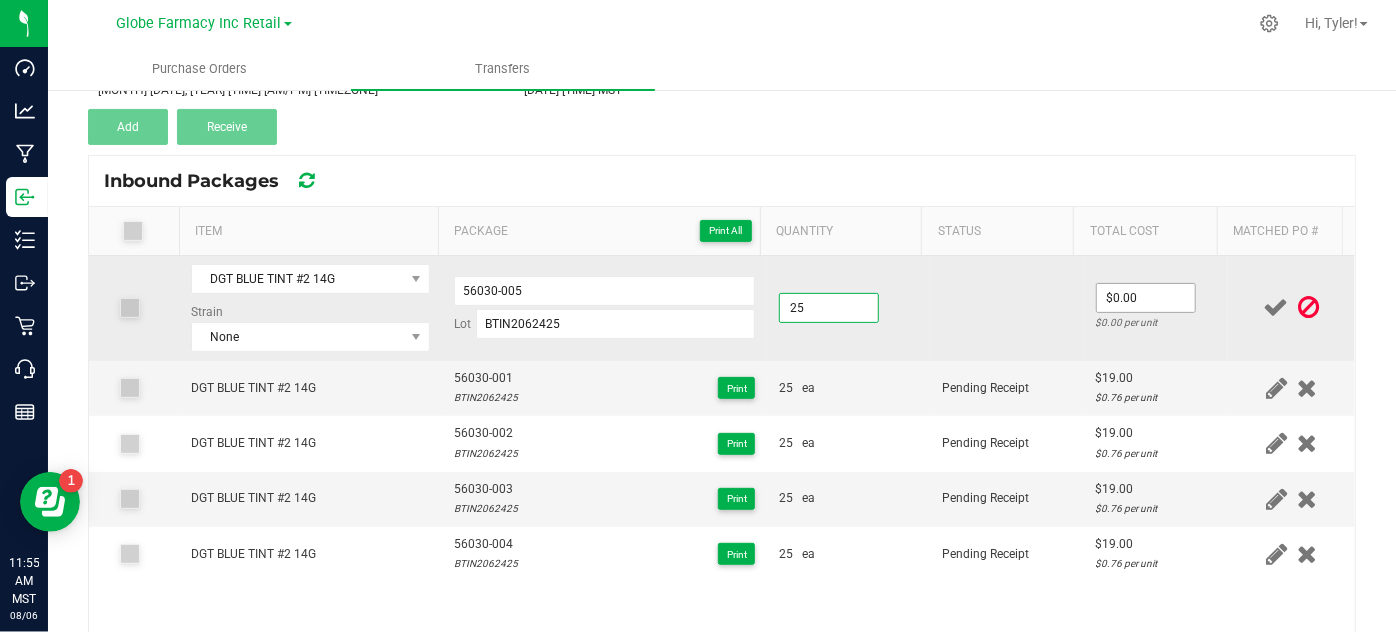 type on "25 ea" 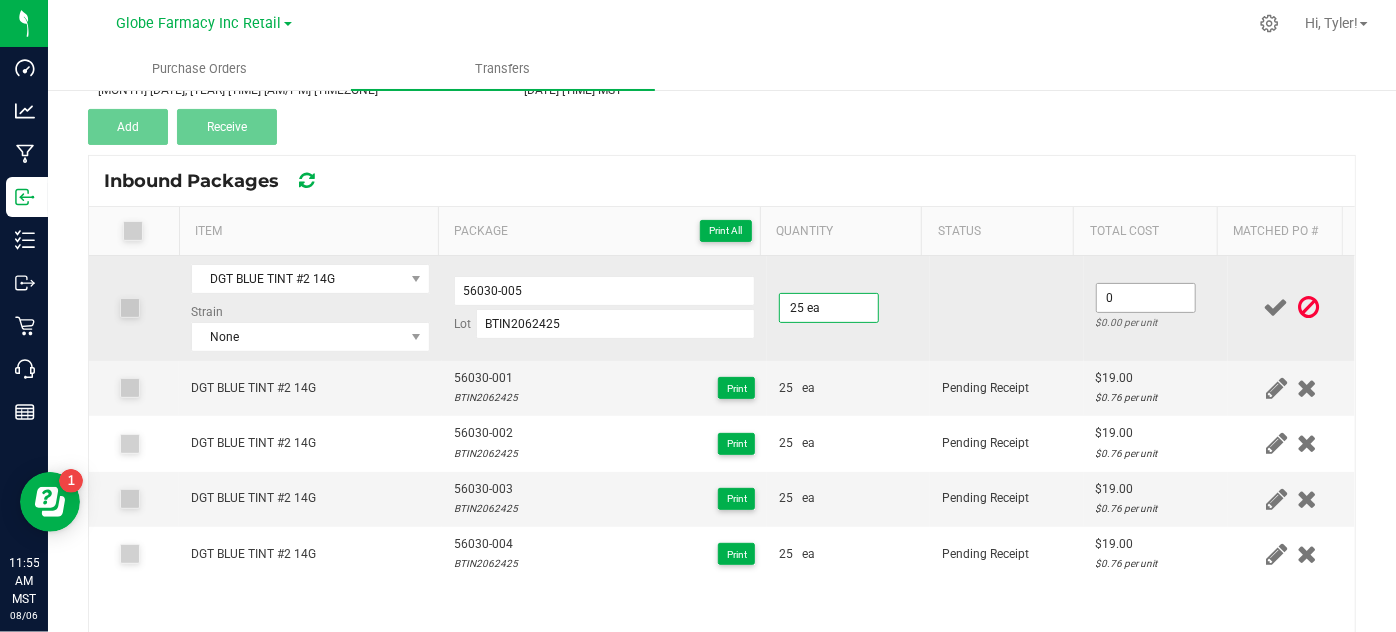 click on "0" at bounding box center (1146, 298) 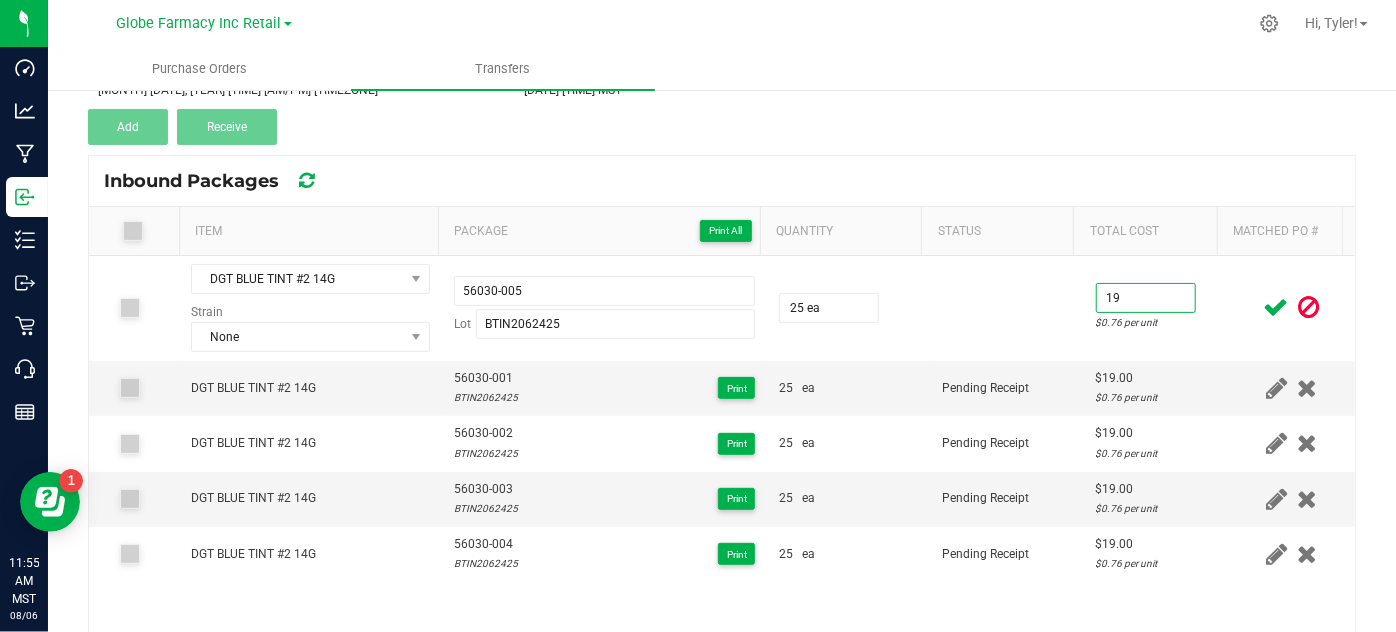 type on "$19.00" 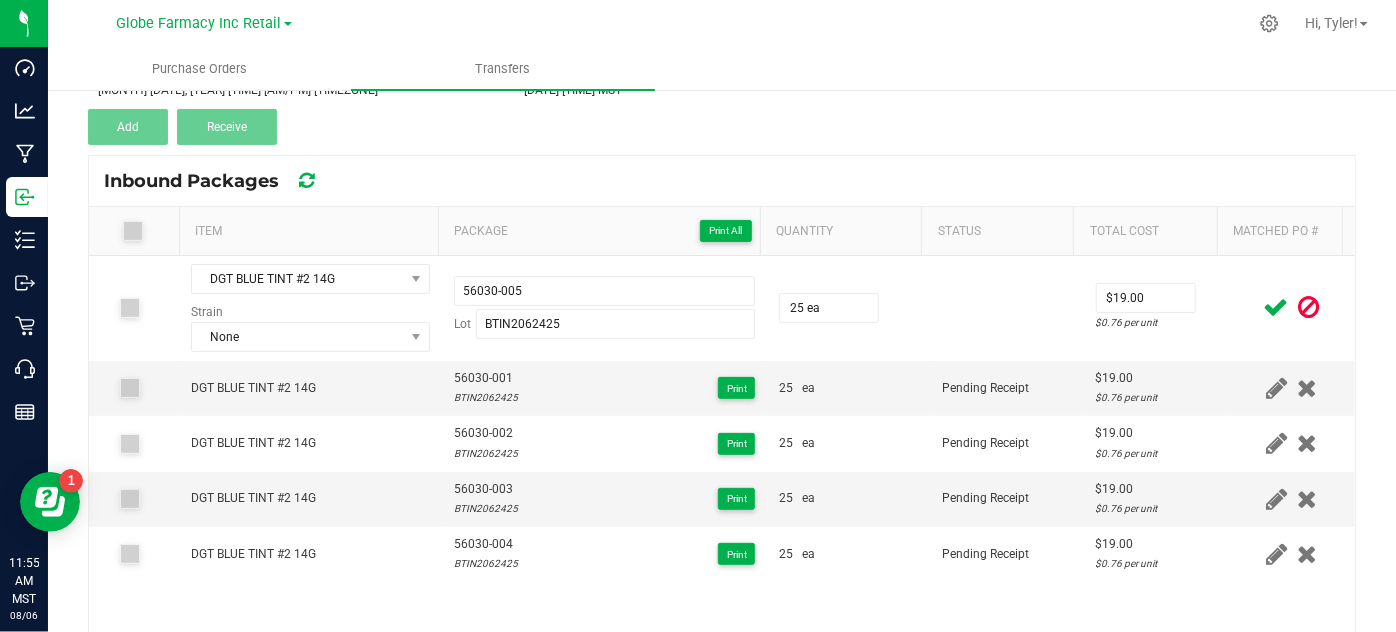click at bounding box center [1276, 307] 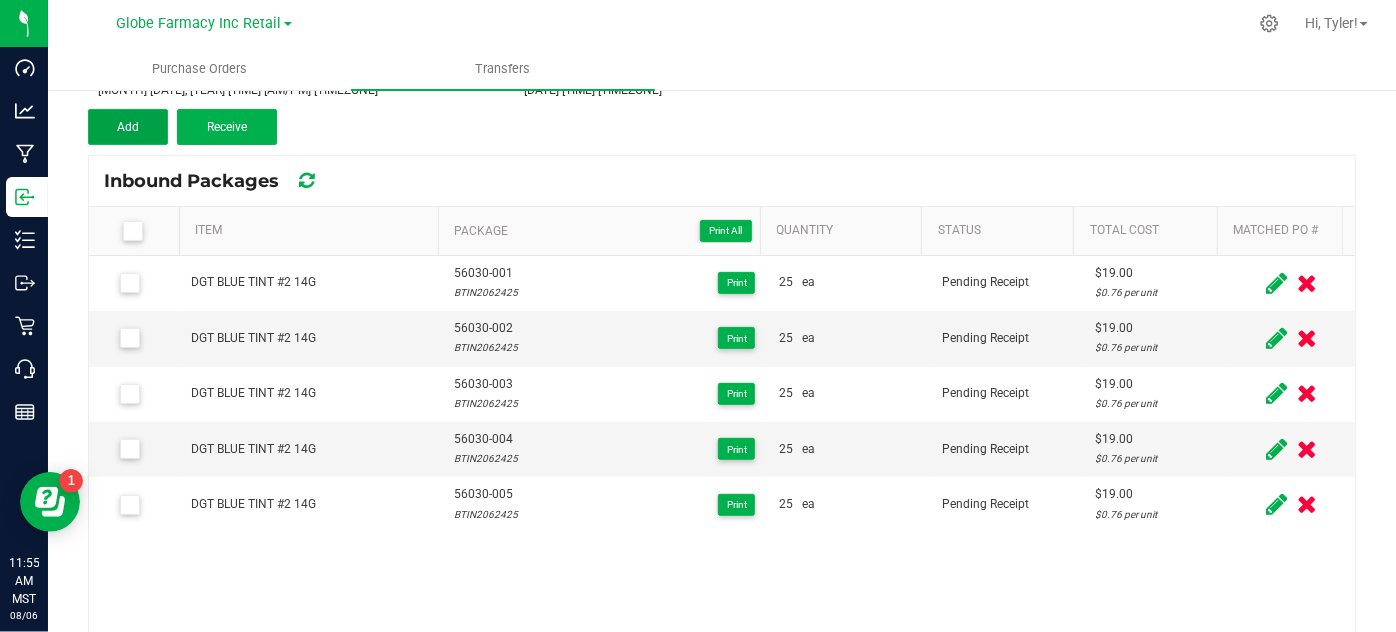 click on "Add" at bounding box center [128, 127] 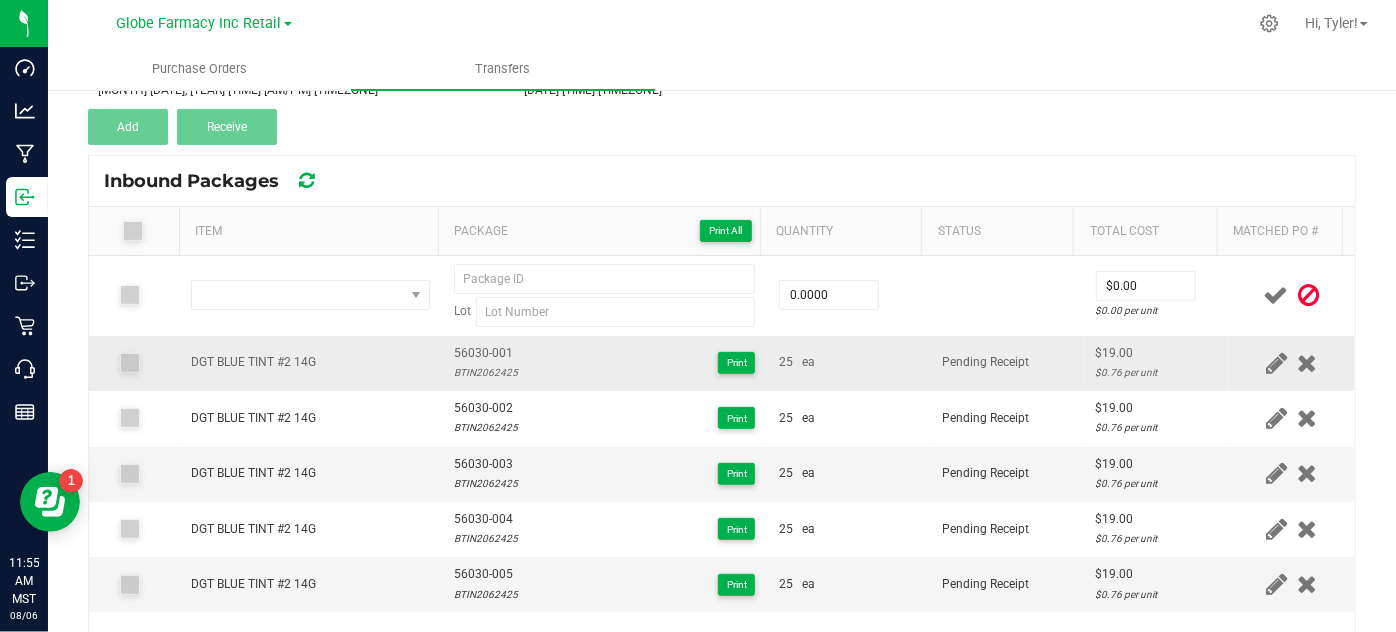 click on "DGT BLUE TINT #2 14G" at bounding box center (253, 362) 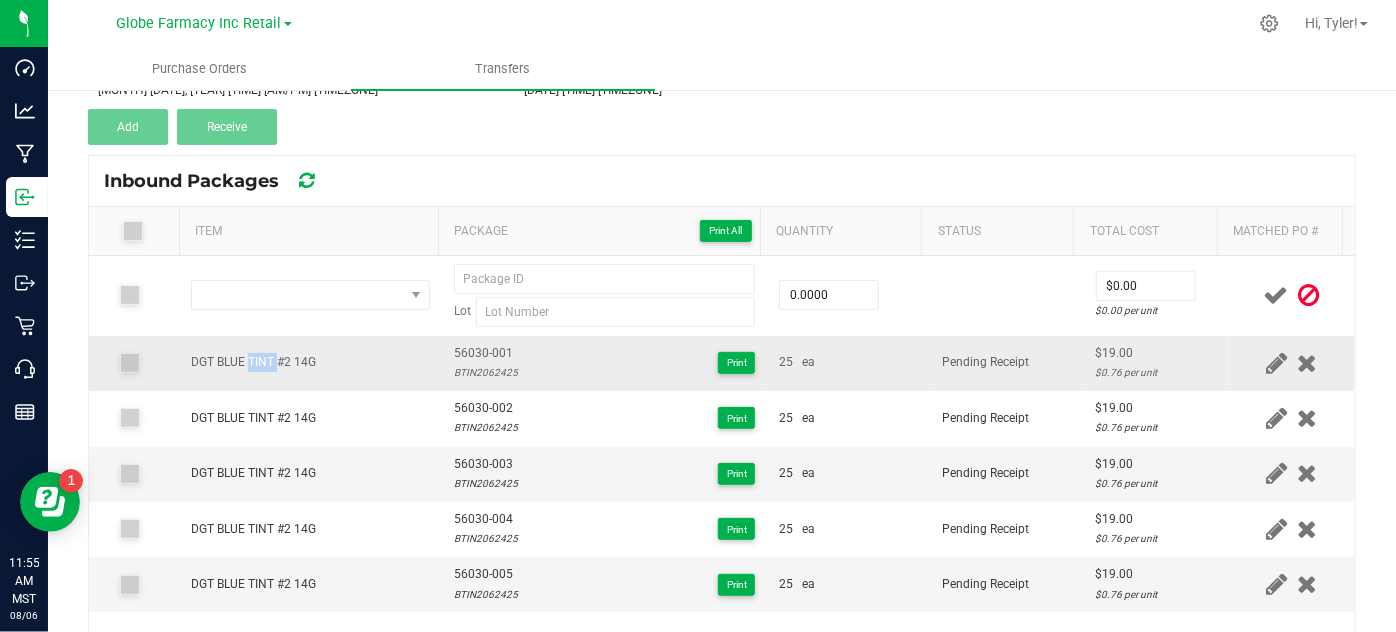 click on "DGT BLUE TINT #2 14G" at bounding box center (253, 362) 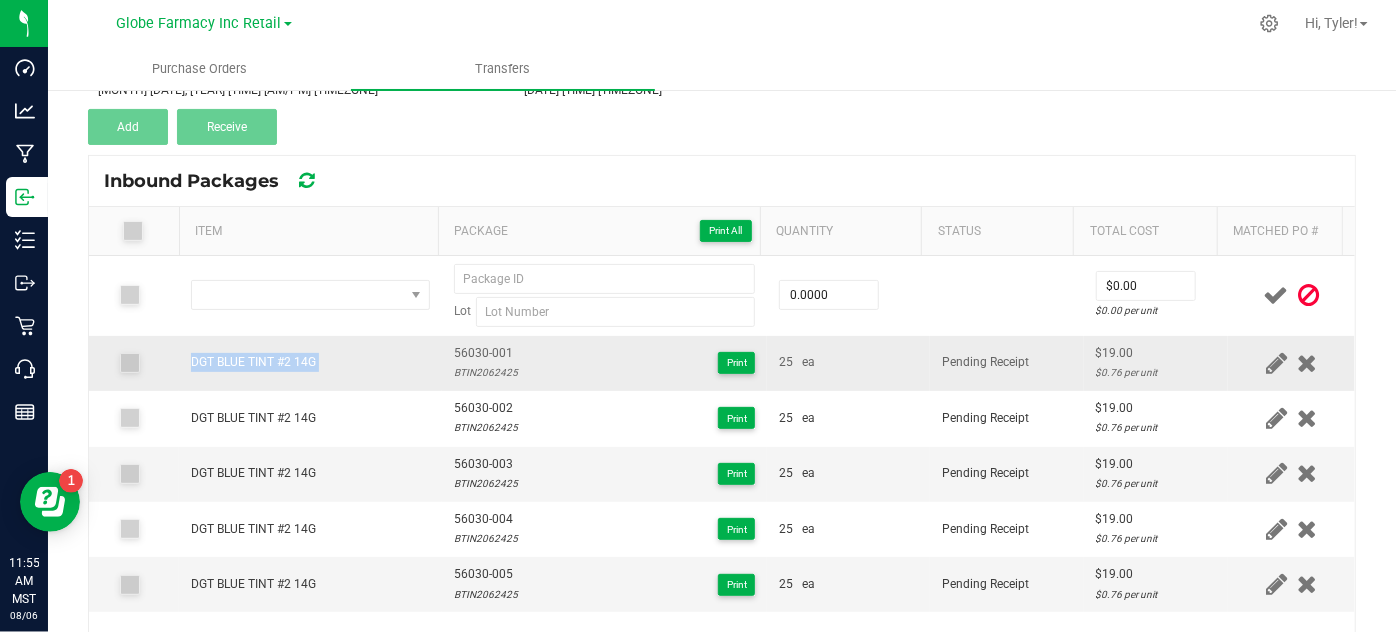 click on "DGT BLUE TINT #2 14G" at bounding box center (253, 362) 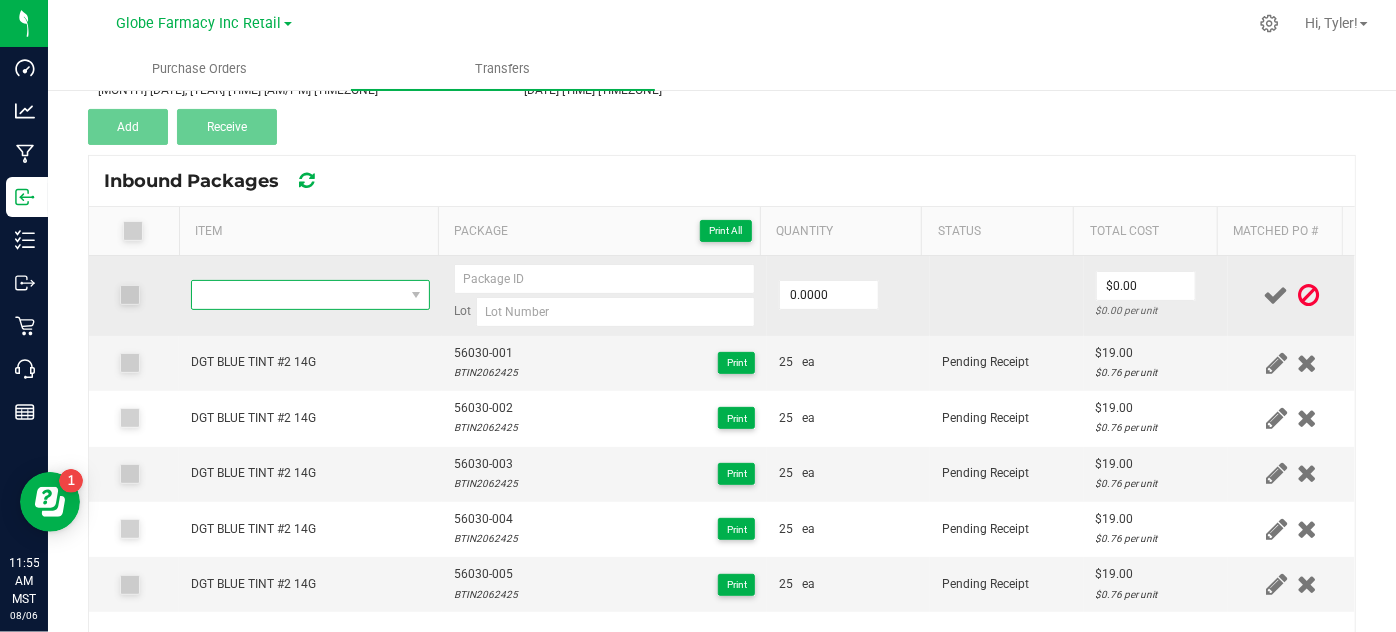 click at bounding box center [297, 295] 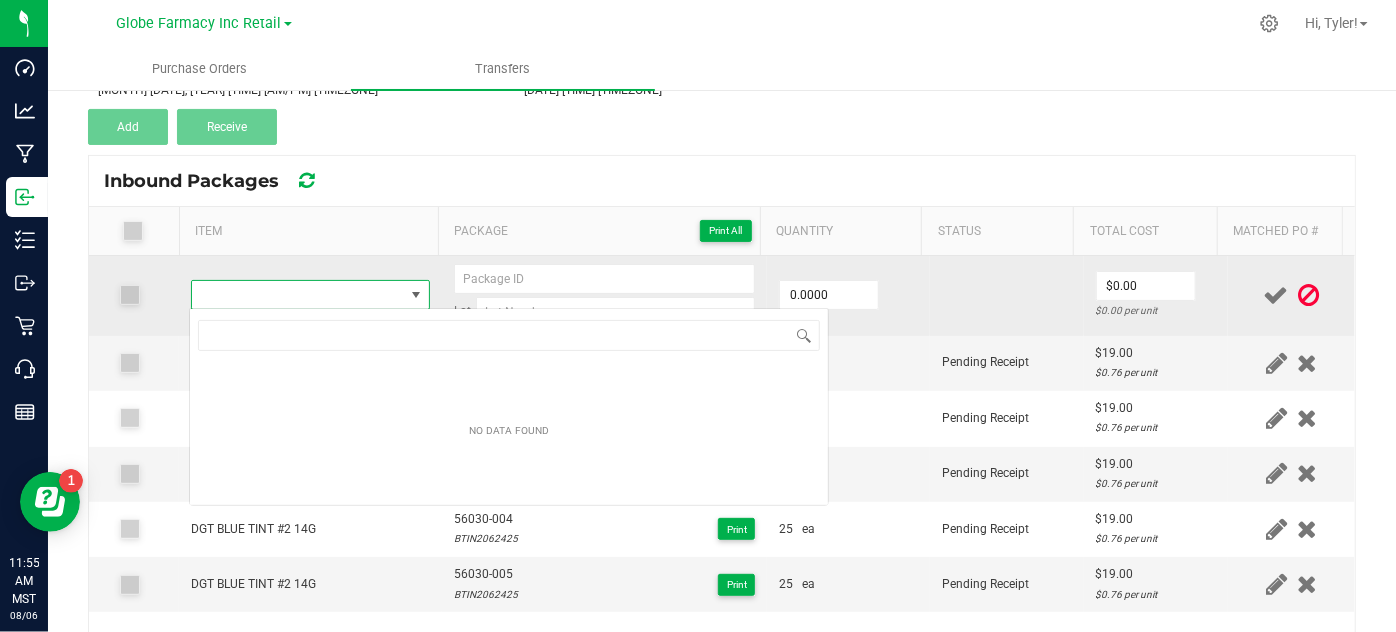 type on "DGT BLUE TINT #2 14G" 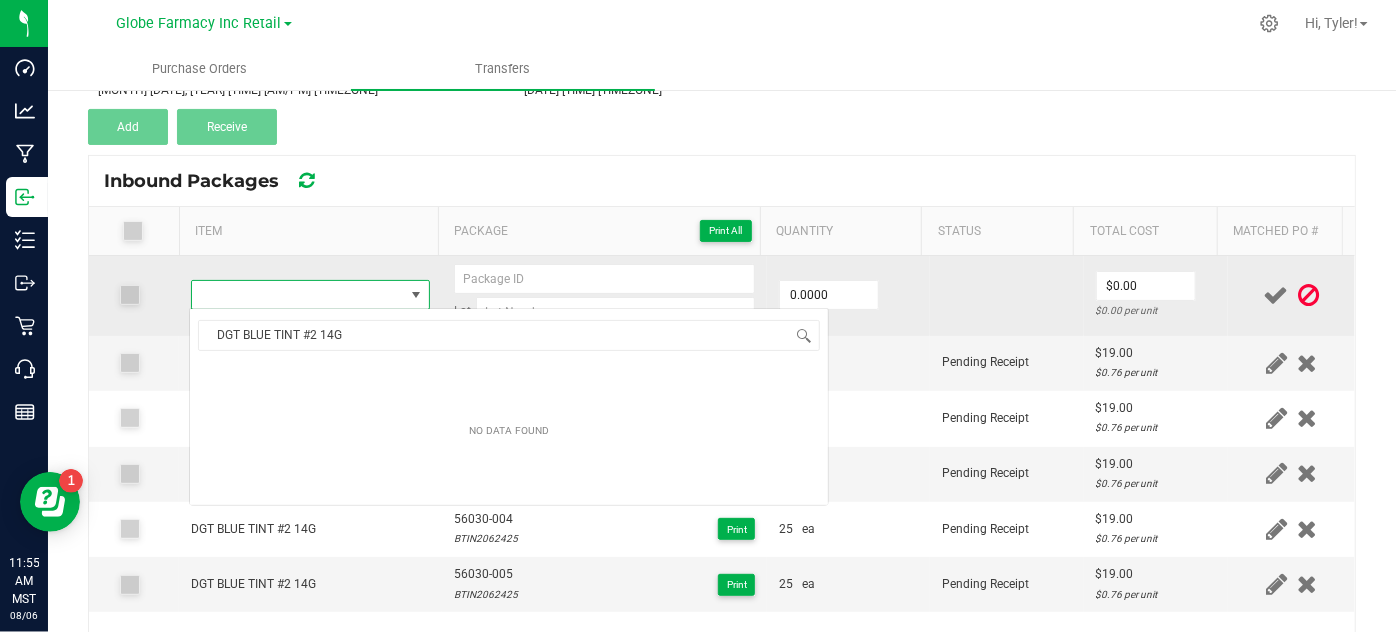 scroll, scrollTop: 99970, scrollLeft: 99767, axis: both 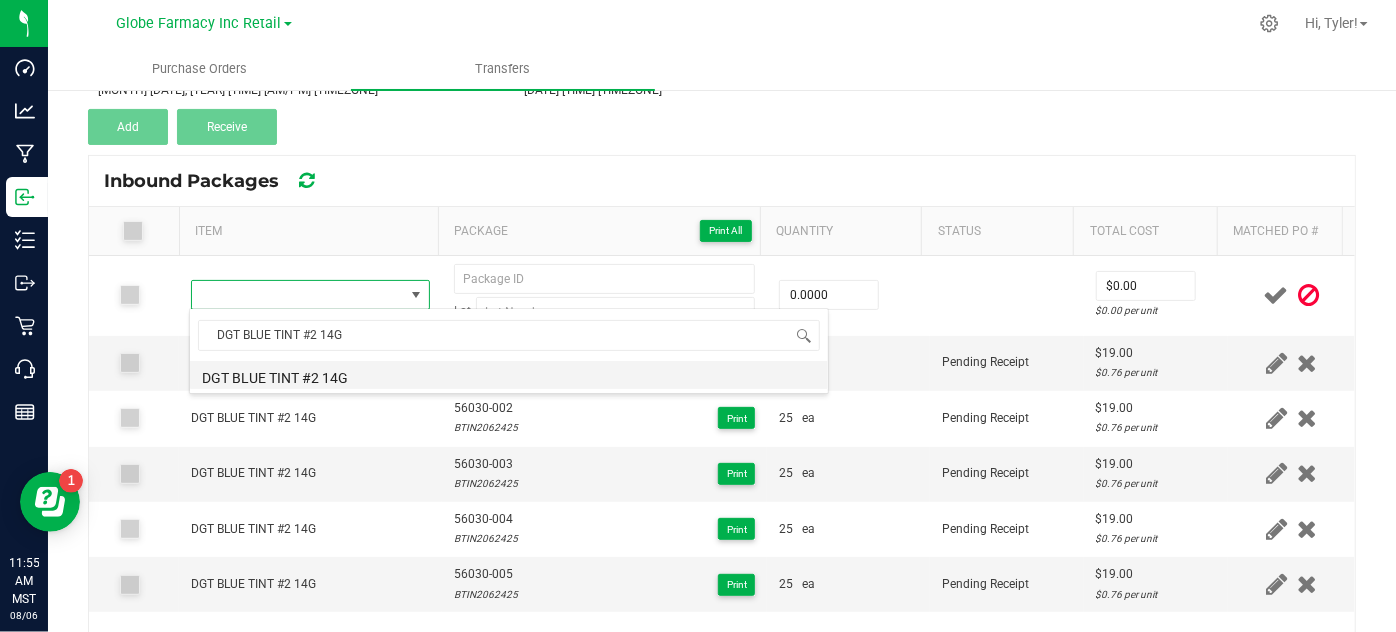 click on "DGT BLUE TINT #2 14G" at bounding box center [509, 375] 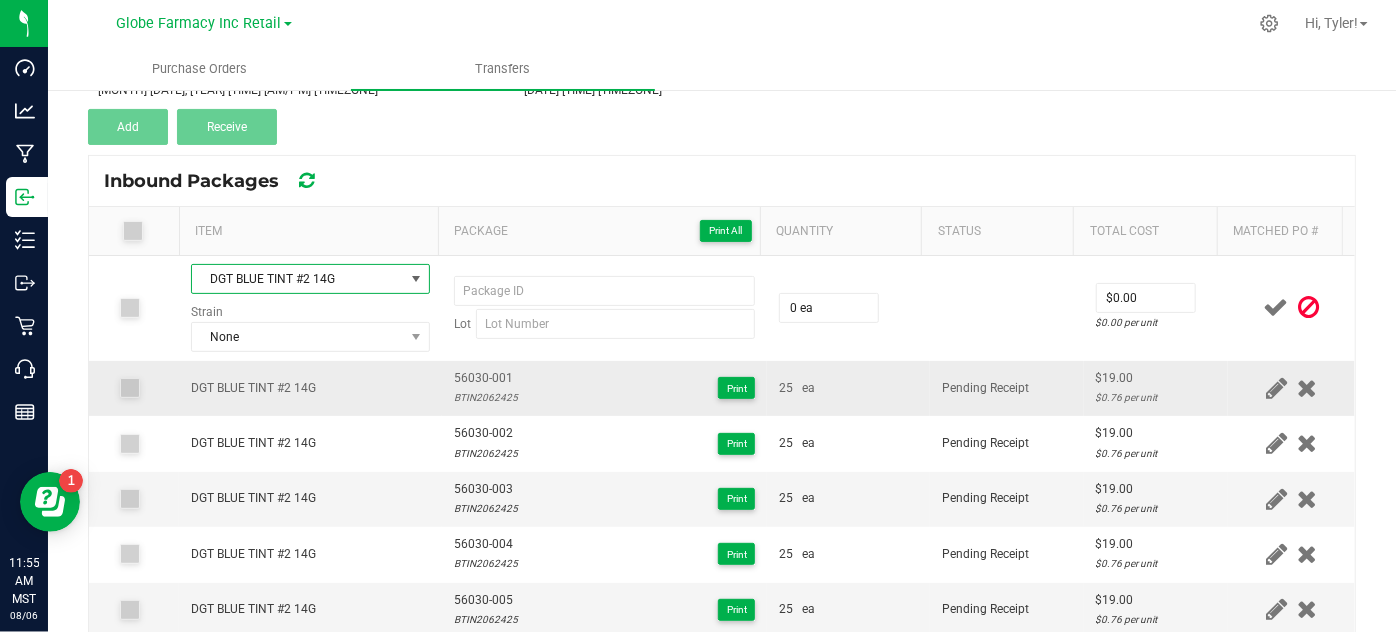 click on "56030-001" at bounding box center (486, 378) 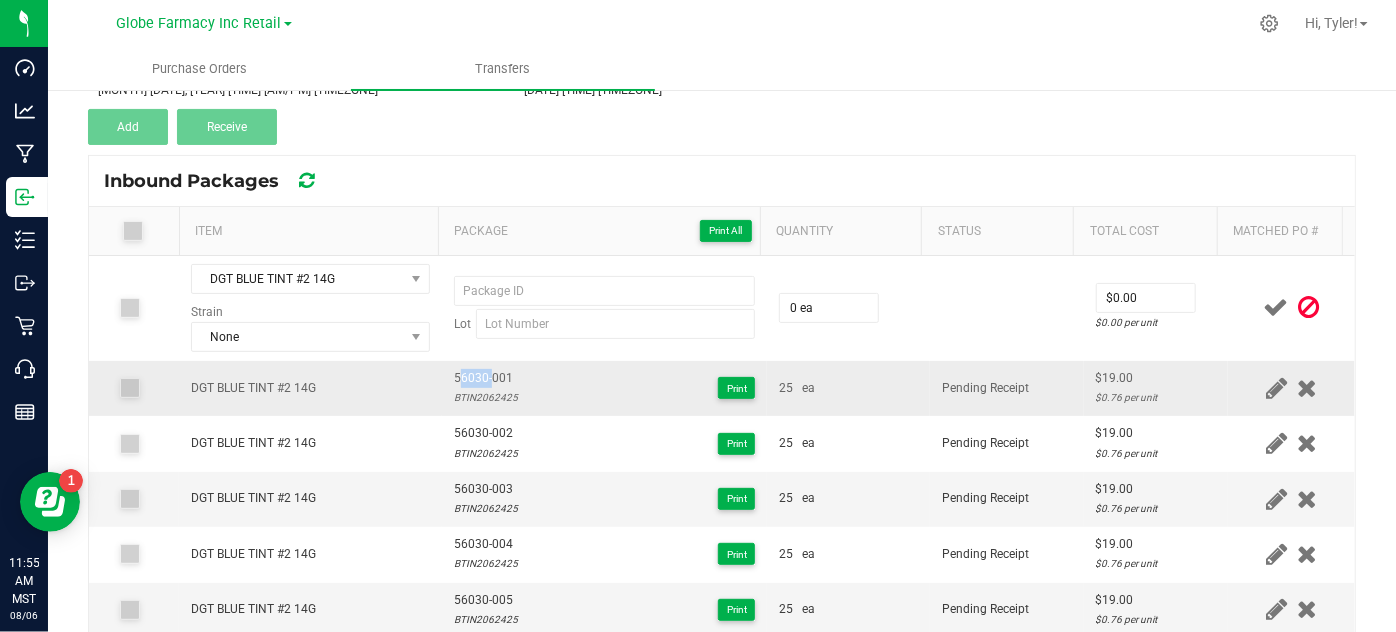 click on "56030-001" at bounding box center [486, 378] 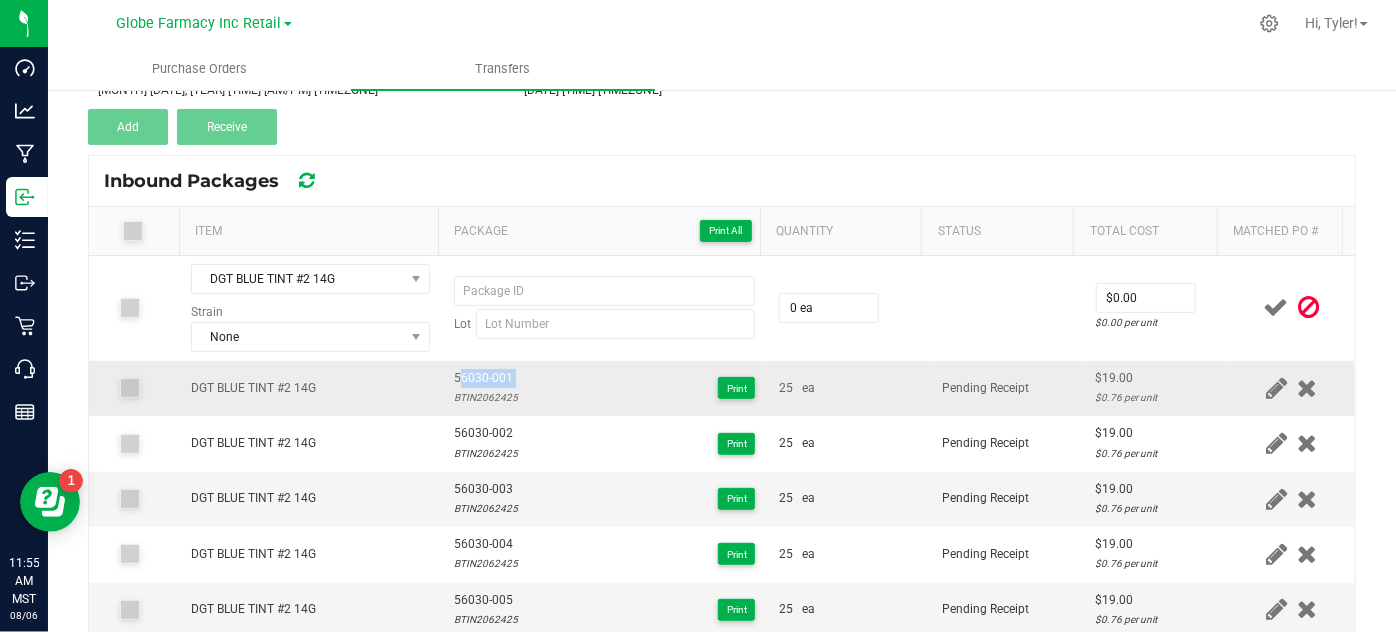 click on "56030-001" at bounding box center (486, 378) 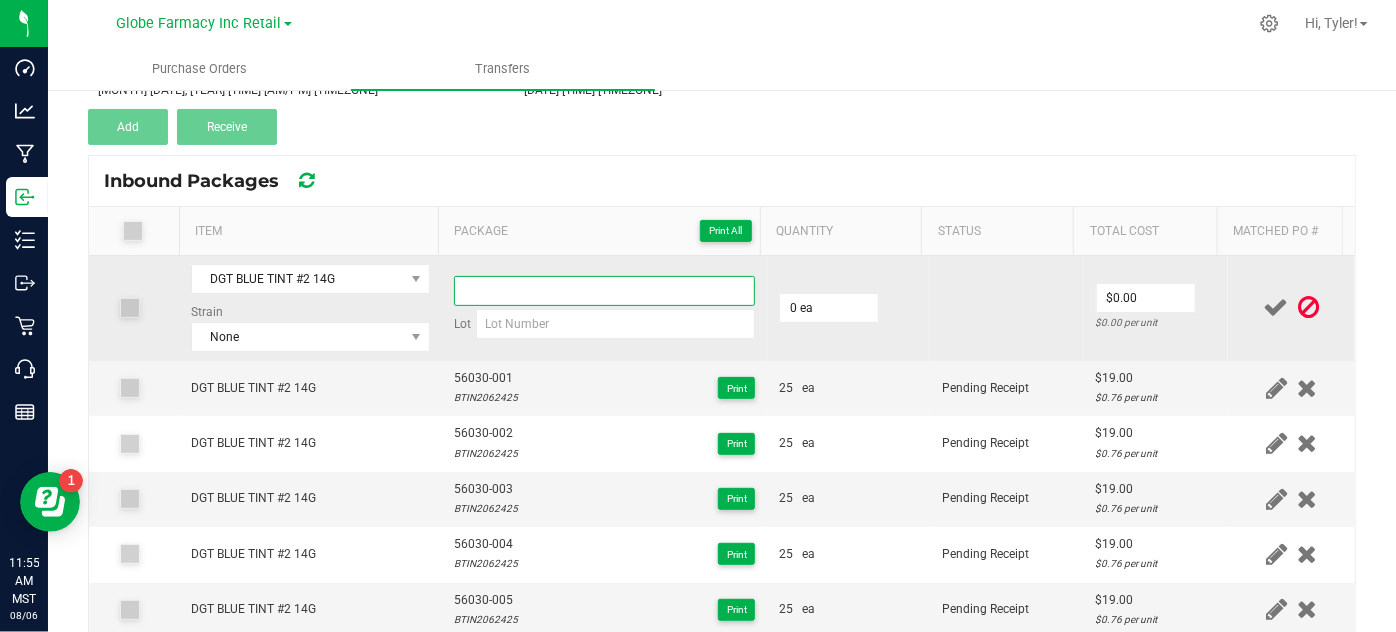 click at bounding box center [605, 291] 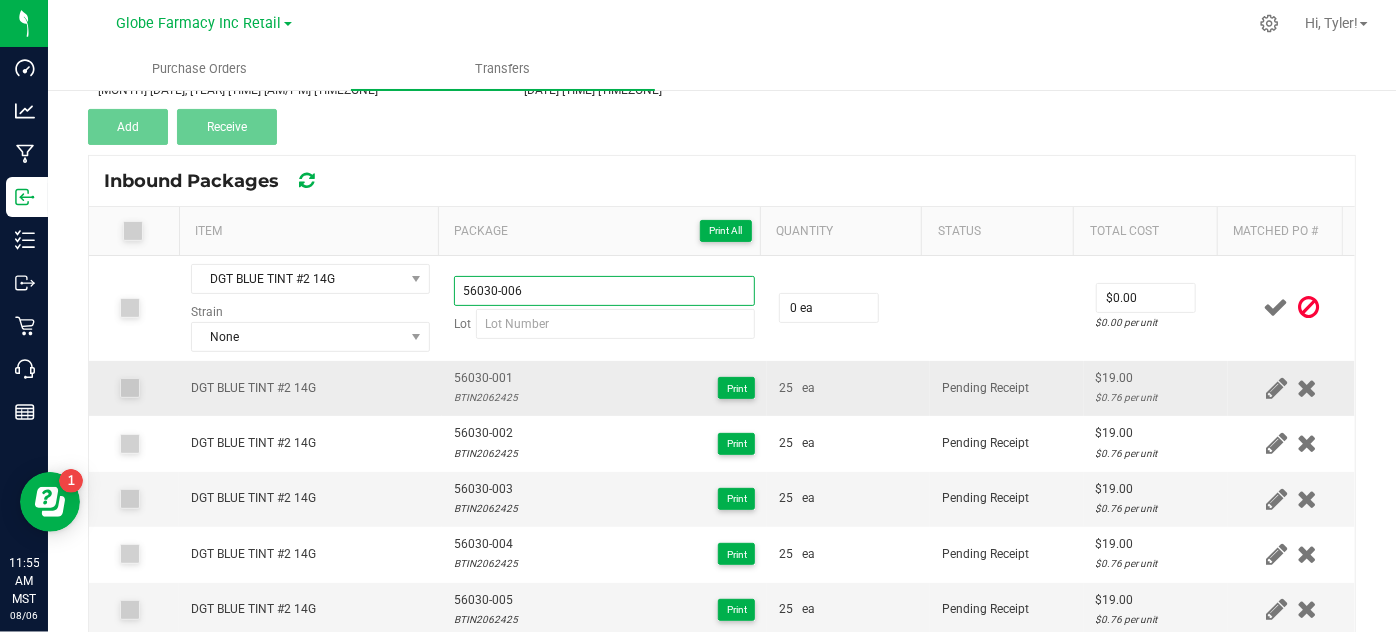 type on "56030-006" 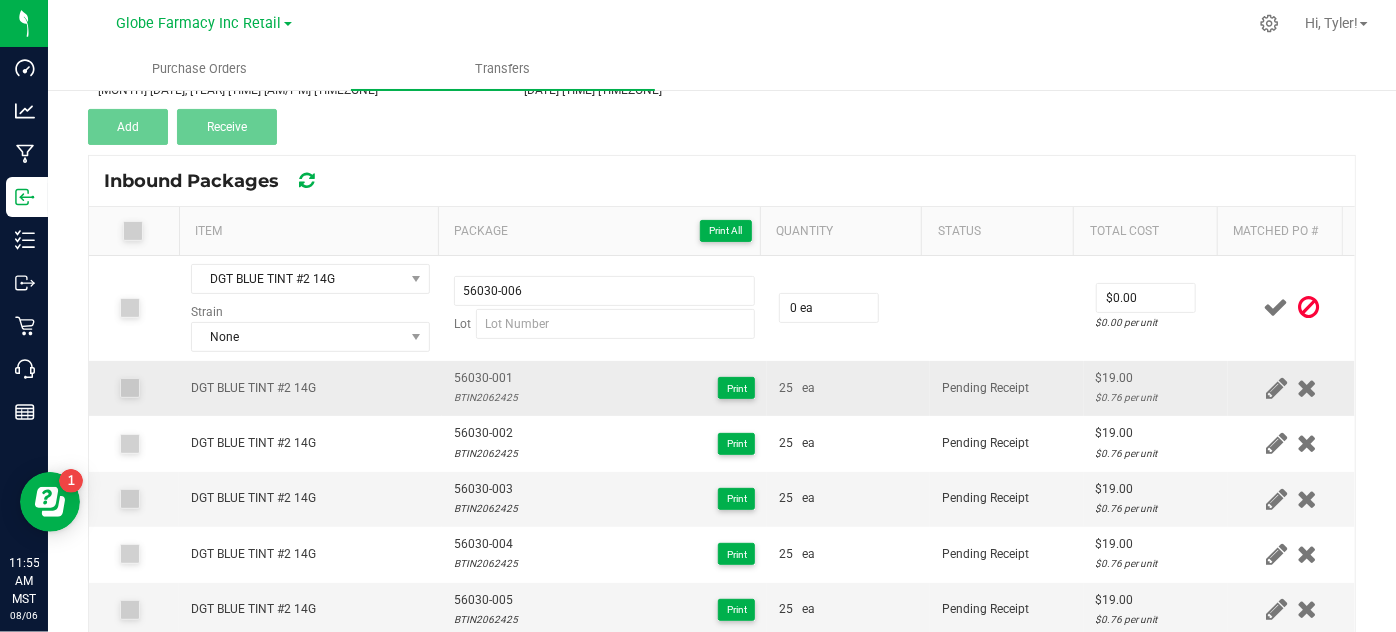 click on "BTIN2062425" at bounding box center (486, 397) 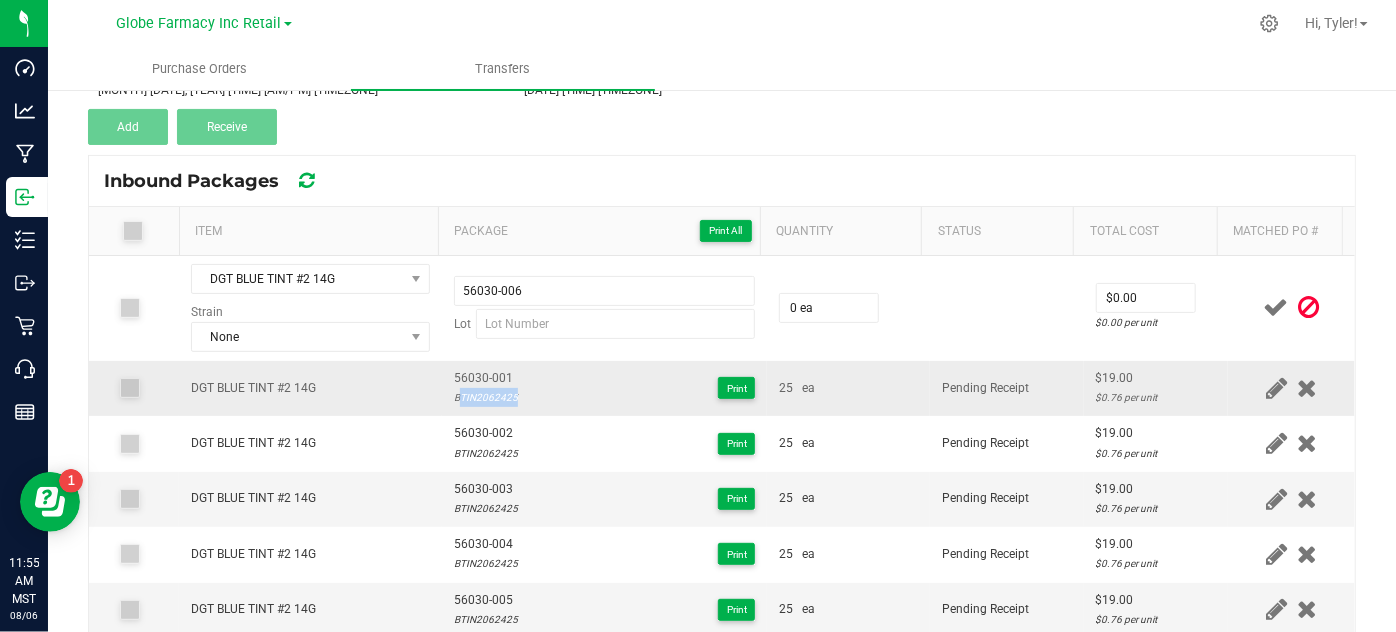 click on "BTIN2062425" at bounding box center [486, 397] 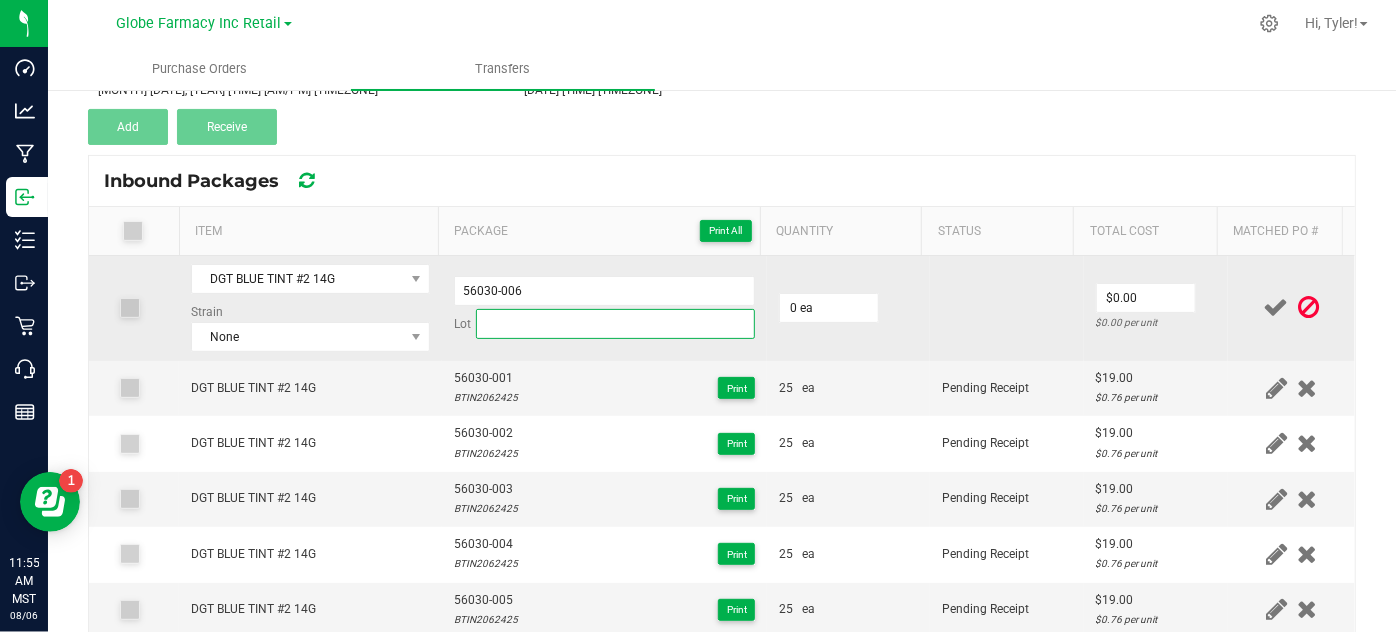 click at bounding box center [616, 324] 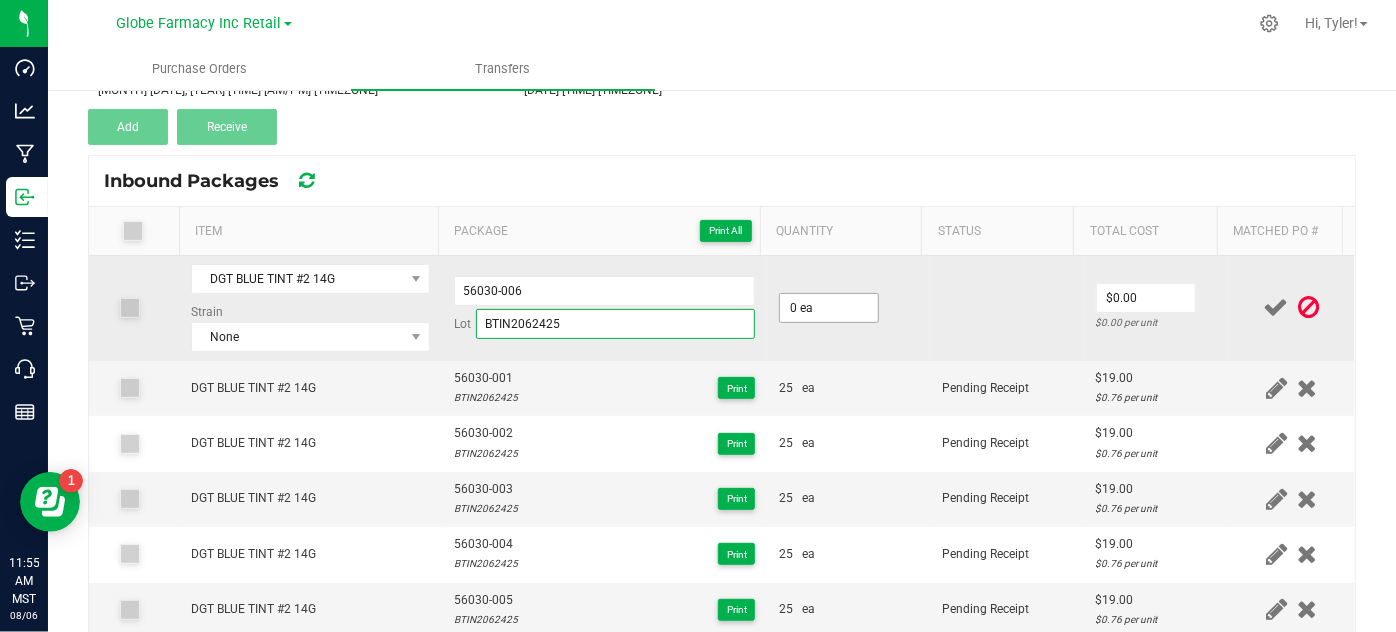 type on "BTIN2062425" 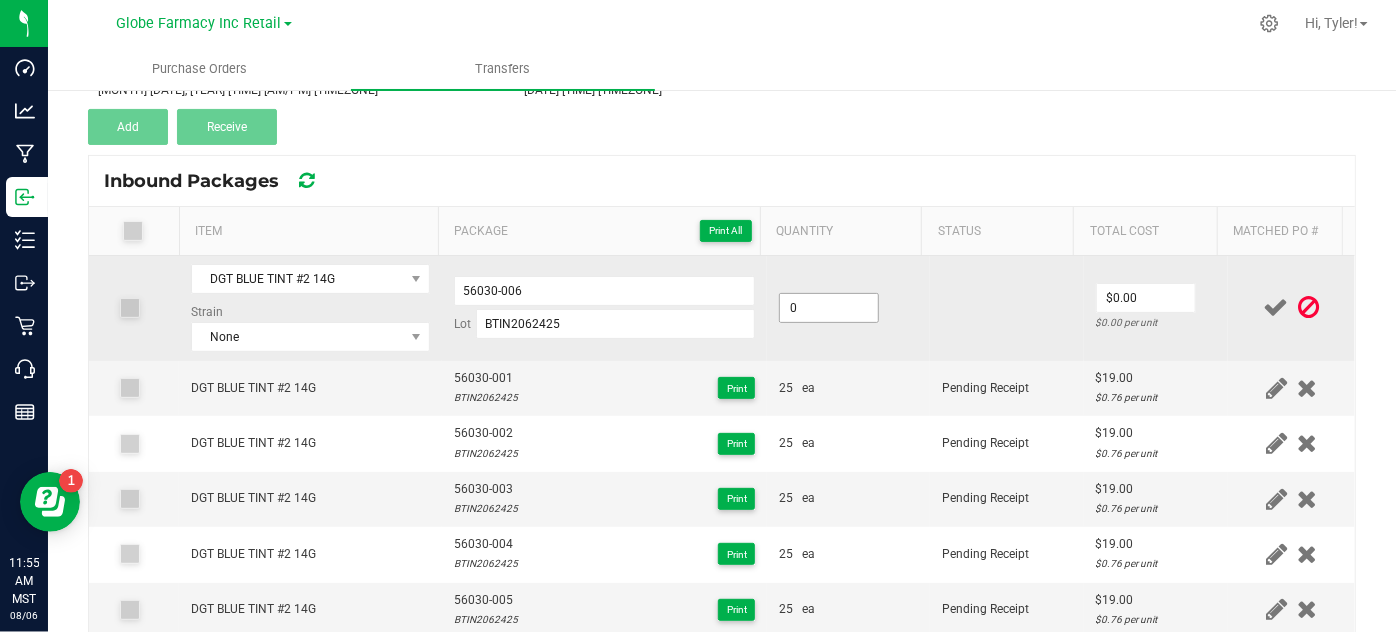 click on "0" at bounding box center [829, 308] 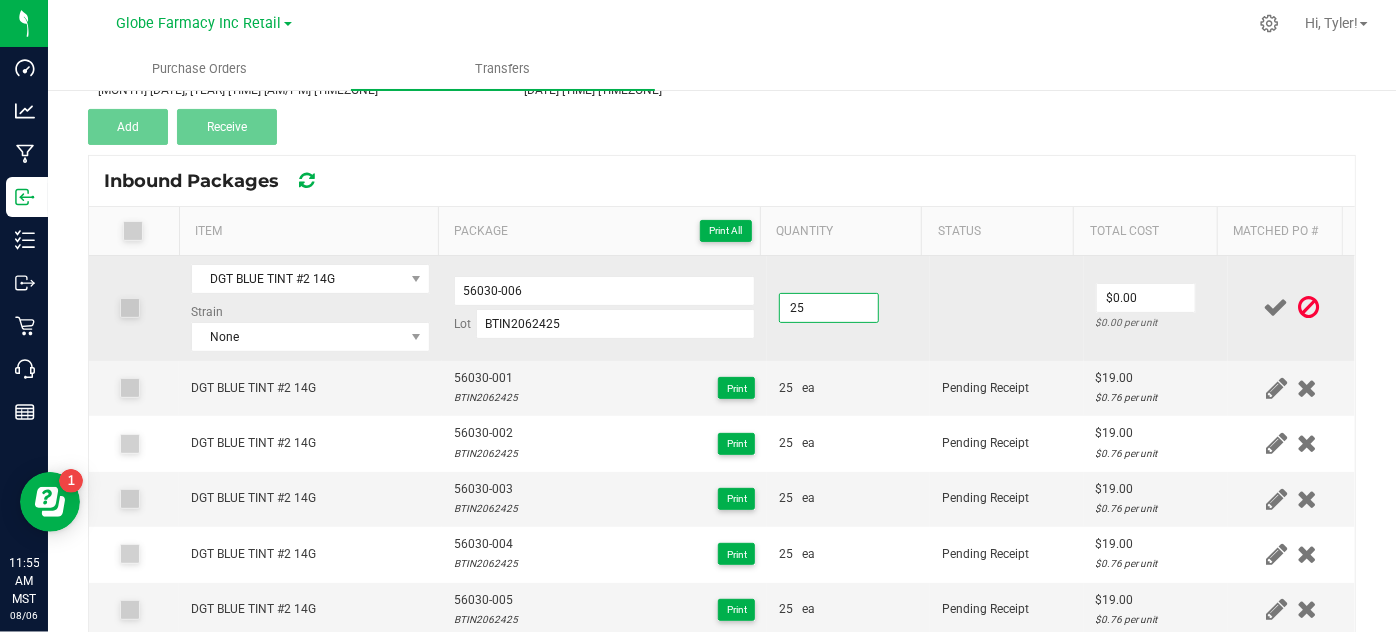 type on "25 ea" 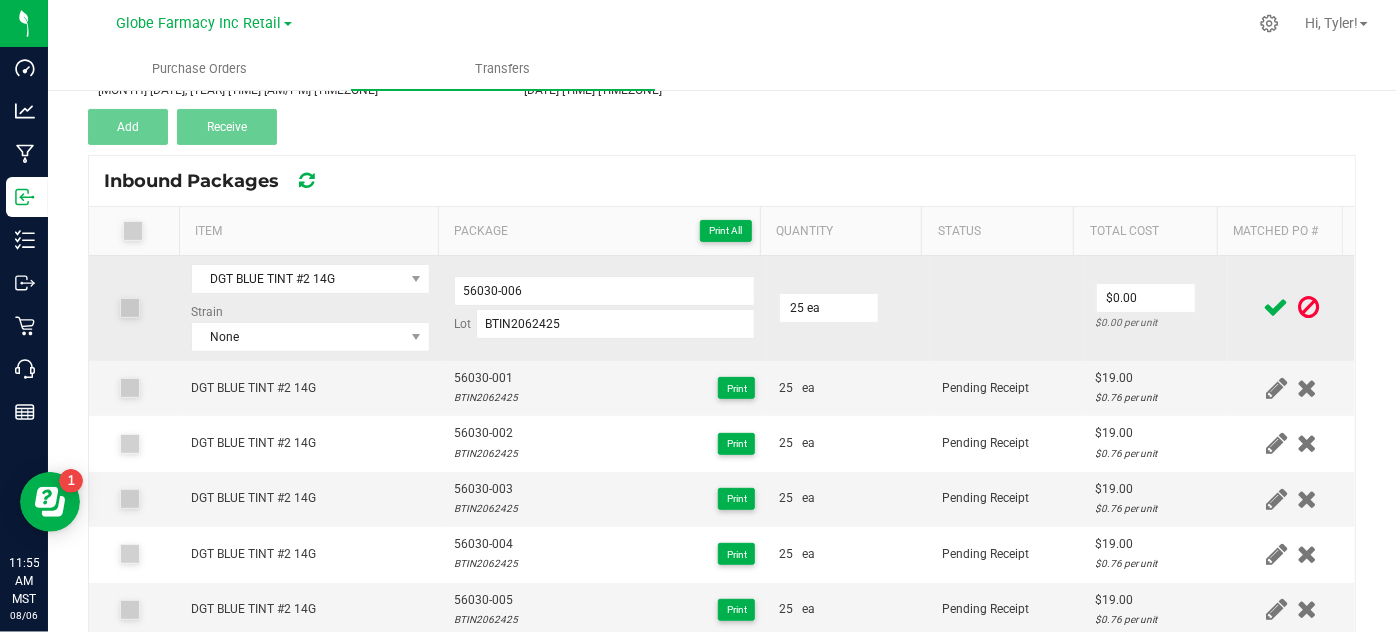 click at bounding box center (1007, 308) 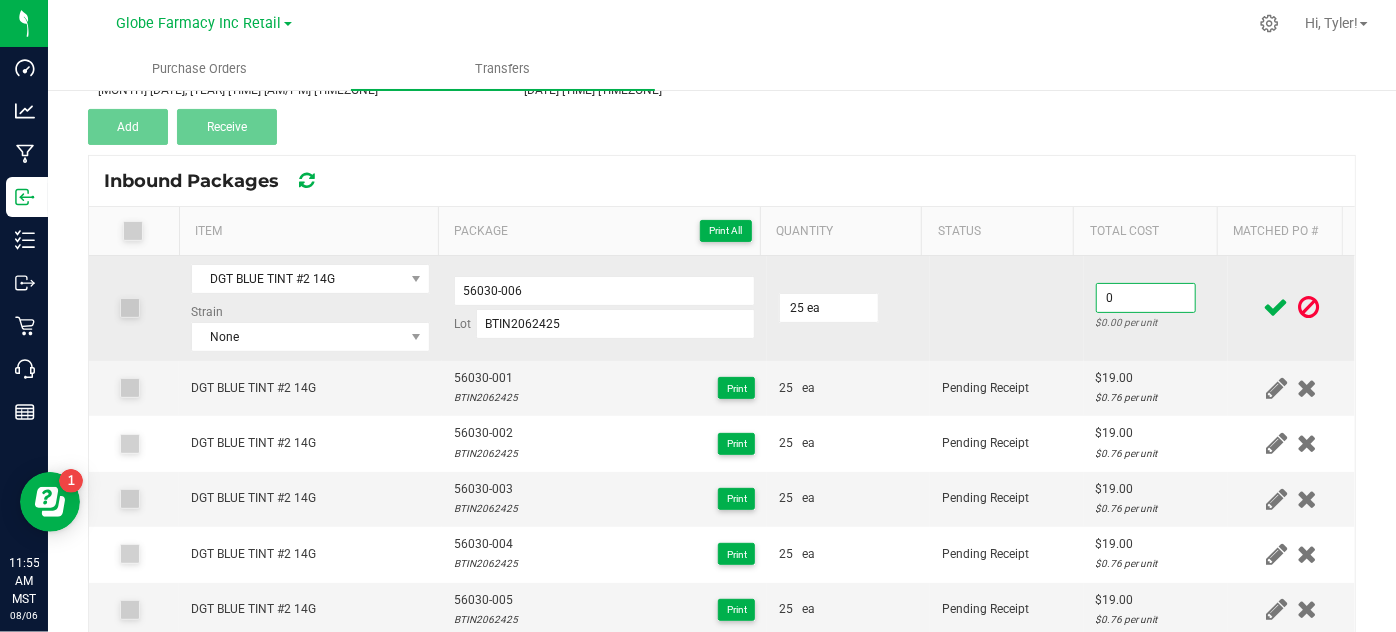 click on "0" at bounding box center (1146, 298) 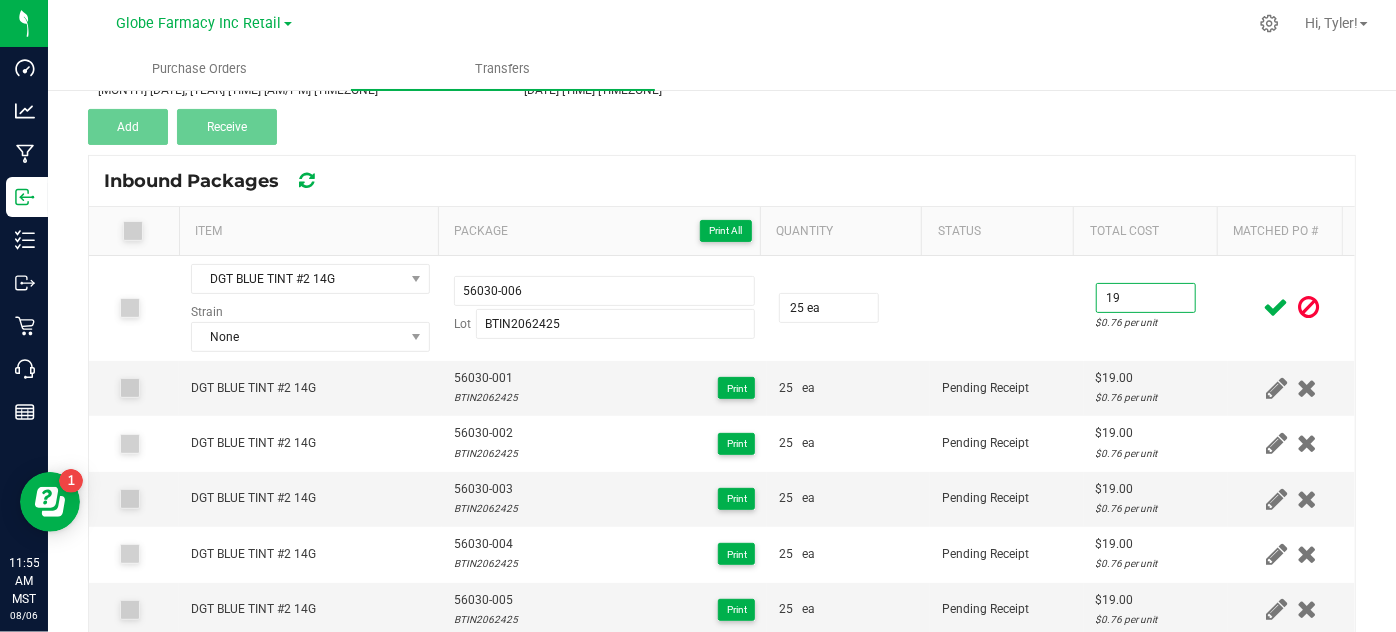 type on "$19.00" 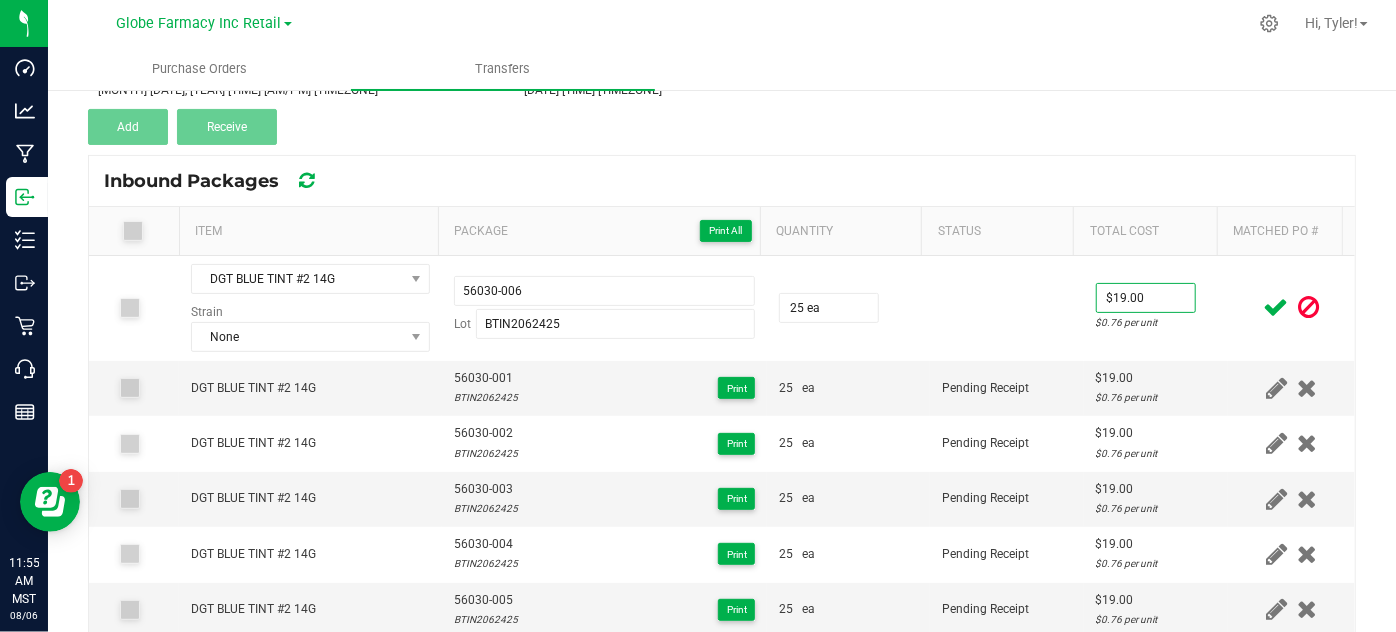 click at bounding box center [1276, 307] 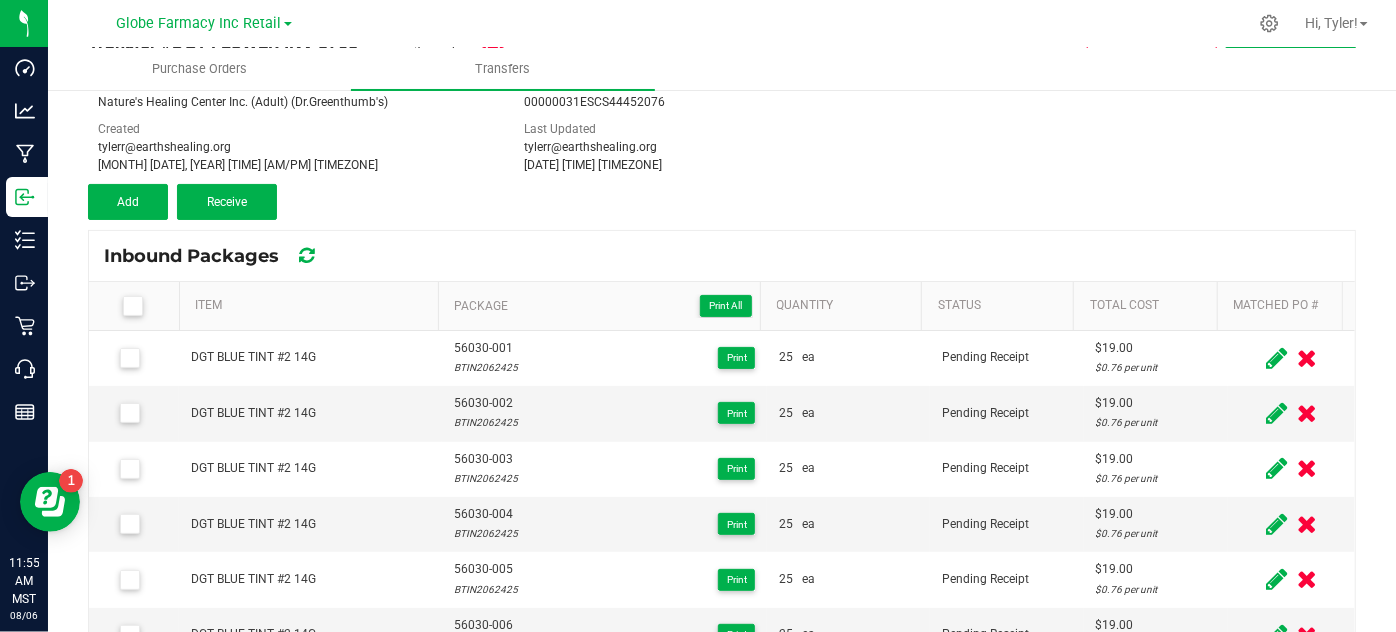 scroll, scrollTop: 135, scrollLeft: 0, axis: vertical 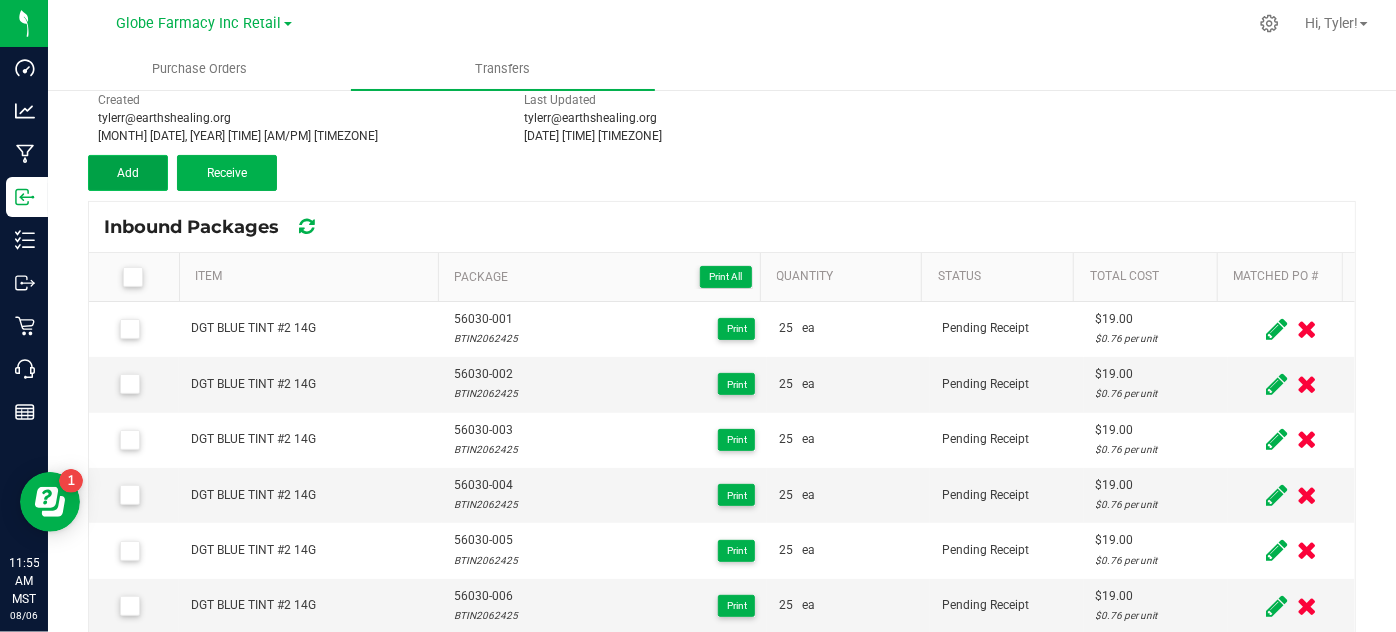 click on "Add" at bounding box center [128, 173] 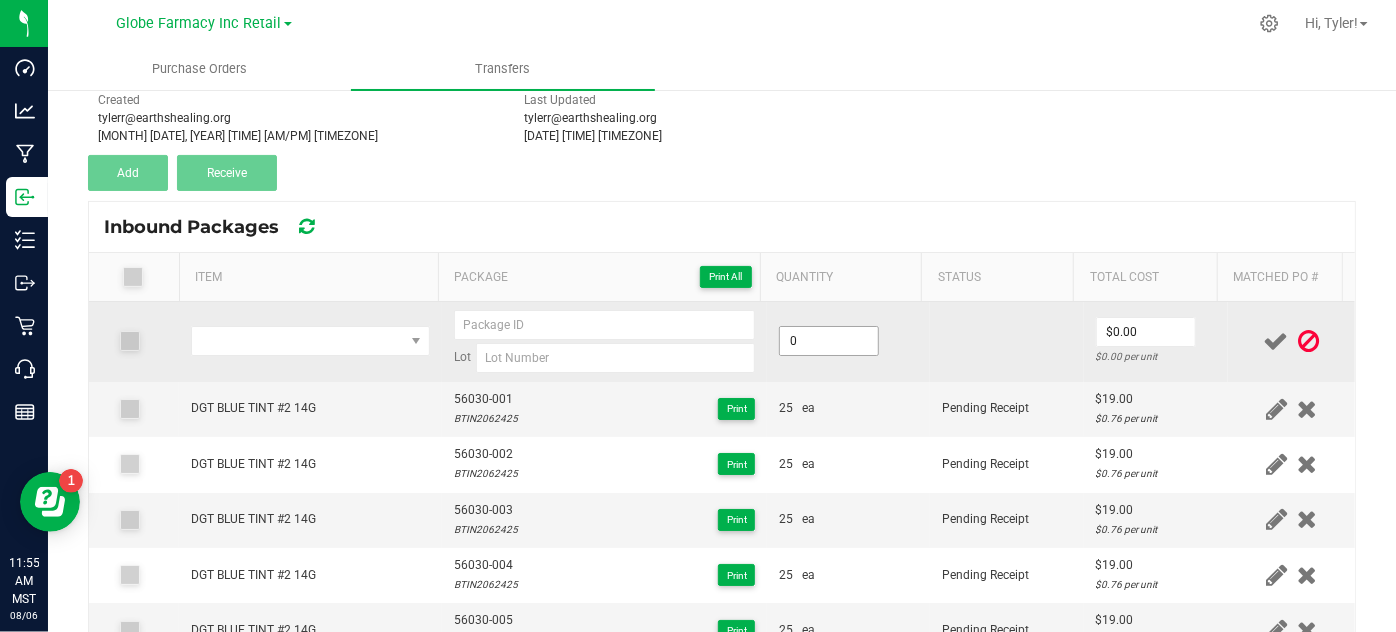 click on "0" at bounding box center (829, 341) 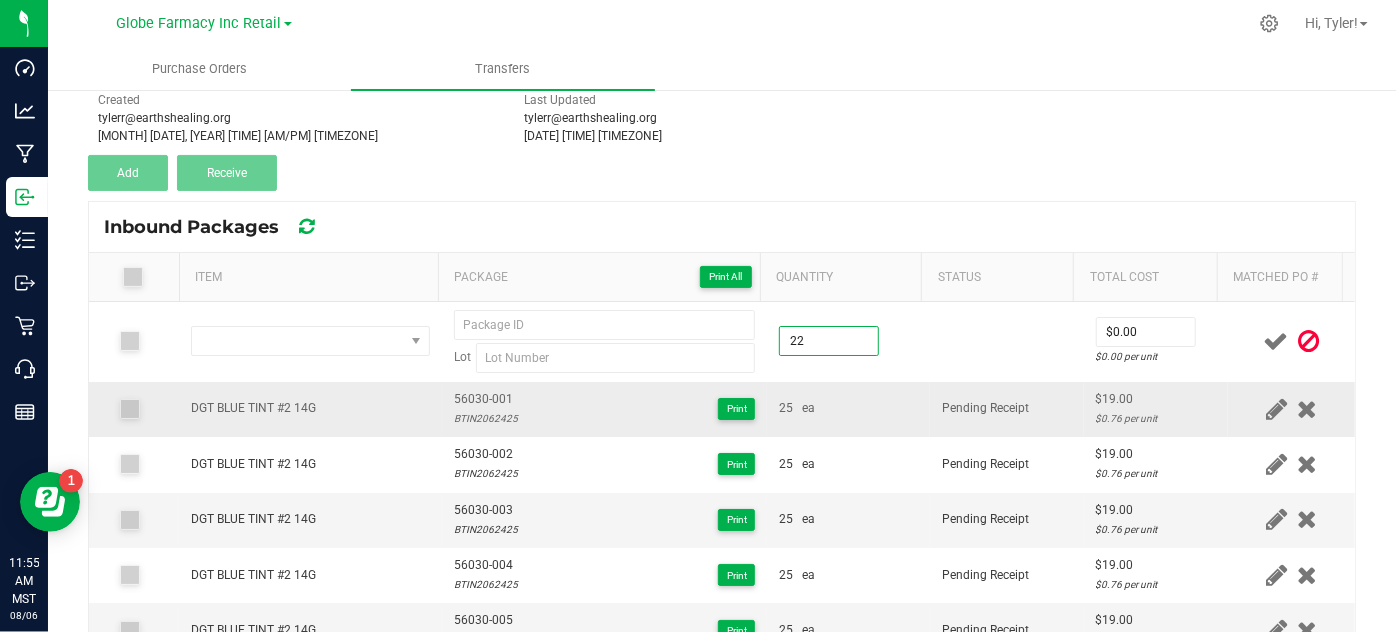 type on "22.0000" 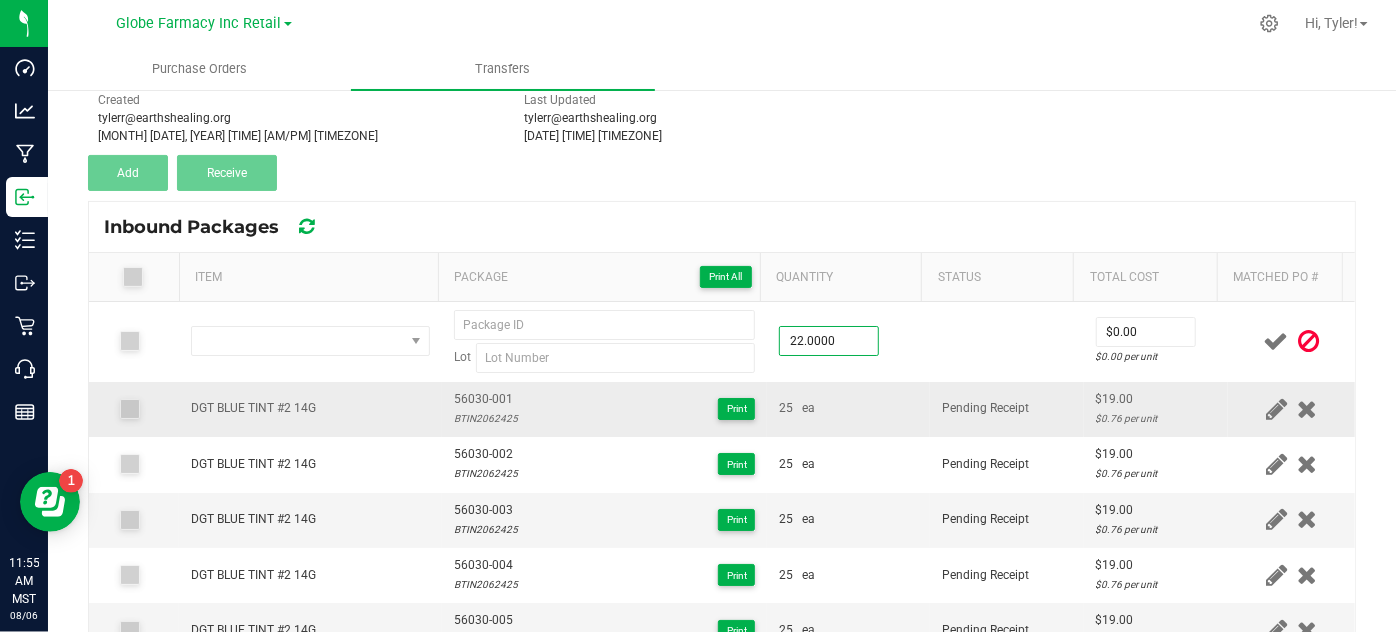 click on "DGT BLUE TINT #2 14G" at bounding box center [253, 408] 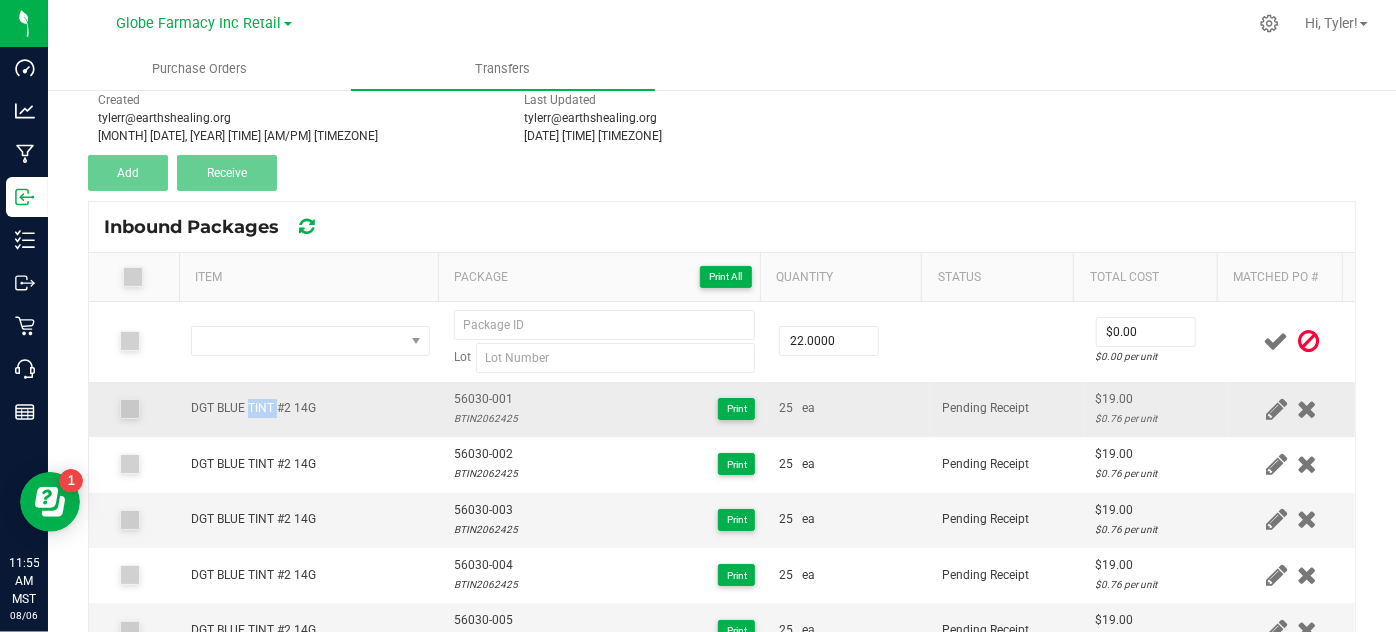 click on "DGT BLUE TINT #2 14G" at bounding box center [253, 408] 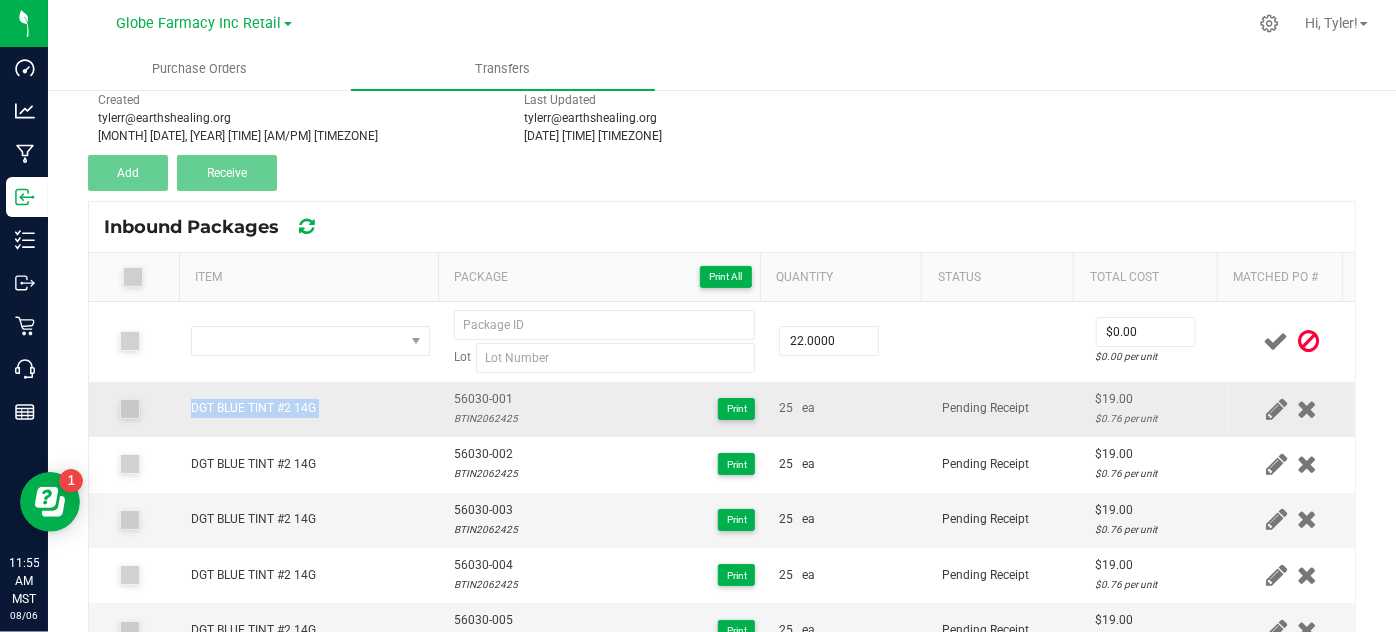 click on "DGT BLUE TINT #2 14G" at bounding box center [253, 408] 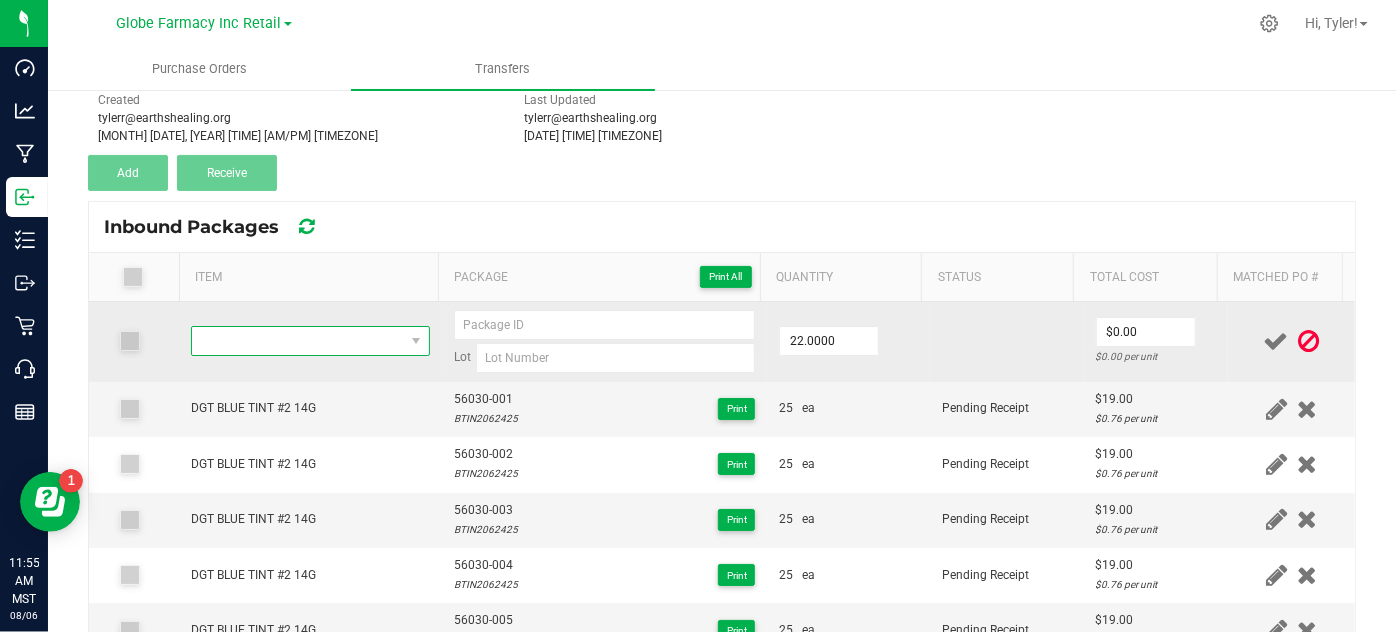click at bounding box center (297, 341) 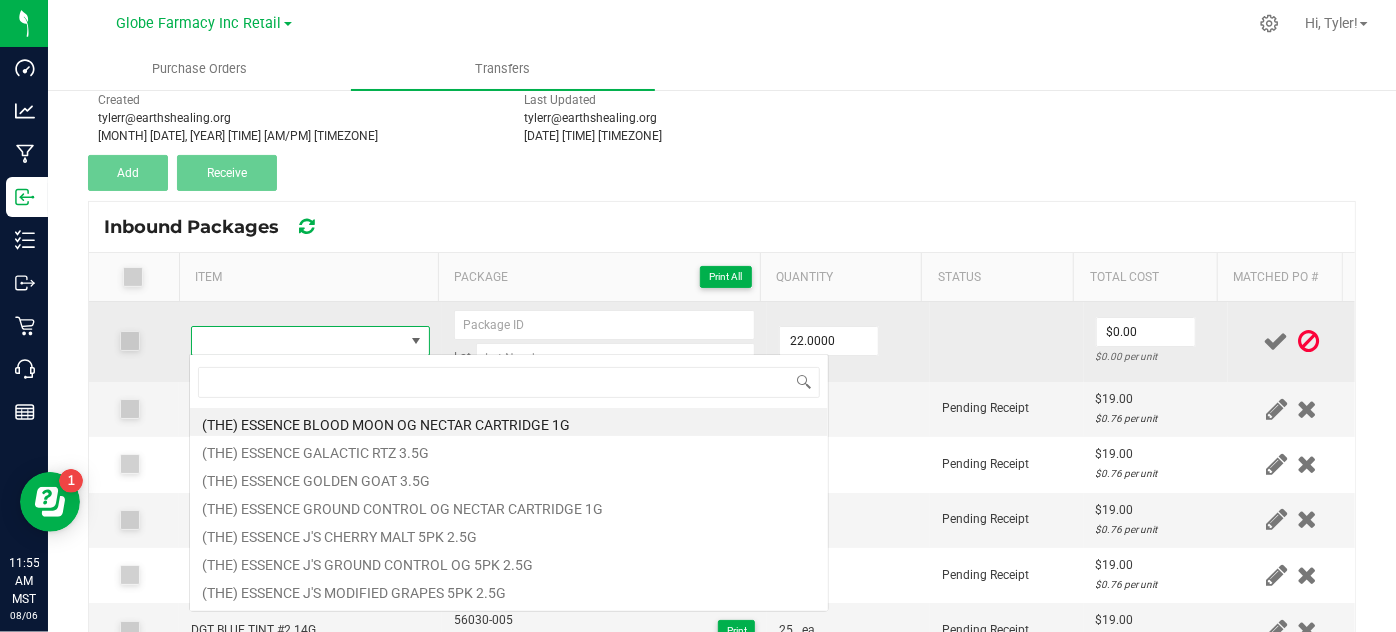 type on "DGT BLUE TINT #2 14G" 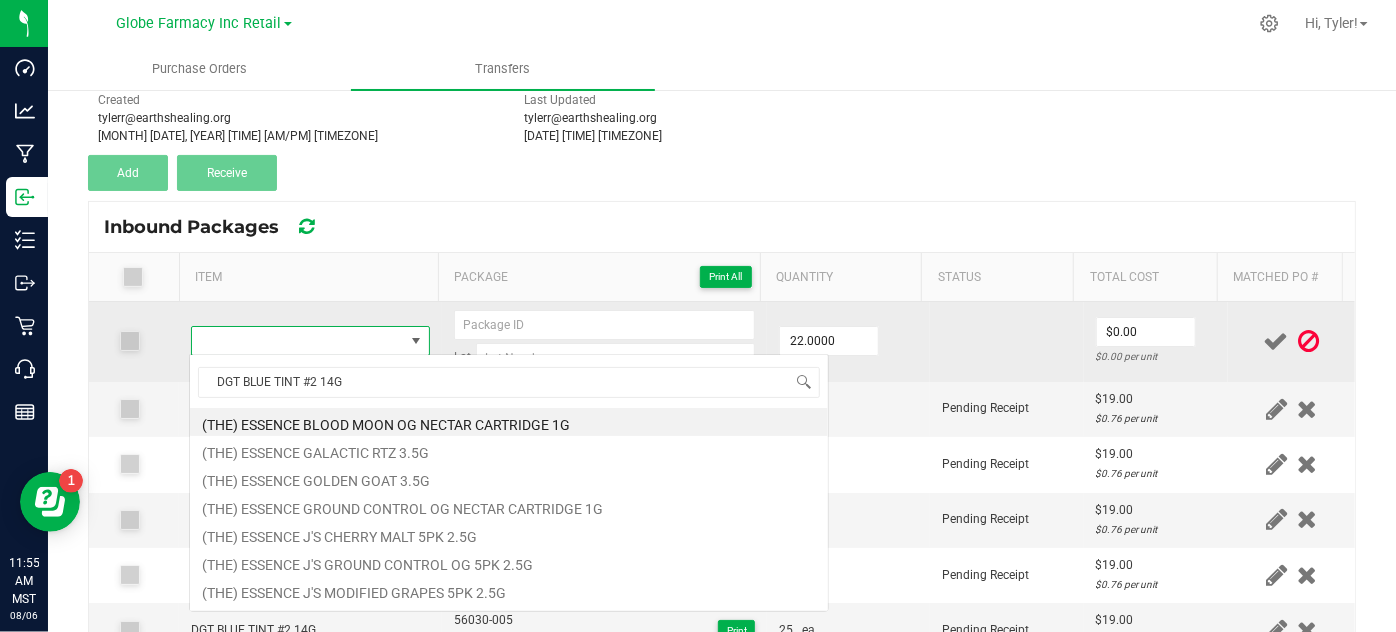 scroll, scrollTop: 99970, scrollLeft: 99767, axis: both 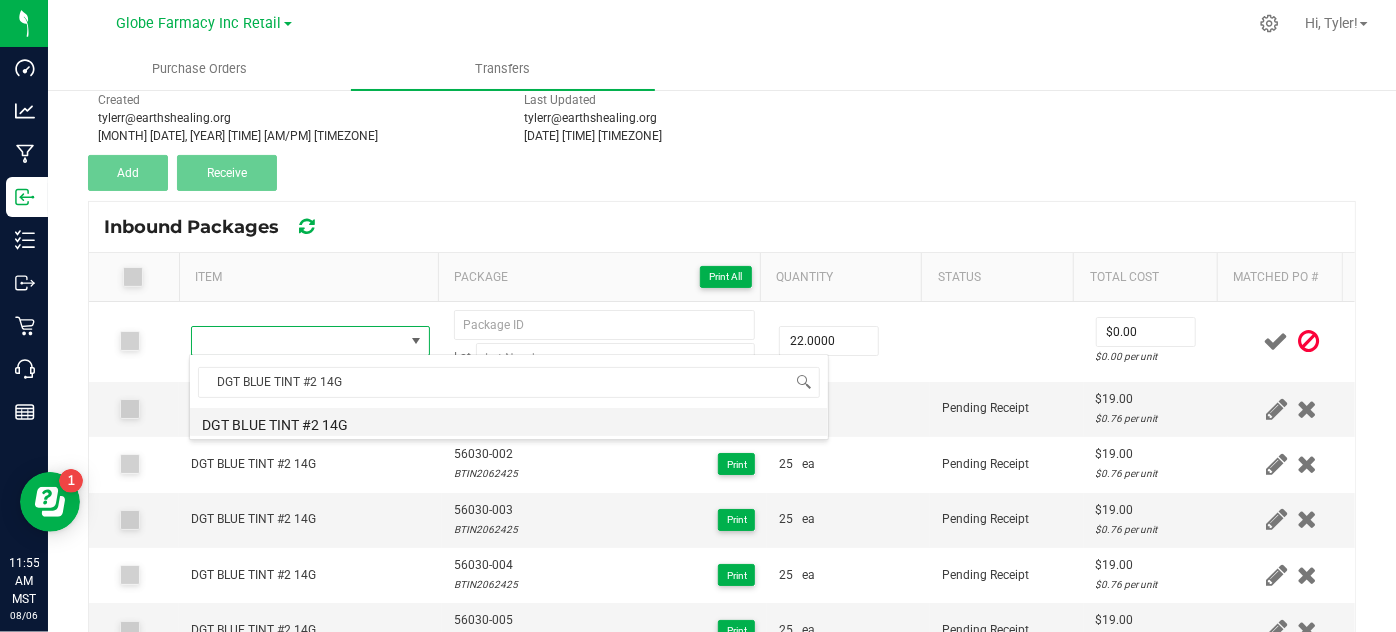 click on "DGT BLUE TINT #2 14G" at bounding box center [509, 422] 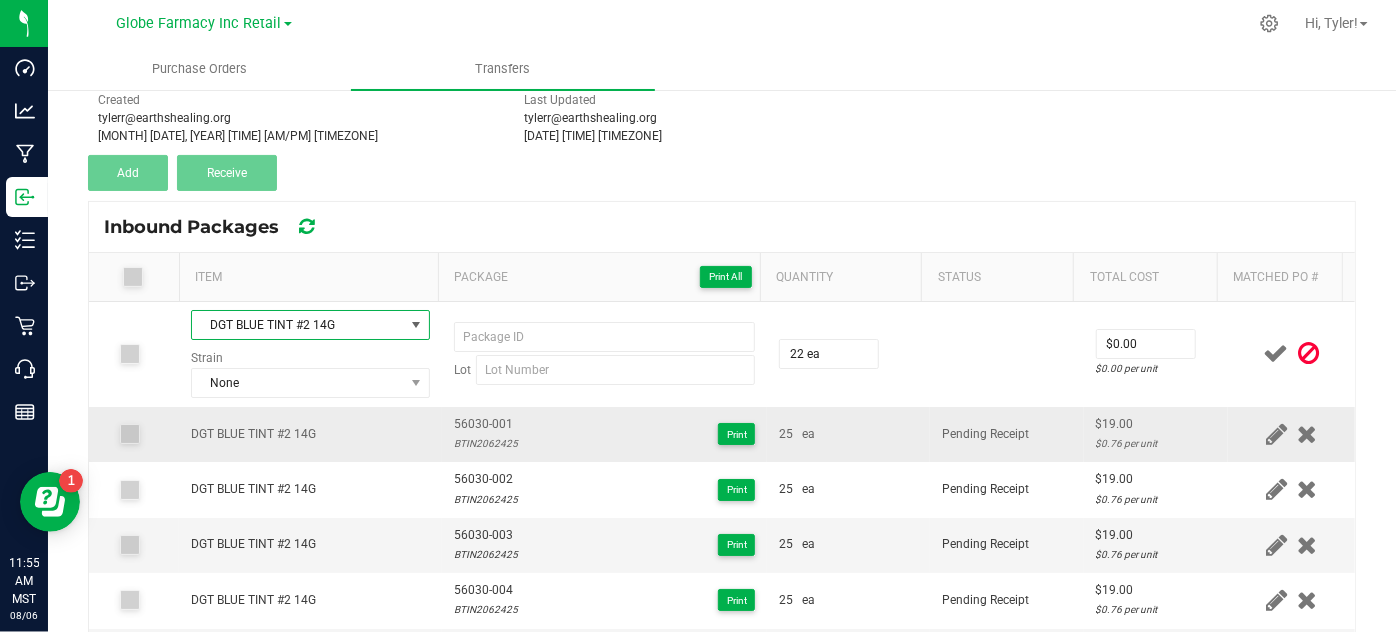 click on "BTIN2062425" at bounding box center [486, 443] 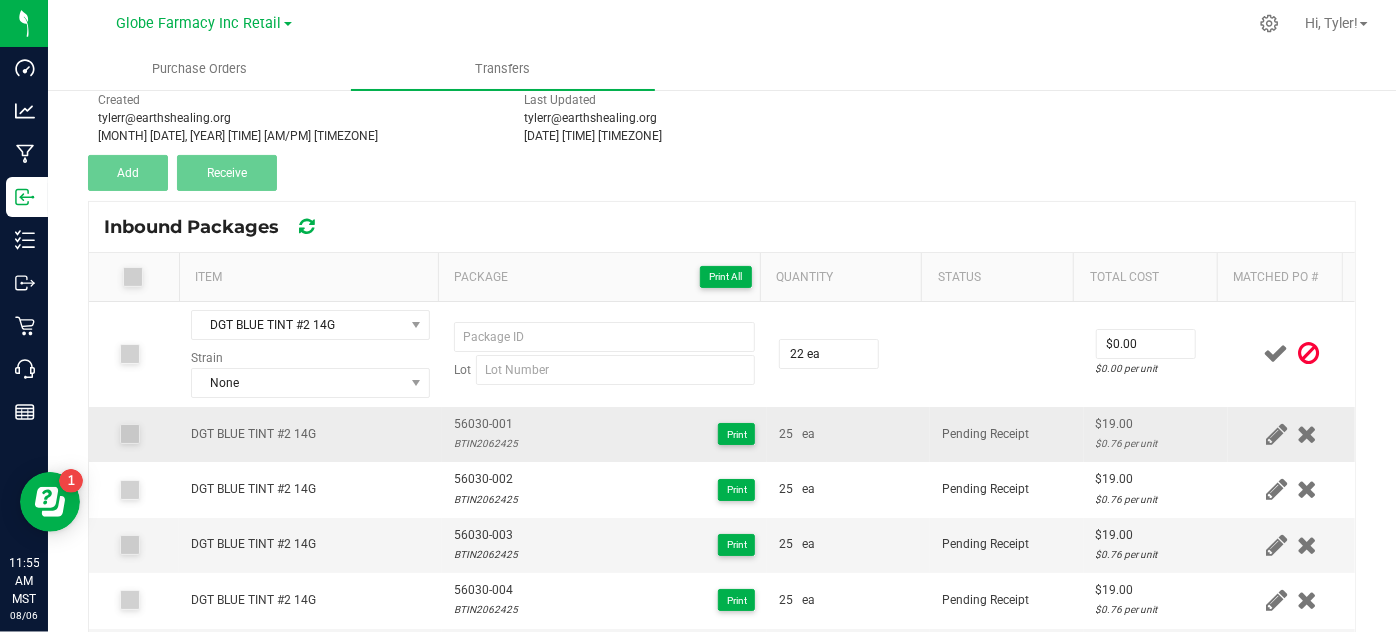 click on "56030-001" at bounding box center (486, 424) 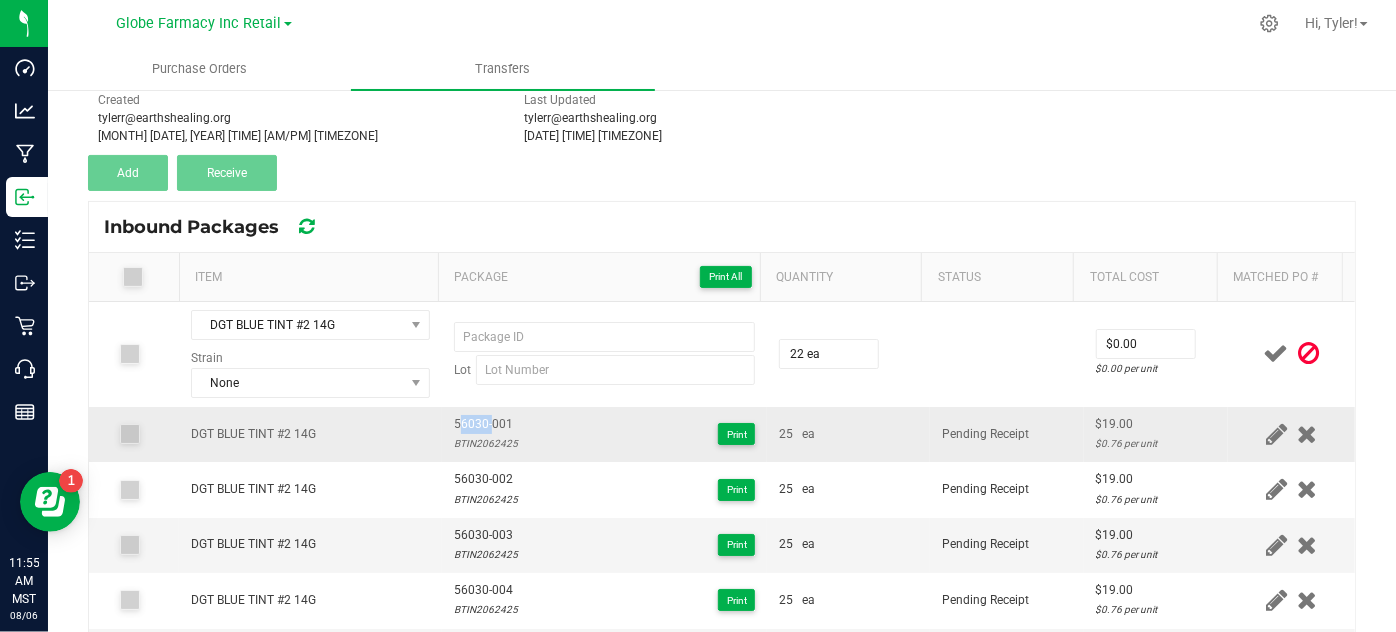 click on "56030-001" at bounding box center (486, 424) 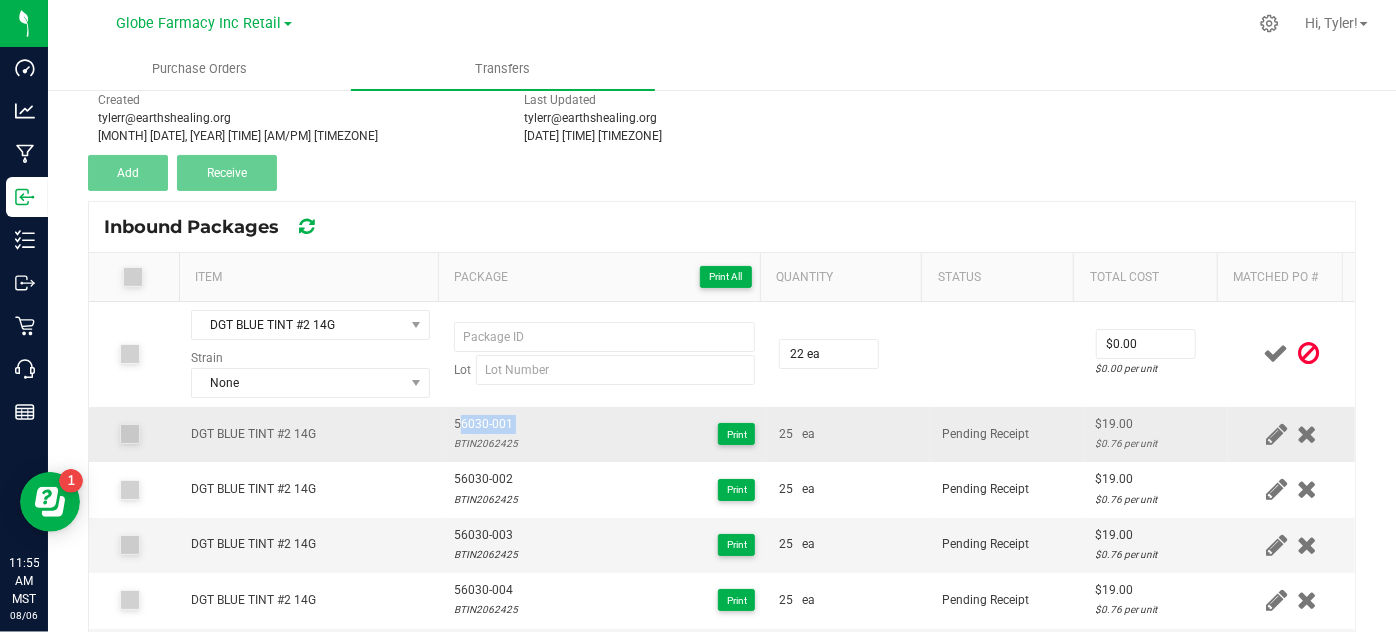 click on "56030-001" at bounding box center (486, 424) 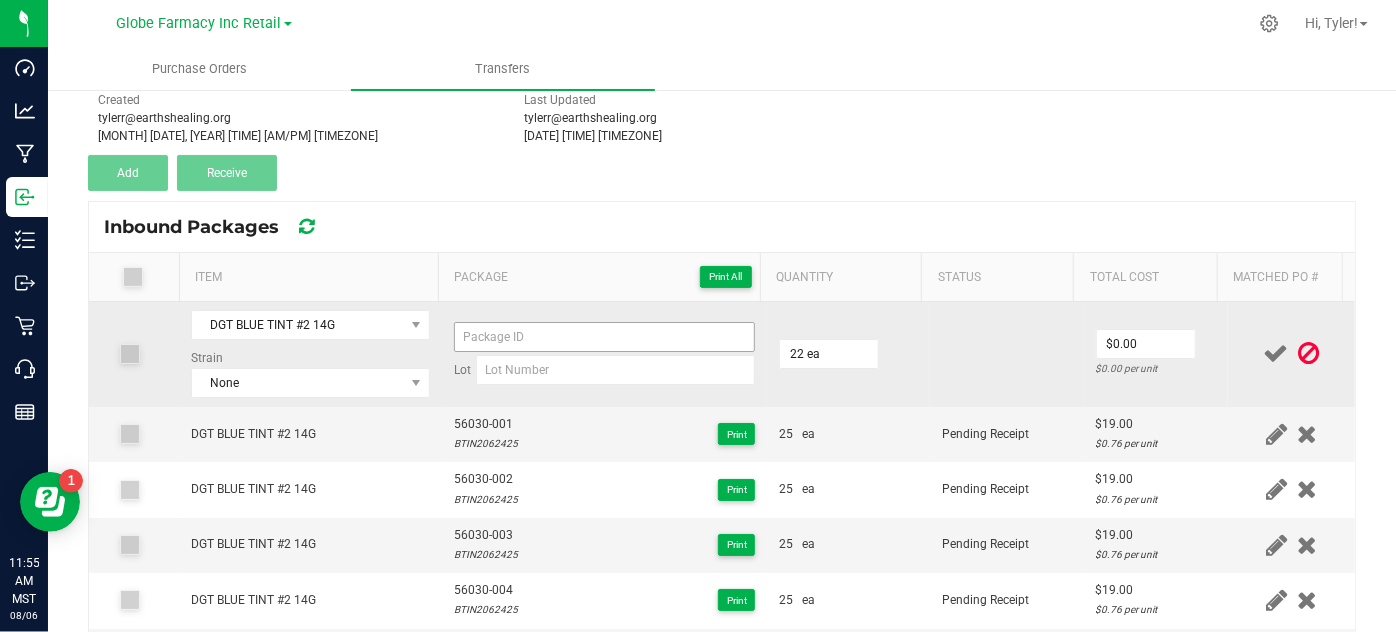 click on "Lot" at bounding box center (605, 353) 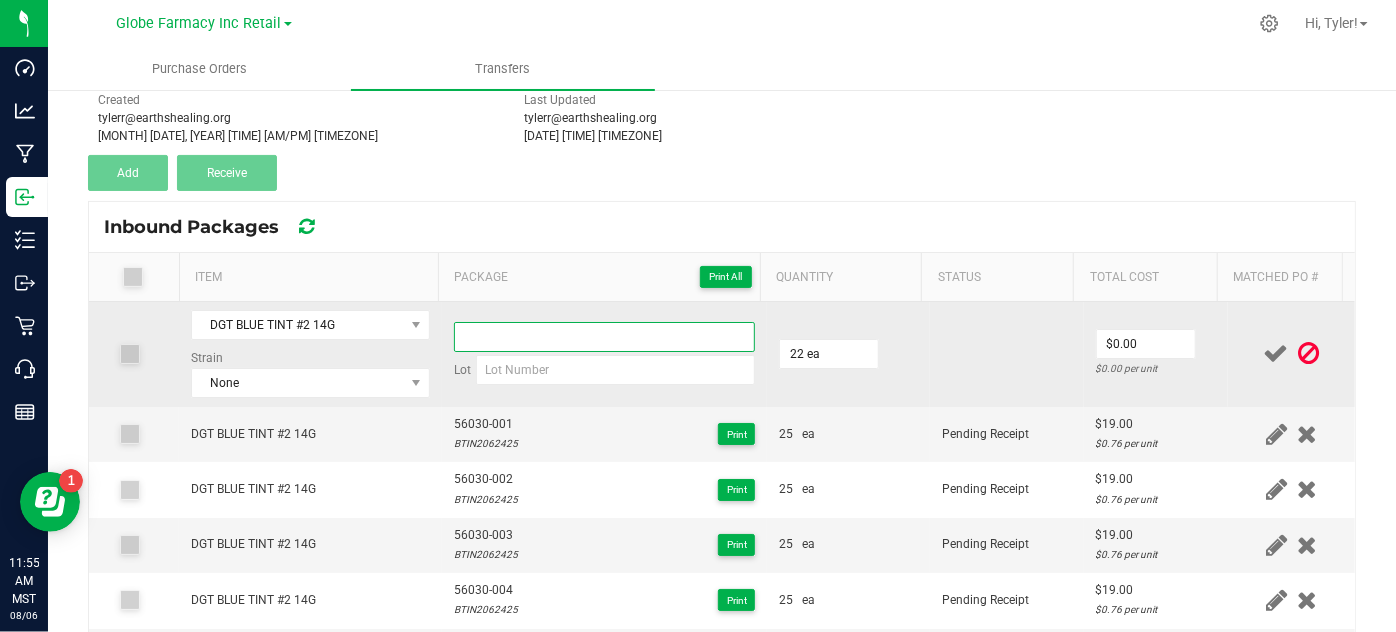 click at bounding box center (605, 337) 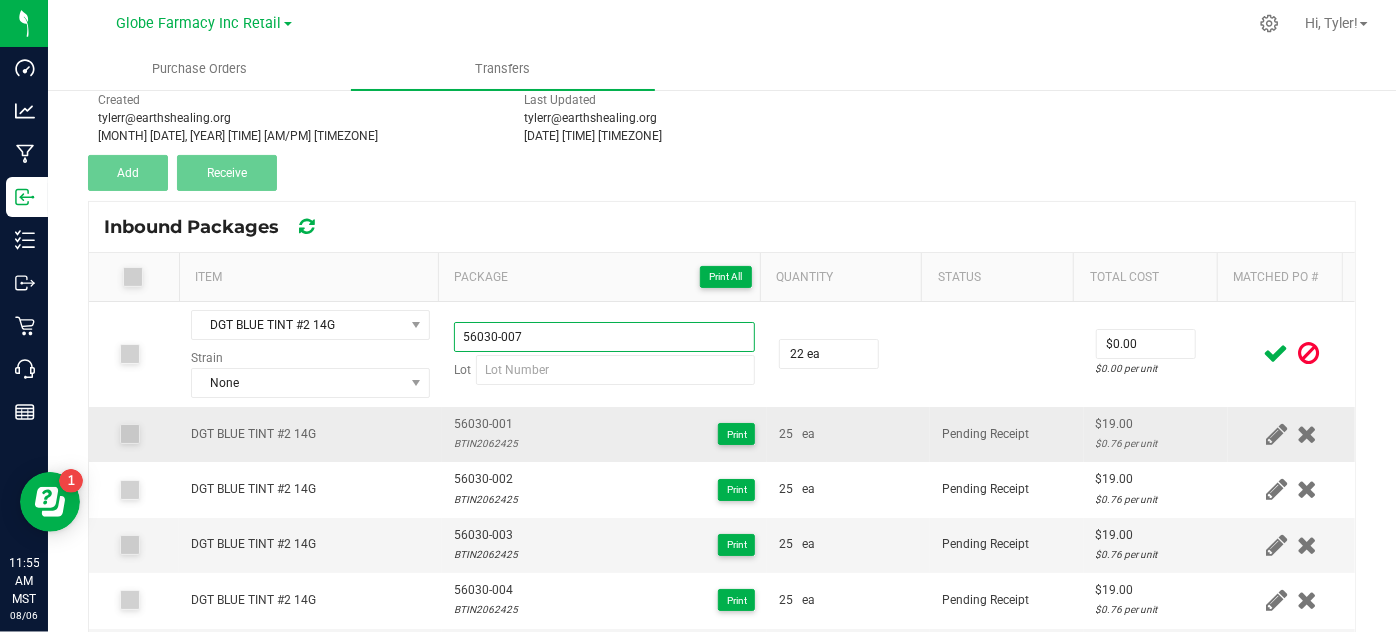 type on "56030-007" 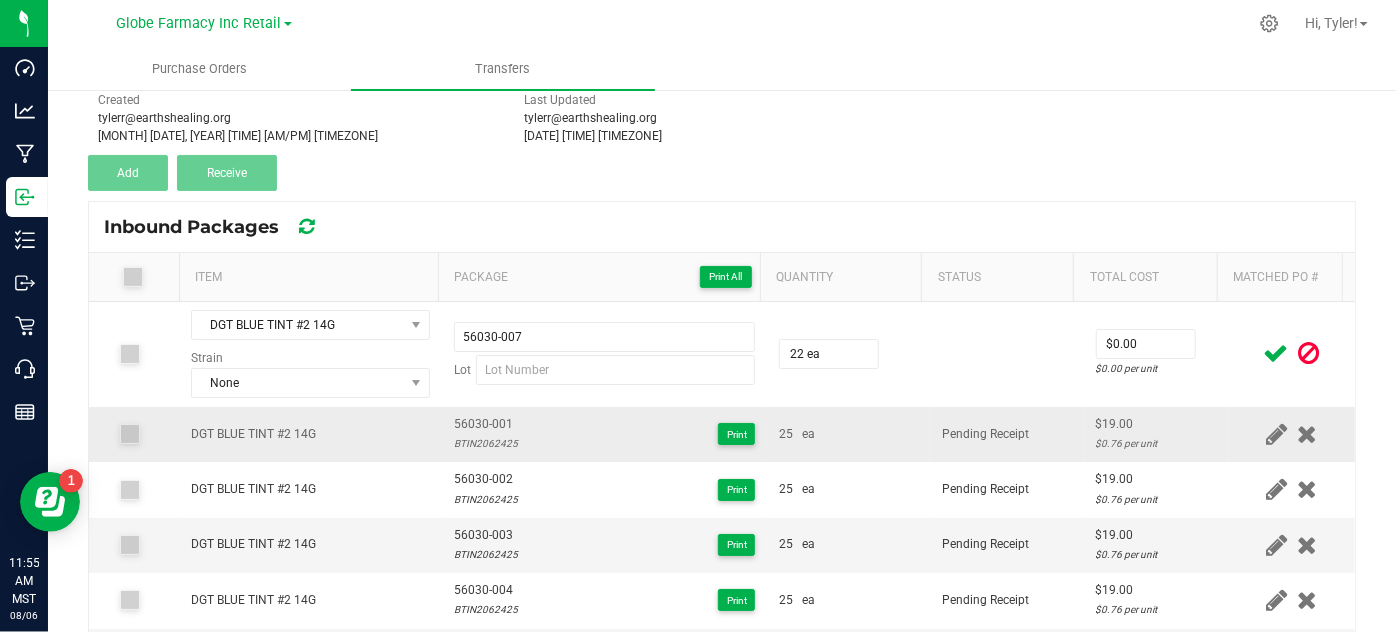 click on "BTIN2062425" at bounding box center [486, 443] 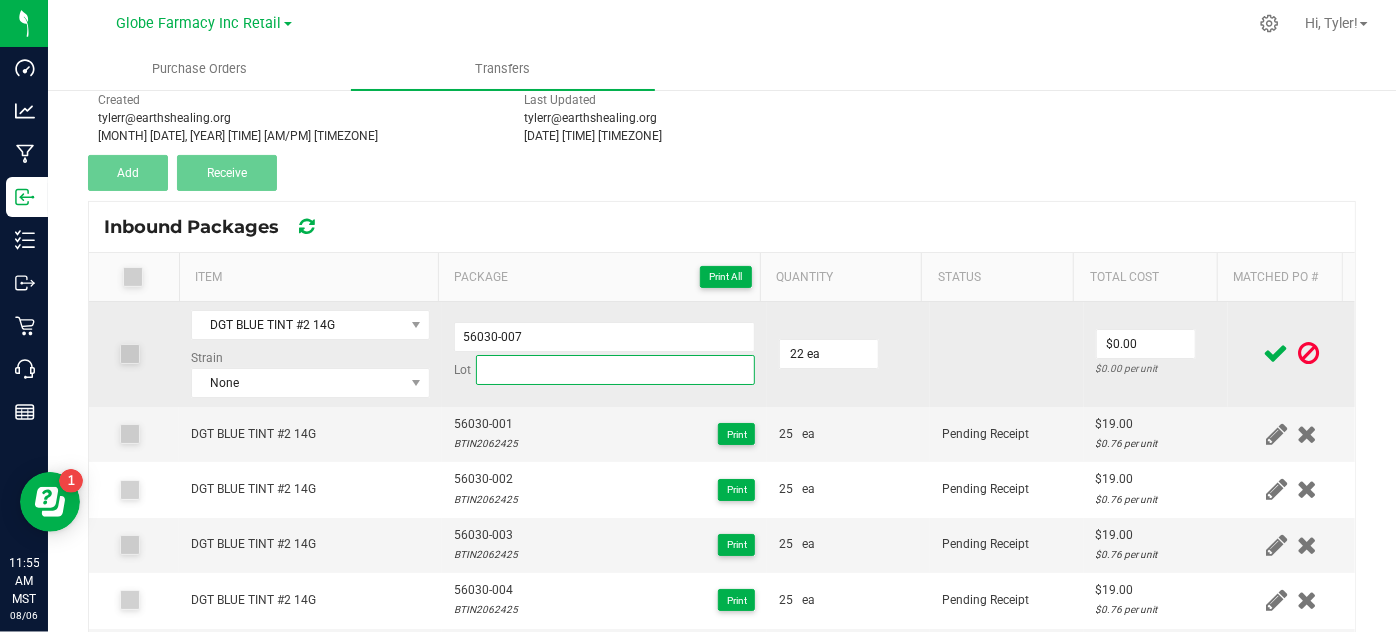 click at bounding box center [616, 370] 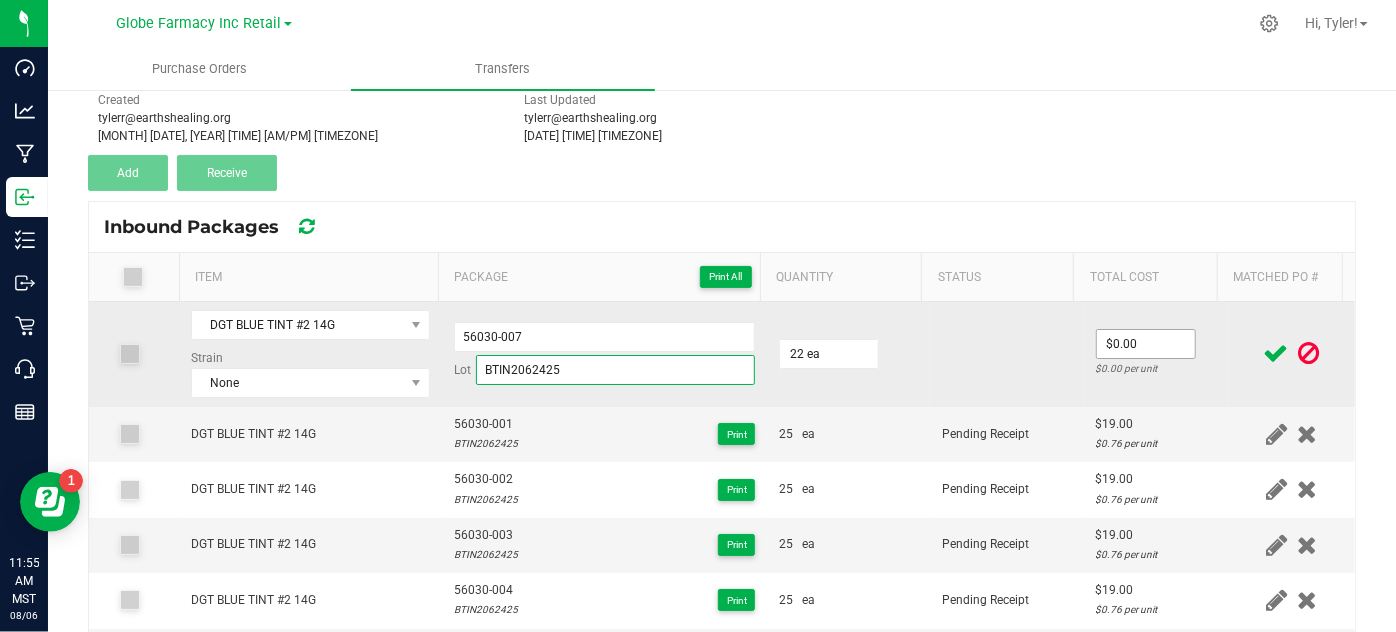 type on "BTIN2062425" 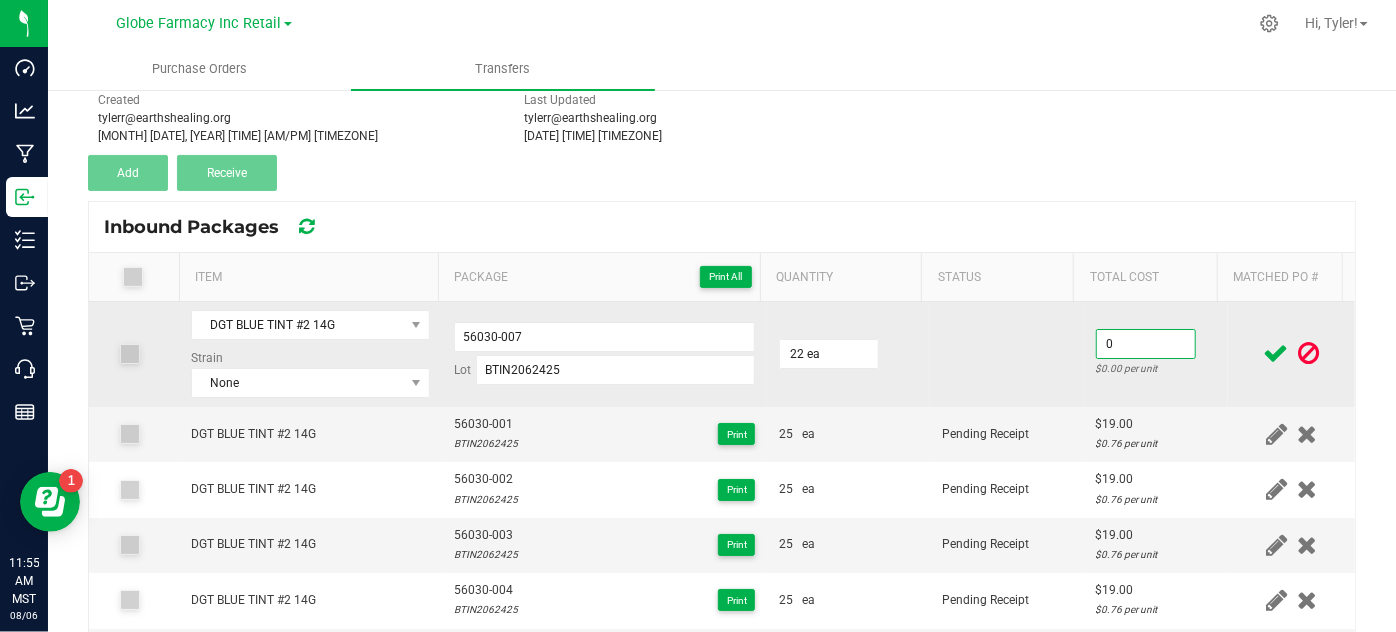 click on "0" at bounding box center [1146, 344] 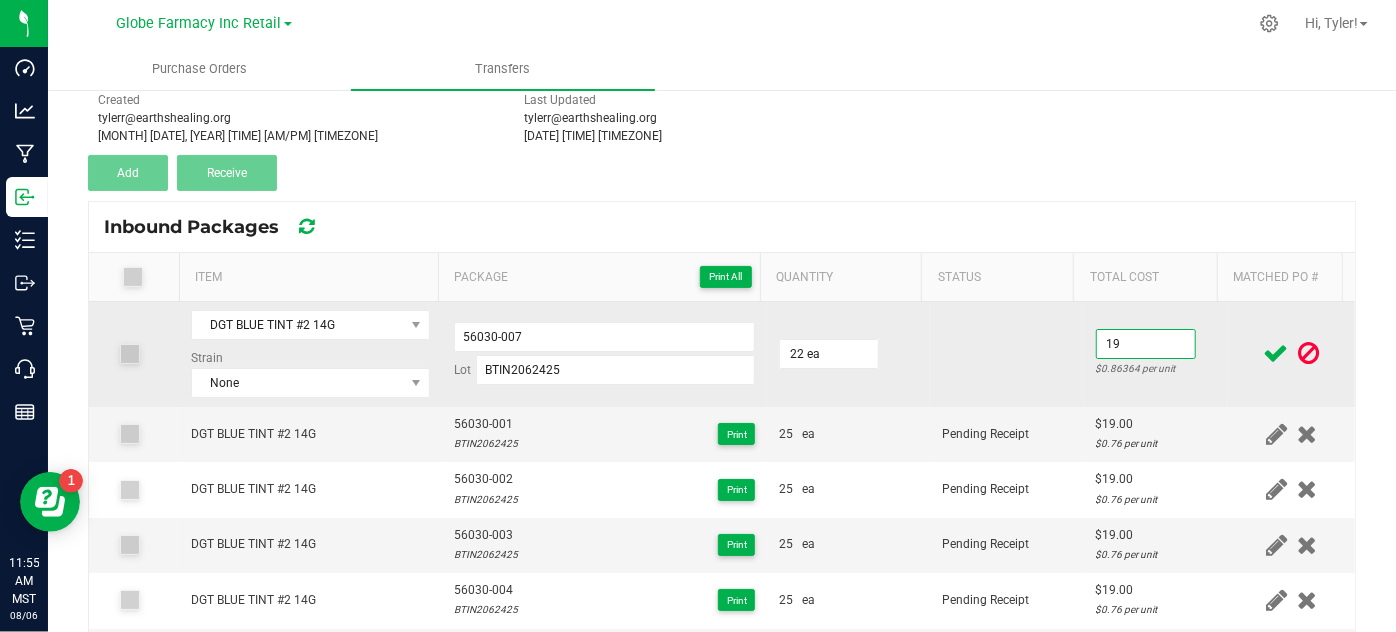 type on "$19.00" 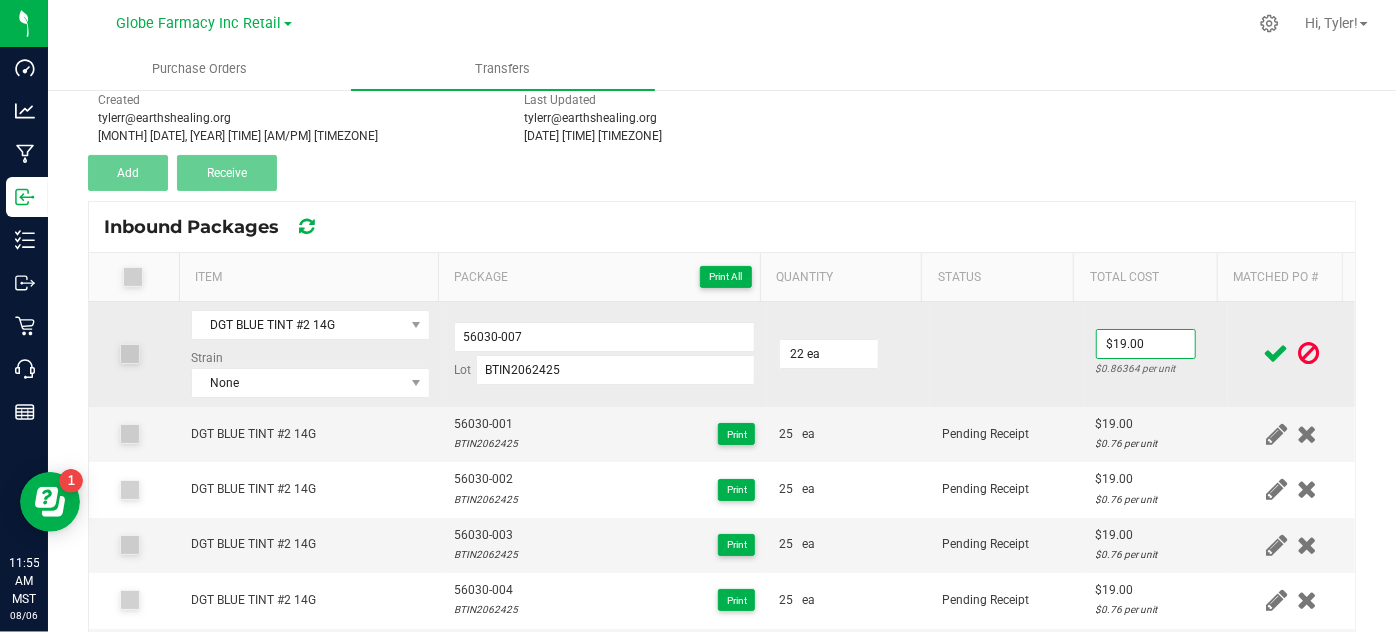 click at bounding box center (1007, 354) 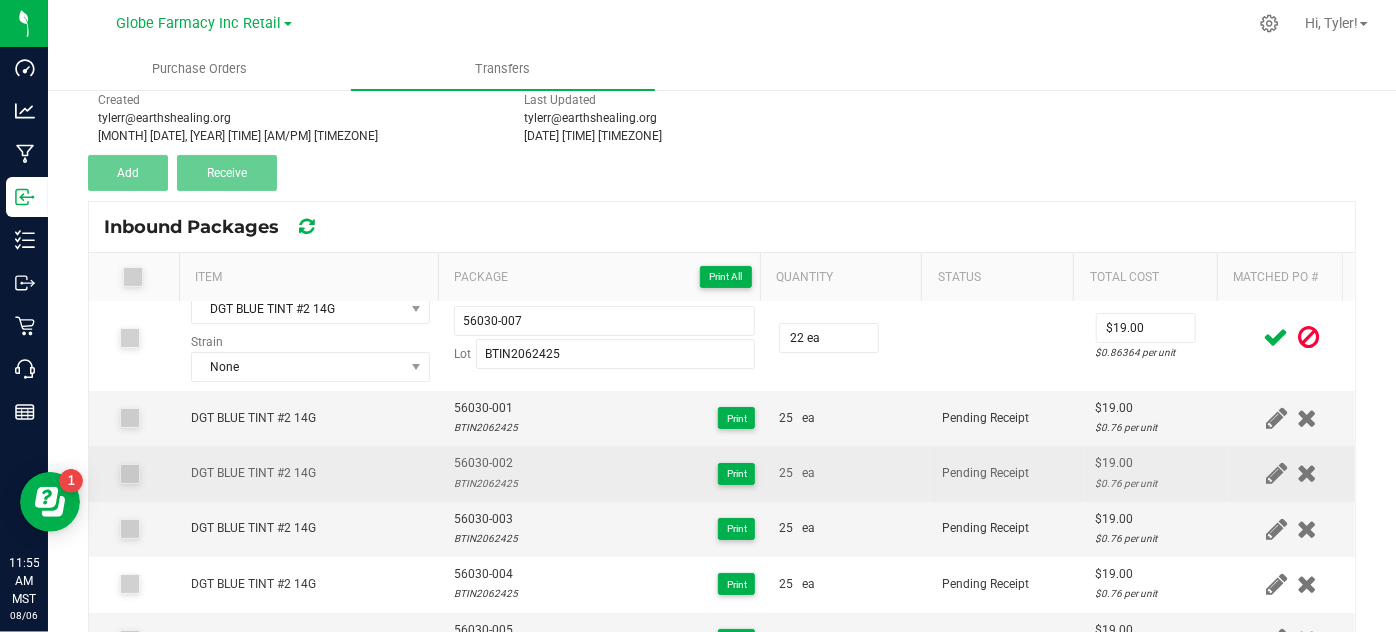 scroll, scrollTop: 32, scrollLeft: 0, axis: vertical 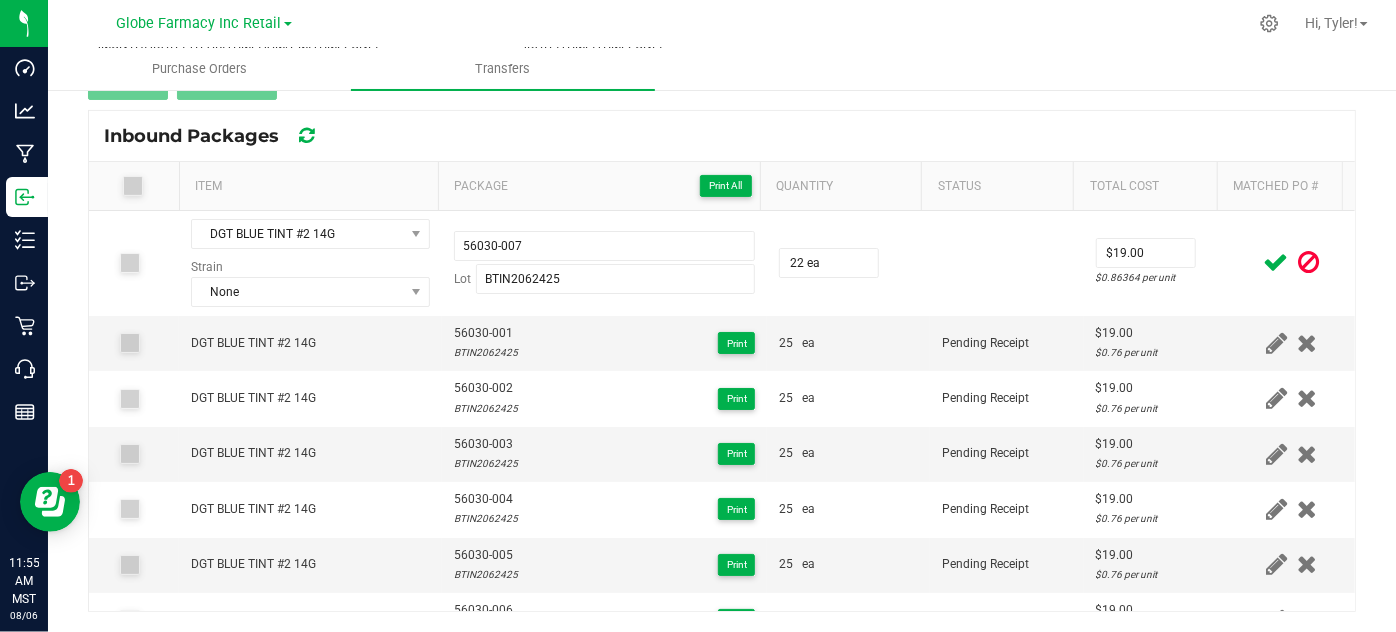 click at bounding box center (1276, 262) 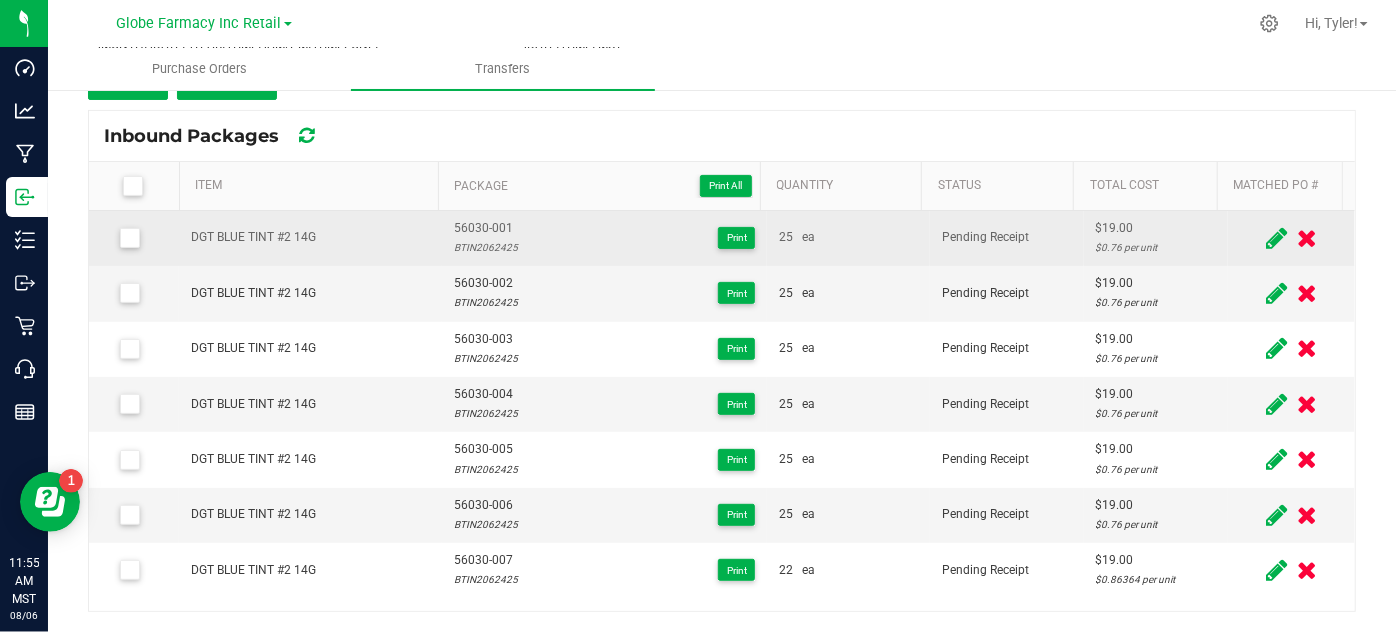 scroll, scrollTop: 135, scrollLeft: 0, axis: vertical 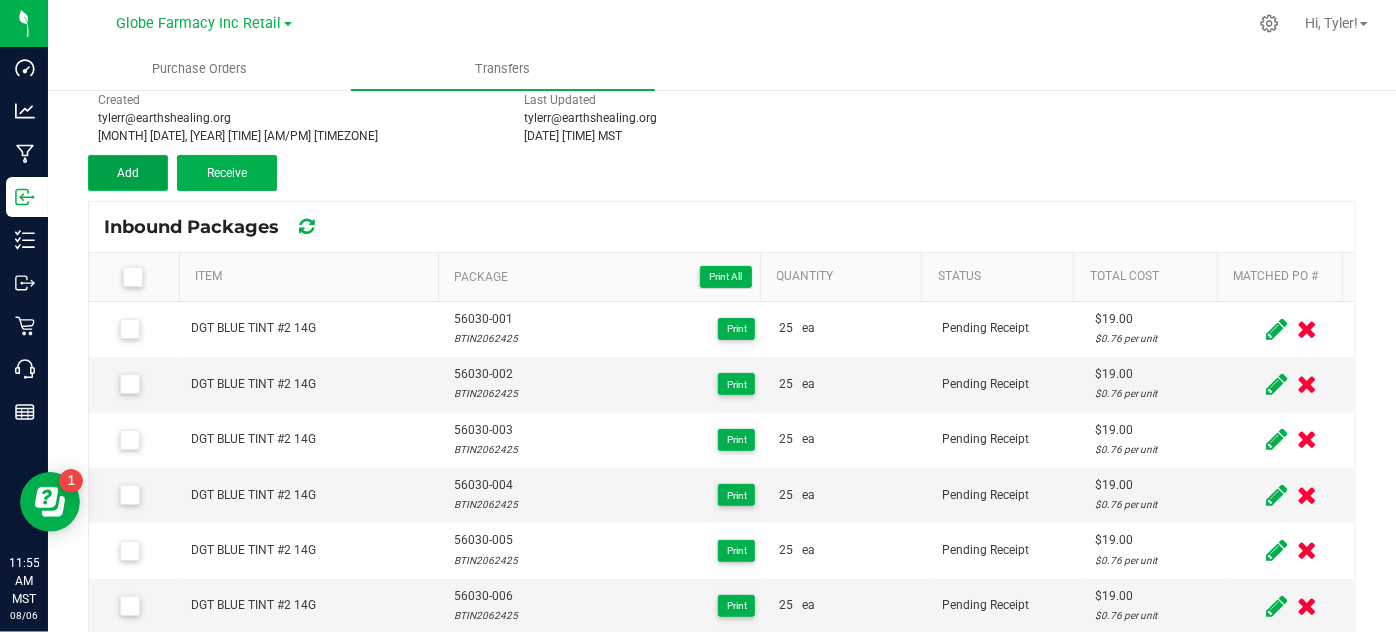 click on "Add" at bounding box center [128, 173] 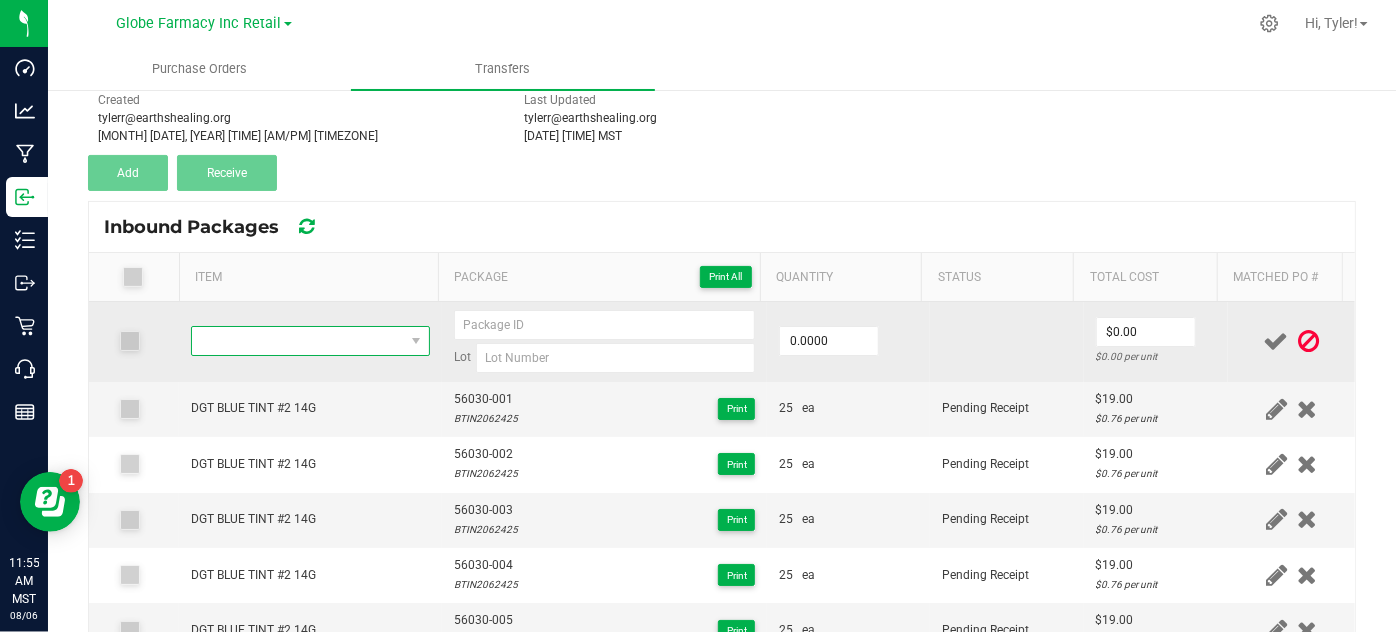 click at bounding box center [297, 341] 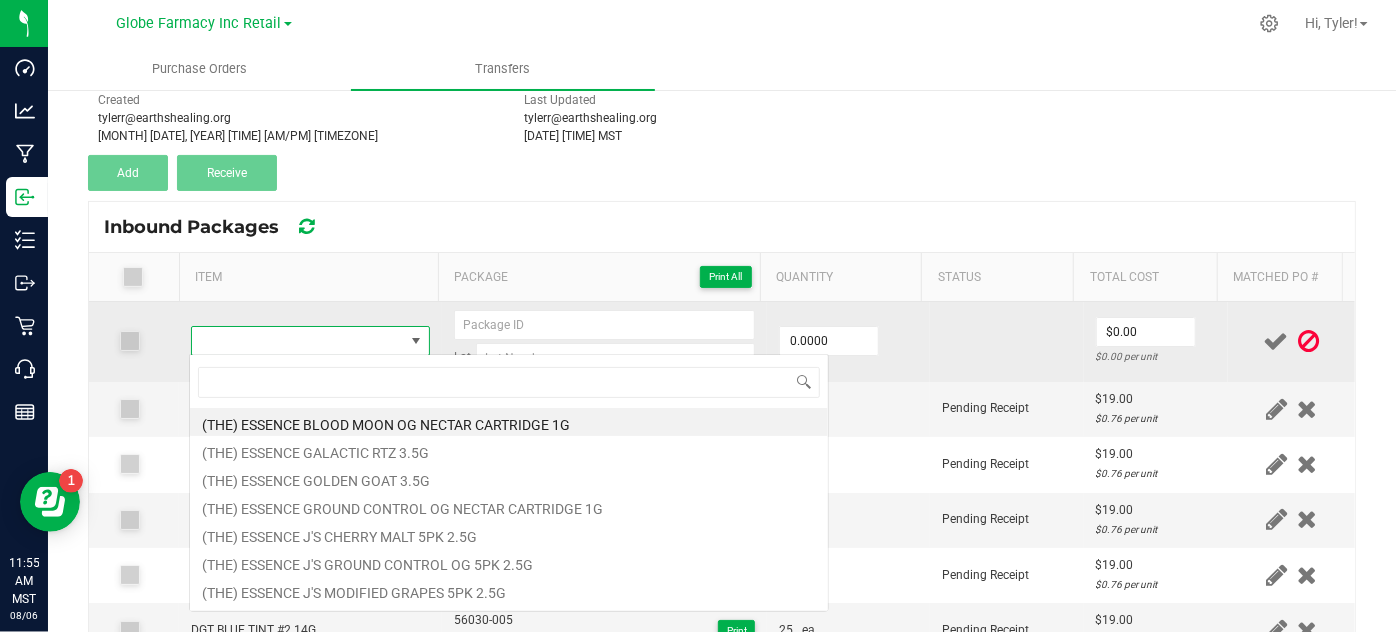 type on "DGT GEORGIA PETROL 3.5G" 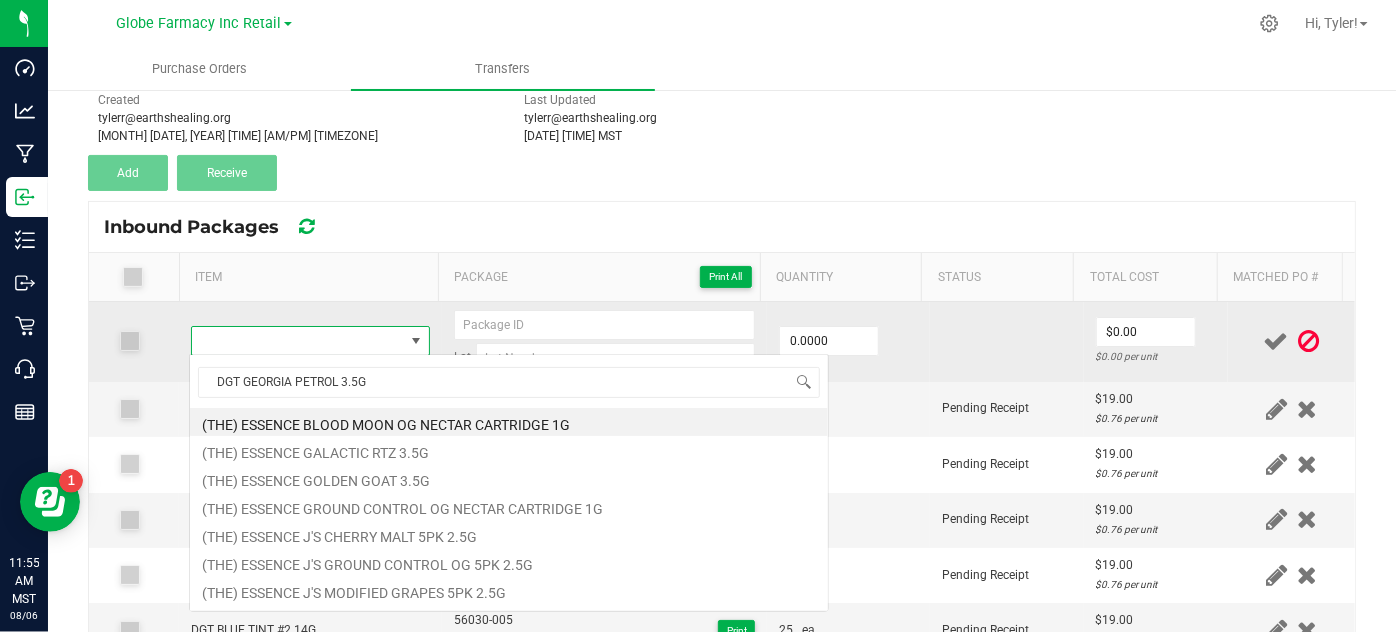 scroll, scrollTop: 99970, scrollLeft: 99767, axis: both 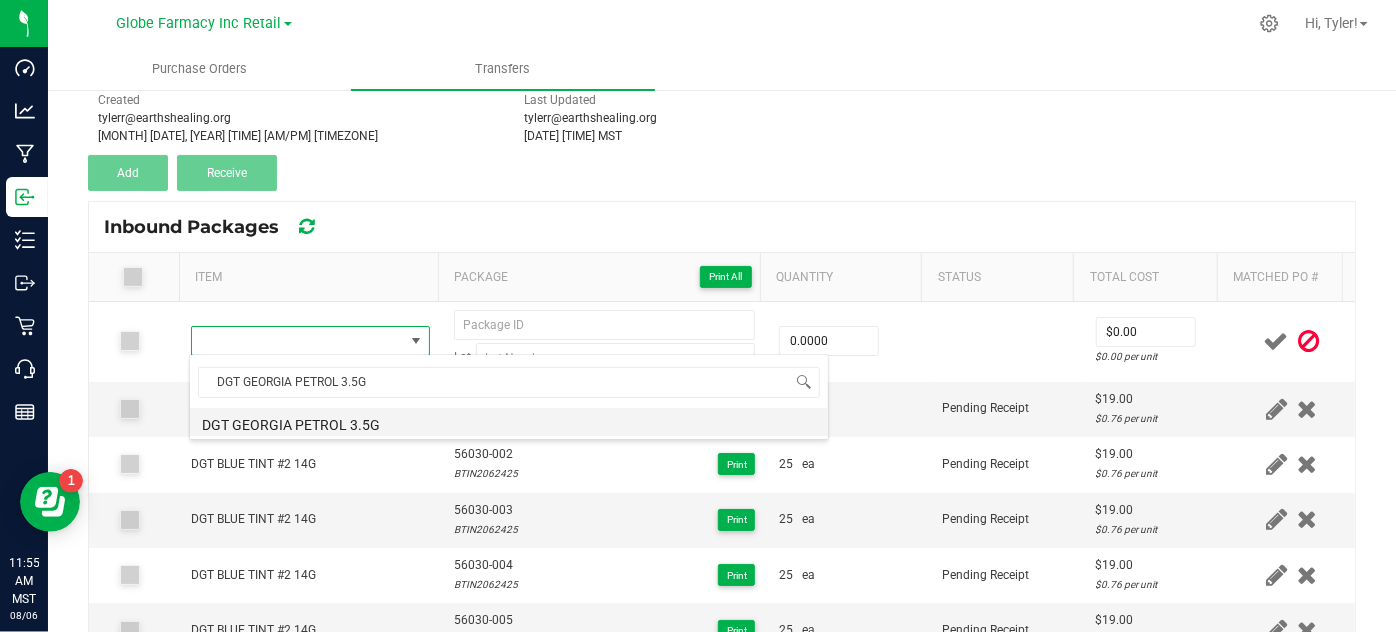 click on "DGT GEORGIA PETROL 3.5G" at bounding box center (509, 422) 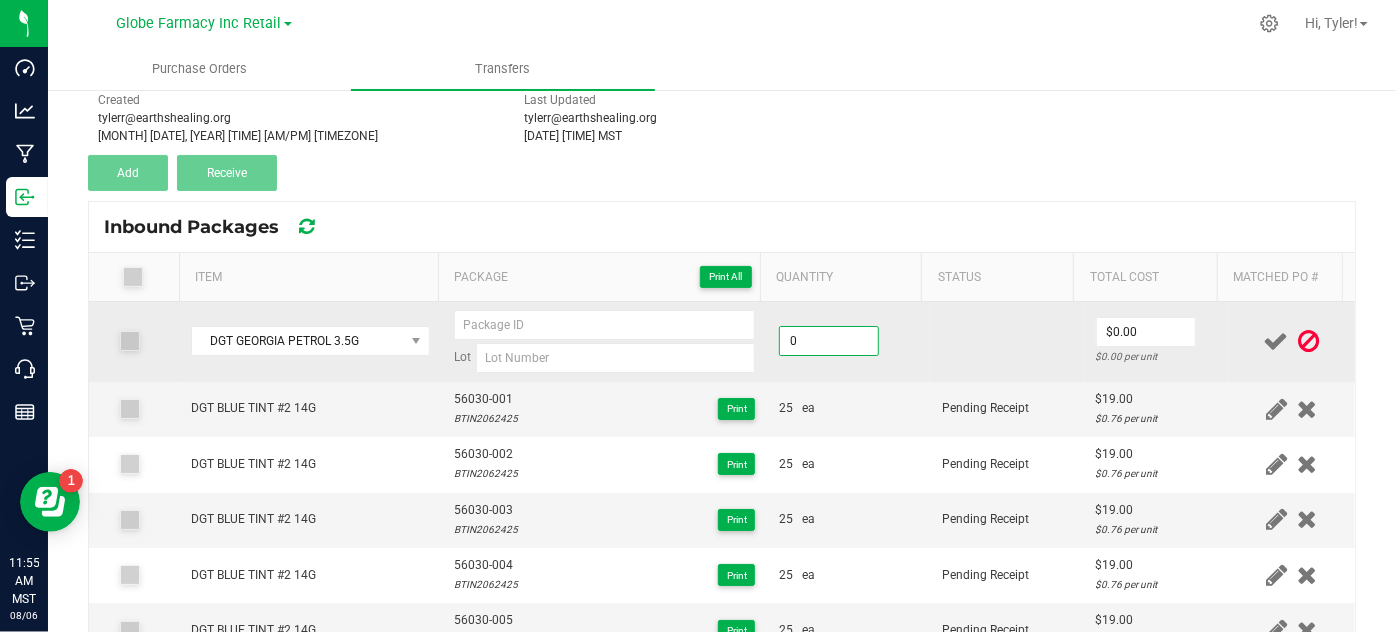 click on "0" at bounding box center [829, 341] 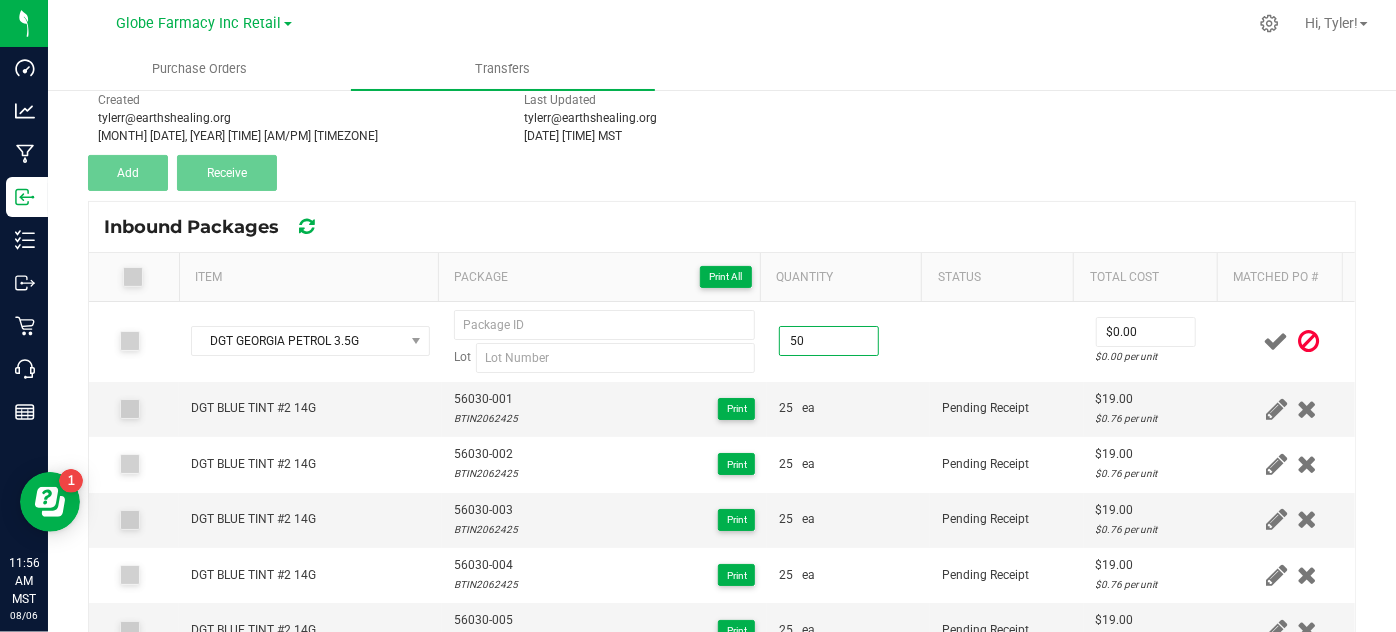 type on "50 ea" 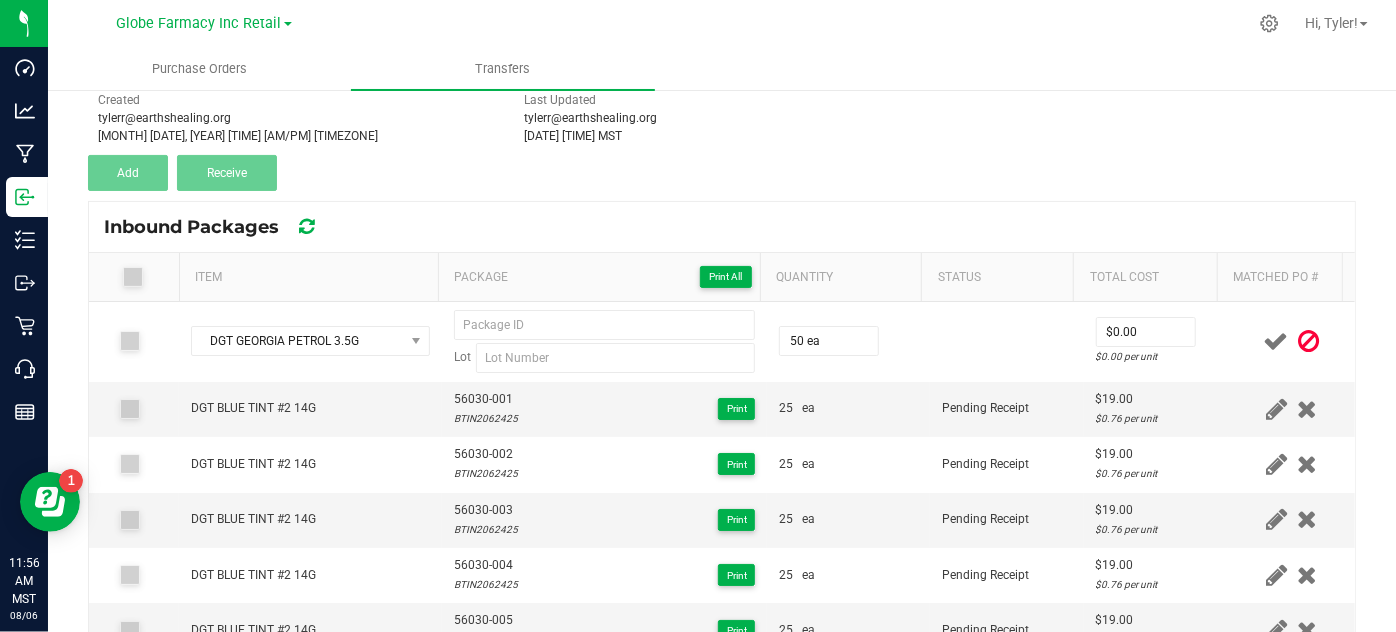 click on "Transfer #DGT FLOWER INV [NUMBER]   Pending Receipt
Void   Edit  Shipper Name Nature's Healing Center Inc. (Adult) (Dr.Greenthumb's) Shipper License 00000031ESCS44452076 Created [EMAIL] [DATE] [TIME] MST Last Updated [EMAIL] [DATE] [TIME] MST  Add   Receive" at bounding box center (722, 91) 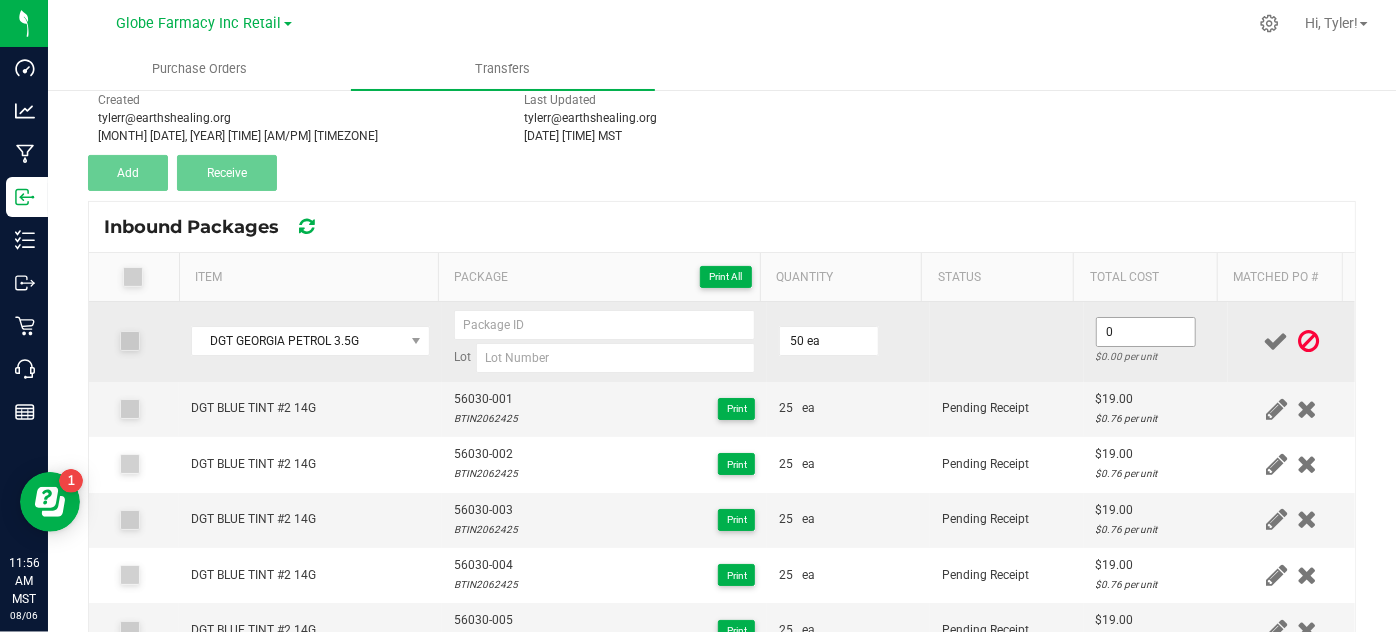 click on "0" at bounding box center [1146, 332] 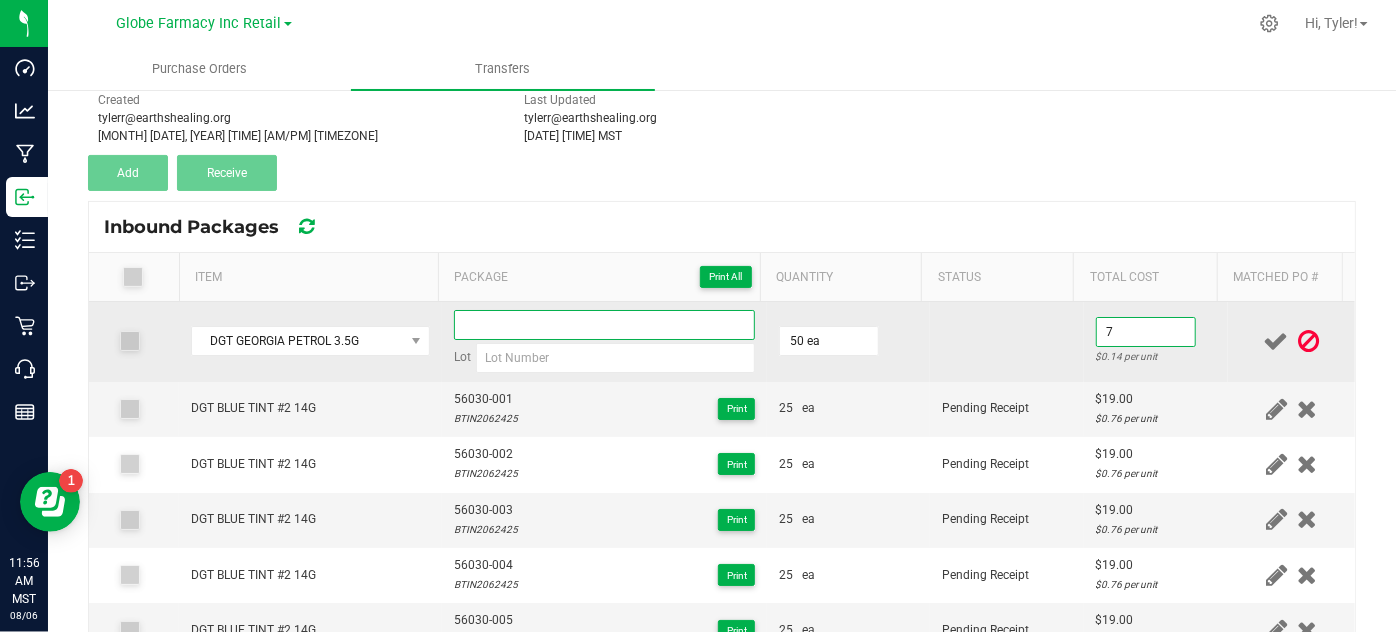 type on "$7.00" 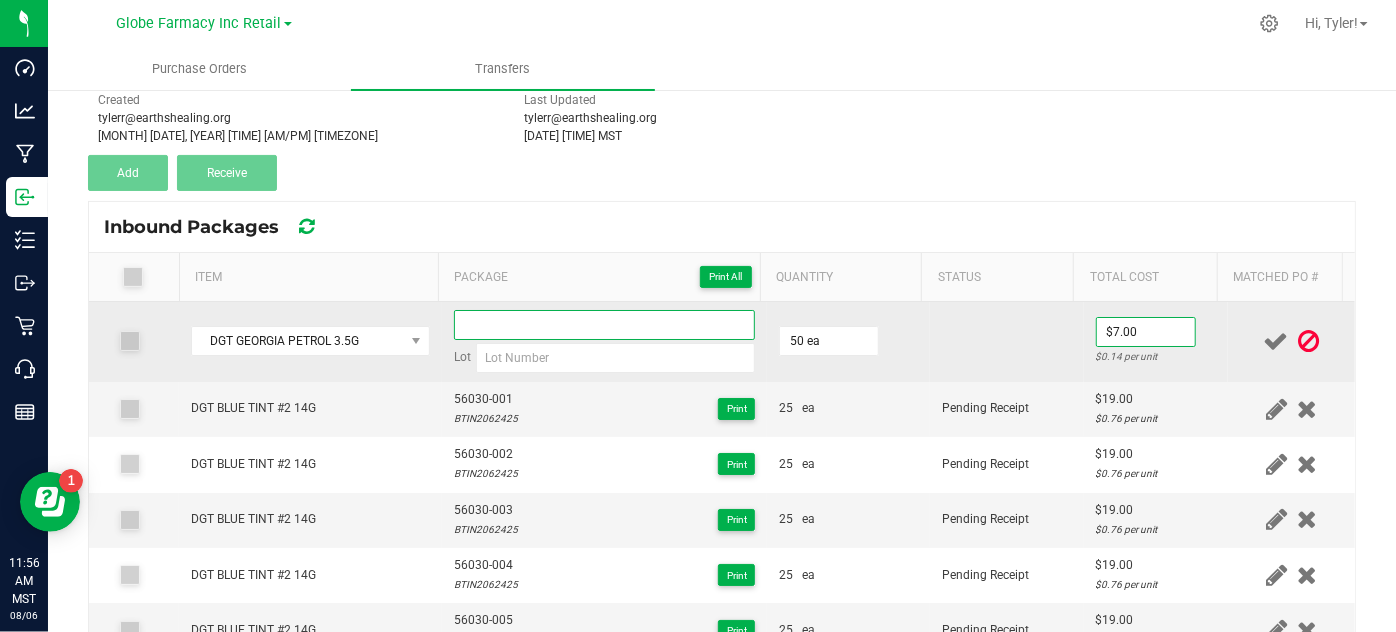 click at bounding box center [605, 325] 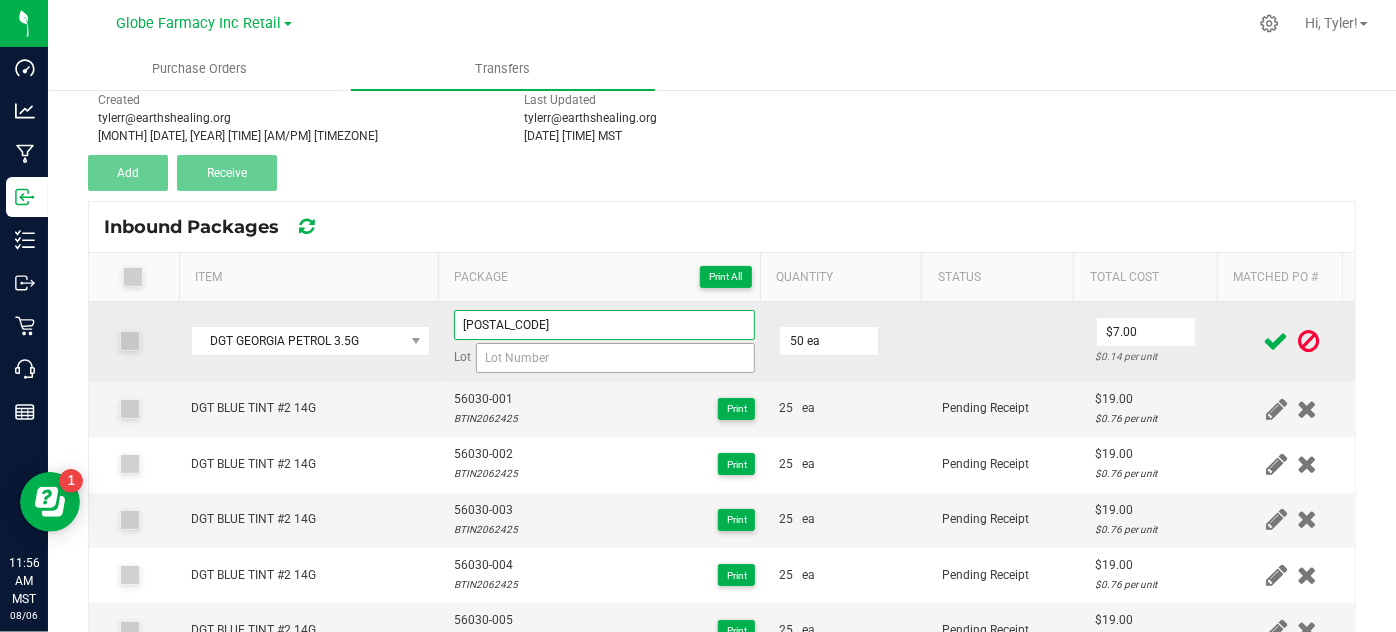 type on "[POSTAL_CODE]" 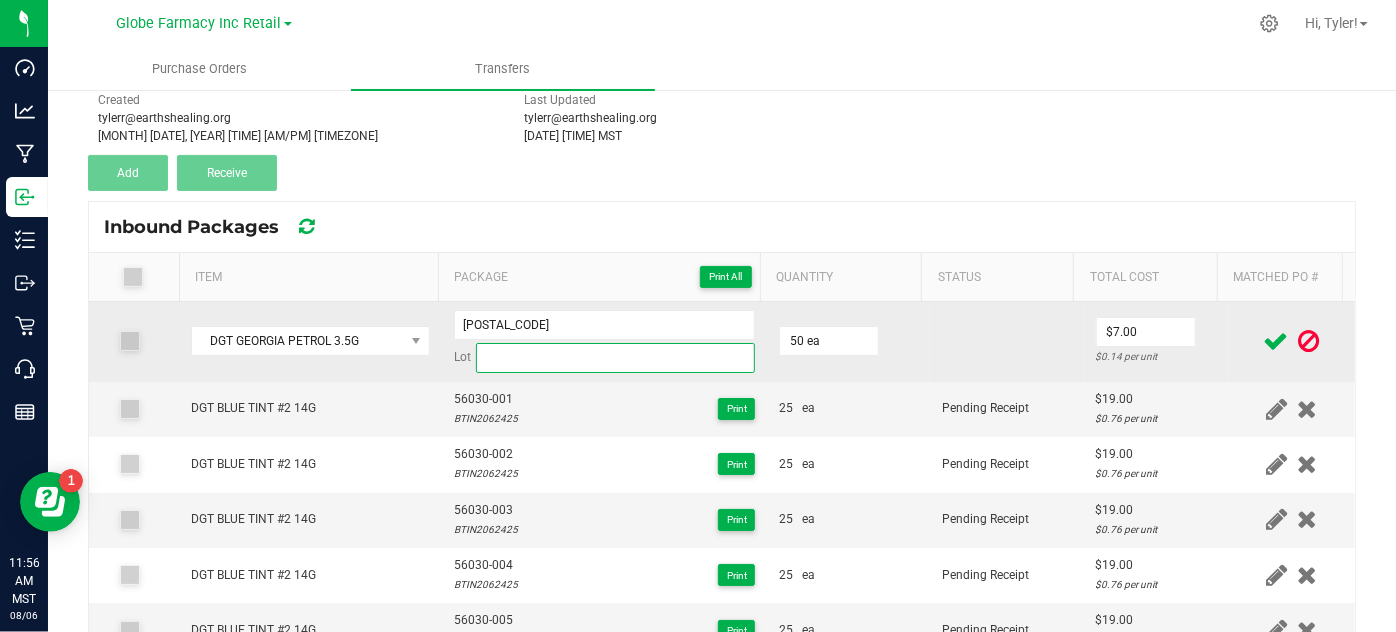 click at bounding box center (616, 358) 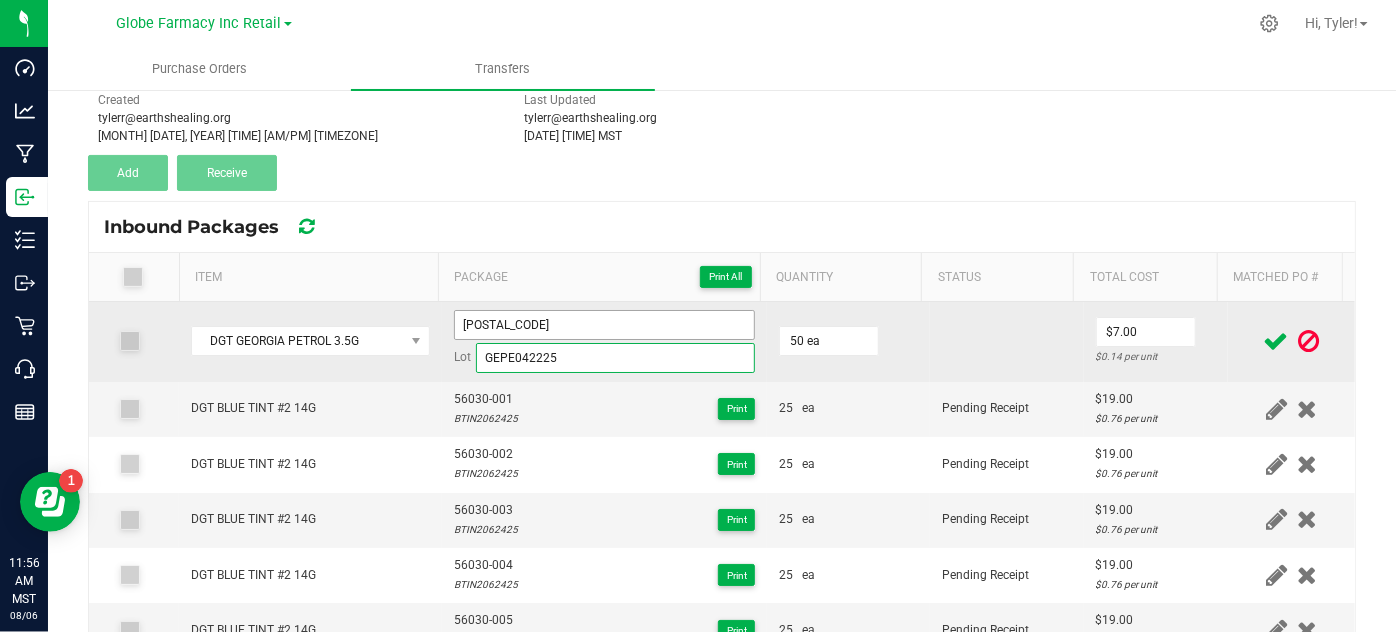 type on "GEPE042225" 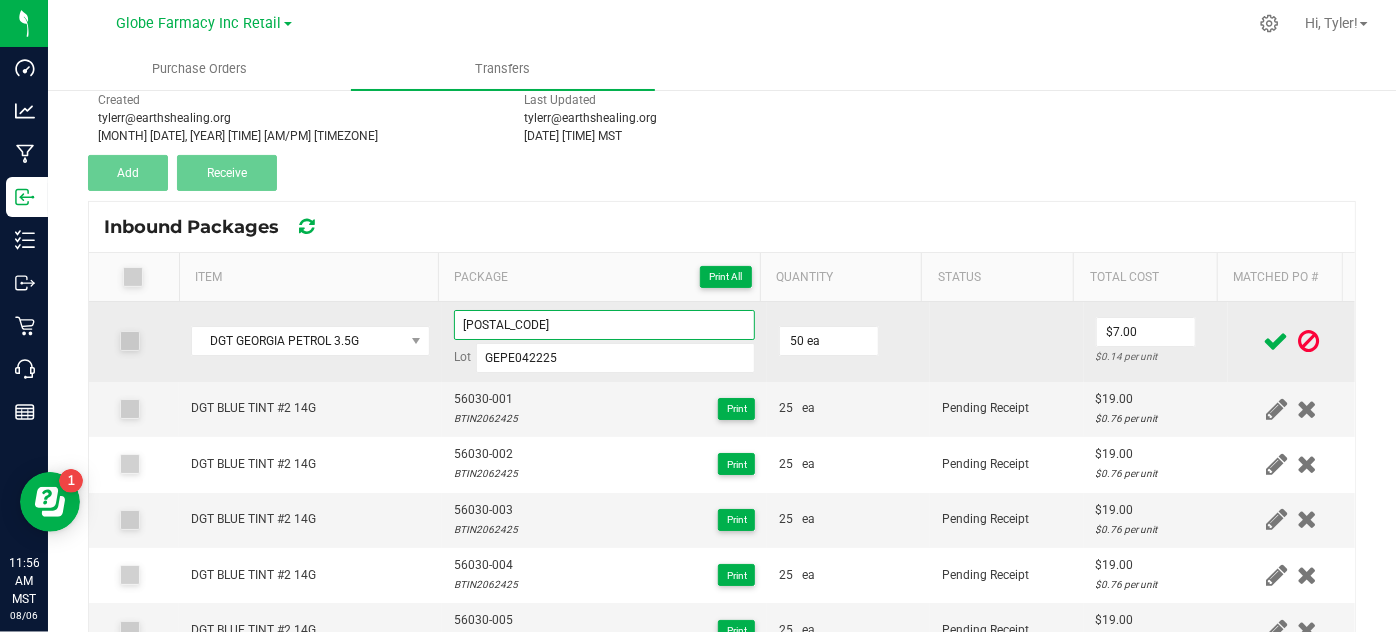 click on "[POSTAL_CODE]" at bounding box center (605, 325) 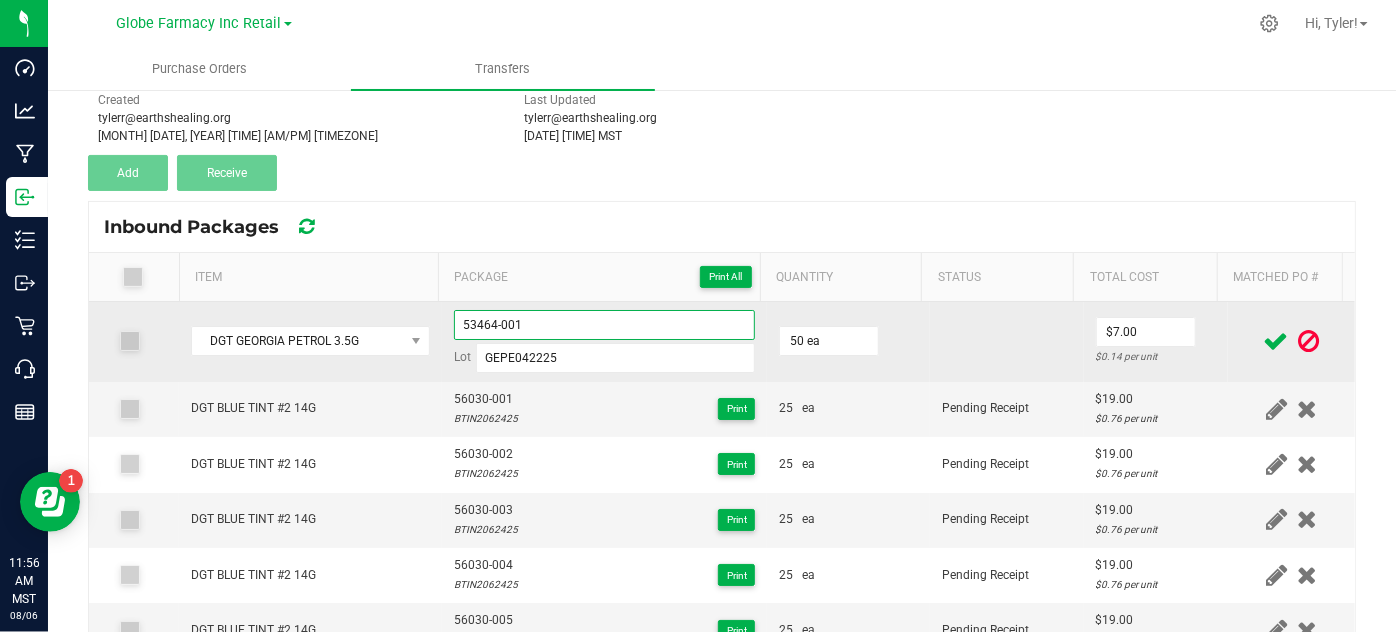 click on "53464-001" at bounding box center [605, 325] 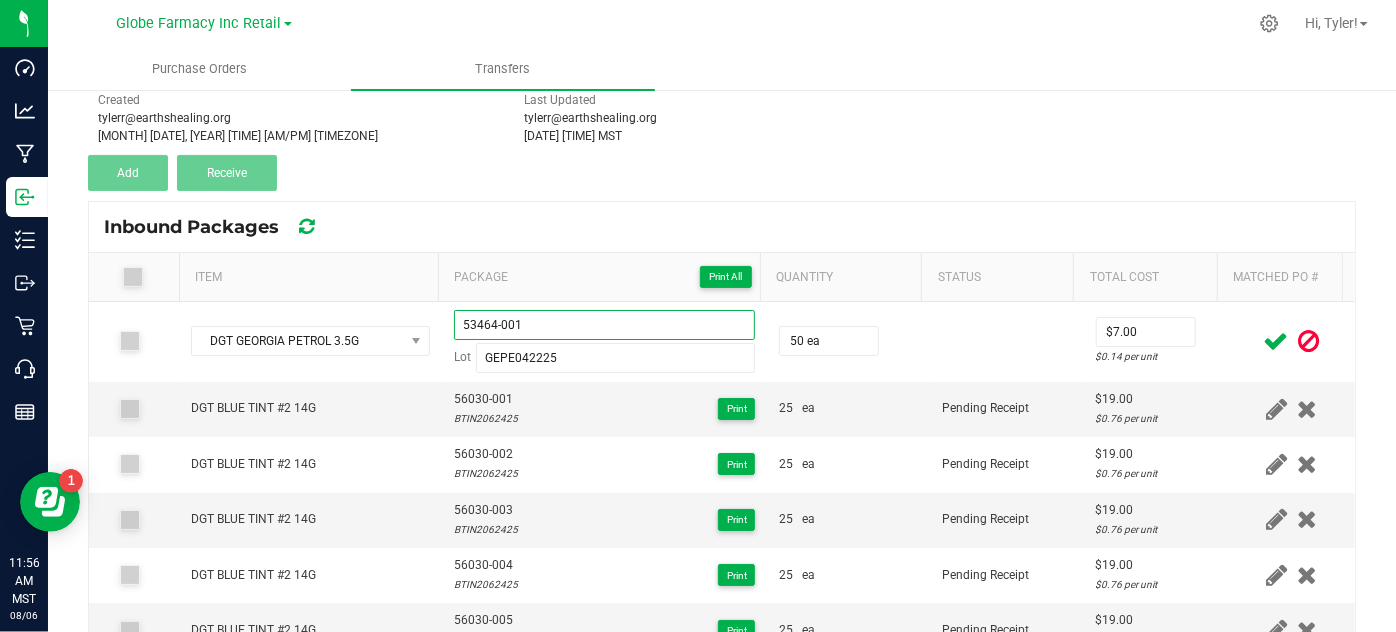 type on "53464-001" 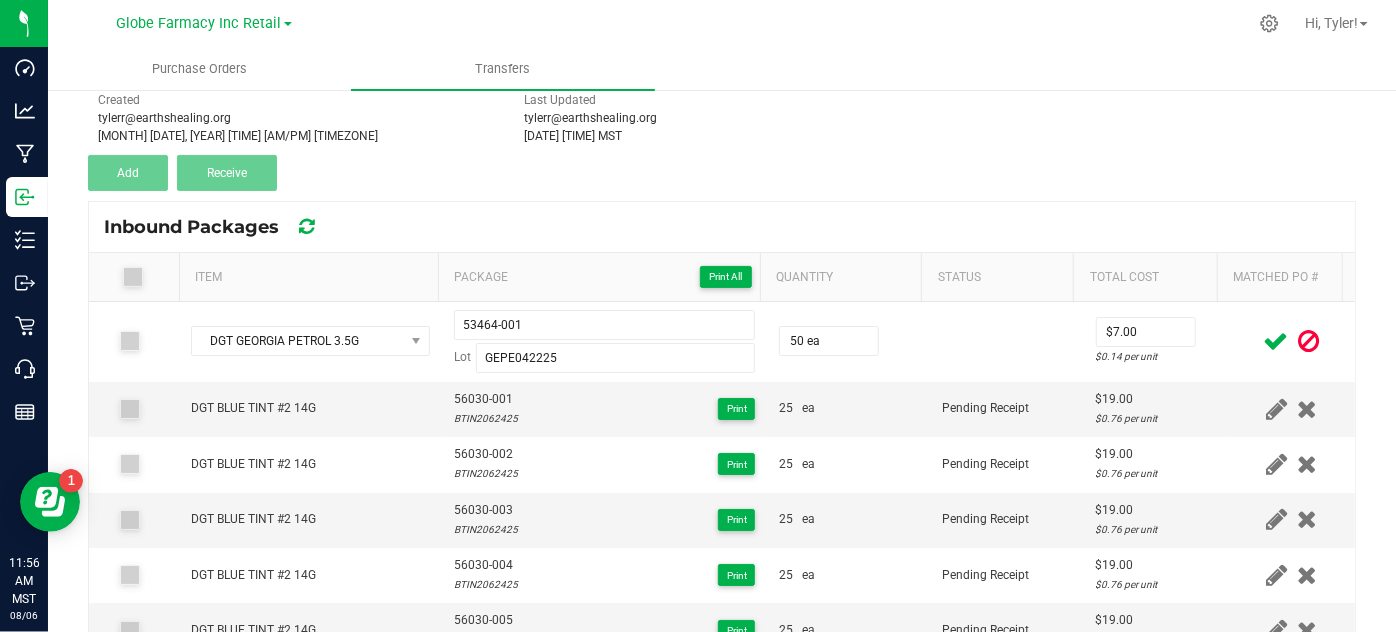 click at bounding box center (1276, 341) 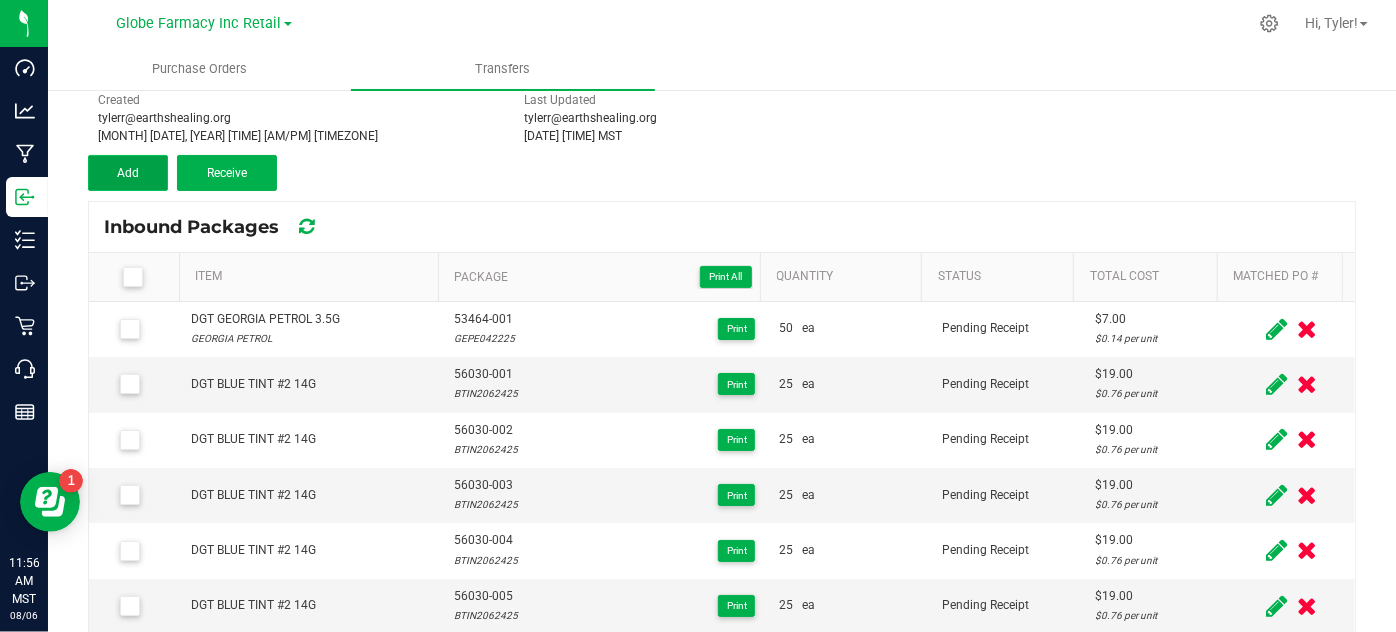 click on "Add" at bounding box center [128, 173] 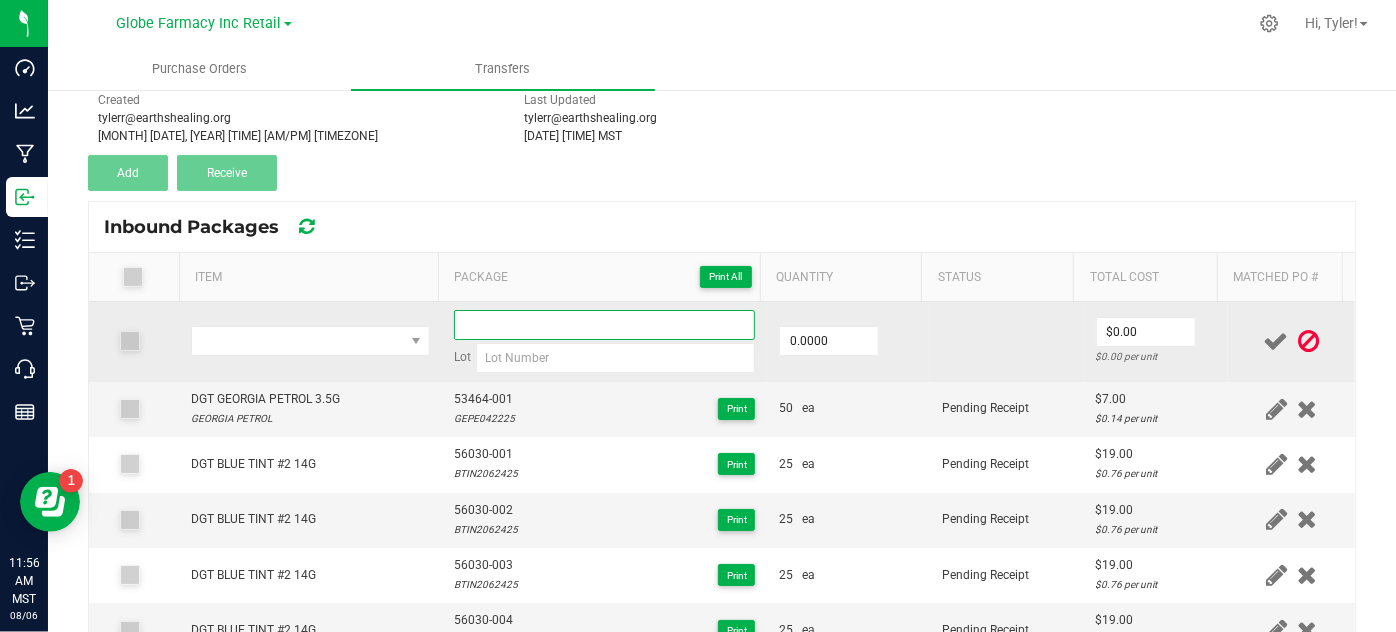 click at bounding box center (605, 325) 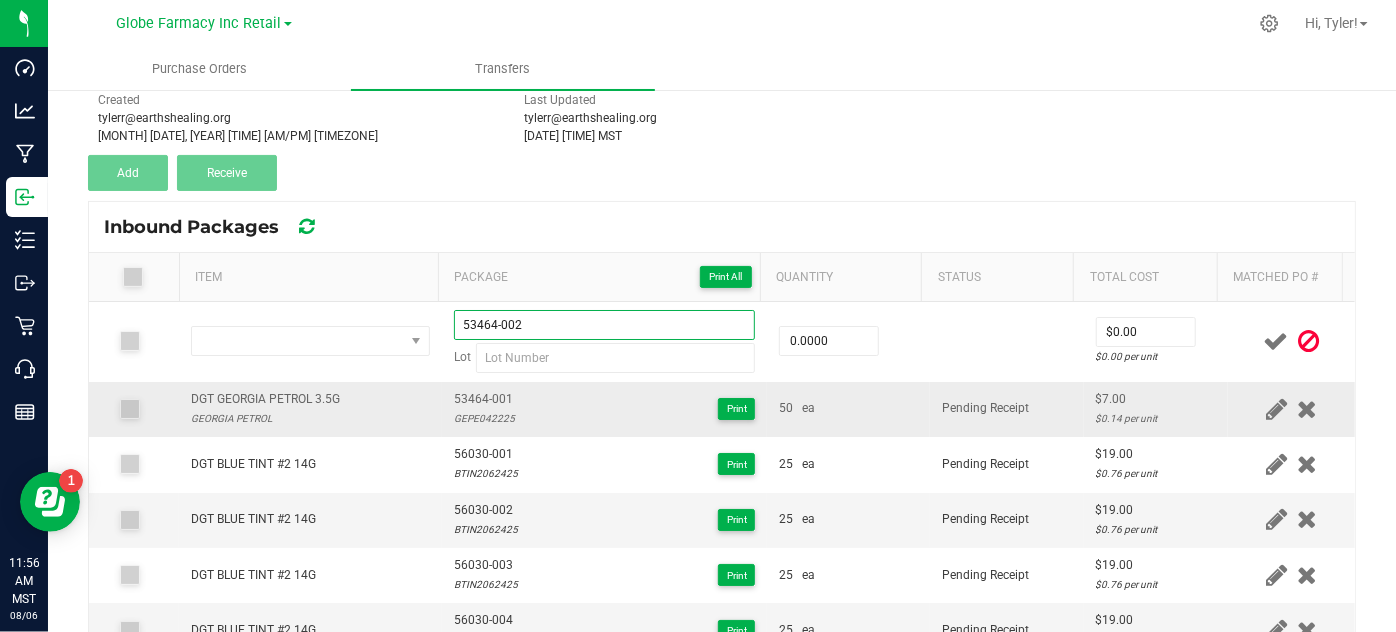 type on "53464-002" 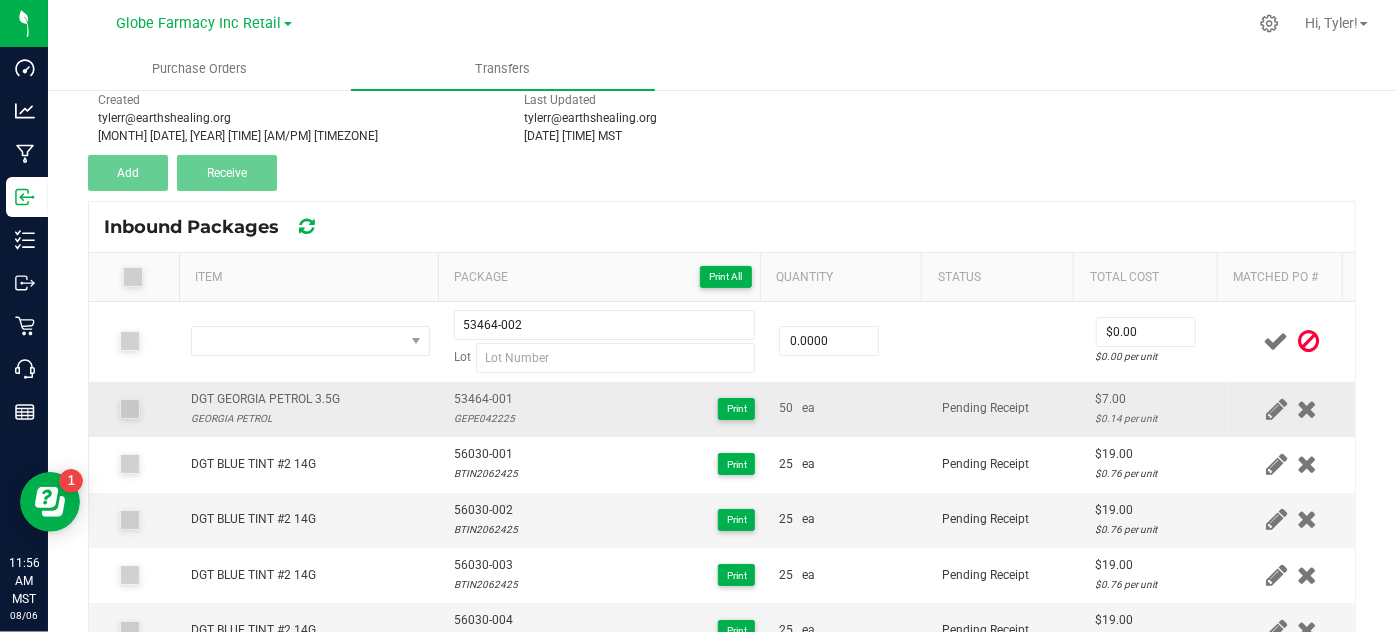 click on "DGT GEORGIA PETROL 3.5G" at bounding box center [265, 399] 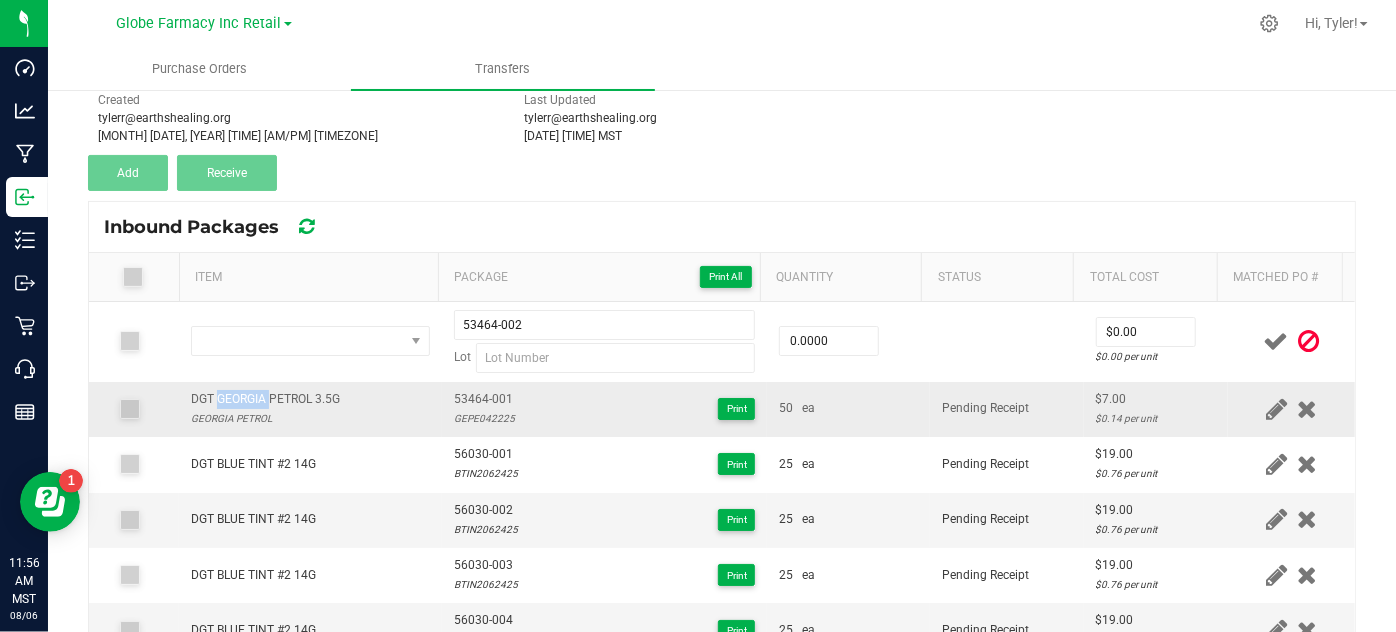 click on "DGT GEORGIA PETROL 3.5G" at bounding box center (265, 399) 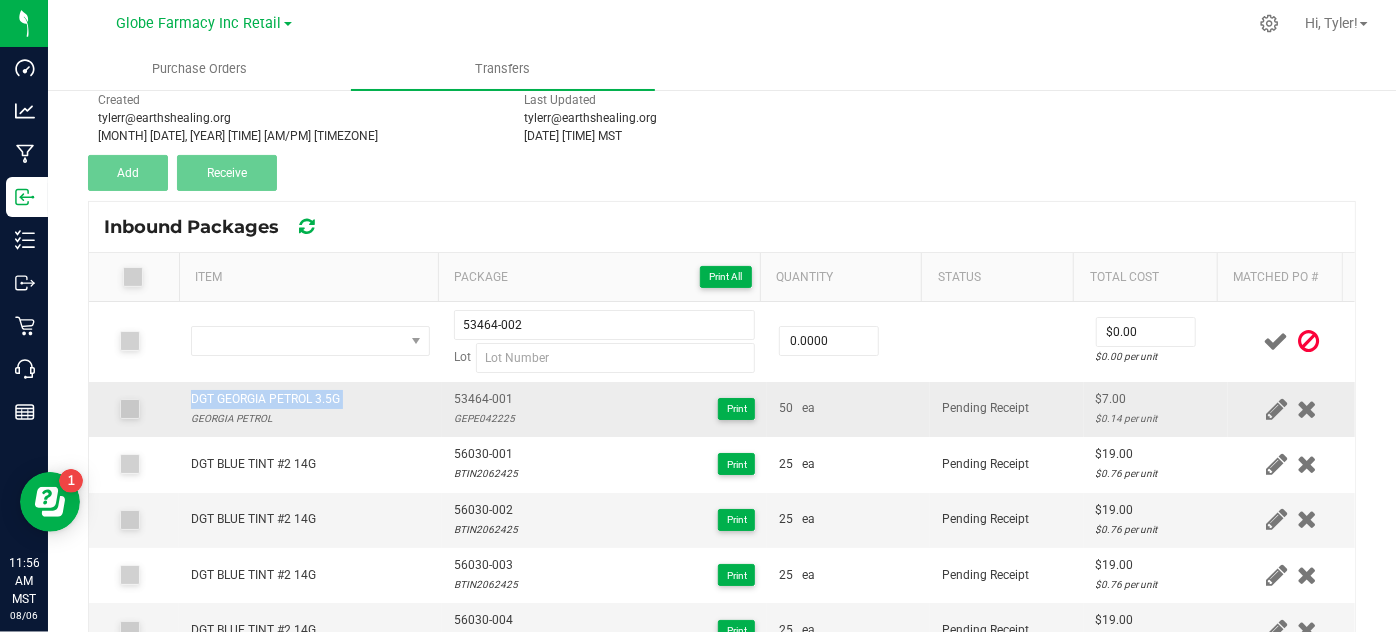 click on "DGT GEORGIA PETROL 3.5G" at bounding box center (265, 399) 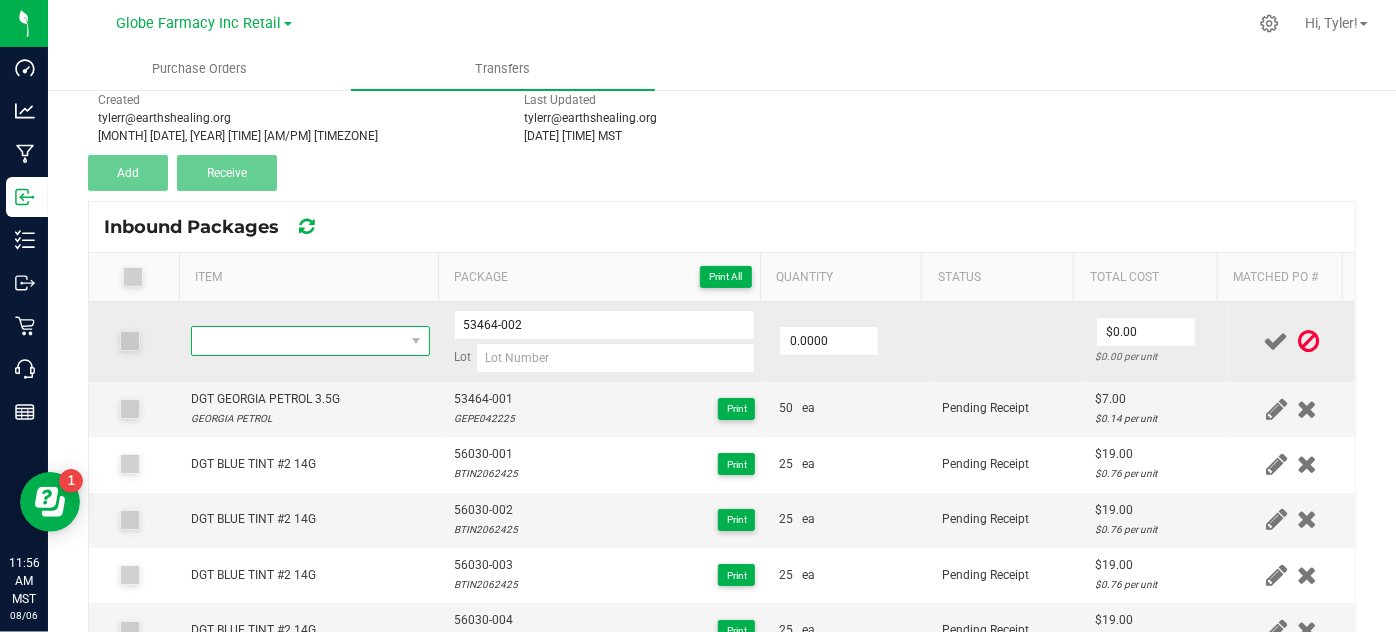 click at bounding box center [297, 341] 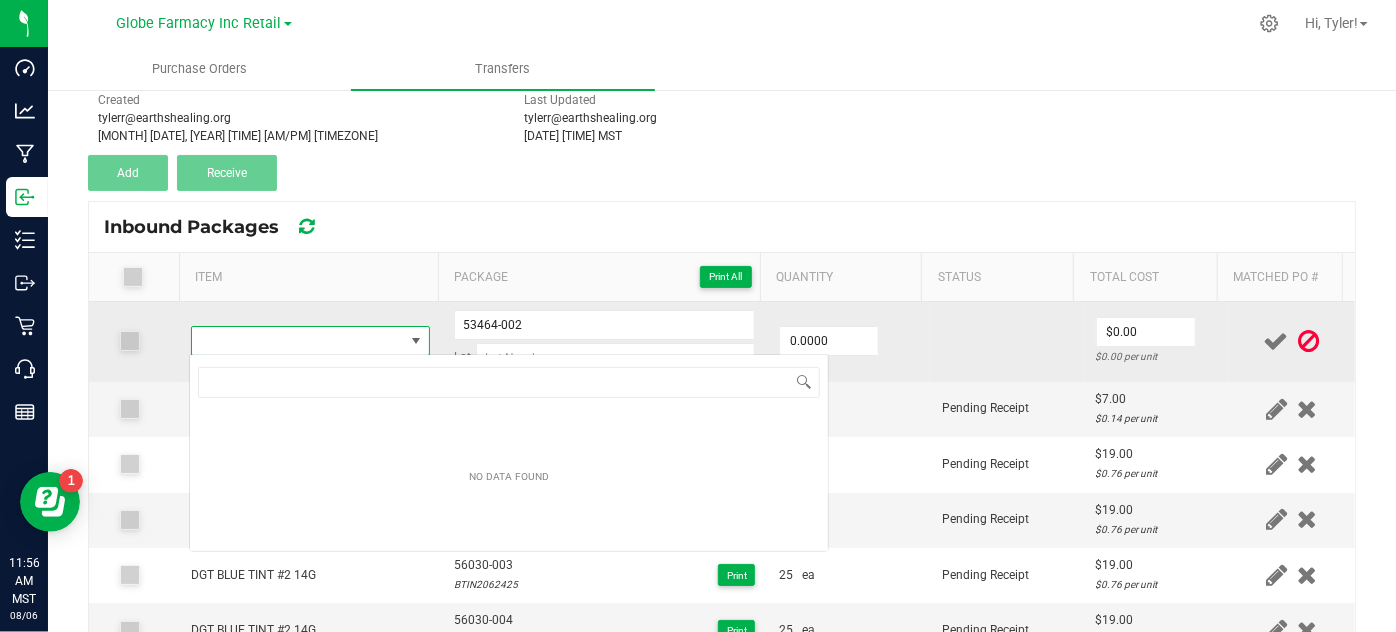 scroll, scrollTop: 99970, scrollLeft: 99767, axis: both 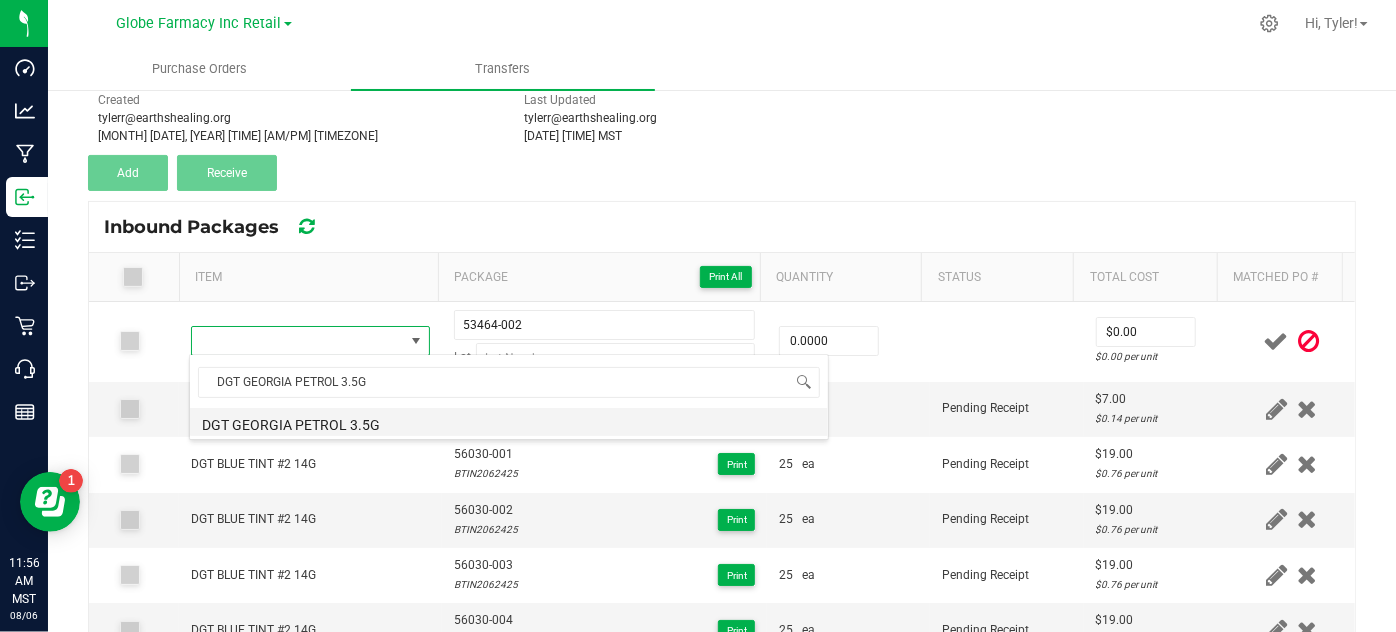 click on "DGT GEORGIA PETROL 3.5G" at bounding box center [509, 422] 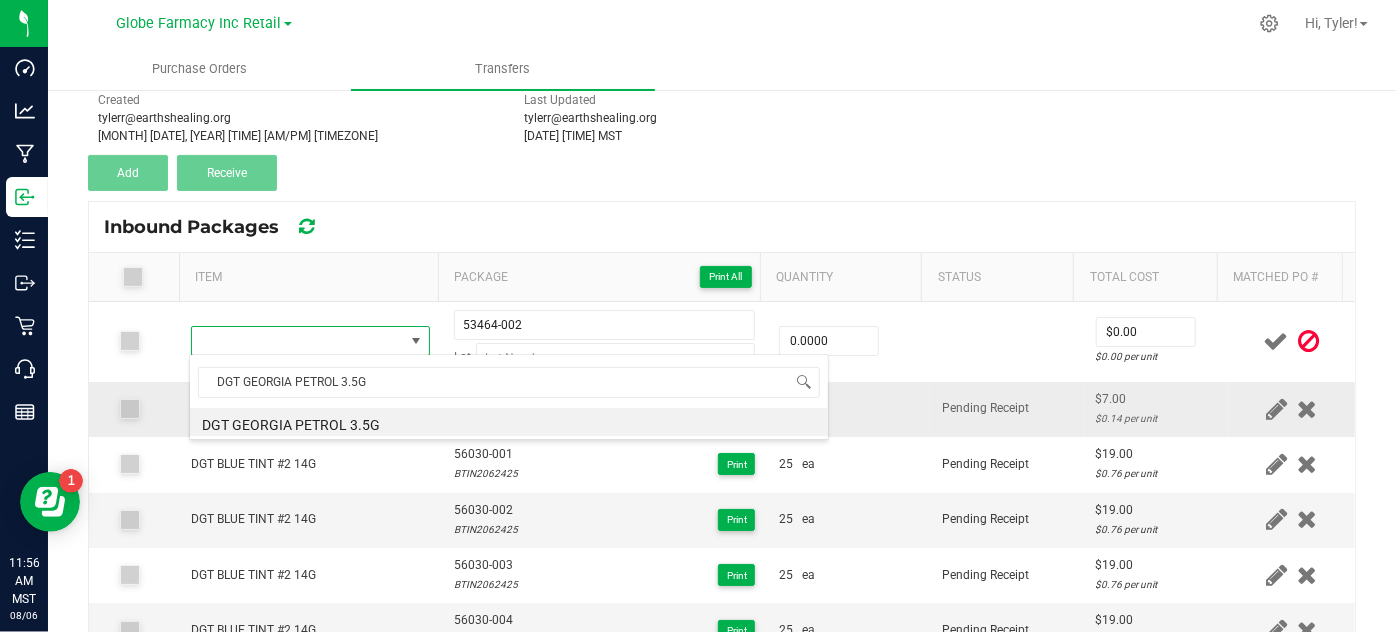 type on "0 ea" 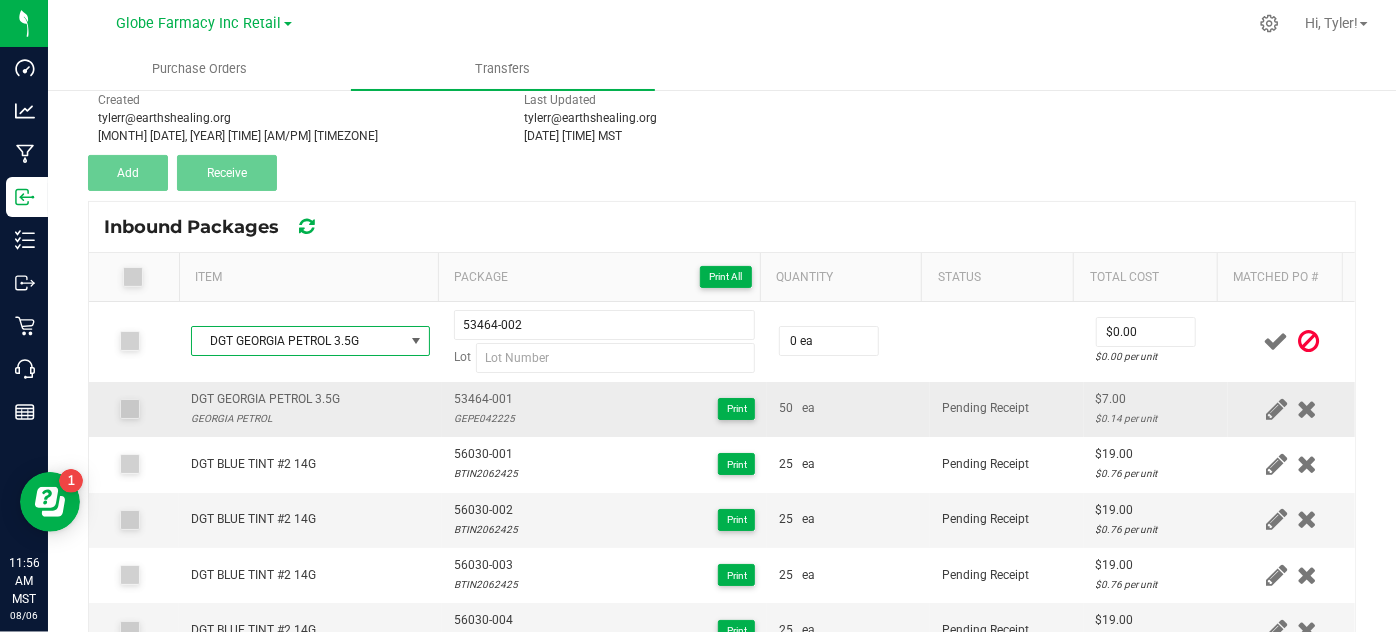 click on "GEPE042225" at bounding box center [484, 418] 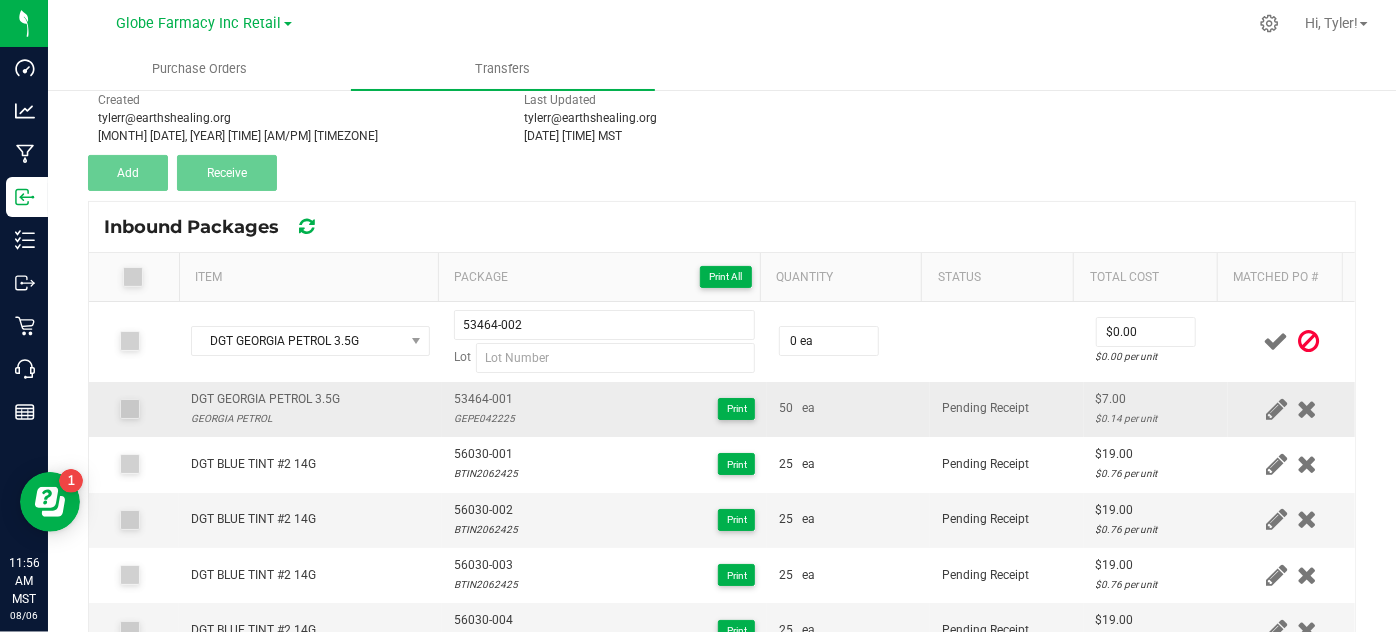 click on "GEPE042225" at bounding box center [484, 418] 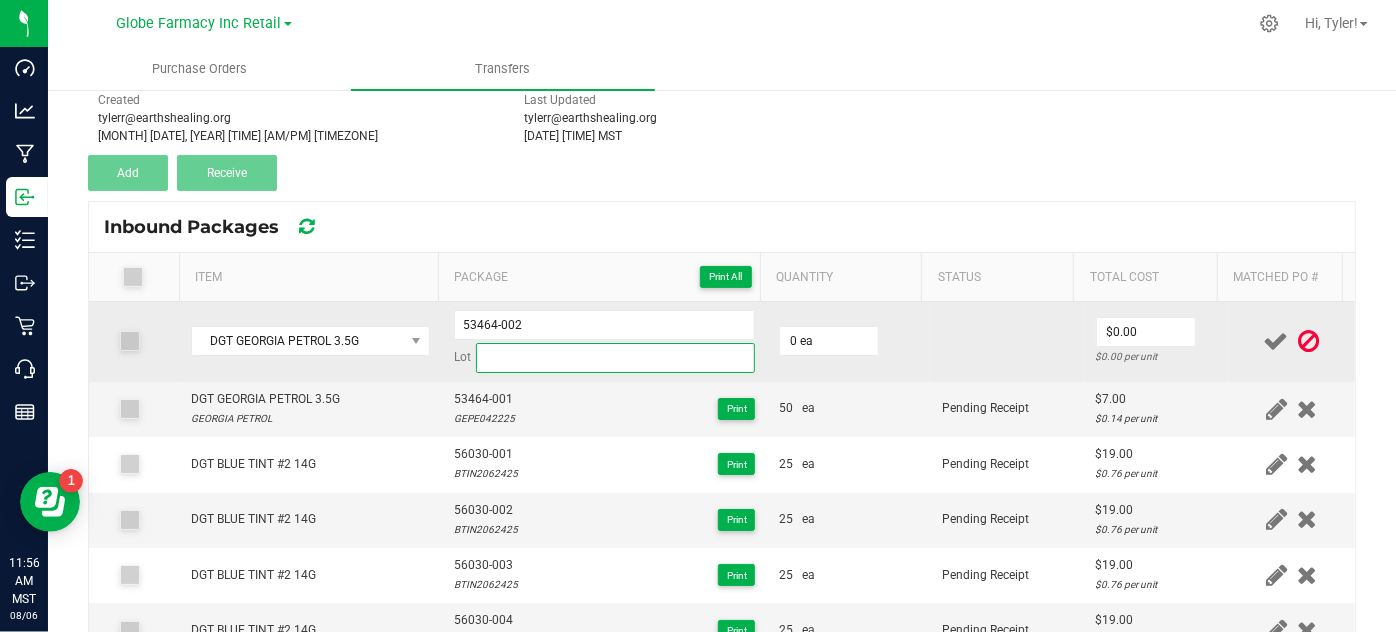 click at bounding box center [616, 358] 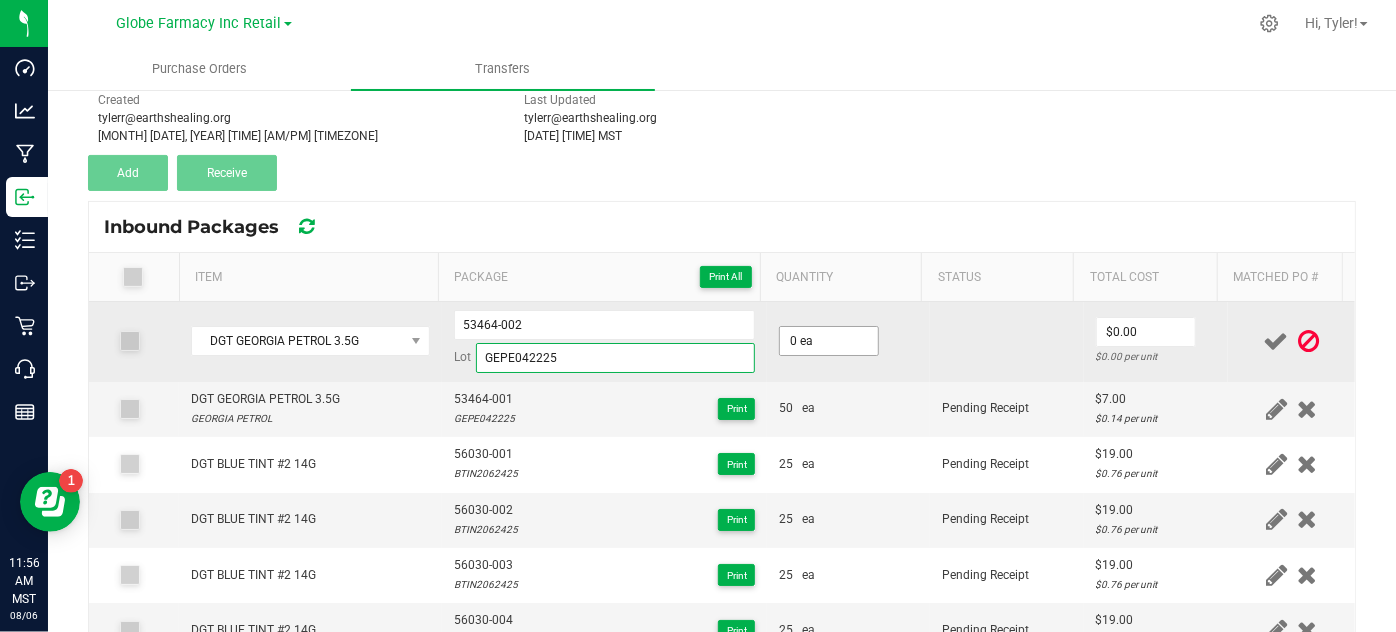 type on "GEPE042225" 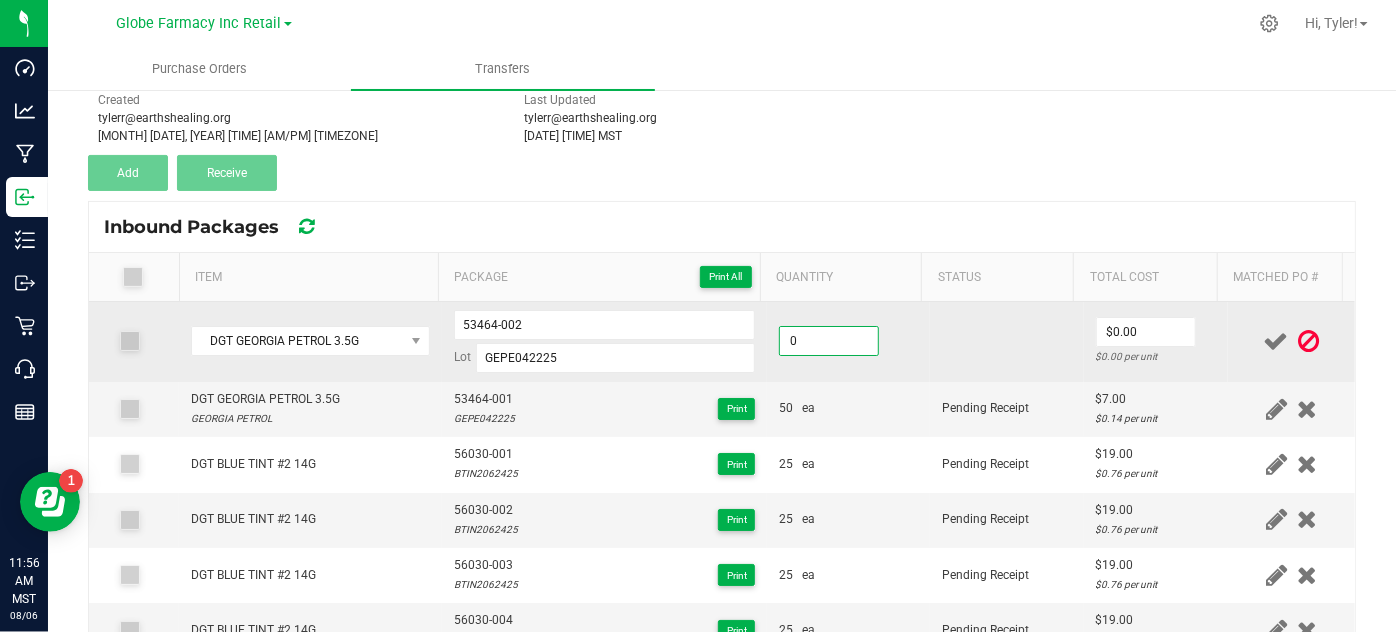 click on "0" at bounding box center [829, 341] 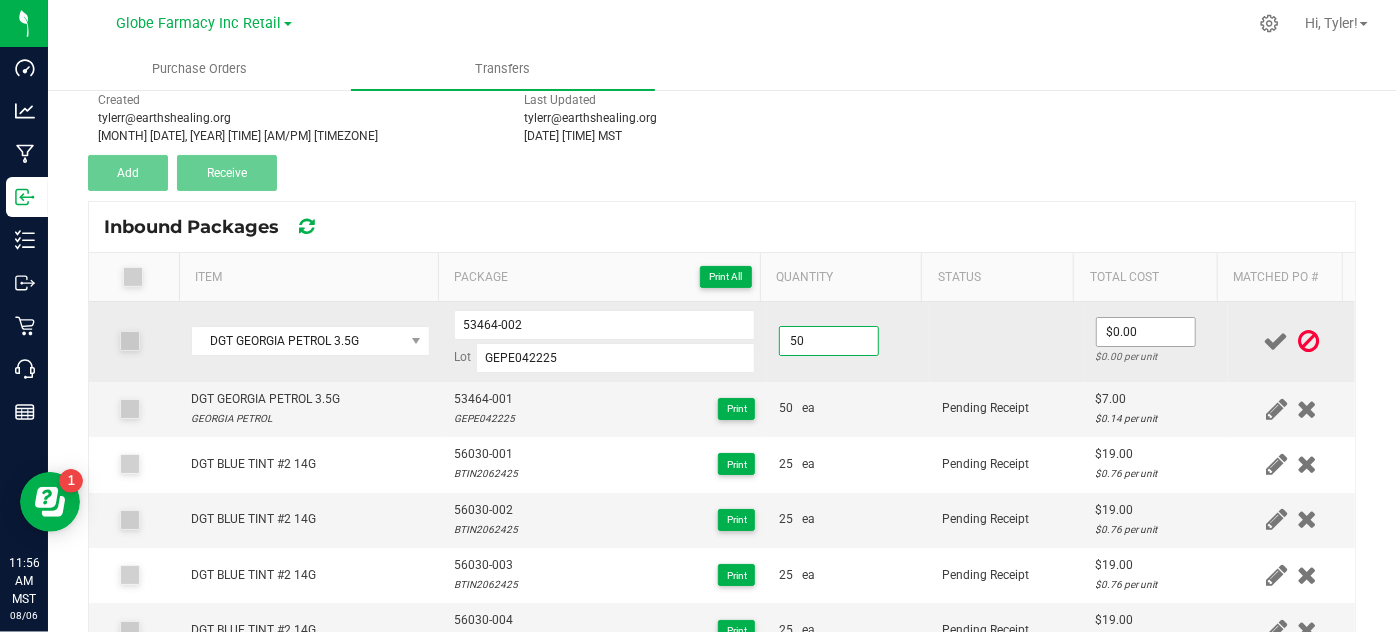 type on "50 ea" 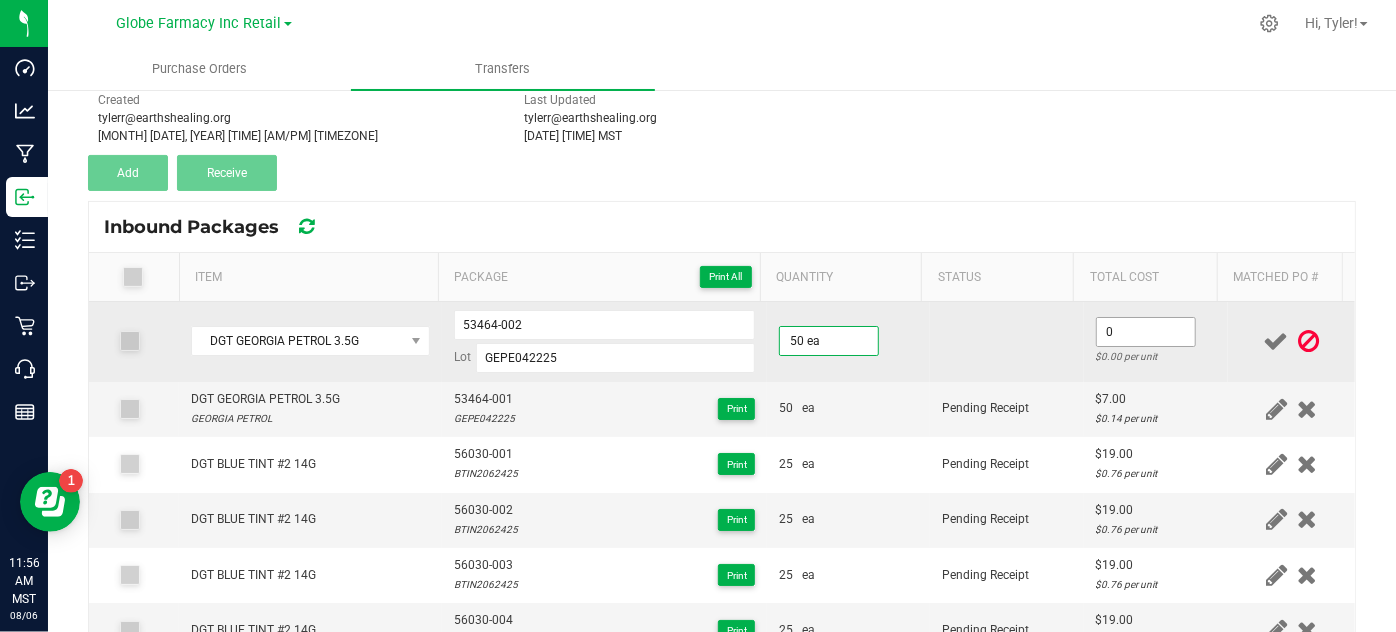 click on "0" at bounding box center (1146, 332) 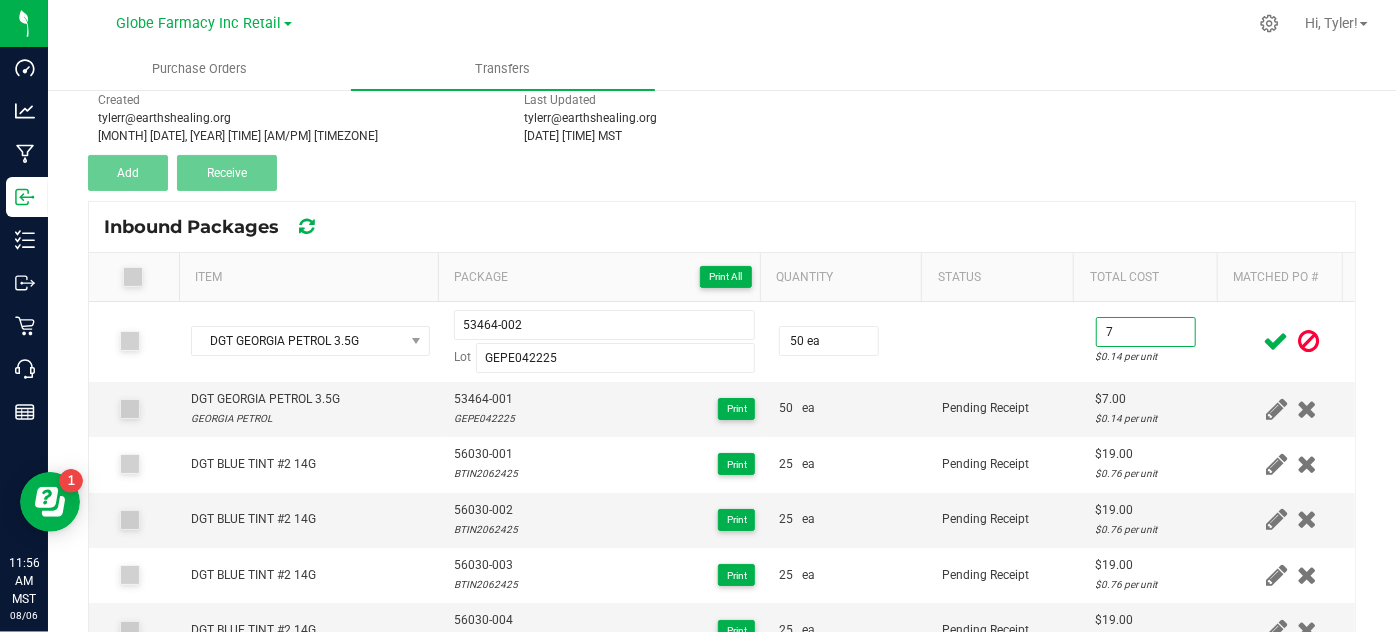 type on "$7.00" 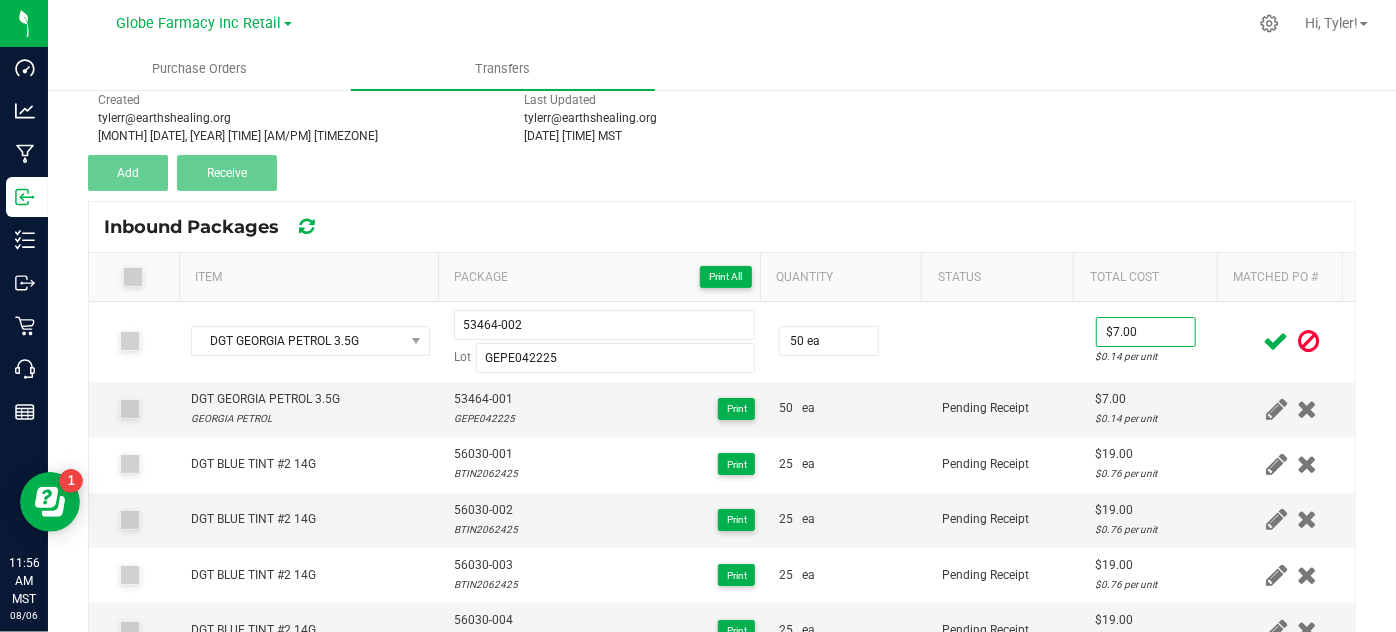click at bounding box center [1276, 341] 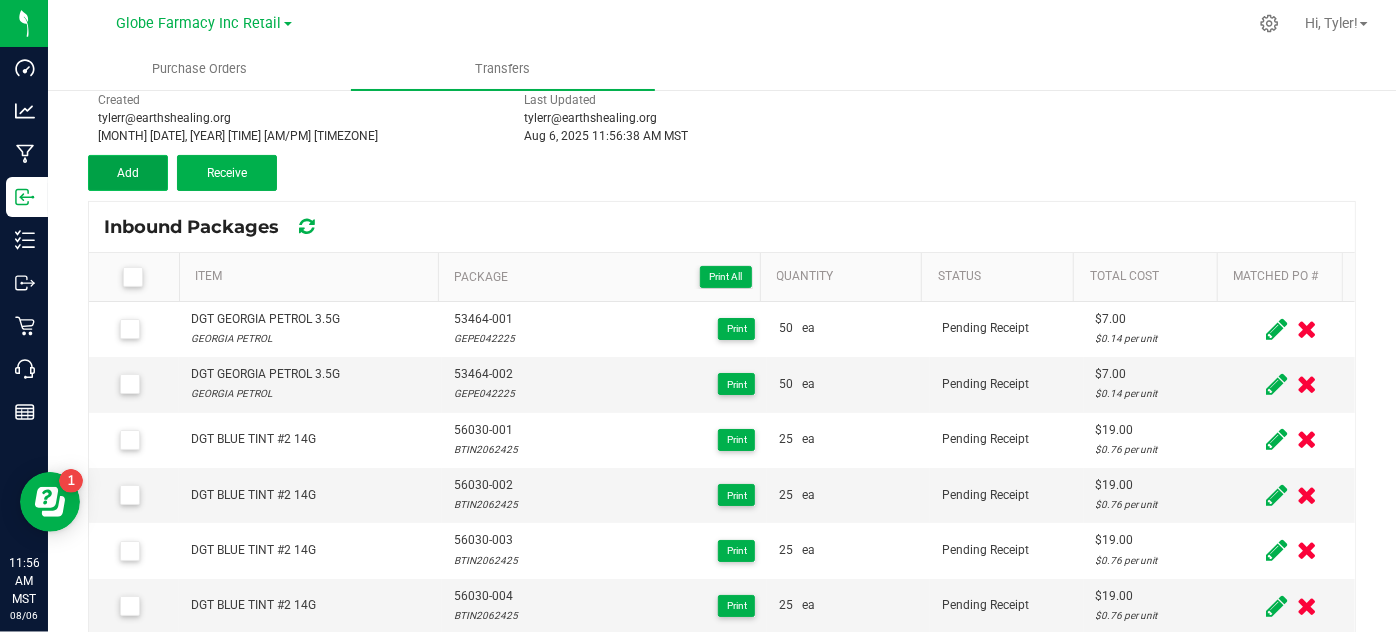 click on "Add" at bounding box center [128, 173] 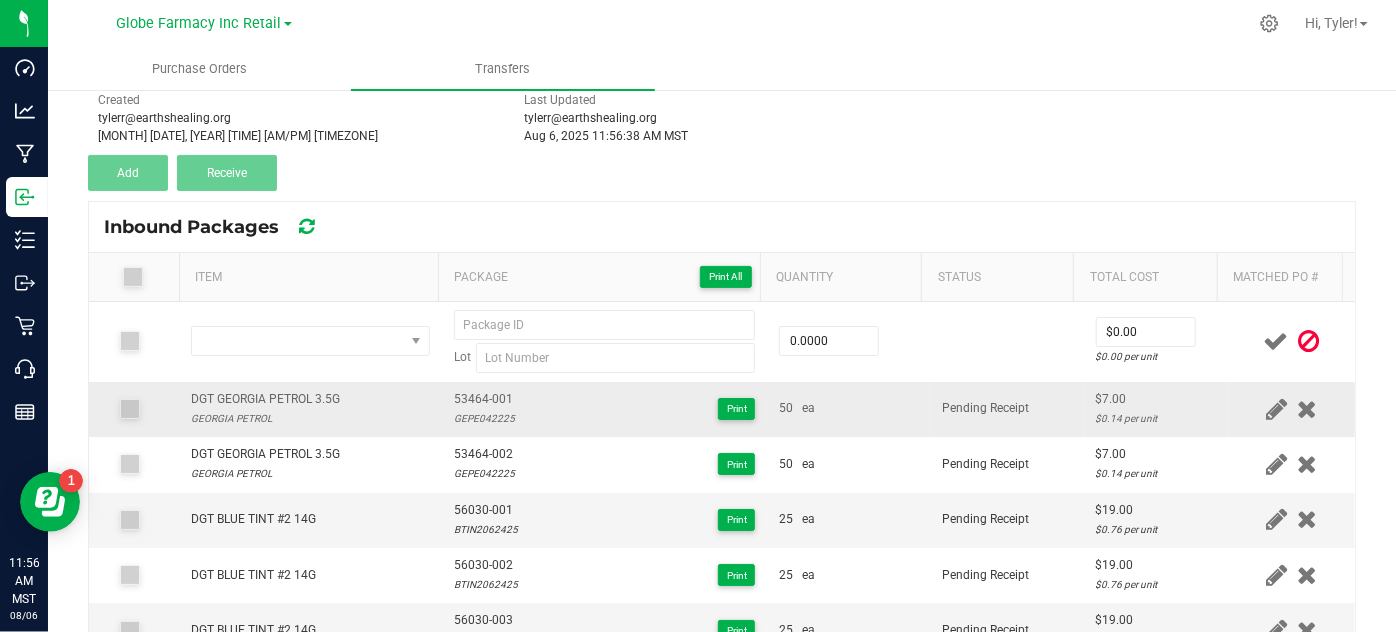 click on "53464-001" at bounding box center [484, 399] 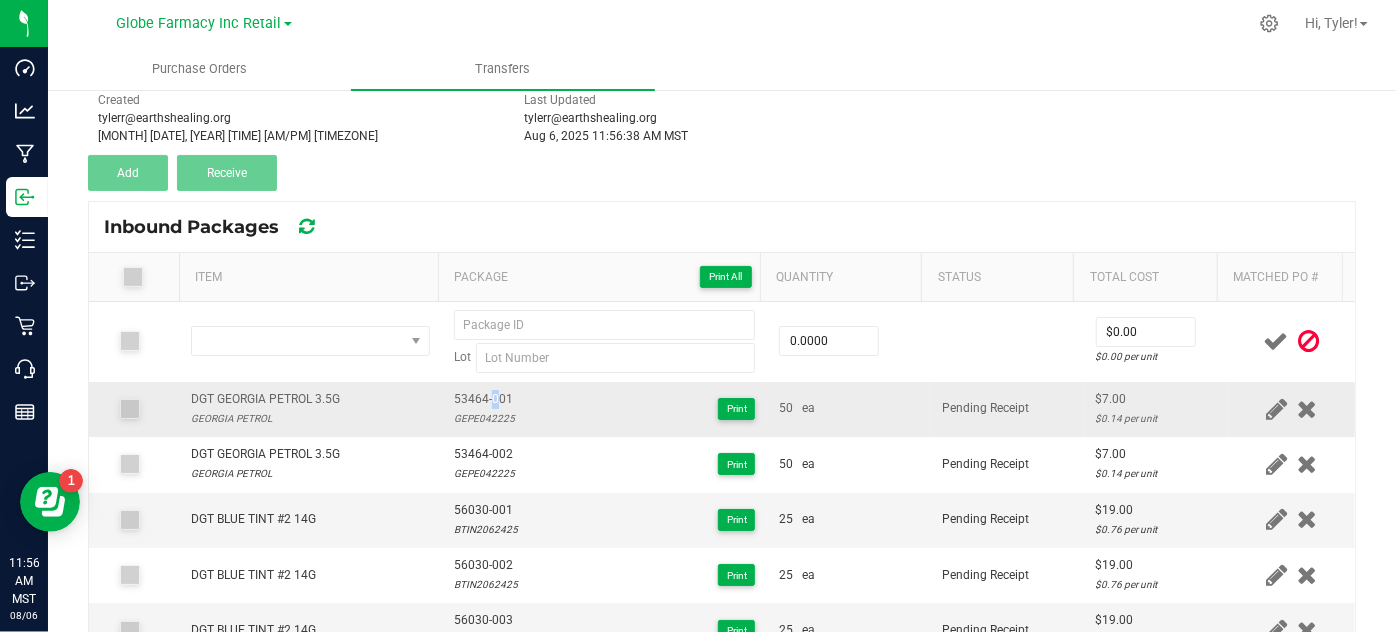 click on "53464-001" at bounding box center [484, 399] 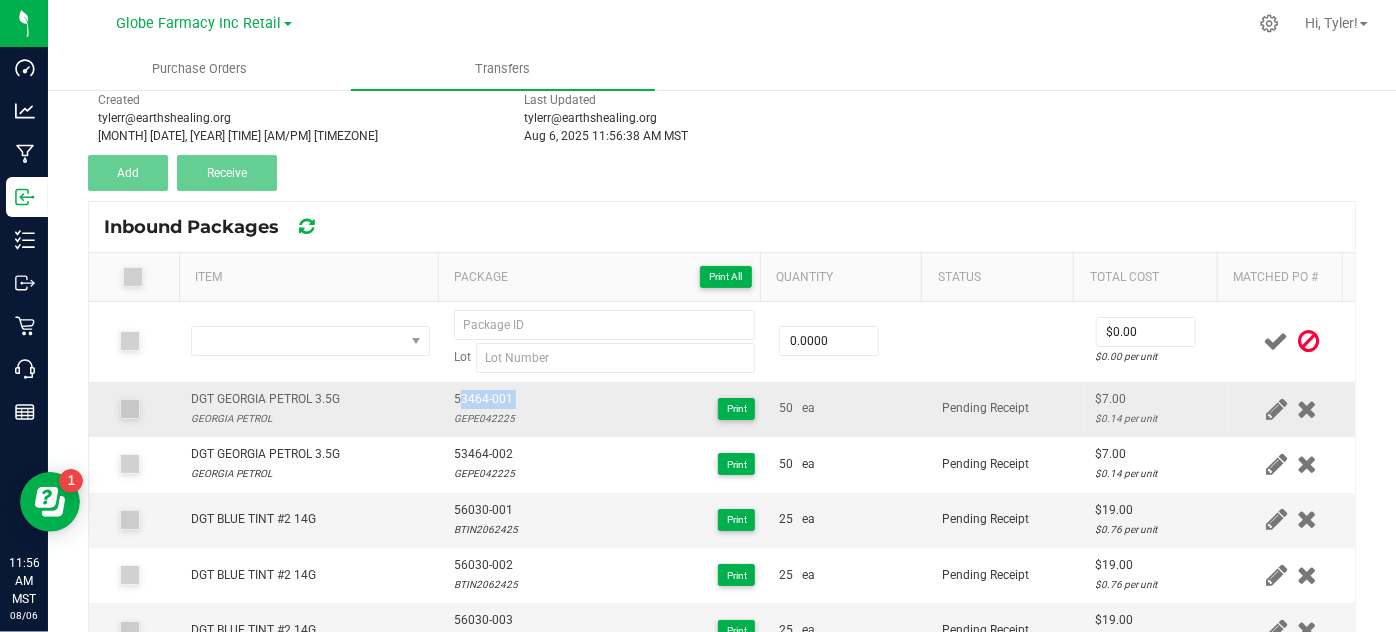 click on "53464-001" at bounding box center (484, 399) 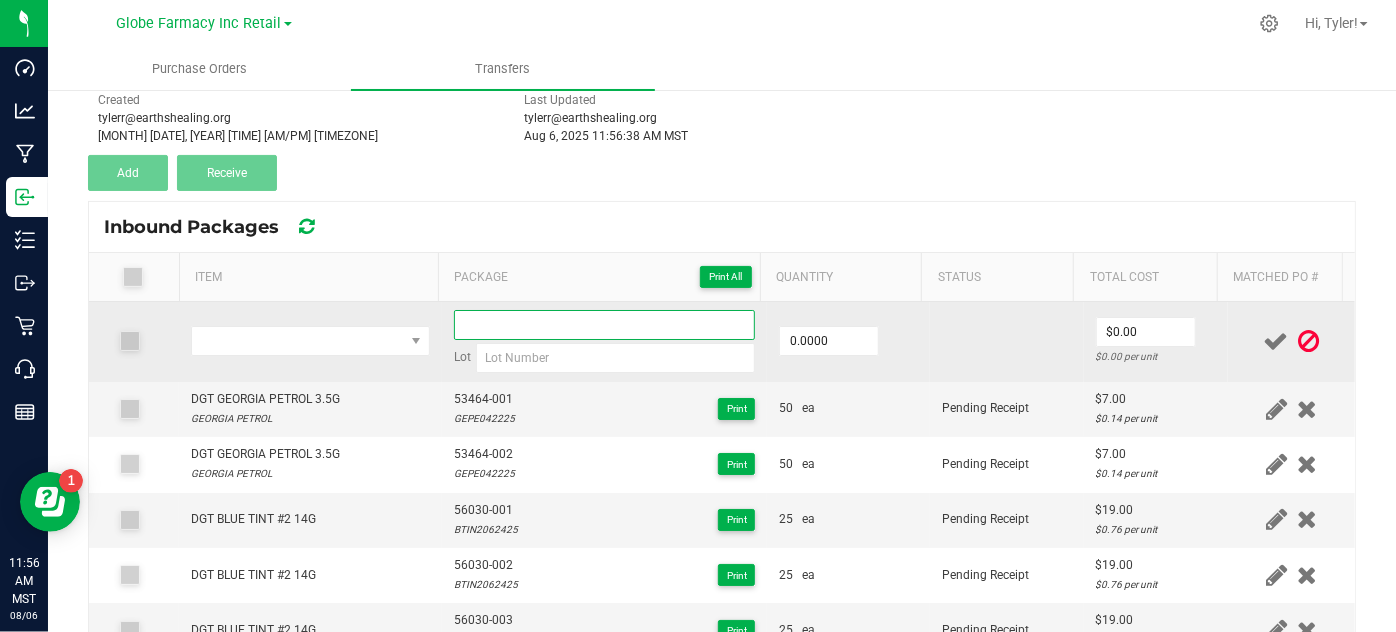 click at bounding box center [605, 325] 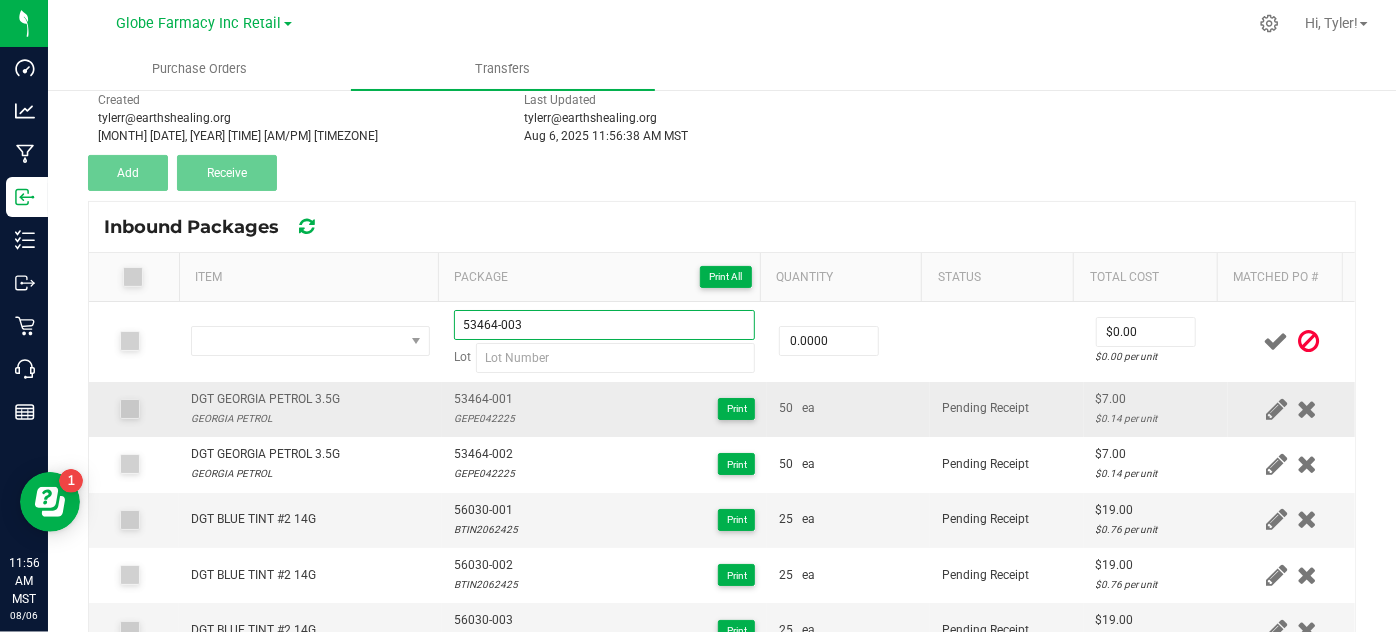 type on "53464-003" 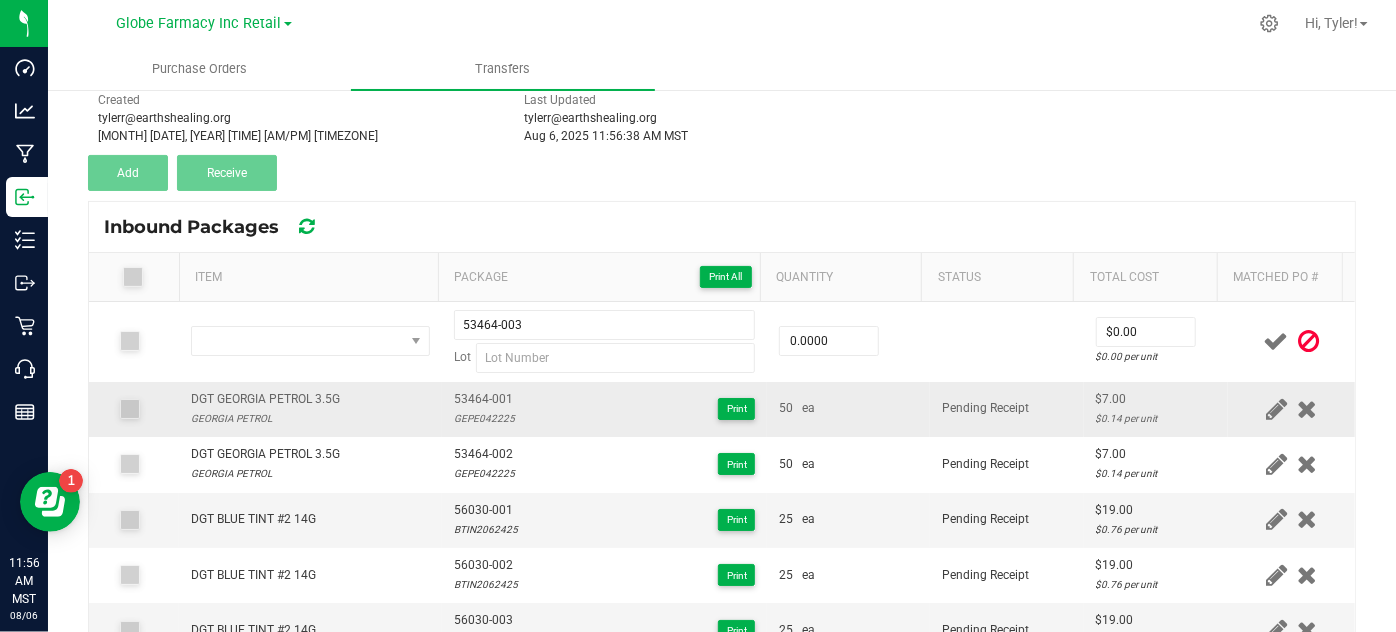 click on "GEPE042225" at bounding box center [484, 418] 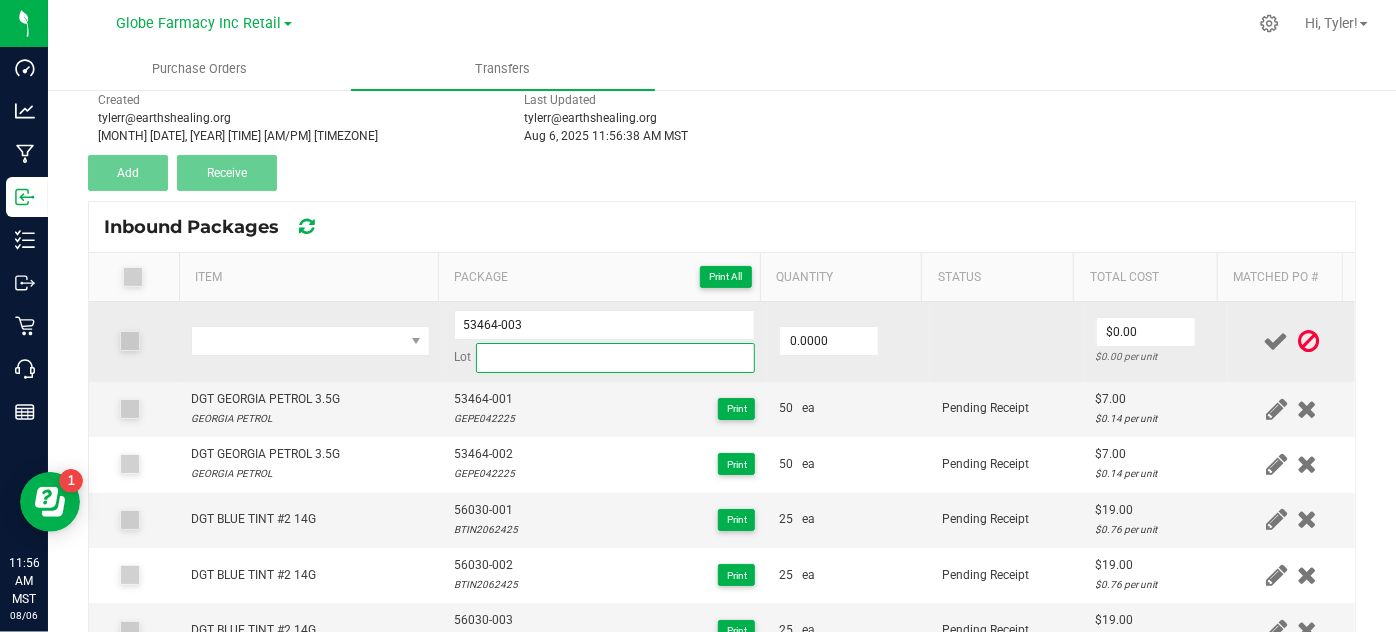 click at bounding box center (616, 358) 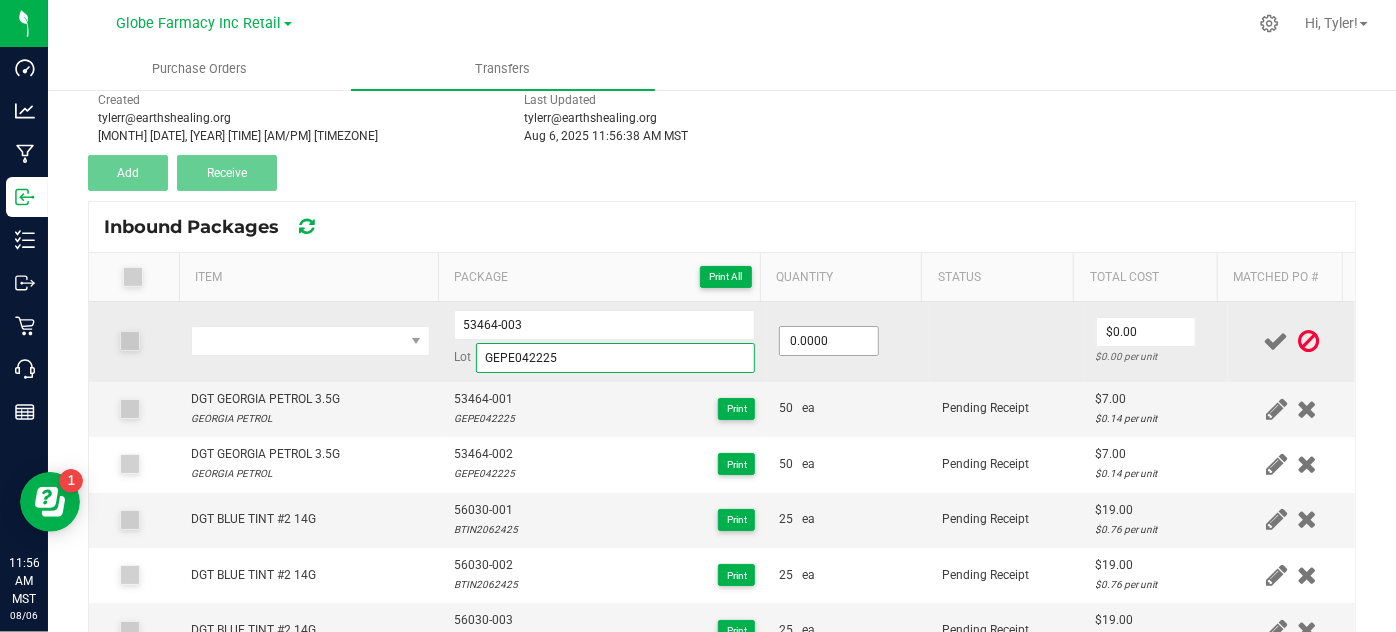 type on "GEPE042225" 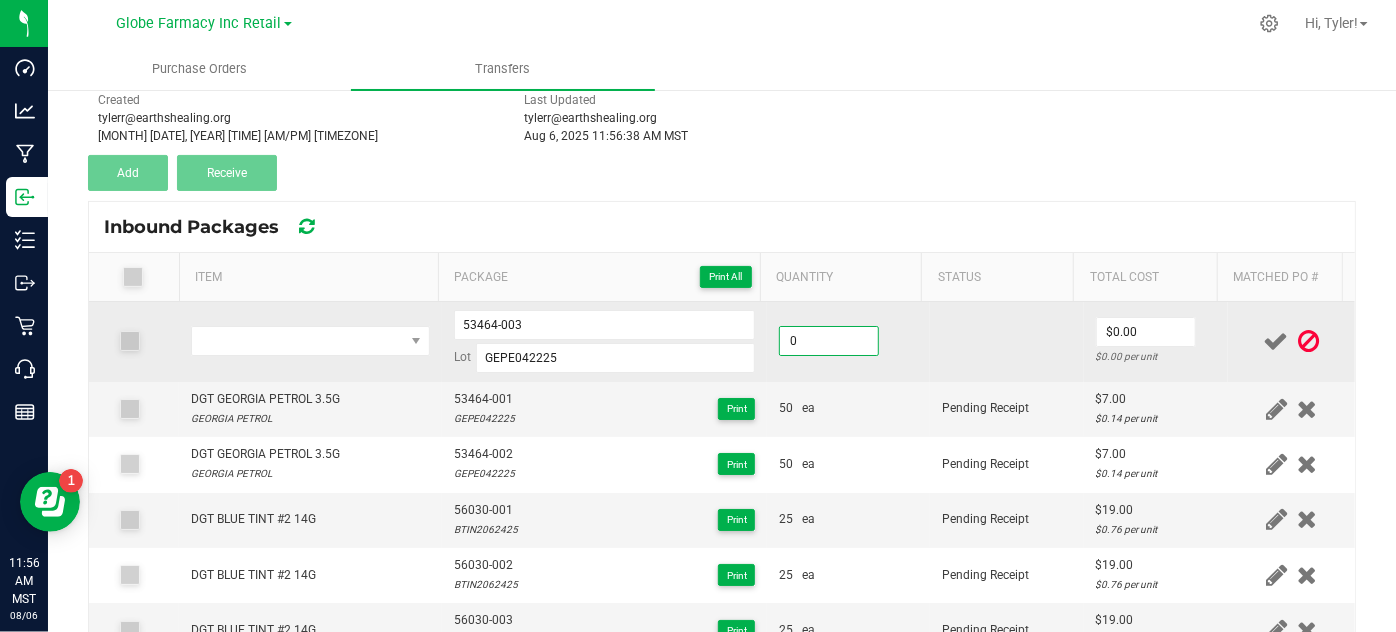 click on "0" at bounding box center (829, 341) 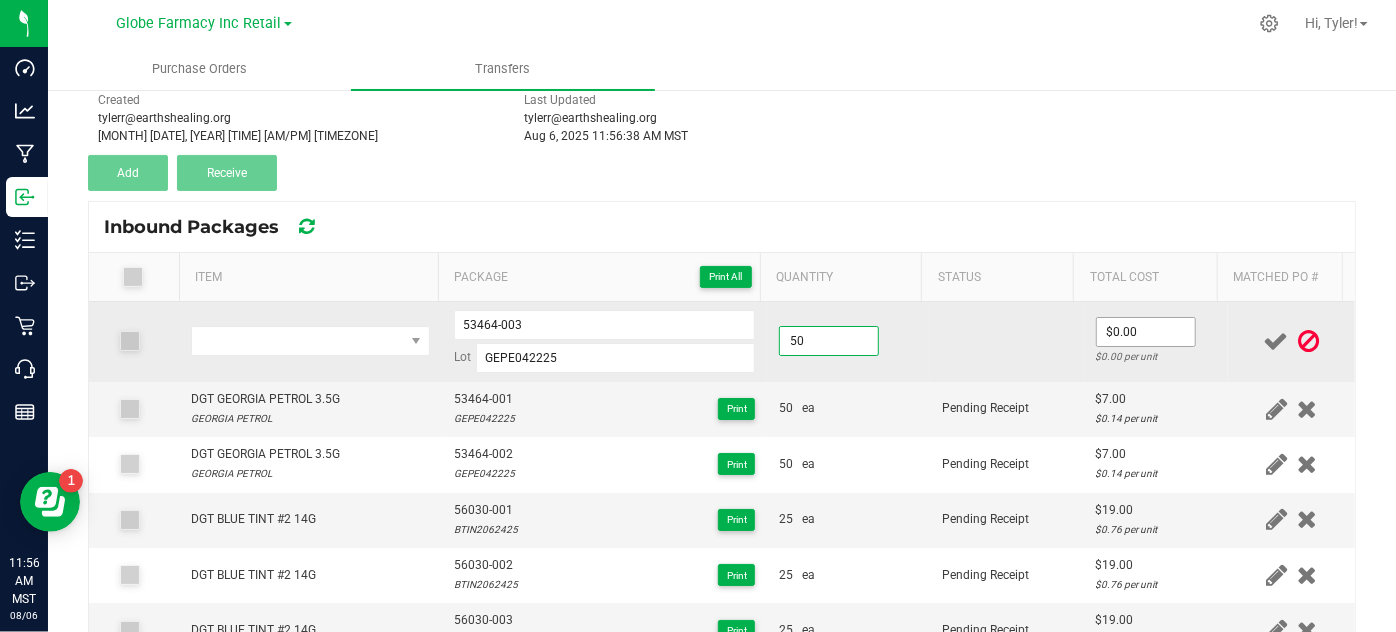 type on "50.0000" 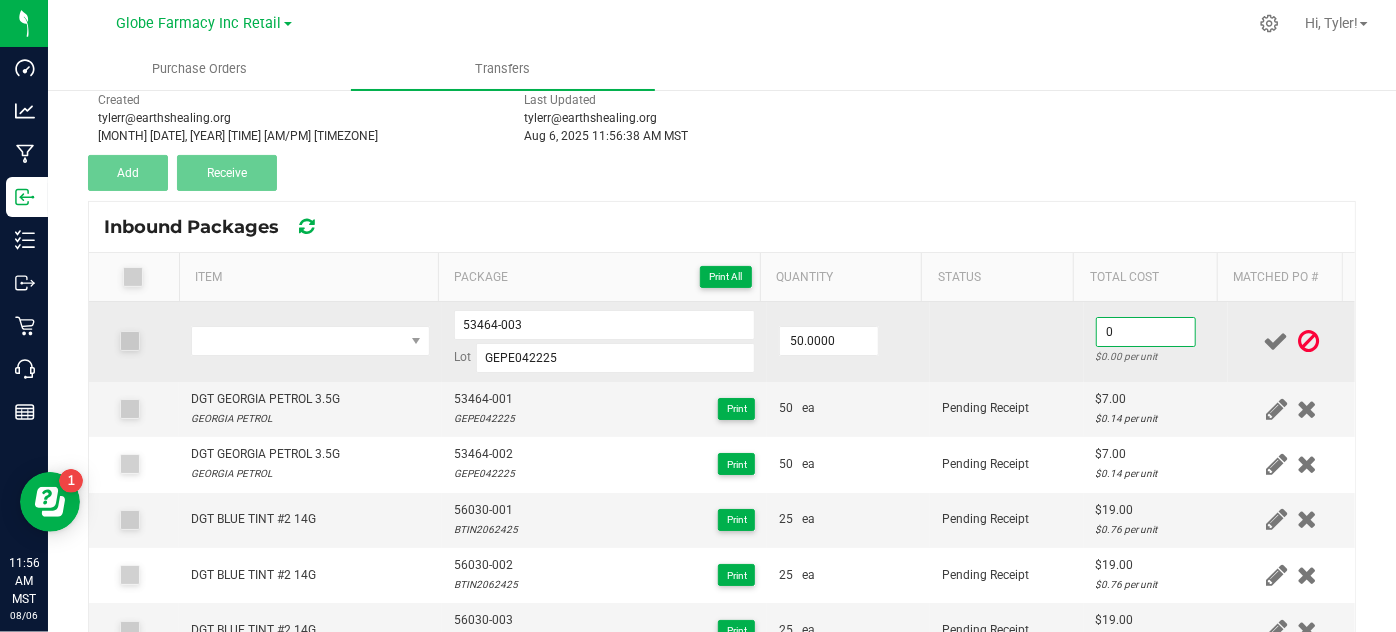 click on "0" at bounding box center [1146, 332] 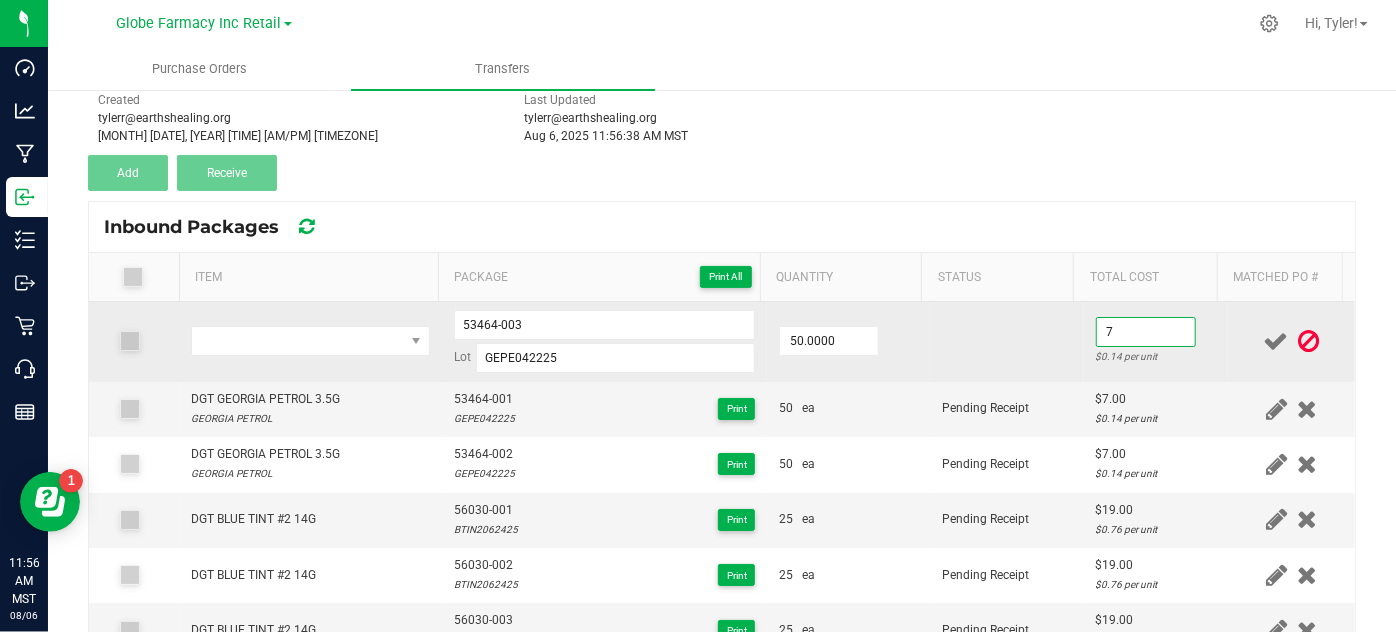 type on "$7.00" 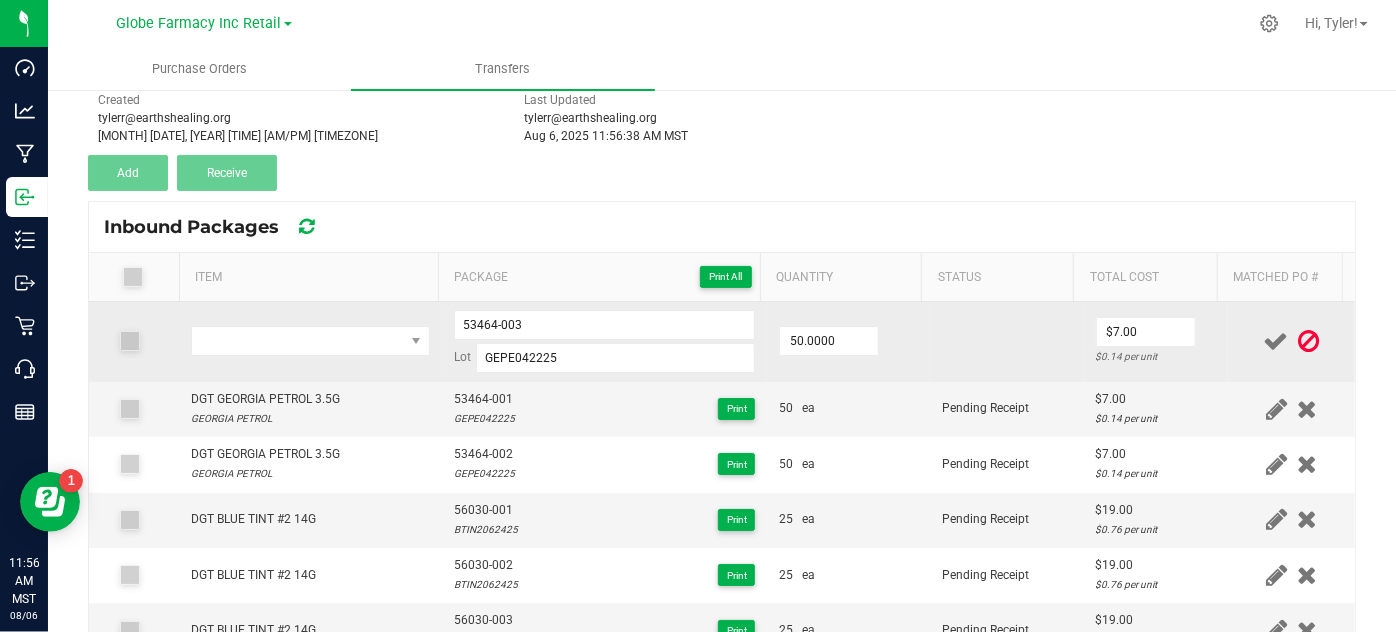 click at bounding box center (1007, 342) 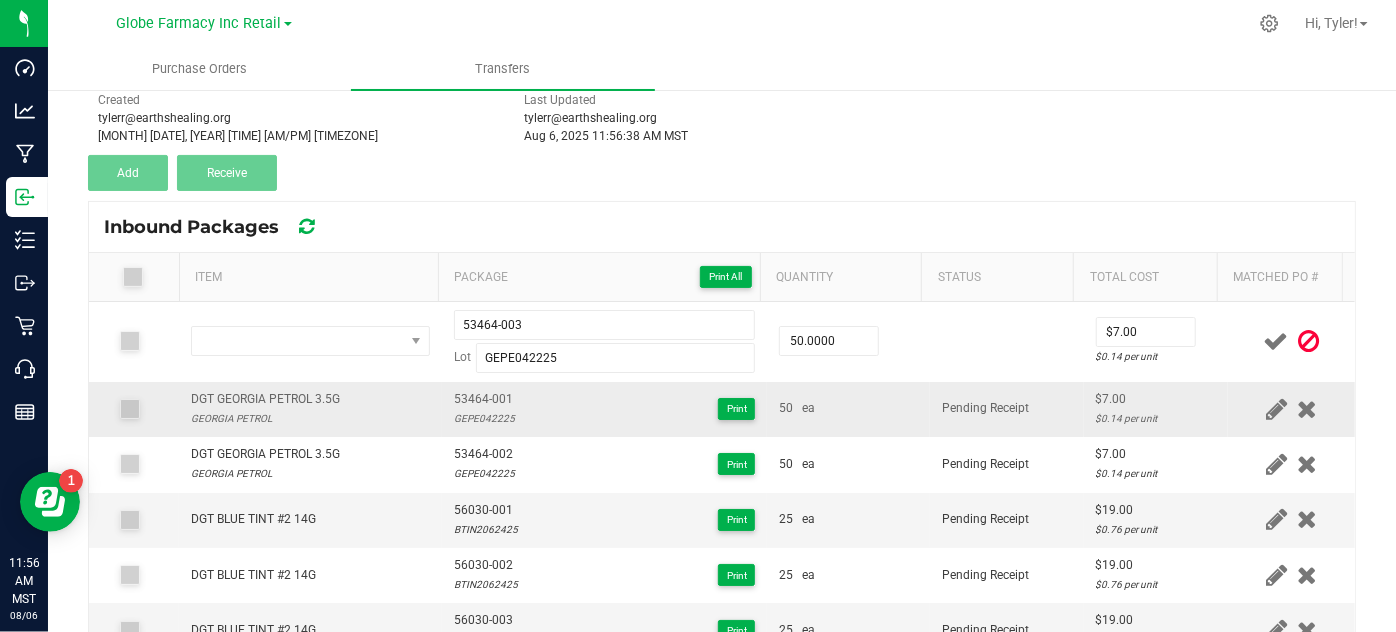 click on "DGT GEORGIA PETROL 3.5G" at bounding box center [265, 399] 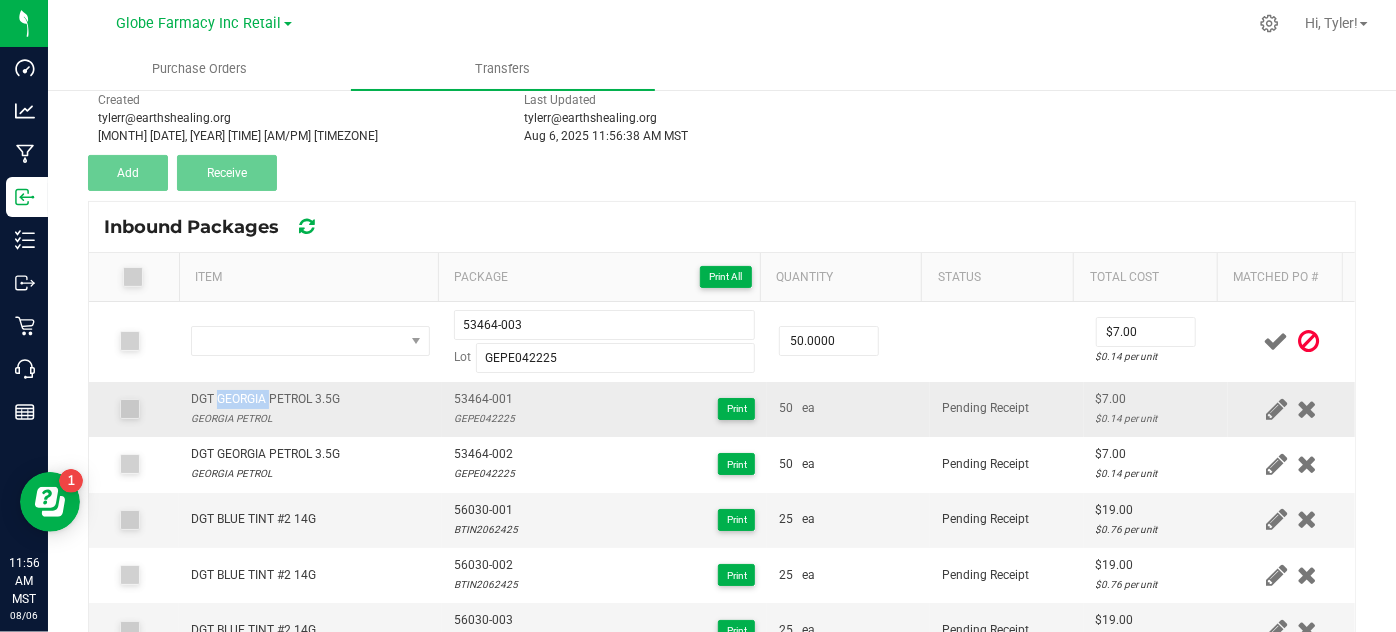click on "DGT GEORGIA PETROL 3.5G" at bounding box center (265, 399) 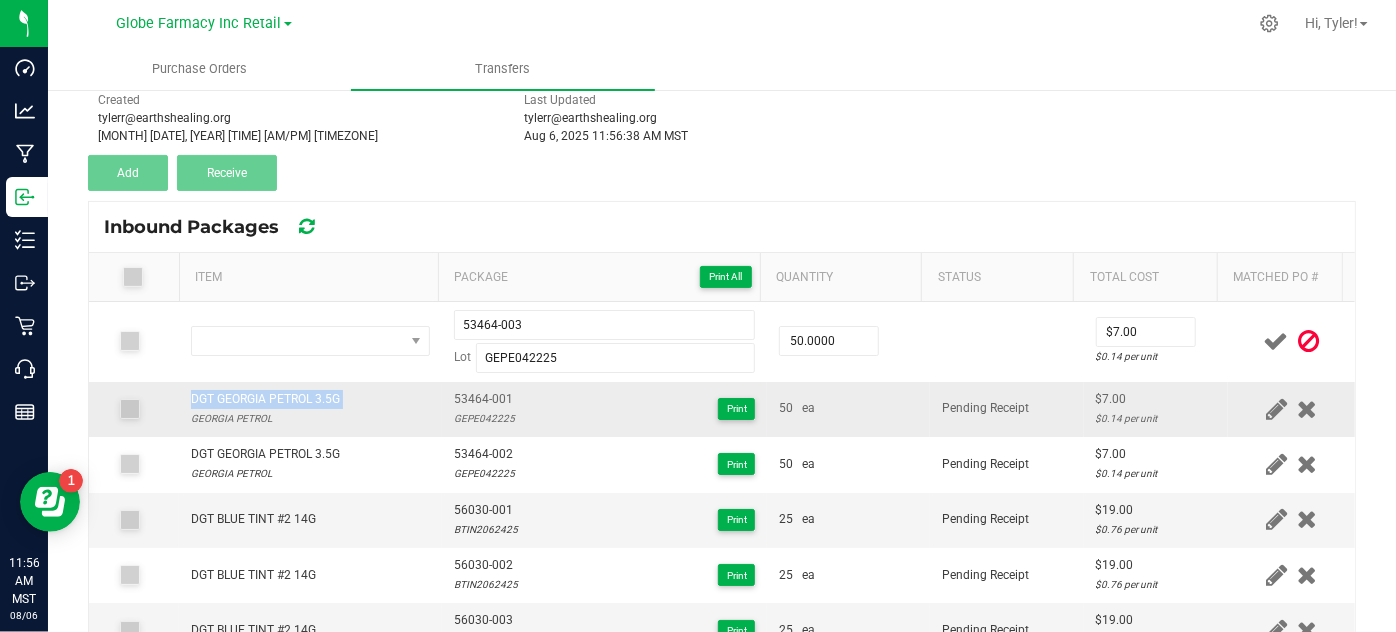 click on "DGT GEORGIA PETROL 3.5G" at bounding box center [265, 399] 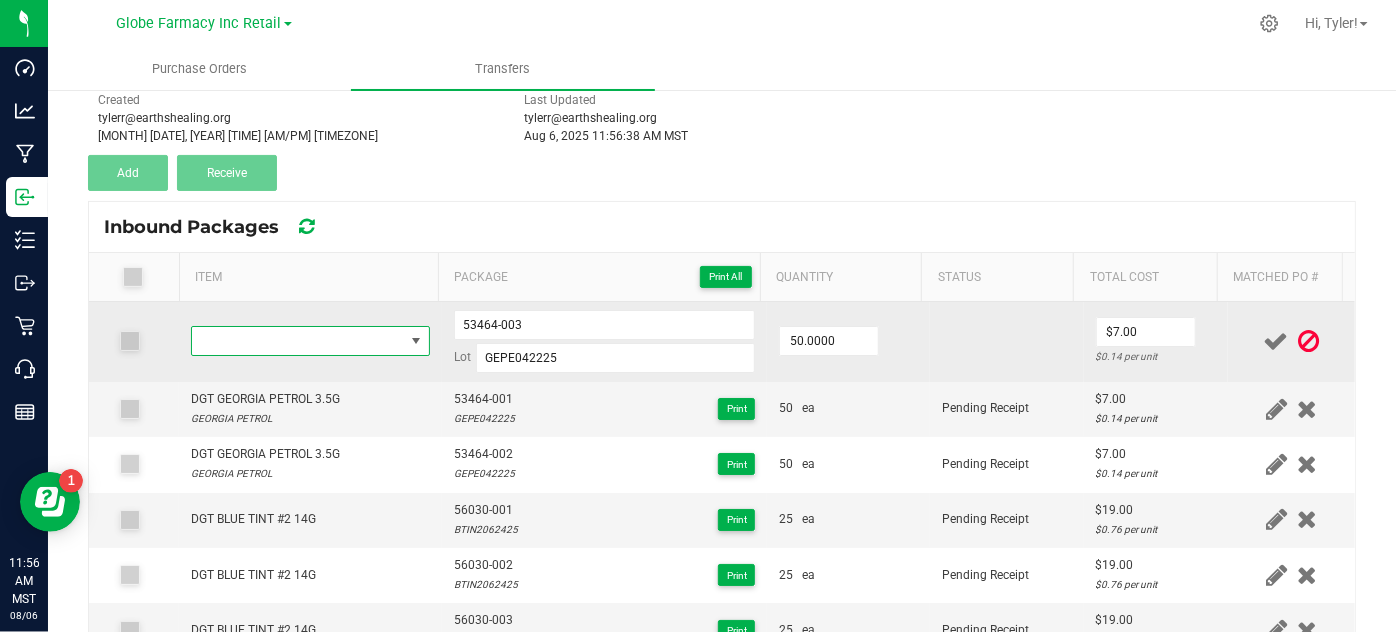 click at bounding box center [297, 341] 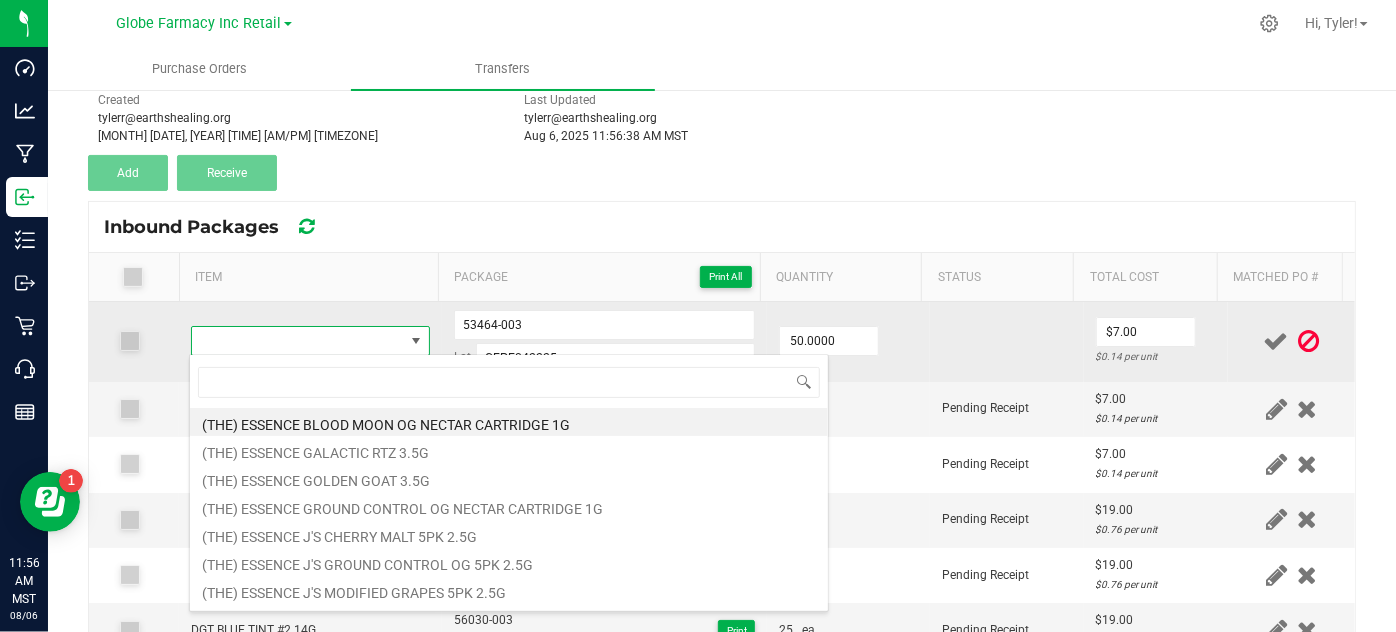 type on "DGT GEORGIA PETROL 3.5G" 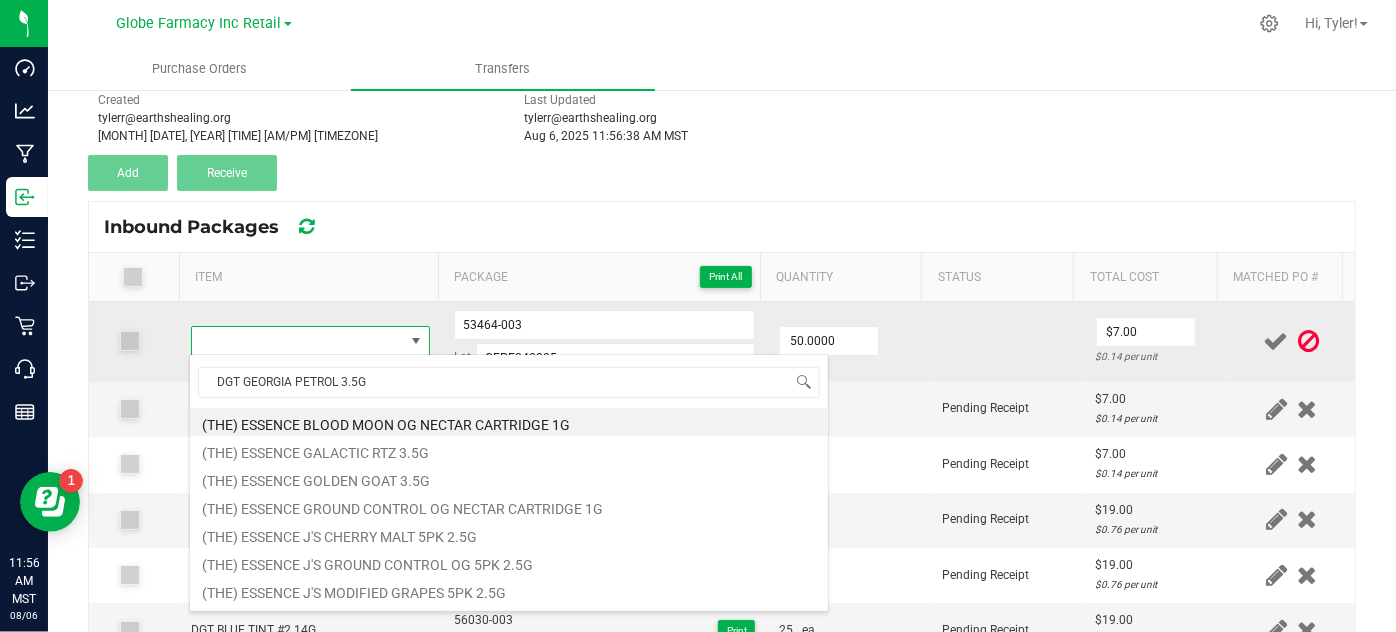 scroll, scrollTop: 99970, scrollLeft: 99767, axis: both 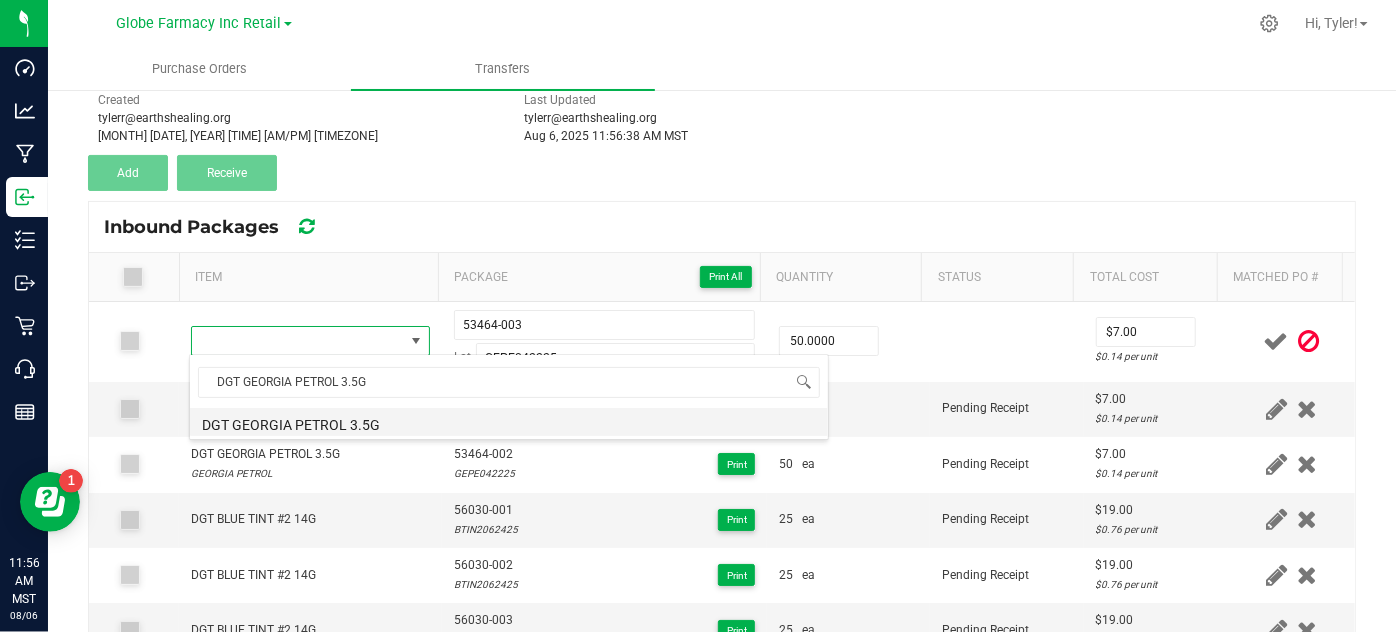 click on "DGT GEORGIA PETROL 3.5G" at bounding box center [509, 422] 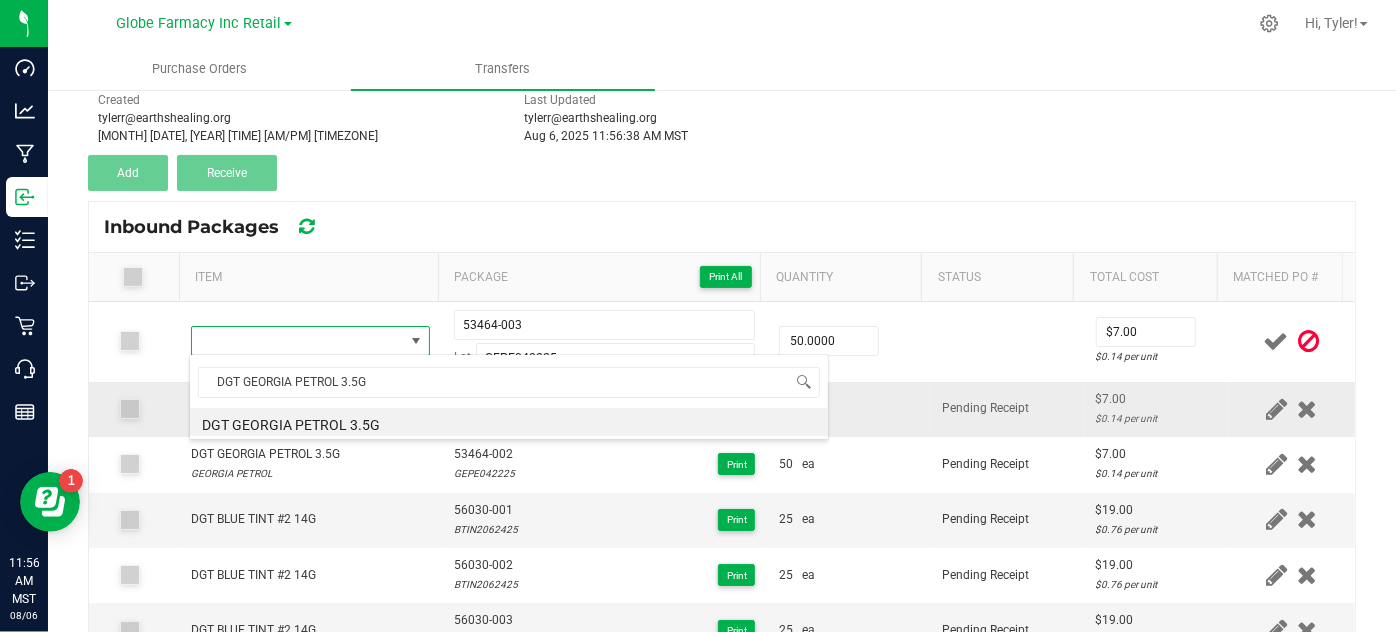 type on "50 ea" 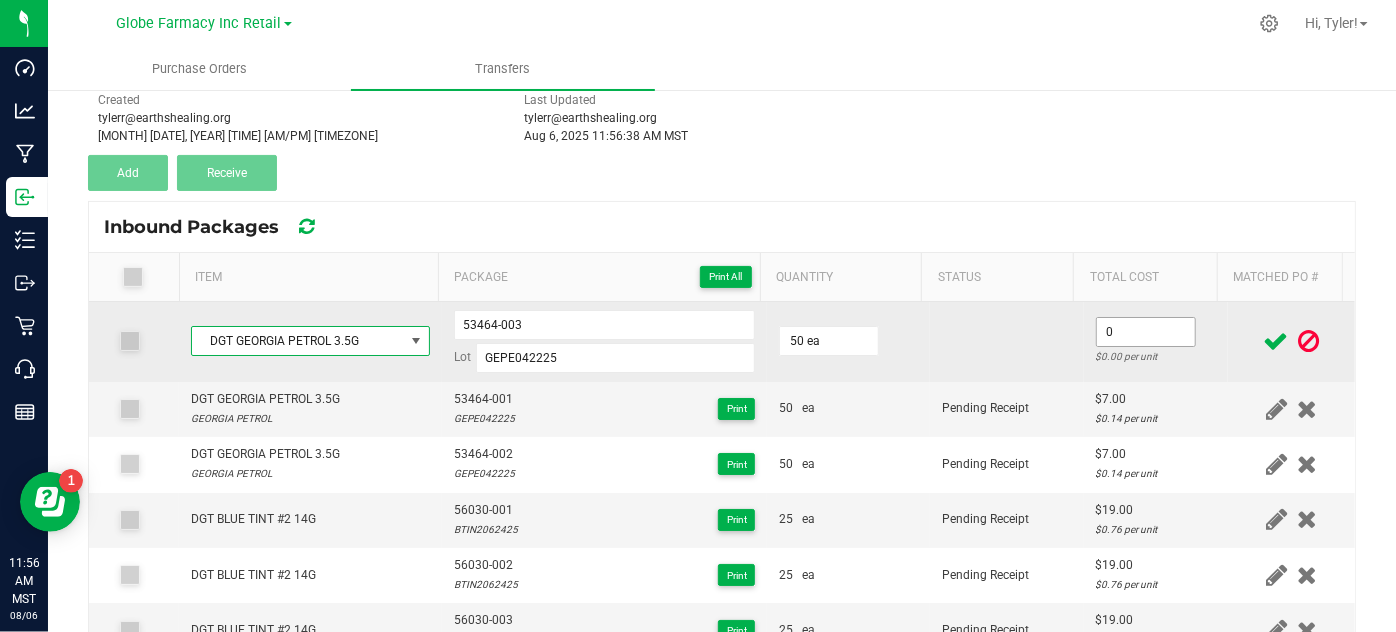 click on "0" at bounding box center (1146, 332) 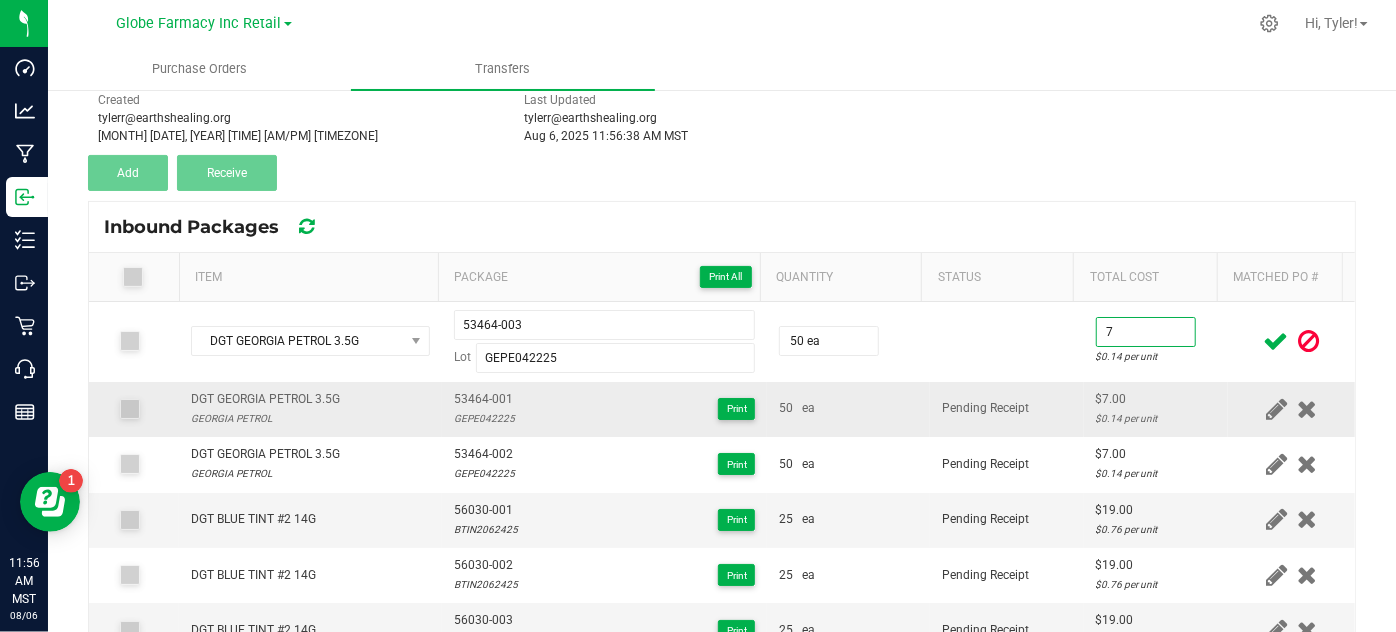 type on "$7.00" 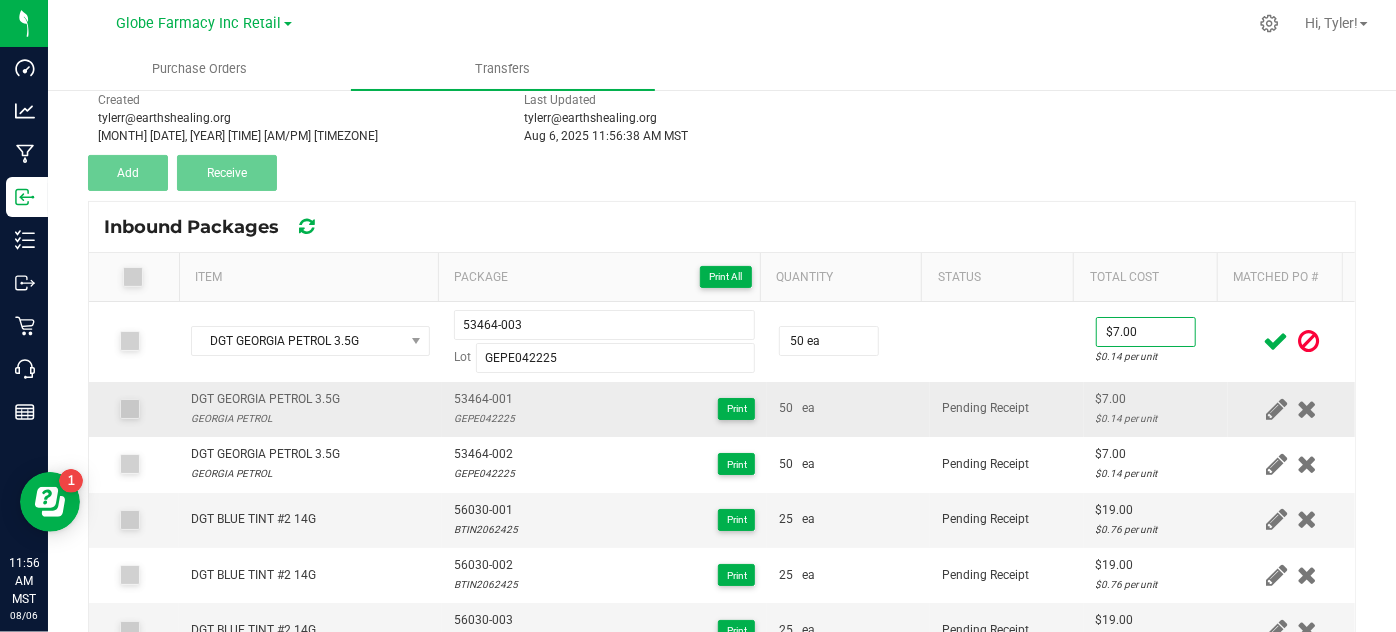 drag, startPoint x: 1209, startPoint y: 397, endPoint x: 1215, endPoint y: 386, distance: 12.529964 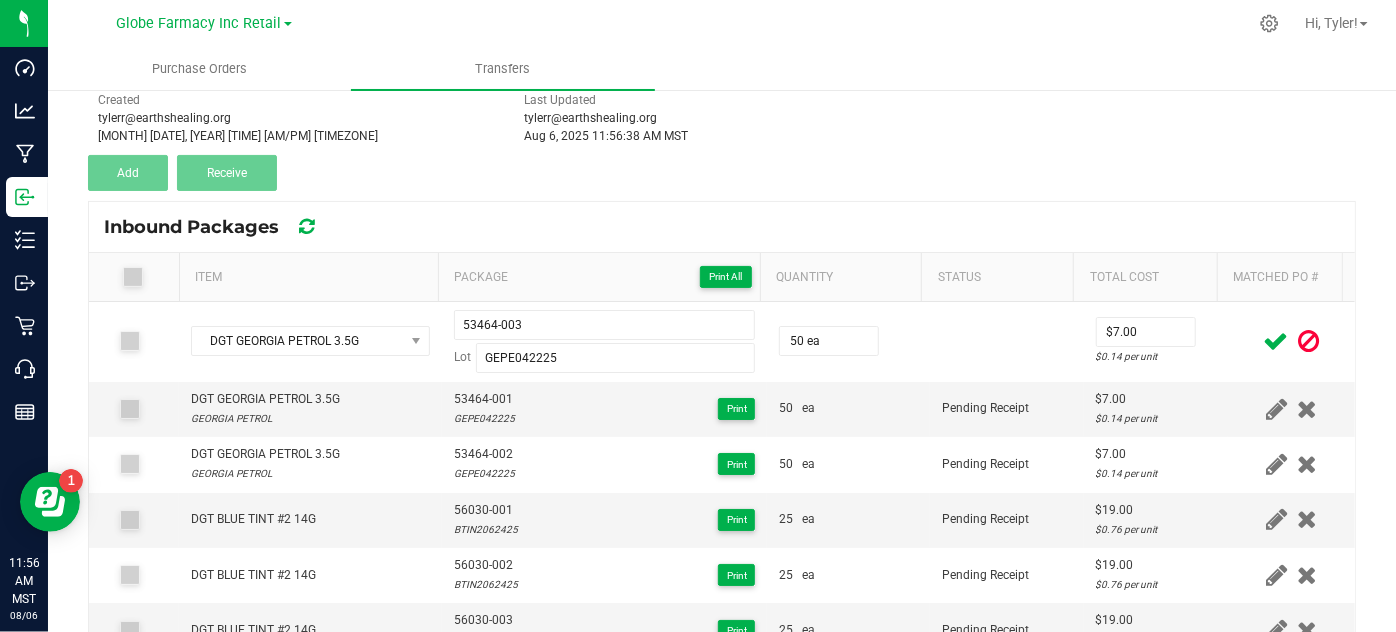 click at bounding box center [1276, 341] 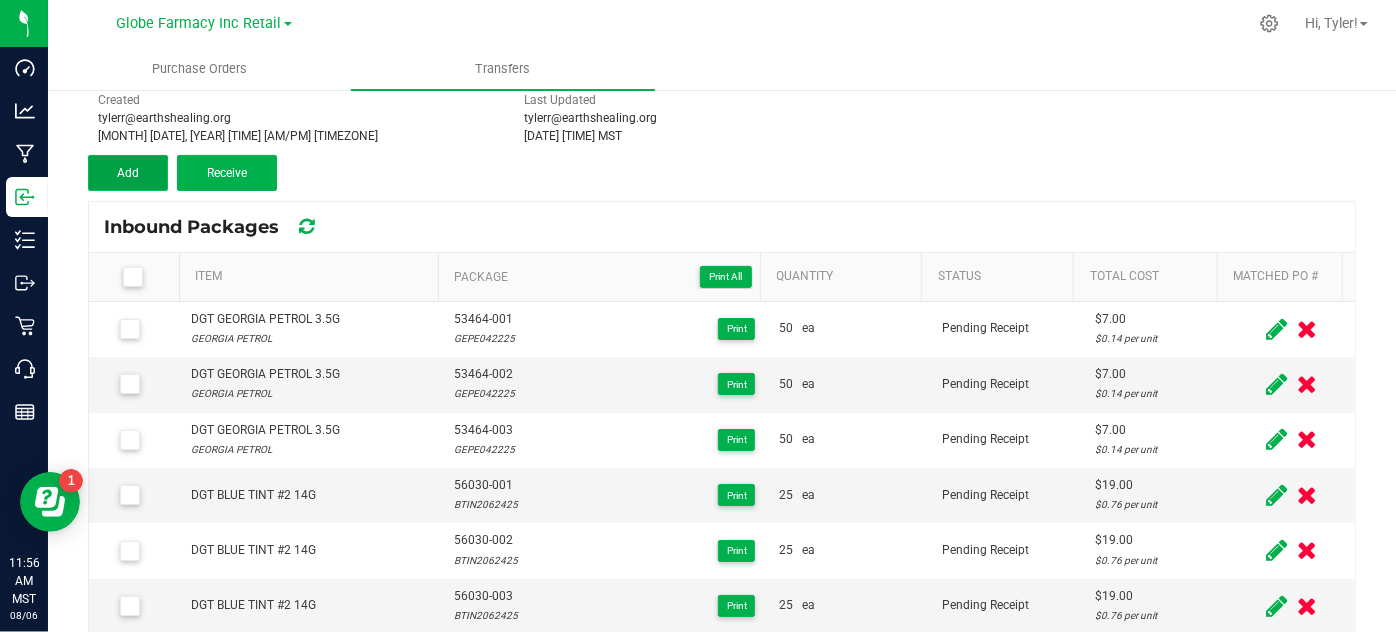 click on "Add" at bounding box center (128, 173) 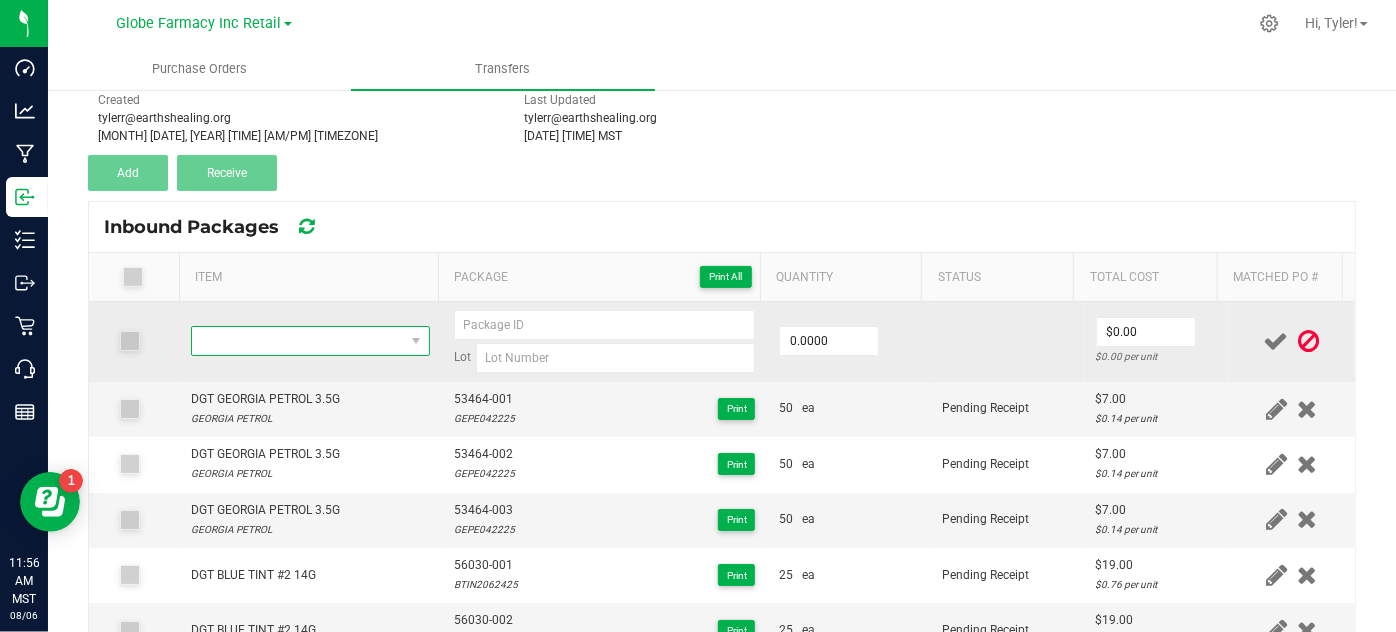 click at bounding box center [297, 341] 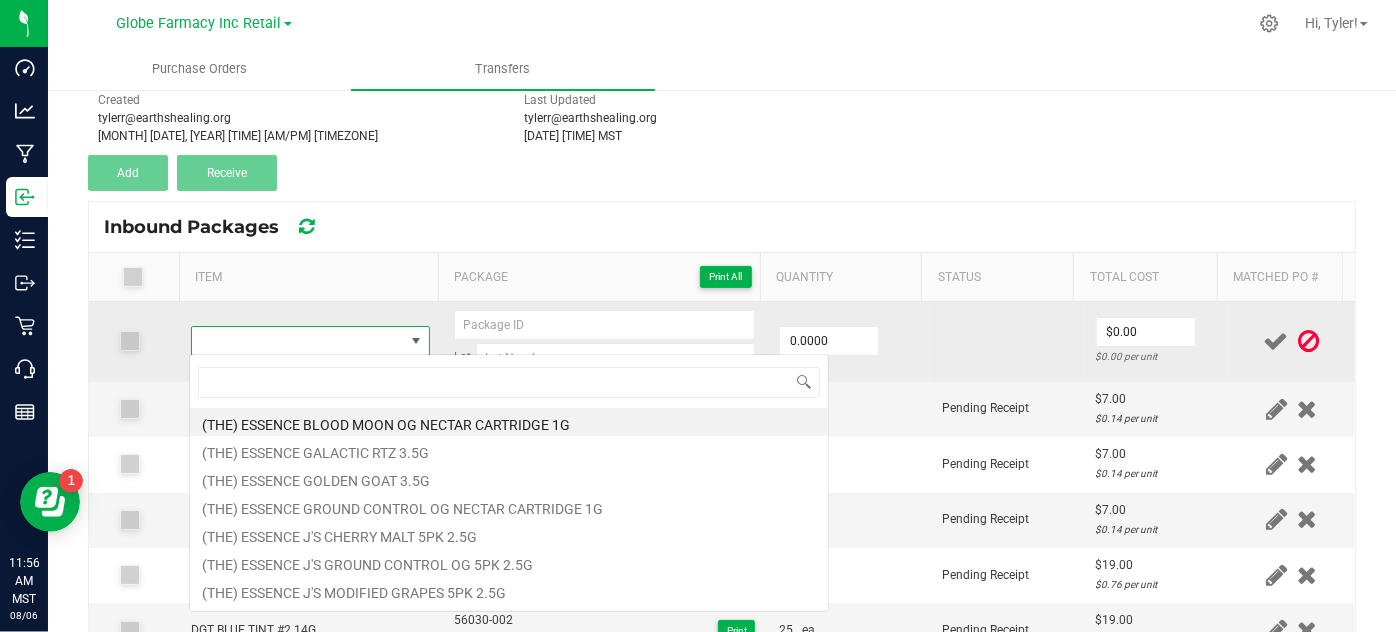 type on "DGT GEORGIA PETROL 3.5G" 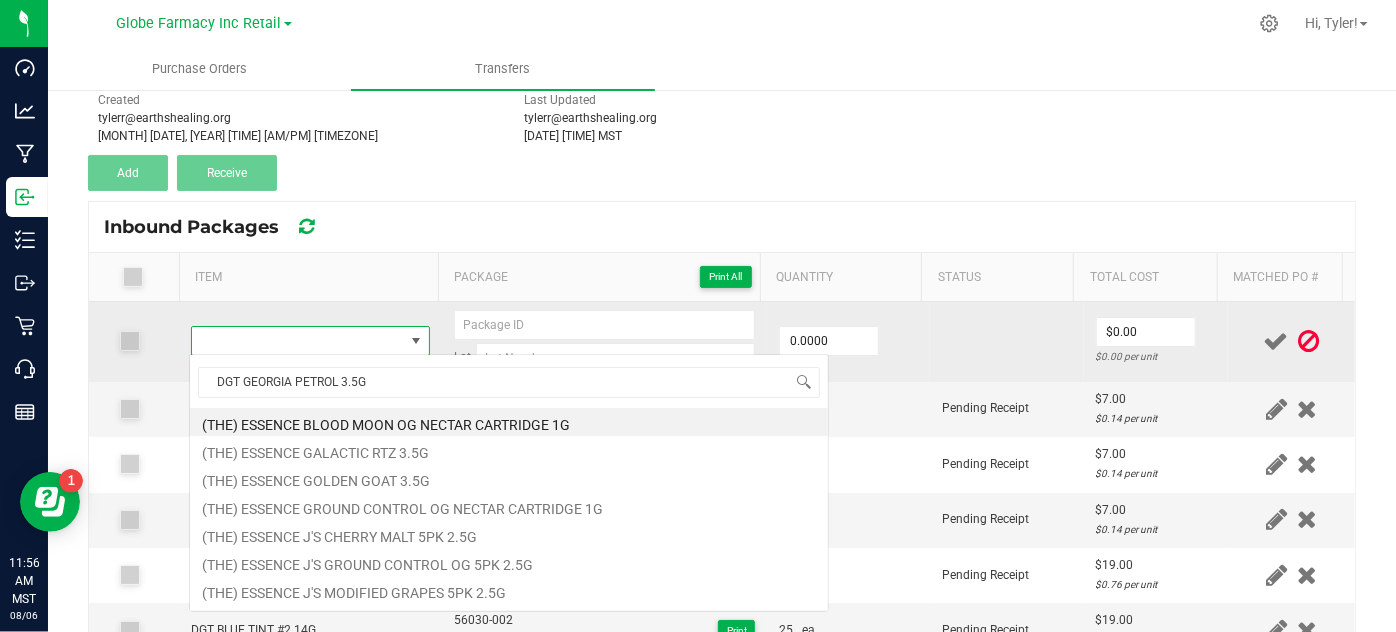 scroll, scrollTop: 99970, scrollLeft: 99767, axis: both 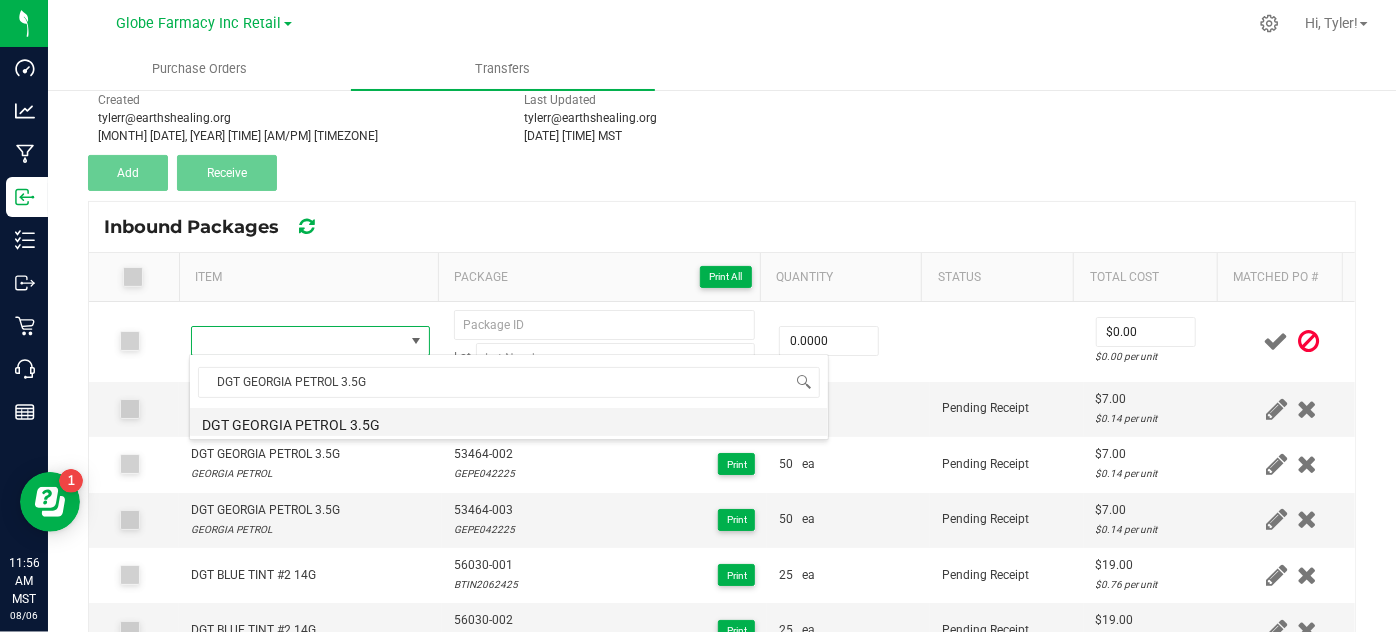click on "DGT GEORGIA PETROL 3.5G" at bounding box center (509, 422) 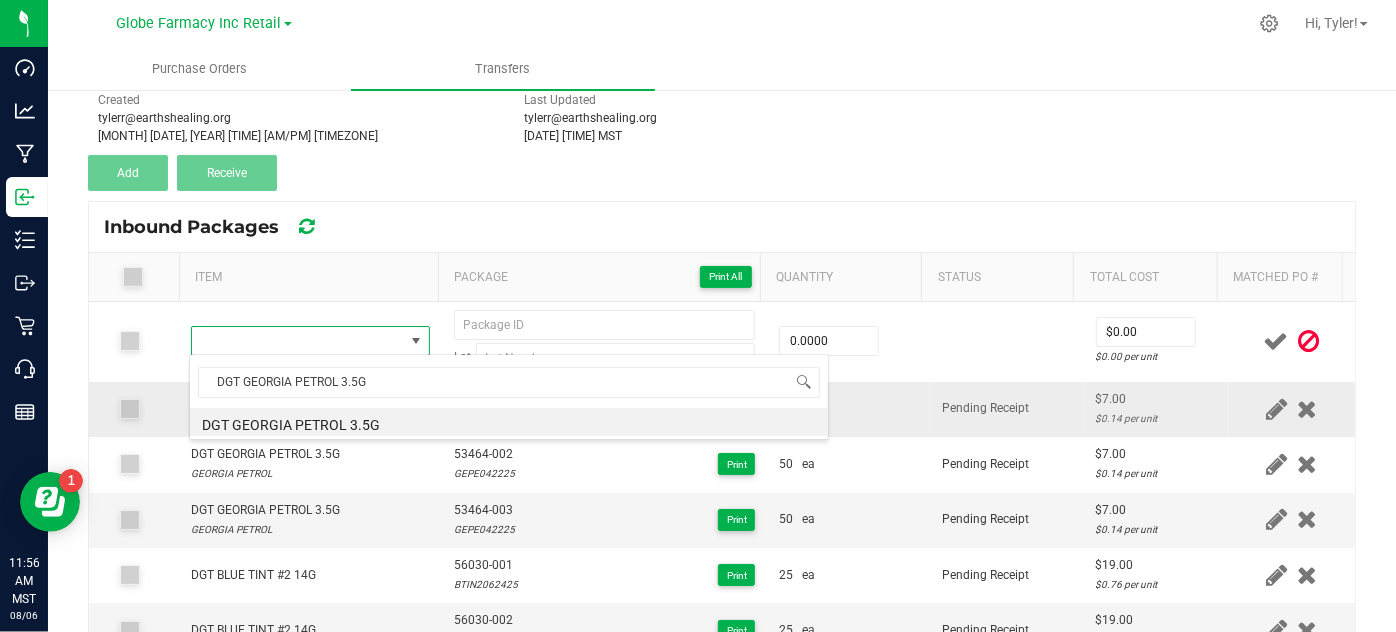 type on "0 ea" 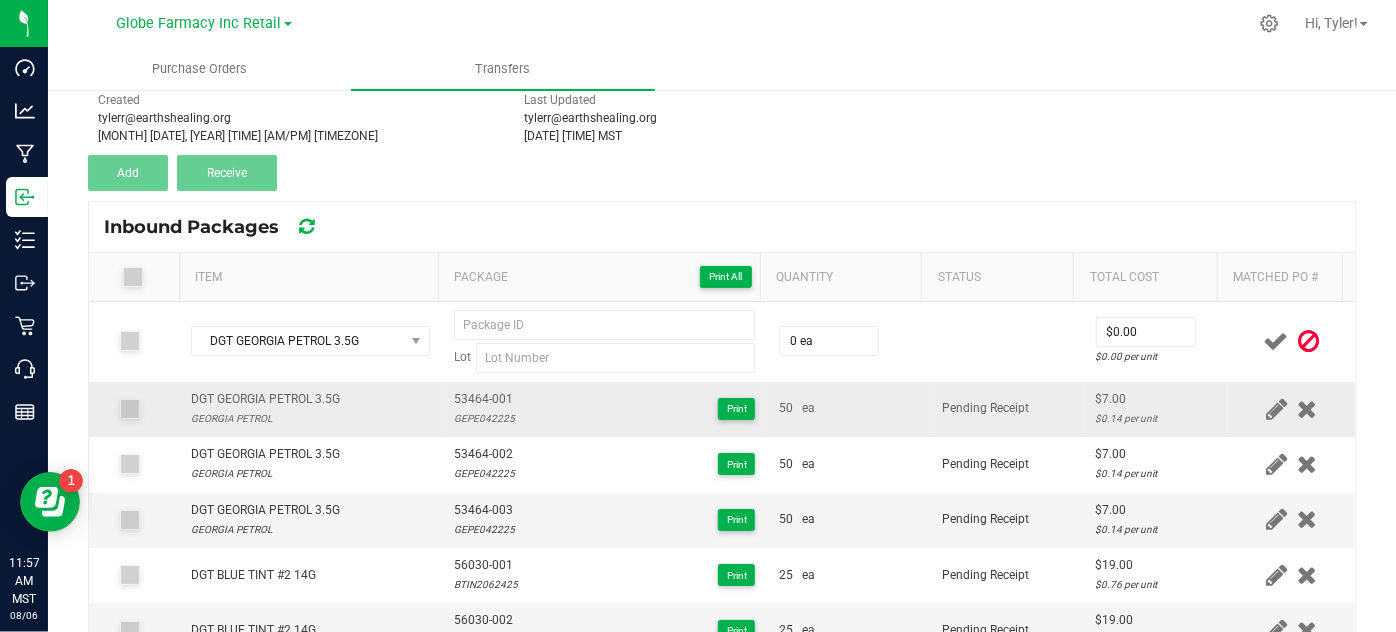 click on "53464-001" at bounding box center [484, 399] 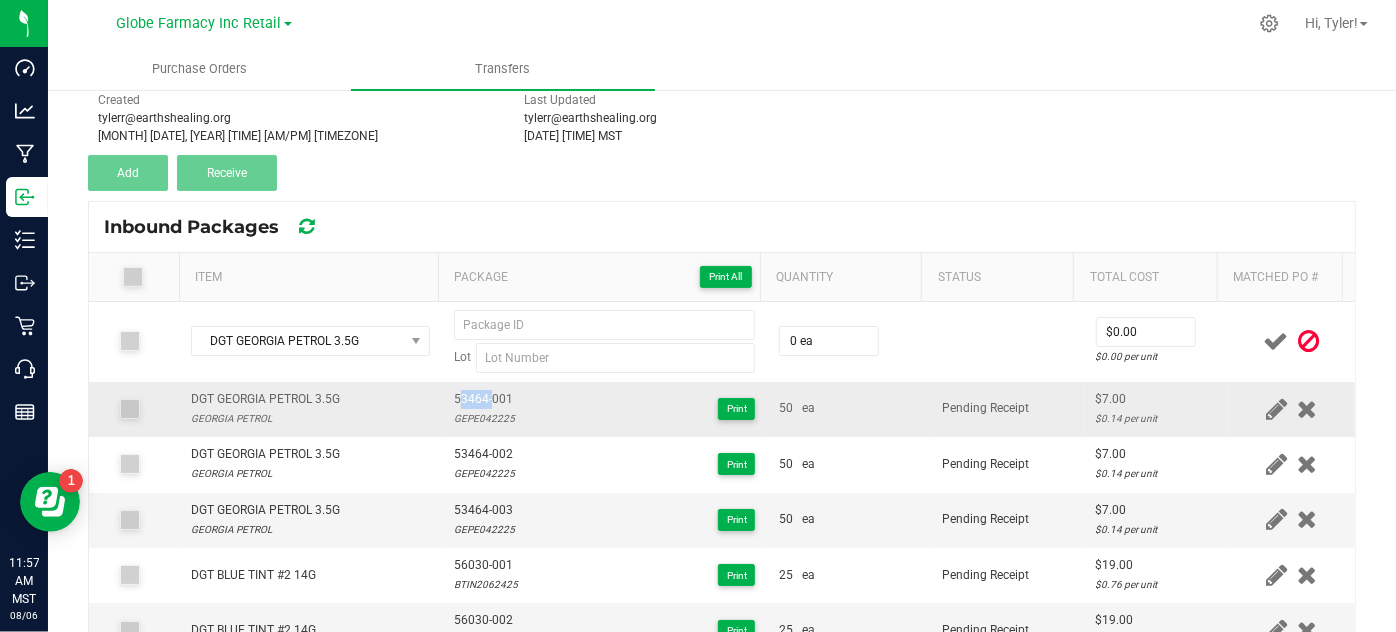 click on "53464-001" at bounding box center (484, 399) 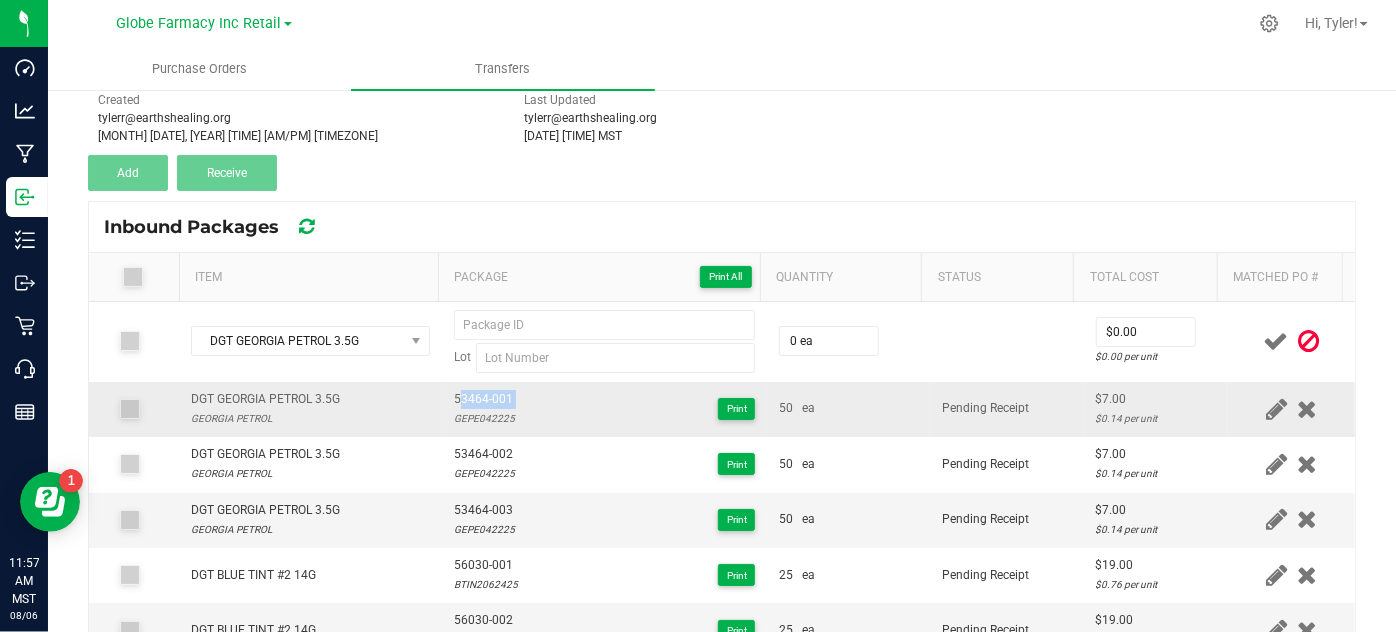 click on "53464-001" at bounding box center (484, 399) 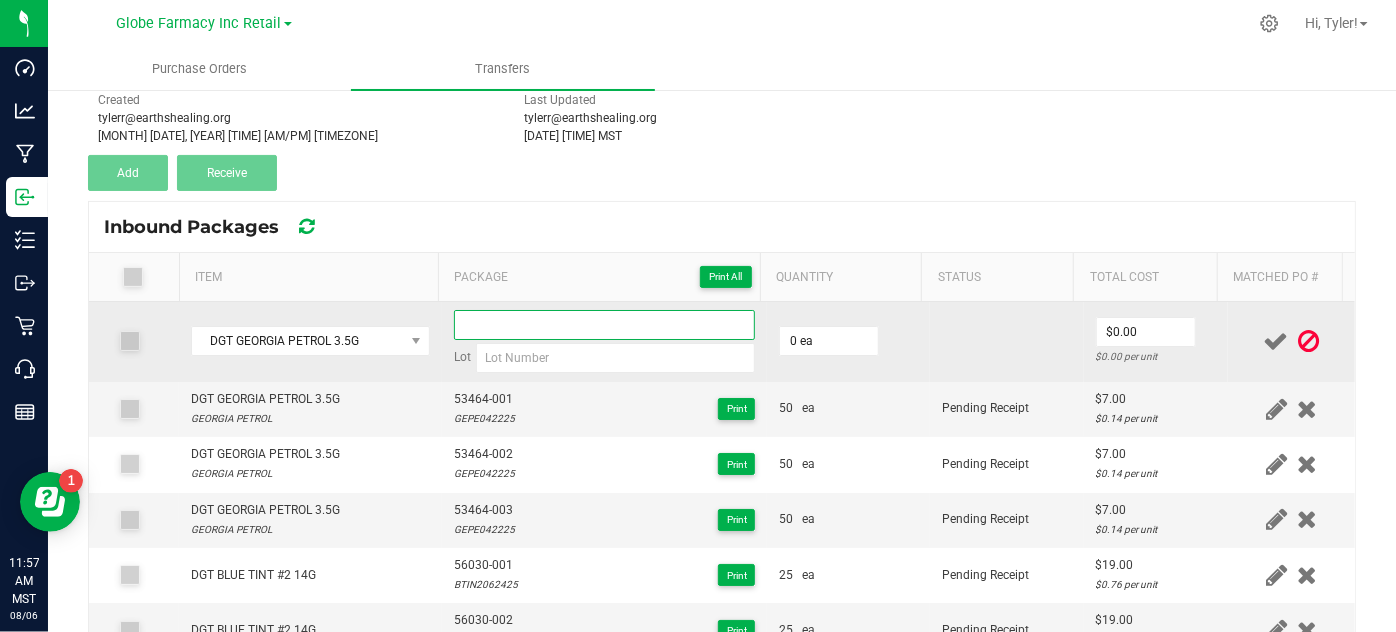 click at bounding box center [605, 325] 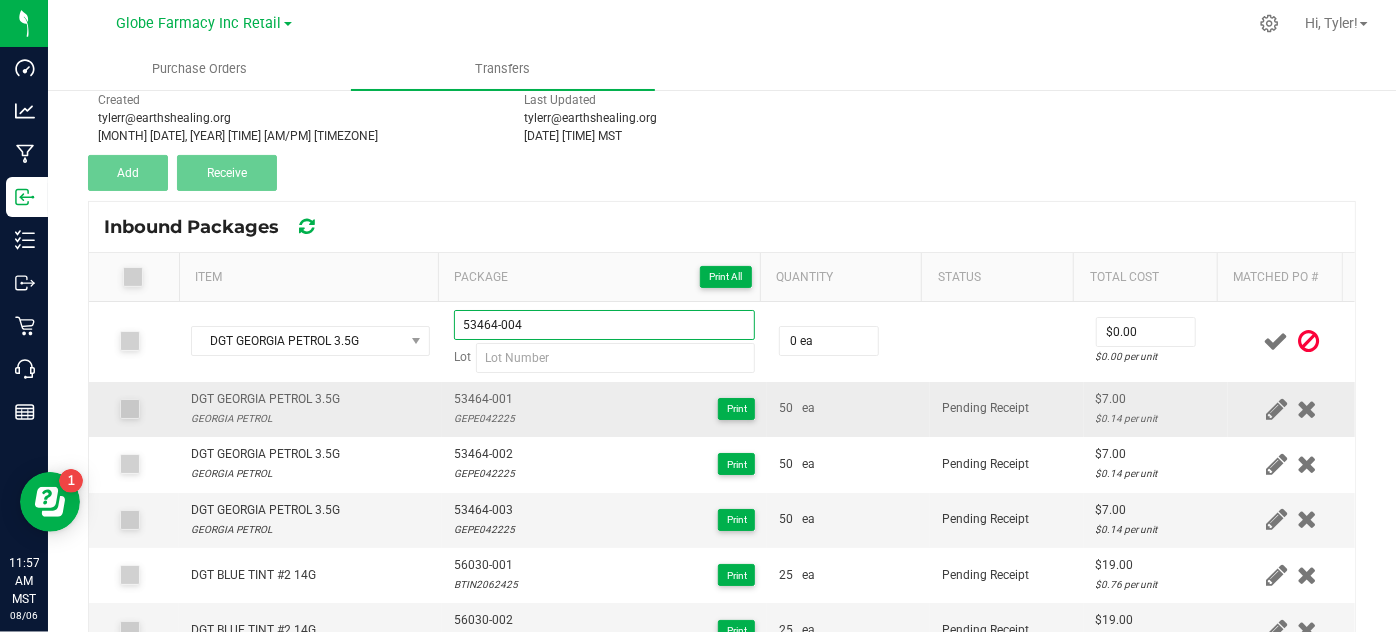 type on "53464-004" 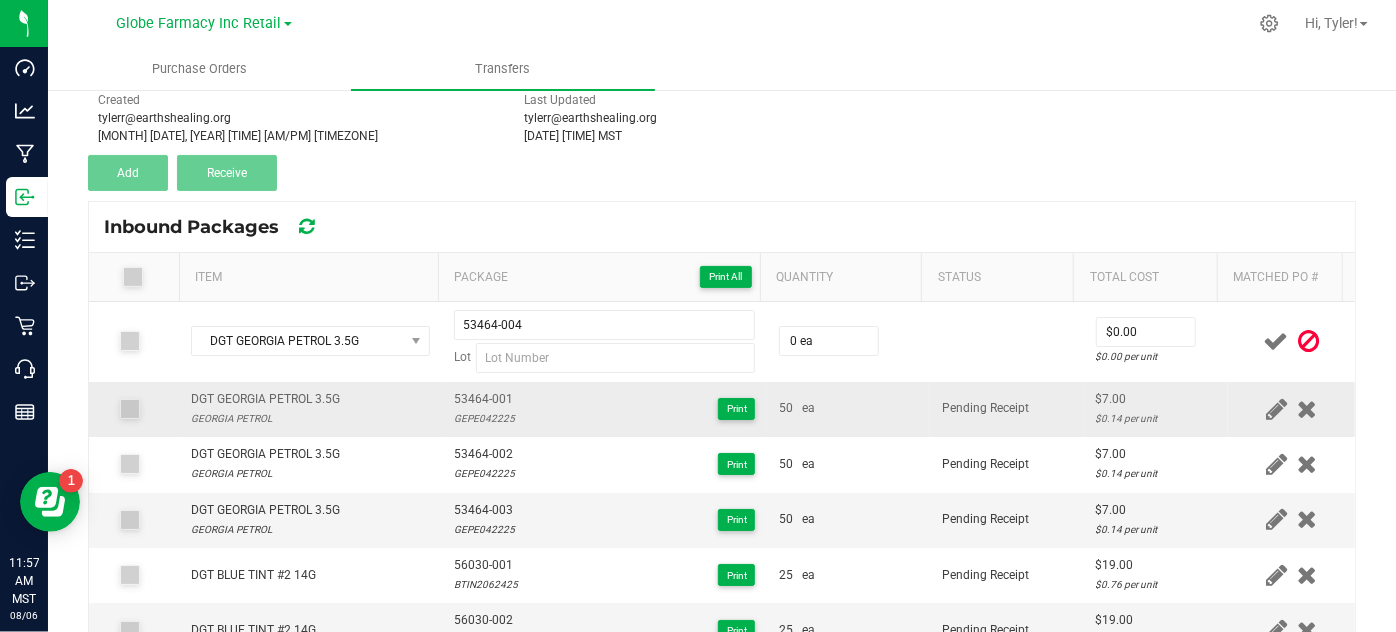 click on "GEPE042225" at bounding box center [484, 418] 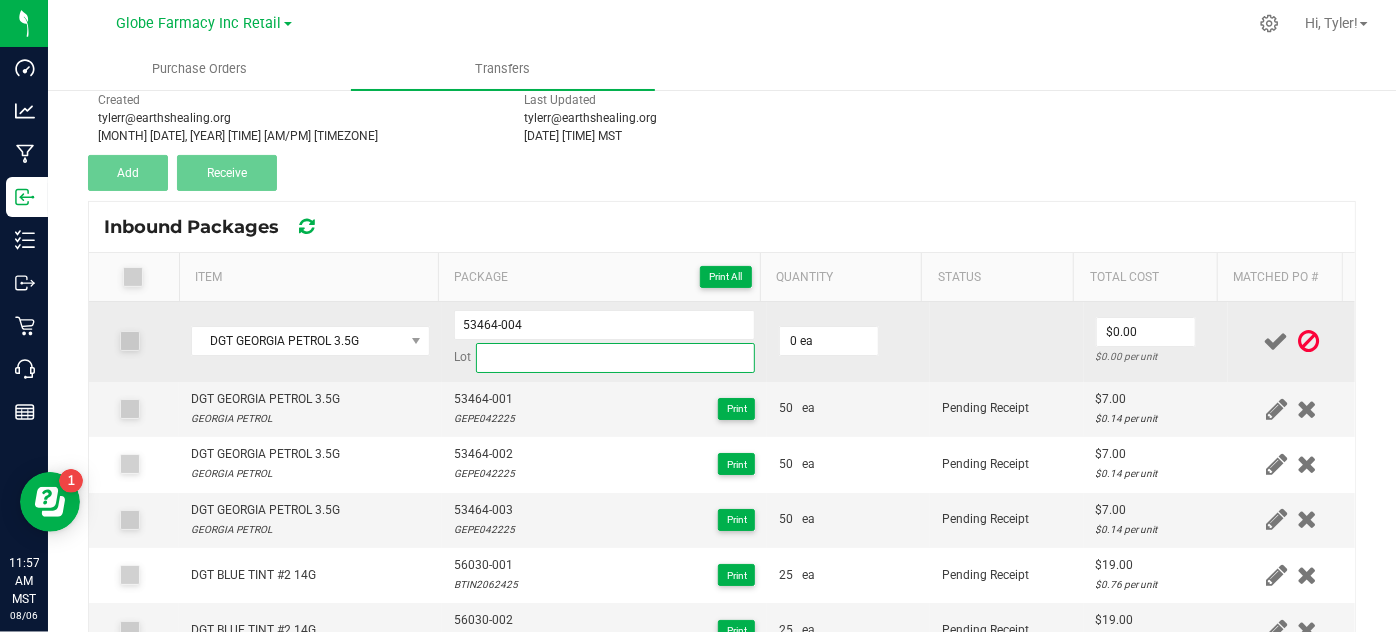 click at bounding box center (616, 358) 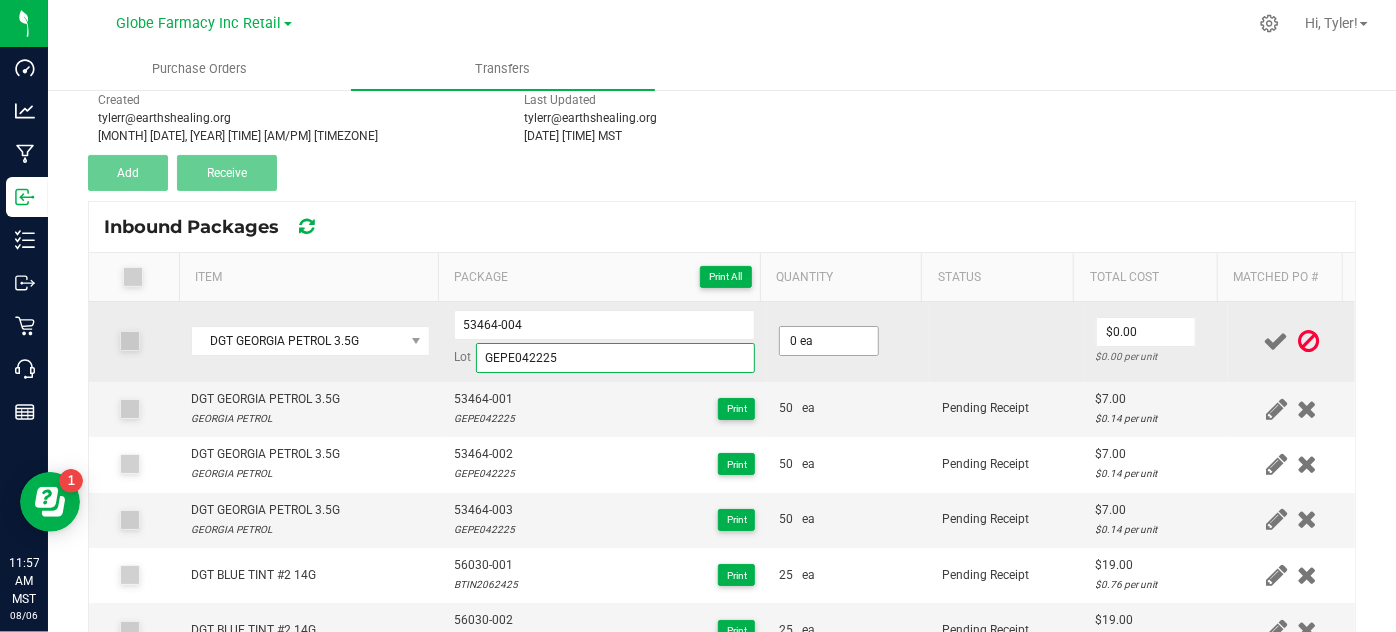 type on "GEPE042225" 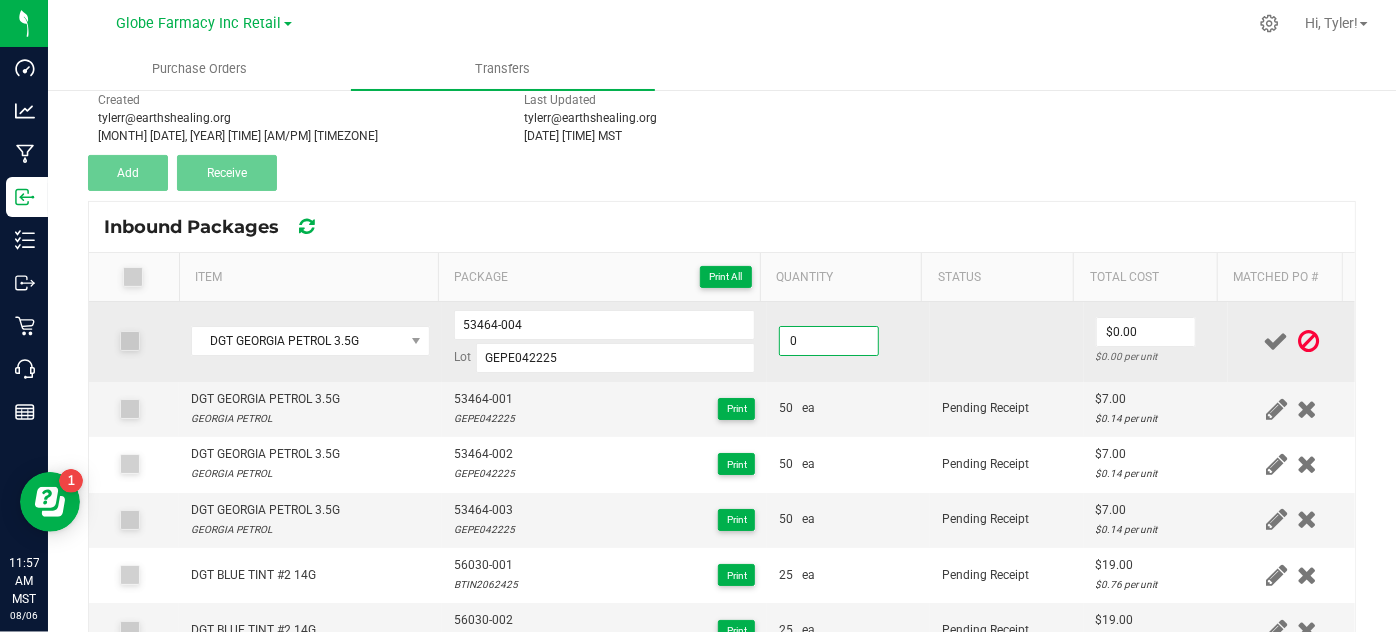 click on "0" at bounding box center (829, 341) 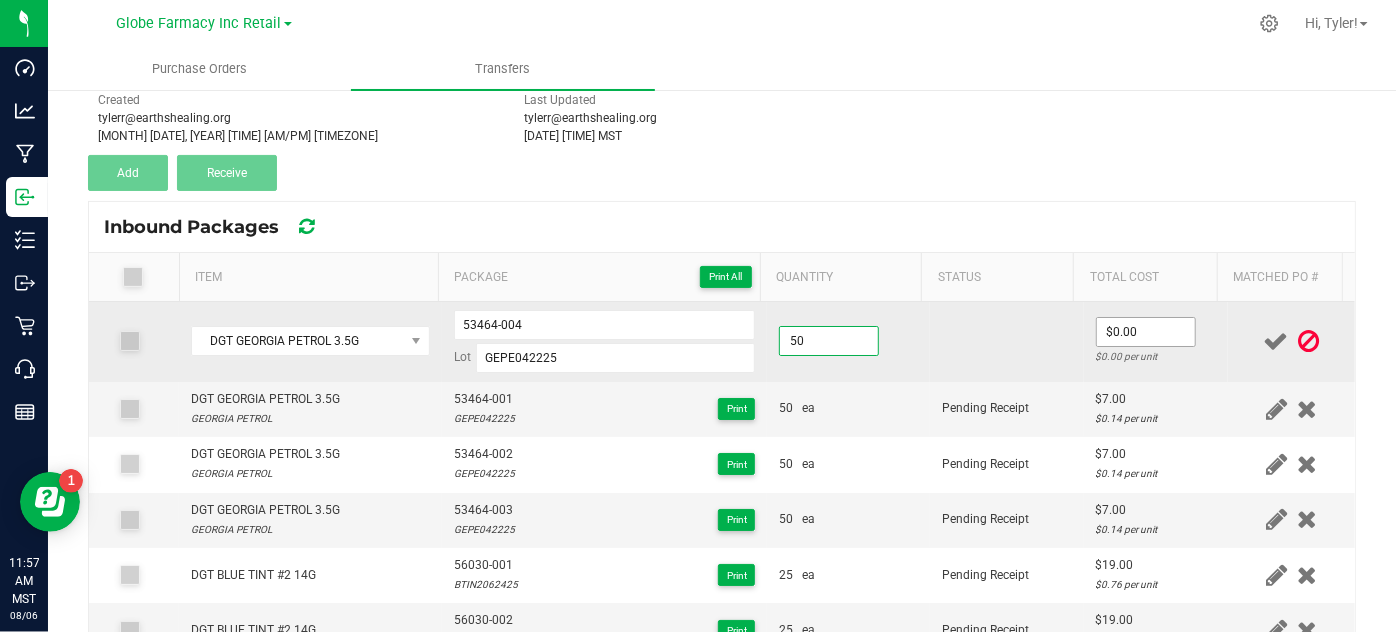 type on "50 ea" 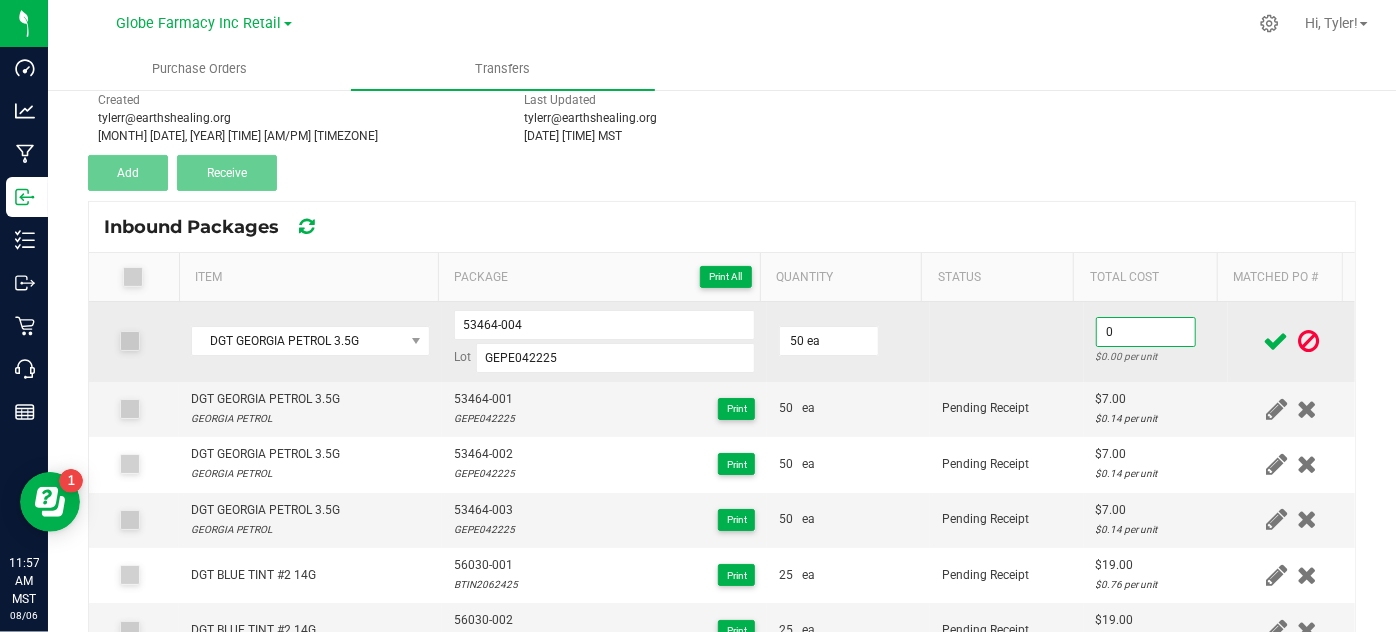 click on "0" at bounding box center [1146, 332] 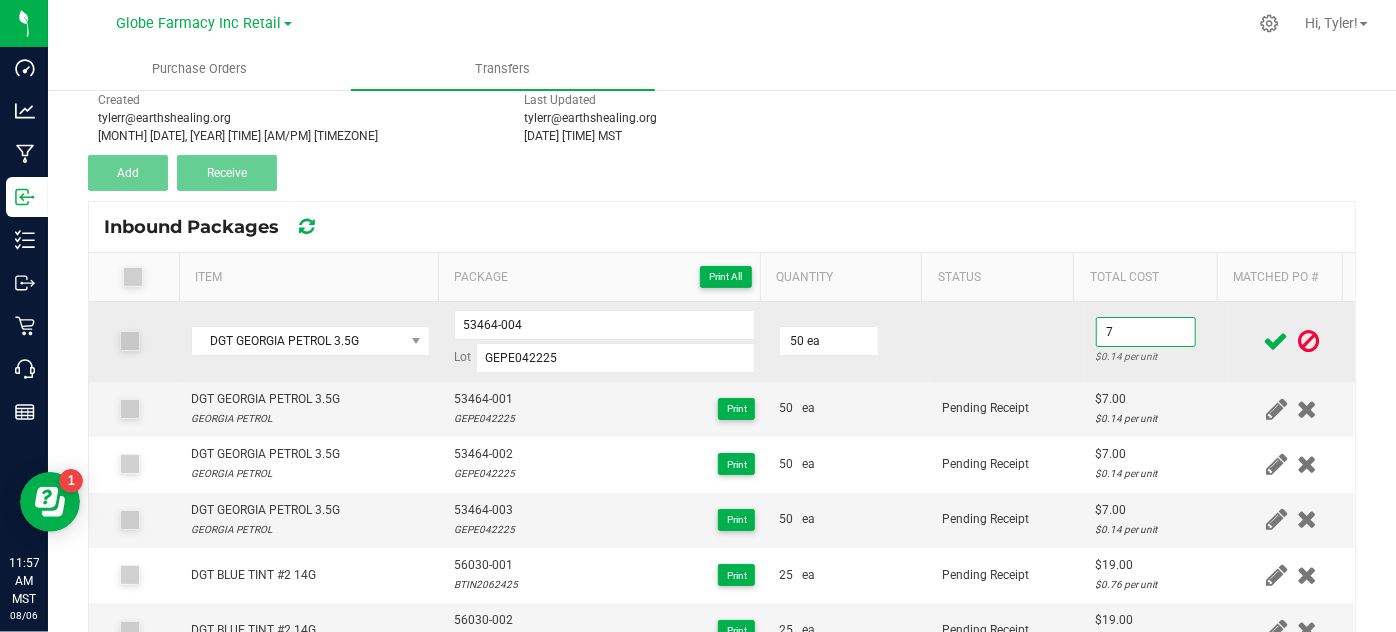 type on "$7.00" 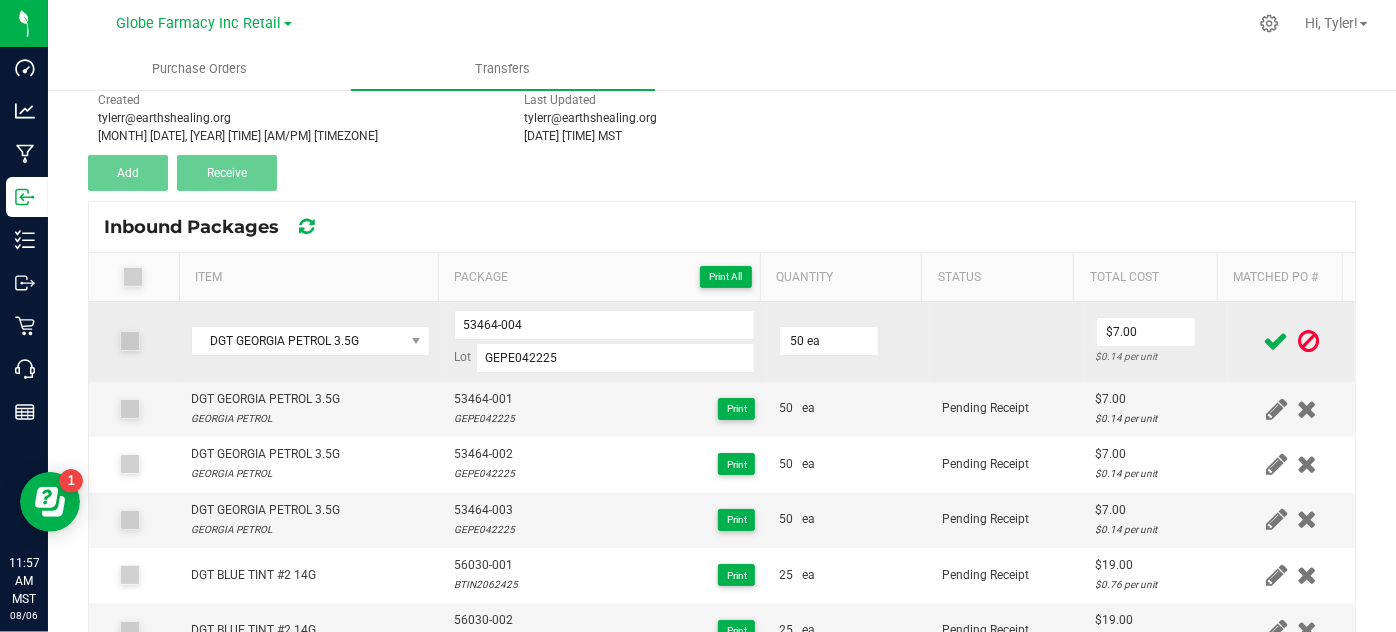 click at bounding box center (1007, 342) 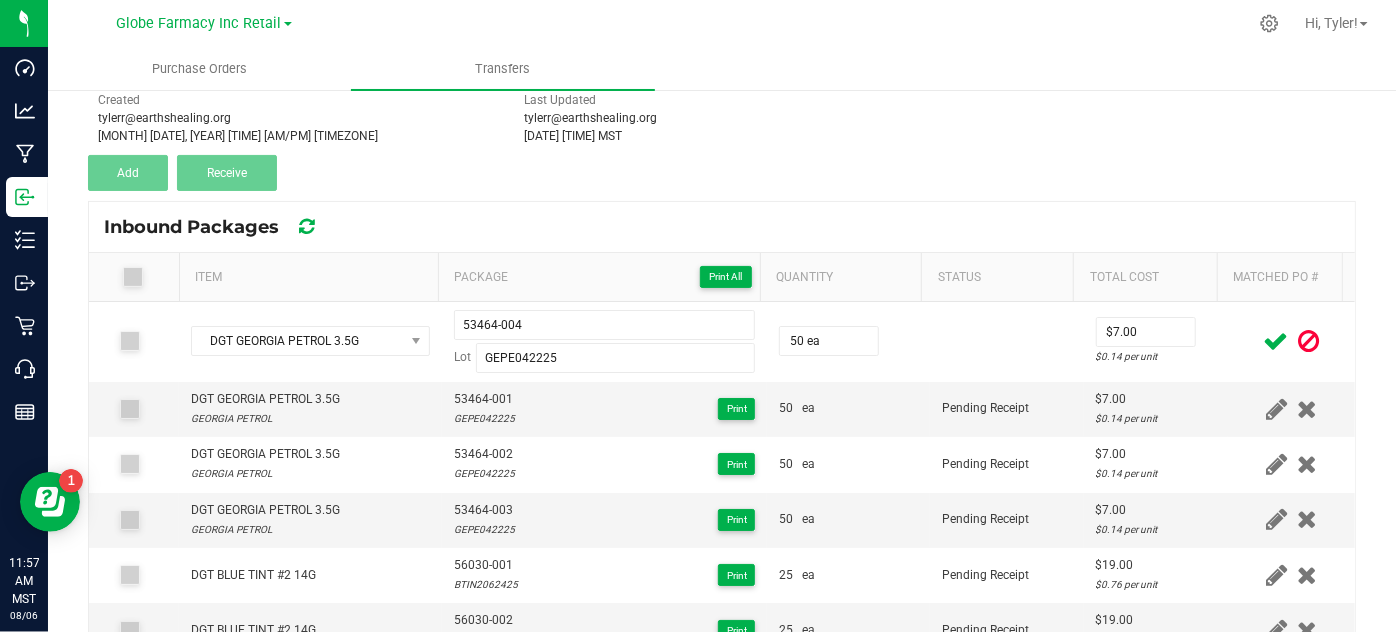 click at bounding box center (1276, 341) 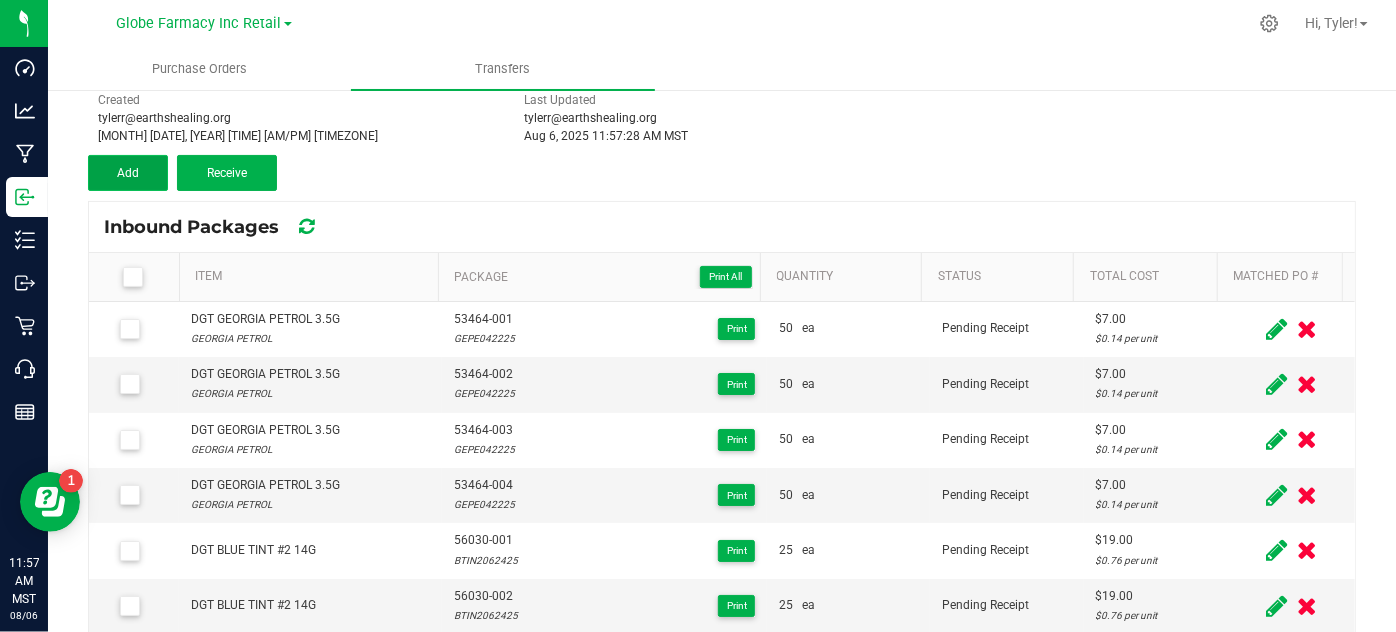 click on "Add" at bounding box center (128, 173) 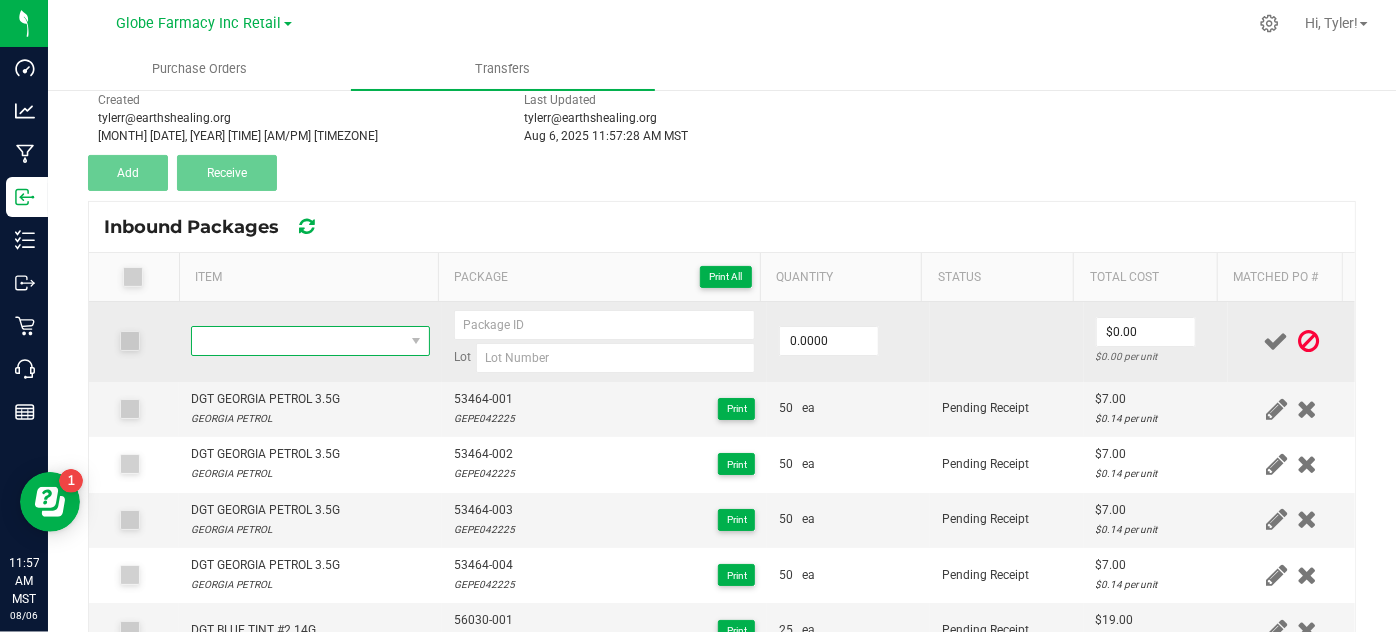 click at bounding box center (297, 341) 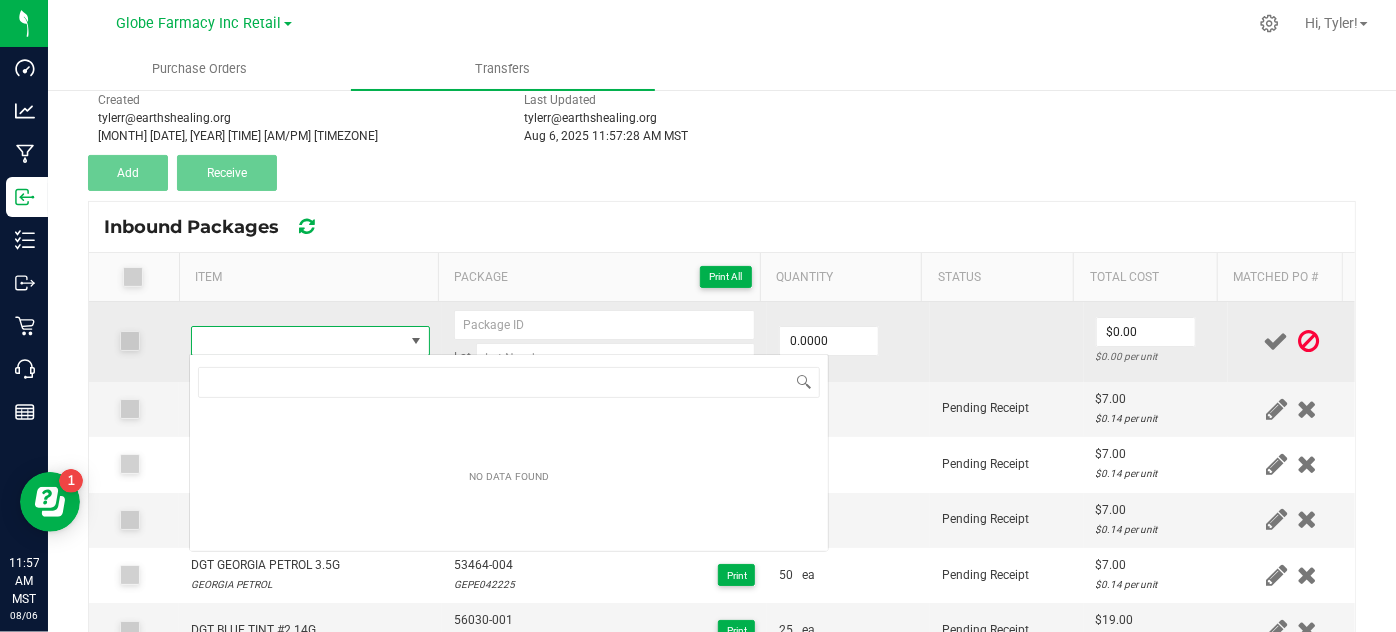 type on "DGT KRONOLOGIK 3.5G" 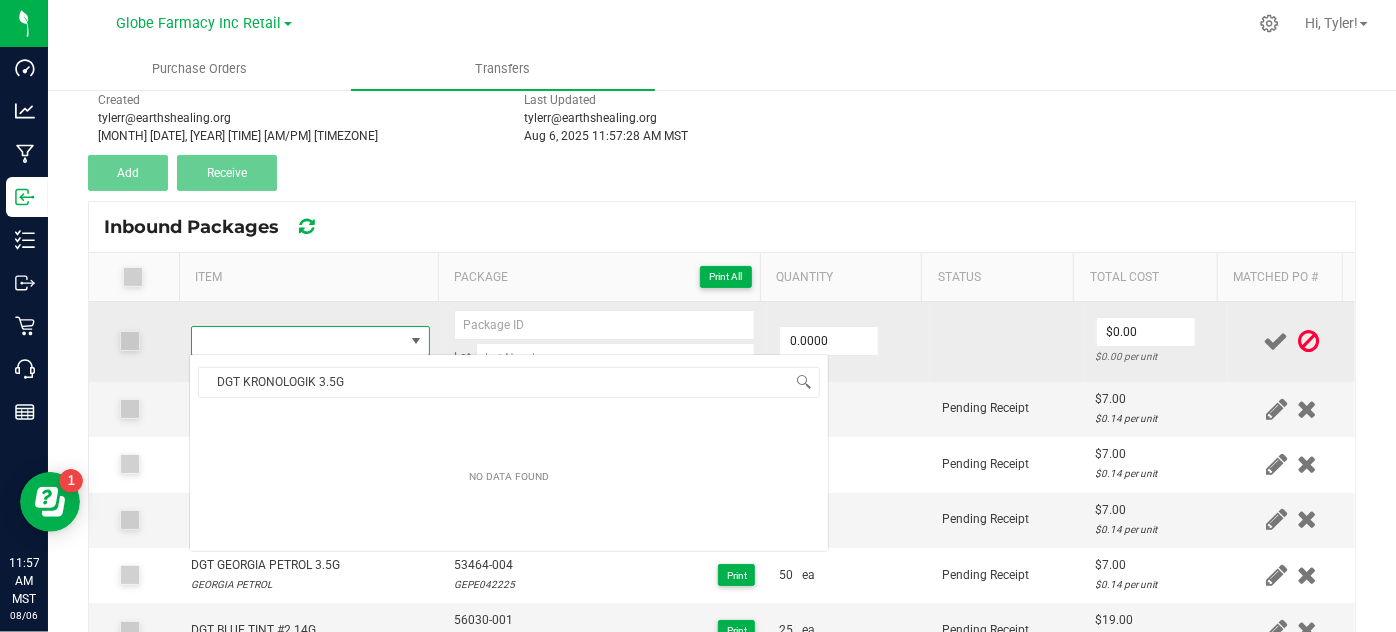 scroll, scrollTop: 99970, scrollLeft: 99767, axis: both 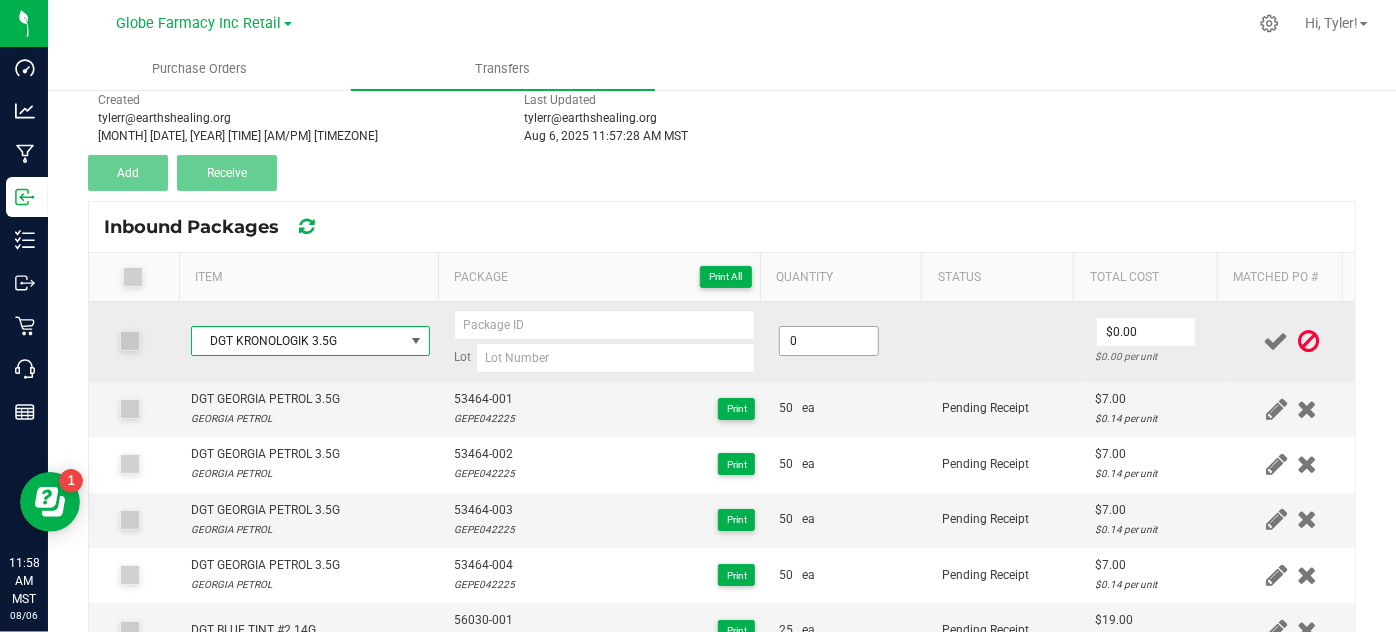 click on "0" at bounding box center (829, 341) 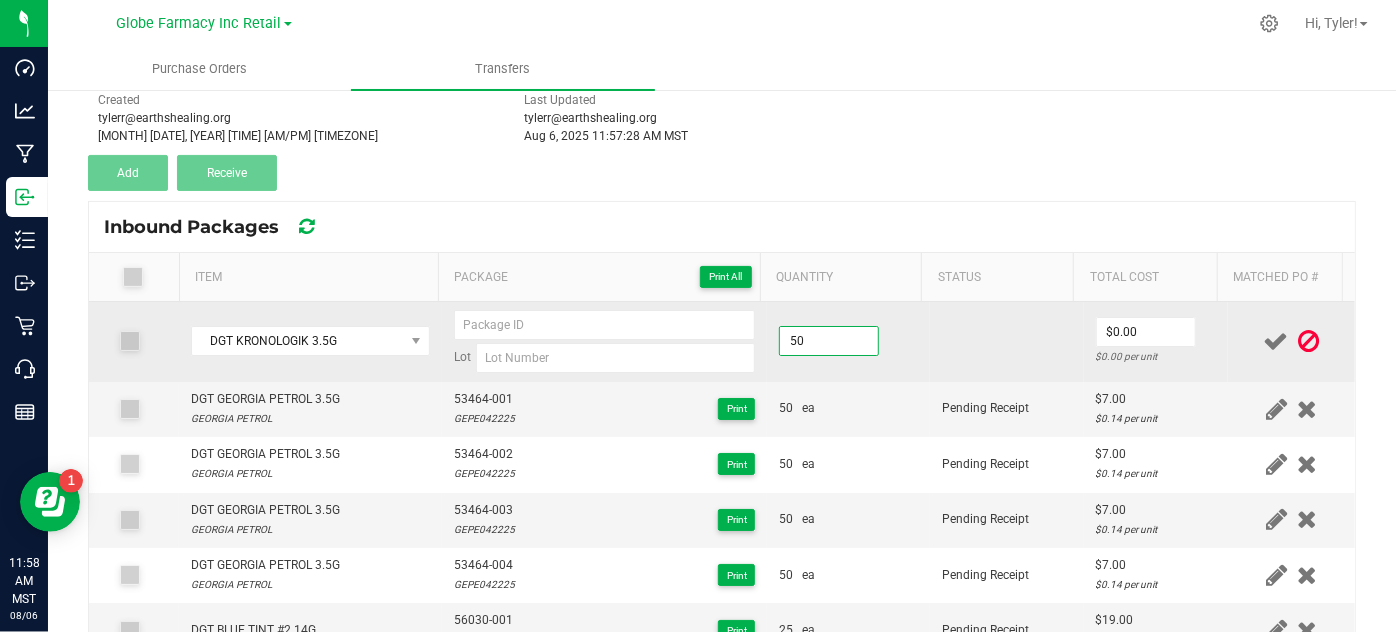 type on "50 ea" 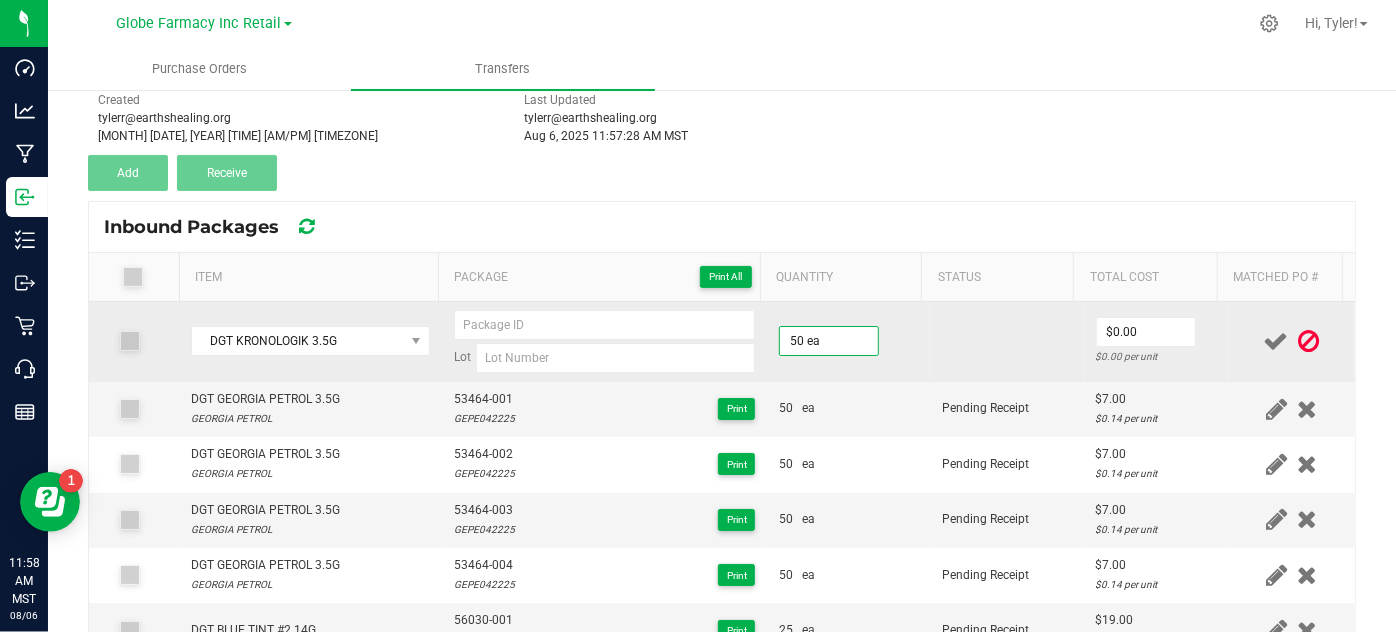 drag, startPoint x: 961, startPoint y: 370, endPoint x: 1120, endPoint y: 310, distance: 169.9441 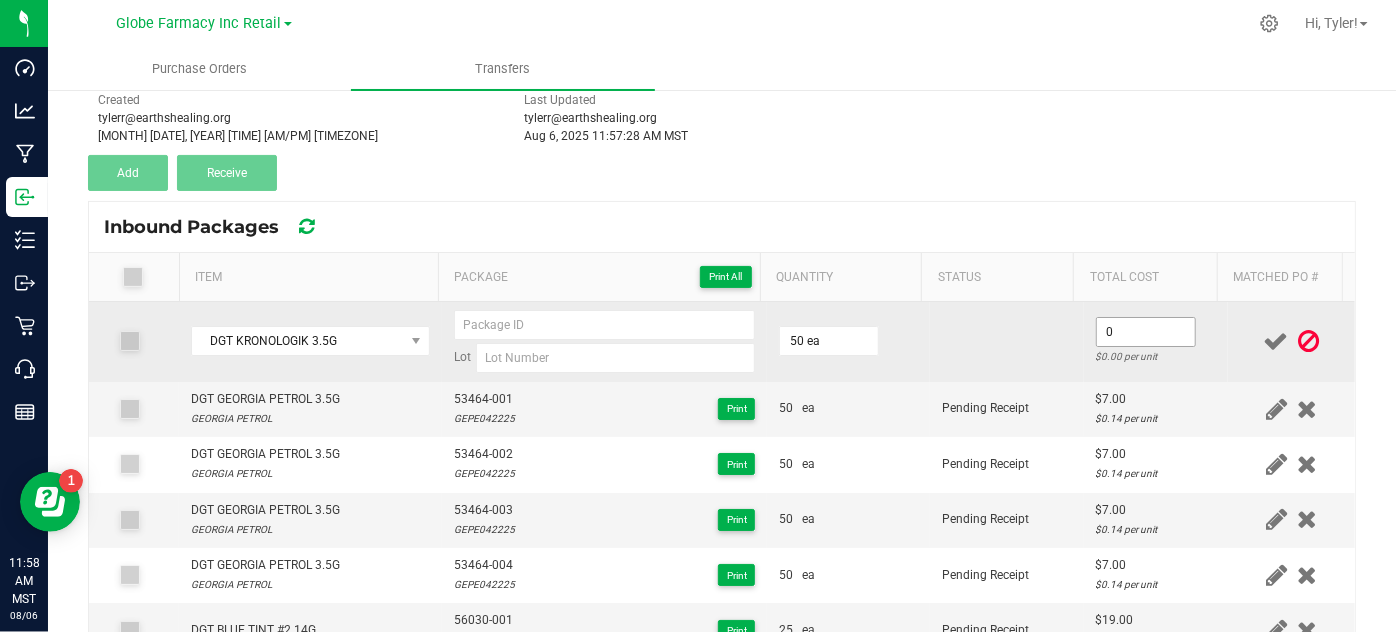 click on "0" at bounding box center (1146, 332) 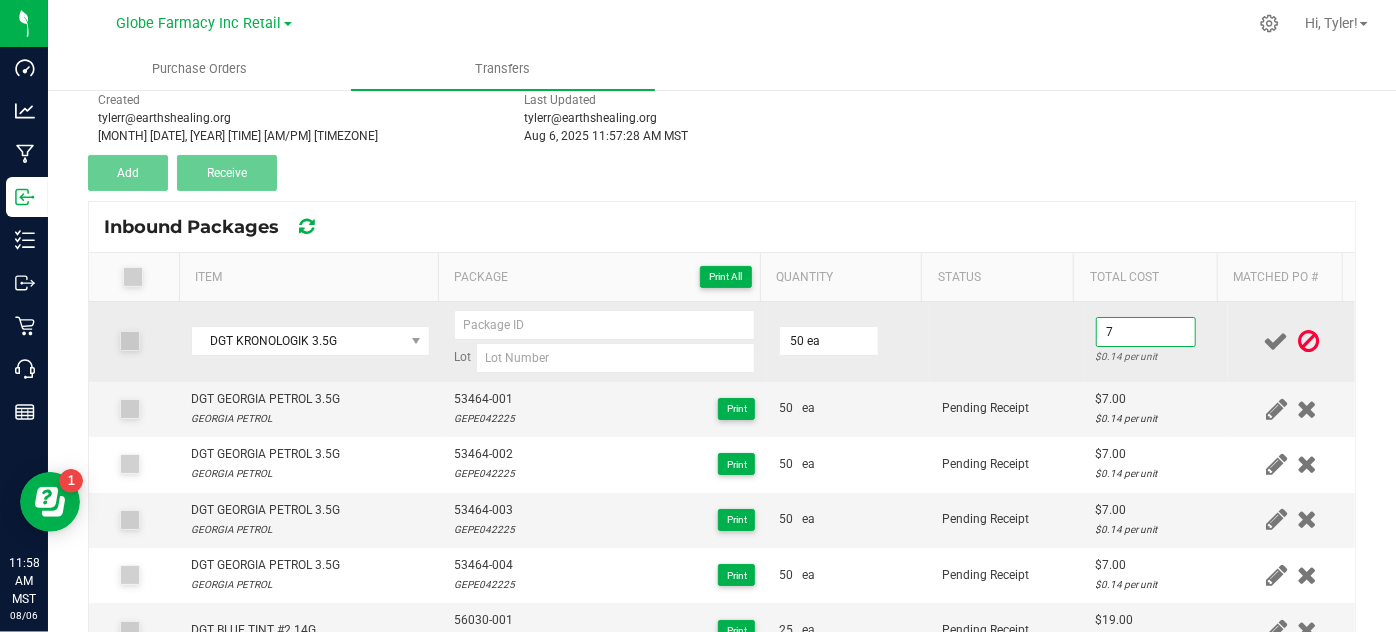 type on "$7.00" 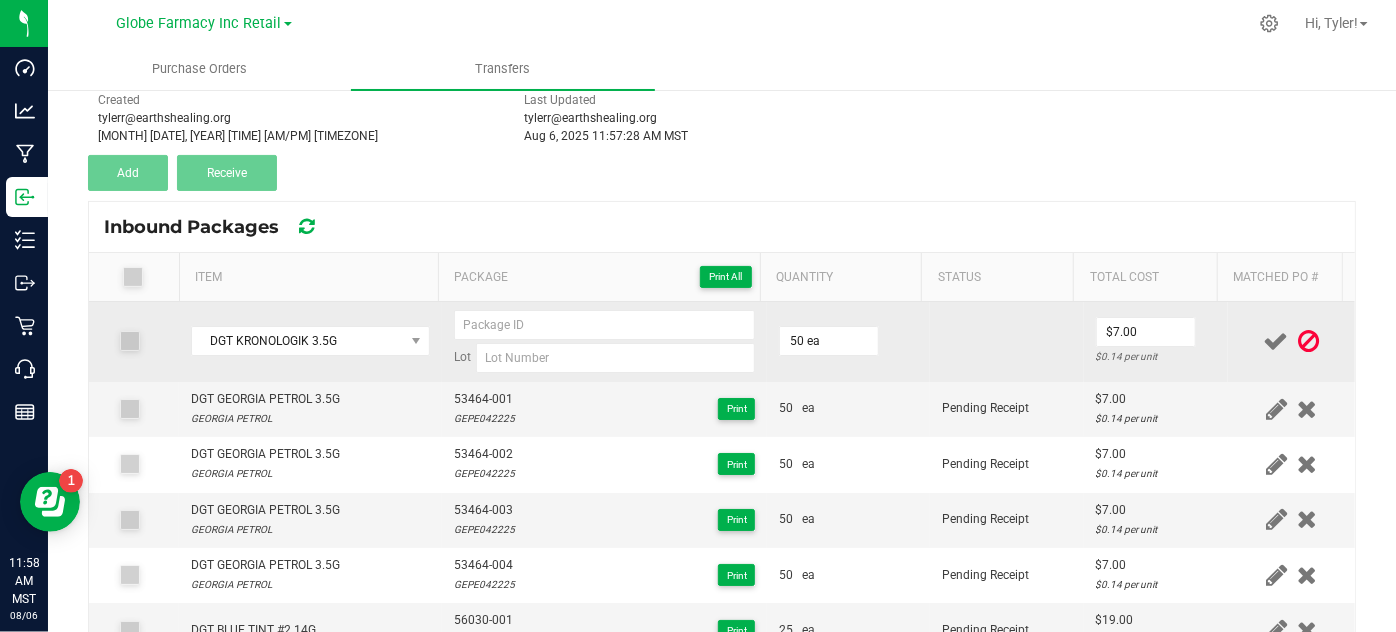 click at bounding box center (1007, 342) 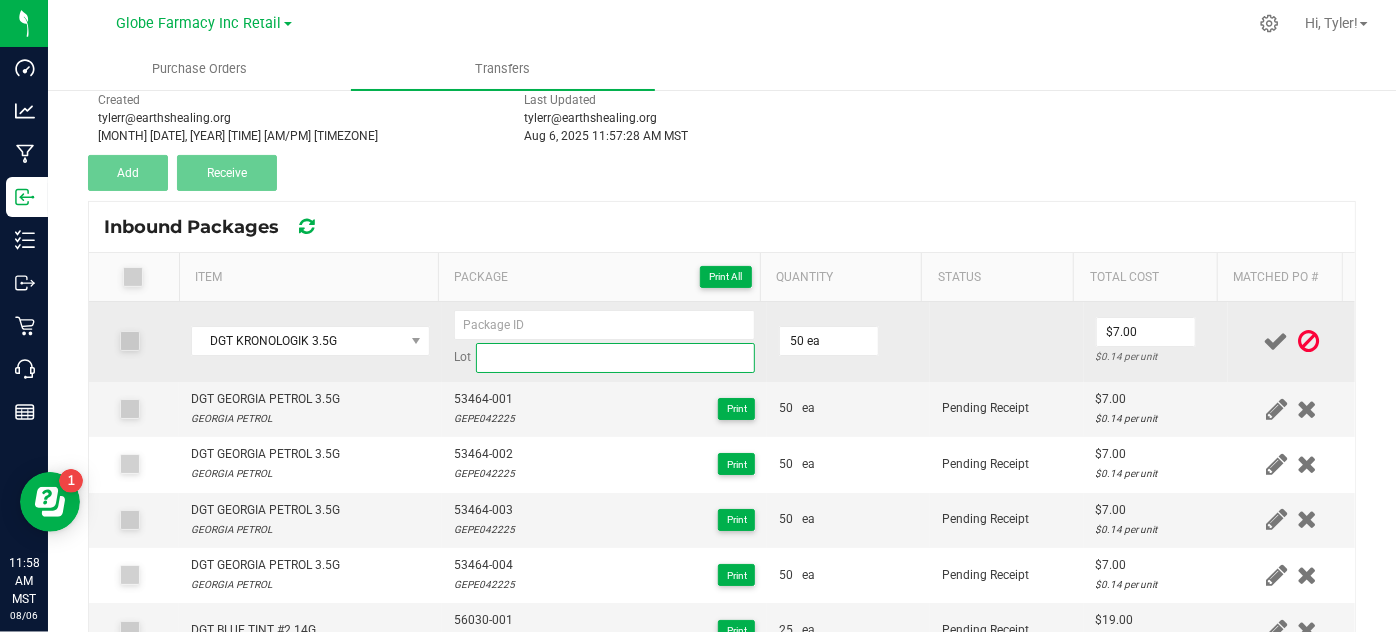 click at bounding box center (616, 358) 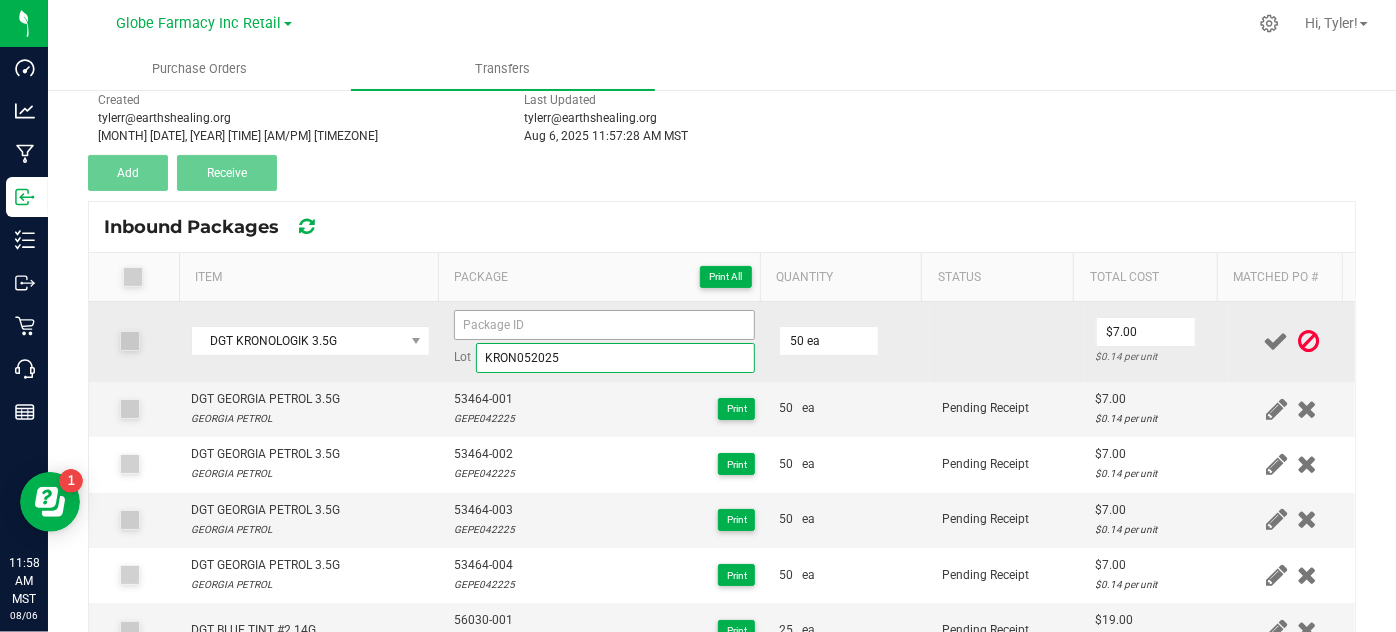 type on "KRON052025" 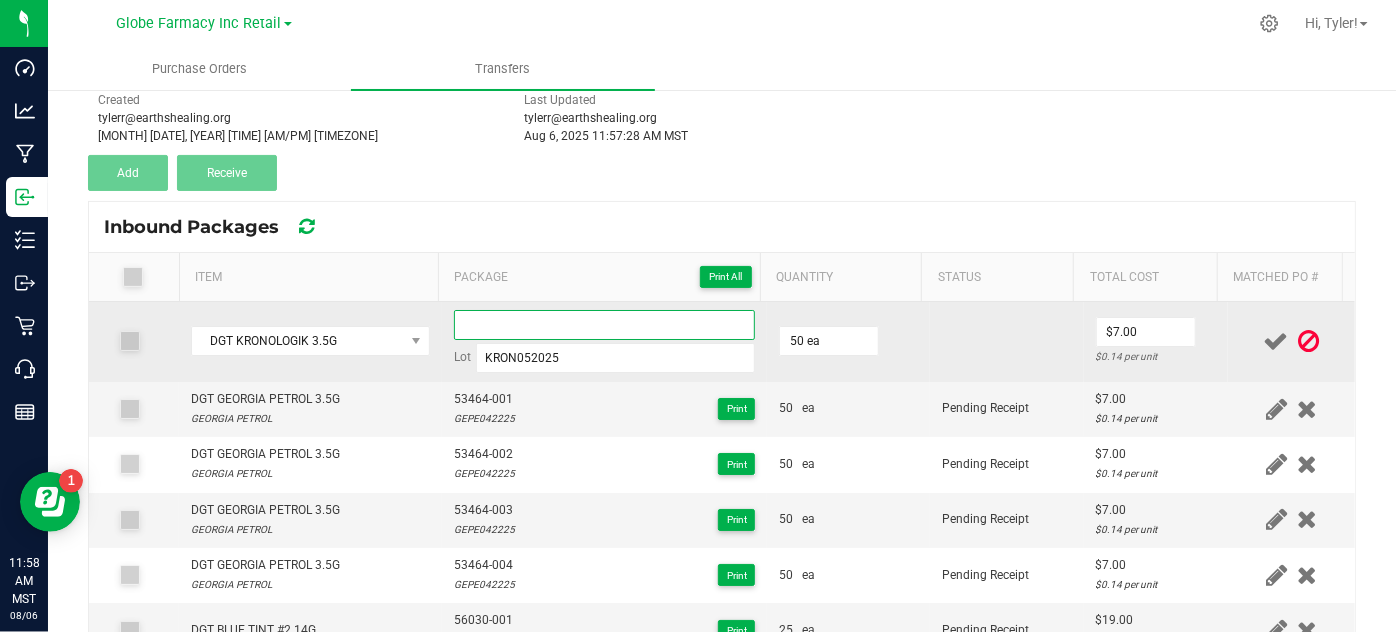 click at bounding box center [605, 325] 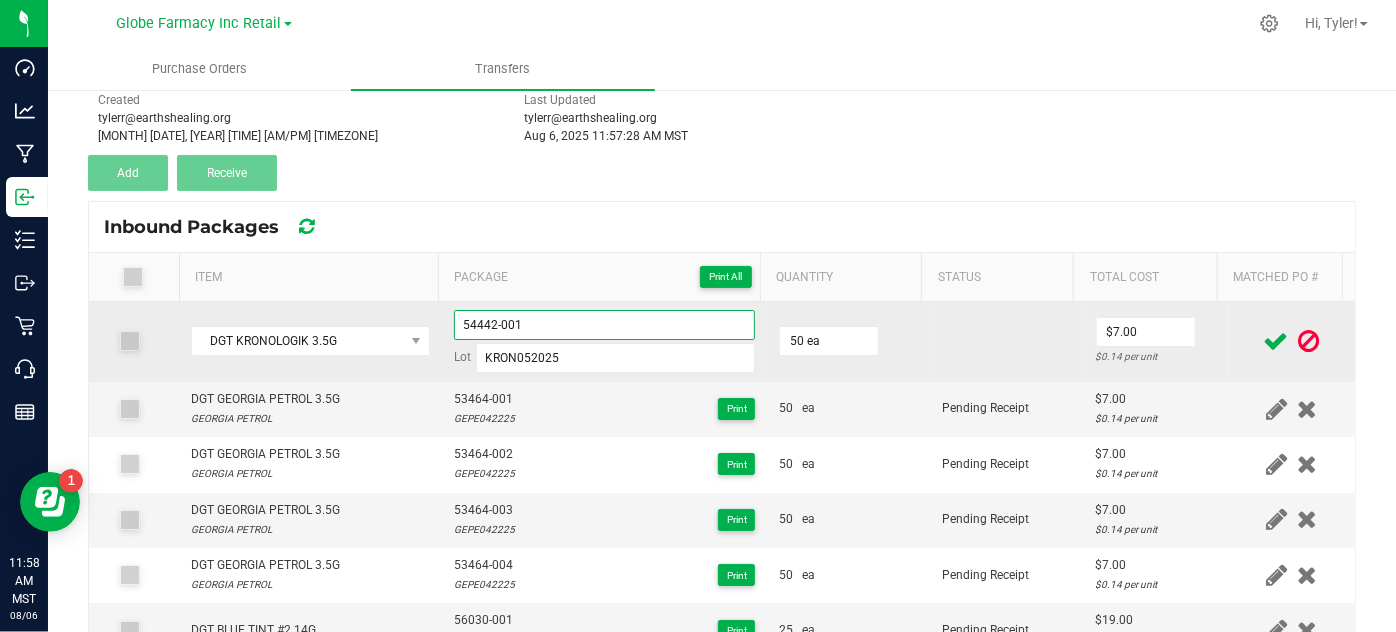 click on "54442-001" at bounding box center [605, 325] 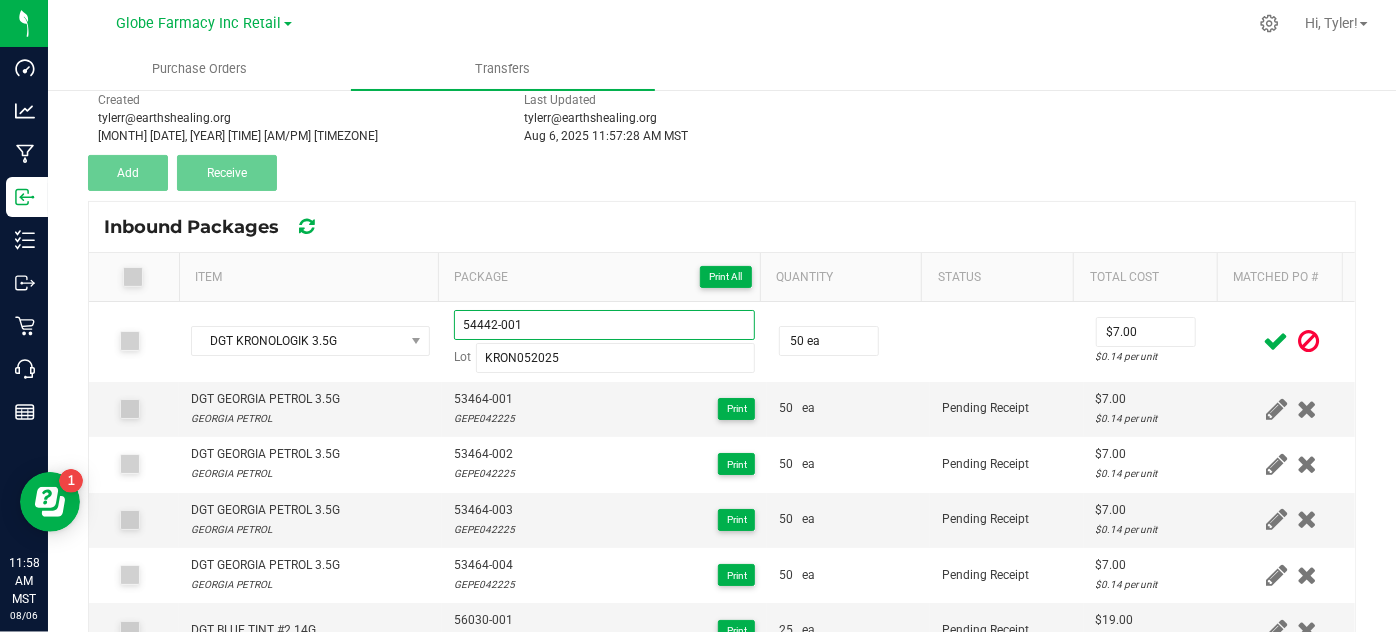 type on "54442-001" 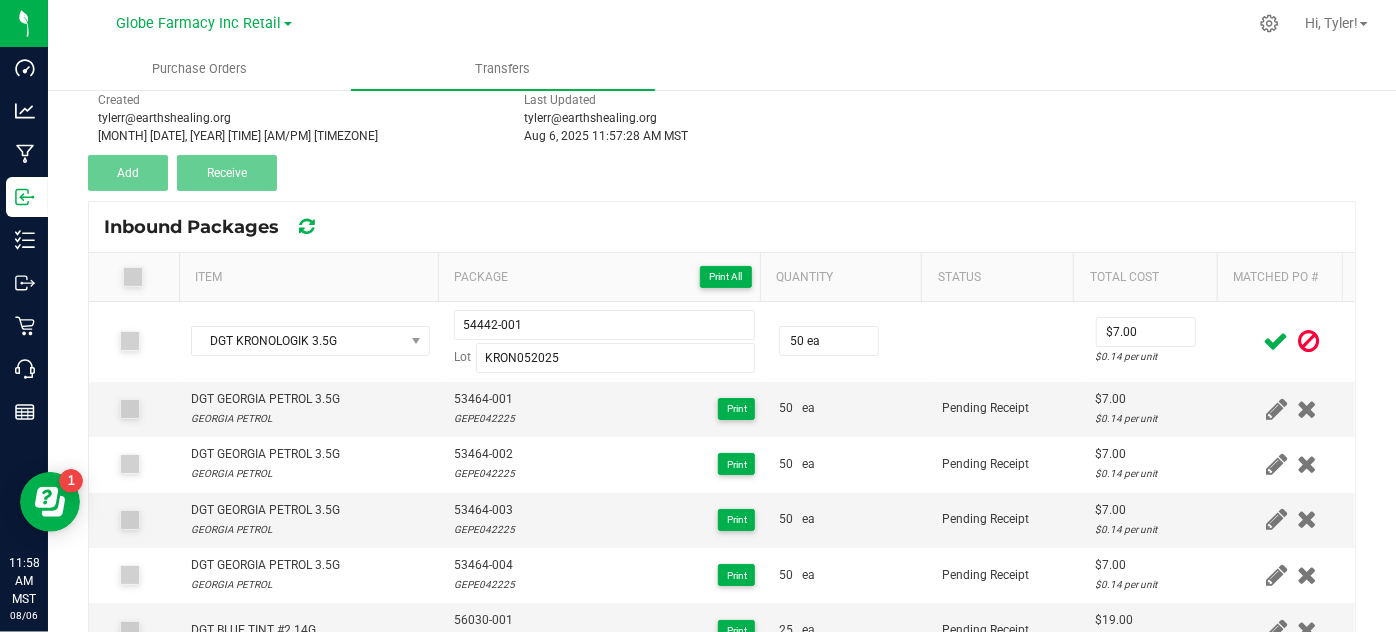 click at bounding box center [1276, 341] 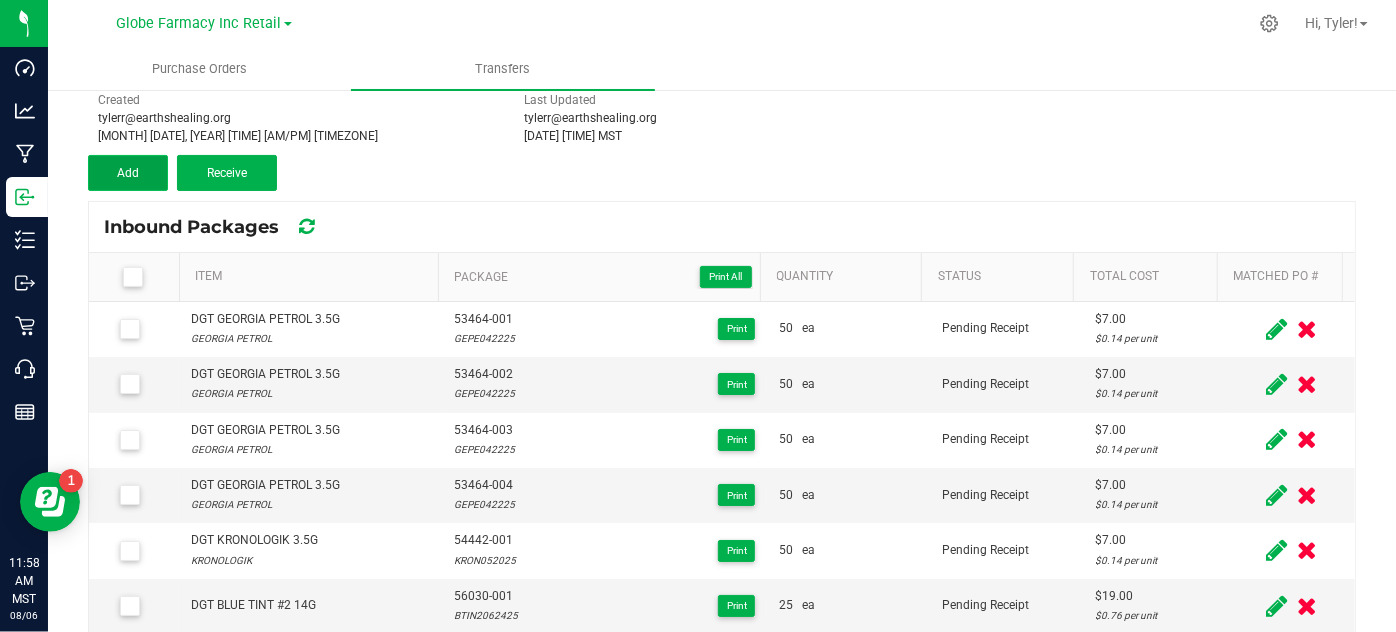 click on "Add" at bounding box center (128, 173) 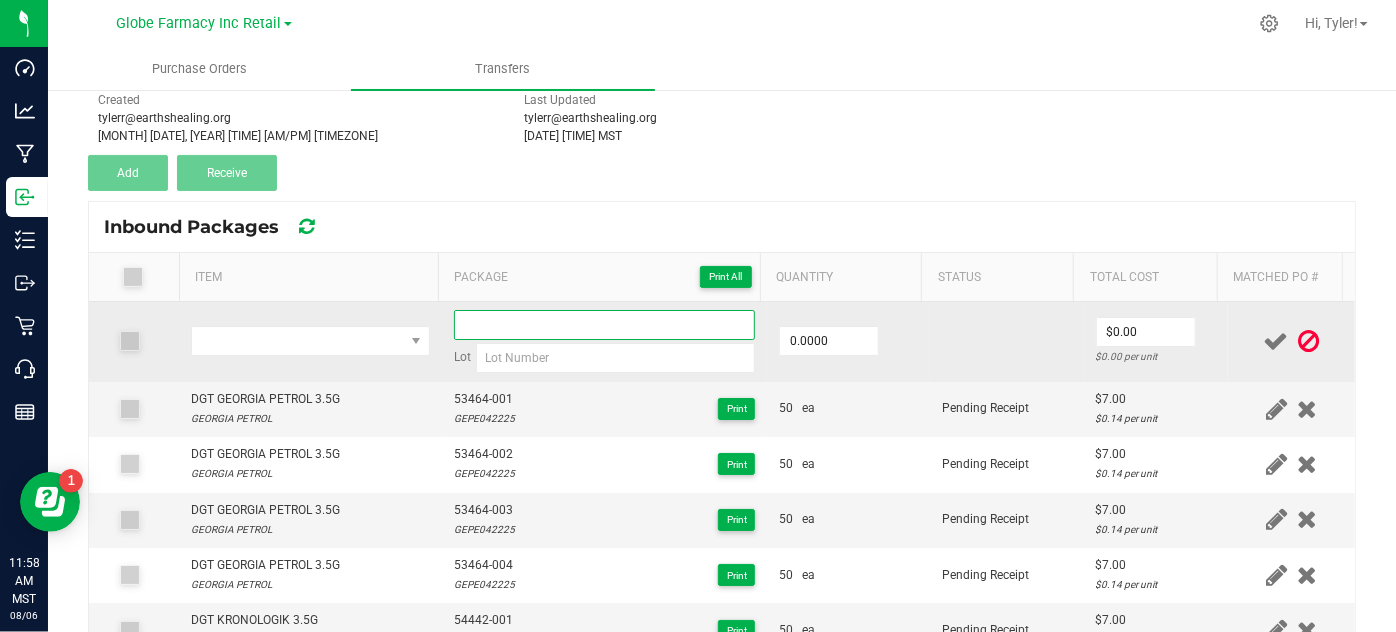 click at bounding box center [605, 325] 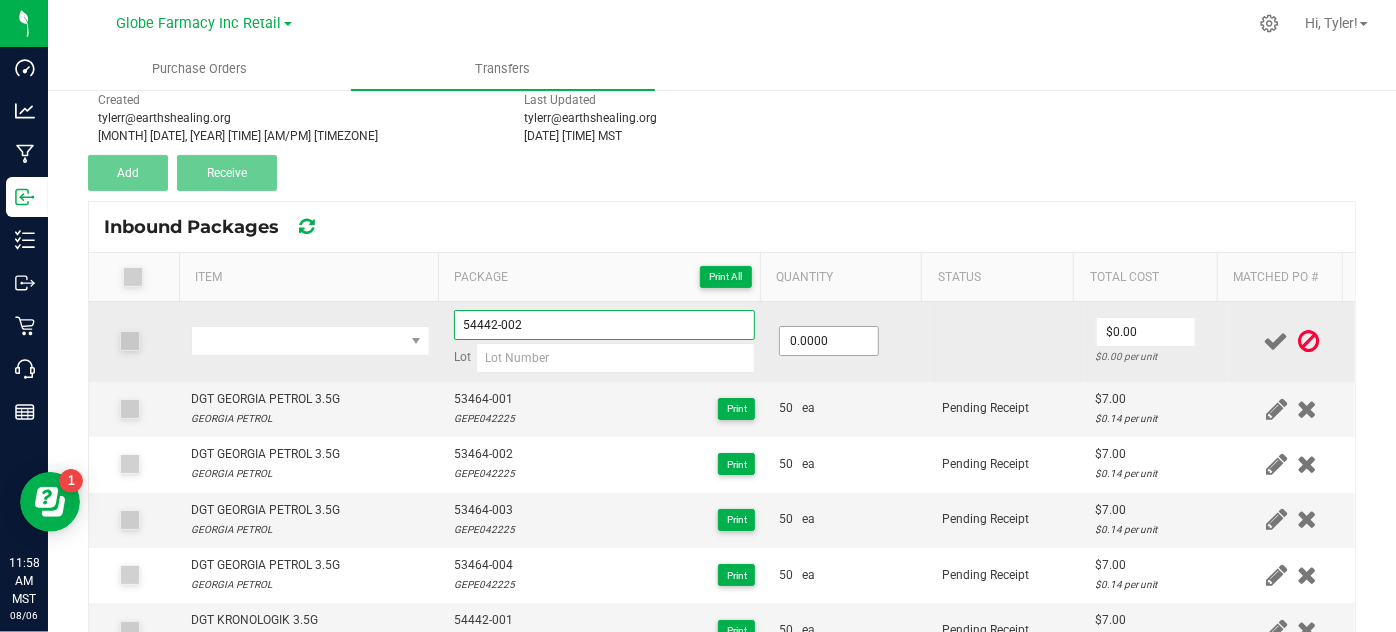 type on "54442-002" 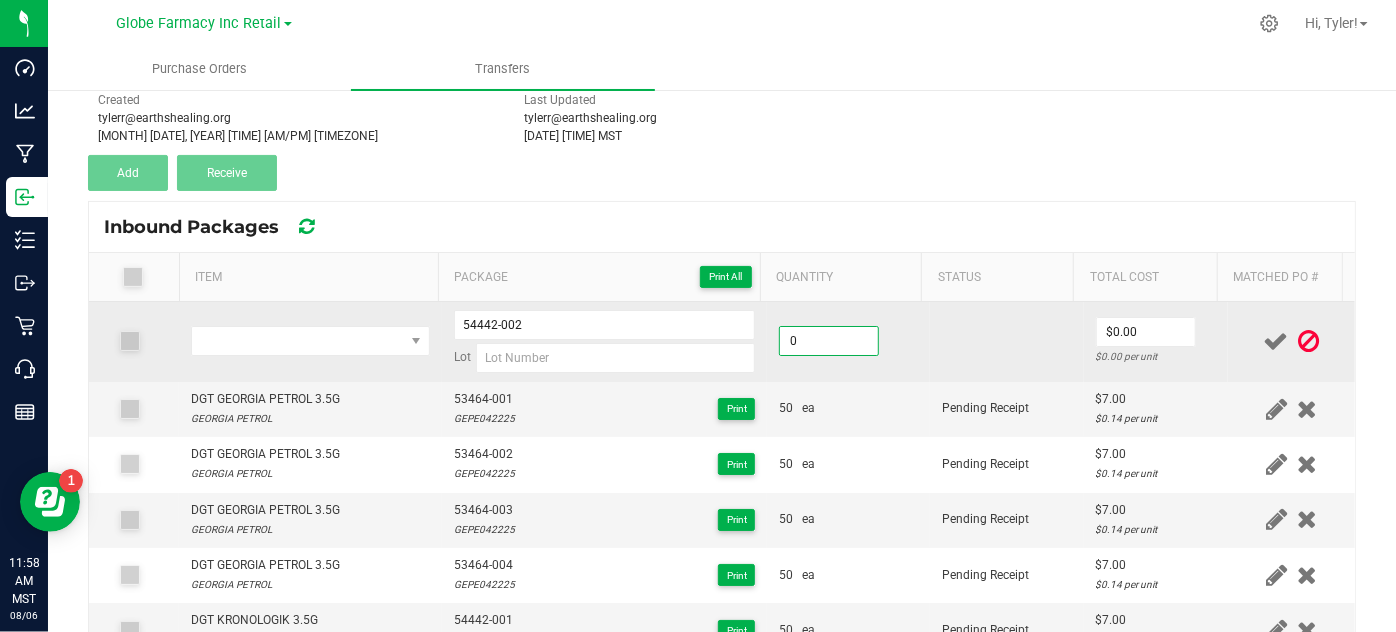 click on "0" at bounding box center [829, 341] 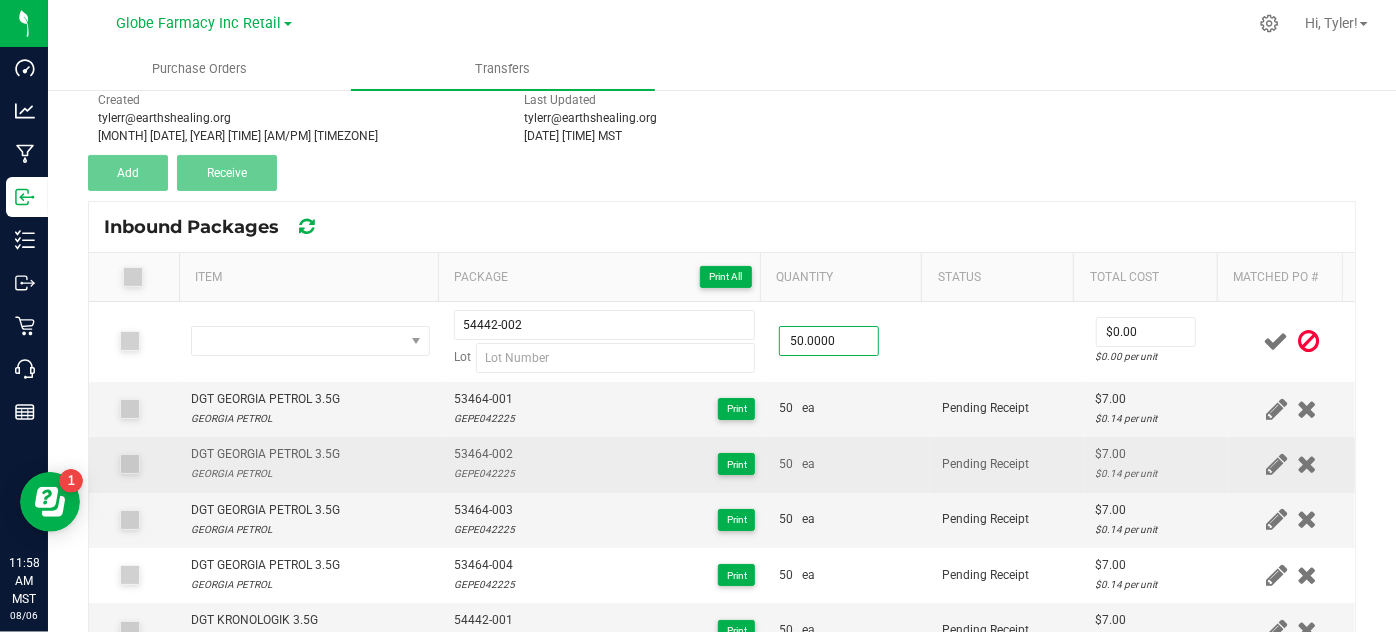 click on "50   ea" at bounding box center (848, 464) 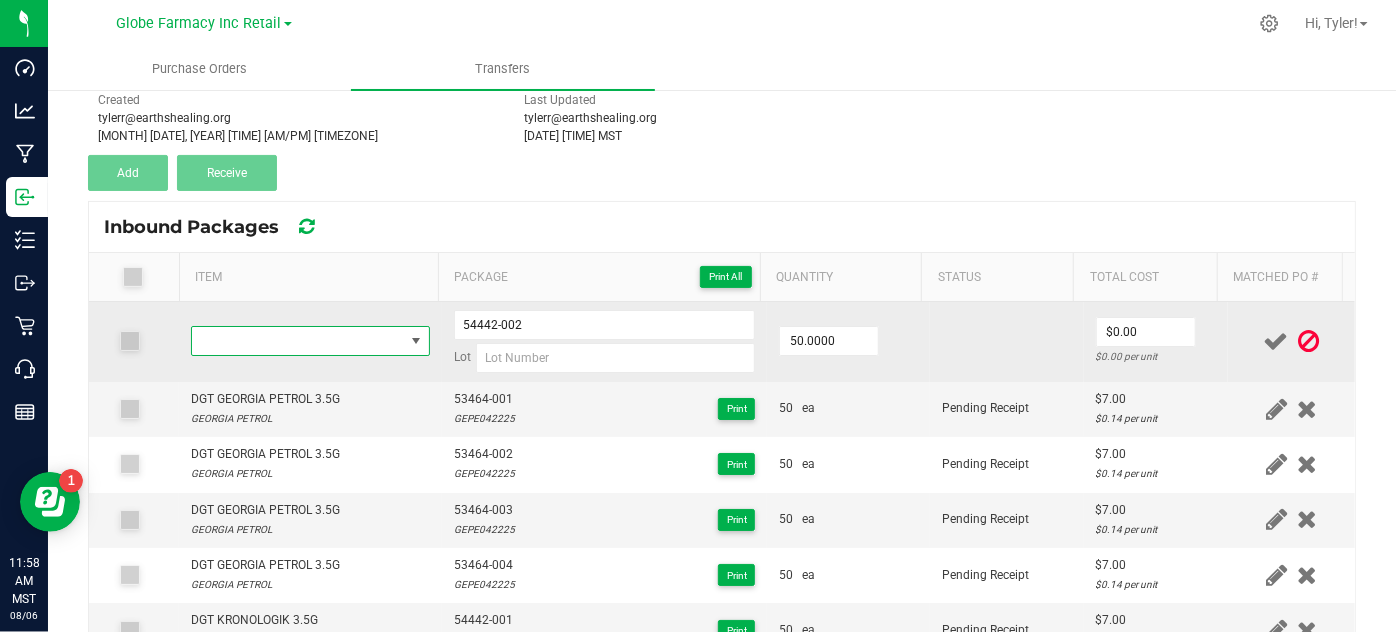click at bounding box center [297, 341] 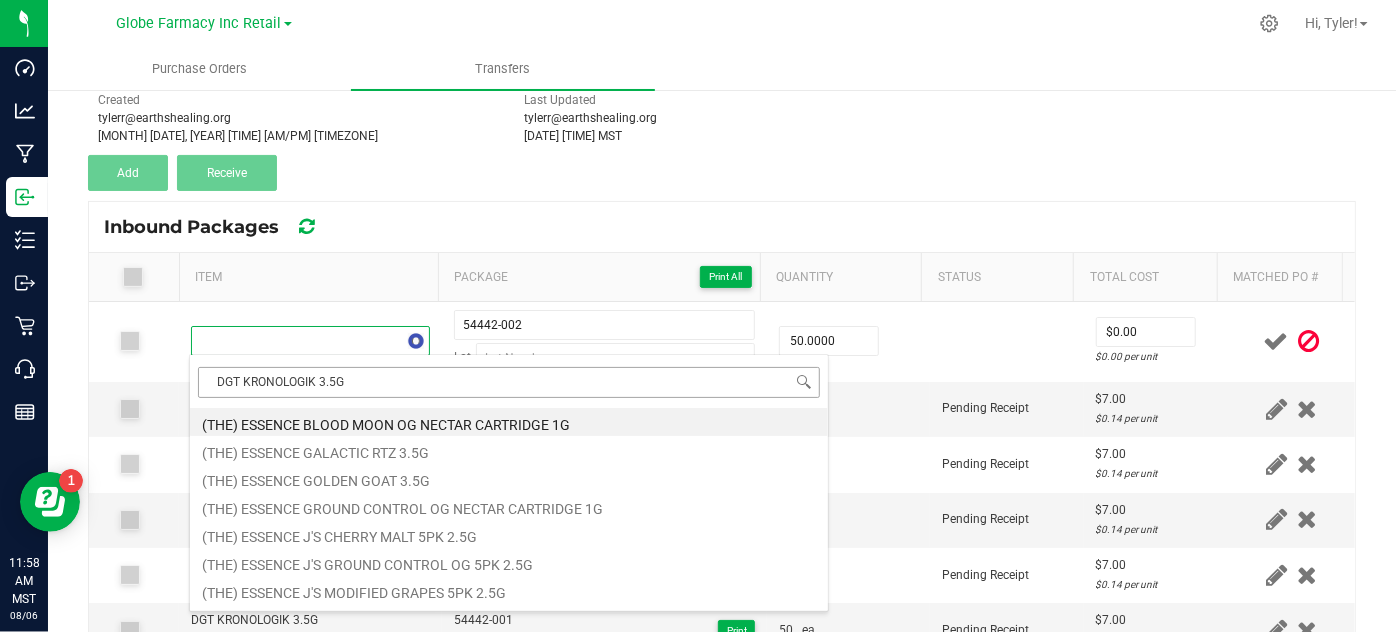 scroll, scrollTop: 99970, scrollLeft: 99767, axis: both 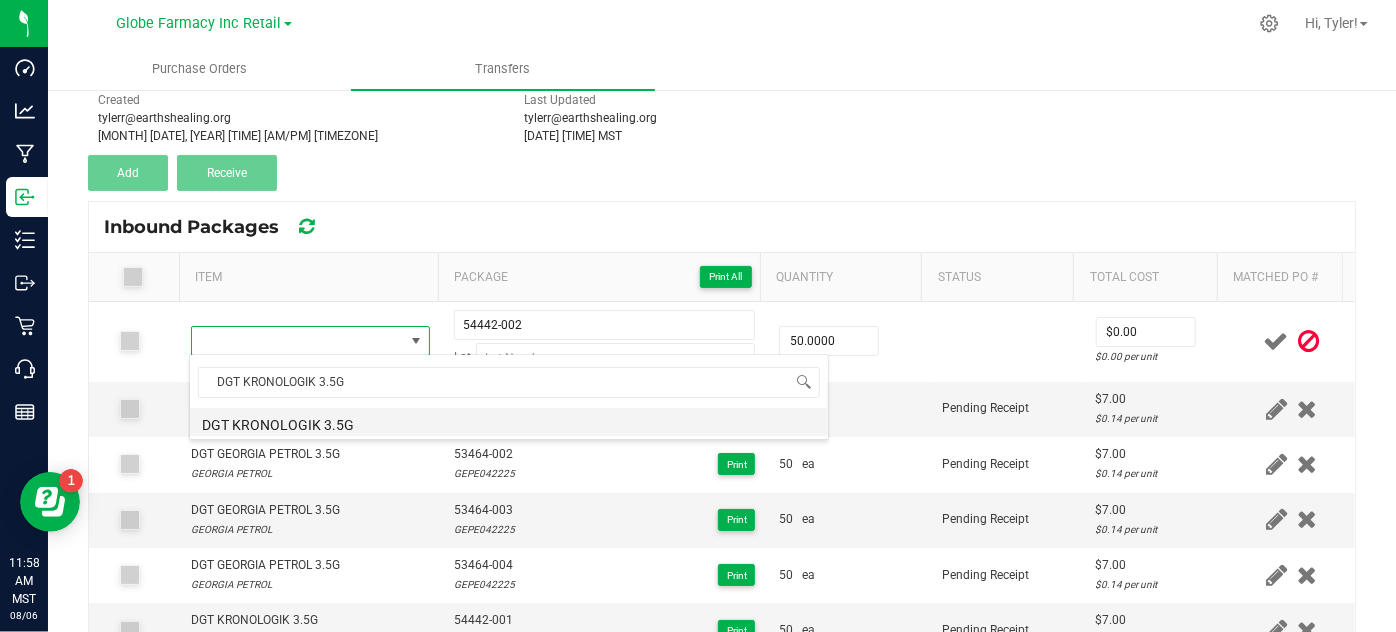click on "DGT KRONOLOGIK 3.5G" at bounding box center (509, 422) 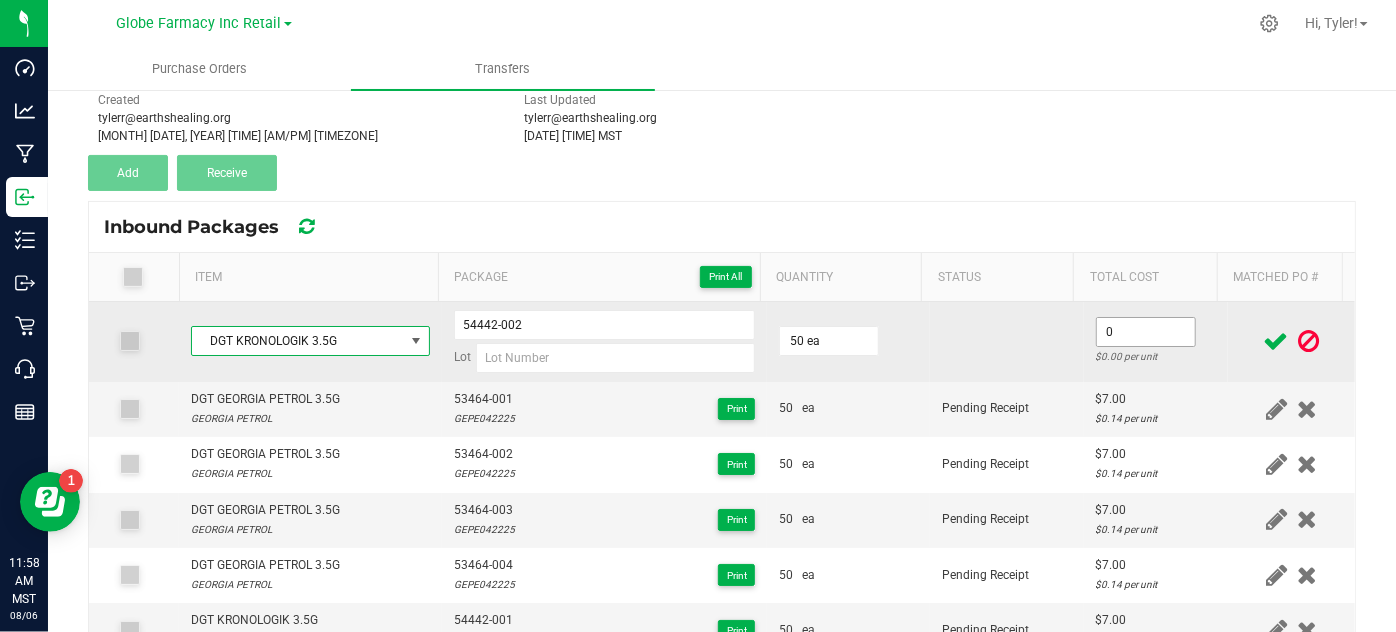 click on "0" at bounding box center [1146, 332] 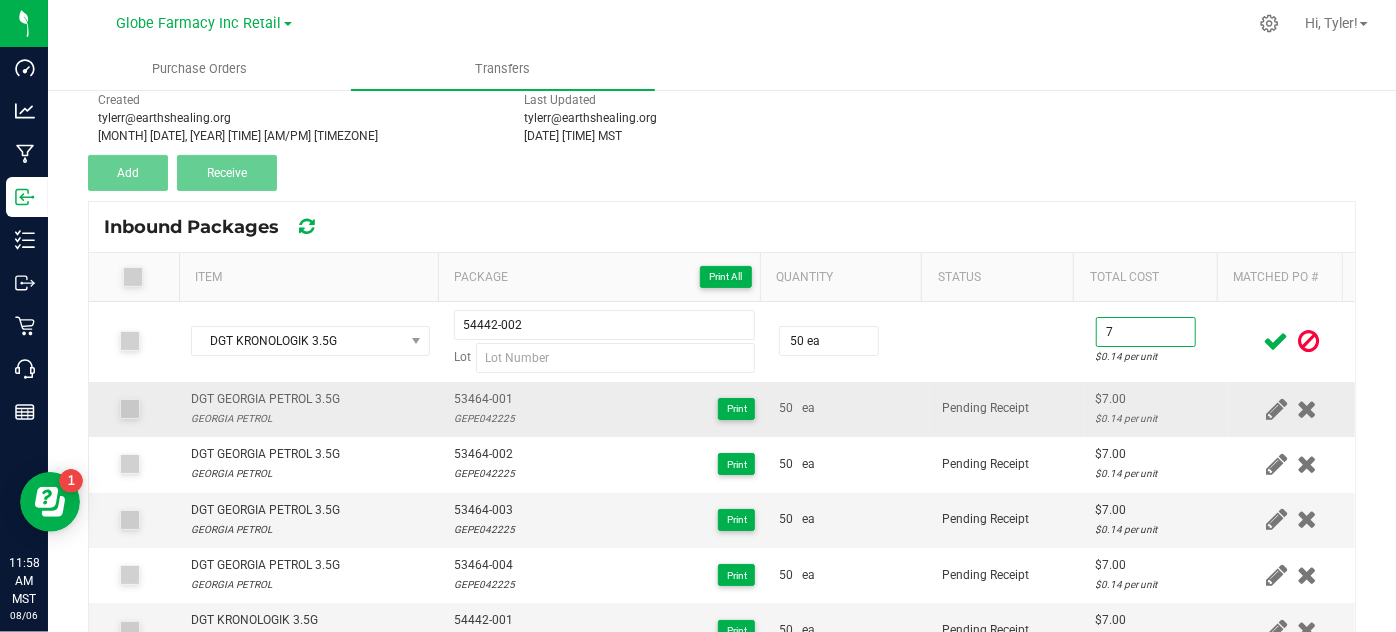 type on "$7.00" 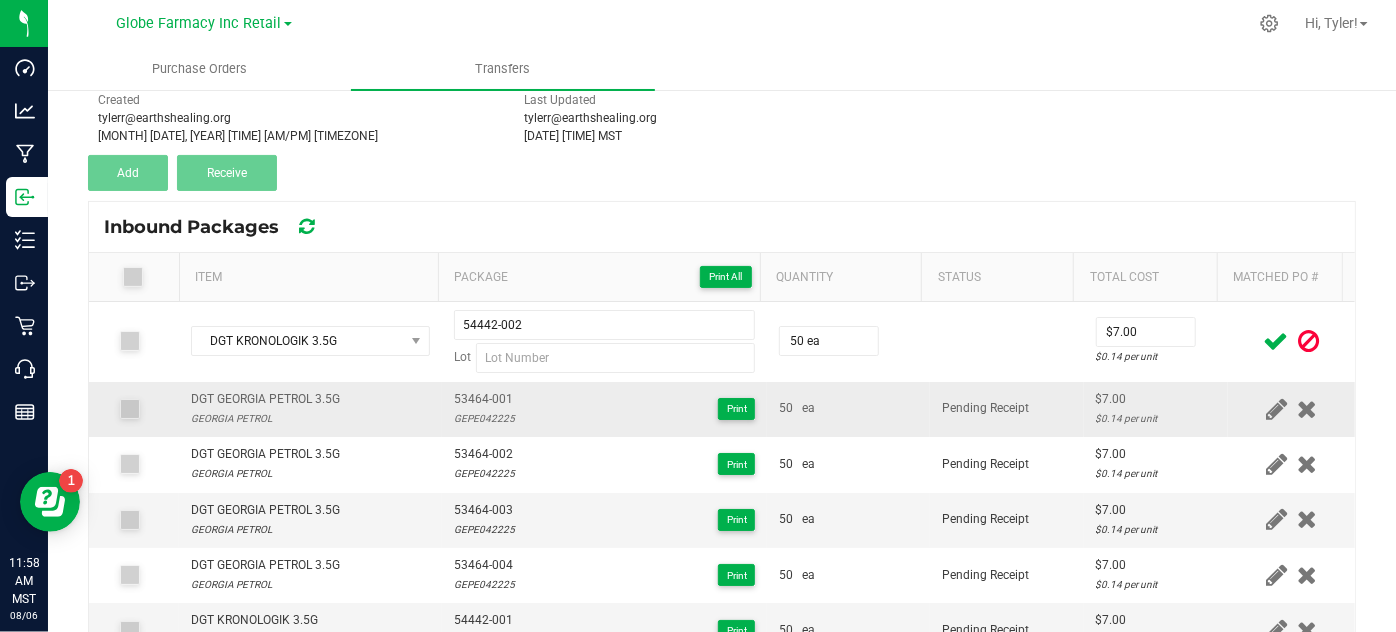click on "Pending Receipt" at bounding box center (1007, 409) 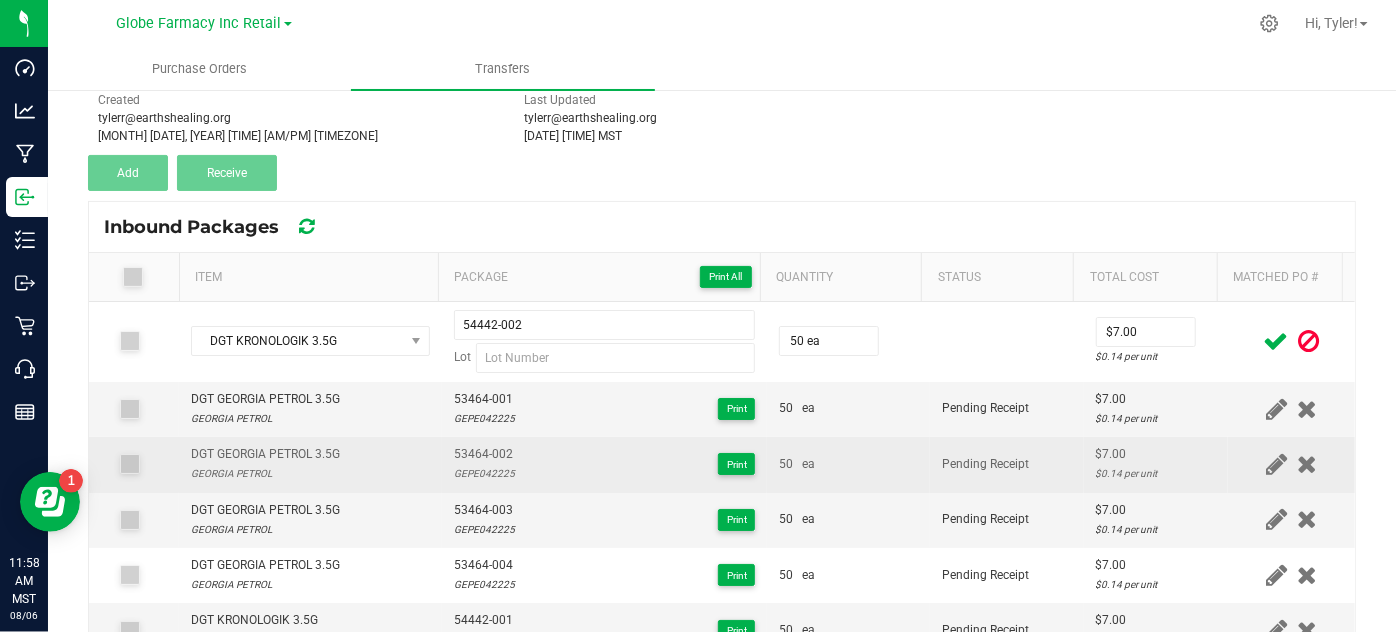 scroll, scrollTop: 90, scrollLeft: 0, axis: vertical 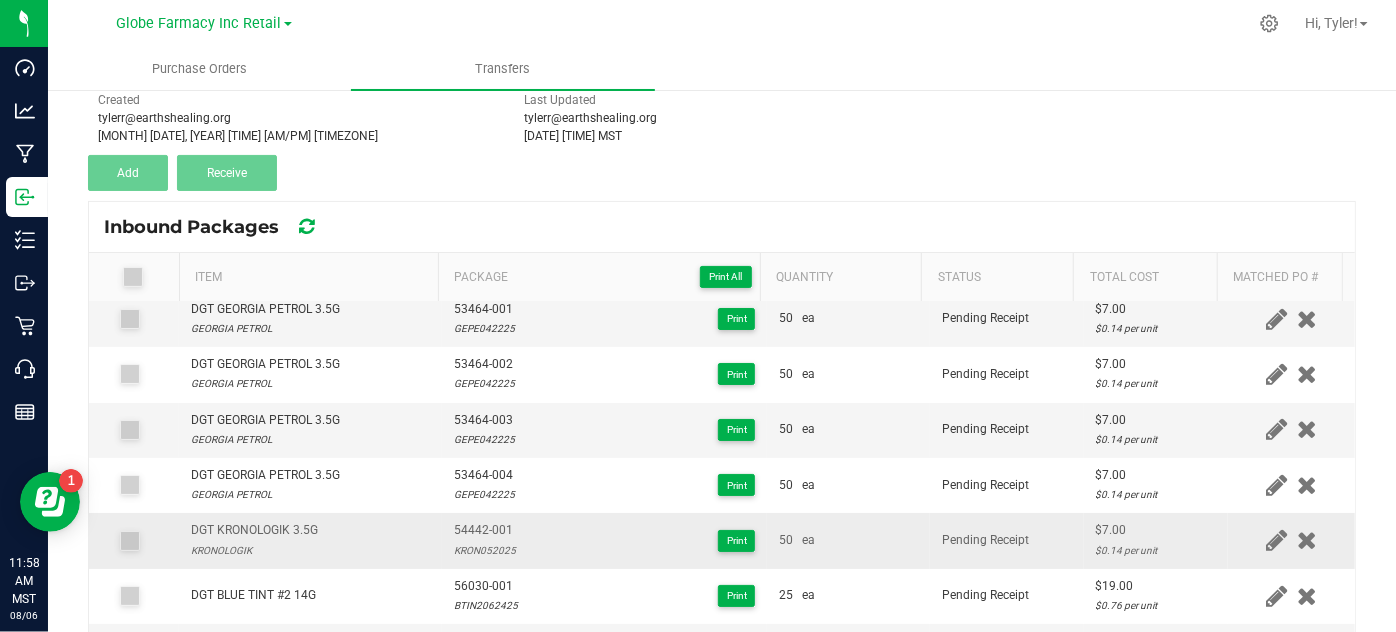 click on "KRON052025" at bounding box center (485, 550) 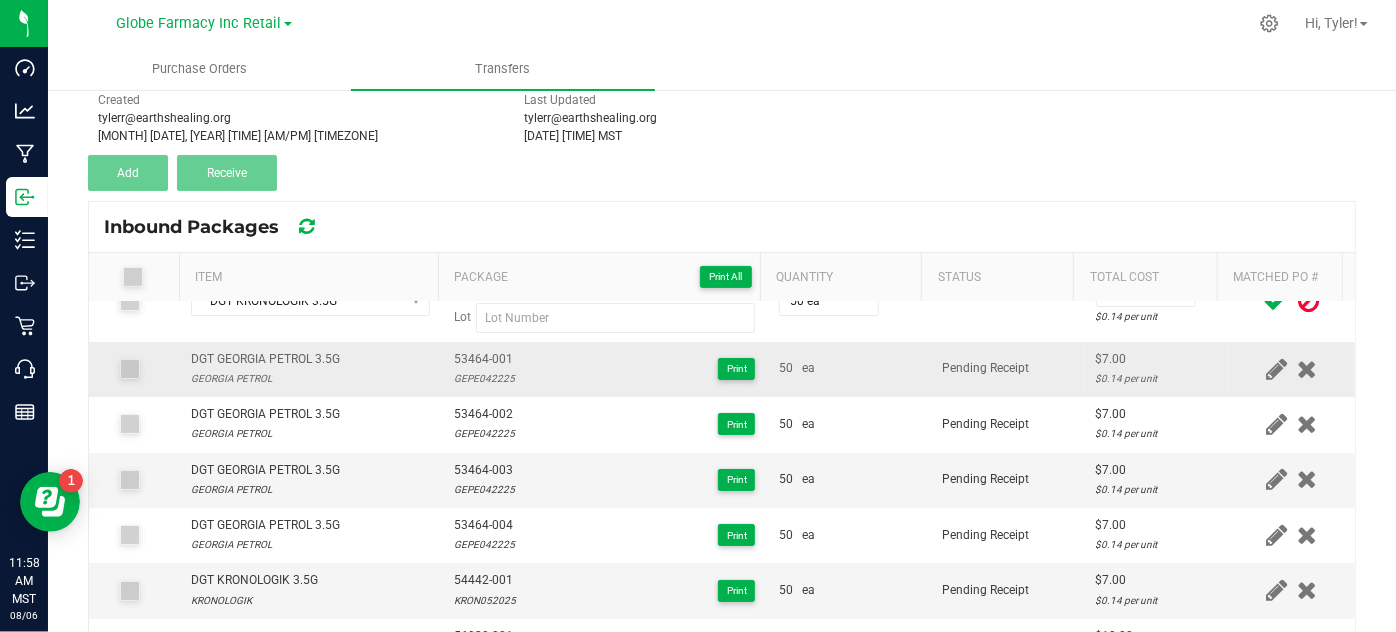 scroll, scrollTop: 0, scrollLeft: 0, axis: both 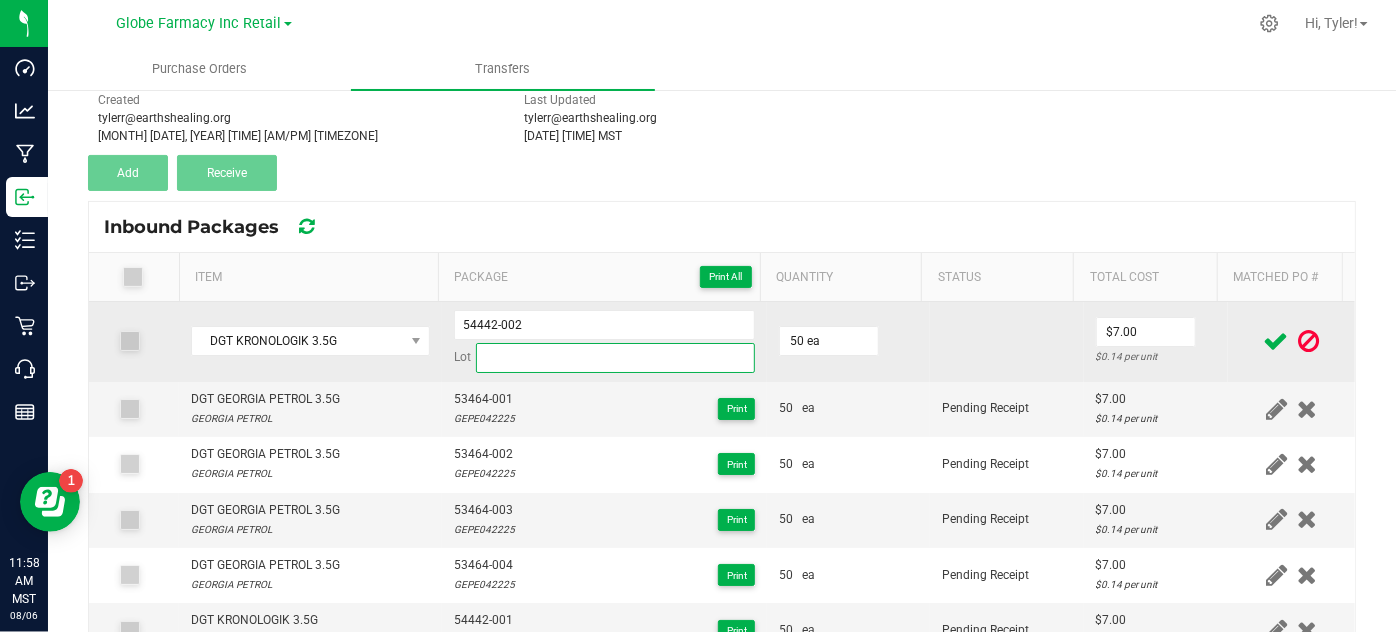 click at bounding box center [616, 358] 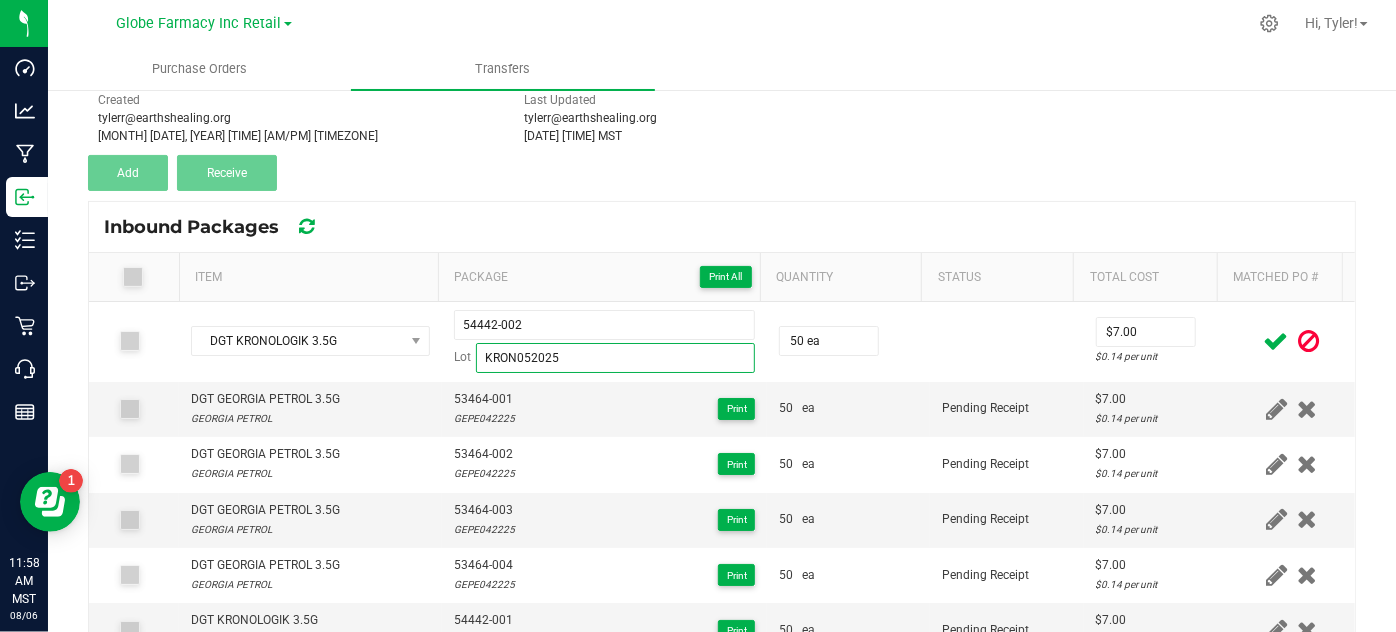 type on "KRON052025" 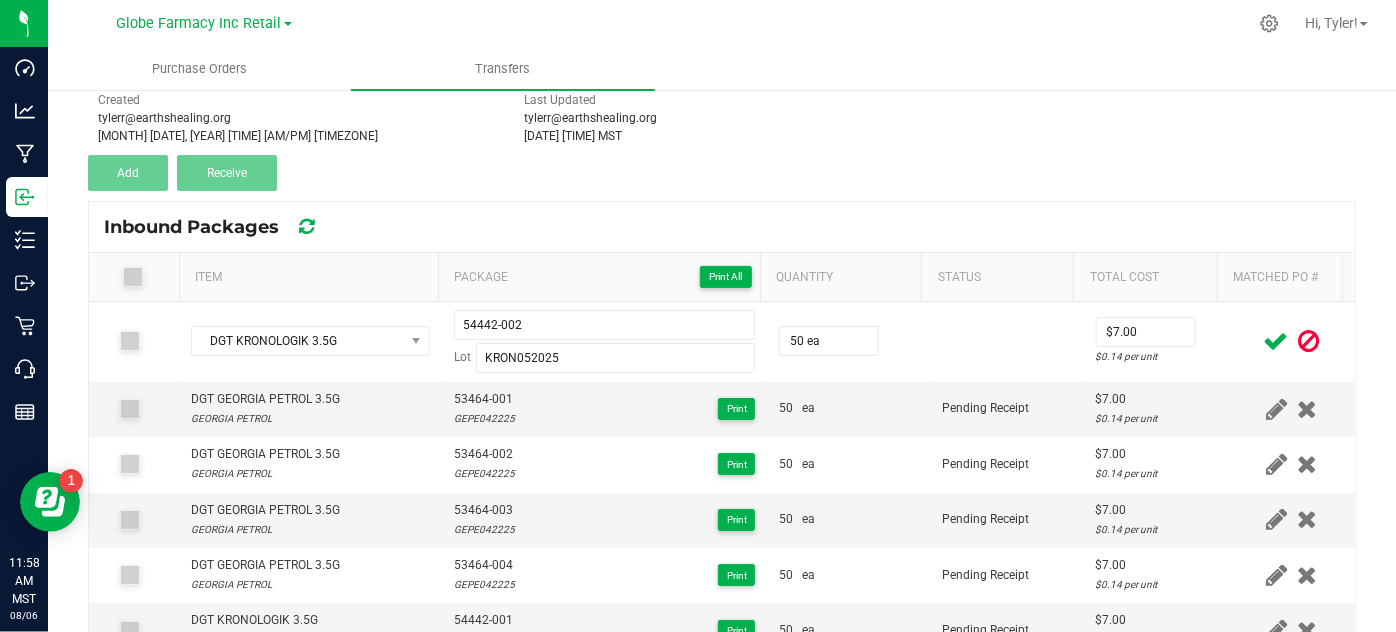 click at bounding box center [1276, 341] 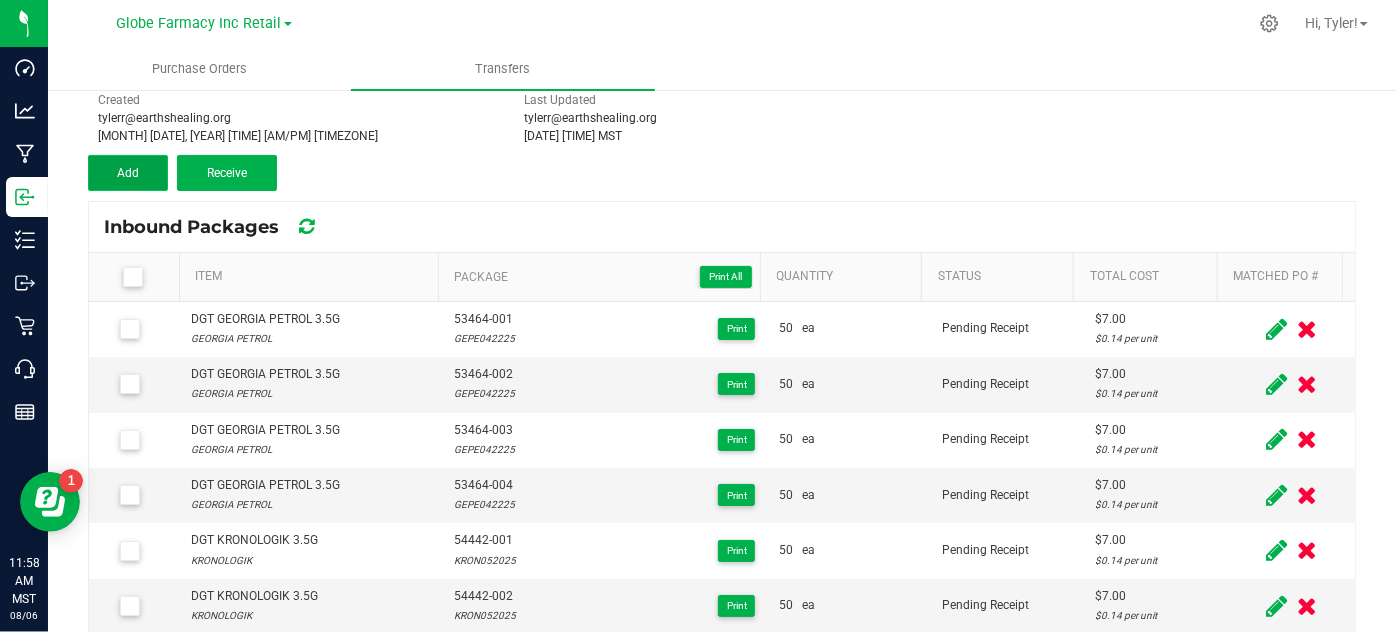 click on "Add" at bounding box center [128, 173] 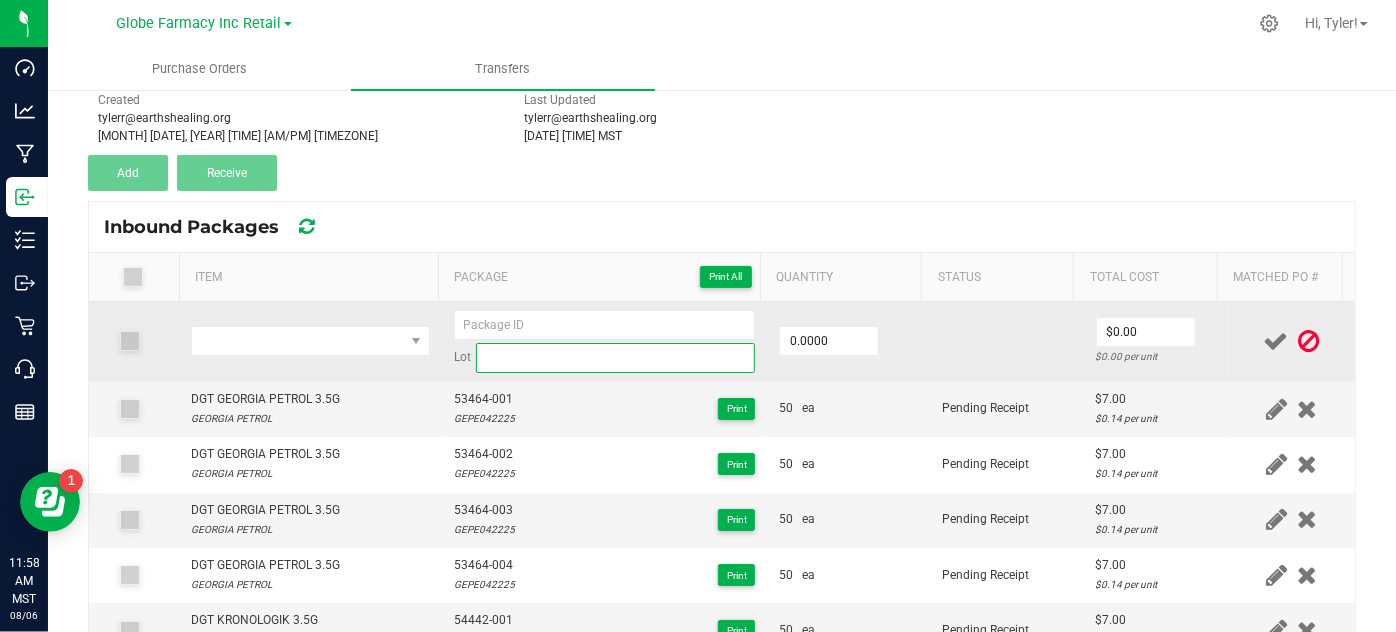 click at bounding box center [616, 358] 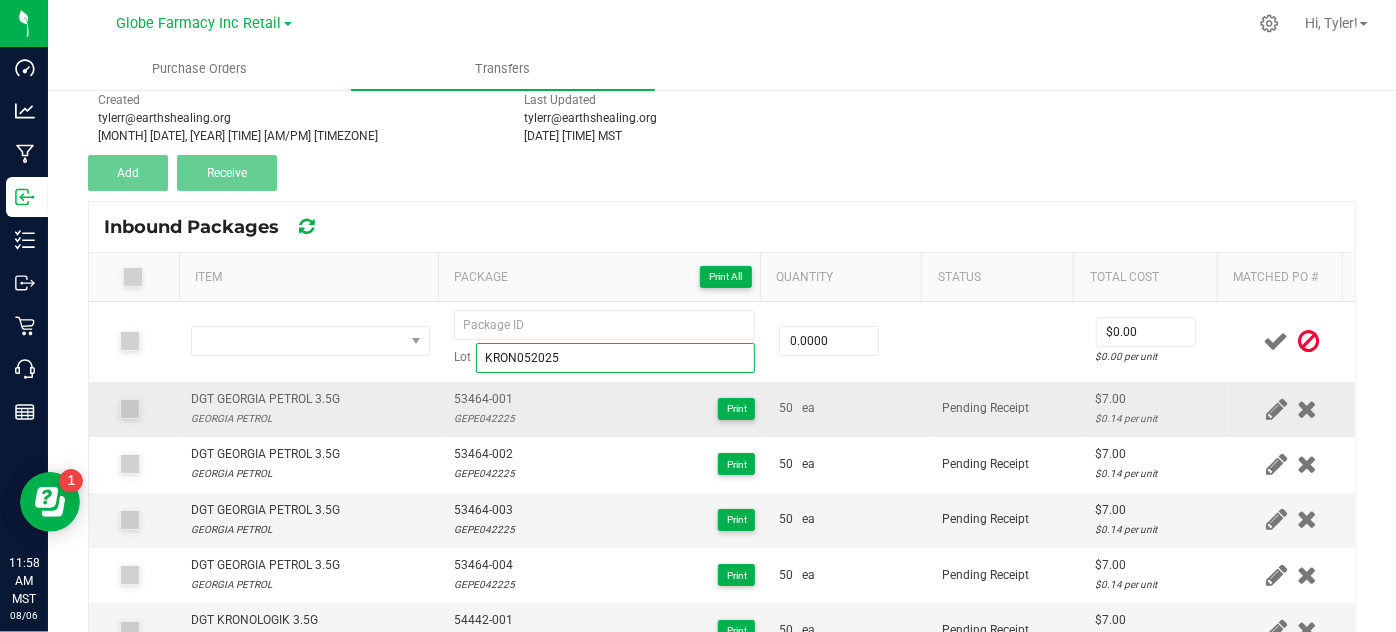type on "KRON052025" 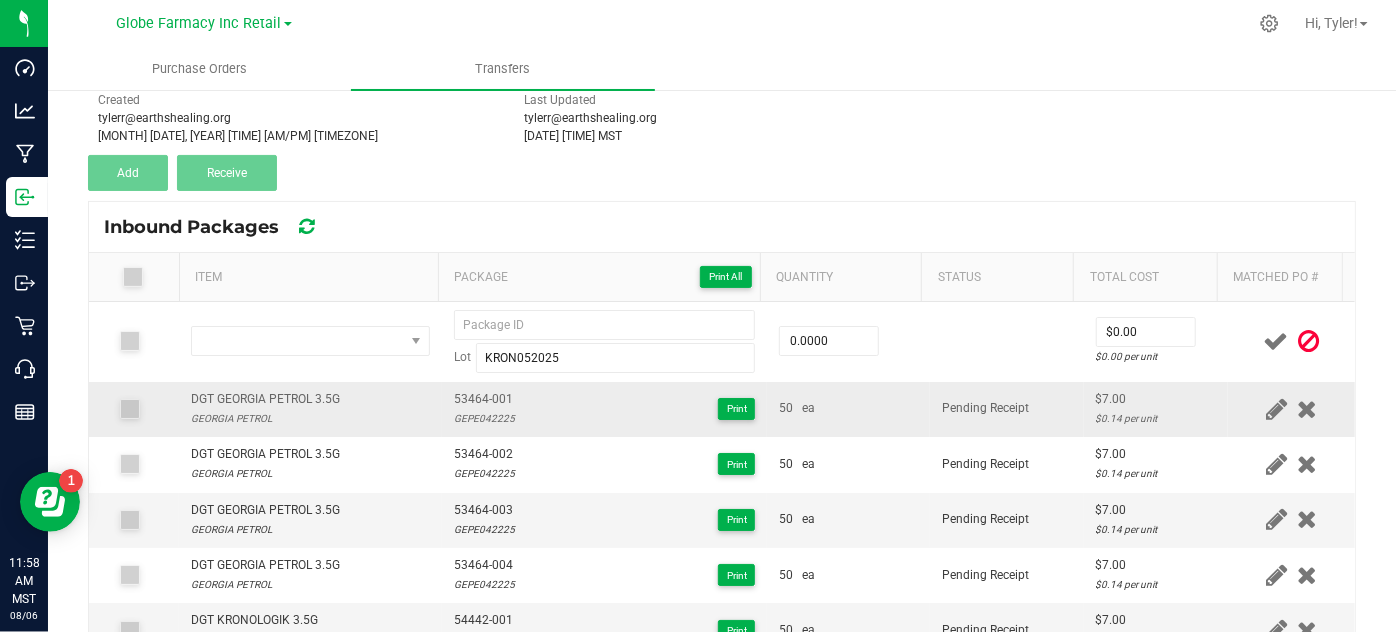 click on "53464-001   GEPE042225   Print" at bounding box center [605, 409] 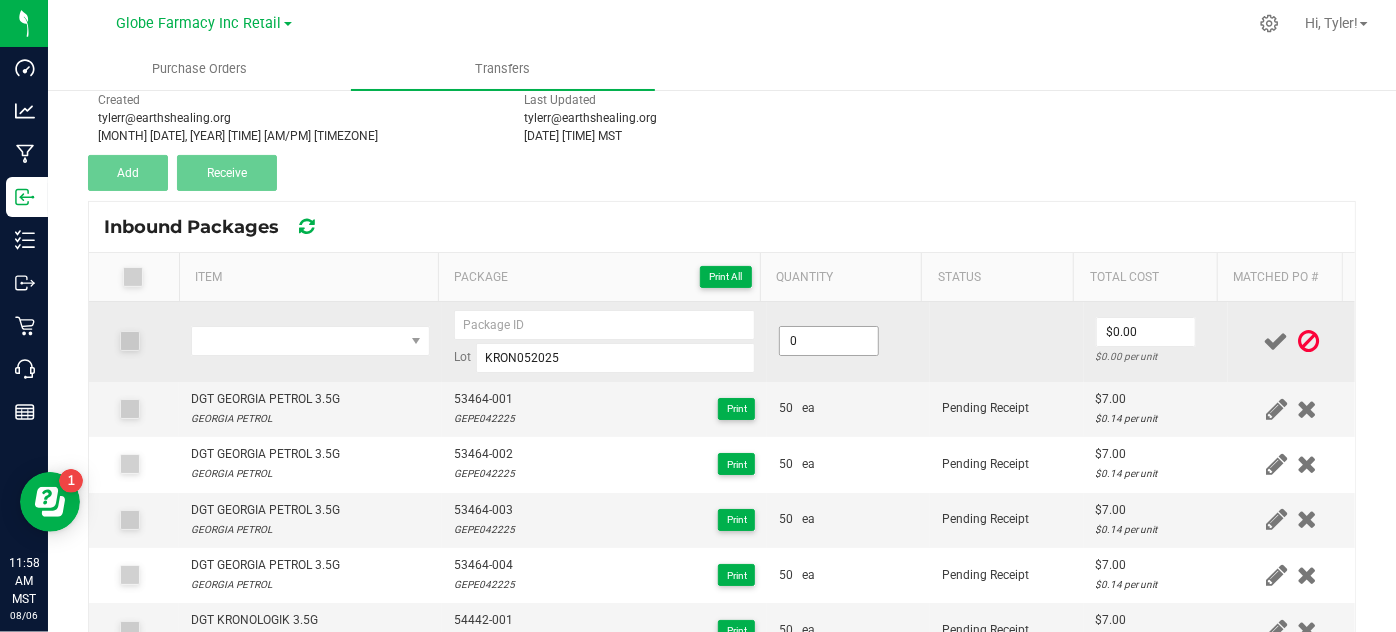 click on "0" at bounding box center (829, 341) 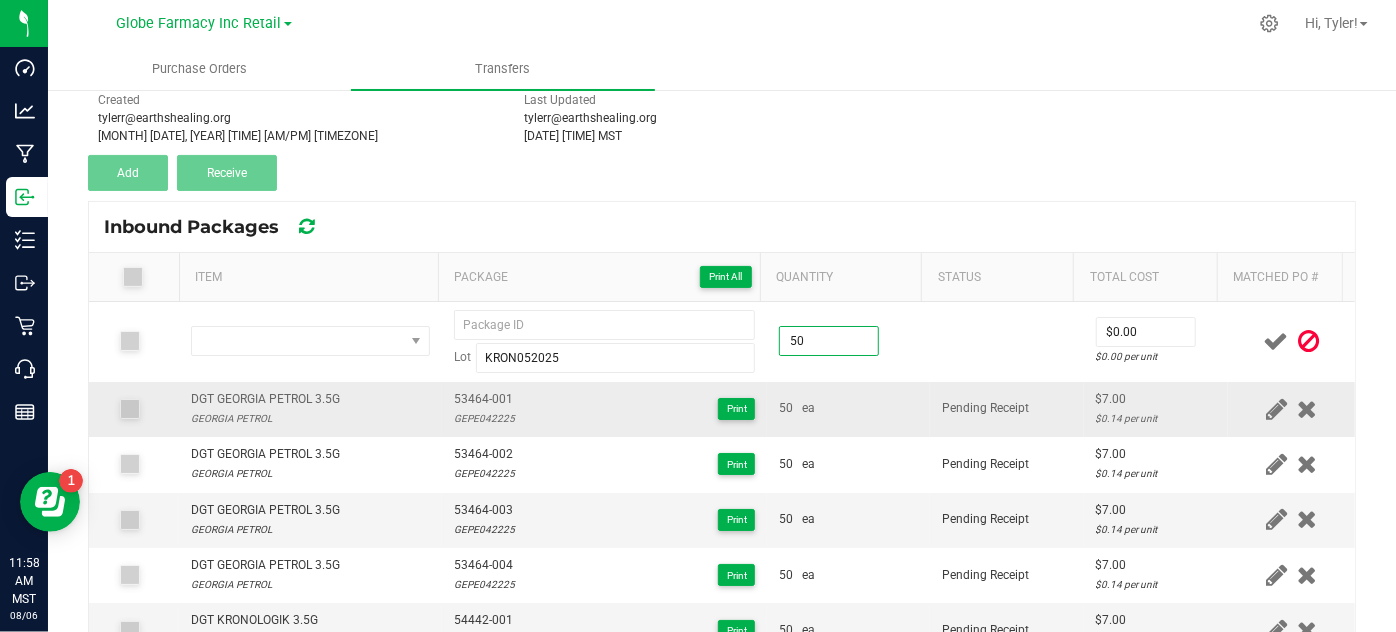 type on "50.0000" 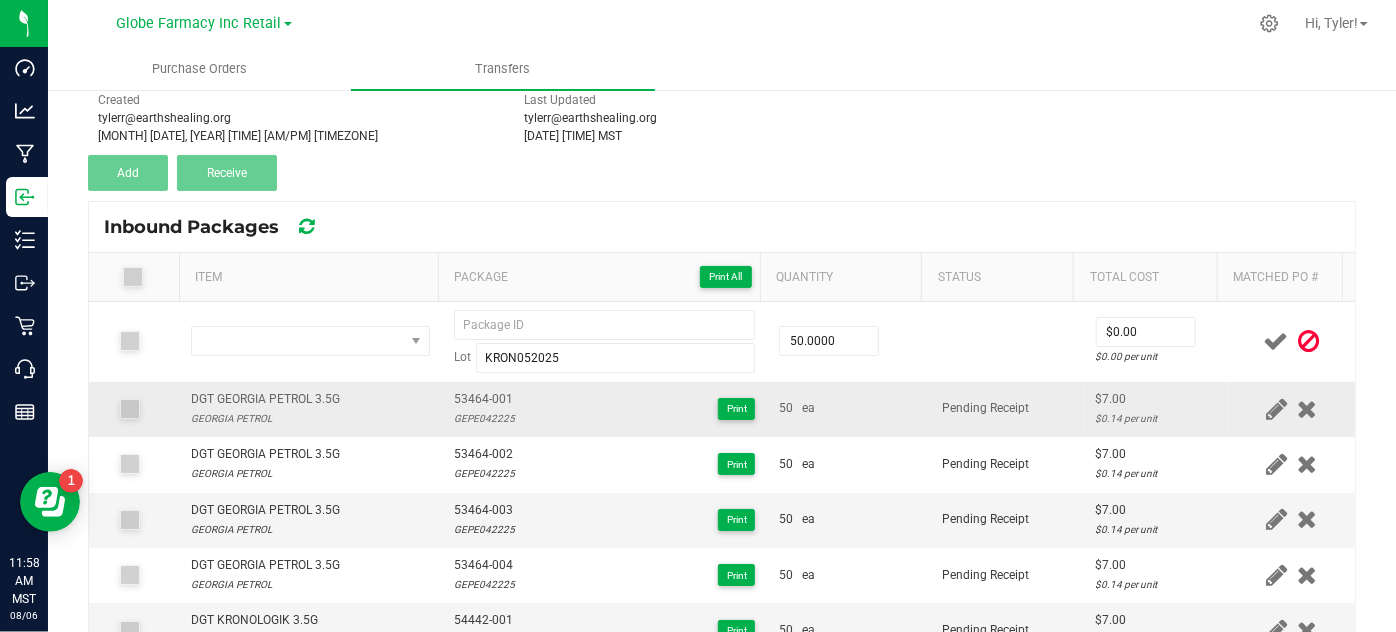 click on "50   ea" at bounding box center (848, 409) 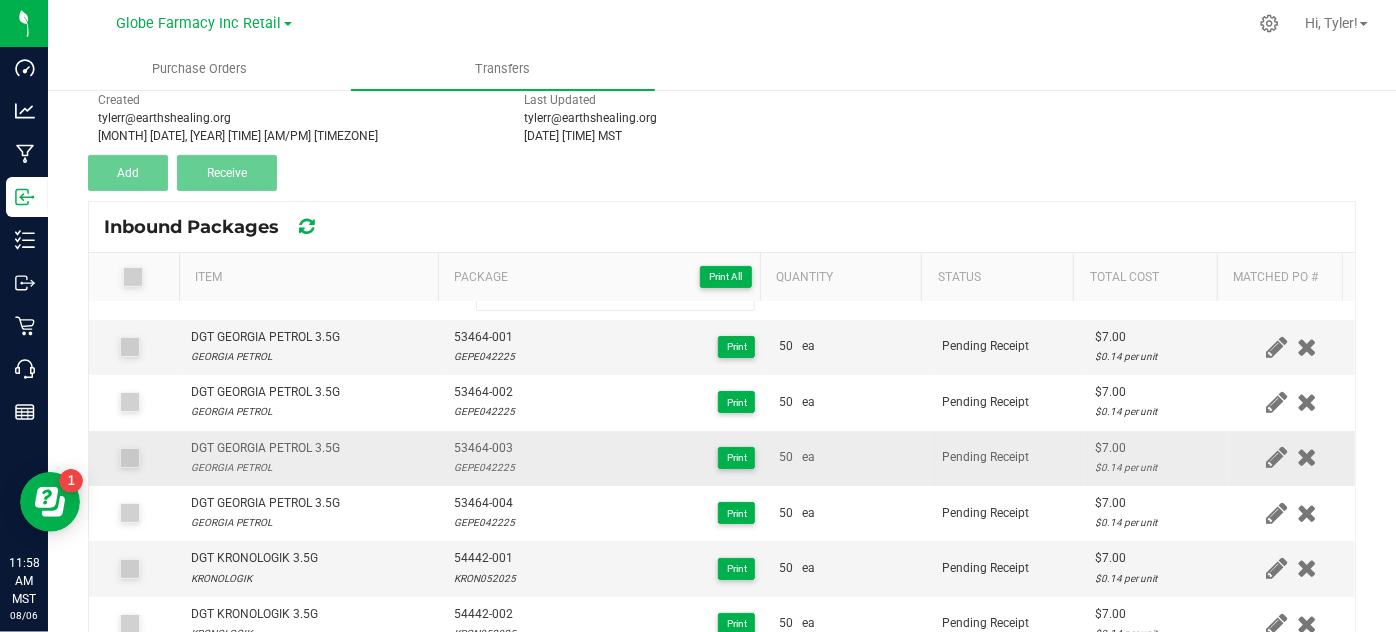 scroll, scrollTop: 90, scrollLeft: 0, axis: vertical 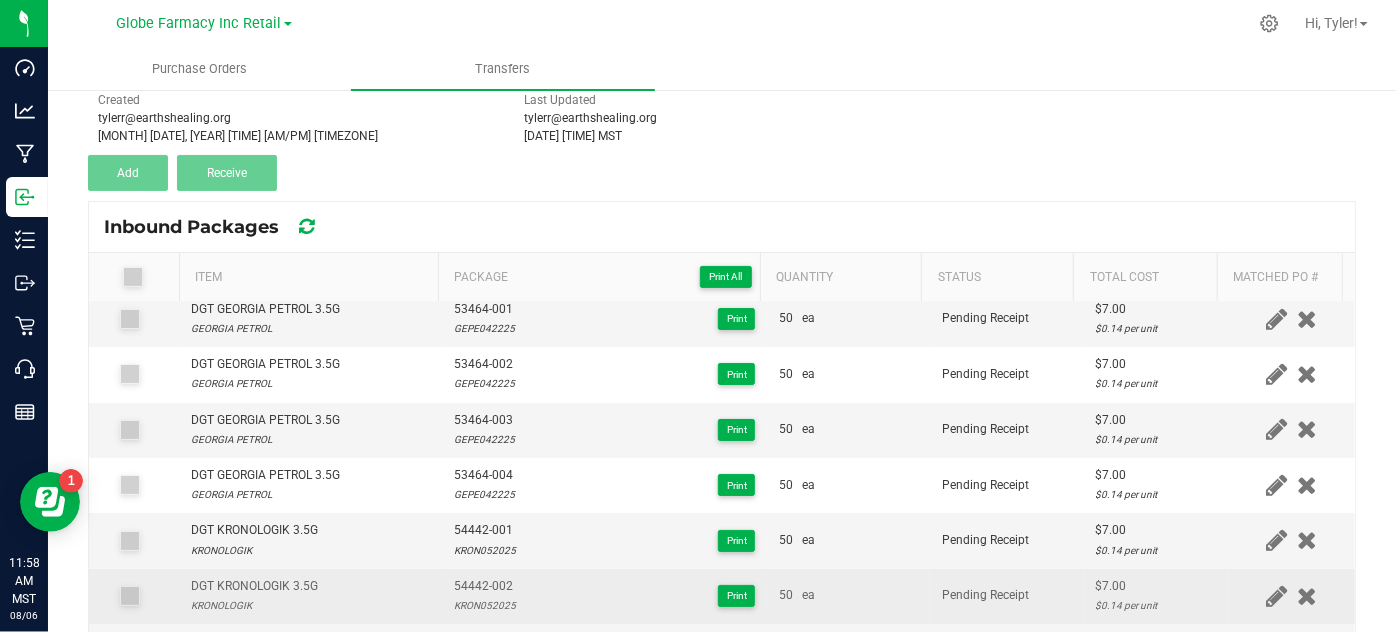 click on "54442-002" at bounding box center [485, 586] 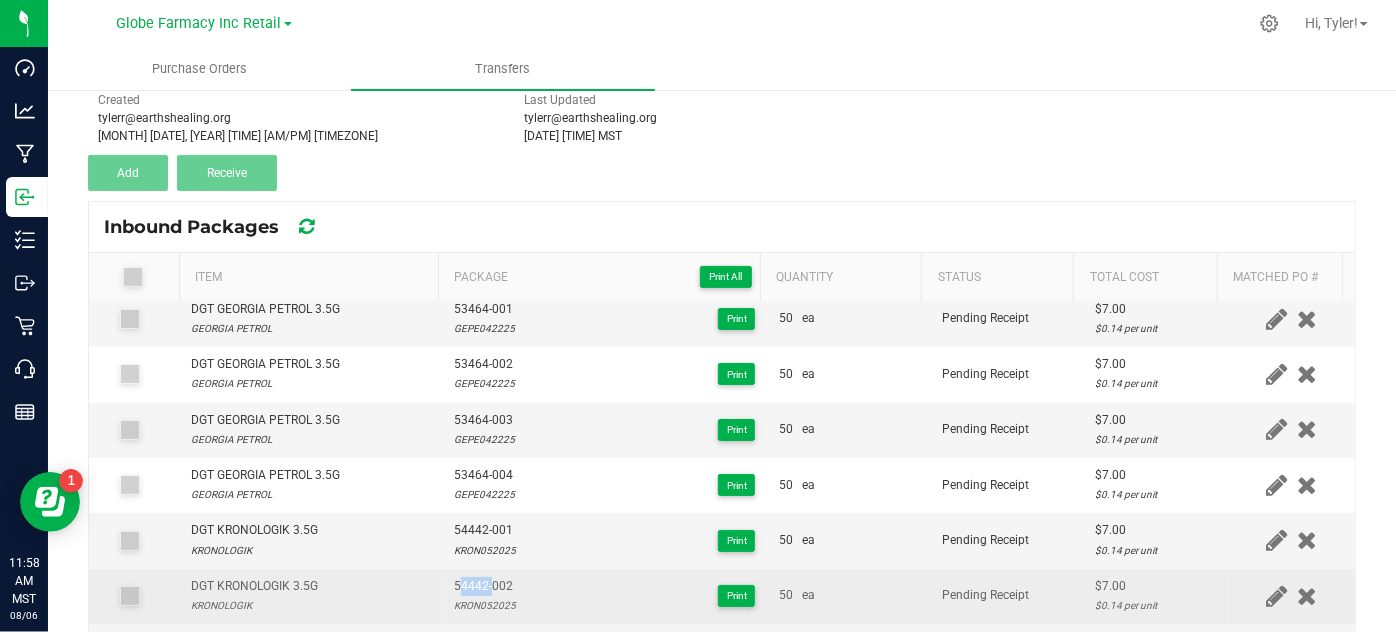 click on "54442-002" at bounding box center [485, 586] 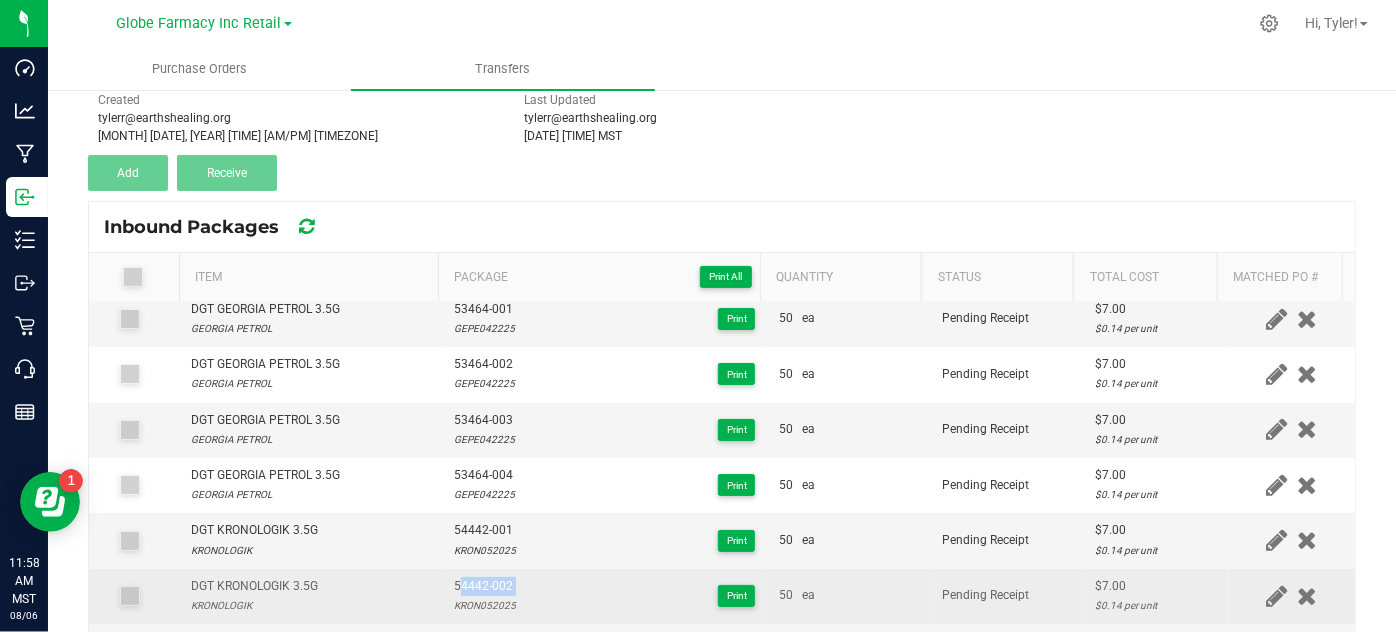 click on "54442-002" at bounding box center [485, 586] 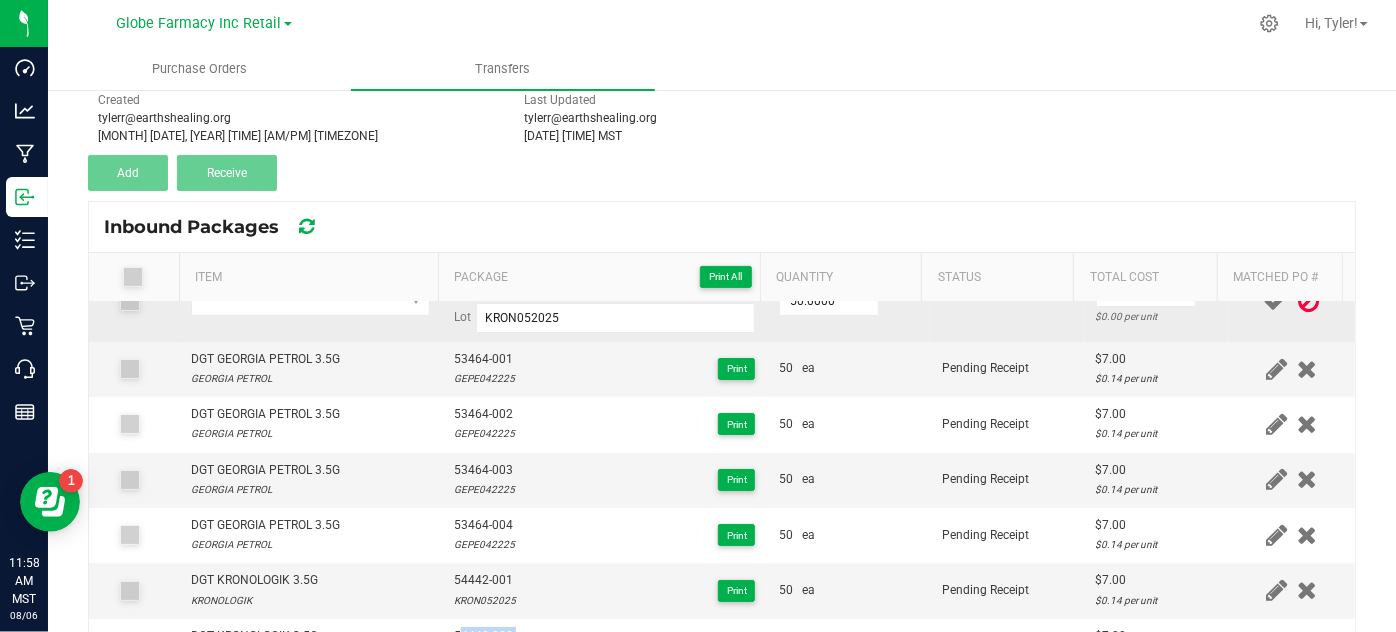 scroll, scrollTop: 0, scrollLeft: 0, axis: both 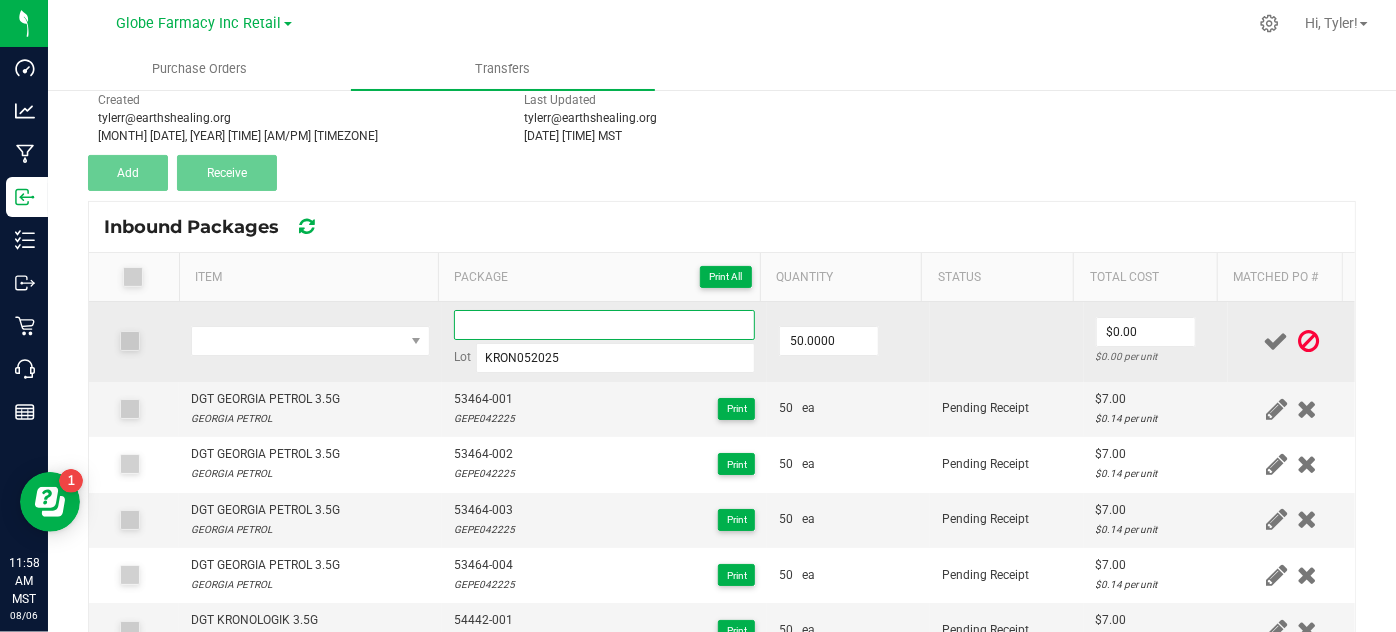 click at bounding box center (605, 325) 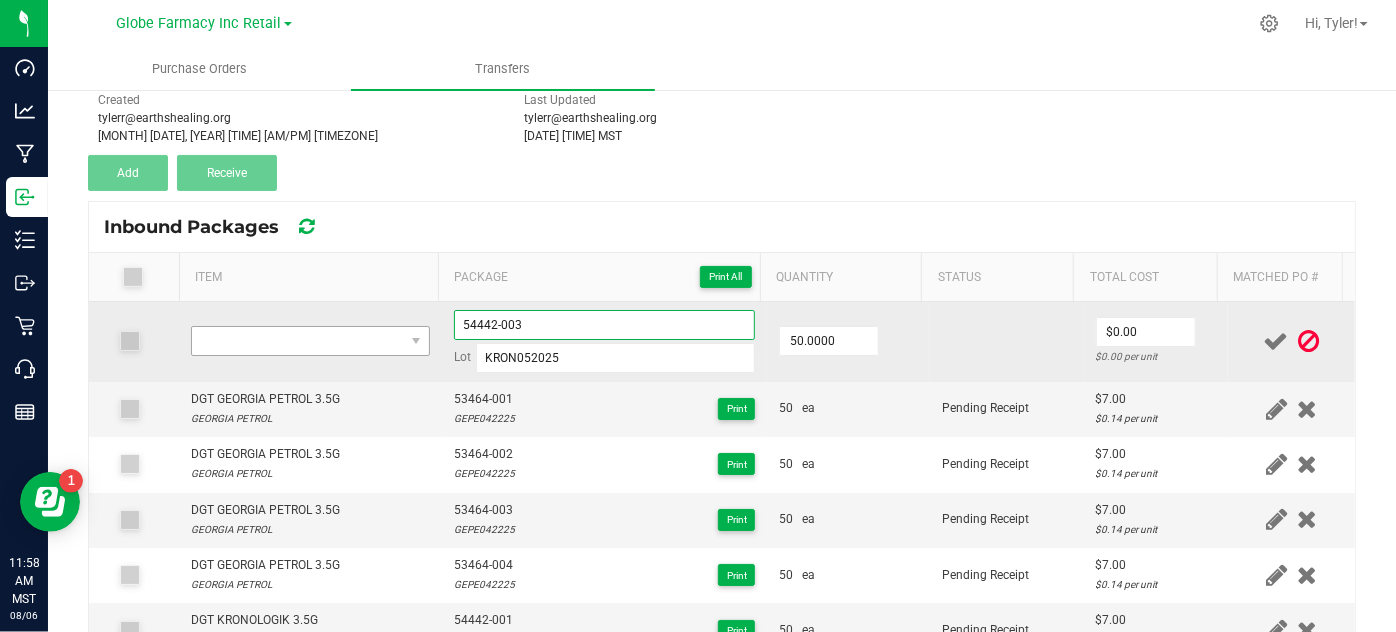 type on "54442-003" 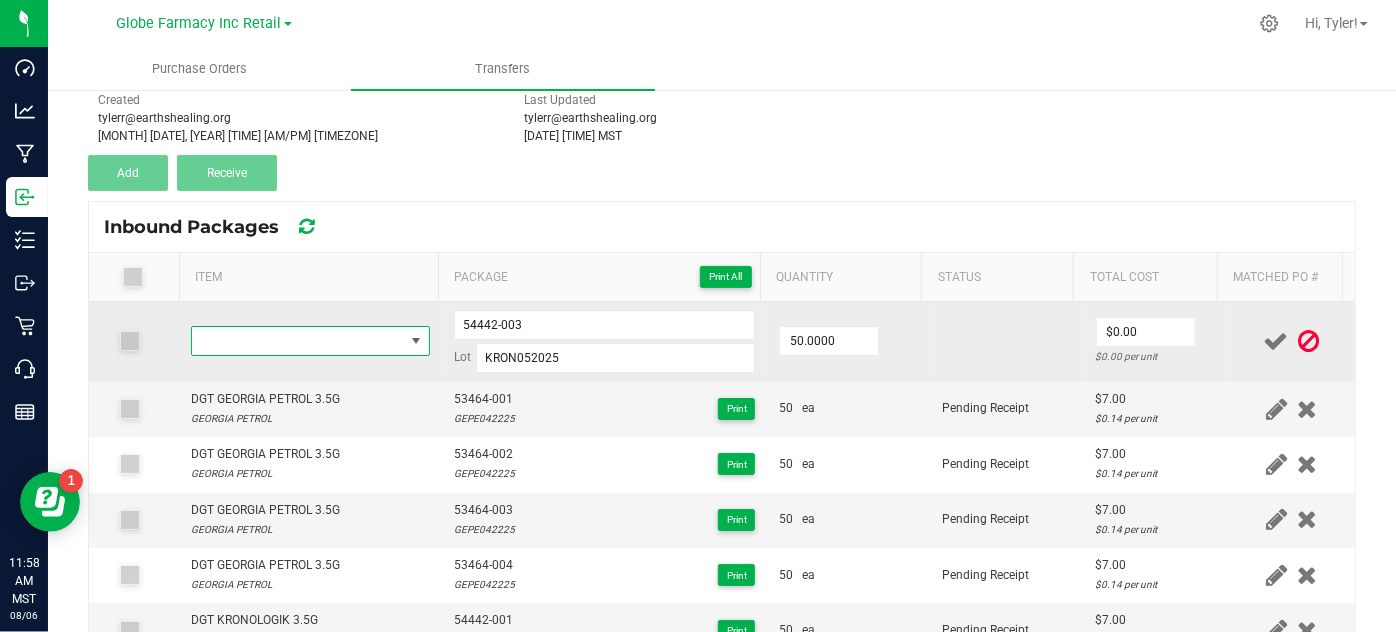 click at bounding box center (297, 341) 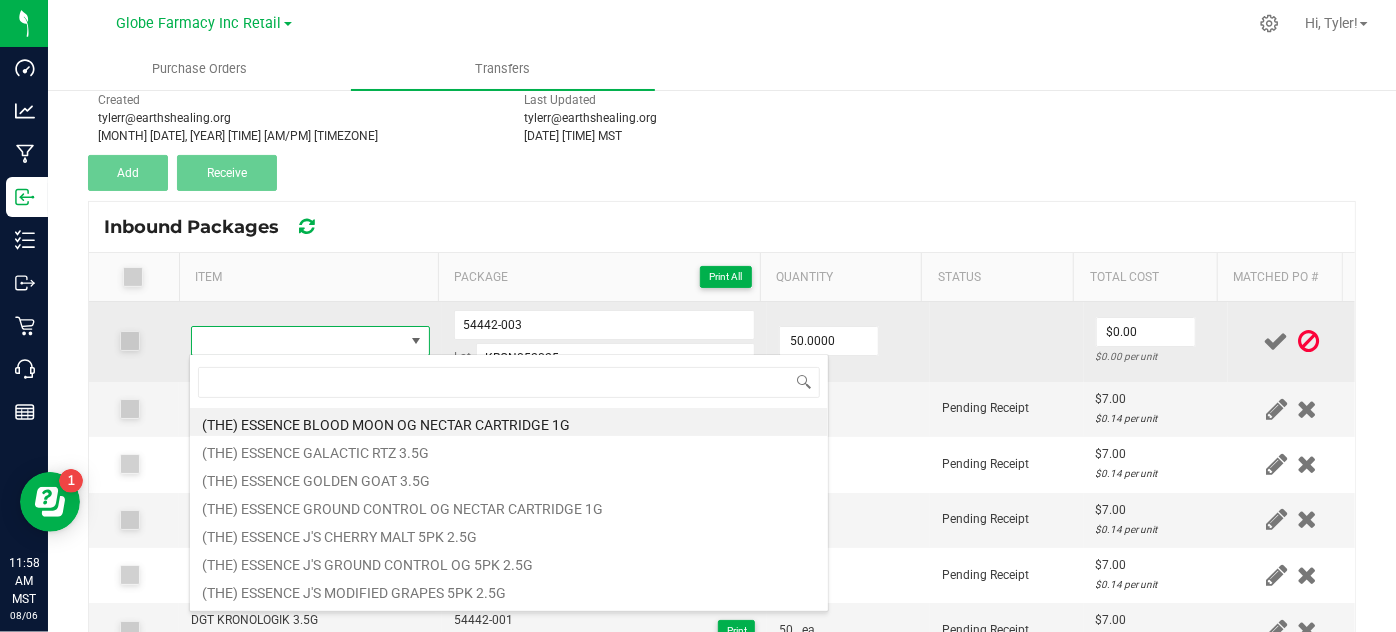 scroll, scrollTop: 99970, scrollLeft: 99767, axis: both 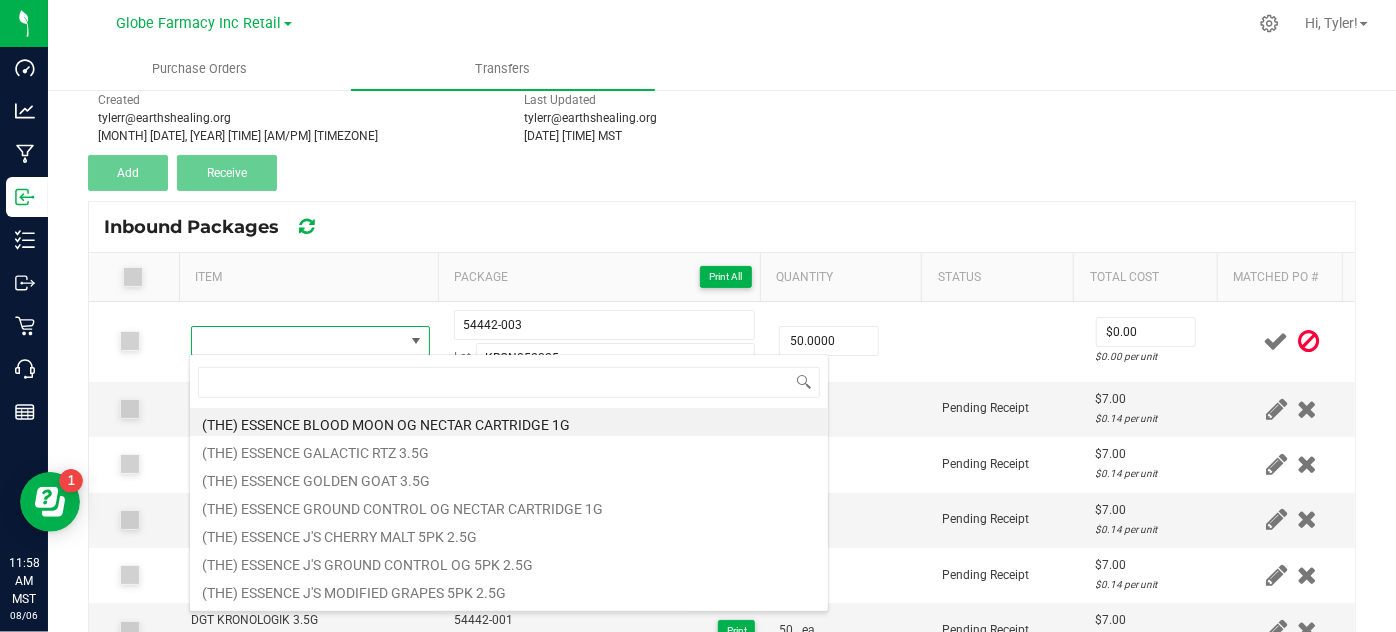 click on "Inbound Packages" at bounding box center (722, 227) 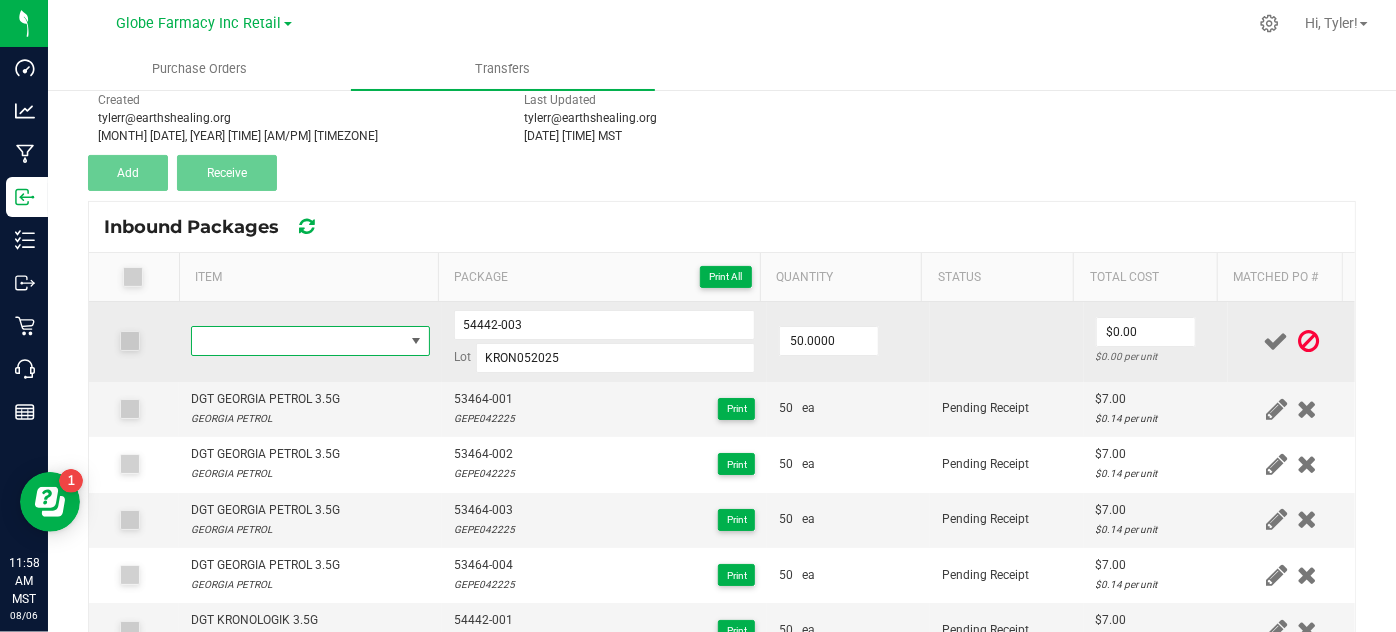 click at bounding box center (297, 341) 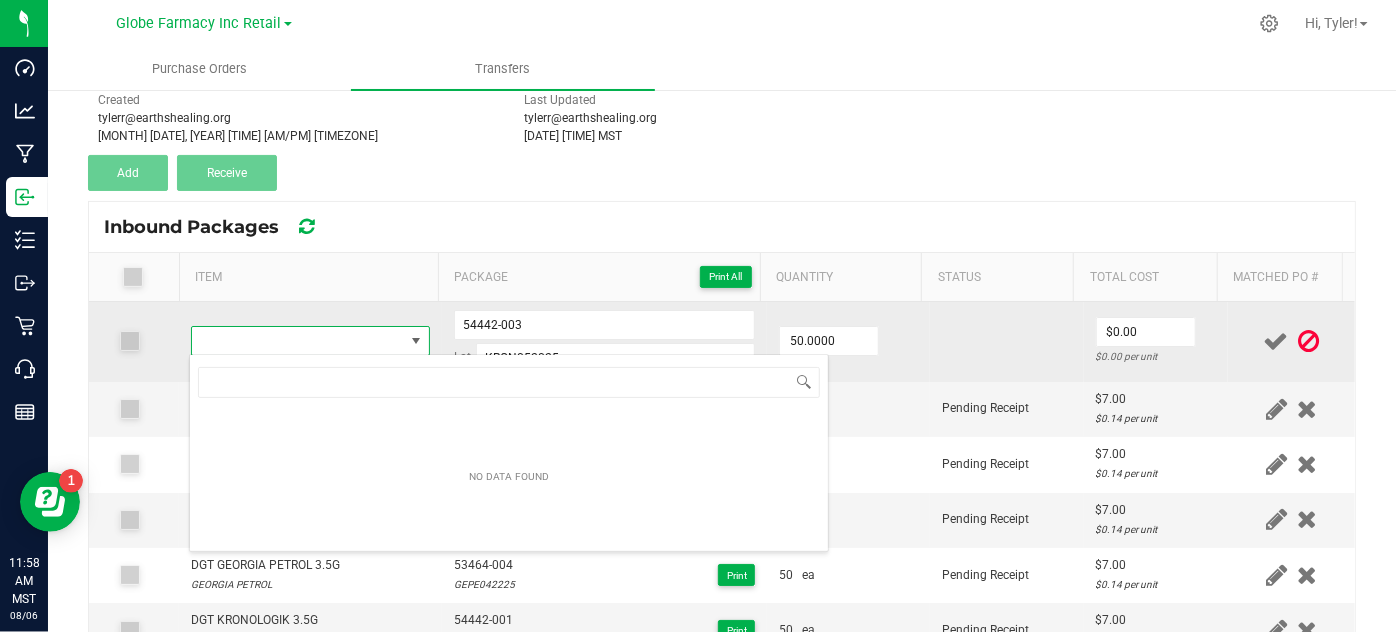 scroll, scrollTop: 99970, scrollLeft: 99767, axis: both 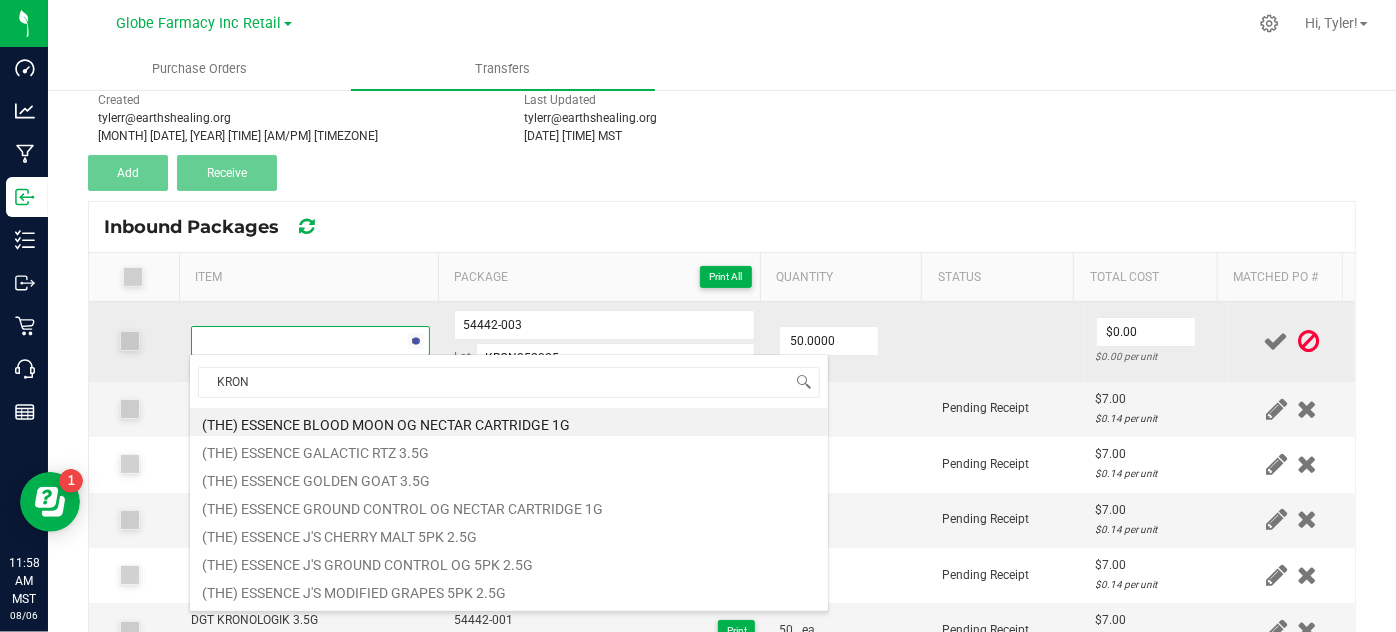 type on "KRONO" 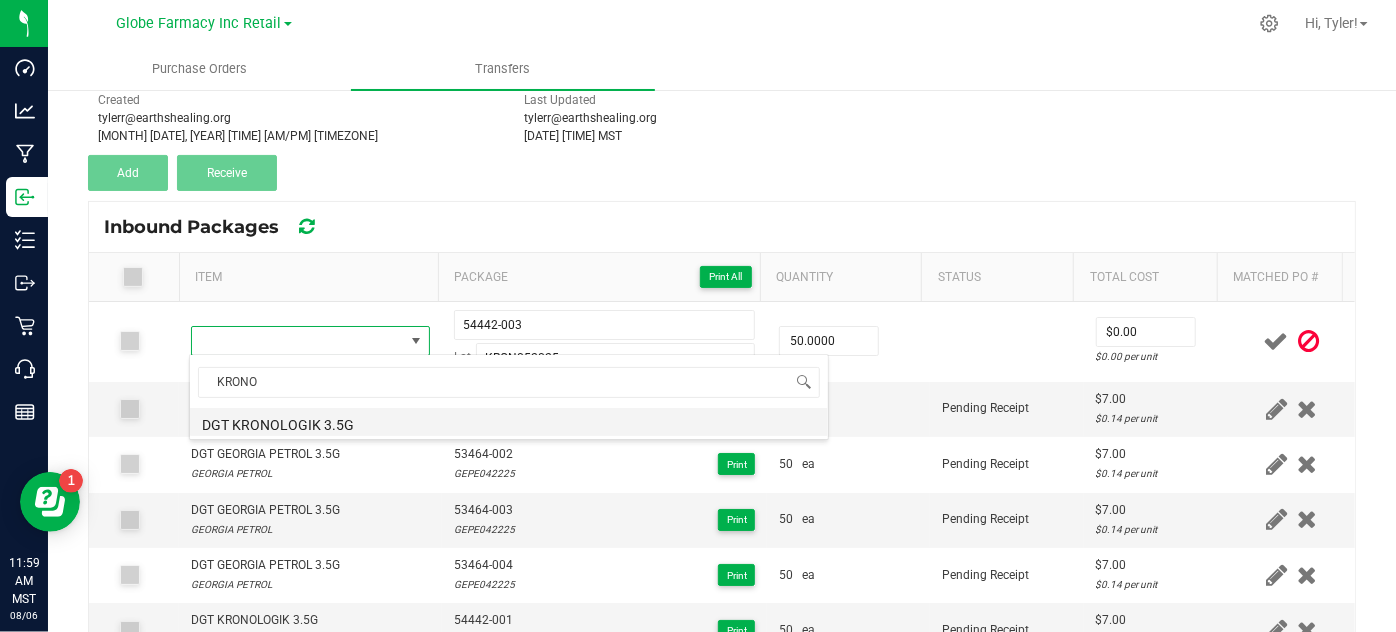 click on "DGT KRONOLOGIK 3.5G" at bounding box center [509, 422] 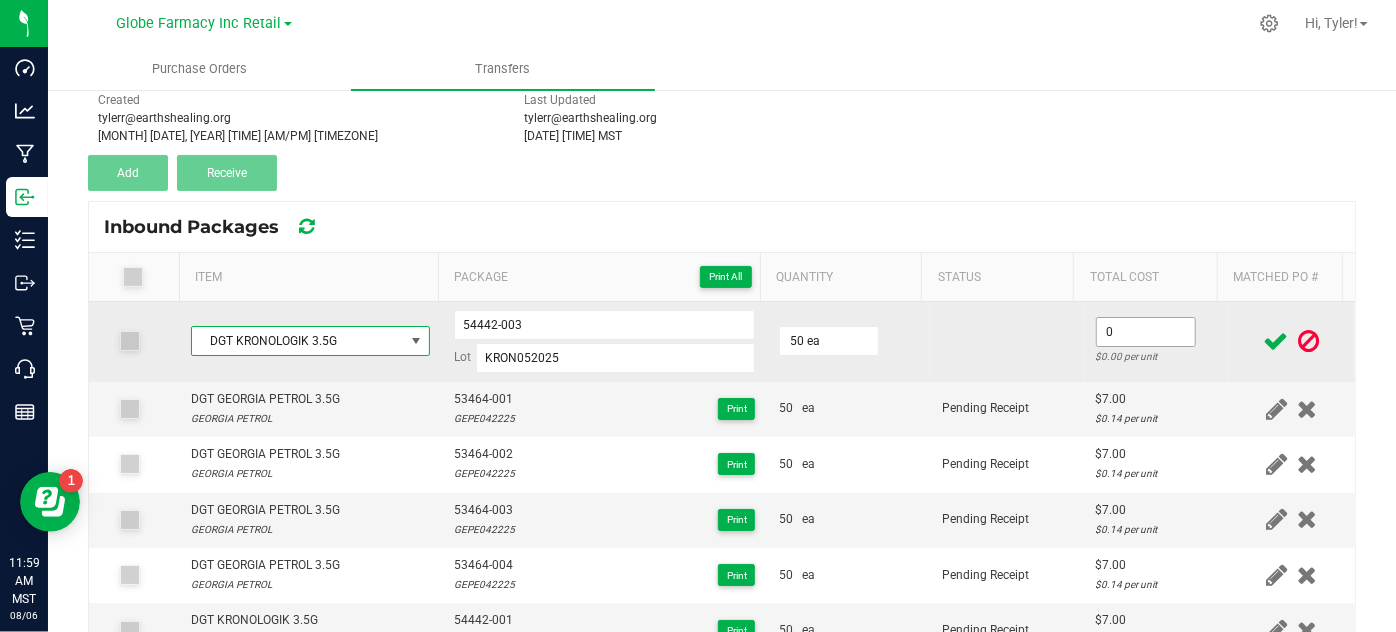 click on "0" at bounding box center (1146, 332) 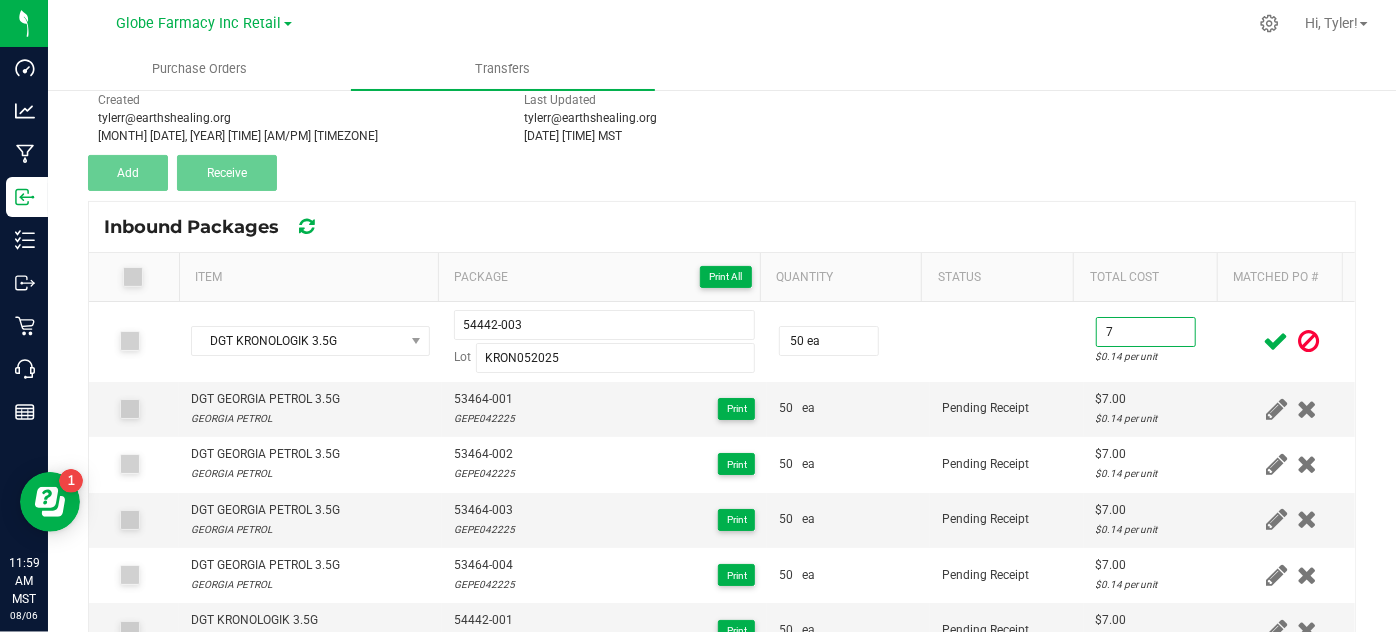 type on "$7.00" 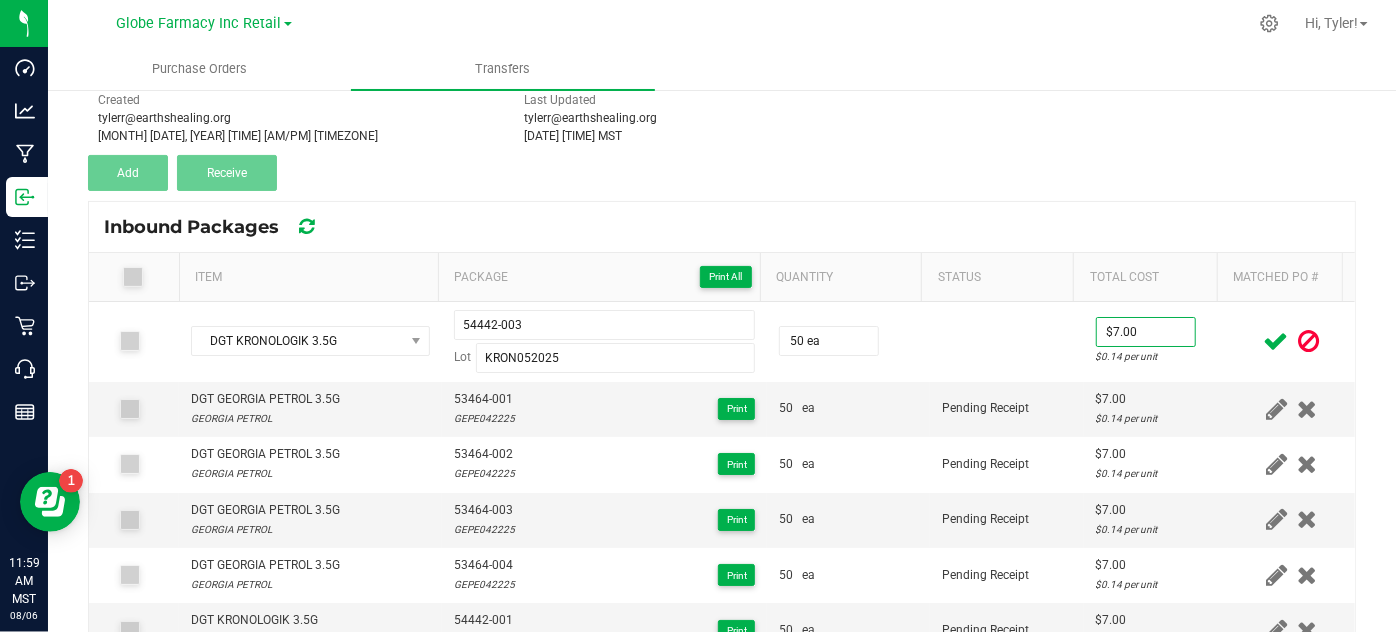 click at bounding box center (1276, 341) 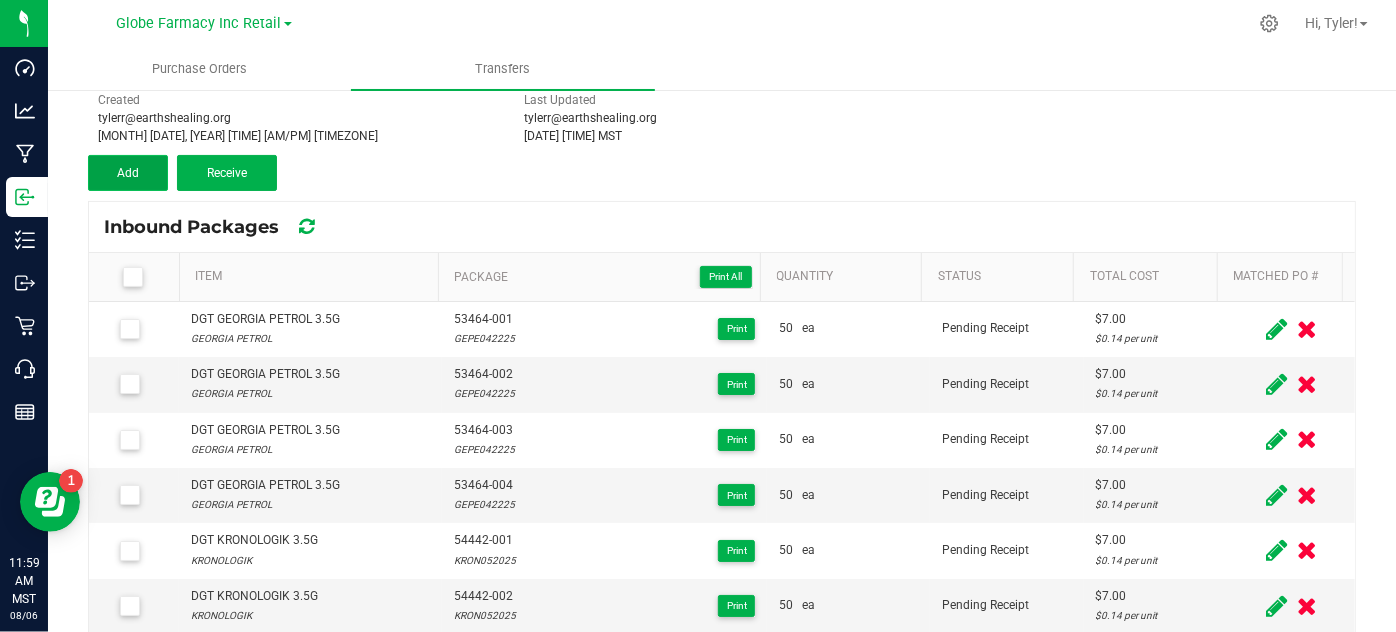 click on "Add" at bounding box center [128, 173] 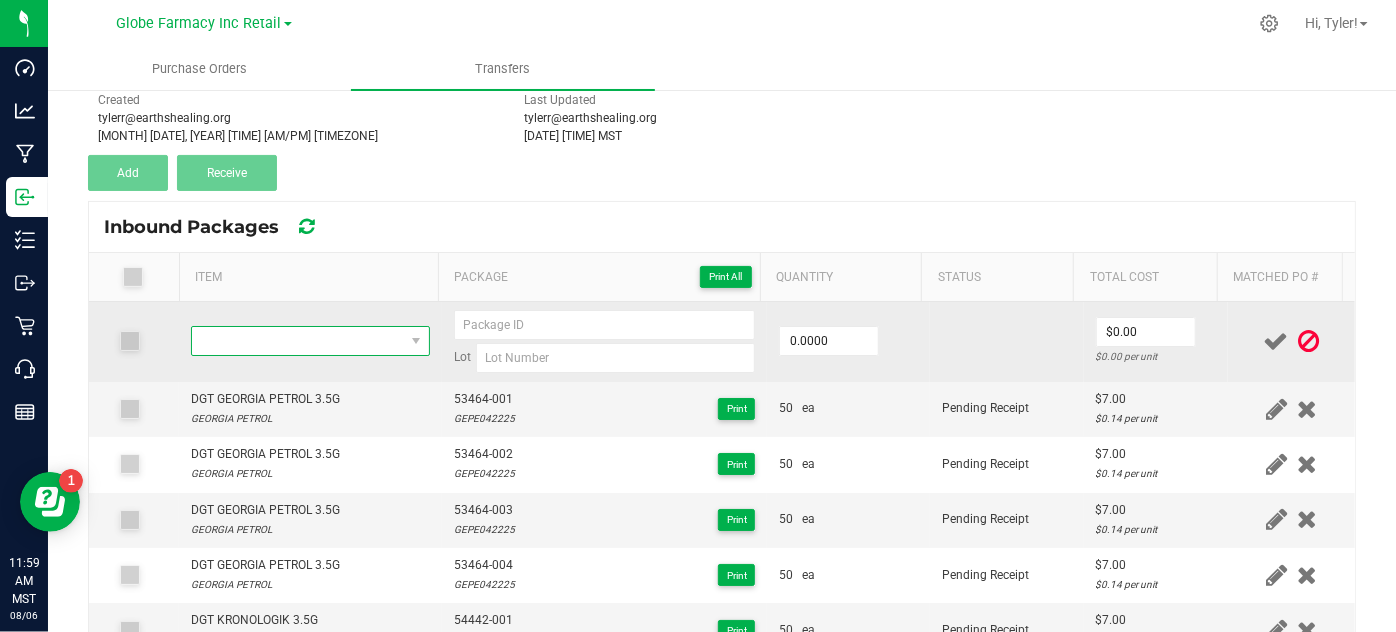 click at bounding box center (297, 341) 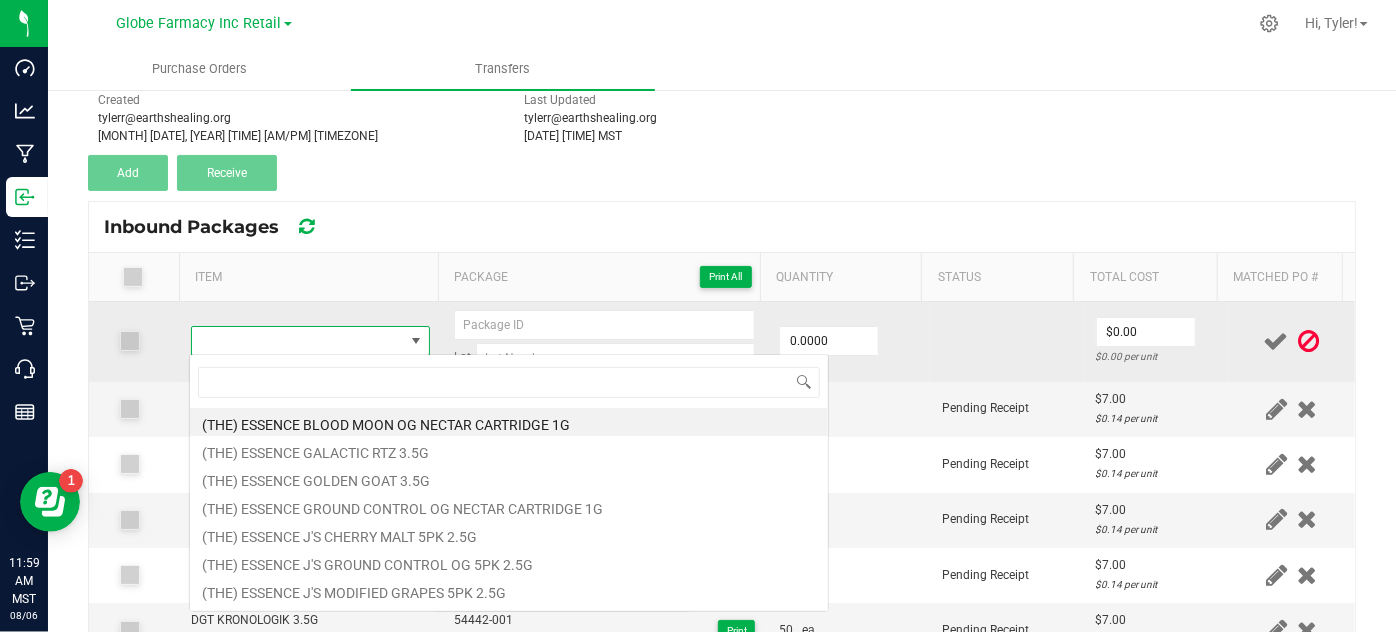 scroll, scrollTop: 99970, scrollLeft: 99767, axis: both 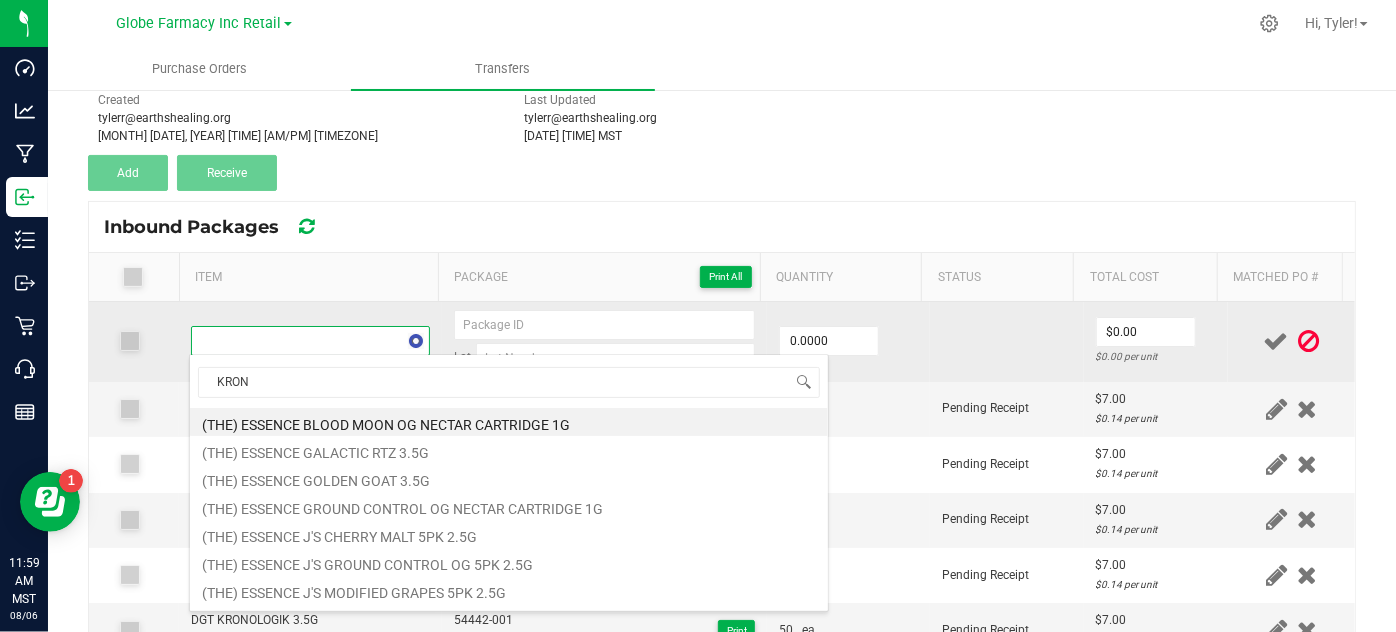 type on "KRONO" 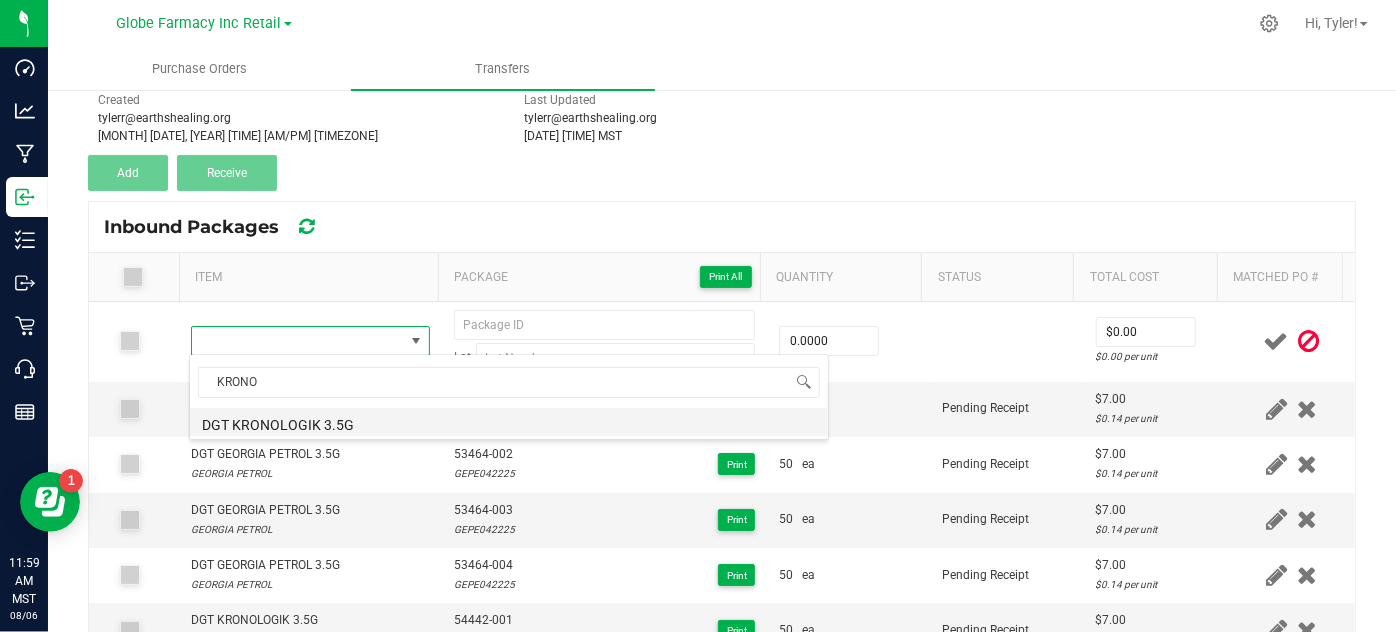 click on "DGT KRONOLOGIK 3.5G" at bounding box center [509, 422] 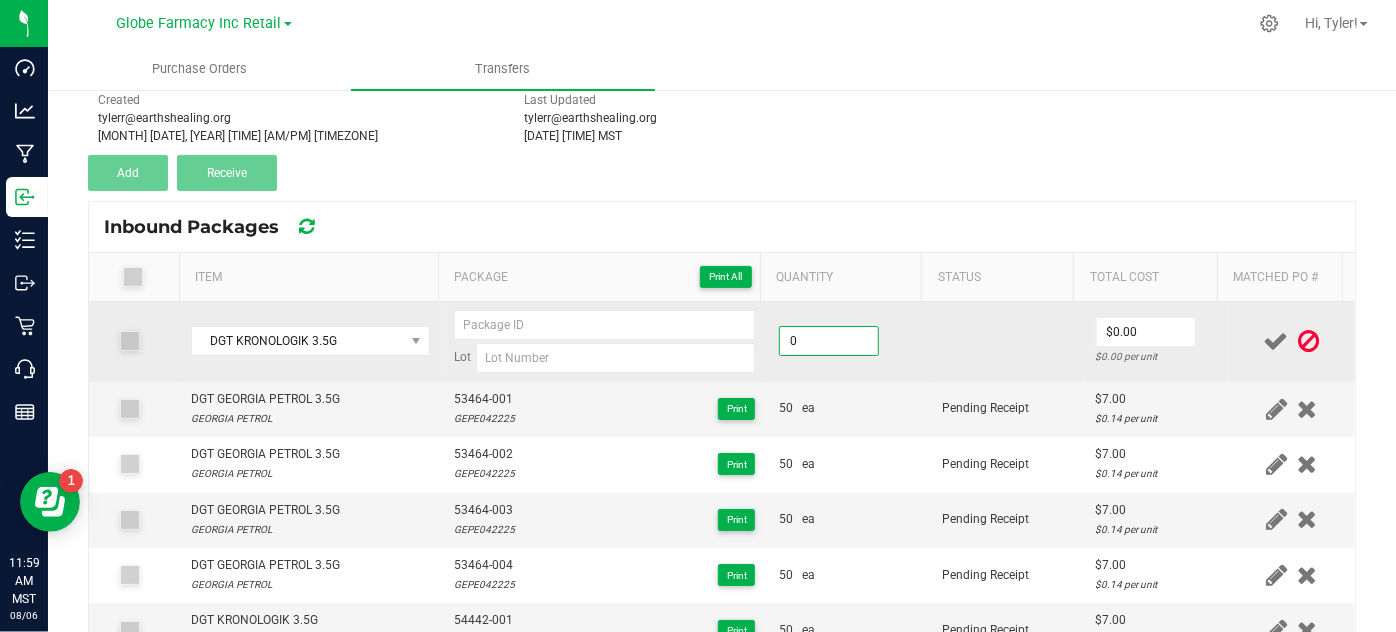 click on "0" at bounding box center (829, 341) 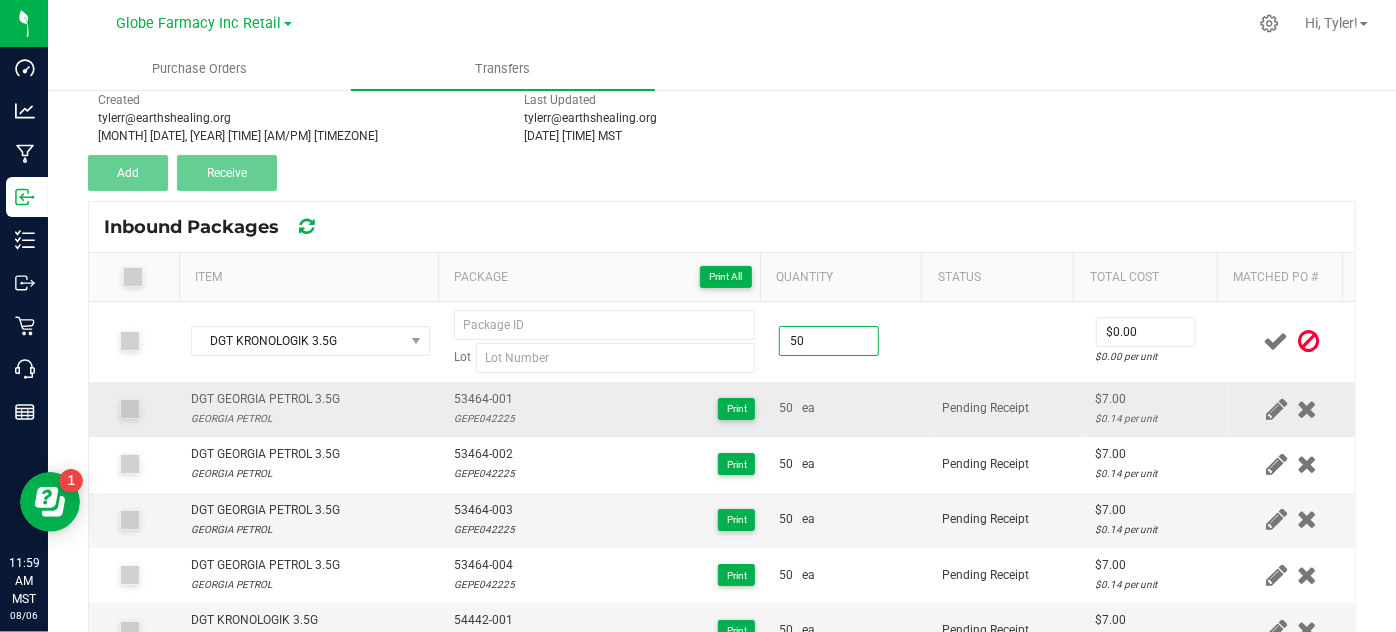 type on "50 ea" 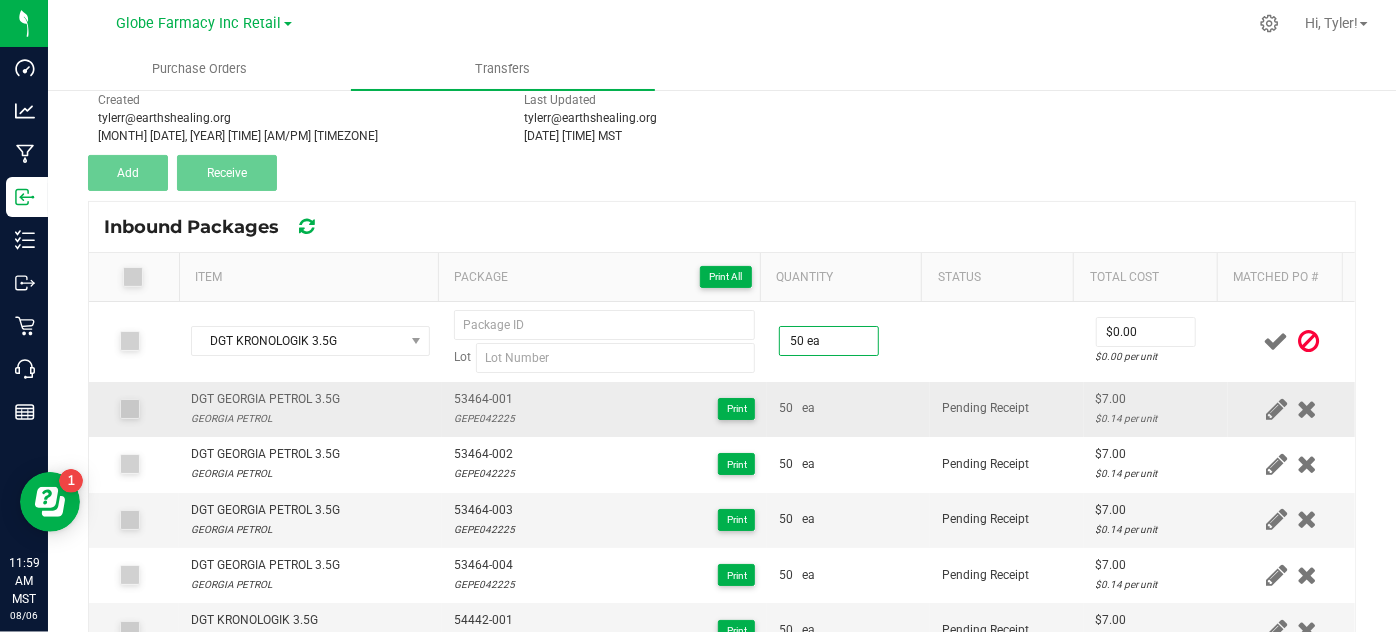 click on "50   ea" at bounding box center [848, 409] 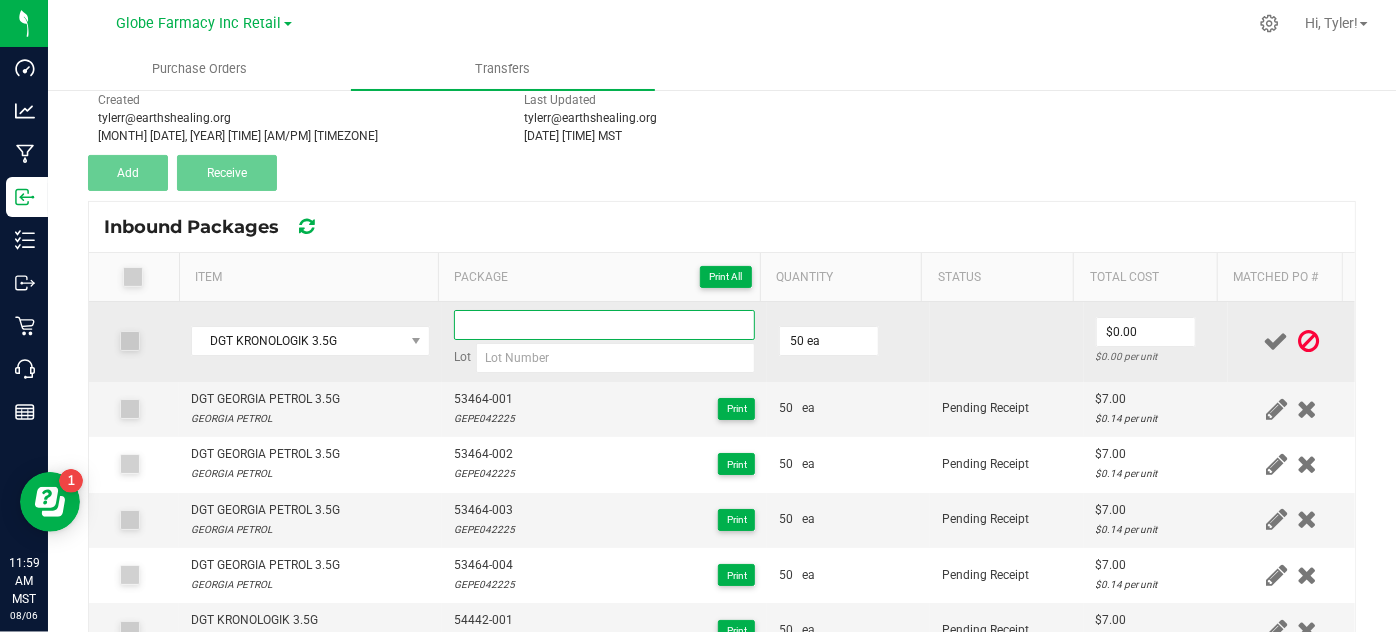 click at bounding box center [605, 325] 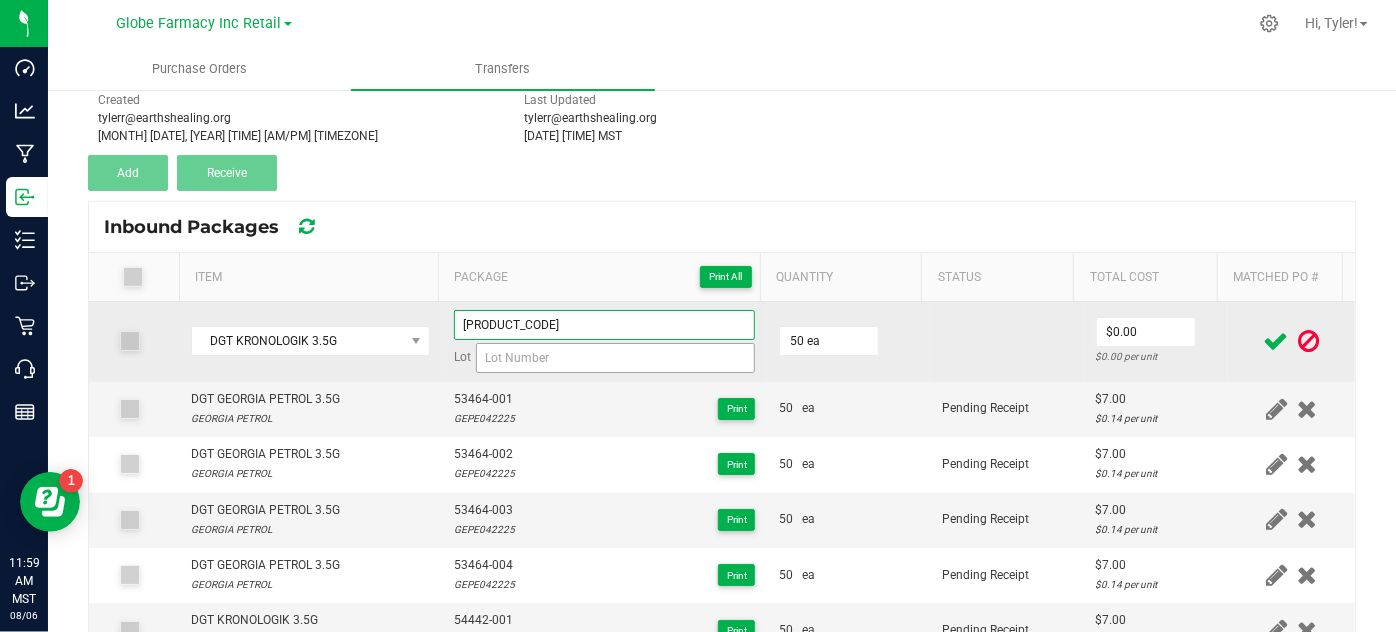 type on "[PRODUCT_CODE]" 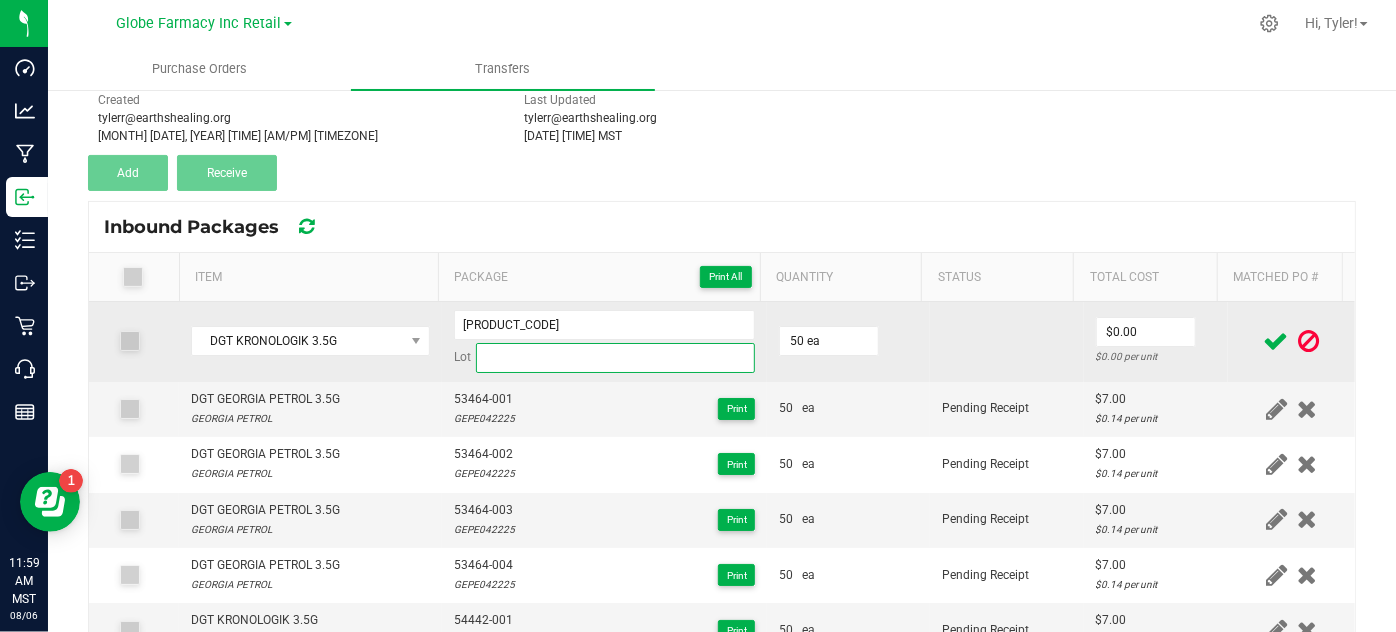 click at bounding box center [616, 358] 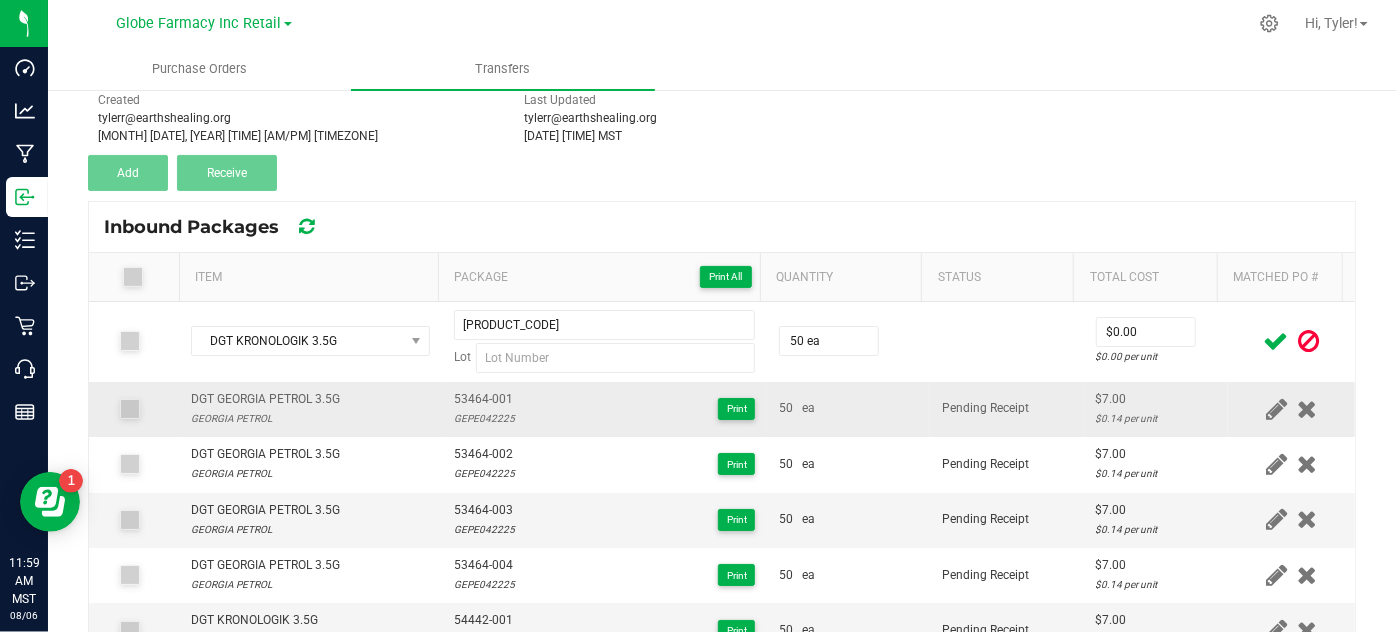 click on "GEPE042225" at bounding box center (484, 418) 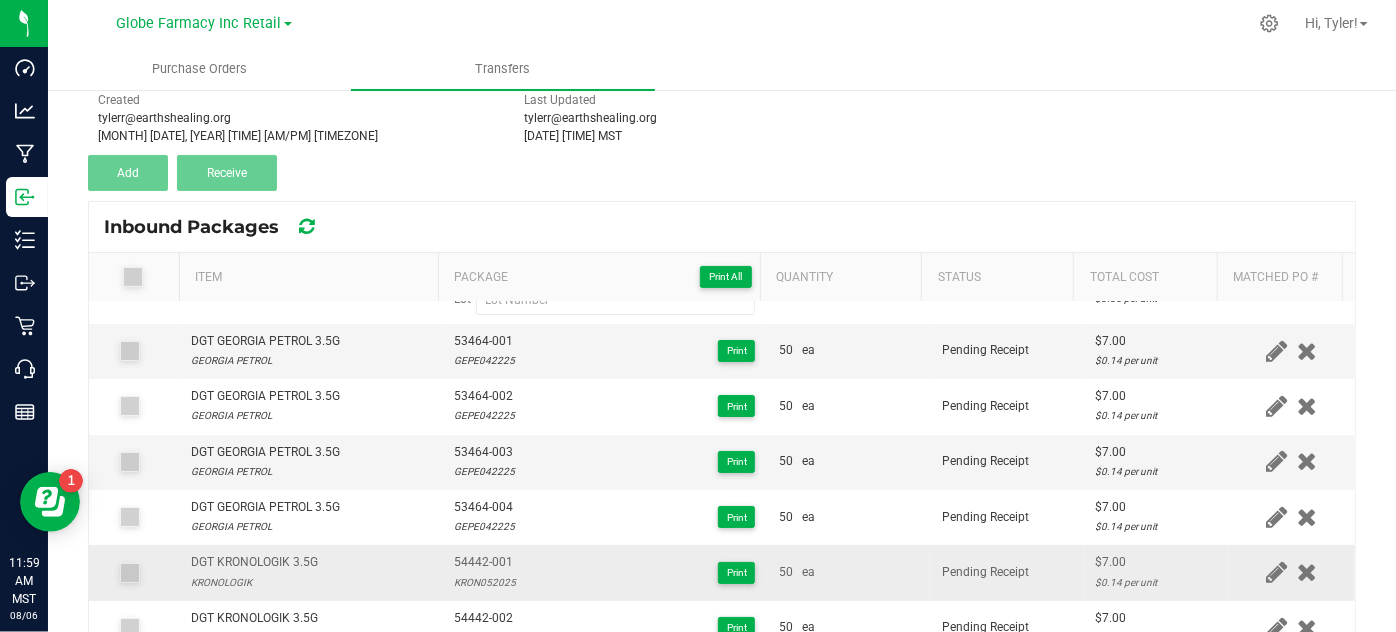 scroll, scrollTop: 90, scrollLeft: 0, axis: vertical 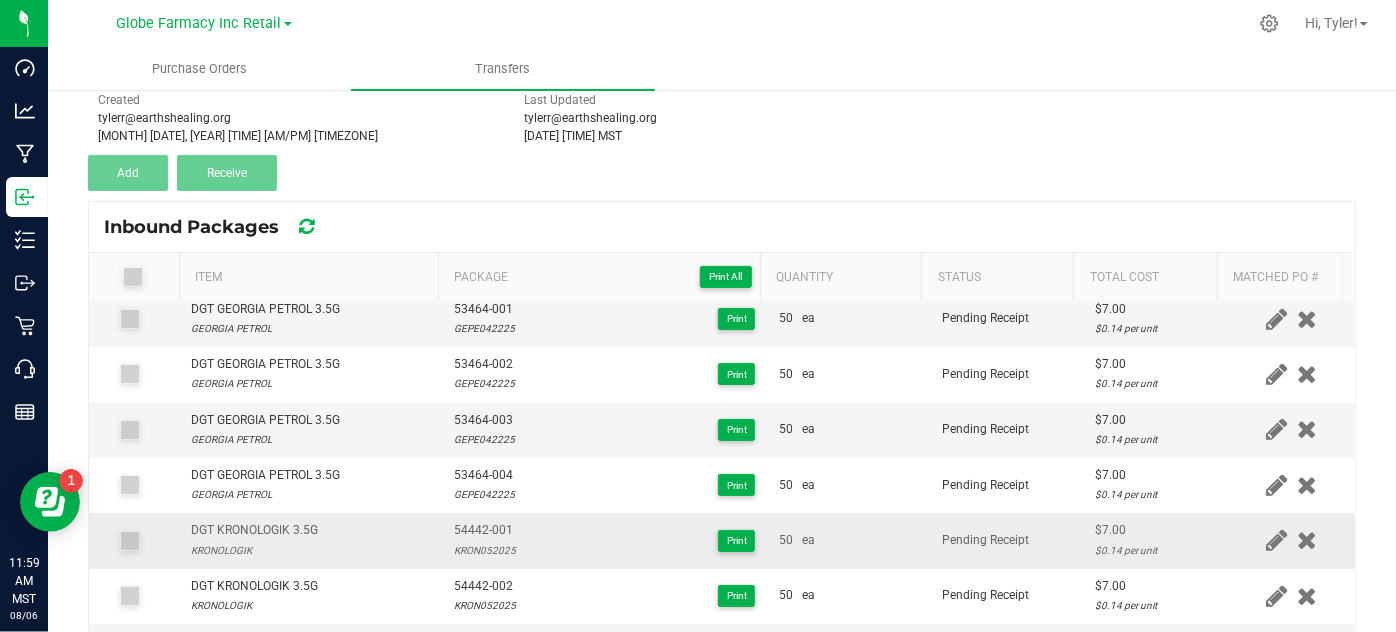 click on "KRON052025" at bounding box center [485, 550] 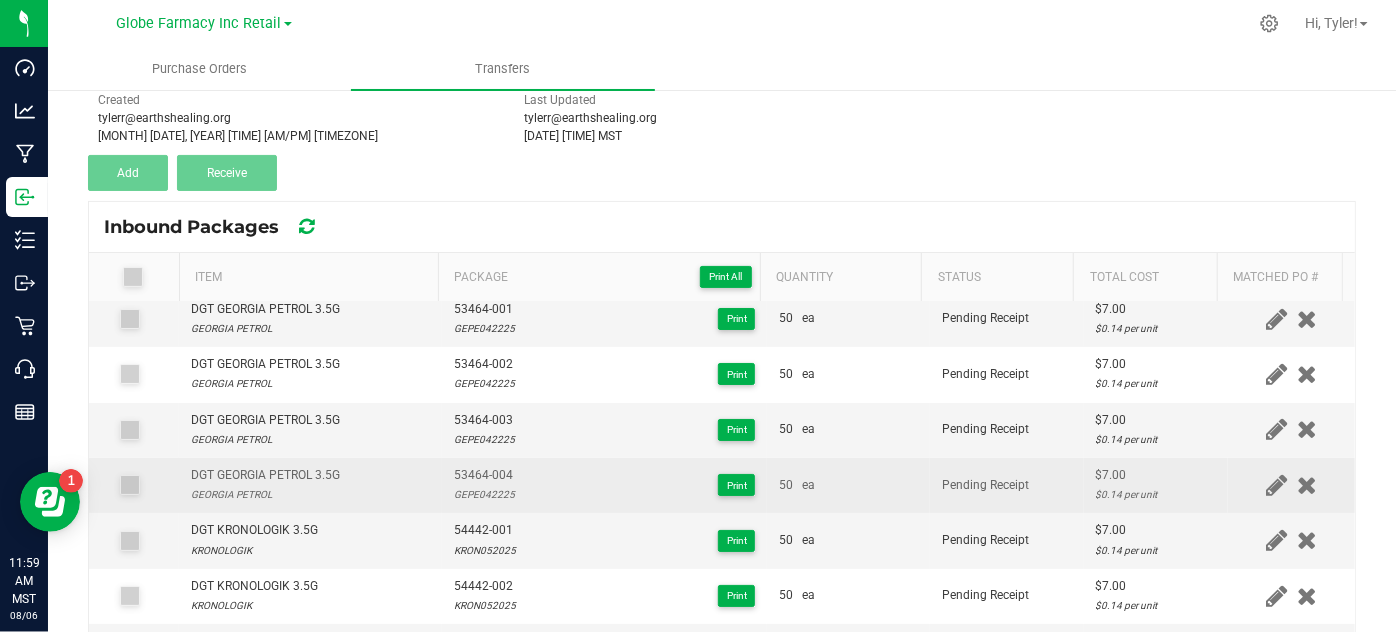 scroll, scrollTop: 0, scrollLeft: 0, axis: both 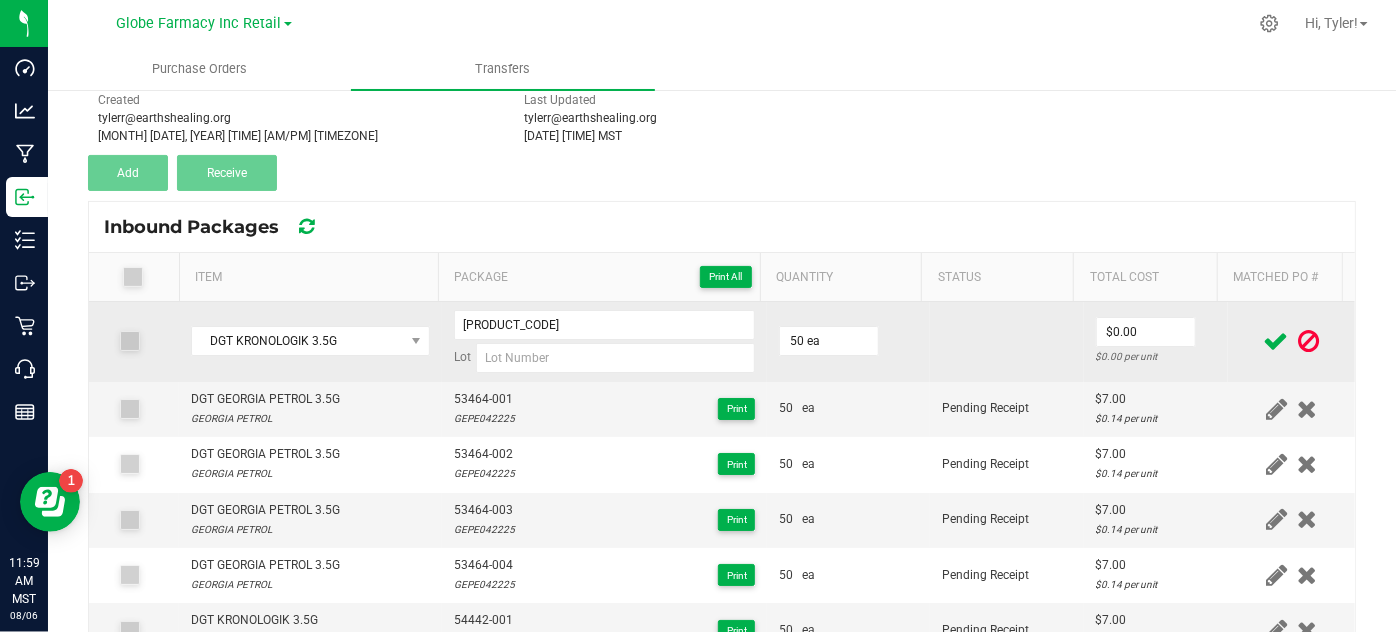 click on "54442-004 Lot" at bounding box center [605, 342] 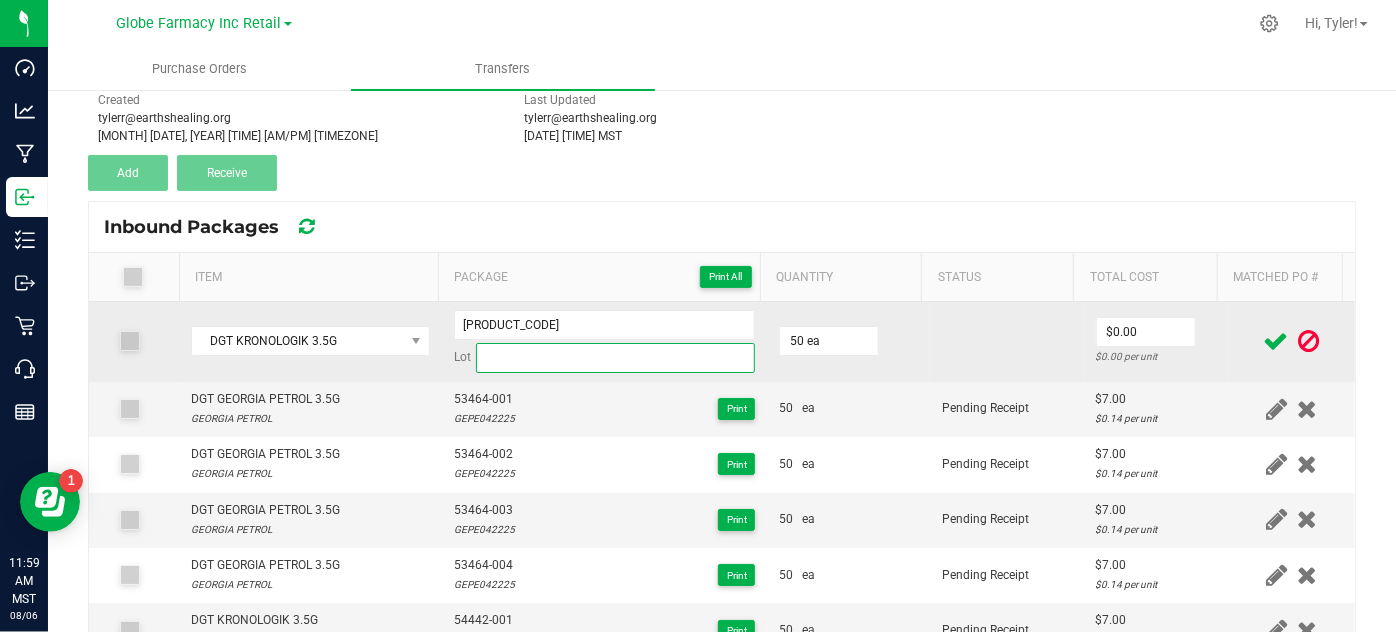 click at bounding box center (616, 358) 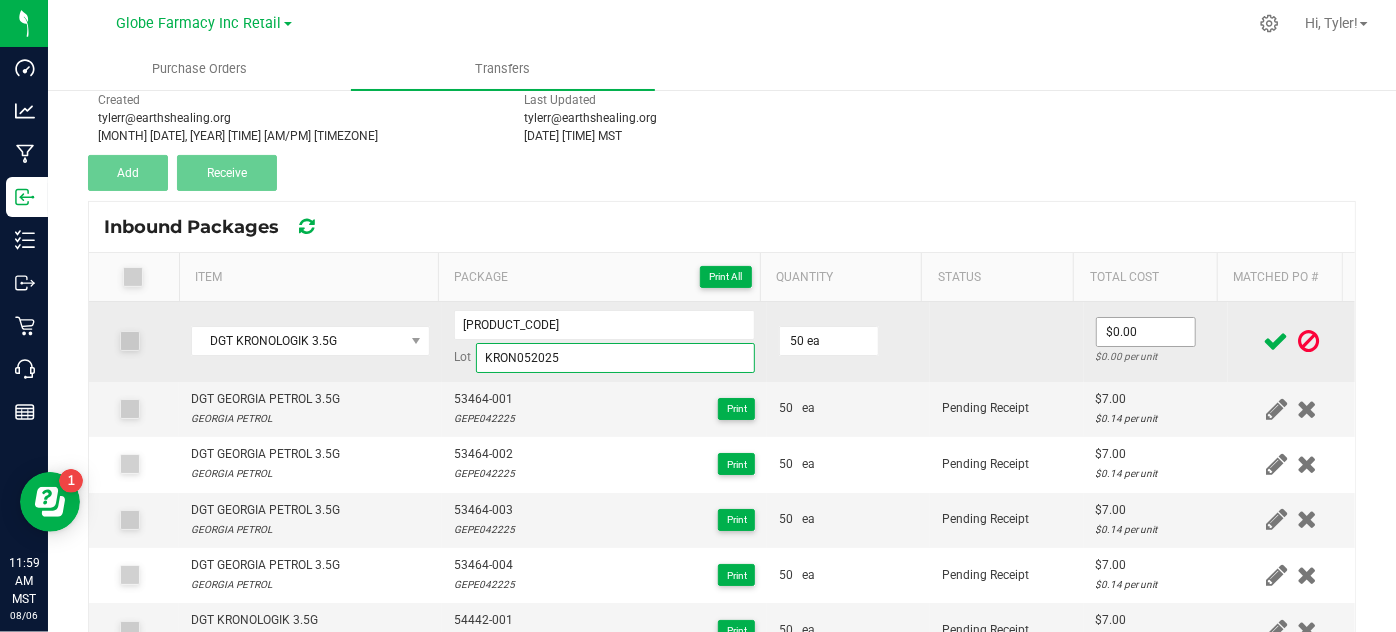 type on "KRON052025" 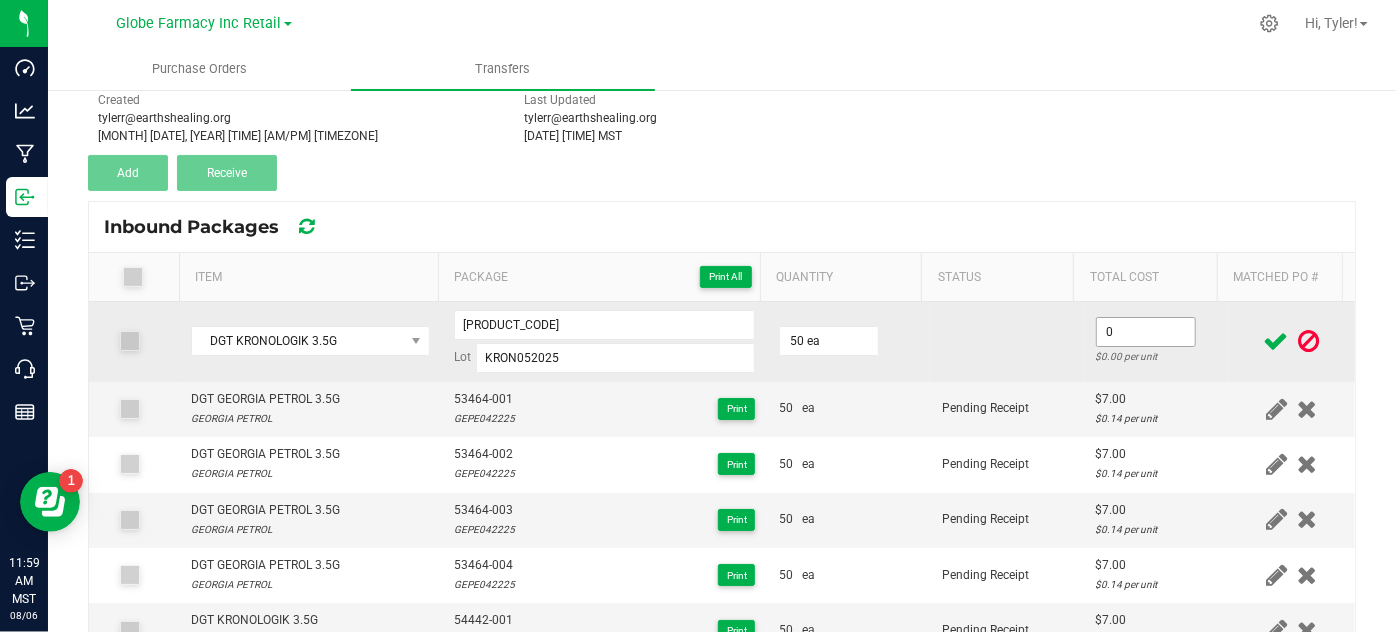 click on "0" at bounding box center [1146, 332] 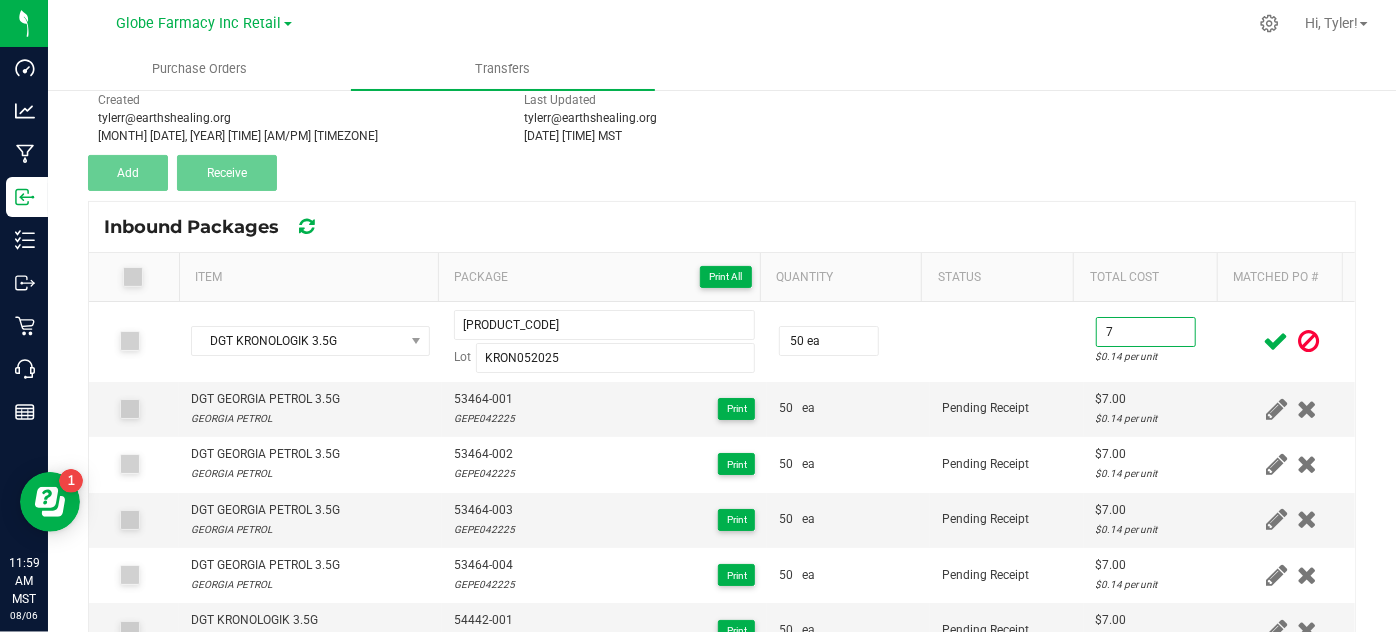 type on "$7.00" 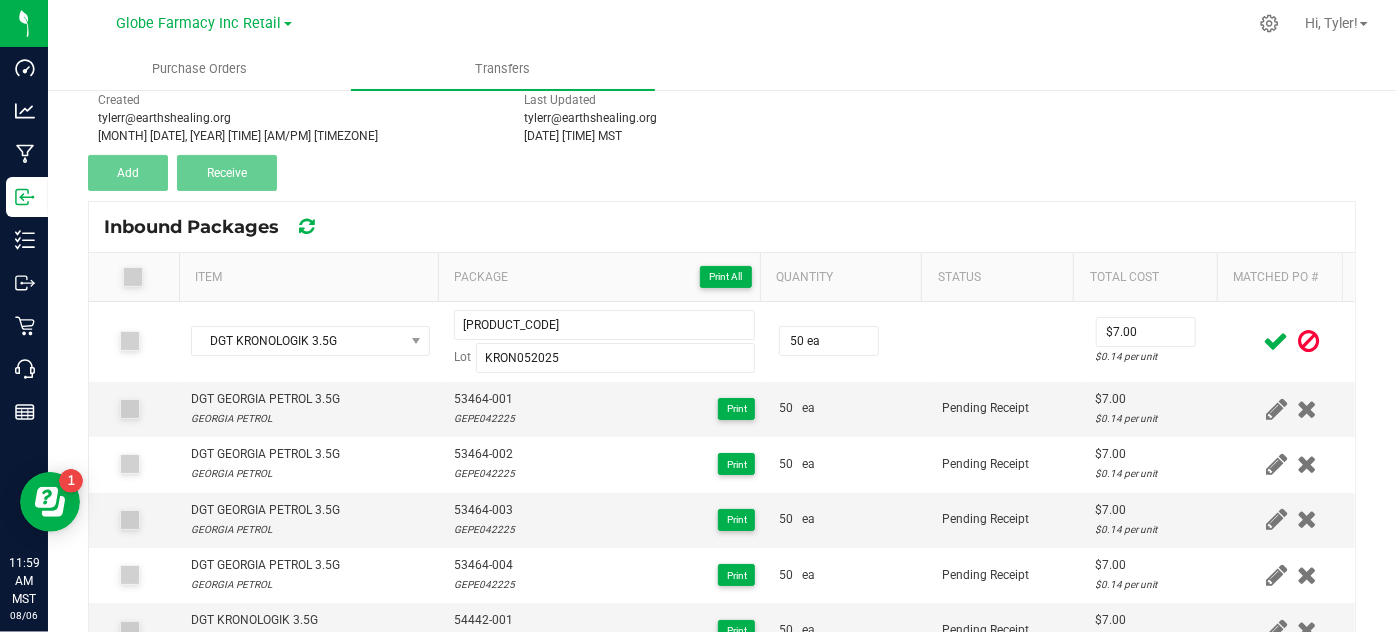 click at bounding box center [1276, 341] 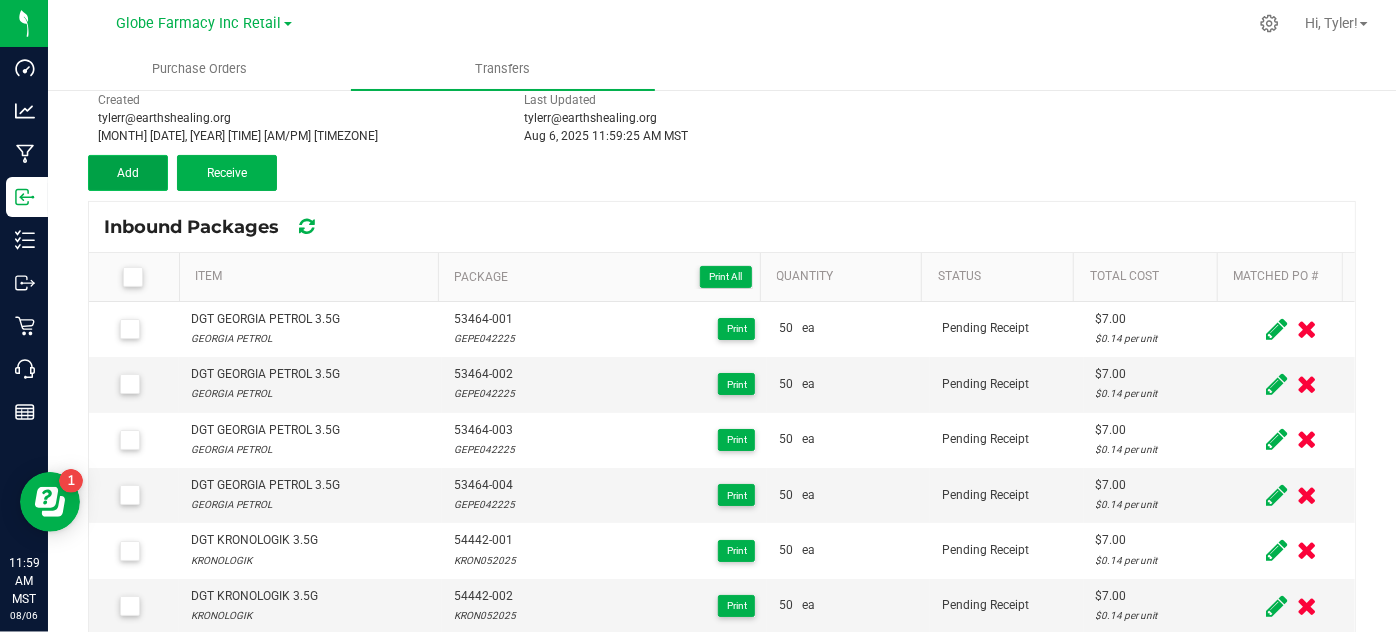 click on "Add" at bounding box center (128, 173) 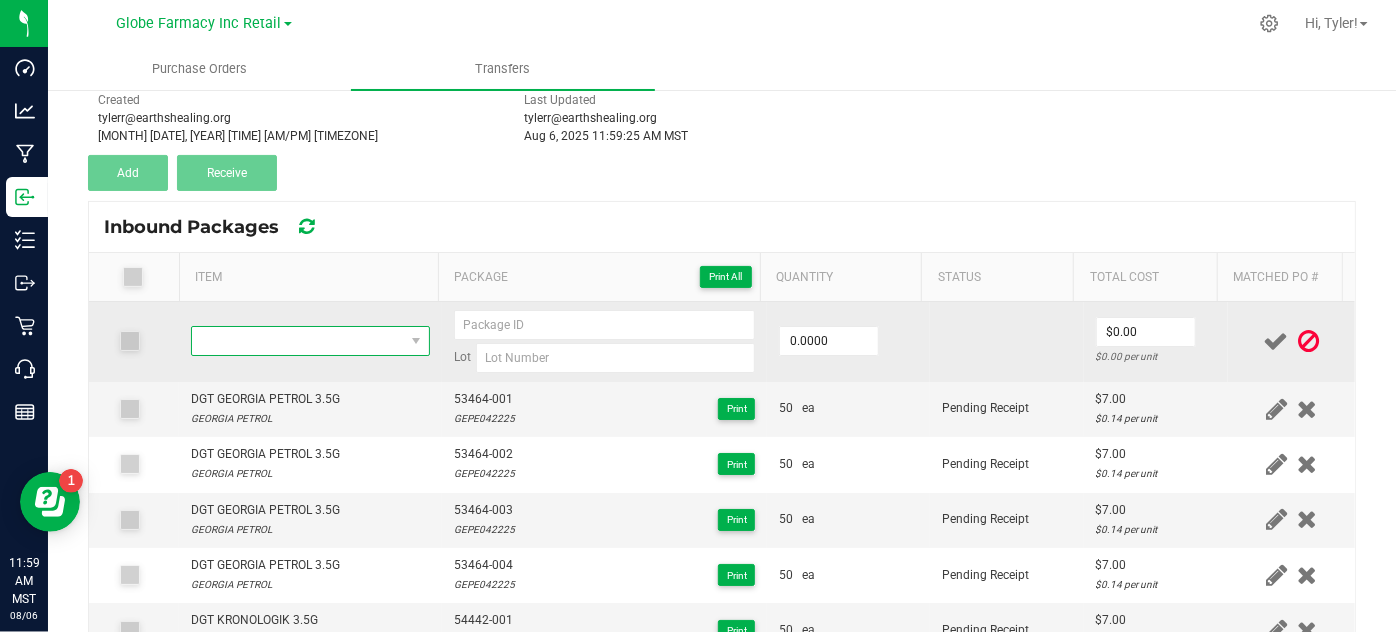 click at bounding box center (297, 341) 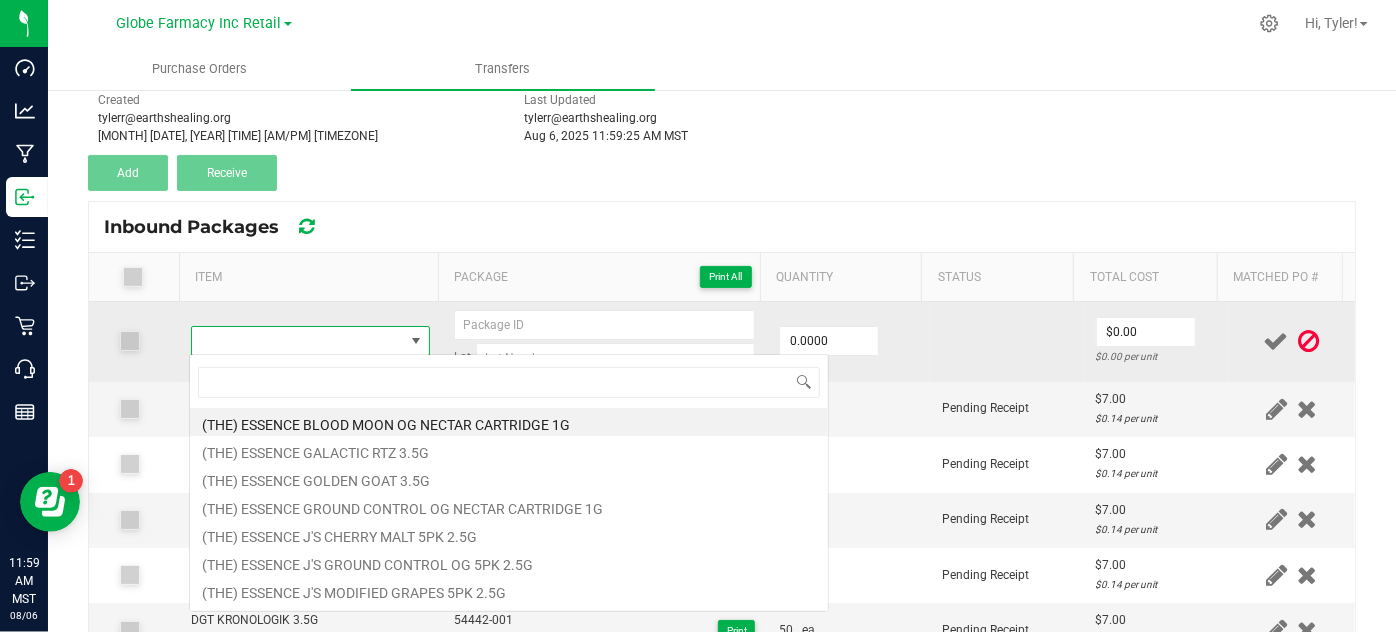 scroll, scrollTop: 99970, scrollLeft: 99767, axis: both 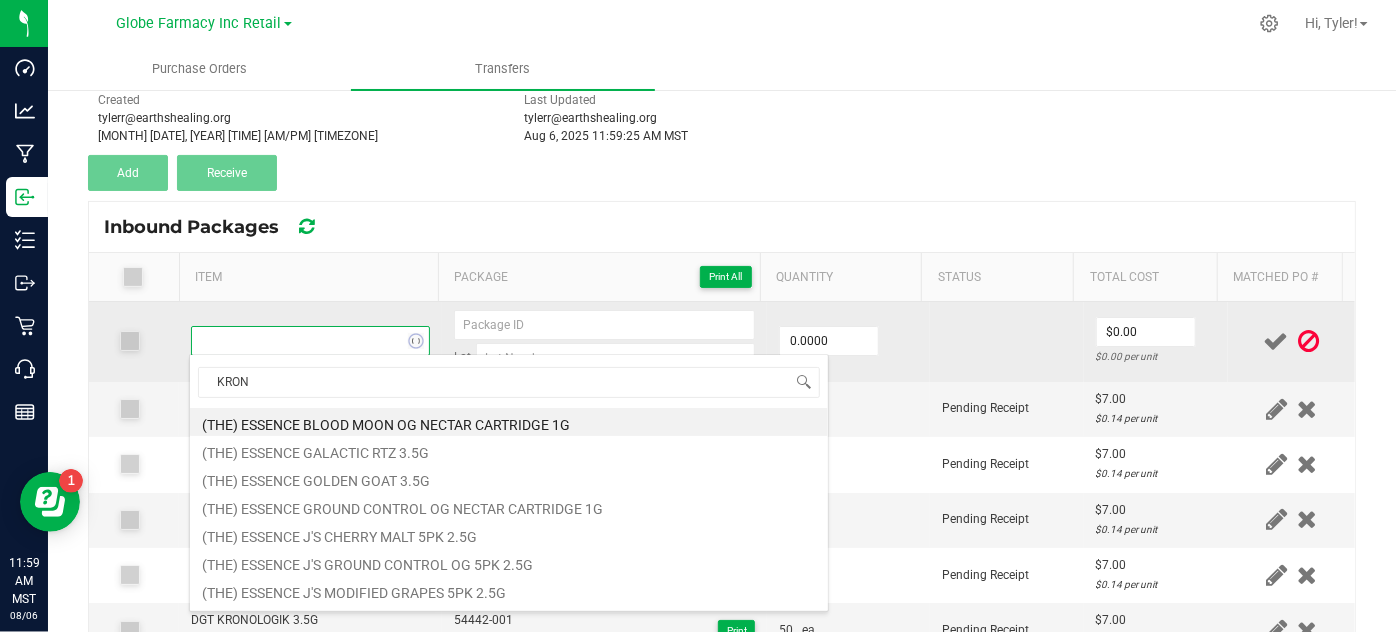 type on "KRONO" 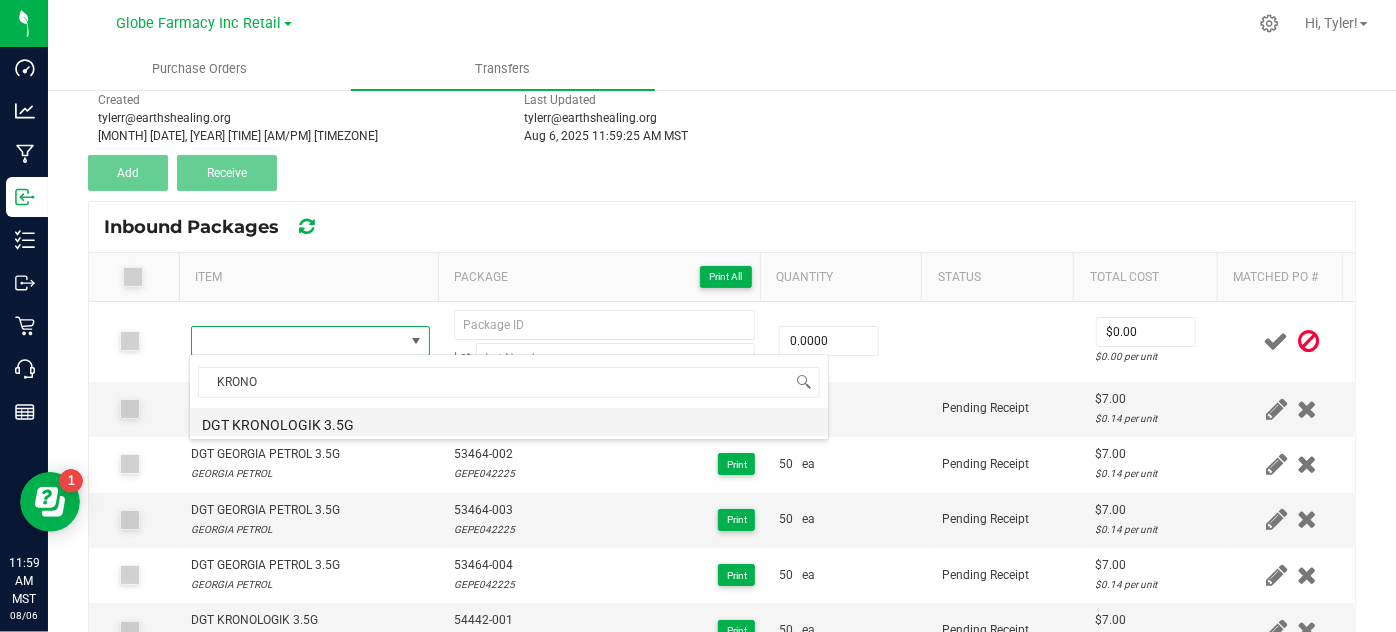 click on "DGT KRONOLOGIK 3.5G" at bounding box center [509, 422] 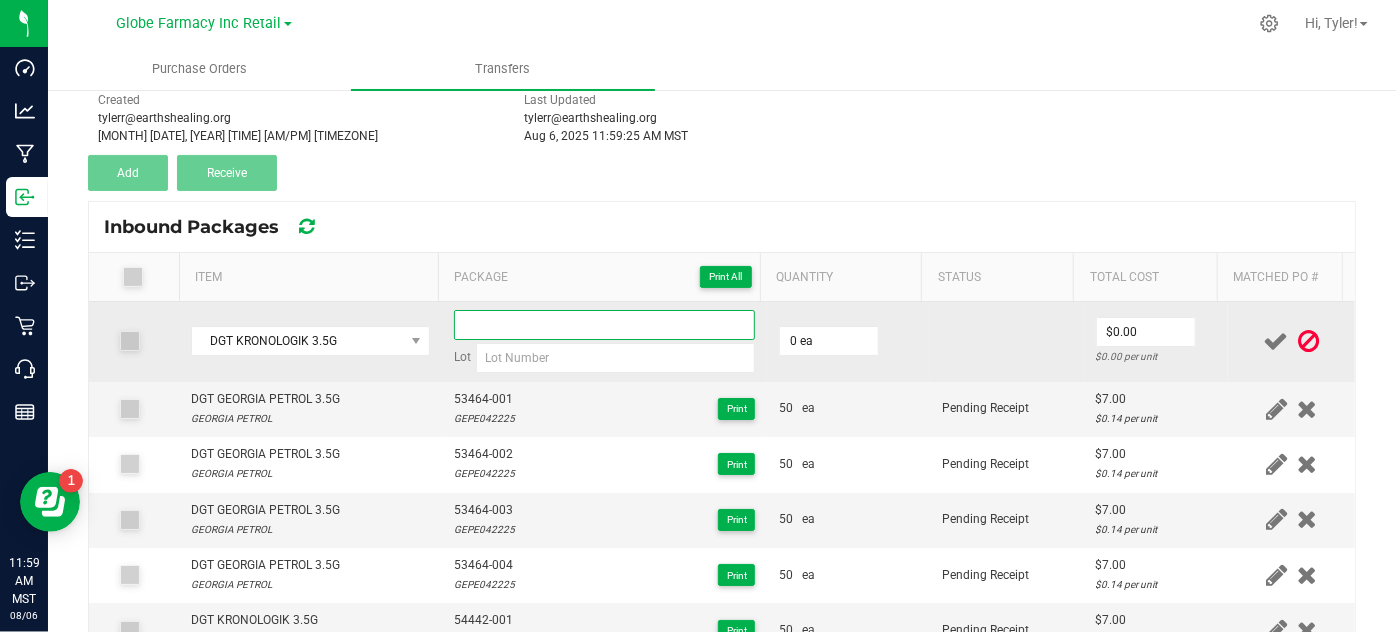 click at bounding box center (605, 325) 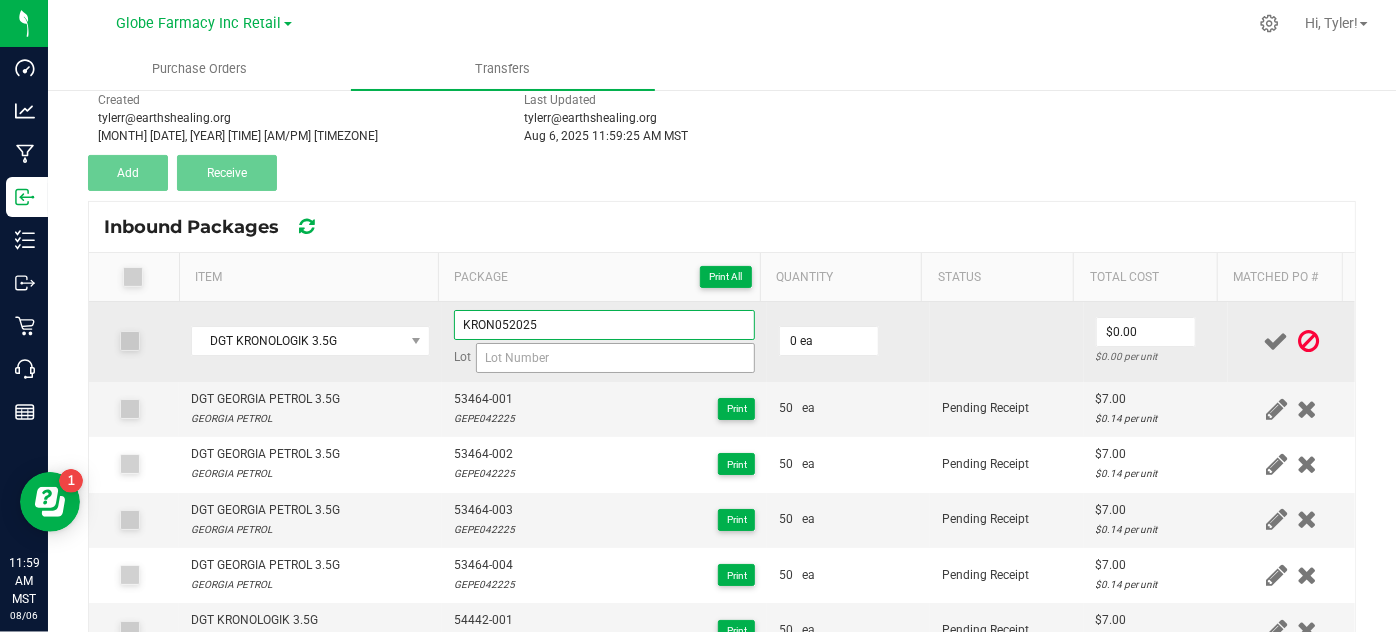 type on "KRON052025" 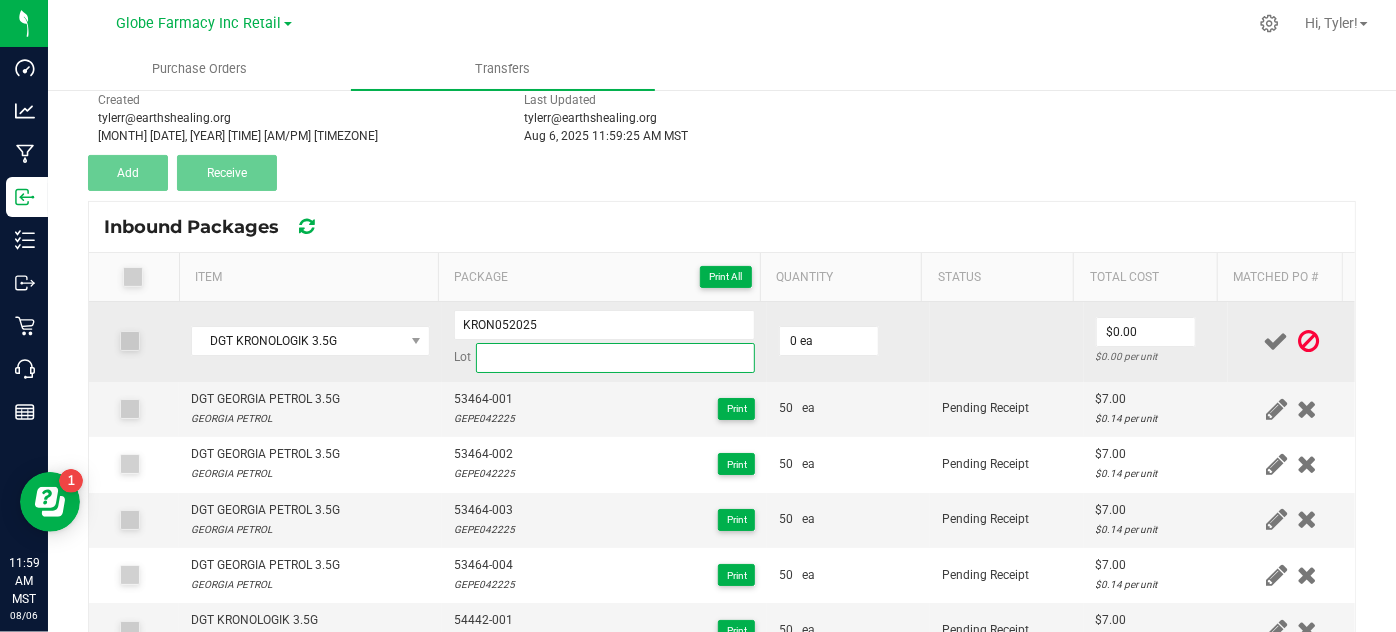 click at bounding box center [616, 358] 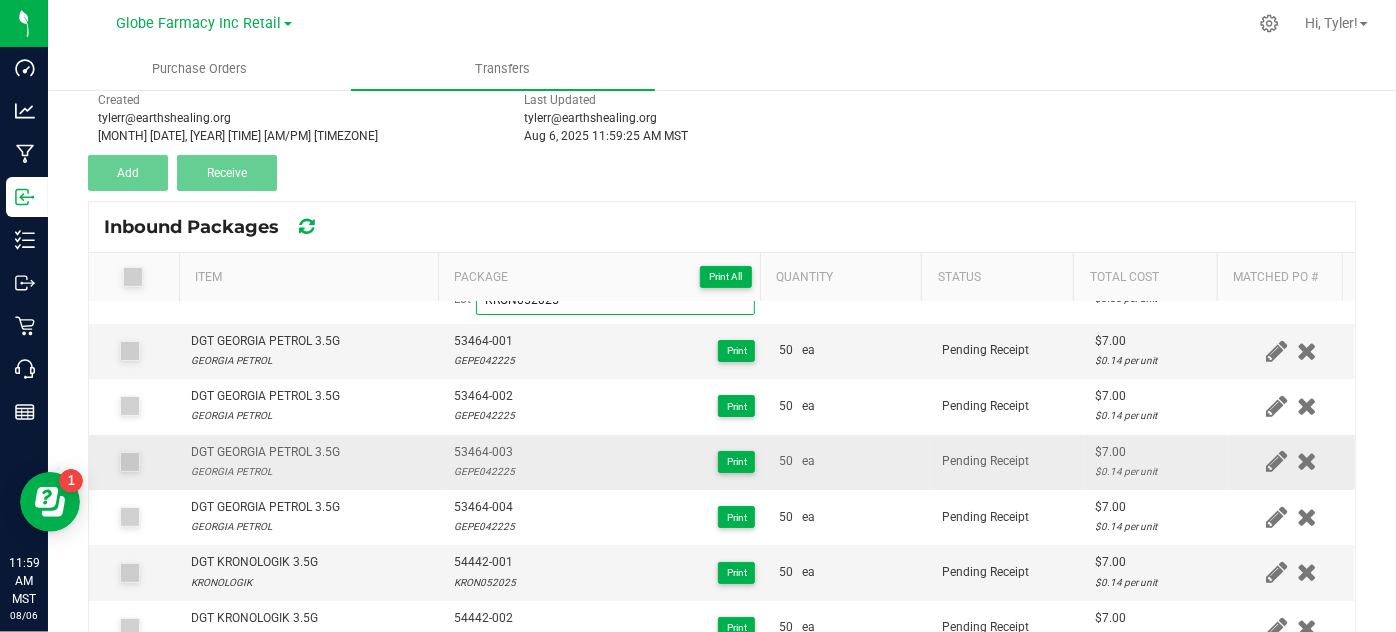 scroll, scrollTop: 90, scrollLeft: 0, axis: vertical 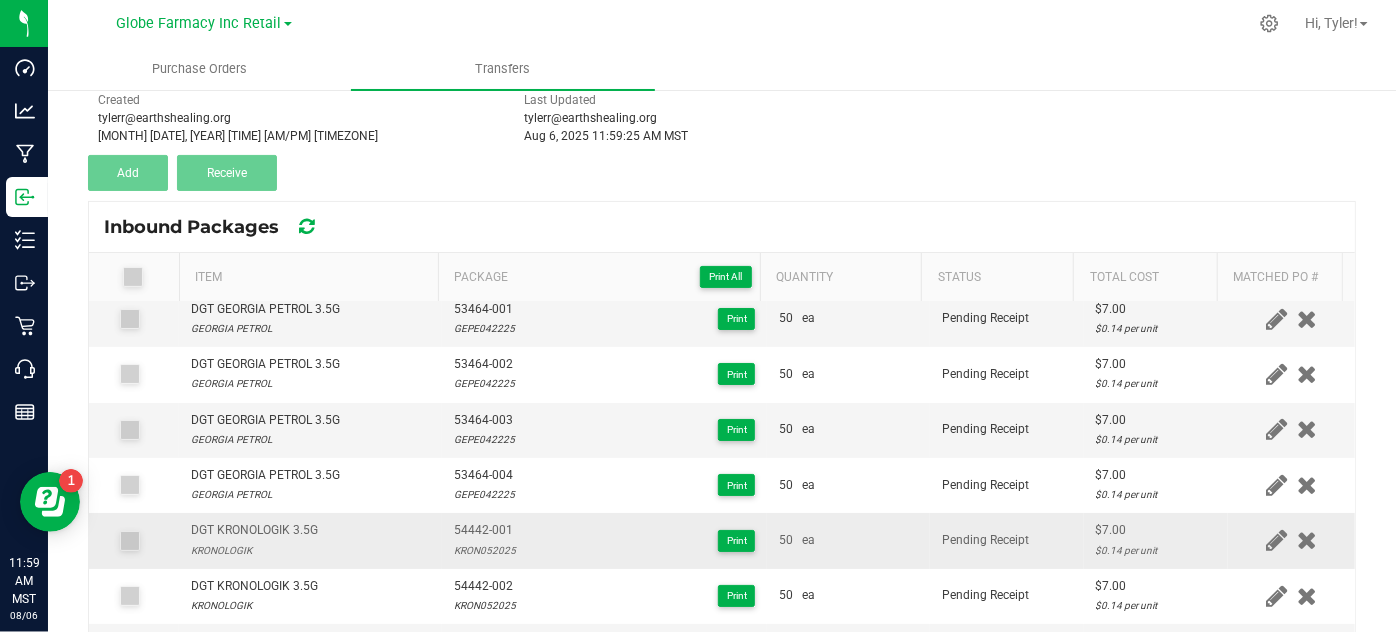 type on "KRON052025" 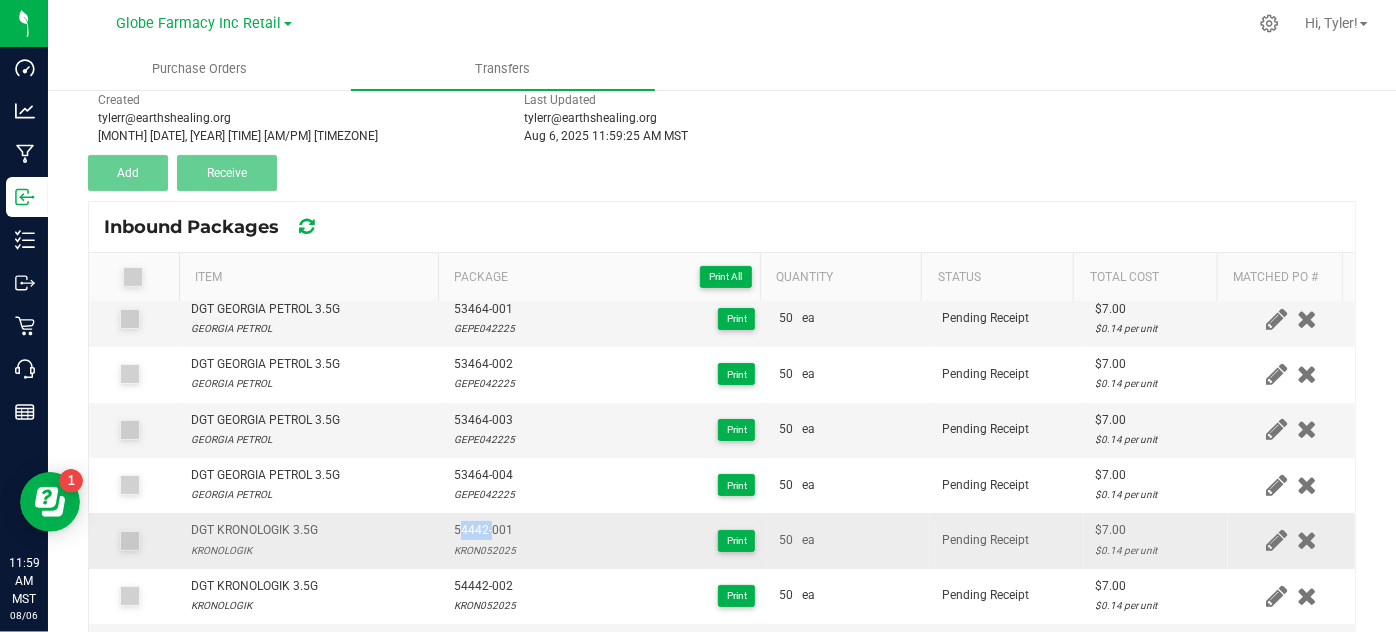 click on "54442-001" at bounding box center (485, 530) 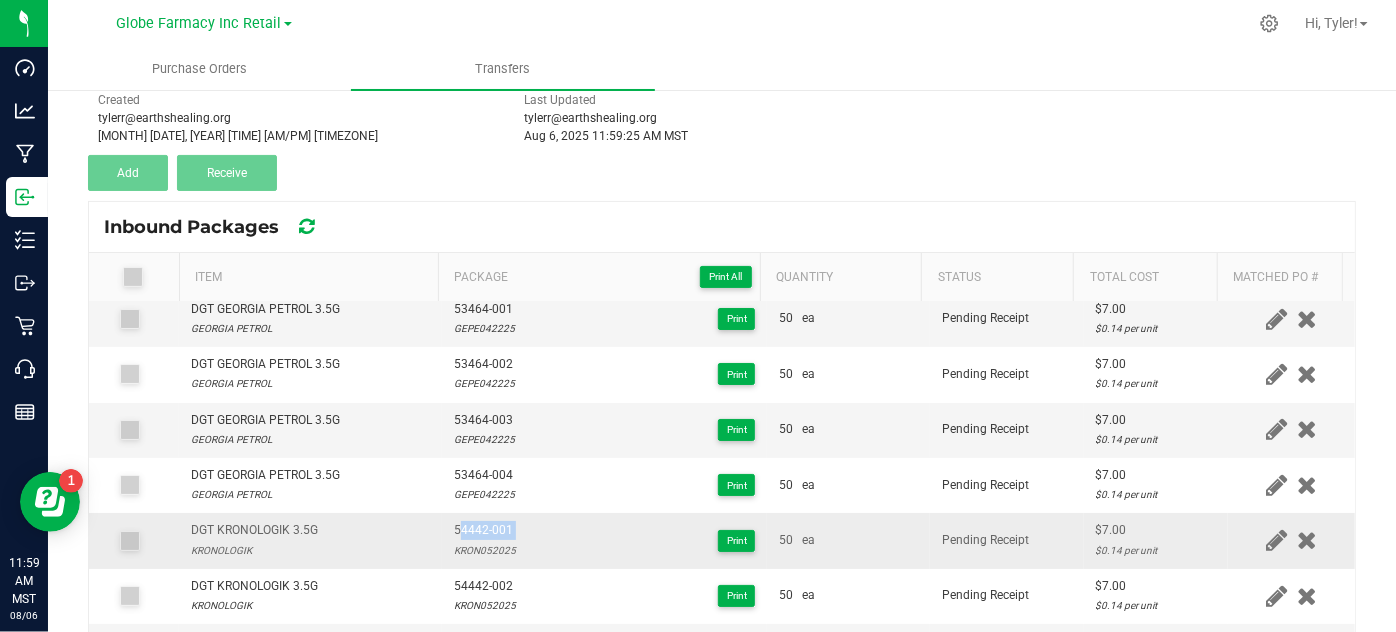 click on "54442-001" at bounding box center (485, 530) 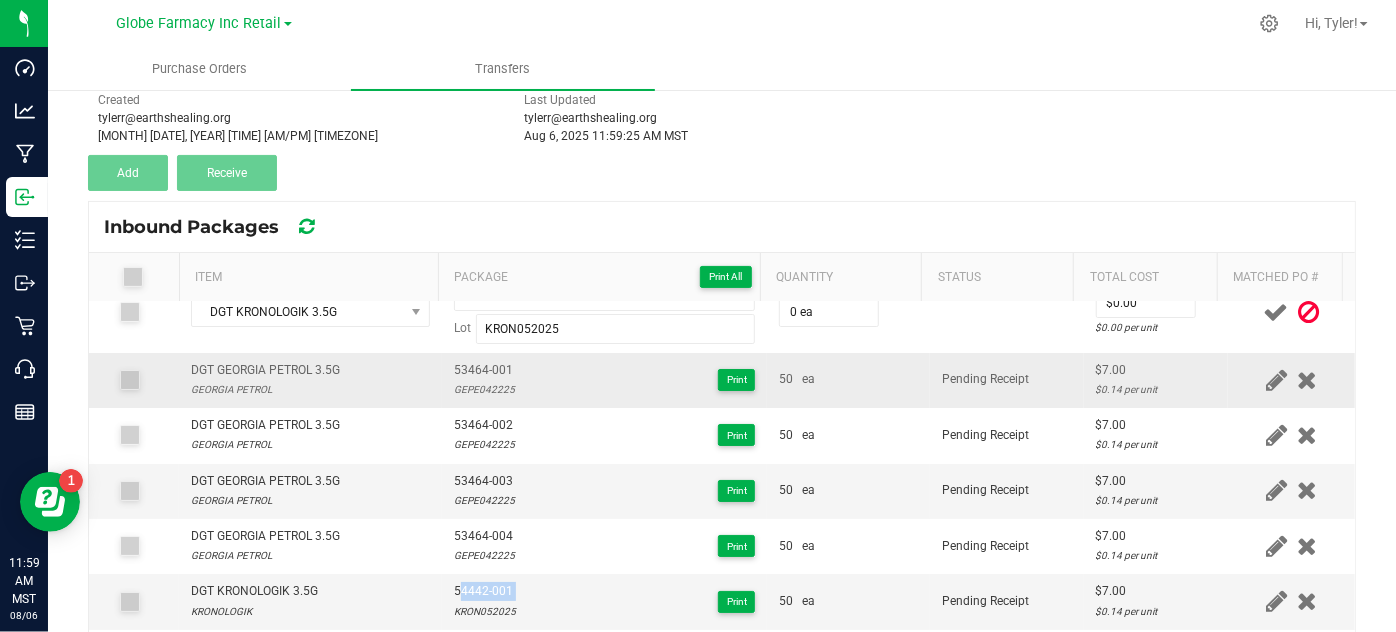 scroll, scrollTop: 0, scrollLeft: 0, axis: both 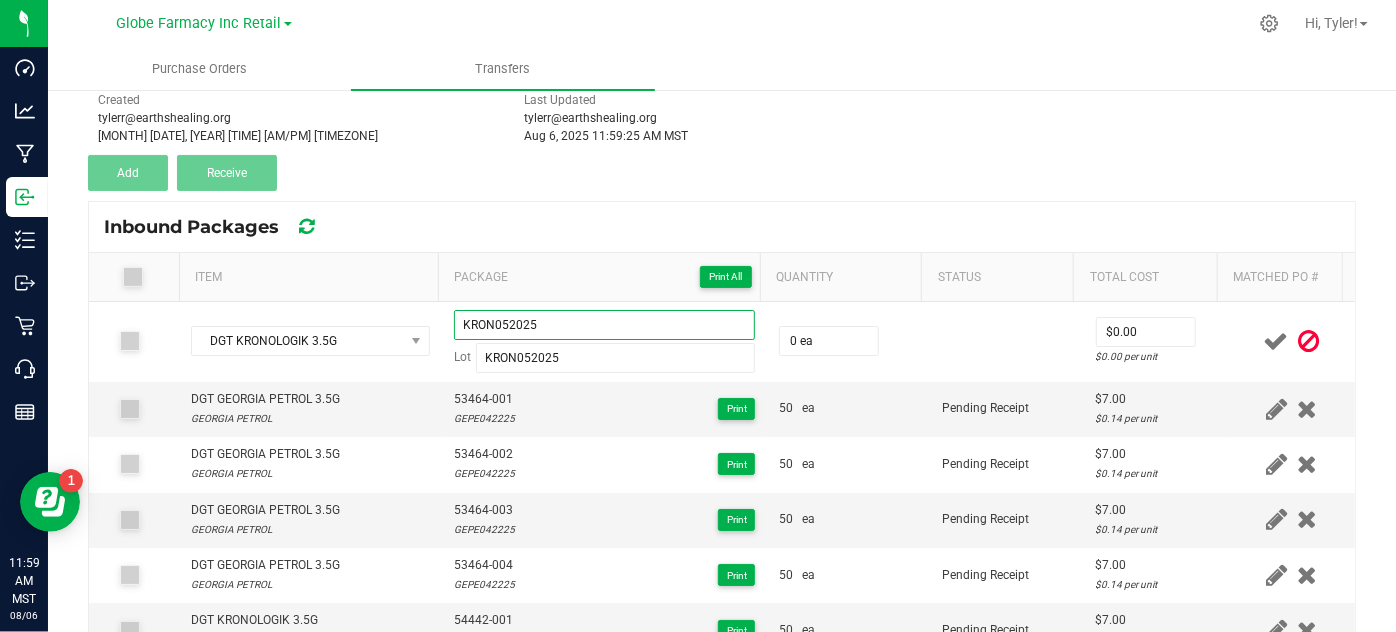 drag, startPoint x: 533, startPoint y: 327, endPoint x: 218, endPoint y: 260, distance: 322.04657 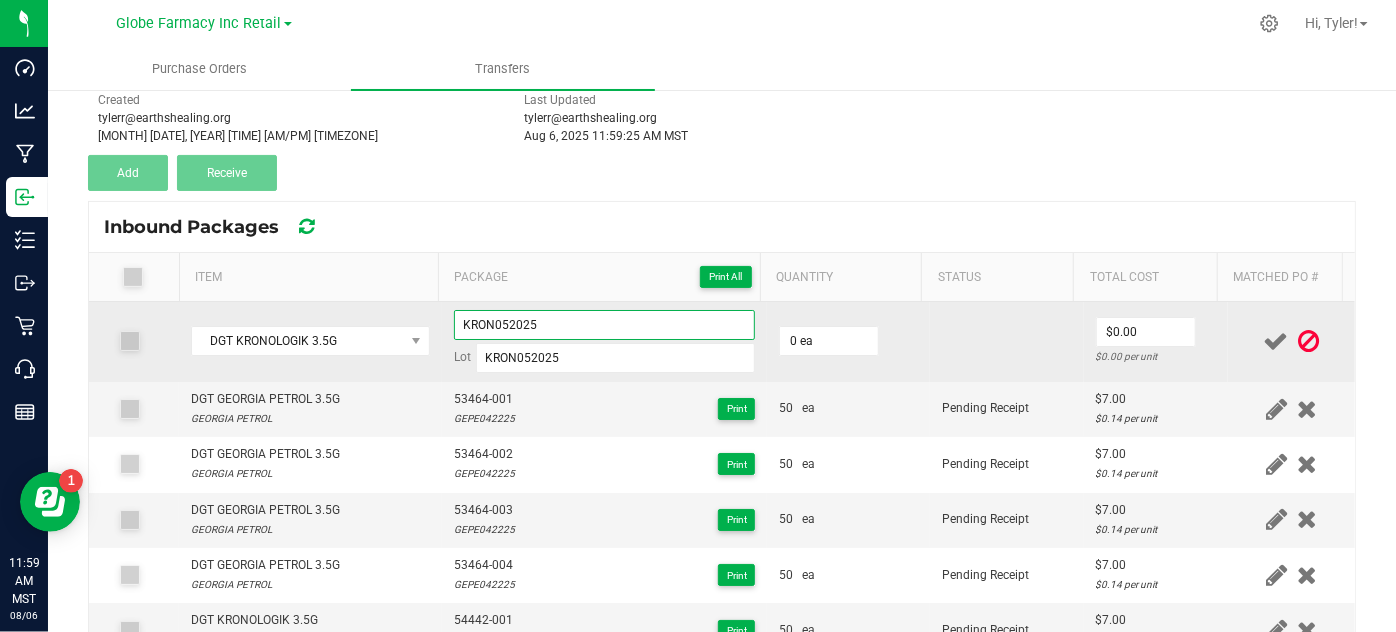 paste on "54442-001" 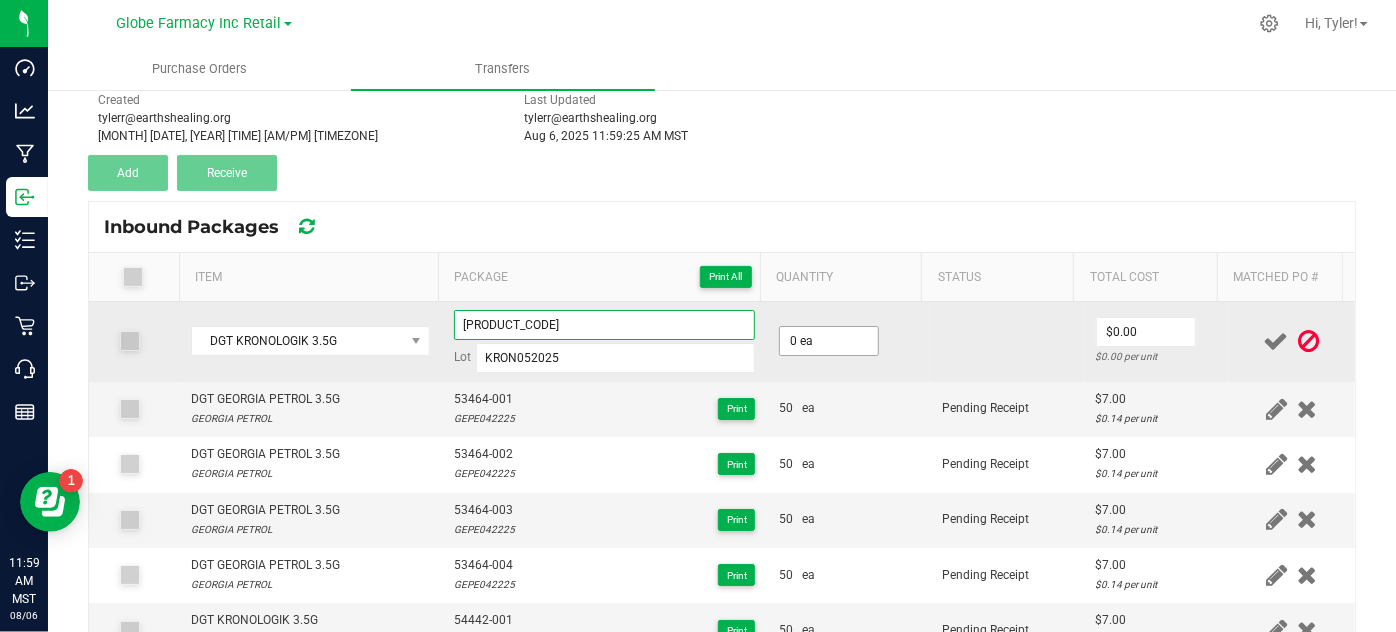 type on "[PRODUCT_CODE]" 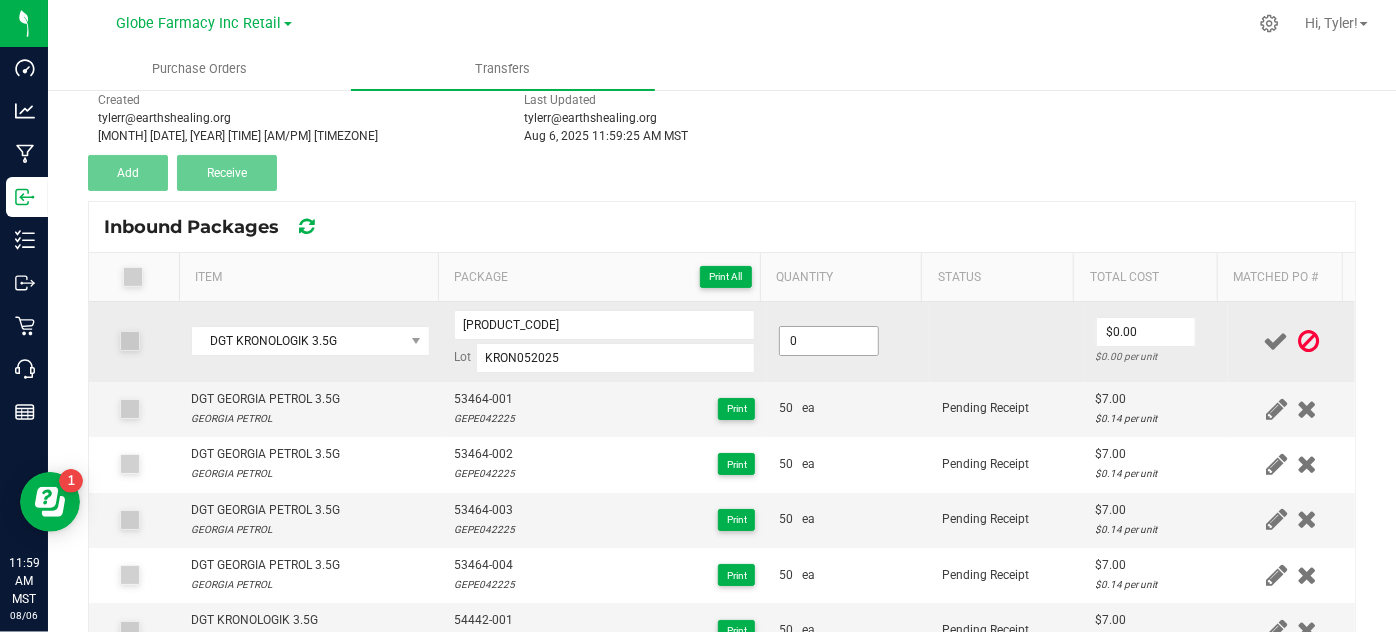 click on "0" at bounding box center (829, 341) 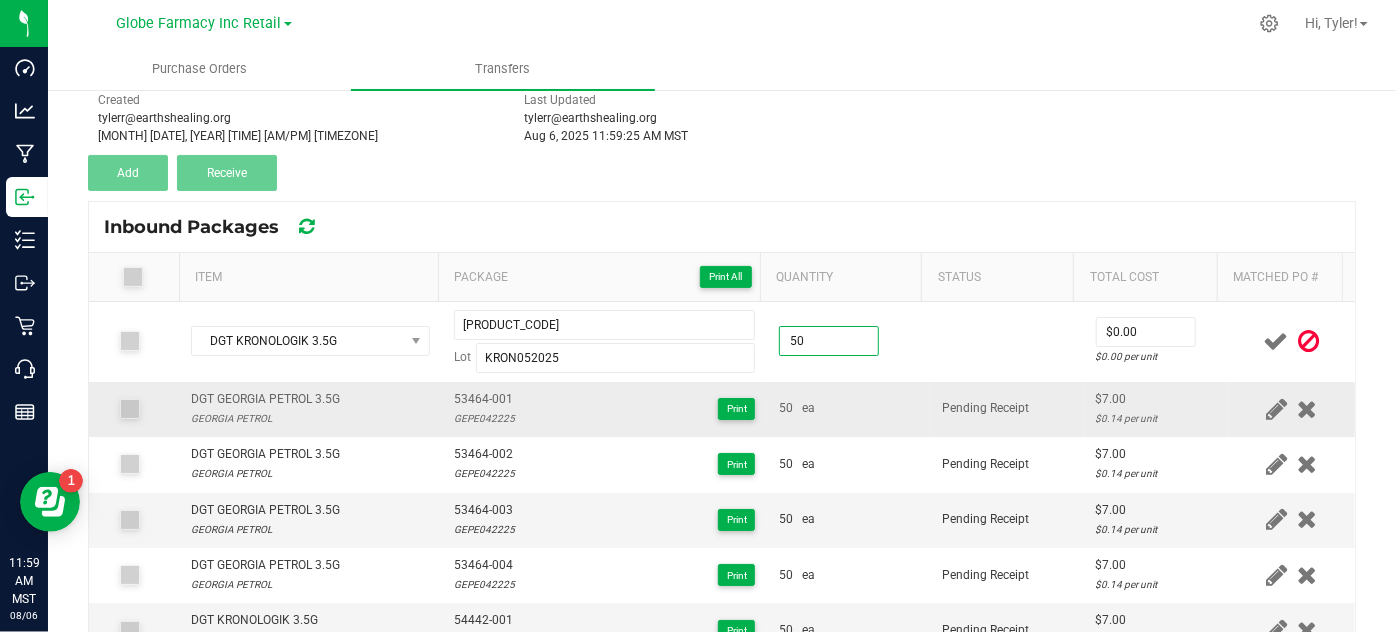 type on "50 ea" 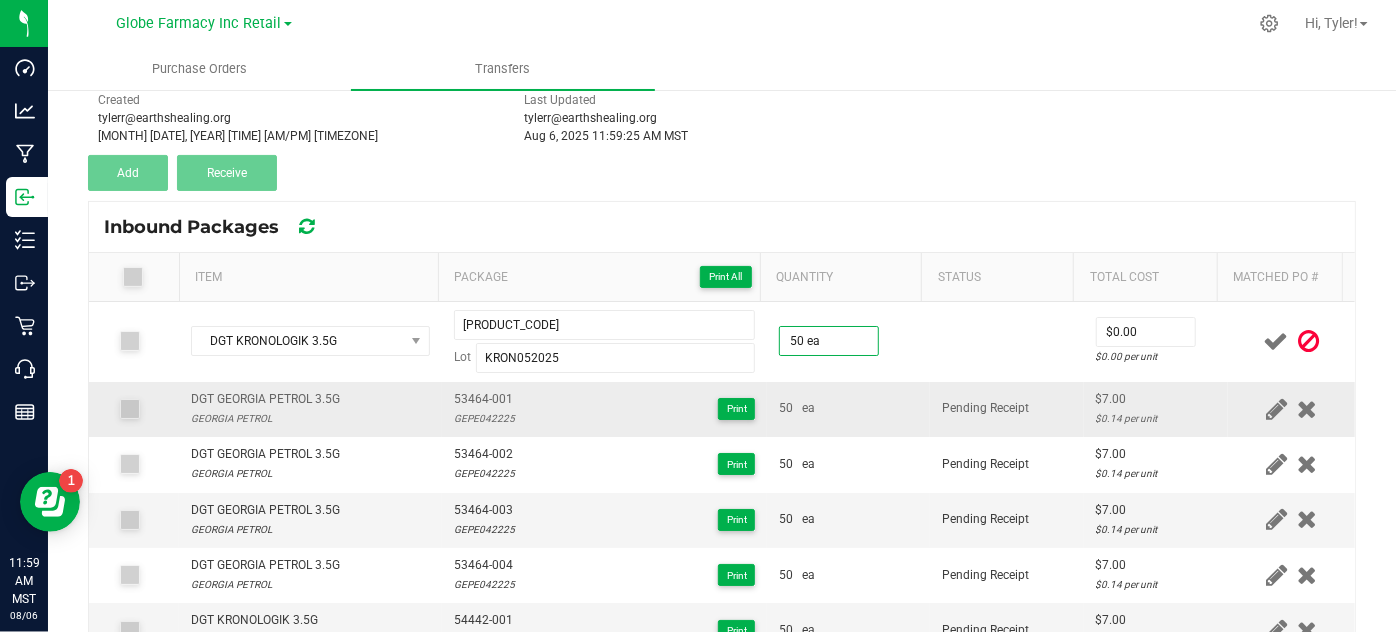 click on "50   ea" at bounding box center [848, 409] 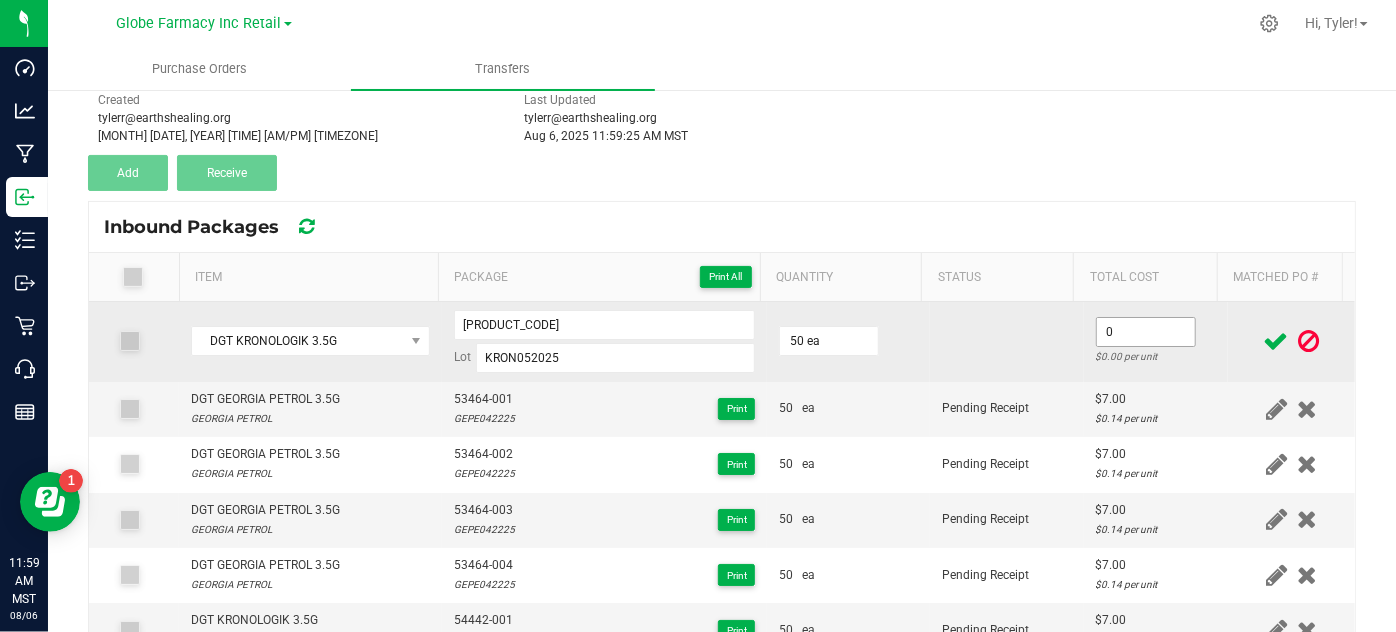 click on "0" at bounding box center (1146, 332) 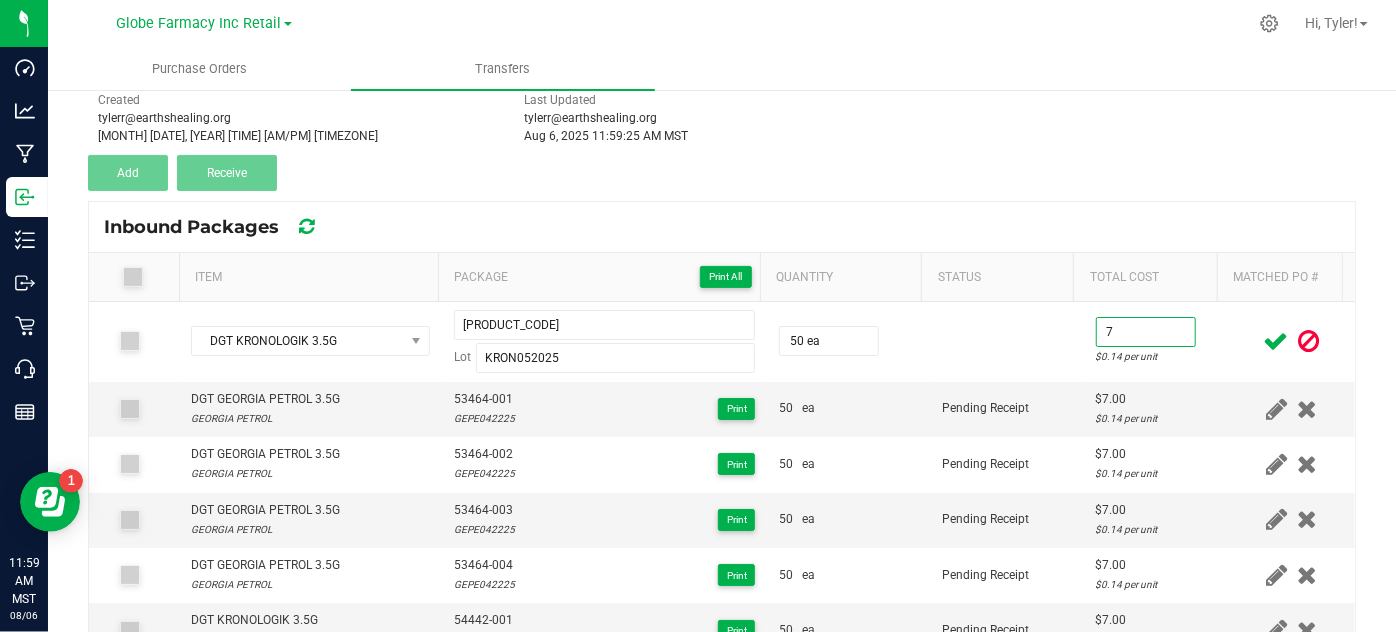 type on "$7.00" 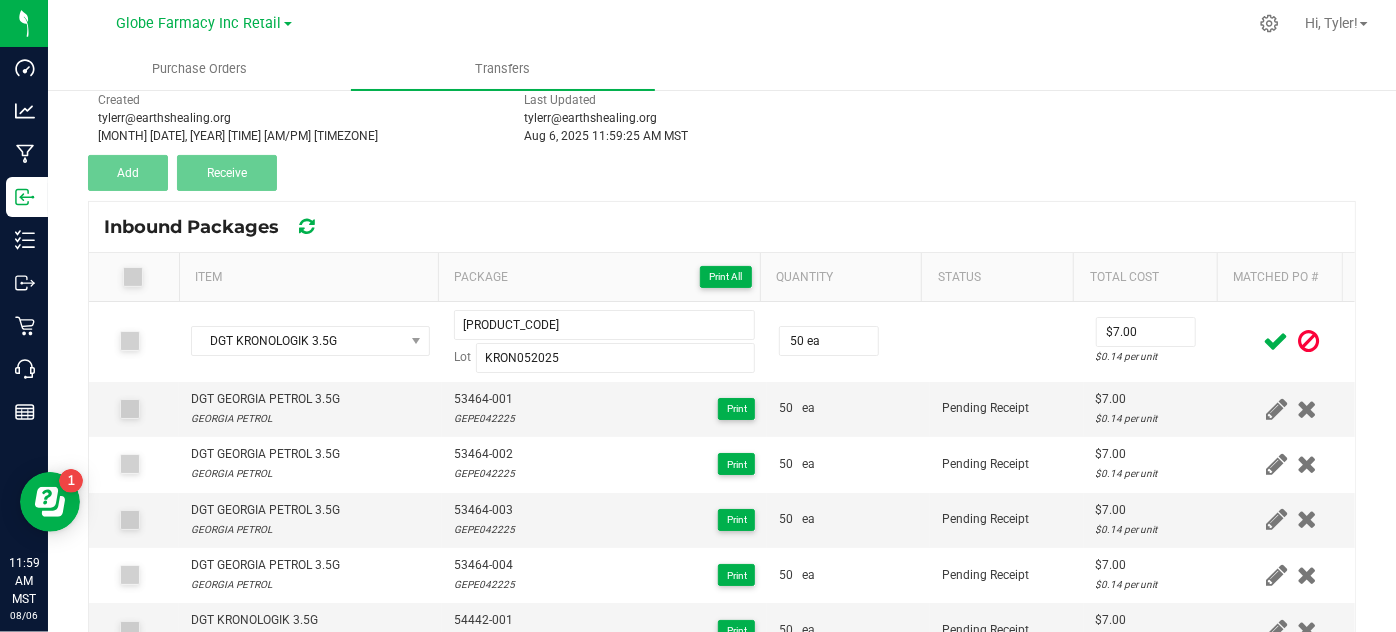 click at bounding box center [1276, 341] 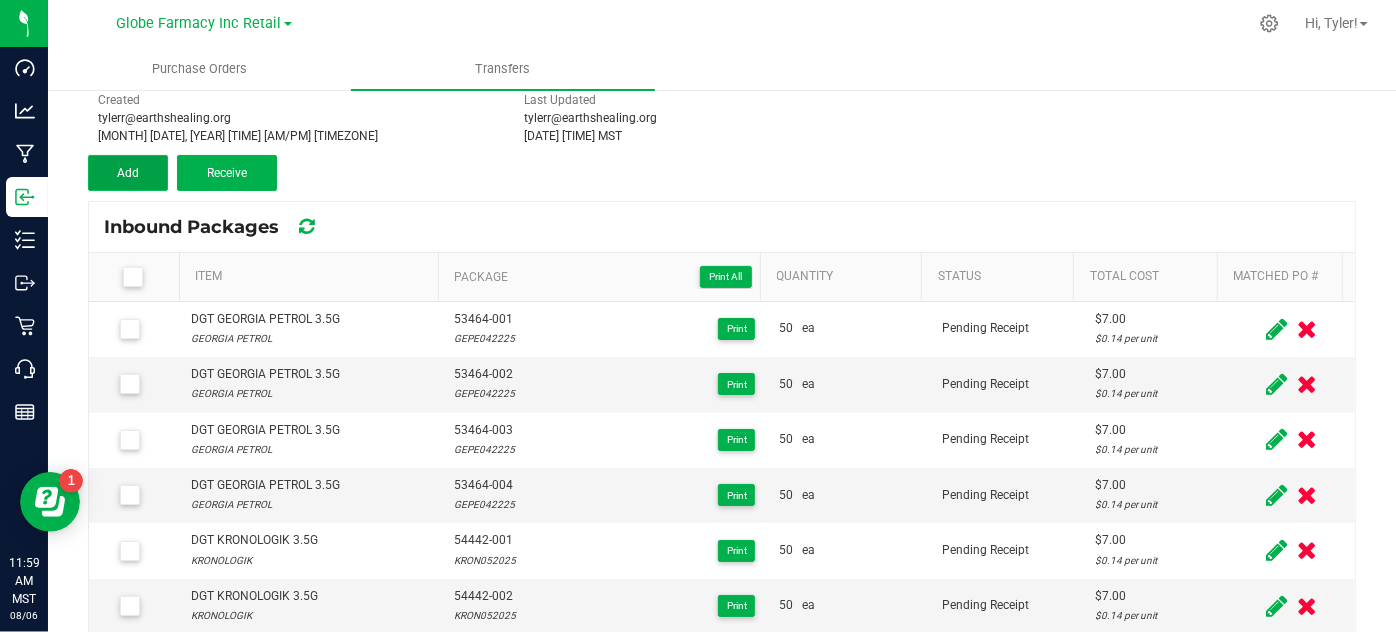 drag, startPoint x: 137, startPoint y: 180, endPoint x: 160, endPoint y: 186, distance: 23.769728 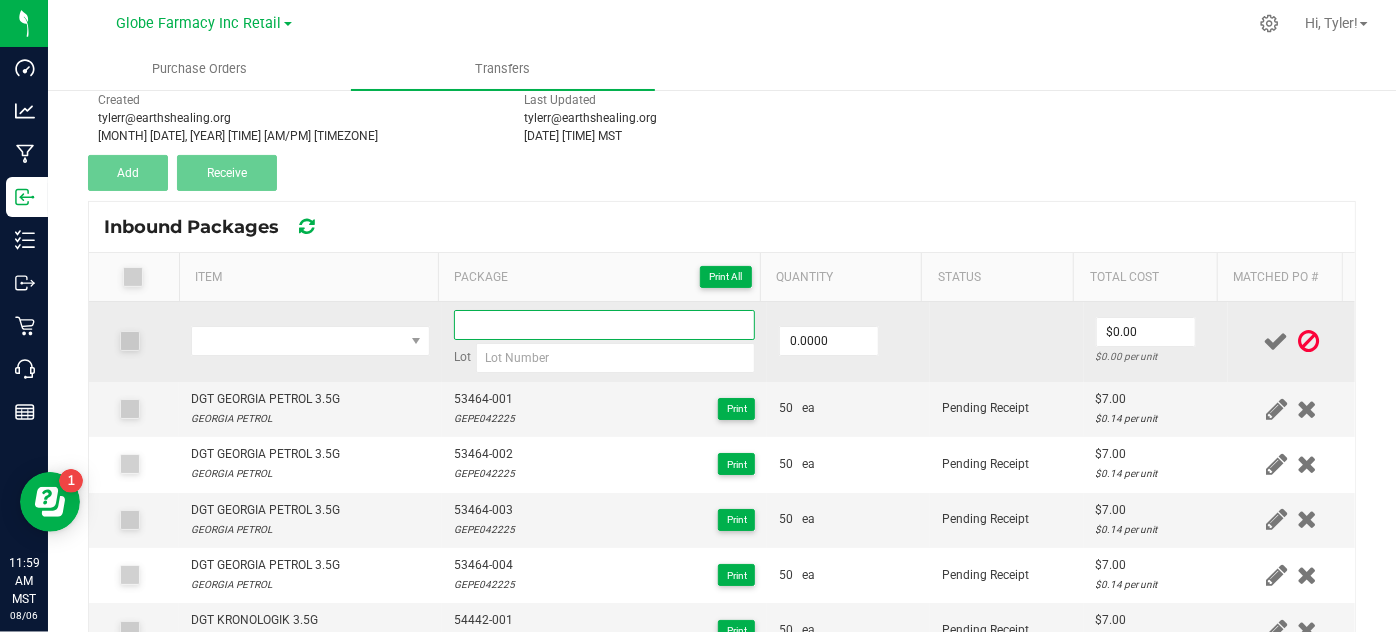 click at bounding box center (605, 325) 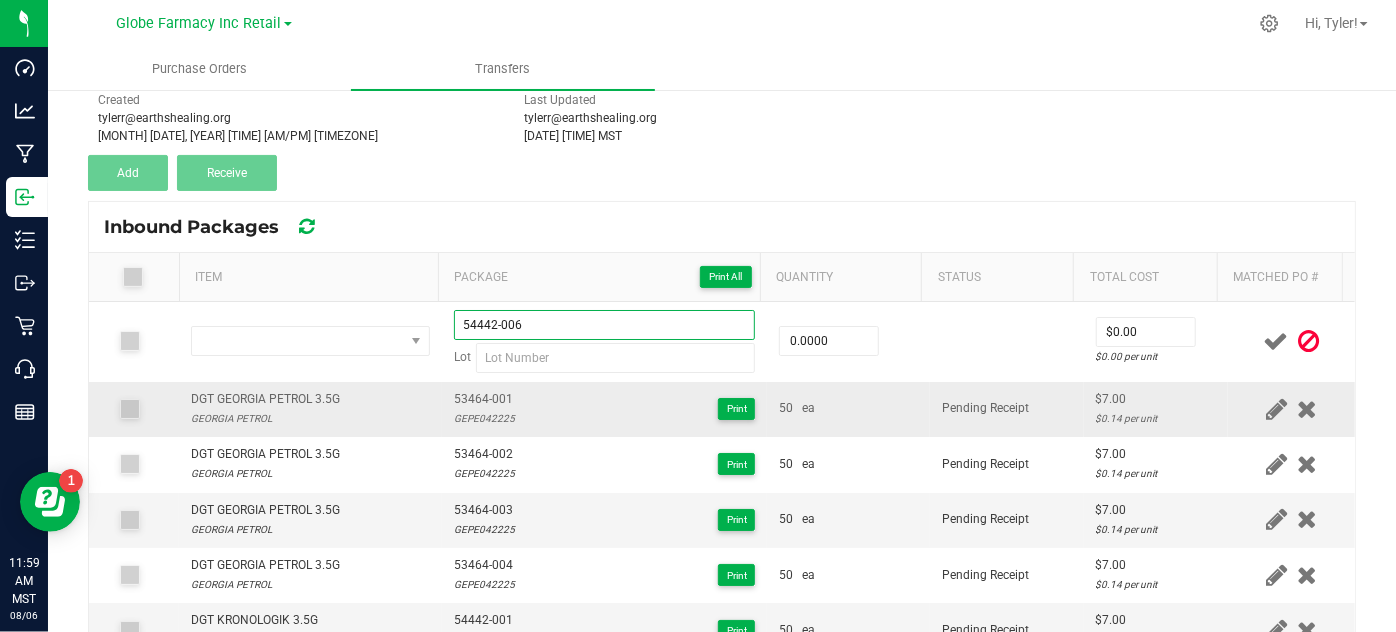 type on "54442-006" 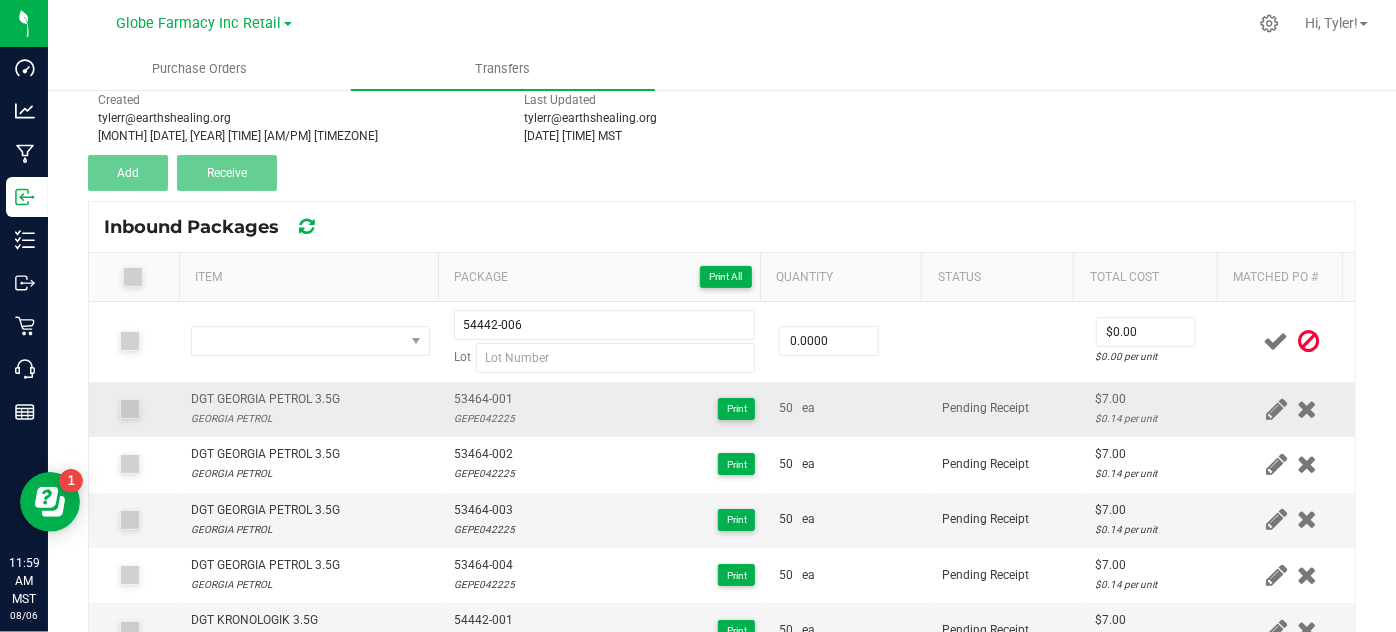 click on "53464-001   GEPE042225   Print" at bounding box center [605, 409] 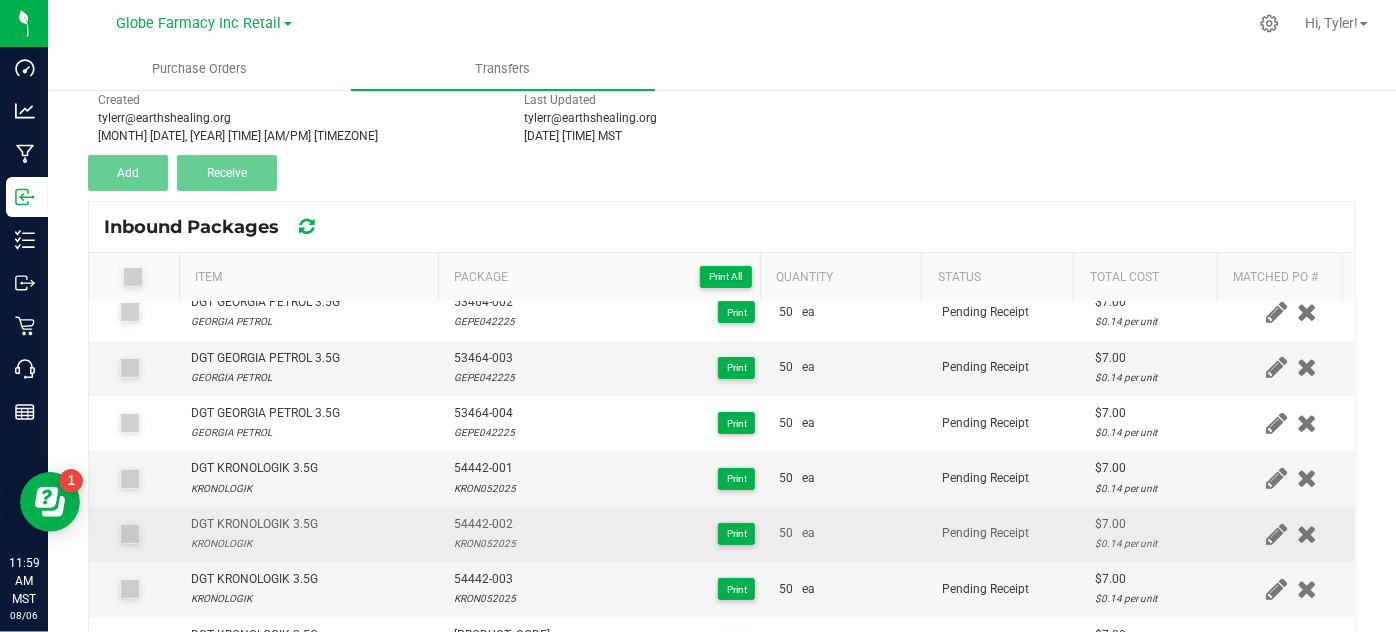scroll, scrollTop: 181, scrollLeft: 0, axis: vertical 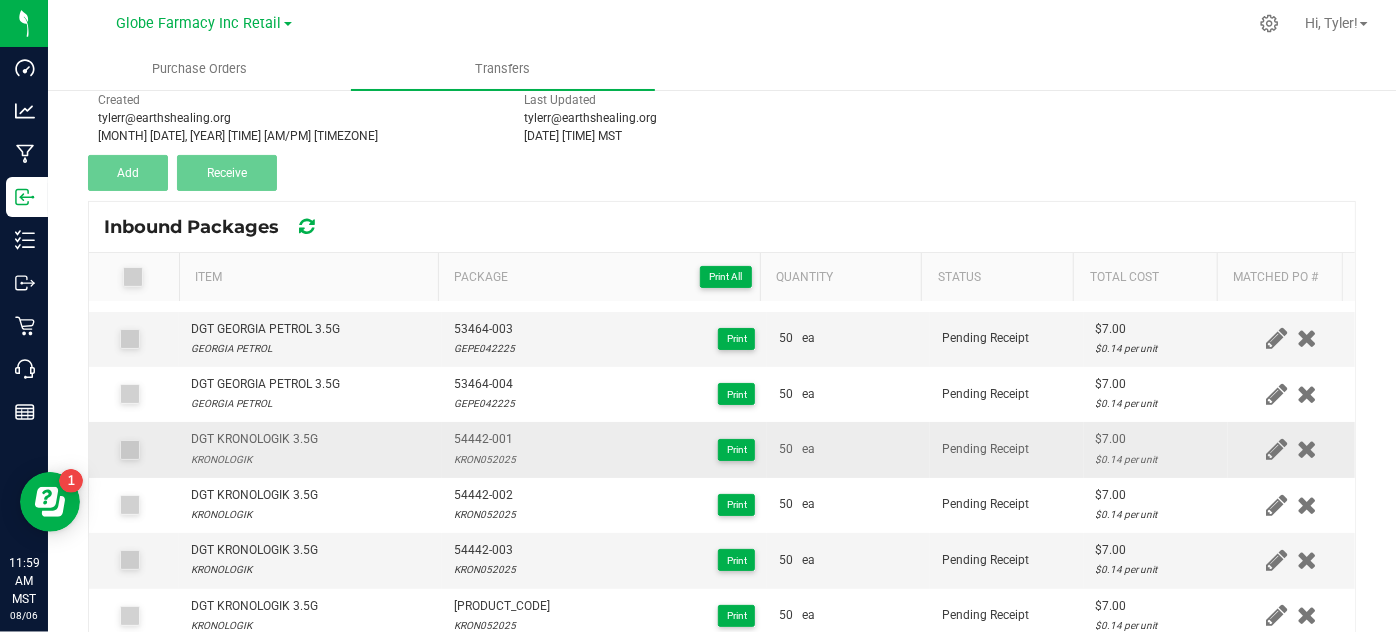 click on "KRON052025" at bounding box center (485, 459) 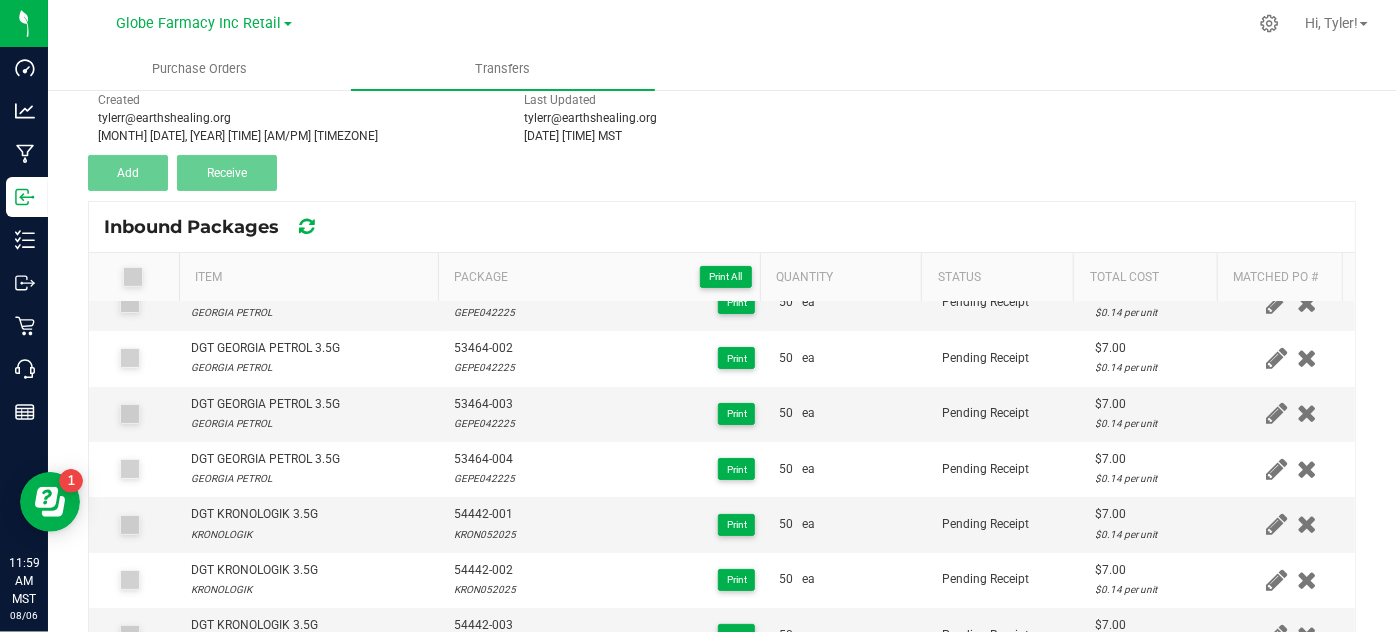 scroll, scrollTop: 0, scrollLeft: 0, axis: both 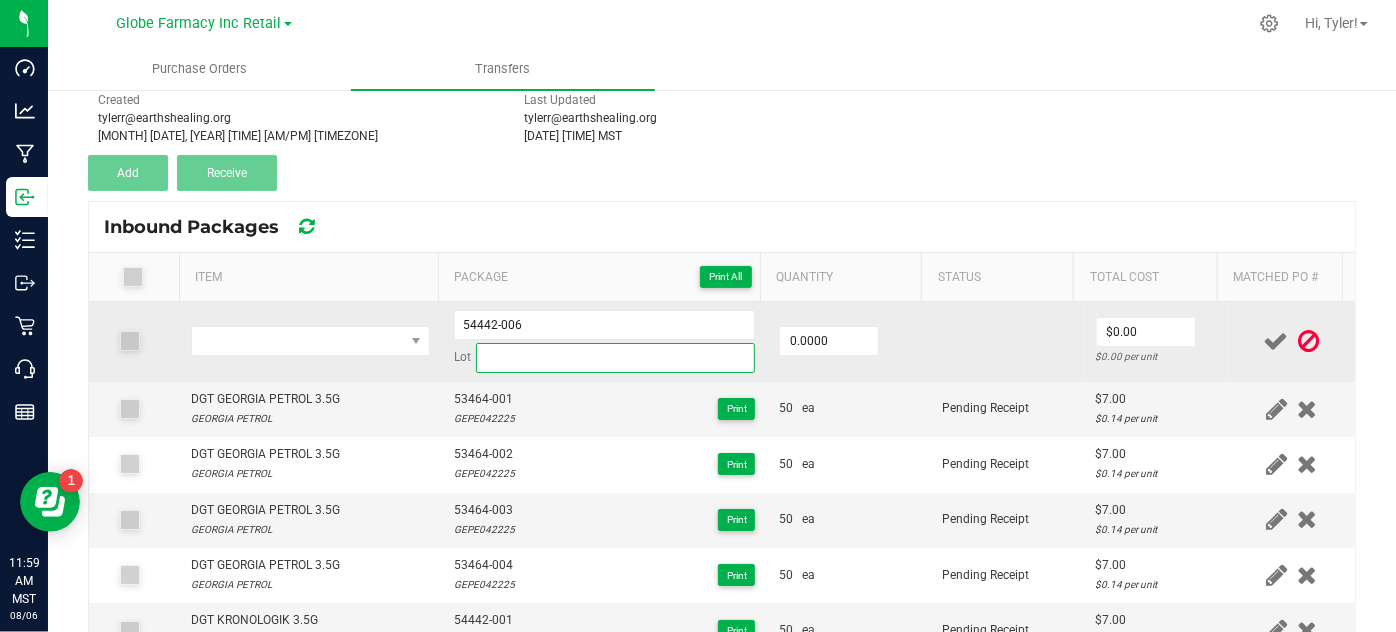 click at bounding box center [616, 358] 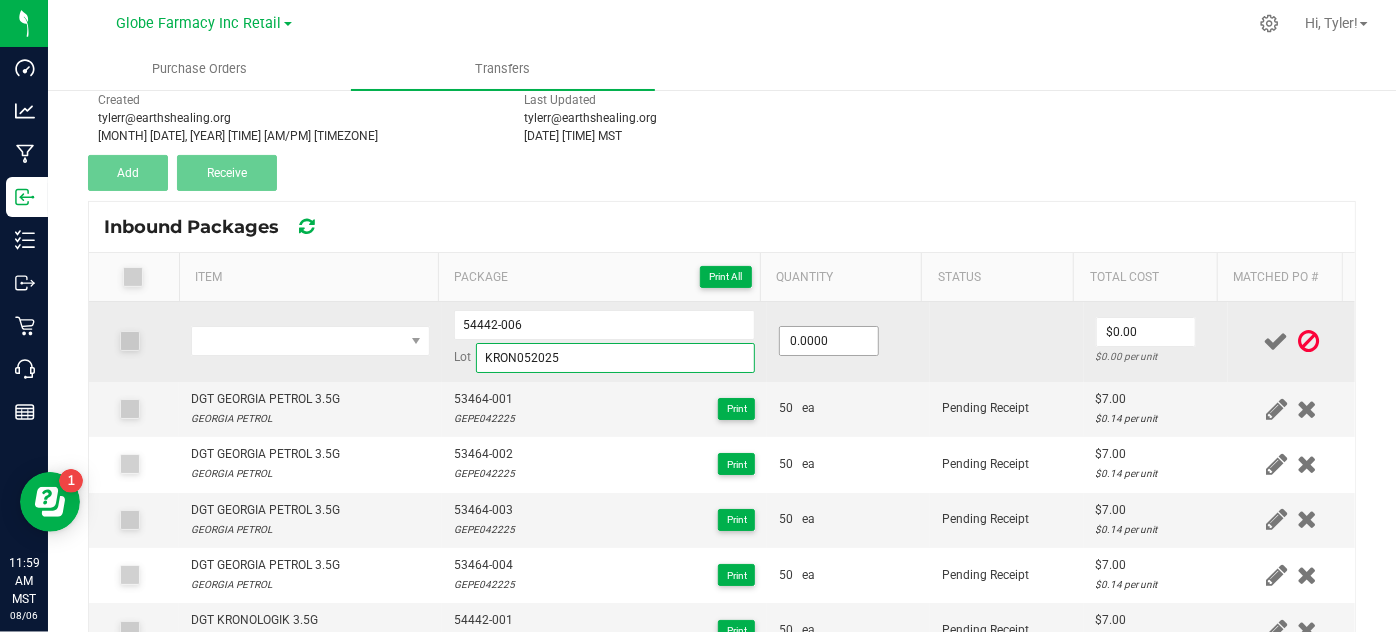 type on "KRON052025" 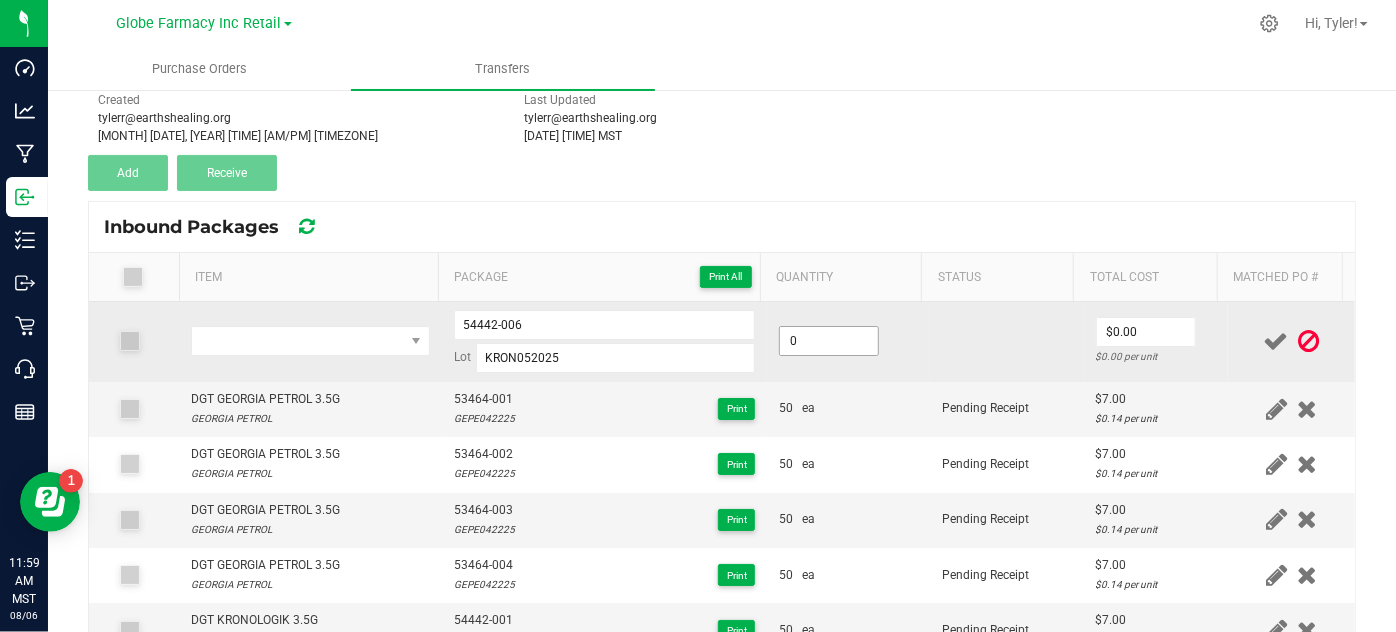 click on "0" at bounding box center [829, 341] 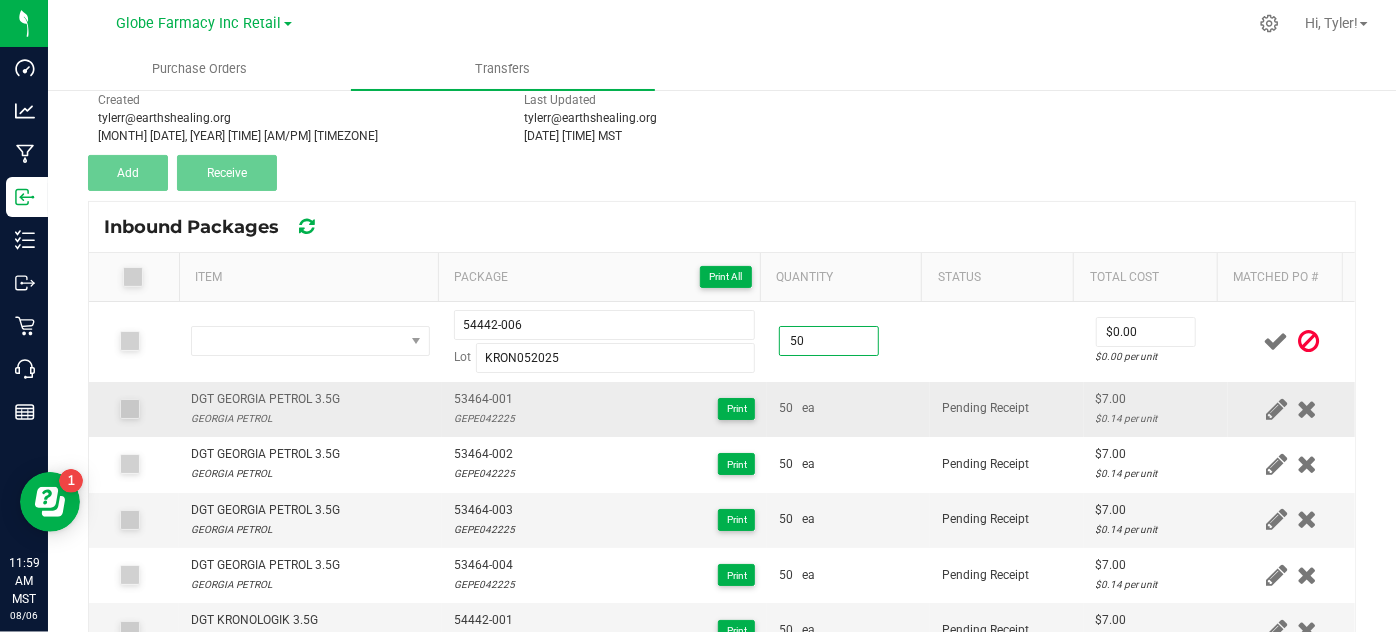 type on "50.0000" 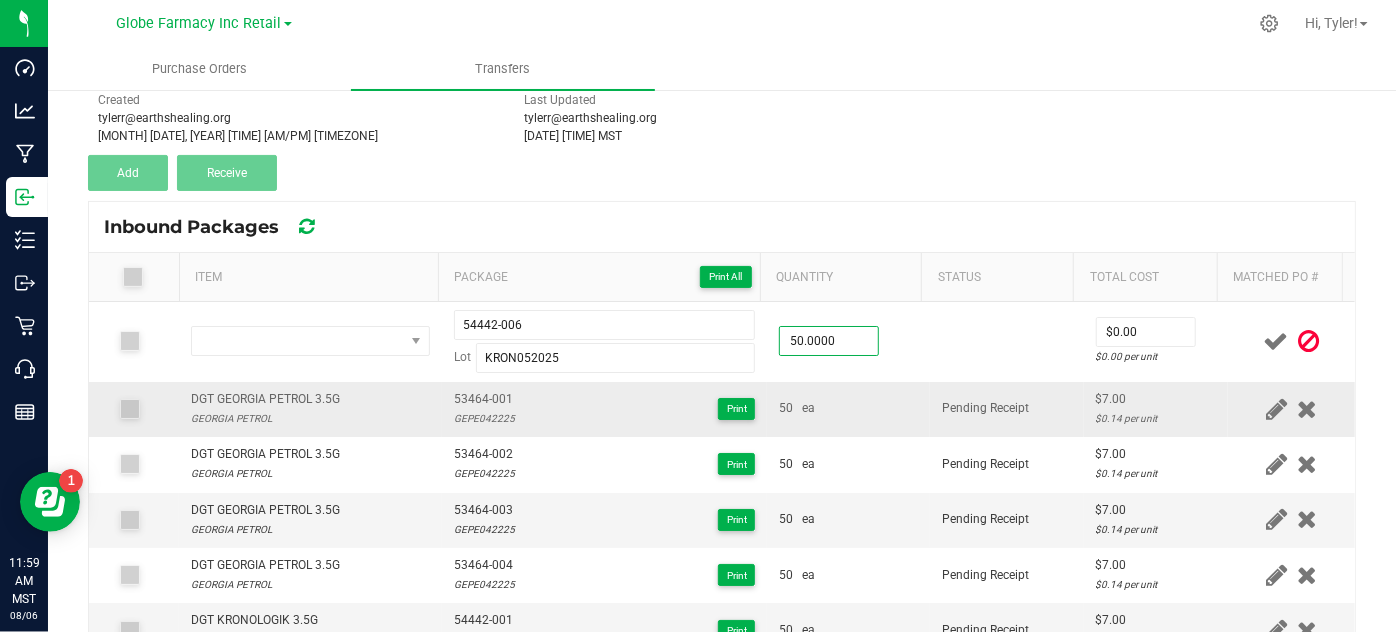 click on "50   ea" at bounding box center [848, 409] 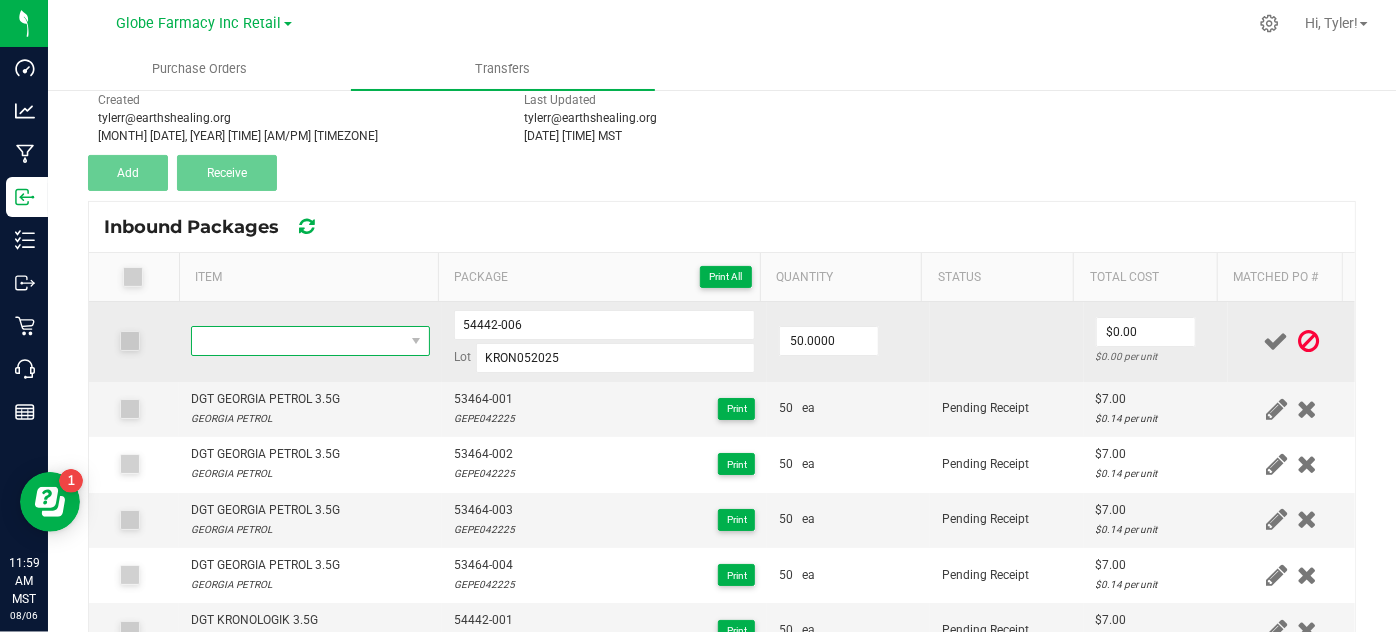 click at bounding box center [297, 341] 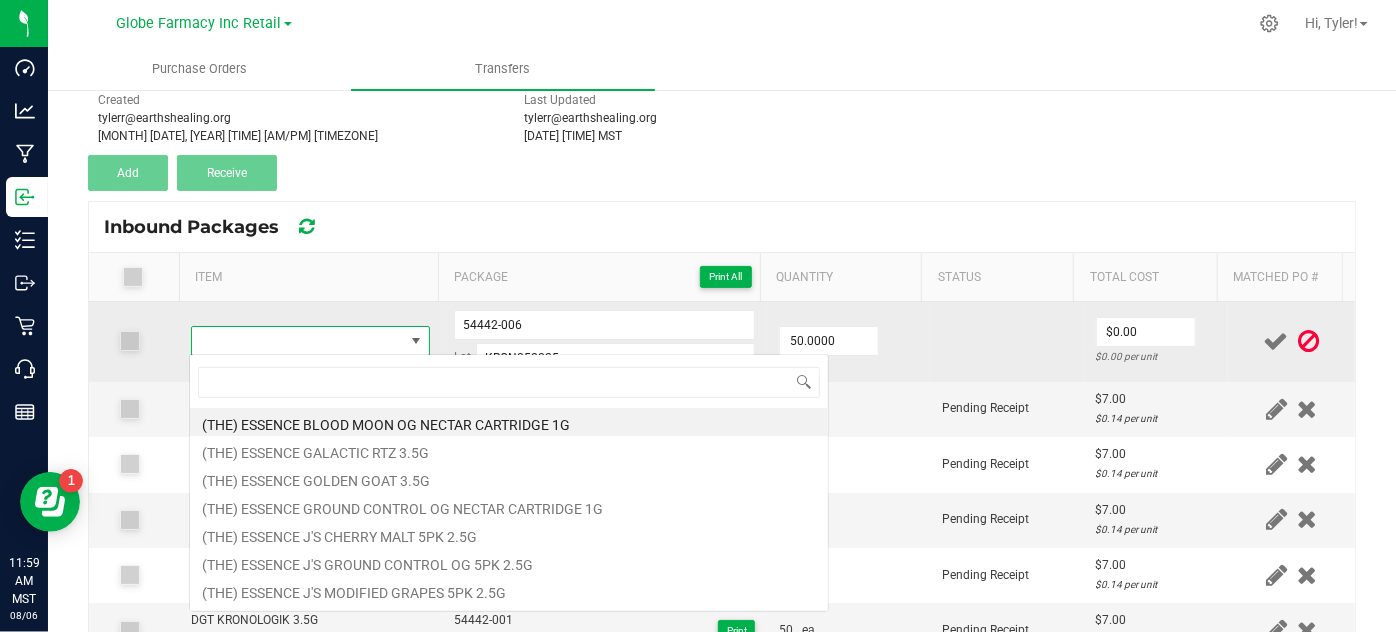 scroll, scrollTop: 99970, scrollLeft: 99767, axis: both 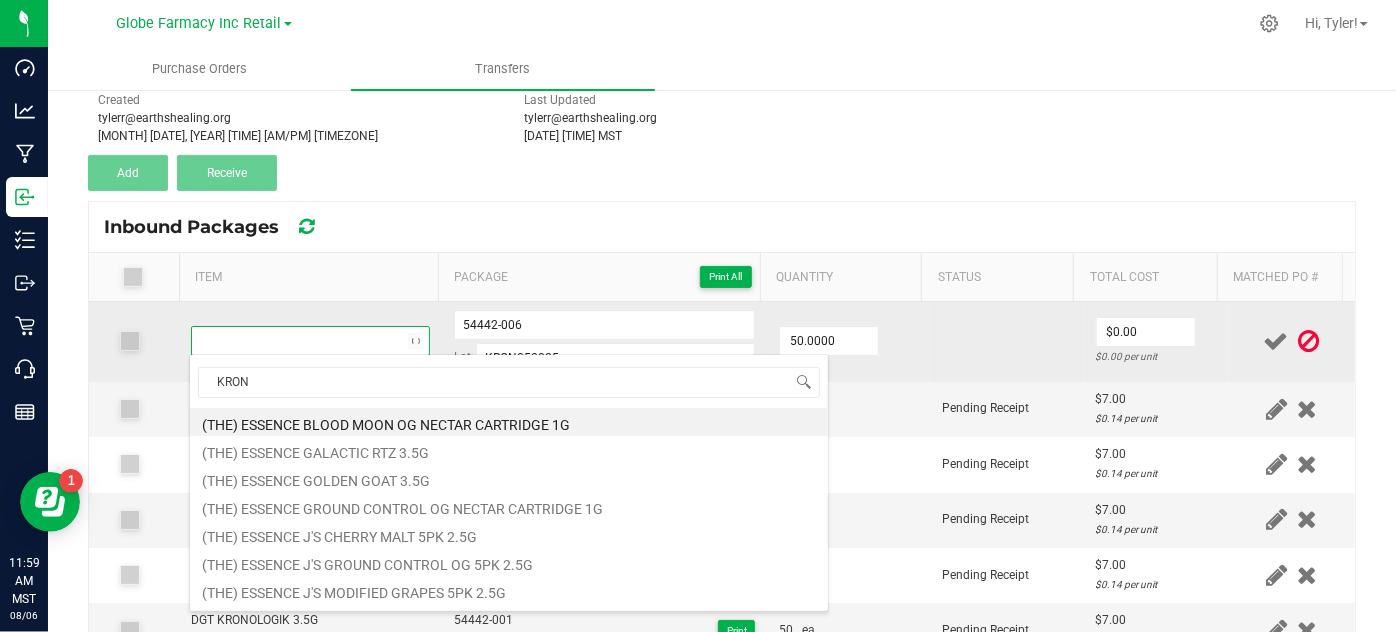 type on "KRONO" 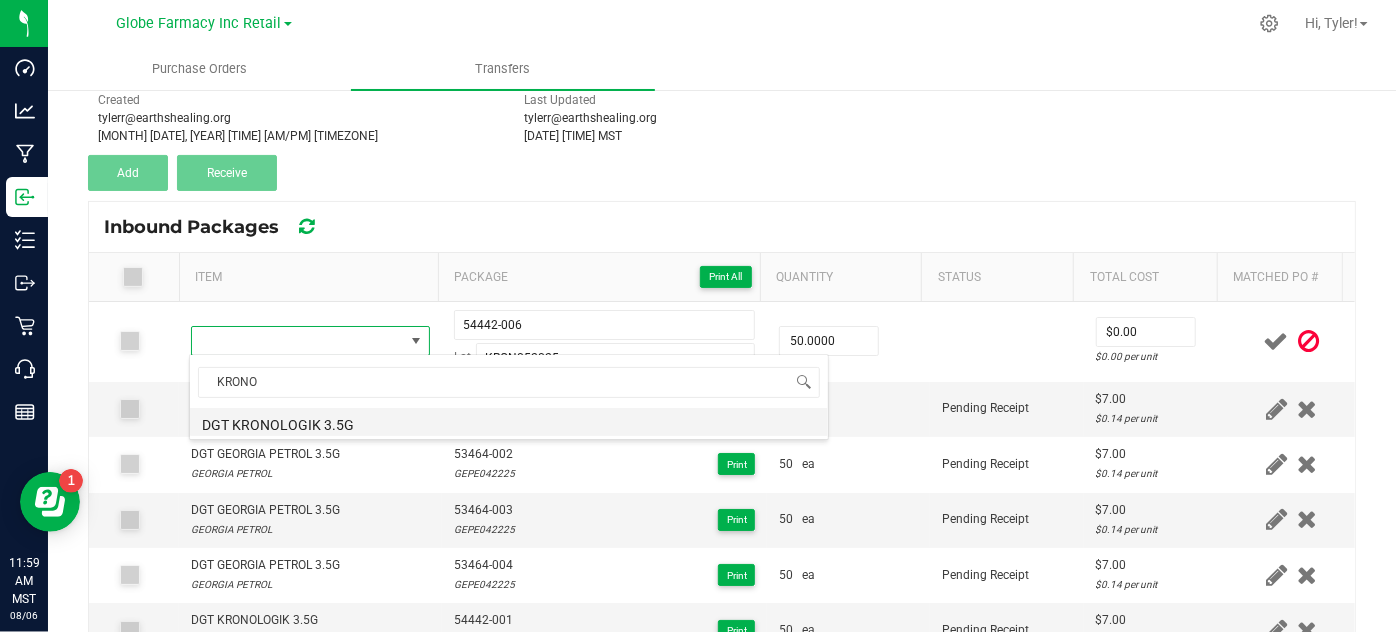 click on "DGT KRONOLOGIK 3.5G" at bounding box center [509, 422] 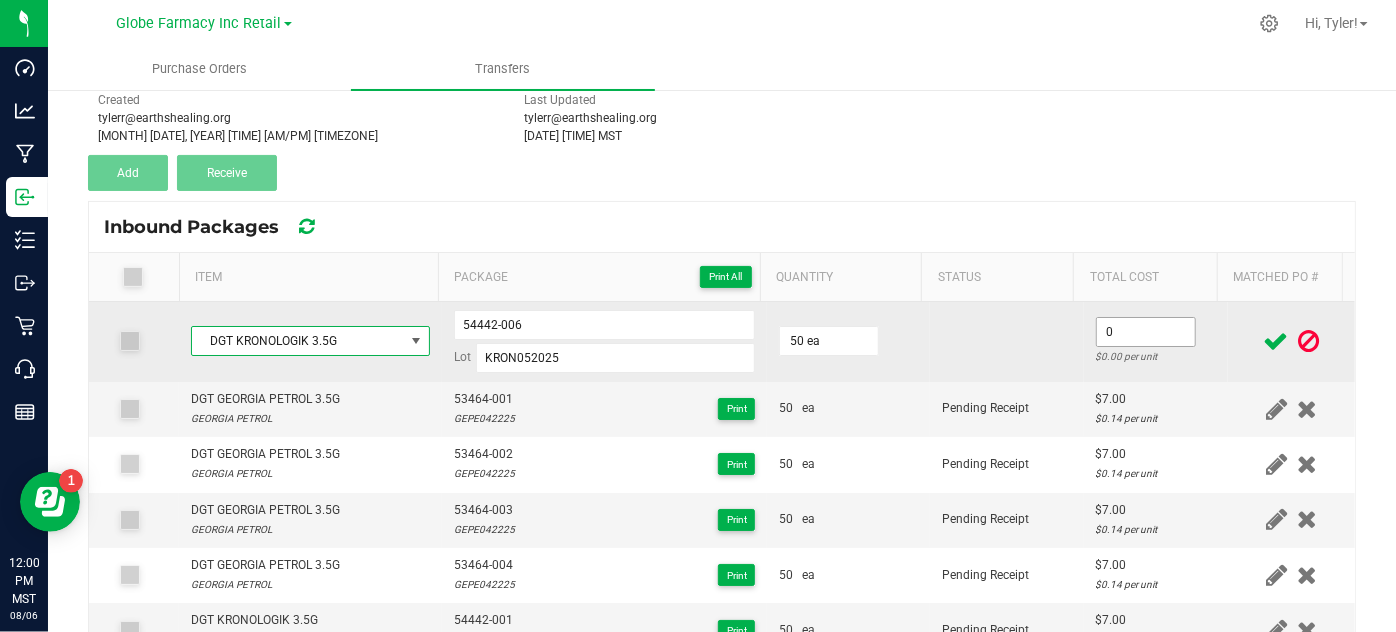 click on "0" at bounding box center (1146, 332) 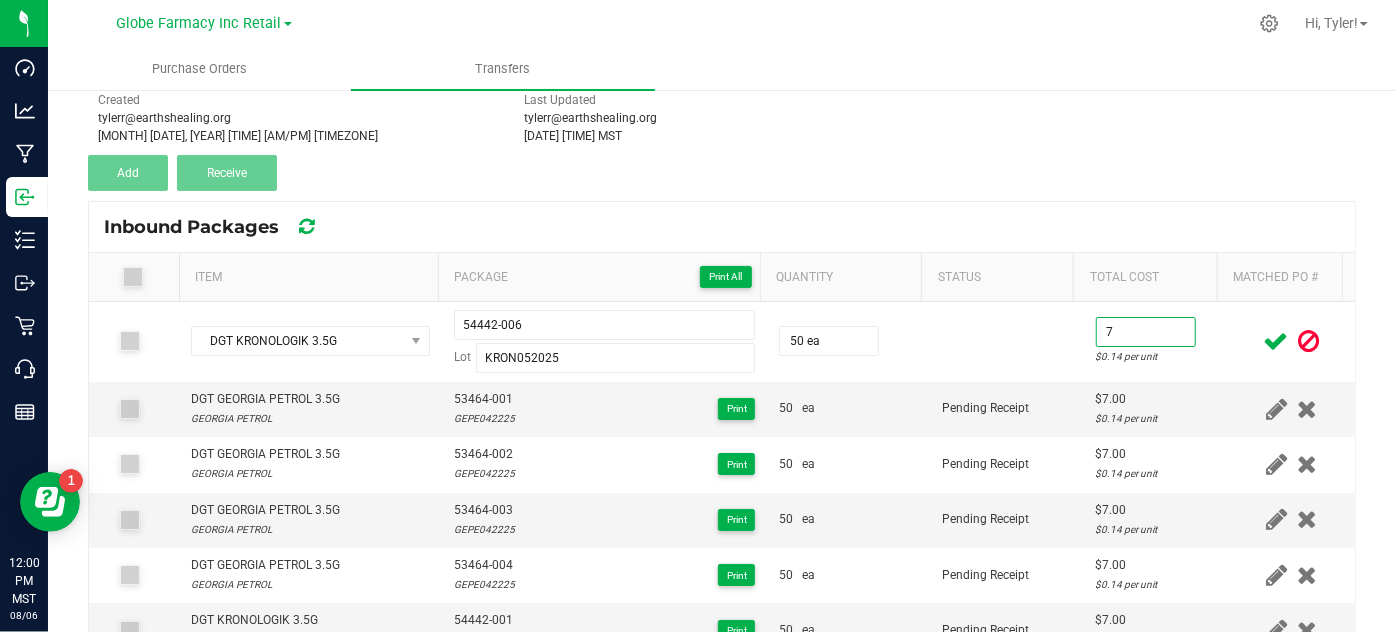 type on "$7.00" 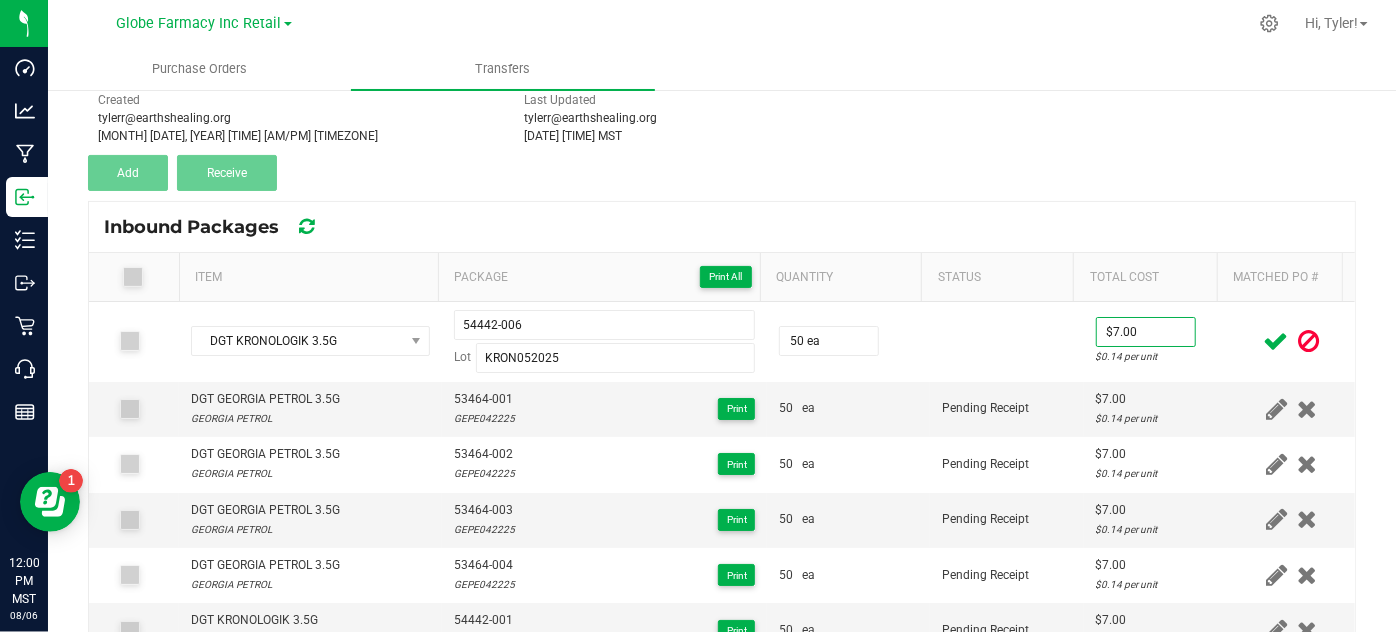 click at bounding box center (1276, 341) 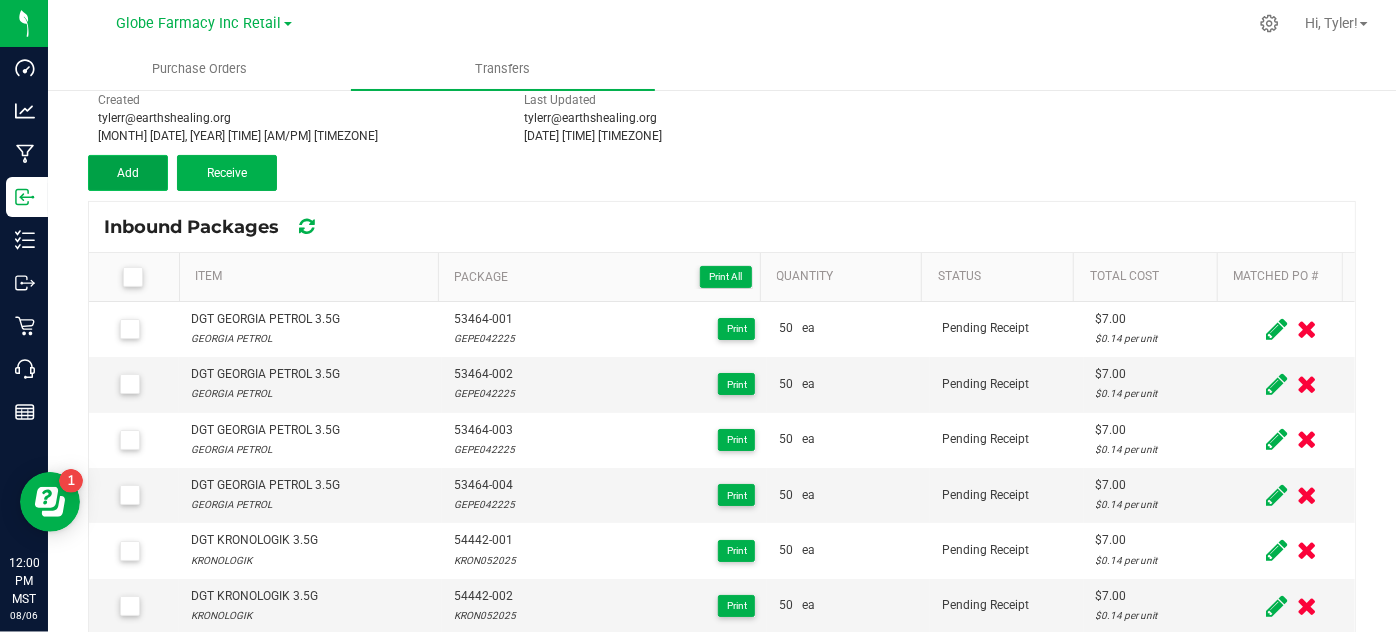 click on "Add" at bounding box center [128, 173] 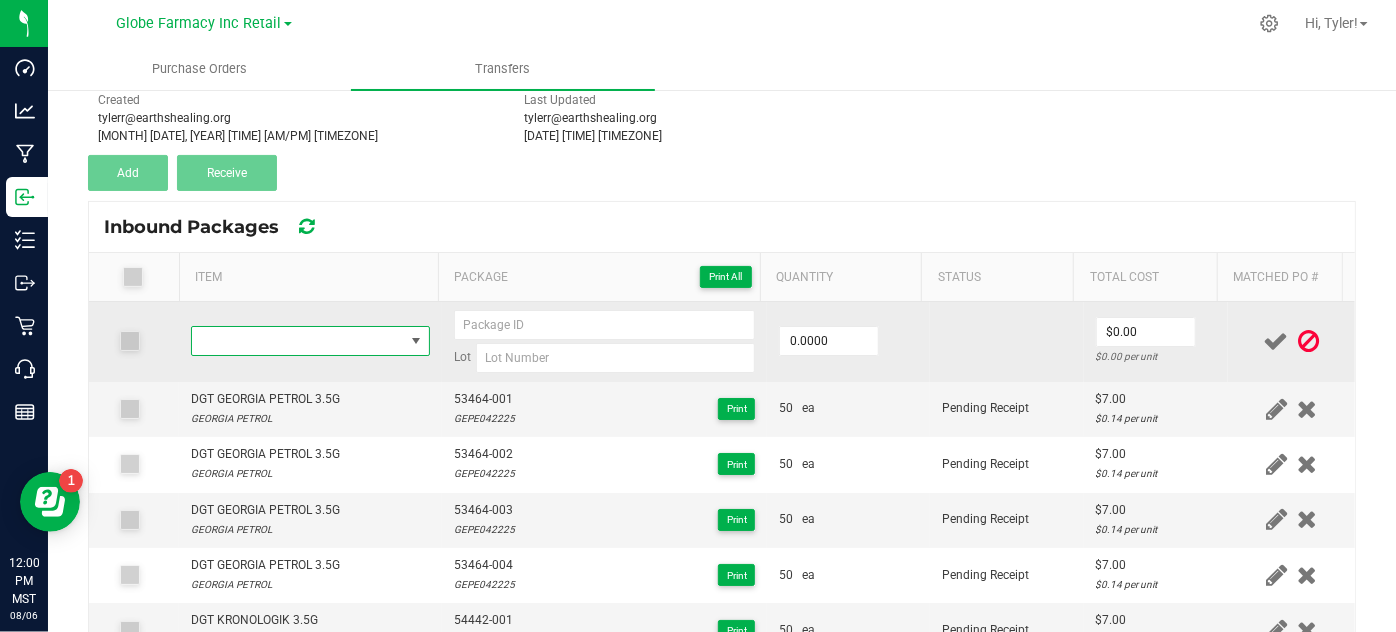 click at bounding box center (297, 341) 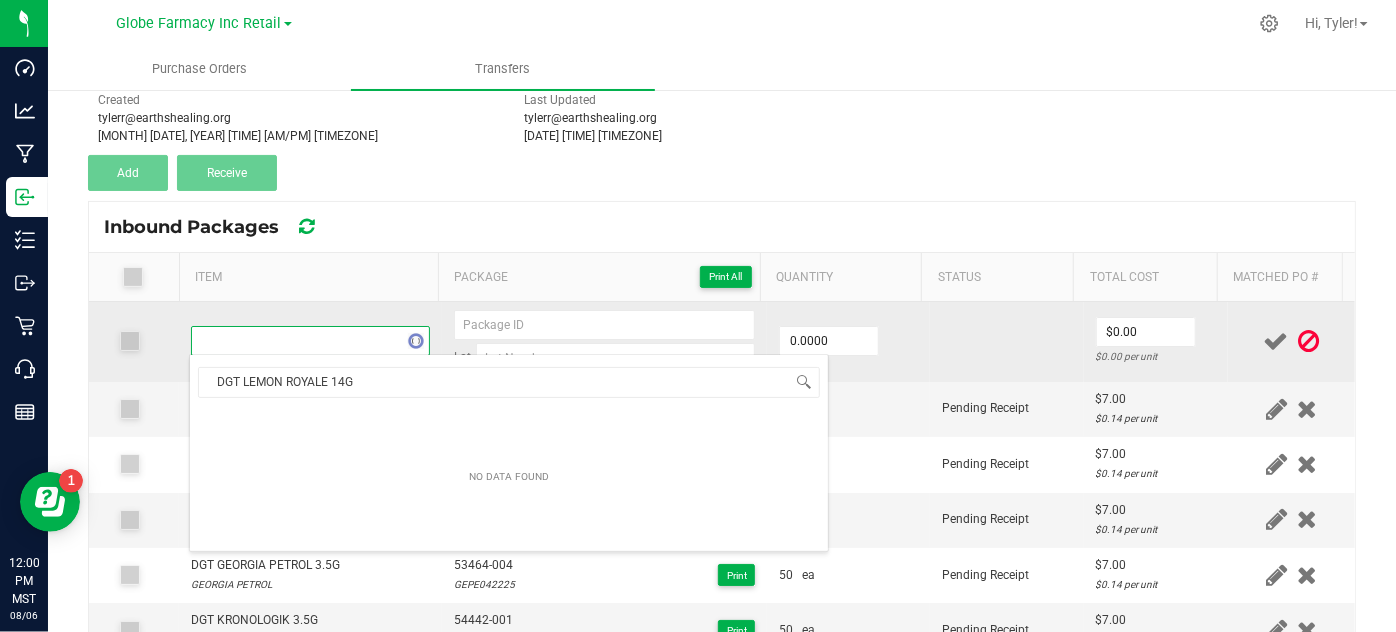 scroll, scrollTop: 99970, scrollLeft: 99767, axis: both 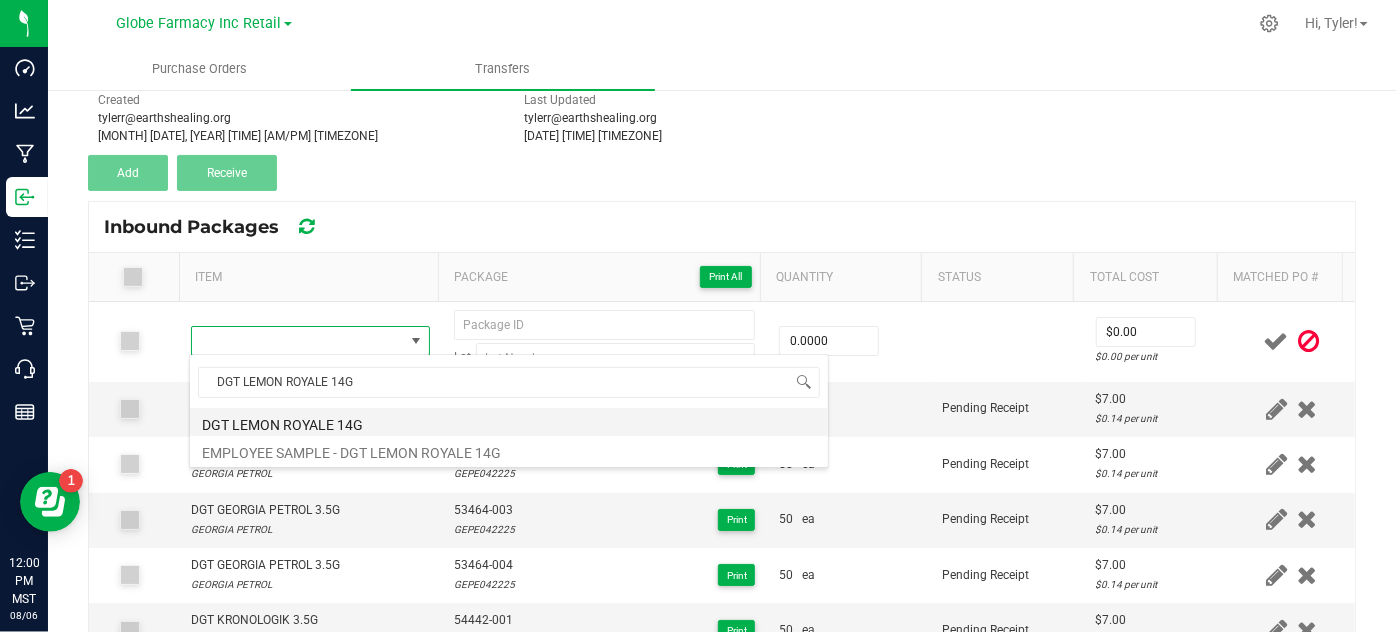 click on "DGT LEMON ROYALE 14G" at bounding box center (509, 422) 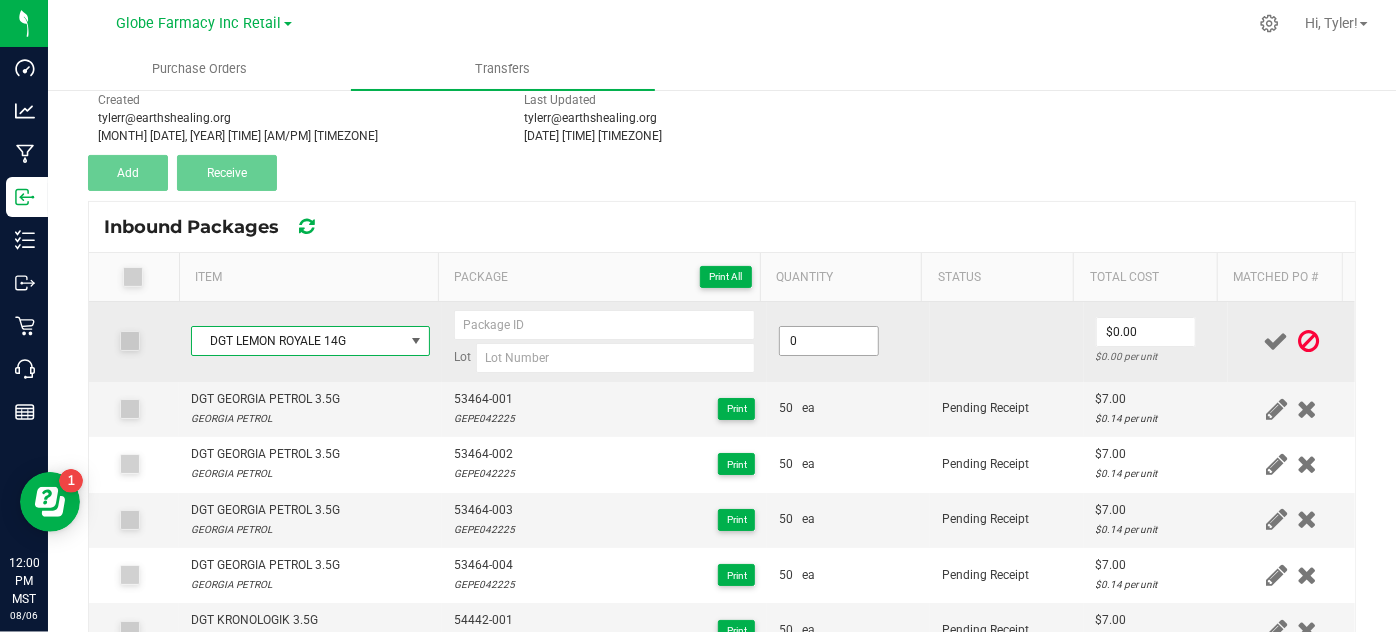click on "0" at bounding box center [829, 341] 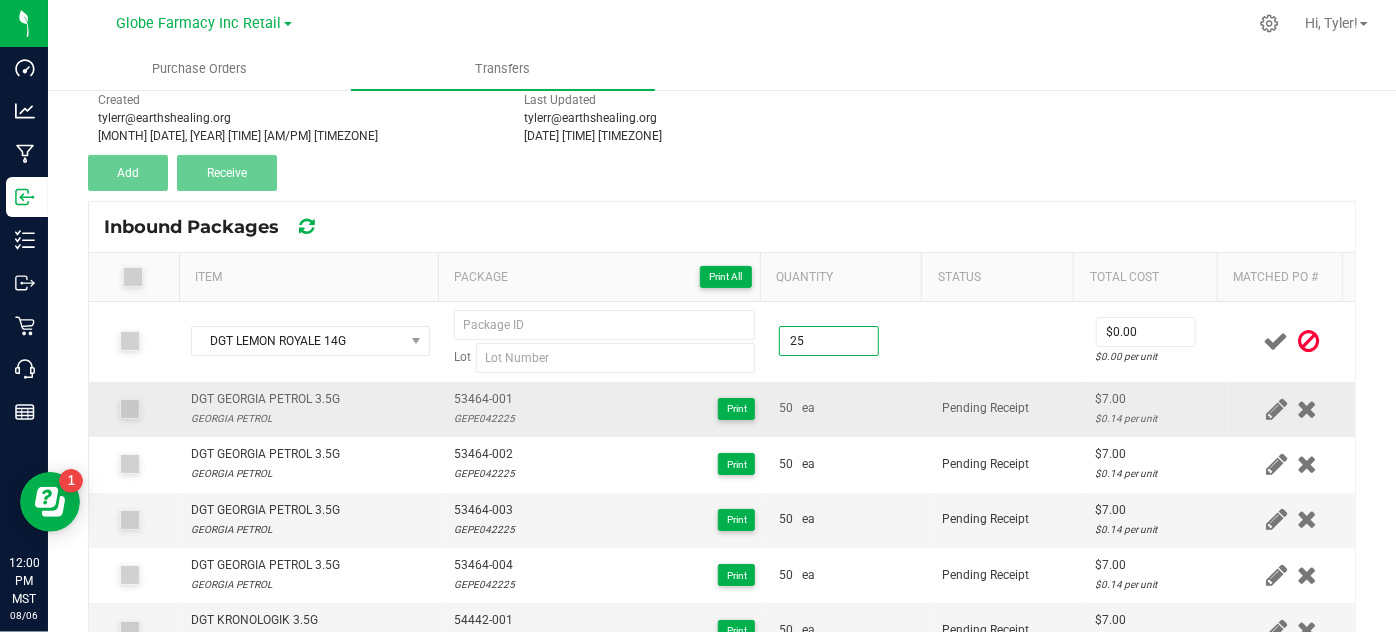 type on "25 ea" 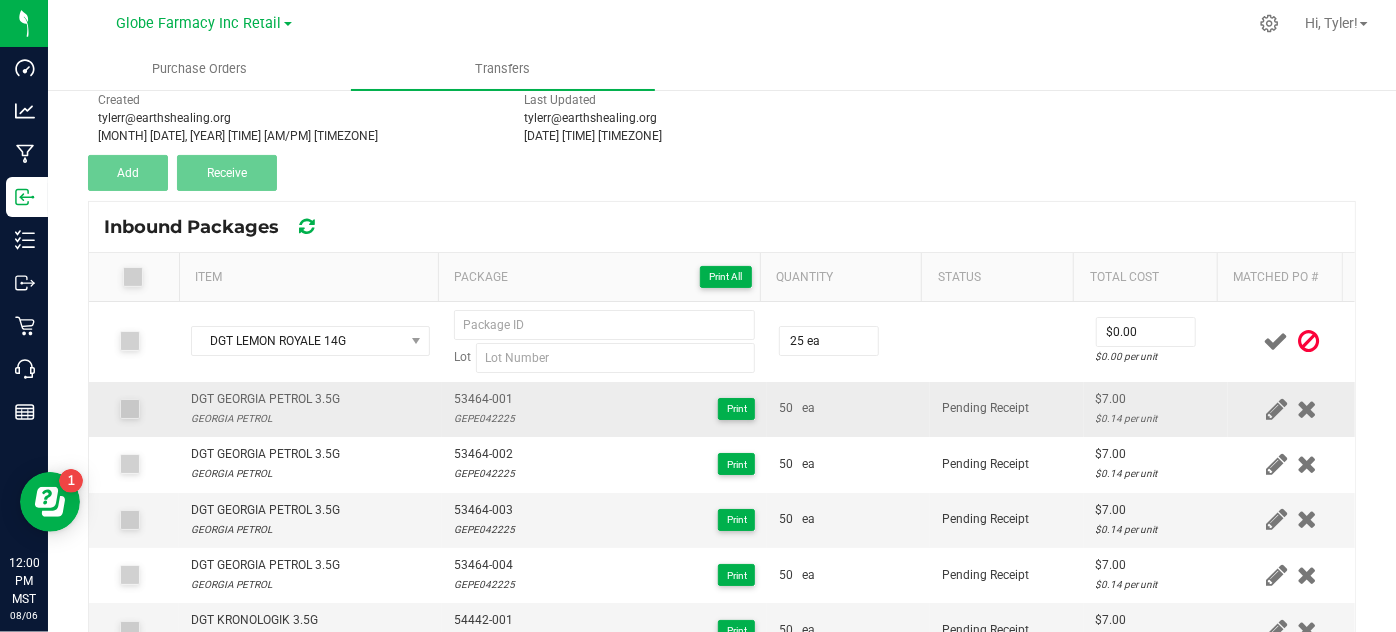 drag, startPoint x: 922, startPoint y: 431, endPoint x: 981, endPoint y: 383, distance: 76.05919 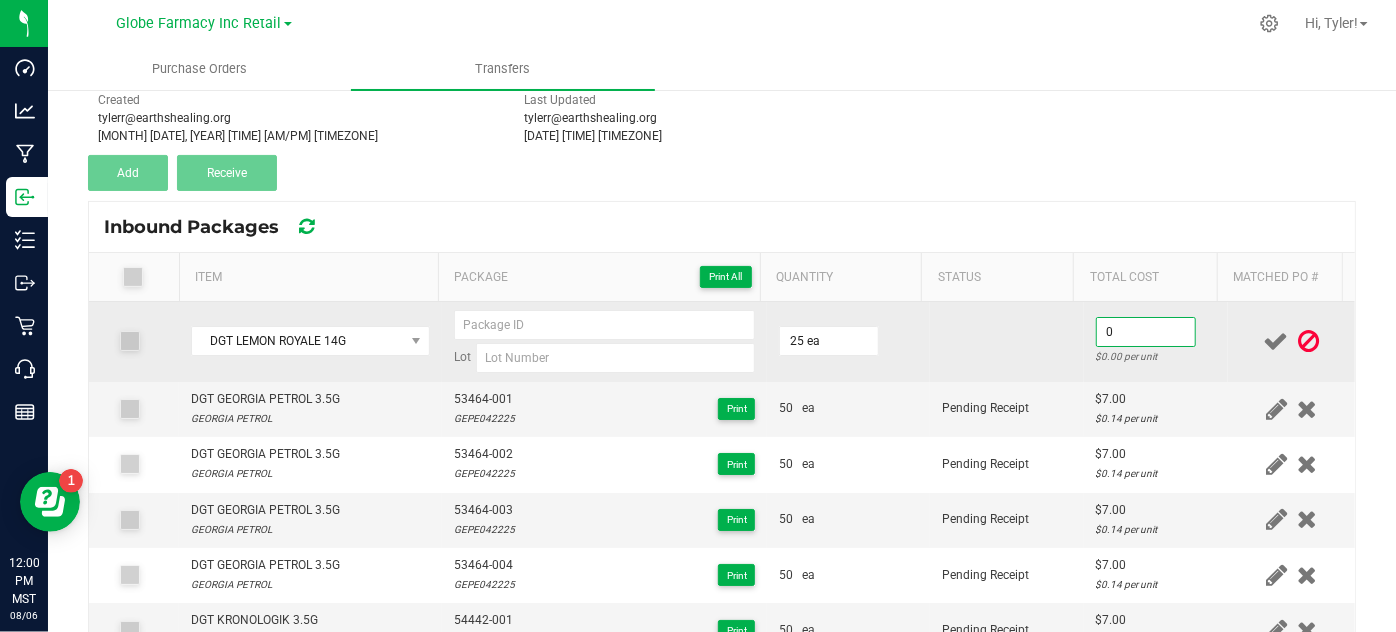 click on "0" at bounding box center (1146, 332) 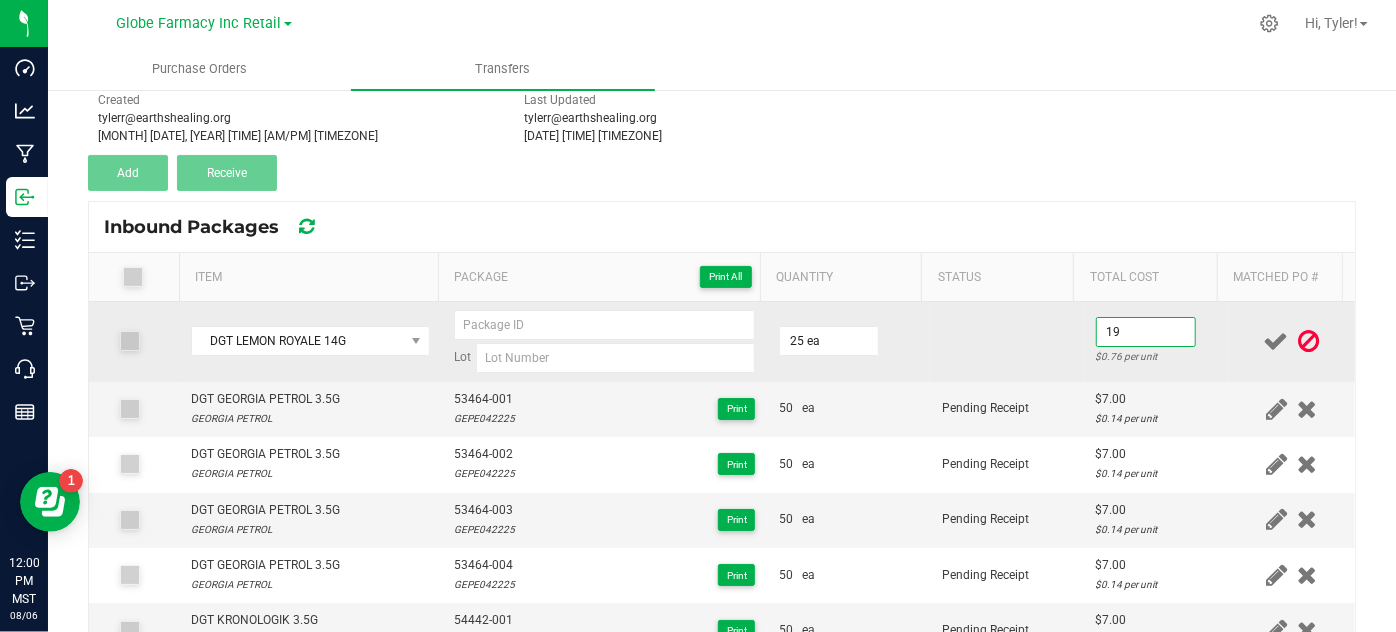 type on "$19.00" 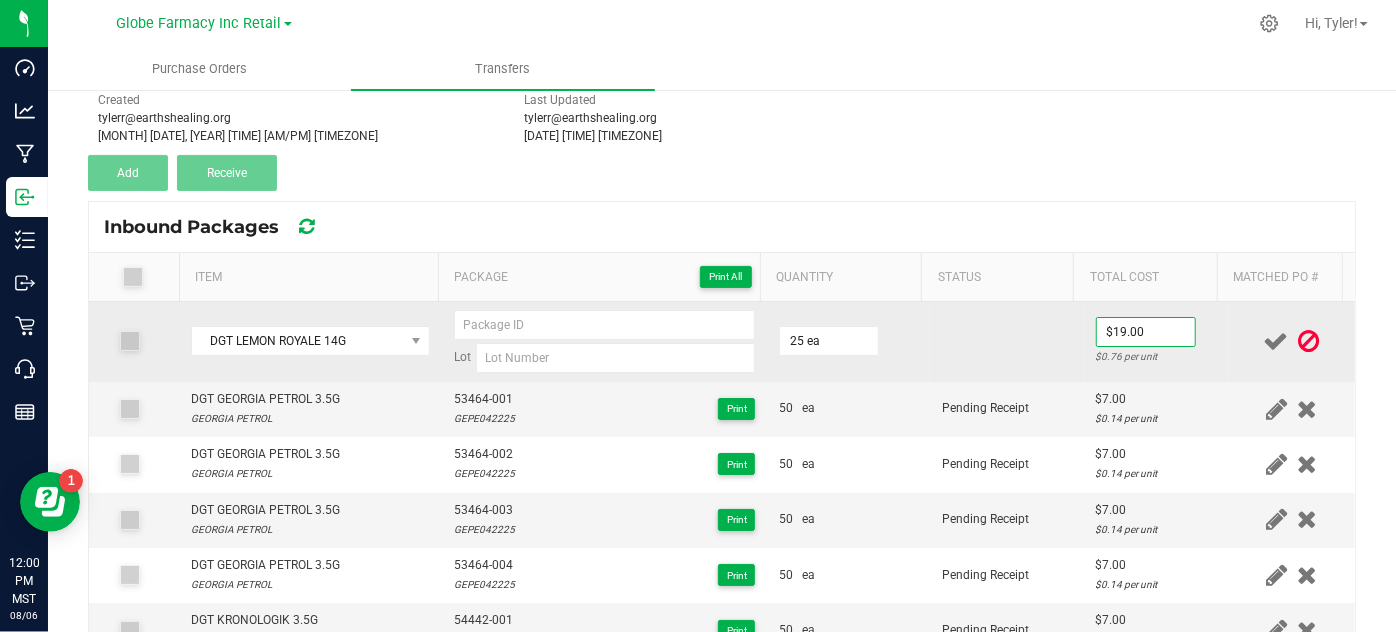click on "$19.00  $0.76 per unit" at bounding box center [1156, 342] 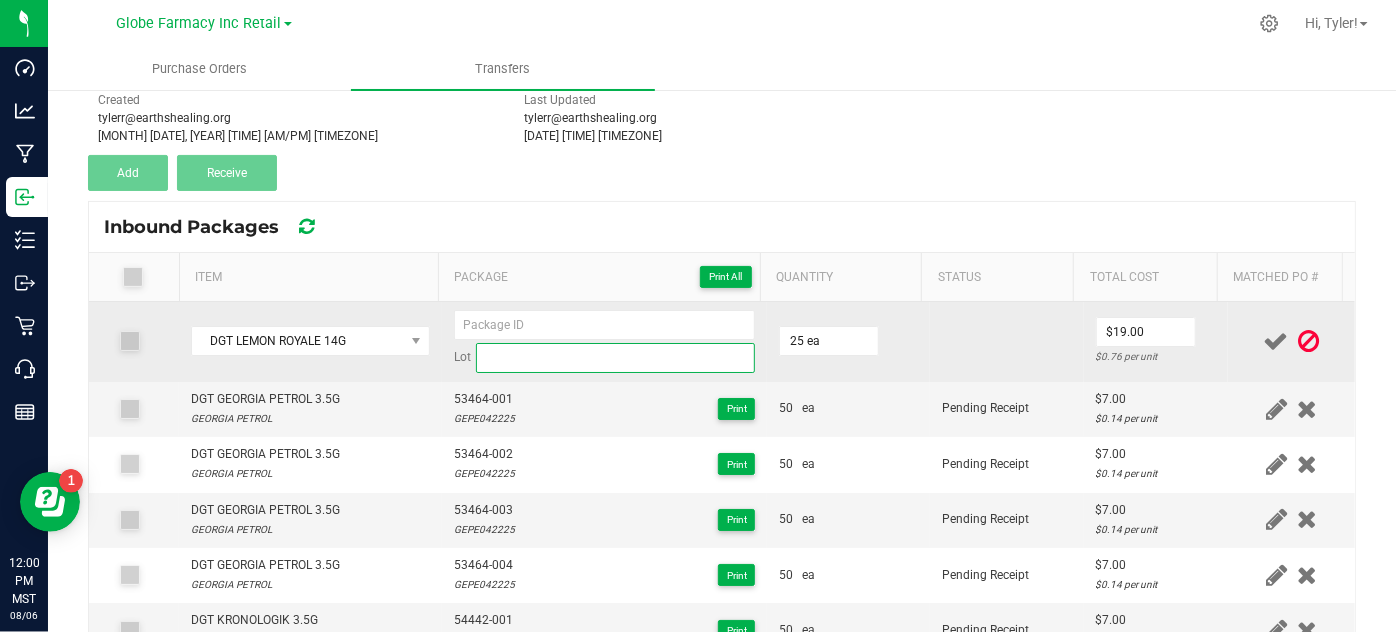 click at bounding box center [616, 358] 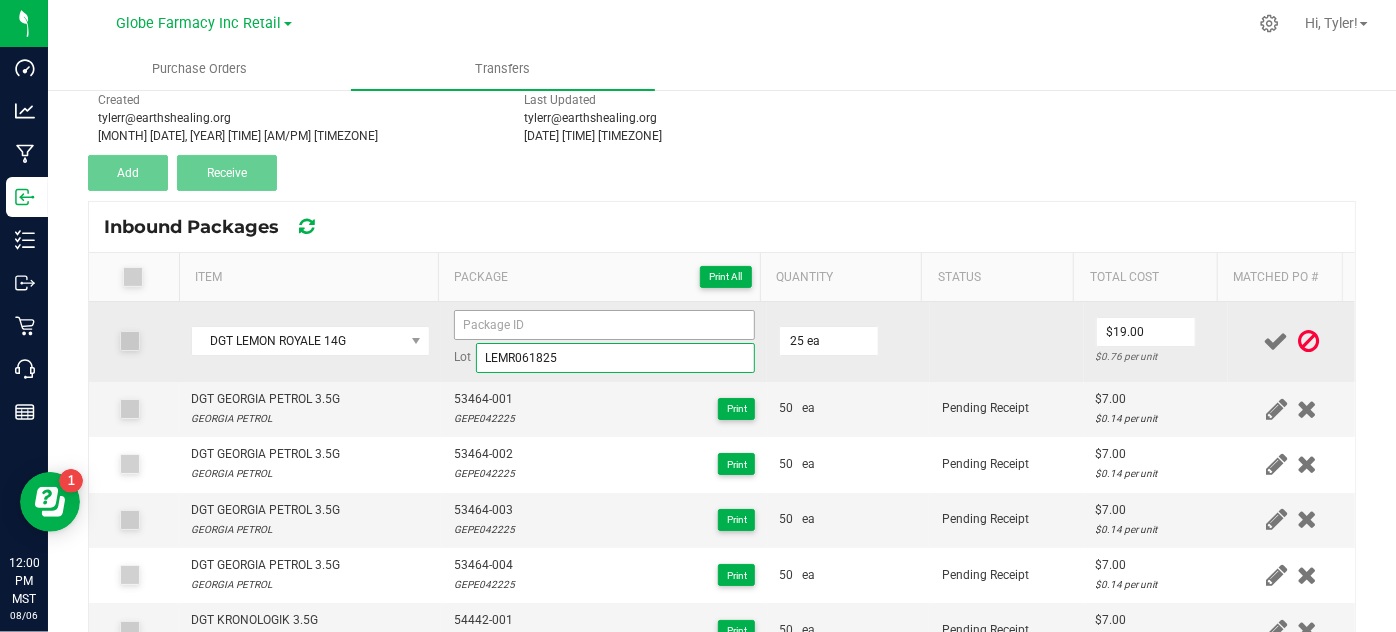 type on "LEMR061825" 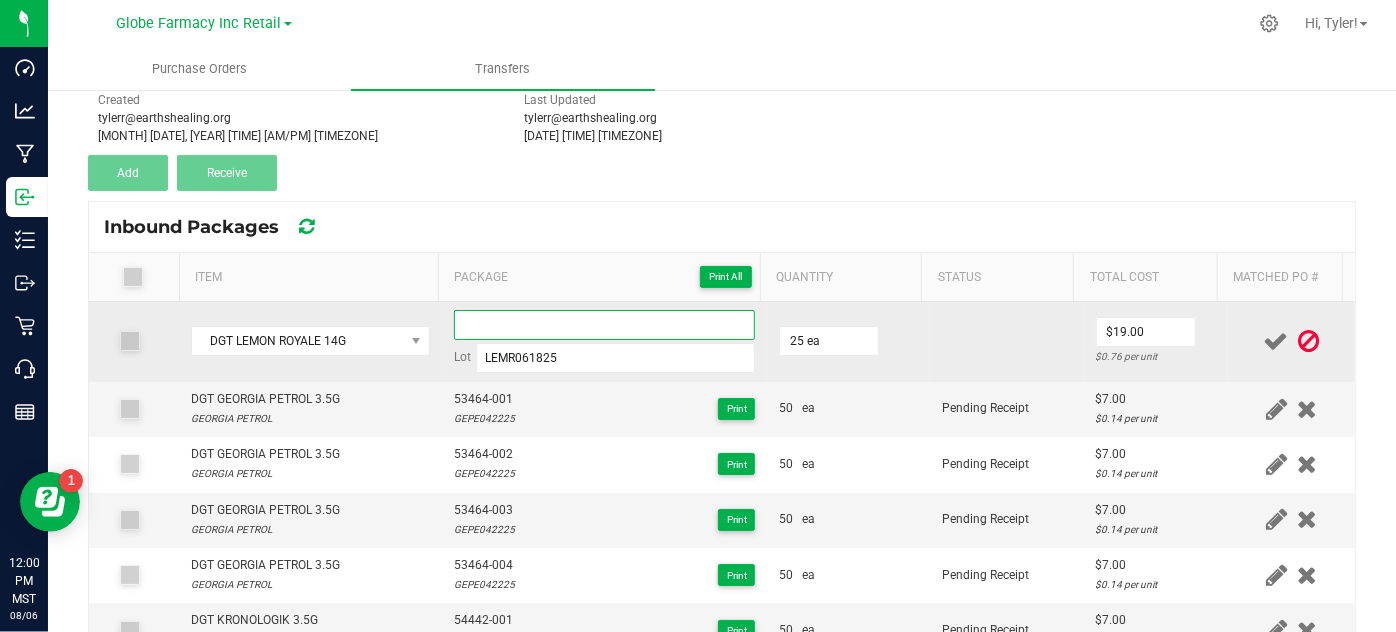 click at bounding box center (605, 325) 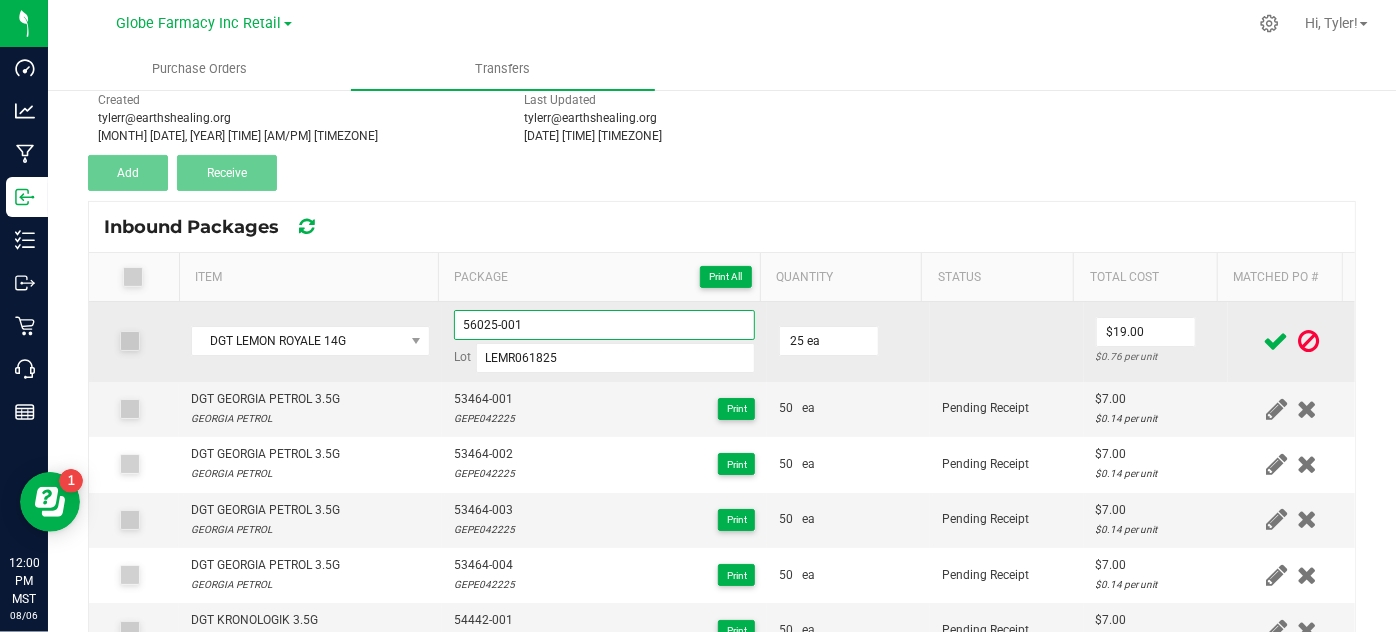 click on "56025-001" at bounding box center (605, 325) 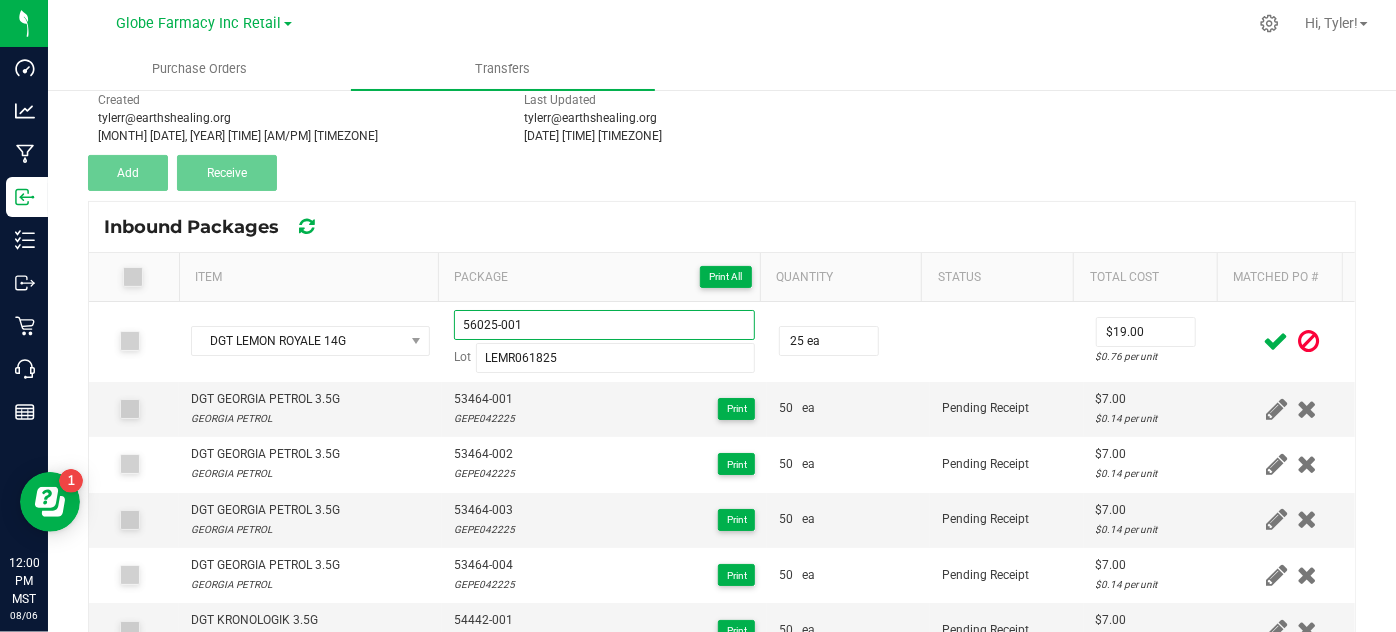 type on "56025-001" 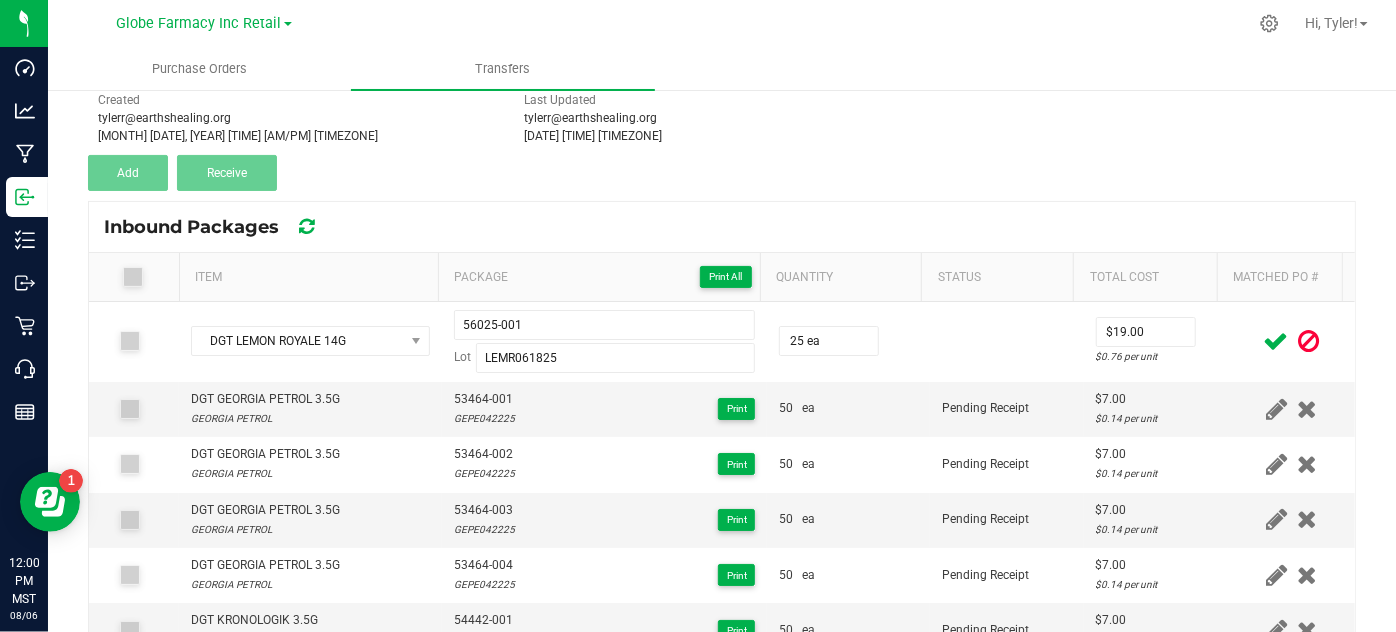 click on "< Inbound Transfers   Transfer #DGT INV 3708   Pending Receipt
Void   Edit  Shipper Name Nature's Healing Center Inc. (Adult) (Dr.Greenthumb's) Shipper License 00000031ESCS44452076 Created [USERNAME]@[DOMAIN].com [DATE] [TIME] [TIMEZONE] Last Updated [USERNAME]@[DOMAIN].com [DATE] [TIME] [TIMEZONE]  Add   Receive   Inbound Packages  Item  Package   Print All  Quantity Status Total Cost Matched PO # DGT LEMON ROYALE 14G [PRODUCT_CODE] Lot [LOT_CODE] [QUANTITY] ea    $19.00  $0.76 per unit  DGT GEORGIA PETROL 3.5G  GEORGIA PETROL      53464-001   GEPE[DATE]   Print   50   ea   Pending Receipt   $7.00   $0.14 per unit  DGT GEORGIA PETROL 3.5G  GEORGIA PETROL      53464-002   GEPE[DATE]   Print   50   ea   Pending Receipt   $7.00   $0.14 per unit  DGT GEORGIA PETROL 3.5G  GEORGIA PETROL      53464-003   GEPE[DATE]   Print   50   ea   Pending Receipt   $7.00   $0.14 per unit  DGT GEORGIA PETROL 3.5G  GEORGIA PETROL      53464-004   GEPE[DATE]   Print   50   ea   Pending Receipt   $7.00" at bounding box center [722, 338] 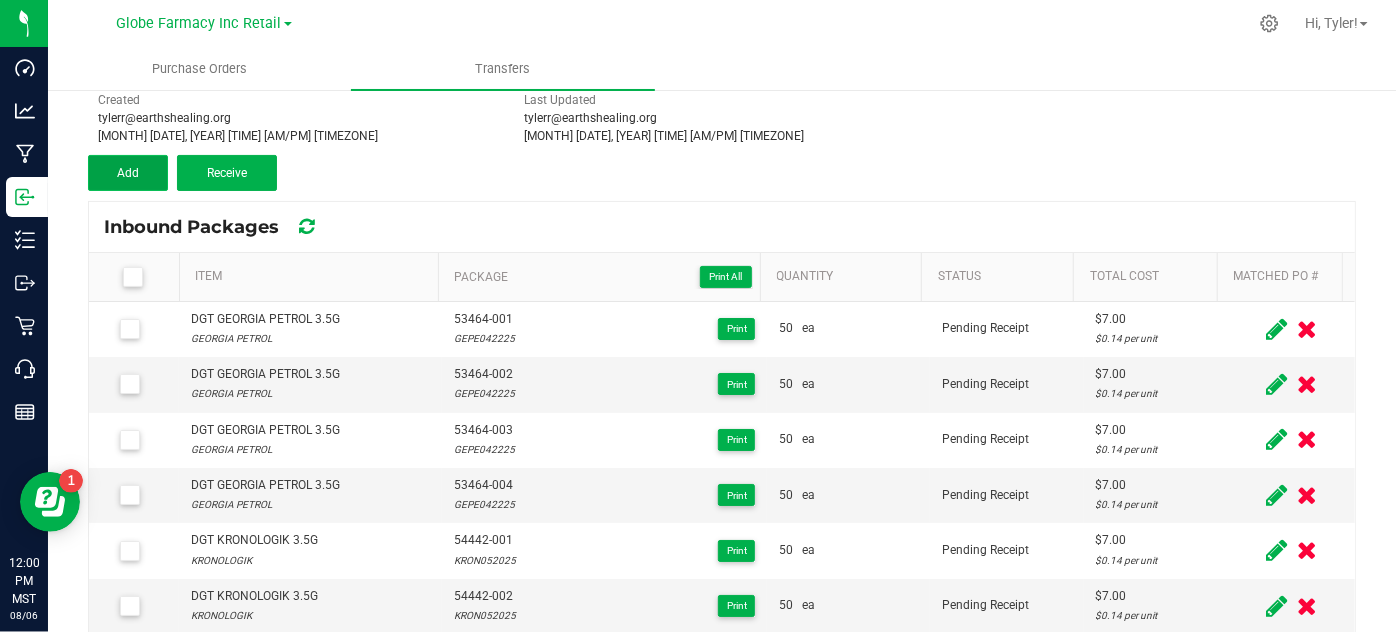 click on "Add" at bounding box center (128, 173) 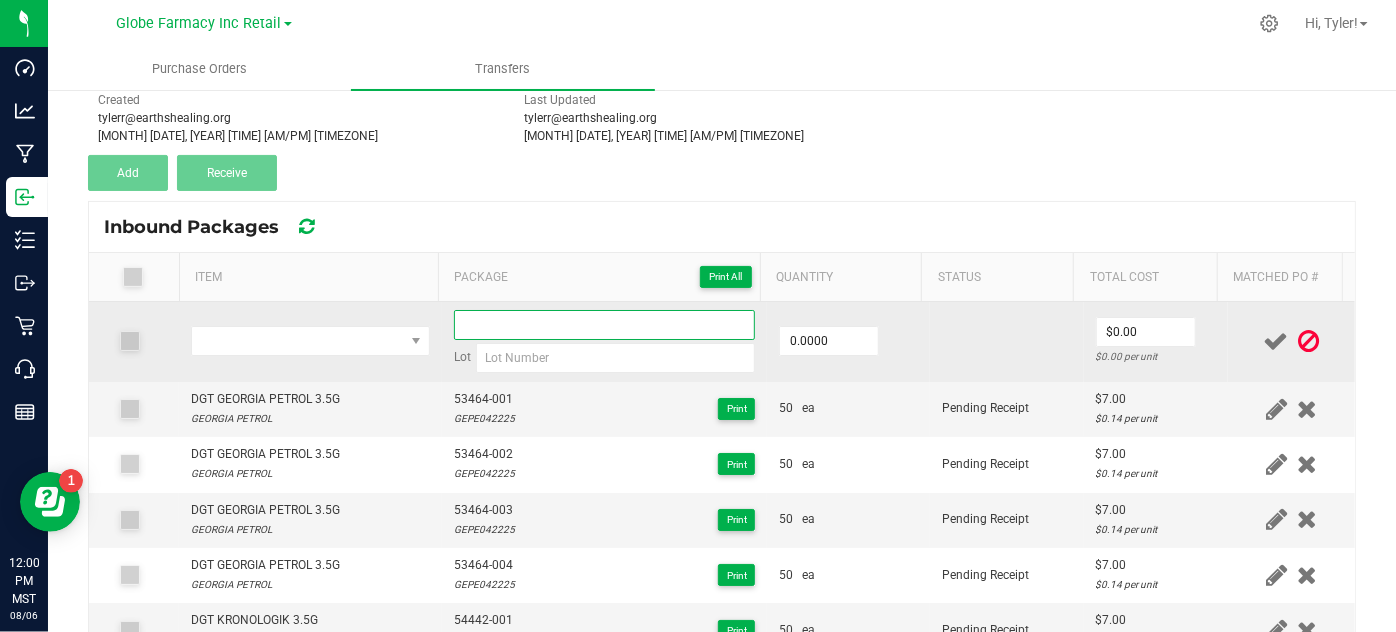 click at bounding box center [605, 325] 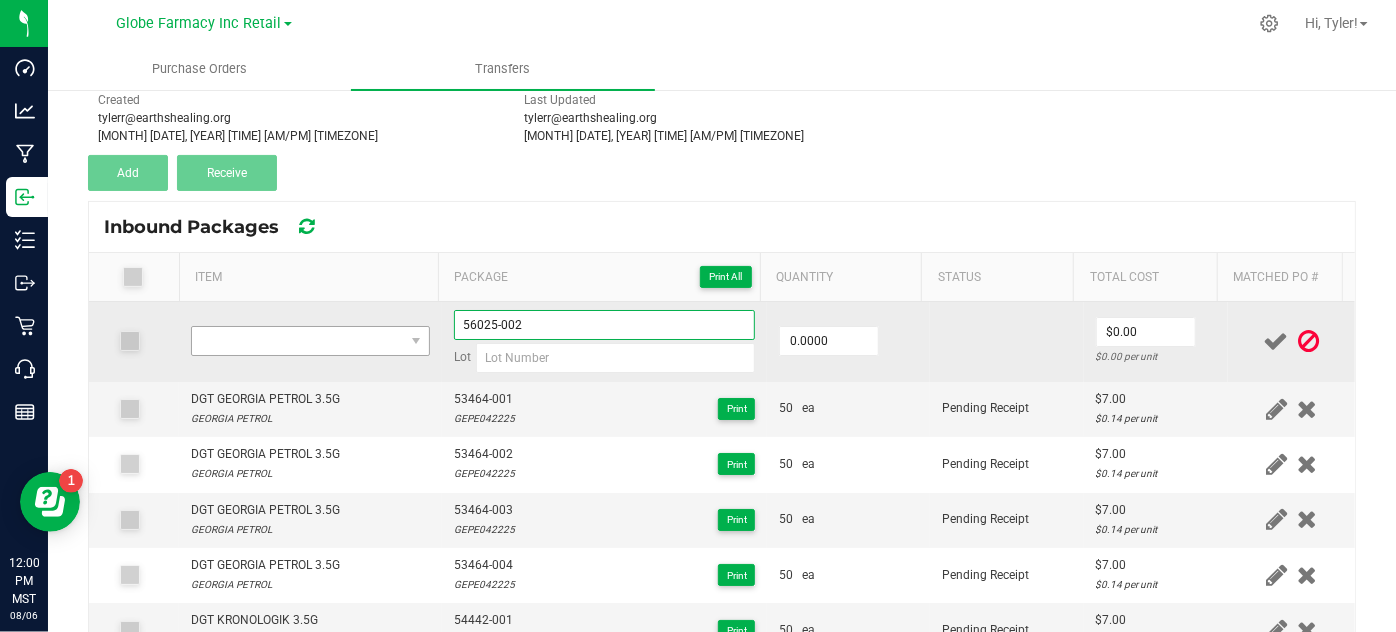 type on "56025-002" 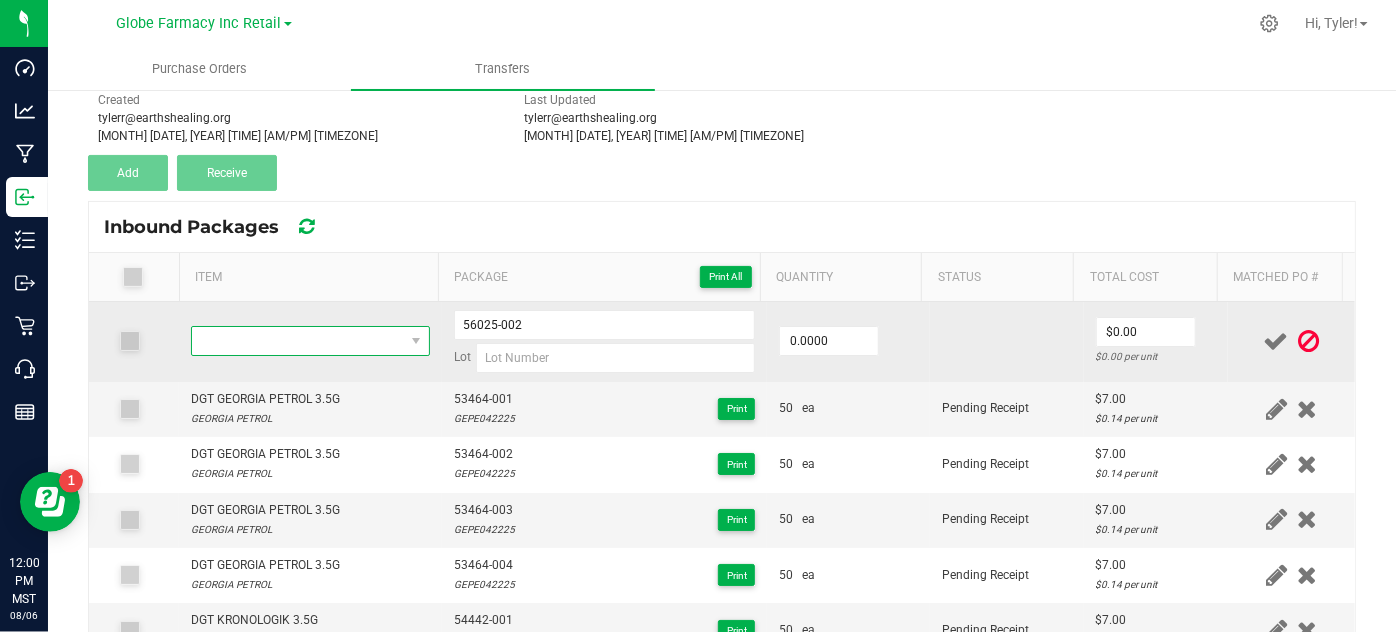 click at bounding box center [297, 341] 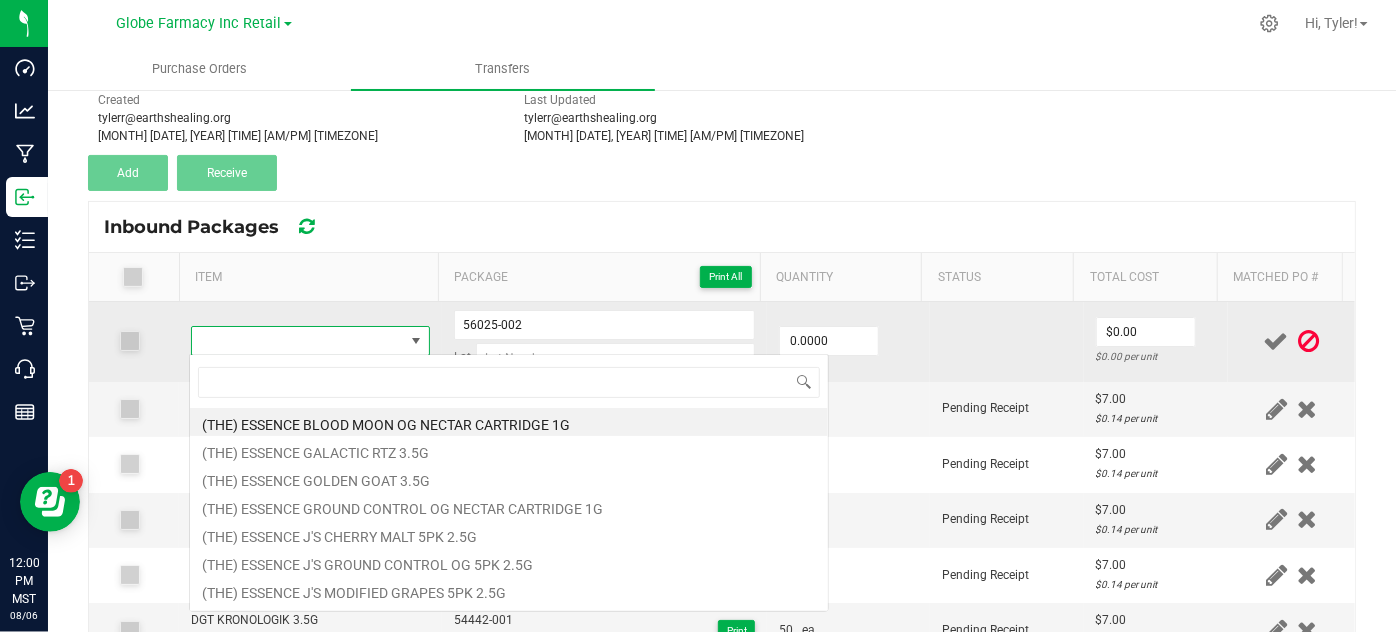scroll, scrollTop: 99970, scrollLeft: 99767, axis: both 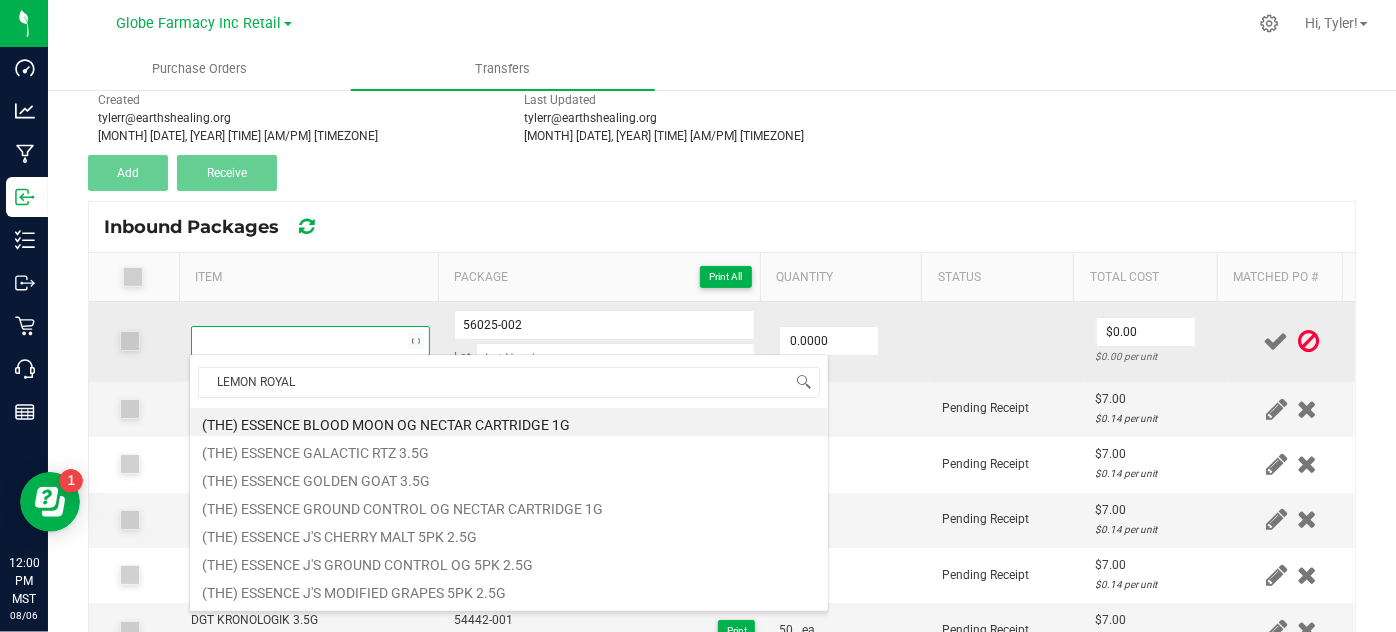 type on "LEMON ROYALE" 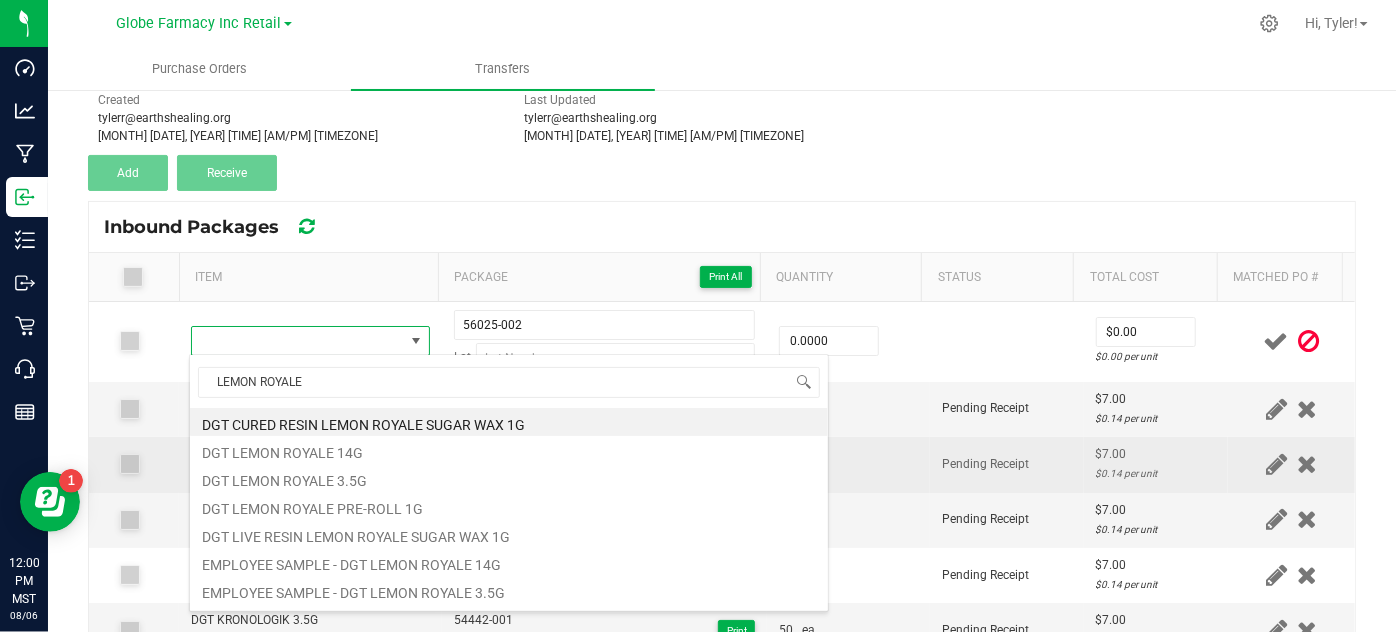 drag, startPoint x: 344, startPoint y: 451, endPoint x: 356, endPoint y: 447, distance: 12.649111 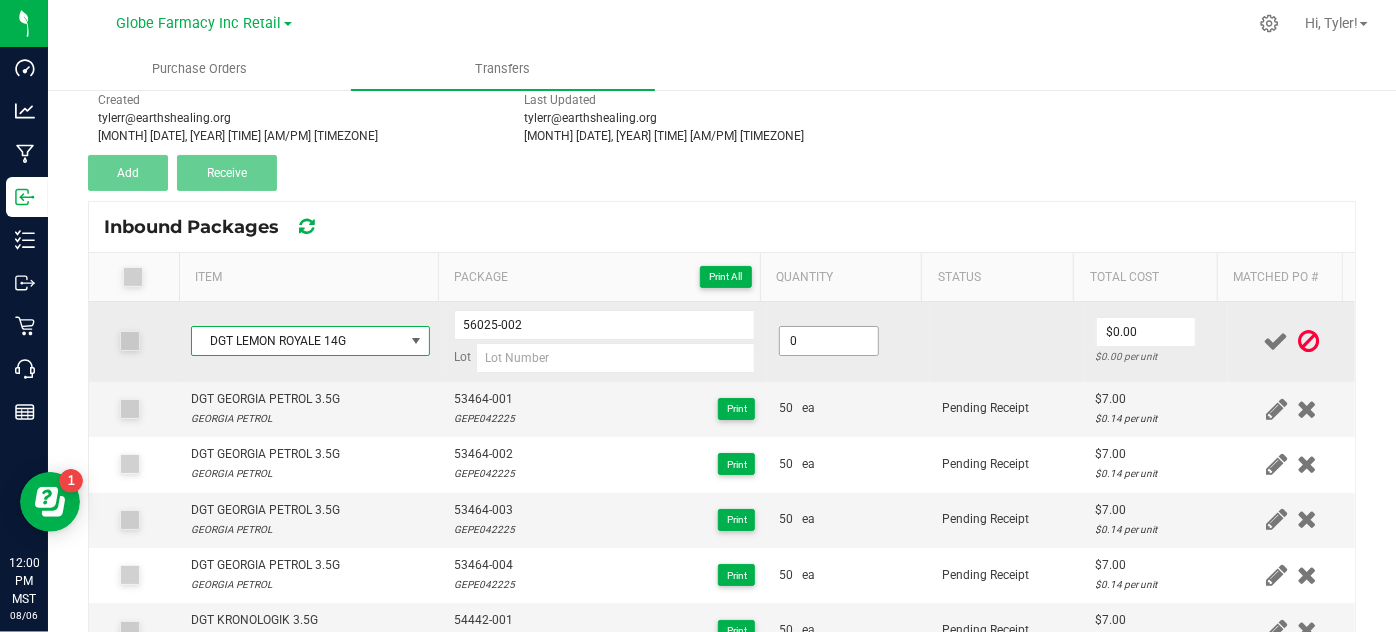 click on "0" at bounding box center (829, 341) 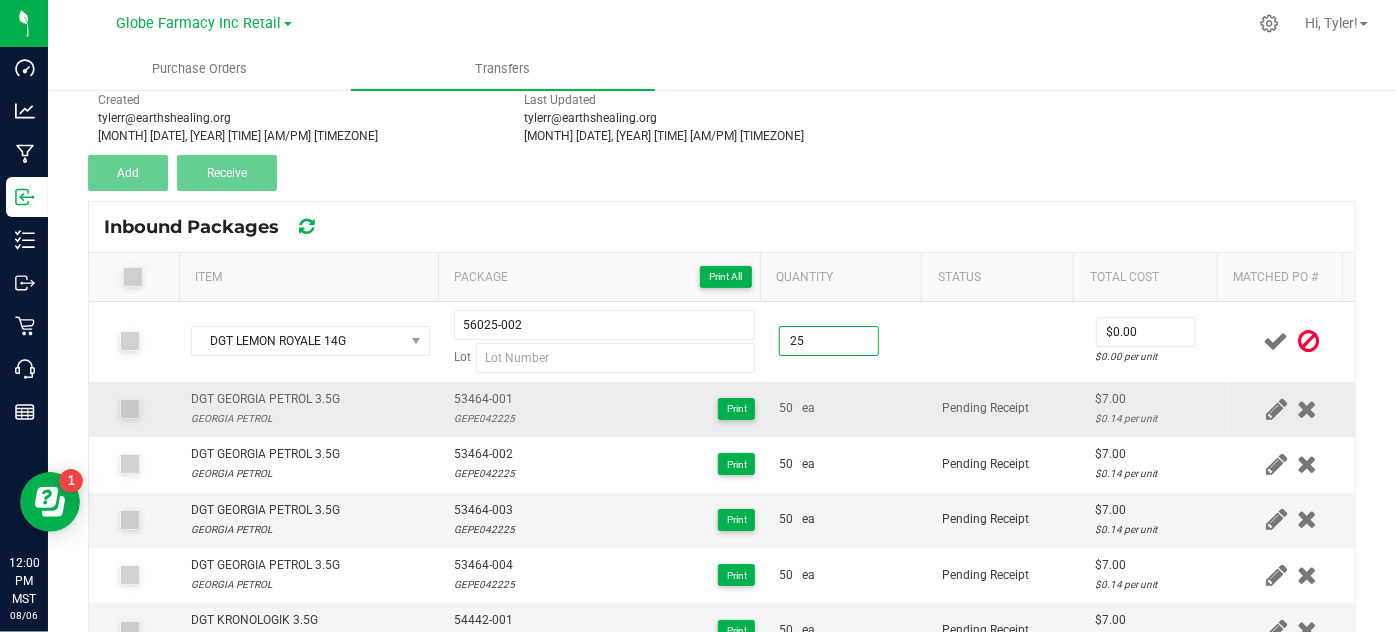 type on "25 ea" 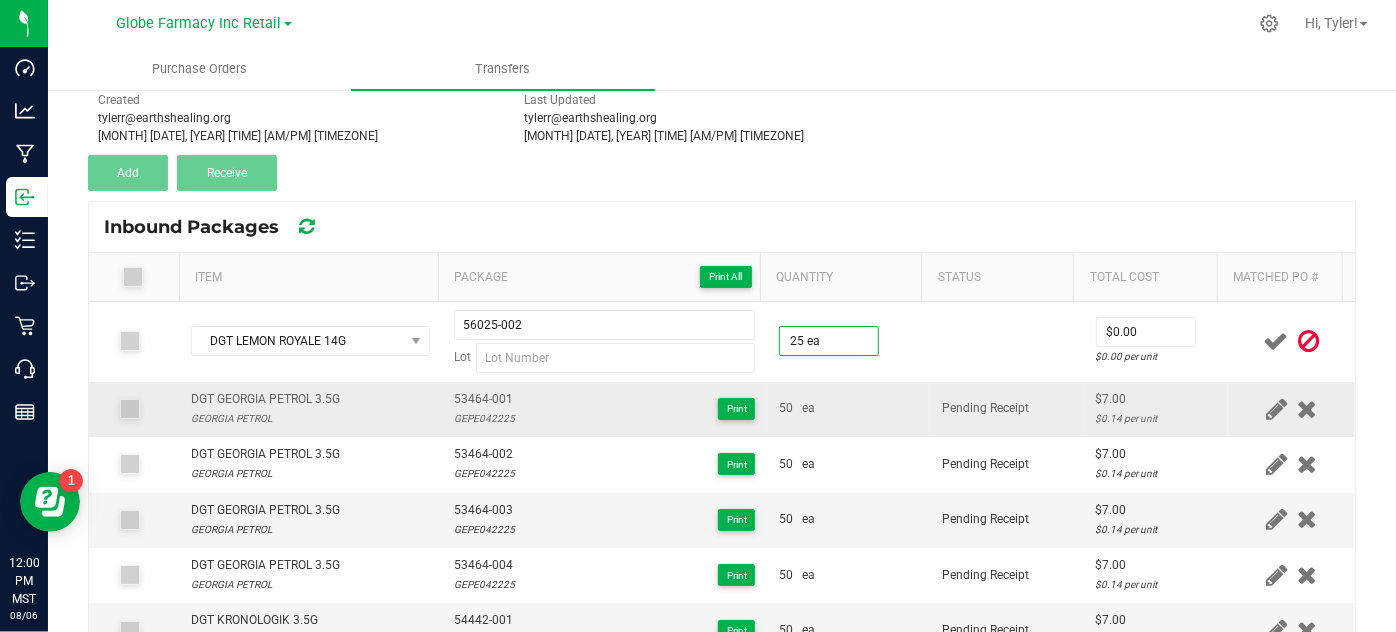 click on "50   ea" at bounding box center (848, 409) 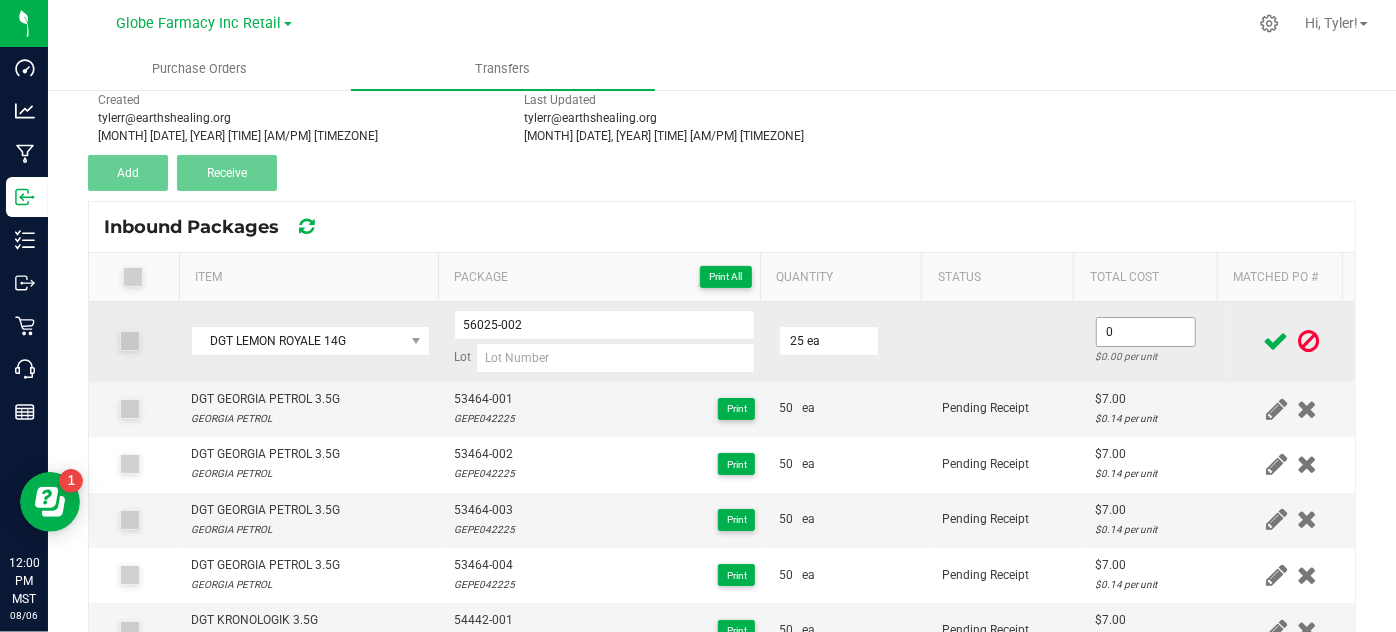 click on "0" at bounding box center (1146, 332) 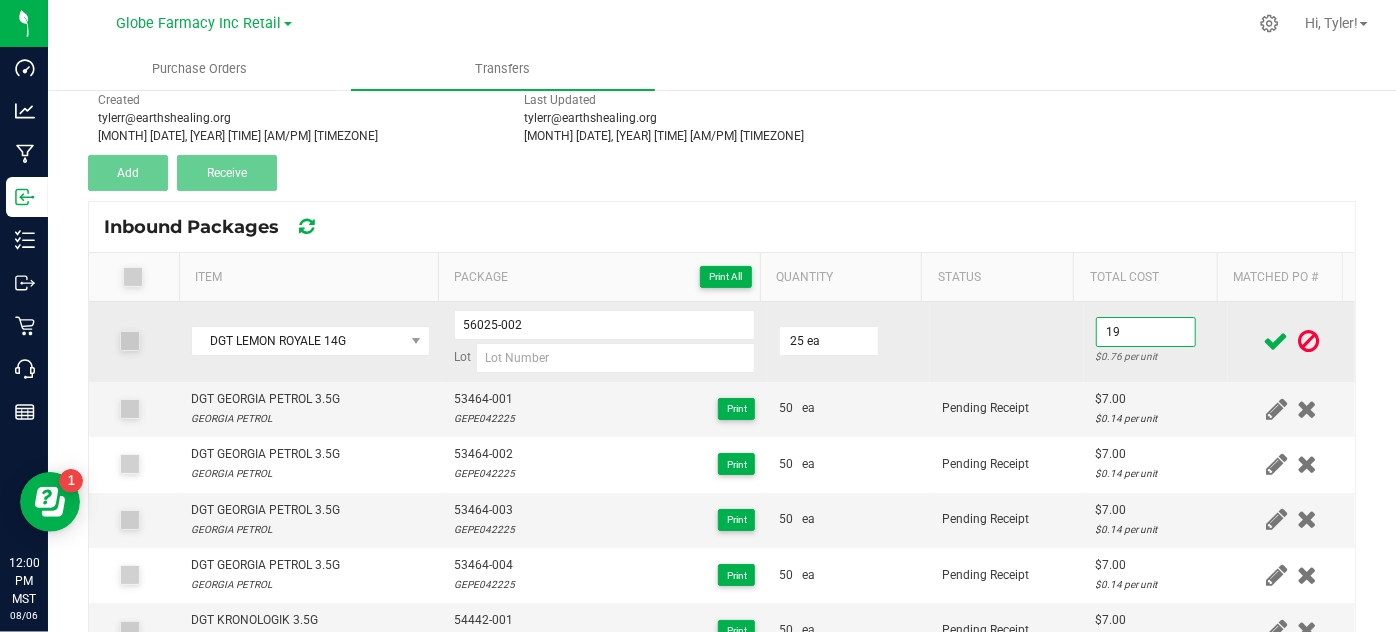 type on "$19.00" 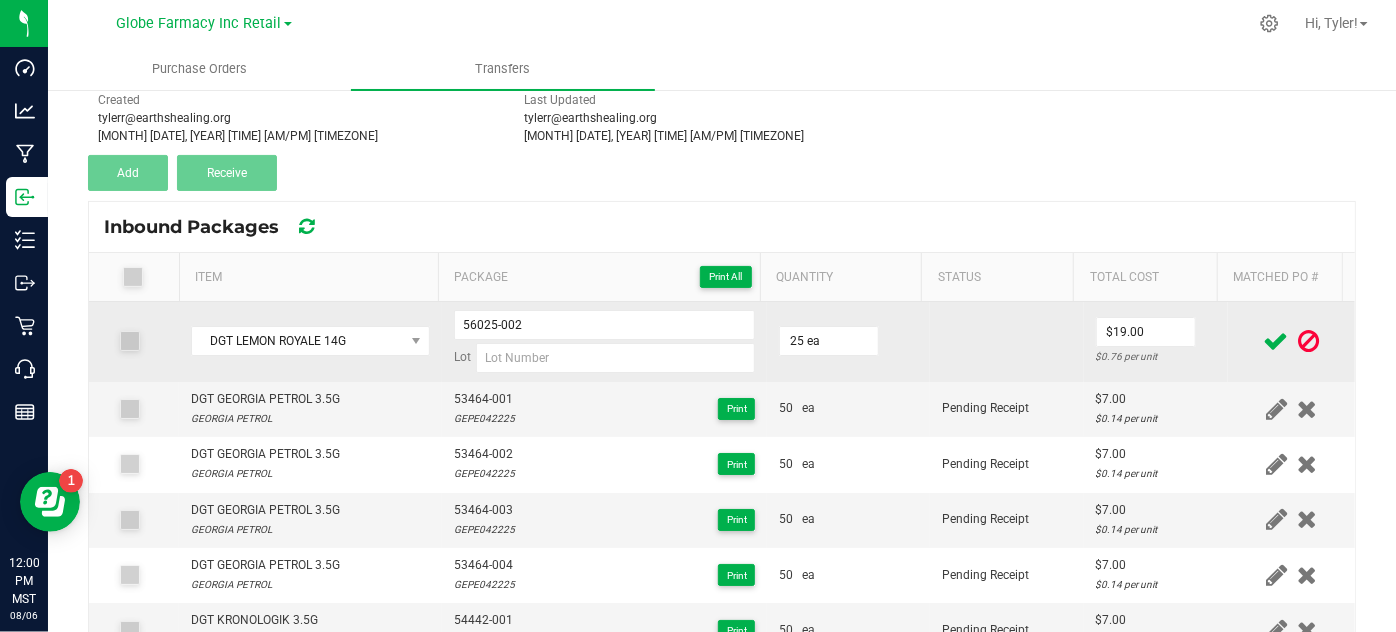 click at bounding box center (1007, 342) 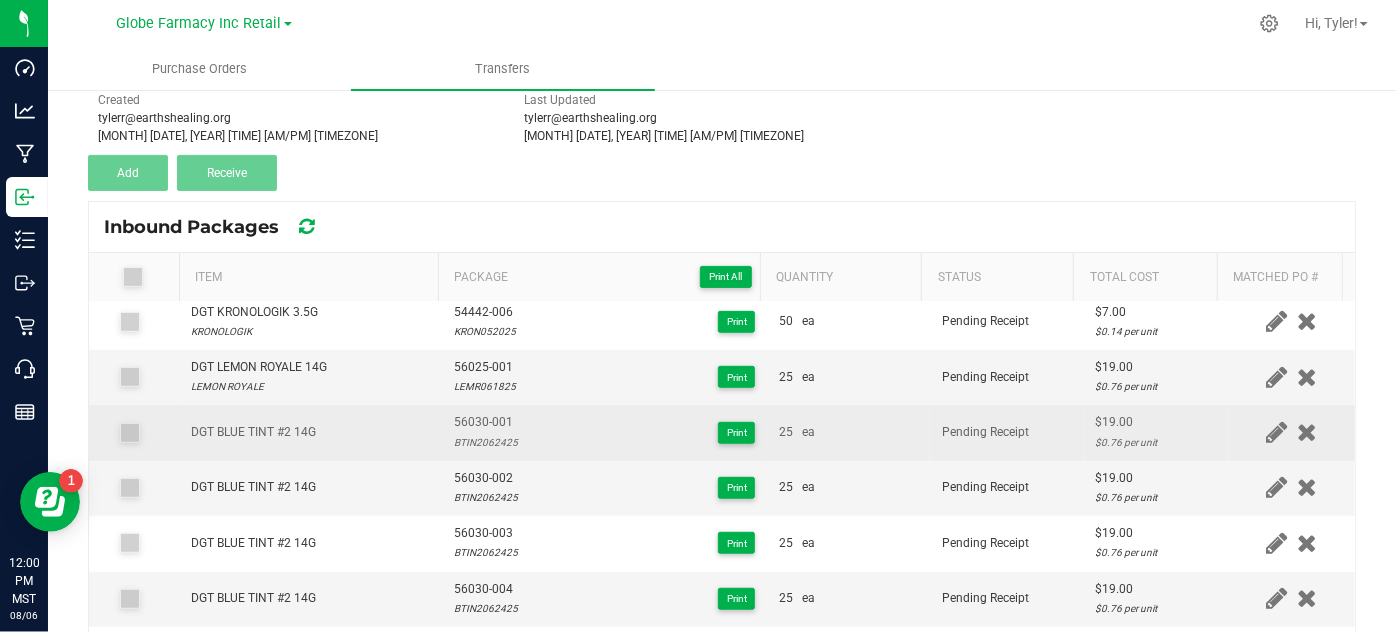 scroll, scrollTop: 545, scrollLeft: 0, axis: vertical 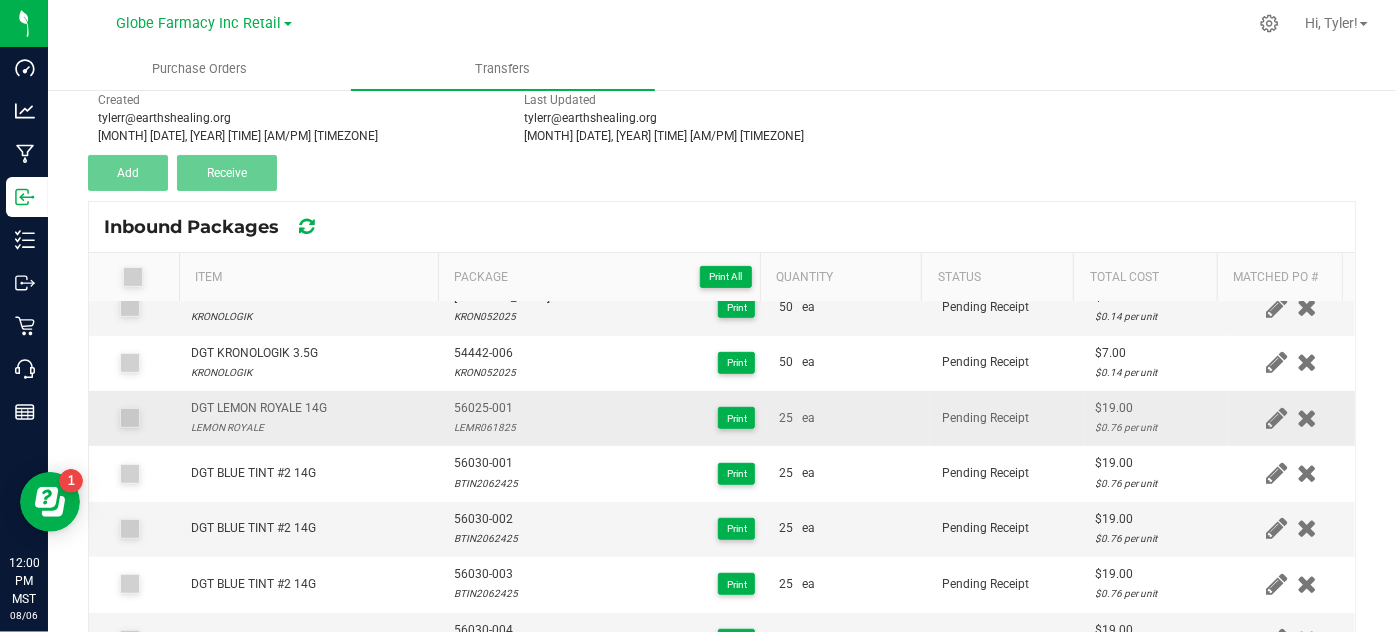 click on "LEMR061825" at bounding box center [485, 427] 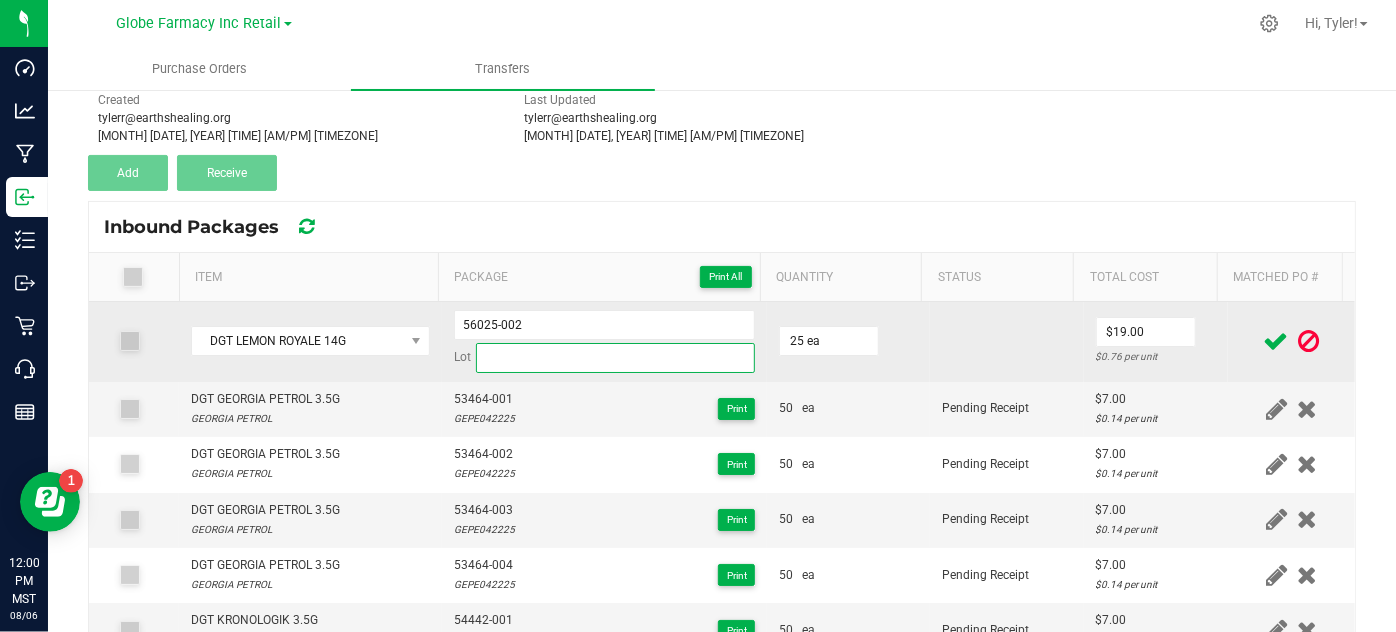 click at bounding box center (616, 358) 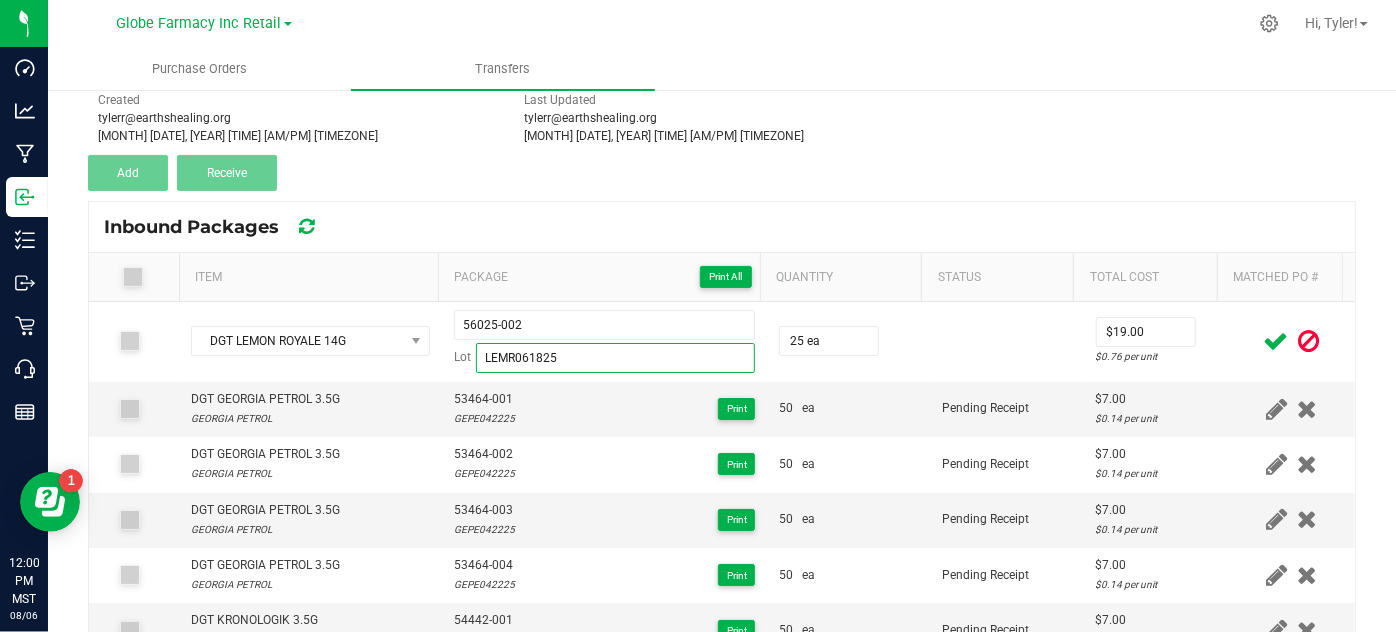 type on "LEMR061825" 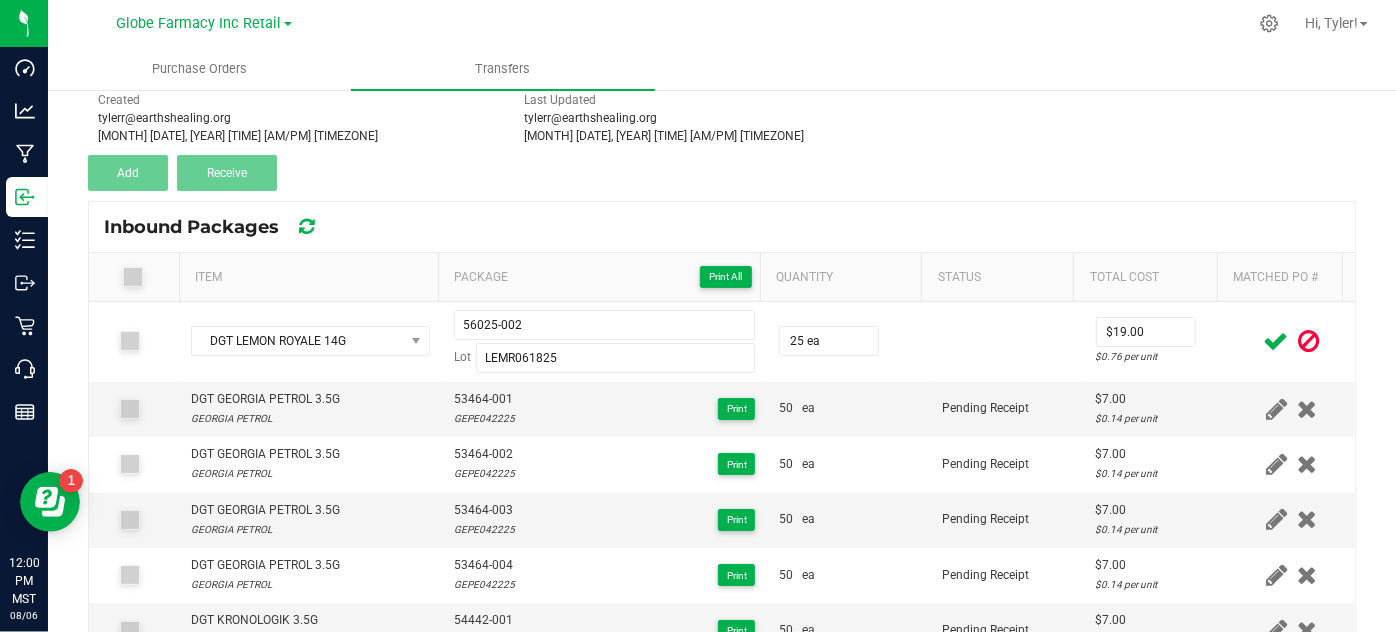 click at bounding box center [1276, 341] 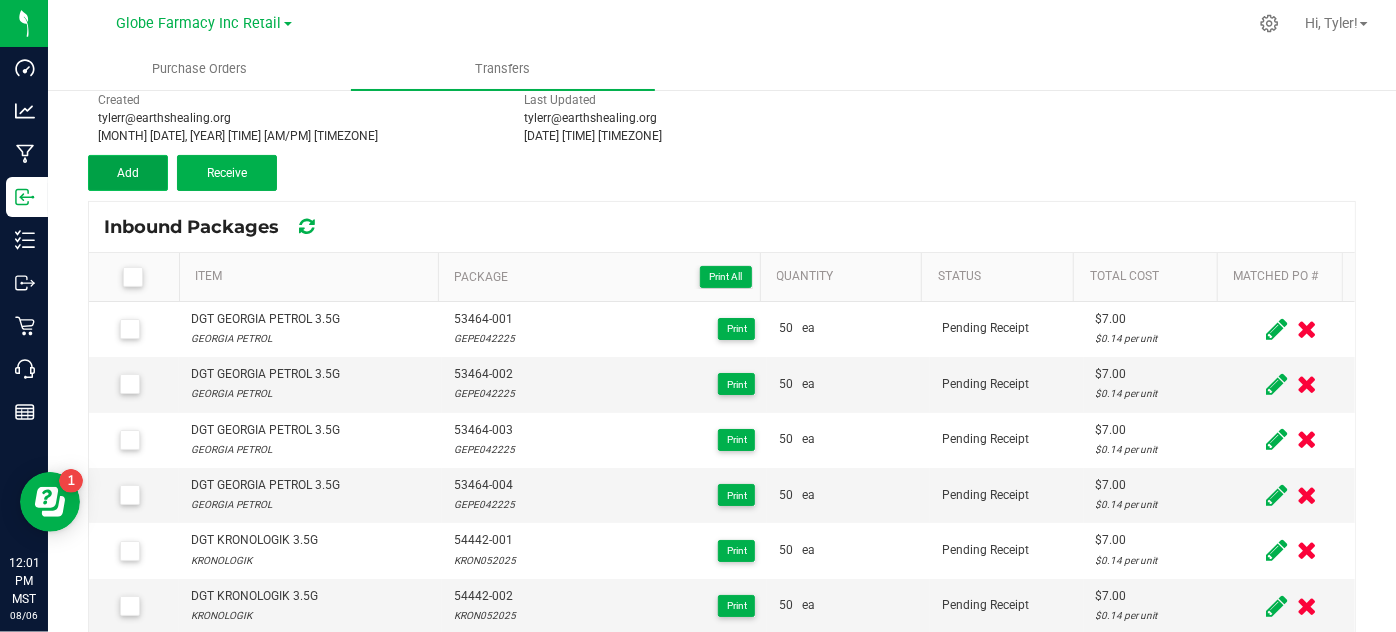 click on "Add" at bounding box center [128, 173] 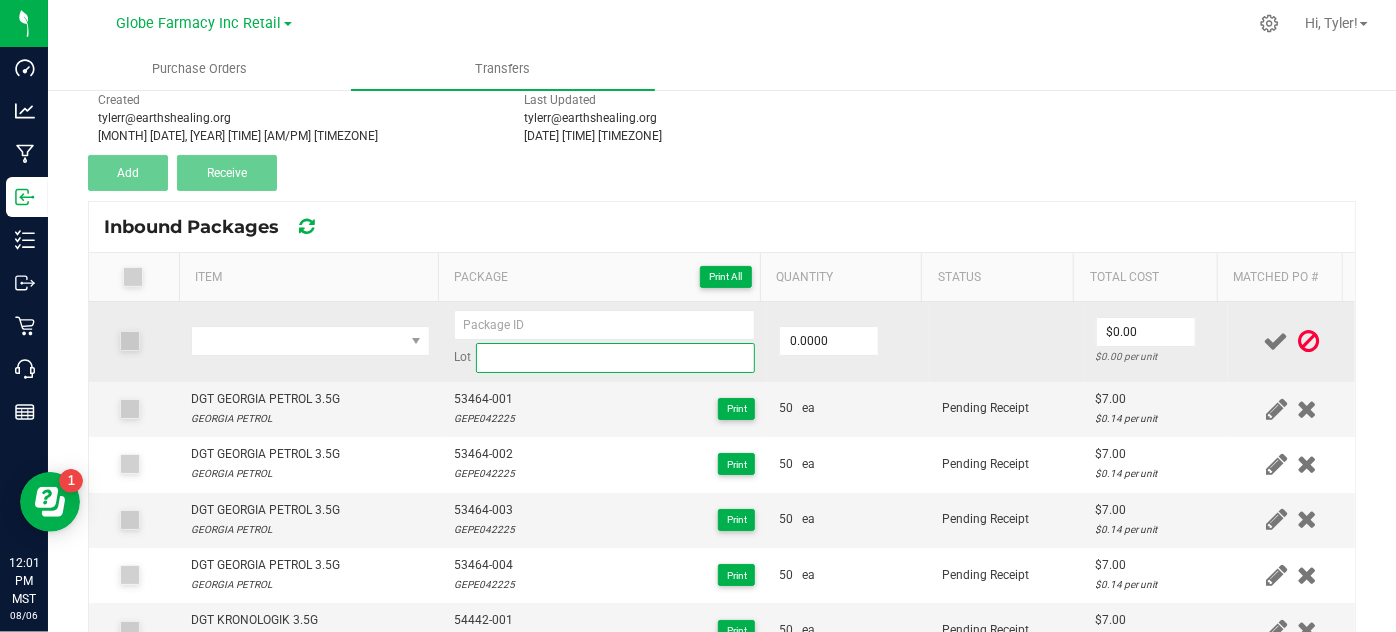 click at bounding box center [616, 358] 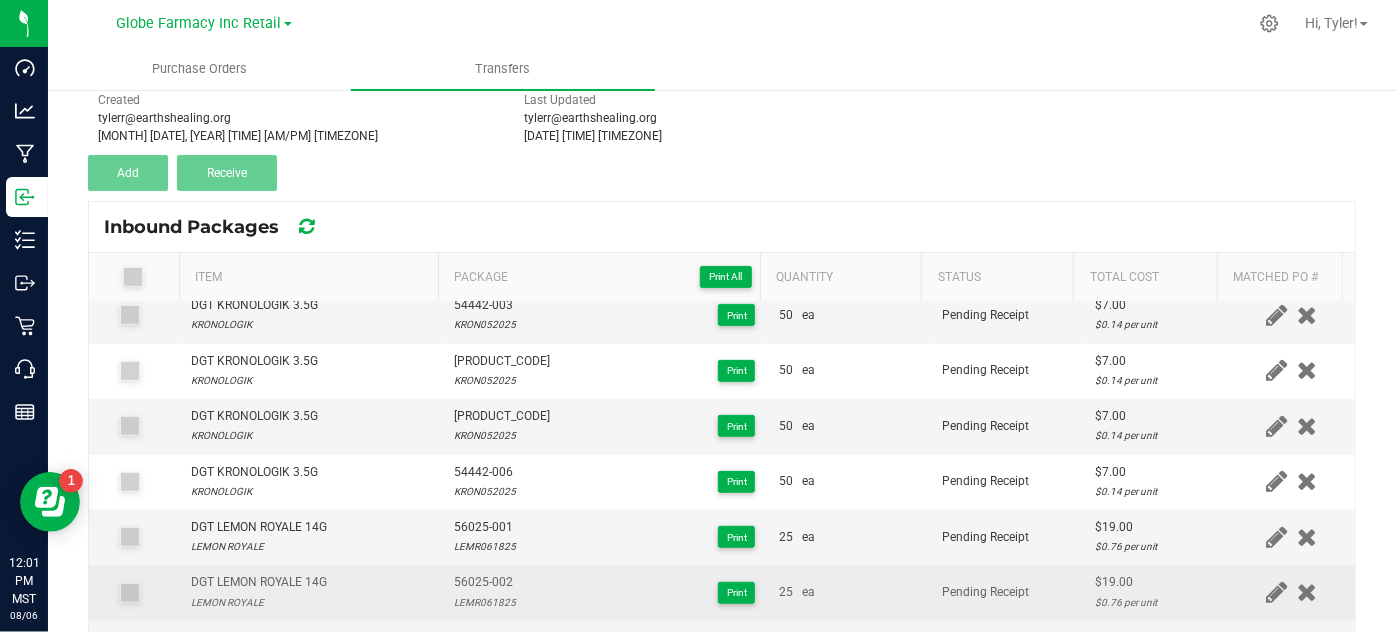 scroll, scrollTop: 454, scrollLeft: 0, axis: vertical 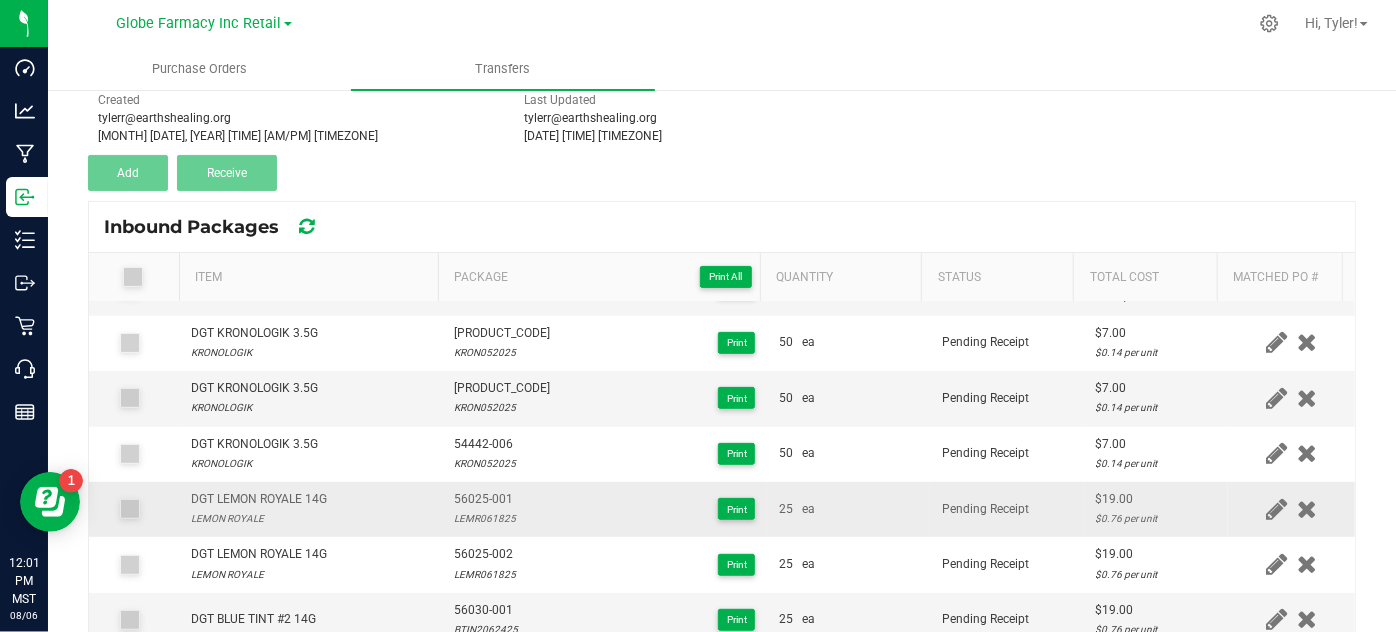 type on "LEMR061825" 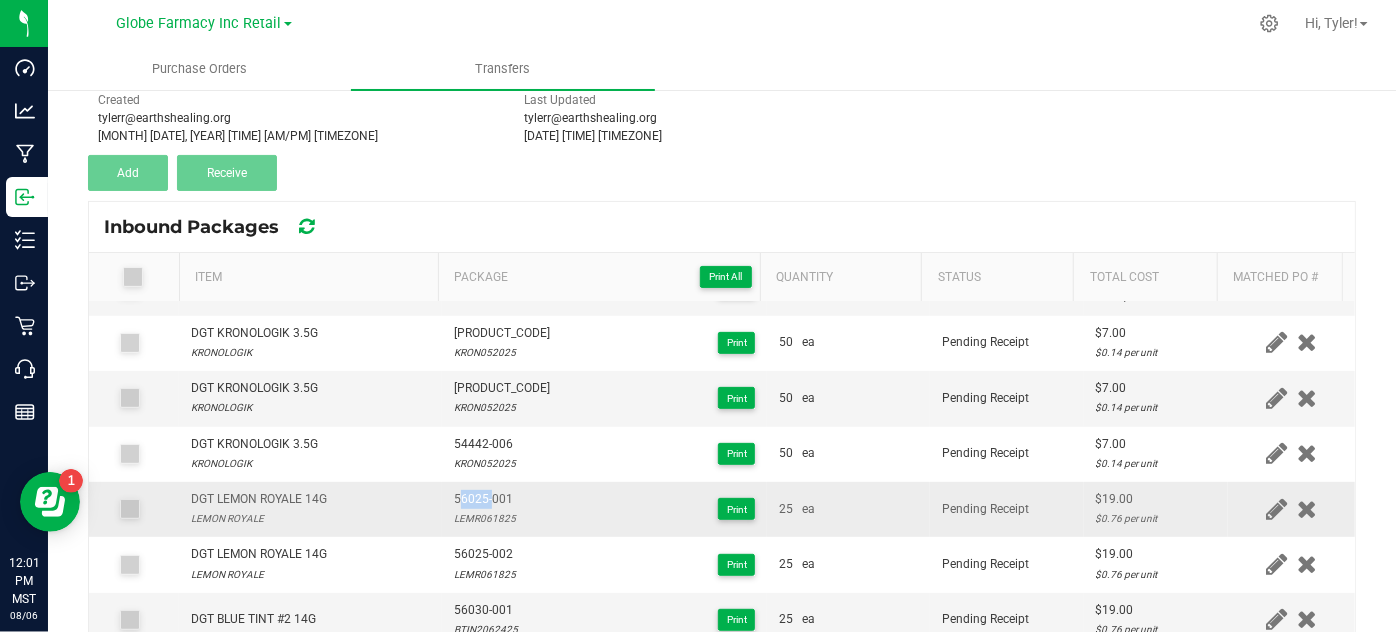 click on "56025-001" at bounding box center (485, 499) 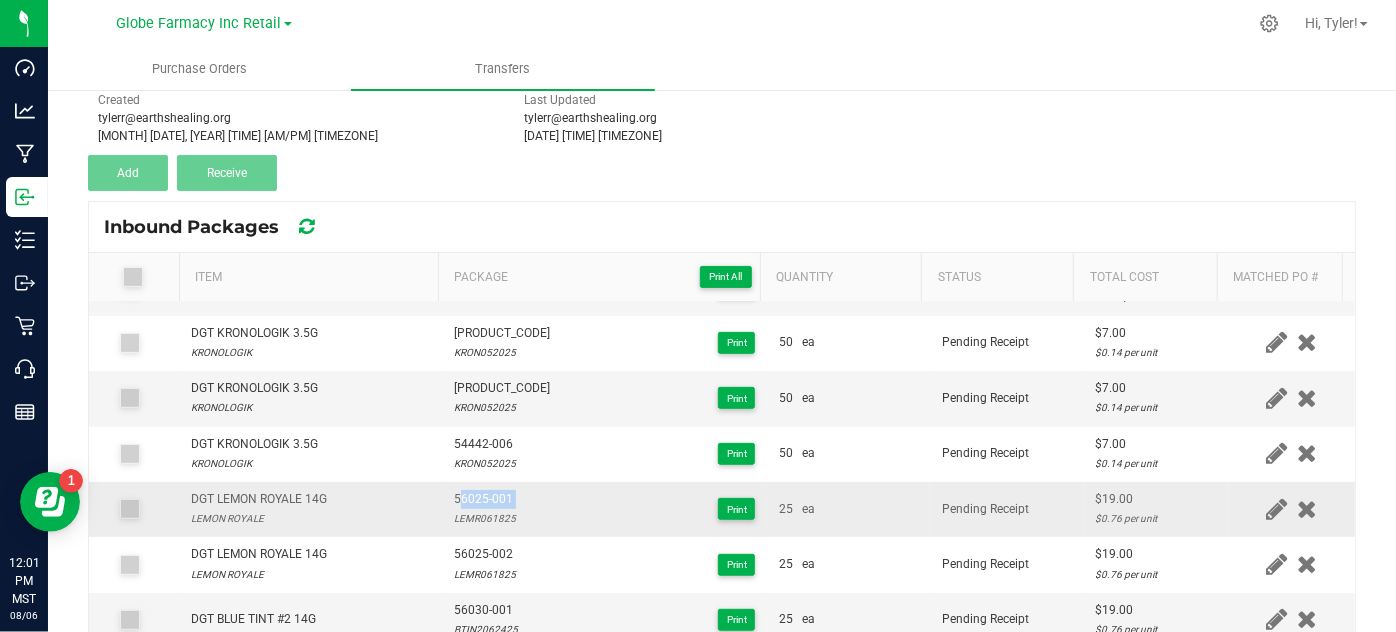click on "56025-001" at bounding box center (485, 499) 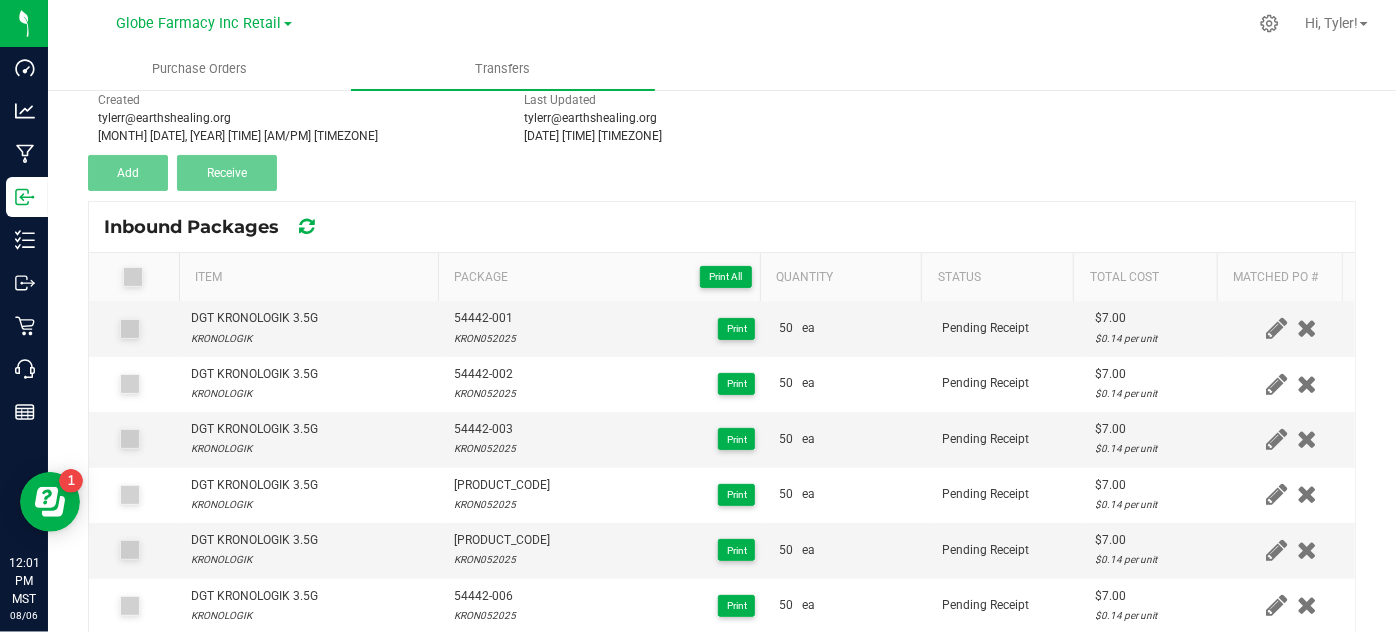 scroll, scrollTop: 0, scrollLeft: 0, axis: both 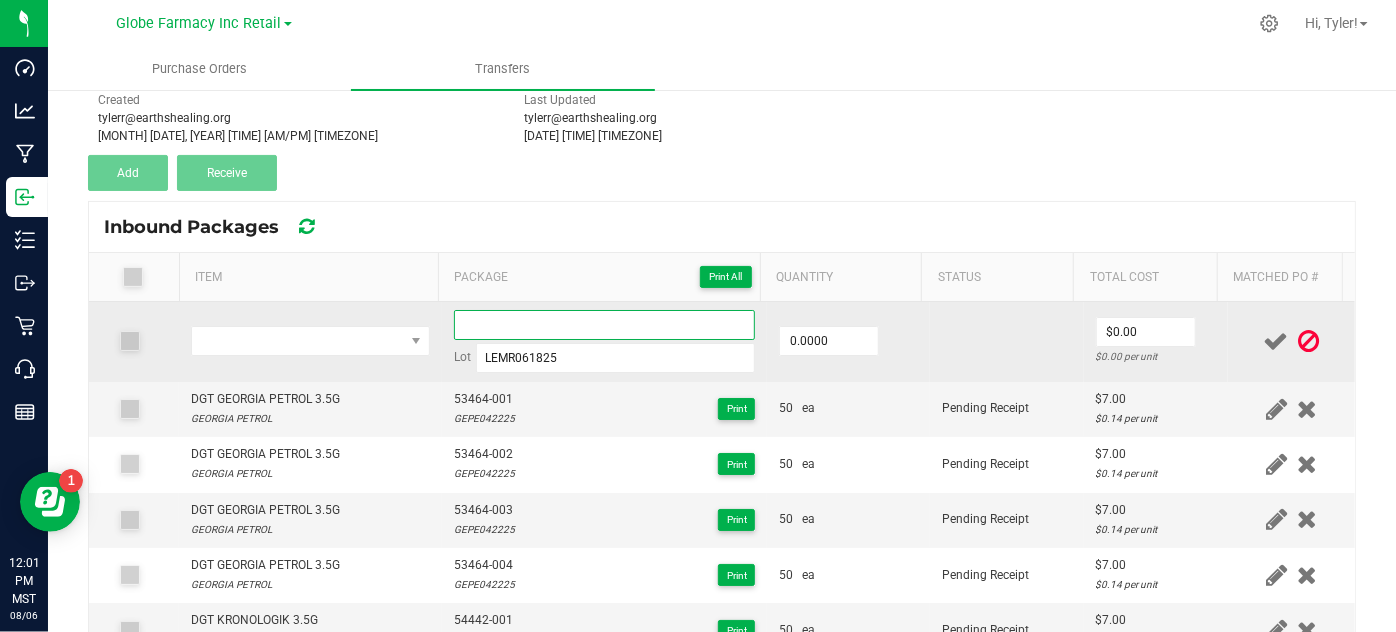 click at bounding box center (605, 325) 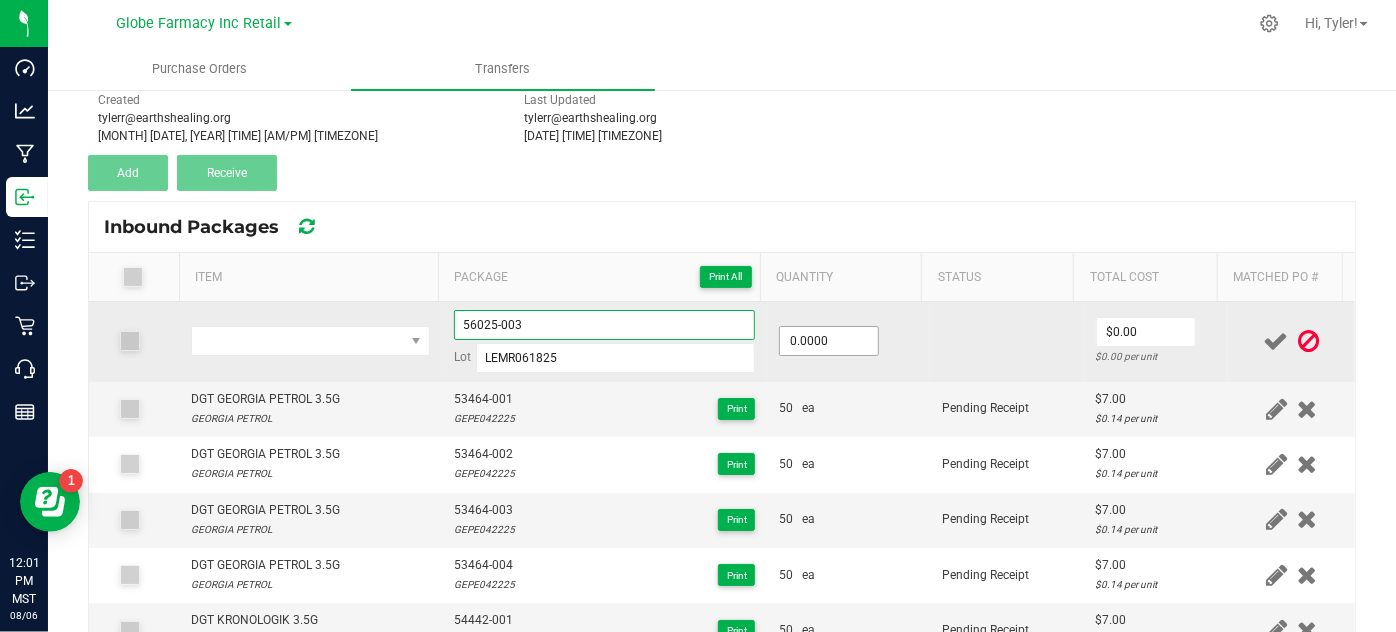 type on "56025-003" 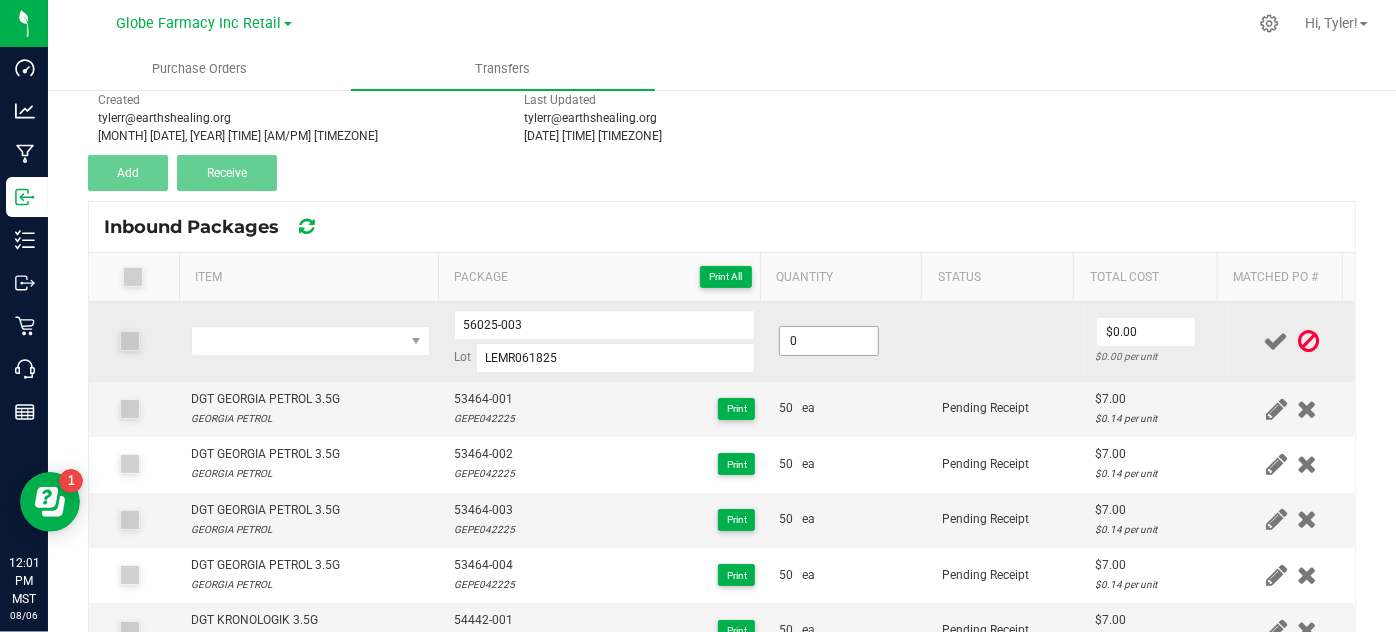 click on "0" at bounding box center (829, 341) 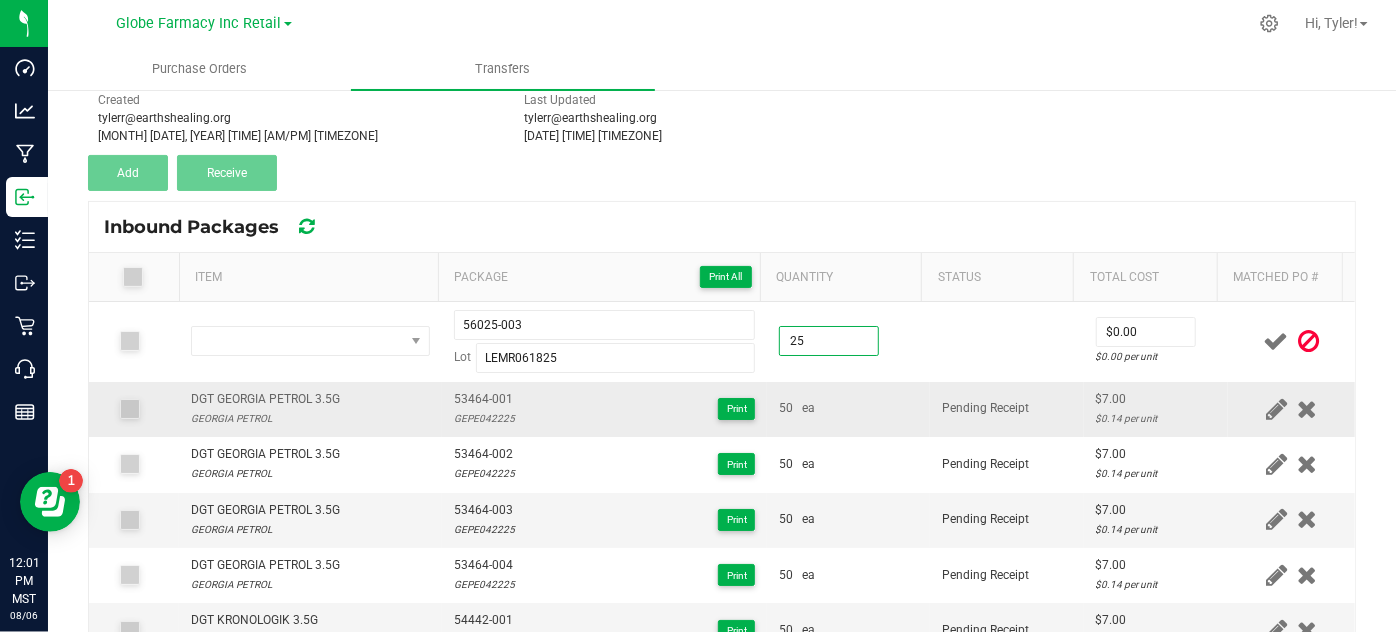 type on "25.0000" 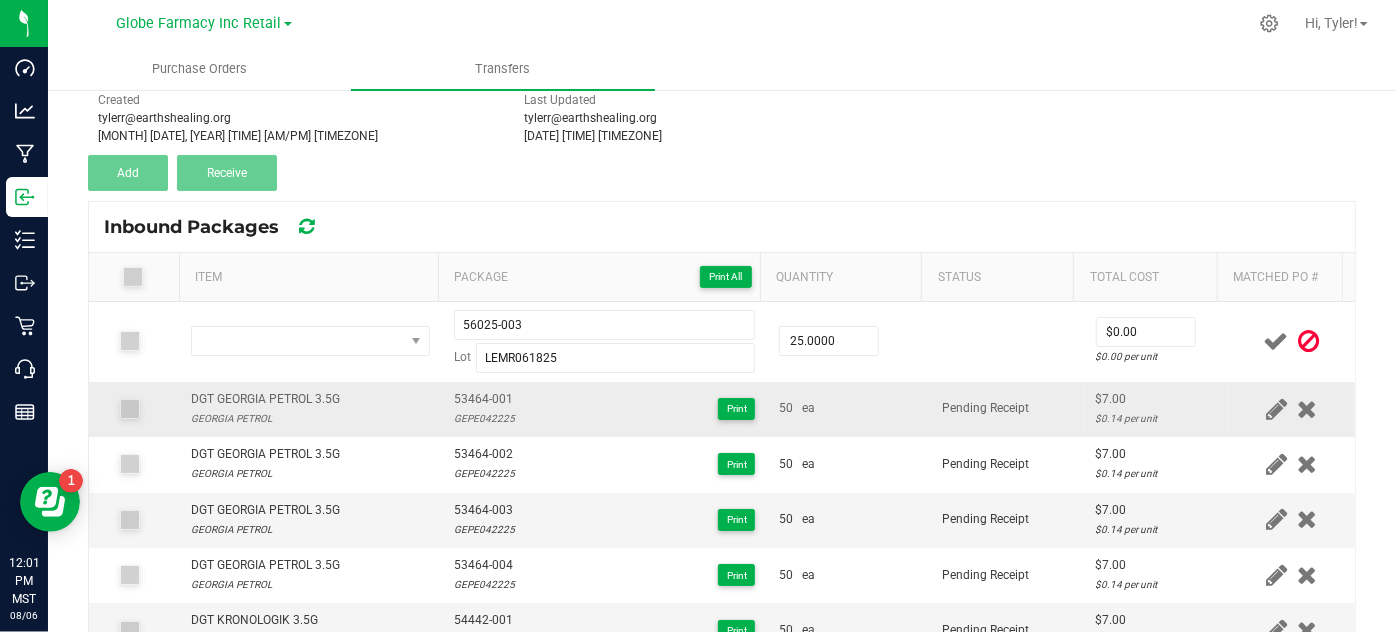 click on "50   ea" at bounding box center (848, 409) 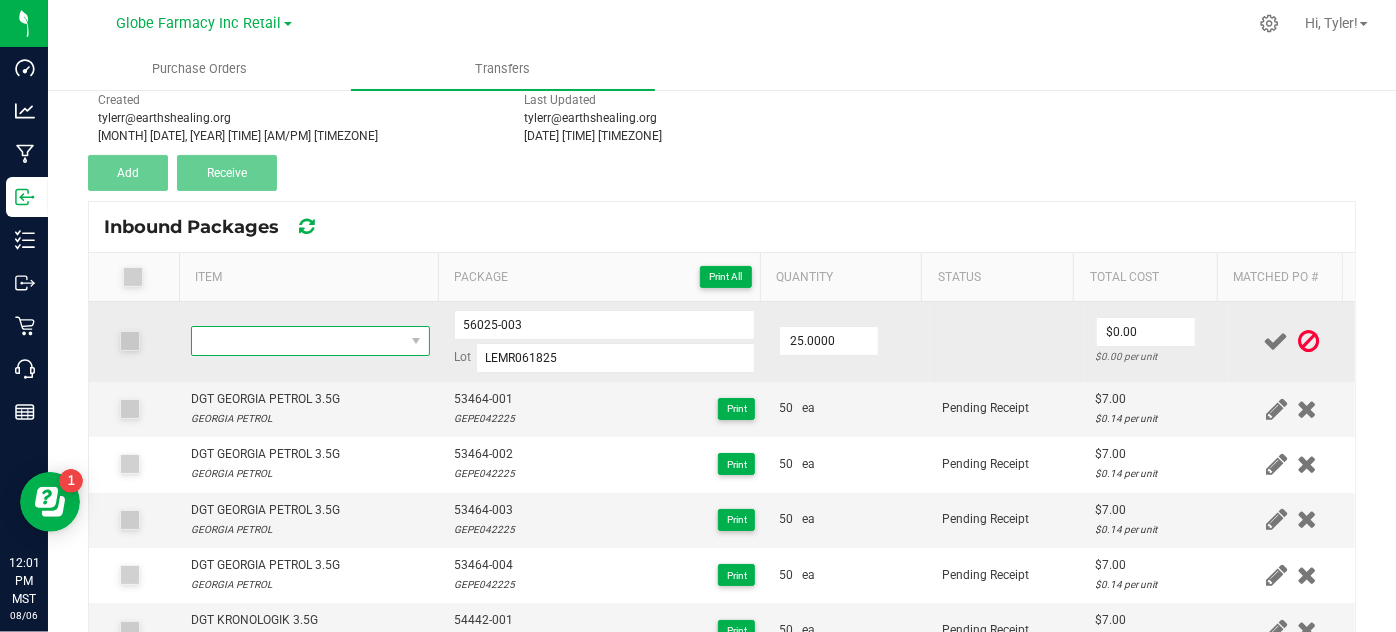 click at bounding box center [297, 341] 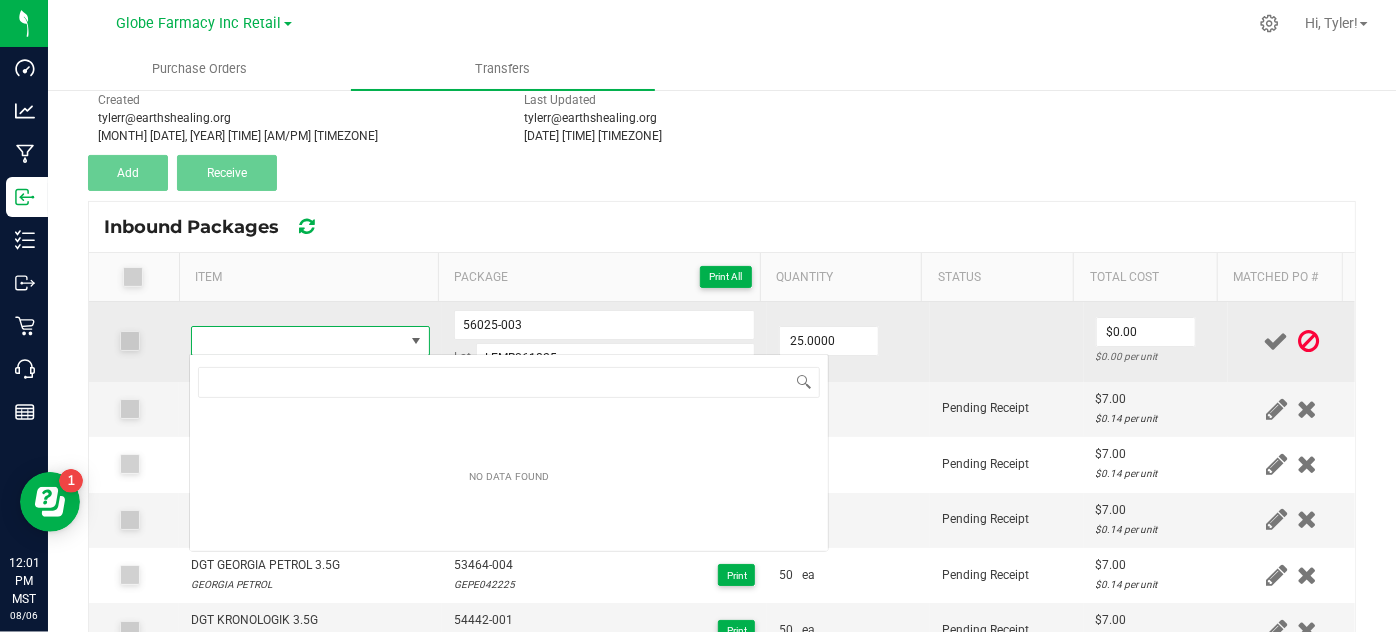 type on "DGT LEMON ROYALE 14G" 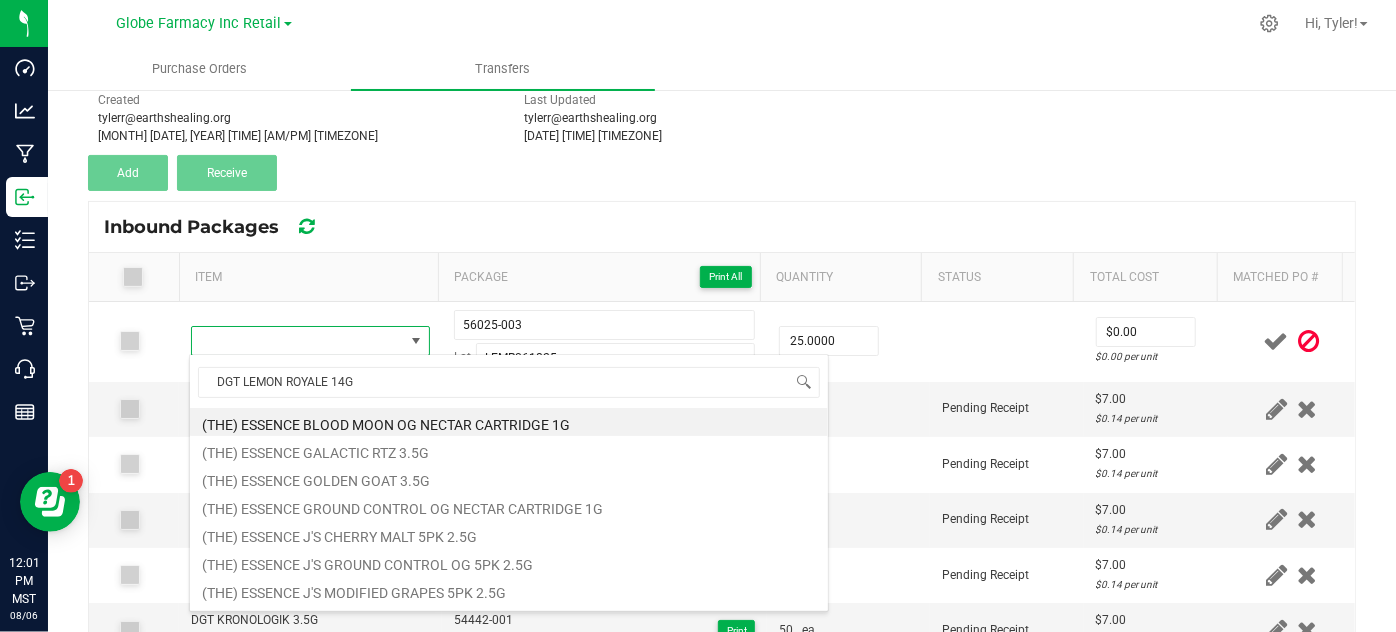 scroll, scrollTop: 29, scrollLeft: 229, axis: both 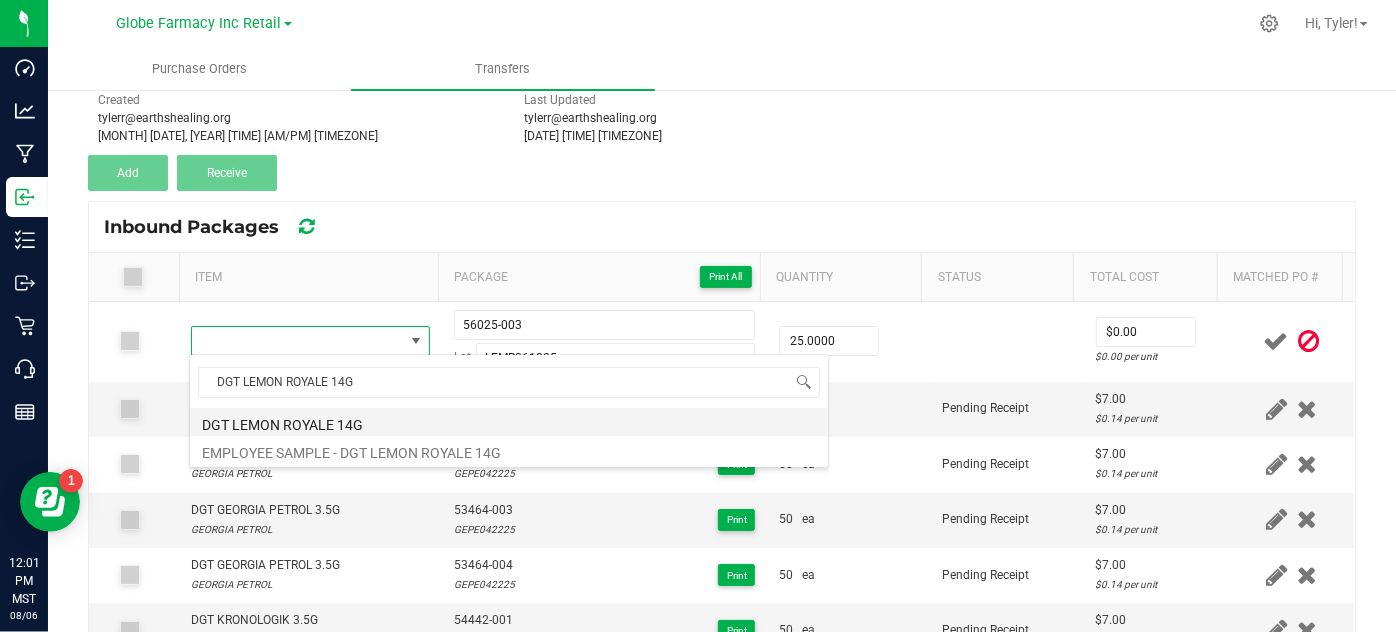 click on "DGT LEMON ROYALE 14G" at bounding box center (509, 422) 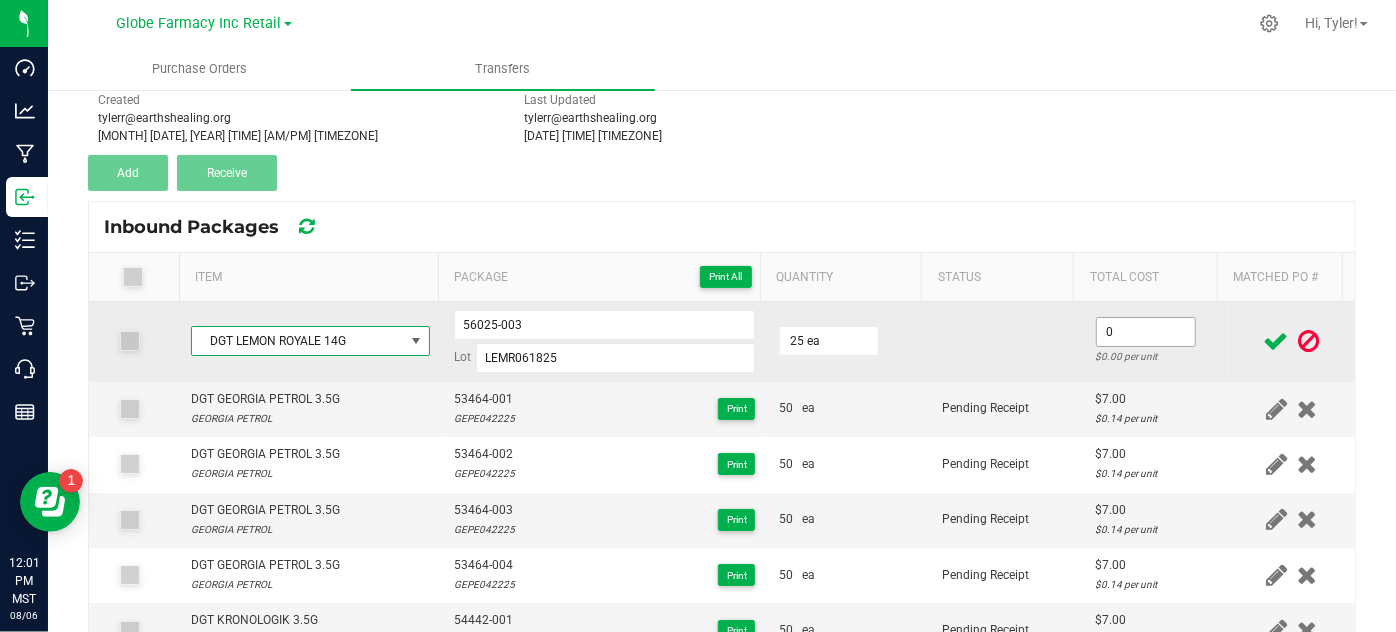 click on "0" at bounding box center (1146, 332) 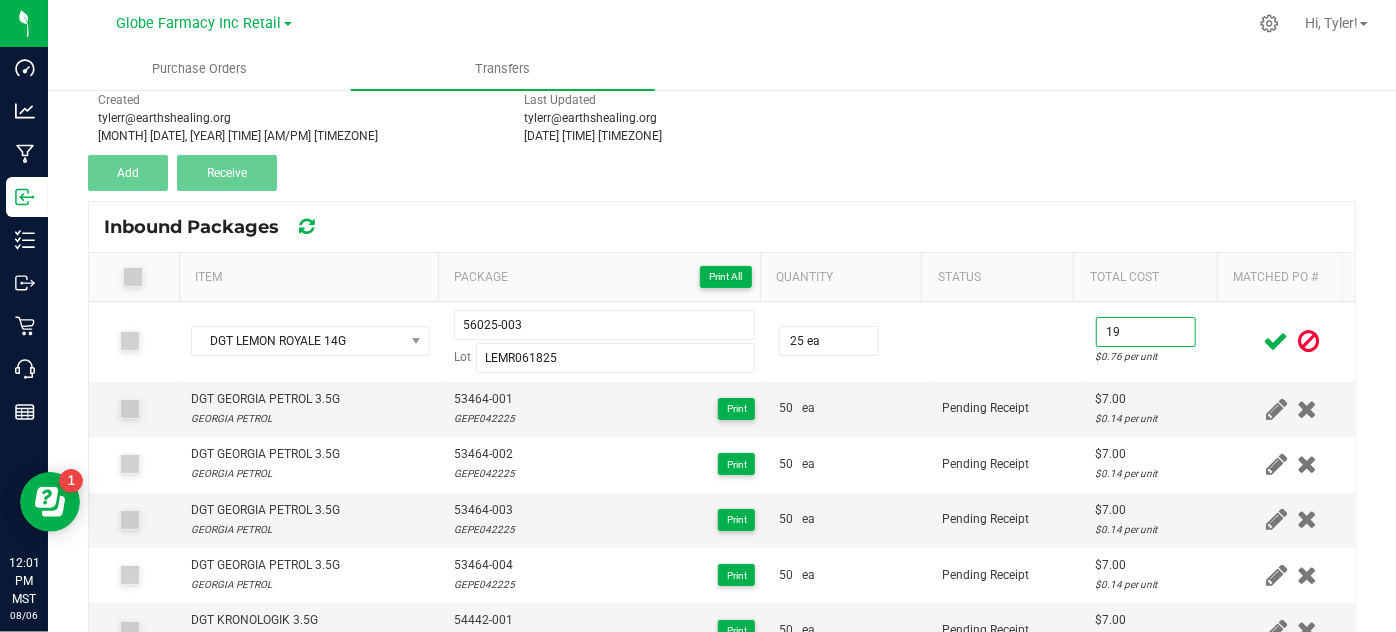 type on "$19.00" 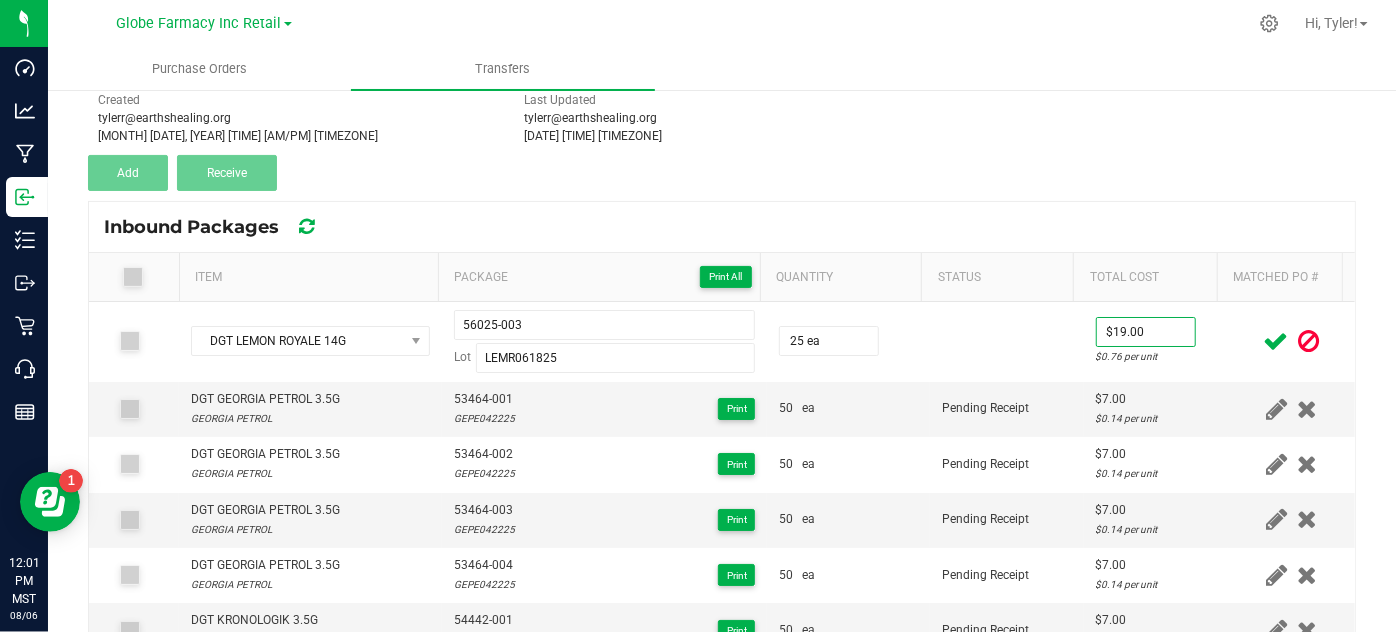 click at bounding box center (1276, 341) 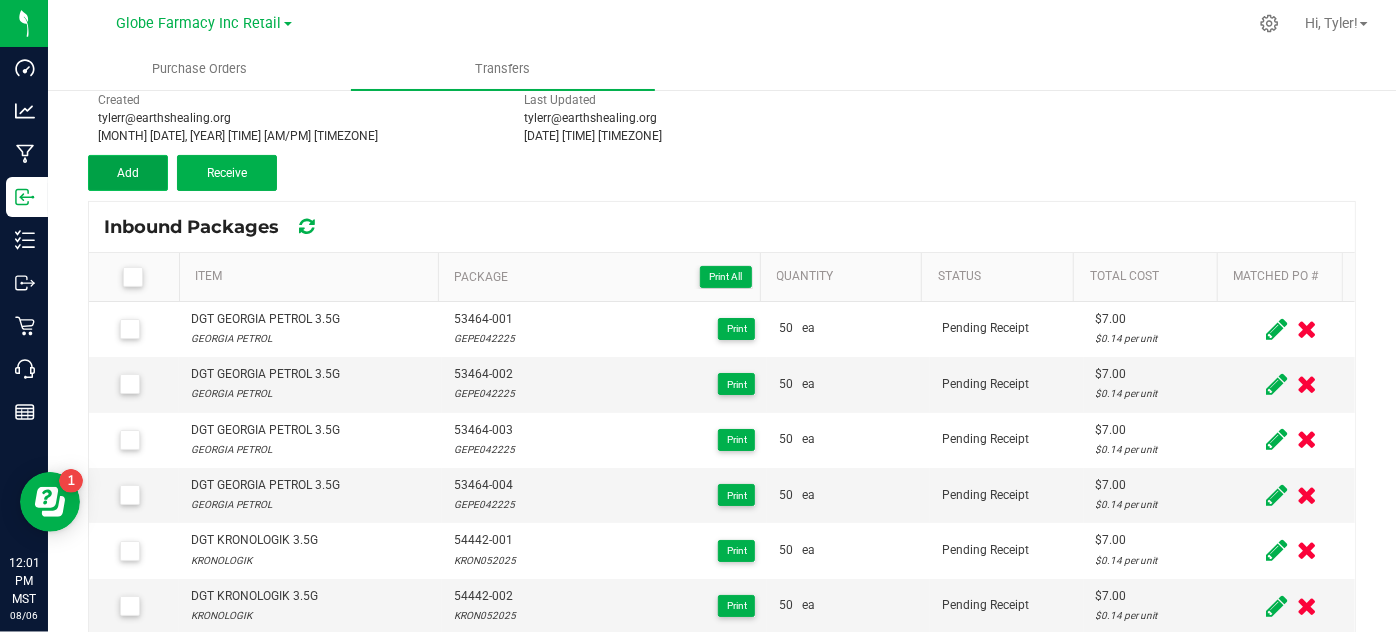 click on "Add" at bounding box center (128, 173) 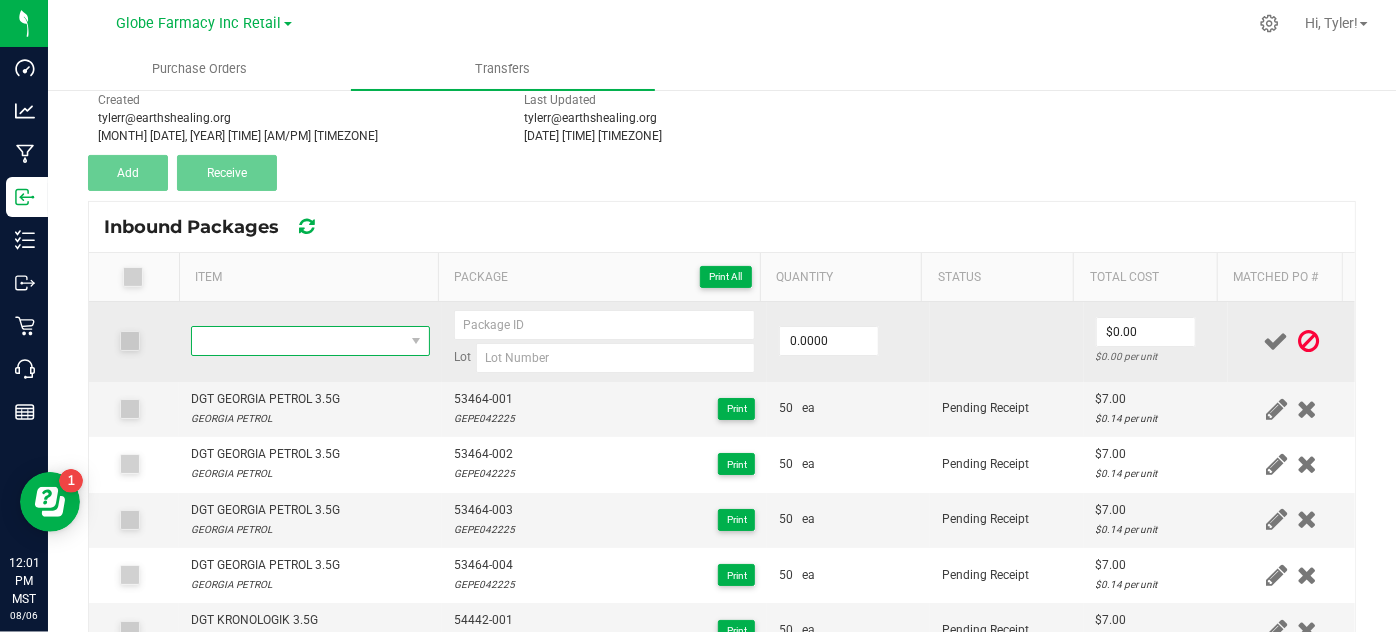 click at bounding box center [297, 341] 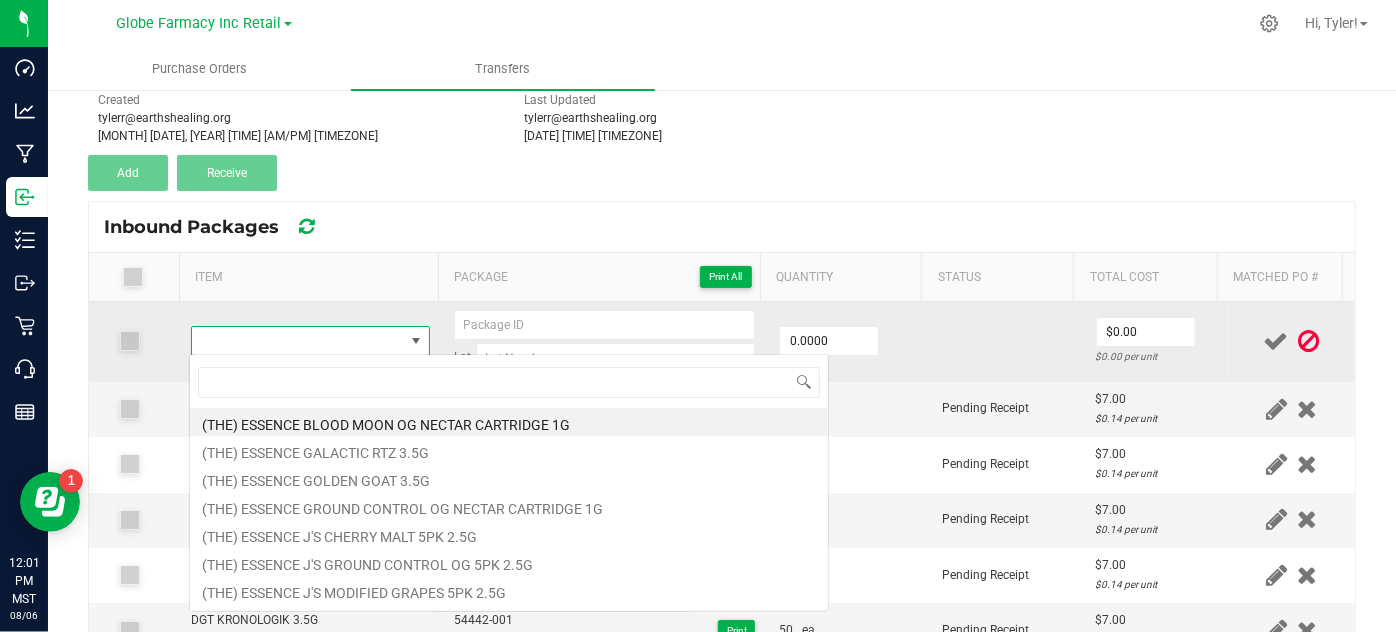 type on "DGT LEMON ROYALE 14G" 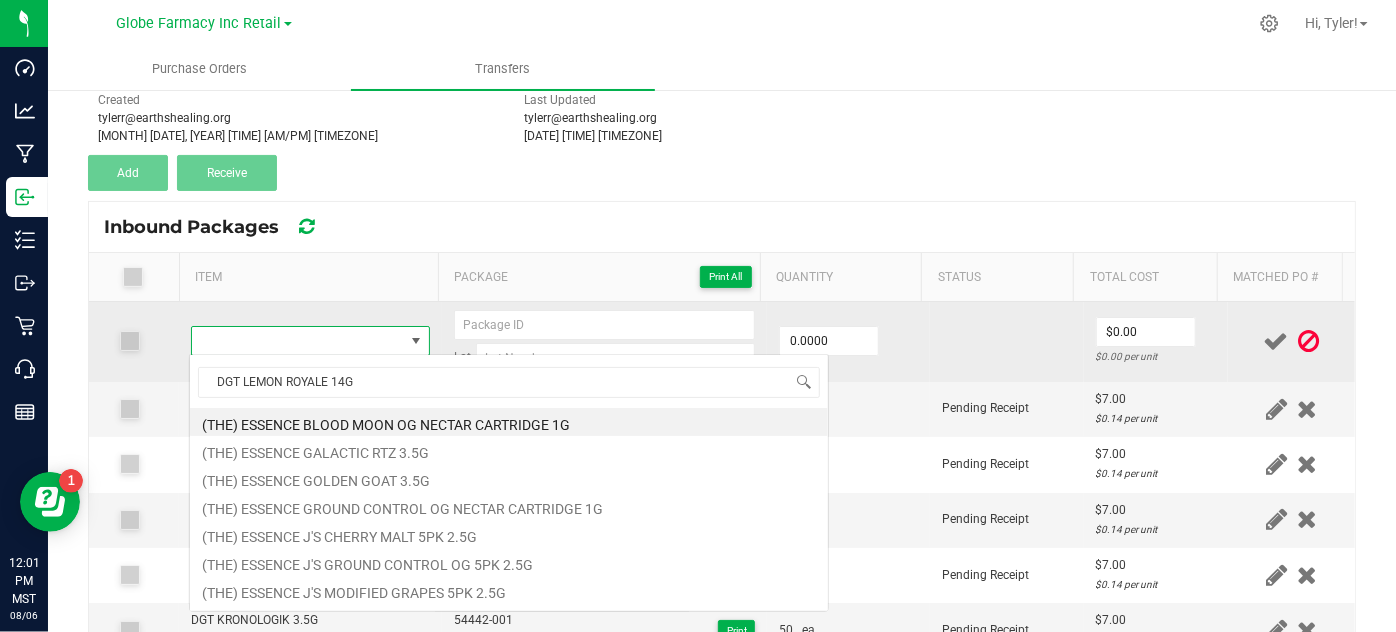 scroll, scrollTop: 99970, scrollLeft: 99767, axis: both 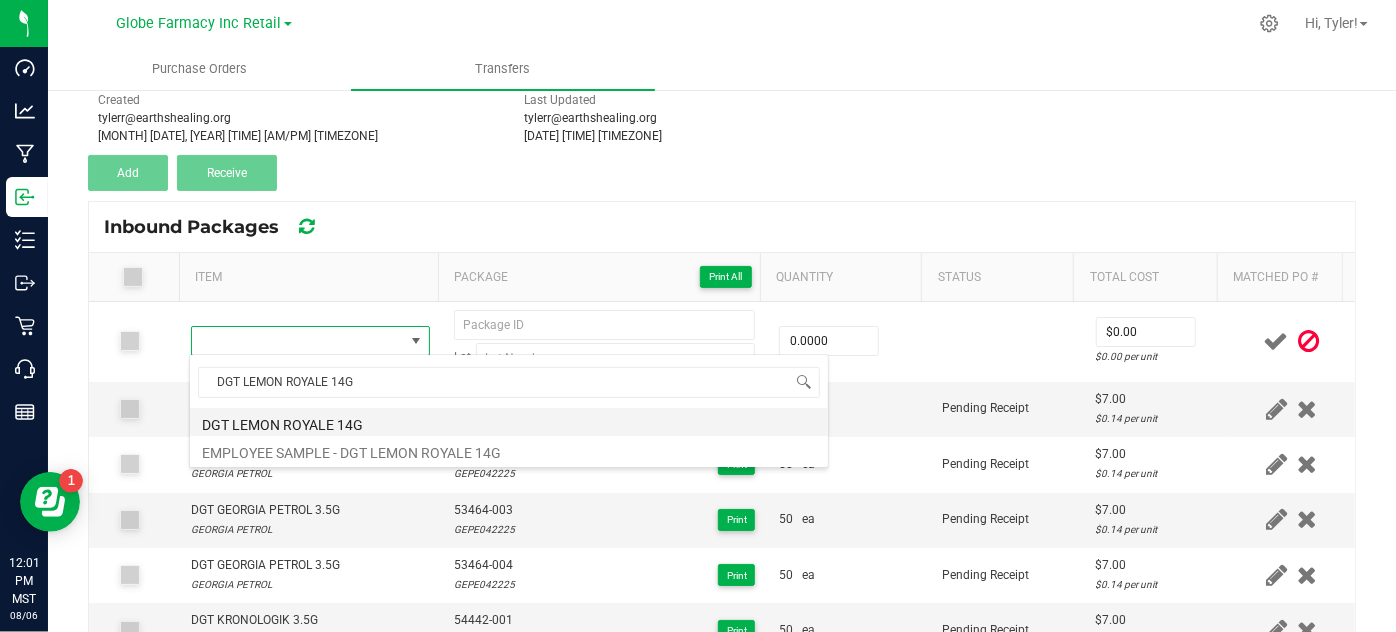 click on "DGT LEMON ROYALE 14G" at bounding box center [509, 422] 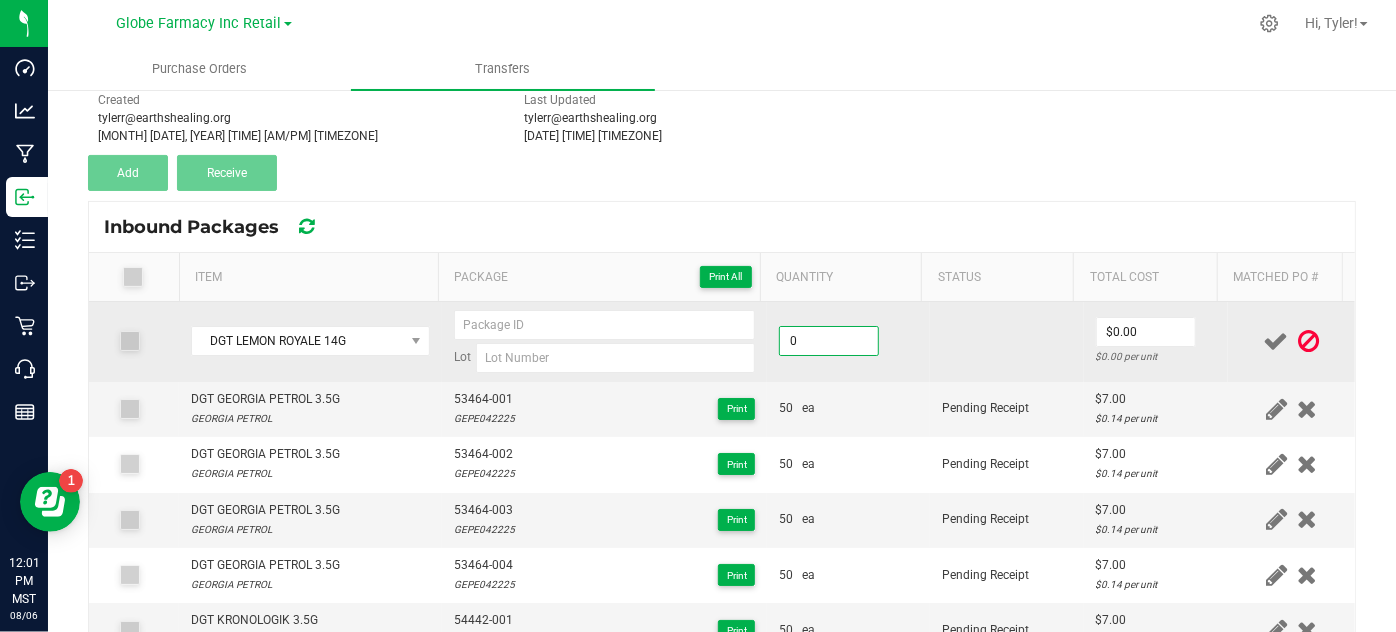 click on "0" at bounding box center (829, 341) 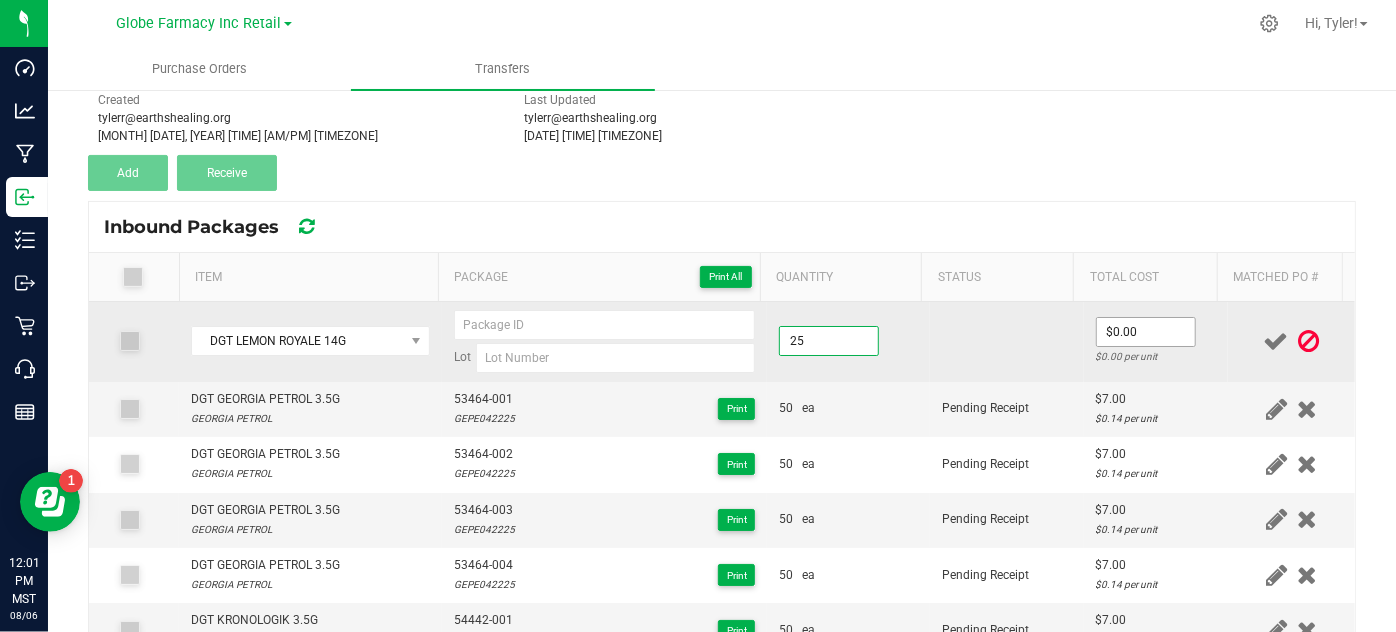 type on "25 ea" 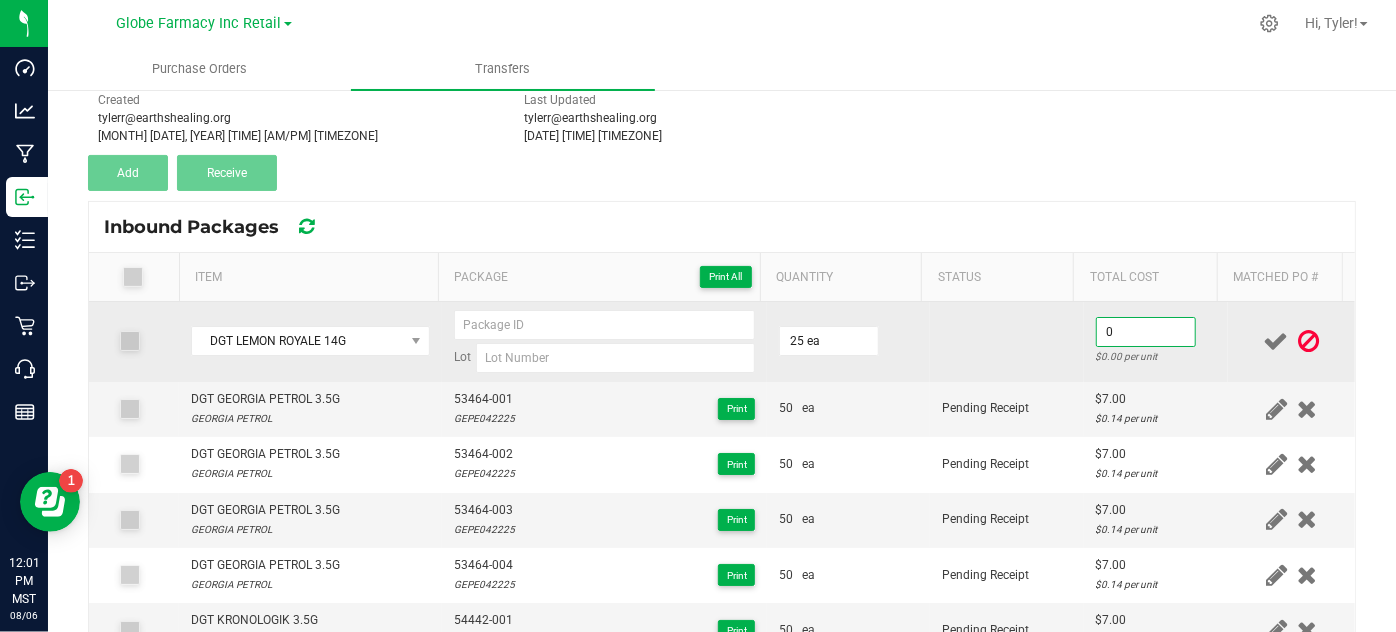 click on "0" at bounding box center (1146, 332) 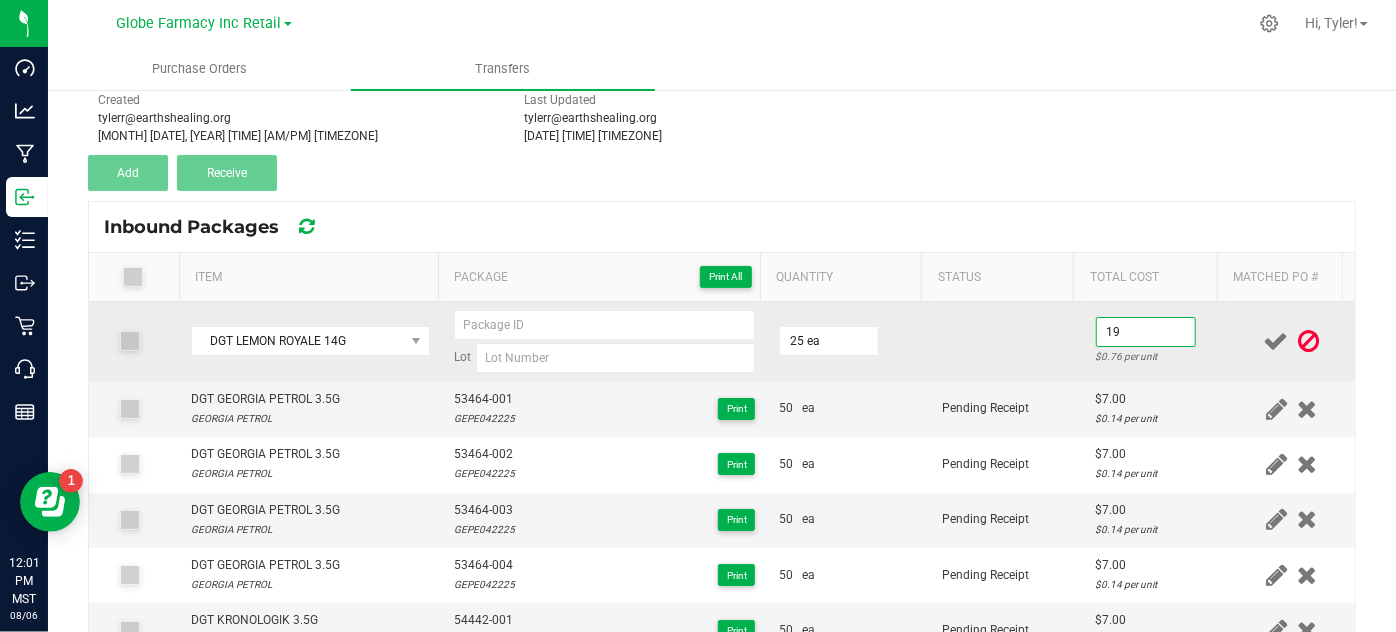 type on "$19.00" 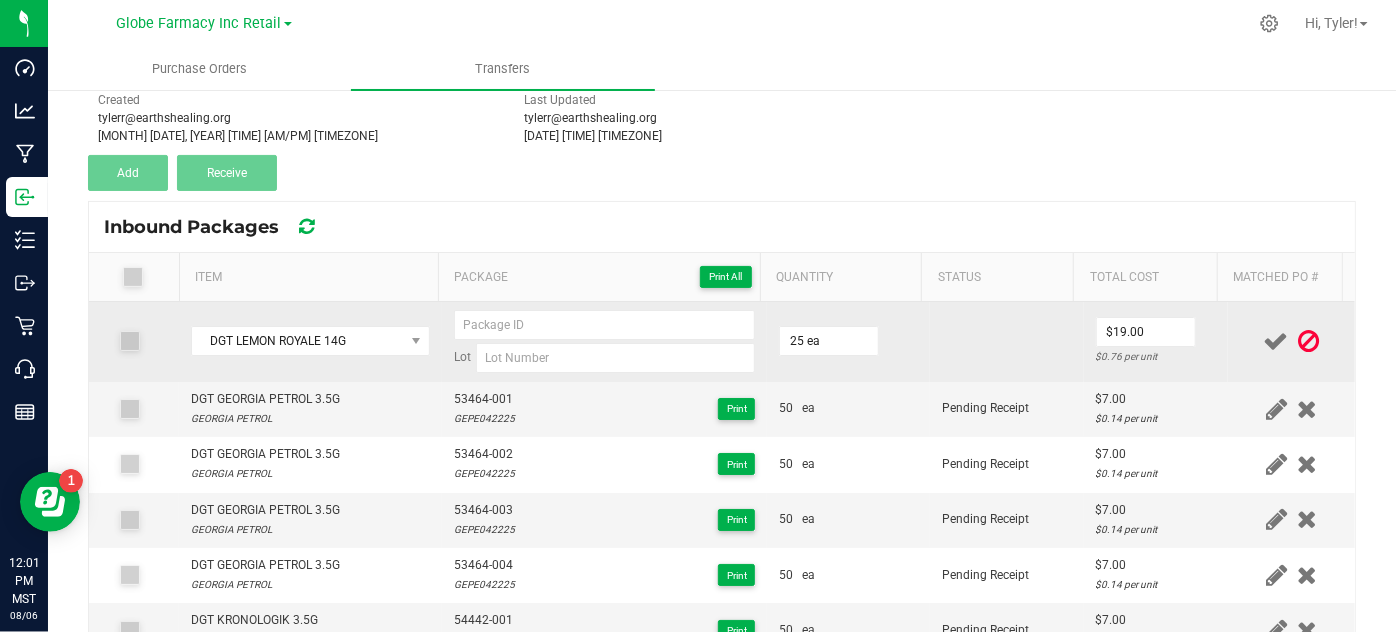click at bounding box center (1007, 342) 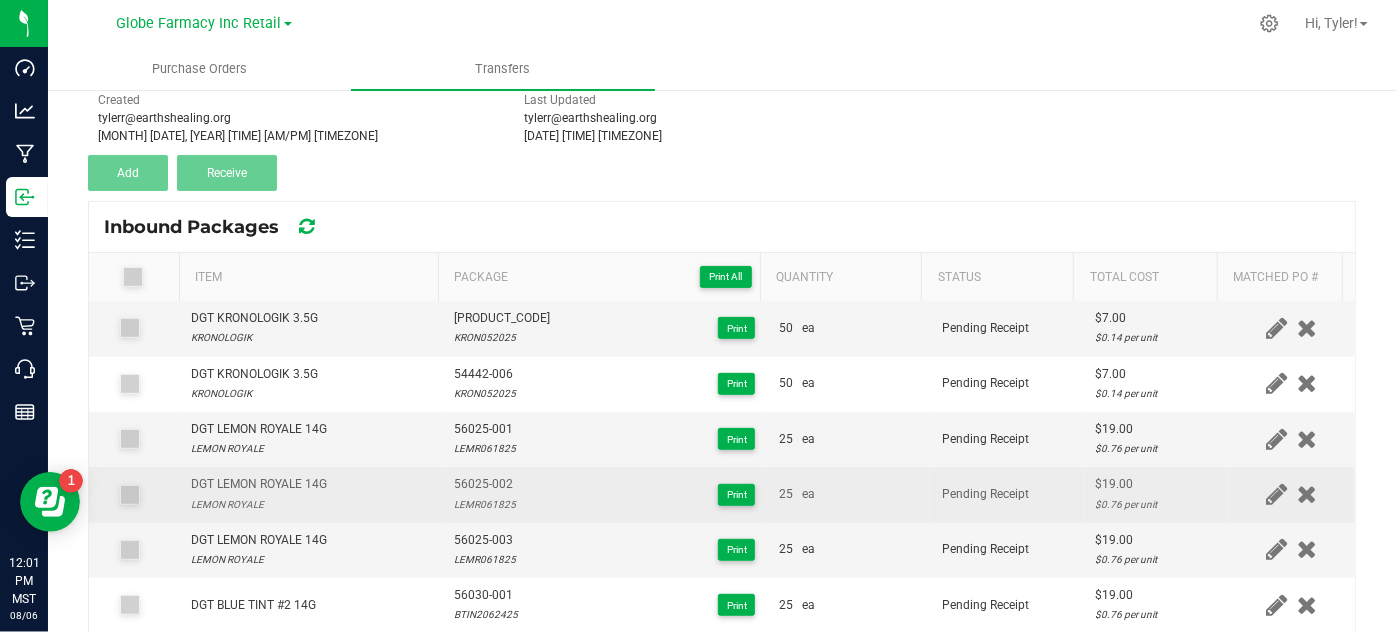 scroll, scrollTop: 545, scrollLeft: 0, axis: vertical 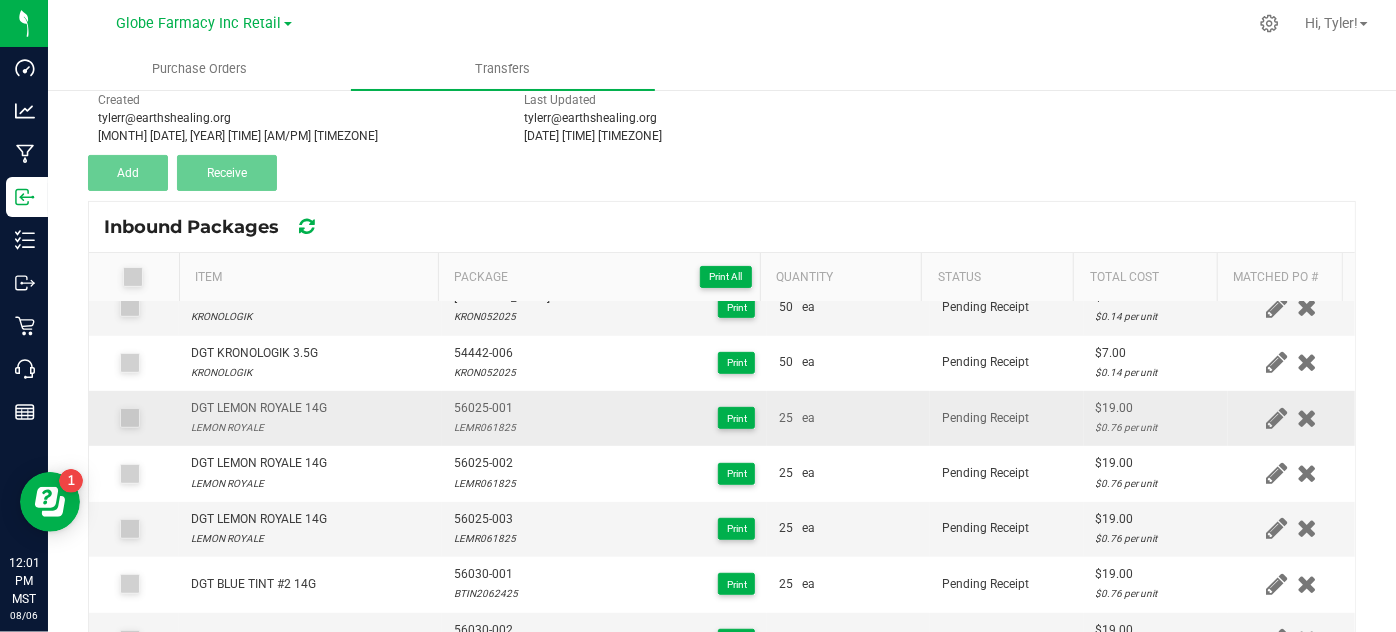 click on "LEMR061825" at bounding box center [485, 427] 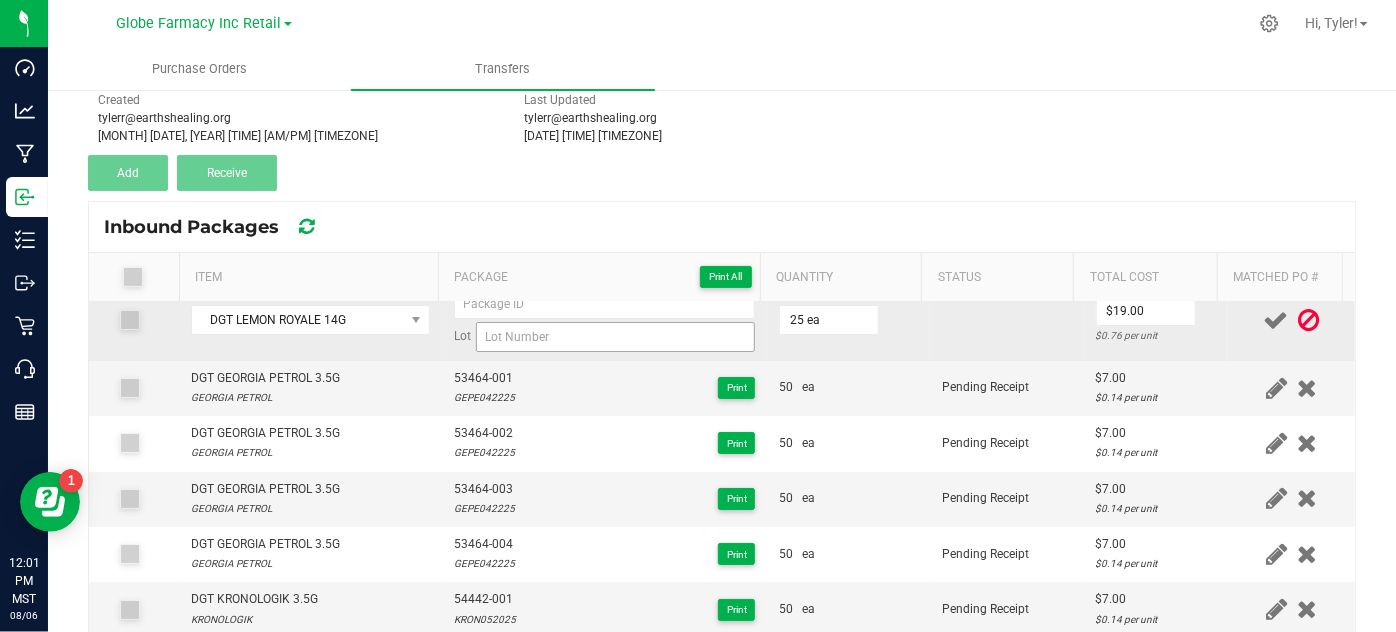 scroll, scrollTop: 0, scrollLeft: 0, axis: both 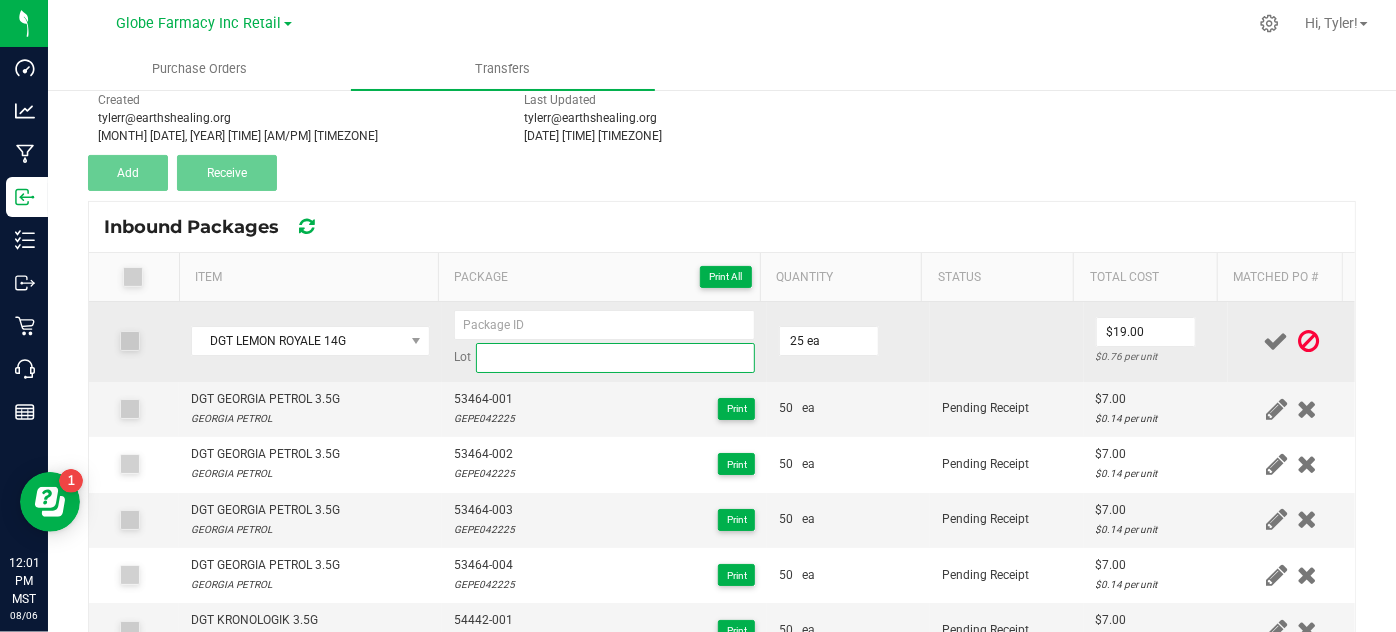 click at bounding box center (616, 358) 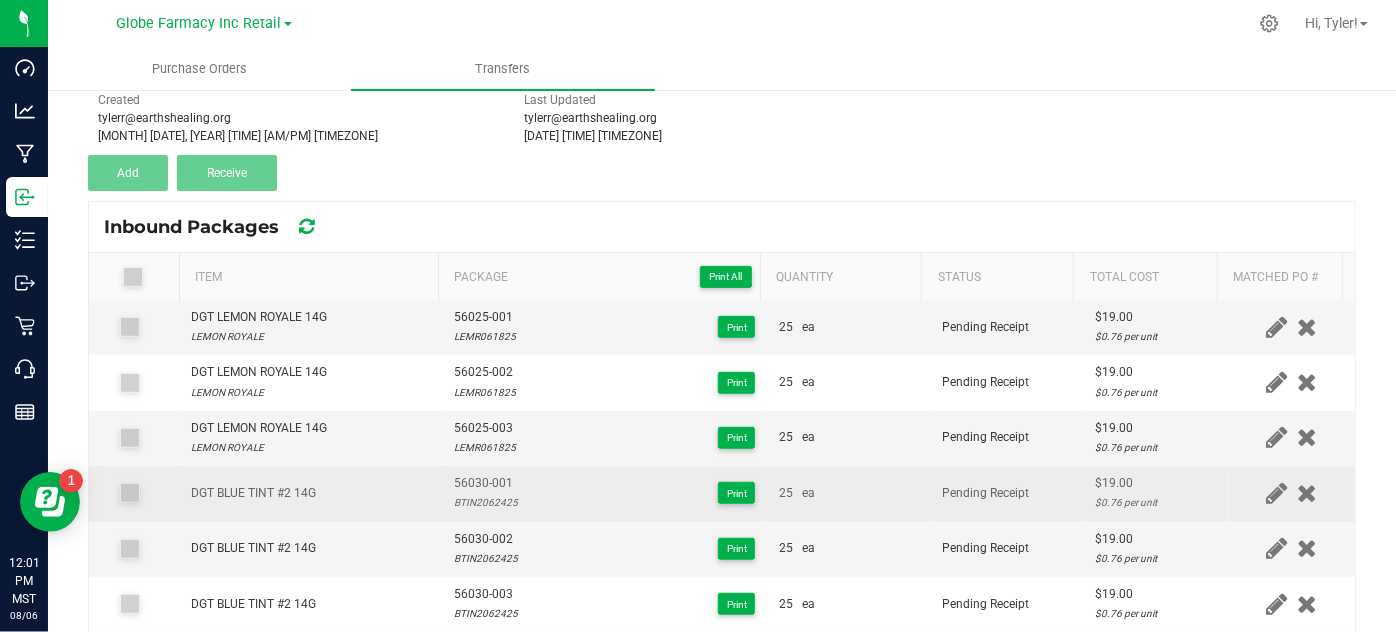 scroll, scrollTop: 727, scrollLeft: 0, axis: vertical 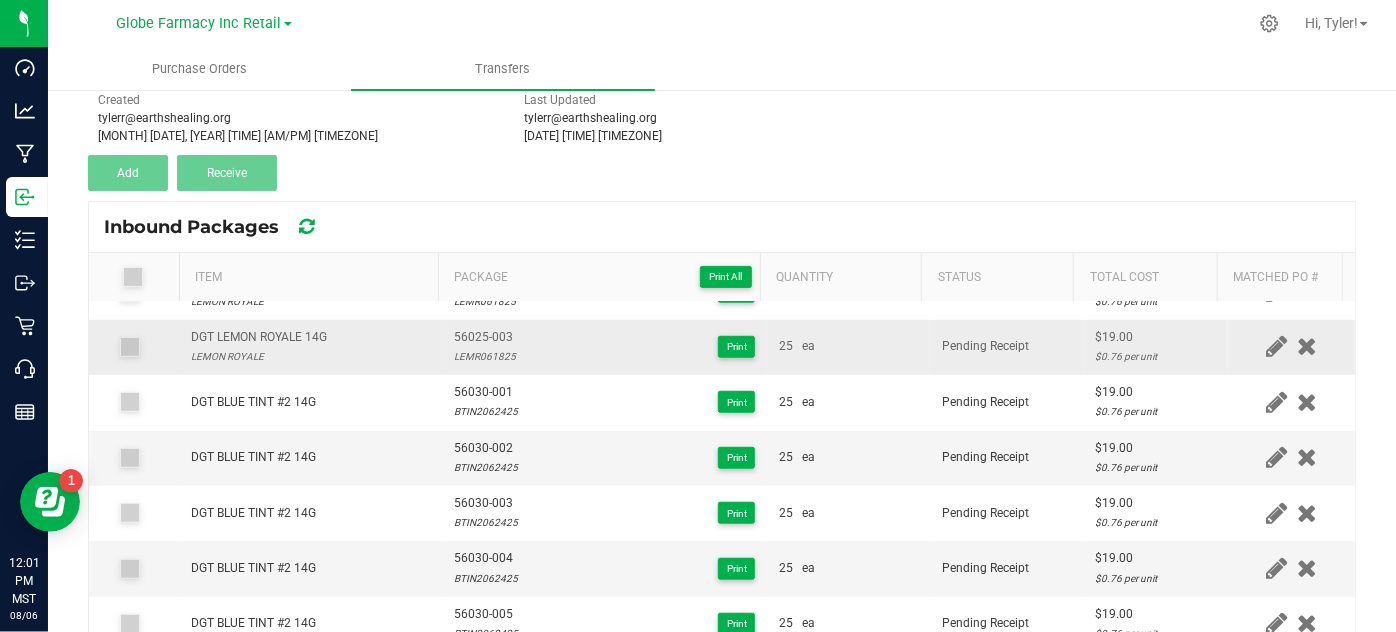 type on "LEMR061825" 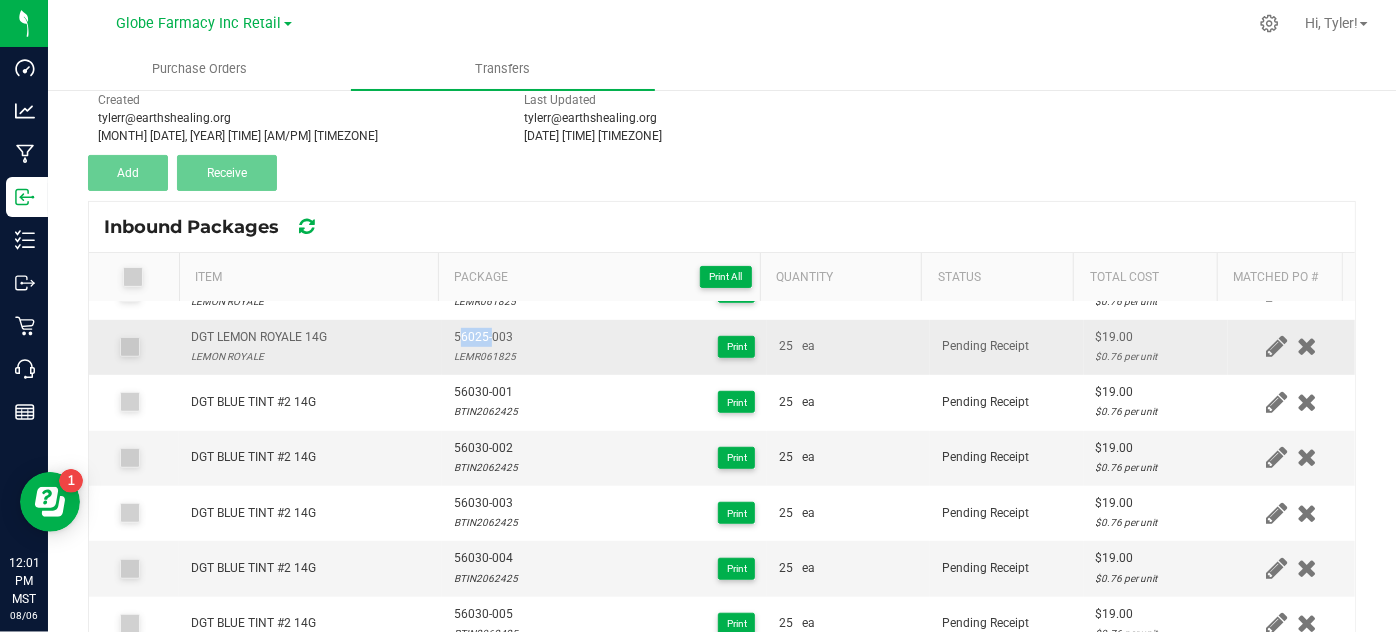 click on "56025-003" at bounding box center (485, 337) 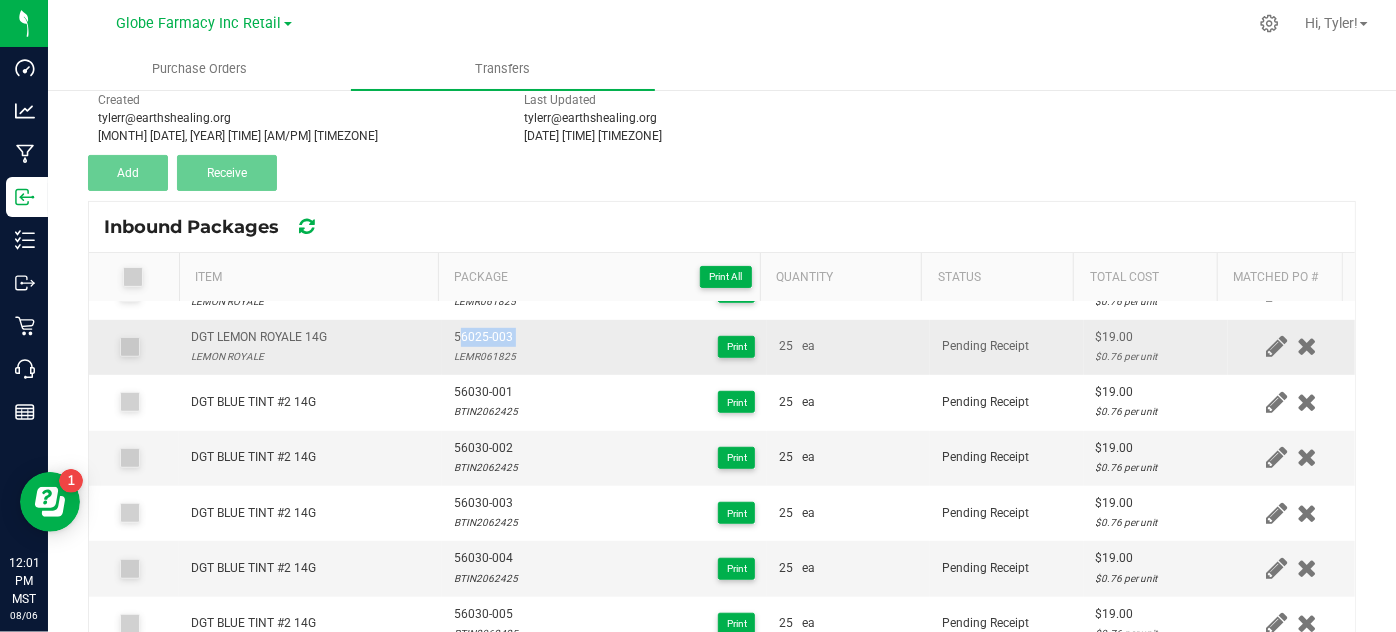 click on "56025-003" at bounding box center [485, 337] 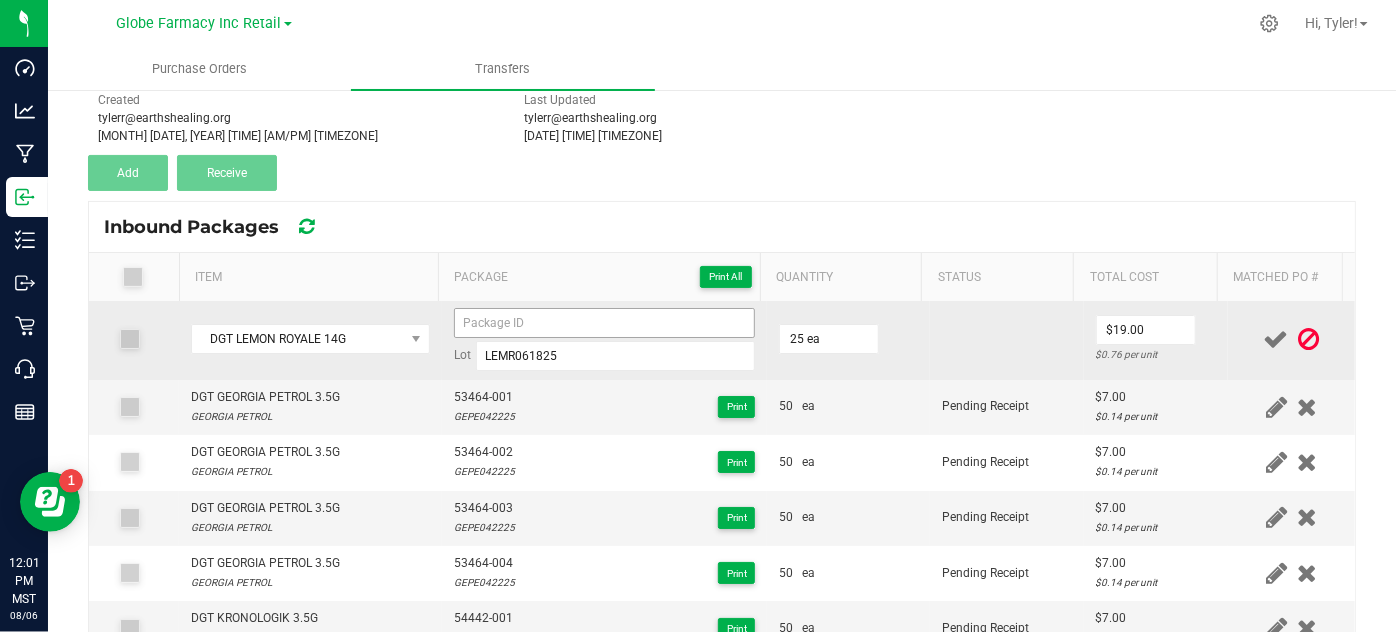 scroll, scrollTop: 0, scrollLeft: 0, axis: both 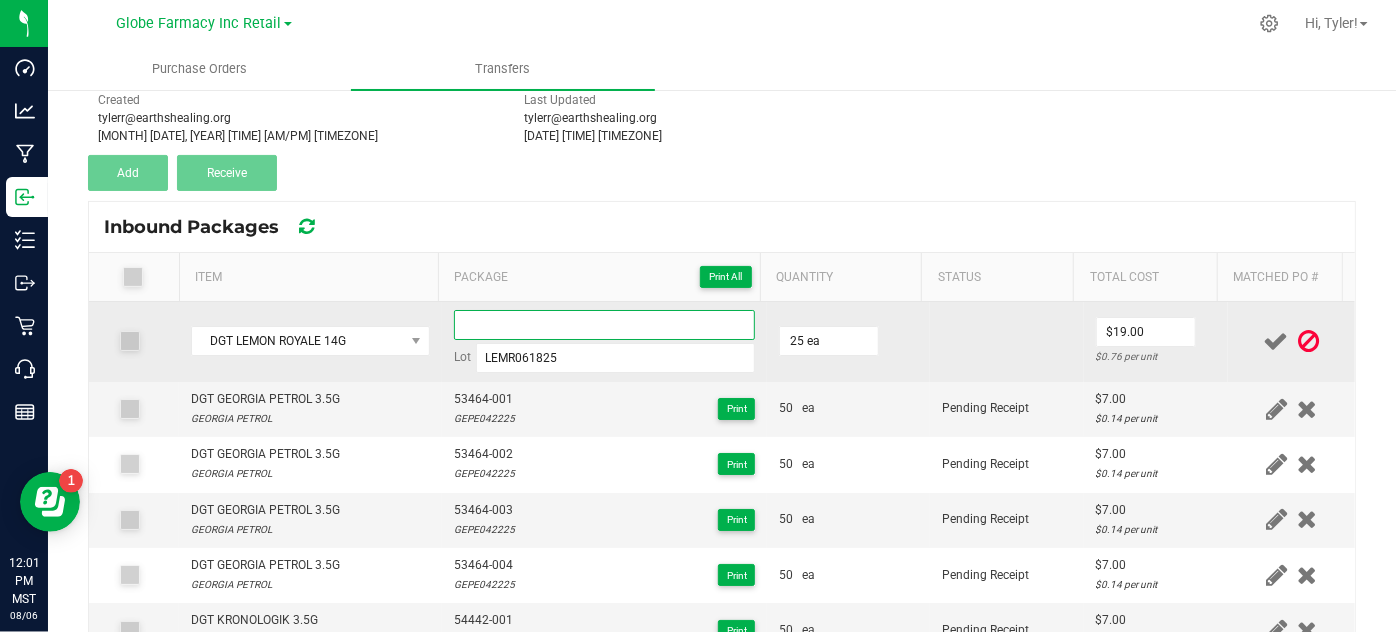 click at bounding box center [605, 325] 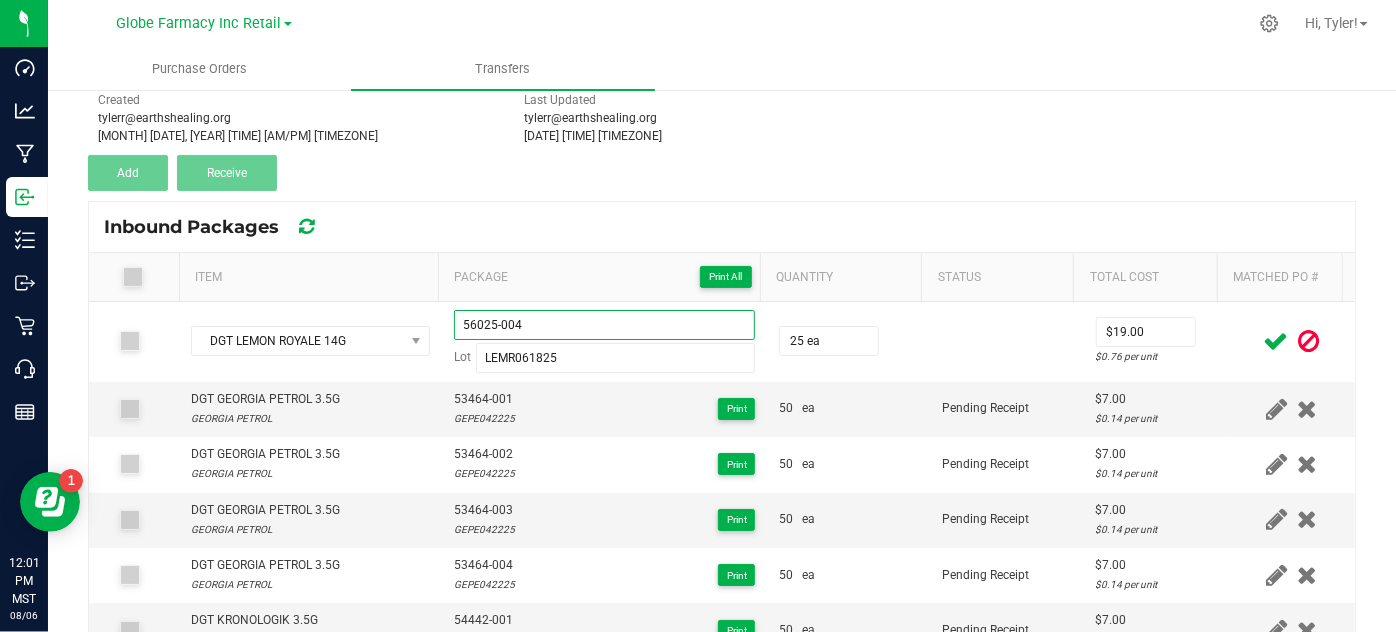 type on "56025-004" 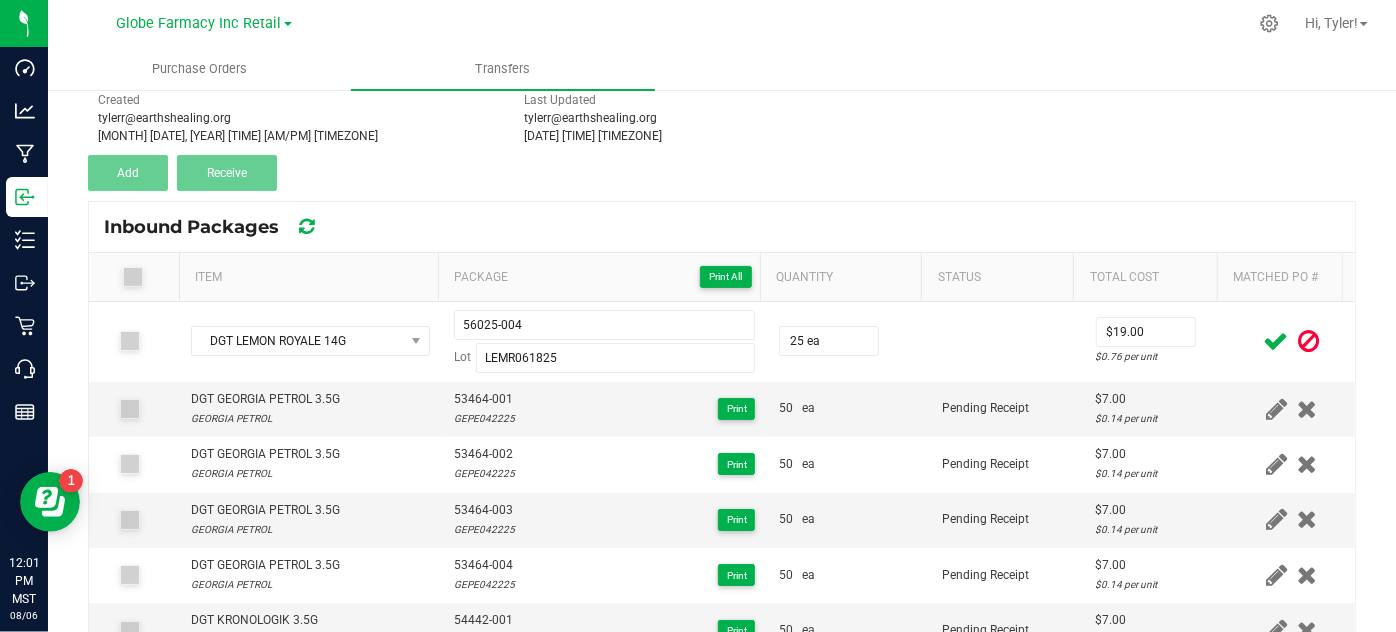 click at bounding box center [1276, 341] 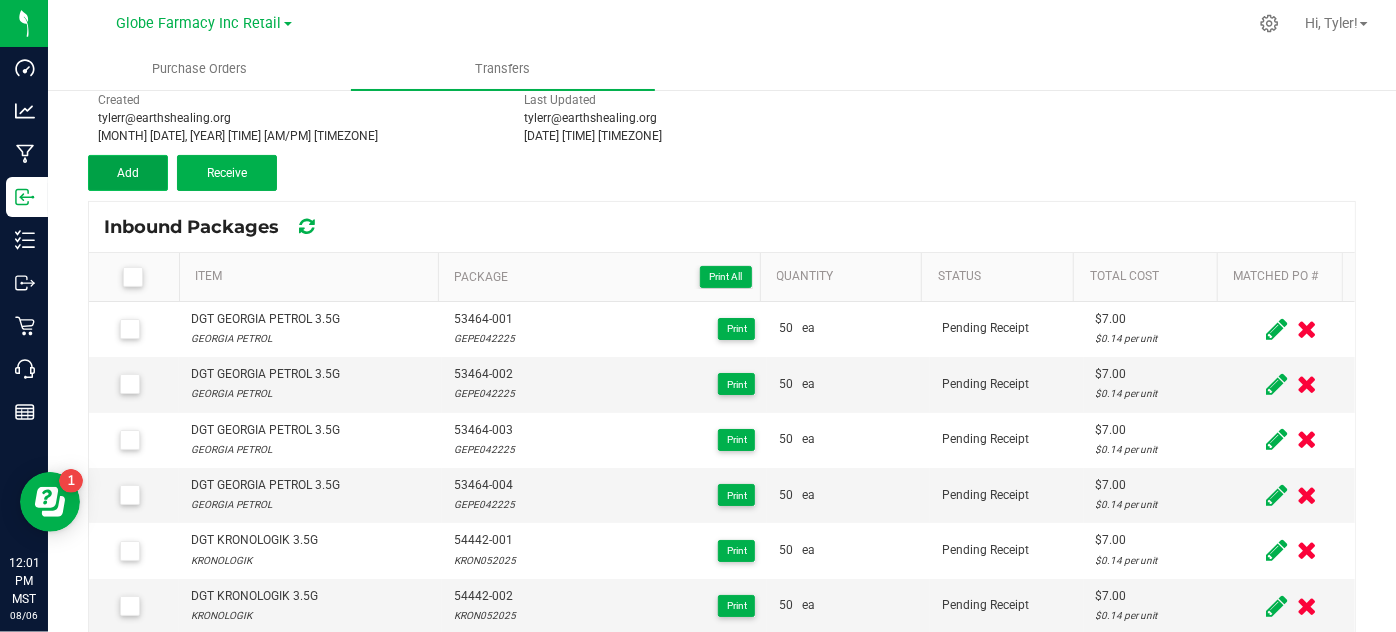 click on "Add" at bounding box center (128, 173) 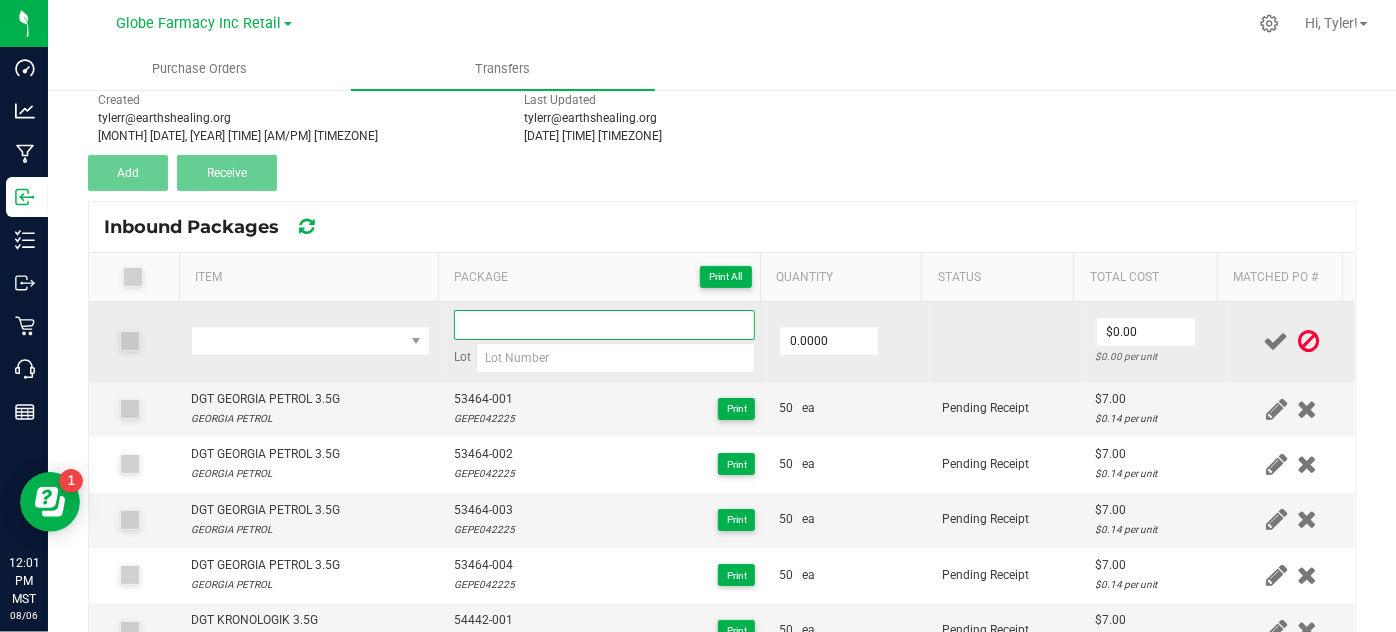 click at bounding box center [605, 325] 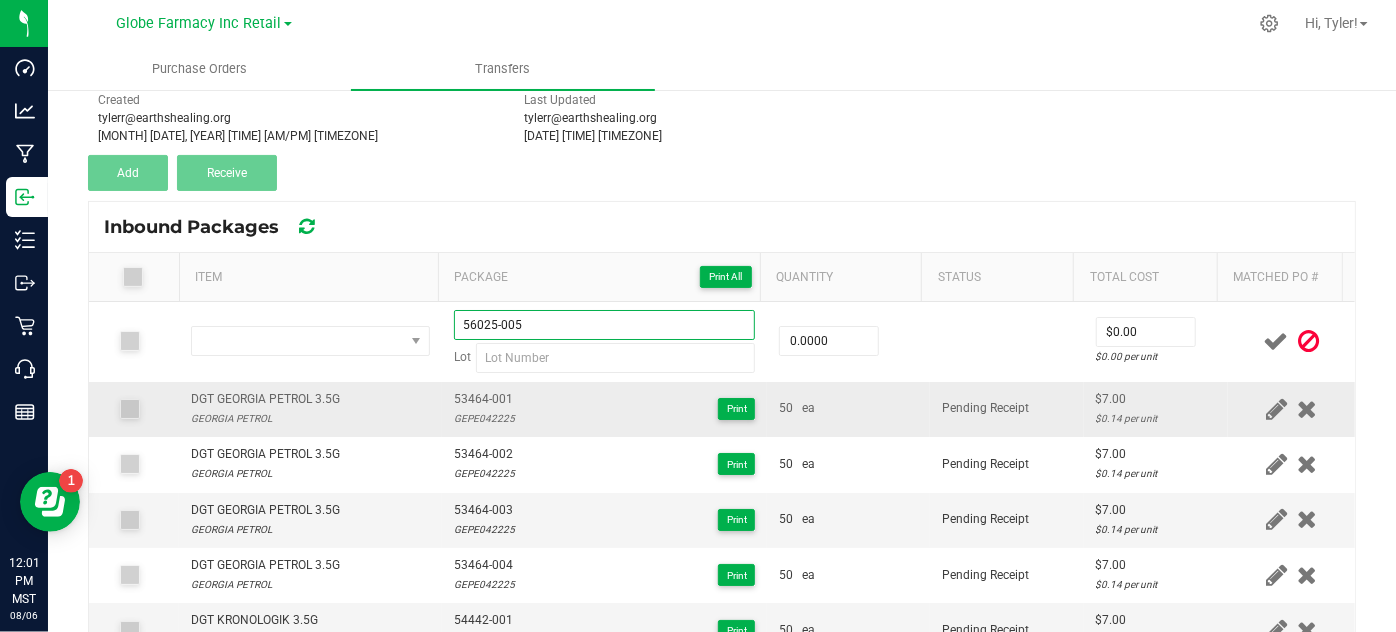 type on "56025-005" 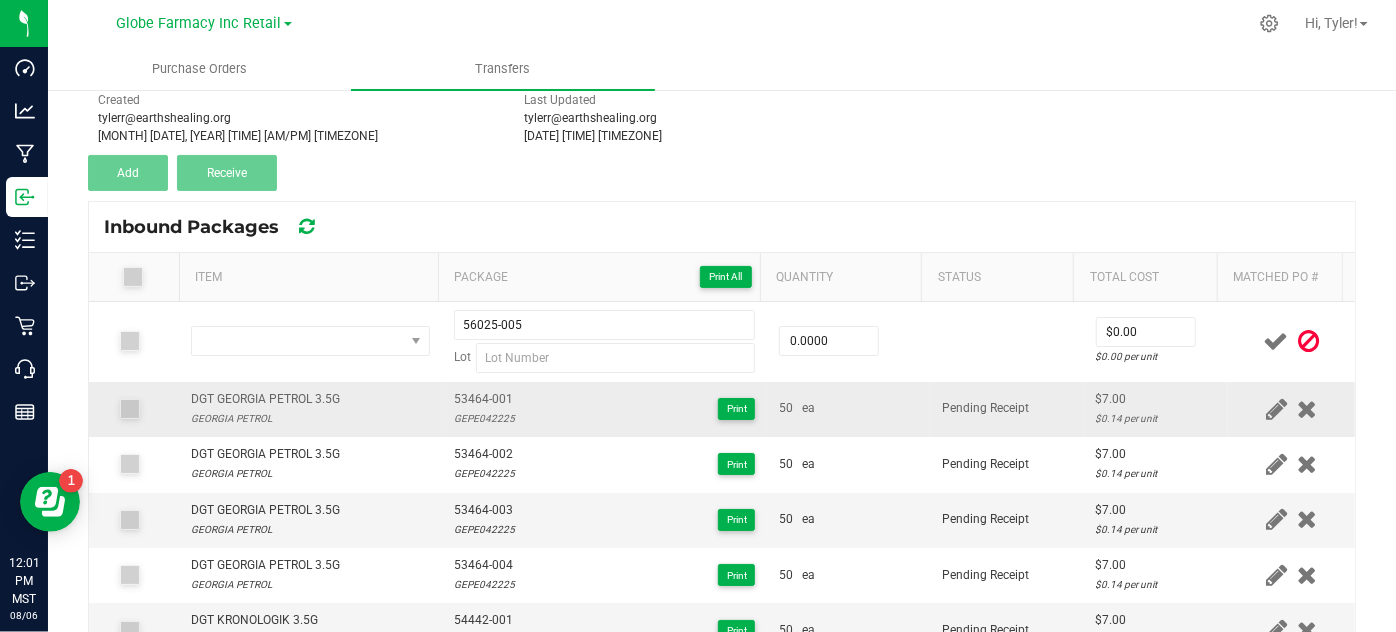 click on "53464-001   GEPE042225   Print" at bounding box center (605, 409) 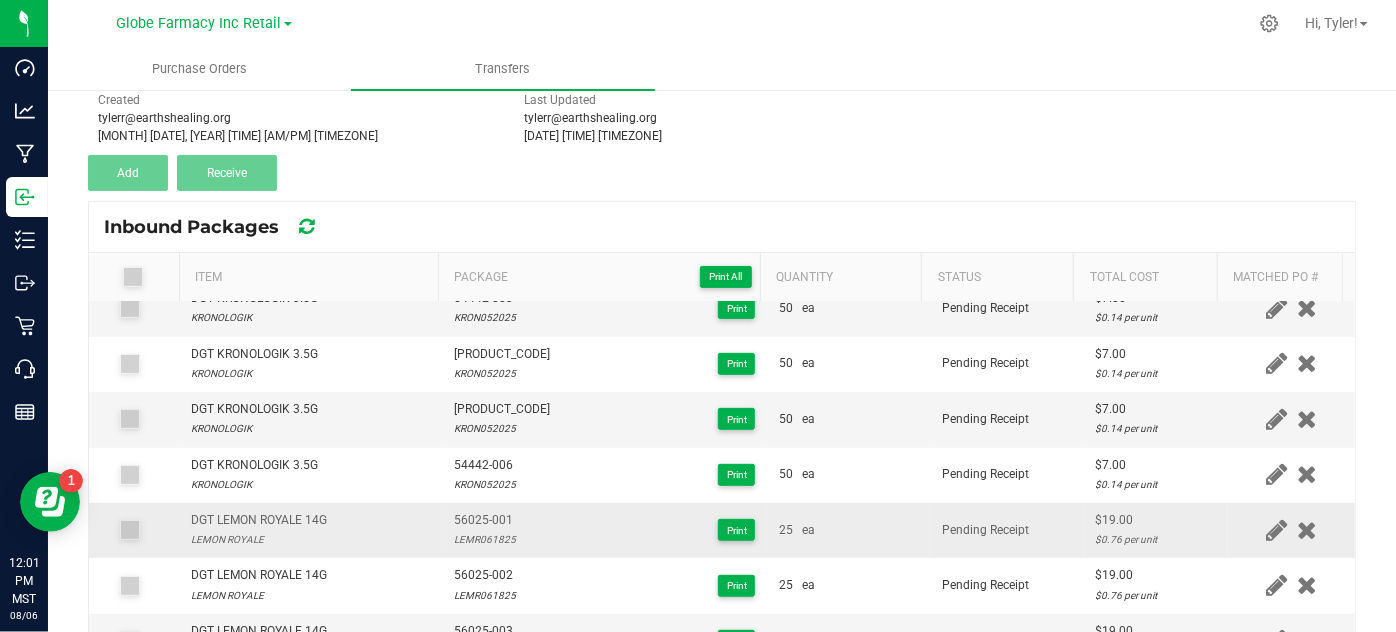 scroll, scrollTop: 454, scrollLeft: 0, axis: vertical 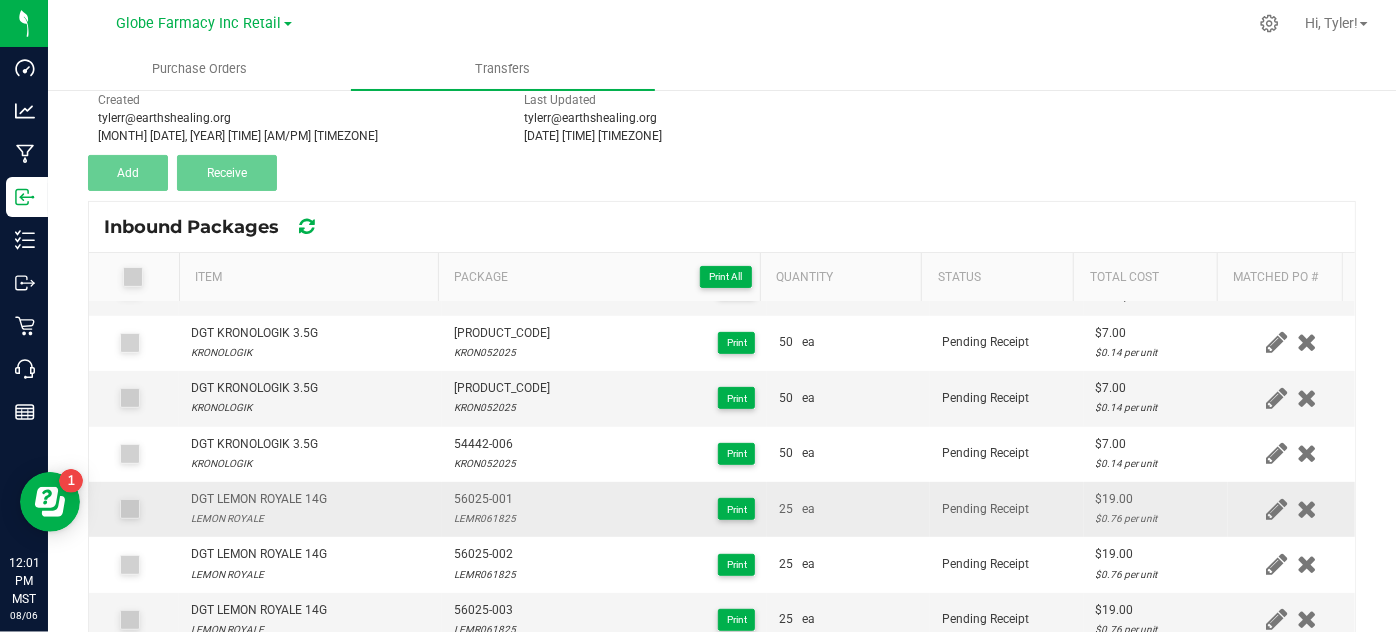 click on "LEMR061825" at bounding box center (485, 518) 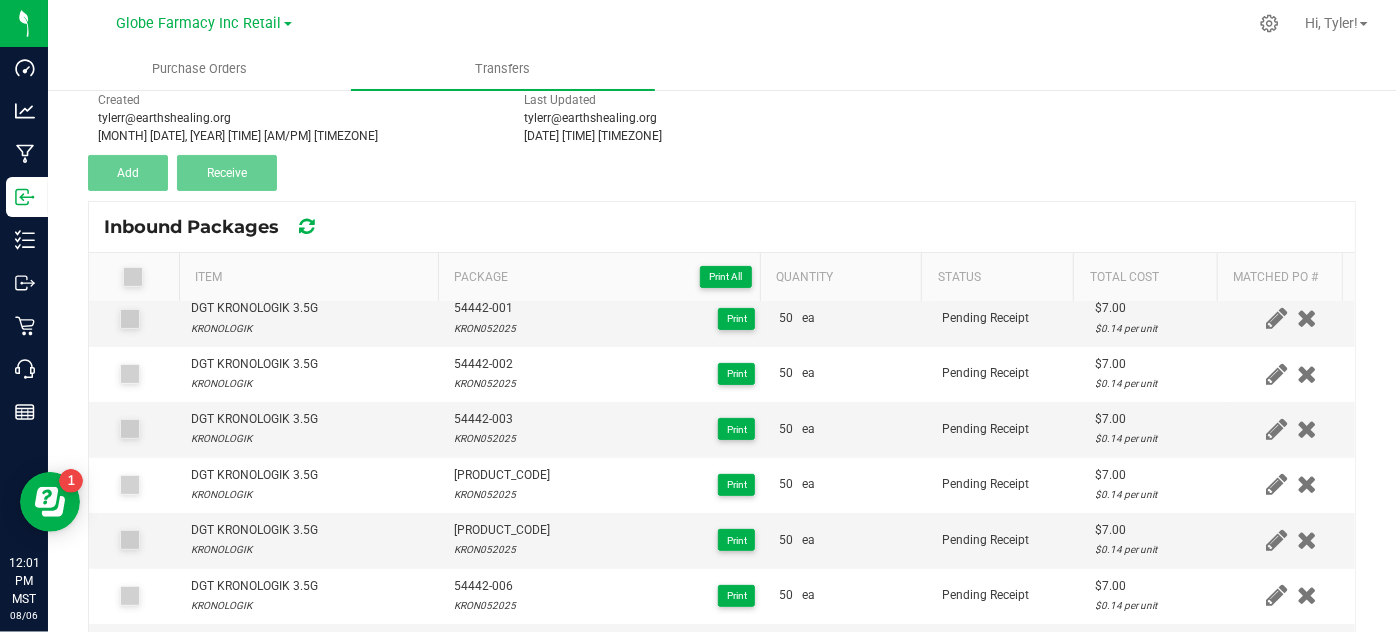 scroll, scrollTop: 0, scrollLeft: 0, axis: both 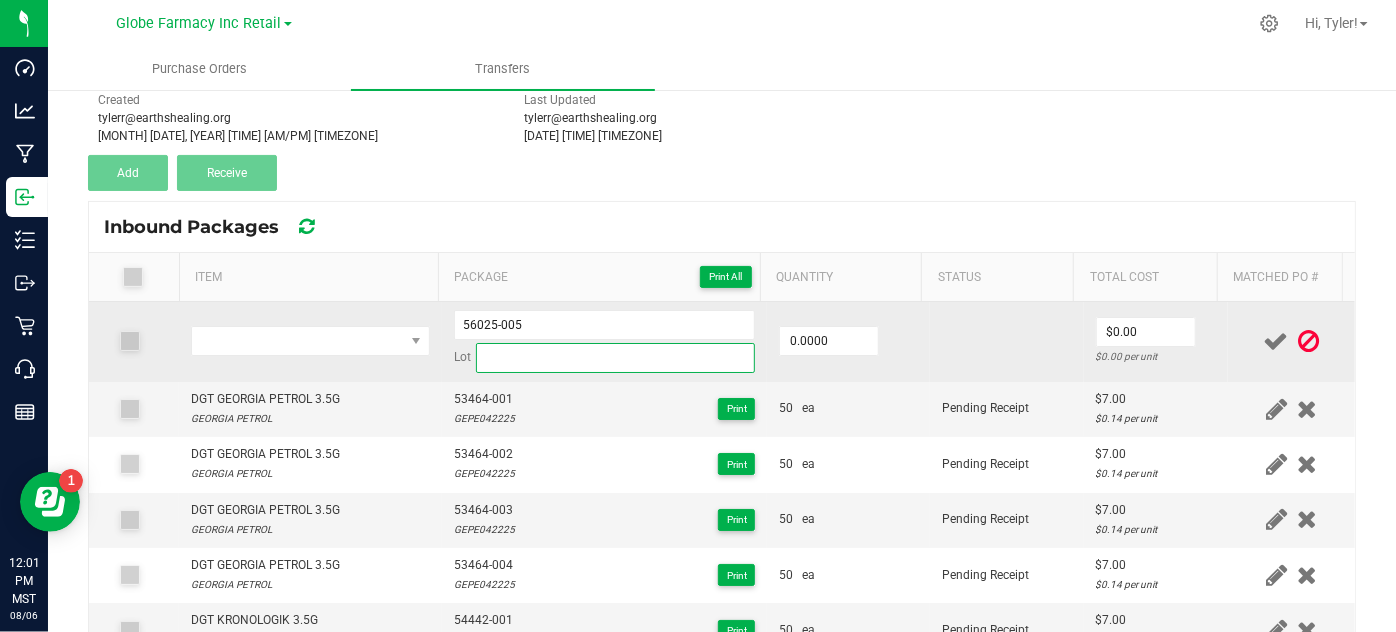 click at bounding box center [616, 358] 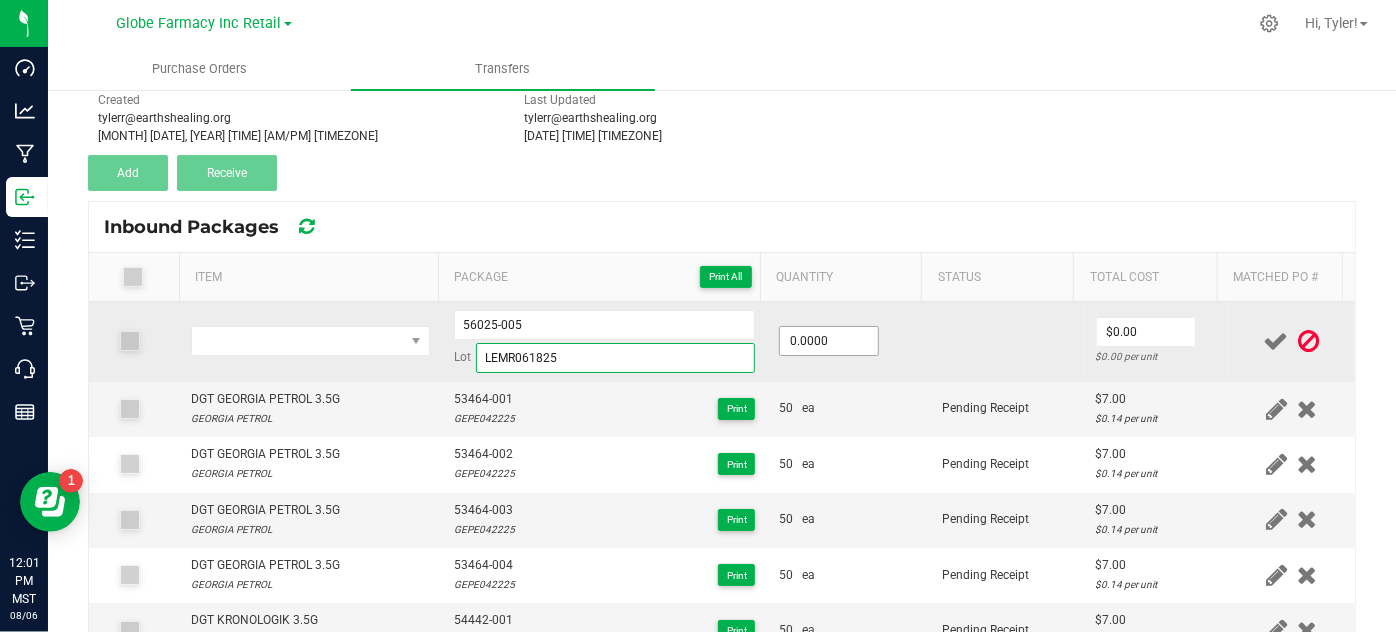 type on "LEMR061825" 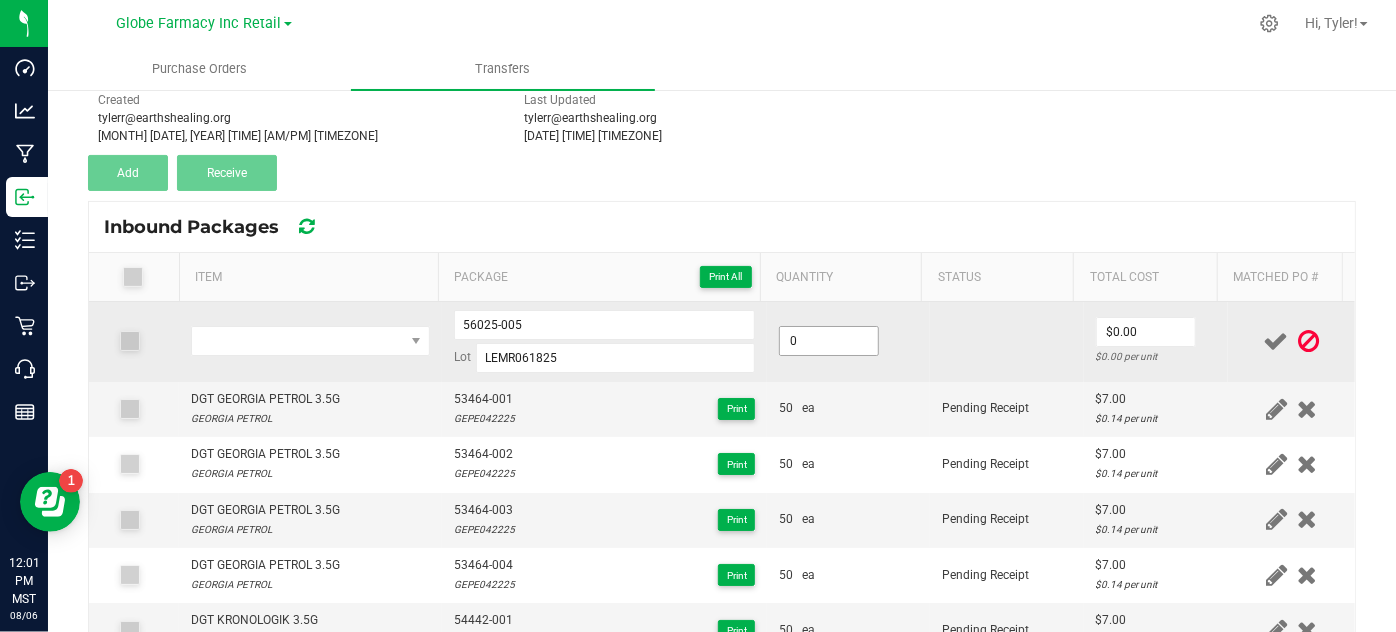 click on "0" at bounding box center [829, 341] 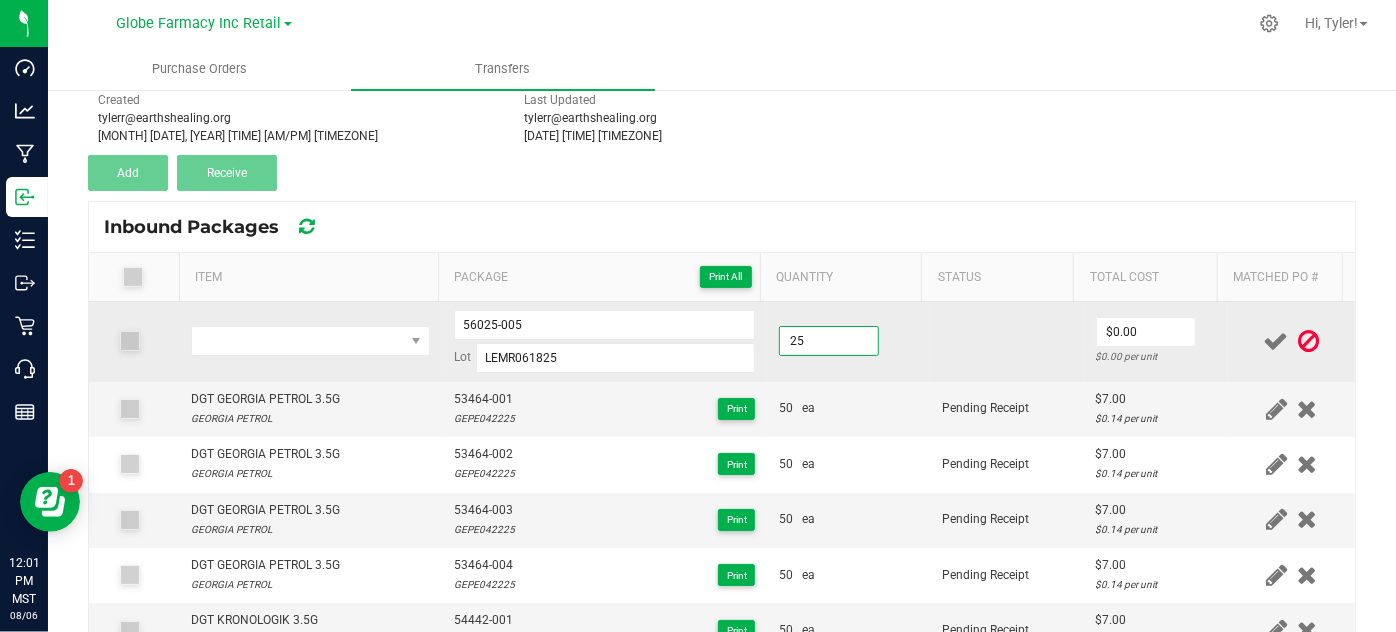 type on "25.0000" 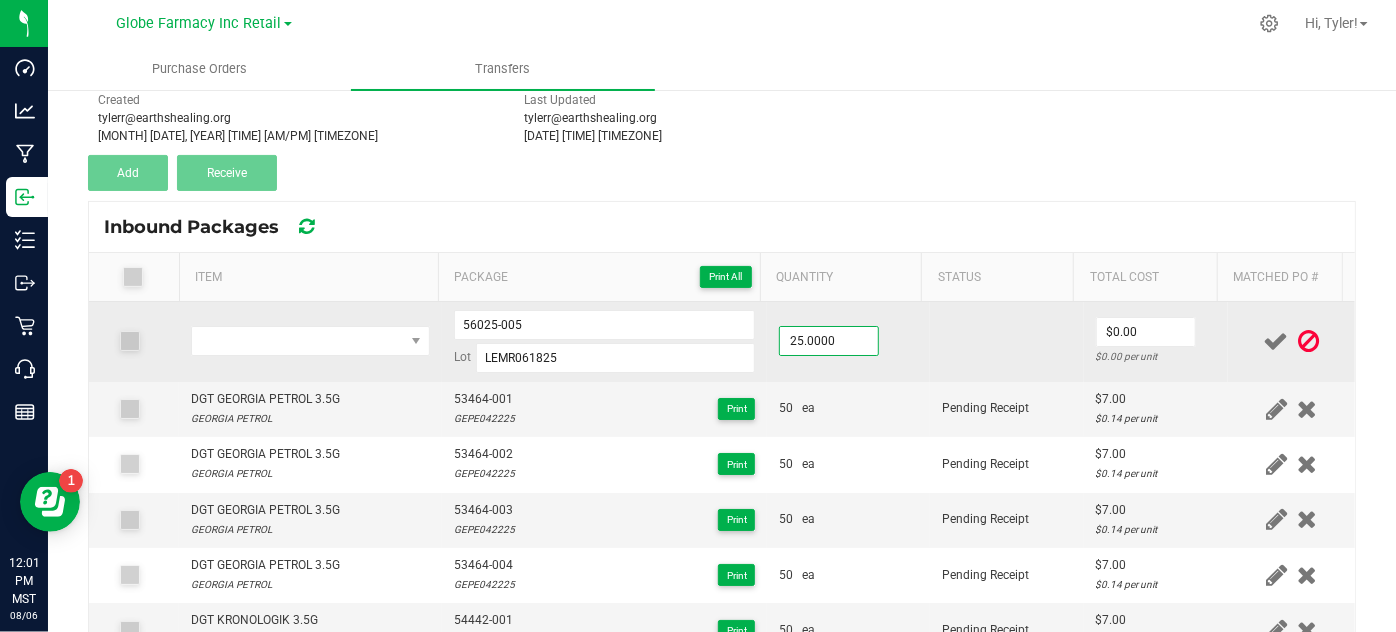 click at bounding box center [1007, 342] 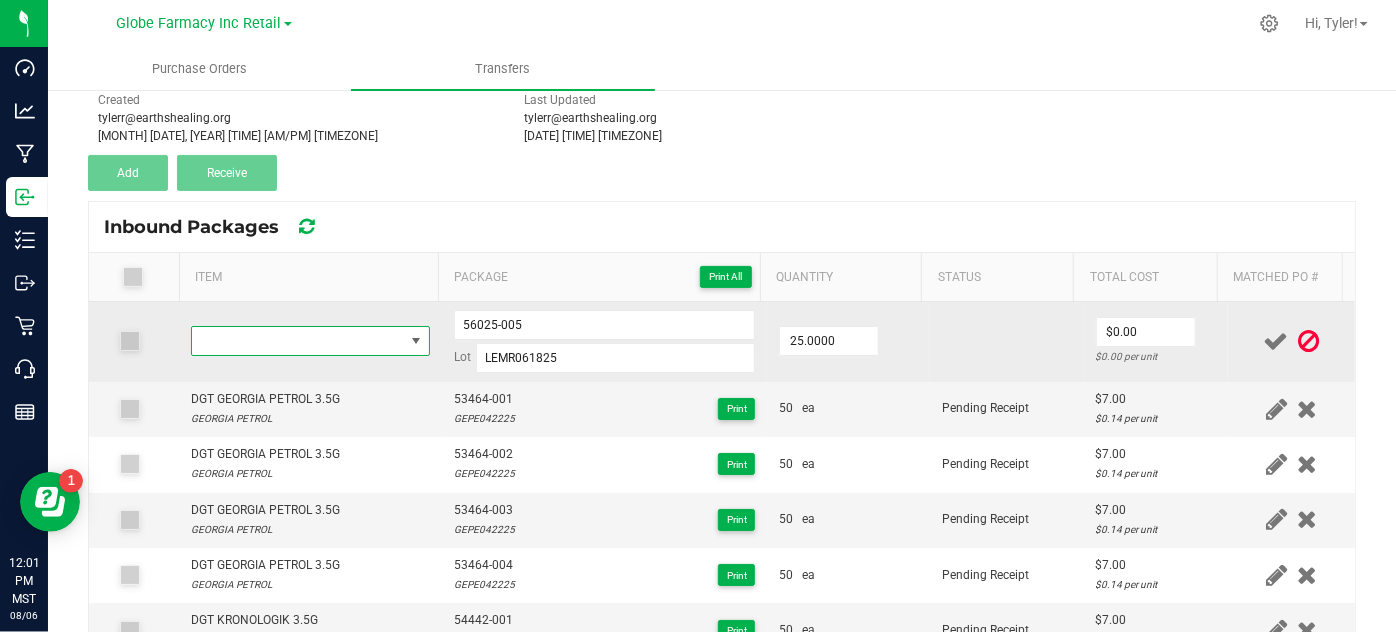 click at bounding box center (297, 341) 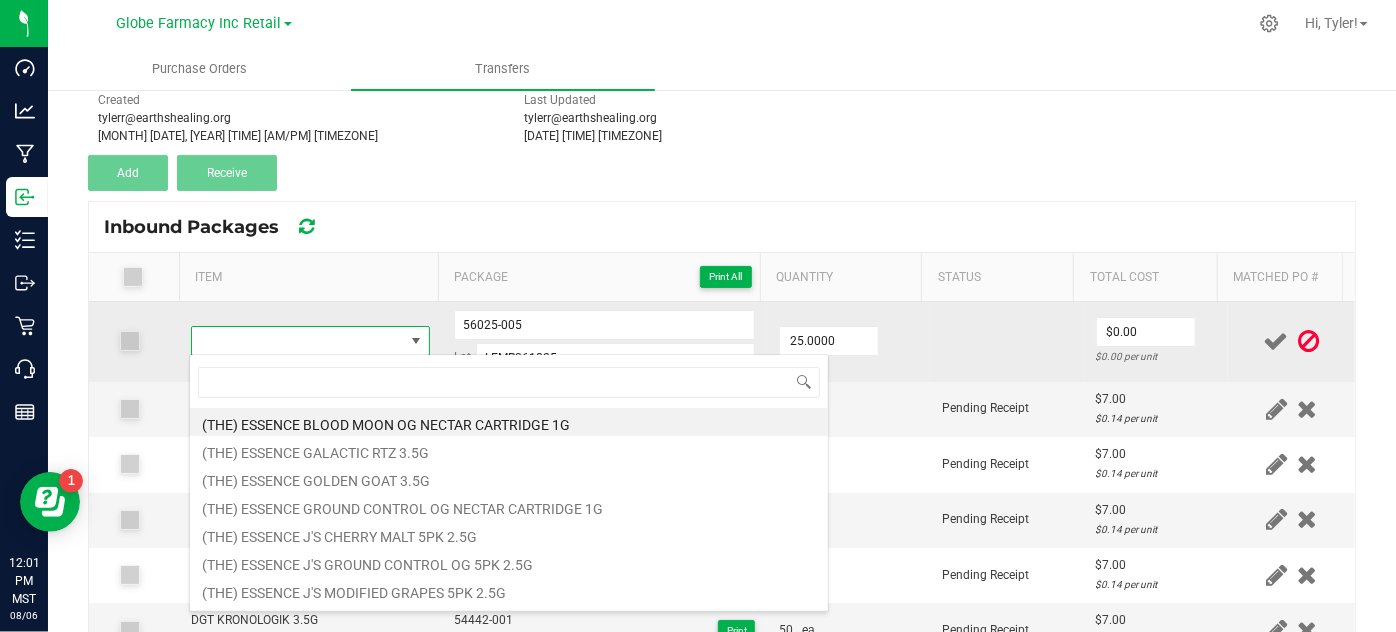 type on "DGT LEMON ROYALE 14G" 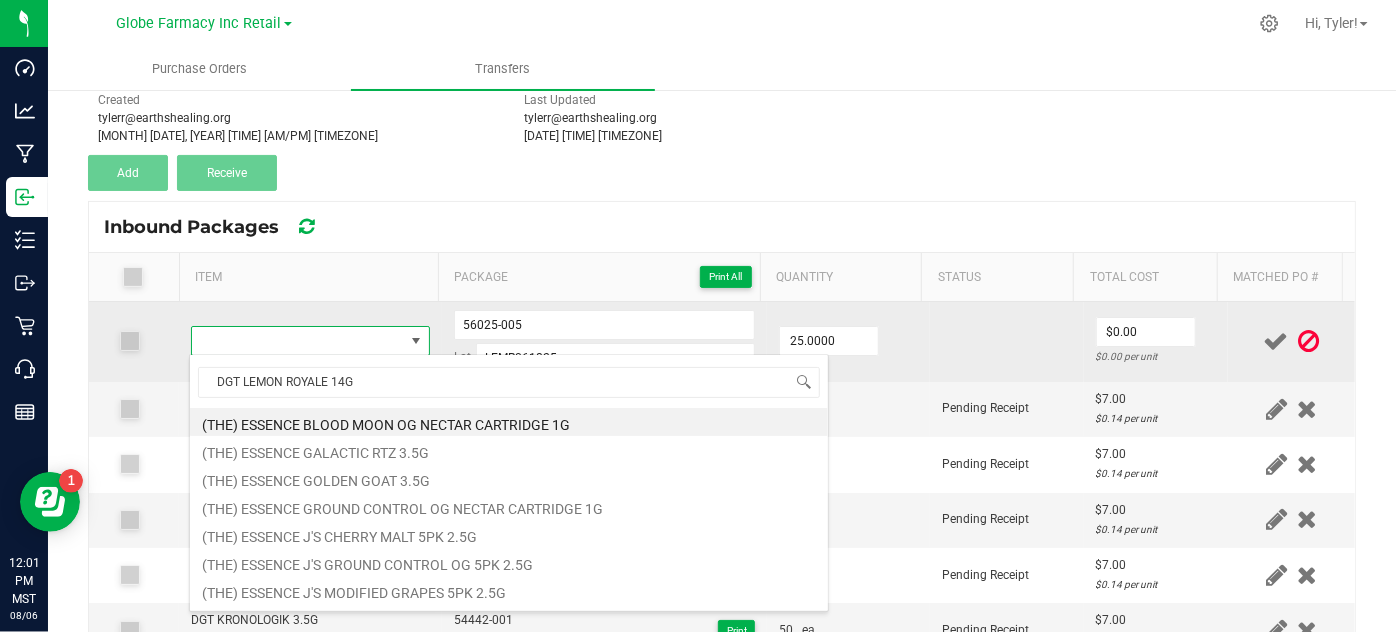 scroll, scrollTop: 99970, scrollLeft: 99767, axis: both 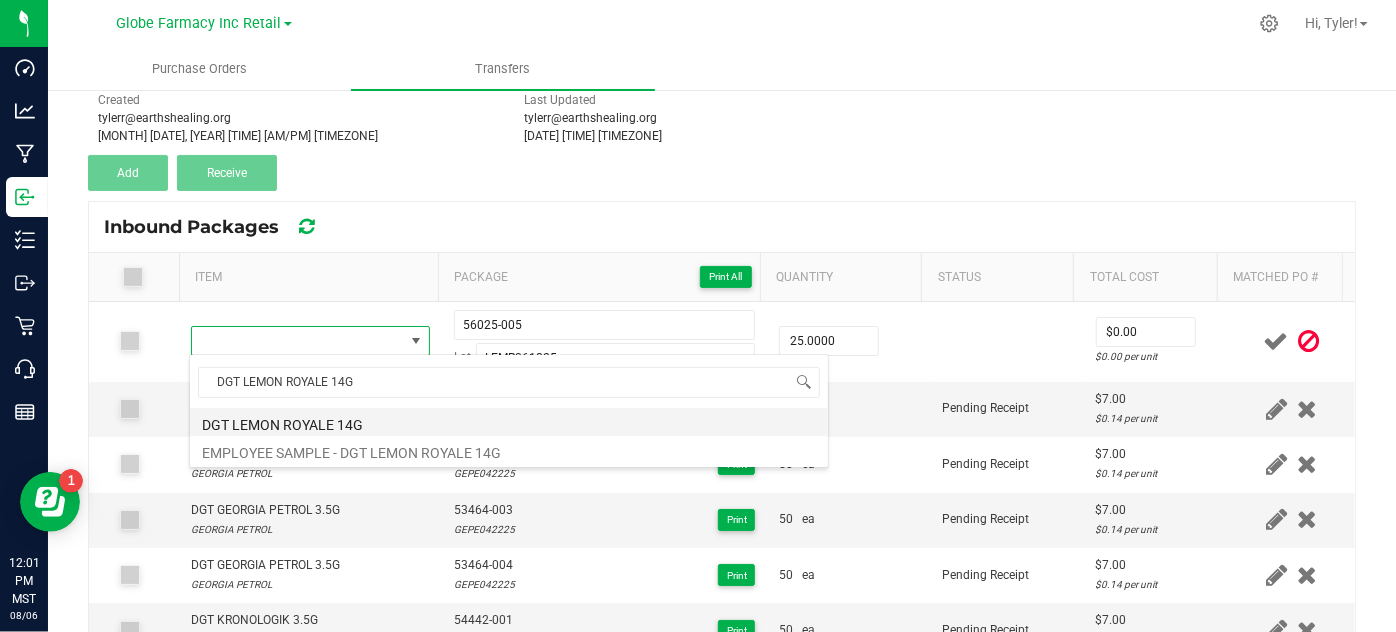 click on "DGT LEMON ROYALE 14G" at bounding box center [509, 422] 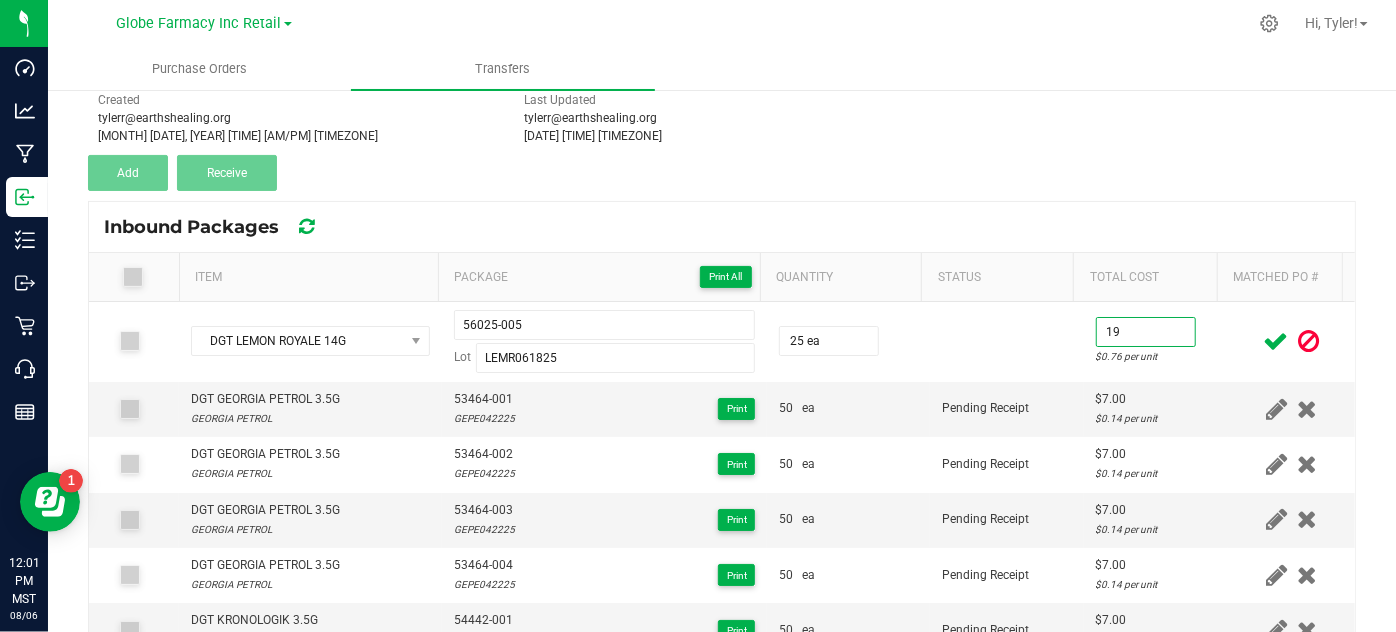 type on "$19.00" 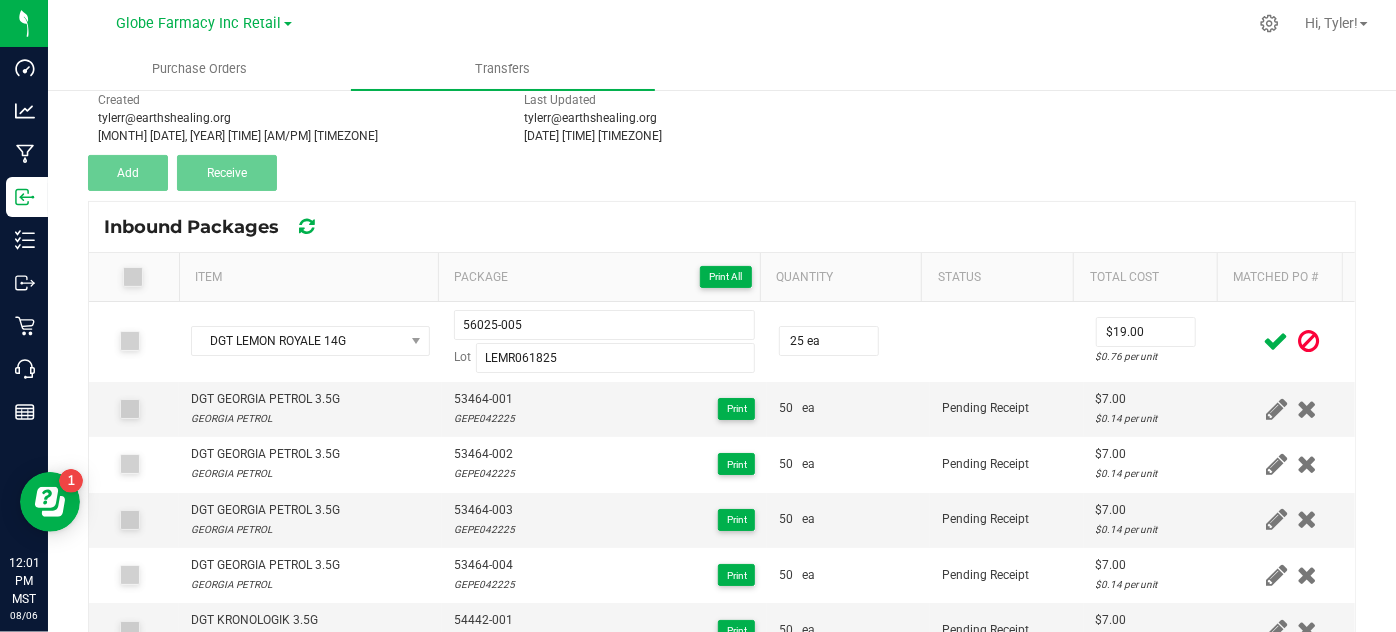 click at bounding box center (1276, 341) 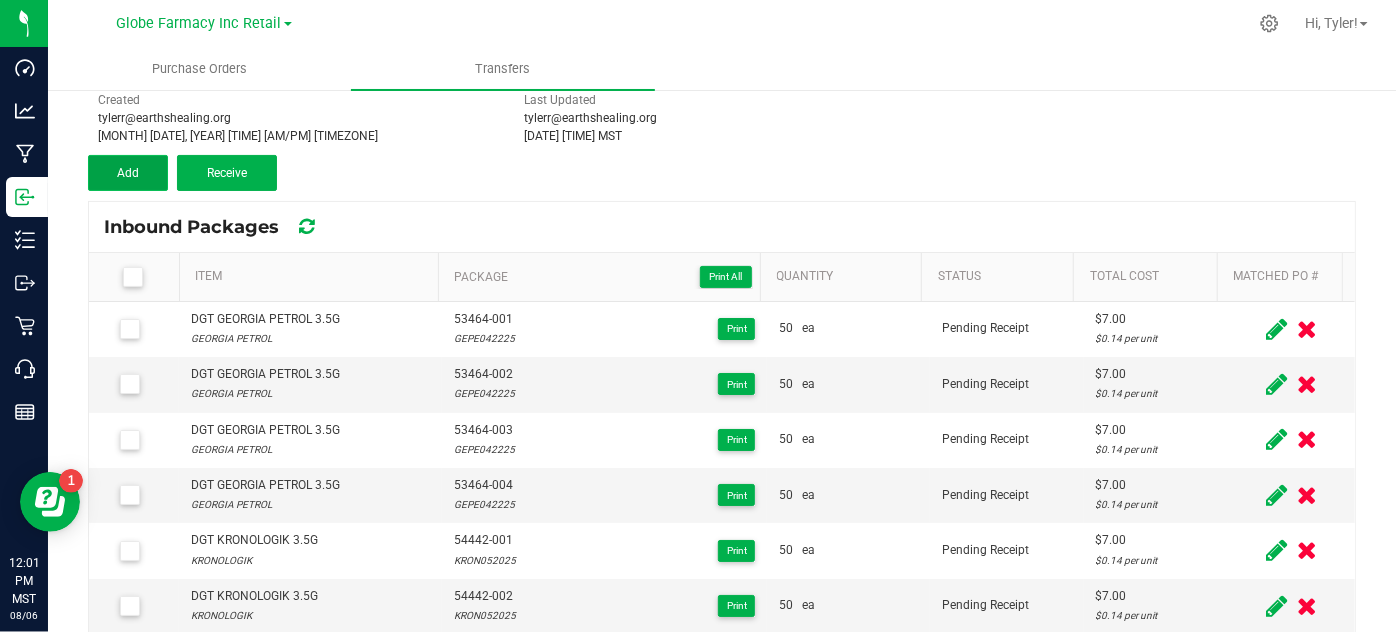 click on "Add" at bounding box center (128, 173) 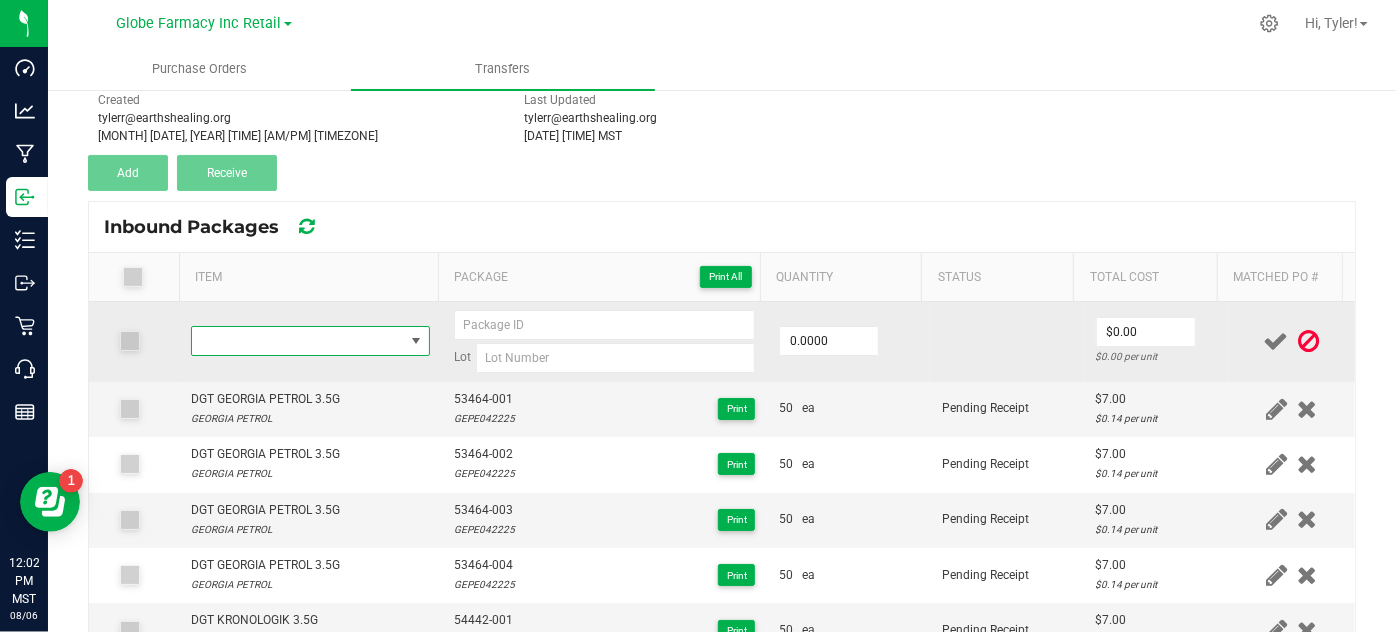 click at bounding box center [297, 341] 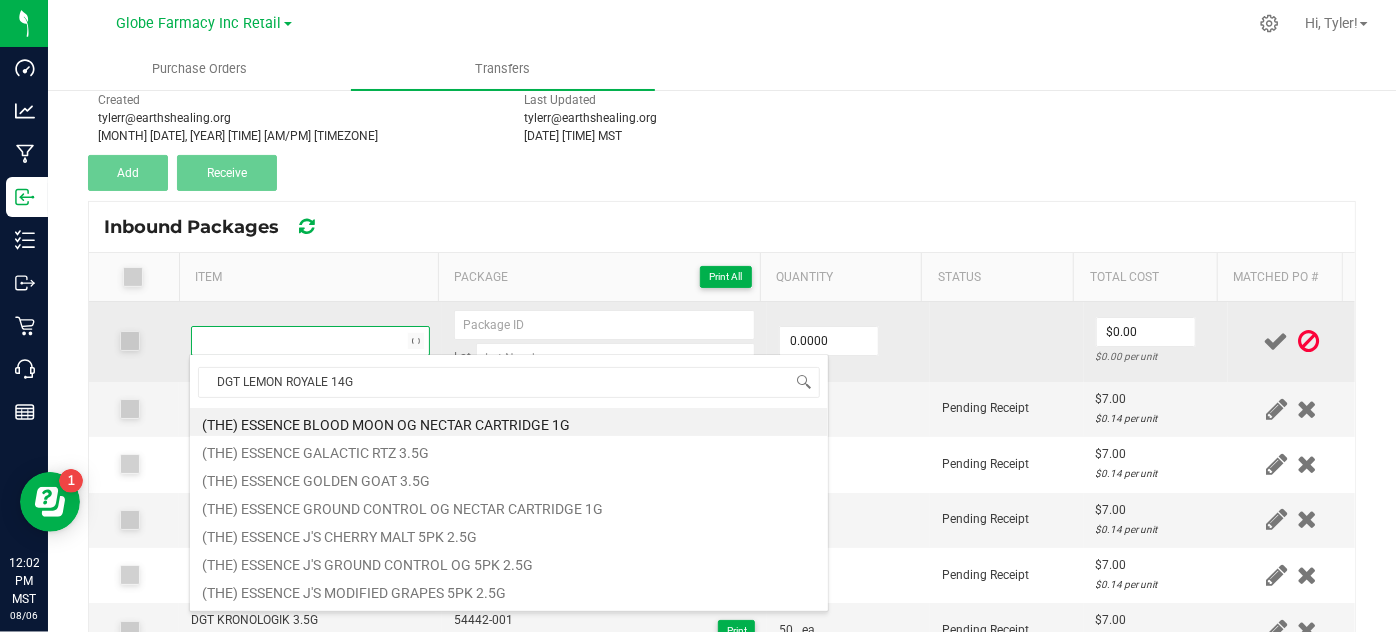 scroll, scrollTop: 99970, scrollLeft: 99767, axis: both 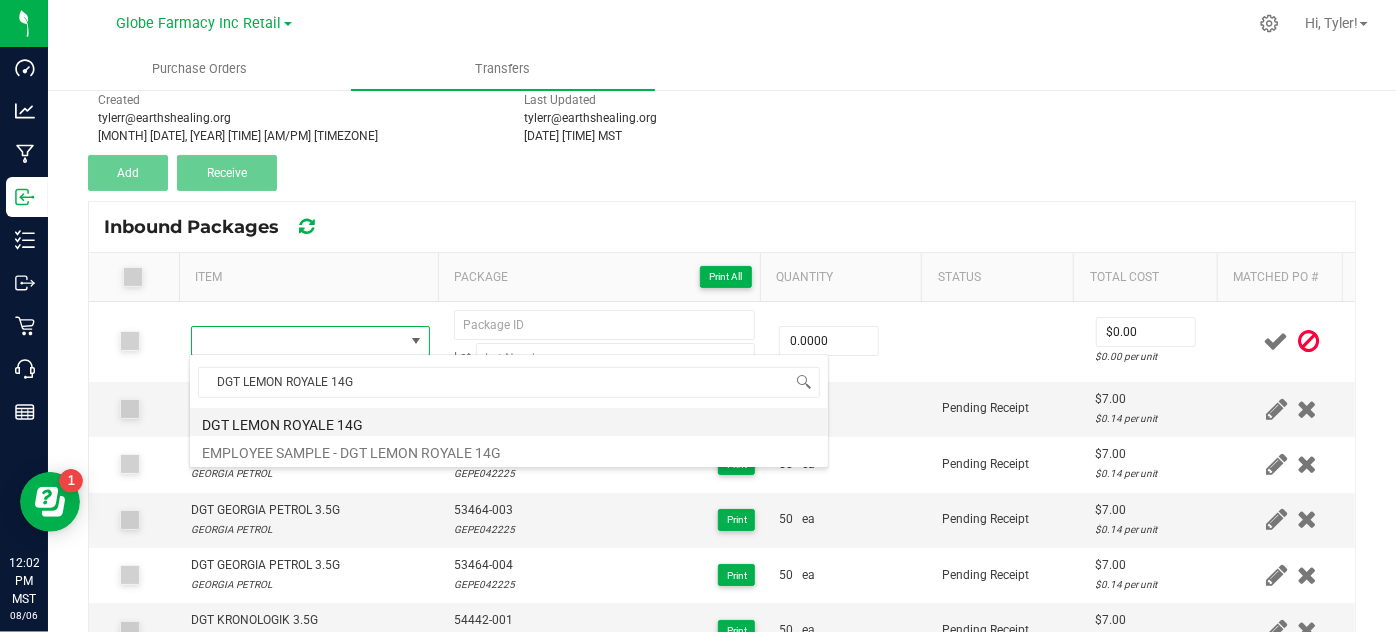click on "DGT LEMON ROYALE 14G" at bounding box center [509, 422] 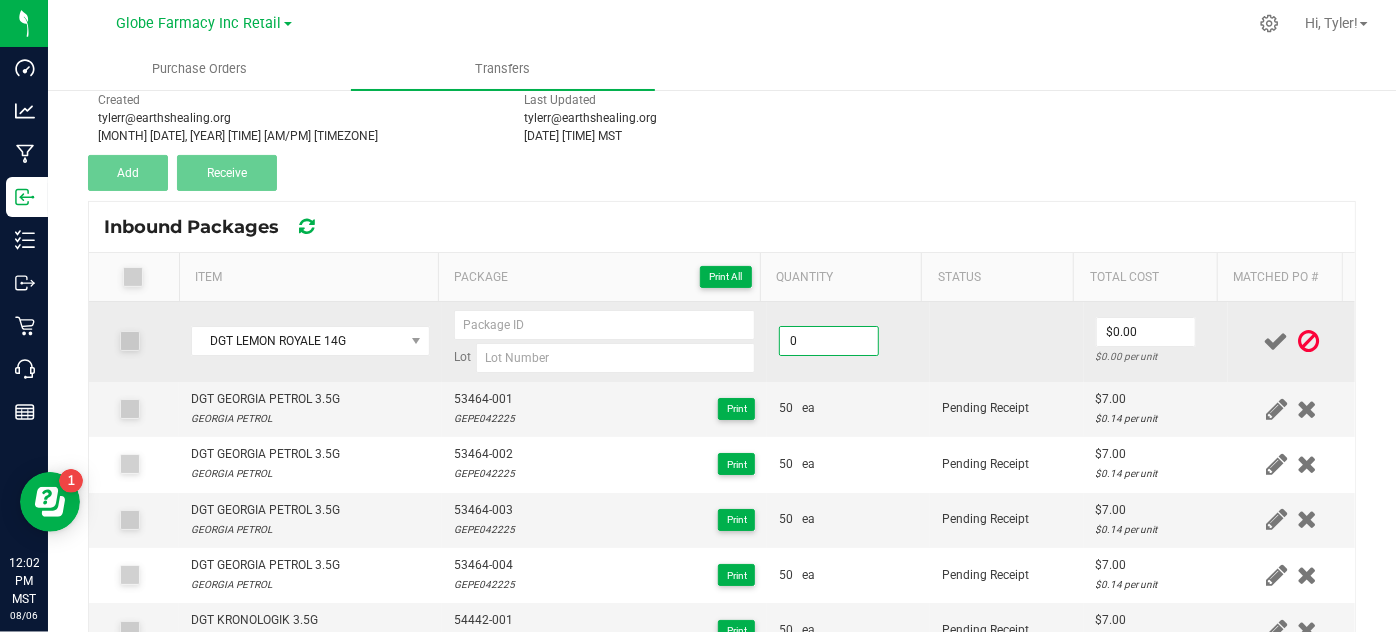 click on "0" at bounding box center (829, 341) 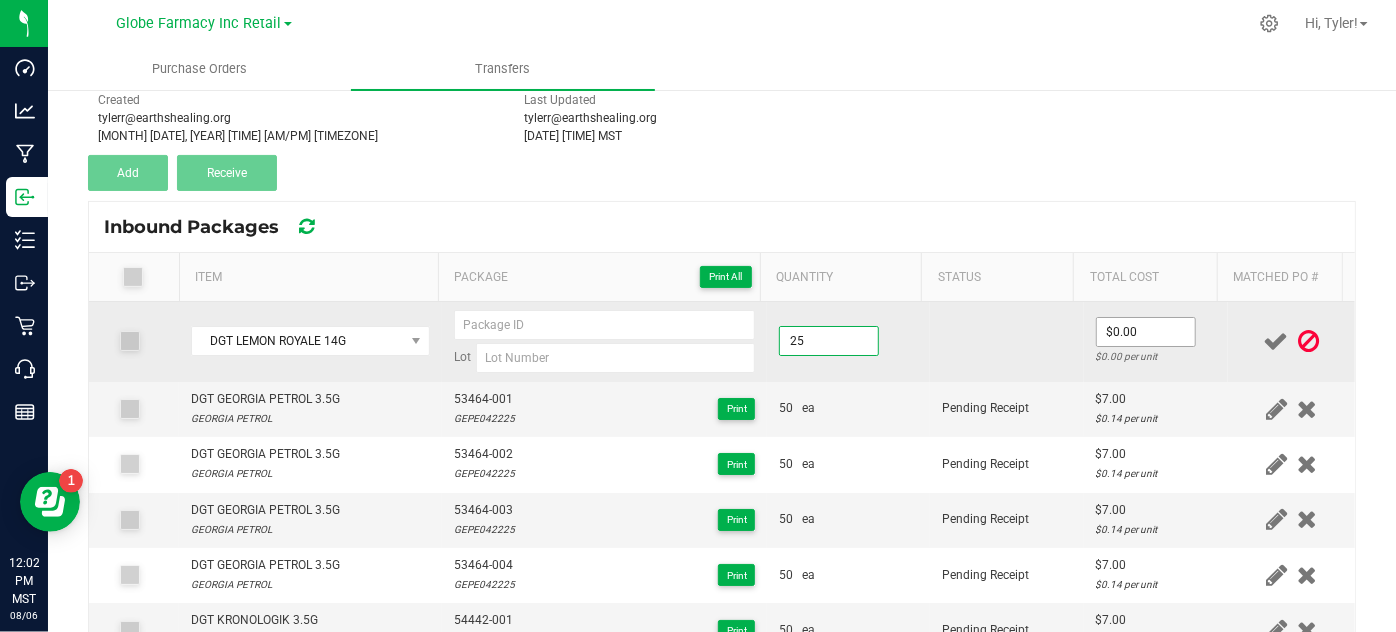 type on "25 ea" 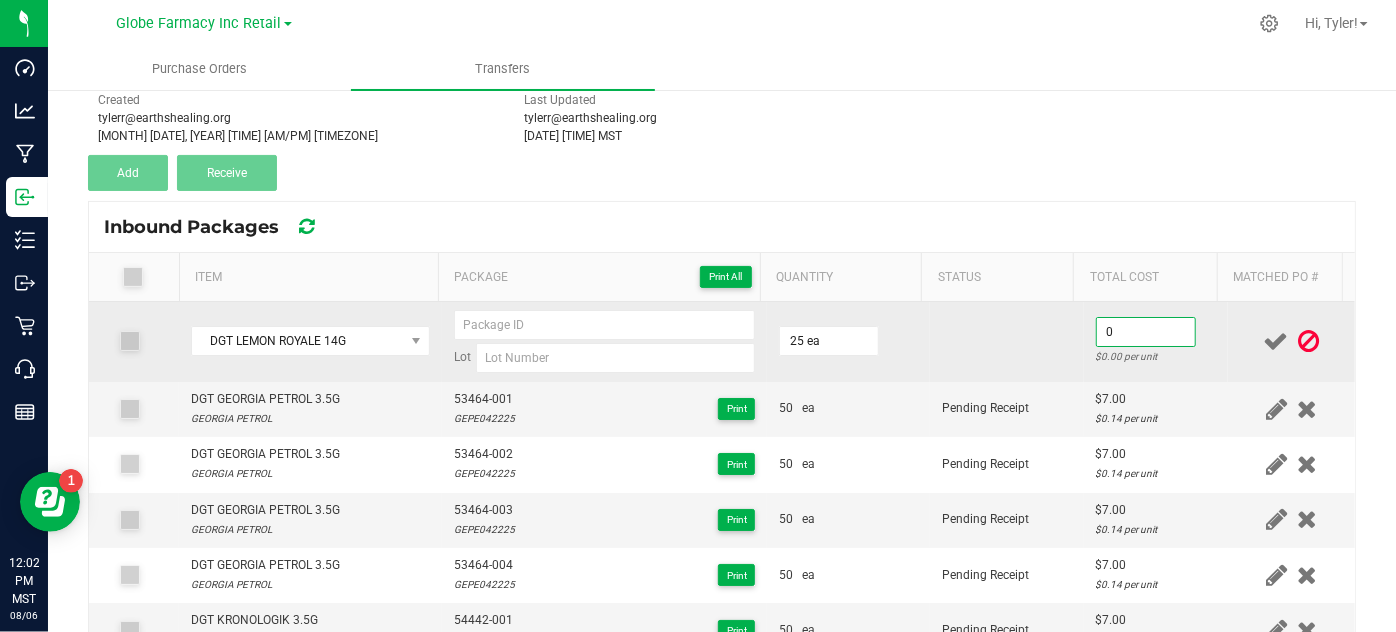 click on "0" at bounding box center (1146, 332) 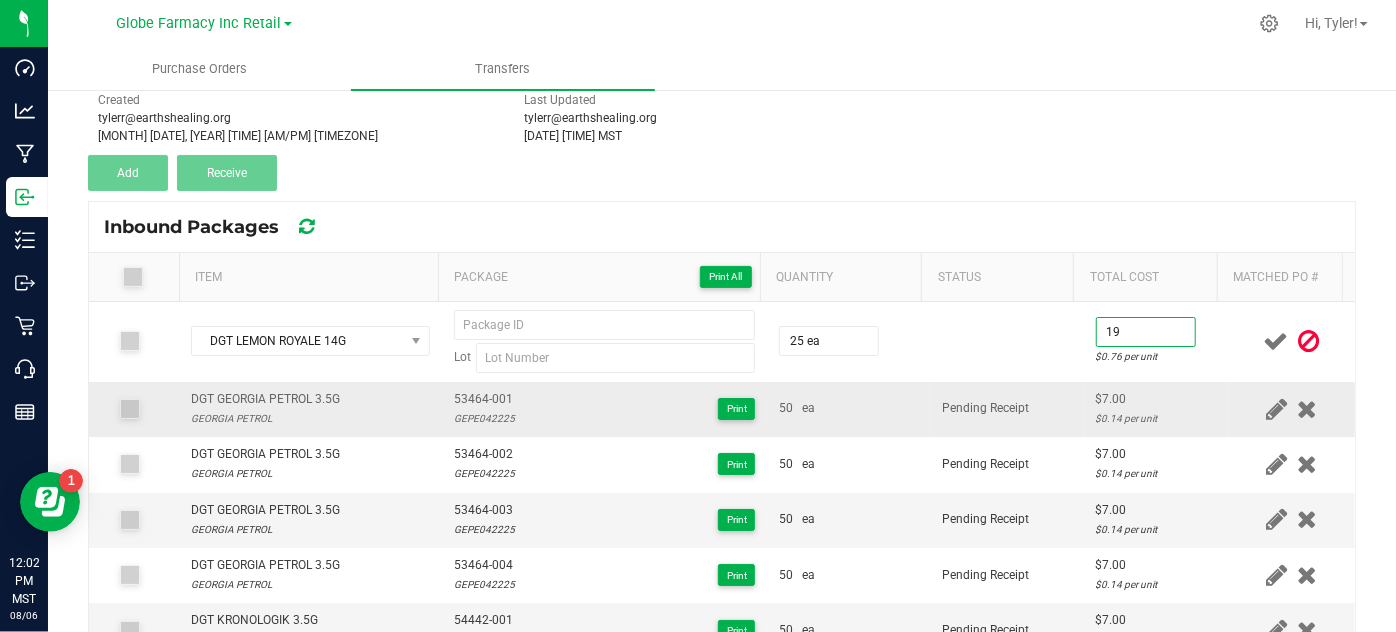 type on "$19.00" 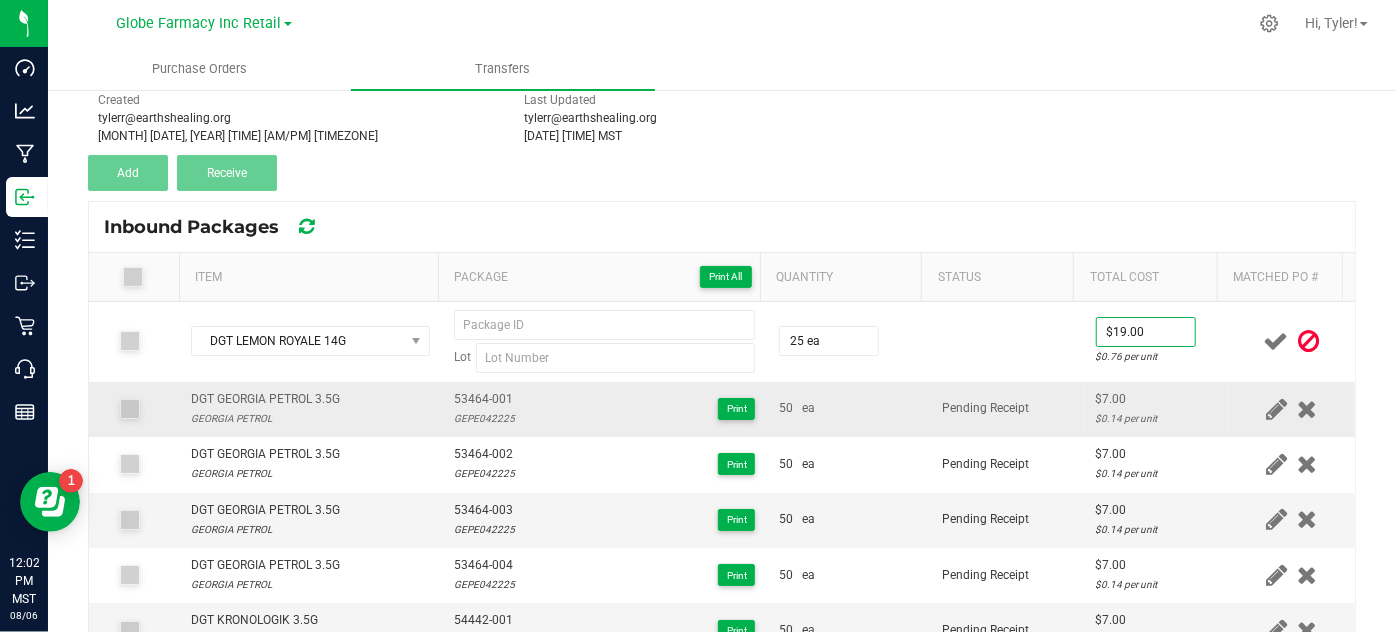click on "Pending Receipt" at bounding box center (985, 408) 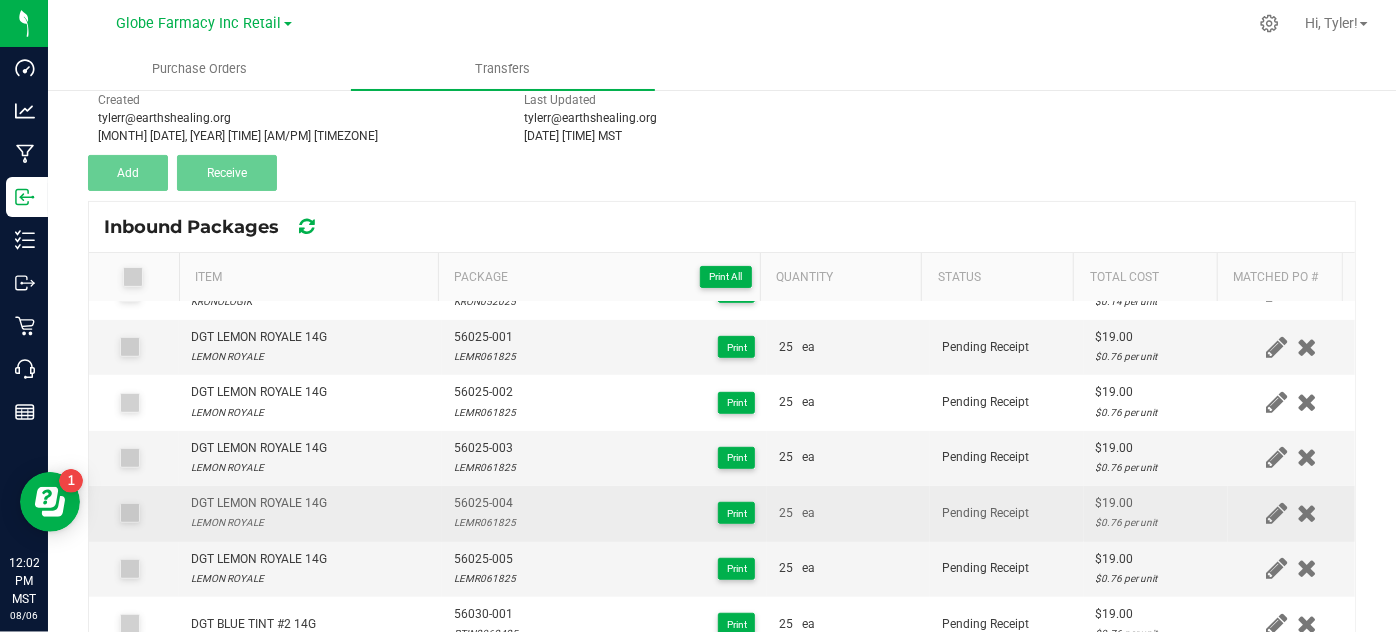 scroll, scrollTop: 636, scrollLeft: 0, axis: vertical 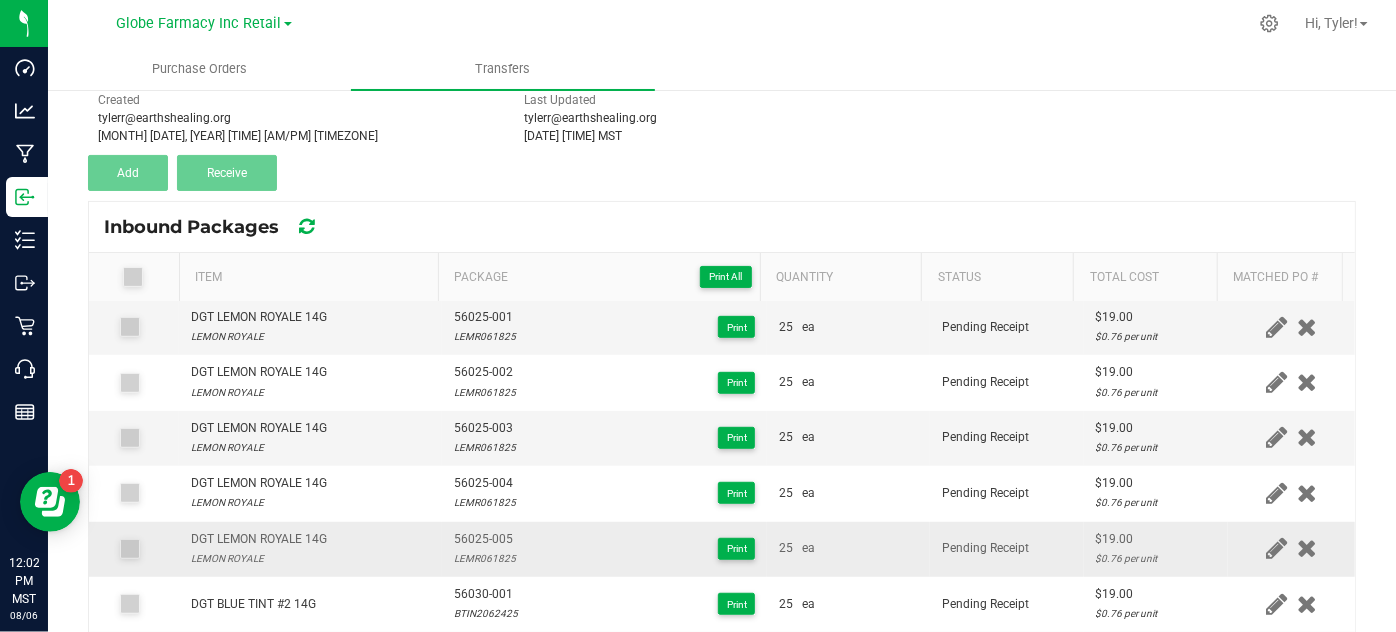 click on "56025-005" at bounding box center [485, 539] 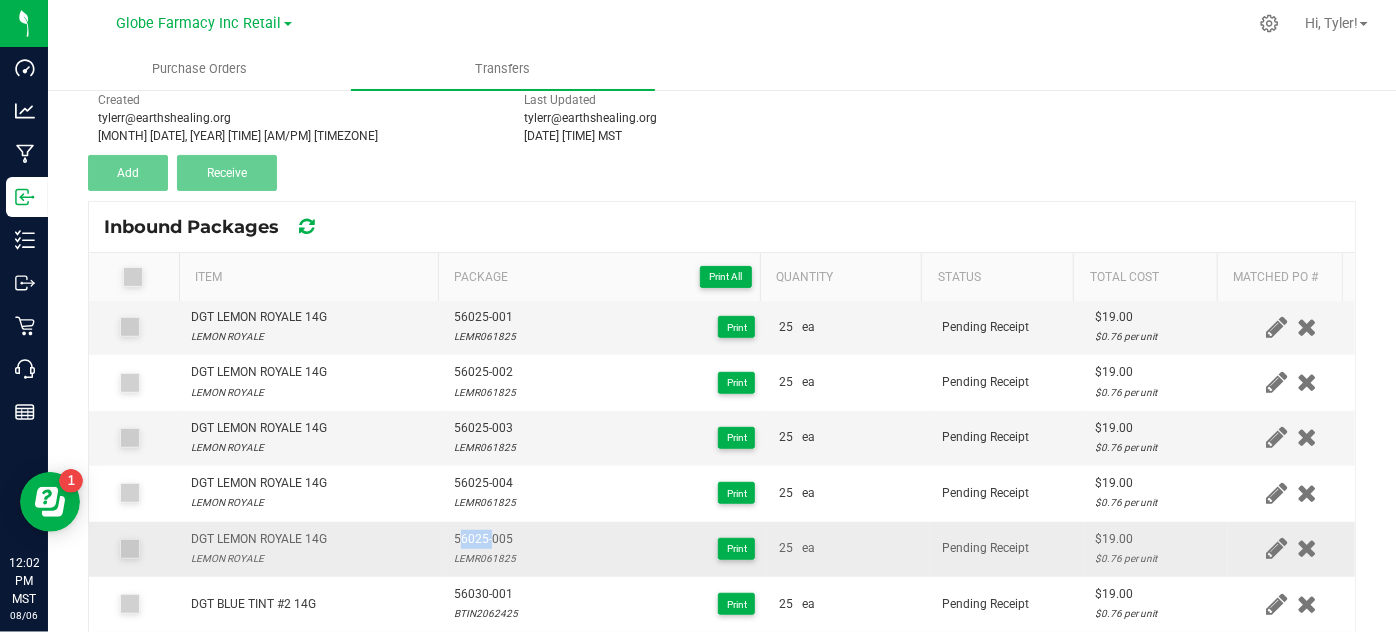 click on "56025-005" at bounding box center (485, 539) 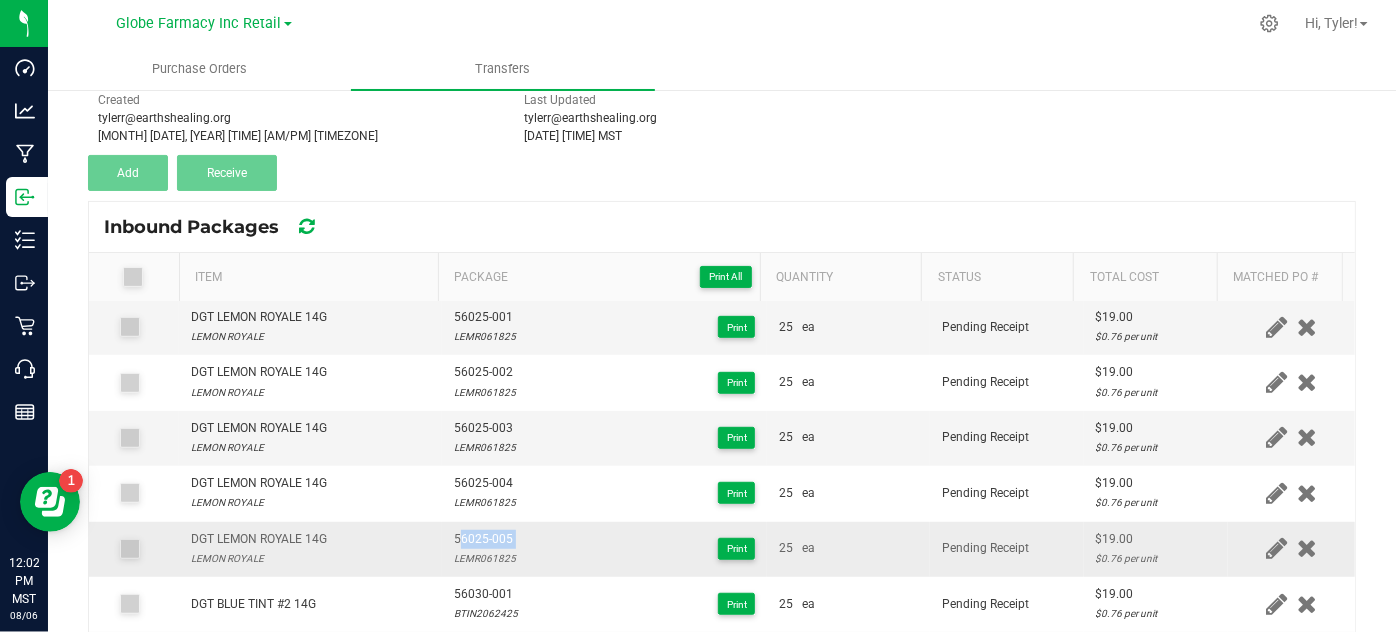 click on "56025-005" at bounding box center [485, 539] 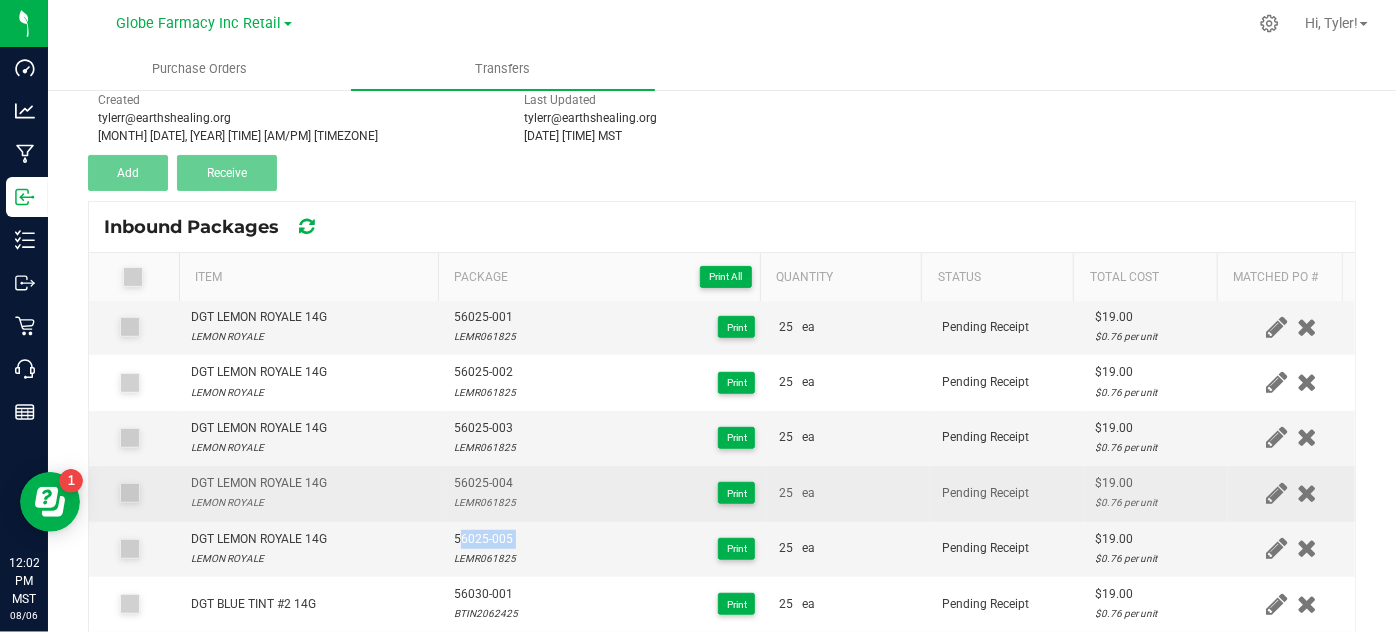 scroll, scrollTop: 0, scrollLeft: 0, axis: both 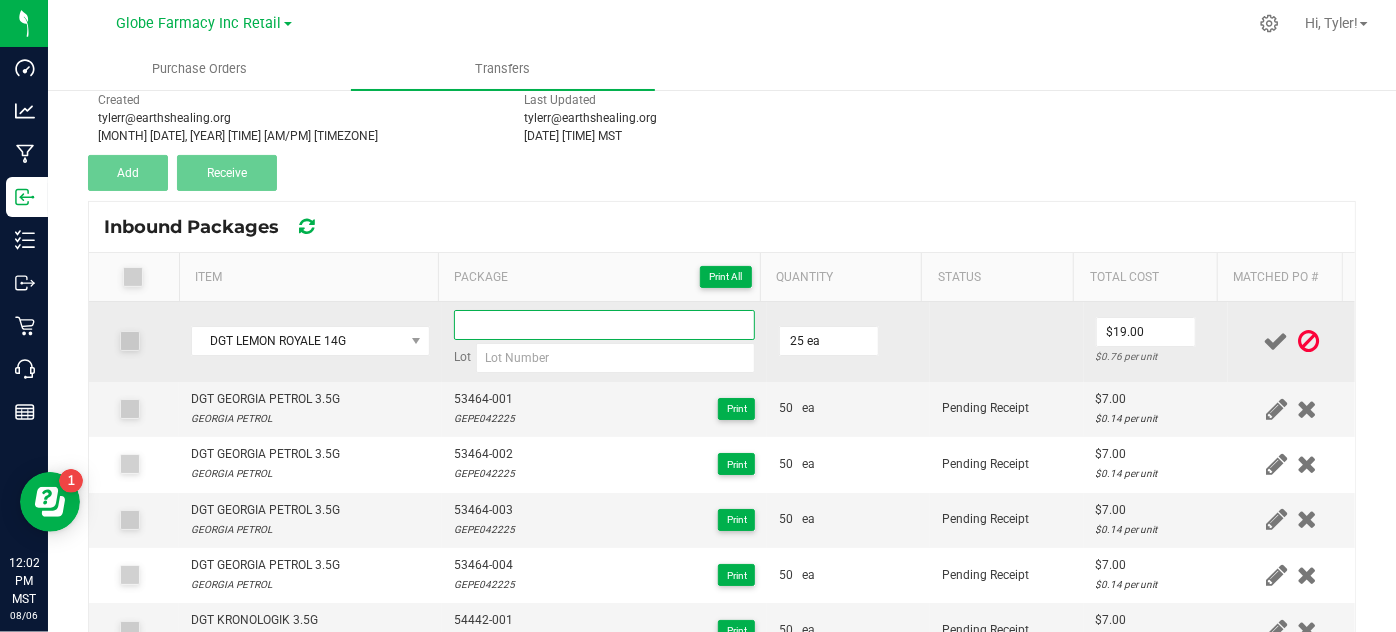 click at bounding box center [605, 325] 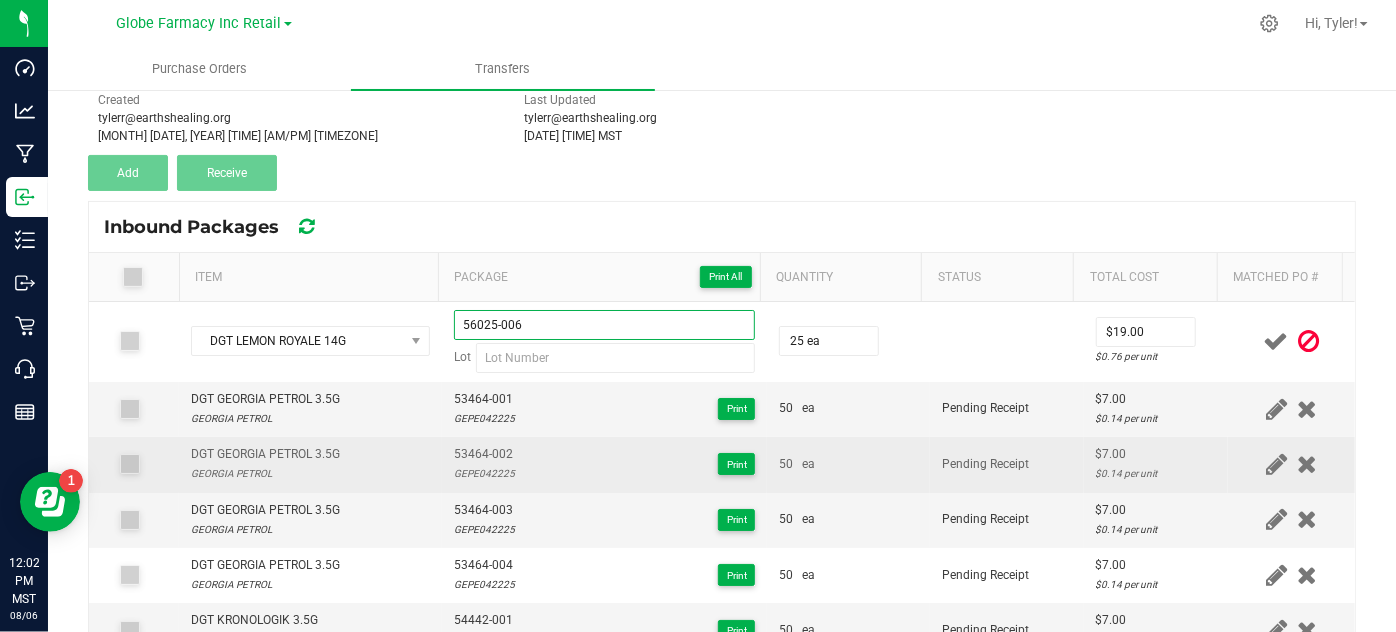 type on "56025-006" 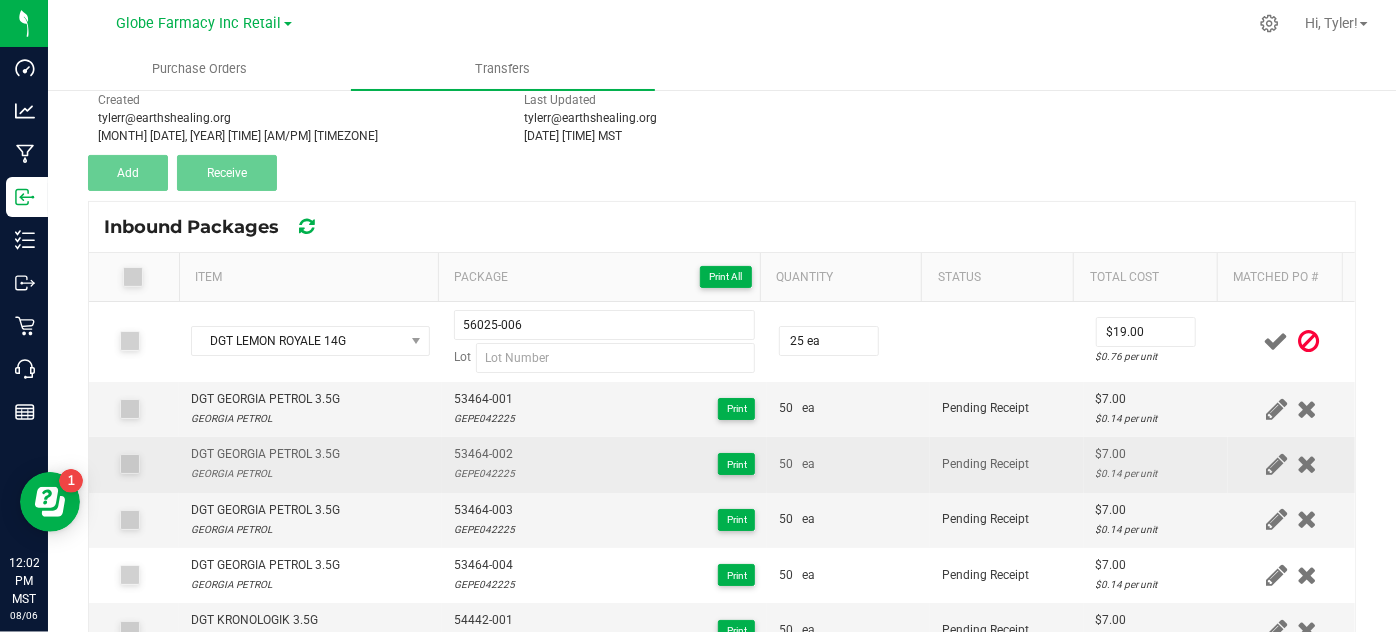 drag, startPoint x: 484, startPoint y: 446, endPoint x: 490, endPoint y: 457, distance: 12.529964 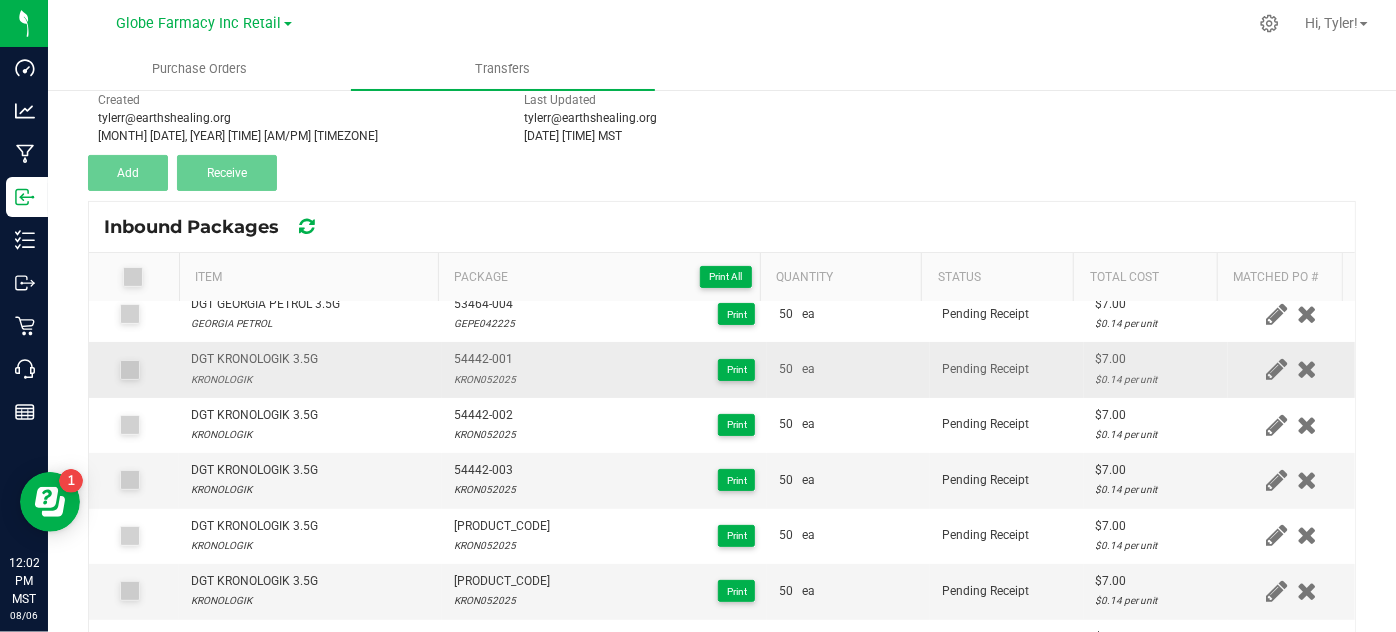 scroll, scrollTop: 636, scrollLeft: 0, axis: vertical 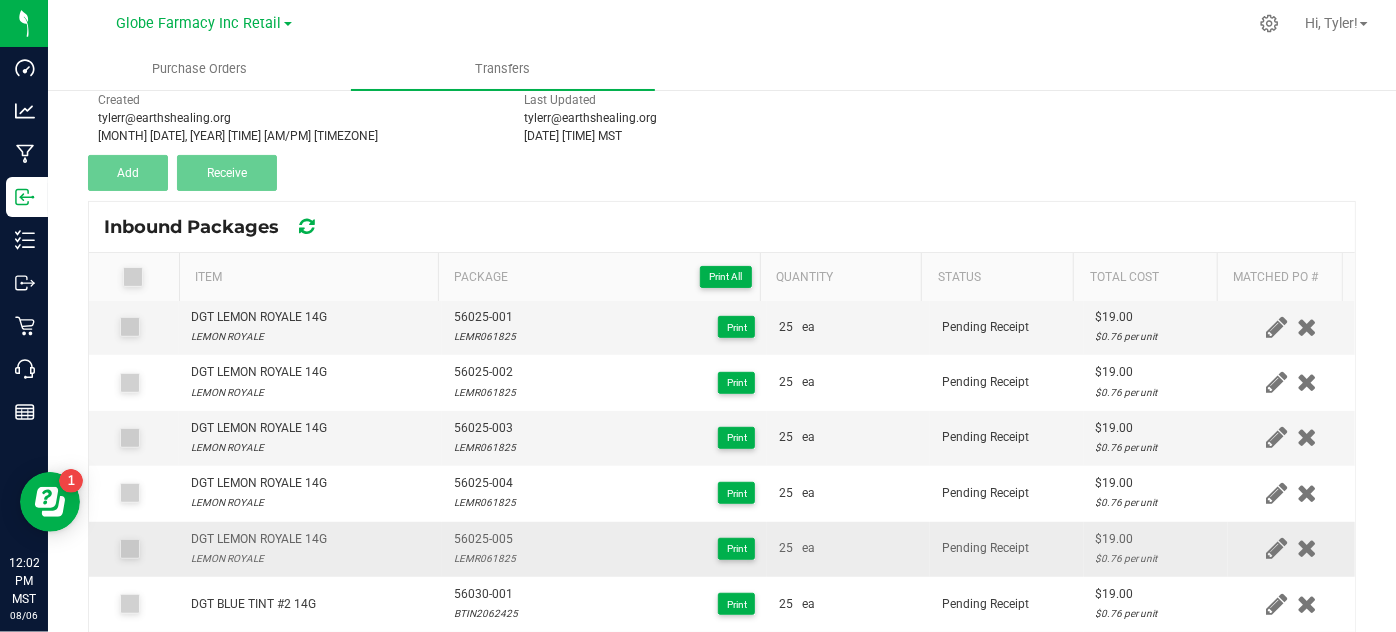 click on "LEMR061825" at bounding box center (485, 558) 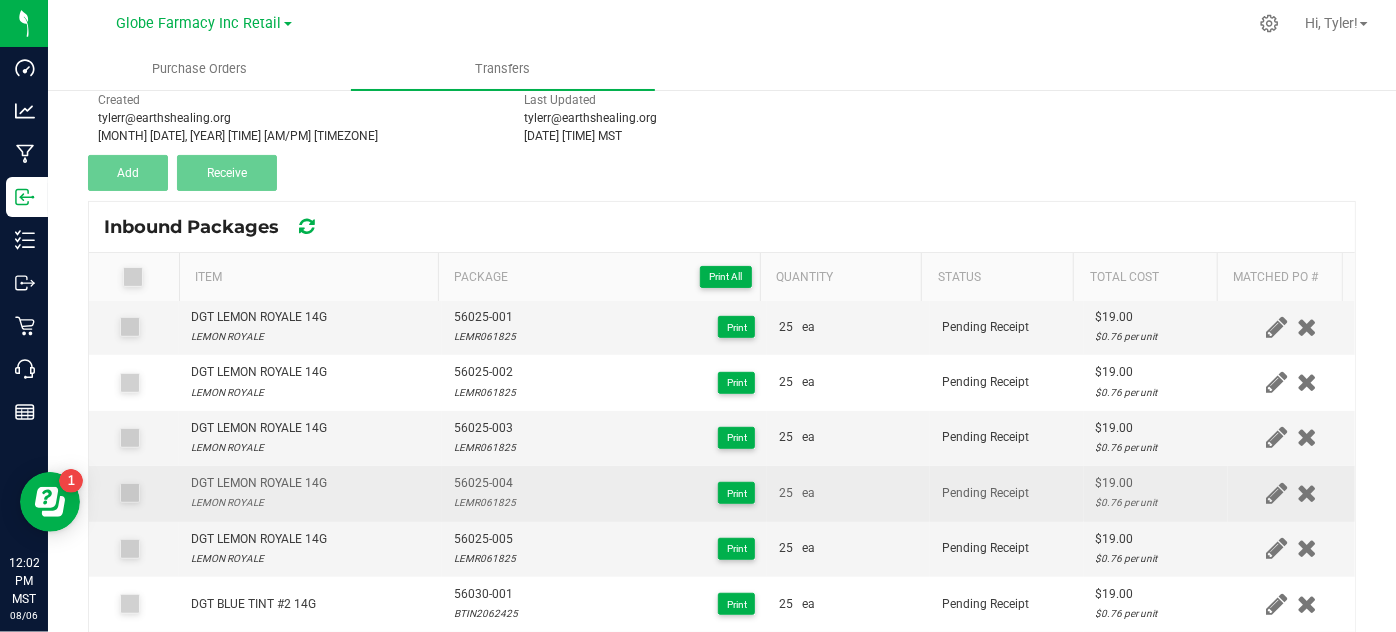 scroll, scrollTop: 0, scrollLeft: 0, axis: both 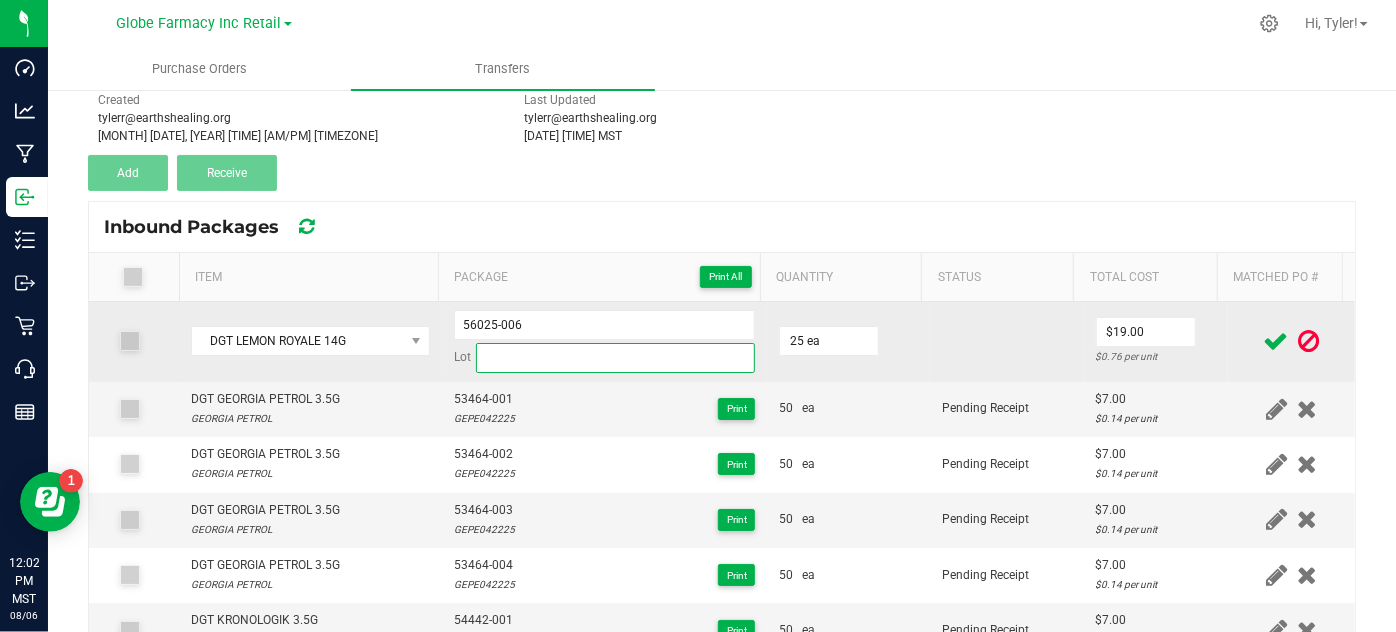 click at bounding box center (616, 358) 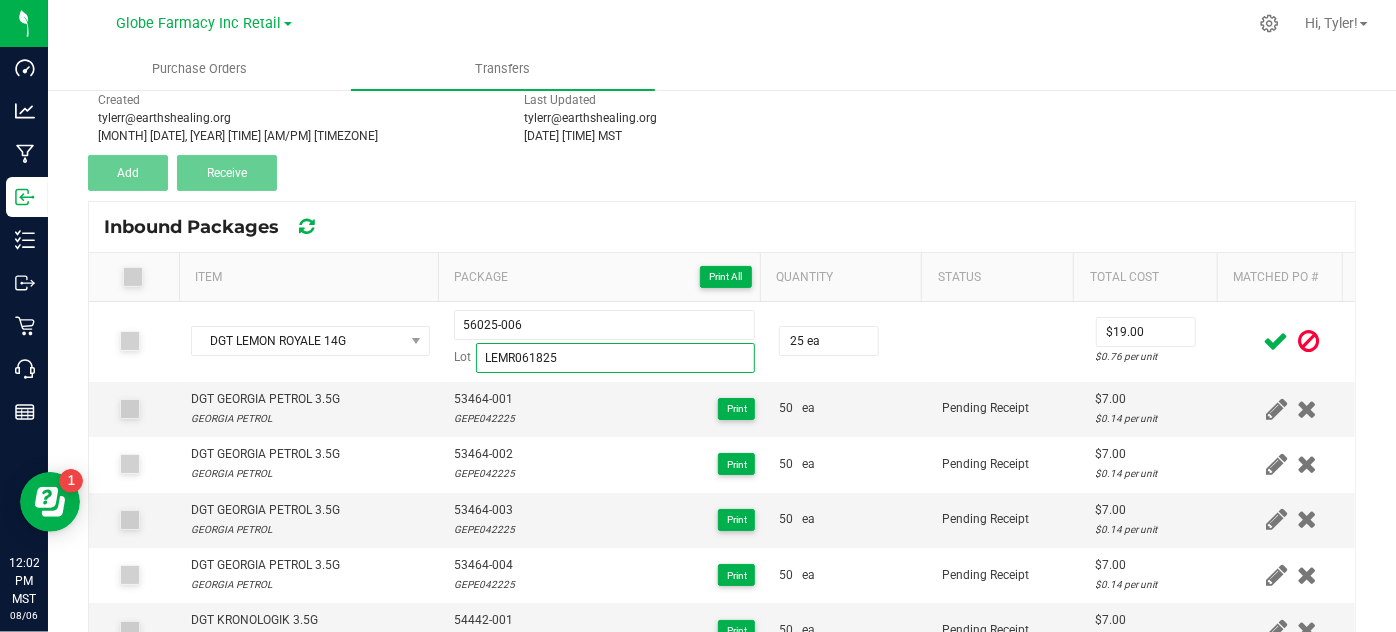 type on "LEMR061825" 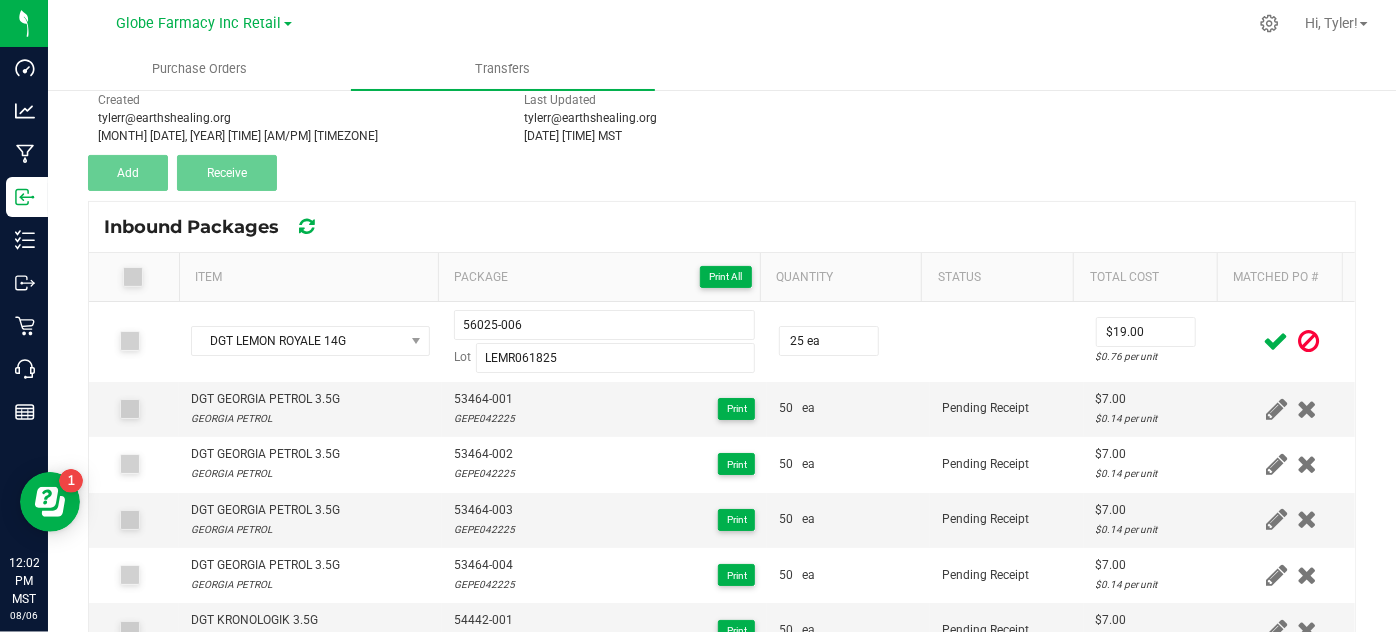 click at bounding box center (1276, 341) 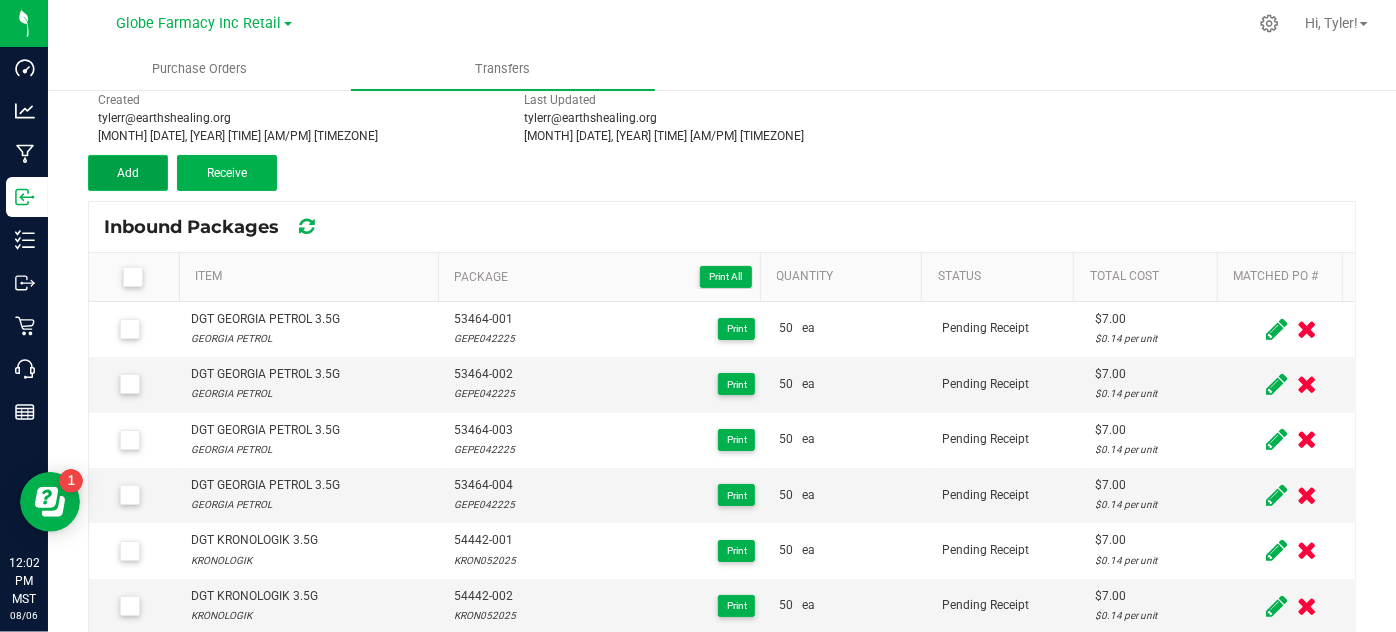 click on "Add" at bounding box center [128, 173] 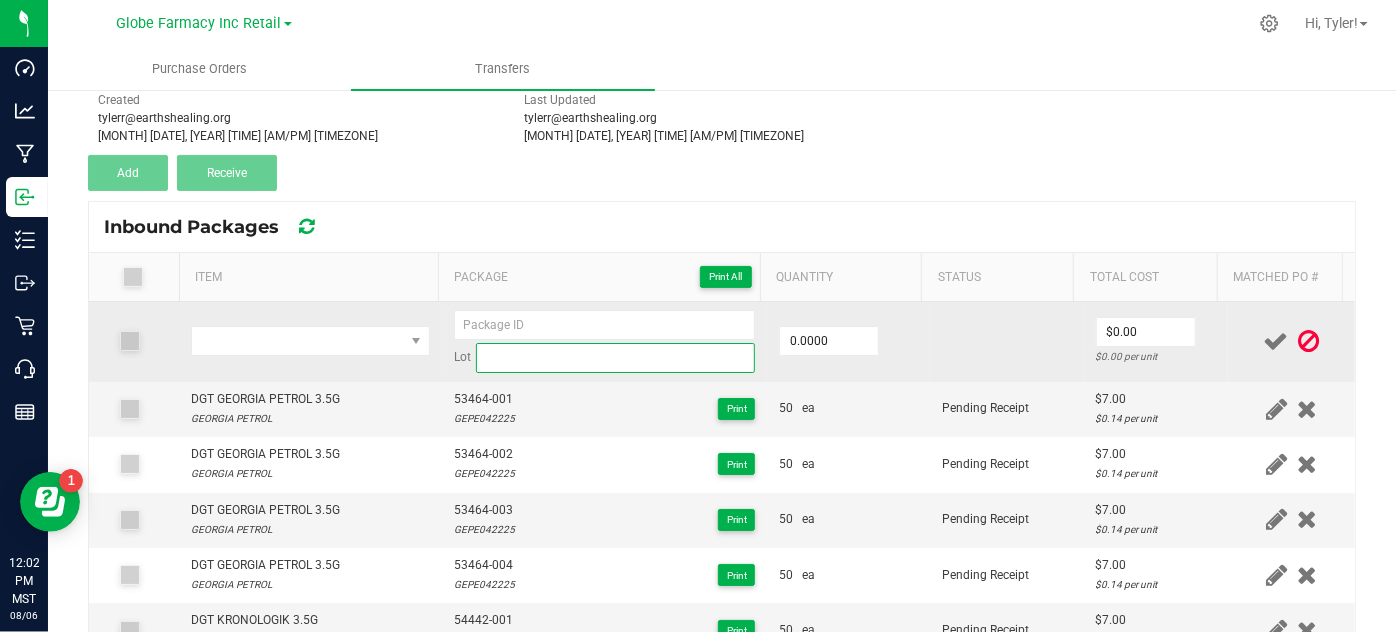 click at bounding box center [616, 358] 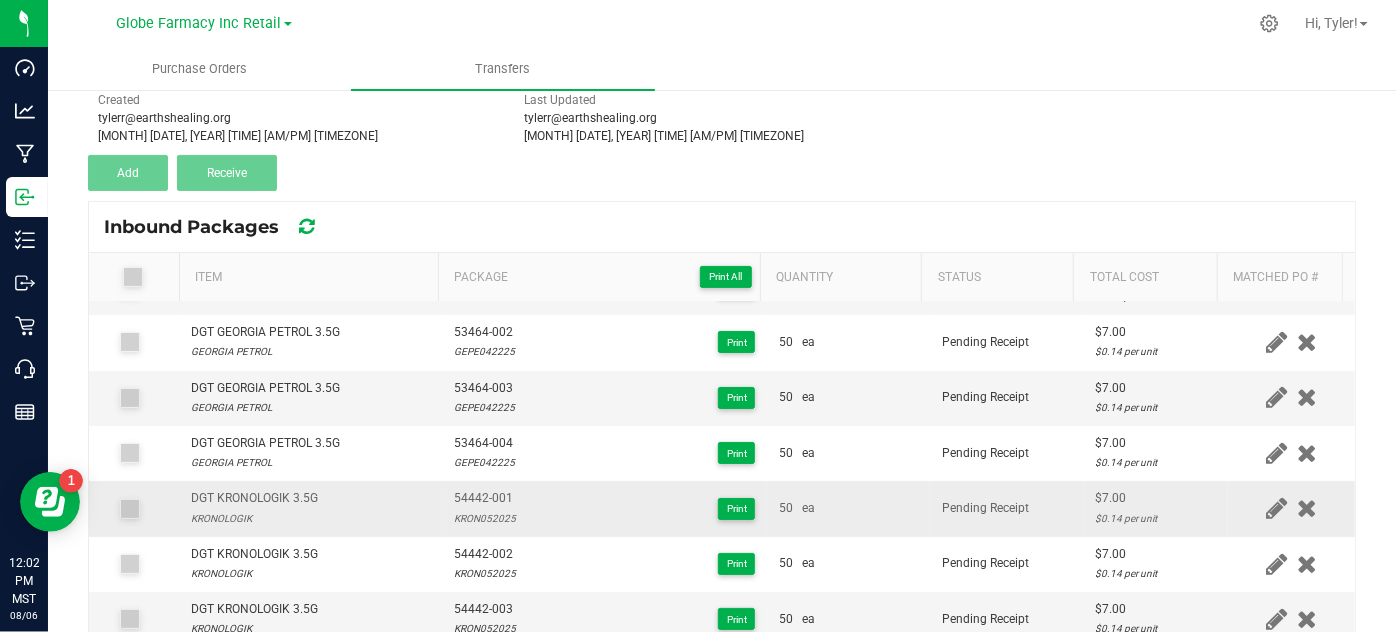 scroll, scrollTop: 454, scrollLeft: 0, axis: vertical 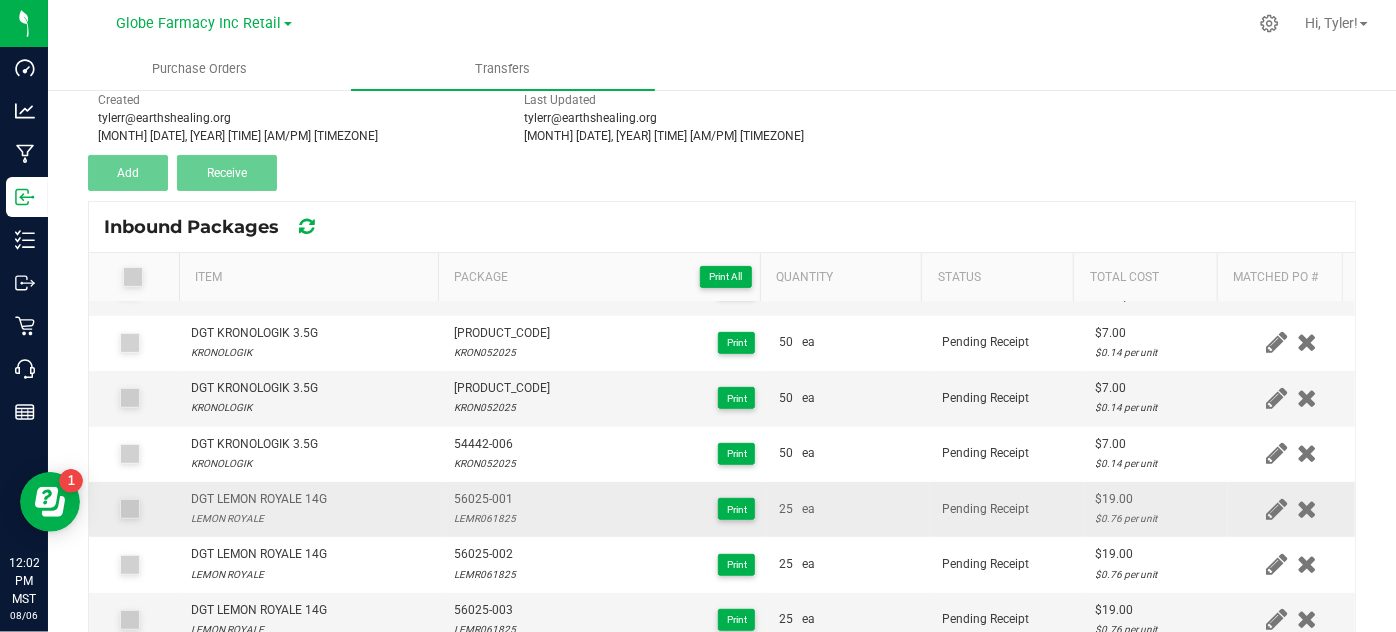 type on "LEMR061825" 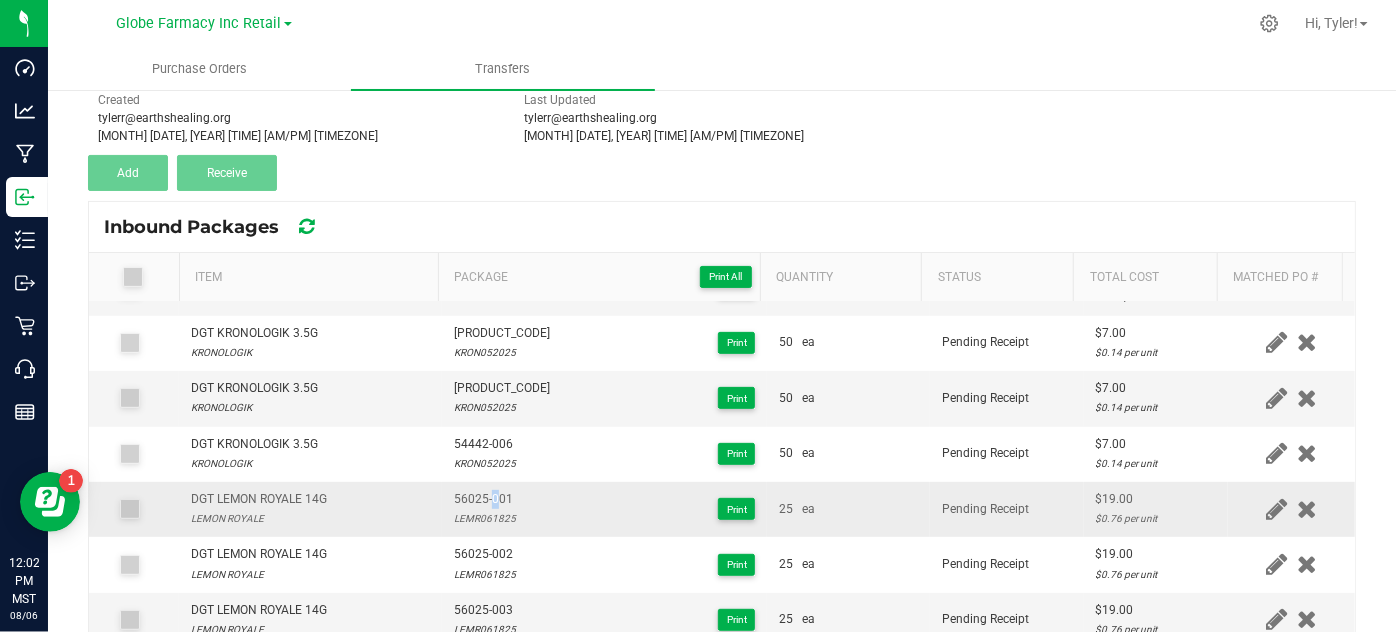 click on "56025-001" at bounding box center (485, 499) 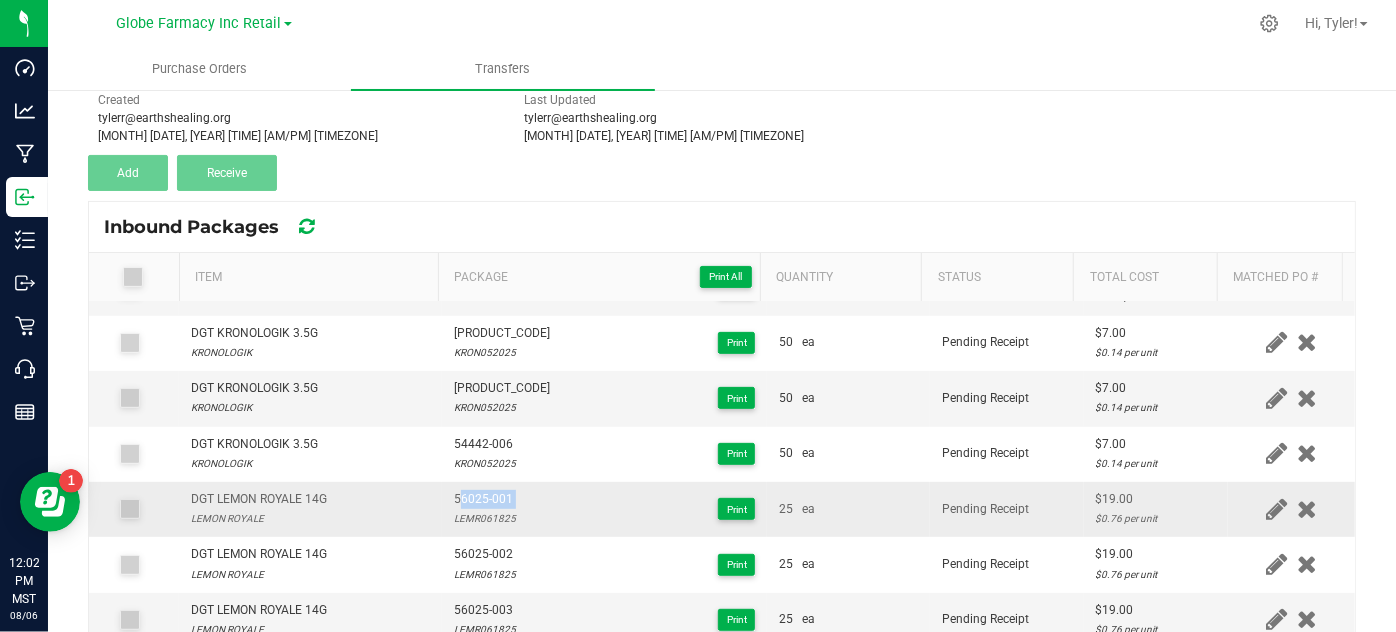 click on "56025-001" at bounding box center (485, 499) 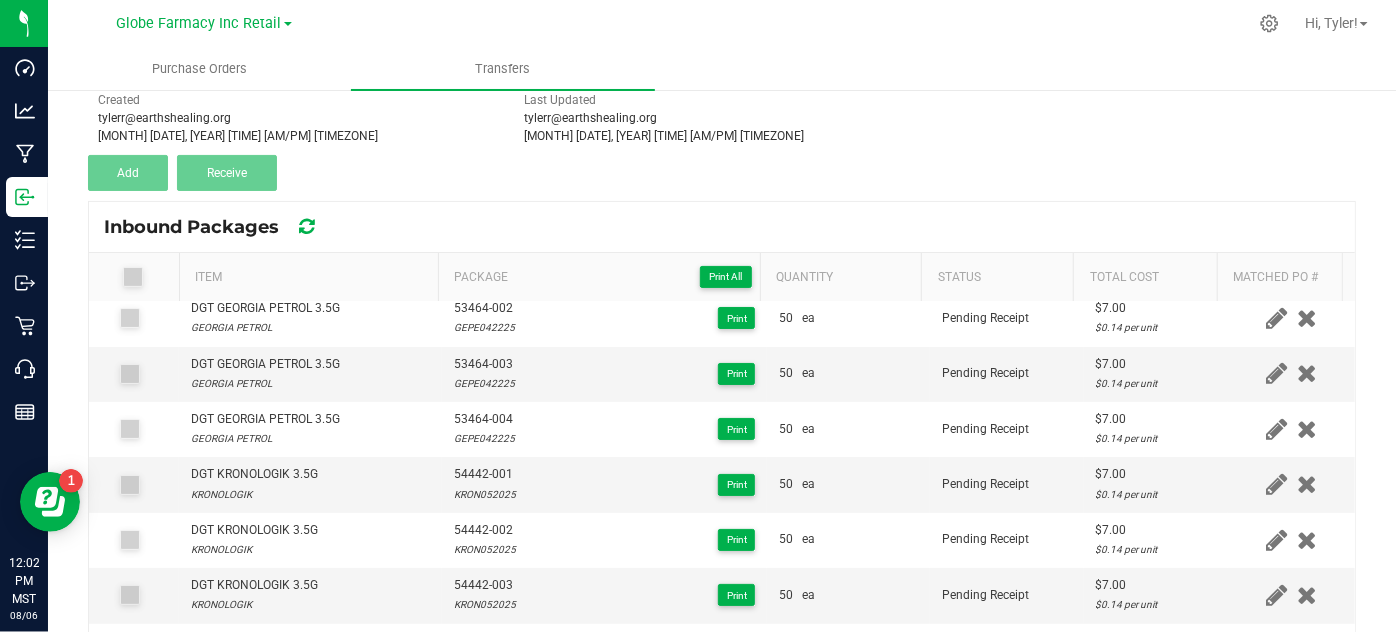 scroll, scrollTop: 0, scrollLeft: 0, axis: both 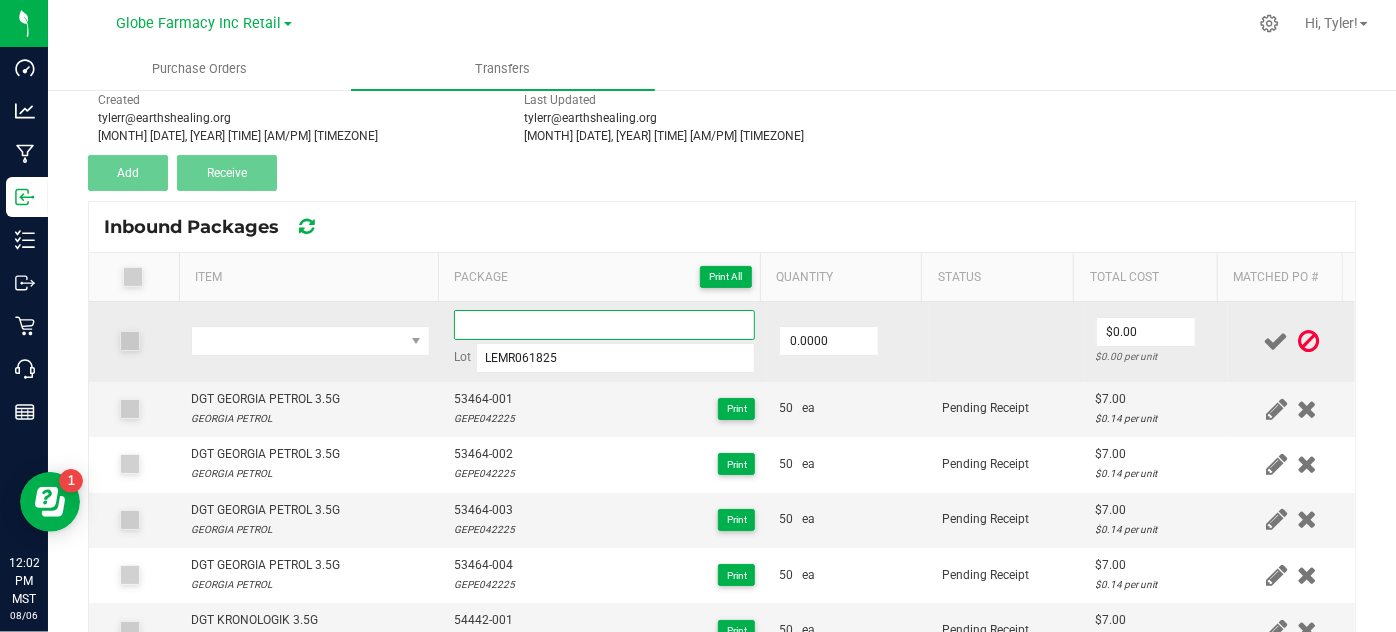 click at bounding box center [605, 325] 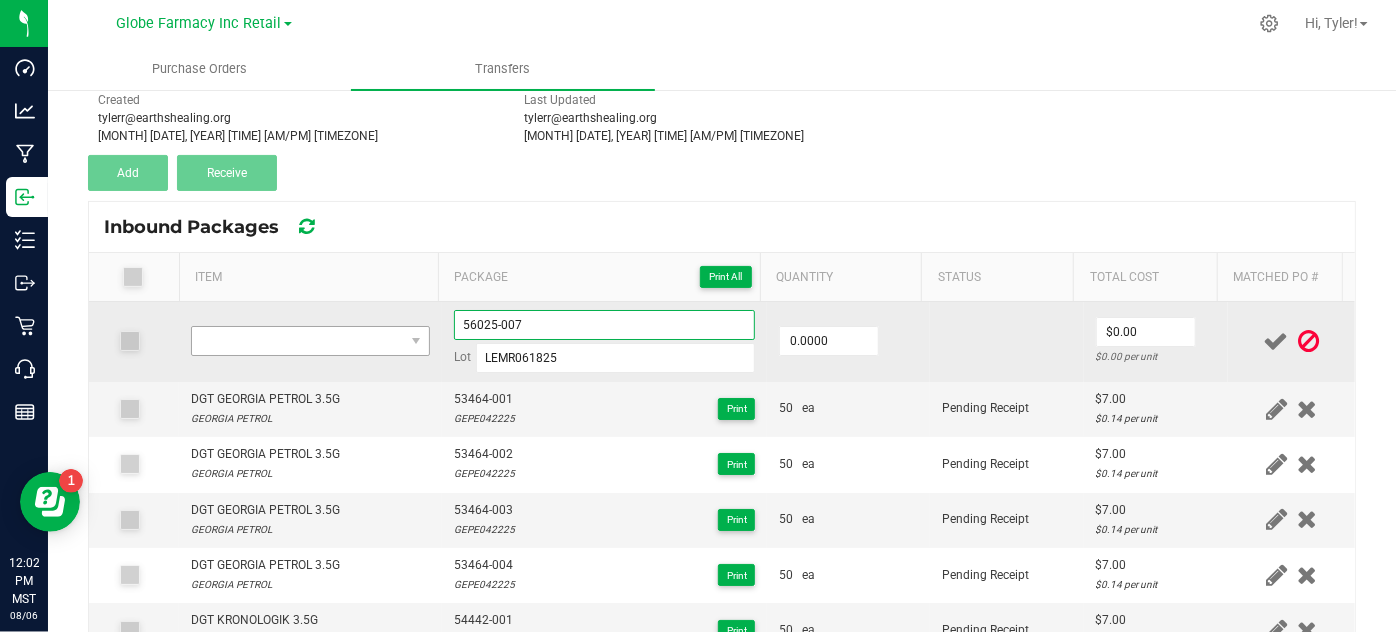 type on "56025-007" 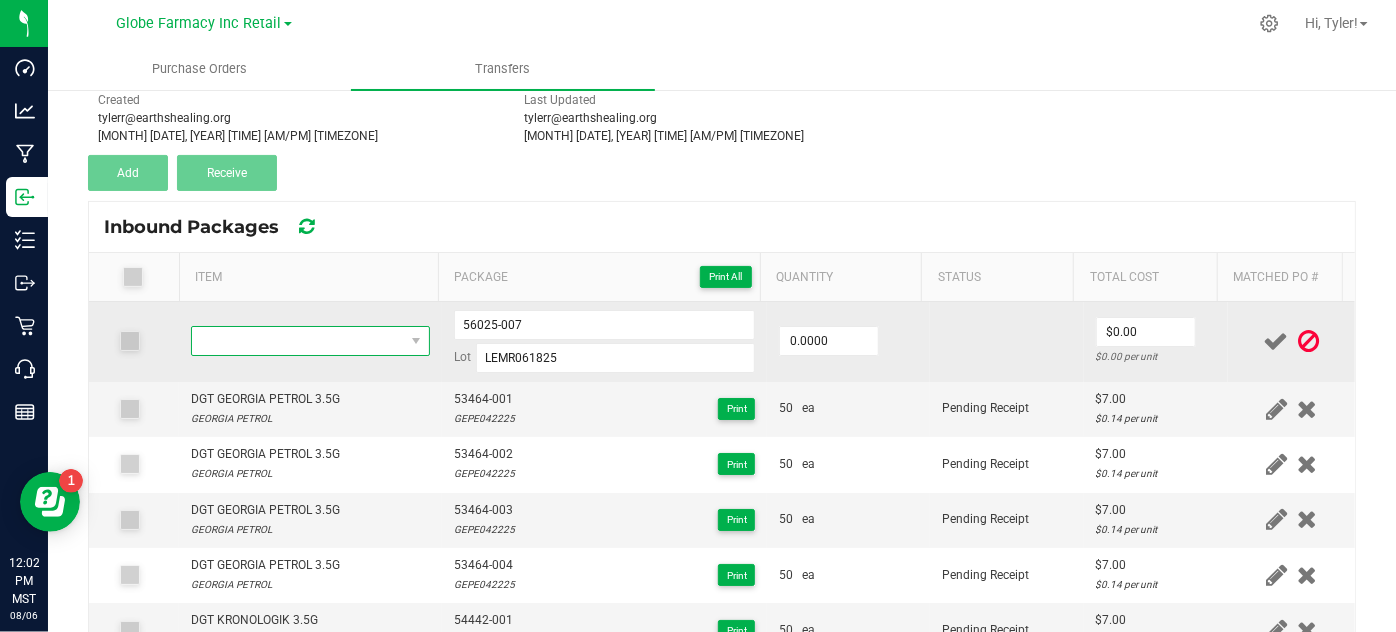 click at bounding box center (297, 341) 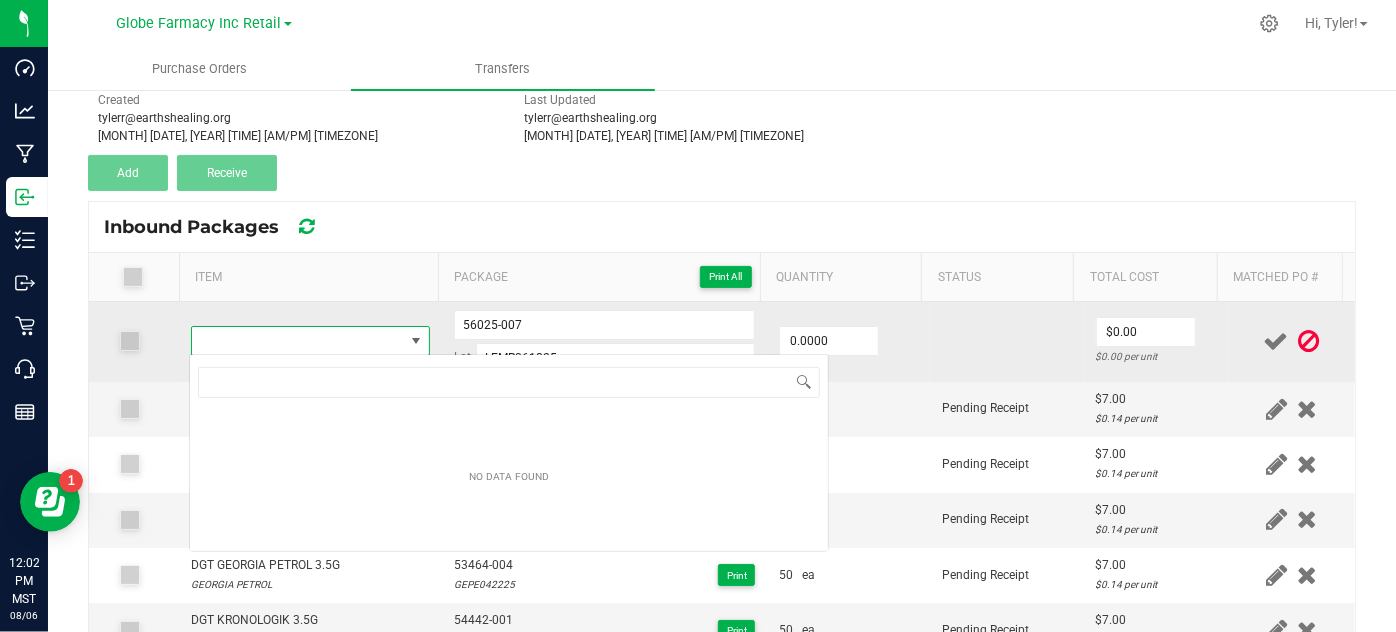 scroll, scrollTop: 99970, scrollLeft: 99767, axis: both 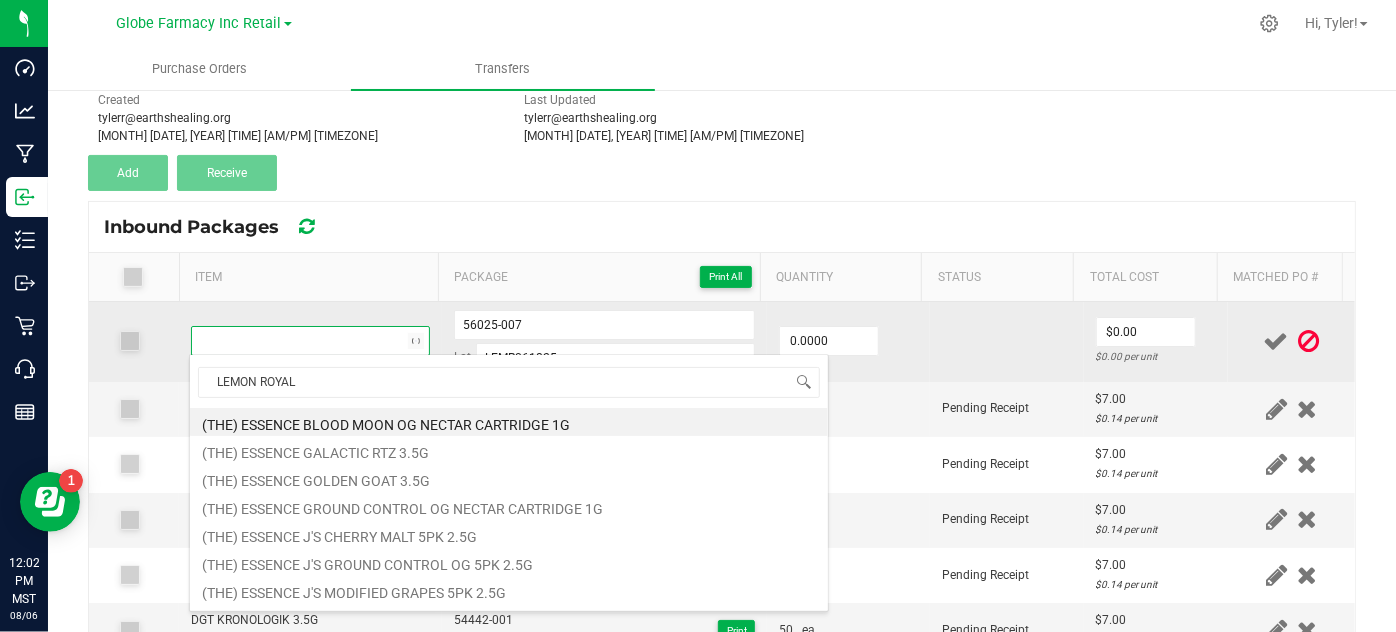 type on "LEMON ROYALE" 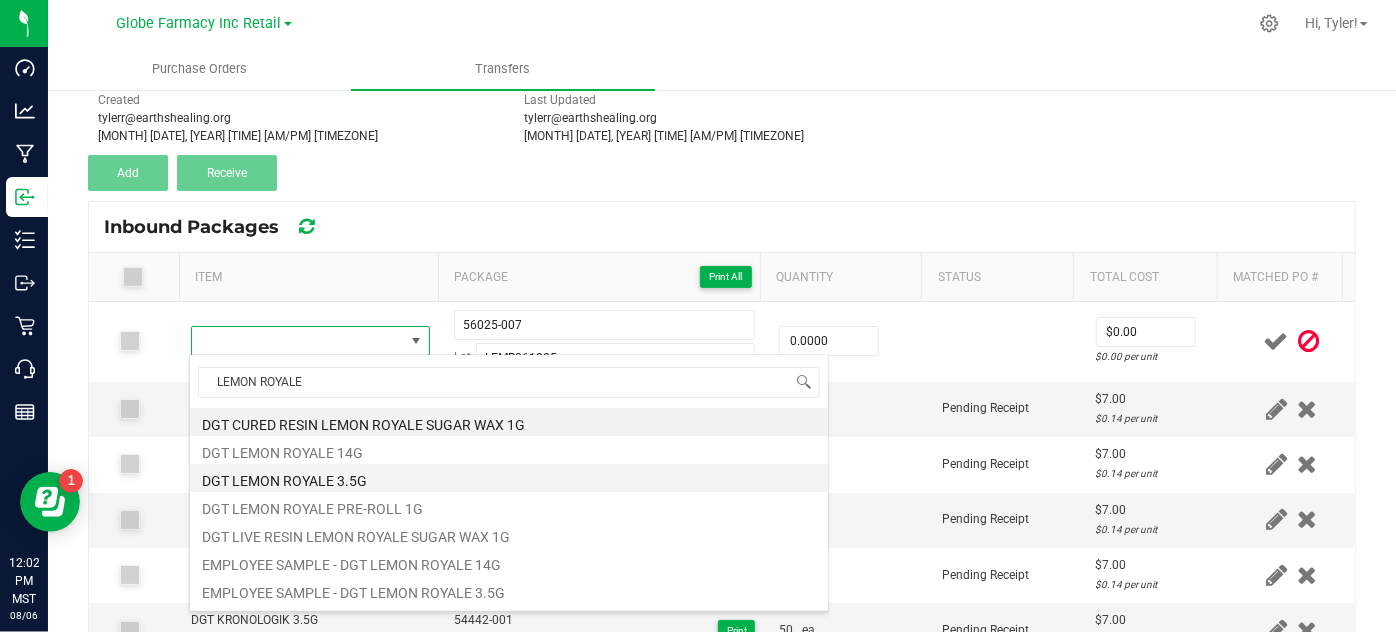 click on "DGT LEMON ROYALE 3.5G" at bounding box center [509, 478] 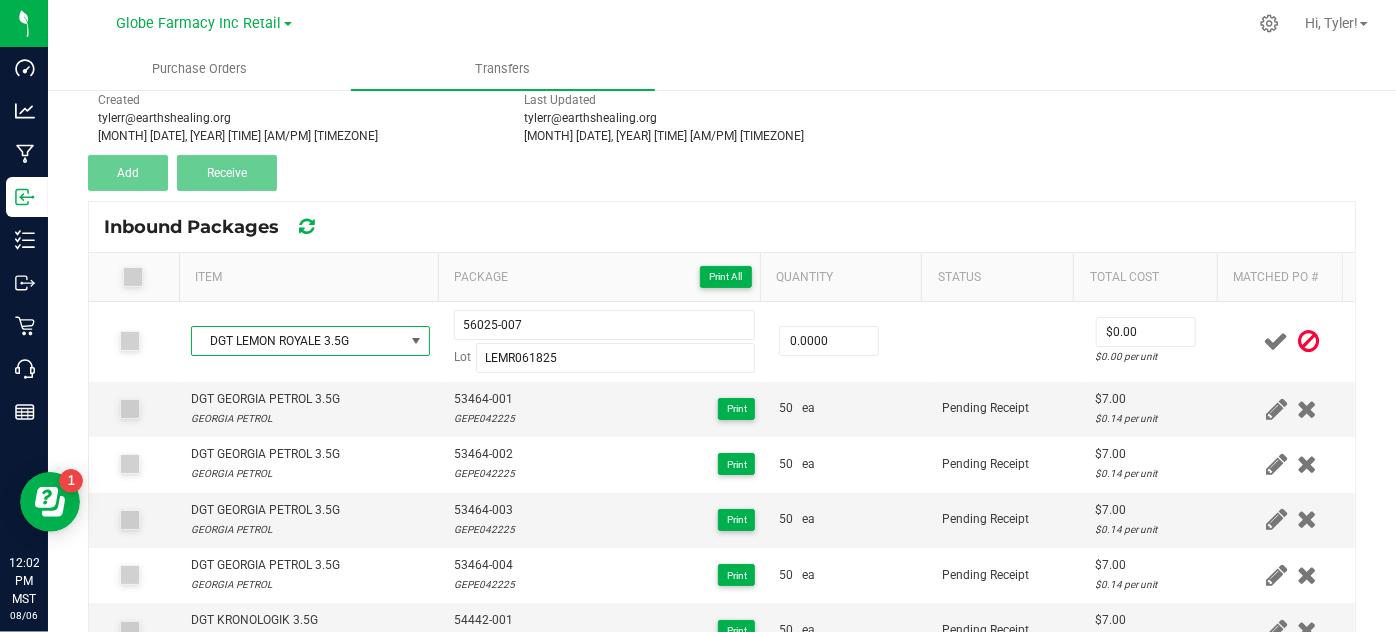 type on "0 ea" 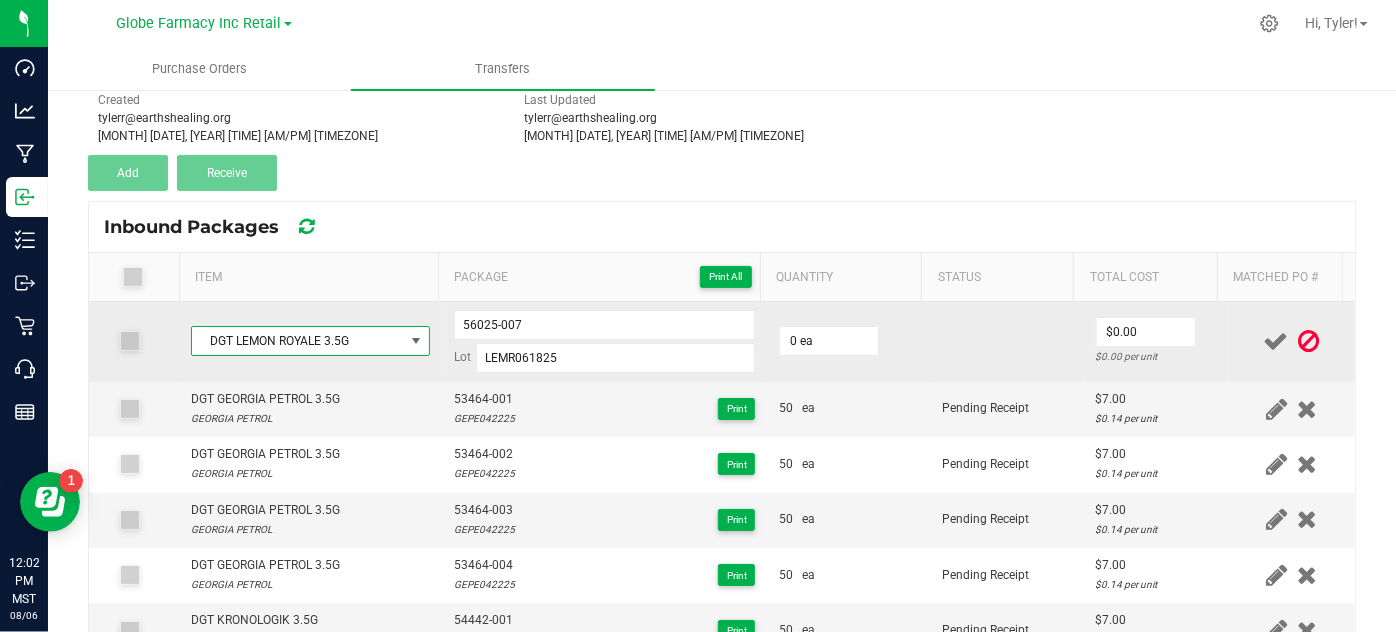 click on "DGT LEMON ROYALE 3.5G" at bounding box center [297, 341] 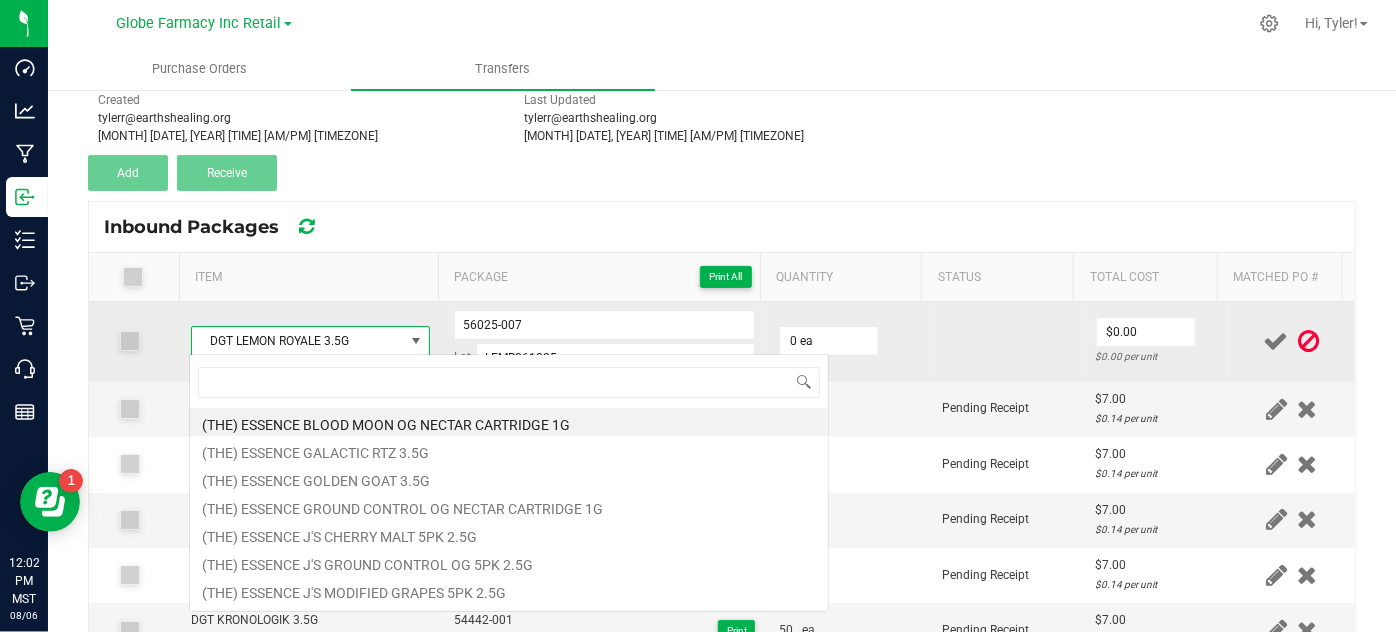 scroll, scrollTop: 99970, scrollLeft: 99767, axis: both 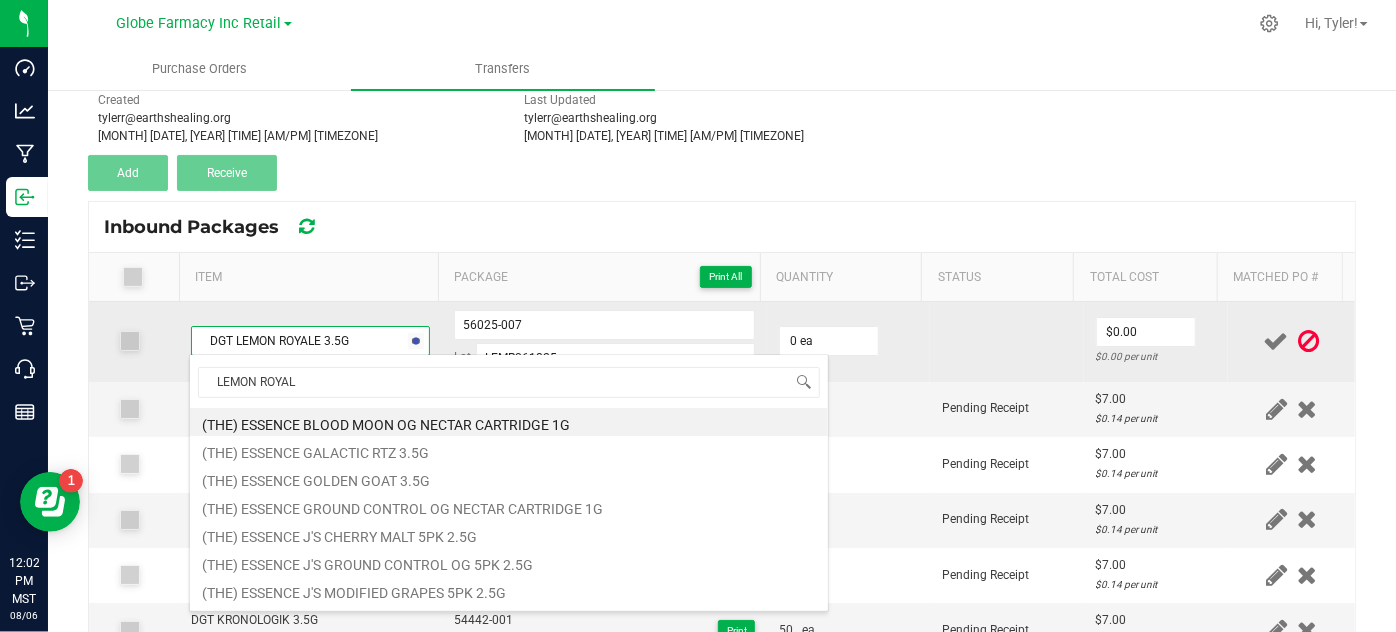 type on "LEMON ROYALE" 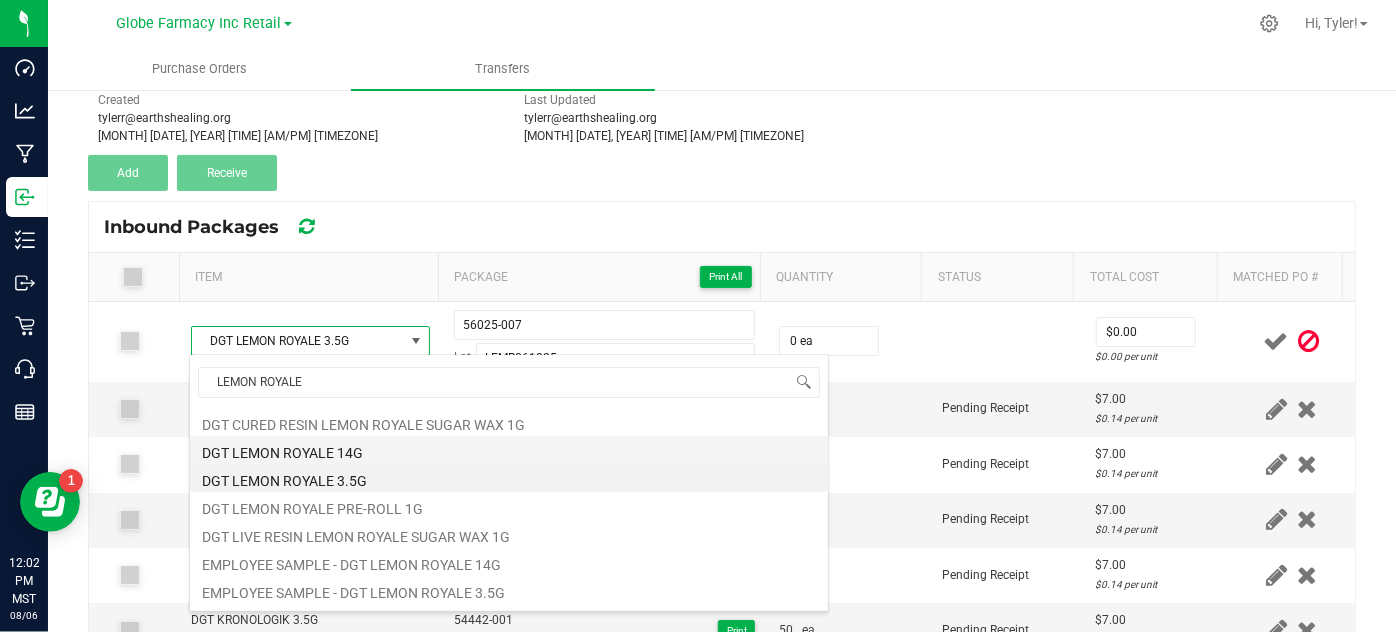click on "DGT LEMON ROYALE 14G" at bounding box center [509, 450] 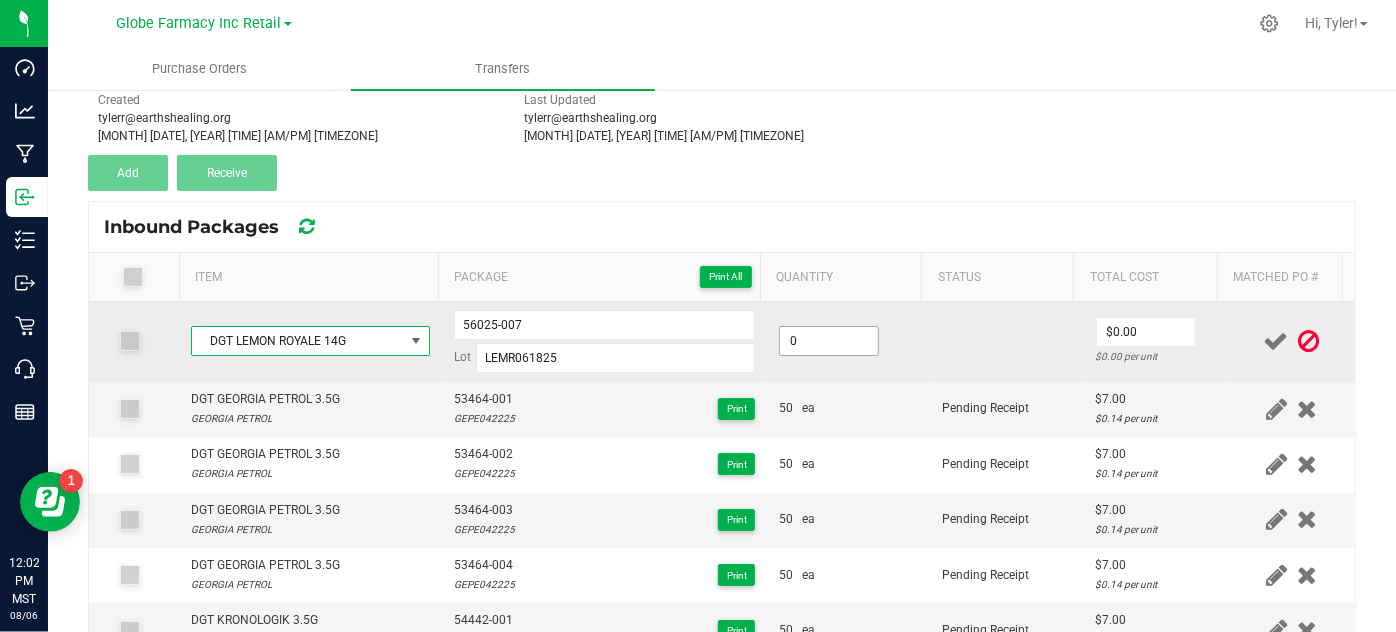 click on "0" at bounding box center (829, 341) 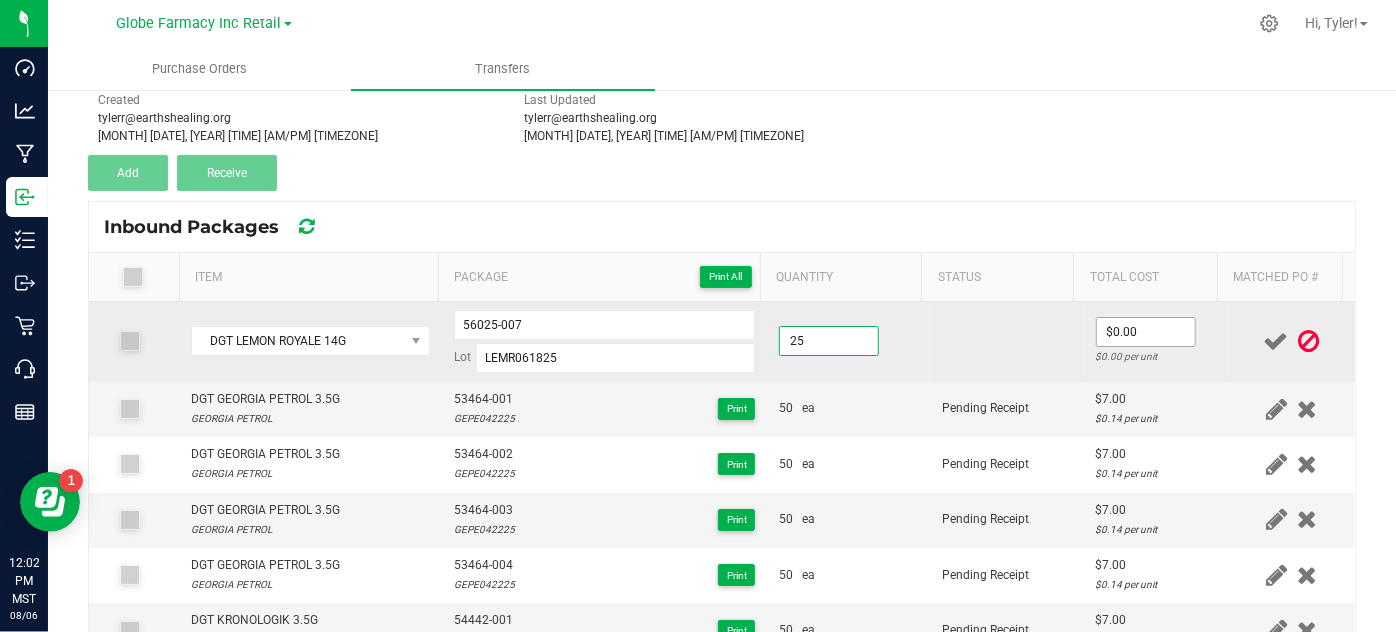 type on "25 ea" 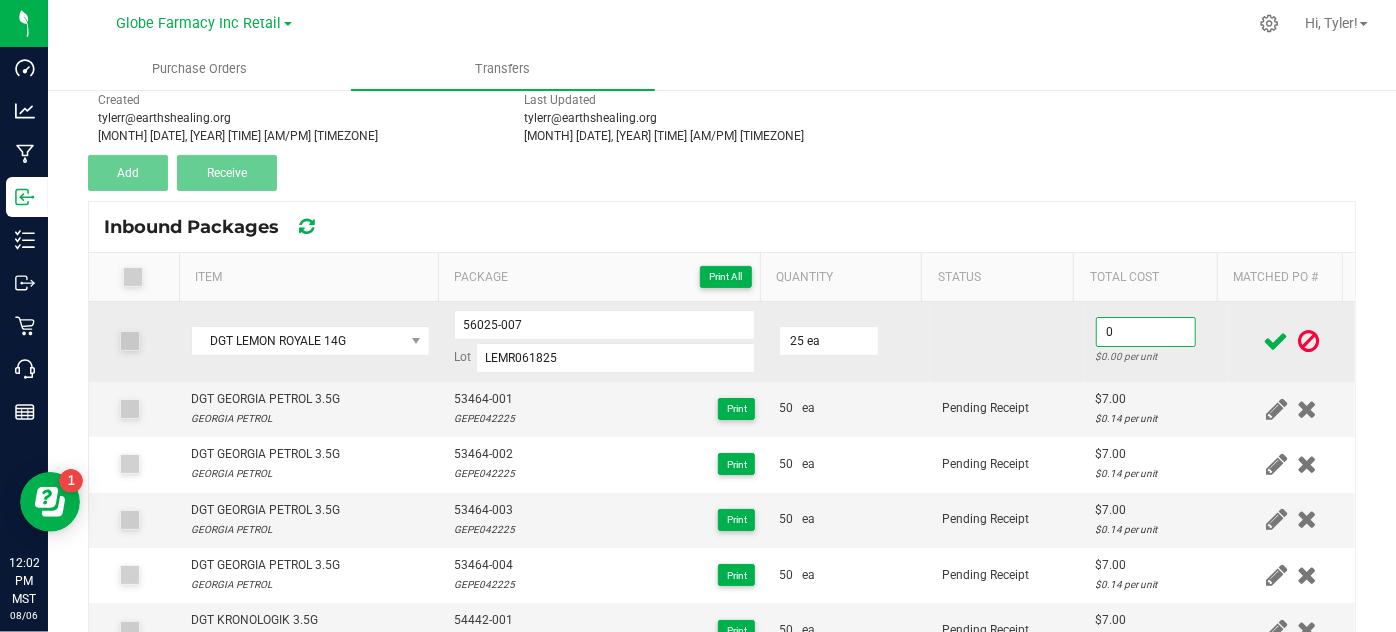 click on "0" at bounding box center (1146, 332) 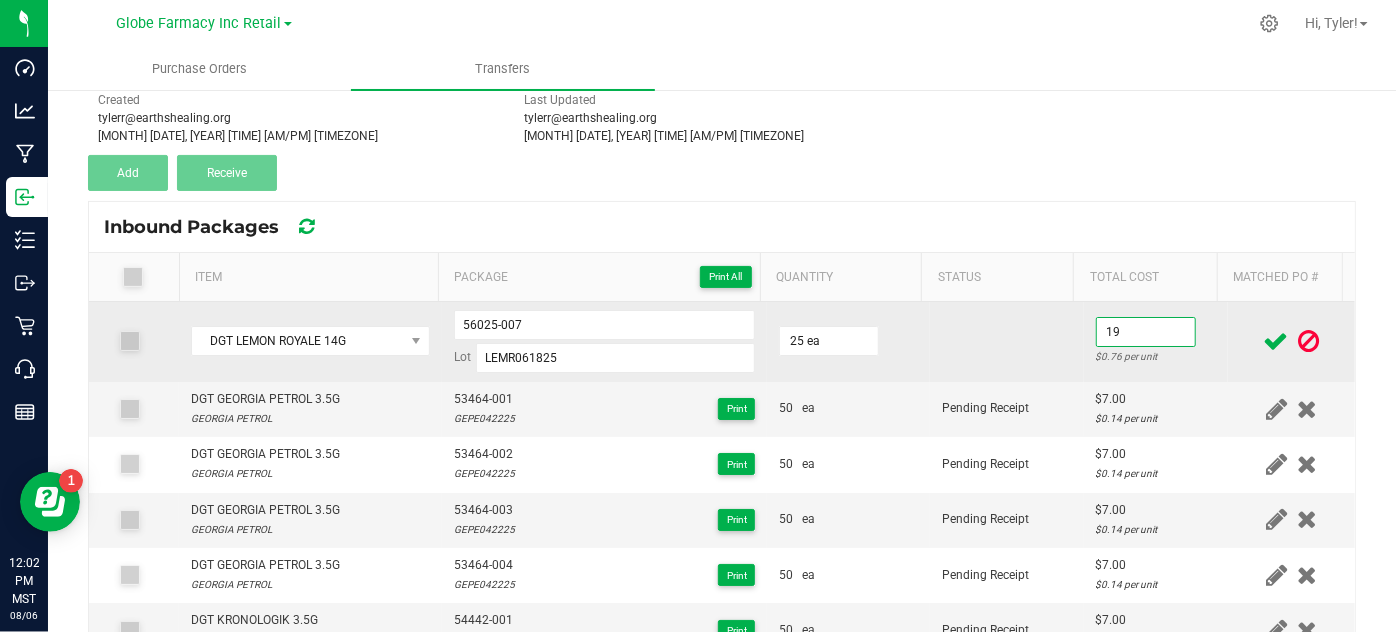 type on "$19.00" 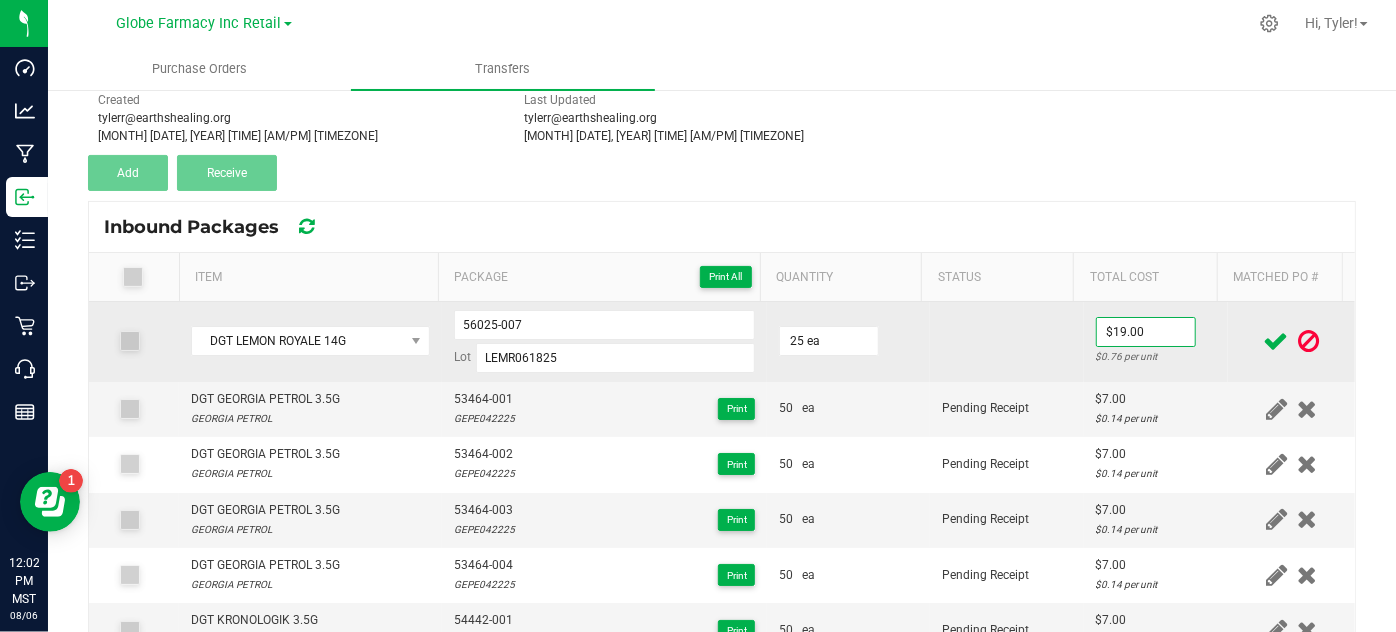 click at bounding box center [1007, 342] 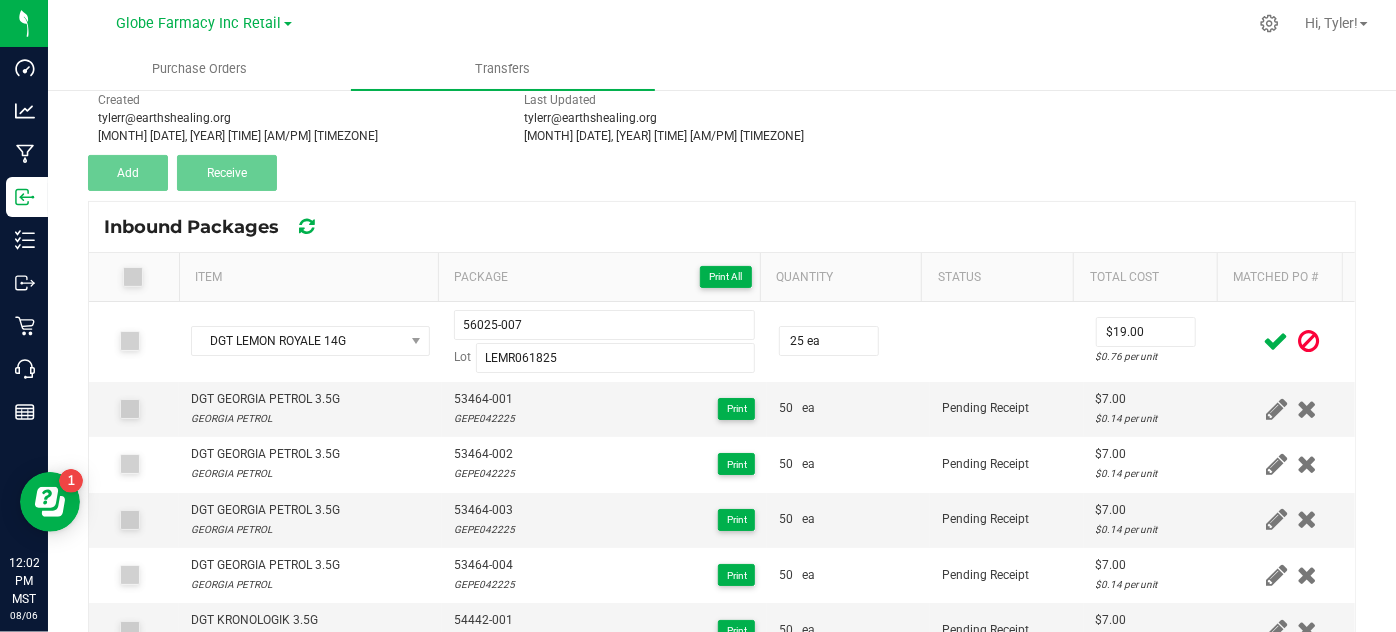 click at bounding box center (1276, 341) 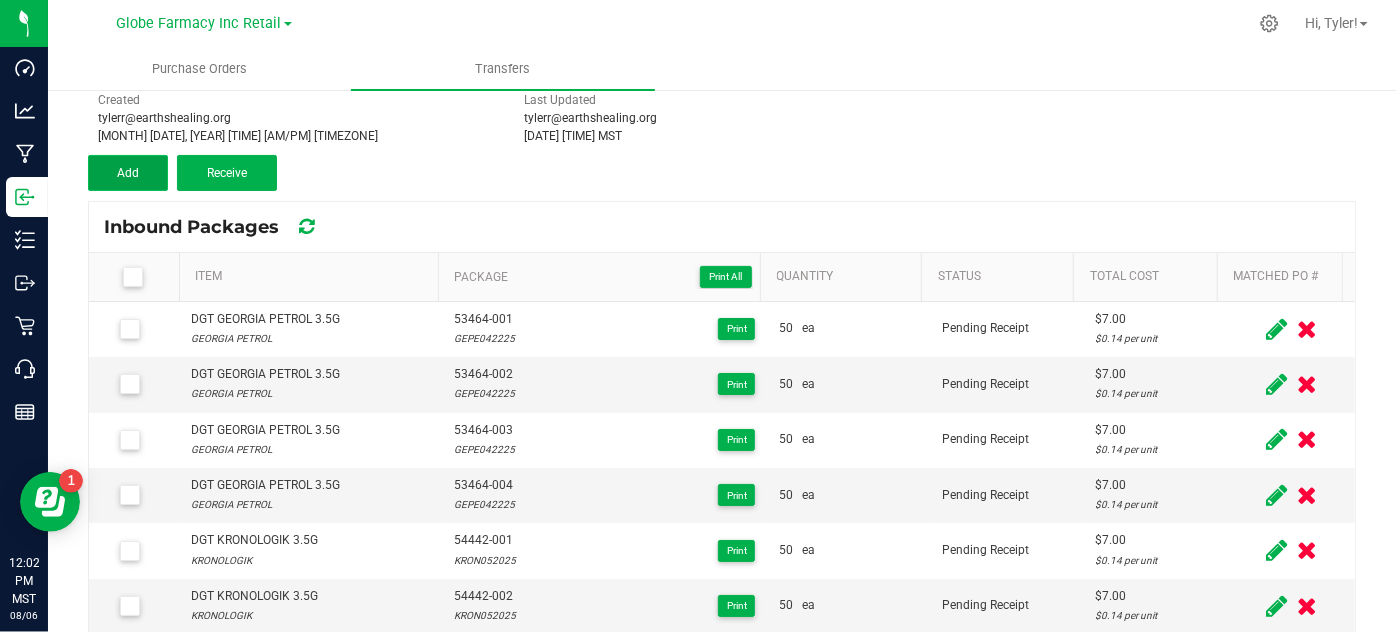 click on "Add" at bounding box center [128, 173] 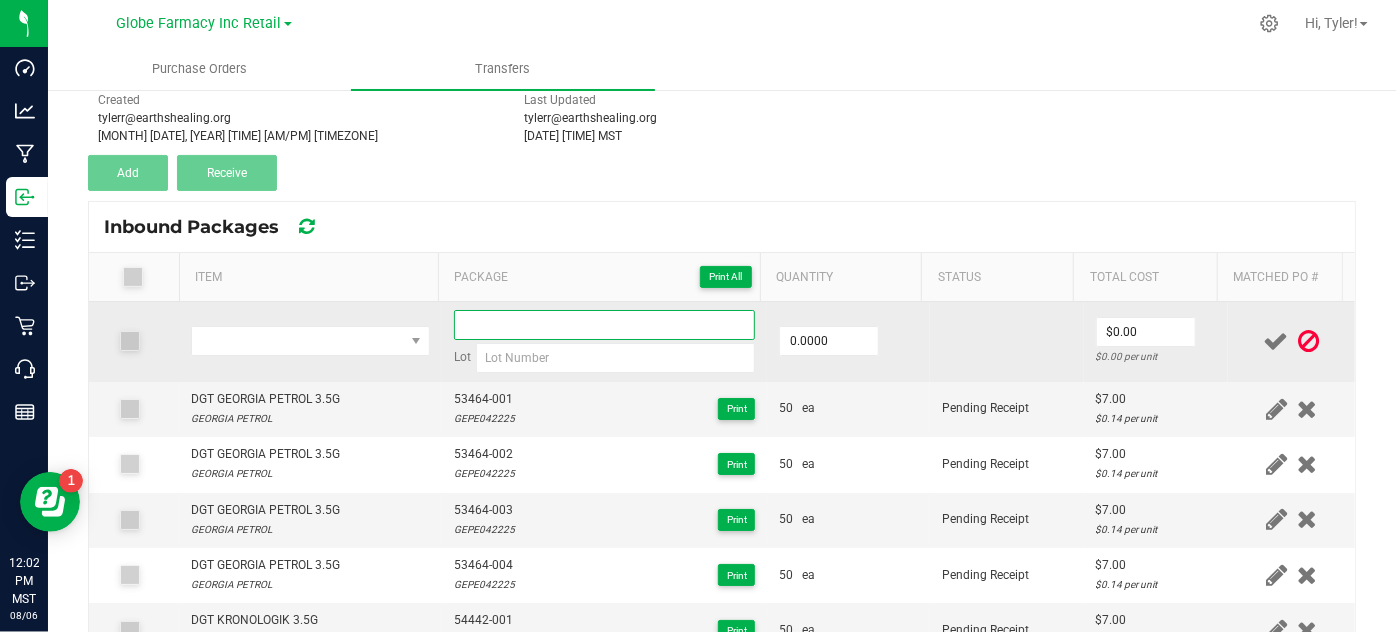 click at bounding box center [605, 325] 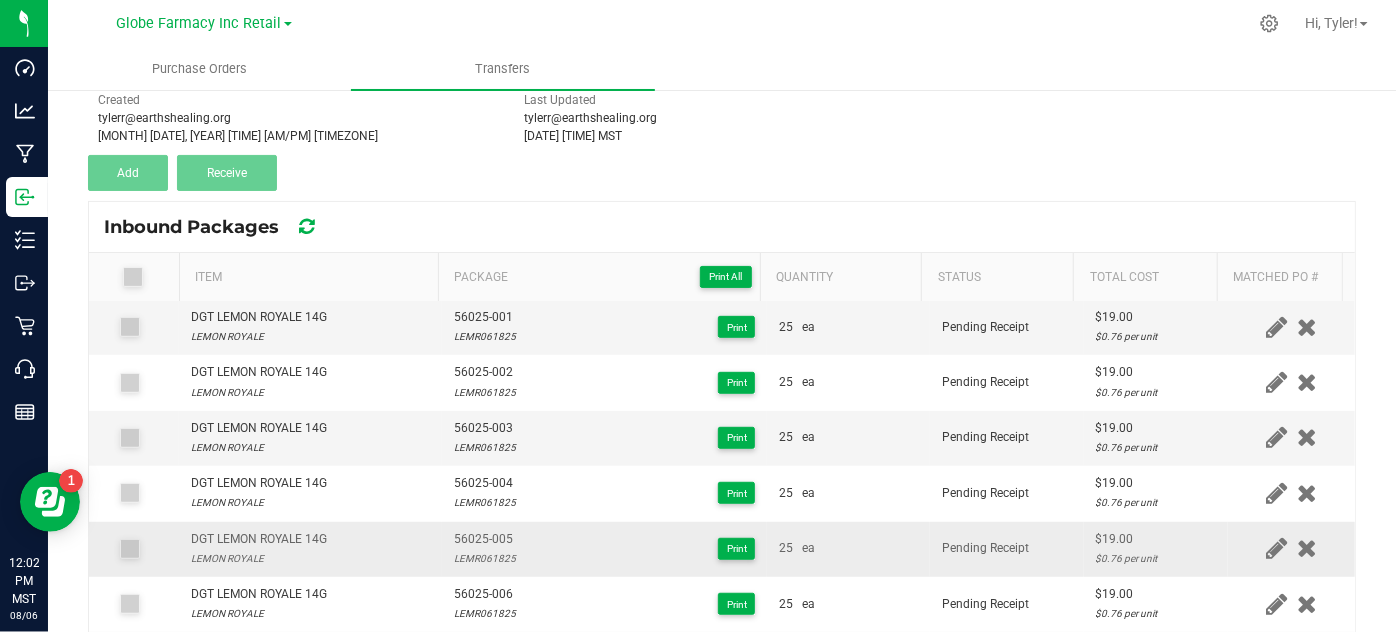 scroll, scrollTop: 727, scrollLeft: 0, axis: vertical 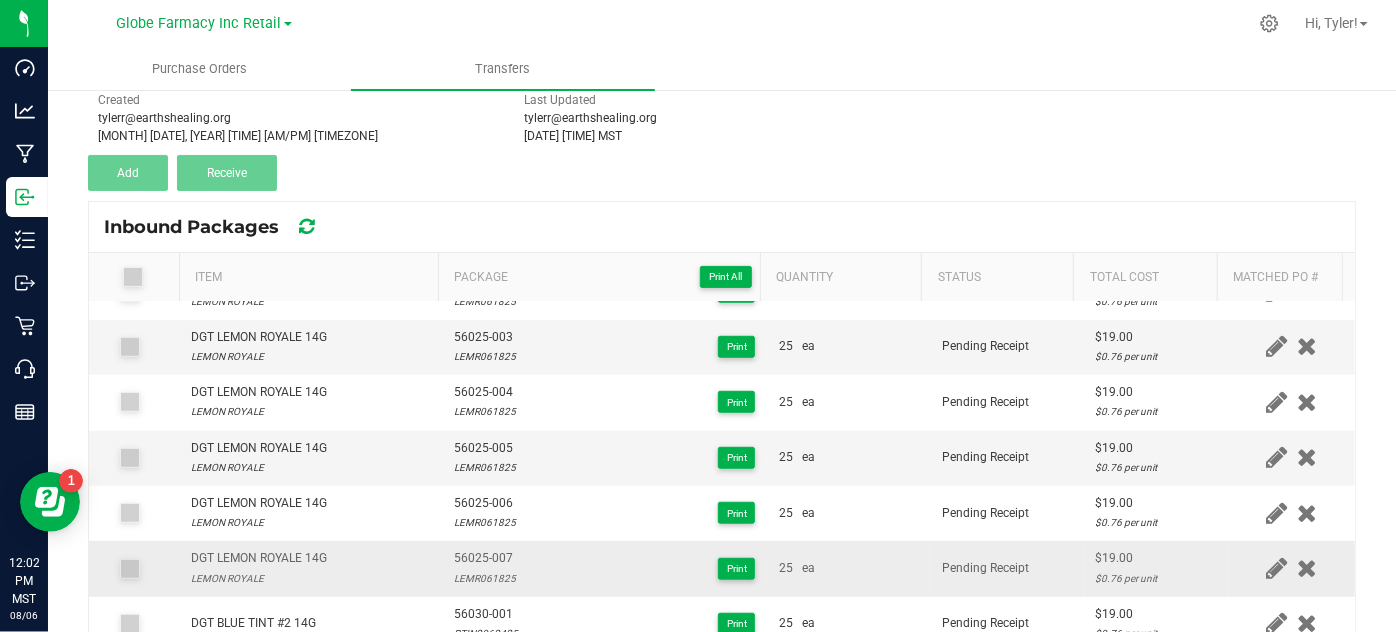 type on "56025-007" 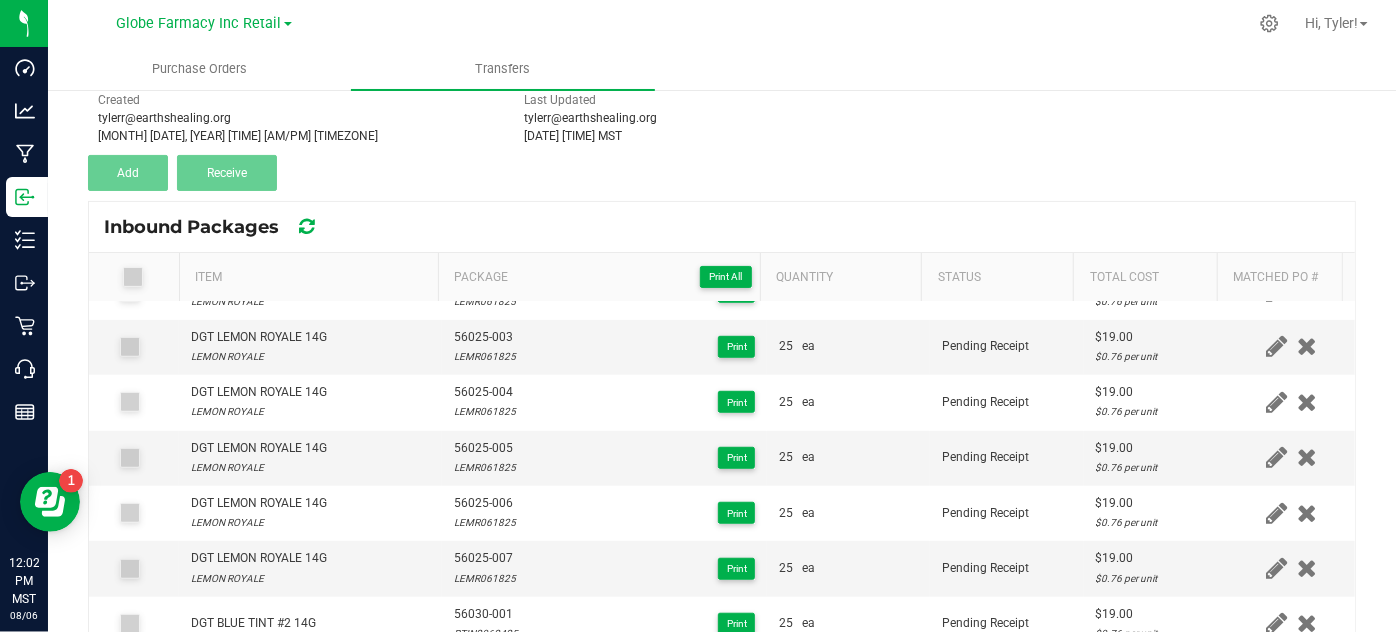 scroll, scrollTop: 0, scrollLeft: 0, axis: both 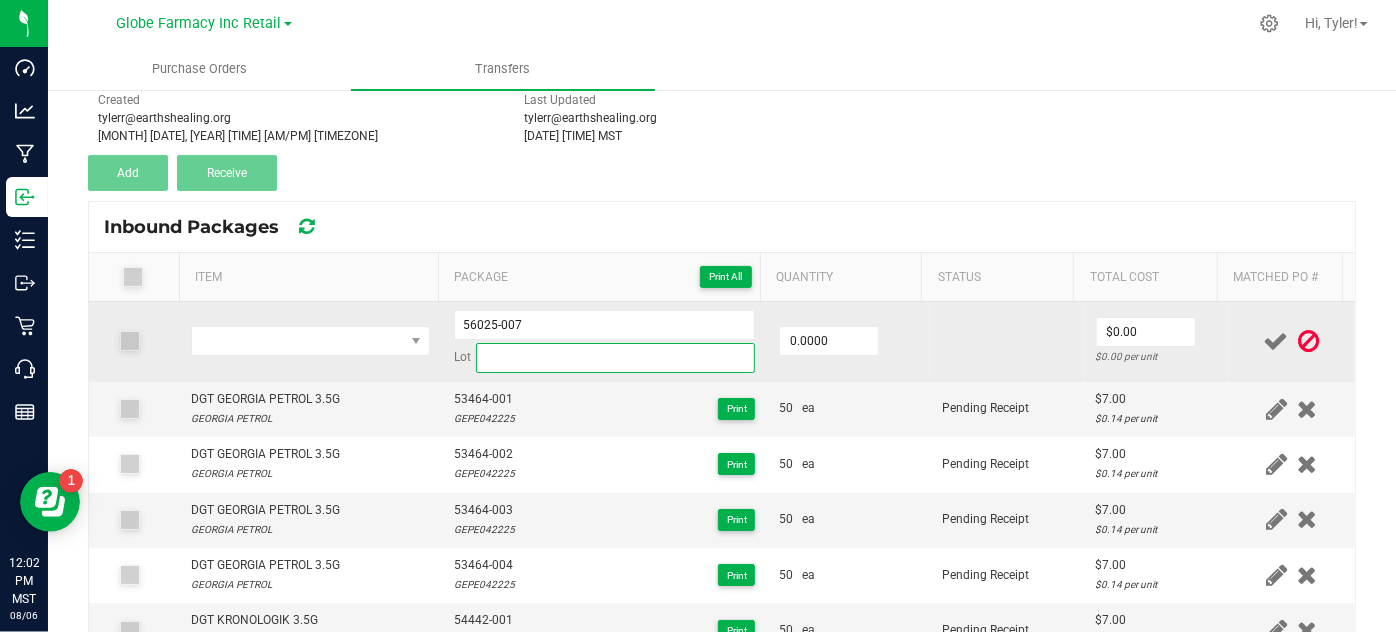 click at bounding box center (616, 358) 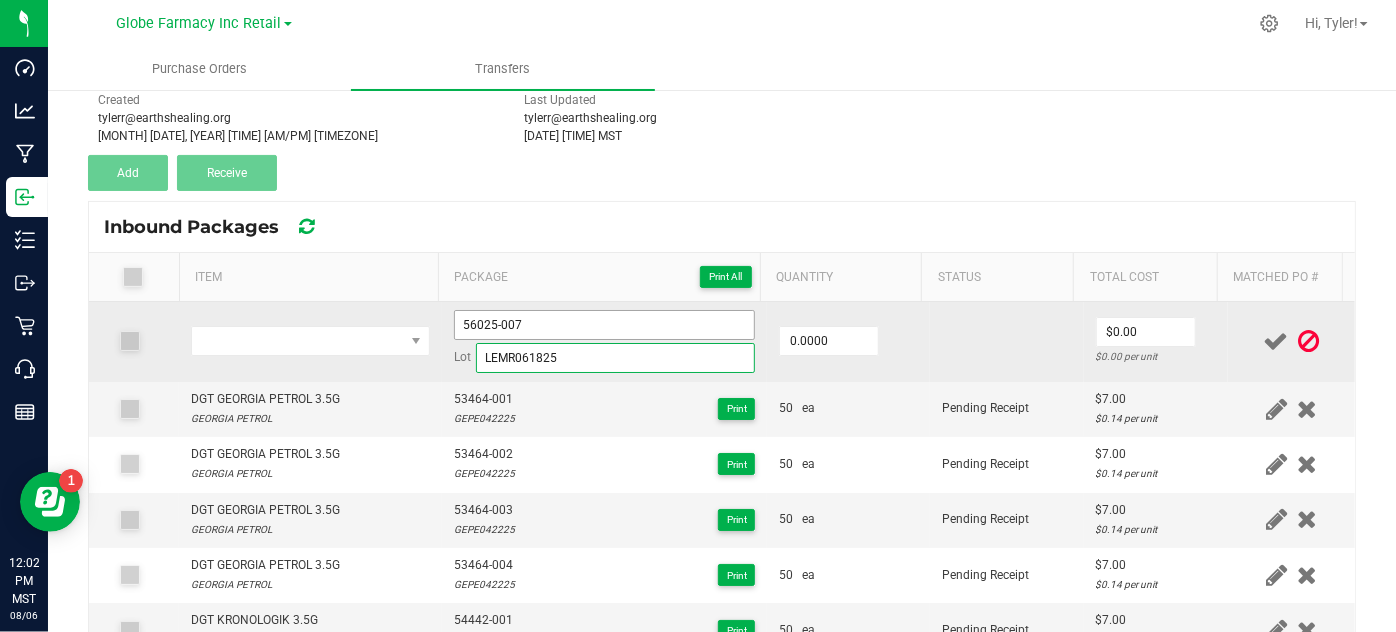 type on "LEMR061825" 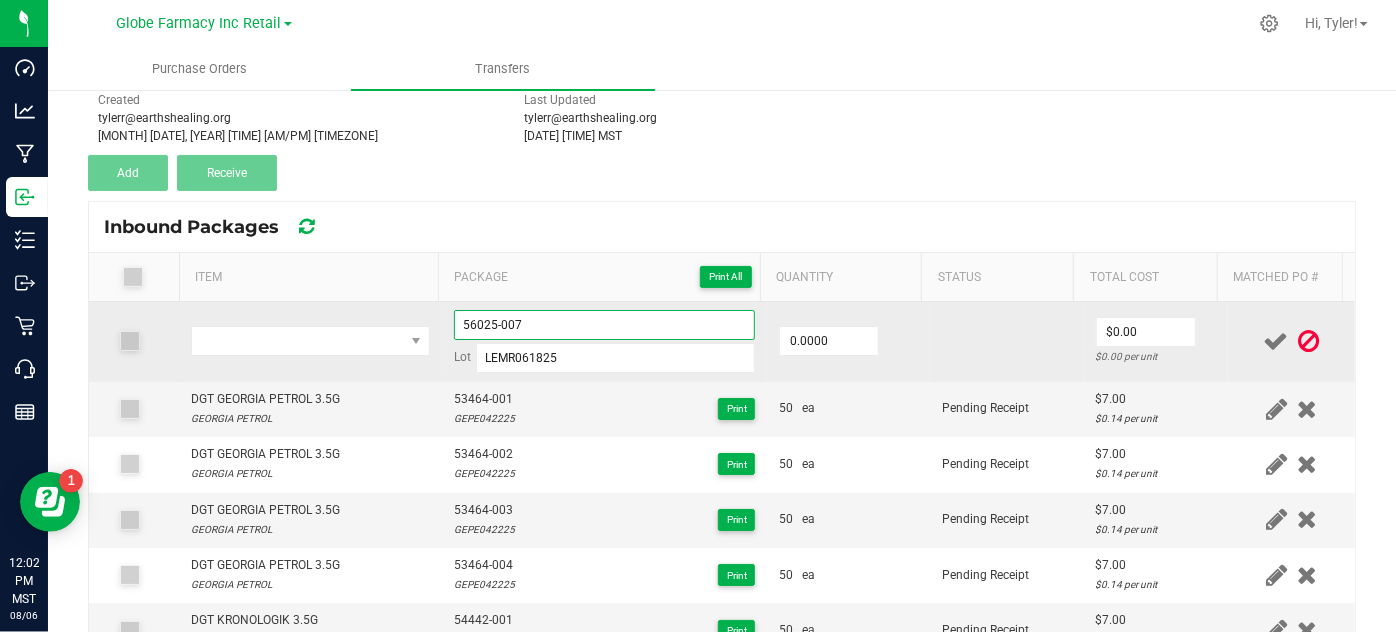 click on "56025-007" at bounding box center (605, 325) 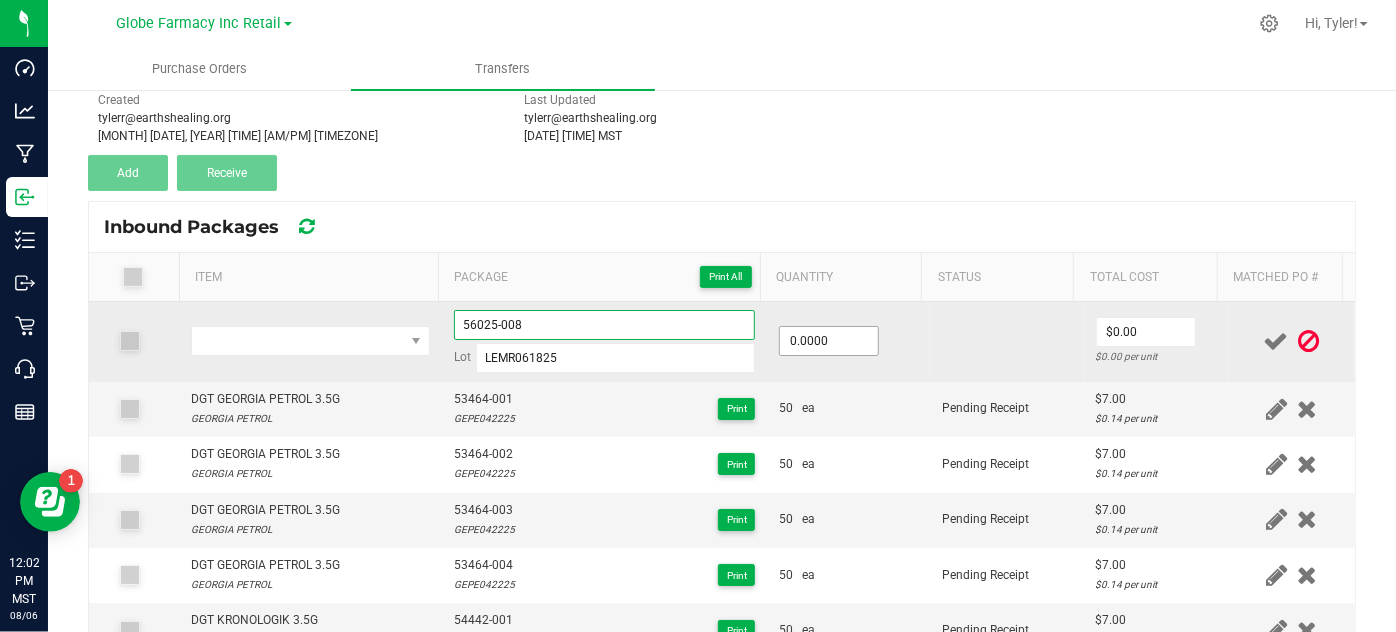 type on "56025-008" 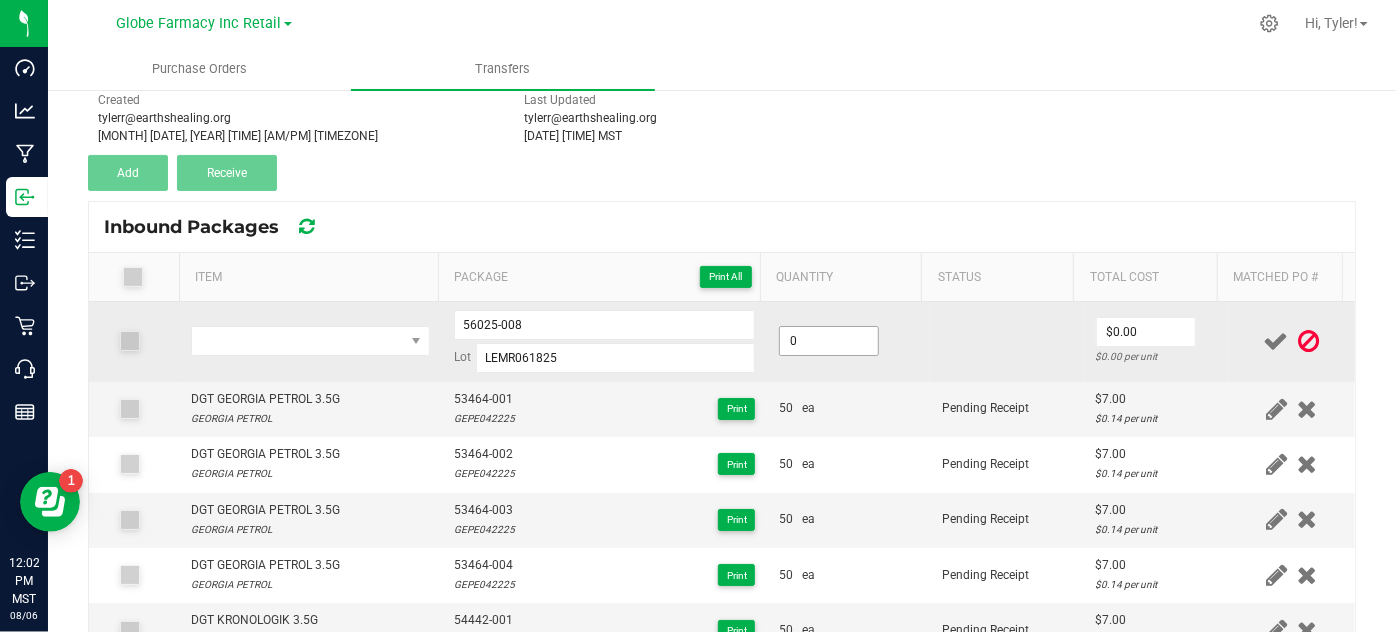 click on "0" at bounding box center [829, 341] 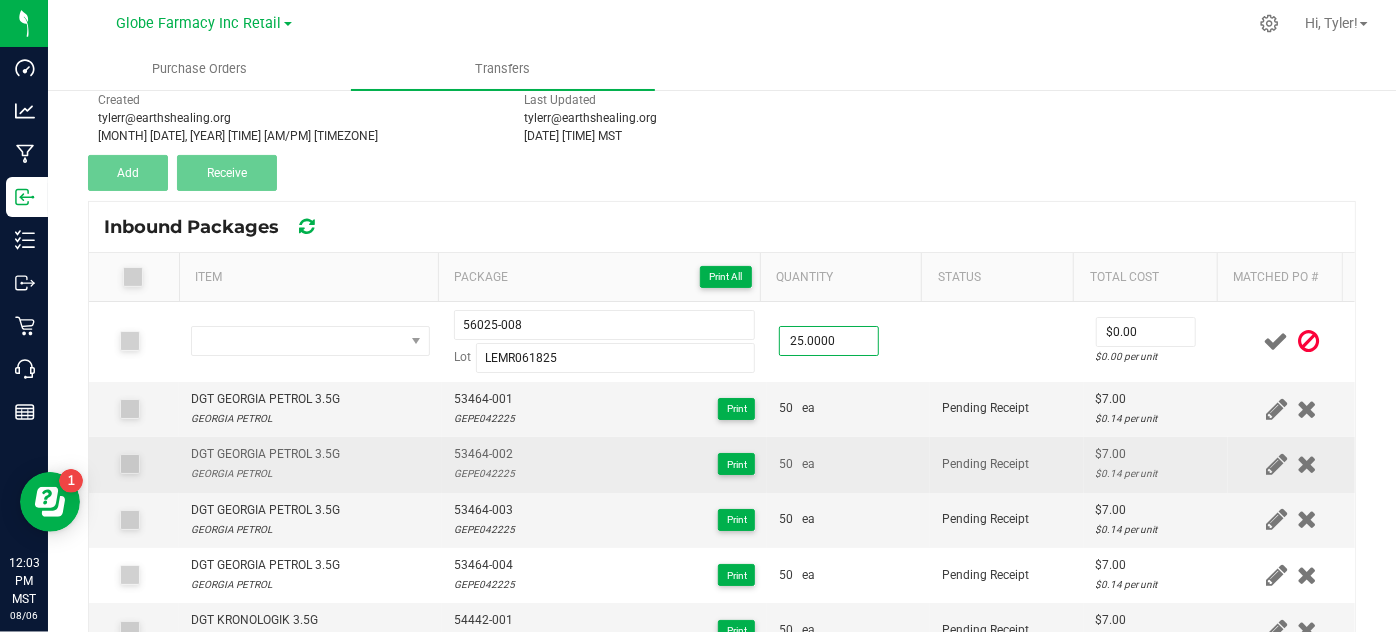 click on "Pending Receipt" at bounding box center [1007, 464] 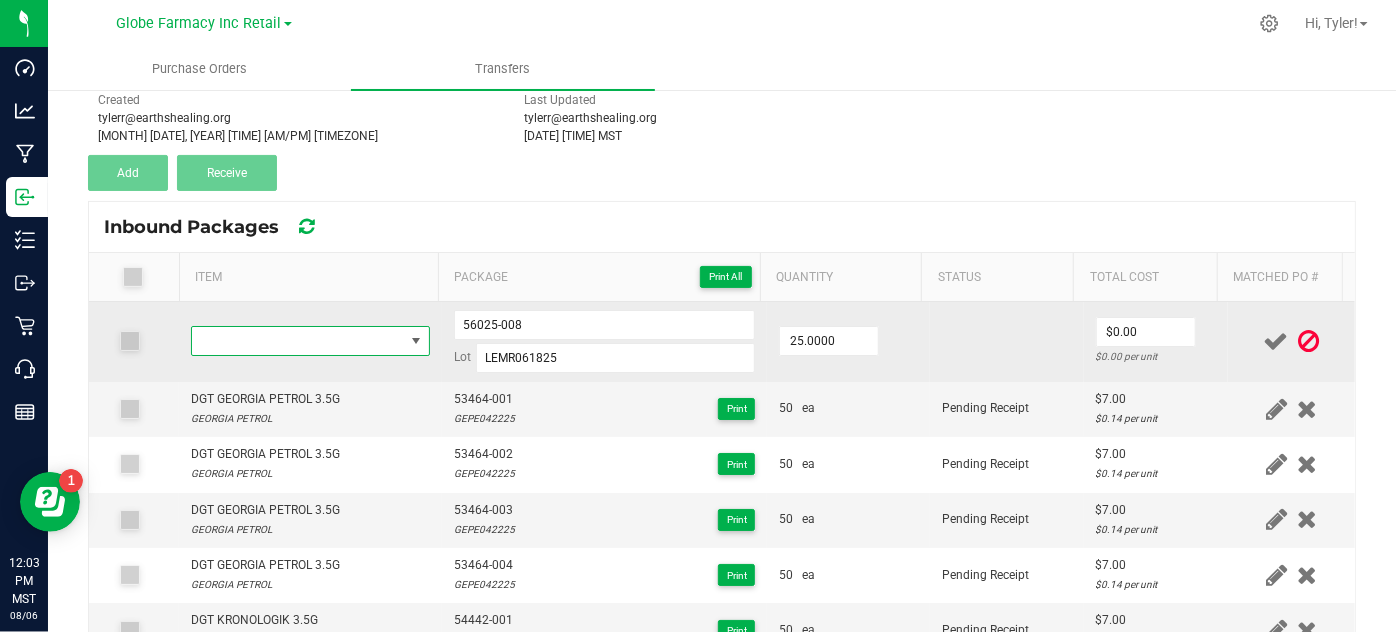 click at bounding box center [297, 341] 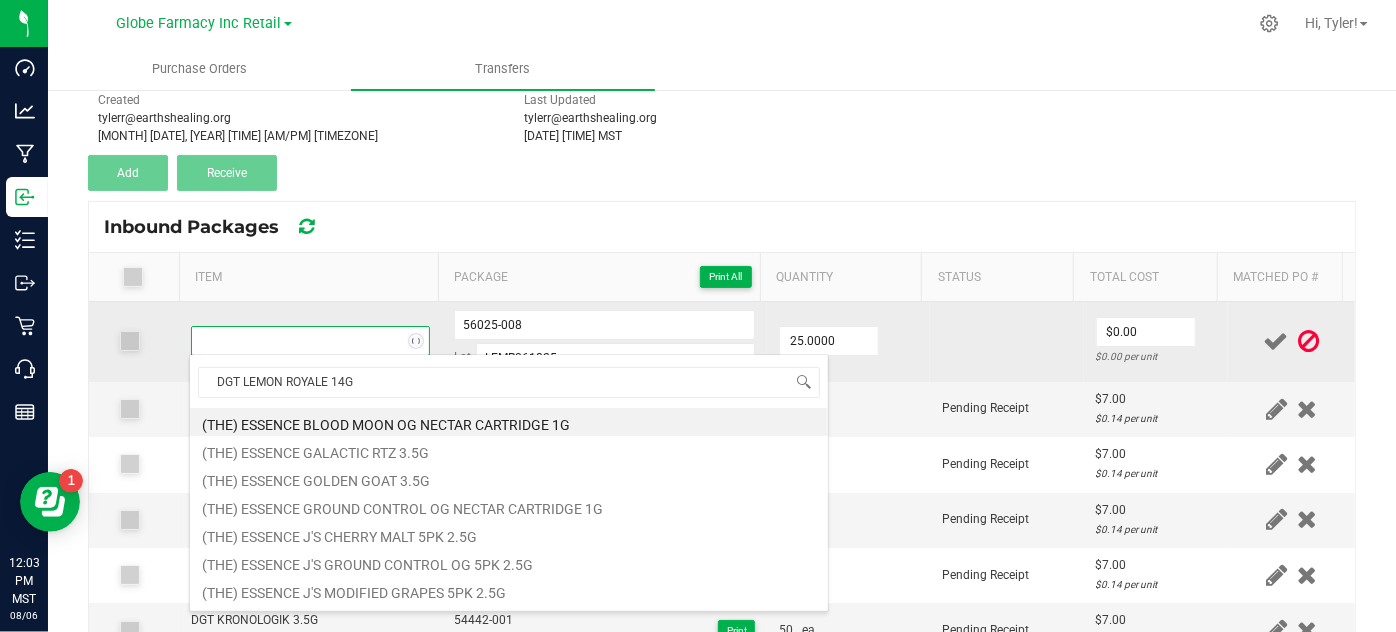 scroll, scrollTop: 99970, scrollLeft: 99767, axis: both 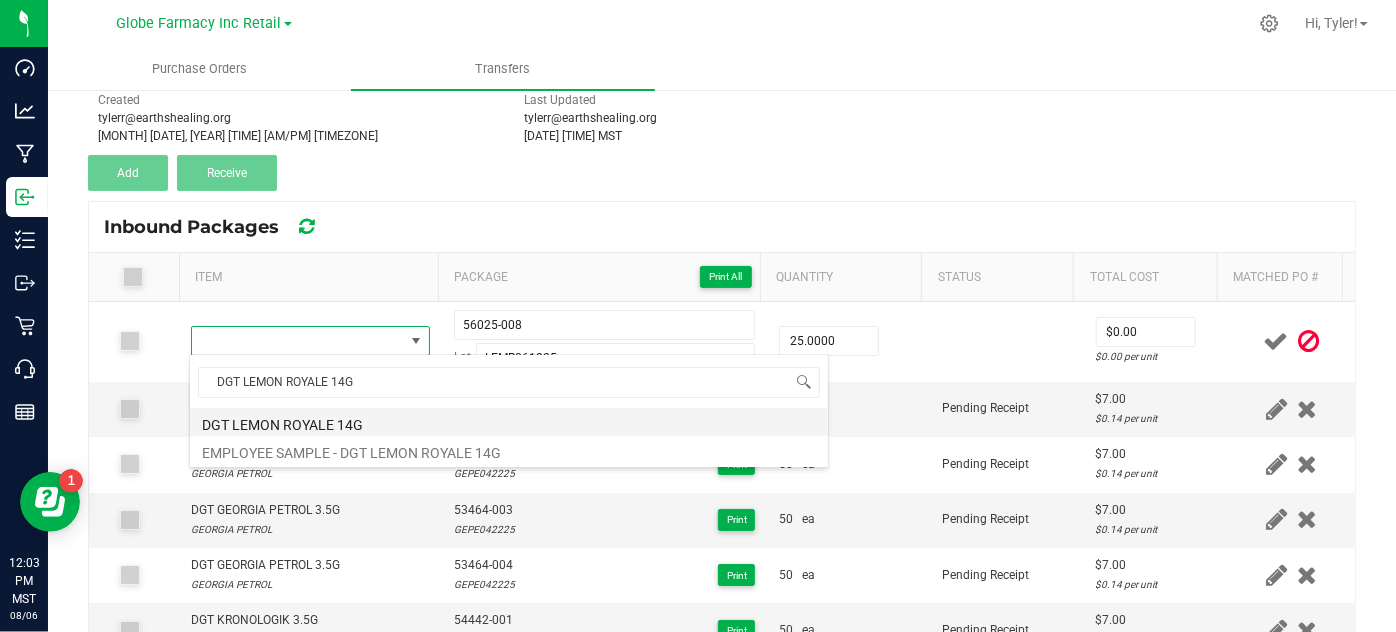 click on "DGT LEMON ROYALE 14G" at bounding box center (509, 422) 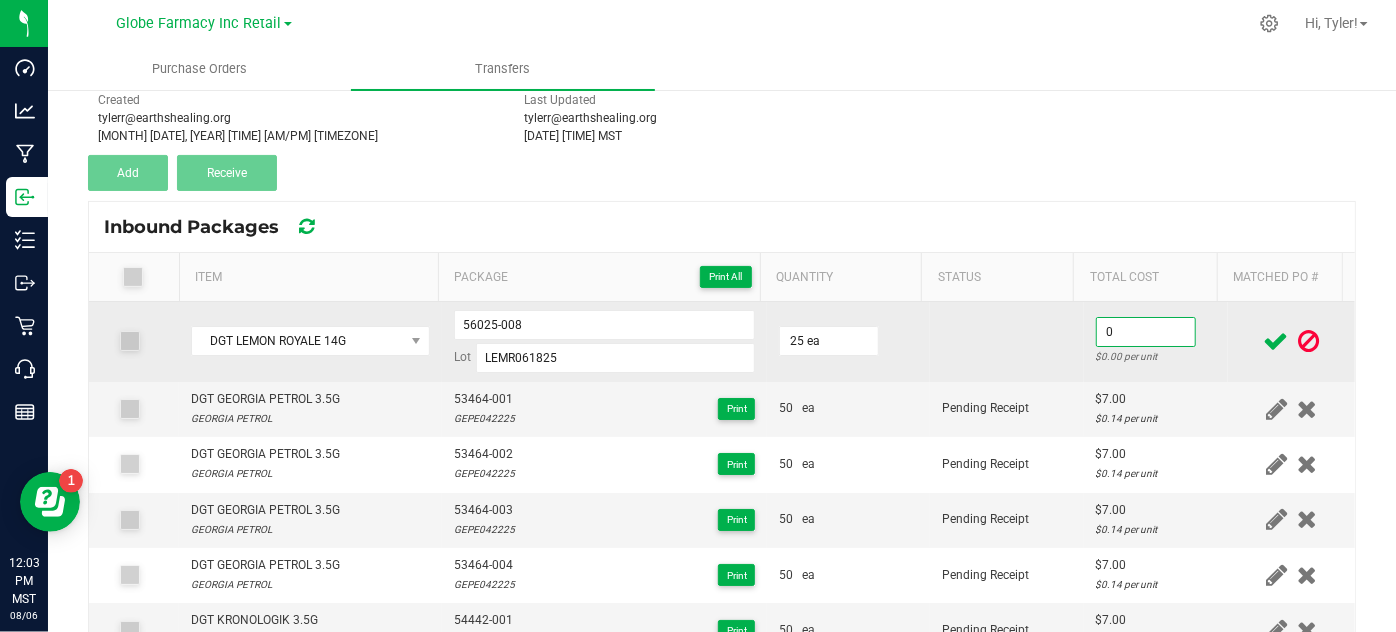 click on "0" at bounding box center (1146, 332) 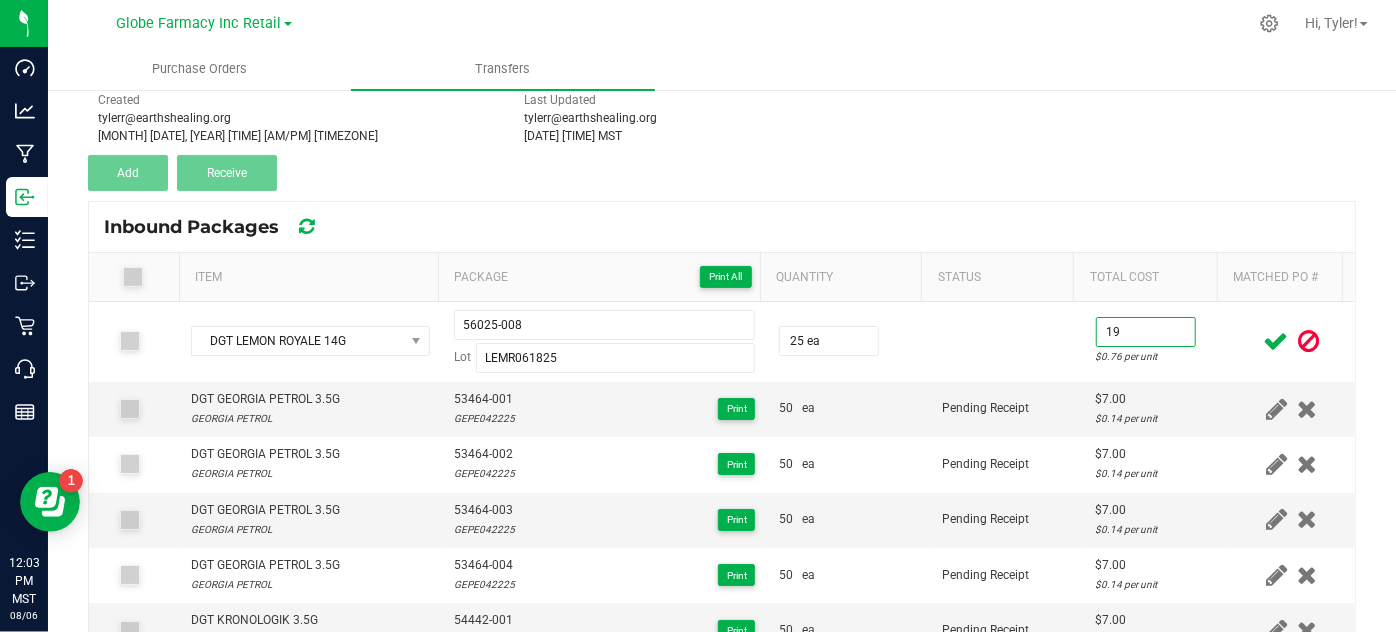 type on "$19.00" 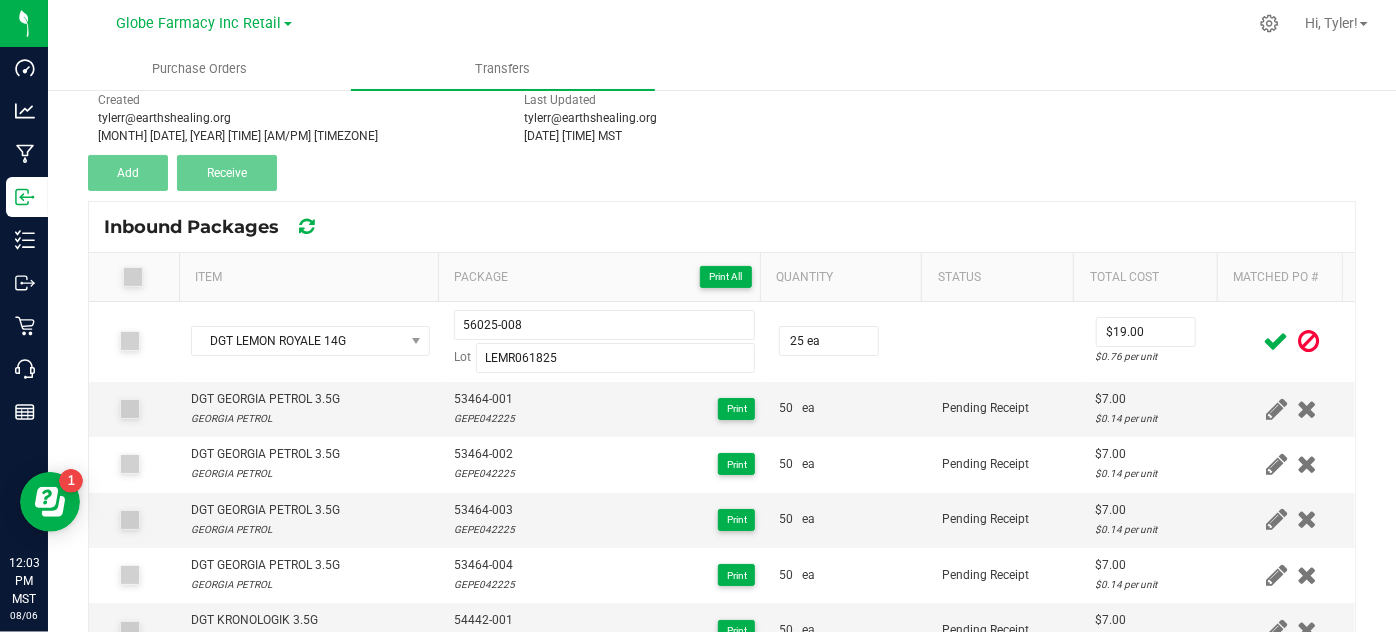 click at bounding box center [1276, 341] 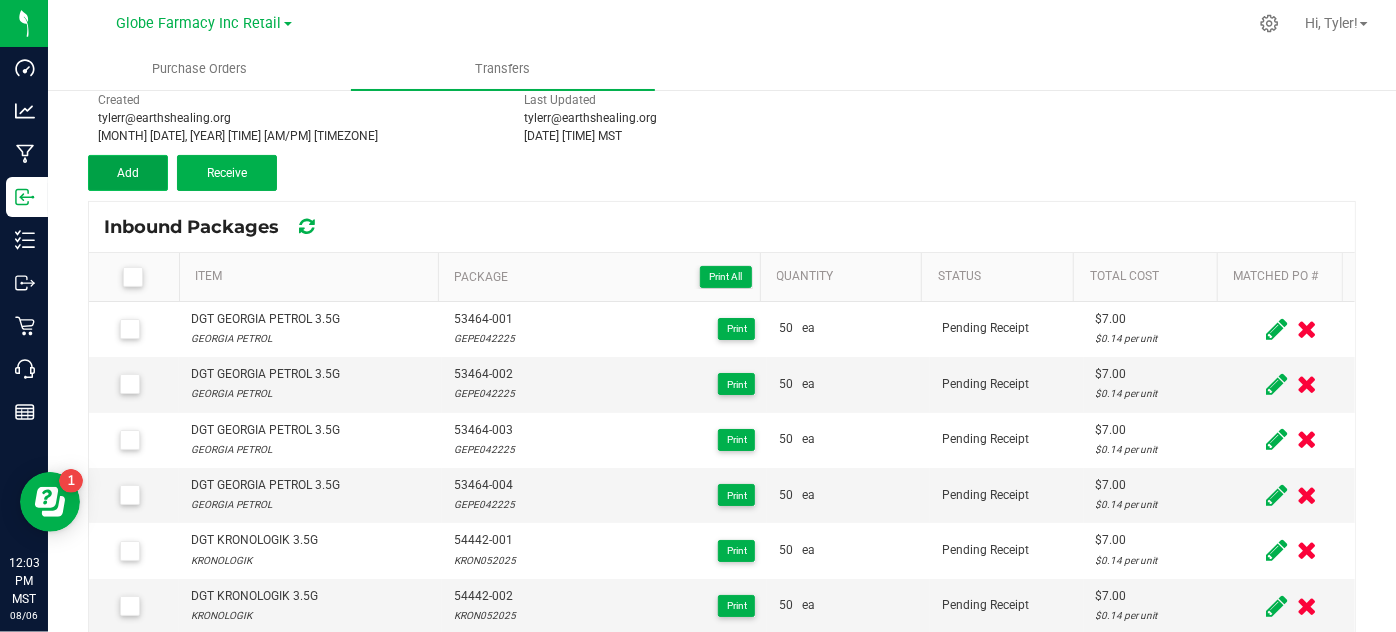 click on "Add" at bounding box center (128, 173) 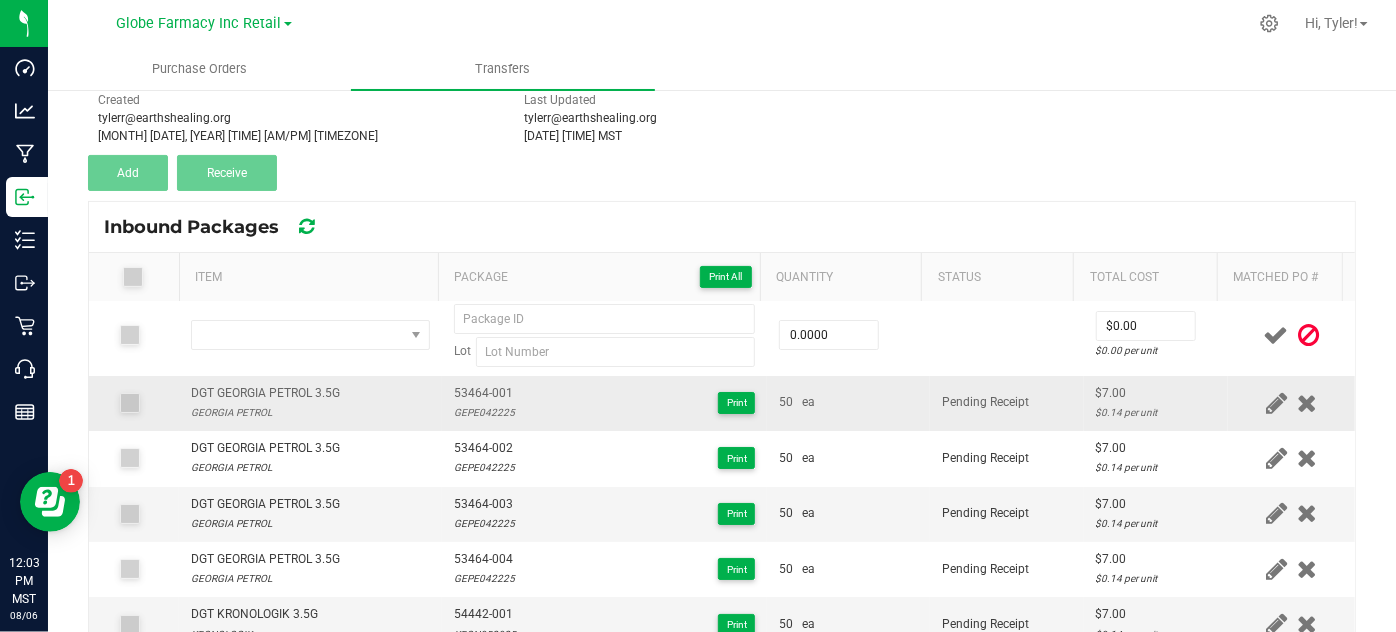 scroll, scrollTop: 0, scrollLeft: 0, axis: both 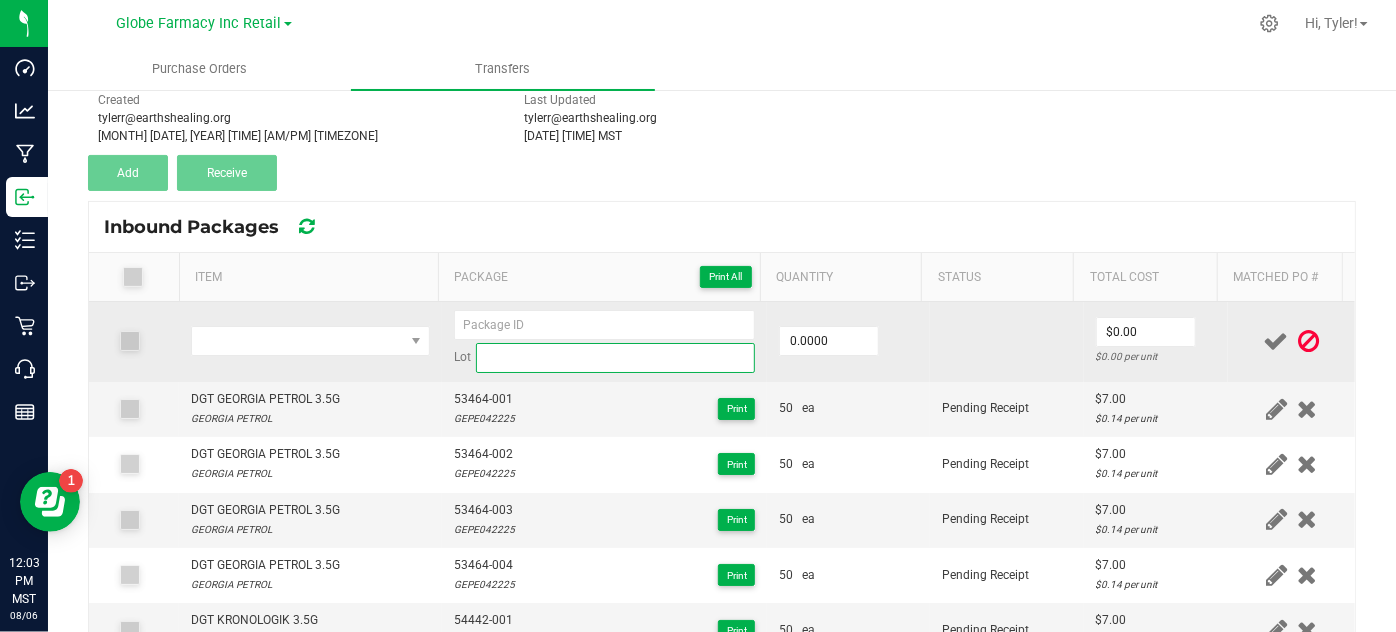 click at bounding box center [616, 358] 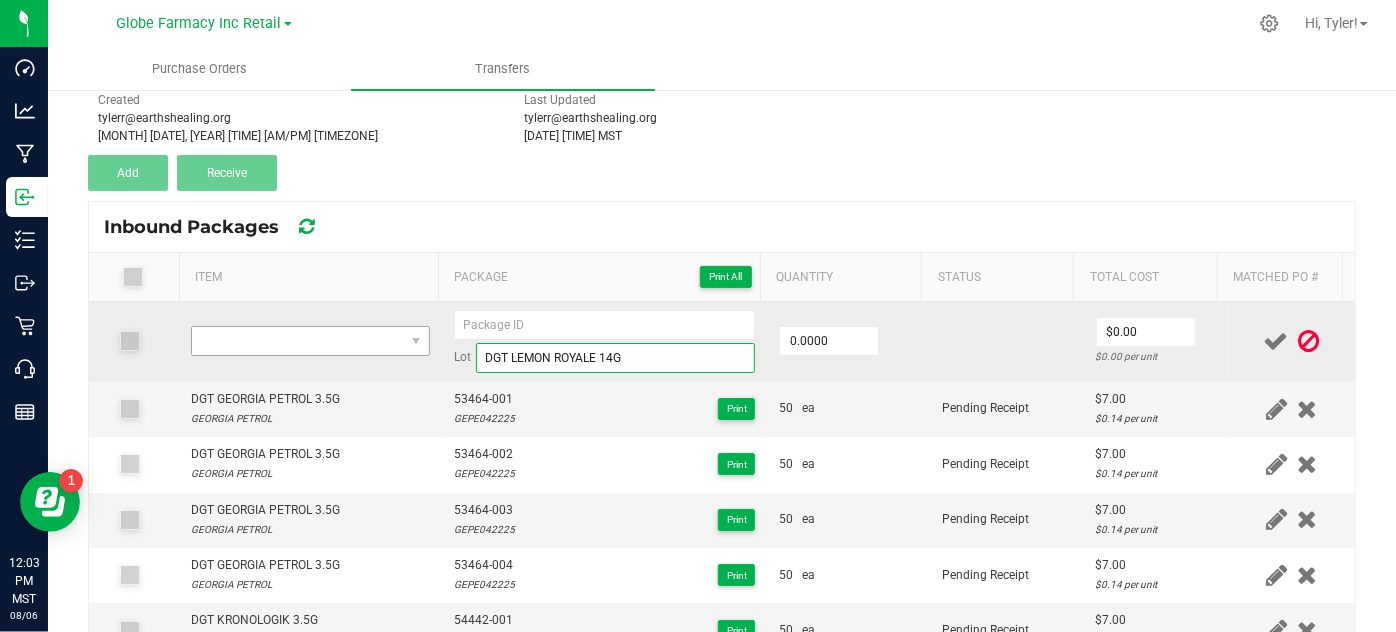 type on "DGT LEMON ROYALE 14G" 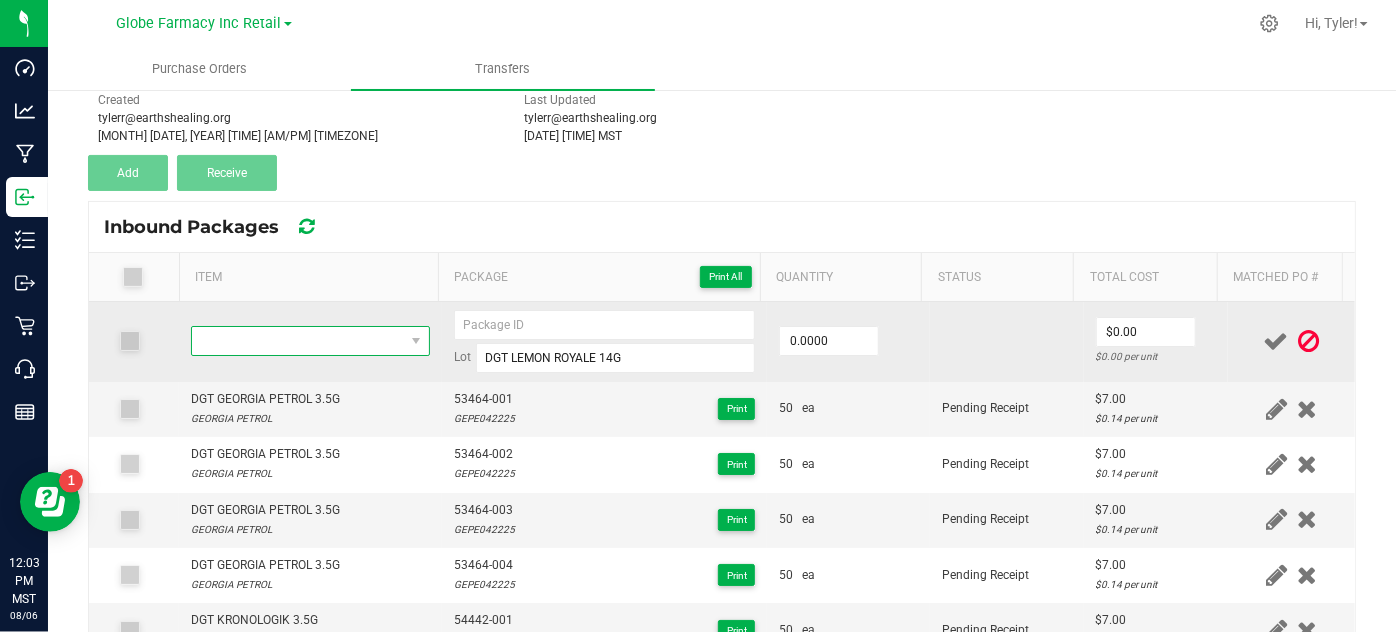 click at bounding box center [297, 341] 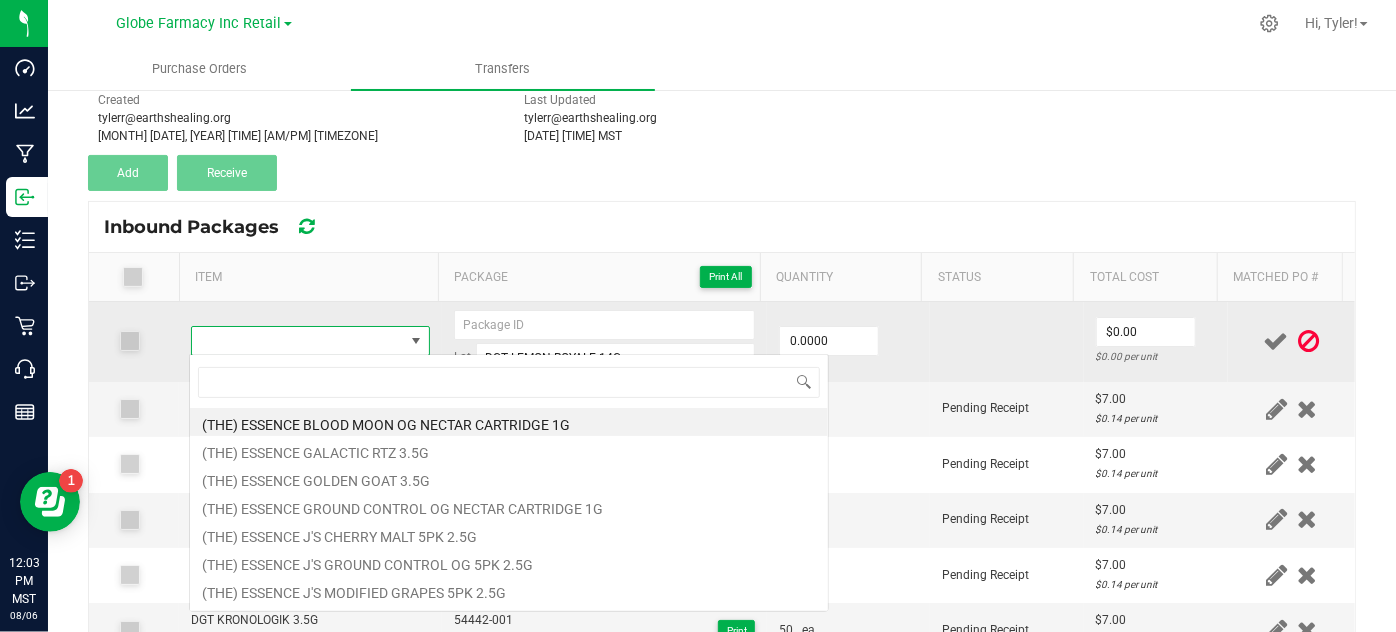 type on "DGT LEMON ROYALE 14G" 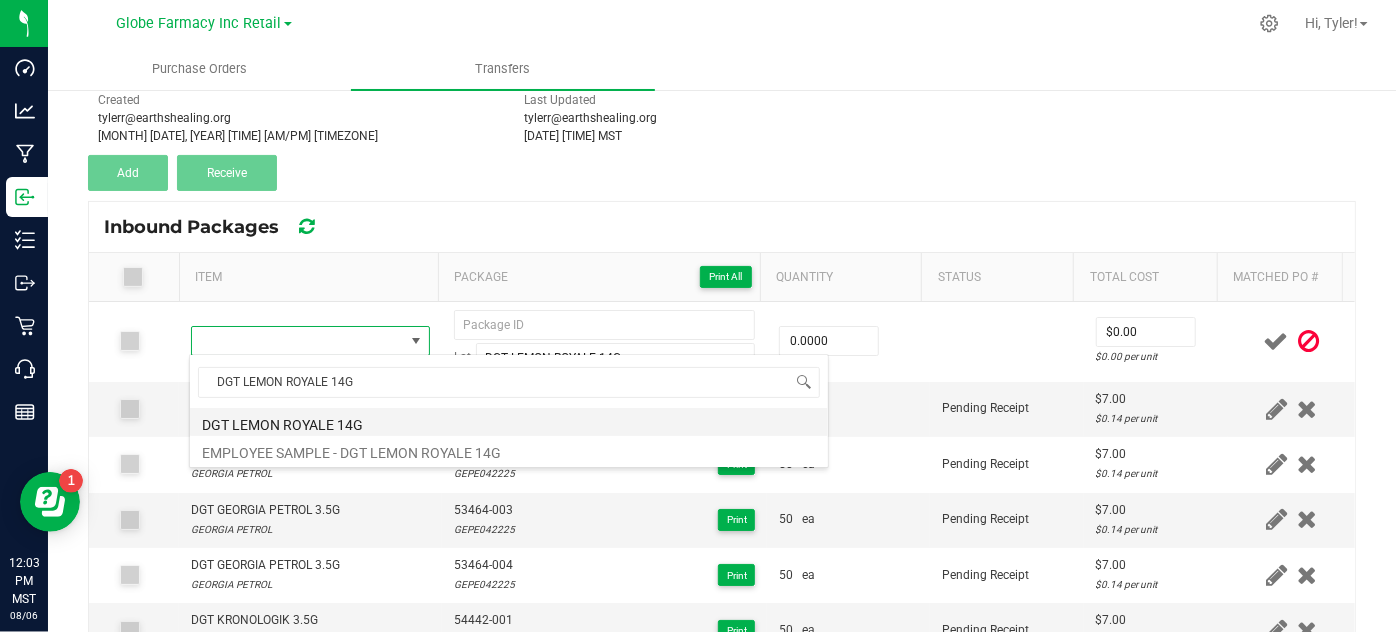 click on "DGT LEMON ROYALE 14G" at bounding box center [509, 422] 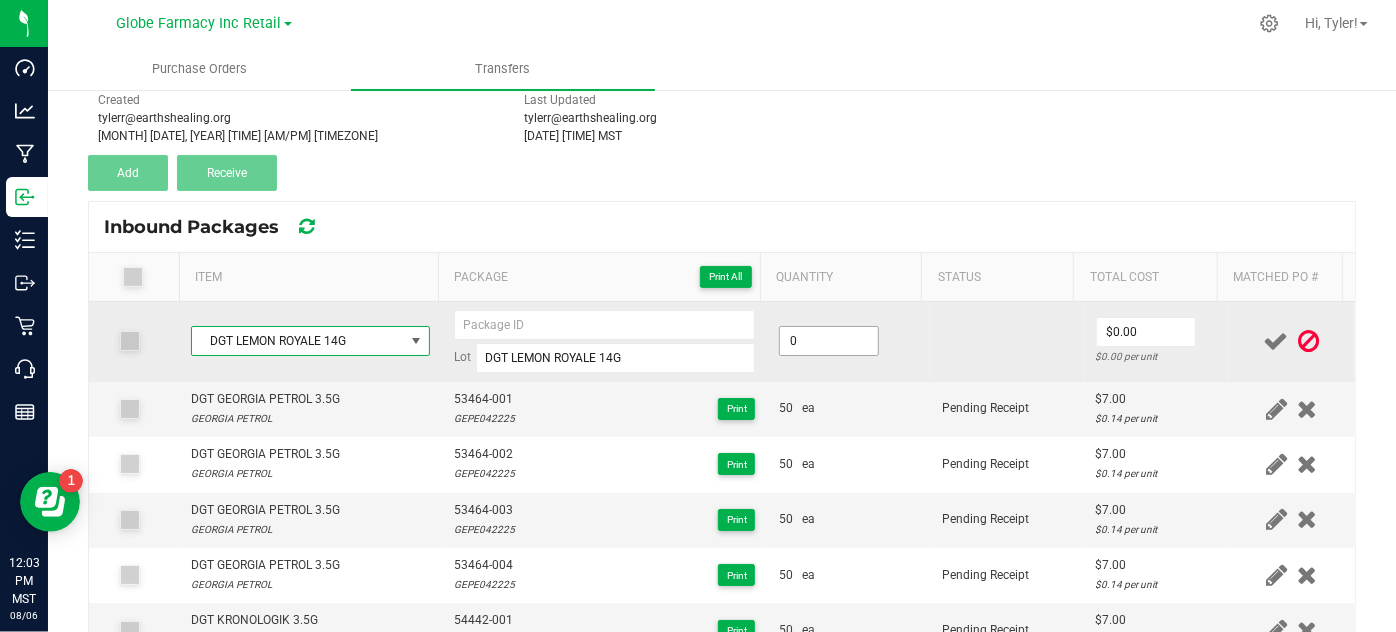 click on "0" at bounding box center [829, 341] 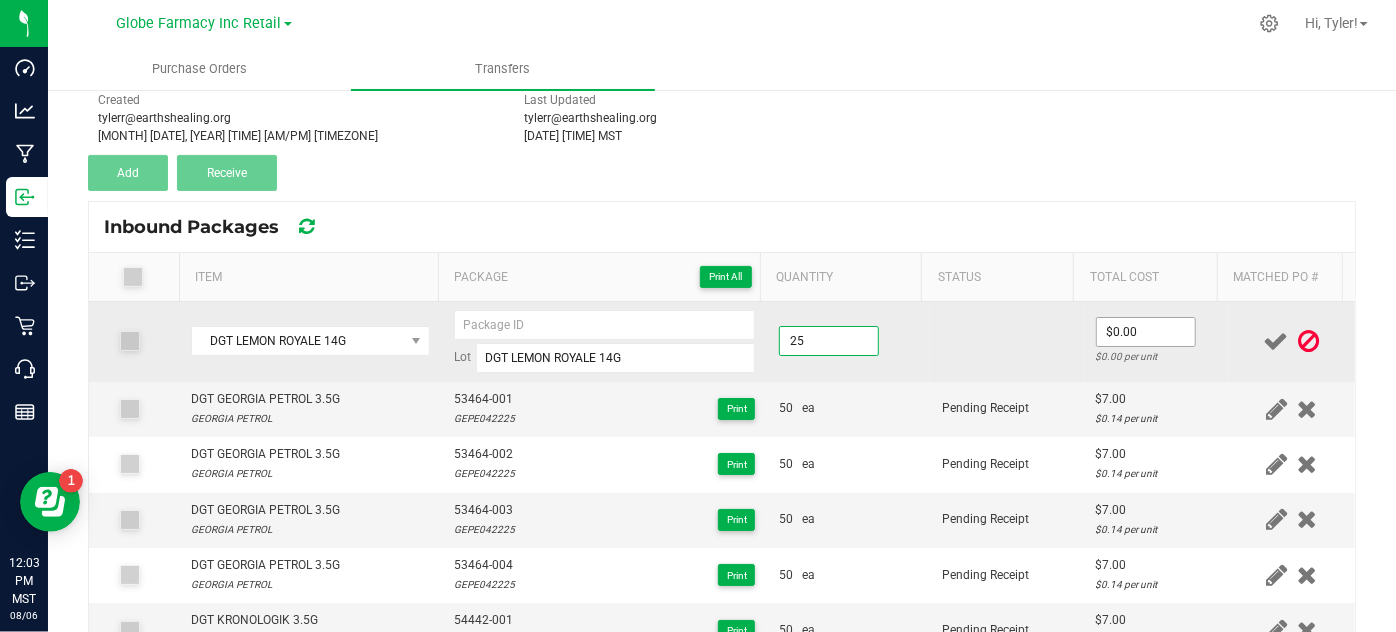 type on "25 ea" 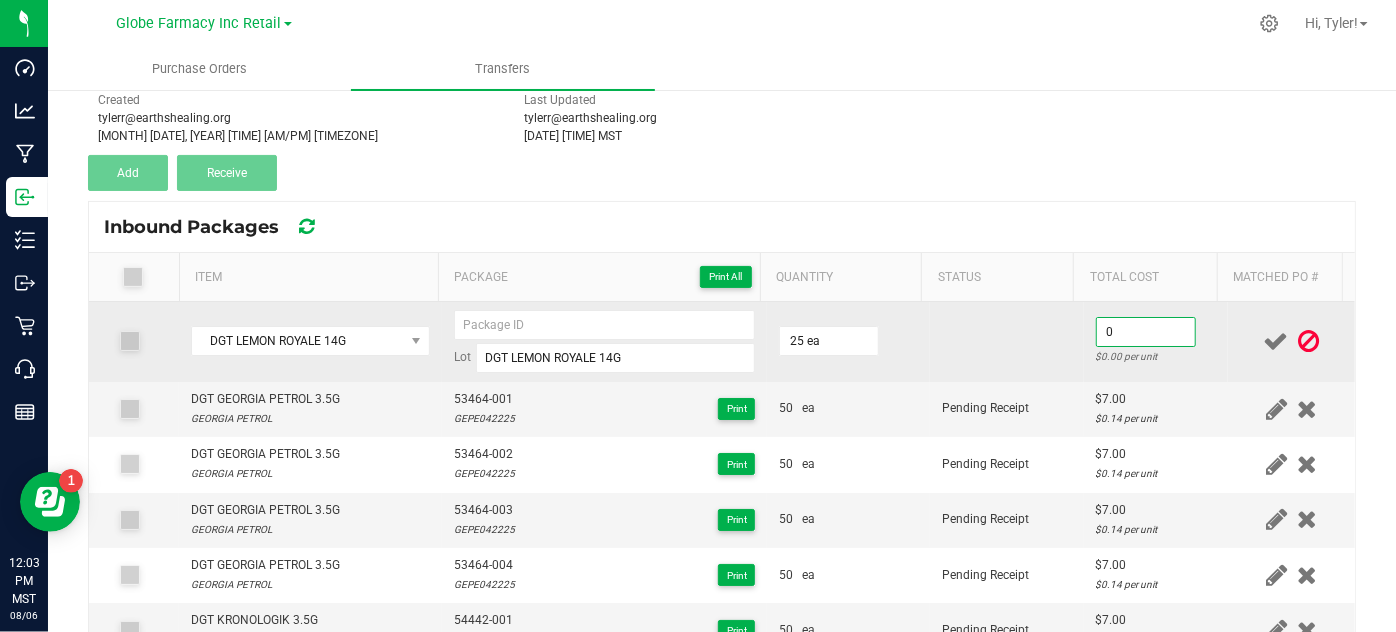 click on "0" at bounding box center (1146, 332) 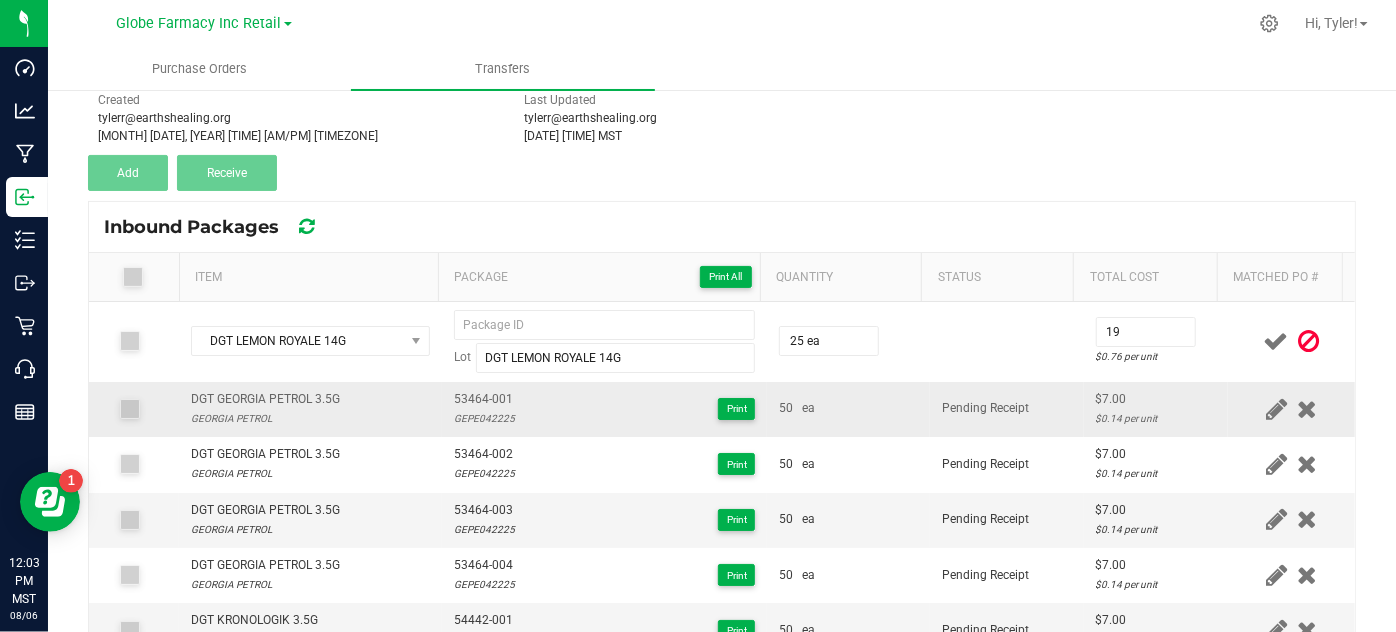 type on "$19.00" 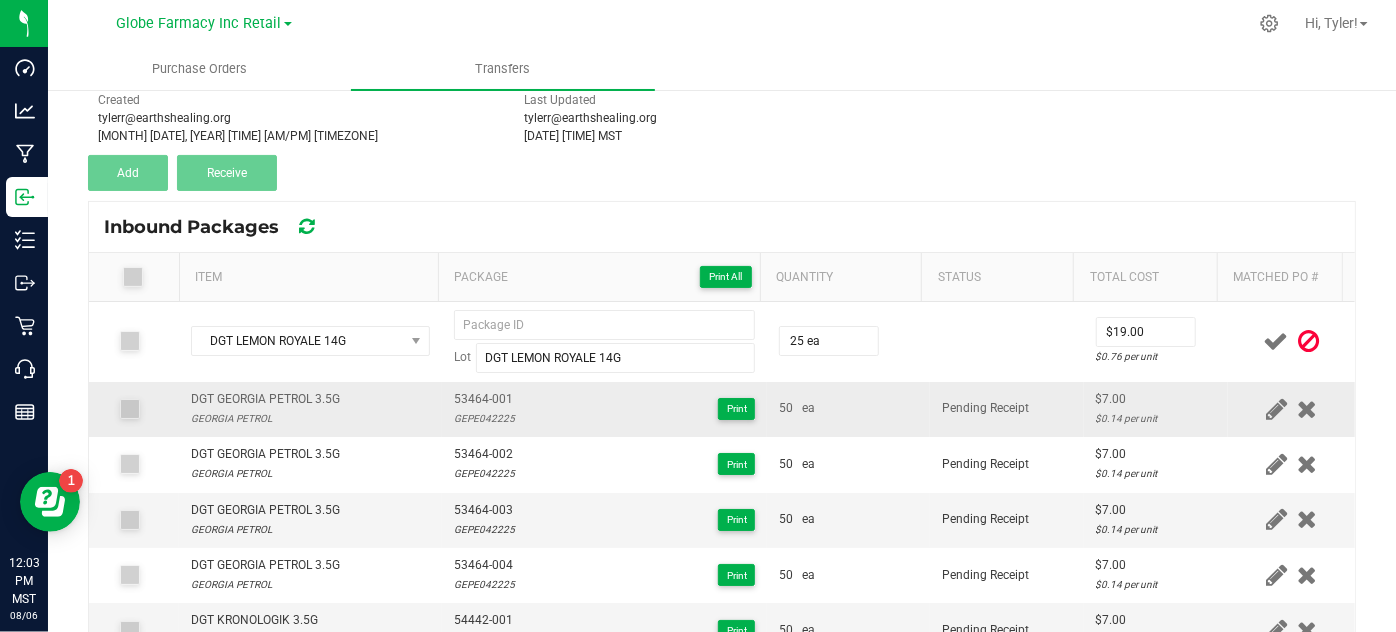 click on "Pending Receipt" at bounding box center (985, 408) 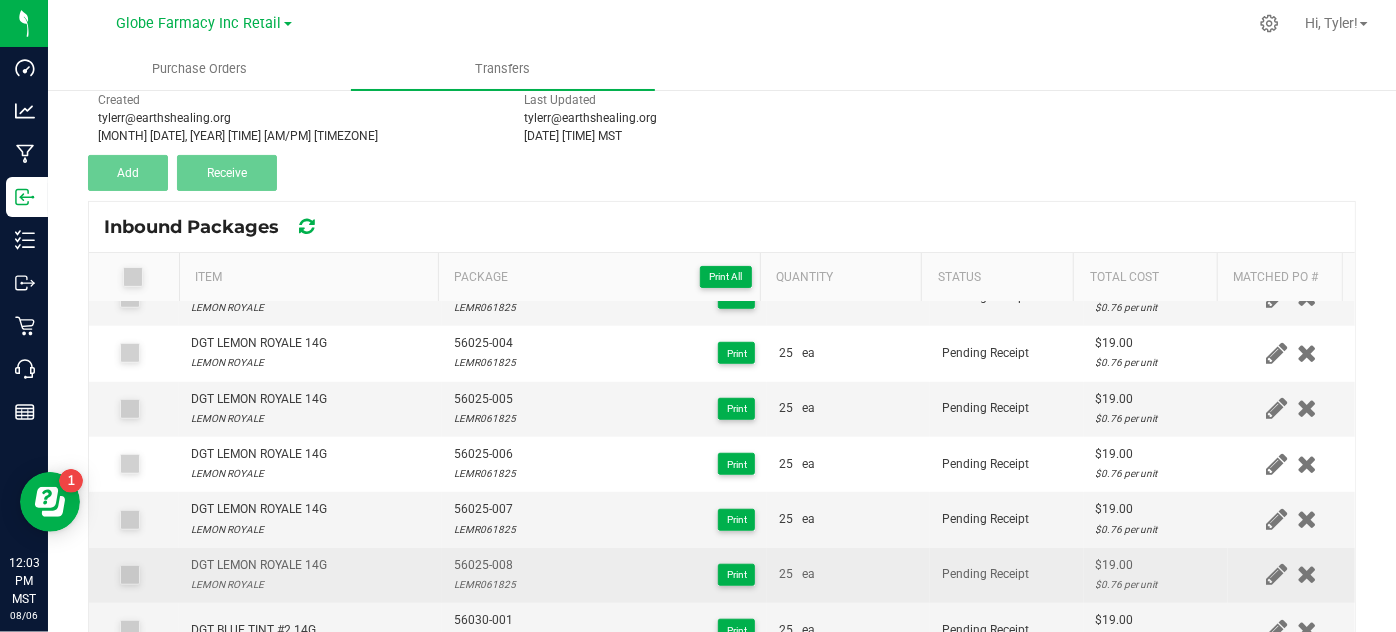 scroll, scrollTop: 818, scrollLeft: 0, axis: vertical 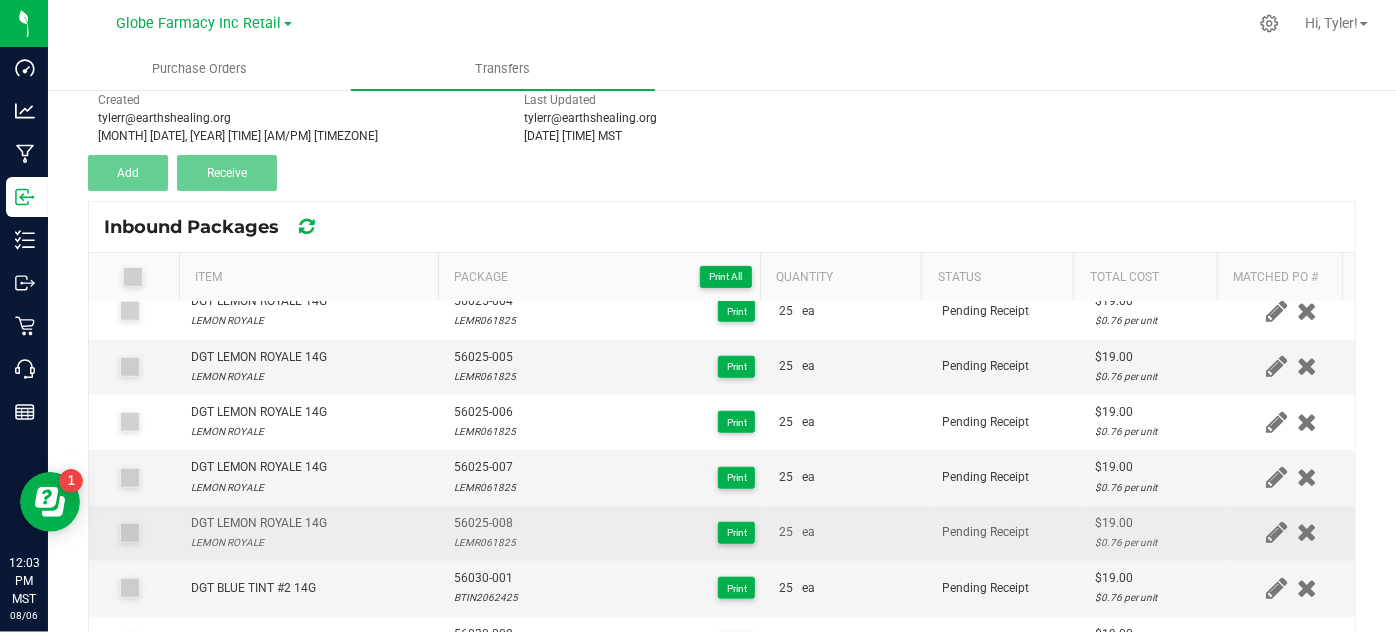 click on "56025-008" at bounding box center [485, 523] 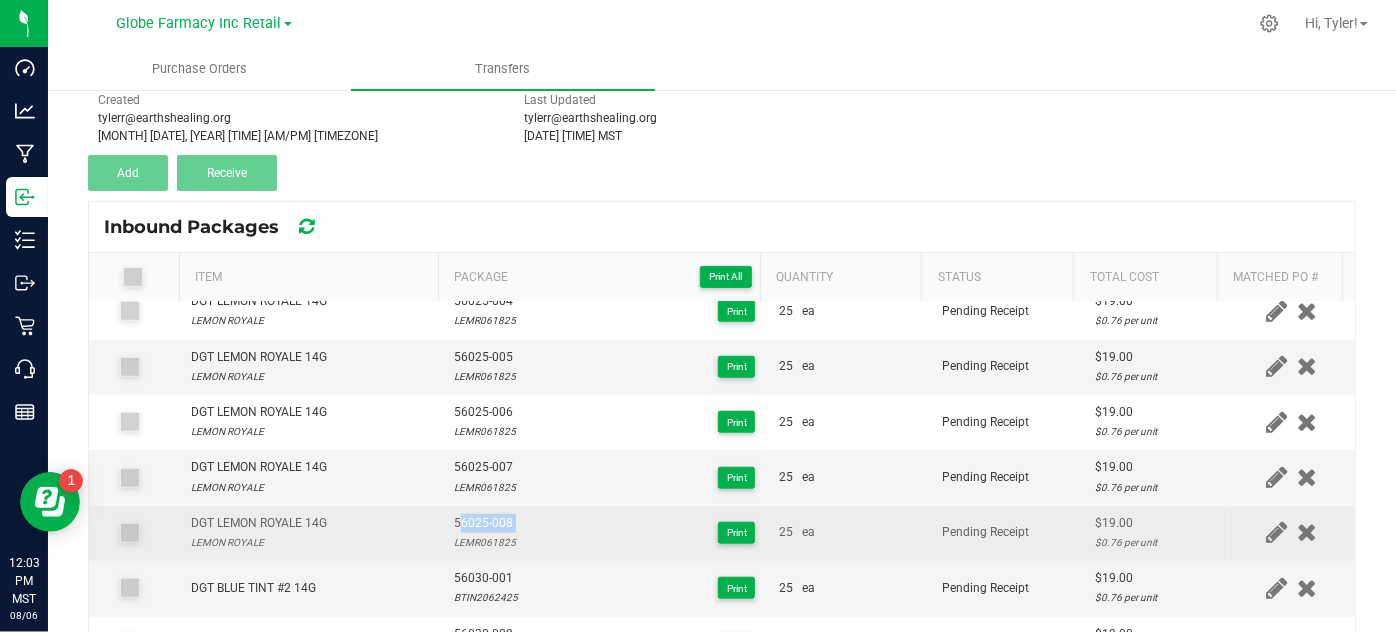 click on "56025-008" at bounding box center [485, 523] 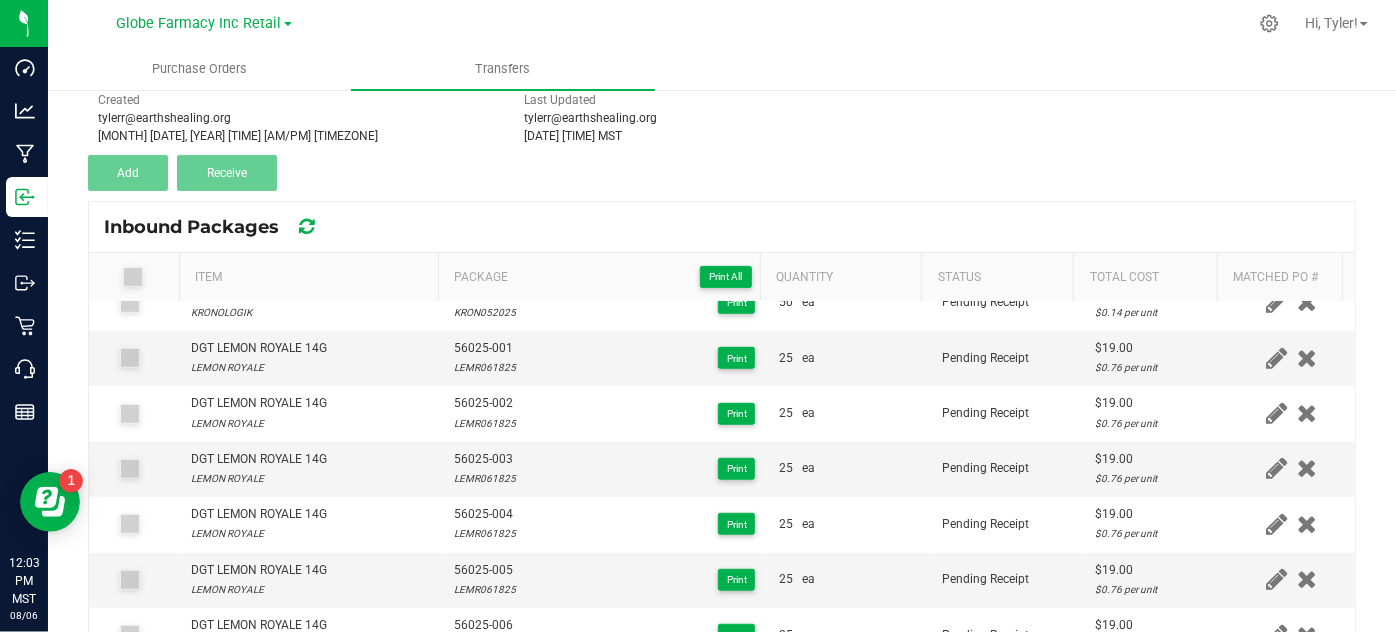 scroll, scrollTop: 0, scrollLeft: 0, axis: both 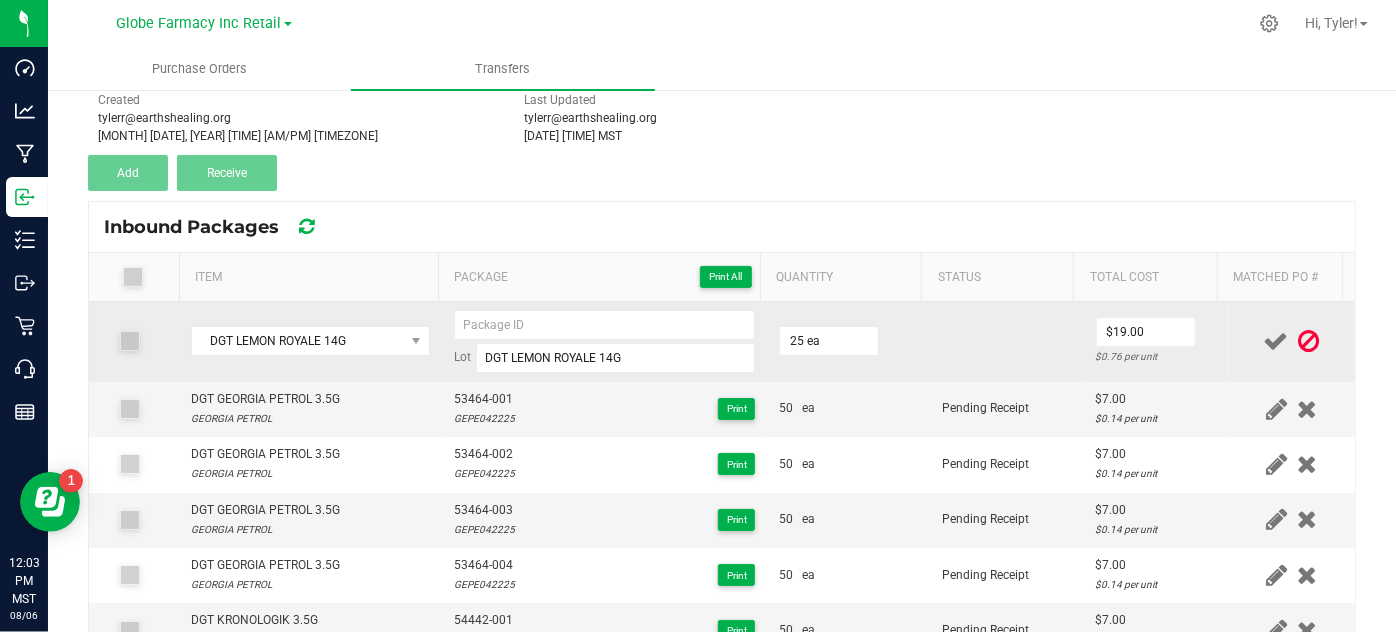 click on "Lot DGT LEMON ROYALE 14G" at bounding box center (605, 342) 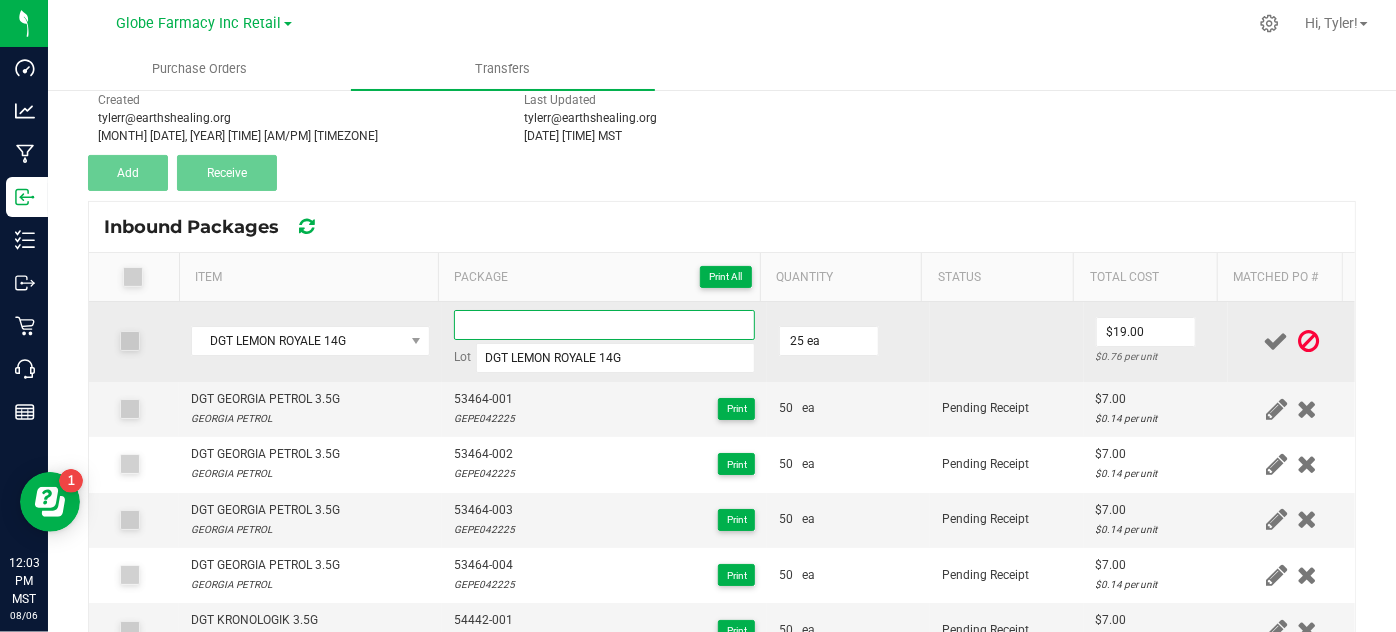 click at bounding box center (605, 325) 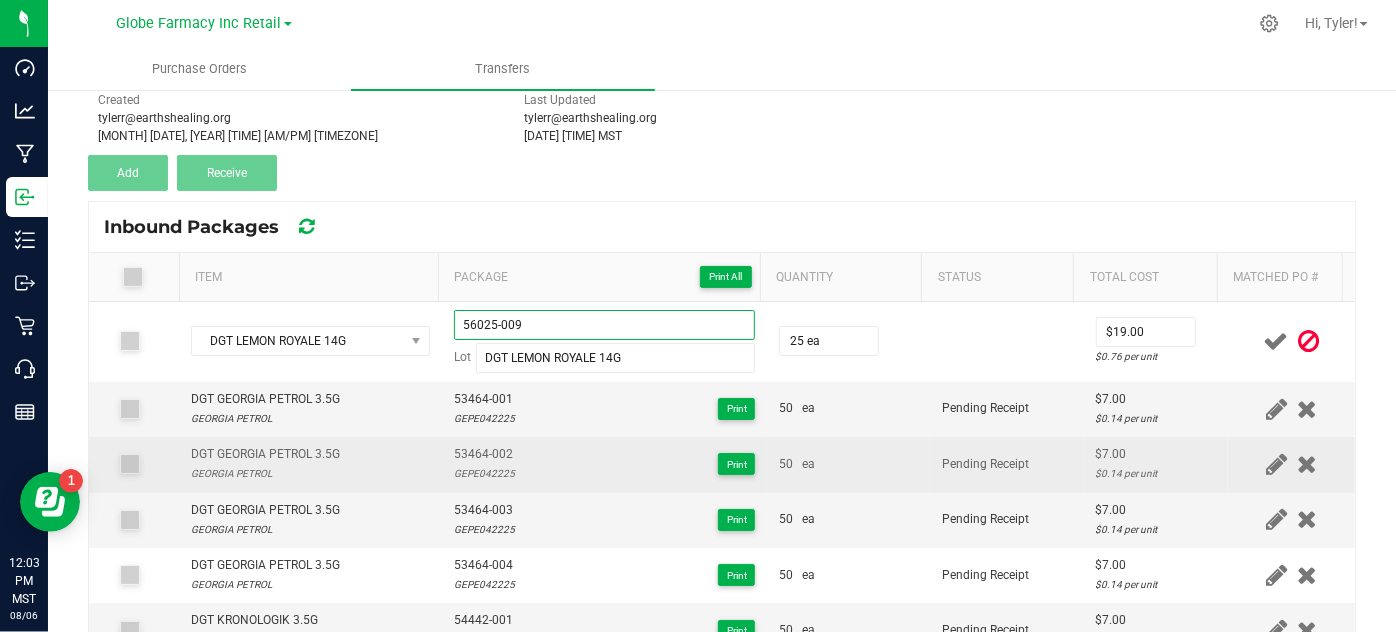 type on "56025-009" 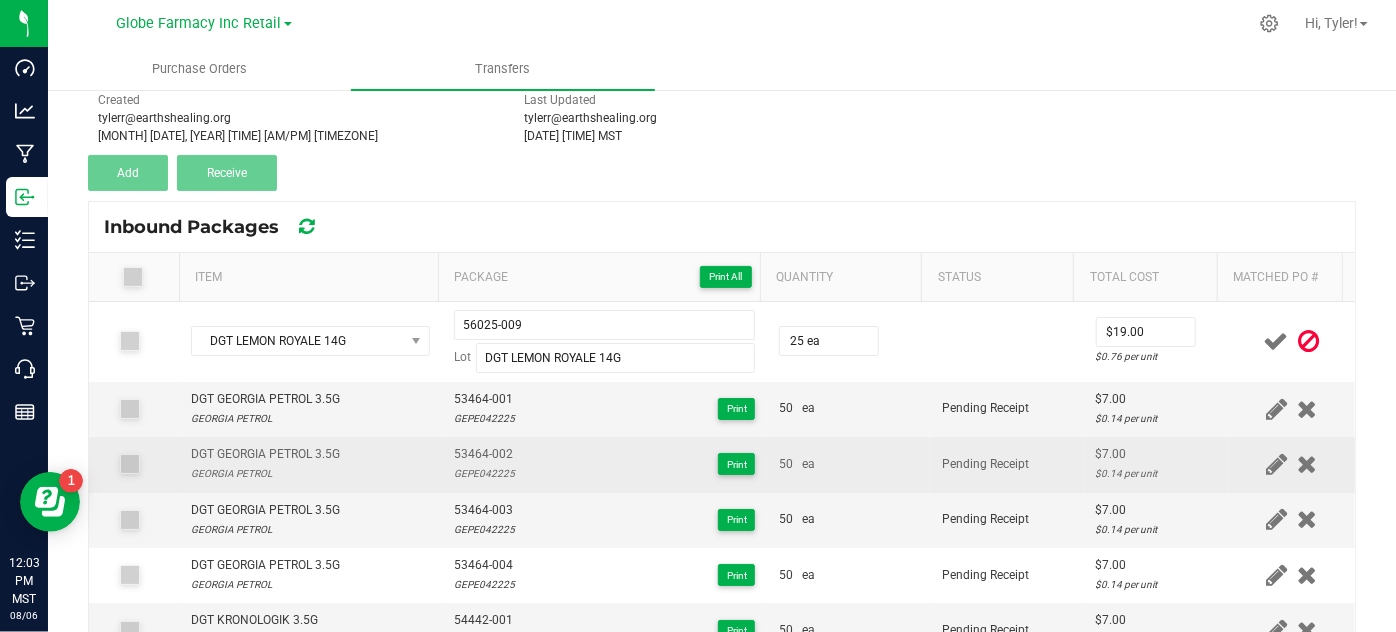 click on "[PRODUCT_CODE]   GEPE[DATE]   Print" at bounding box center [605, 464] 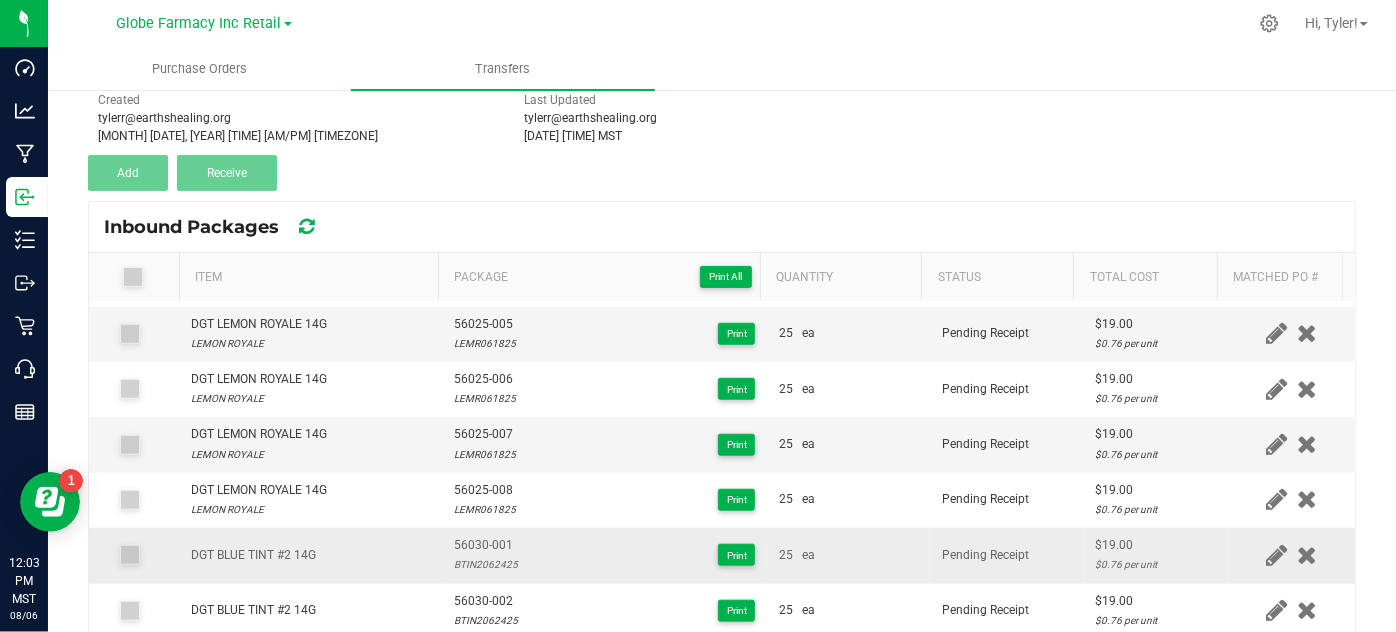 scroll, scrollTop: 909, scrollLeft: 0, axis: vertical 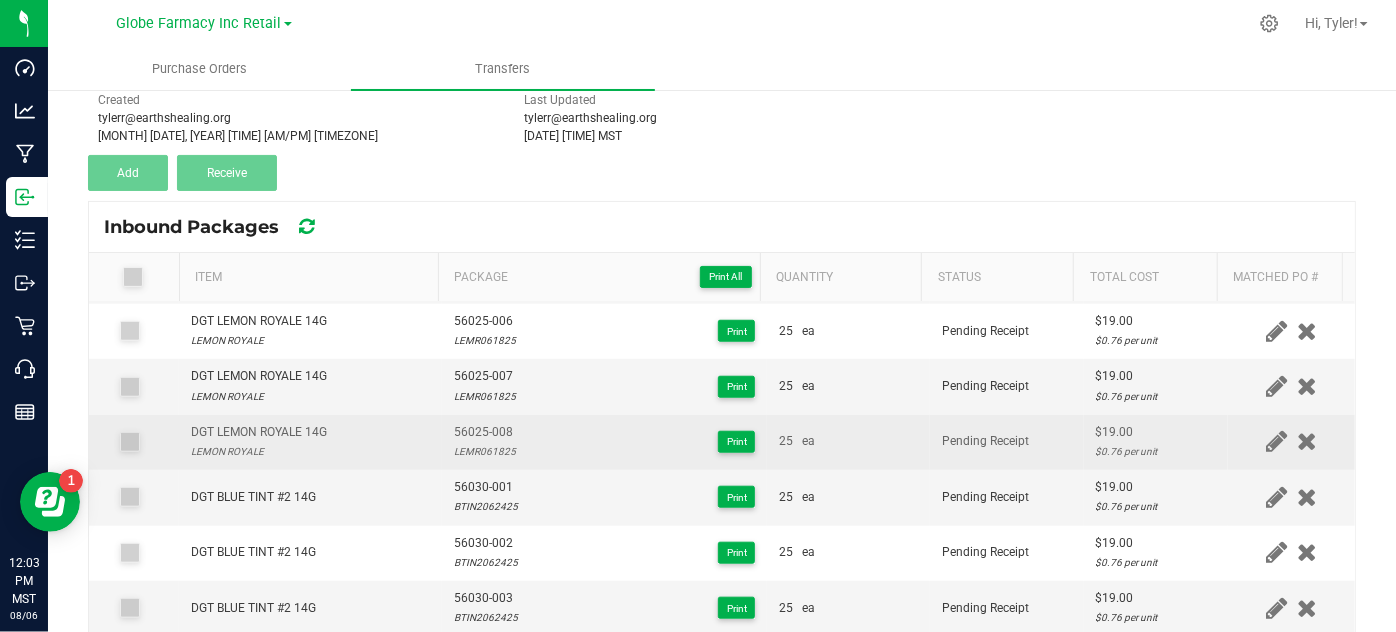 click on "LEMR061825" at bounding box center (485, 451) 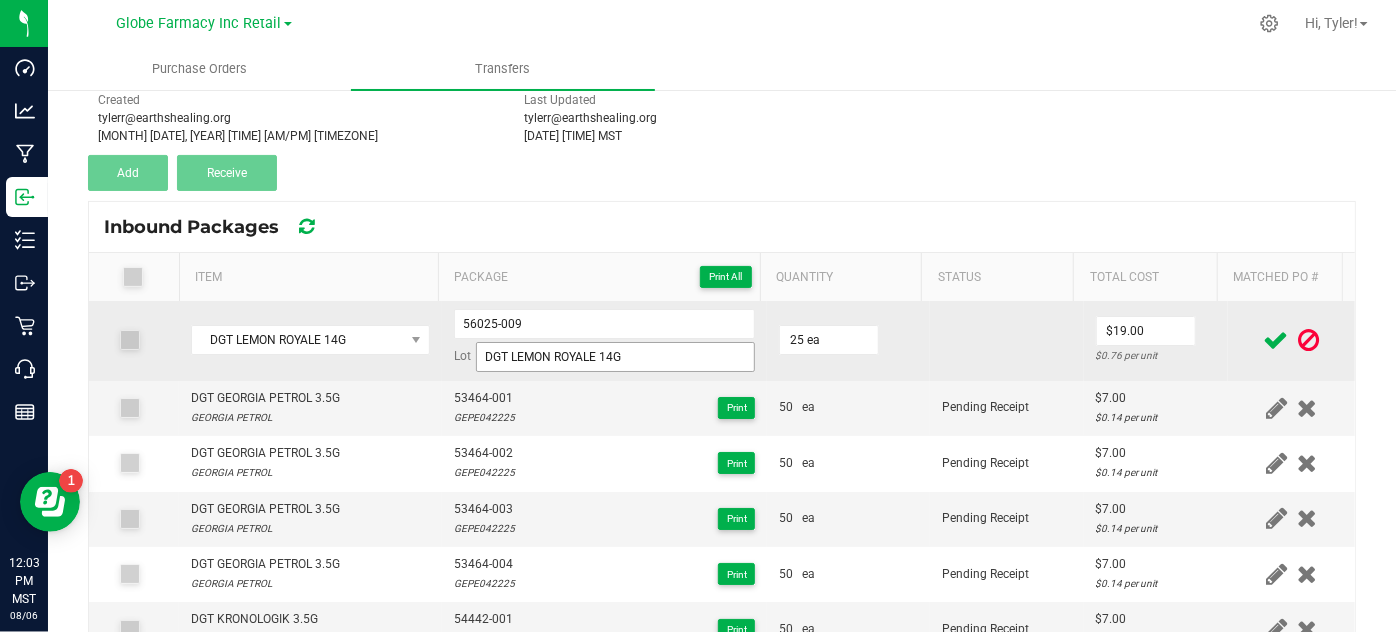 scroll, scrollTop: 0, scrollLeft: 0, axis: both 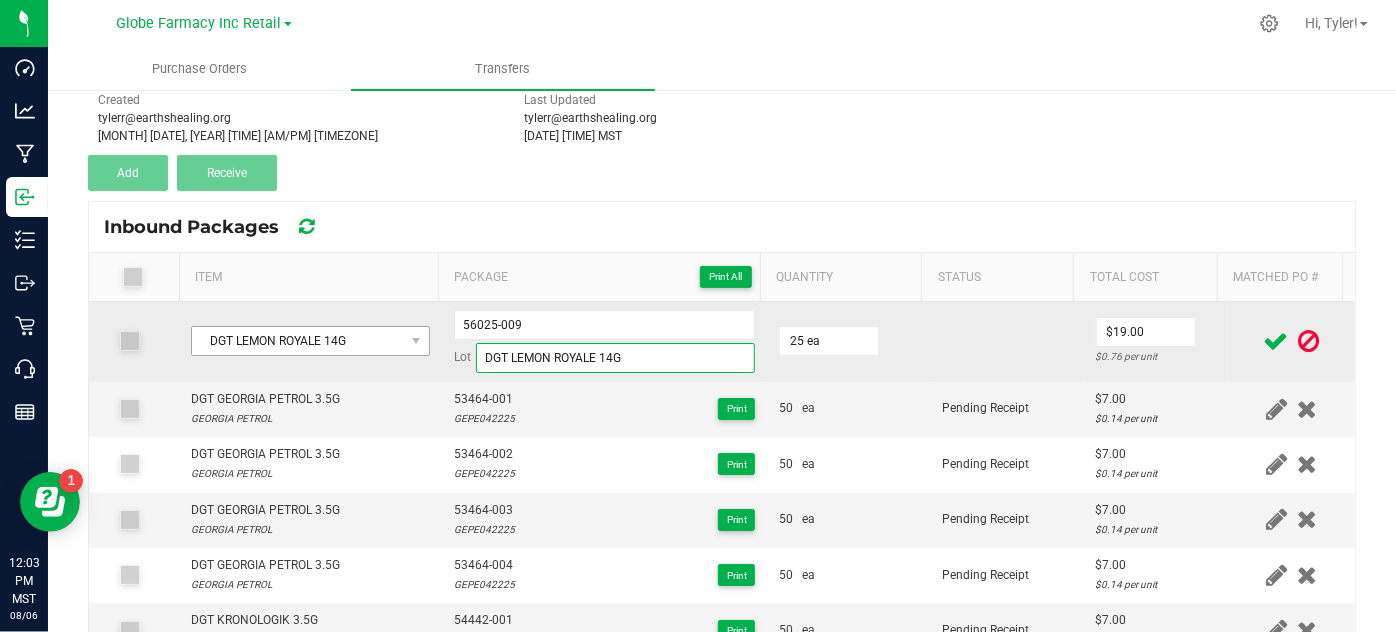 drag, startPoint x: 641, startPoint y: 355, endPoint x: 237, endPoint y: 343, distance: 404.1782 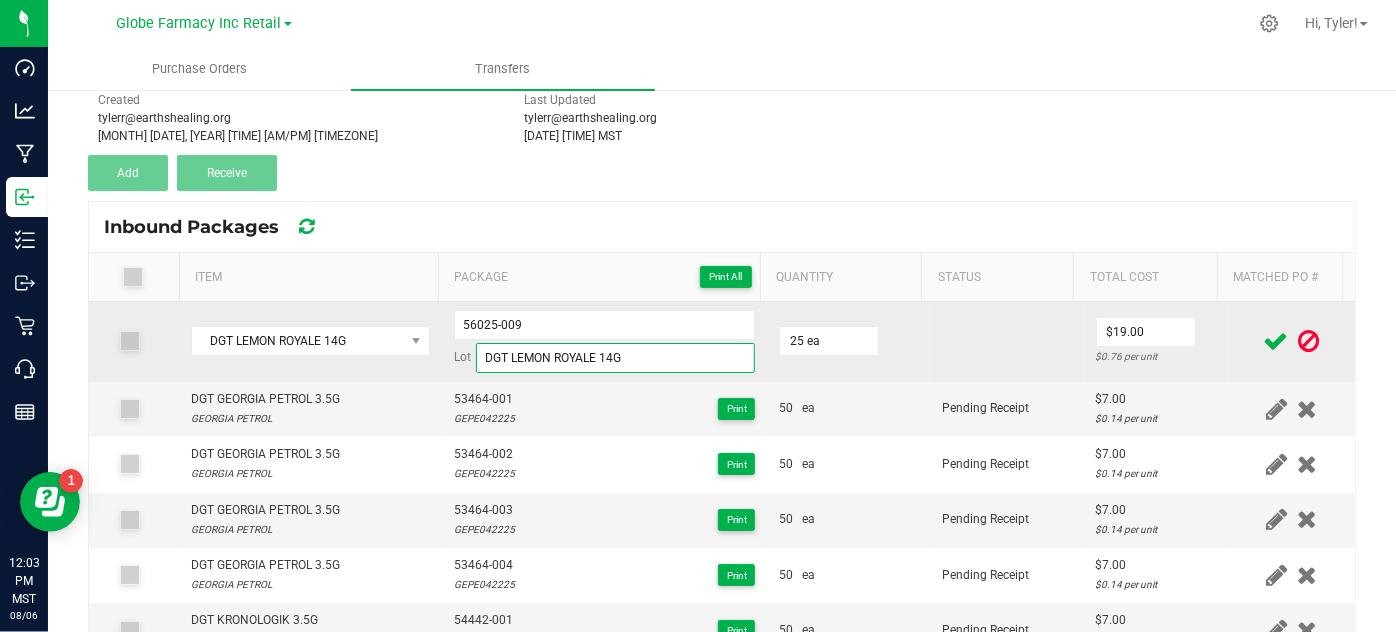paste on "LEMR061825" 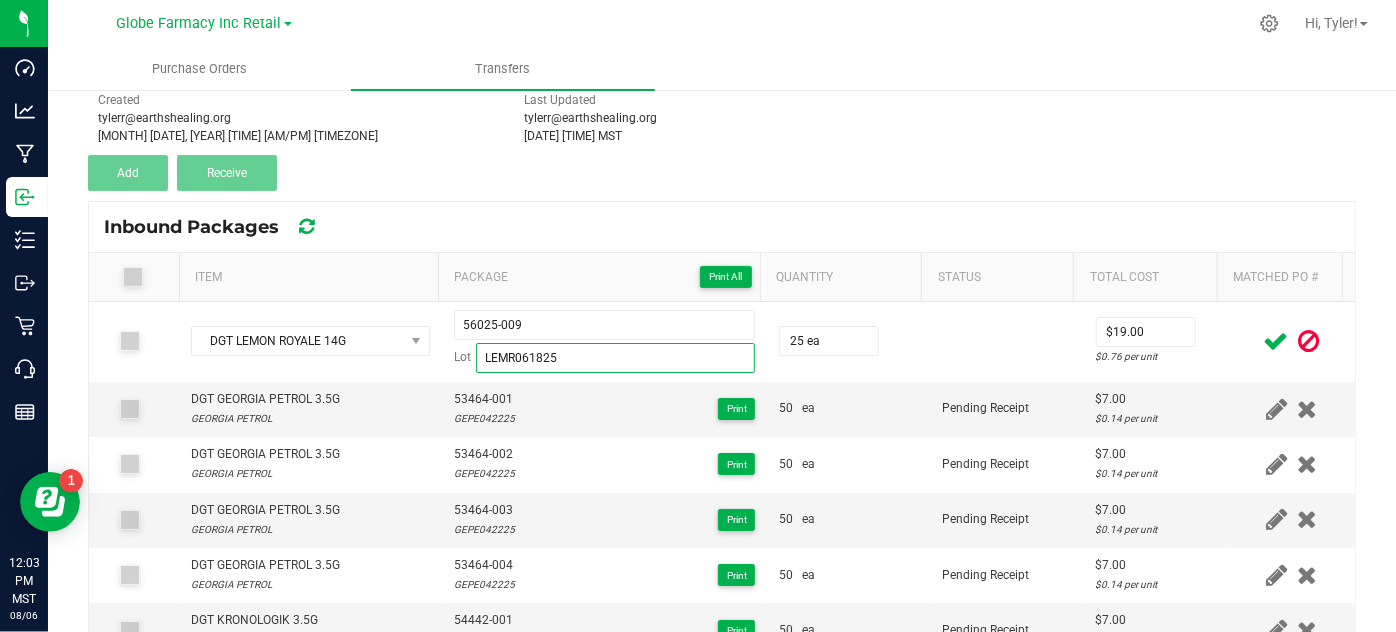 type on "LEMR061825" 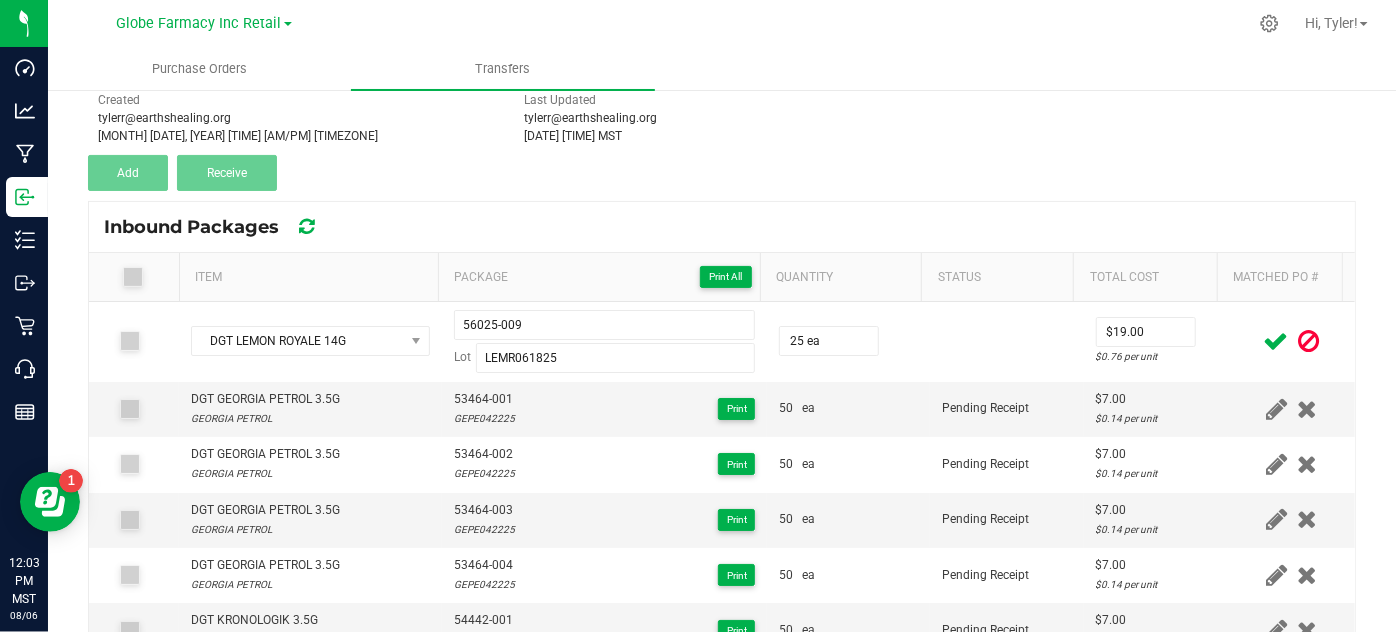 click at bounding box center (1276, 341) 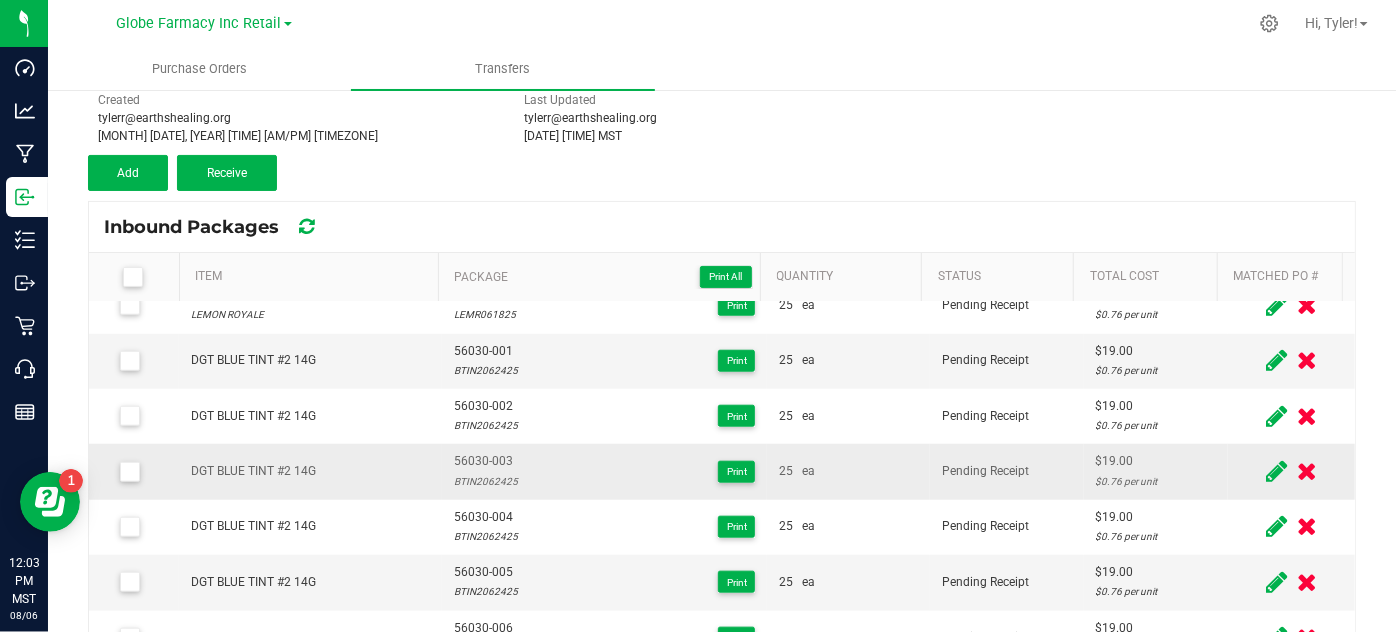scroll, scrollTop: 1030, scrollLeft: 0, axis: vertical 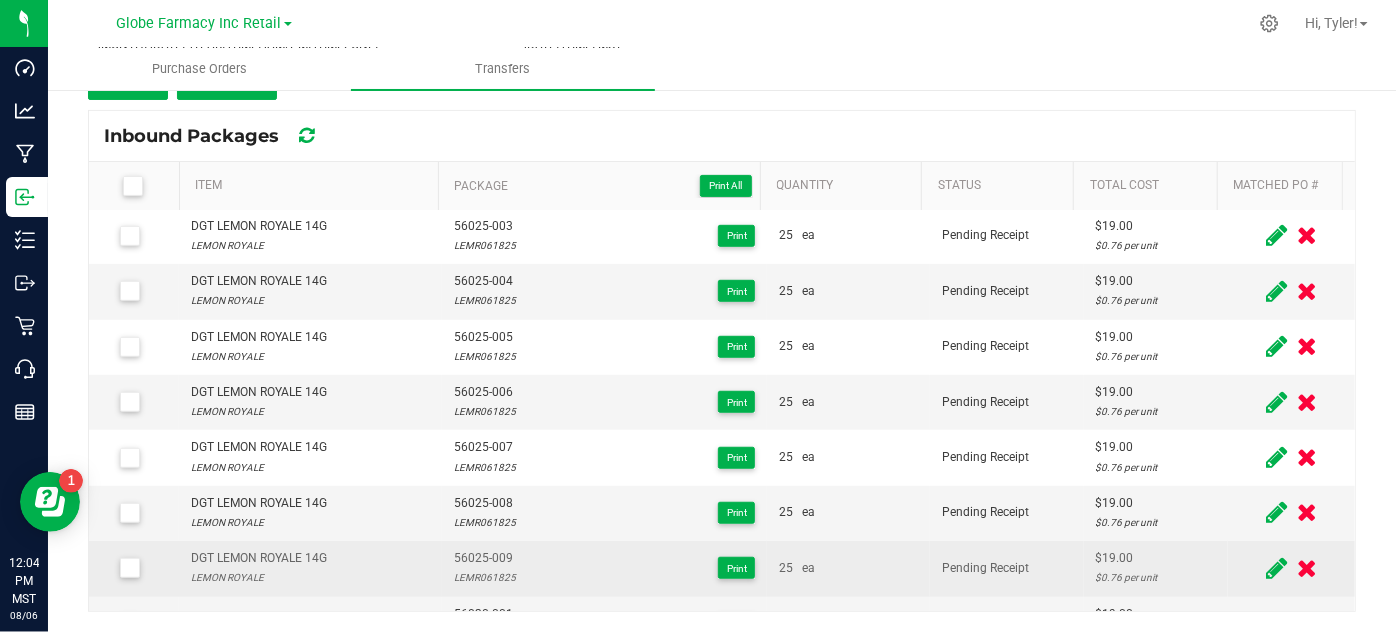 click on "56025-009" at bounding box center (485, 558) 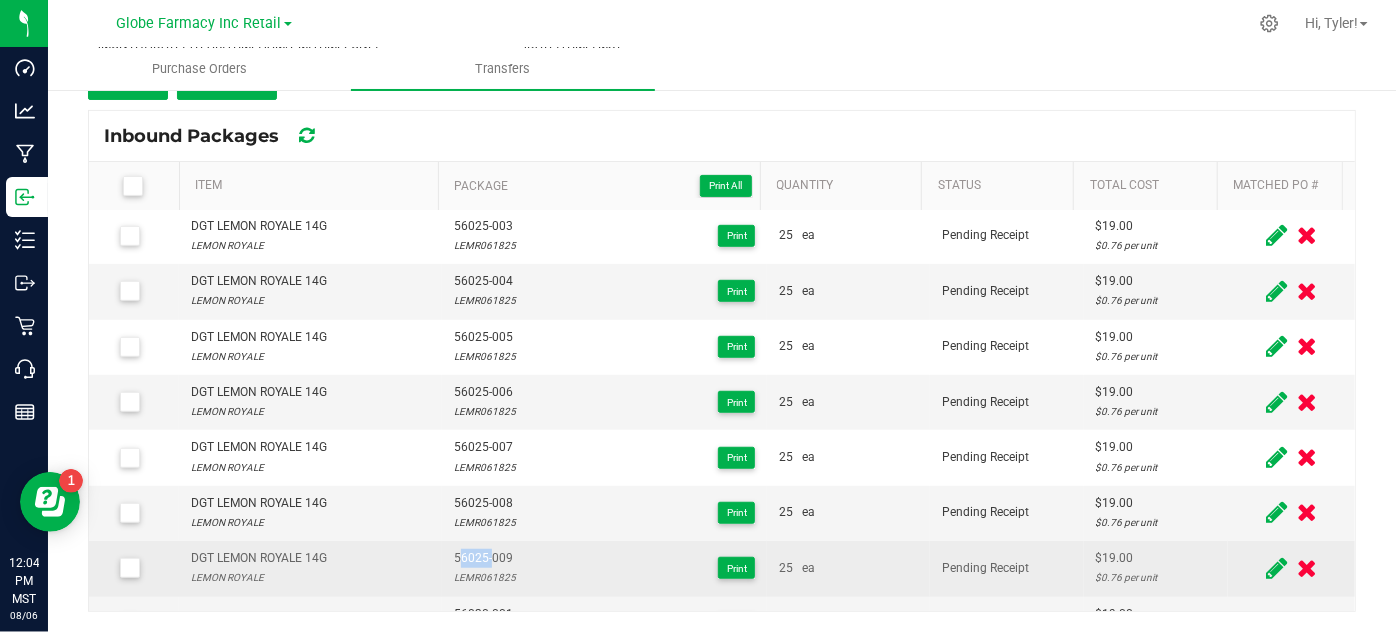click on "56025-009" at bounding box center [485, 558] 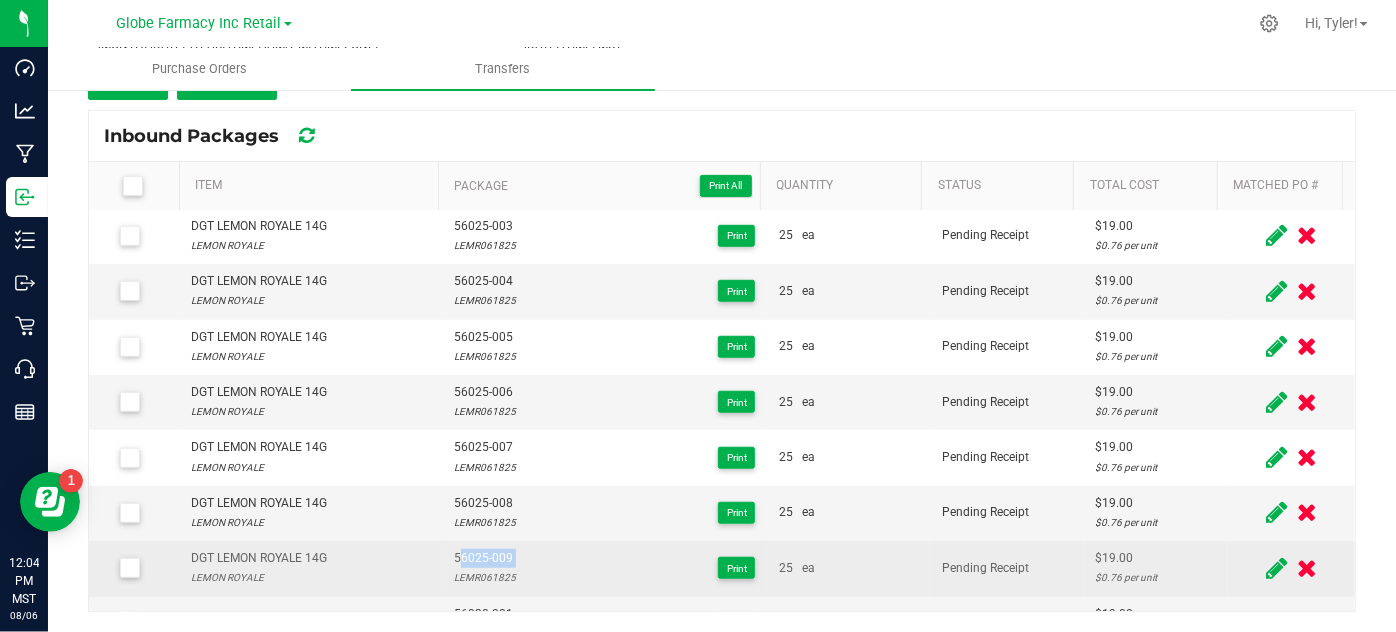 click on "56025-009" at bounding box center [485, 558] 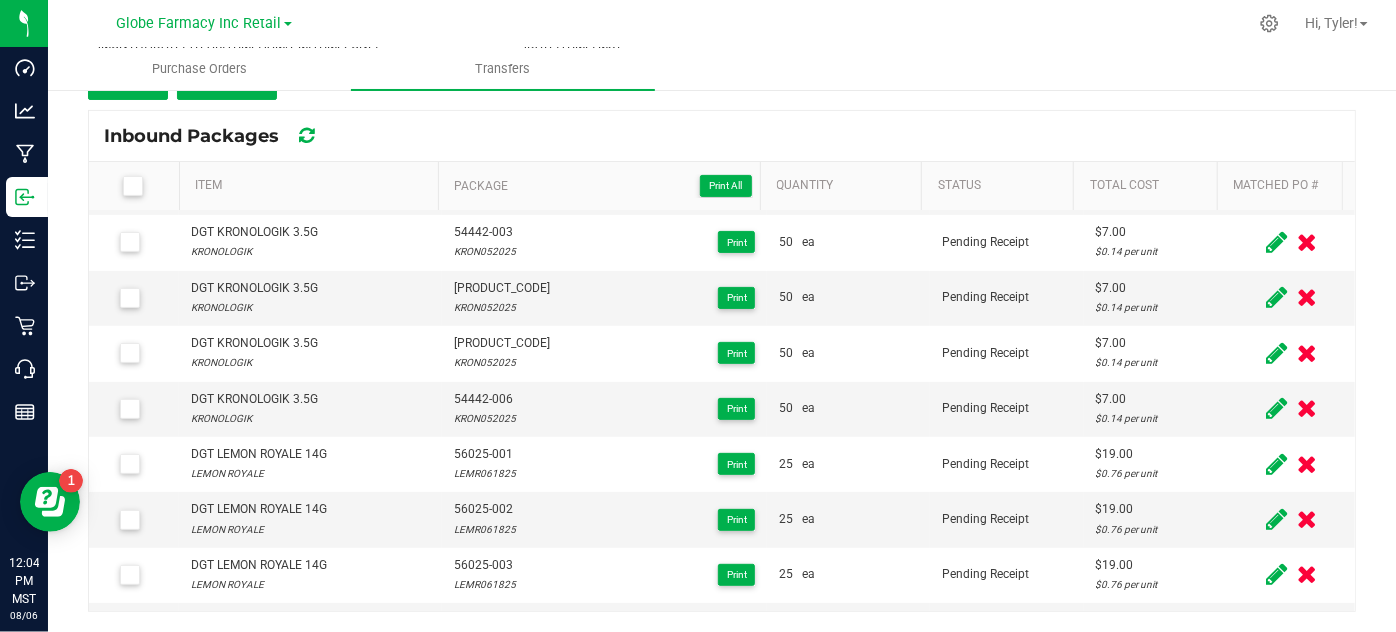 scroll, scrollTop: 0, scrollLeft: 0, axis: both 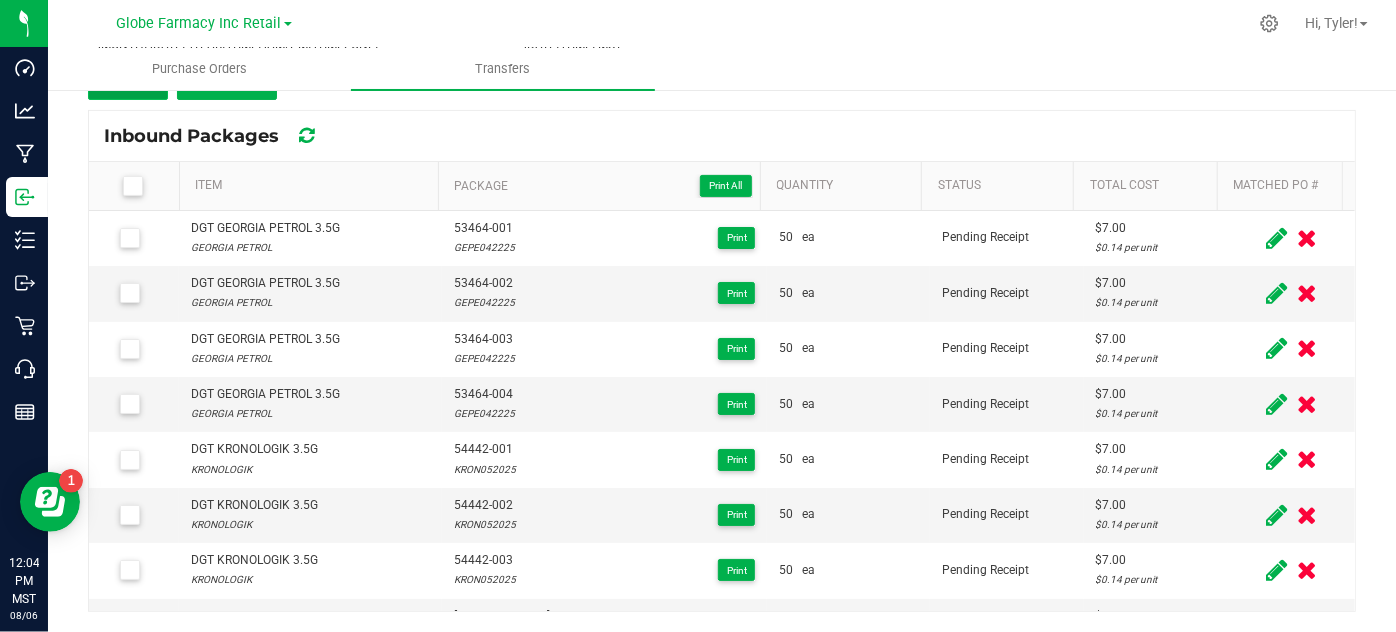click on "Add" at bounding box center (128, 82) 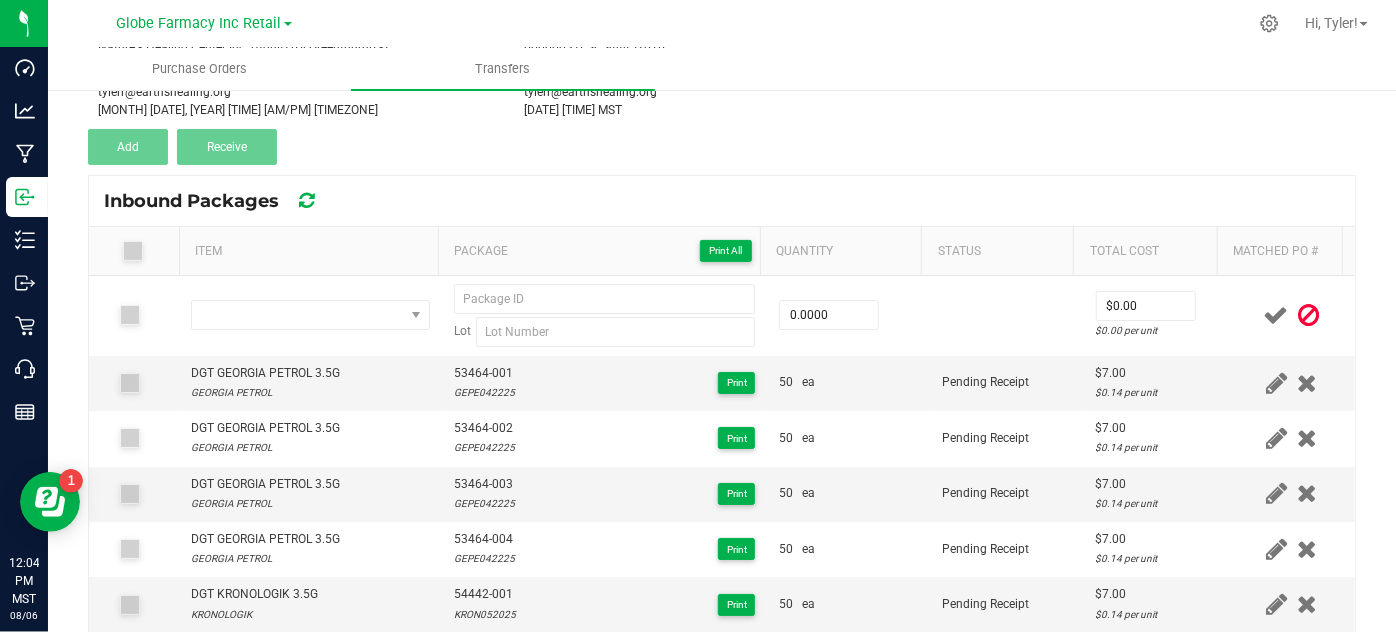 scroll, scrollTop: 44, scrollLeft: 0, axis: vertical 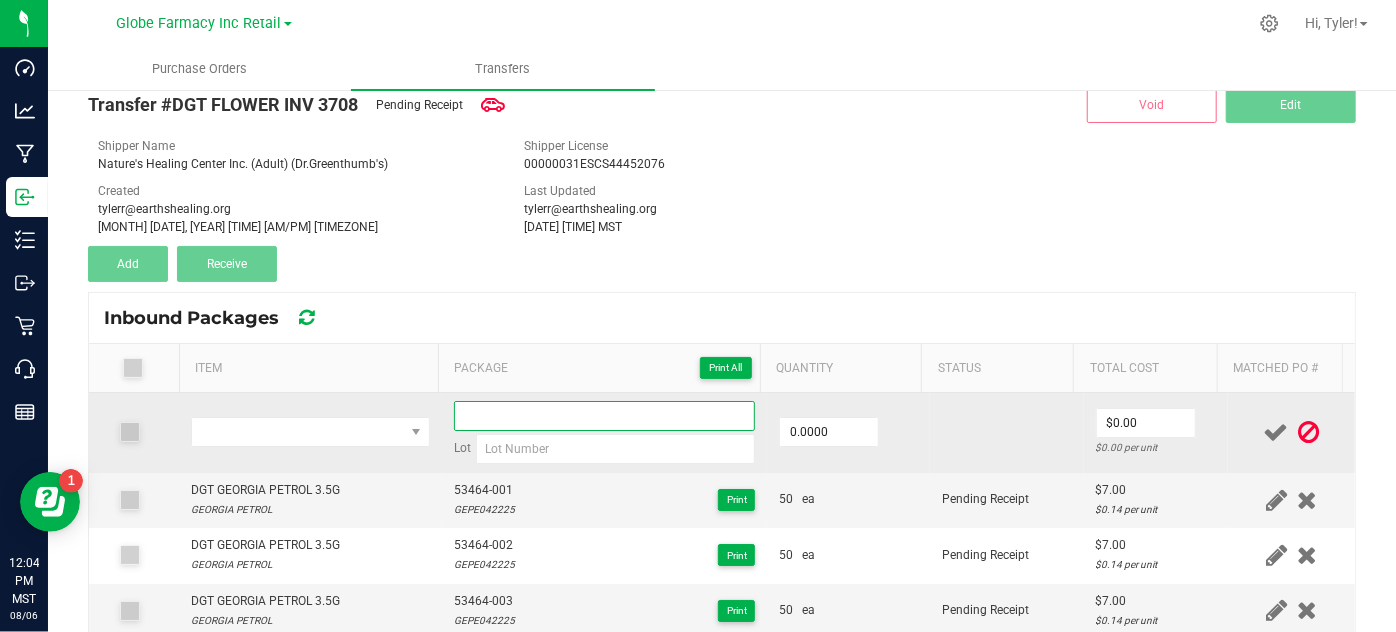 click at bounding box center (605, 416) 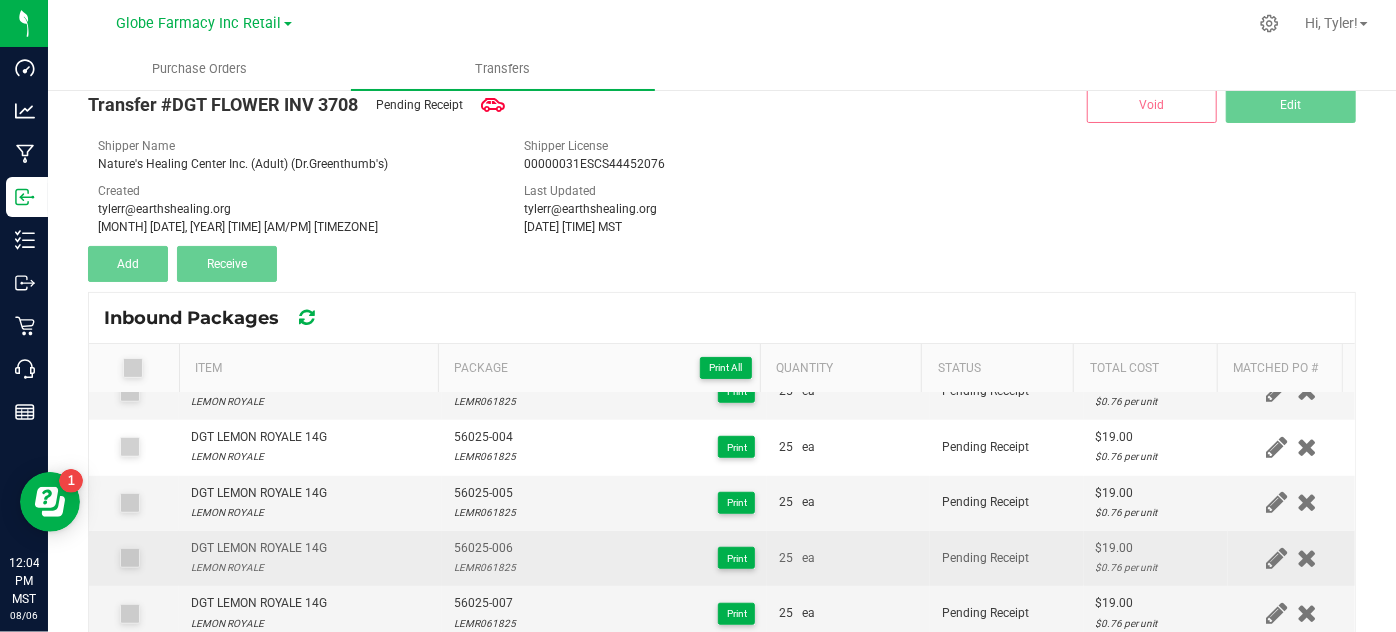 scroll, scrollTop: 818, scrollLeft: 0, axis: vertical 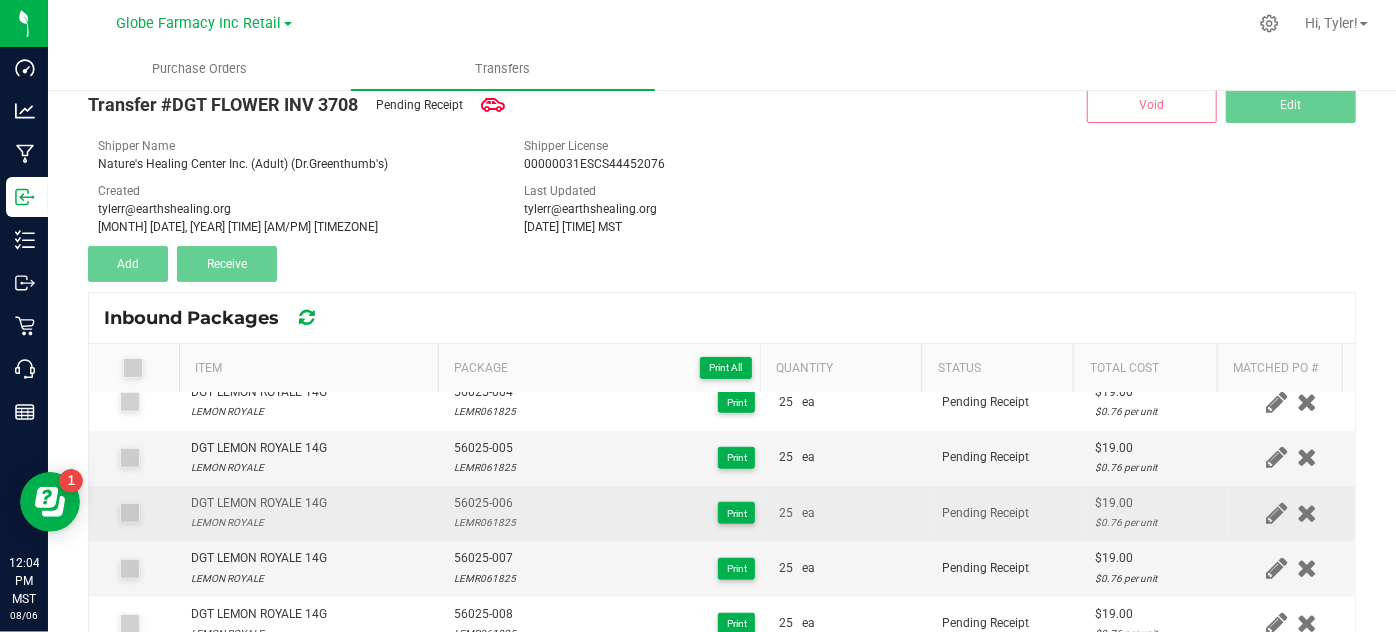type on "56025-0010" 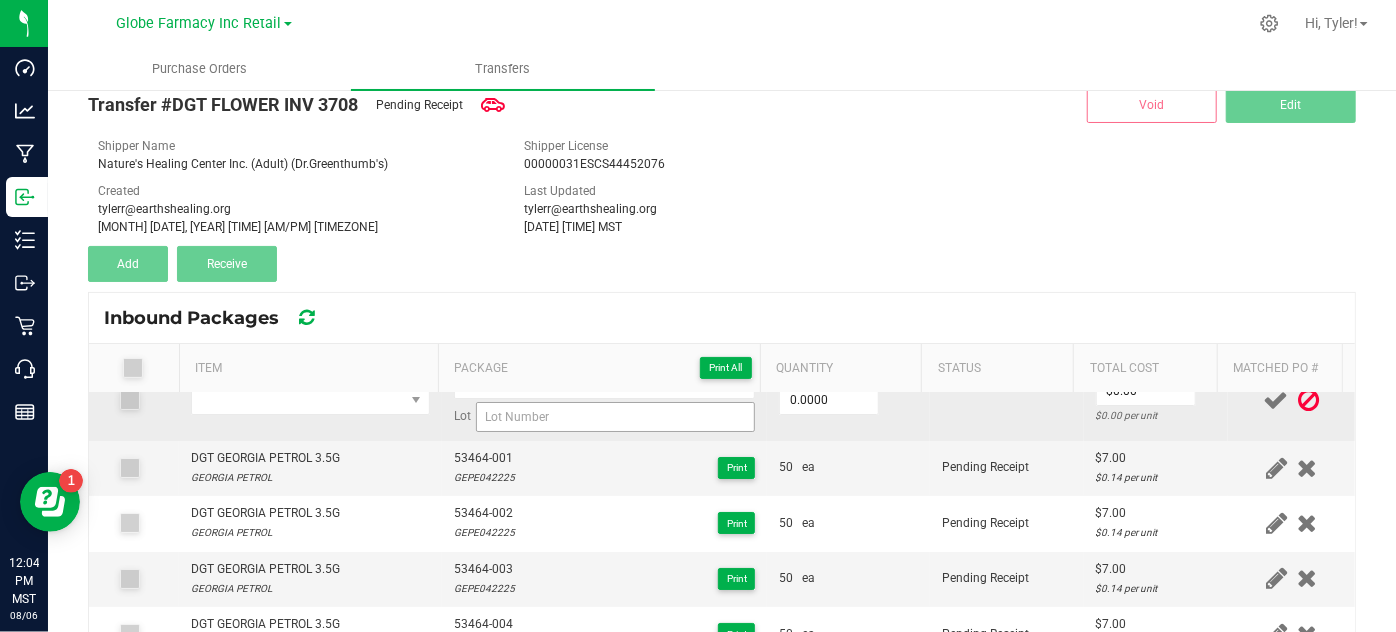 scroll, scrollTop: 0, scrollLeft: 0, axis: both 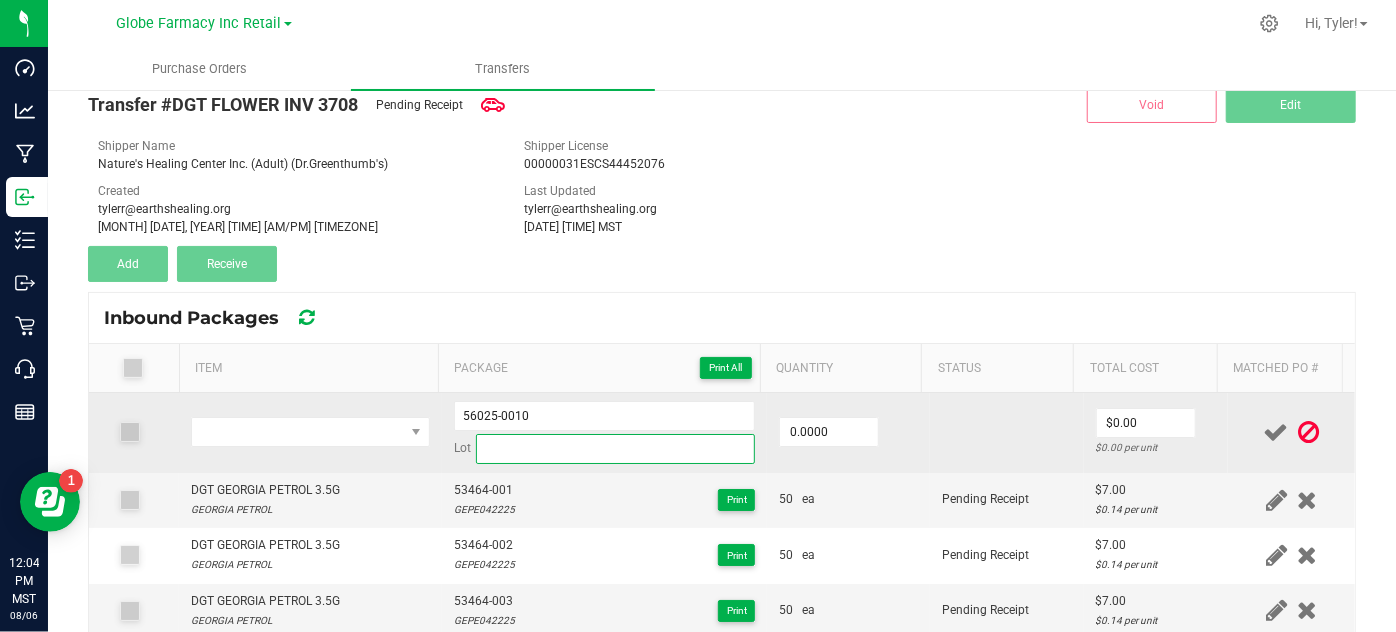 click at bounding box center [616, 449] 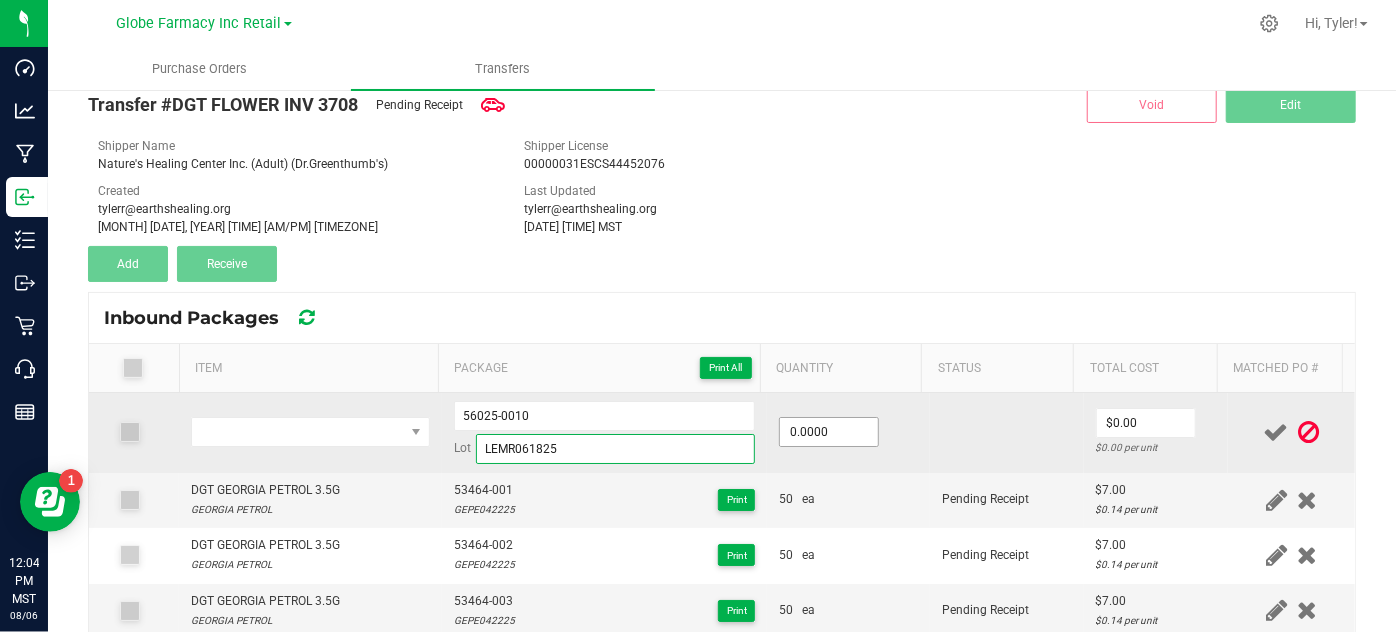 type on "LEMR061825" 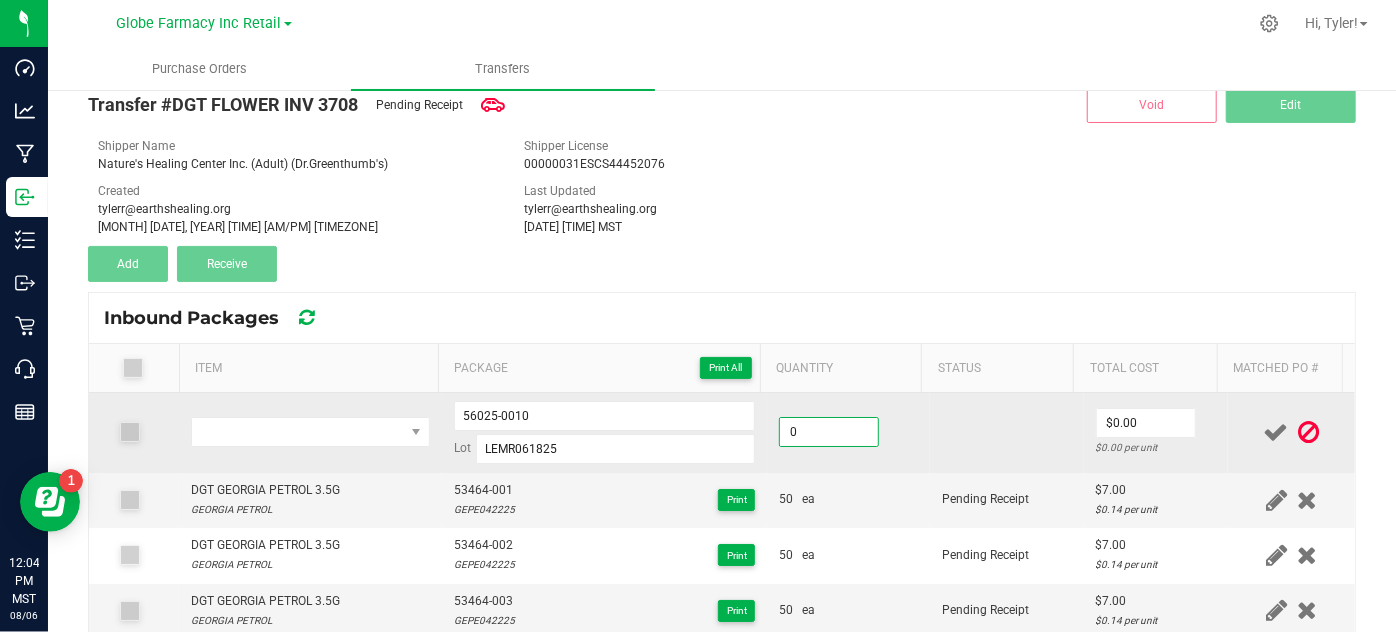 click on "0" at bounding box center (829, 432) 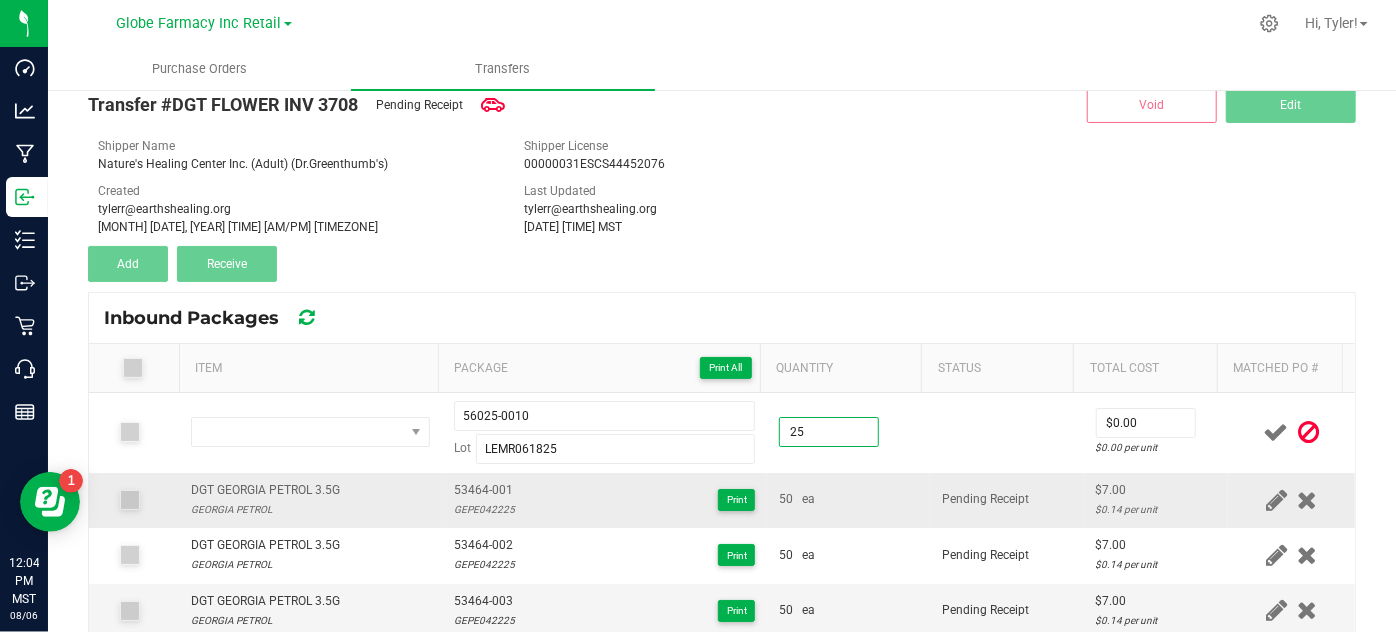 type on "25.0000" 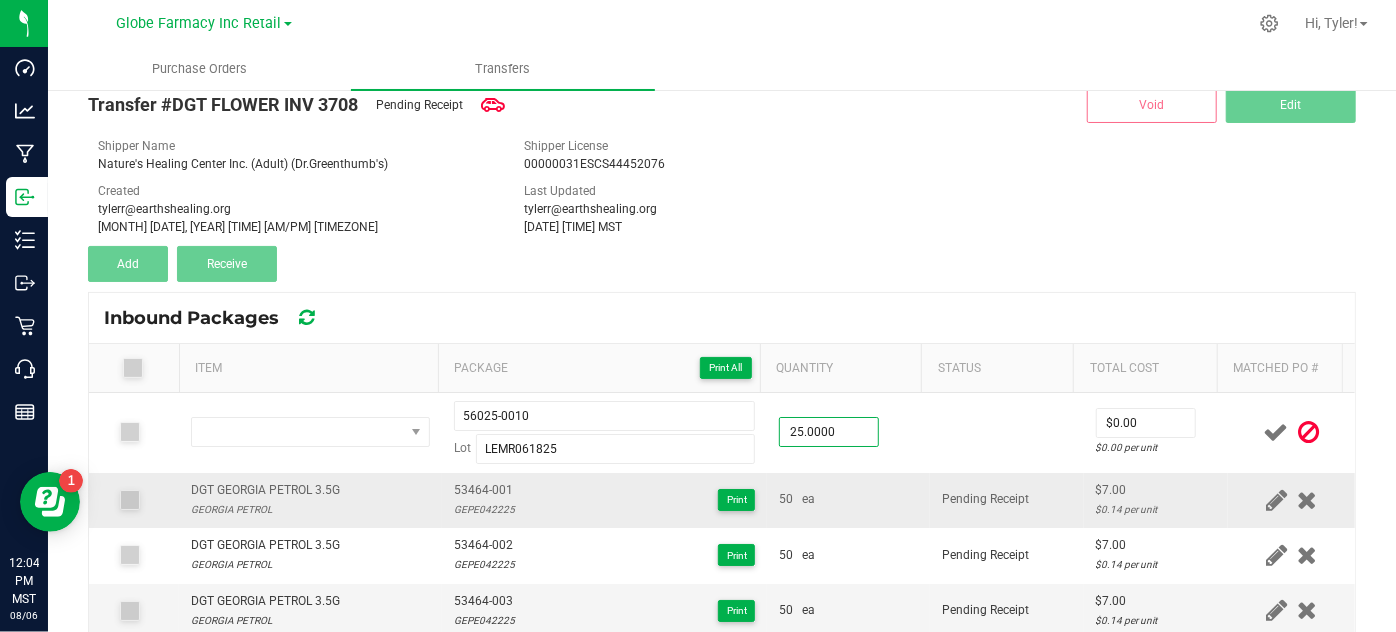 click on "50   ea" at bounding box center (848, 500) 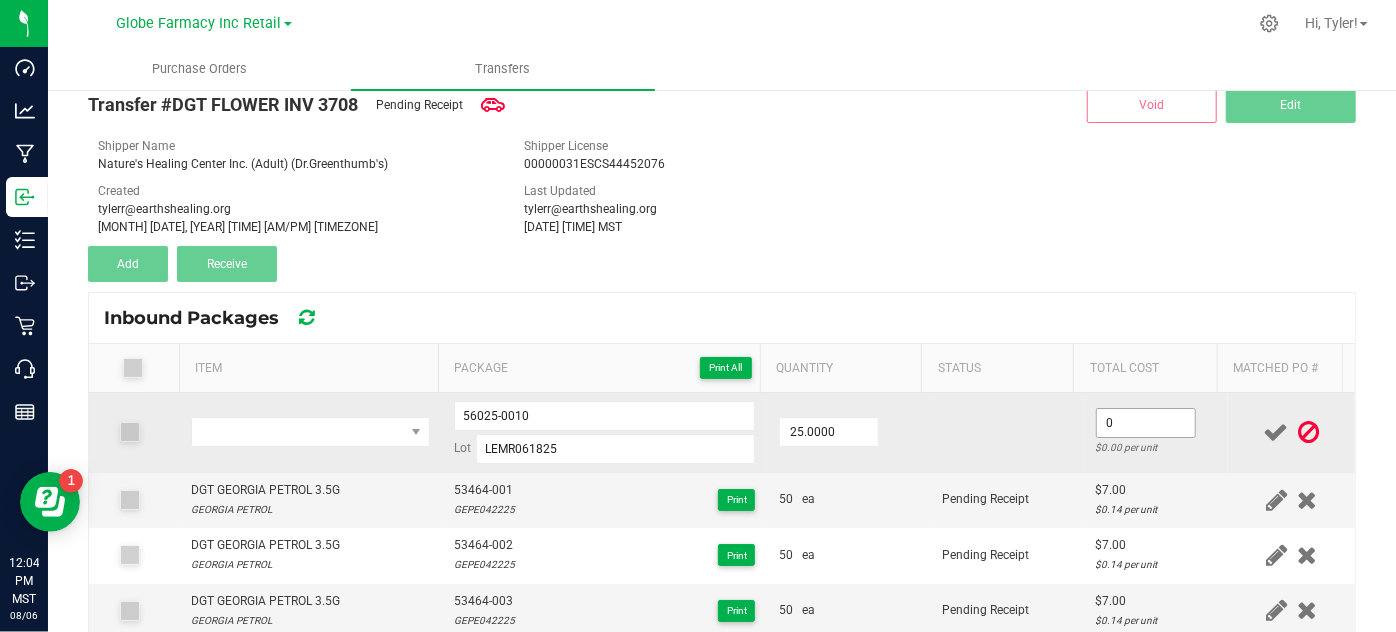 click on "0" at bounding box center [1146, 423] 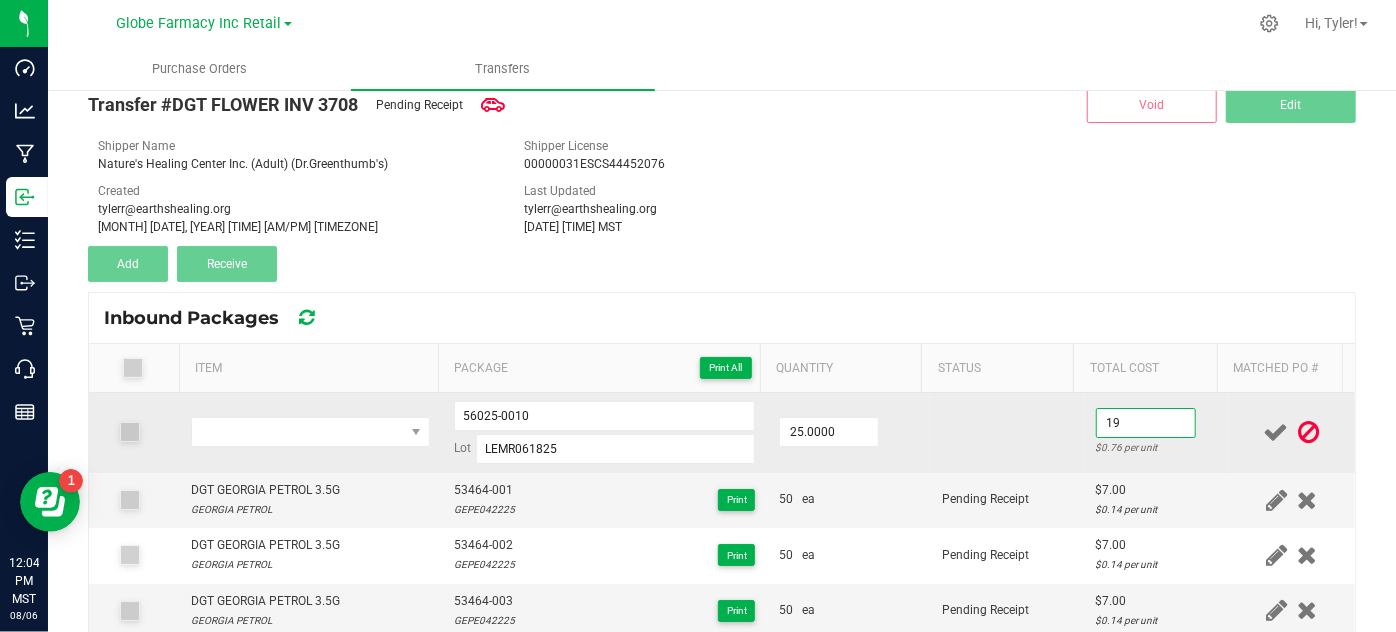 type on "$19.00" 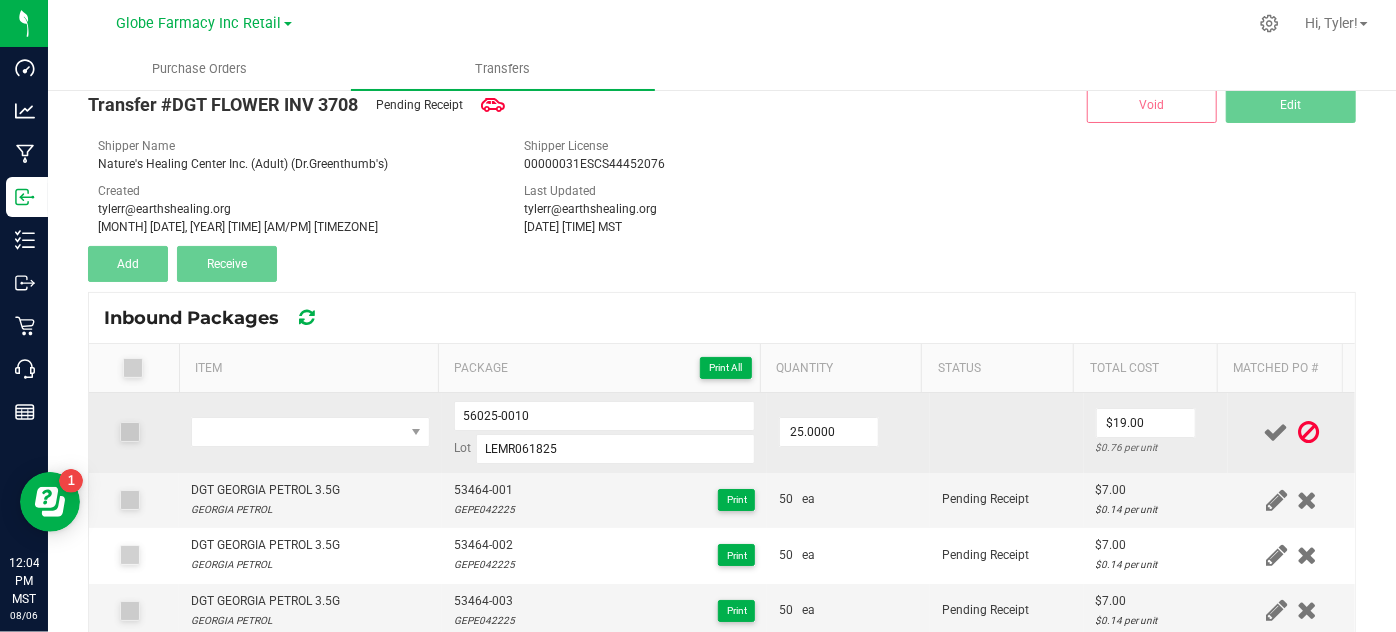 click at bounding box center [1007, 433] 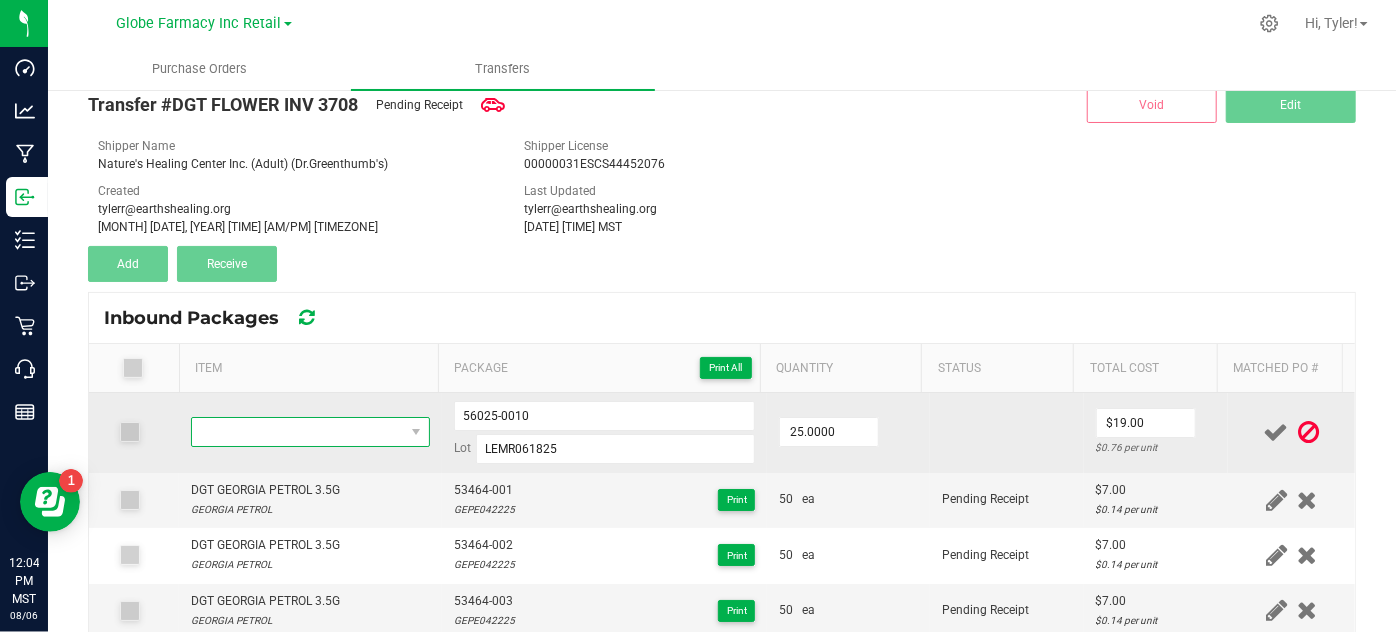 click at bounding box center [297, 432] 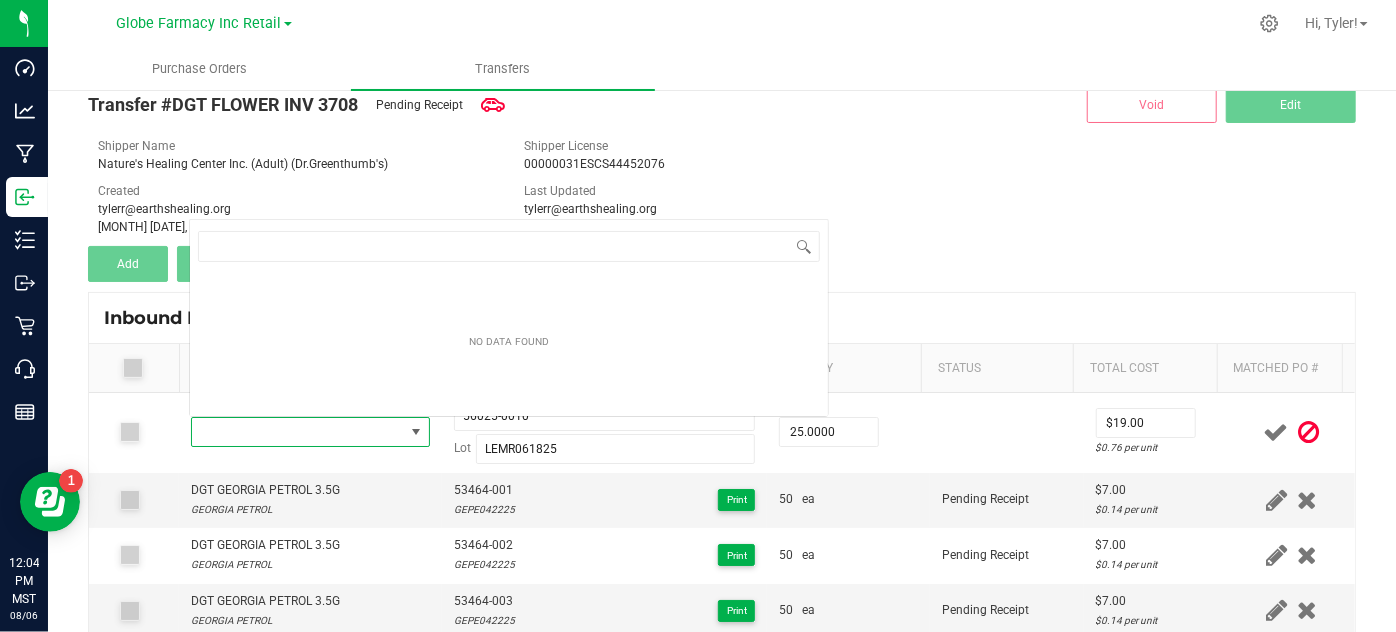 scroll, scrollTop: 0, scrollLeft: 0, axis: both 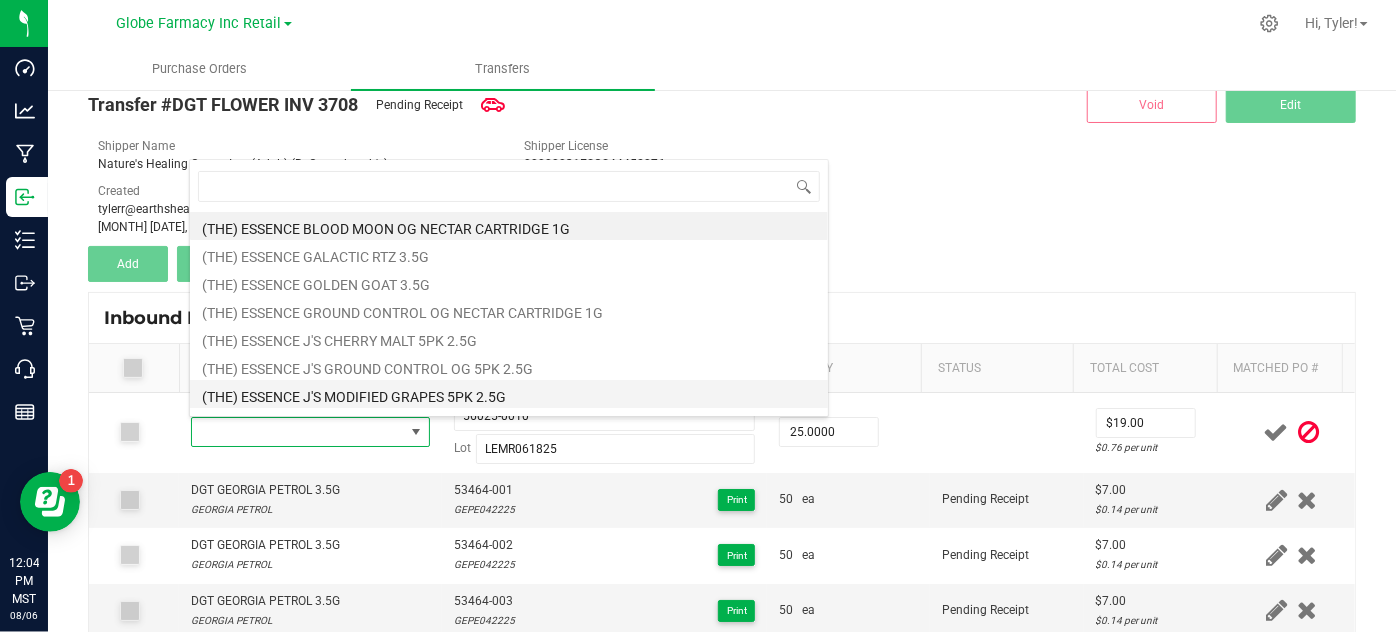 type on "DGT LEMON ROYALE 14G" 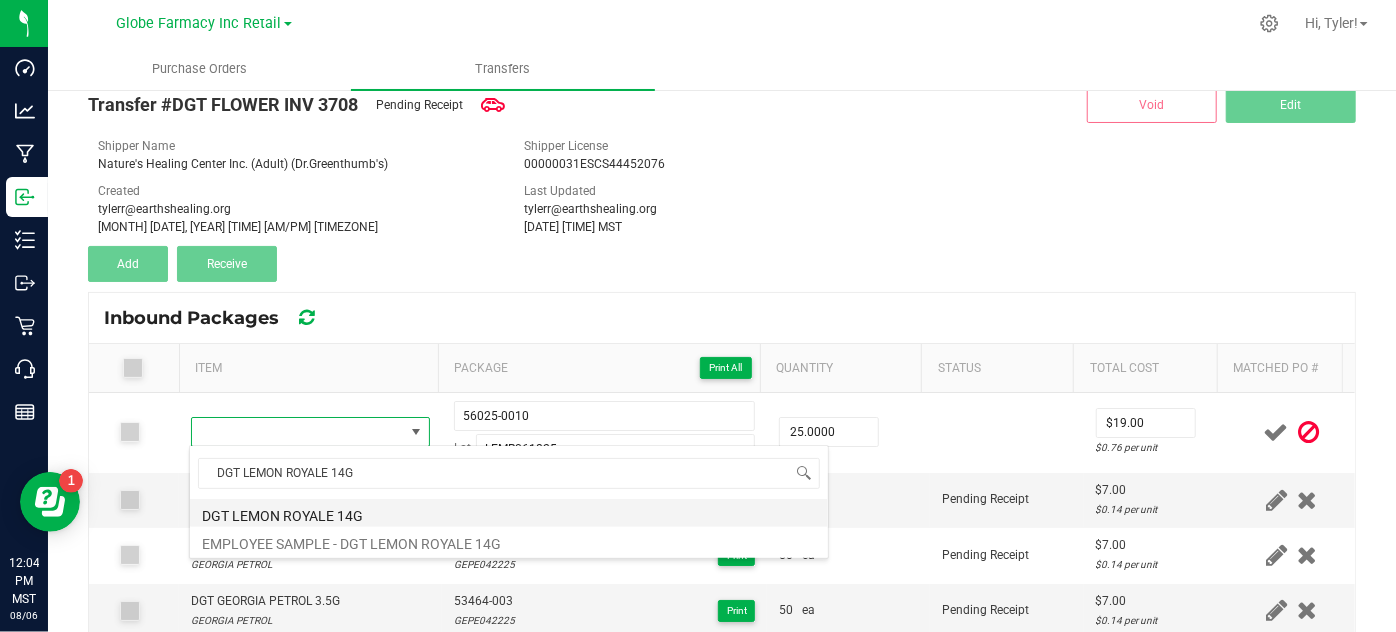click on "DGT LEMON ROYALE 14G" at bounding box center [509, 513] 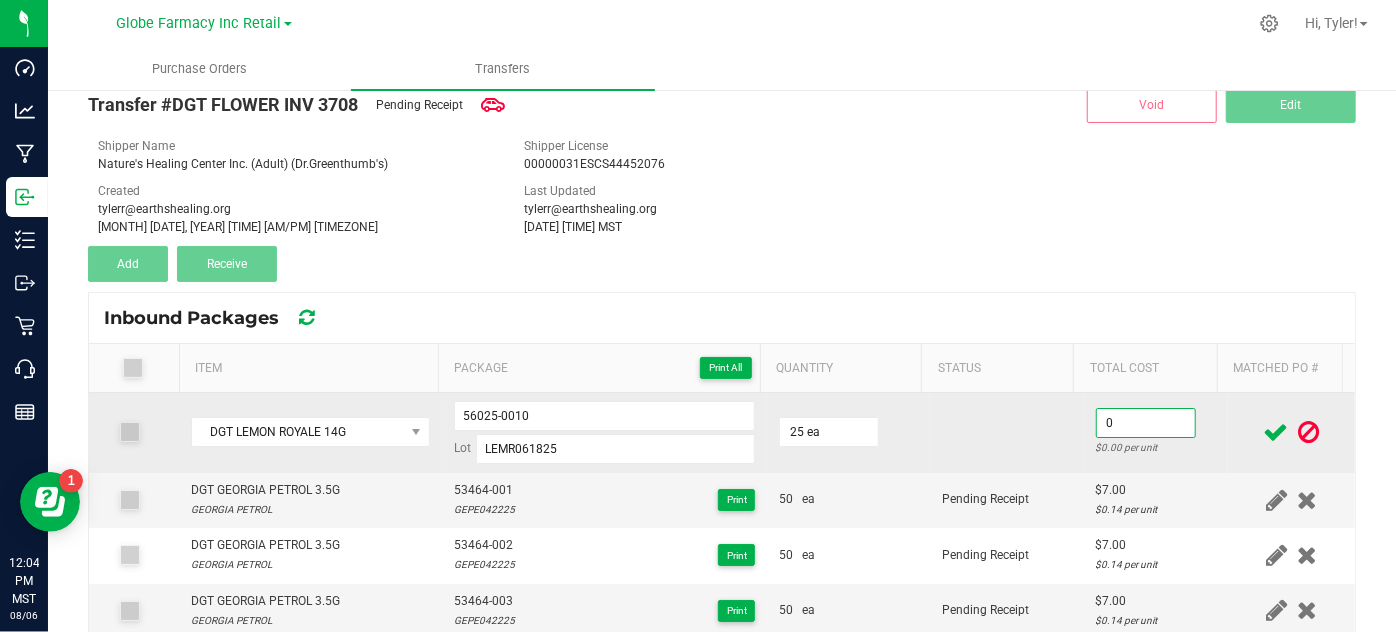 click on "0" at bounding box center (1146, 423) 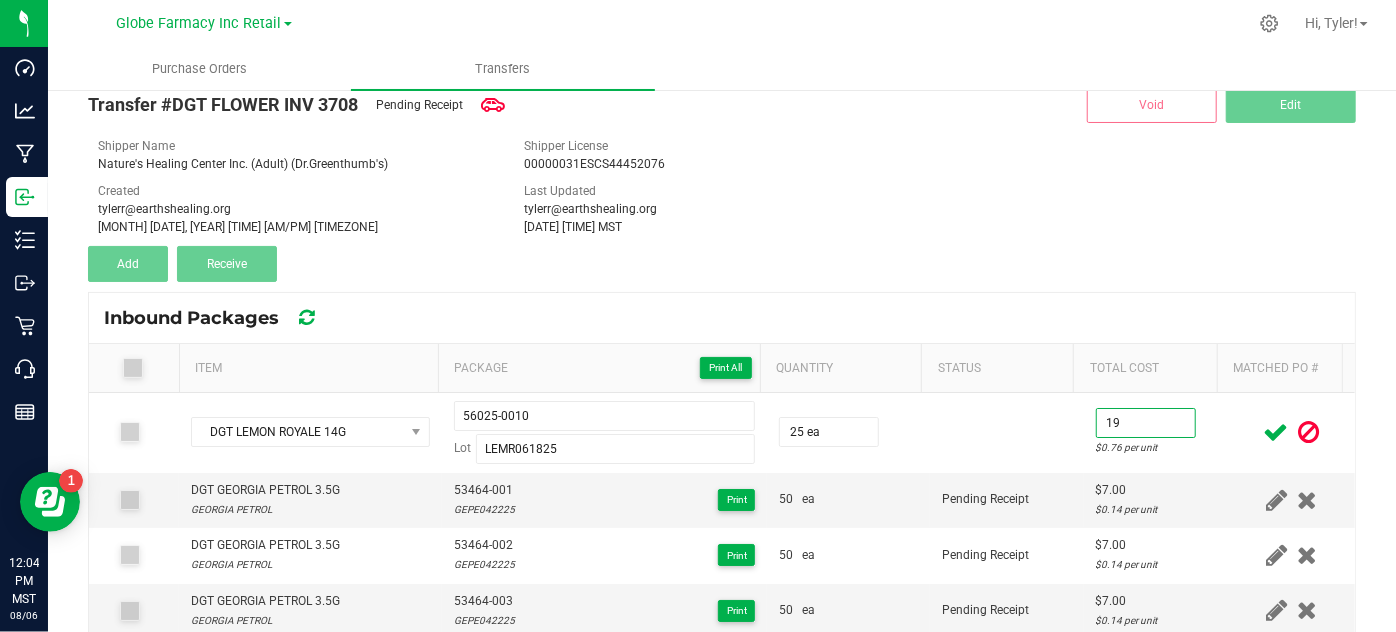 type on "$19.00" 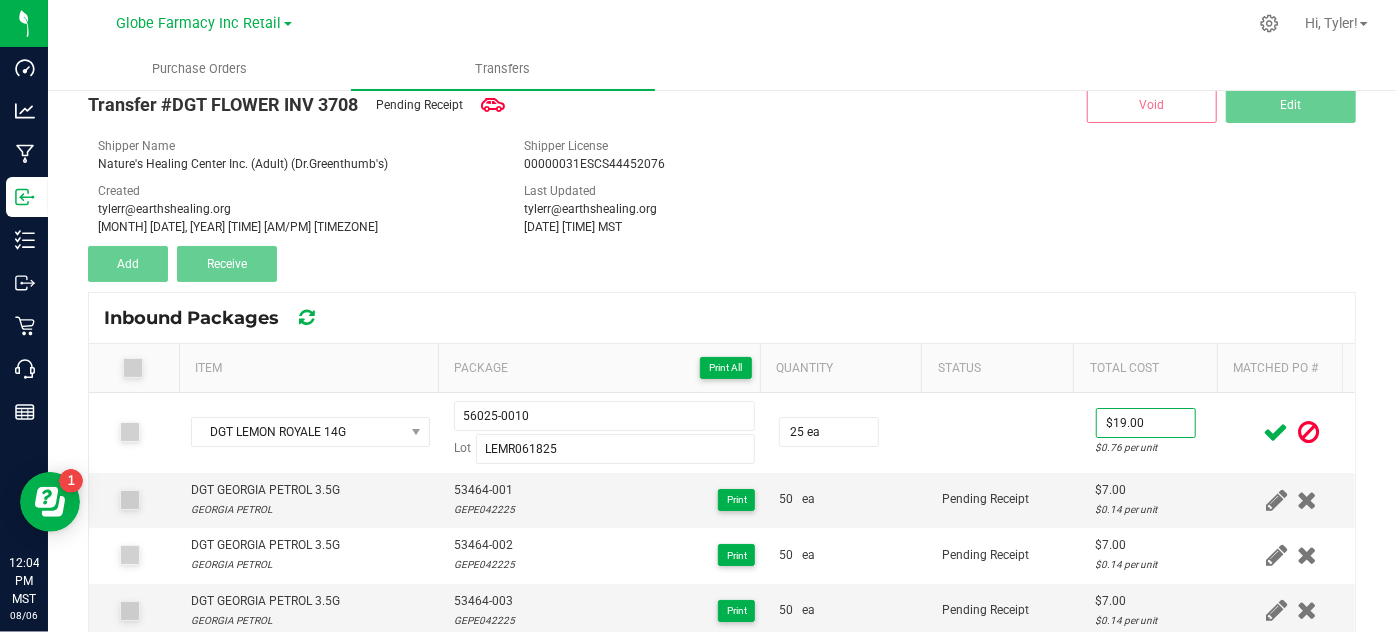 click at bounding box center [1276, 432] 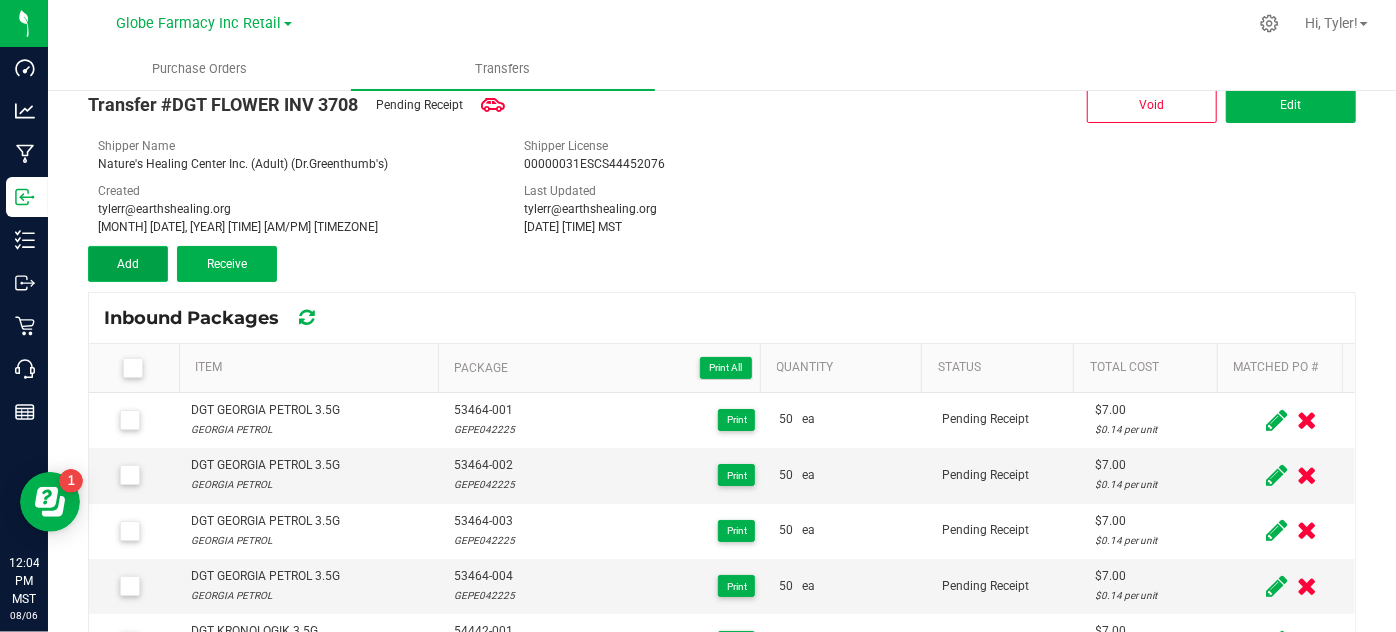 click on "Add" at bounding box center (128, 264) 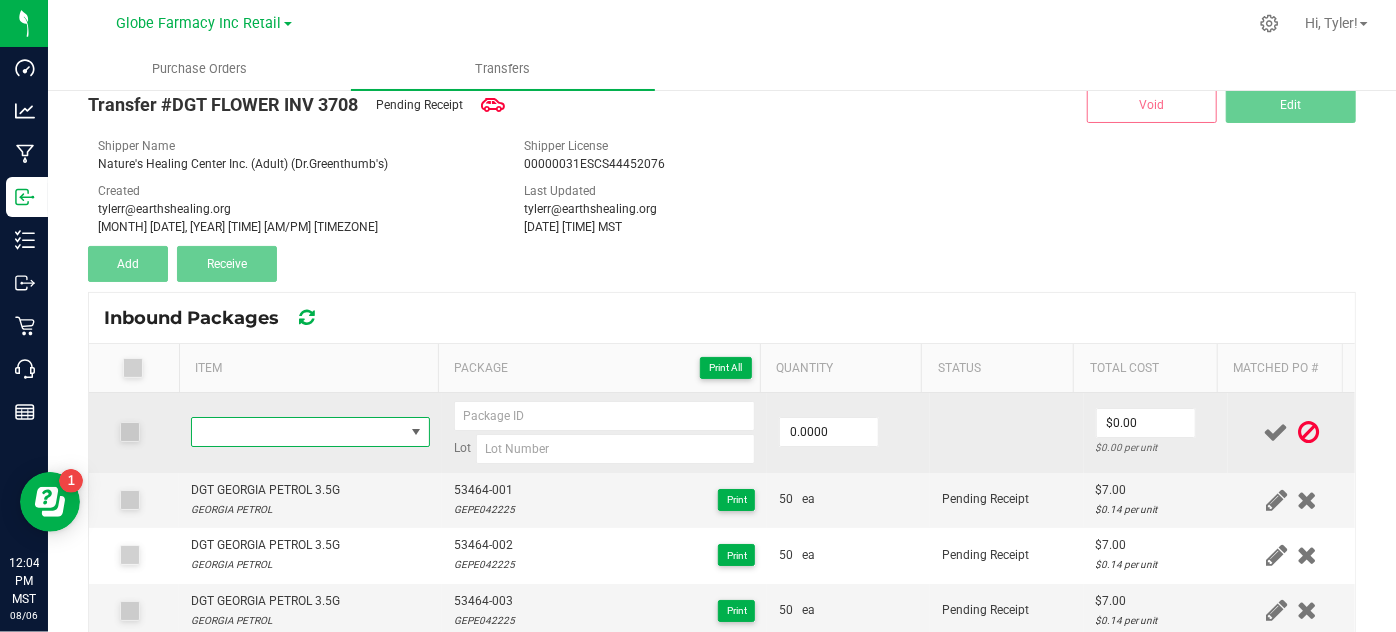 click at bounding box center [297, 432] 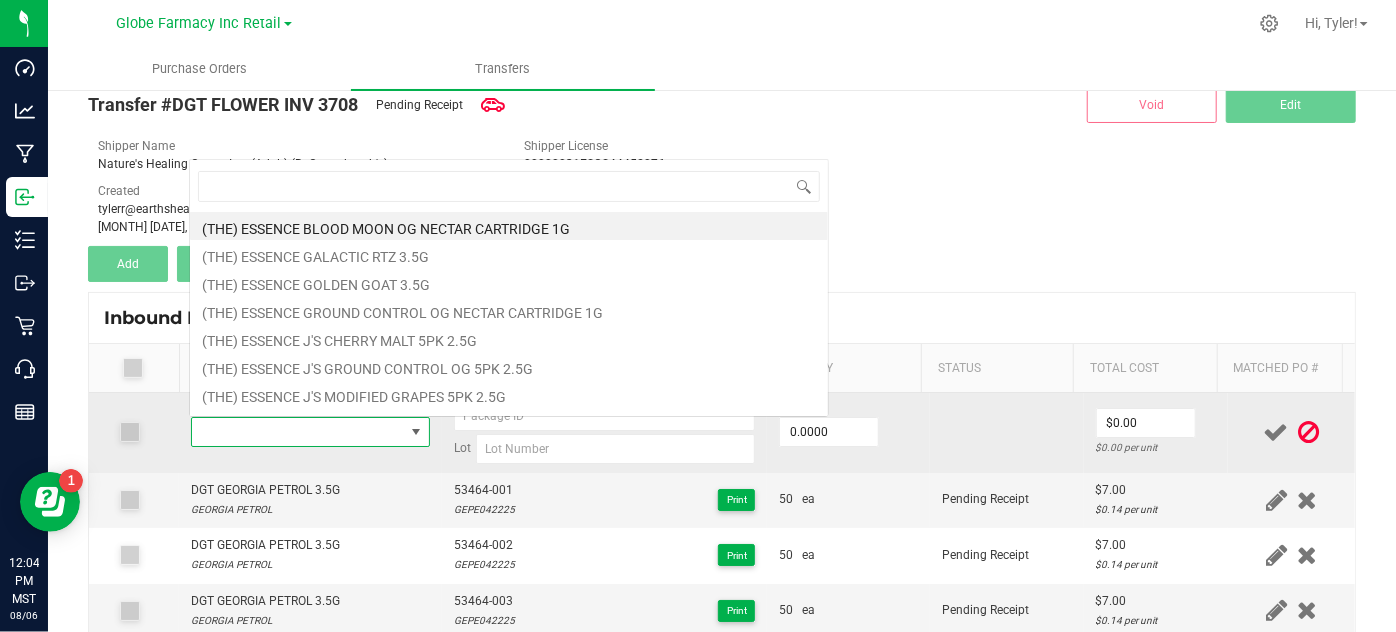 scroll, scrollTop: 0, scrollLeft: 0, axis: both 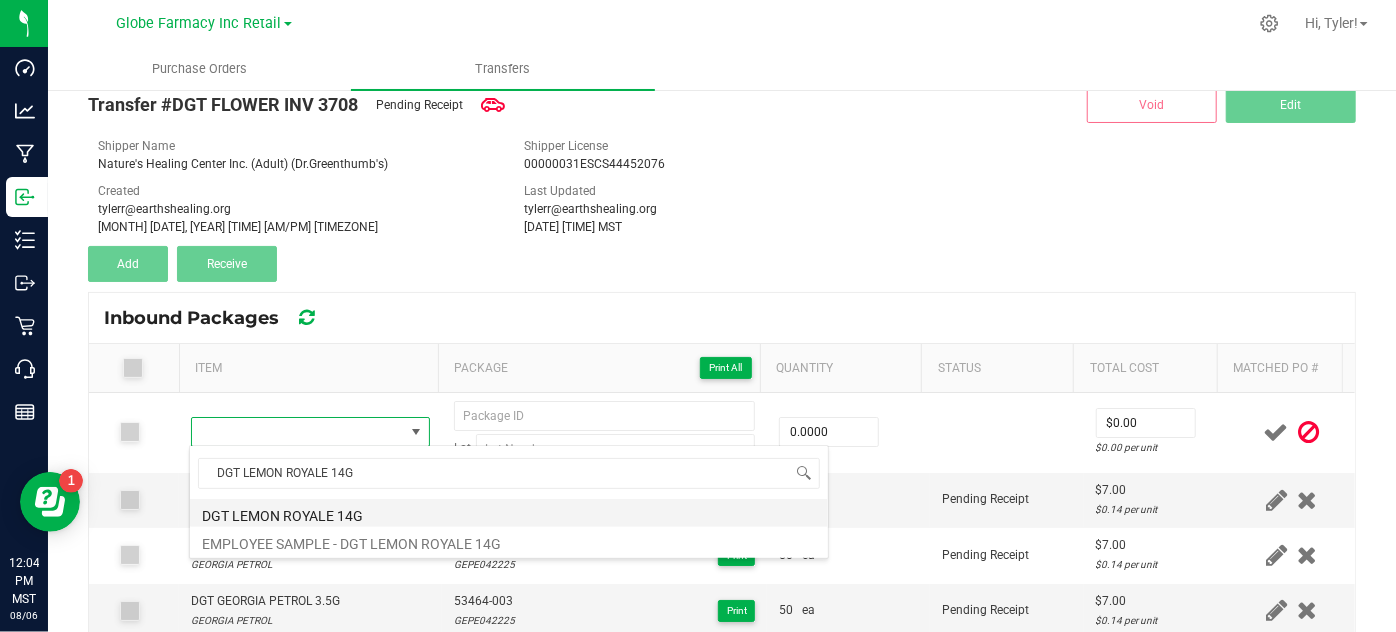 click on "DGT LEMON ROYALE 14G" at bounding box center (509, 513) 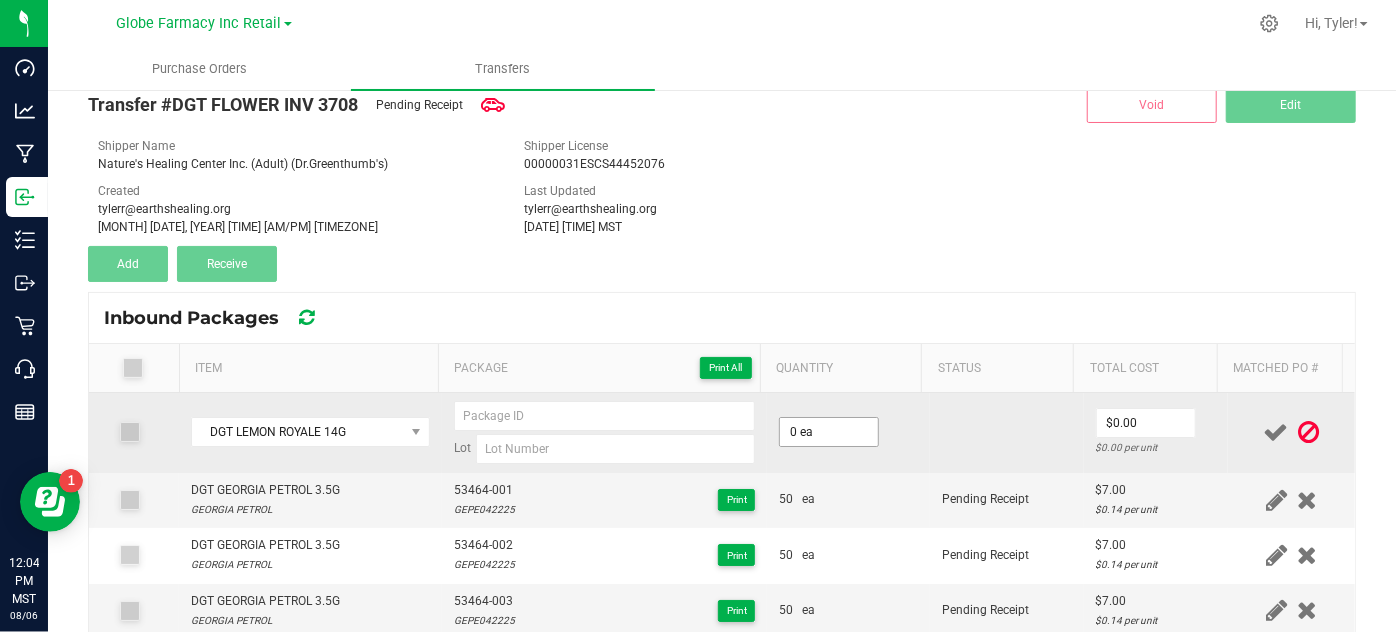 drag, startPoint x: 802, startPoint y: 404, endPoint x: 802, endPoint y: 420, distance: 16 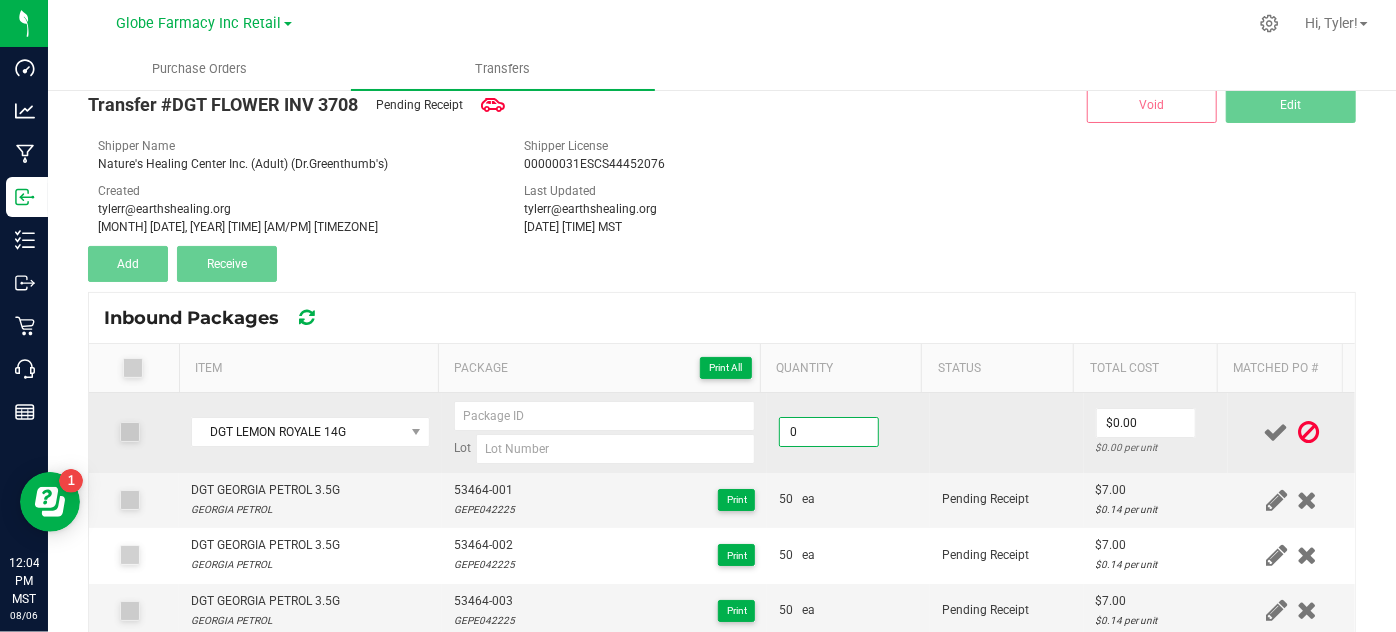 click on "0" at bounding box center (829, 432) 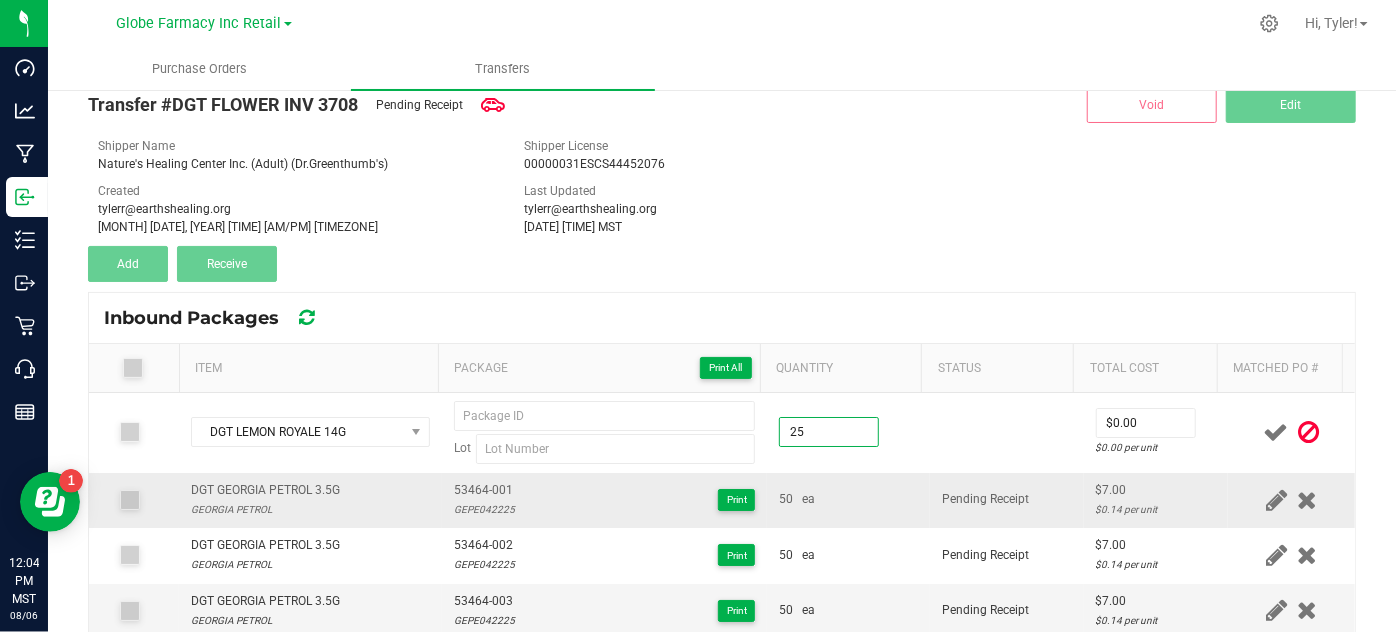 type on "25 ea" 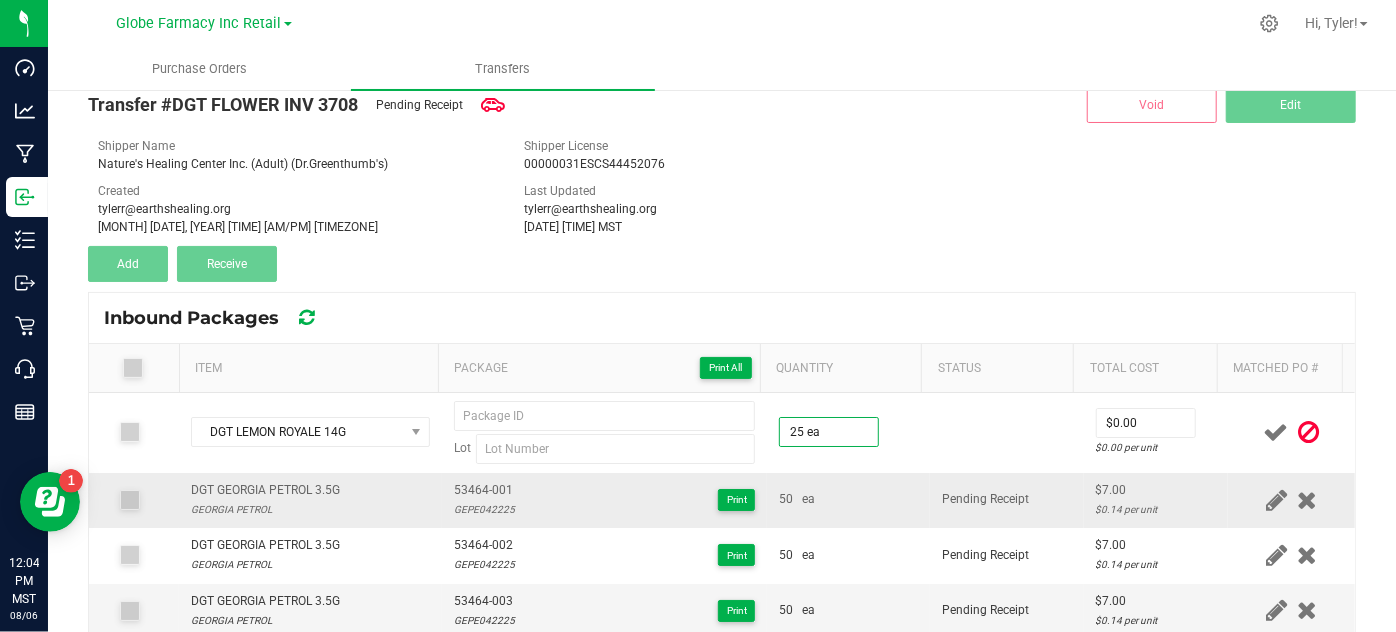 click on "Pending Receipt" at bounding box center (1007, 500) 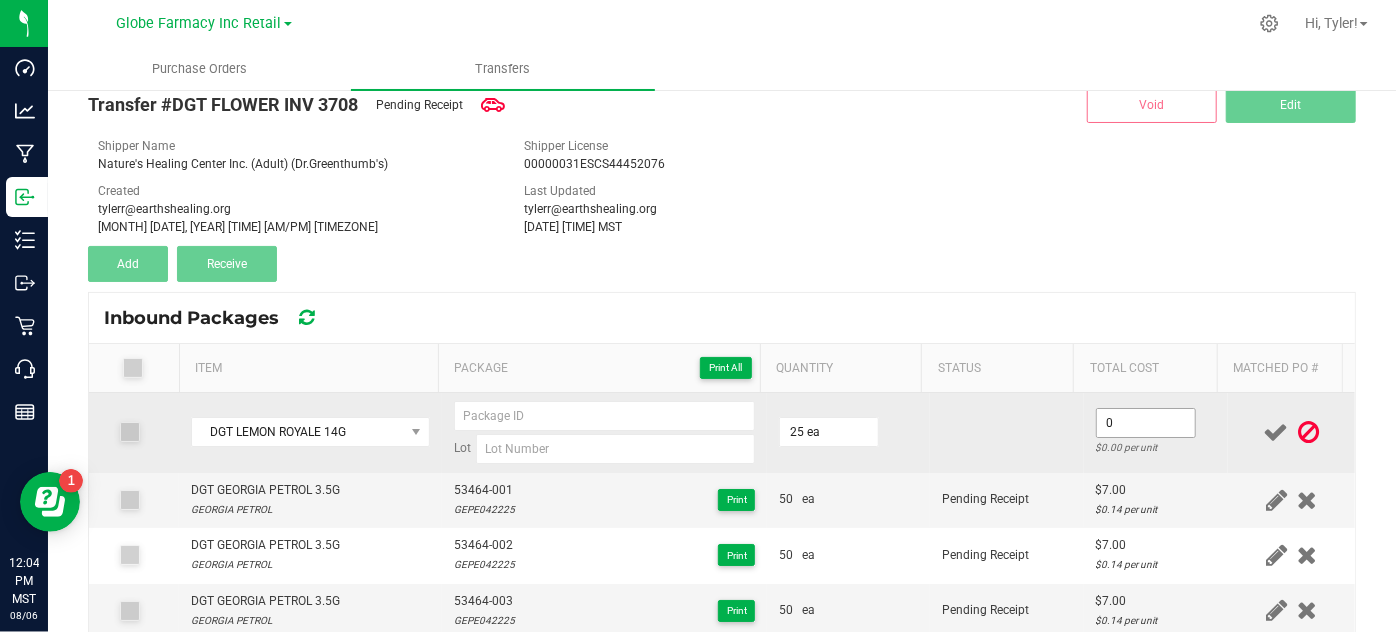click on "0" at bounding box center (1146, 423) 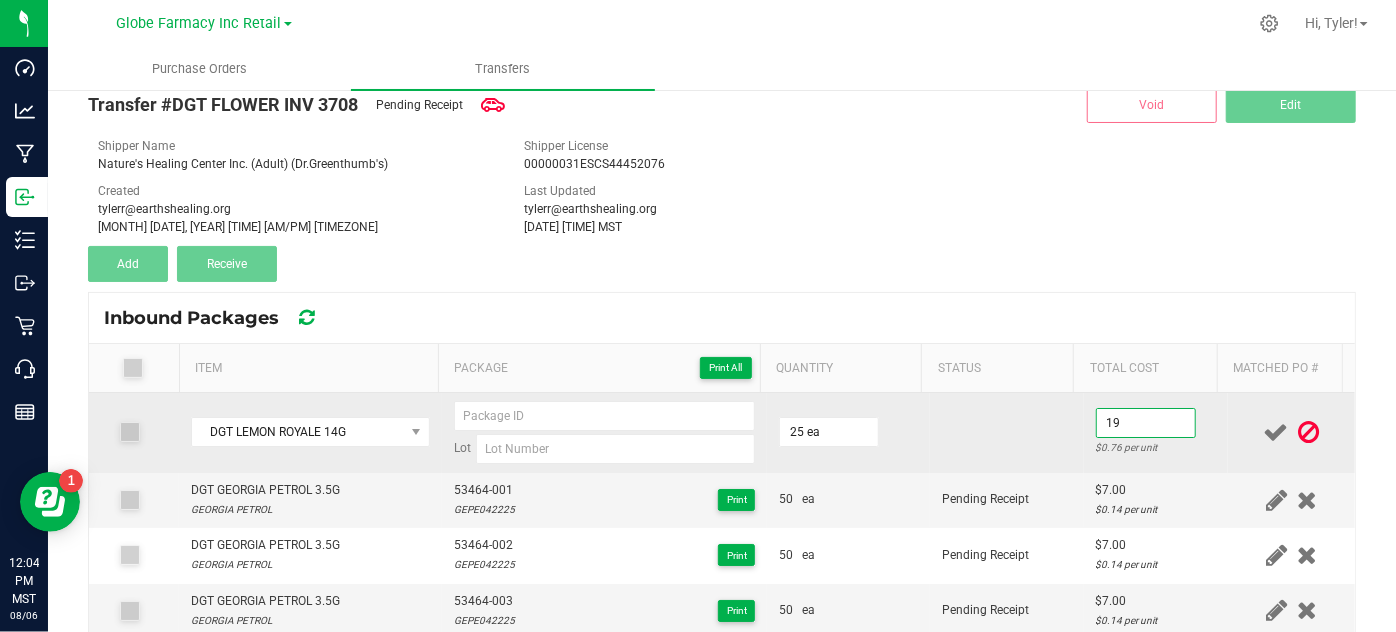 type on "$19.00" 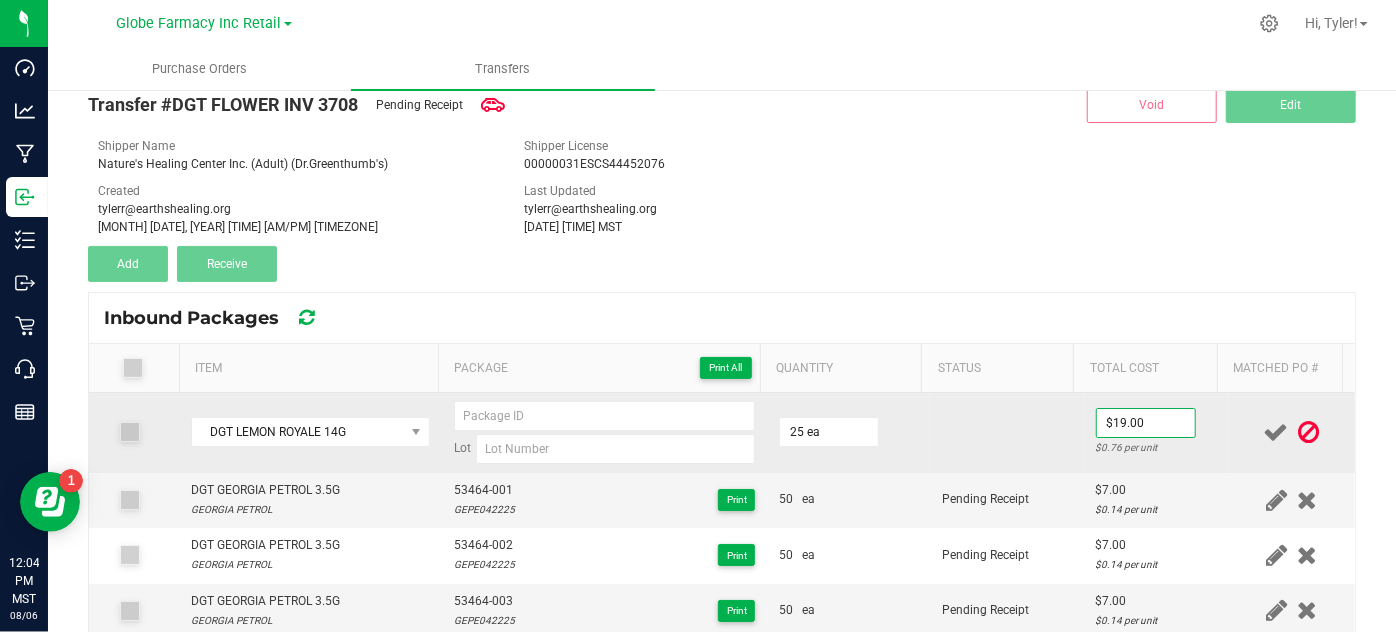 click at bounding box center (1007, 433) 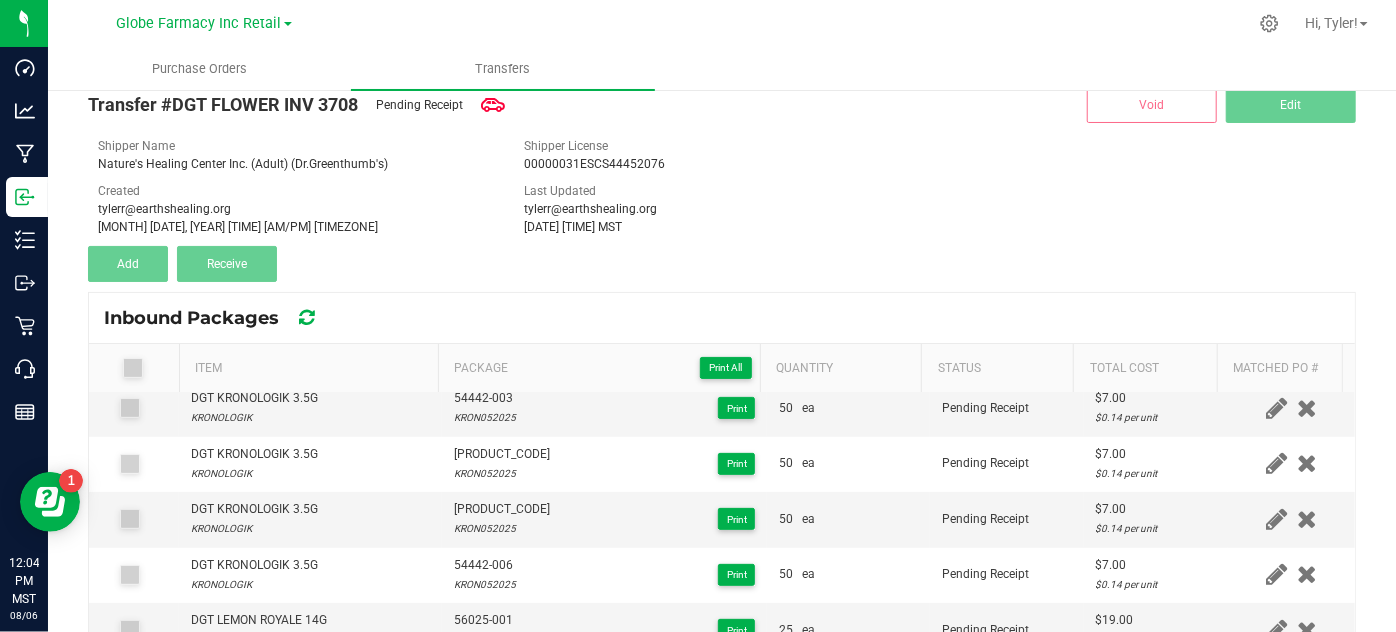 scroll, scrollTop: 636, scrollLeft: 0, axis: vertical 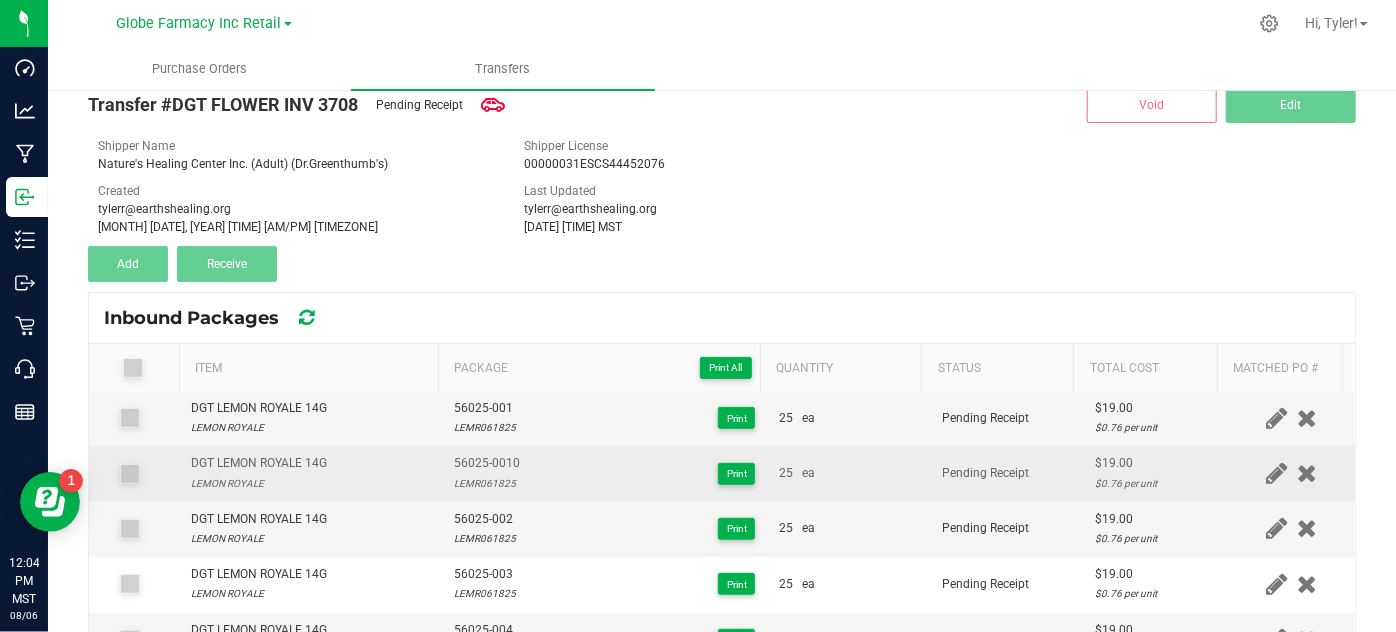 click on "LEMR061825" at bounding box center [487, 483] 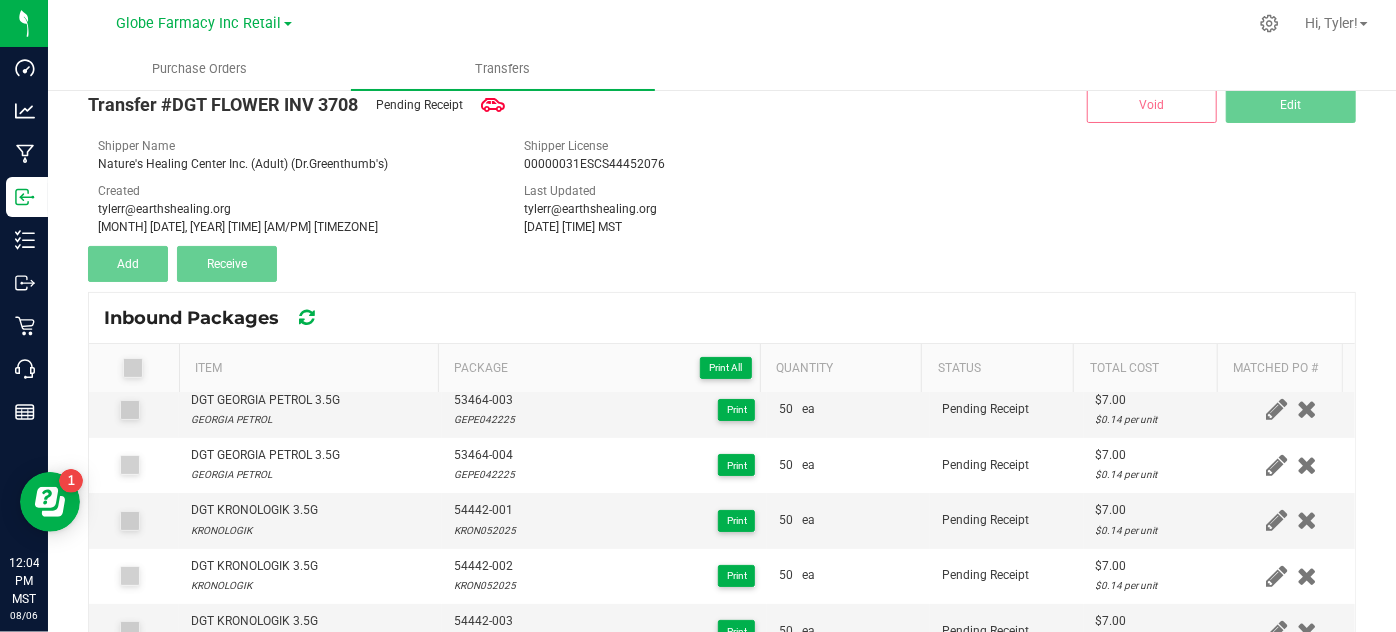 scroll, scrollTop: 0, scrollLeft: 0, axis: both 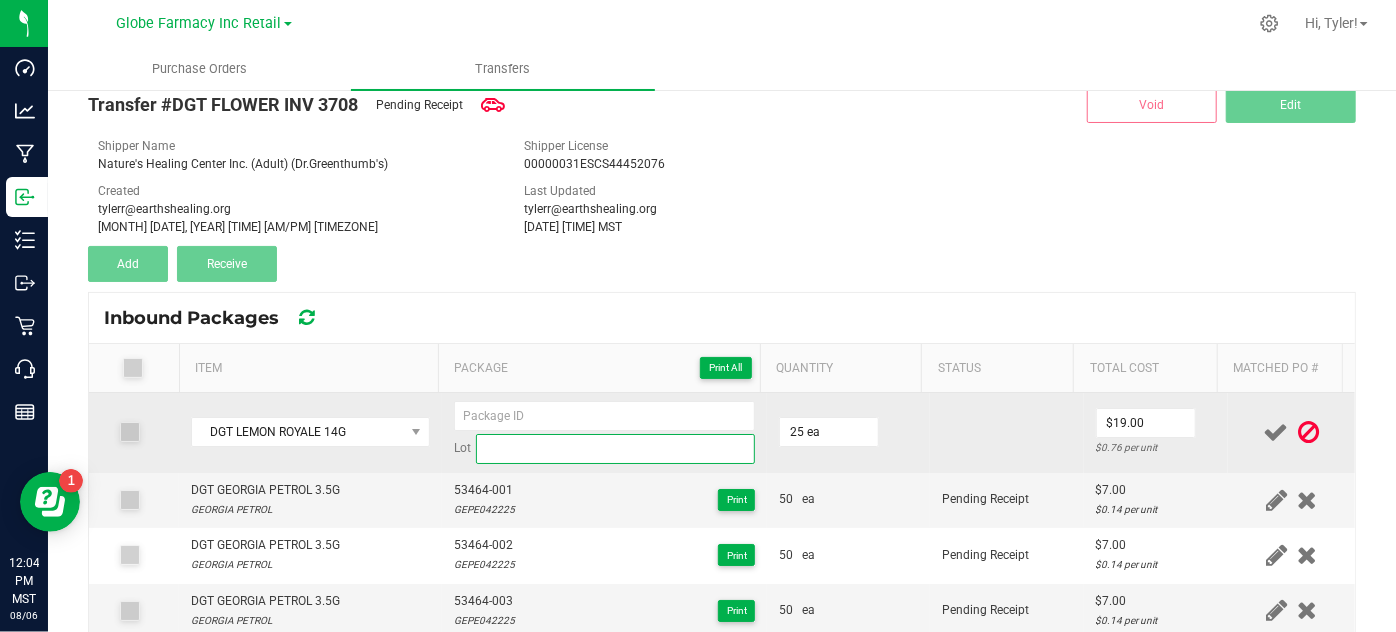 click at bounding box center (616, 449) 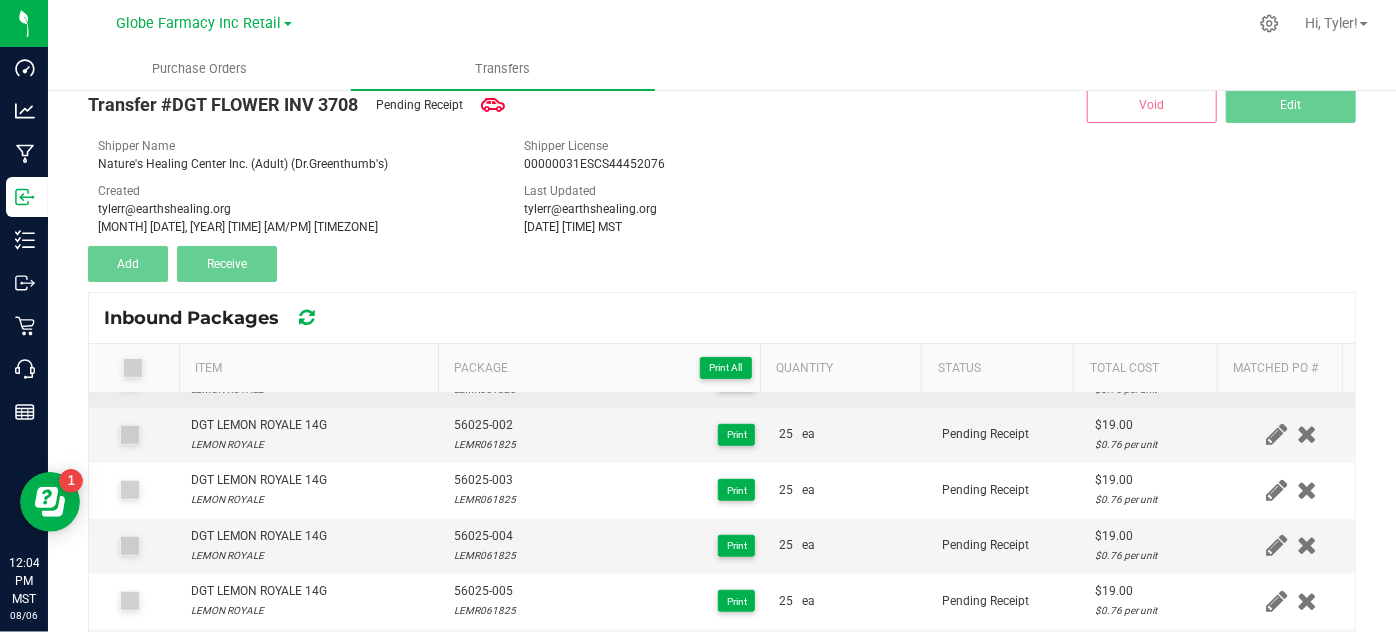 scroll, scrollTop: 636, scrollLeft: 0, axis: vertical 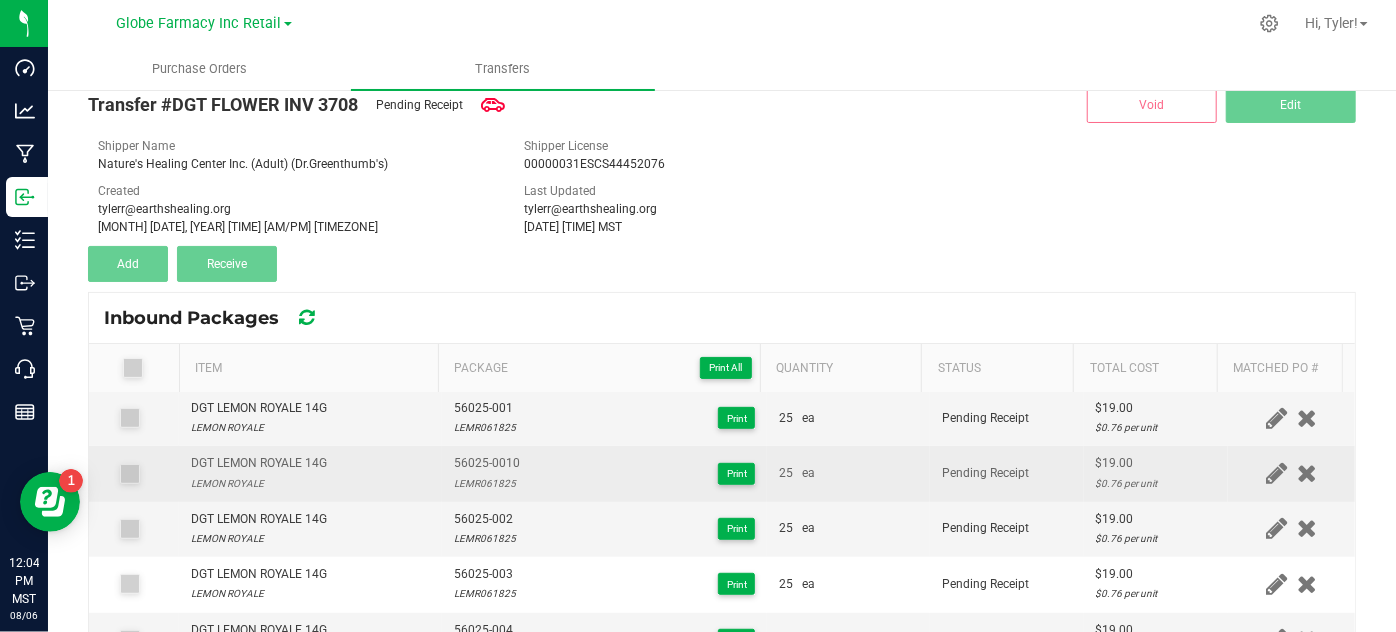 type on "LEMR061825" 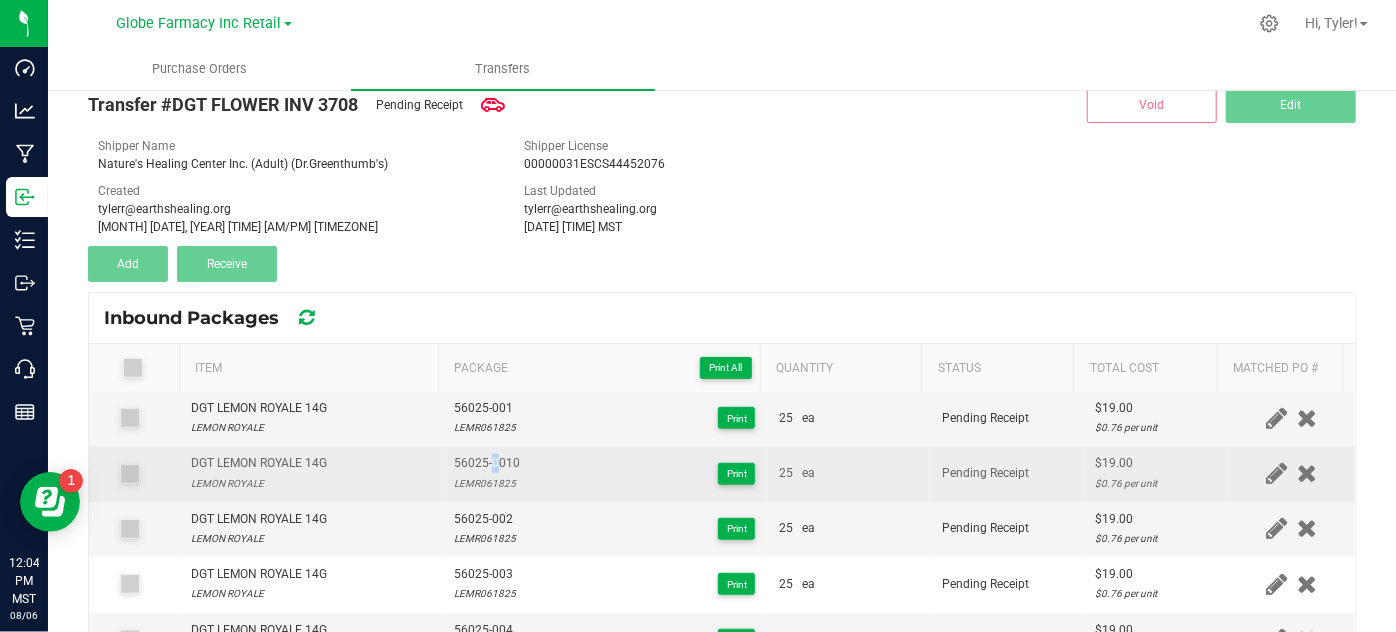 click on "56025-0010" at bounding box center (487, 463) 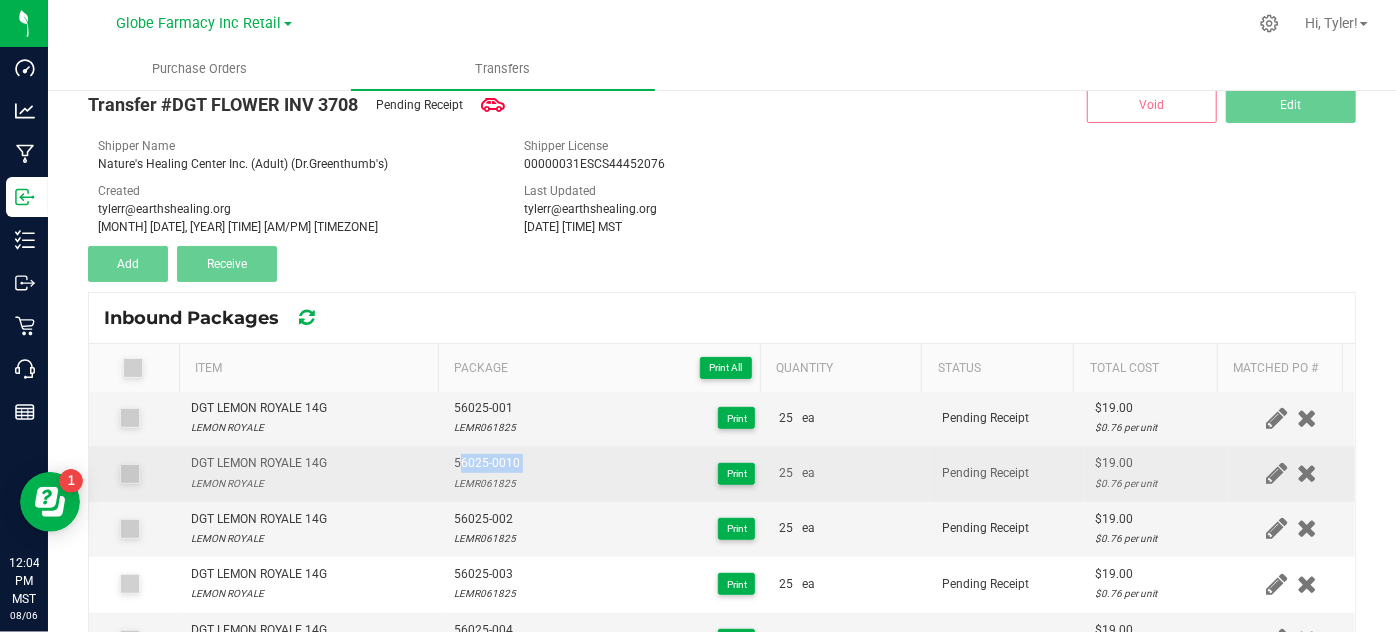 click on "56025-0010" at bounding box center [487, 463] 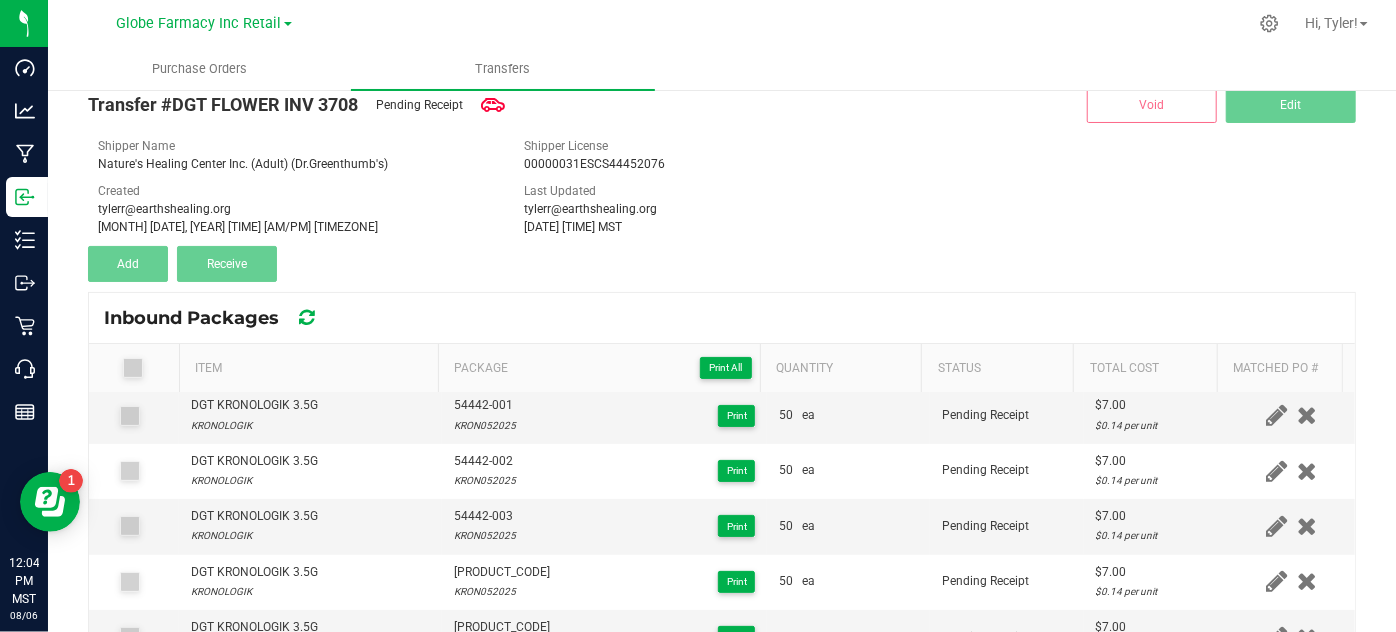 scroll, scrollTop: 0, scrollLeft: 0, axis: both 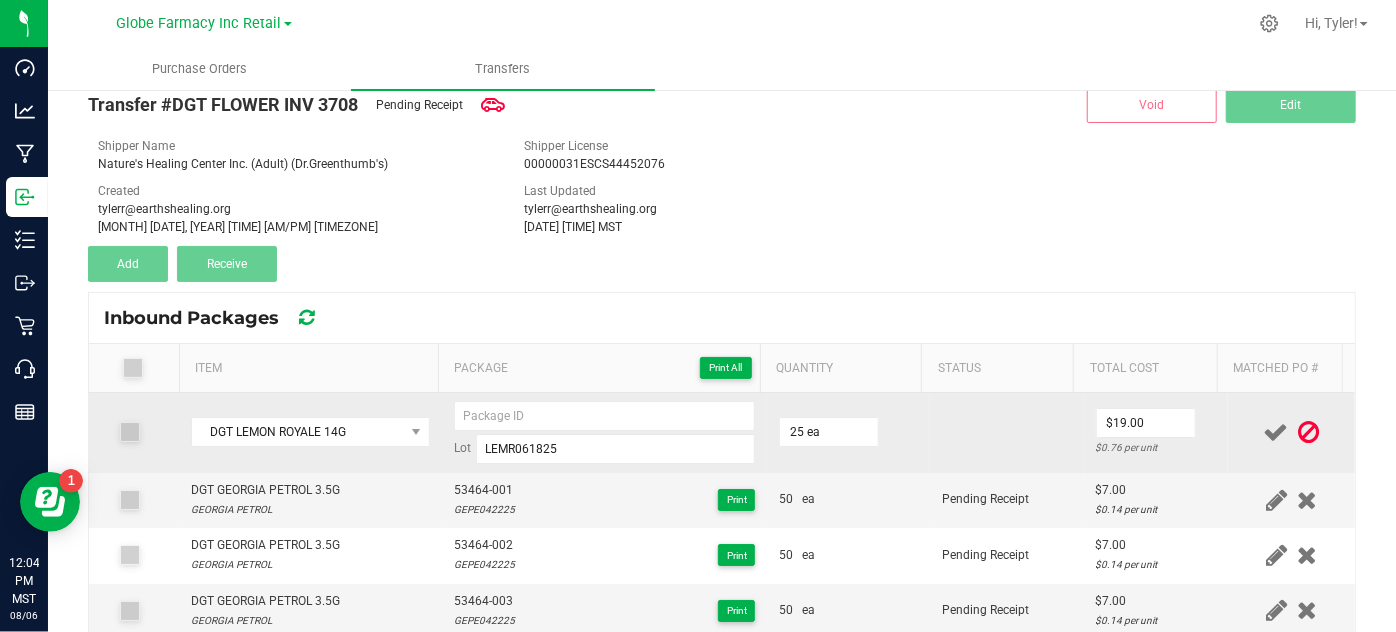 click on "Lot LEMR061825" at bounding box center [605, 432] 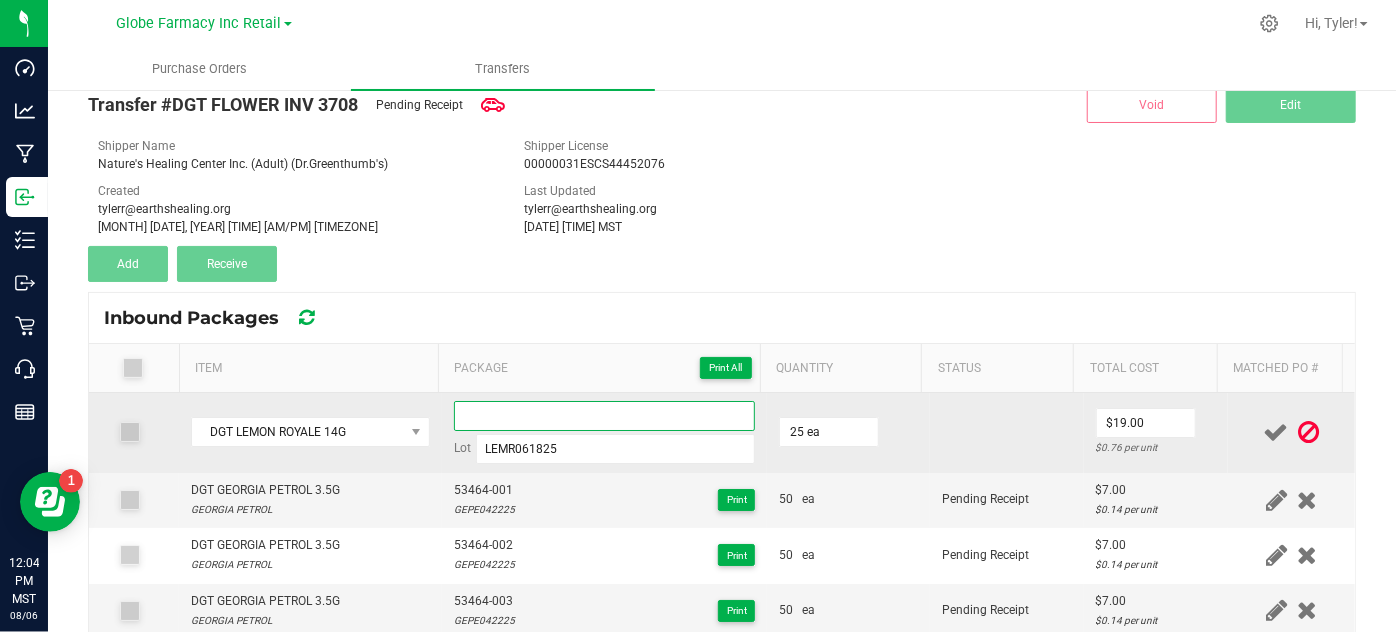click at bounding box center [605, 416] 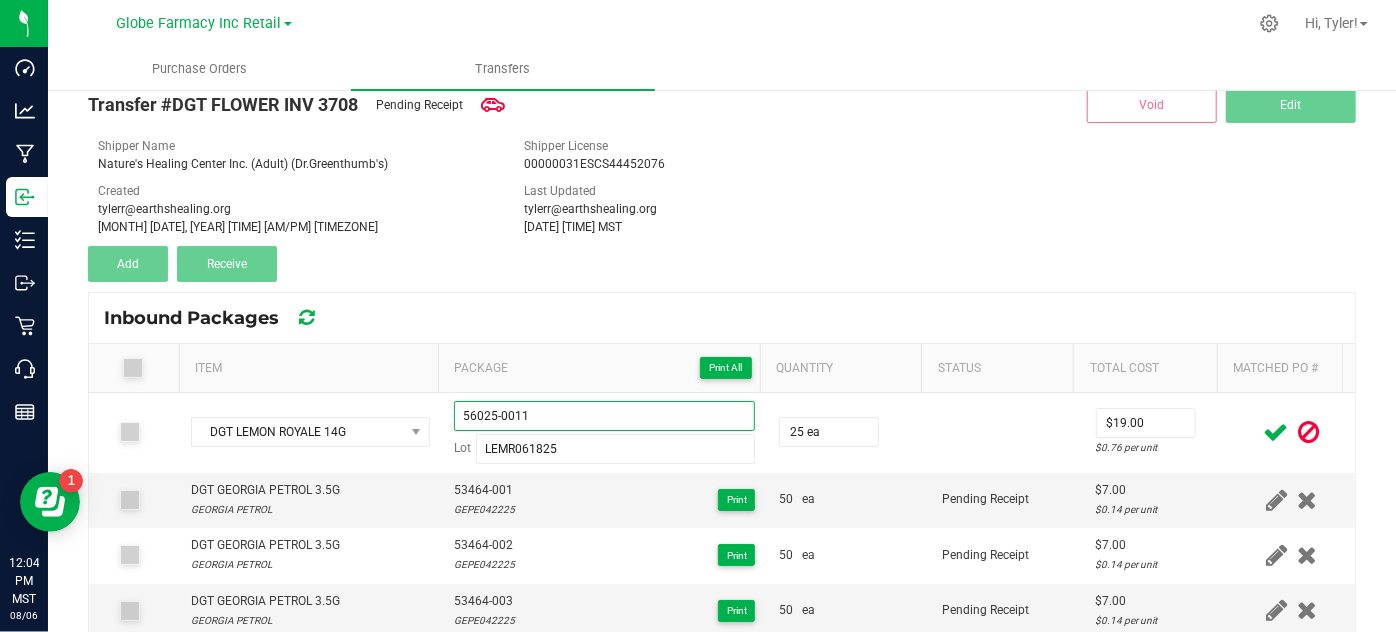 type on "56025-0011" 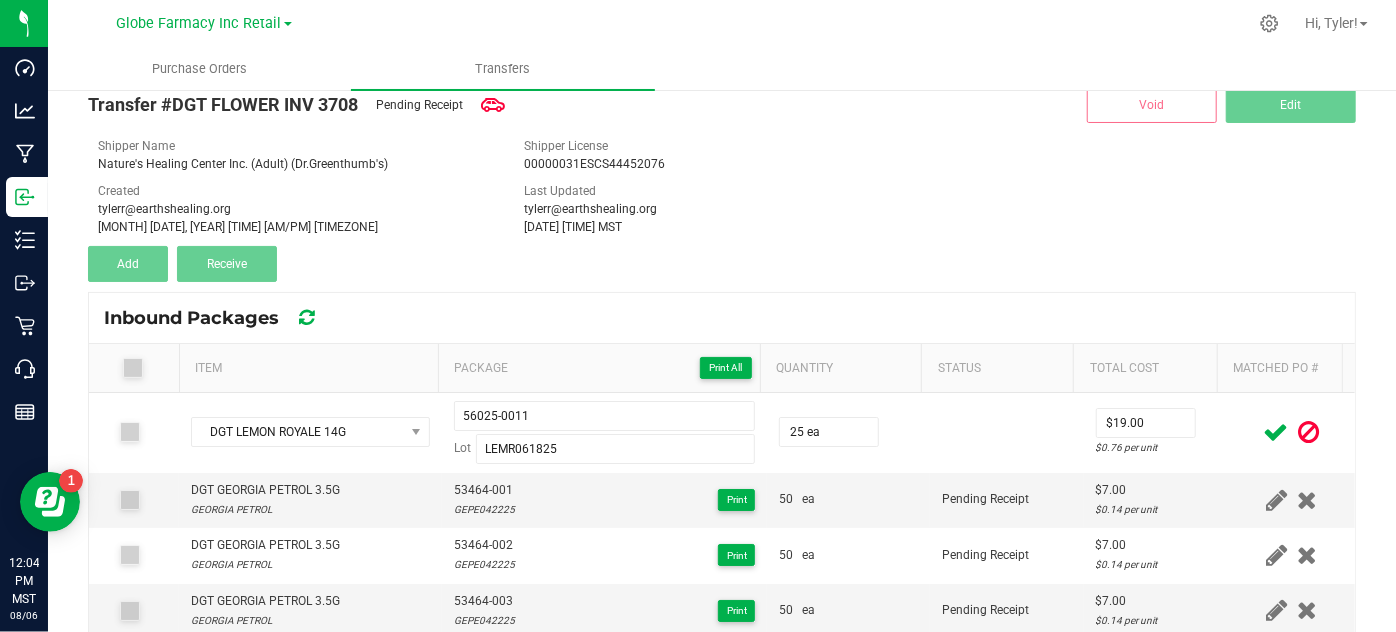 click at bounding box center (1276, 432) 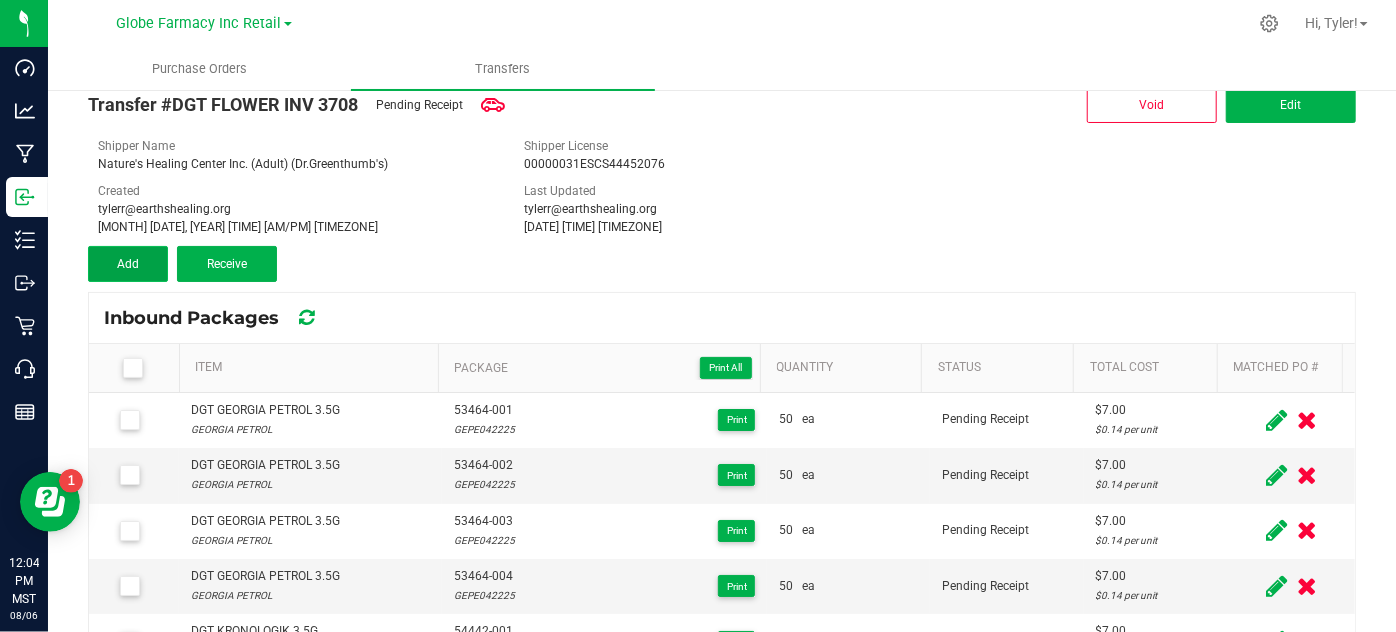 click on "Add" at bounding box center (128, 264) 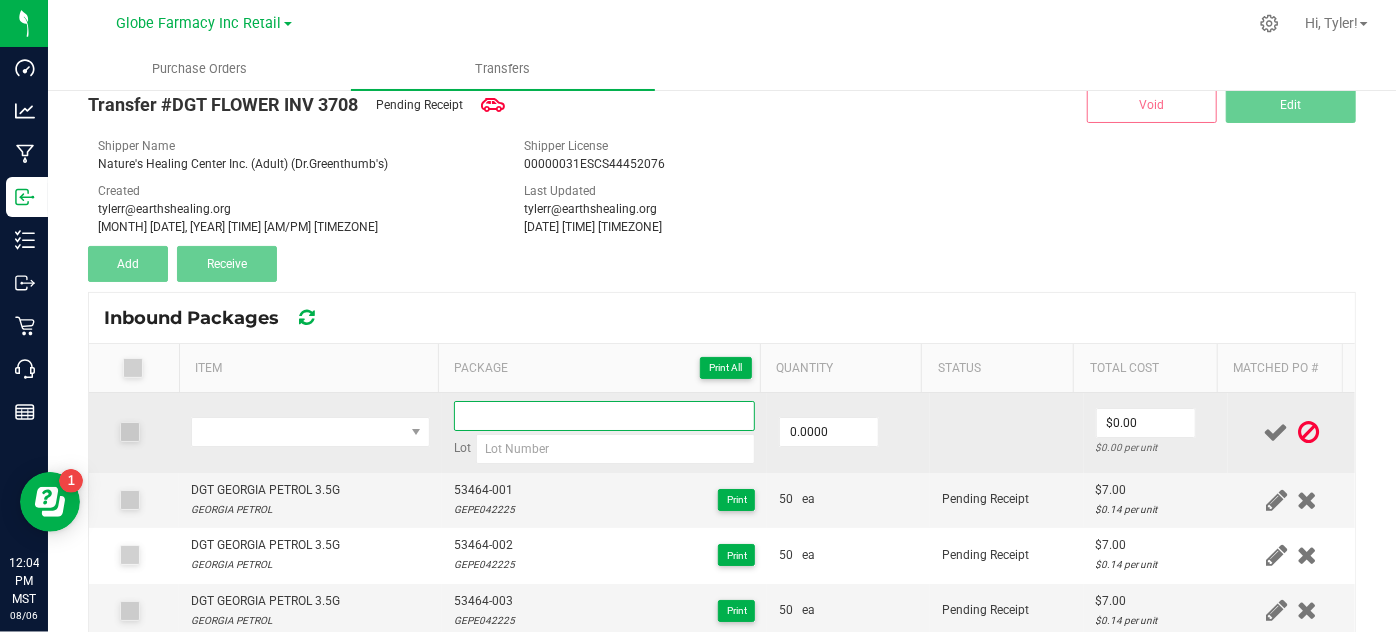 click at bounding box center [605, 416] 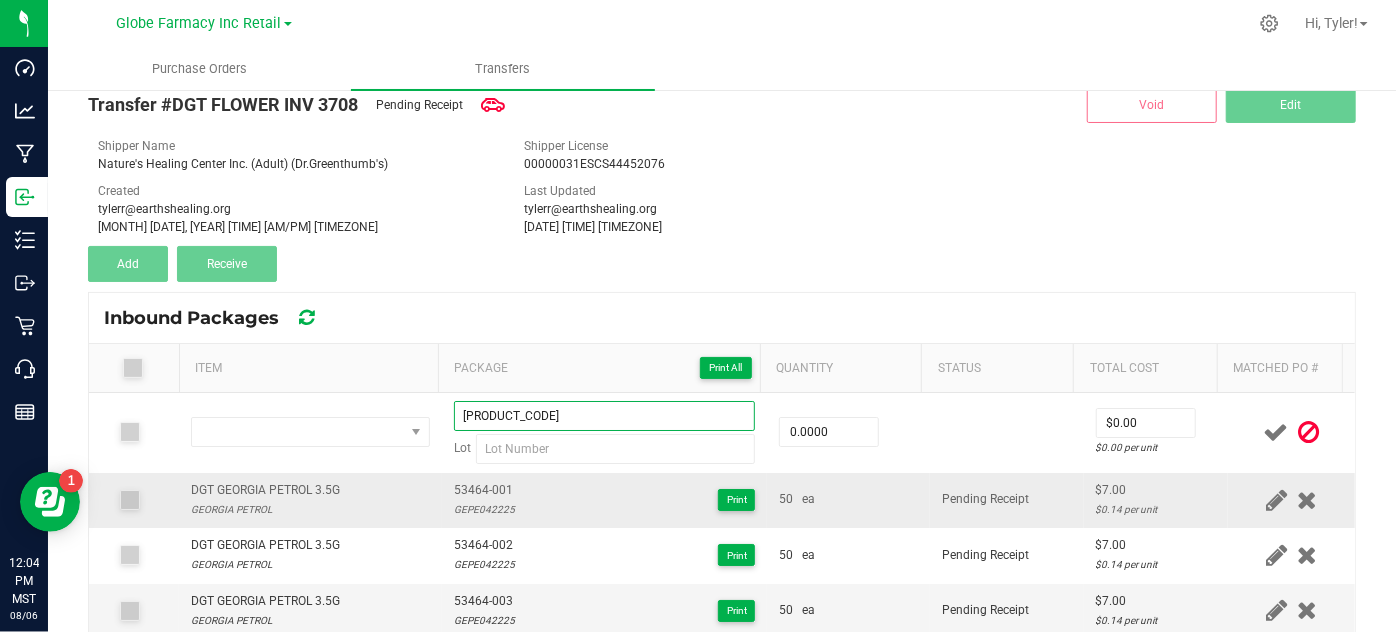 type on "[PRODUCT_CODE]" 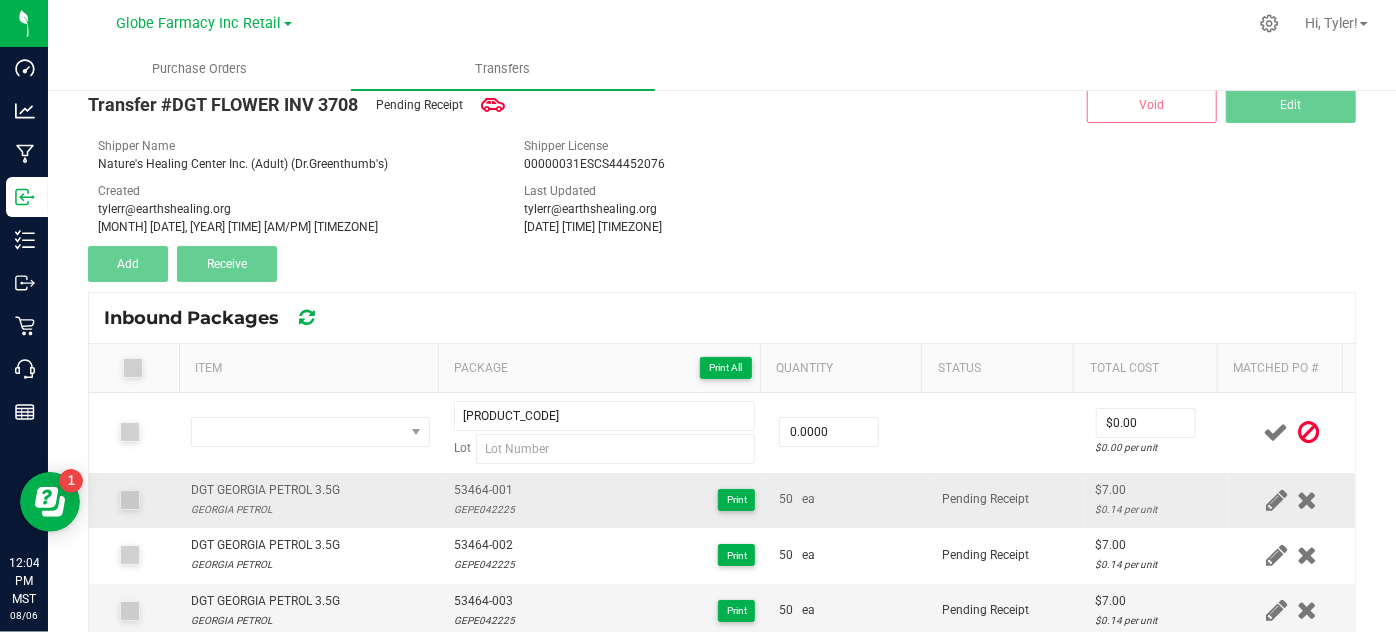 click on "GEPE042225" at bounding box center (484, 509) 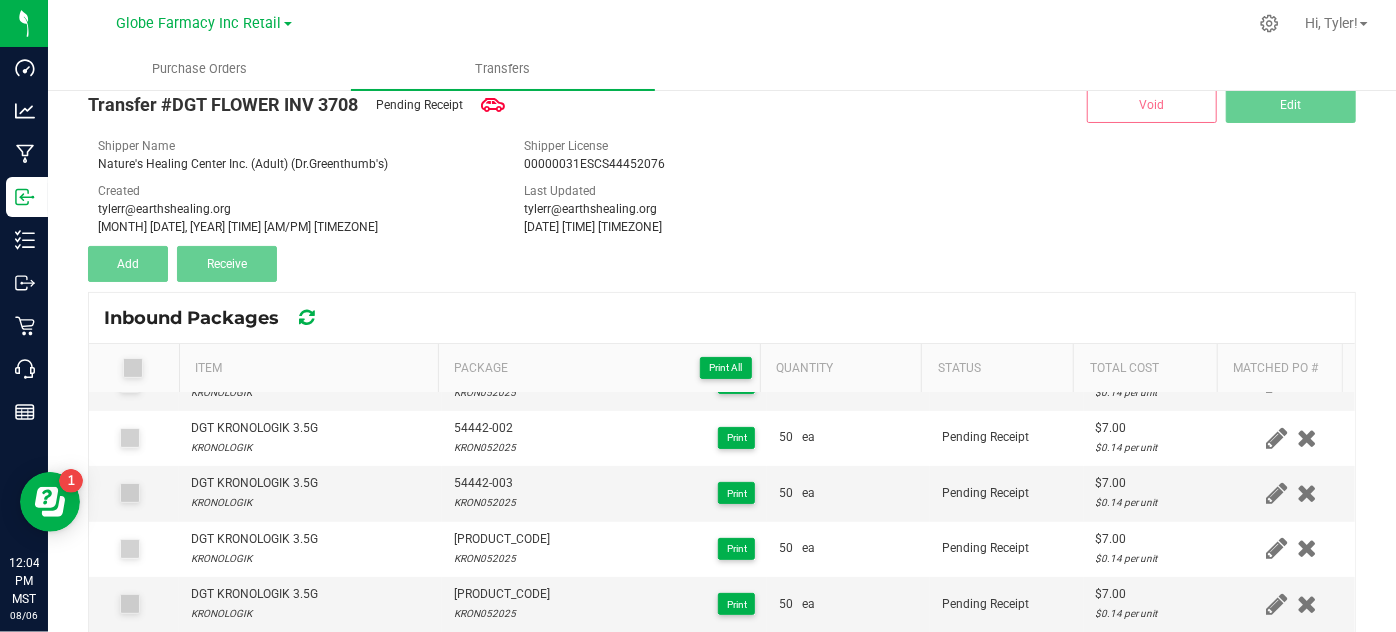 scroll, scrollTop: 545, scrollLeft: 0, axis: vertical 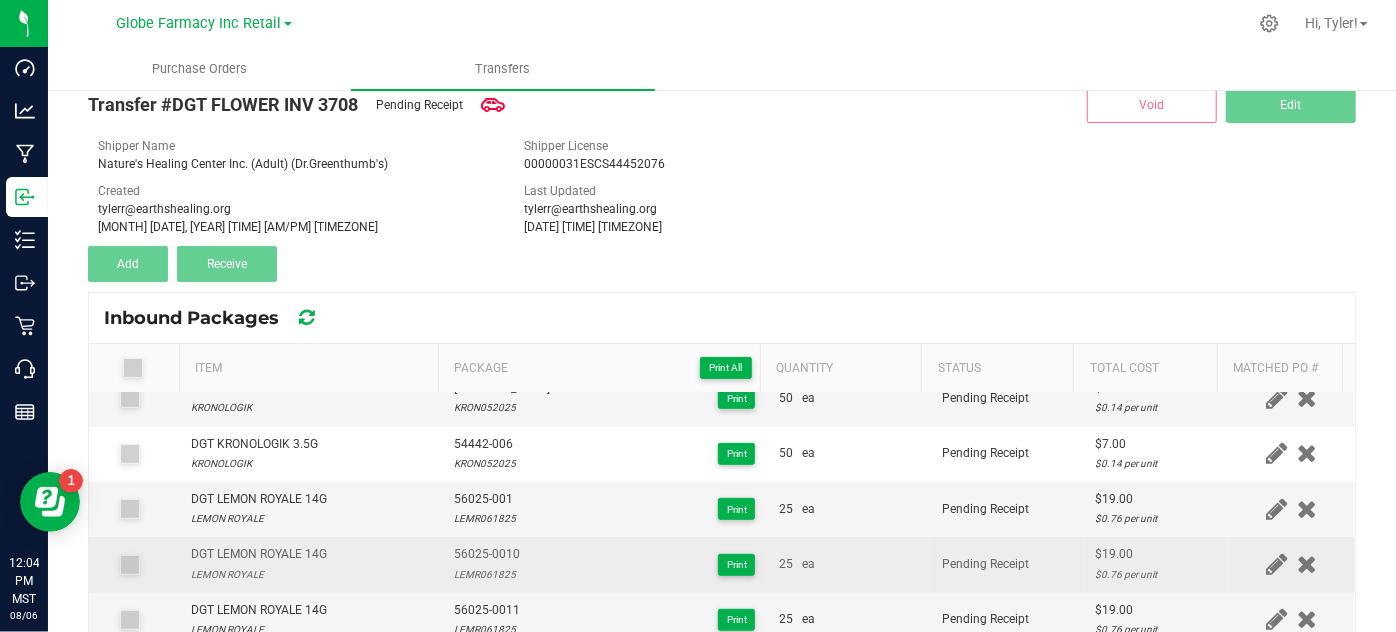 click on "LEMR061825" at bounding box center [487, 574] 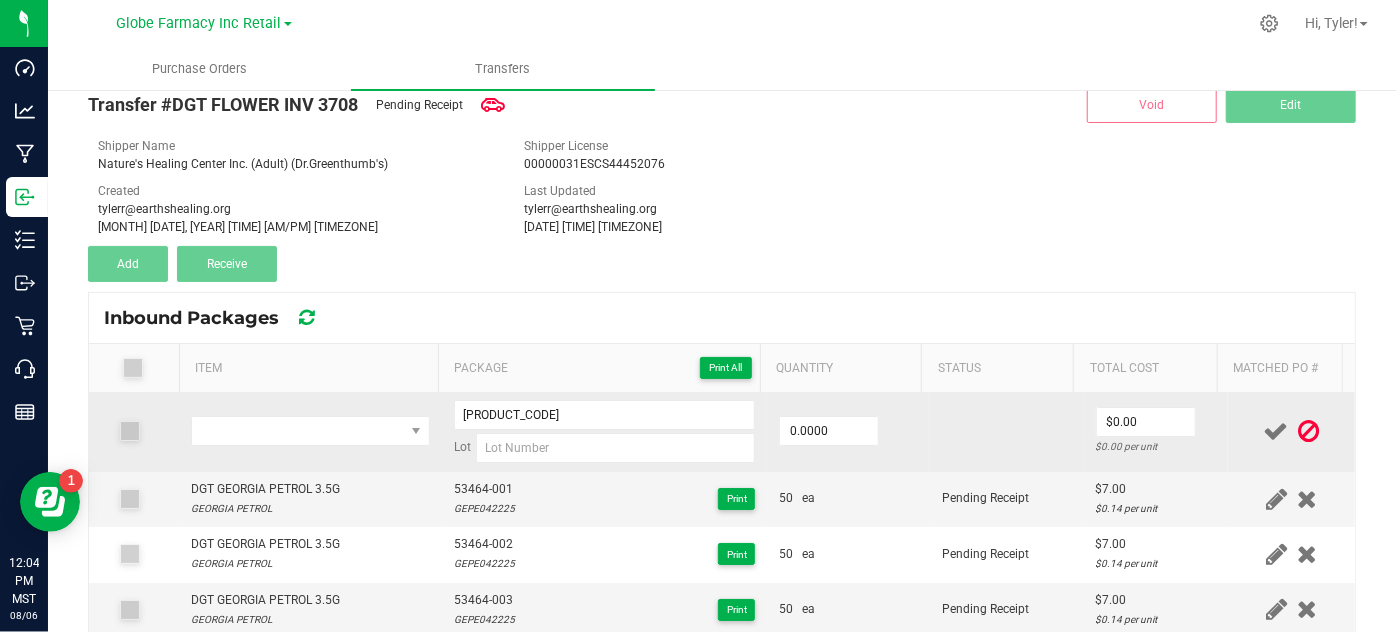 scroll, scrollTop: 0, scrollLeft: 0, axis: both 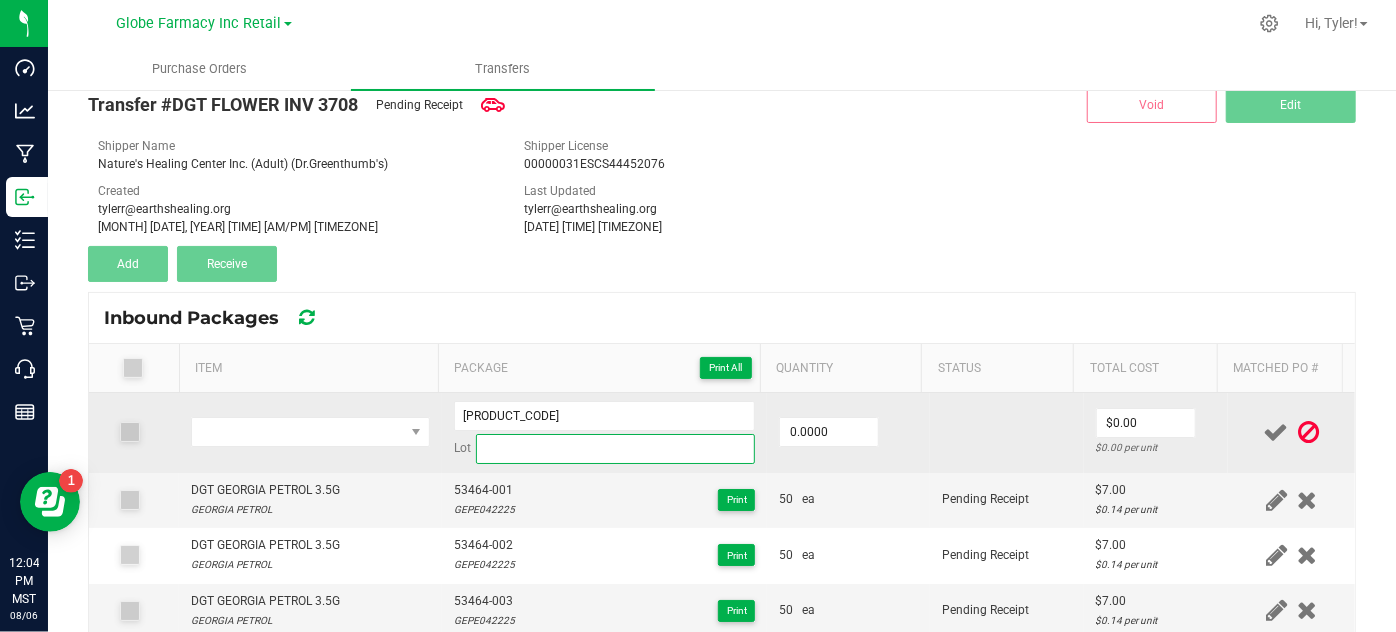 click at bounding box center (616, 449) 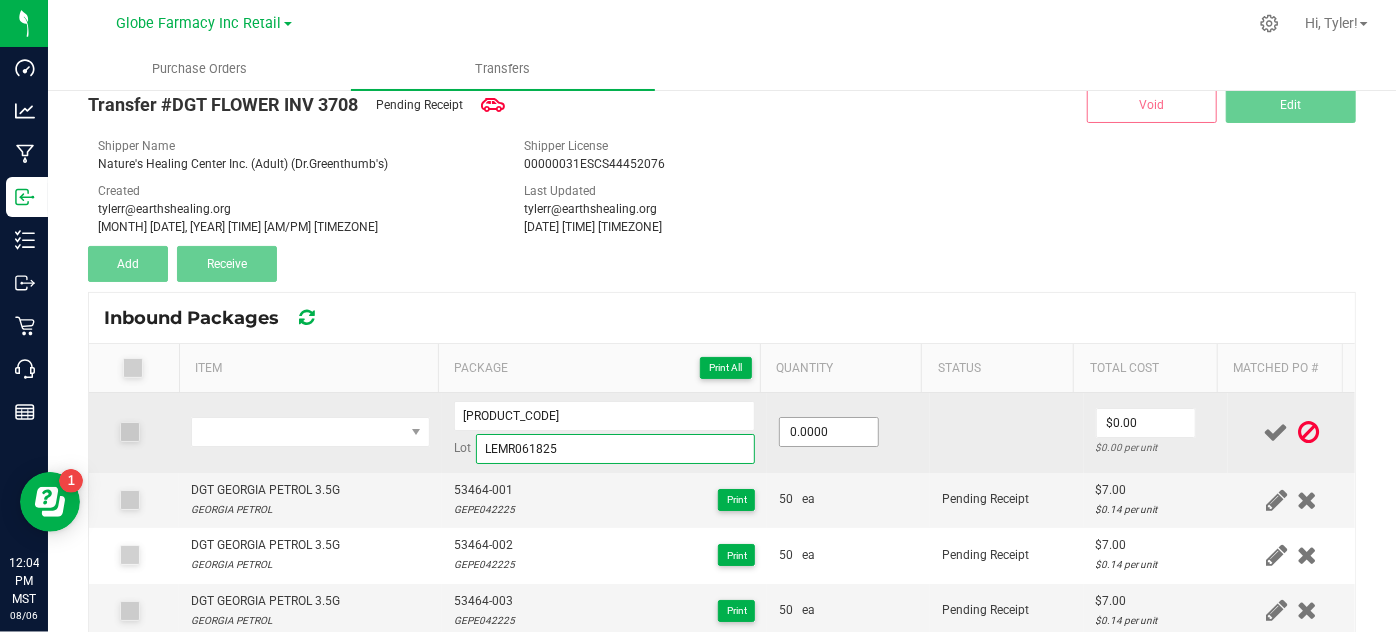 type on "LEMR061825" 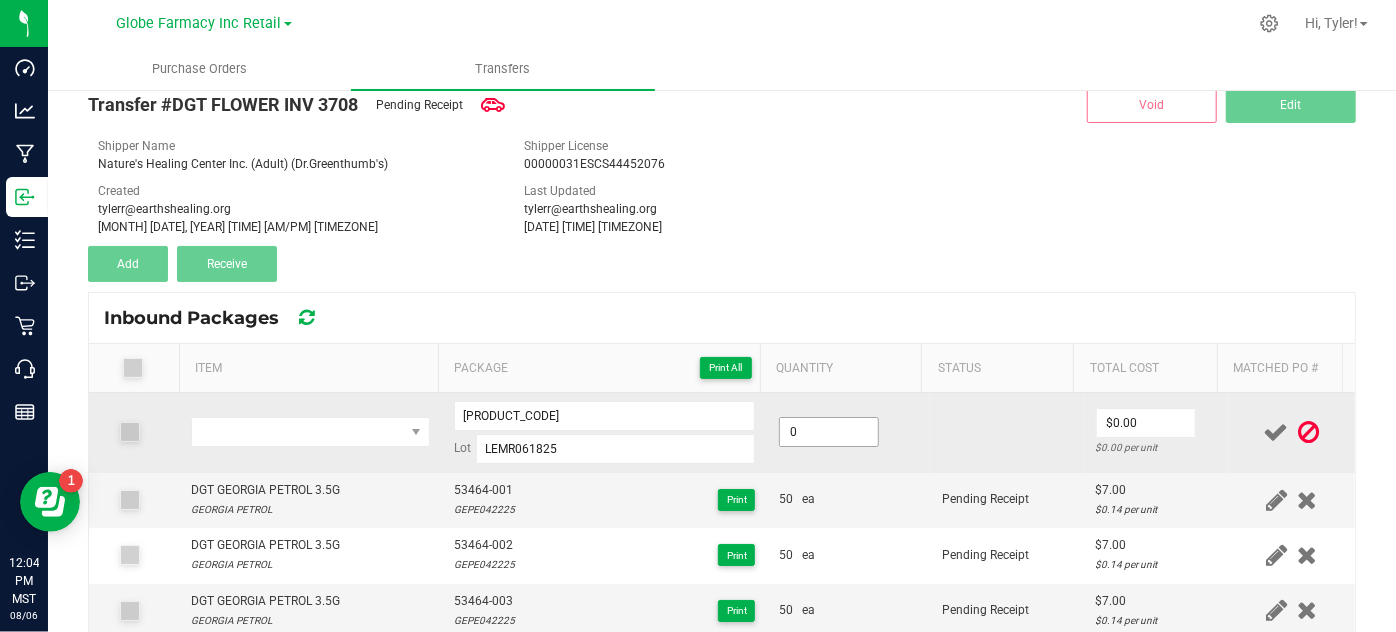 click on "0" at bounding box center (829, 432) 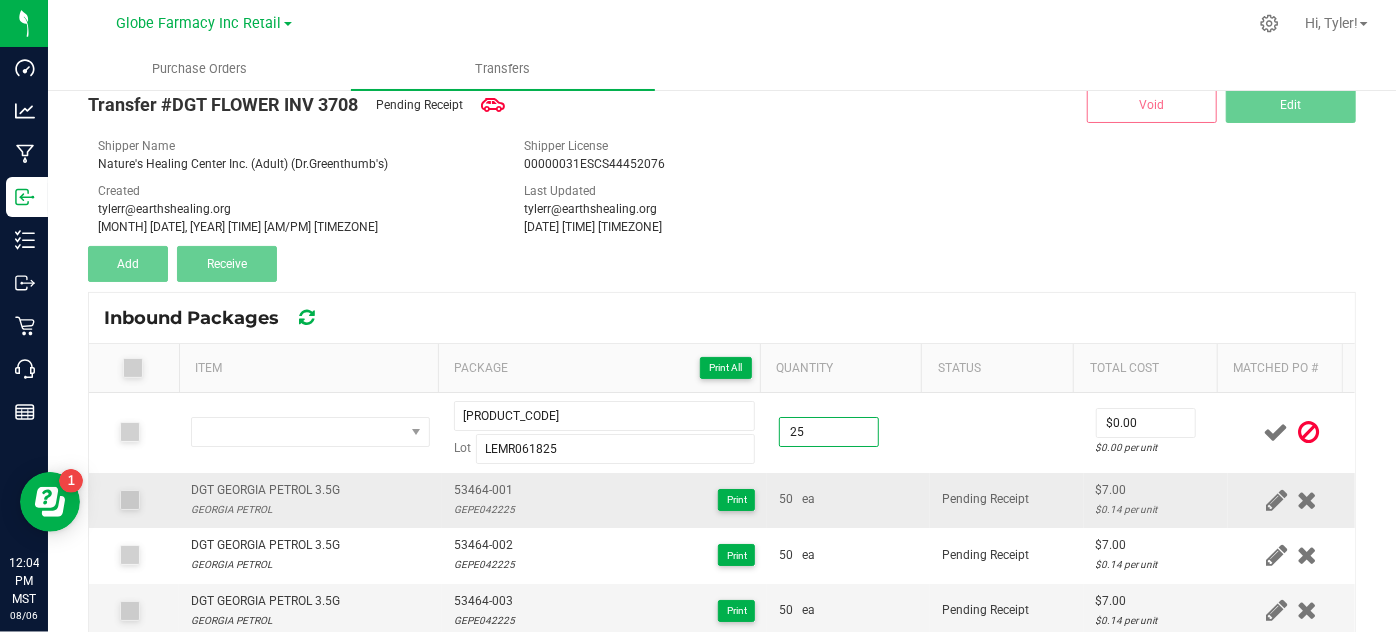 type on "25.0000" 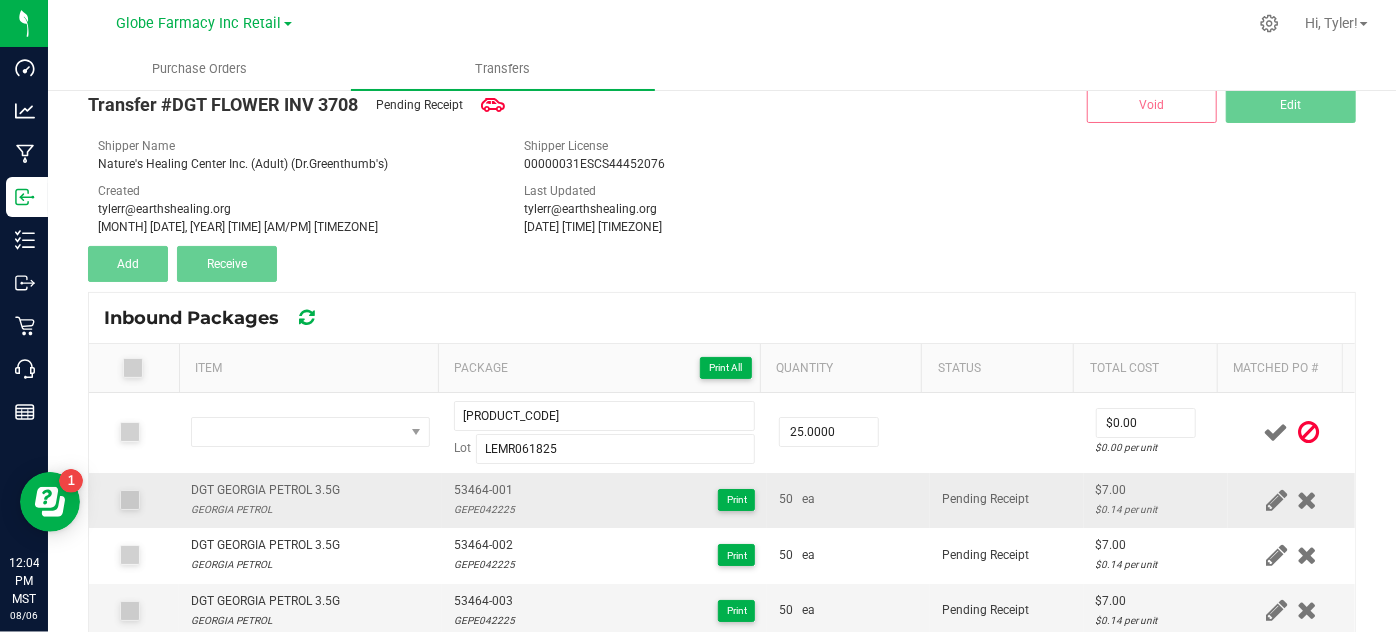 click on "50   ea" at bounding box center [848, 499] 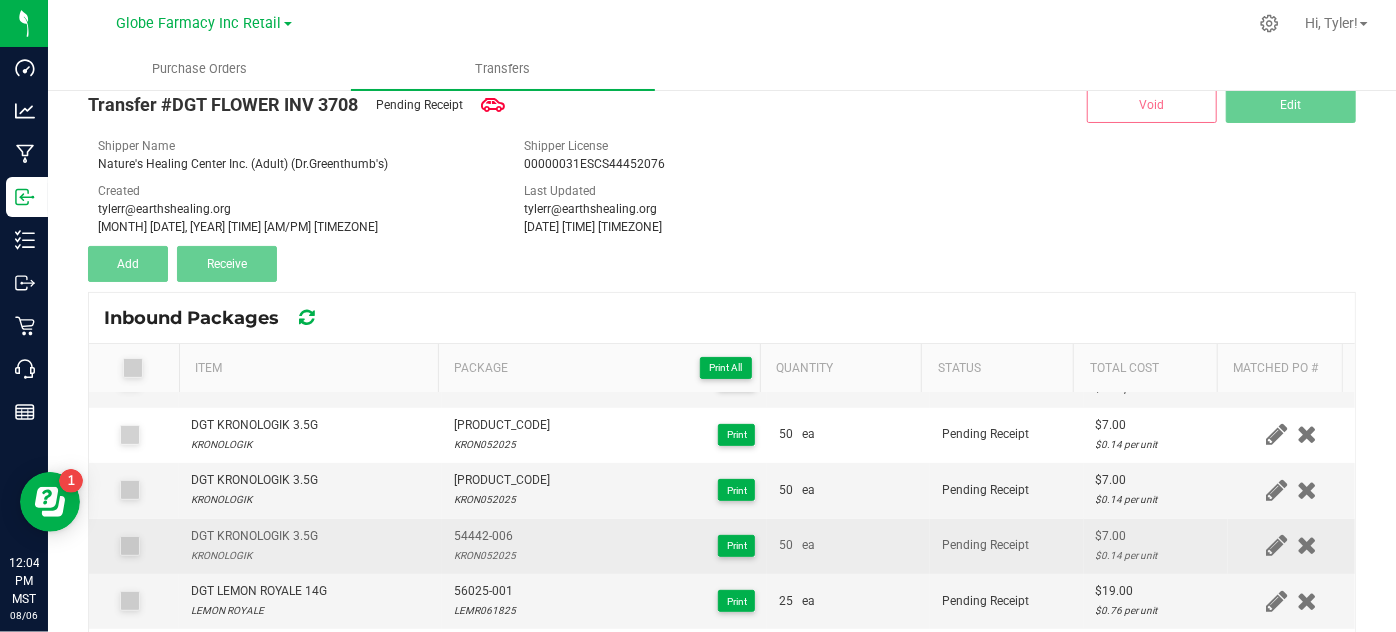 scroll, scrollTop: 454, scrollLeft: 0, axis: vertical 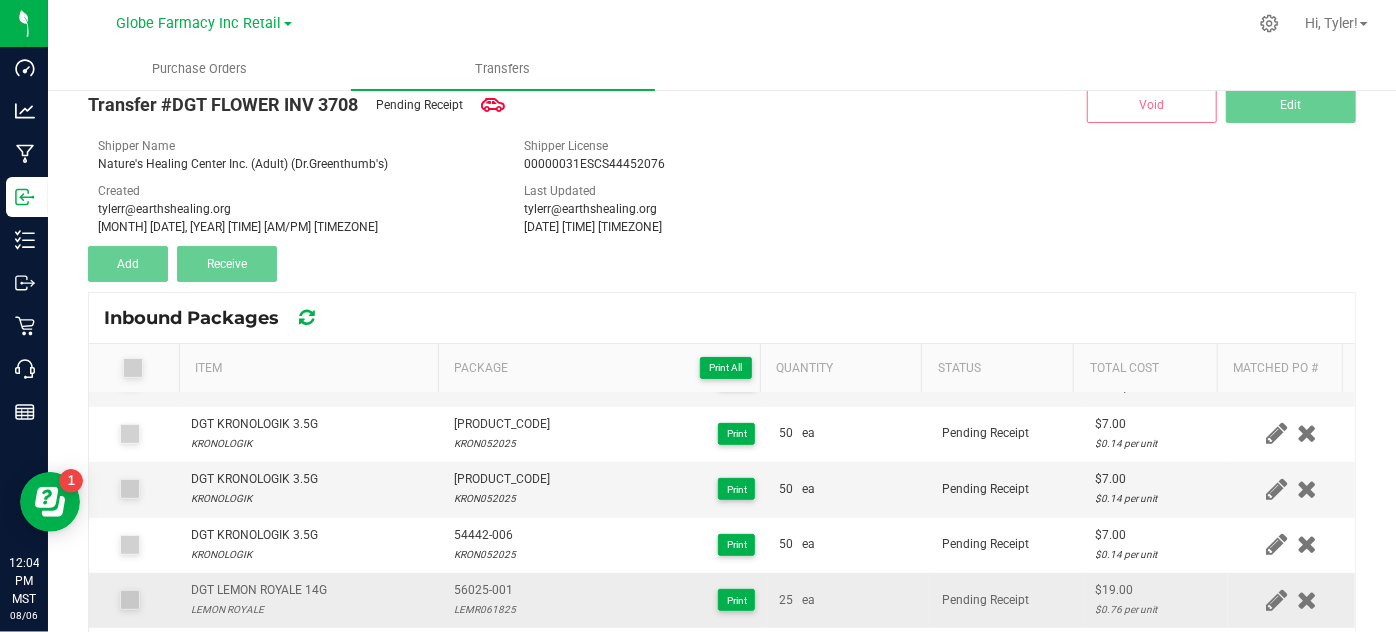 click on "DGT LEMON ROYALE 14G" at bounding box center (259, 590) 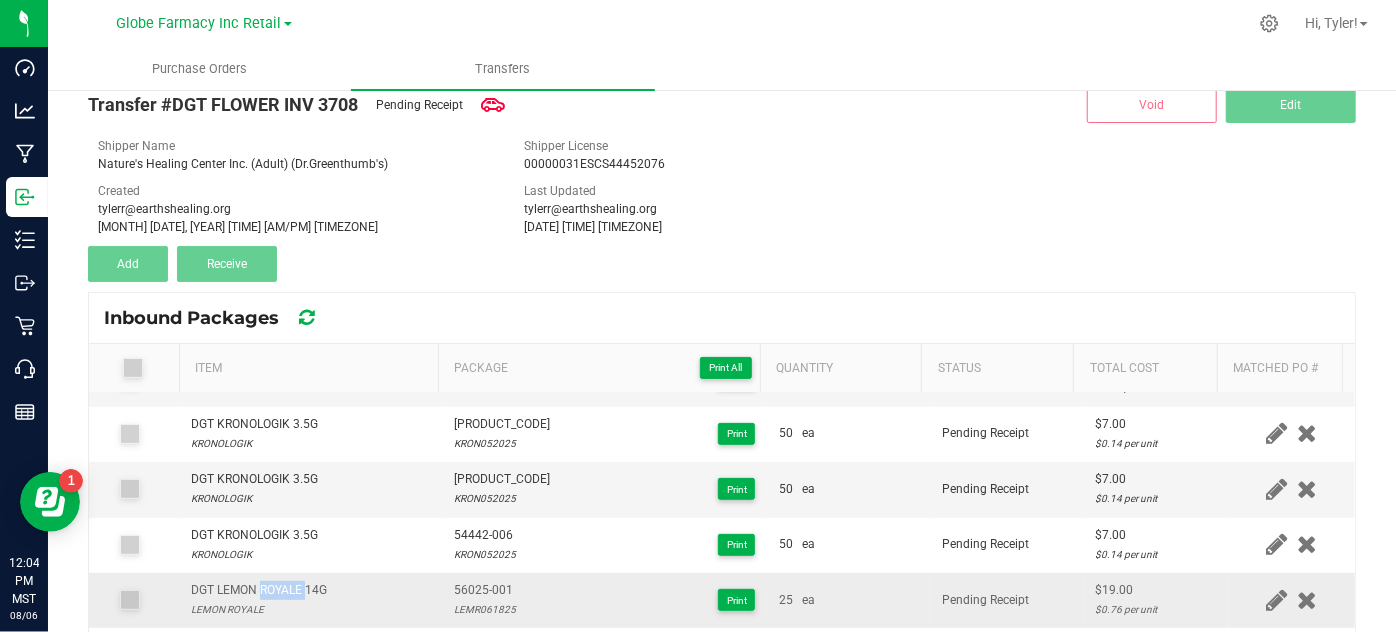 click on "DGT LEMON ROYALE 14G" at bounding box center (259, 590) 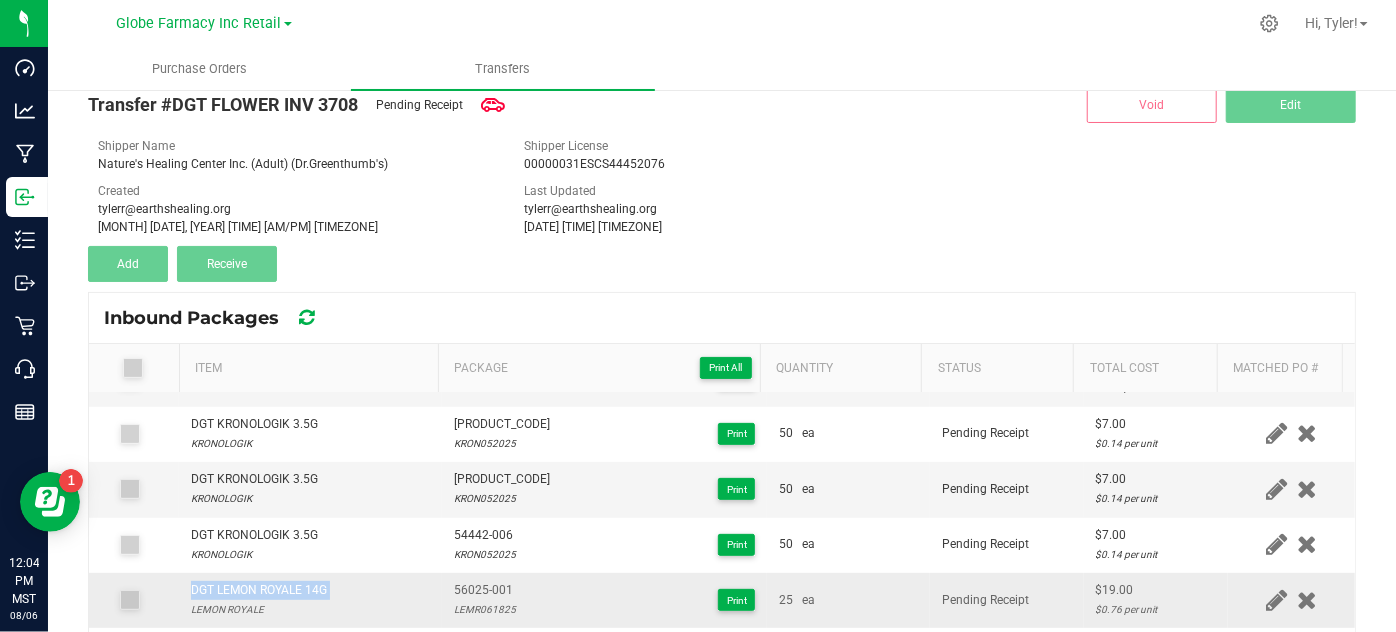click on "DGT LEMON ROYALE 14G" at bounding box center [259, 590] 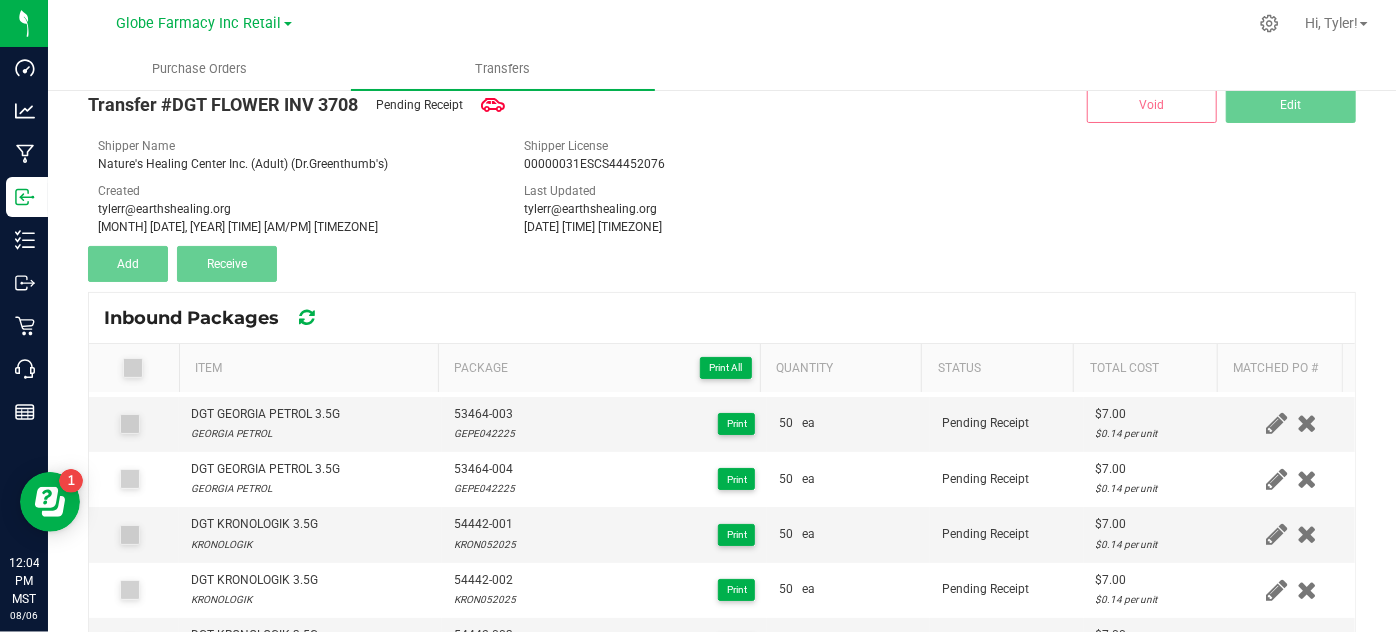 scroll, scrollTop: 0, scrollLeft: 0, axis: both 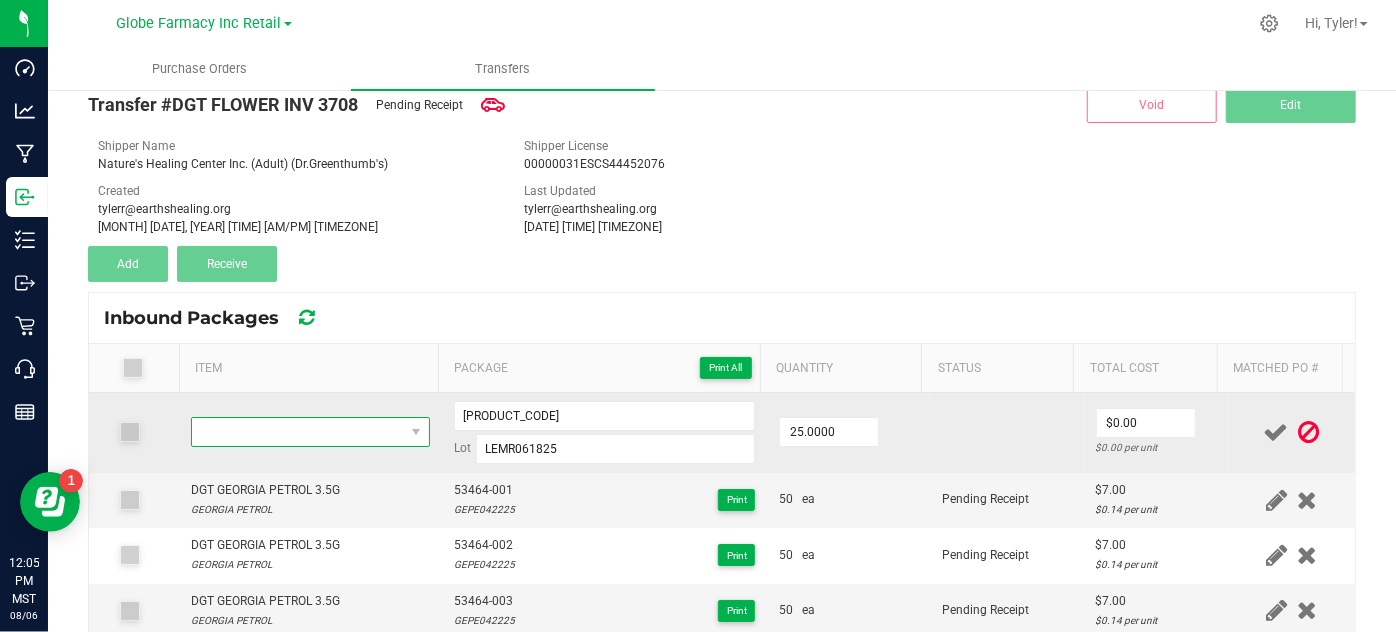 click at bounding box center [297, 432] 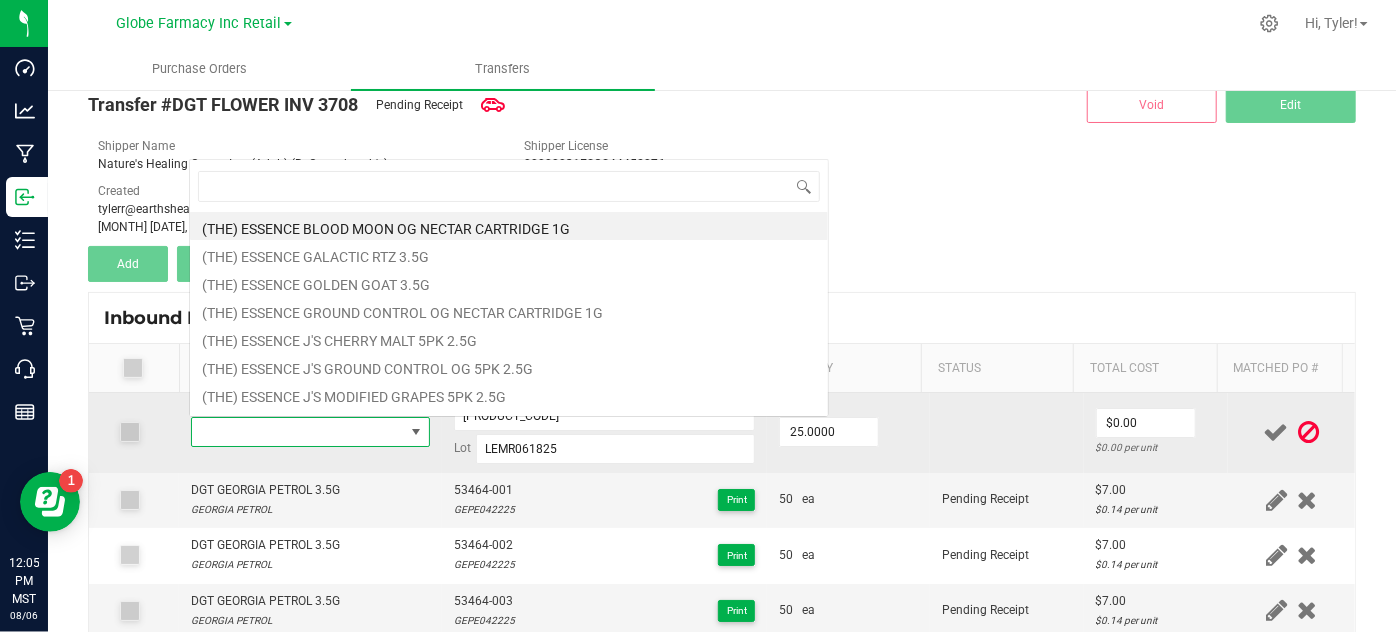 scroll, scrollTop: 0, scrollLeft: 0, axis: both 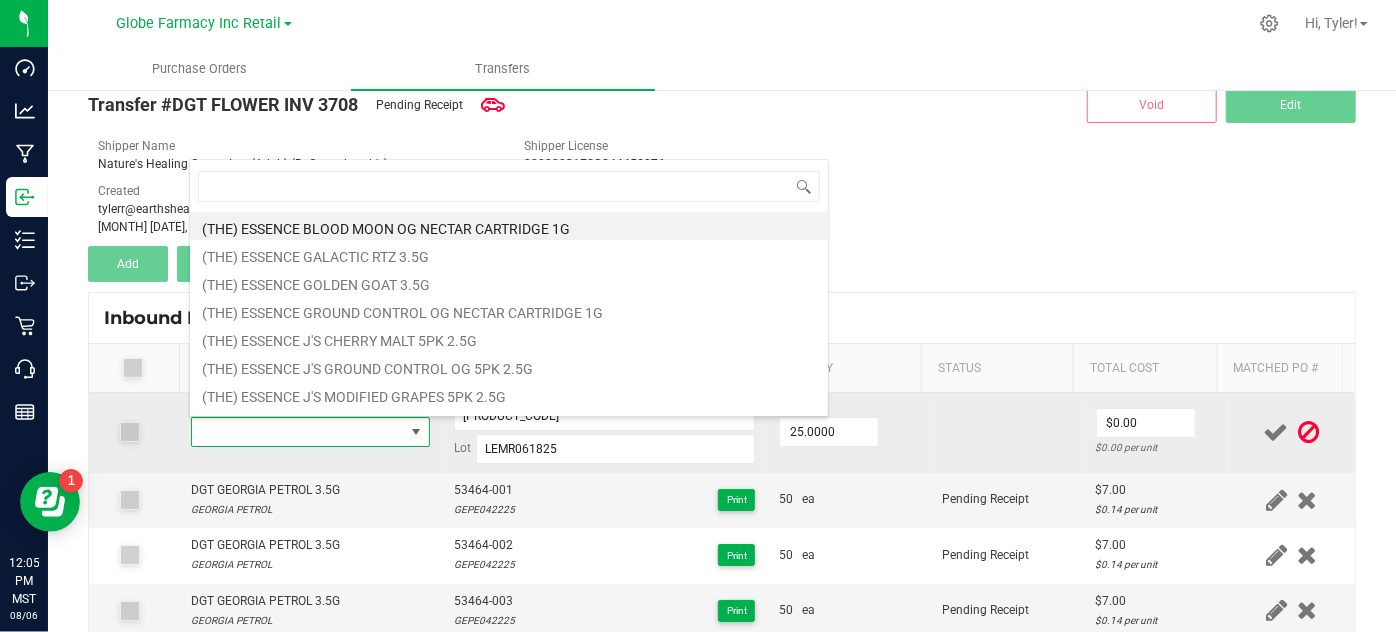 type on "DGT LEMON ROYALE 14G" 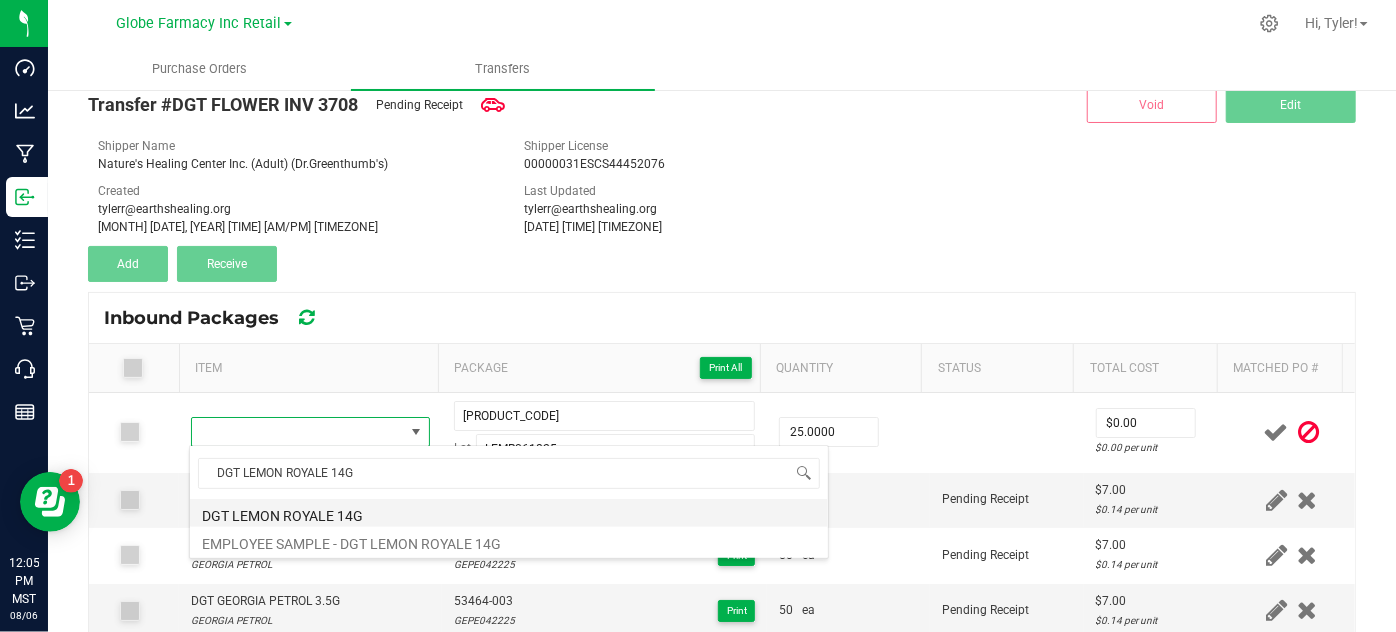 click on "DGT LEMON ROYALE 14G" at bounding box center (509, 513) 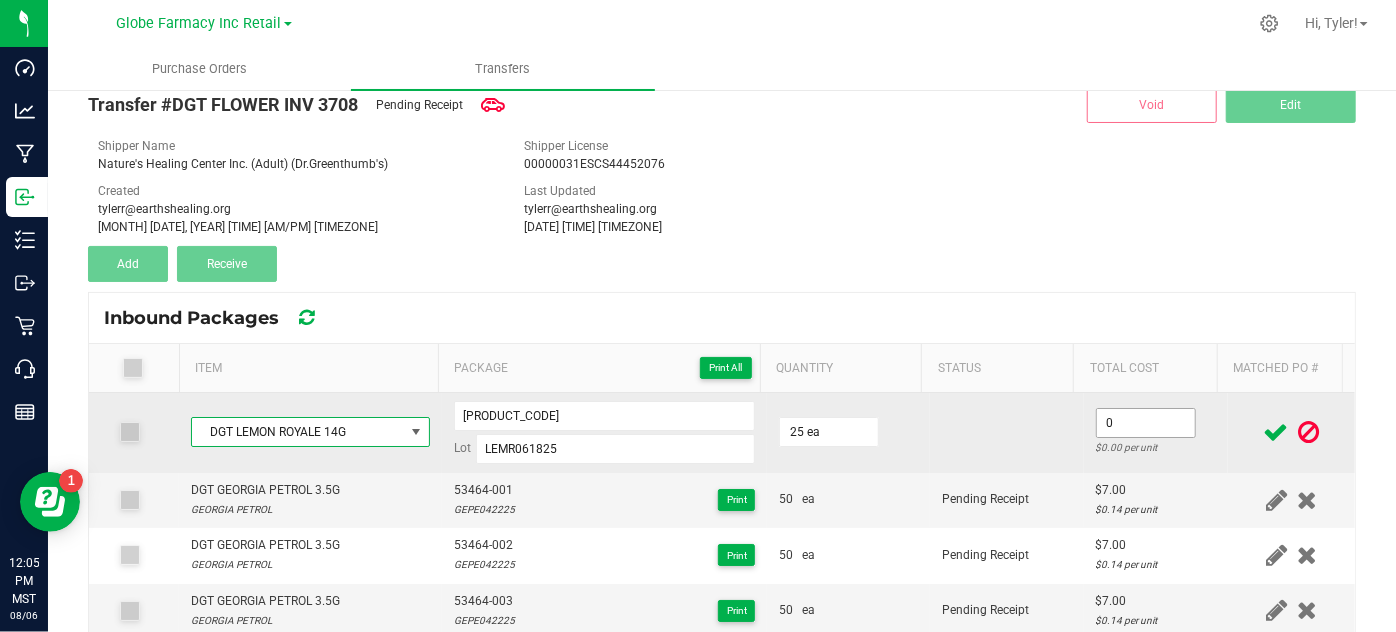 click on "0" at bounding box center [1146, 423] 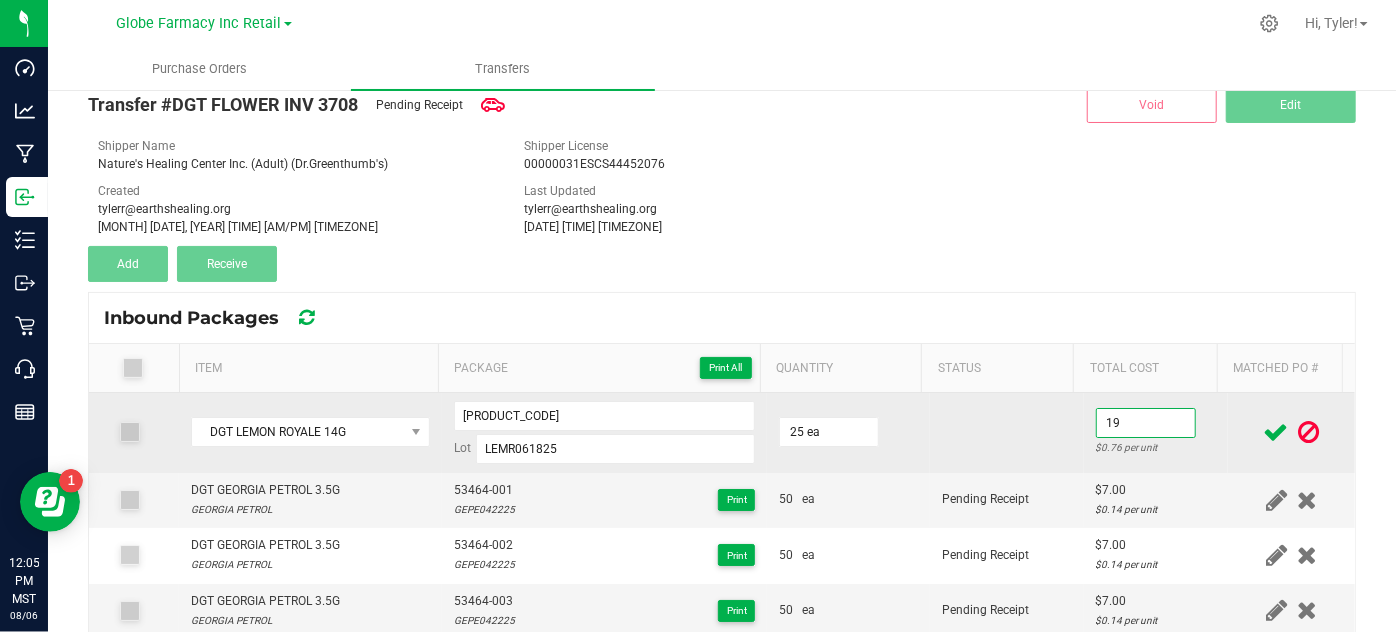 type on "$19.00" 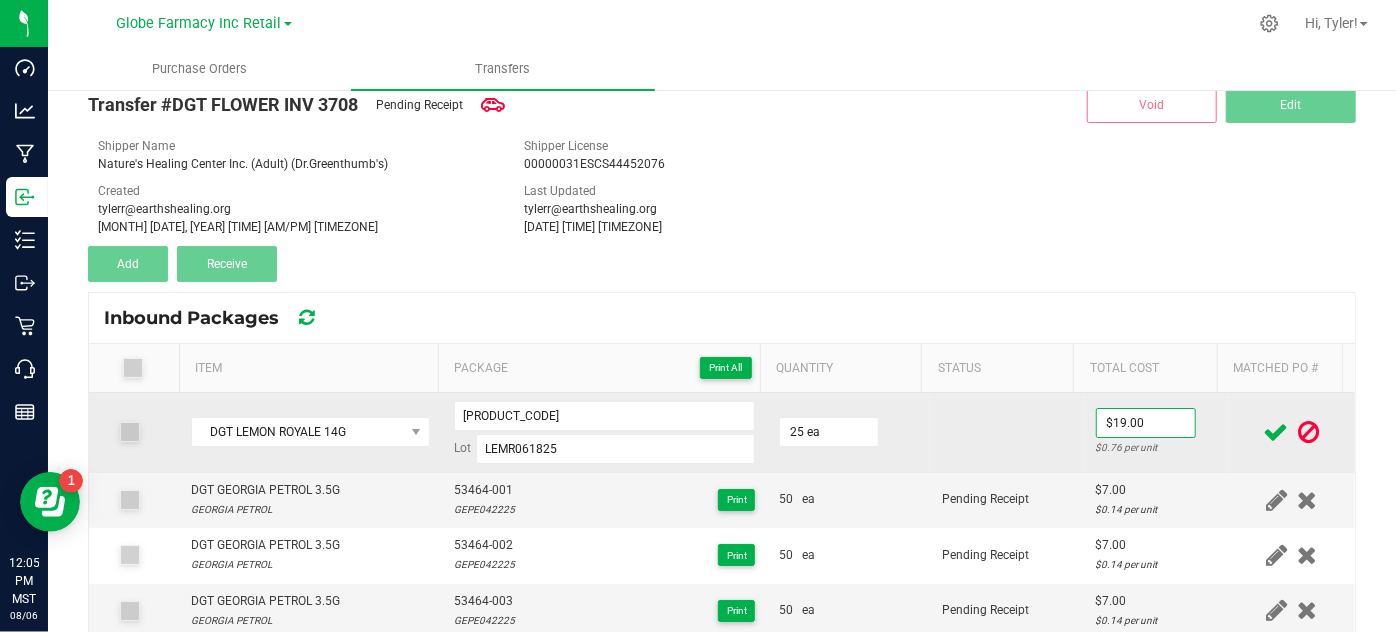 click at bounding box center (1007, 433) 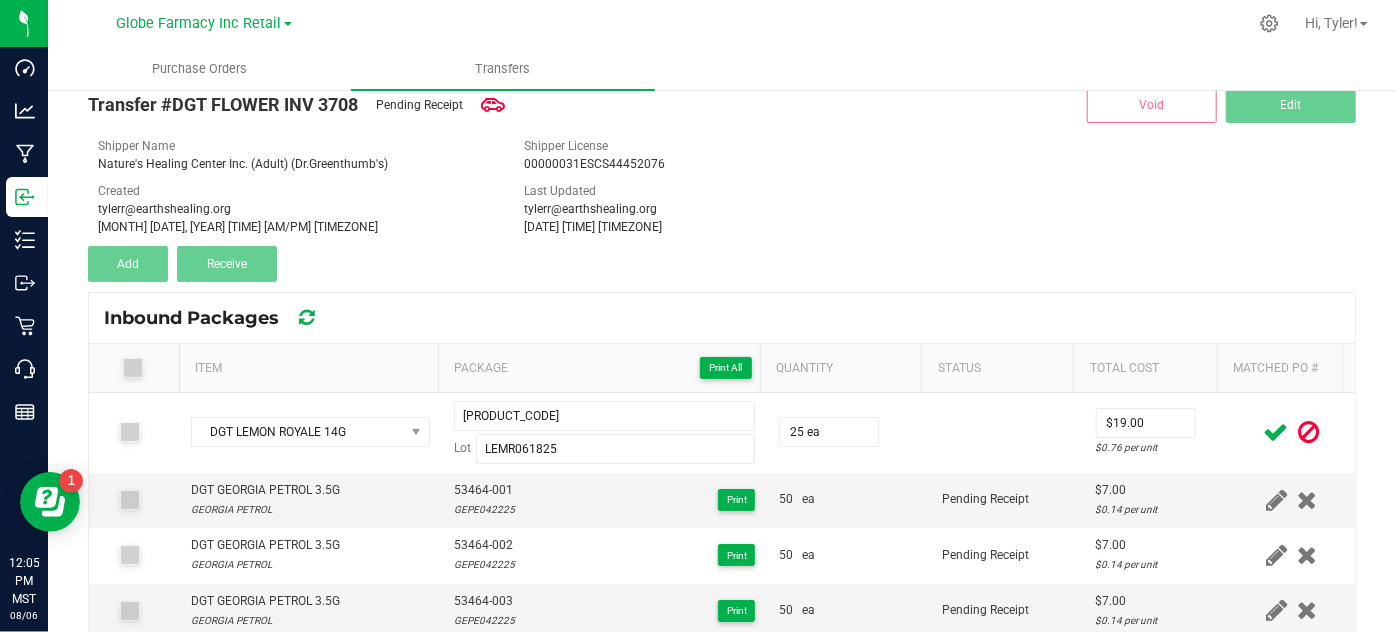 click at bounding box center [1276, 432] 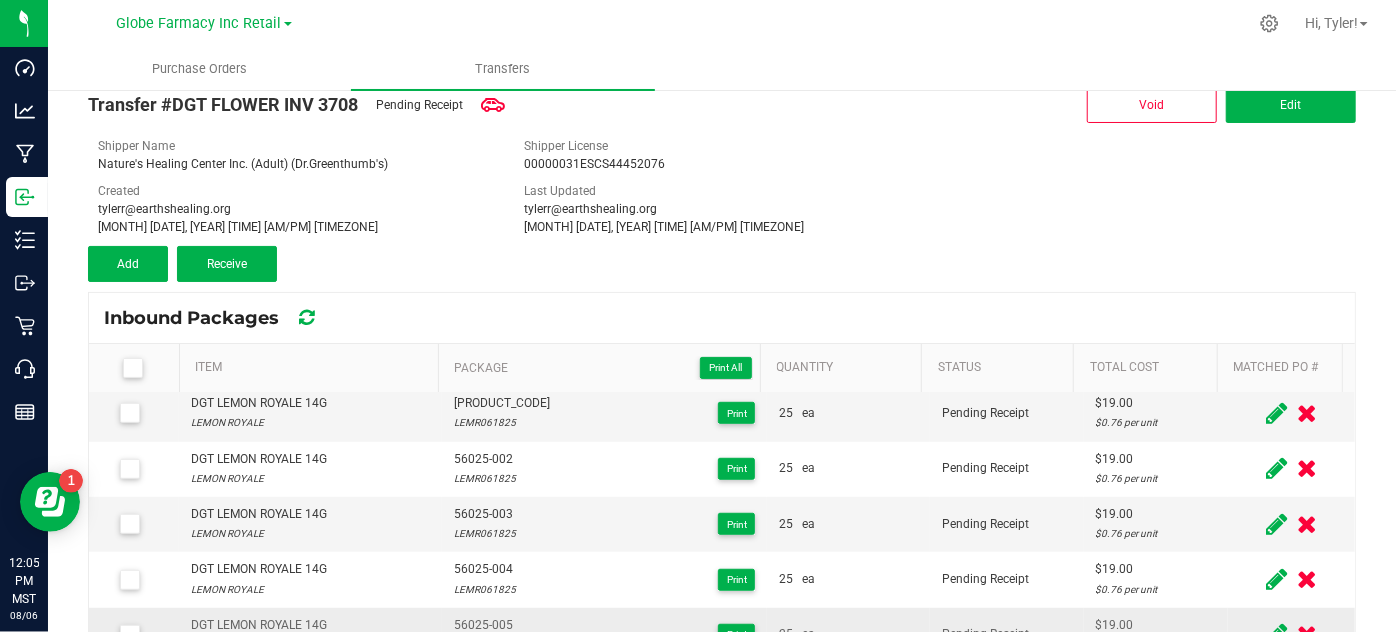 scroll, scrollTop: 818, scrollLeft: 0, axis: vertical 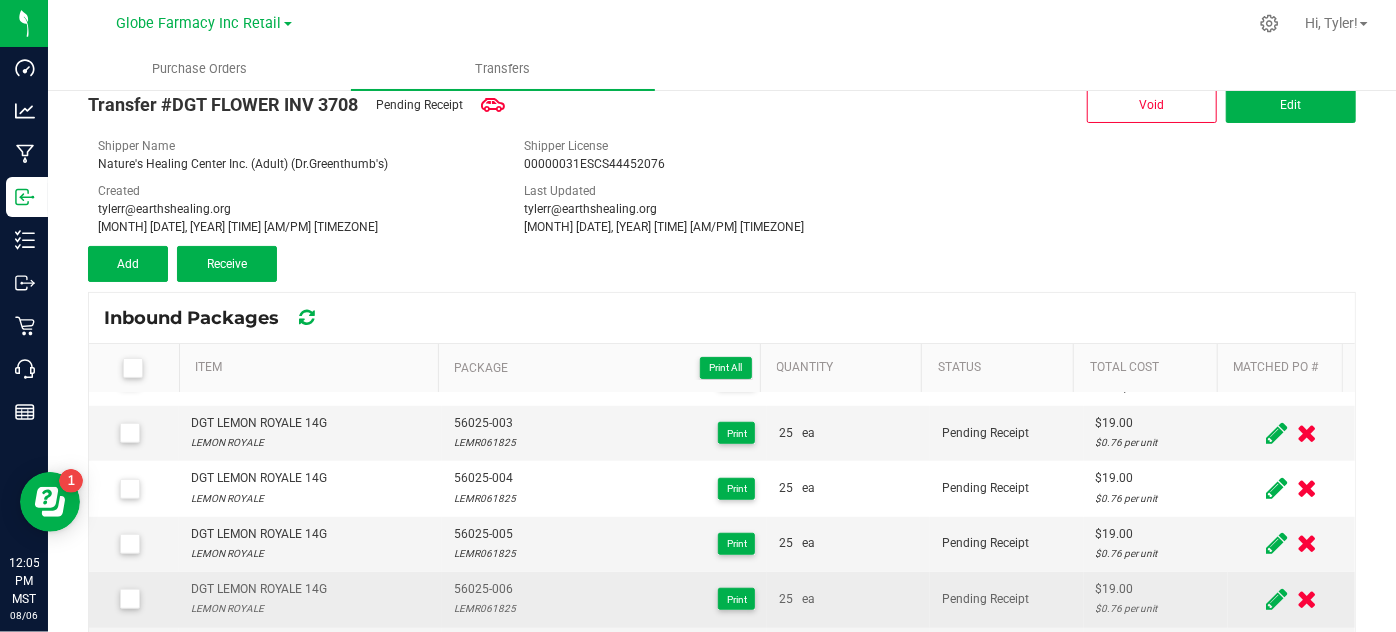 click on "56025-006" at bounding box center [485, 589] 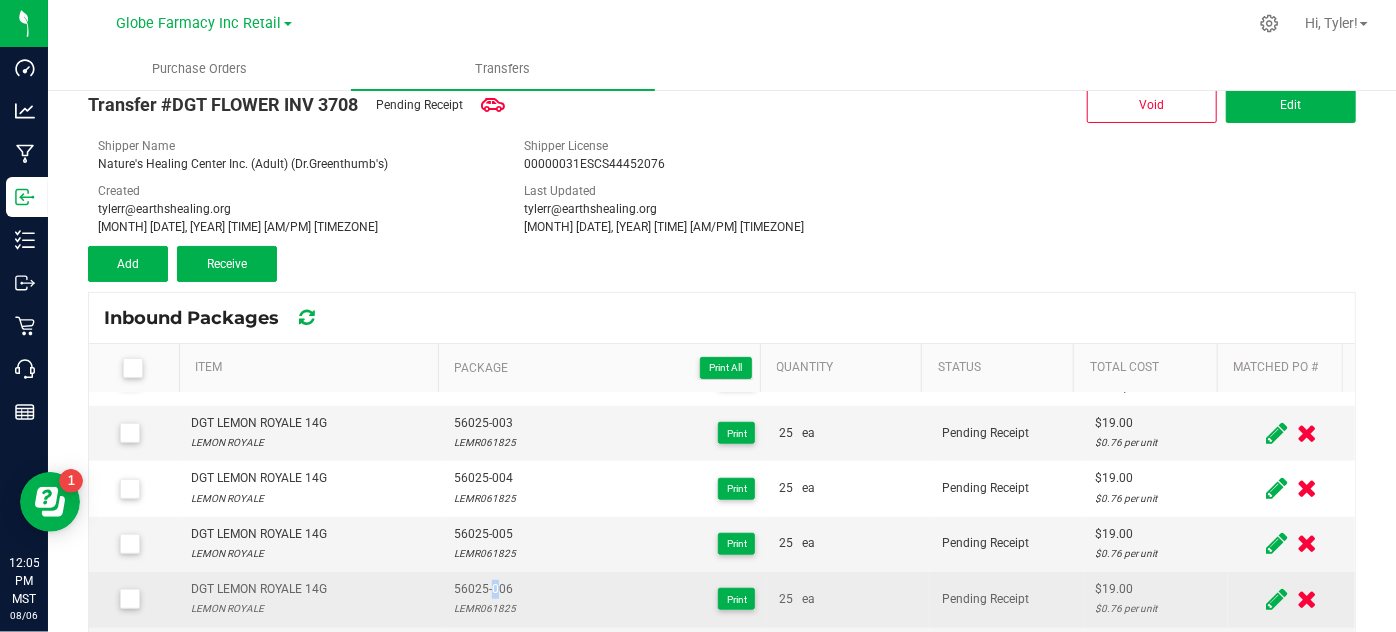 click on "56025-006" at bounding box center (485, 589) 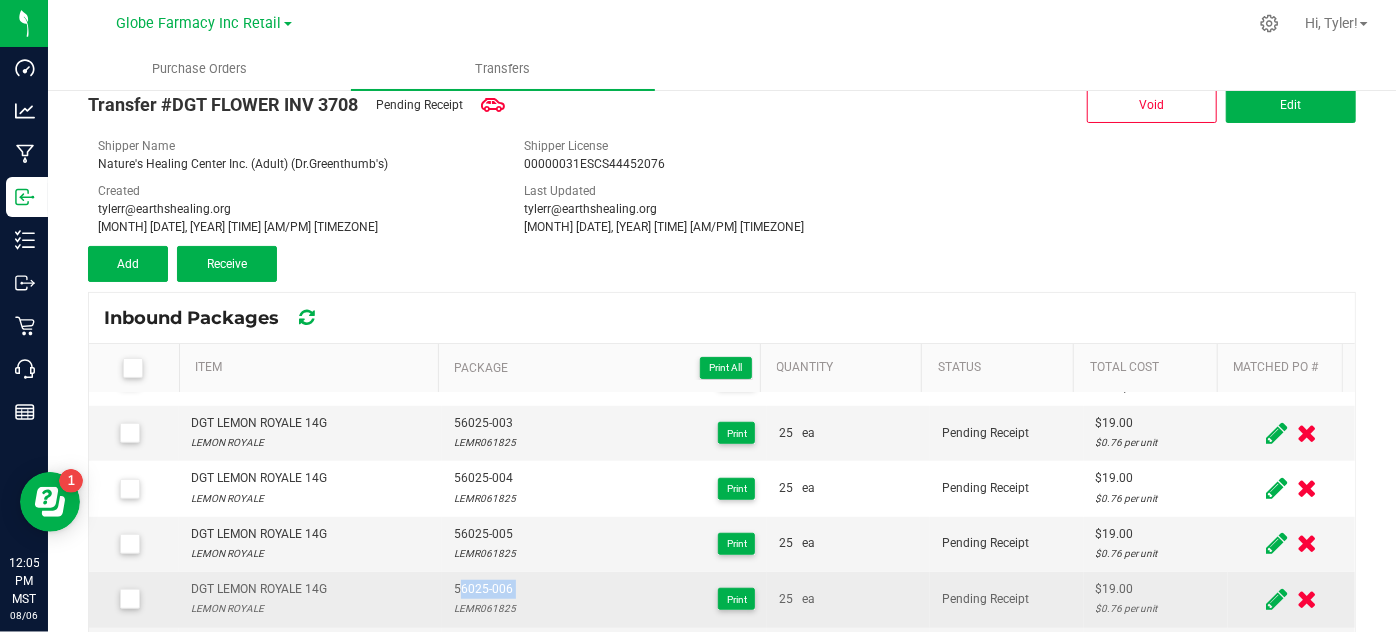 click on "56025-006" at bounding box center [485, 589] 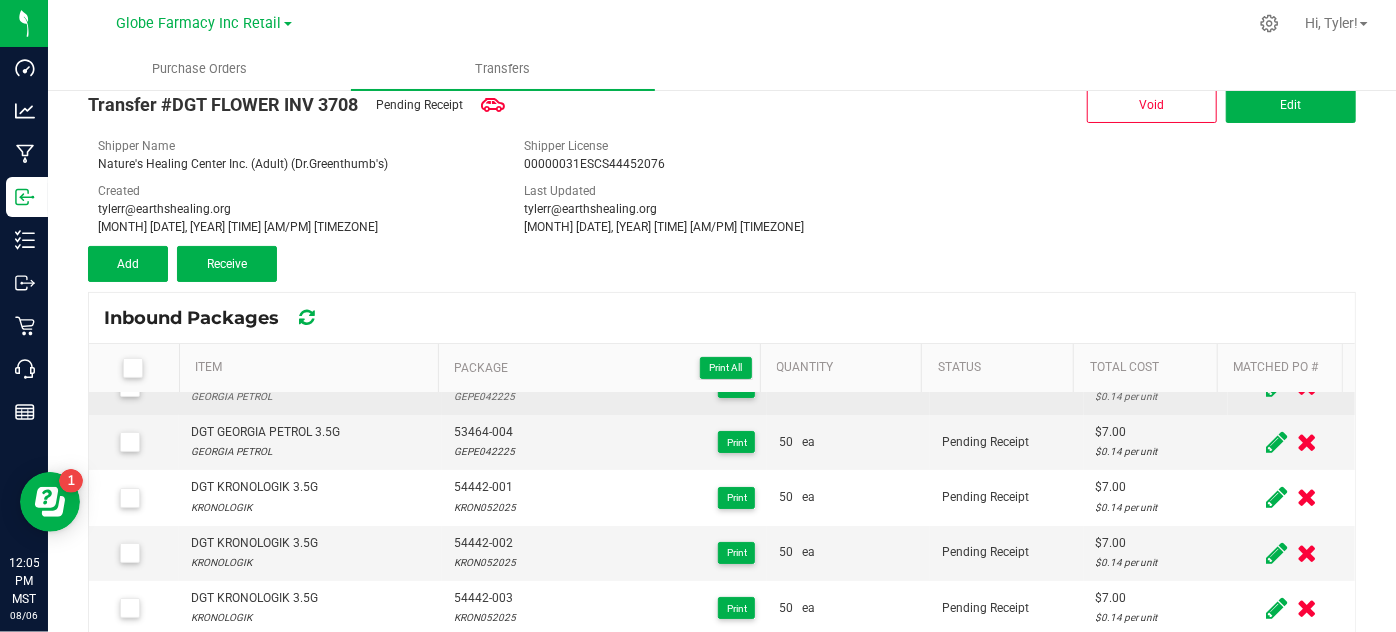 scroll, scrollTop: 0, scrollLeft: 0, axis: both 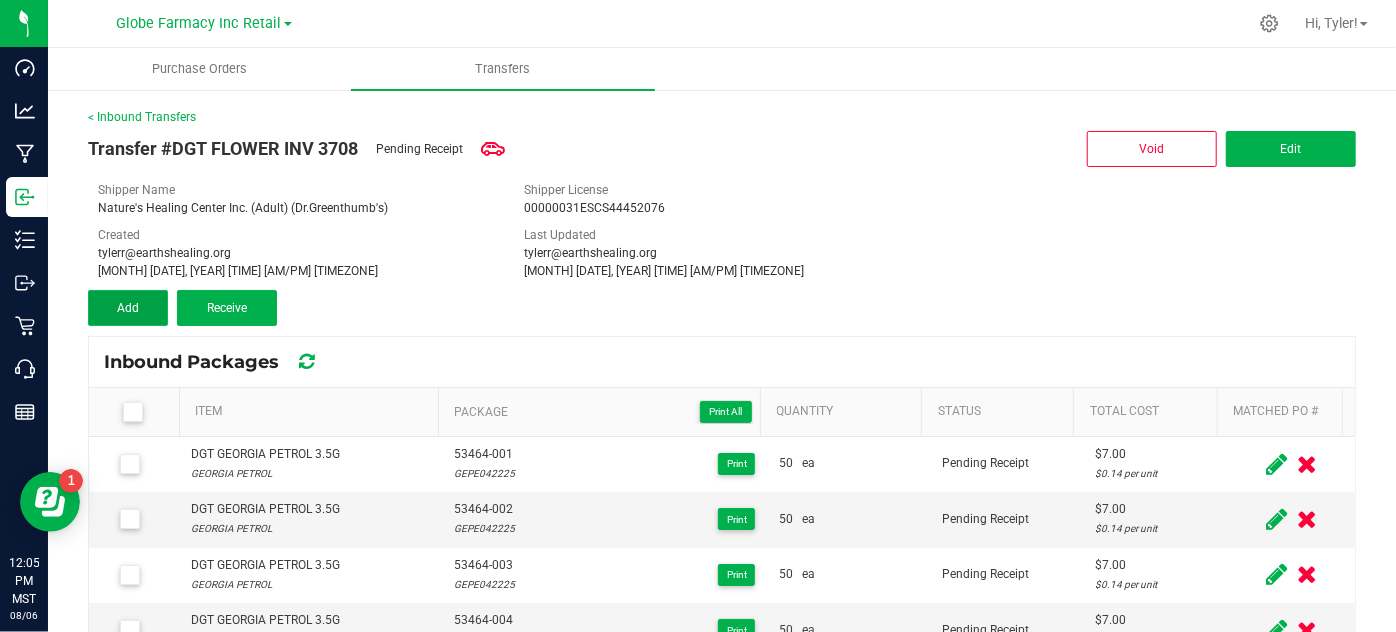 click on "Add" at bounding box center [128, 308] 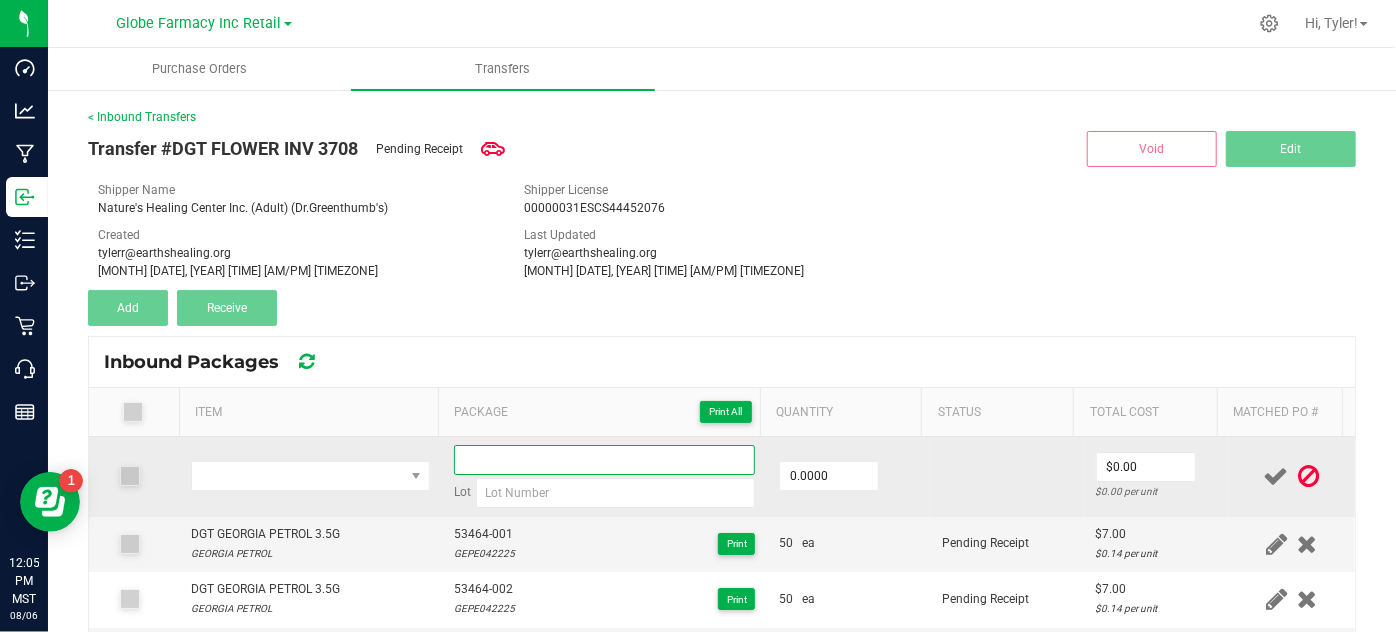 click at bounding box center (605, 460) 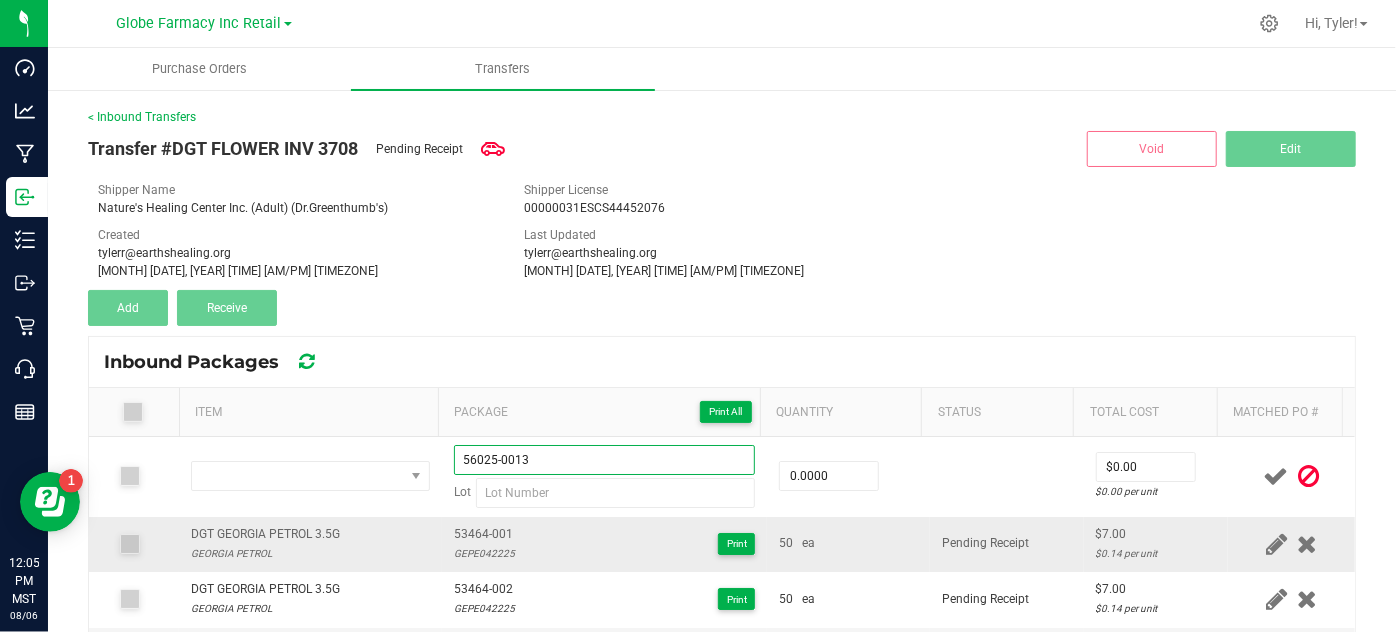 type on "56025-0013" 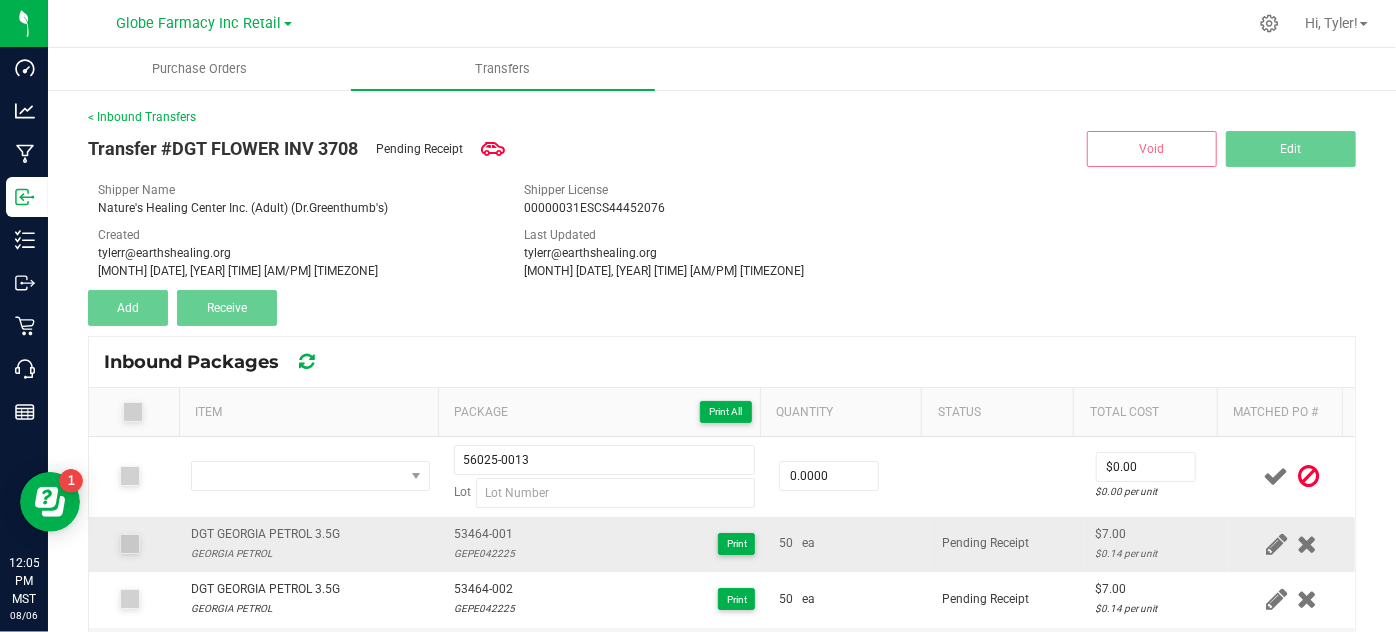 click on "53464-001   GEPE042225   Print" at bounding box center [605, 544] 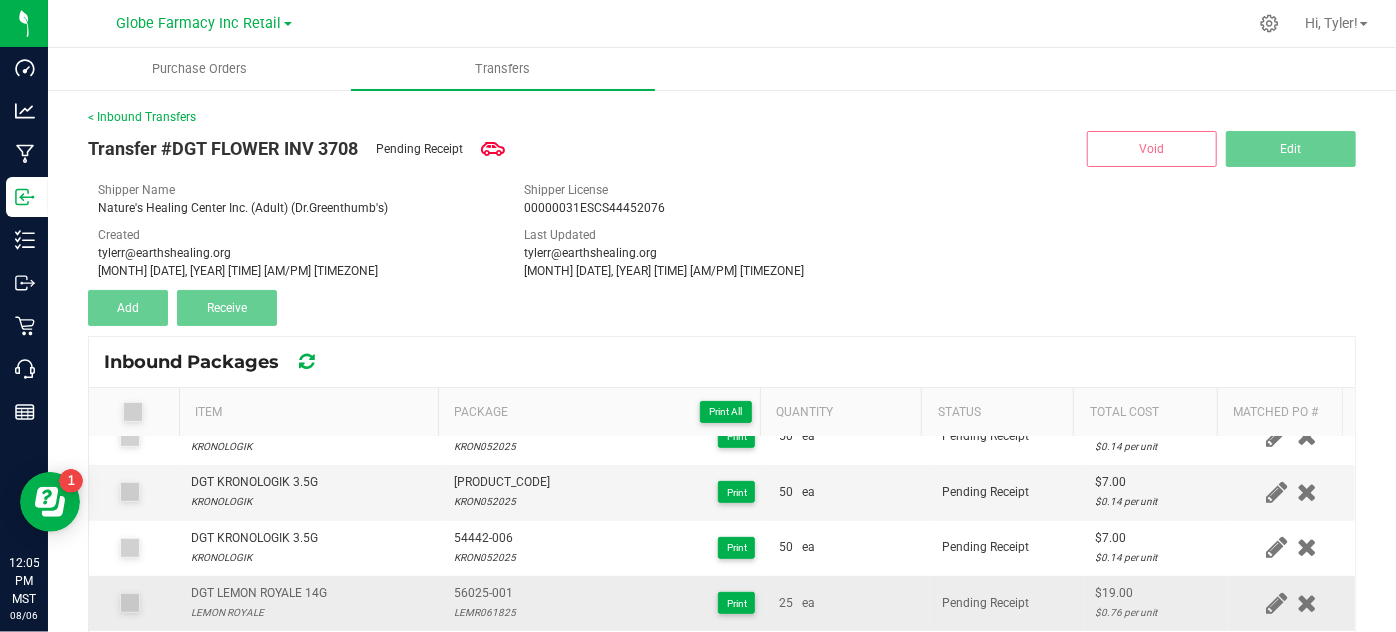 scroll, scrollTop: 545, scrollLeft: 0, axis: vertical 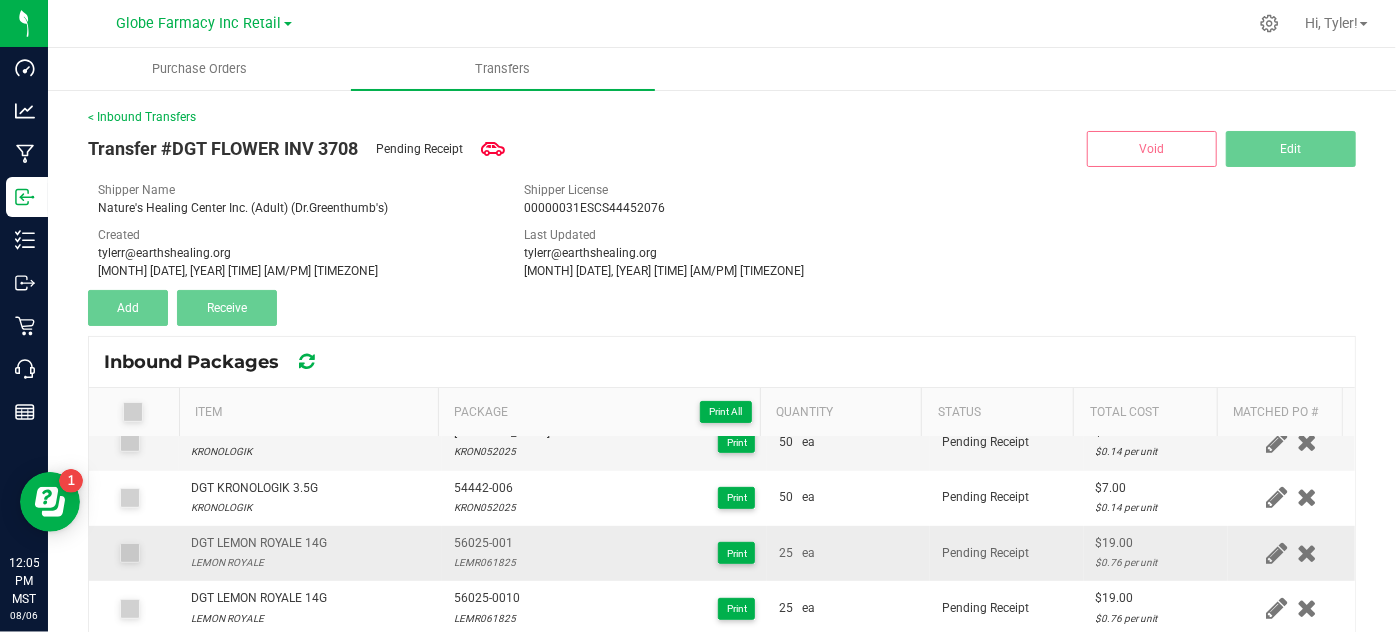 click on "LEMR061825" at bounding box center (485, 562) 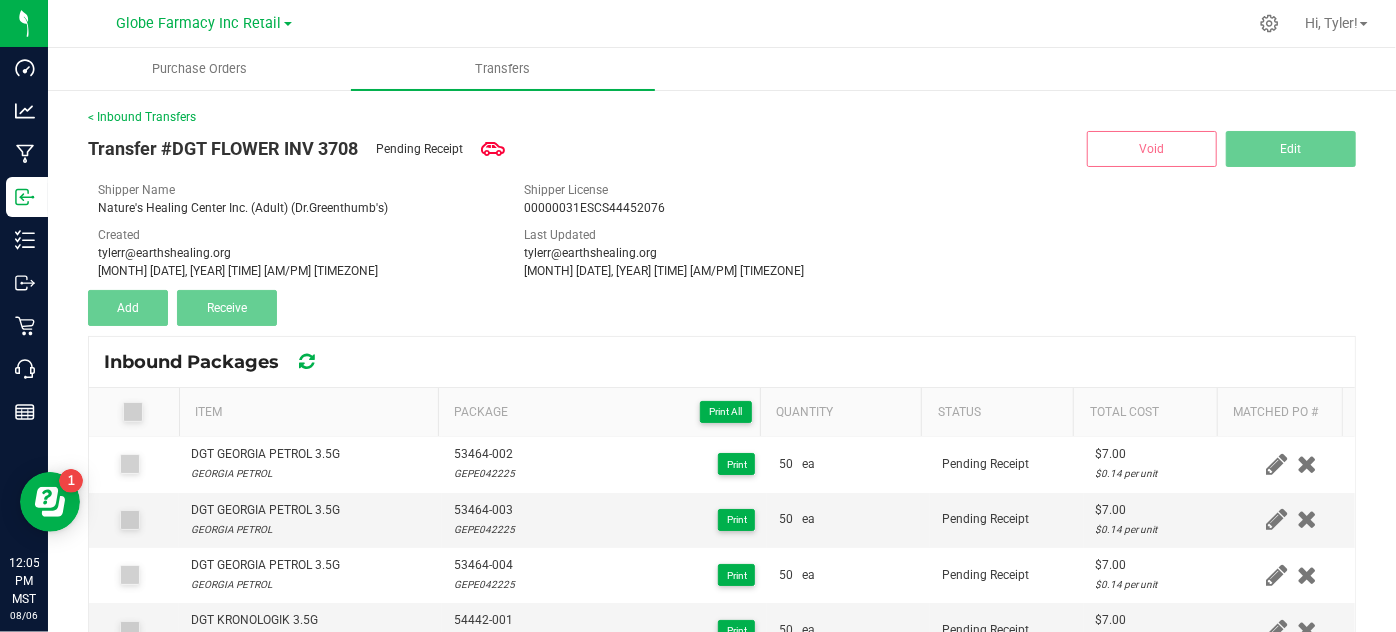 scroll, scrollTop: 0, scrollLeft: 0, axis: both 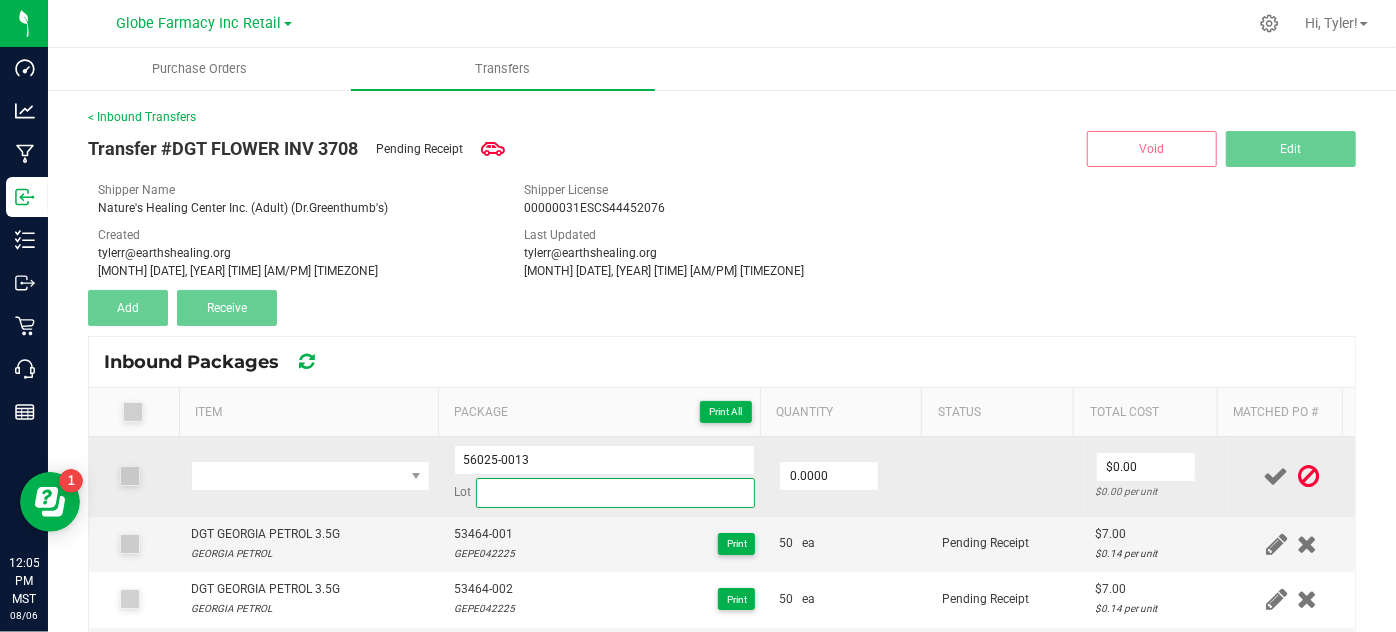 click at bounding box center (616, 493) 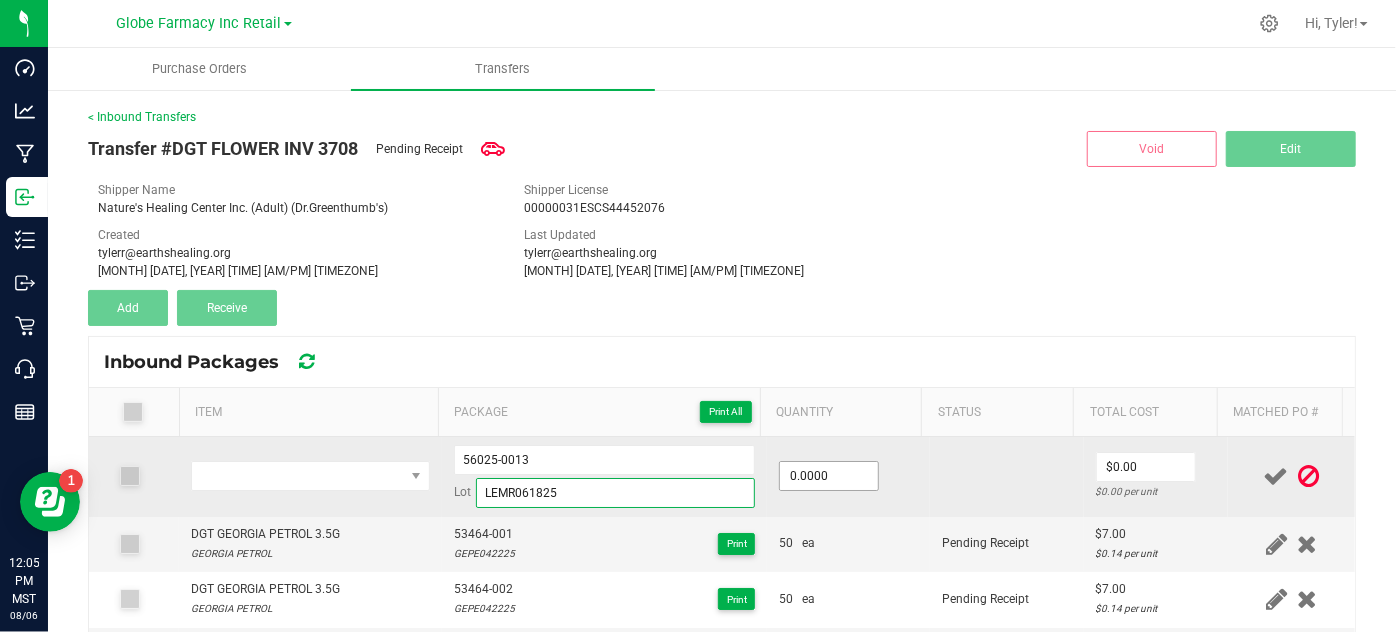 type on "LEMR061825" 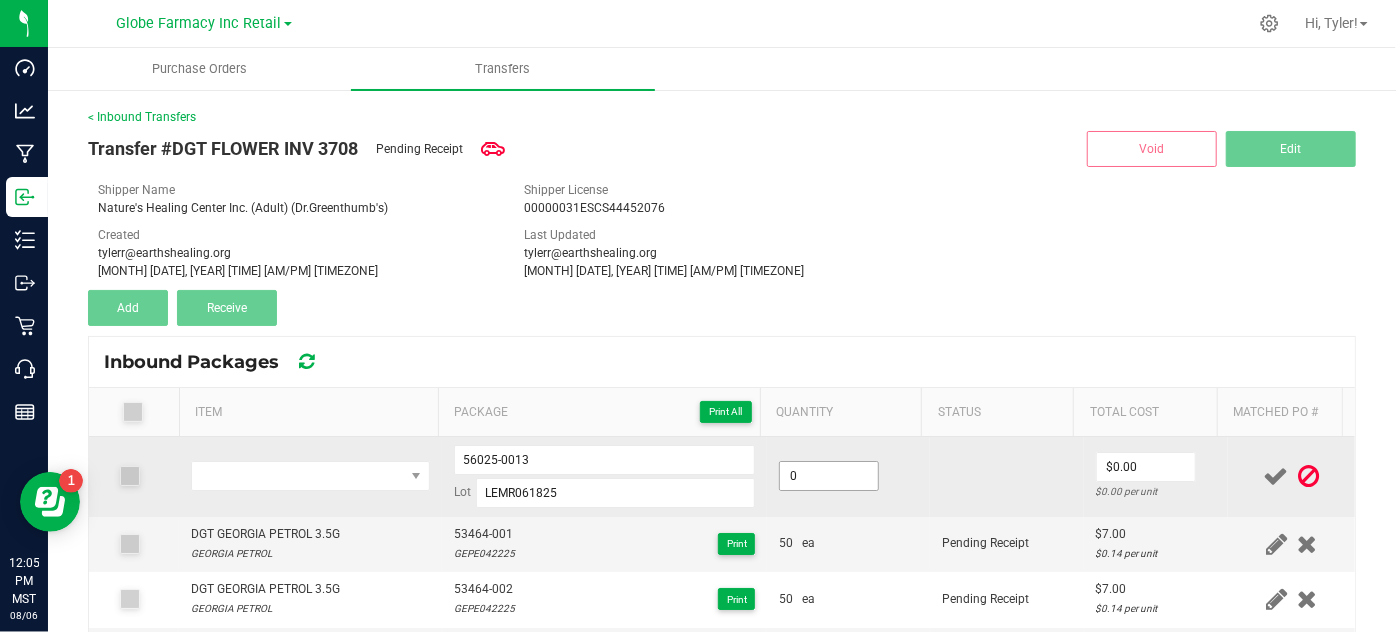 click on "0" at bounding box center (829, 476) 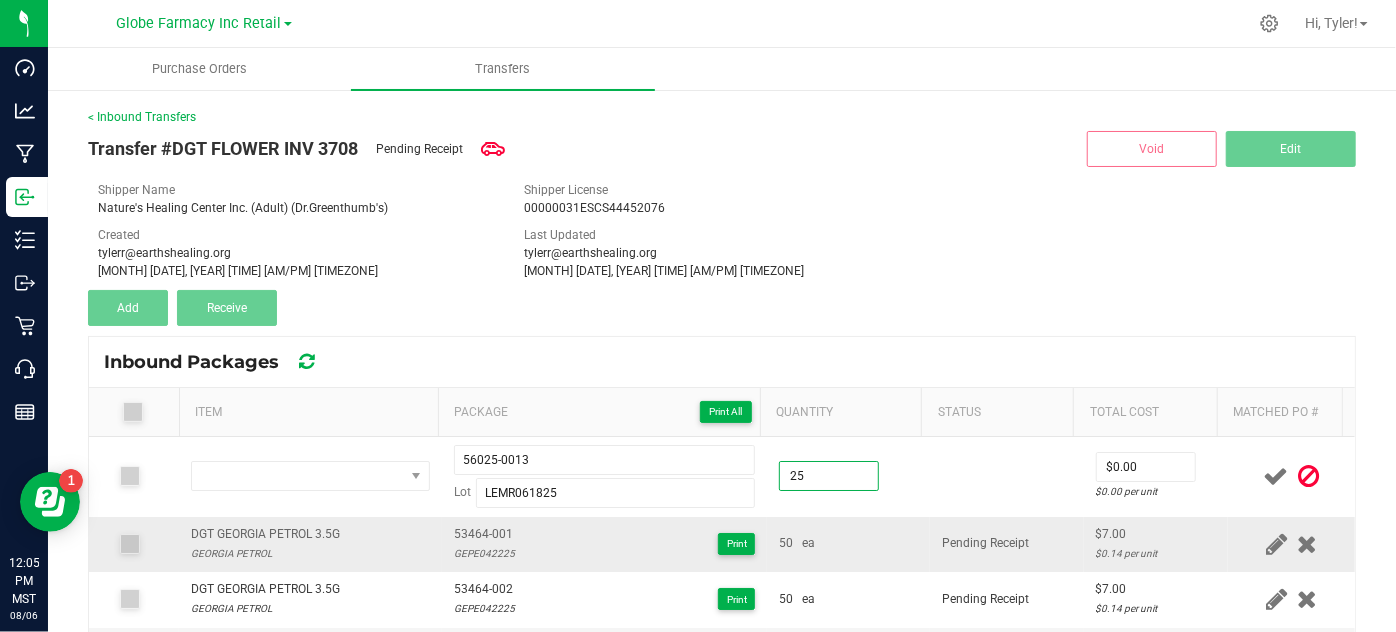 type on "25.0000" 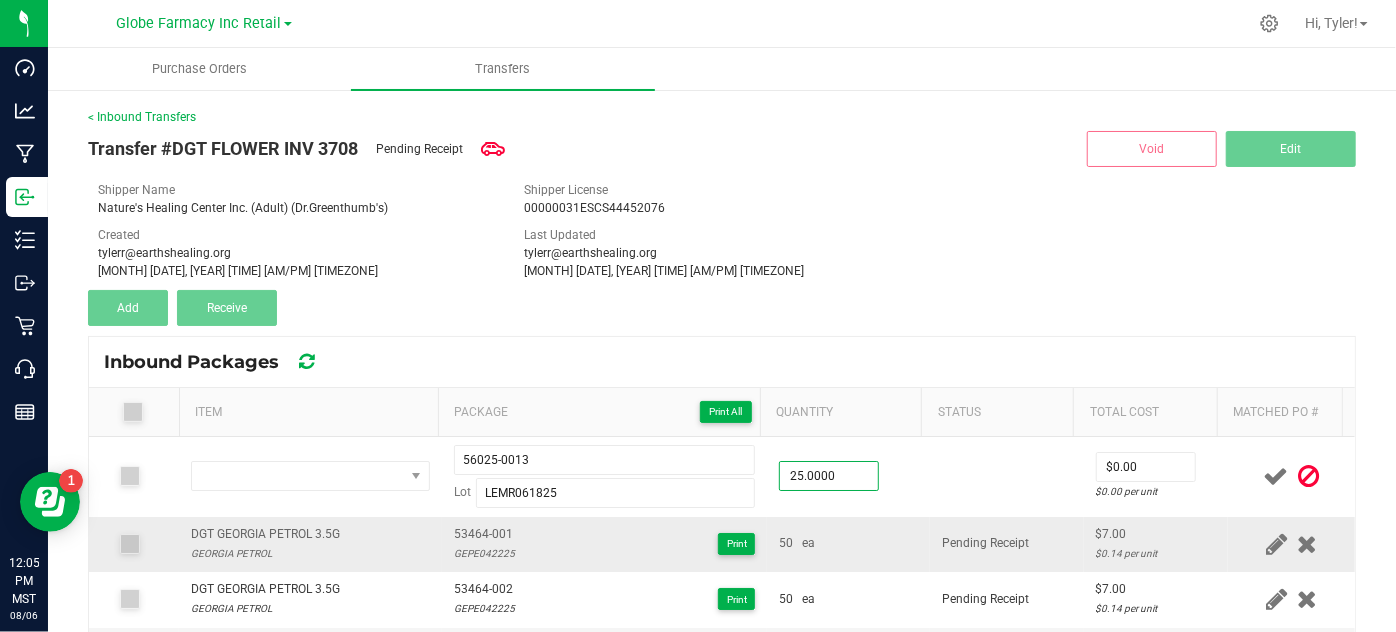 click on "50   ea" at bounding box center [848, 543] 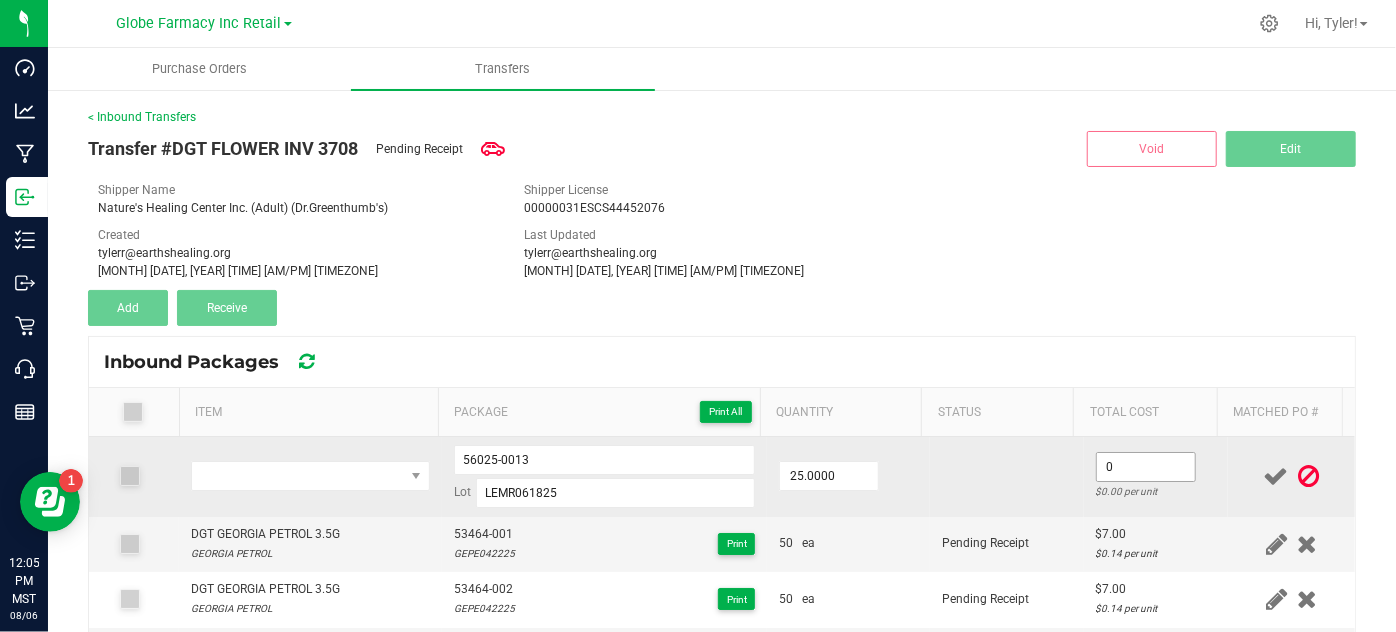 click on "0" at bounding box center [1146, 467] 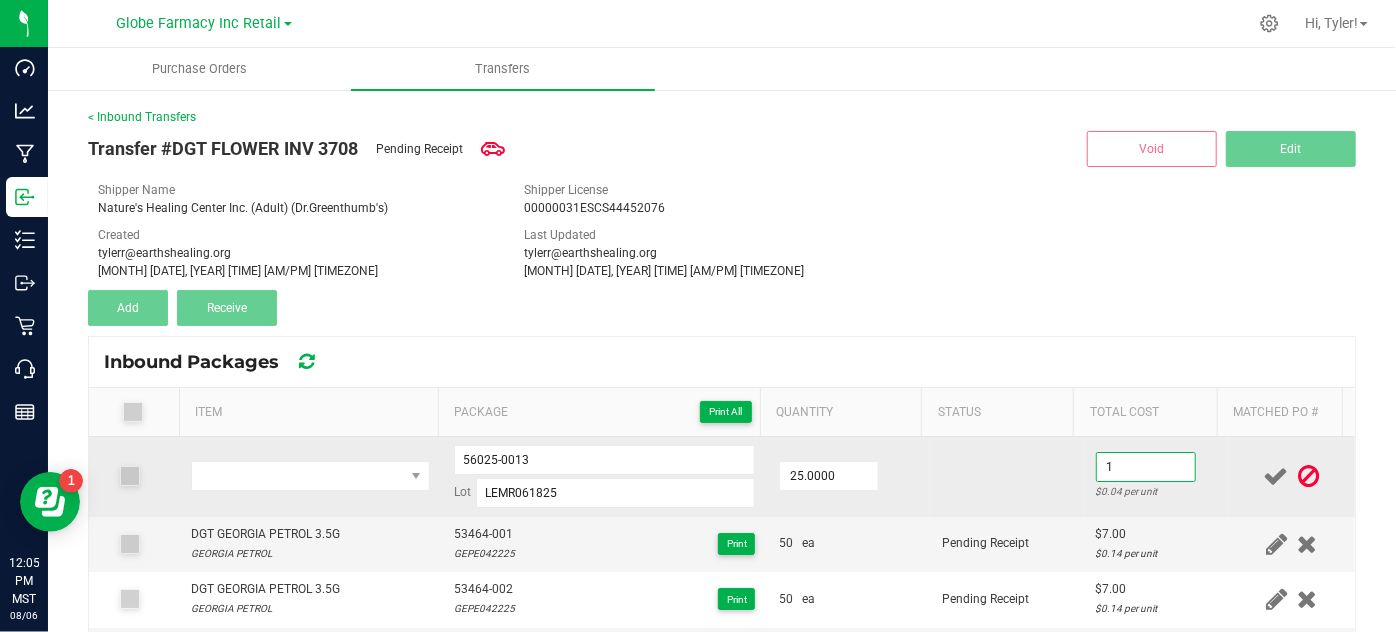 type on "$1.00" 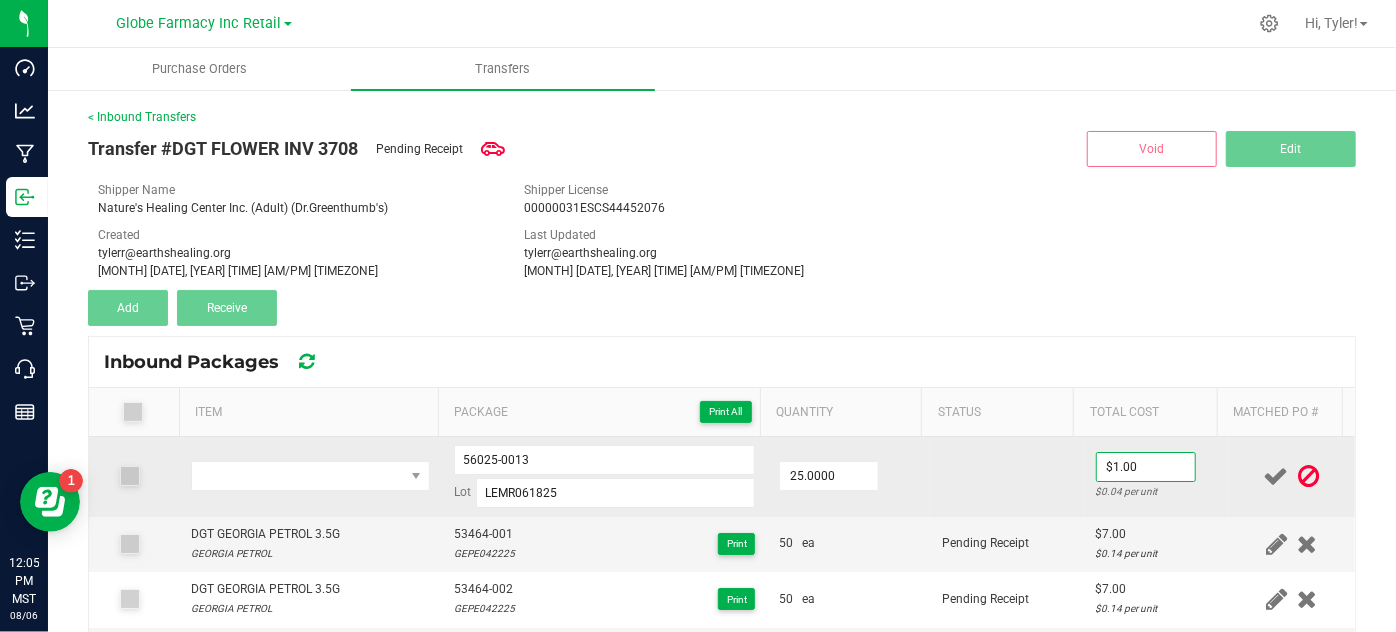 click at bounding box center [1007, 477] 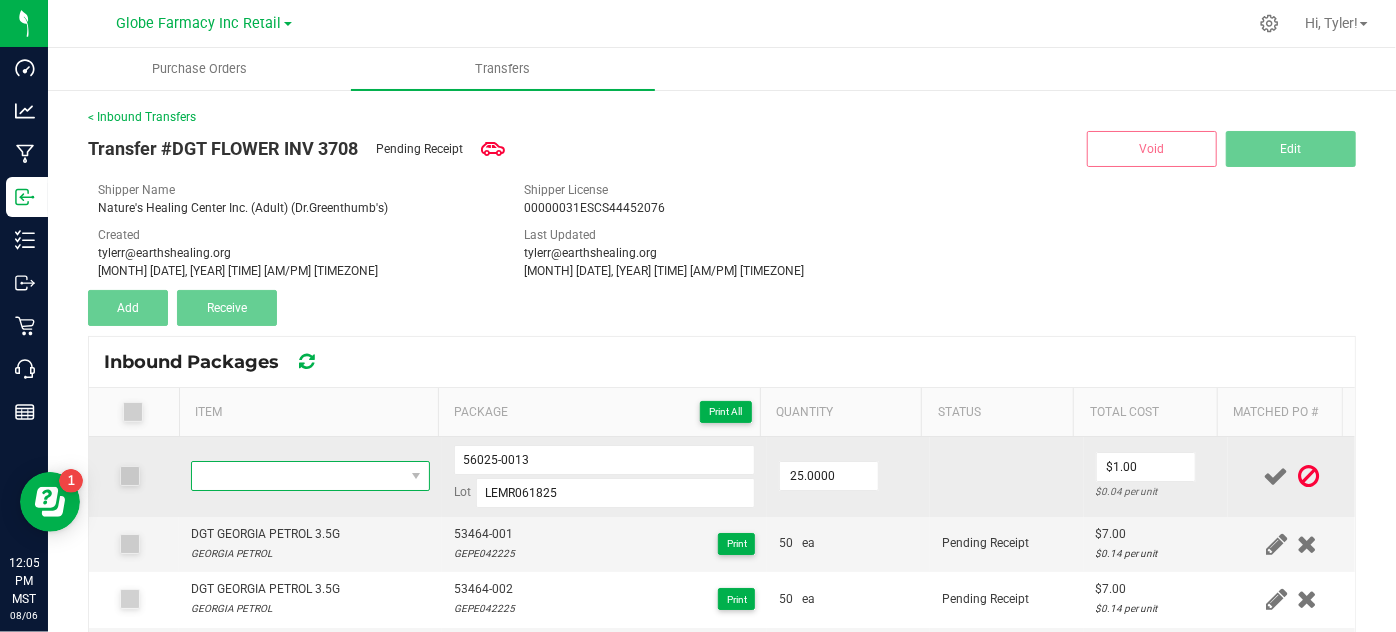 click at bounding box center (297, 476) 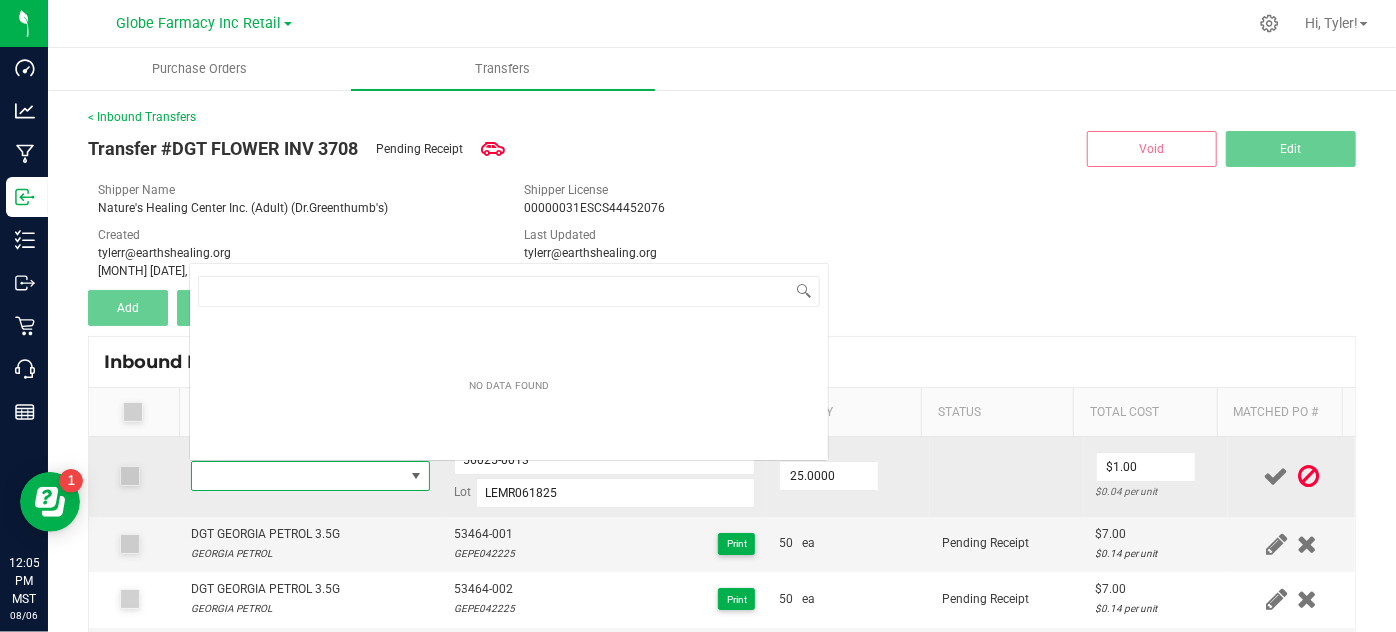 type on "DGT LEMON ROYALE 14G" 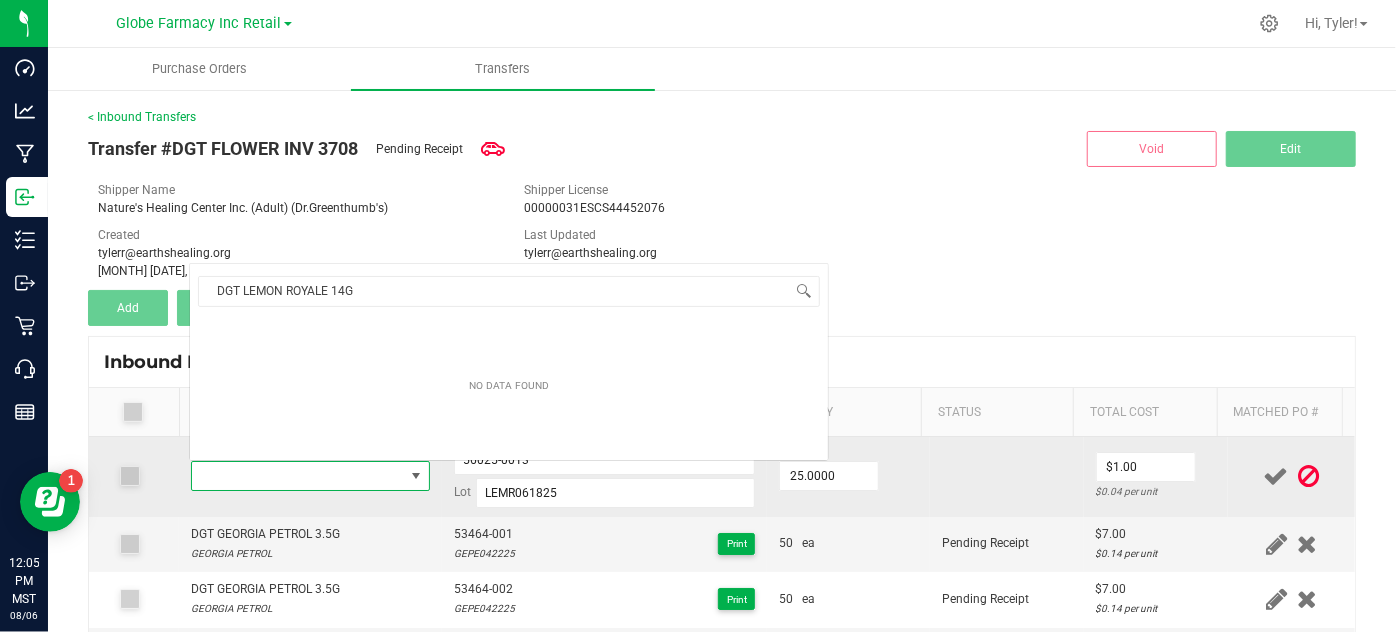 scroll, scrollTop: 0, scrollLeft: 0, axis: both 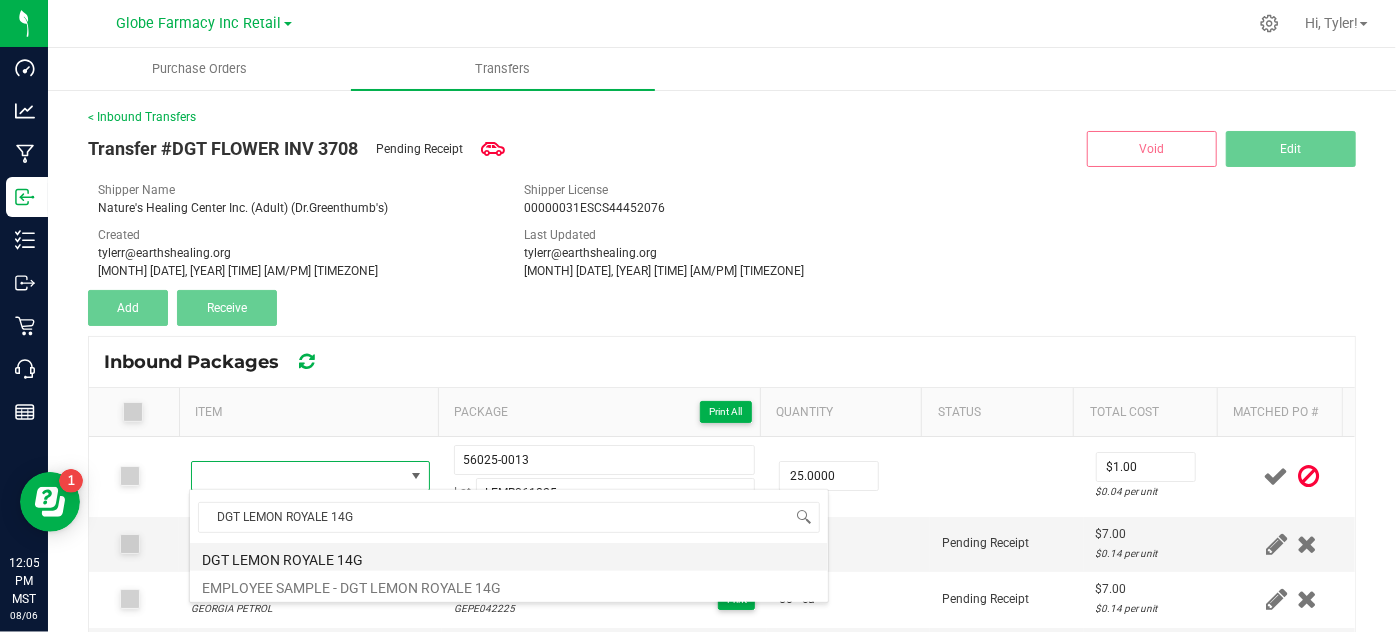 click on "DGT LEMON ROYALE 14G" at bounding box center [509, 557] 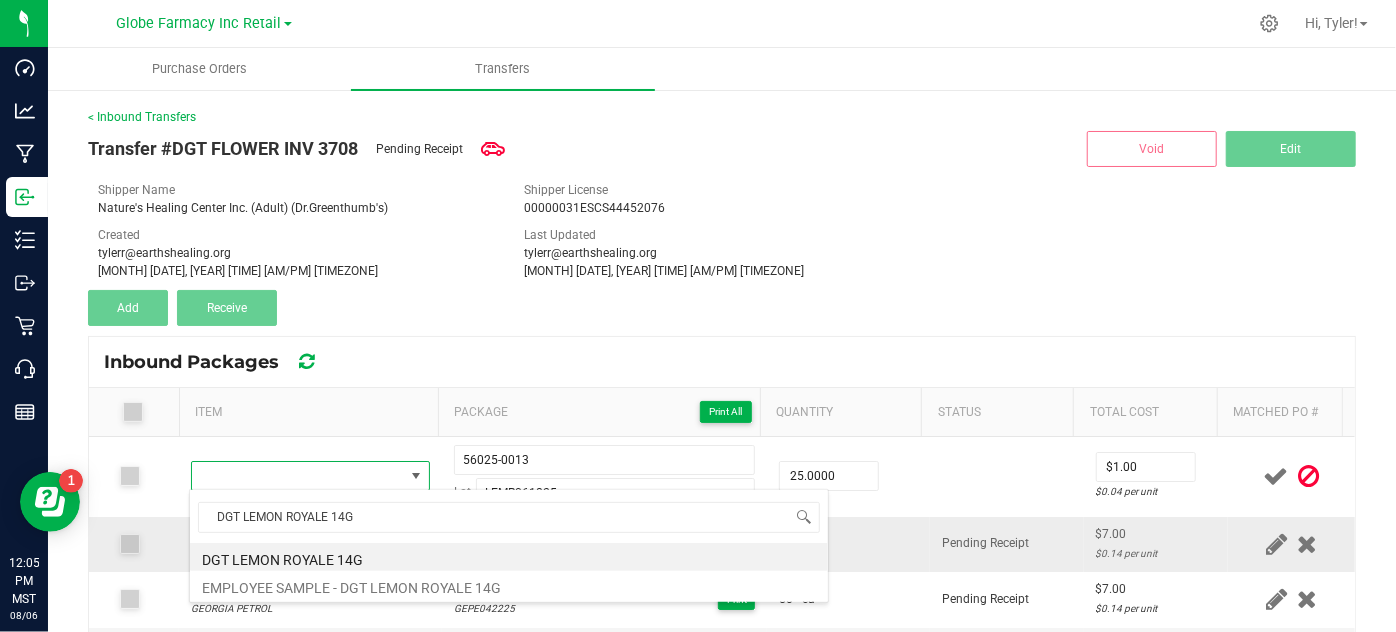 type on "25 ea" 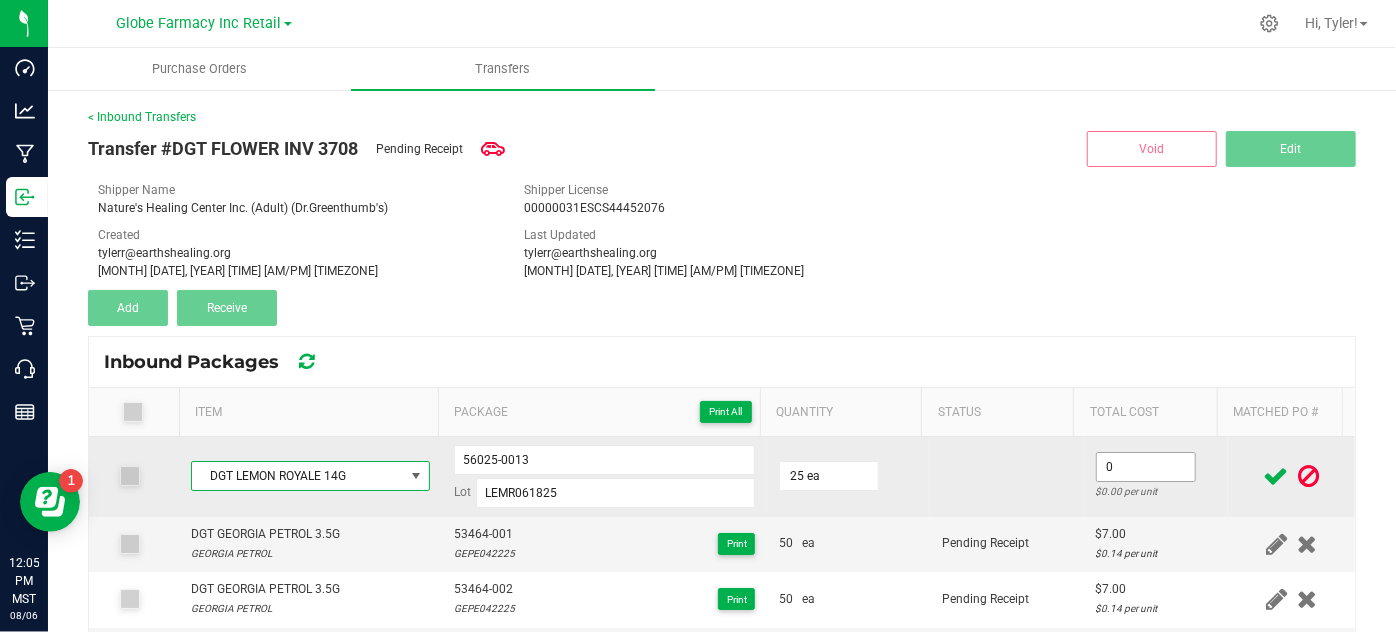 click on "0" at bounding box center [1146, 467] 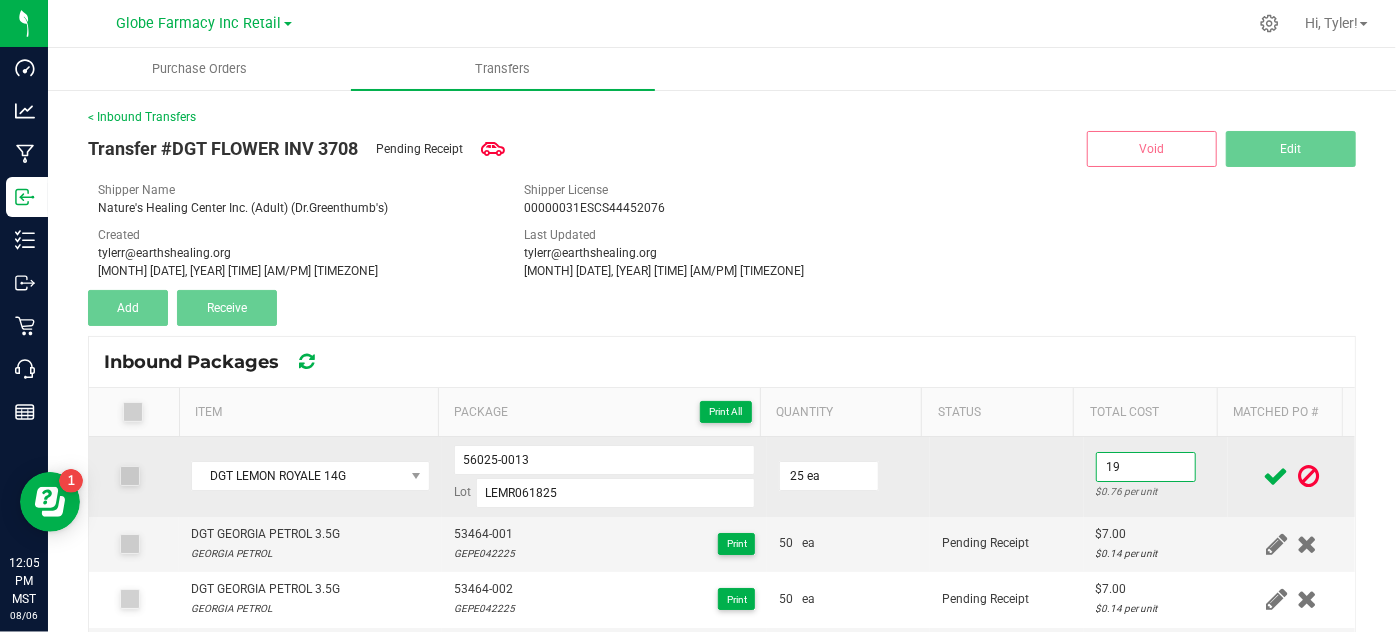 type on "$19.00" 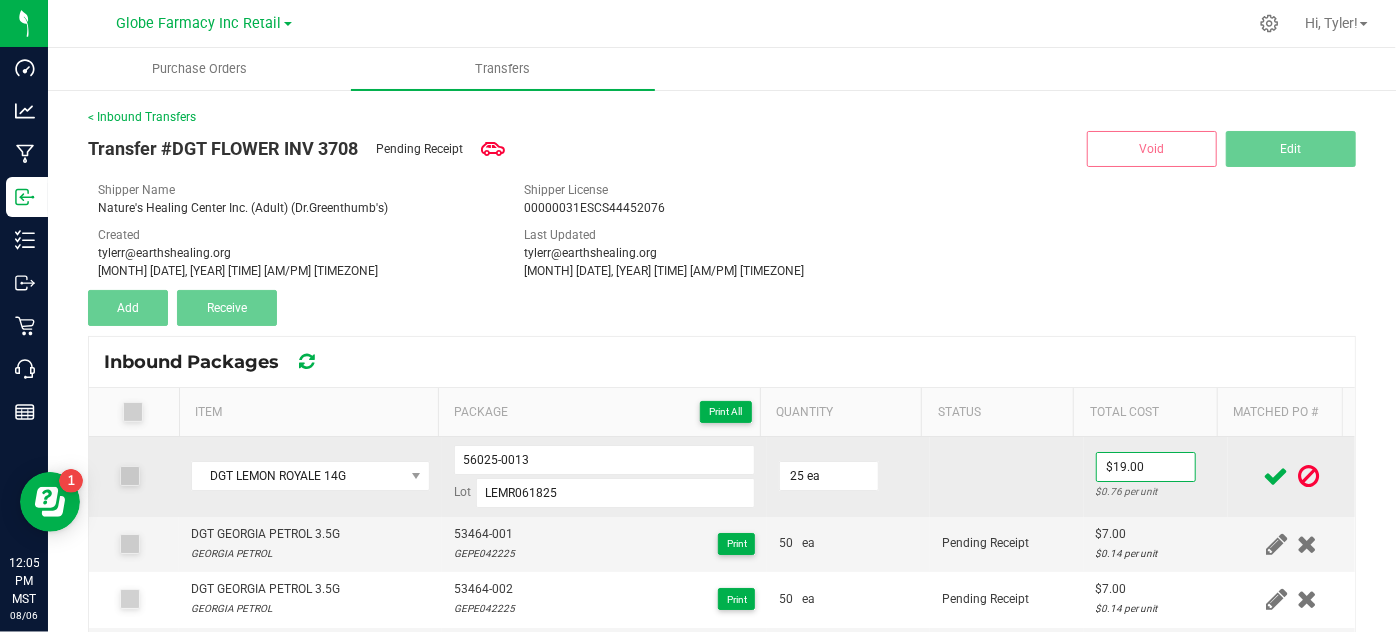 click at bounding box center (1007, 477) 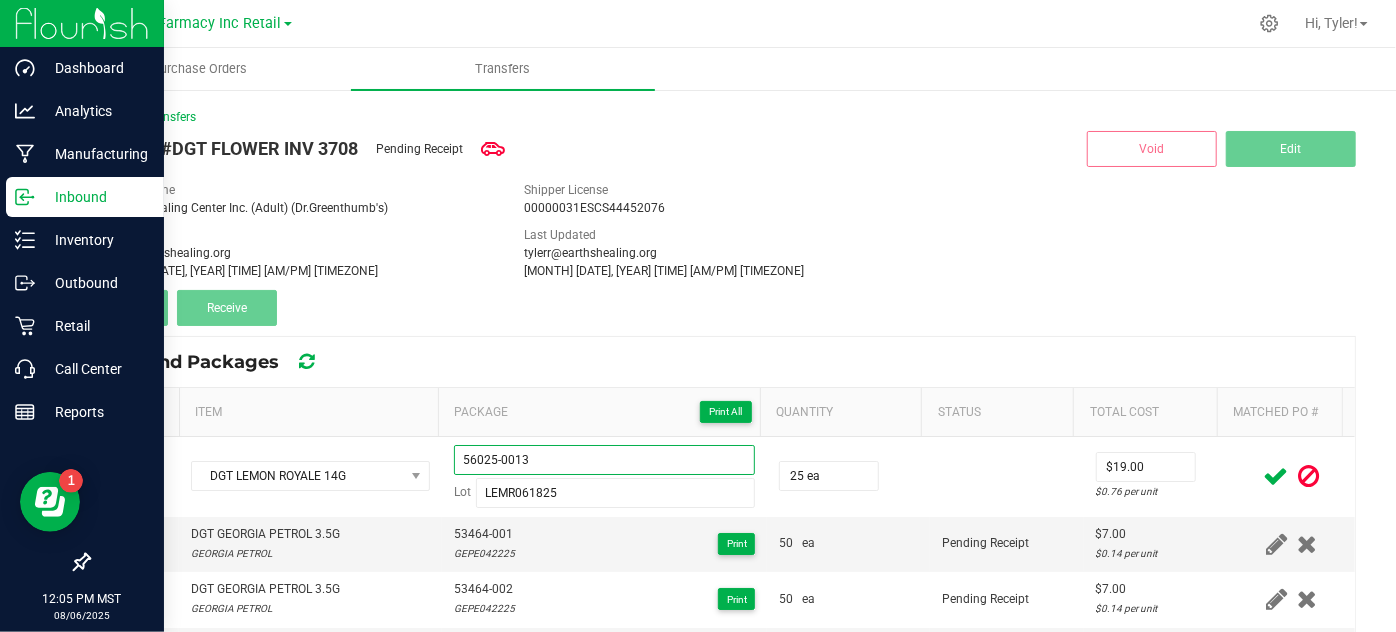 drag, startPoint x: 528, startPoint y: 457, endPoint x: 9, endPoint y: 474, distance: 519.2783 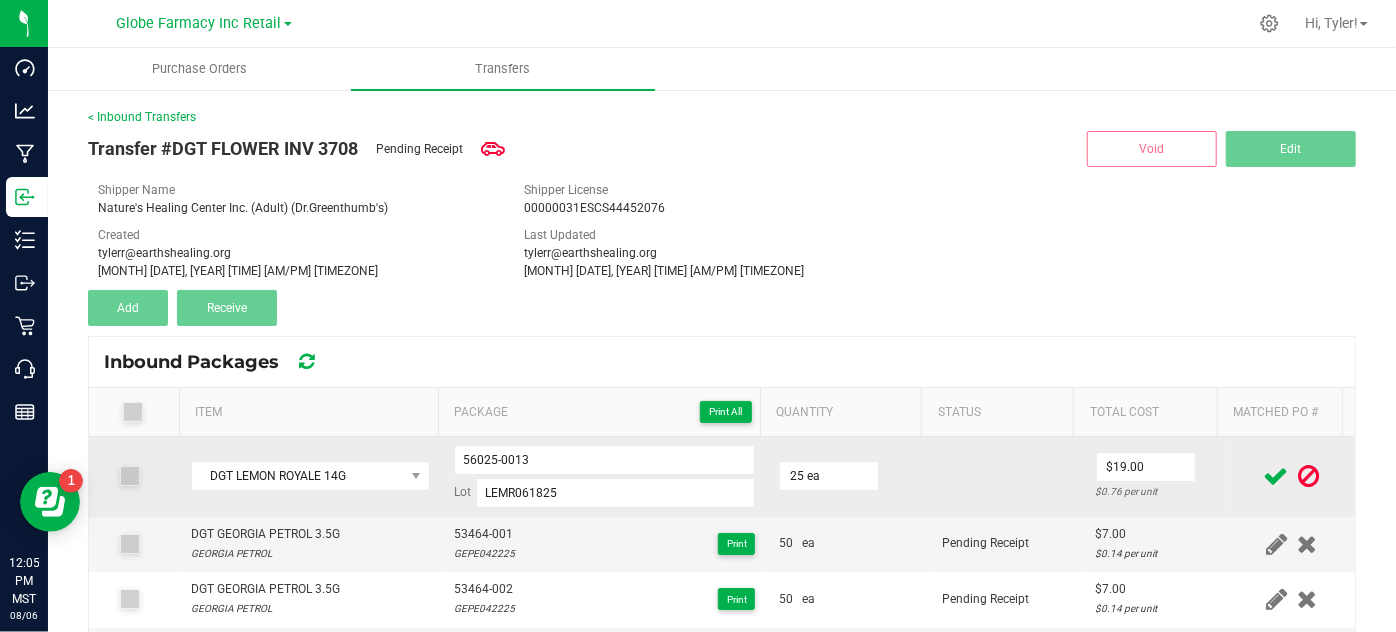 click at bounding box center [1007, 477] 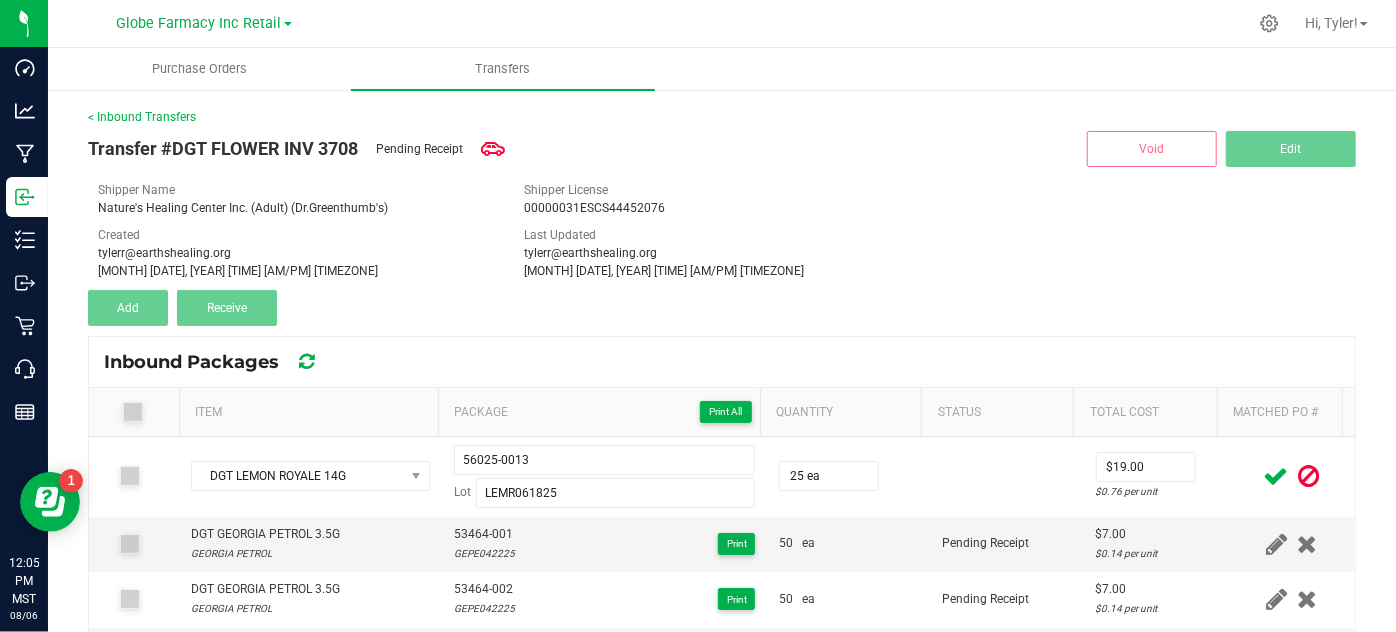 click at bounding box center [1276, 476] 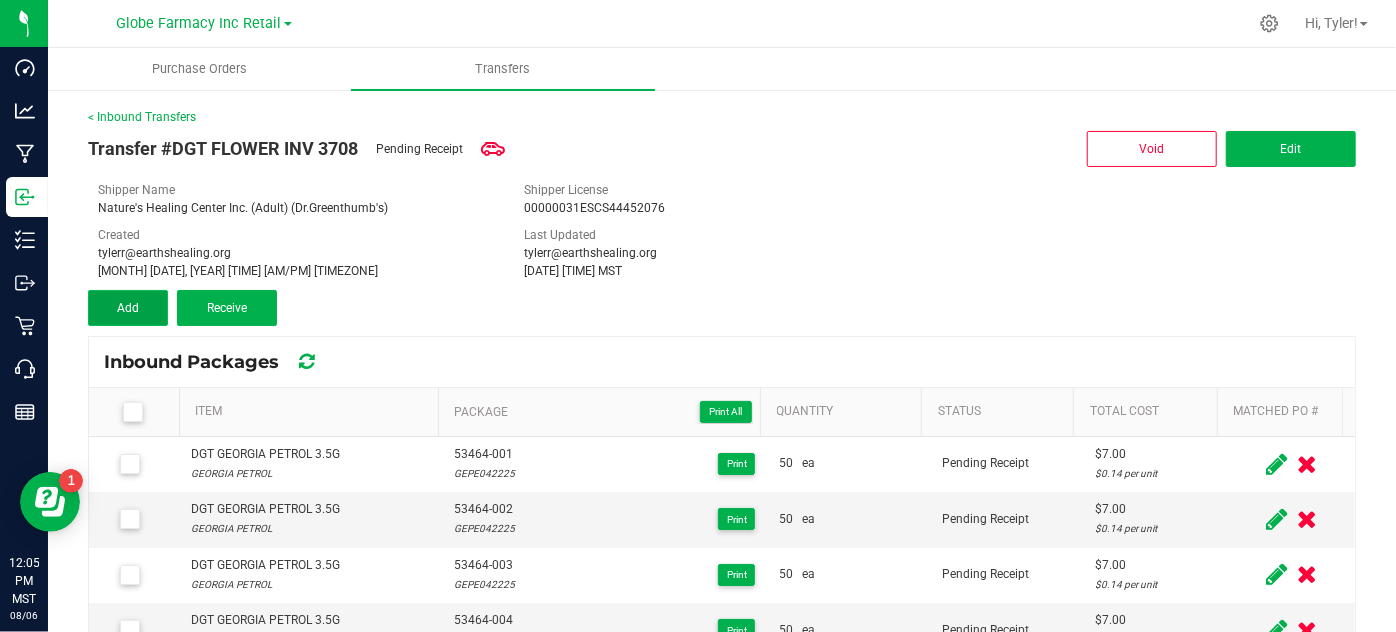click on "Add" at bounding box center (128, 308) 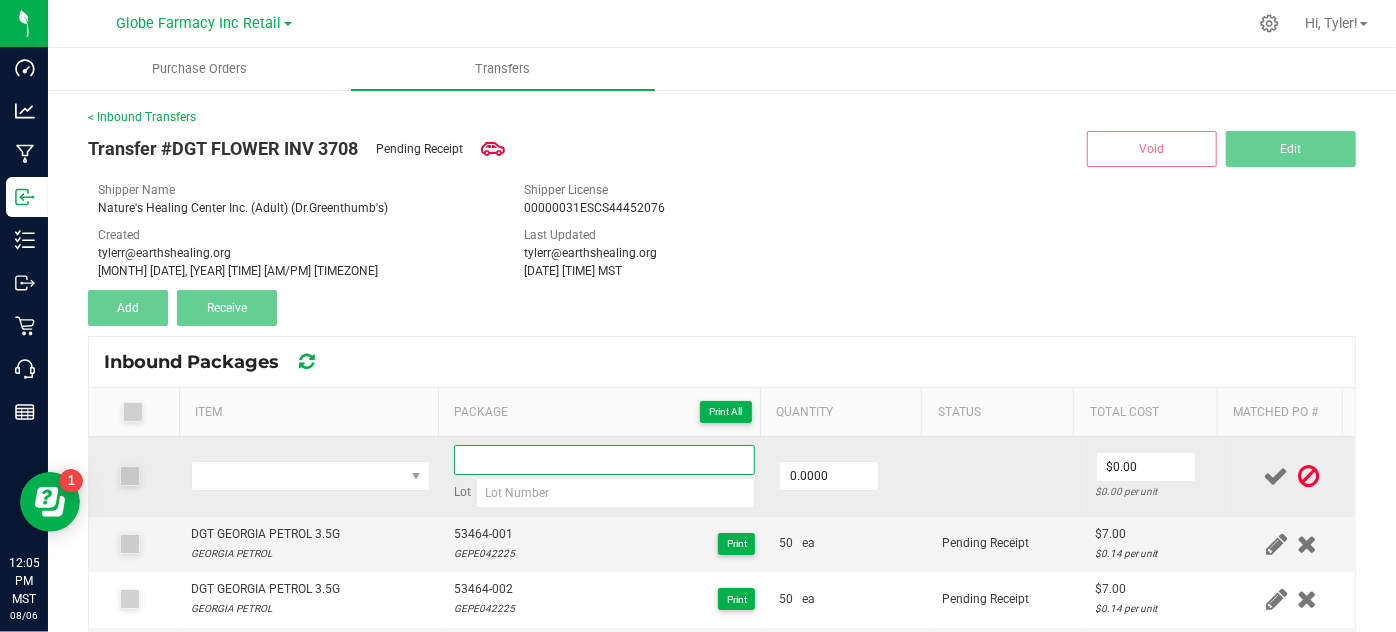 click at bounding box center [605, 460] 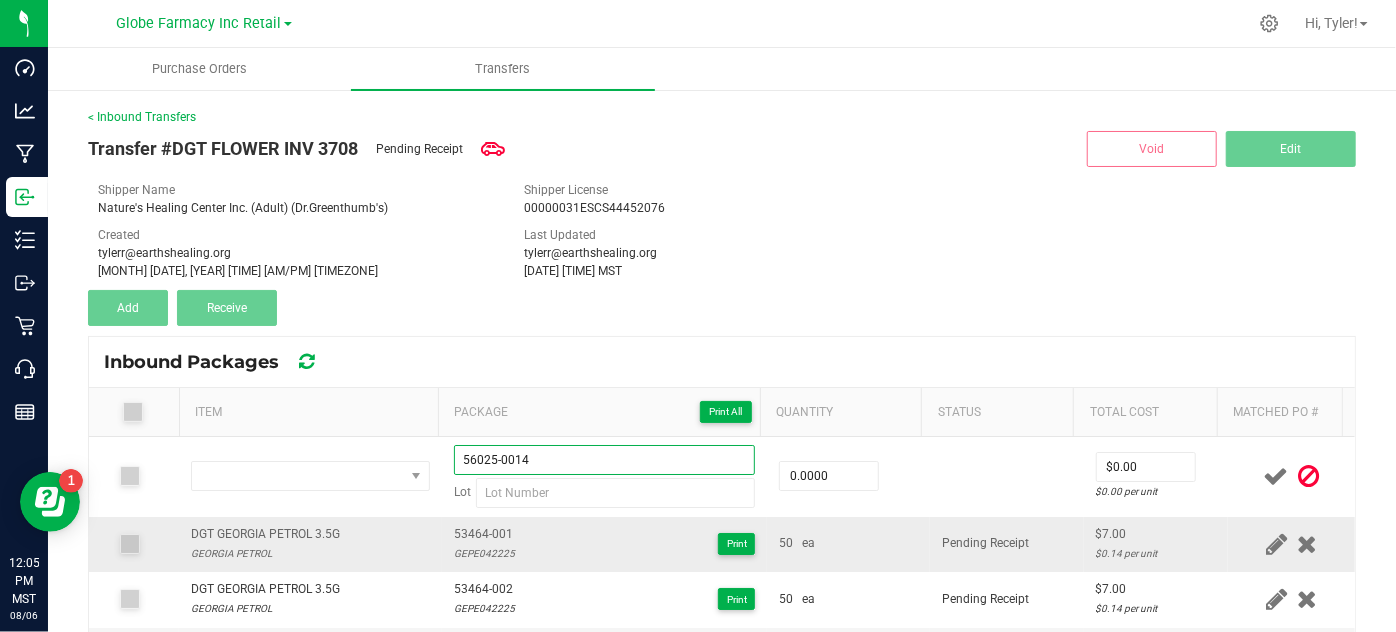 type on "56025-0014" 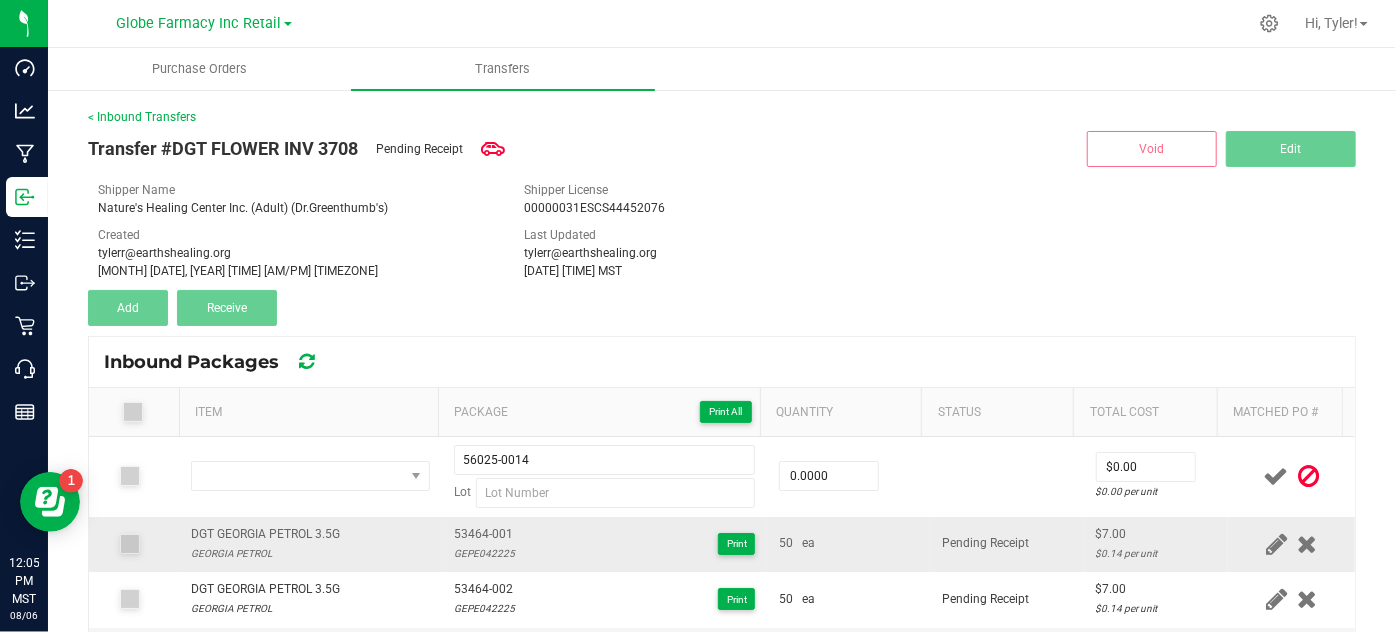 click on "53464-001   GEPE042225   Print" at bounding box center [605, 544] 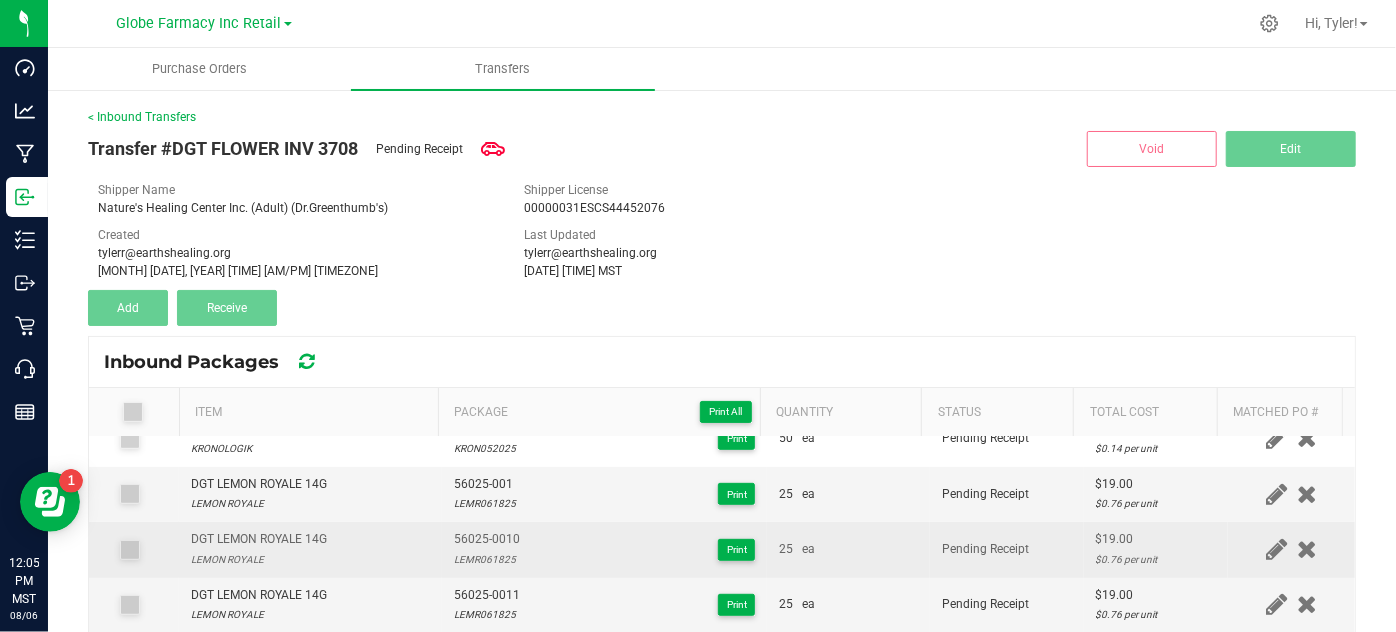 scroll, scrollTop: 636, scrollLeft: 0, axis: vertical 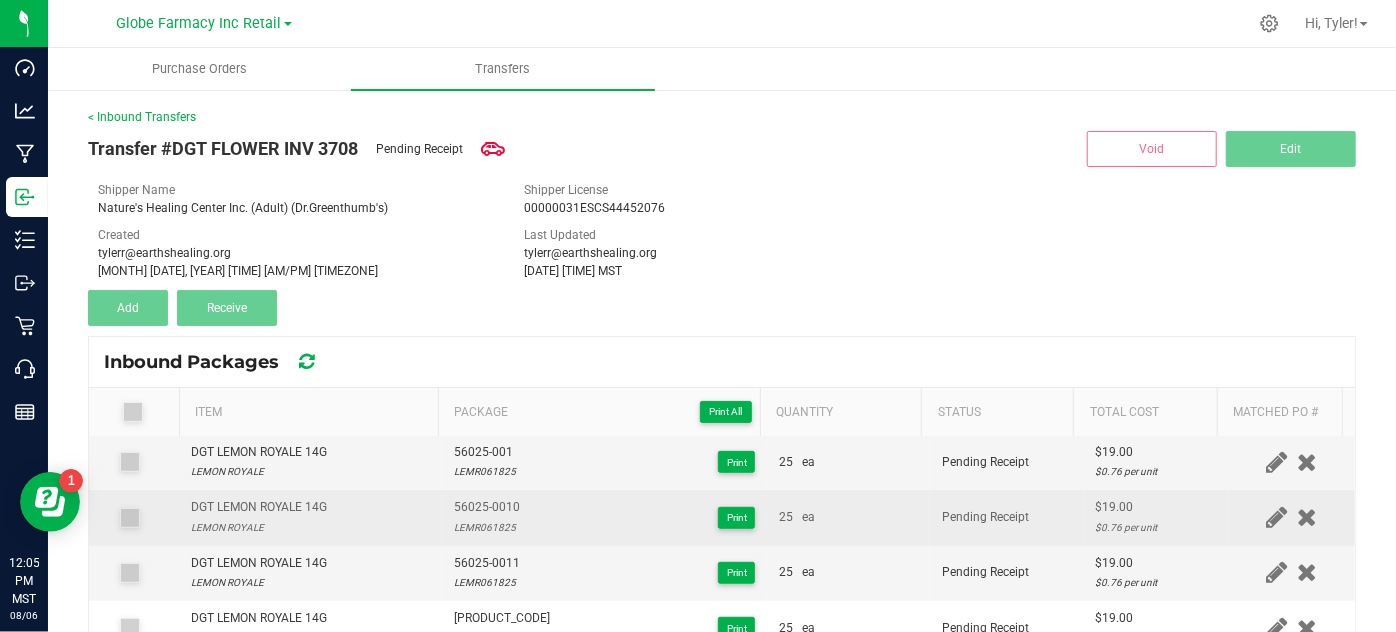 click on "LEMR061825" at bounding box center [487, 527] 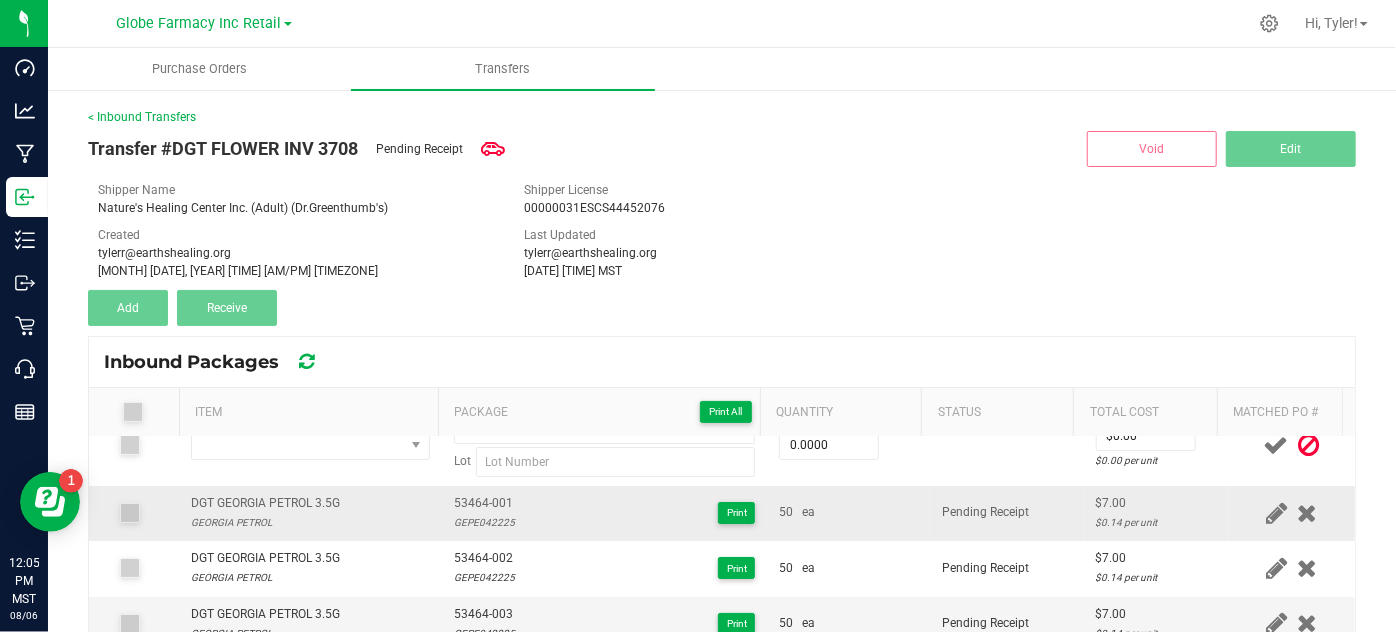scroll, scrollTop: 0, scrollLeft: 0, axis: both 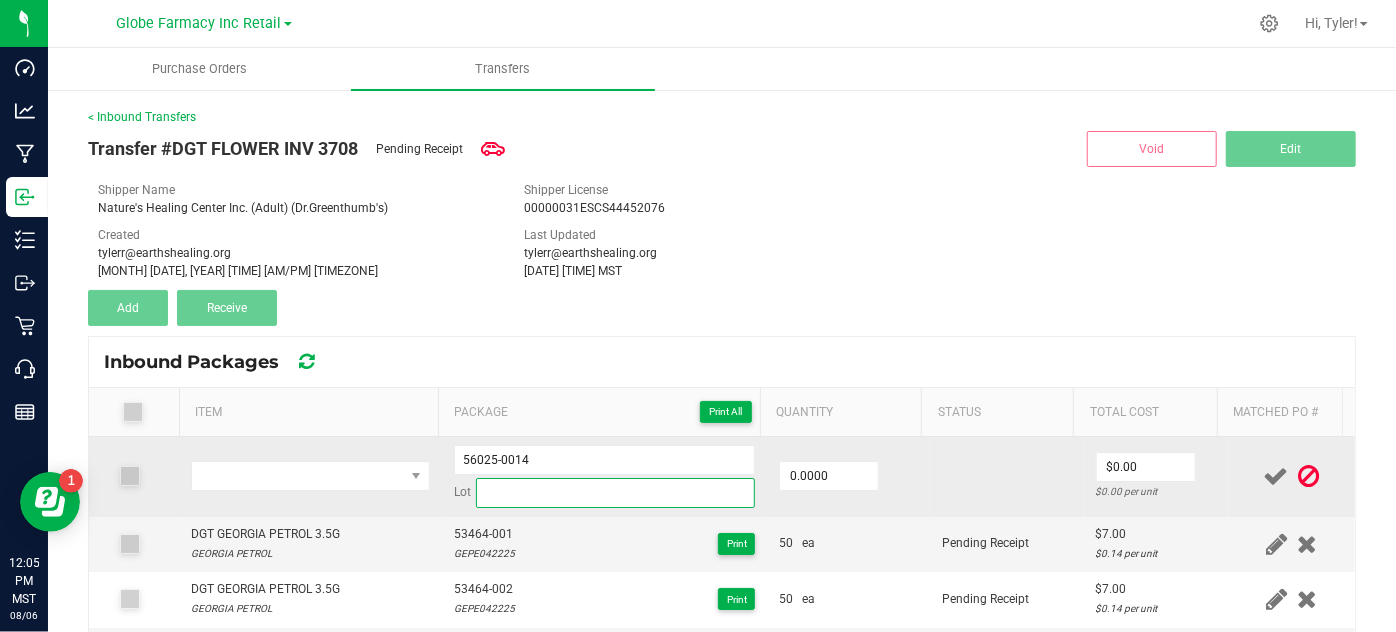 click at bounding box center [616, 493] 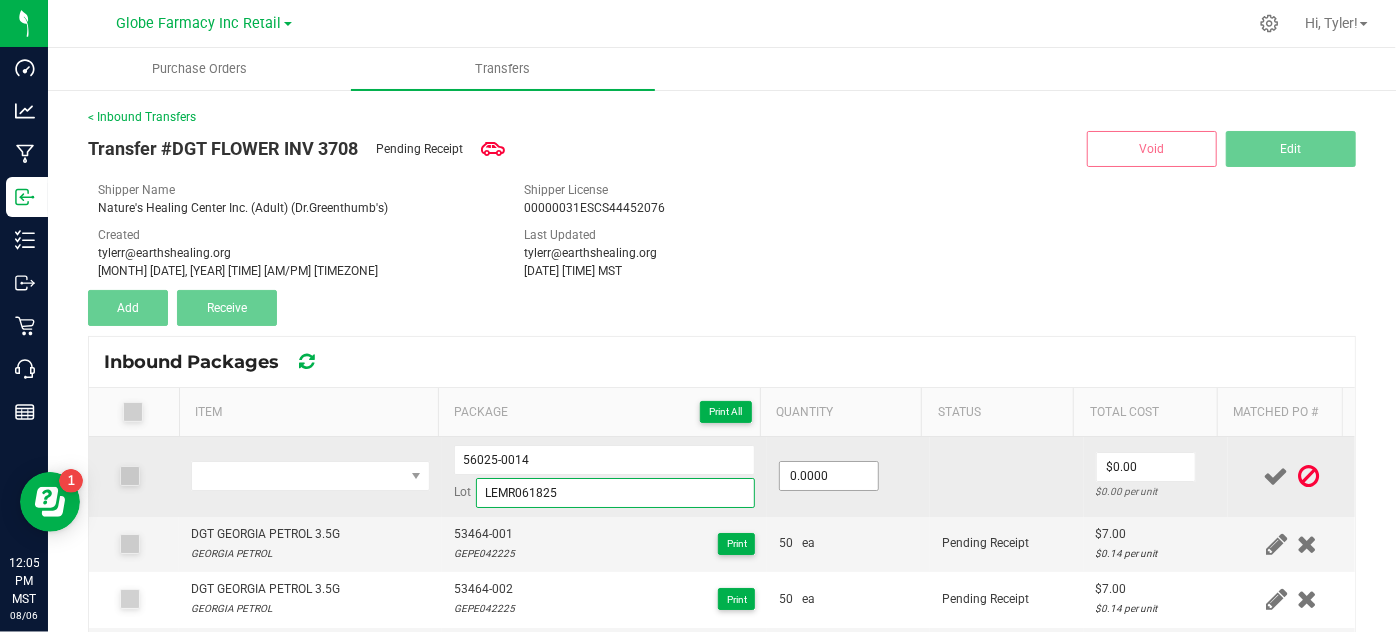 type on "LEMR061825" 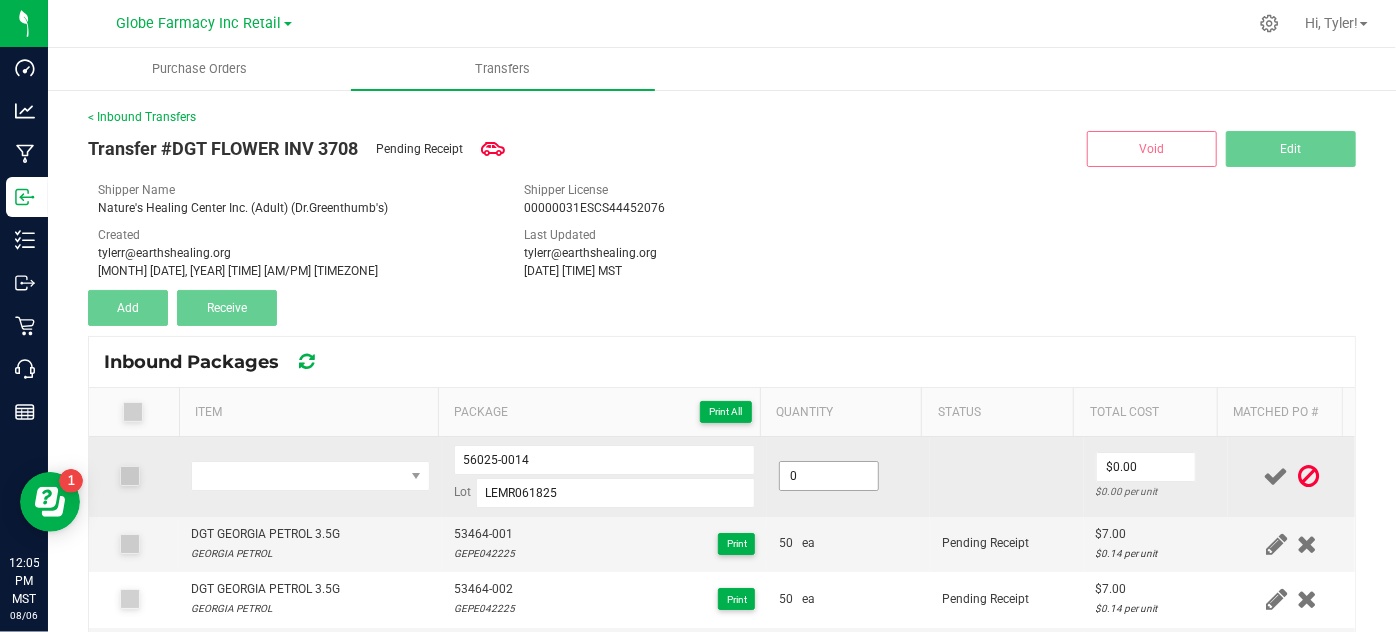 click on "0" at bounding box center [829, 476] 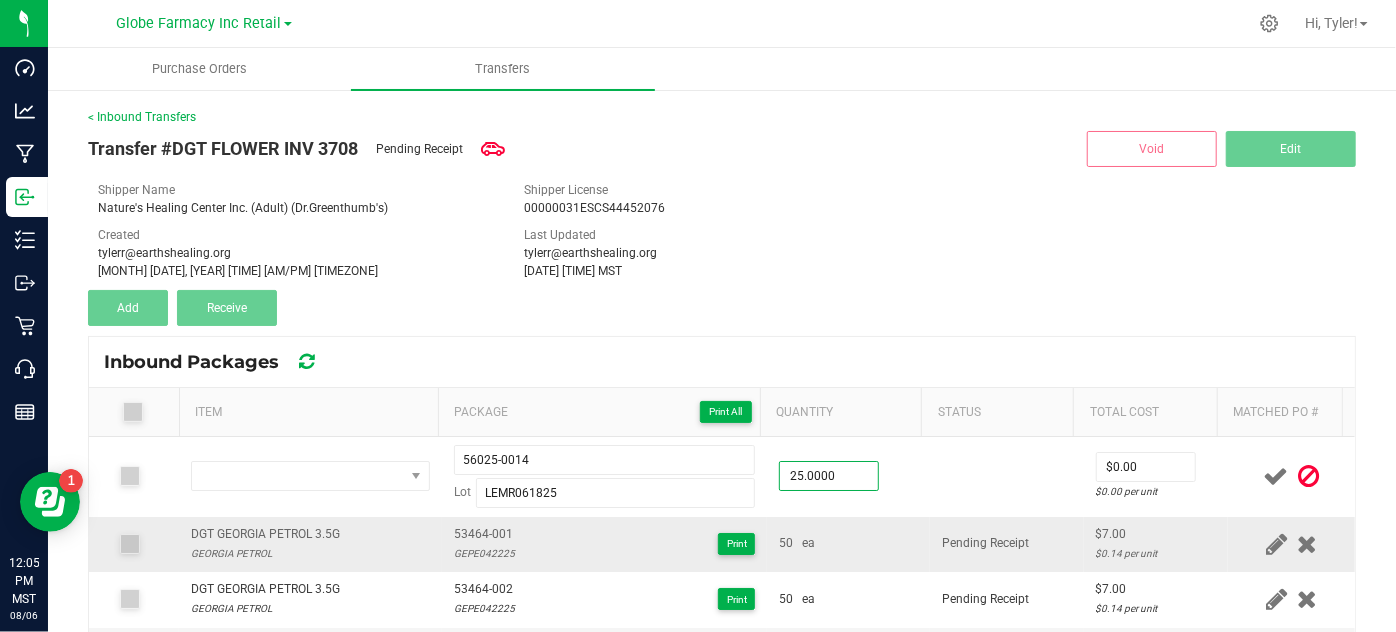 click on "50   ea" at bounding box center (848, 544) 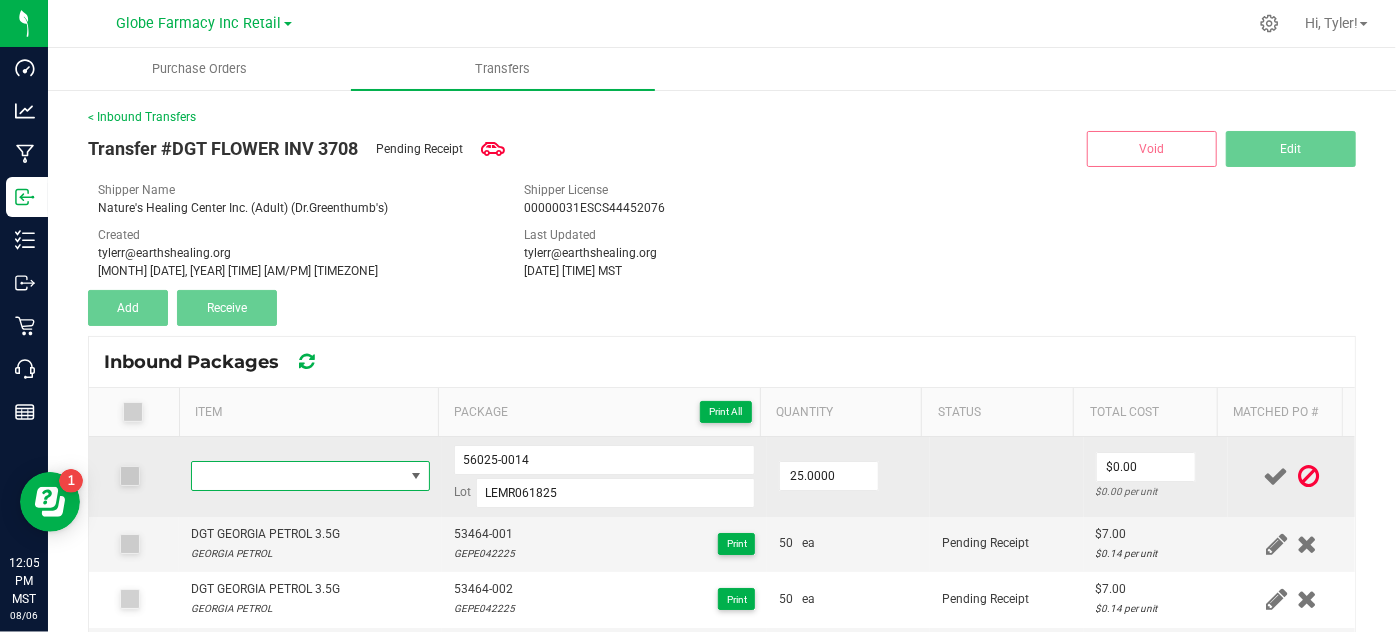 click at bounding box center [297, 476] 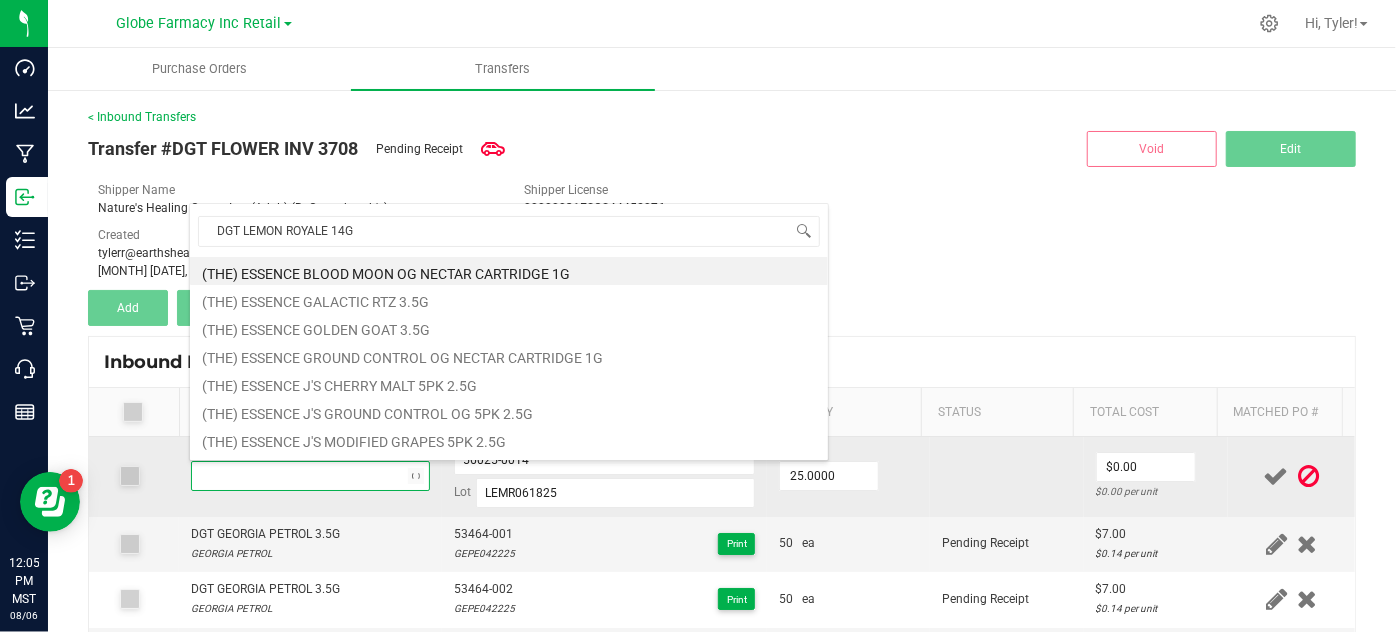 scroll, scrollTop: 99970, scrollLeft: 99767, axis: both 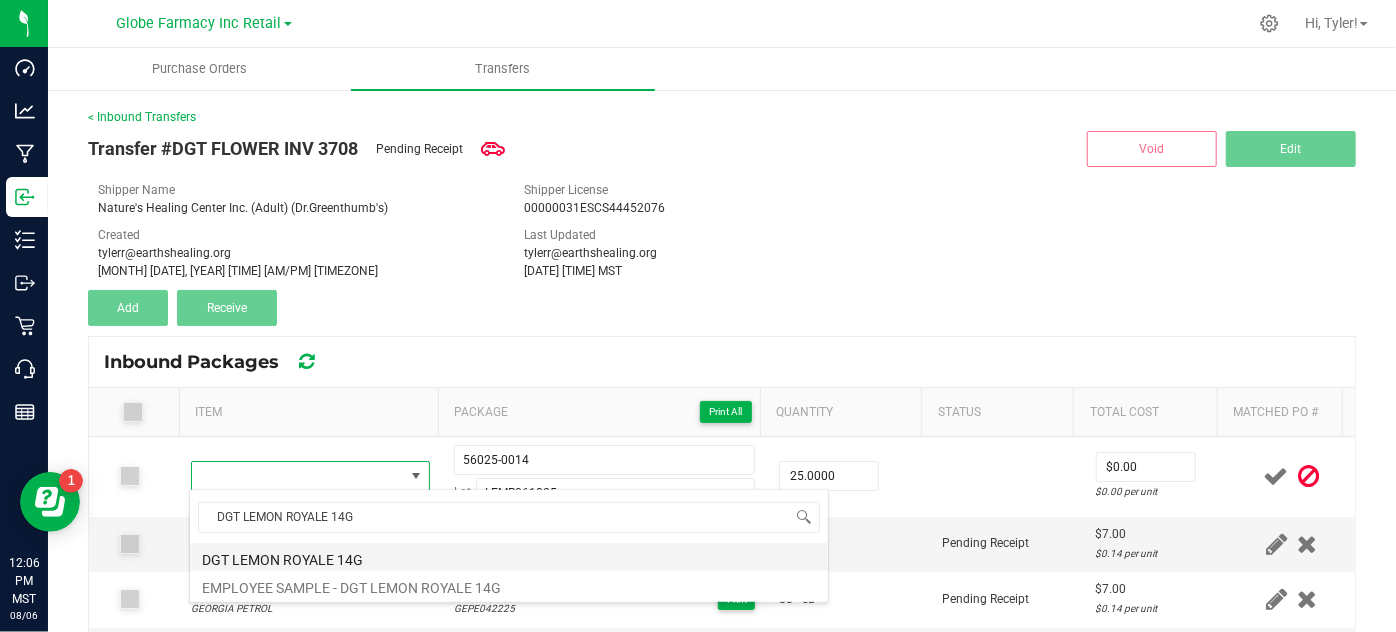 click on "DGT LEMON ROYALE 14G" at bounding box center [509, 557] 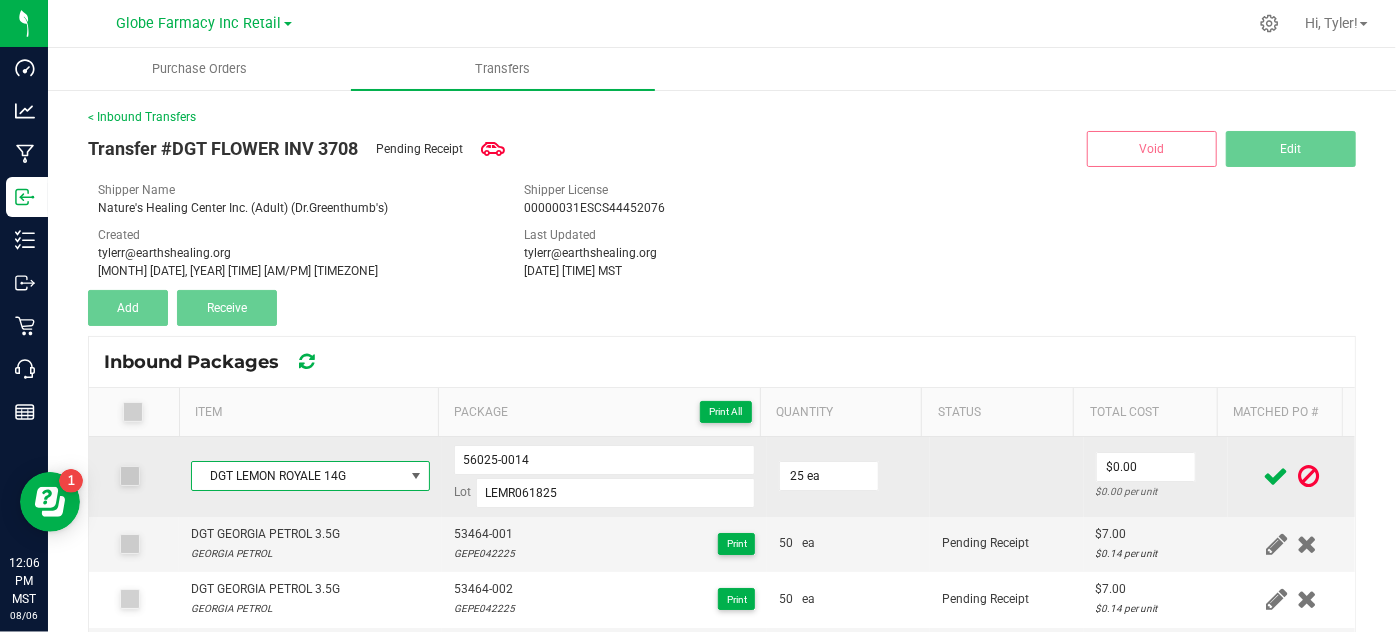 click at bounding box center [1007, 477] 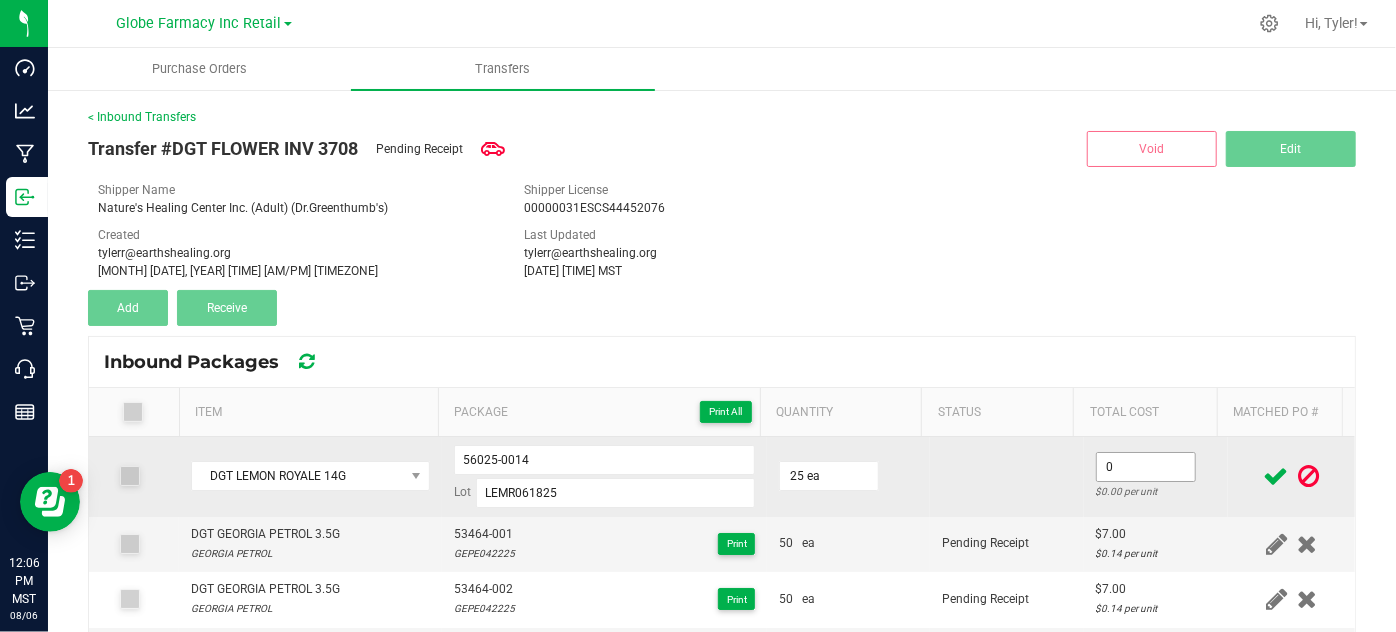 click on "0" at bounding box center (1146, 467) 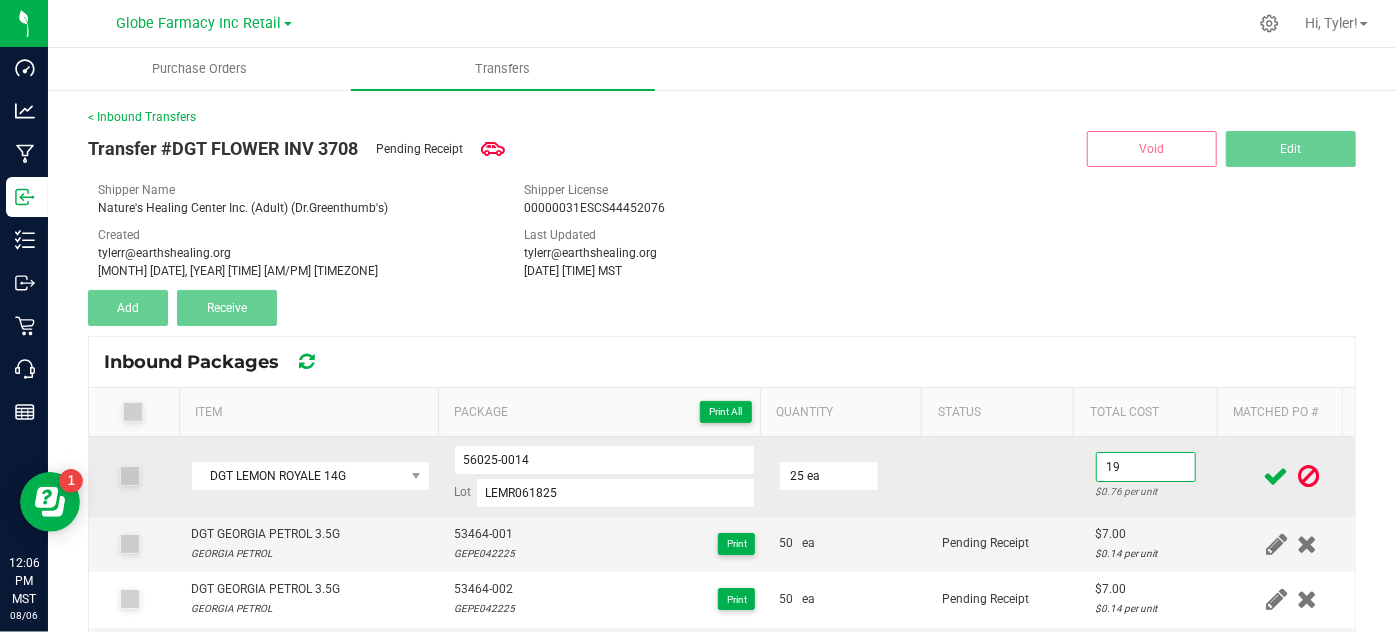 type on "$19.00" 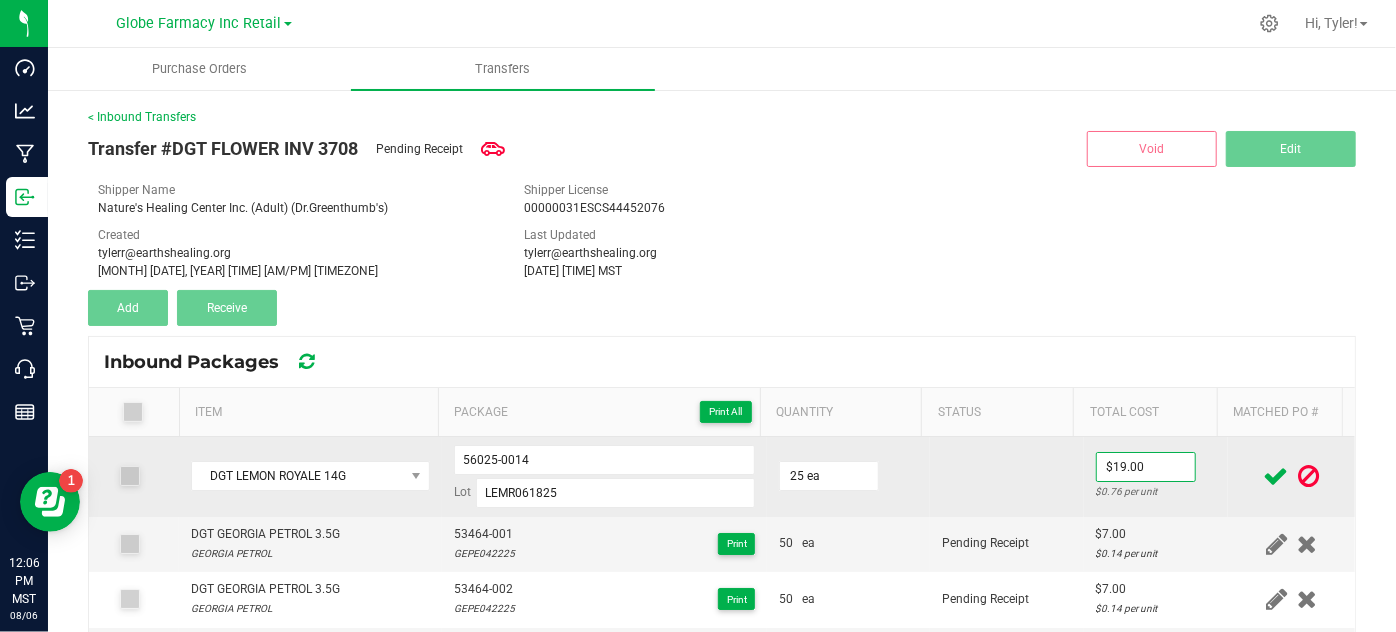 click at bounding box center [1007, 477] 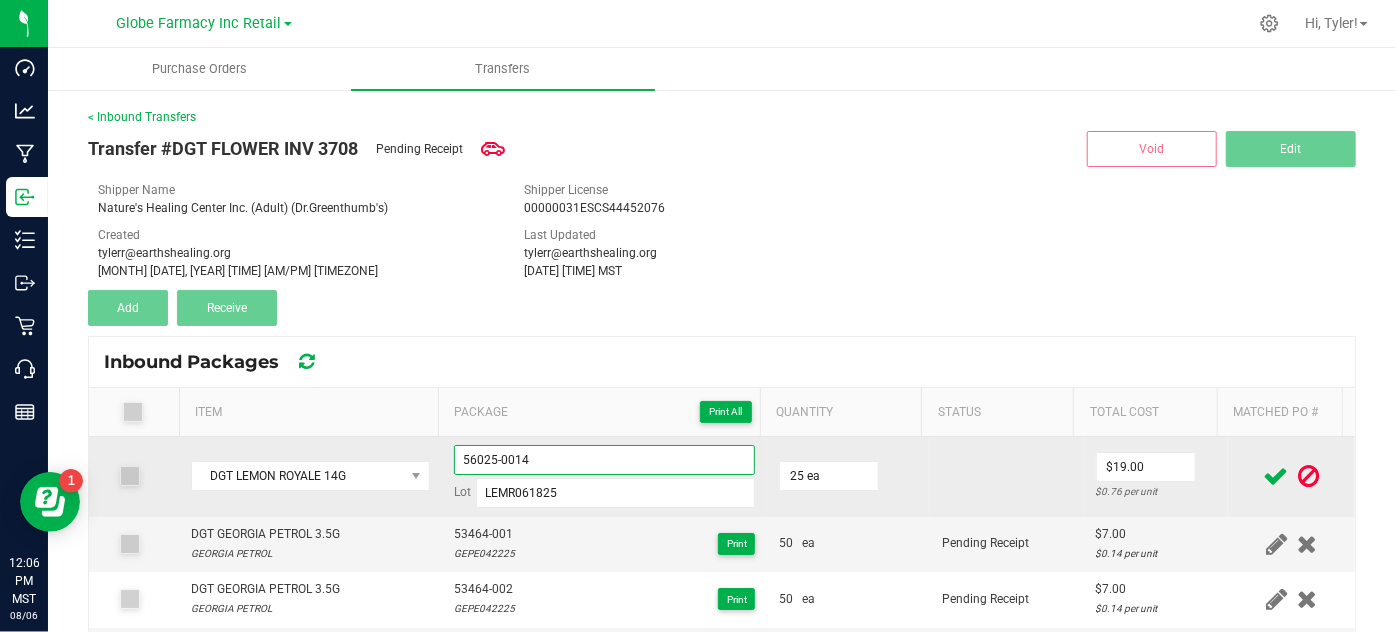 click on "56025-0014" at bounding box center [605, 460] 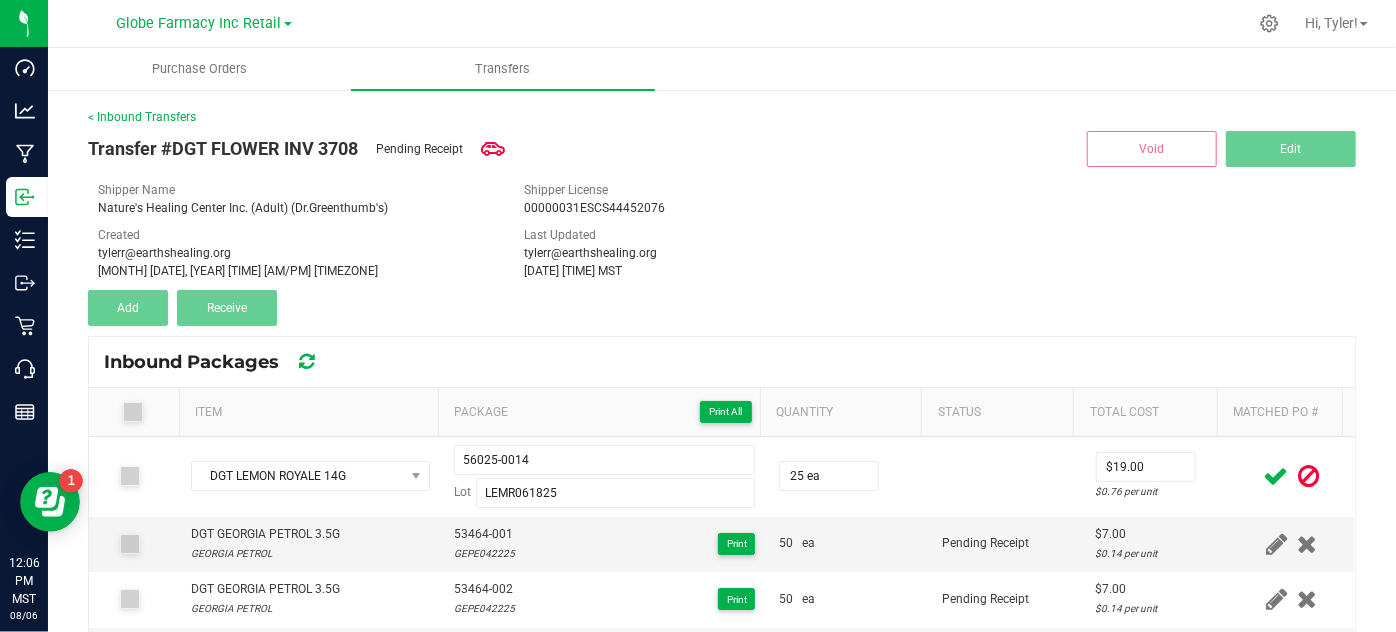 click at bounding box center [1276, 476] 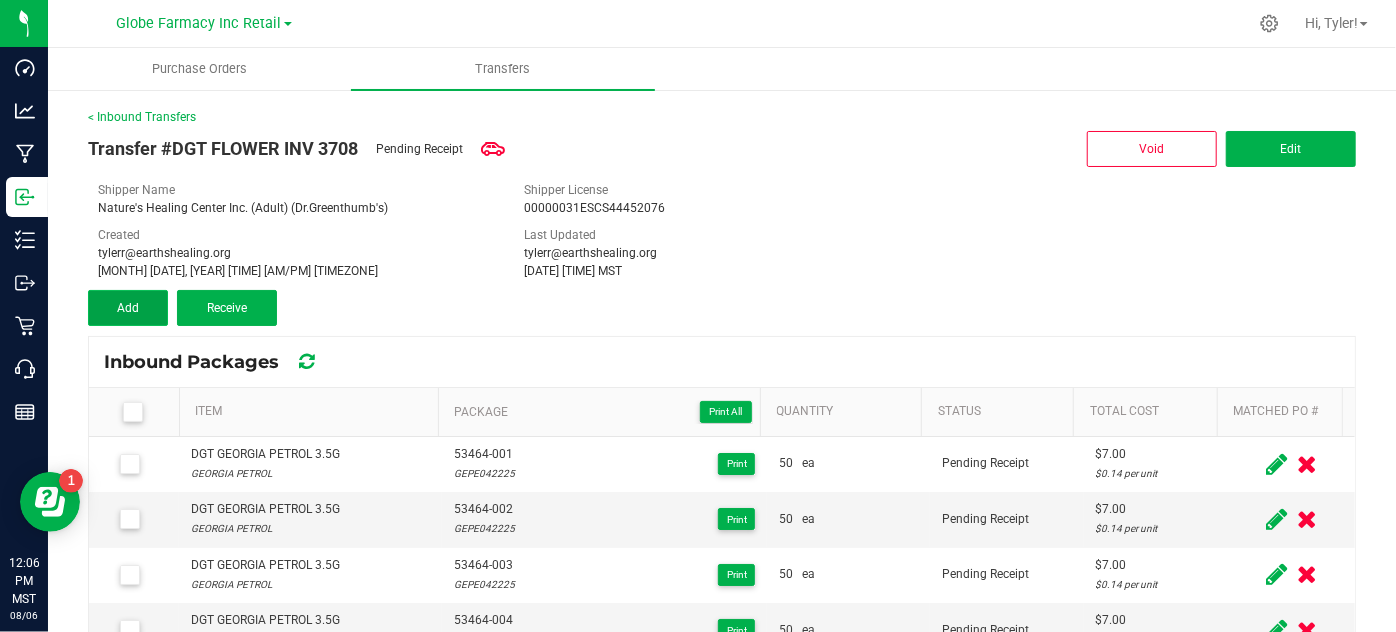 click on "Add" at bounding box center [128, 308] 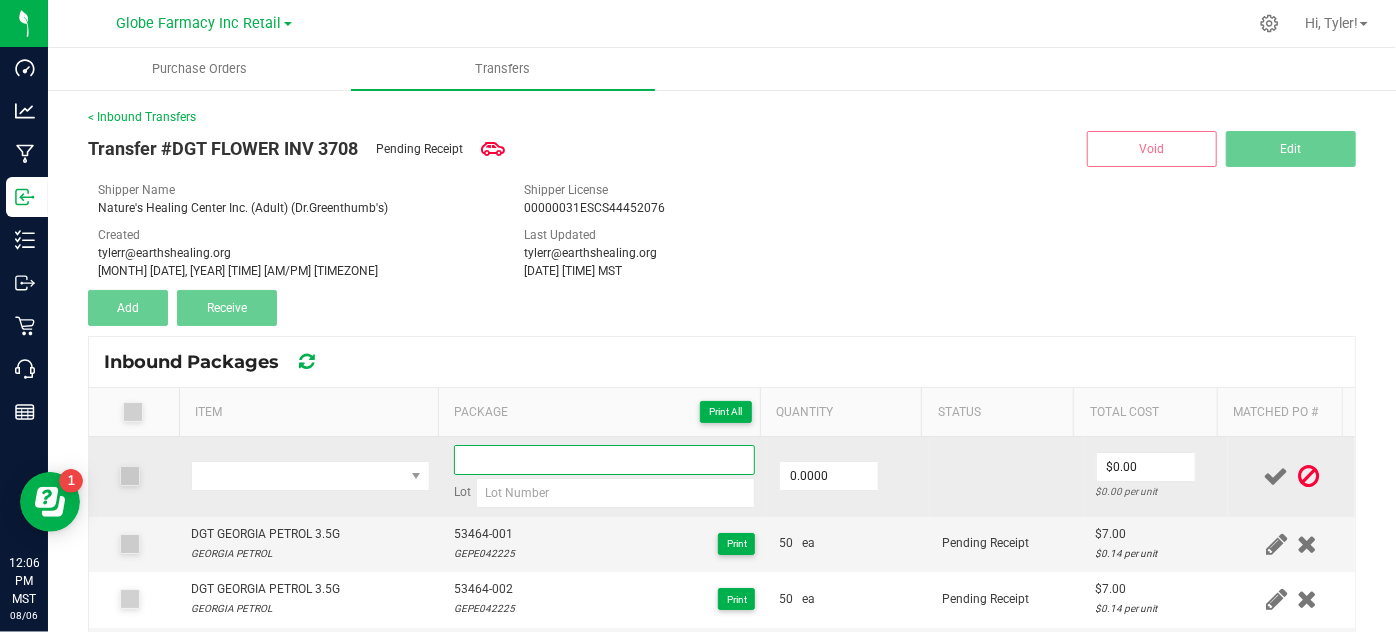 click at bounding box center [605, 460] 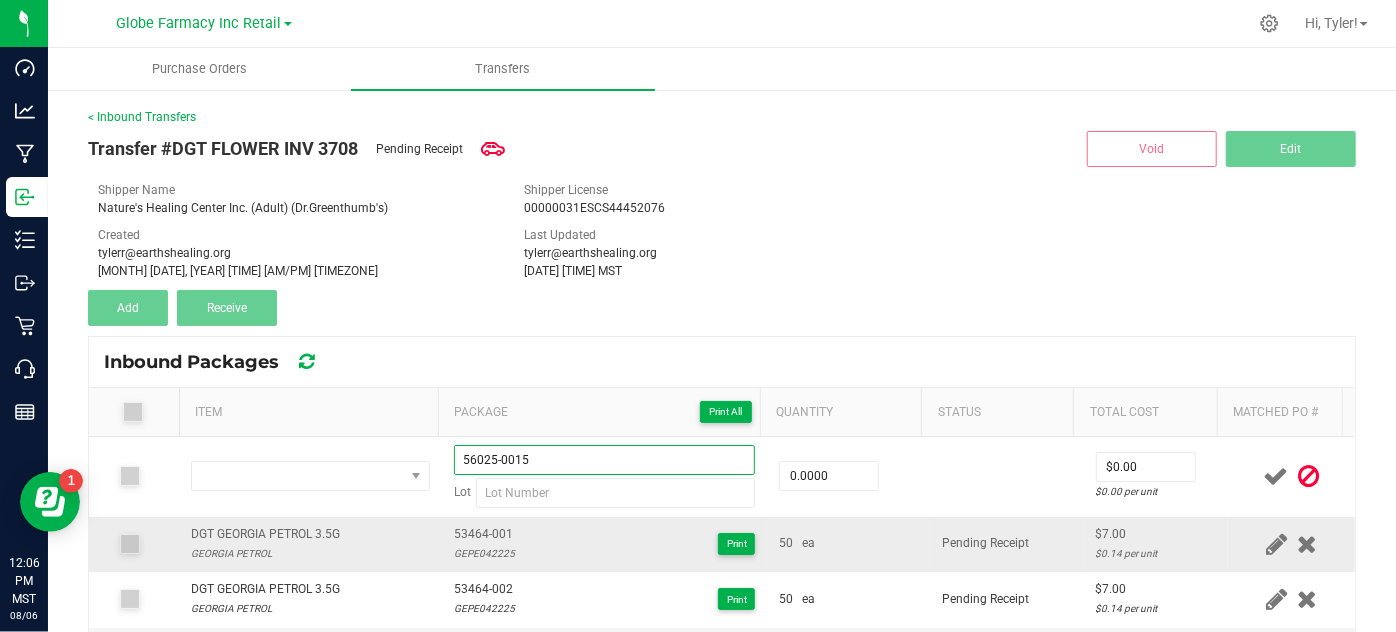 type on "56025-0015" 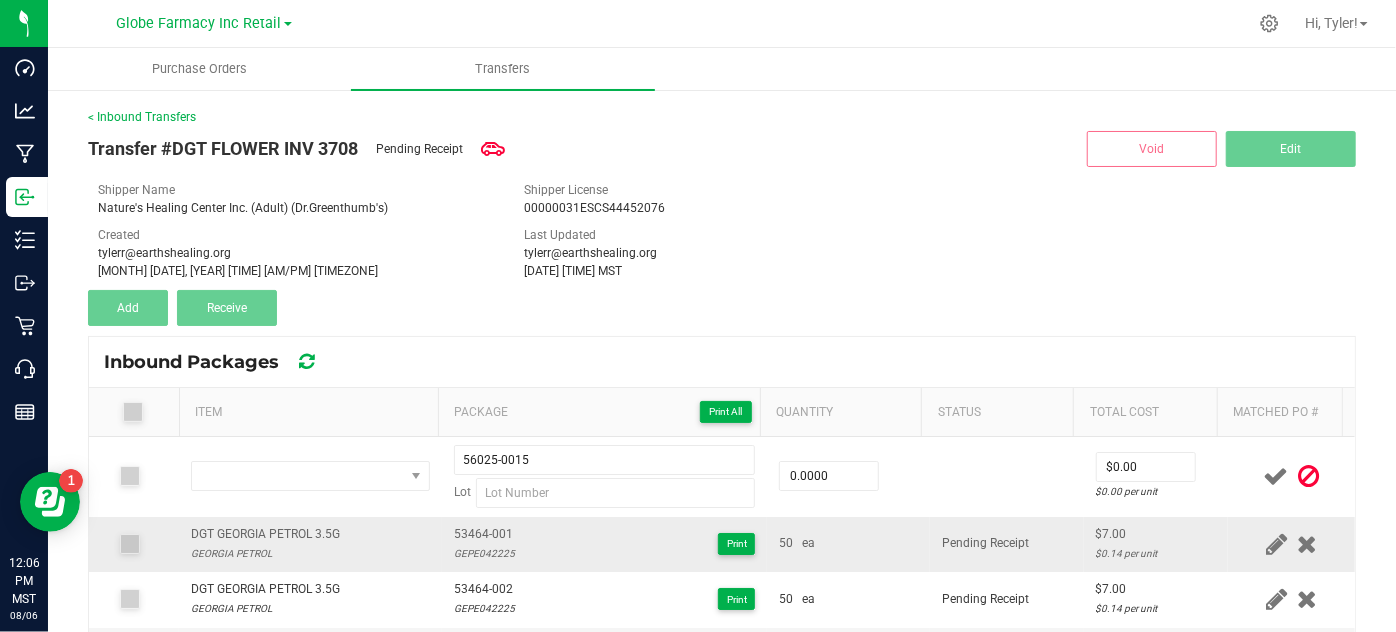 click on "53464-001   GEPE042225   Print" at bounding box center [605, 544] 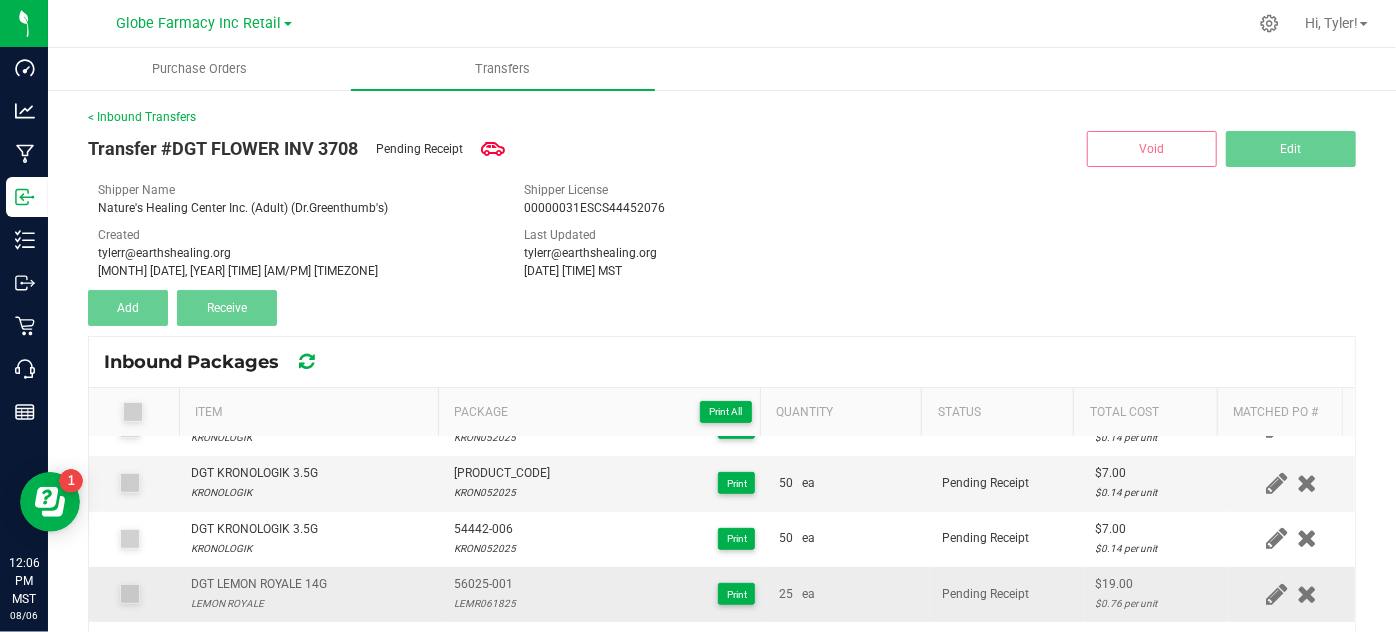 scroll, scrollTop: 545, scrollLeft: 0, axis: vertical 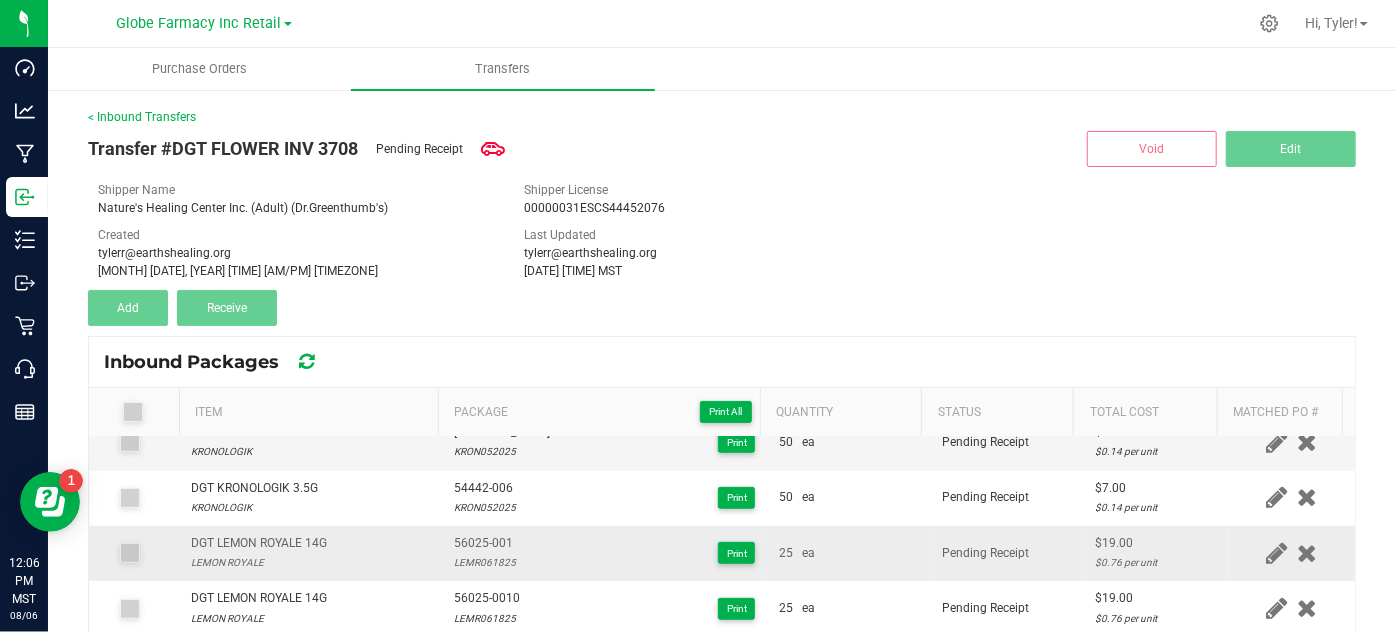 click on "LEMR061825" at bounding box center (485, 562) 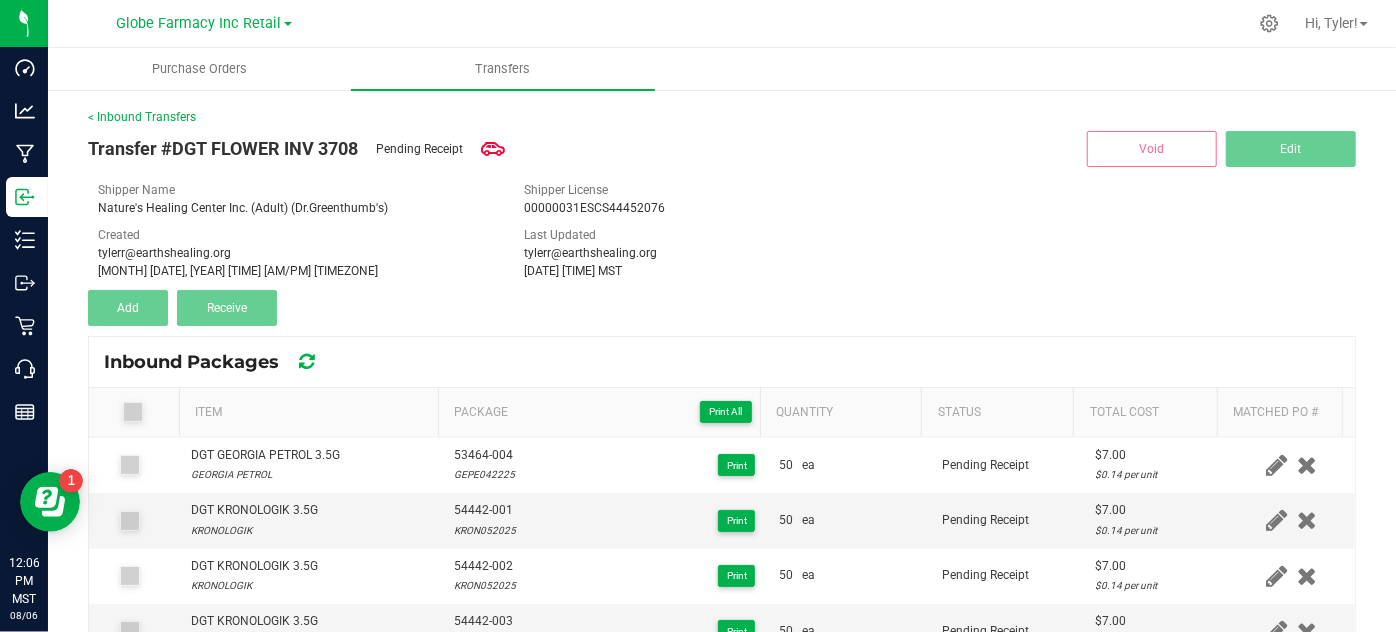 scroll, scrollTop: 0, scrollLeft: 0, axis: both 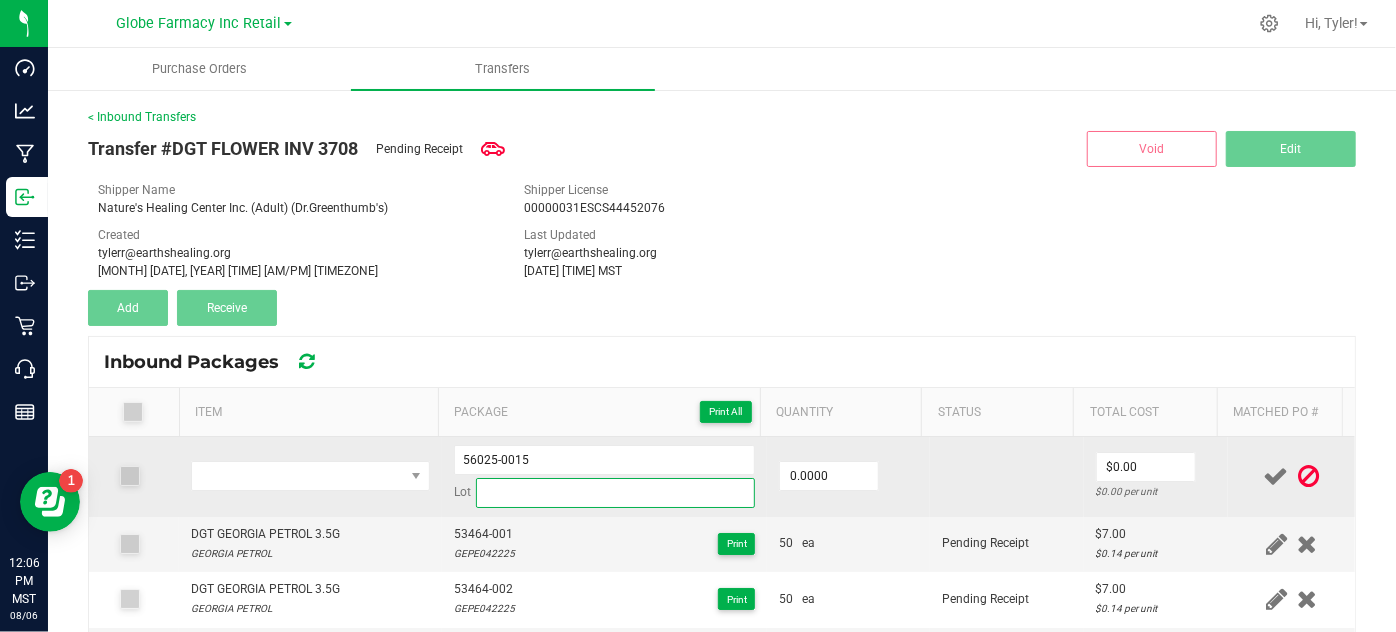 click at bounding box center (616, 493) 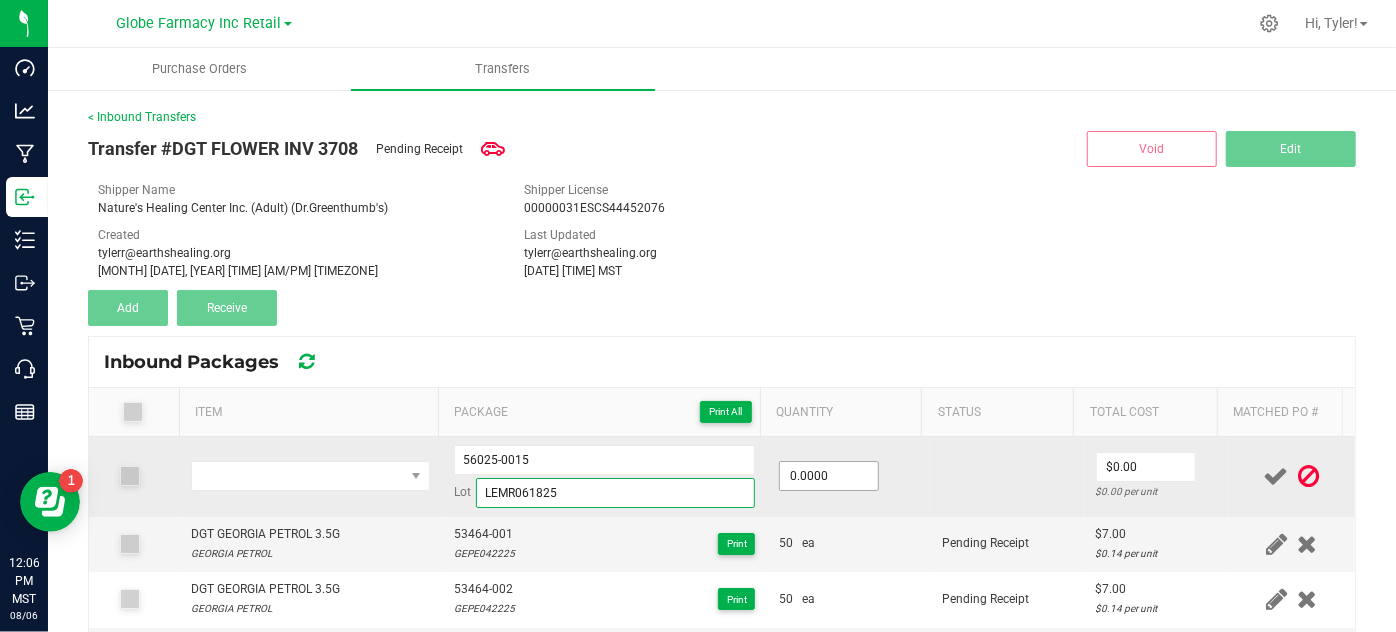 type on "LEMR061825" 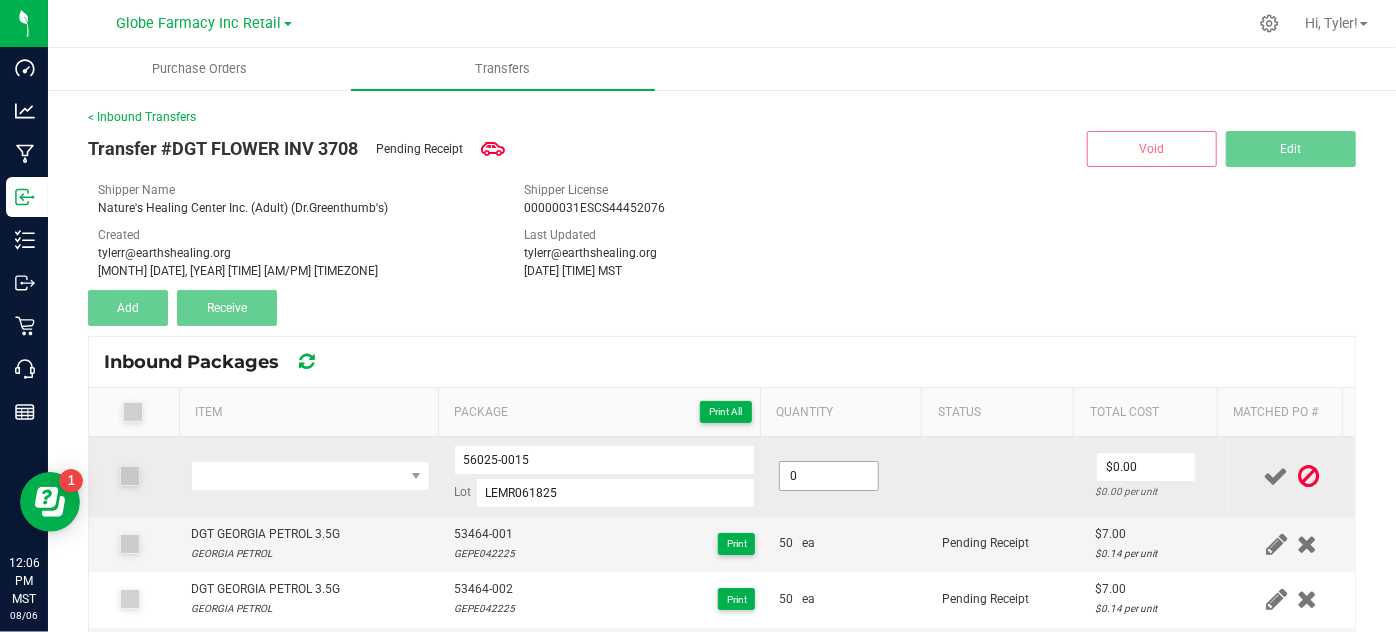 click on "0" at bounding box center (829, 476) 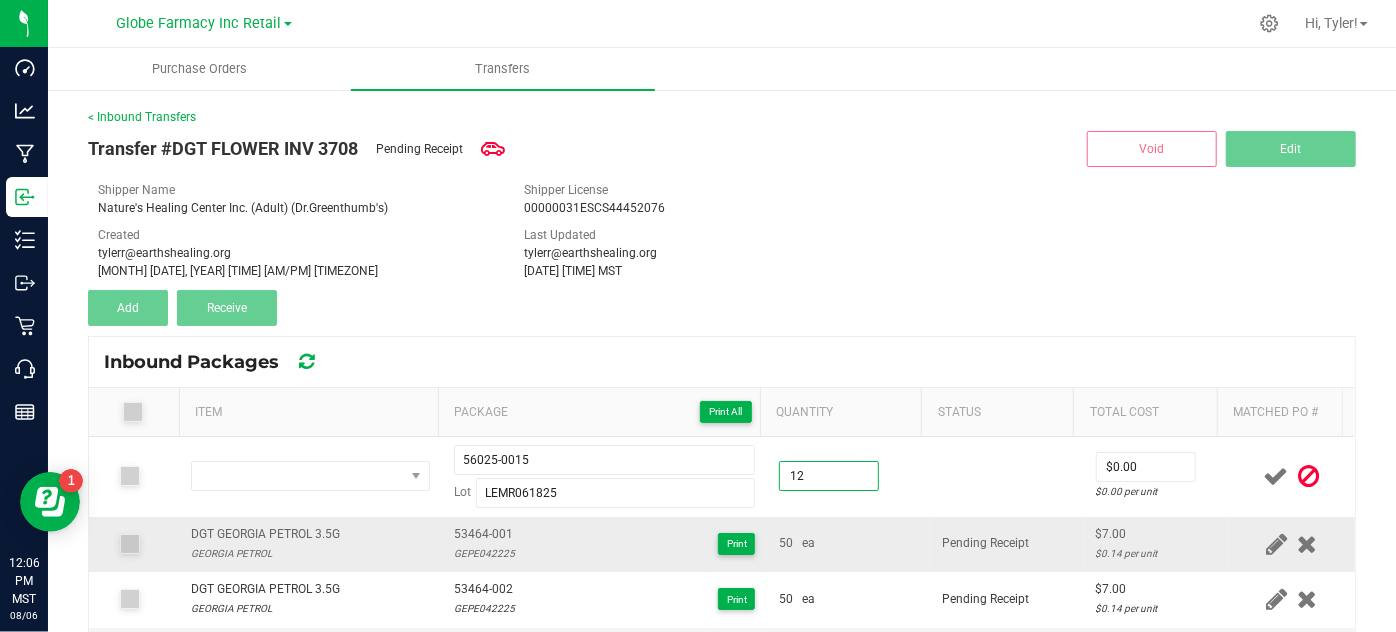 type on "12.0000" 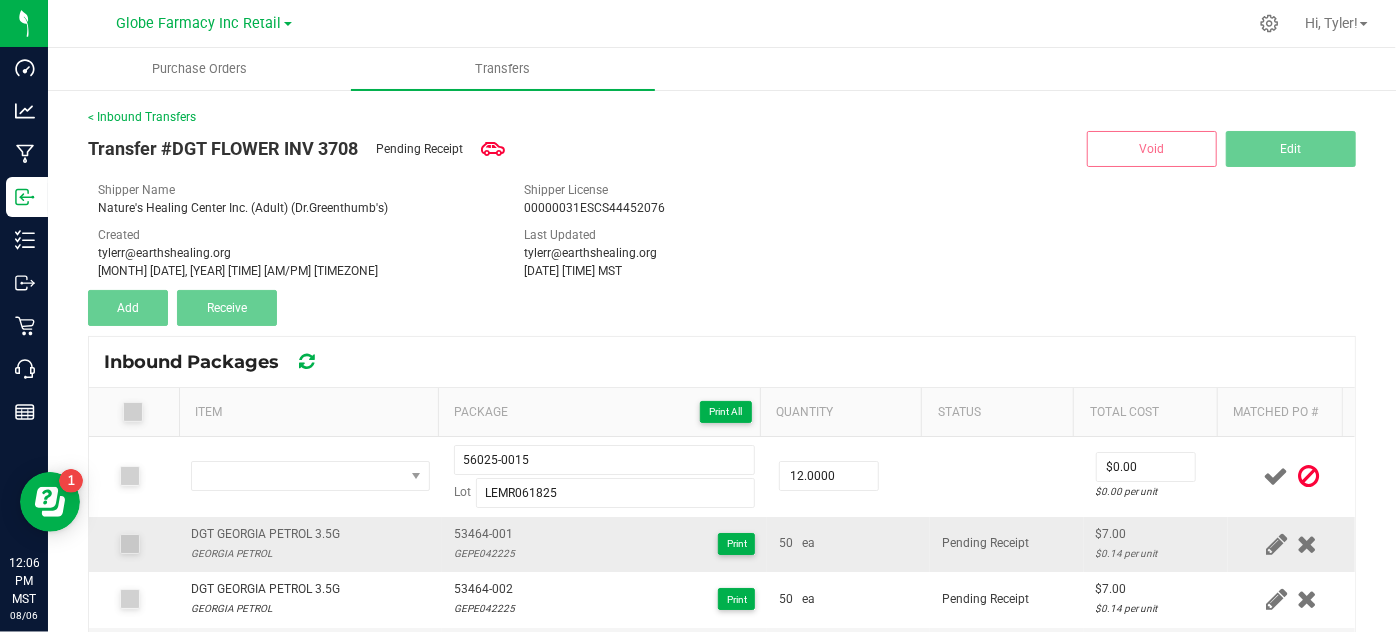 click on "50   ea" at bounding box center [848, 544] 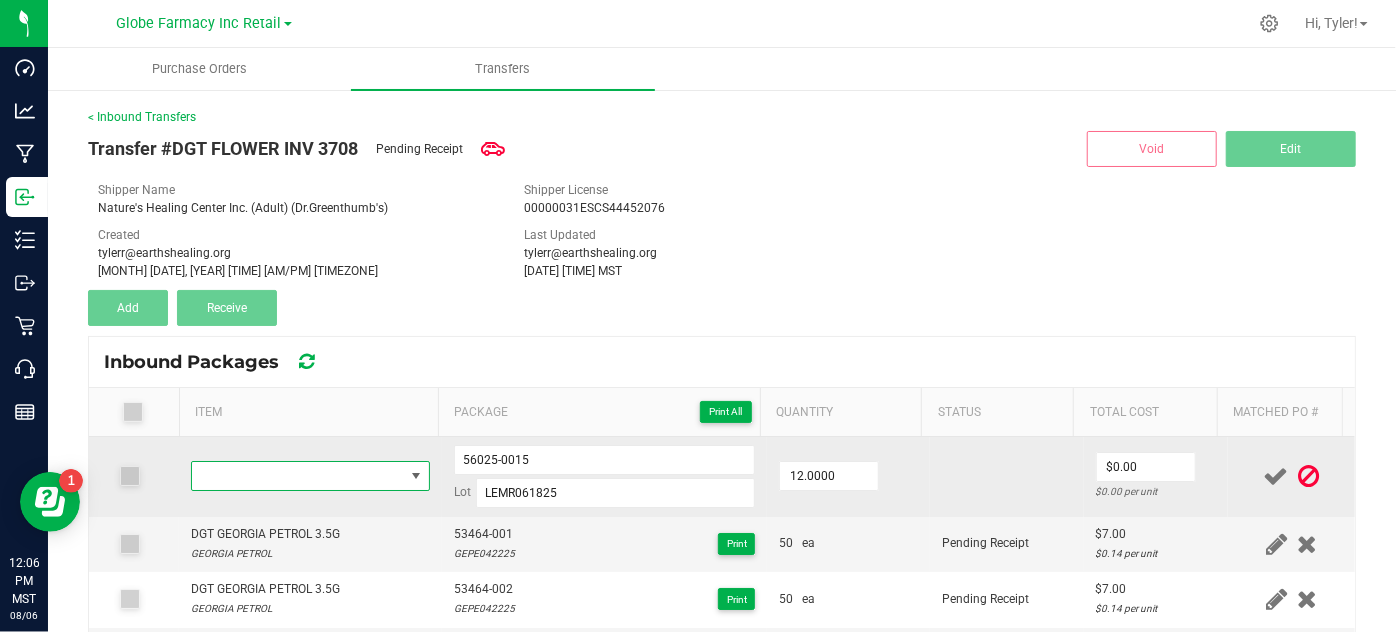 click at bounding box center [297, 476] 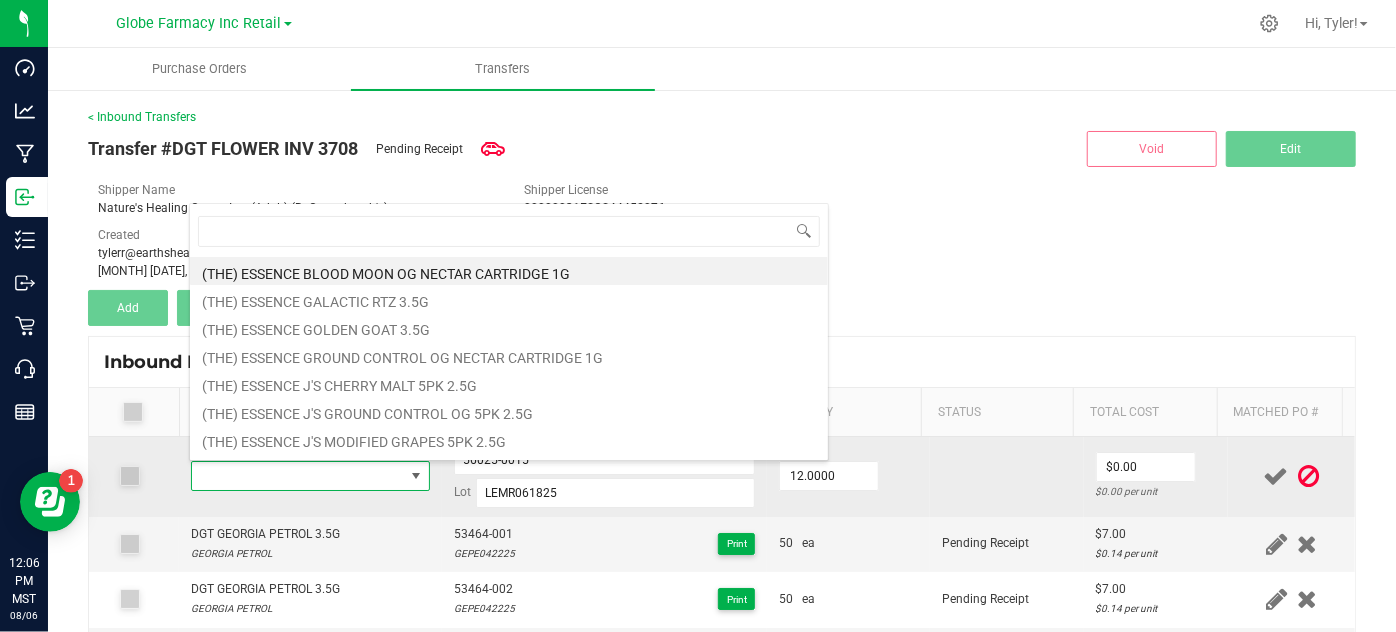 scroll, scrollTop: 99970, scrollLeft: 99767, axis: both 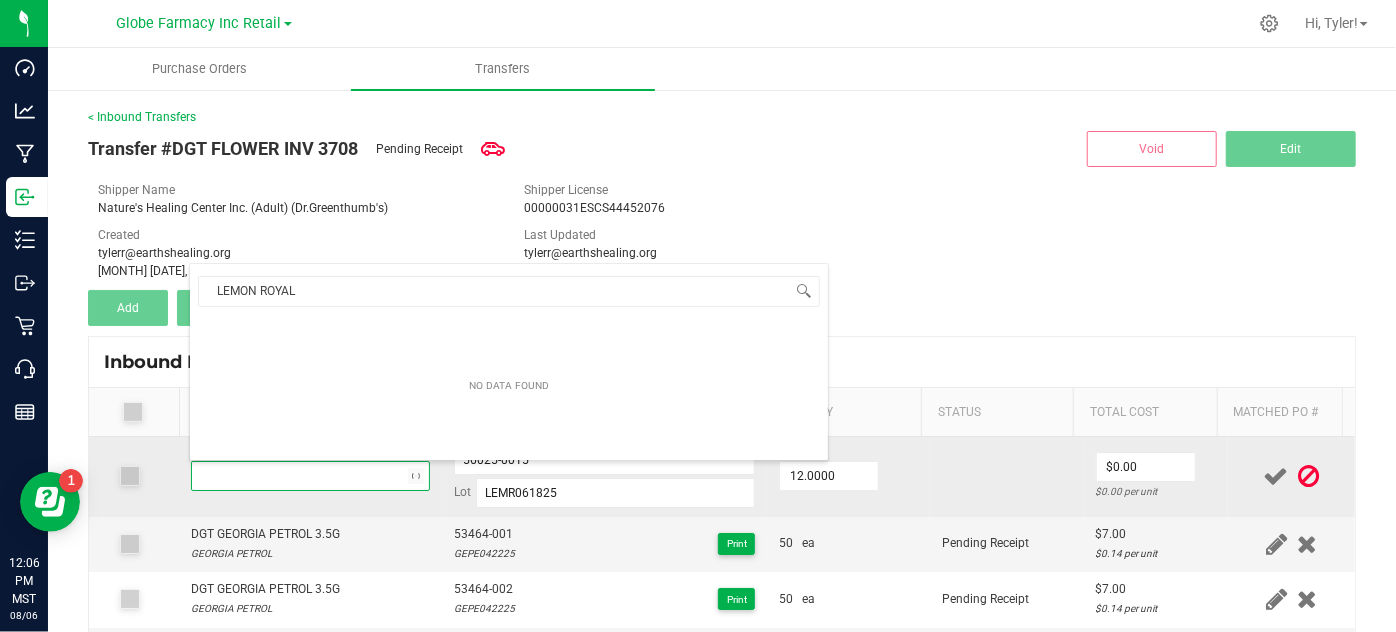type on "LEMON ROYALE" 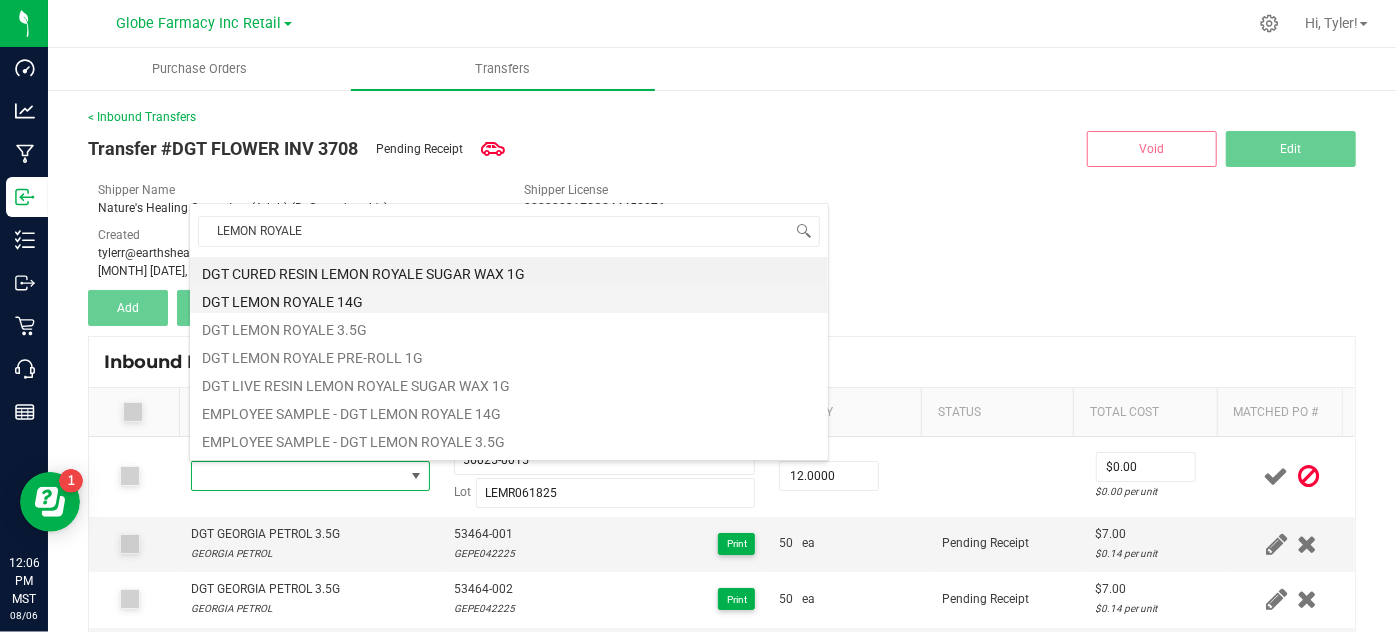 click on "DGT LEMON ROYALE 14G" at bounding box center [509, 299] 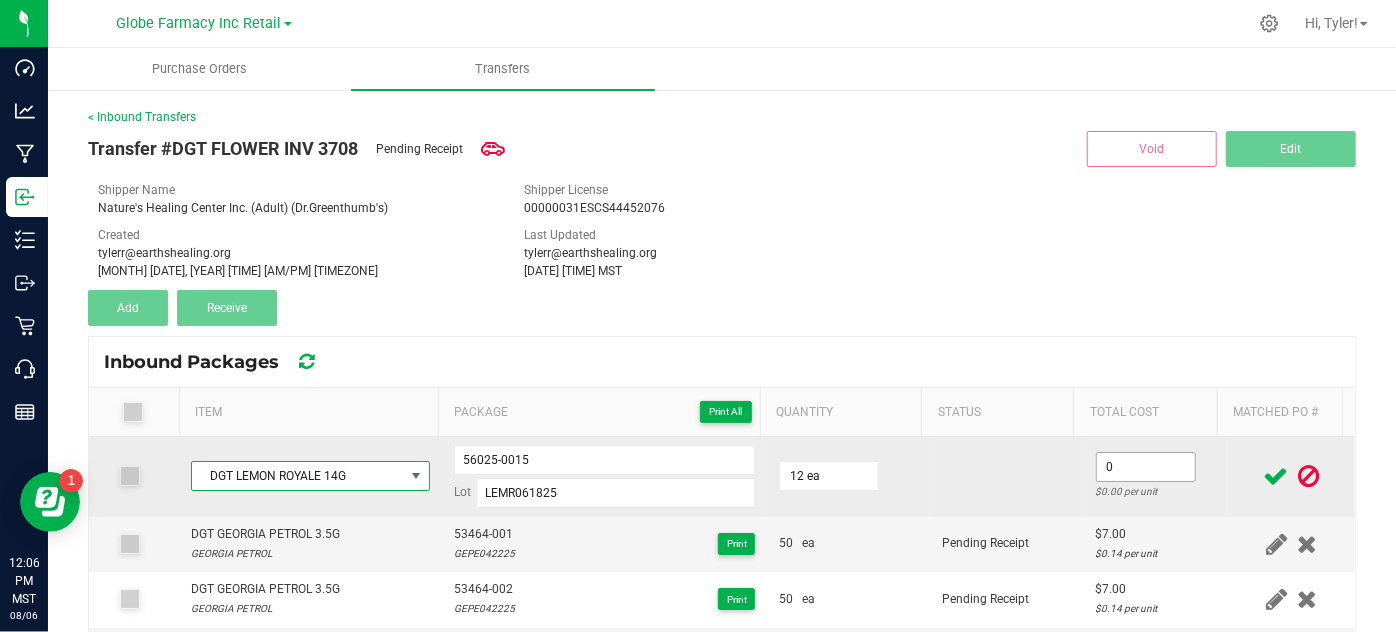 click on "0" at bounding box center (1146, 467) 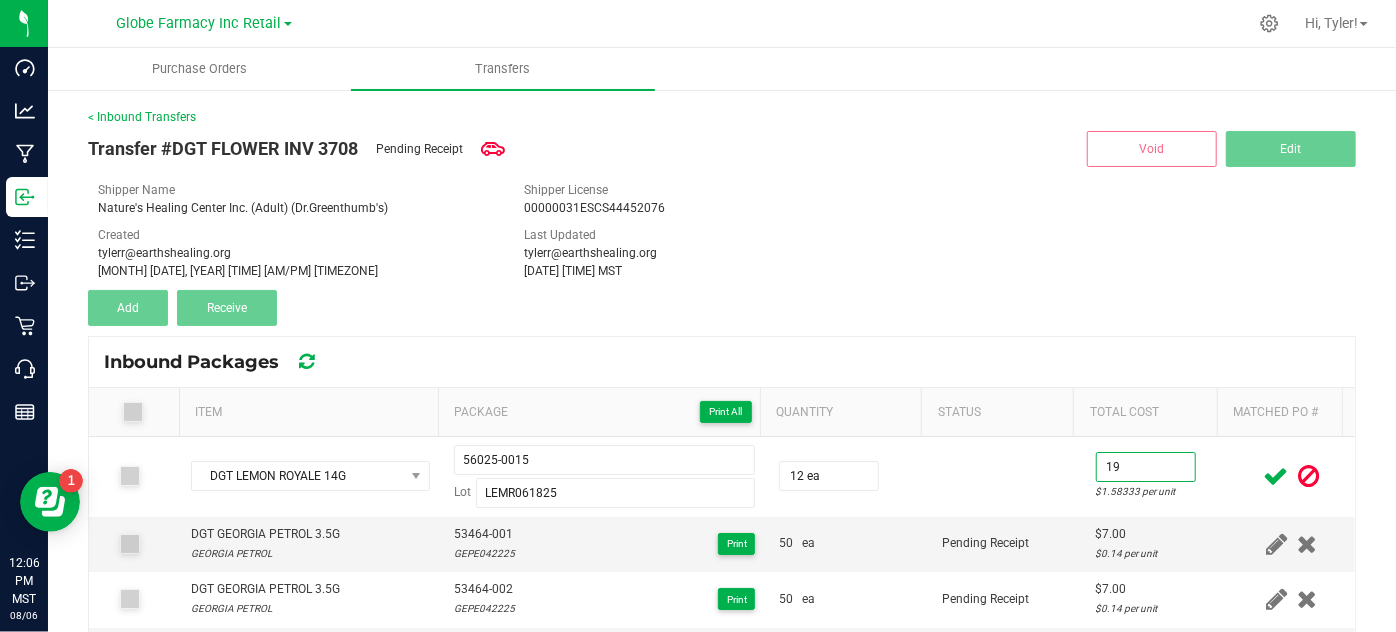 type on "$19.00" 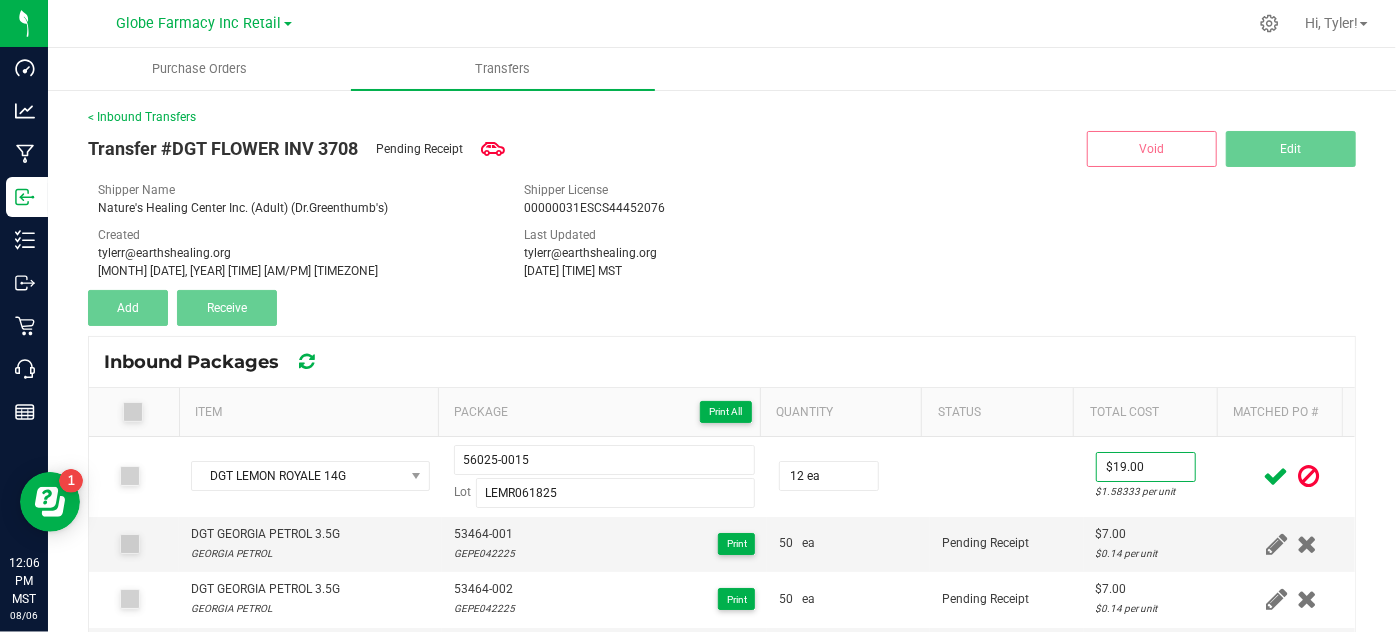 click at bounding box center (1276, 476) 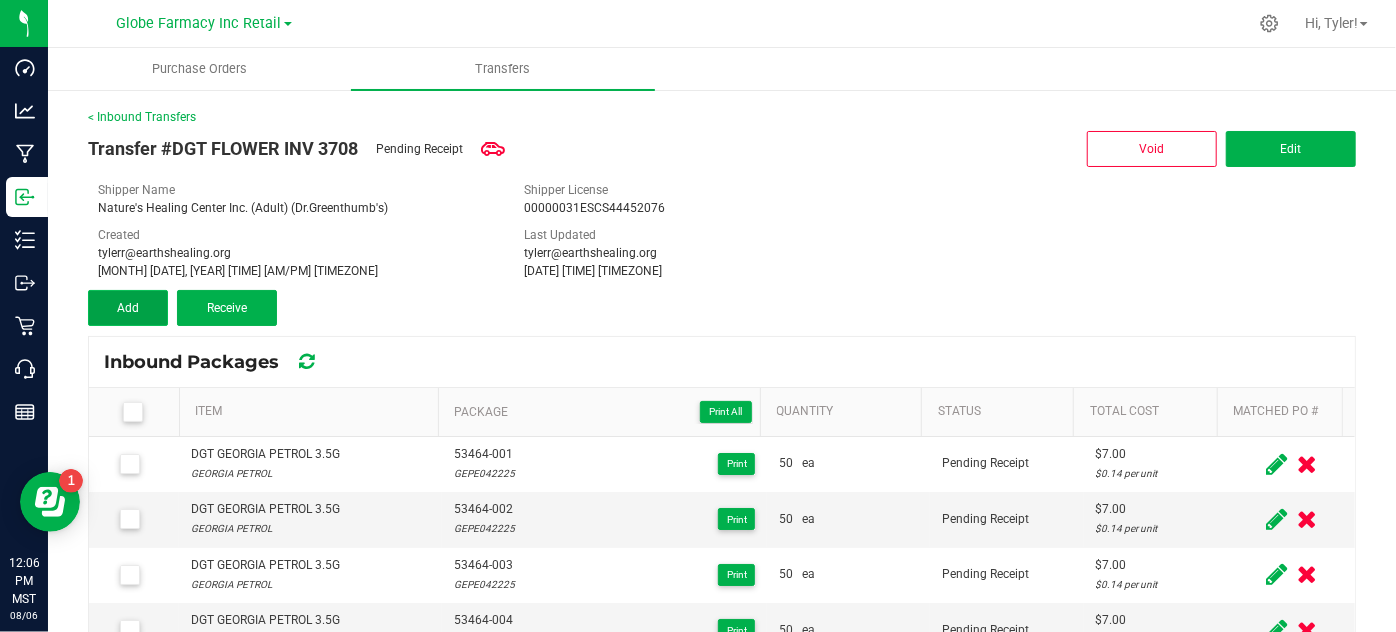 click on "Add" at bounding box center (128, 308) 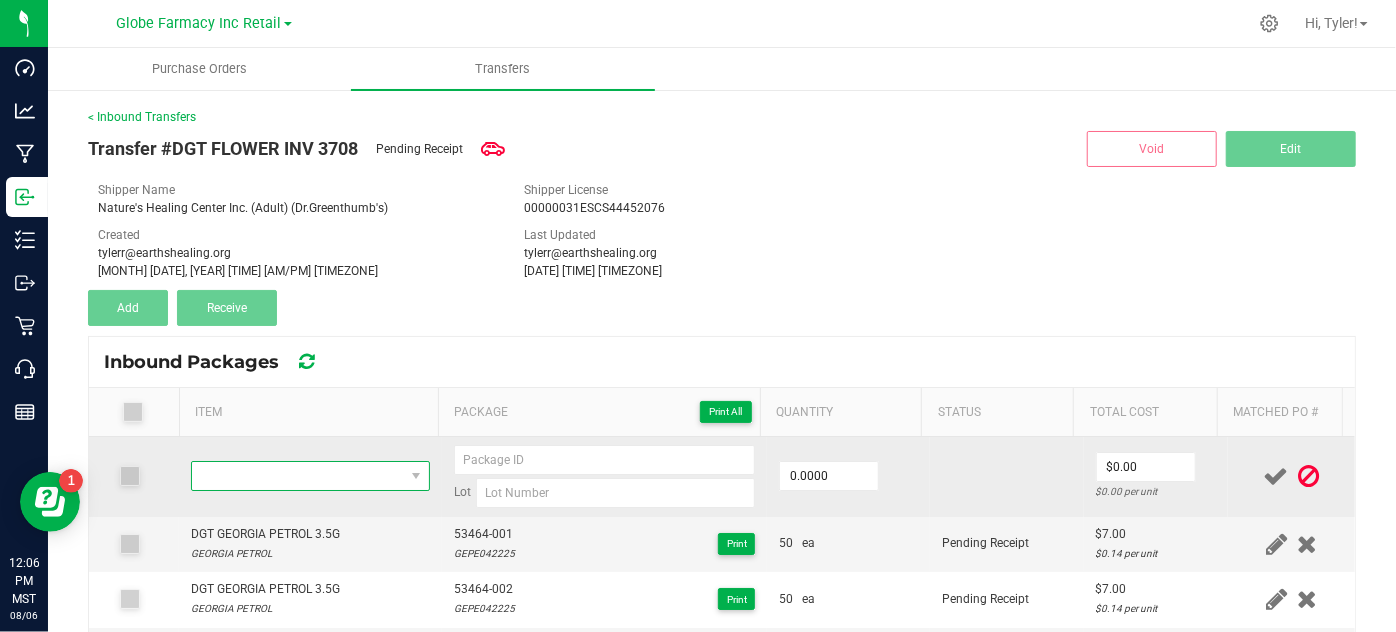 click at bounding box center (297, 476) 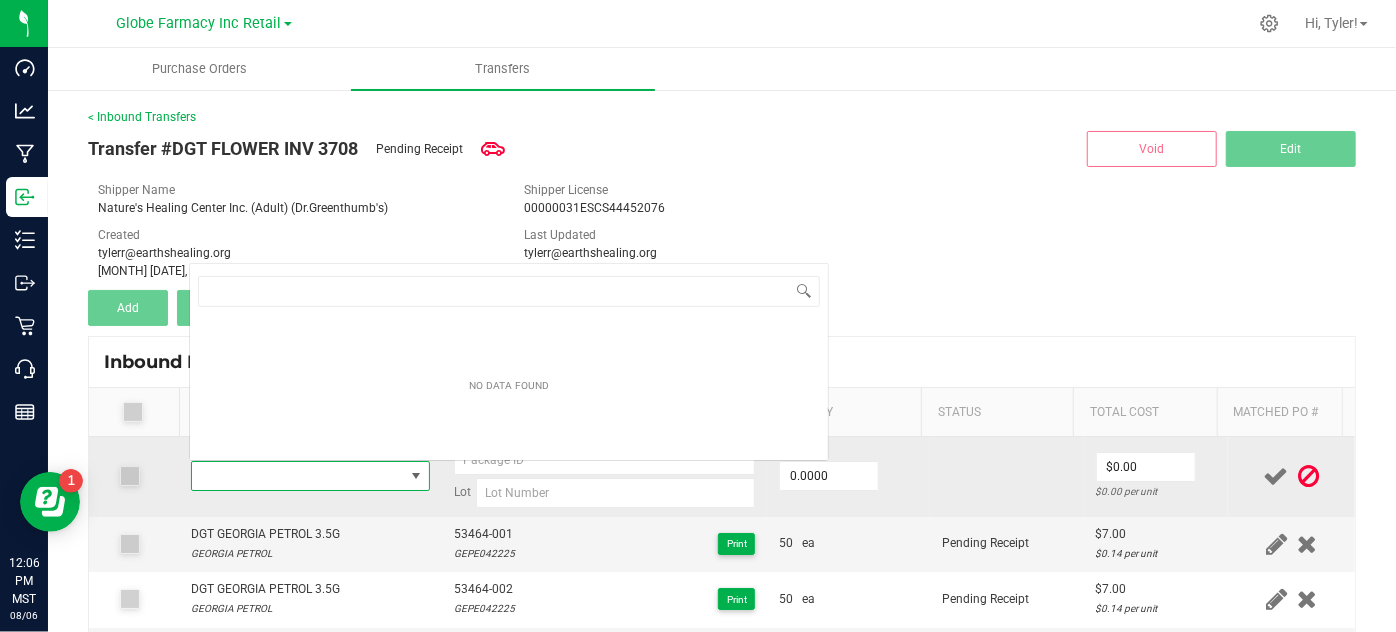 scroll, scrollTop: 0, scrollLeft: 0, axis: both 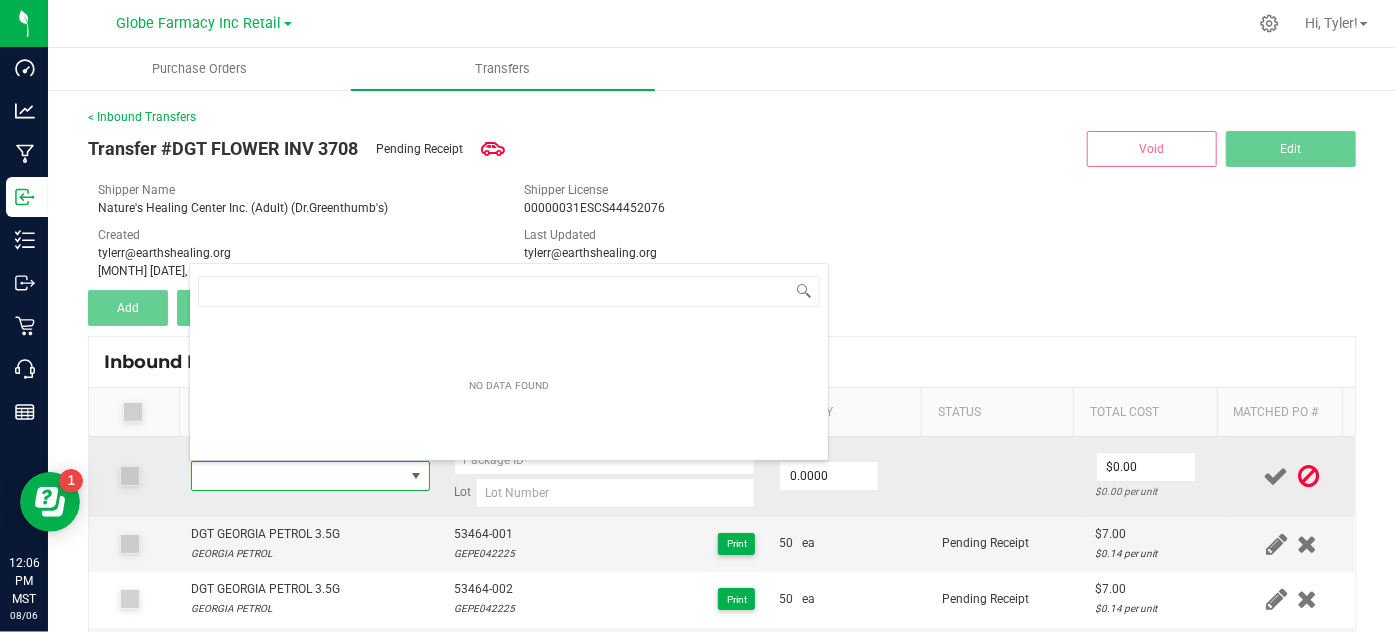 type on "DGT MOTOR BREATH 3.5G" 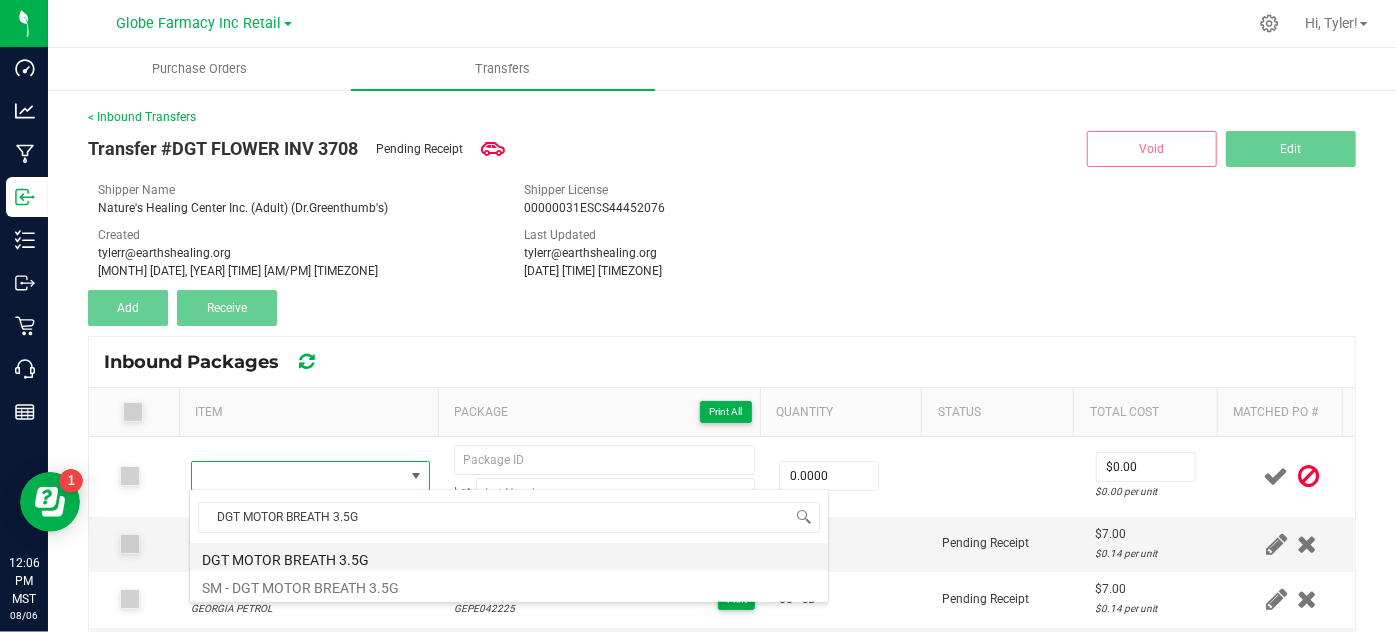 click on "DGT MOTOR BREATH 3.5G" at bounding box center [509, 557] 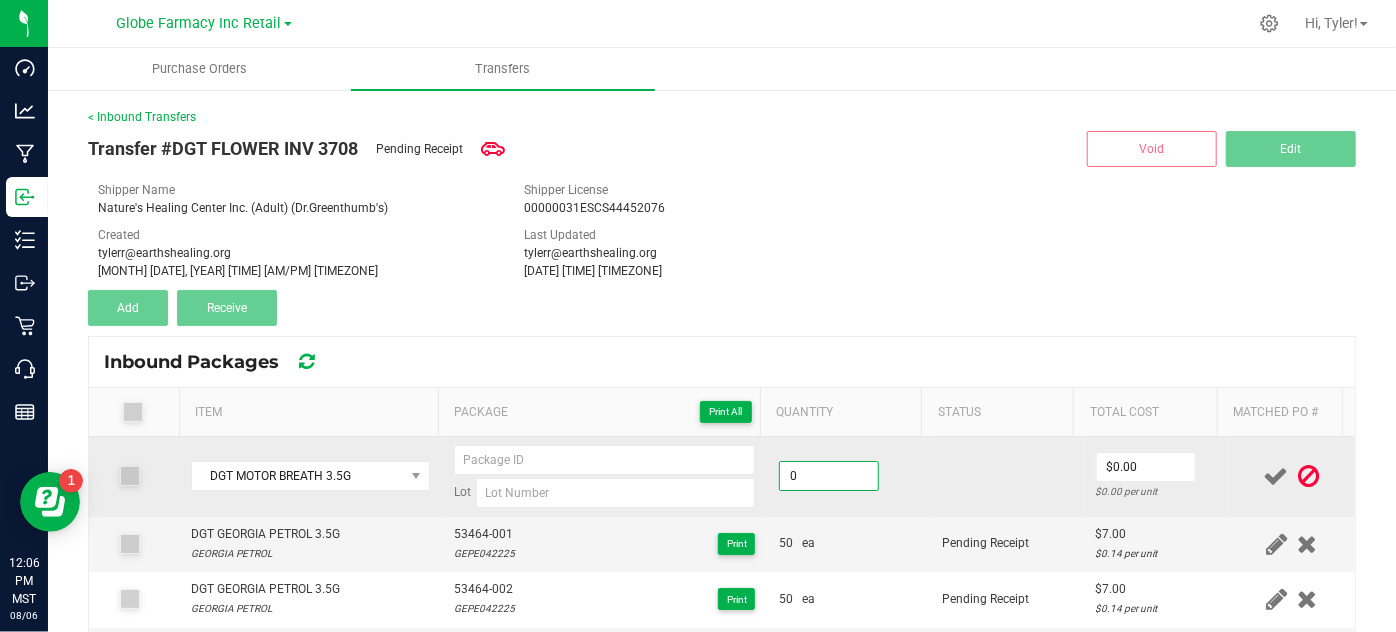 click on "0" at bounding box center (829, 476) 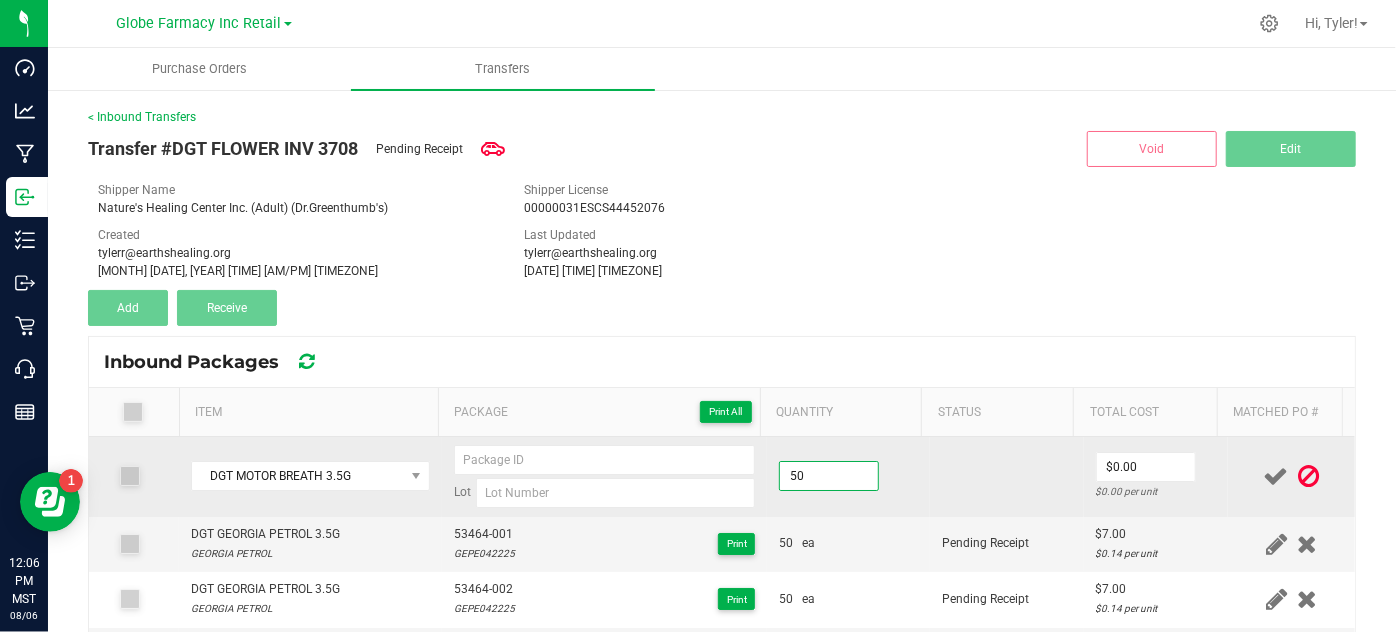 type on "50 ea" 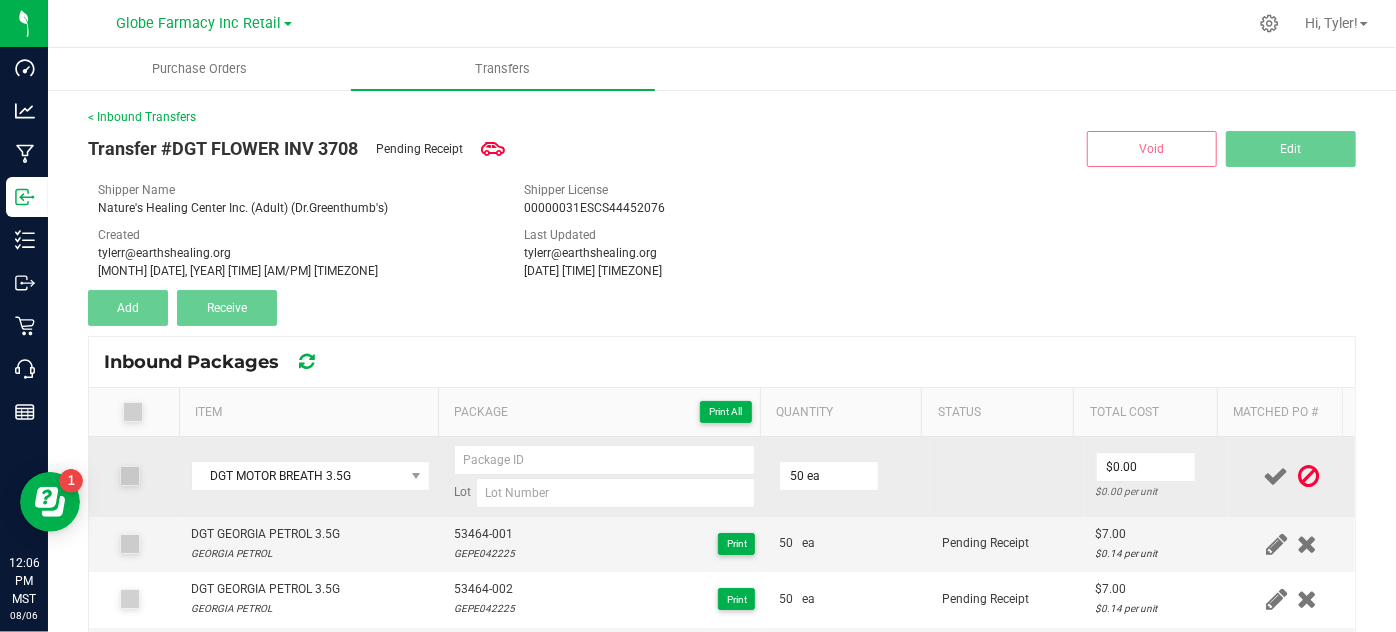 click at bounding box center (1007, 477) 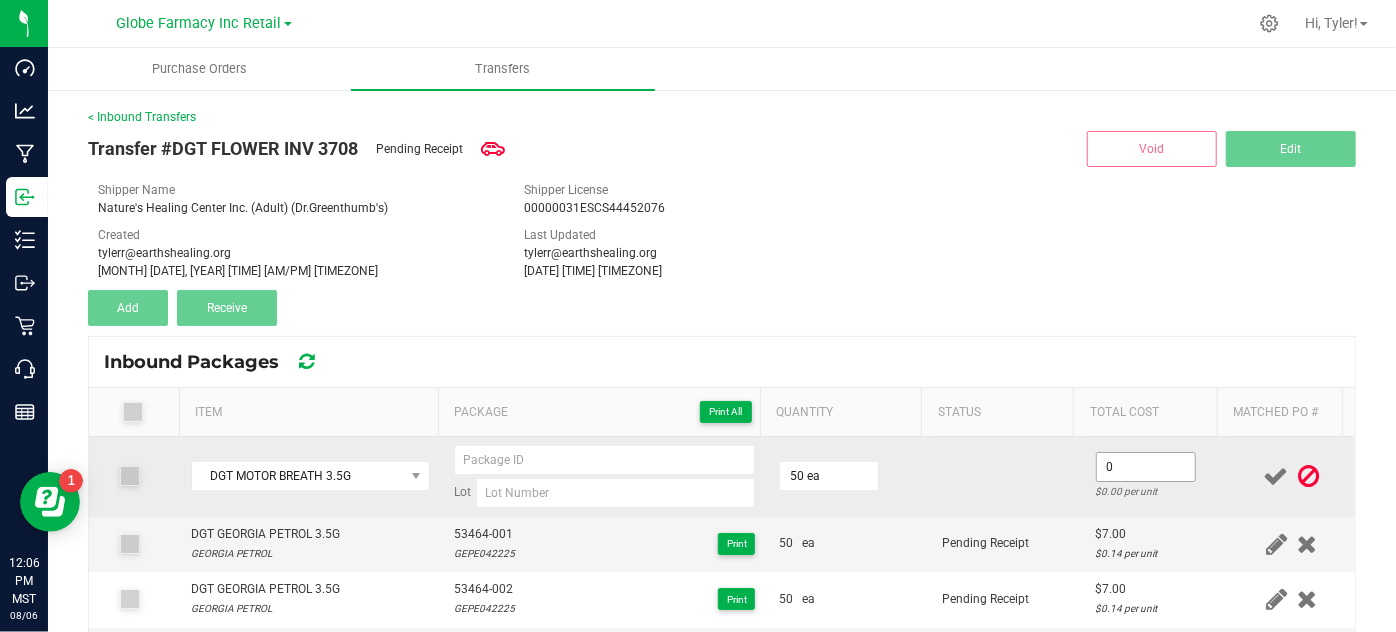 click on "0" at bounding box center [1146, 467] 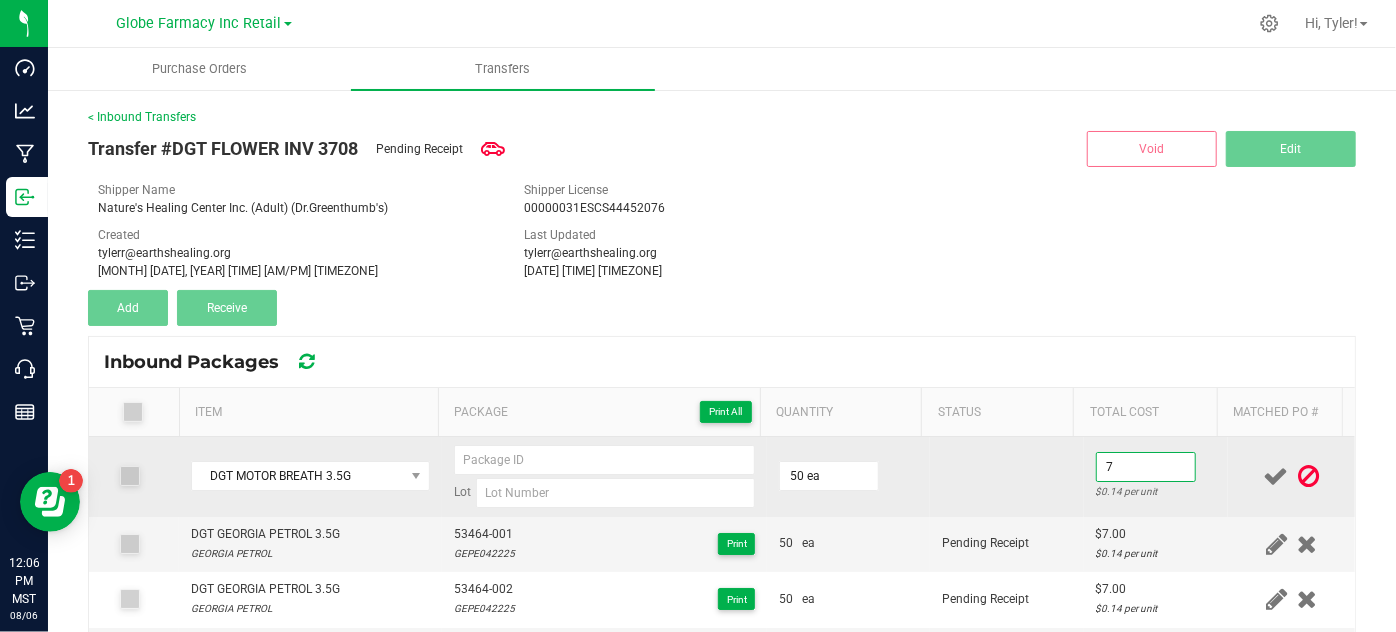 type on "$7.00" 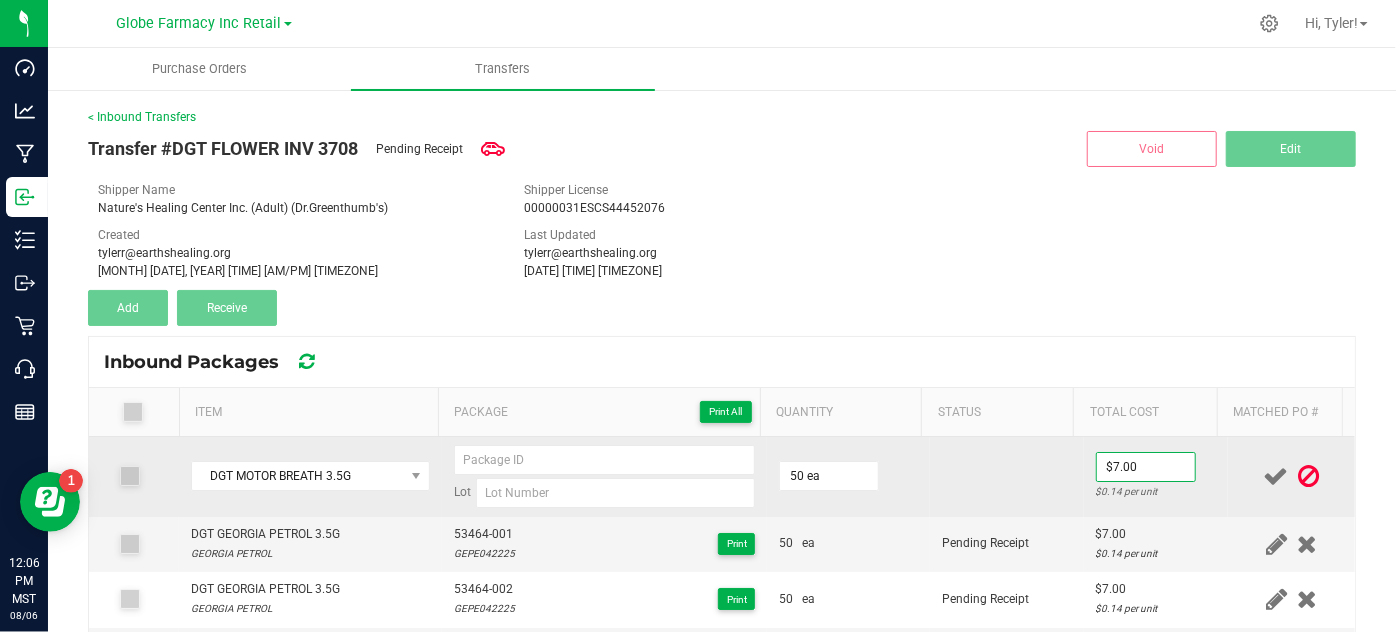 click at bounding box center (1007, 477) 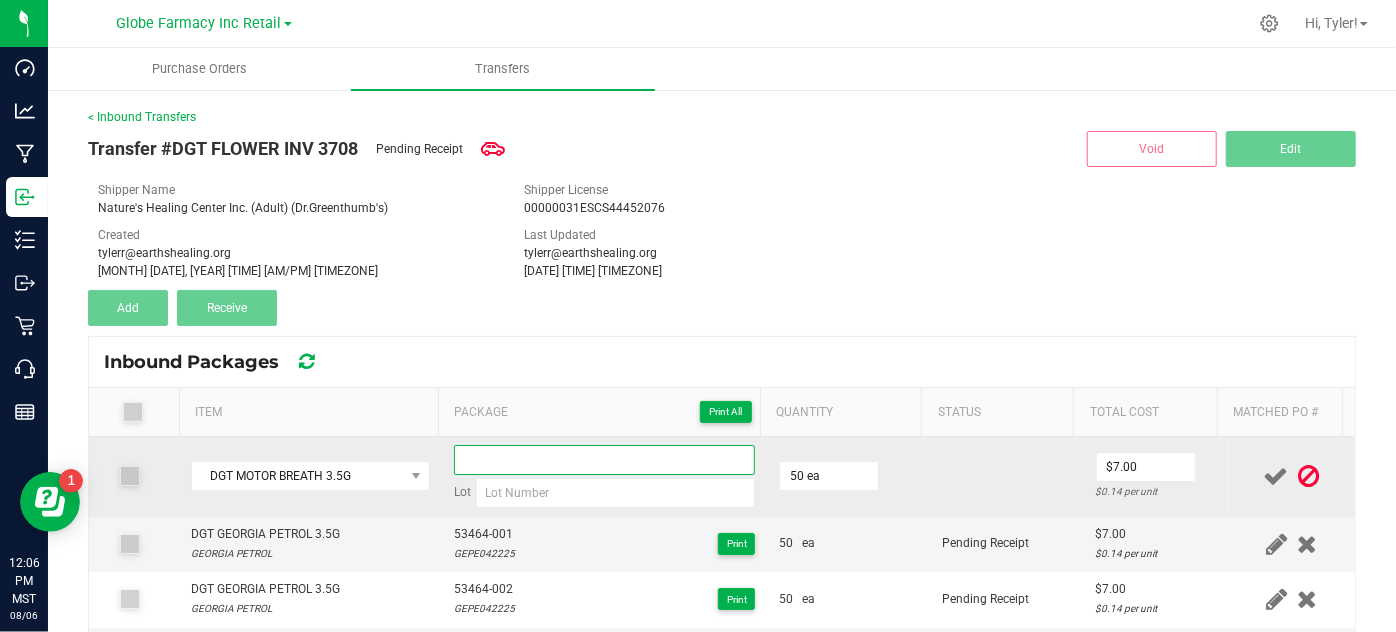 click at bounding box center (605, 460) 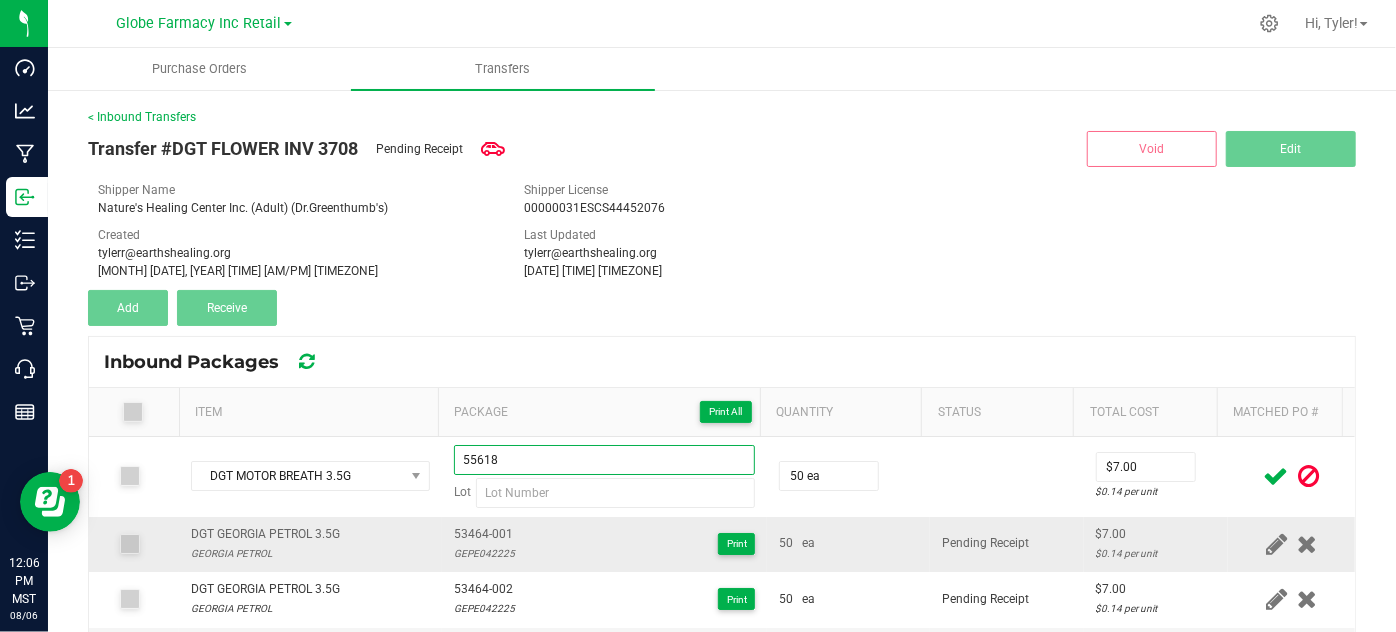 type on "55618" 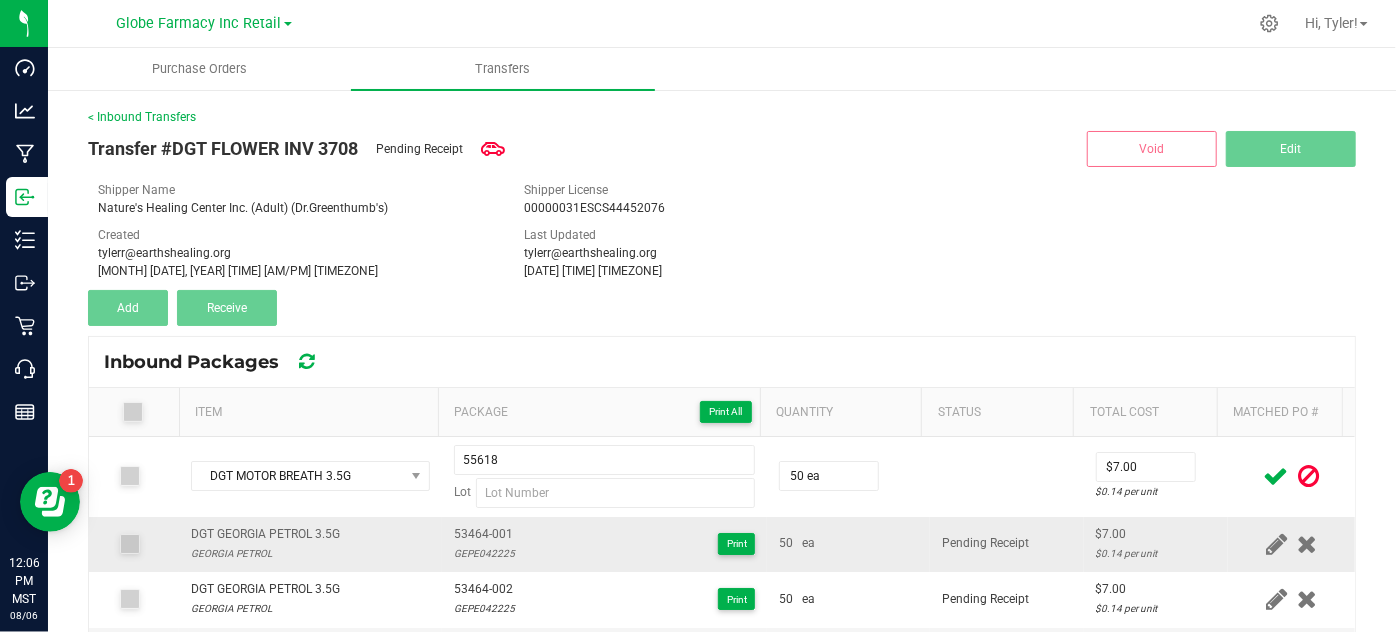click on "53464-001   GEPE042225   Print" at bounding box center (605, 544) 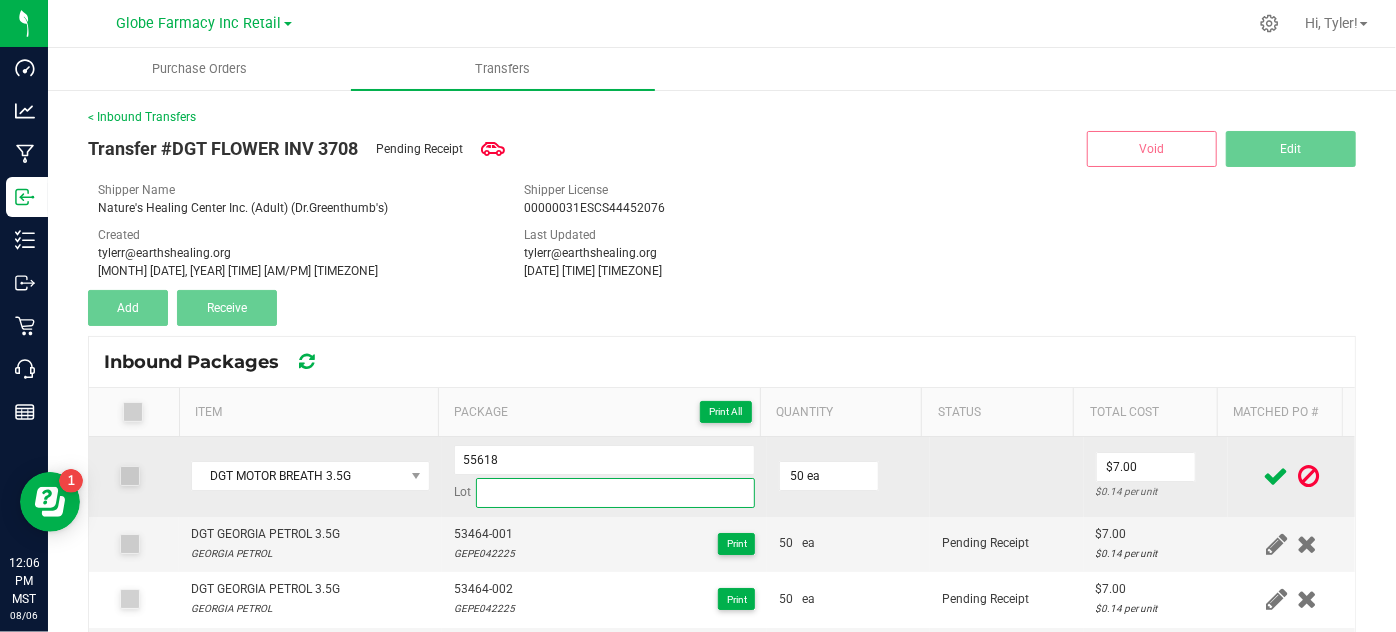 click at bounding box center [616, 493] 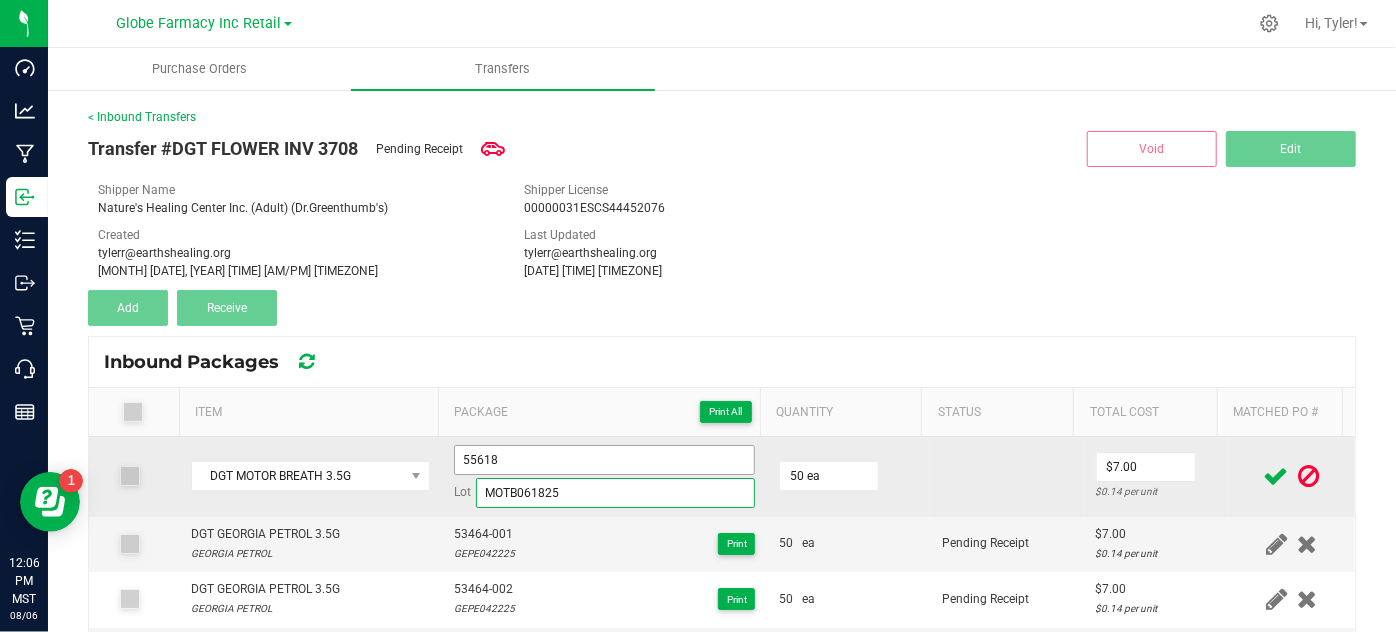 type on "MOTB061825" 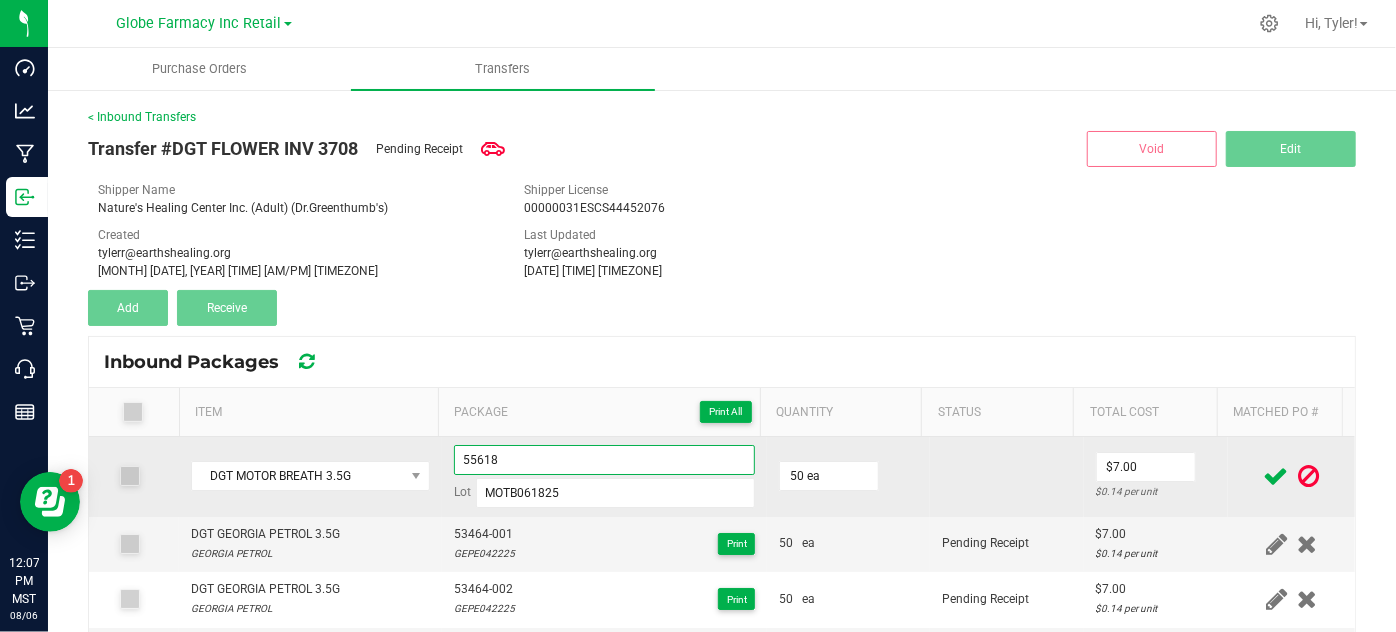 click on "55618" at bounding box center (605, 460) 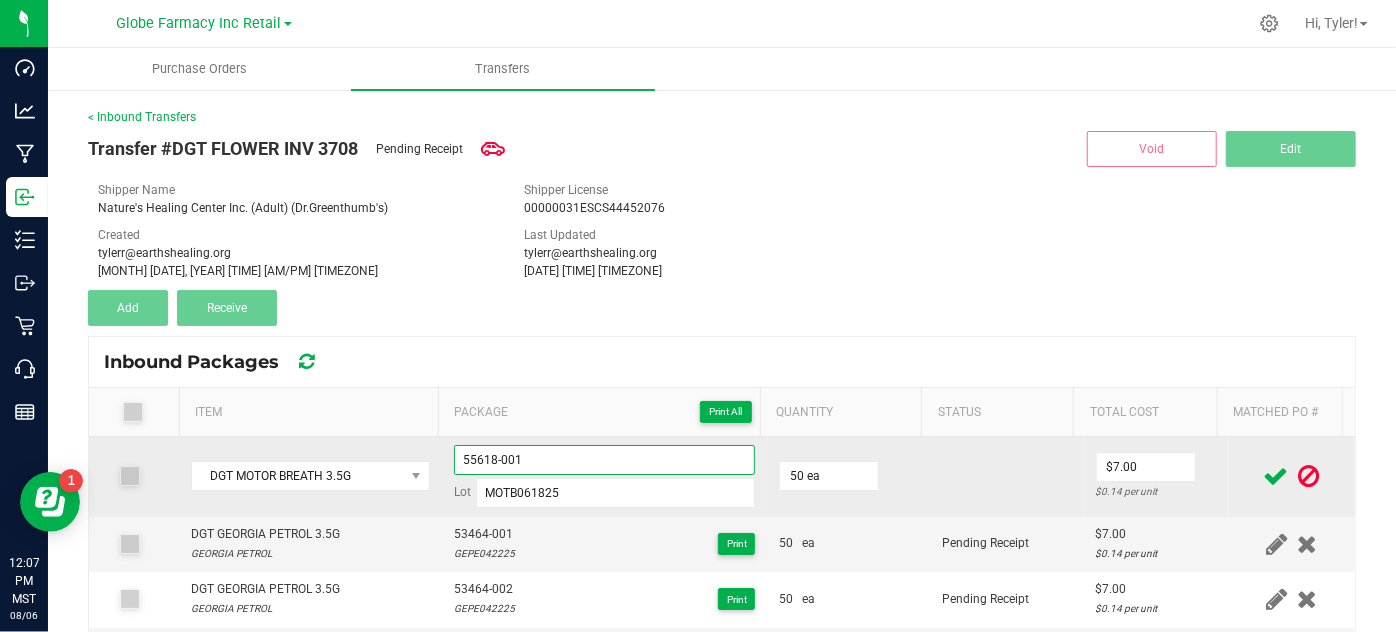 click on "55618-001" at bounding box center (605, 460) 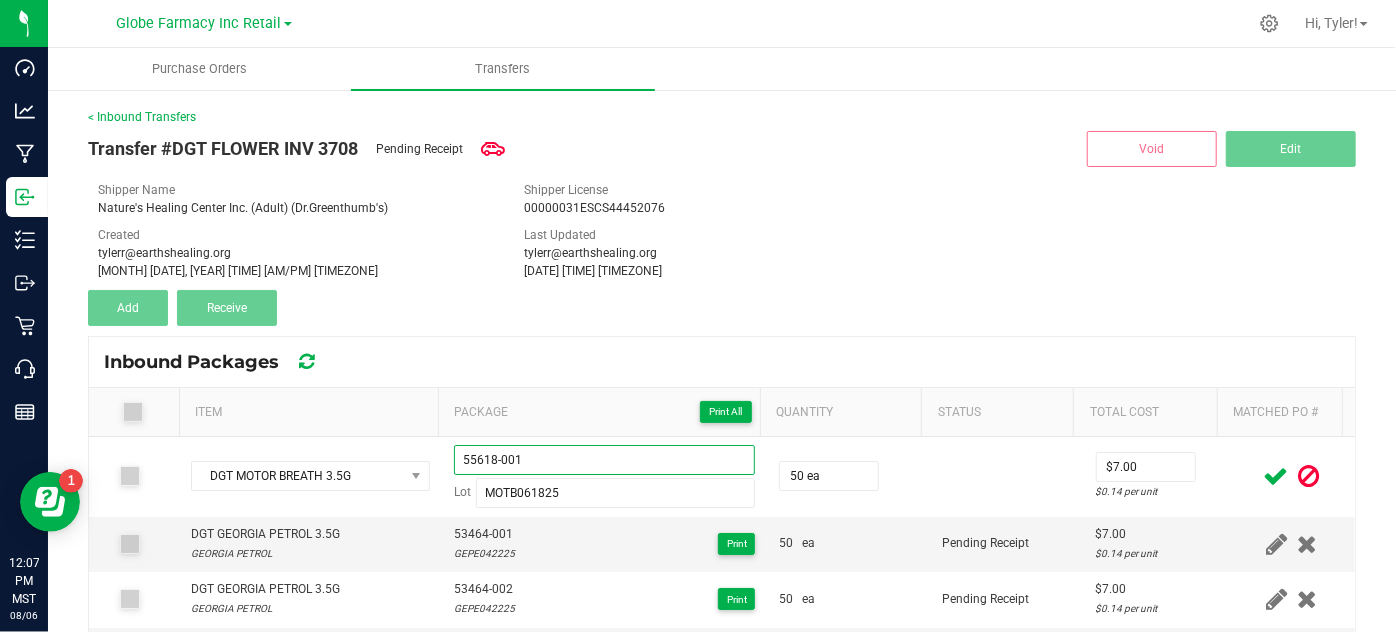 type on "55618-001" 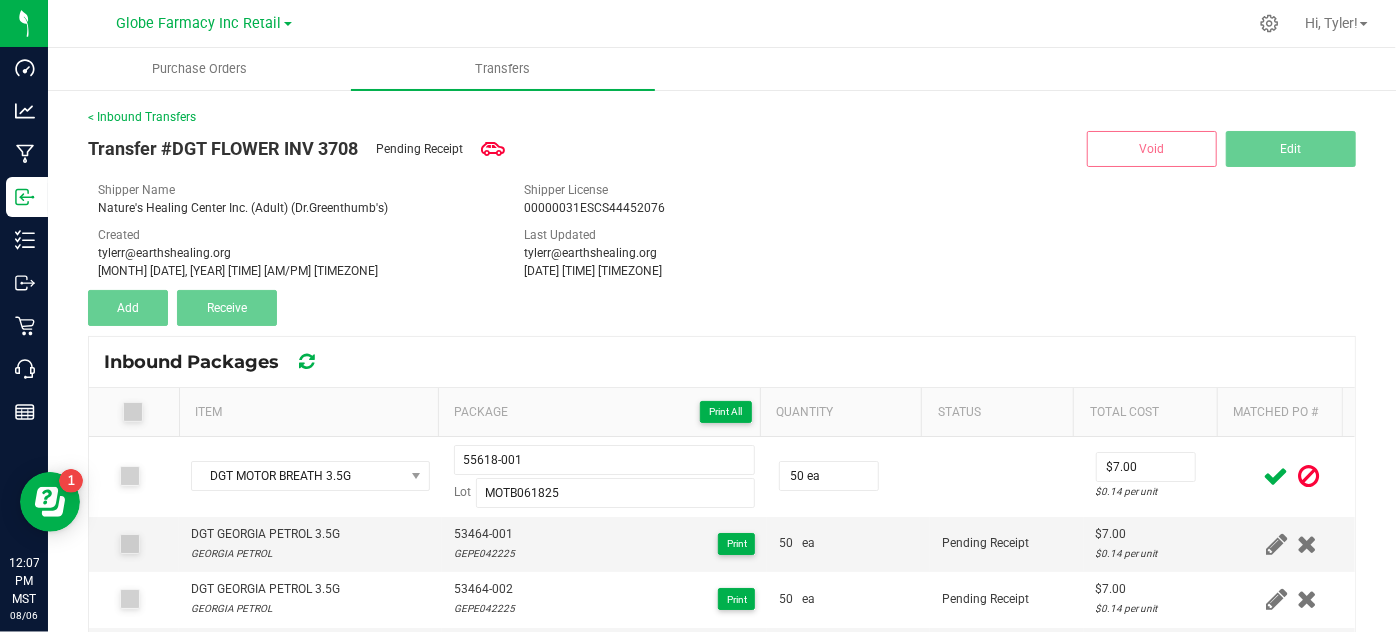 click at bounding box center (1276, 476) 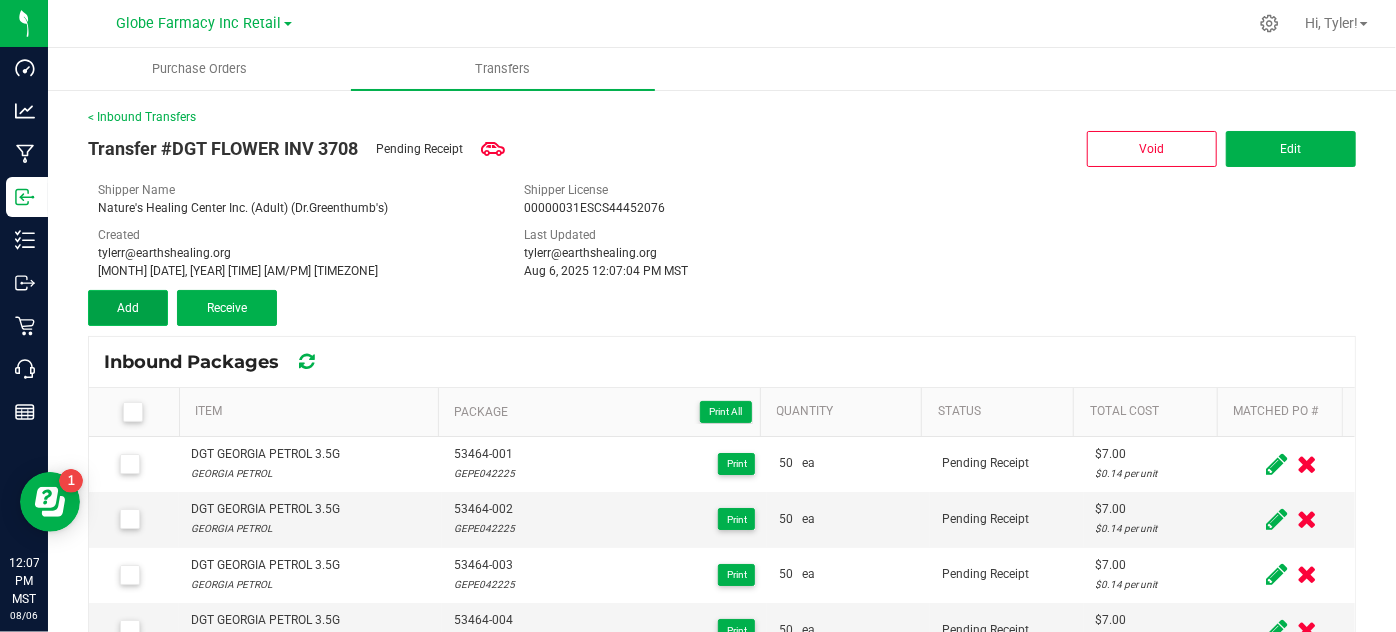 click on "Add" at bounding box center (128, 308) 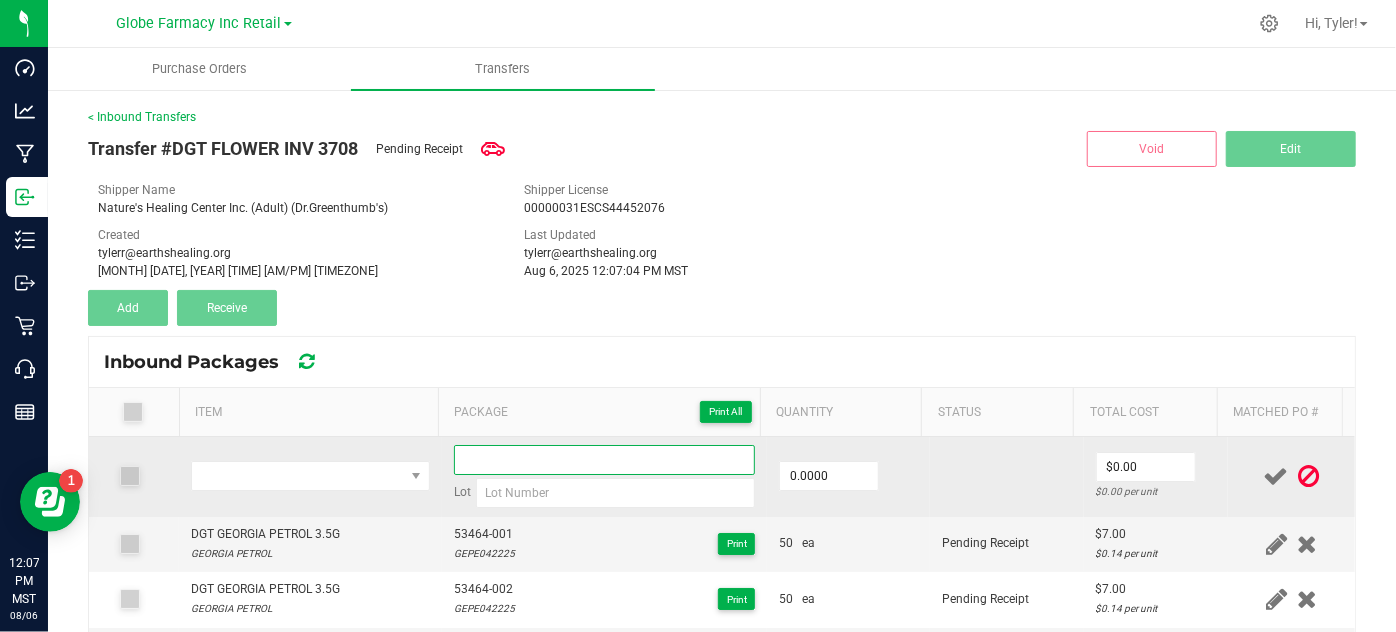 click at bounding box center [605, 460] 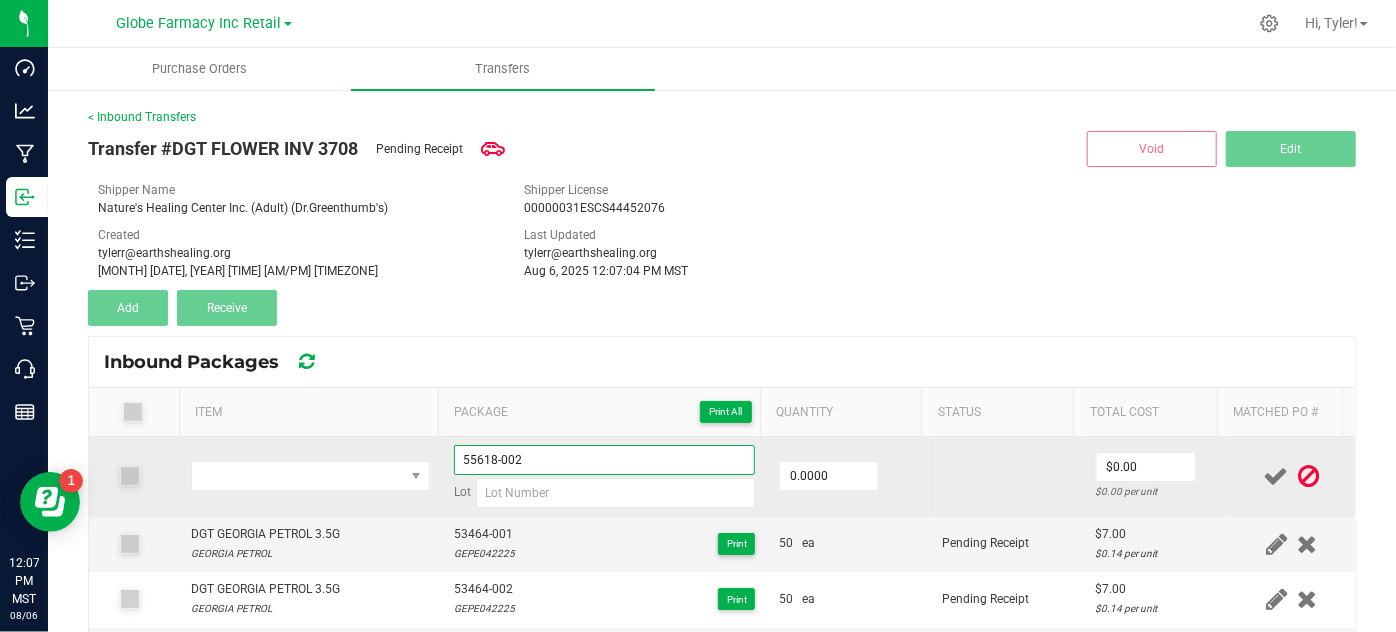type on "55618-002" 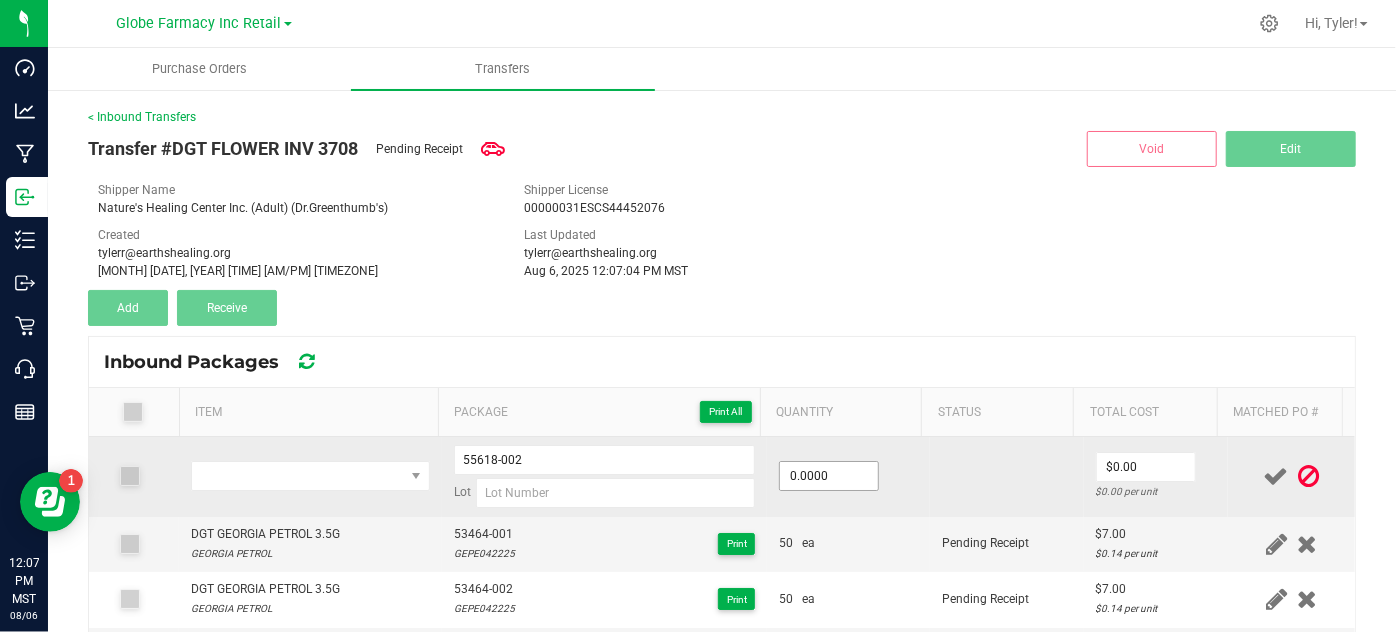 drag, startPoint x: 847, startPoint y: 495, endPoint x: 837, endPoint y: 482, distance: 16.40122 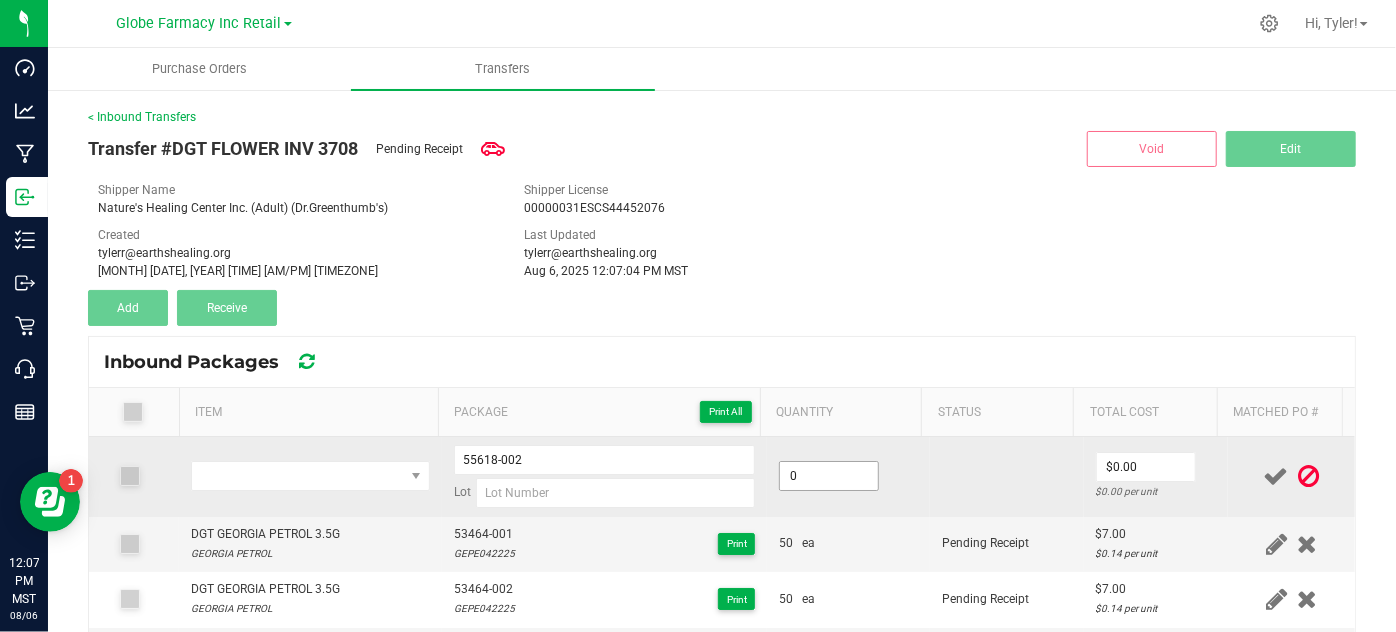 click on "0" at bounding box center [829, 476] 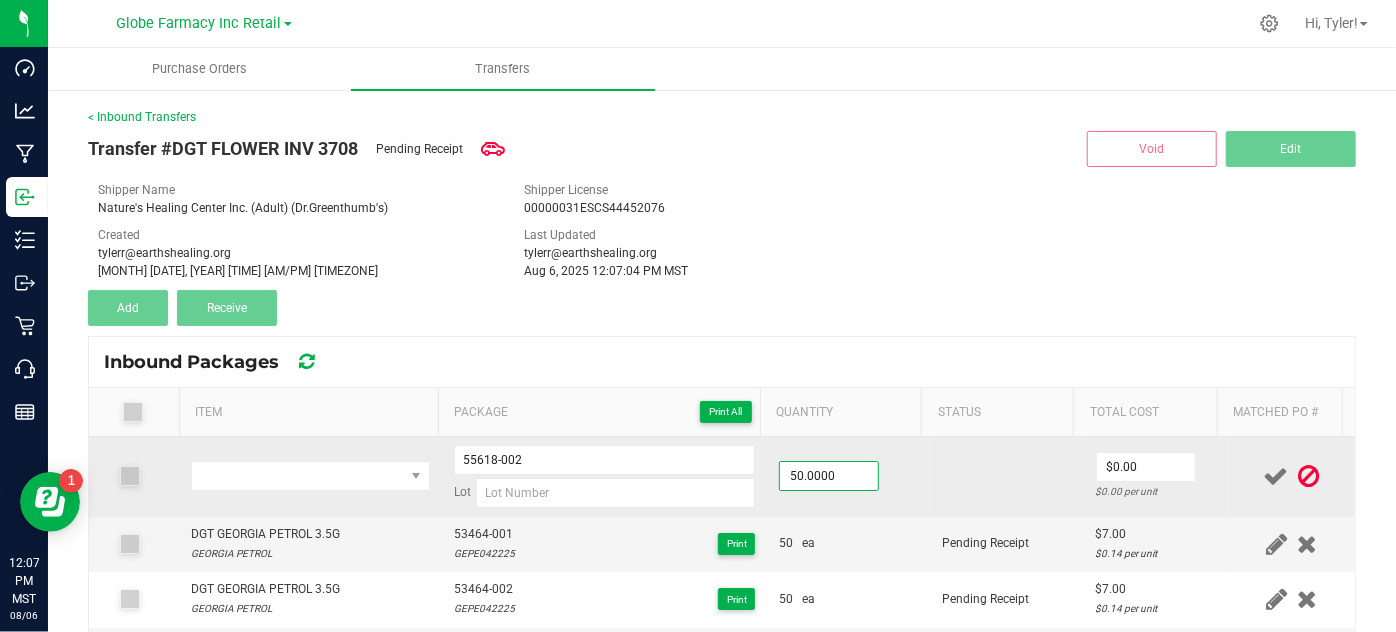 click at bounding box center (1007, 477) 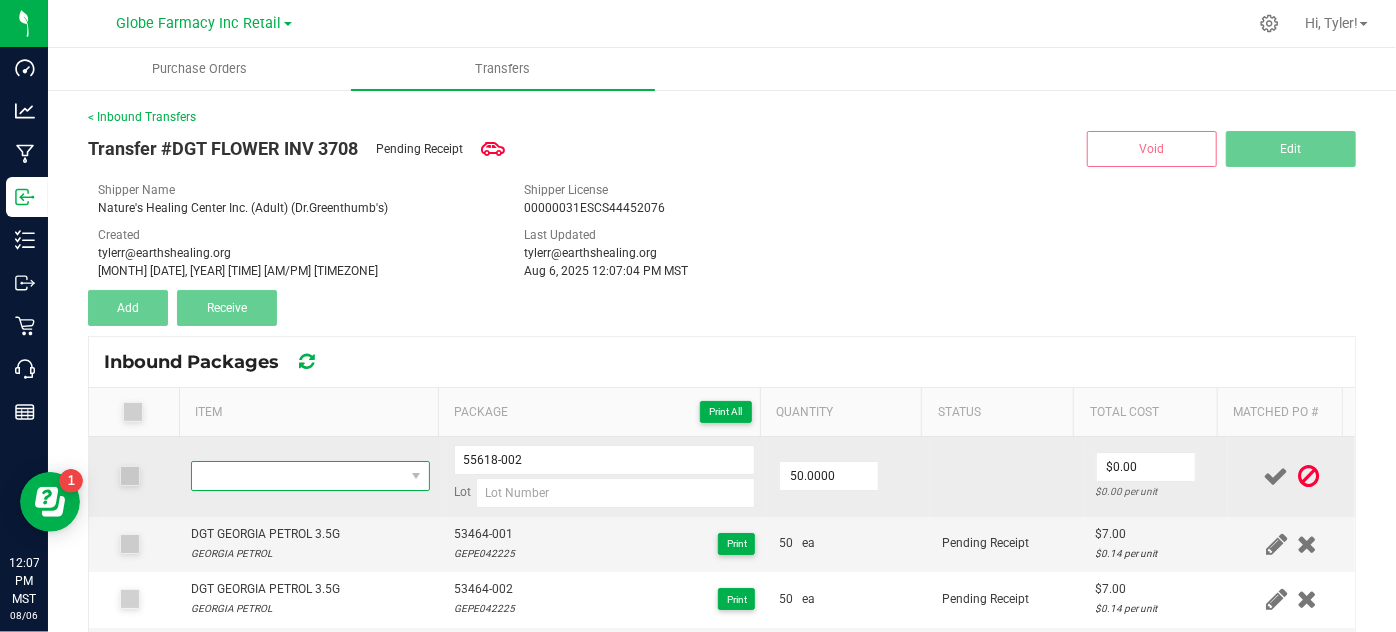 click at bounding box center [297, 476] 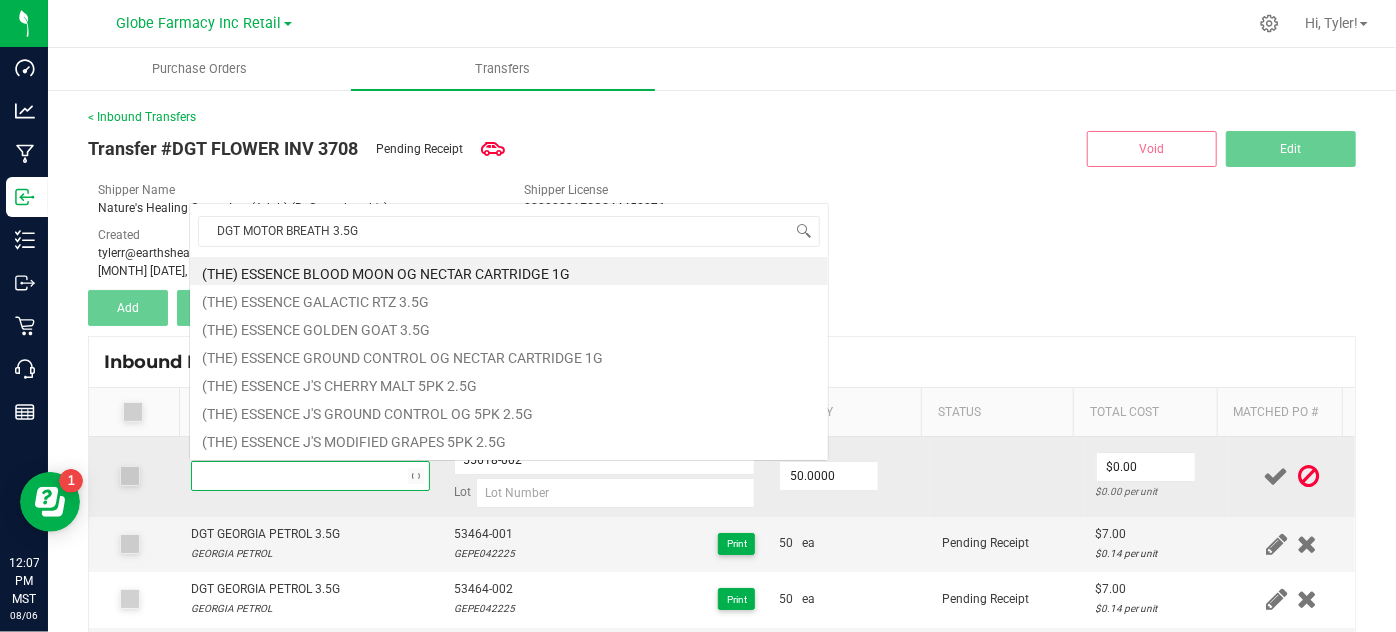 scroll, scrollTop: 0, scrollLeft: 0, axis: both 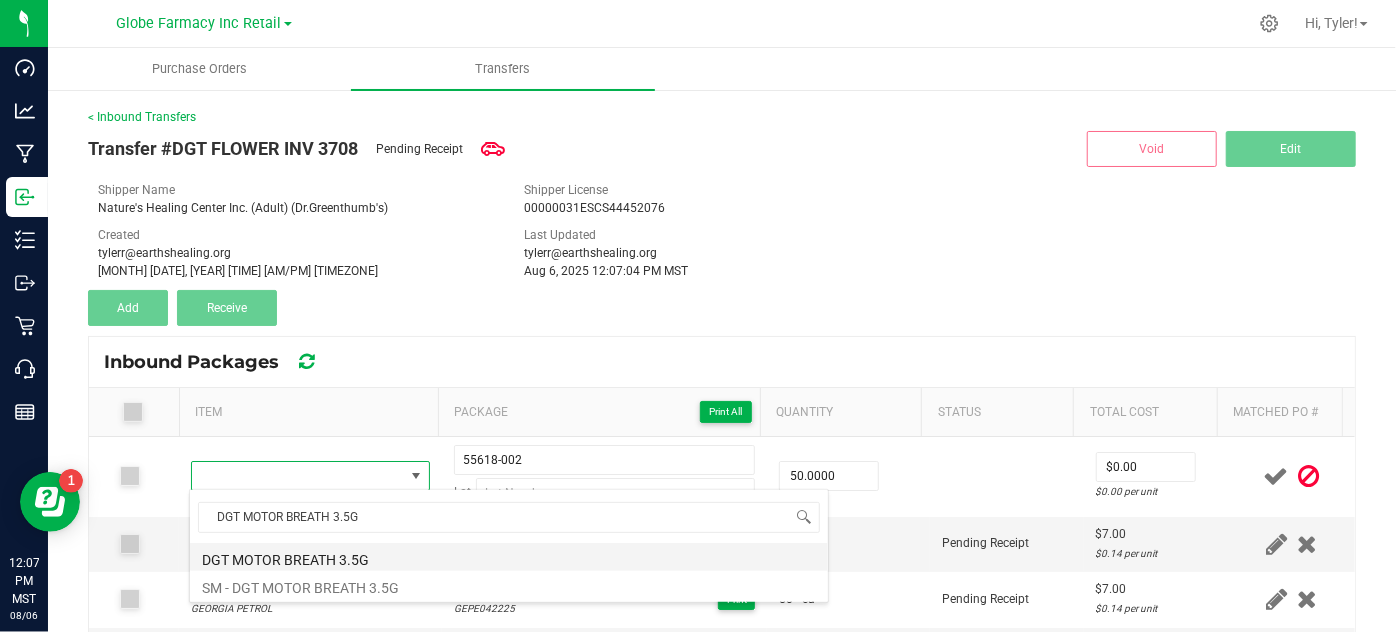 click on "DGT MOTOR BREATH 3.5G" at bounding box center [509, 557] 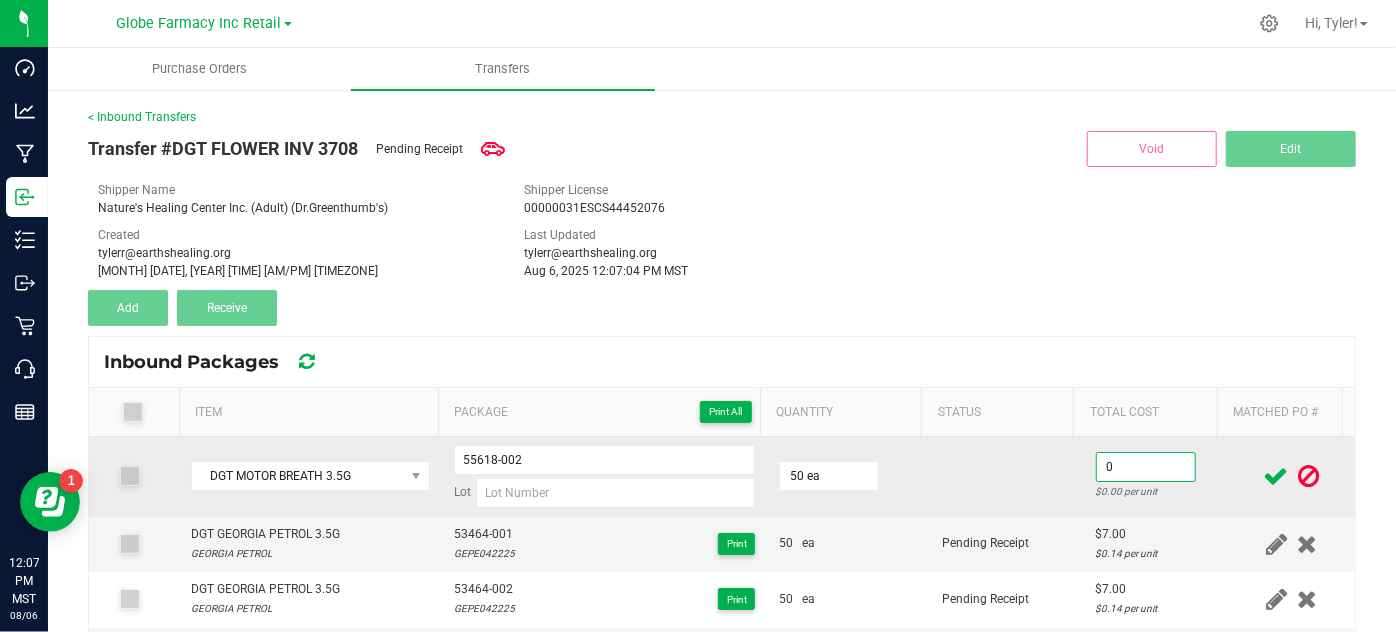click on "0" at bounding box center [1146, 467] 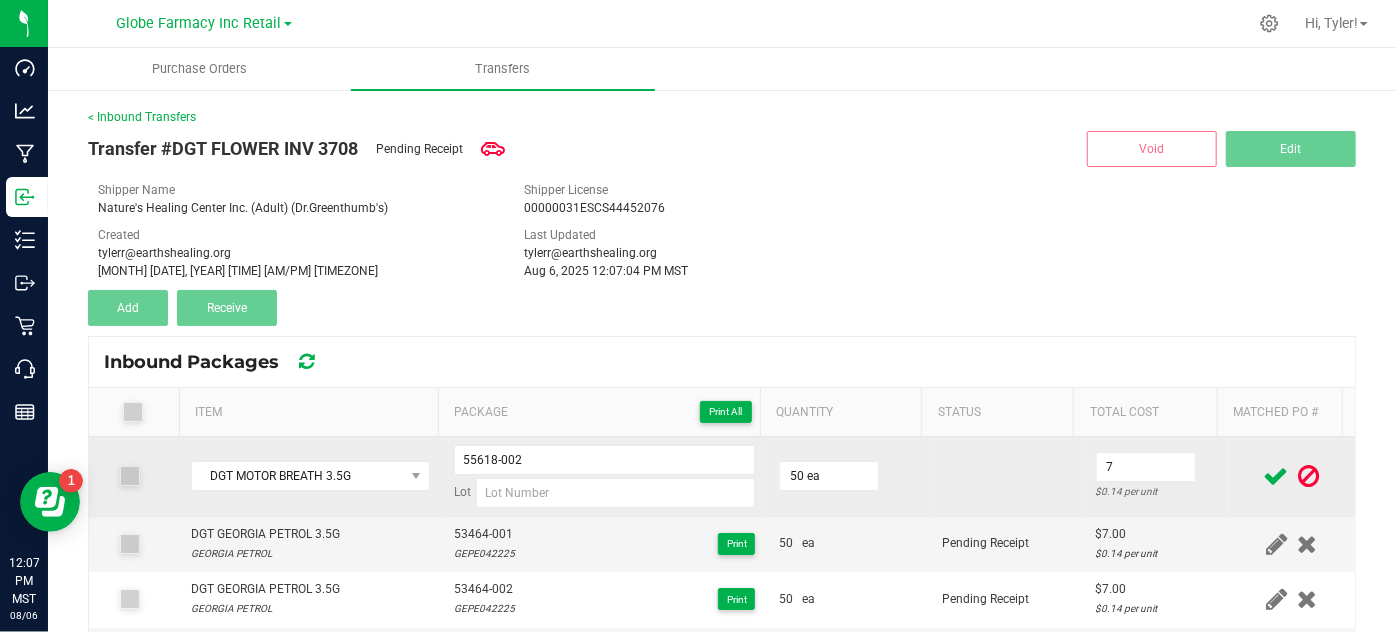 click at bounding box center (1007, 477) 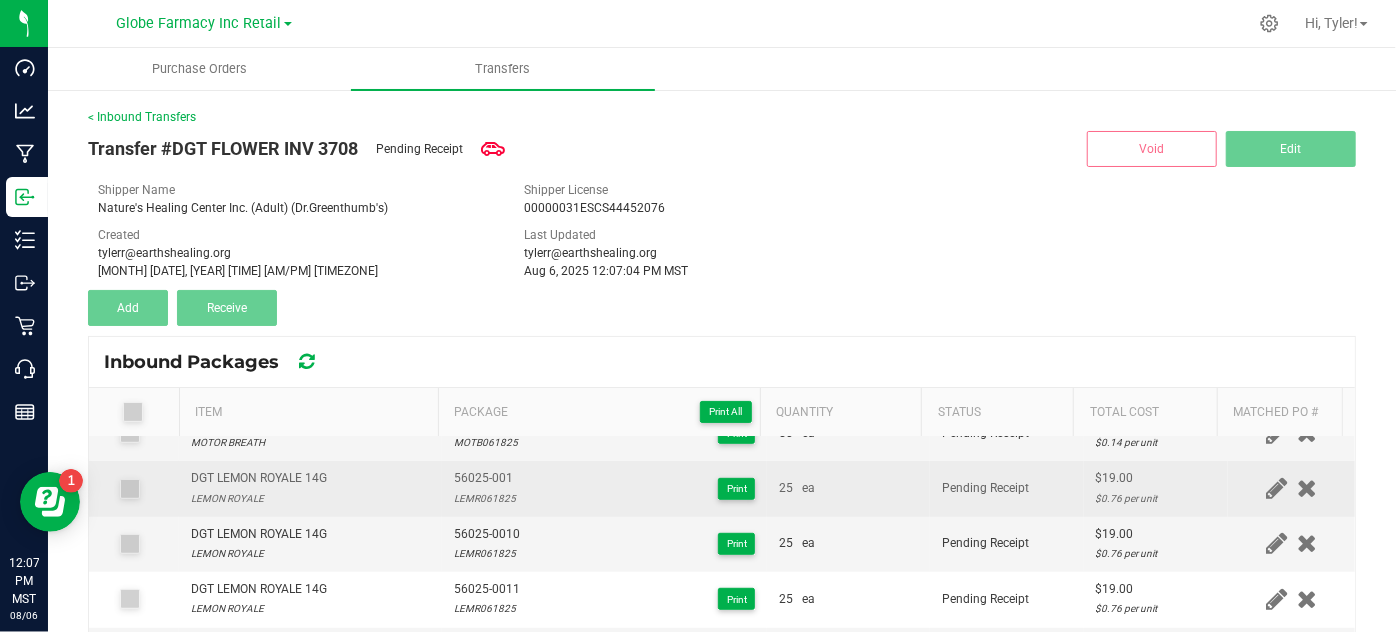 scroll, scrollTop: 636, scrollLeft: 0, axis: vertical 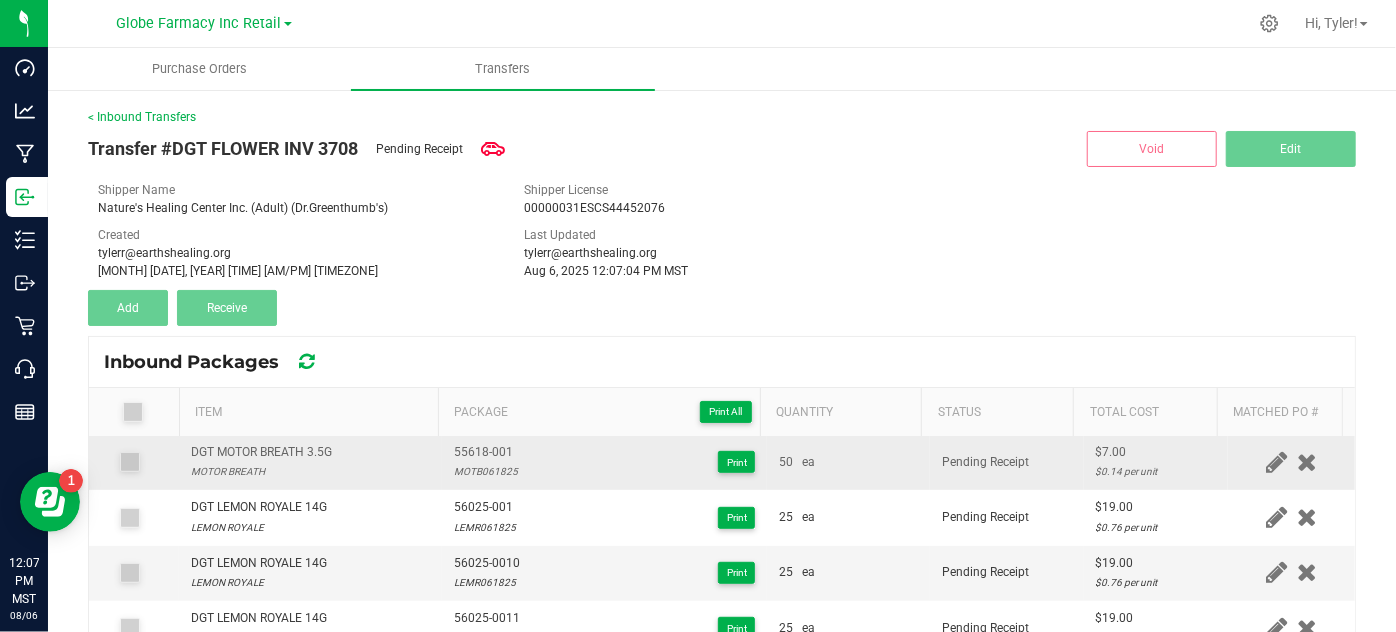 click on "MOTB061825" at bounding box center [486, 471] 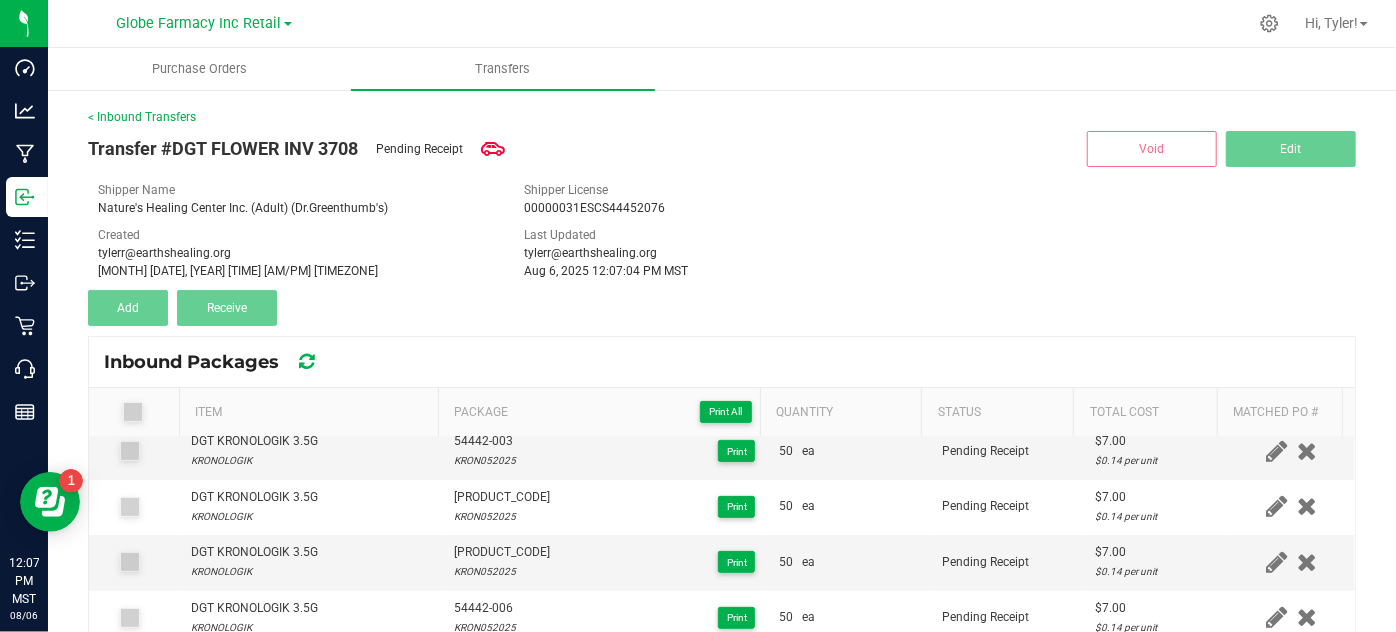 scroll, scrollTop: 0, scrollLeft: 0, axis: both 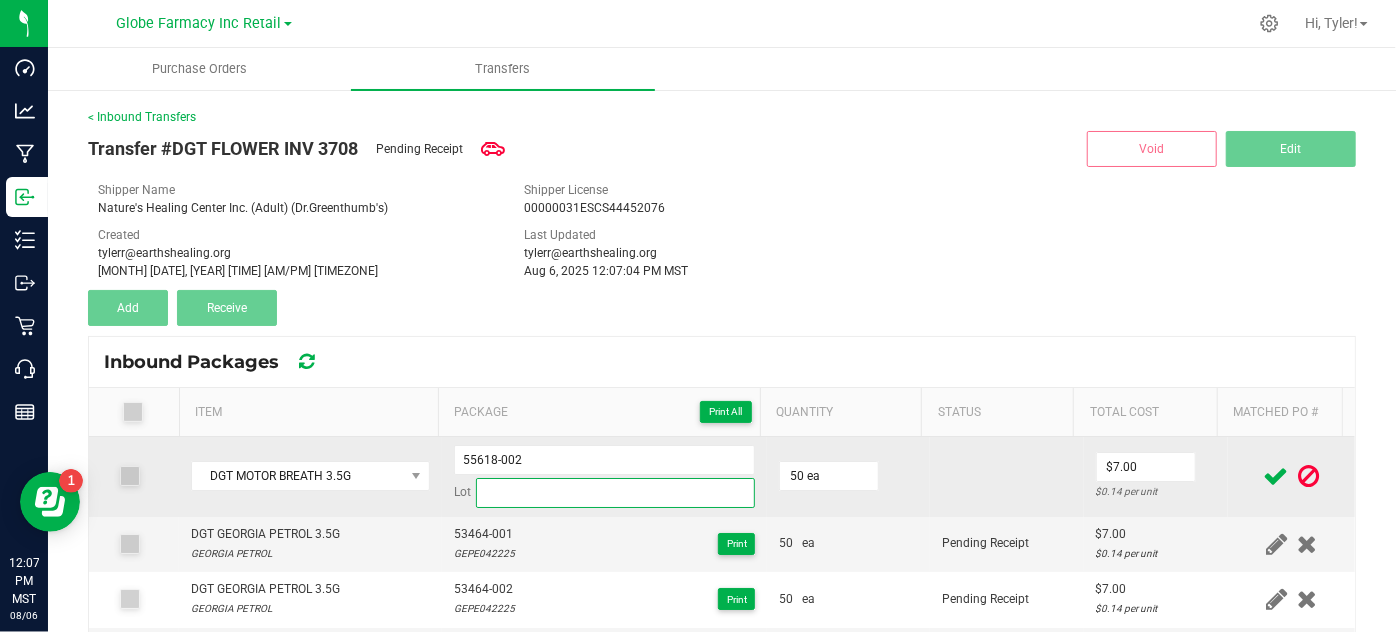 click at bounding box center (616, 493) 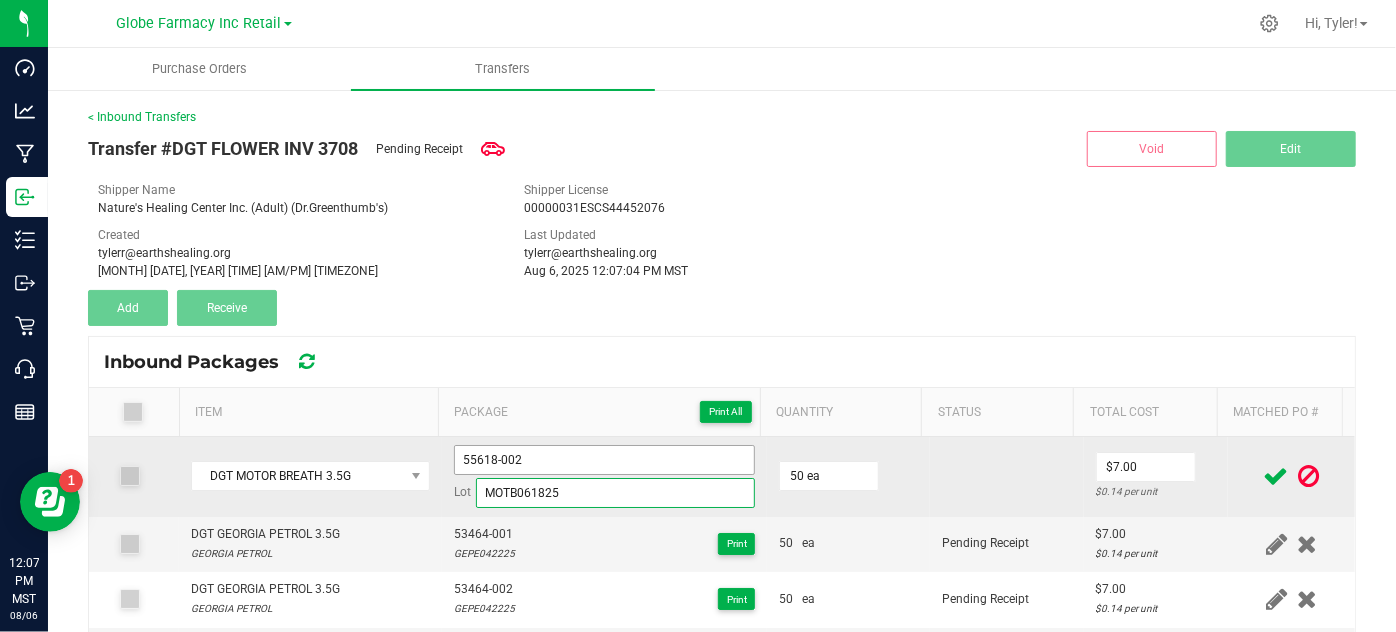 type on "MOTB061825" 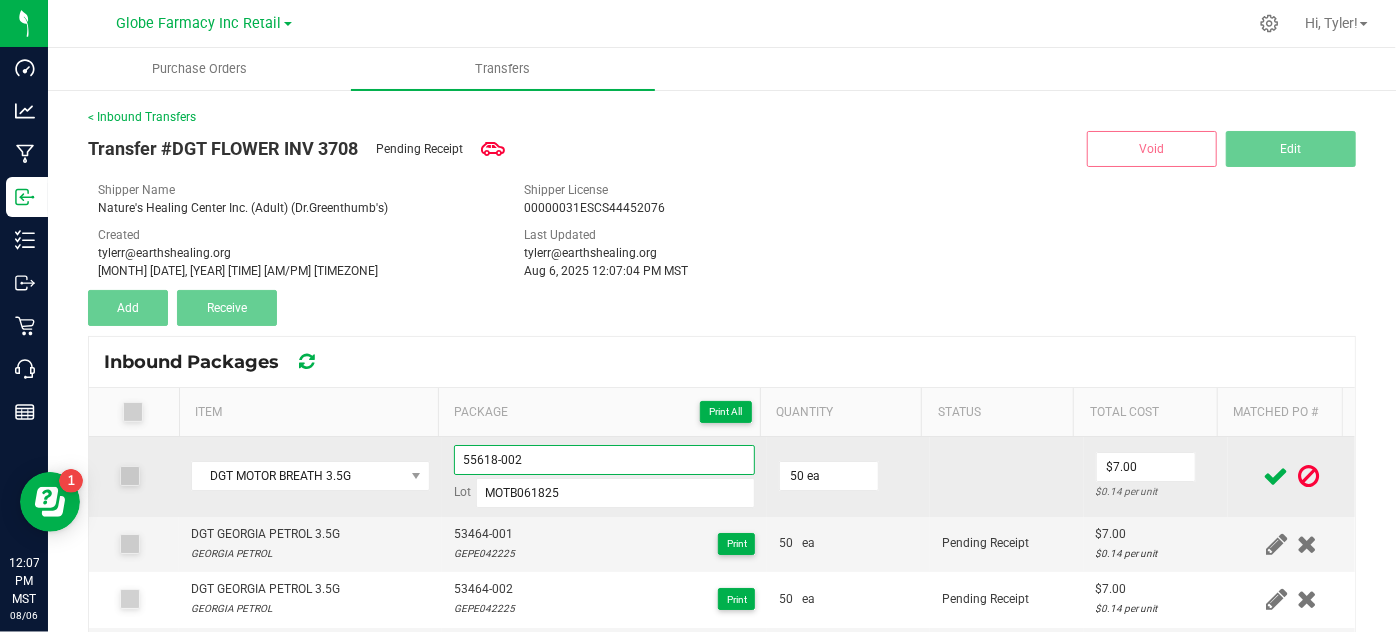 click on "55618-002" at bounding box center [605, 460] 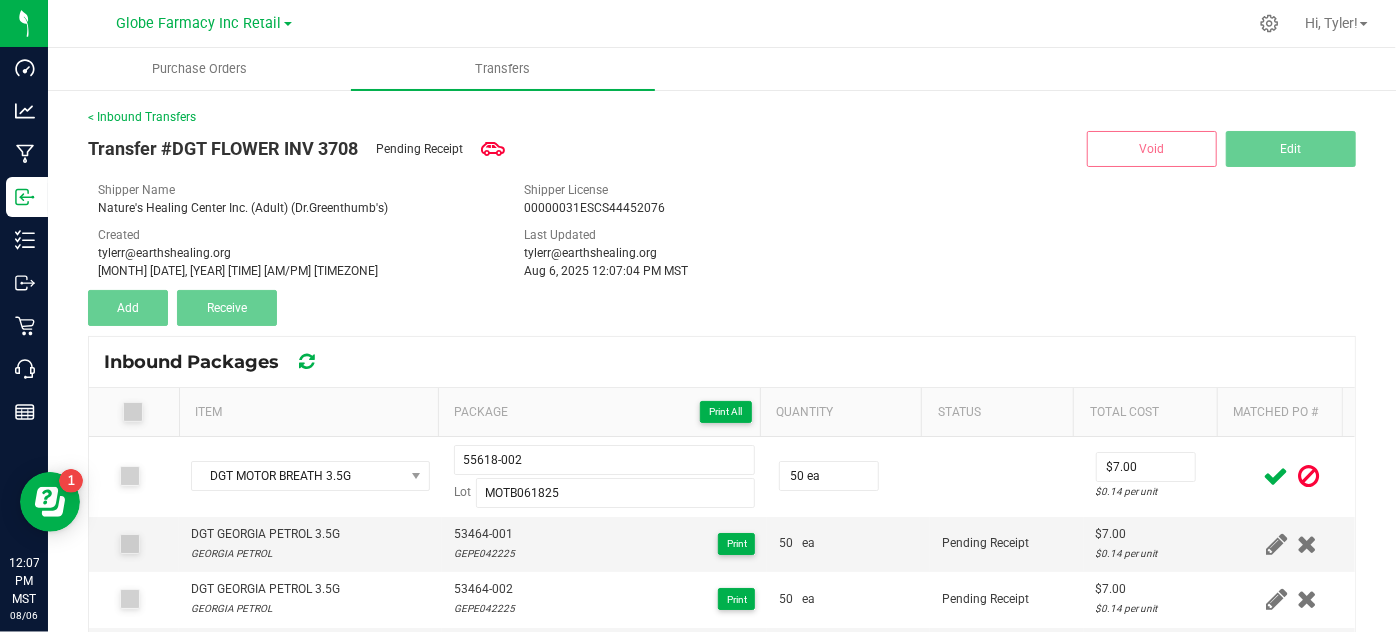 click at bounding box center [1276, 476] 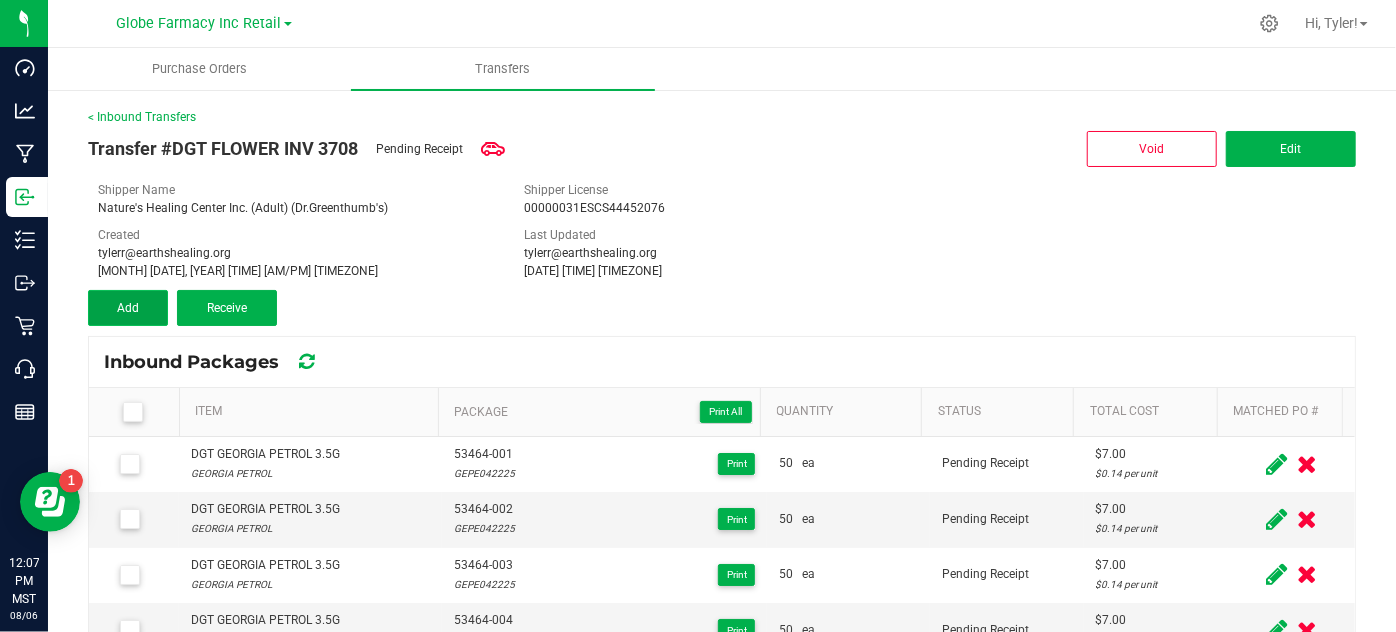 click on "Add" at bounding box center [128, 308] 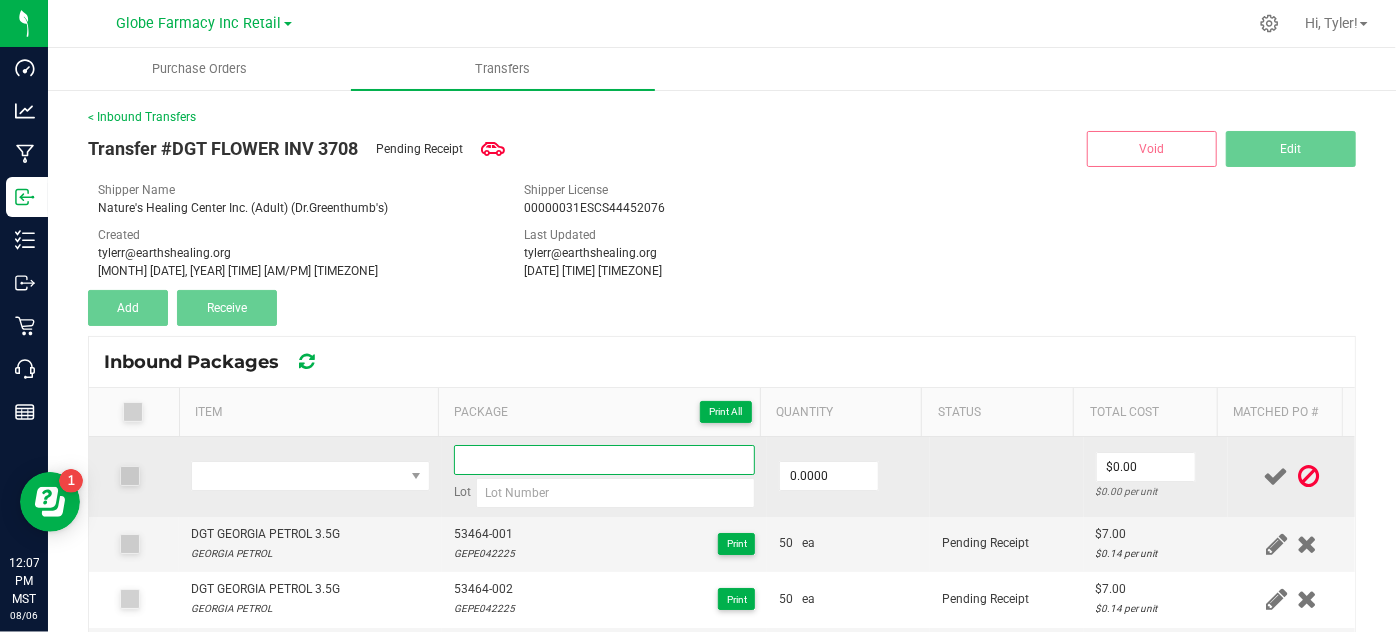 click at bounding box center (605, 460) 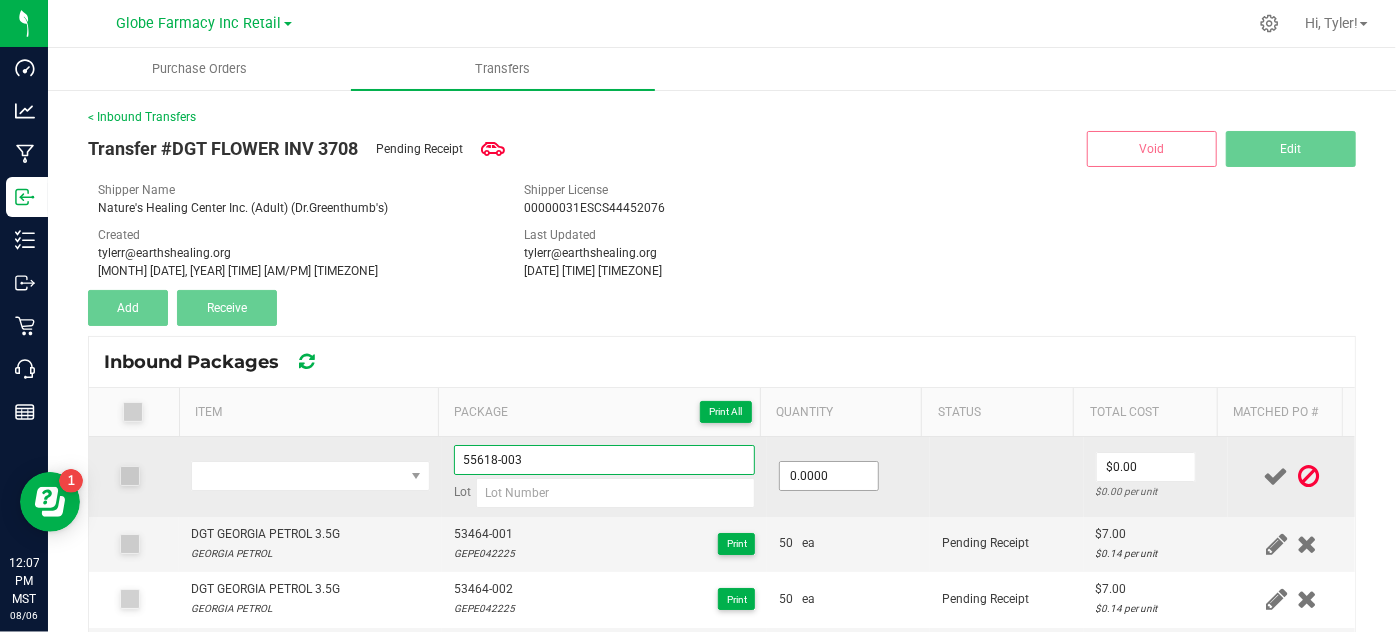 type on "55618-003" 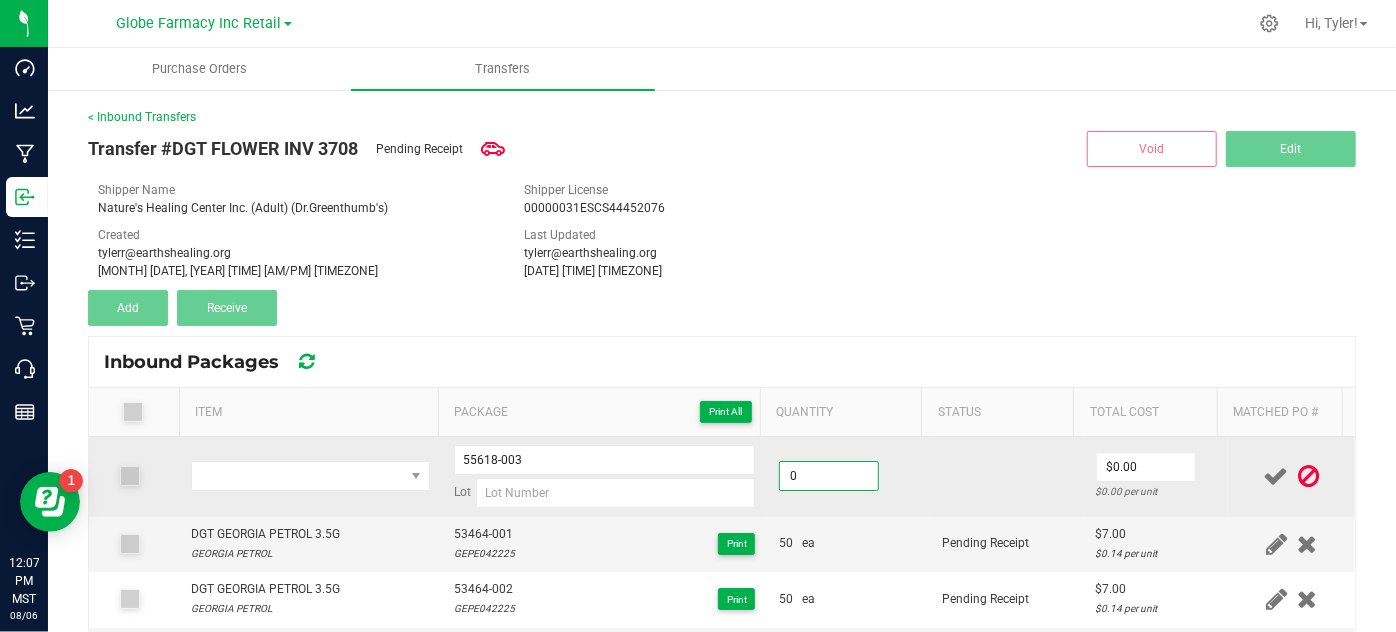 click on "0" at bounding box center [829, 476] 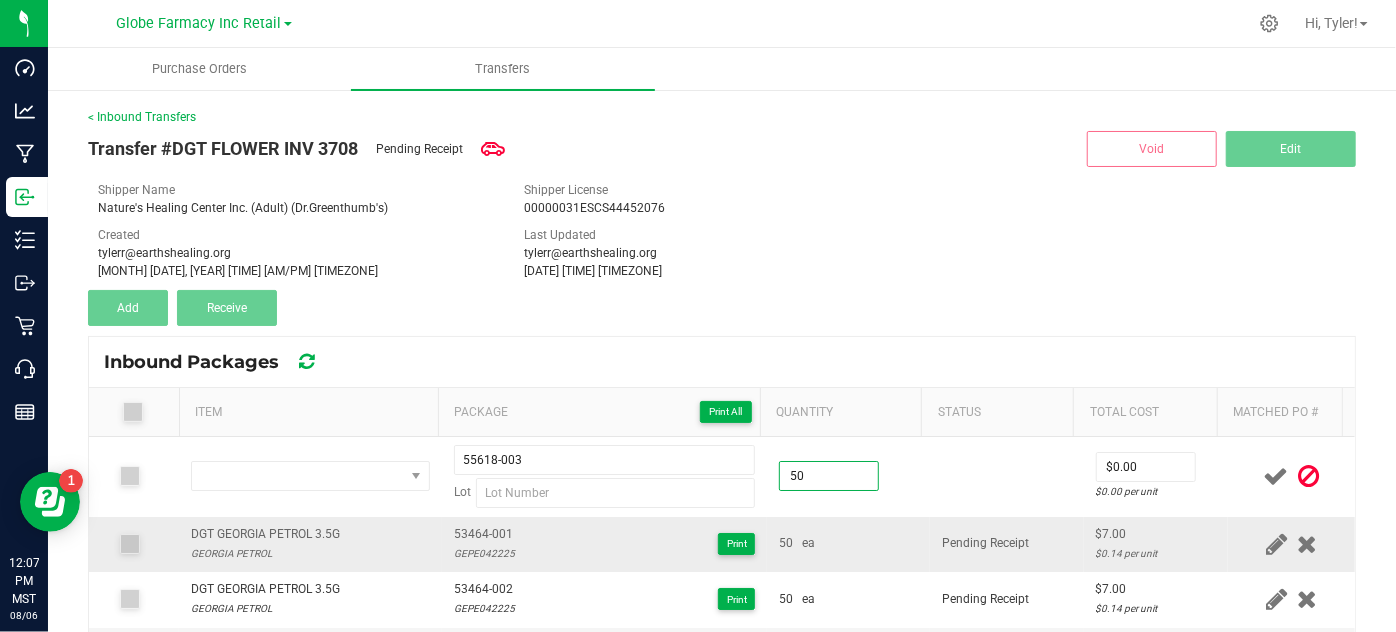 type on "50.0000" 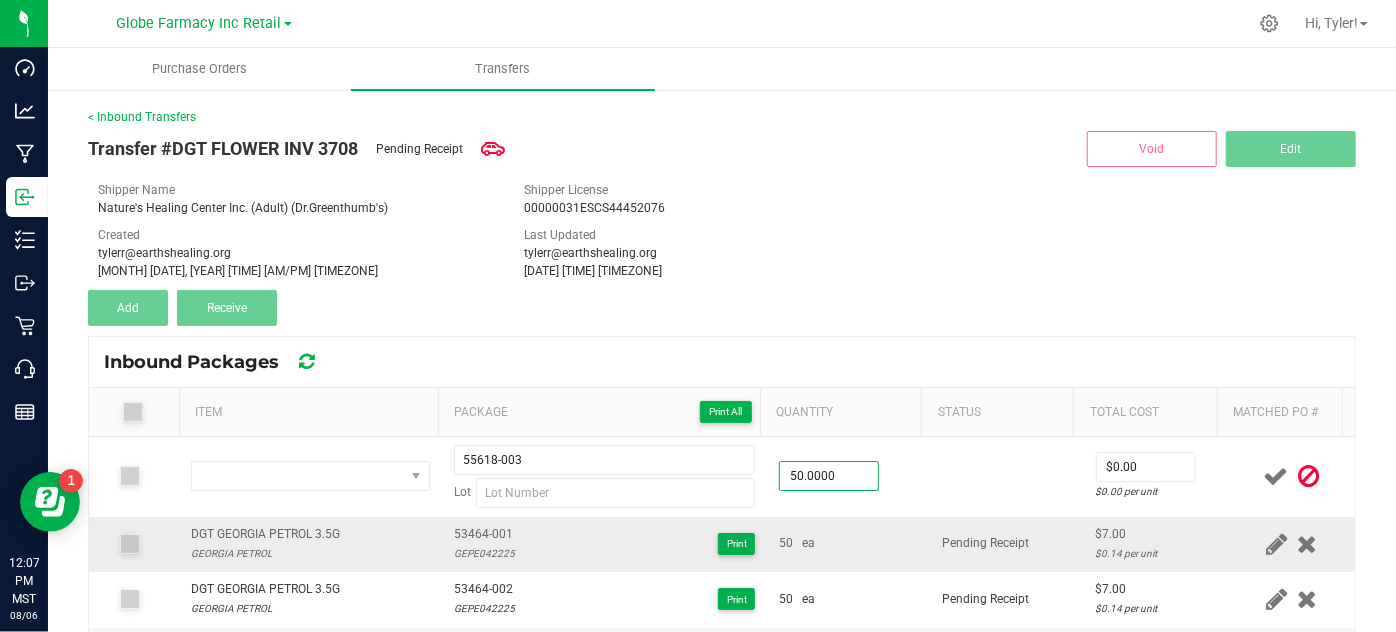click on "50   ea" at bounding box center (848, 544) 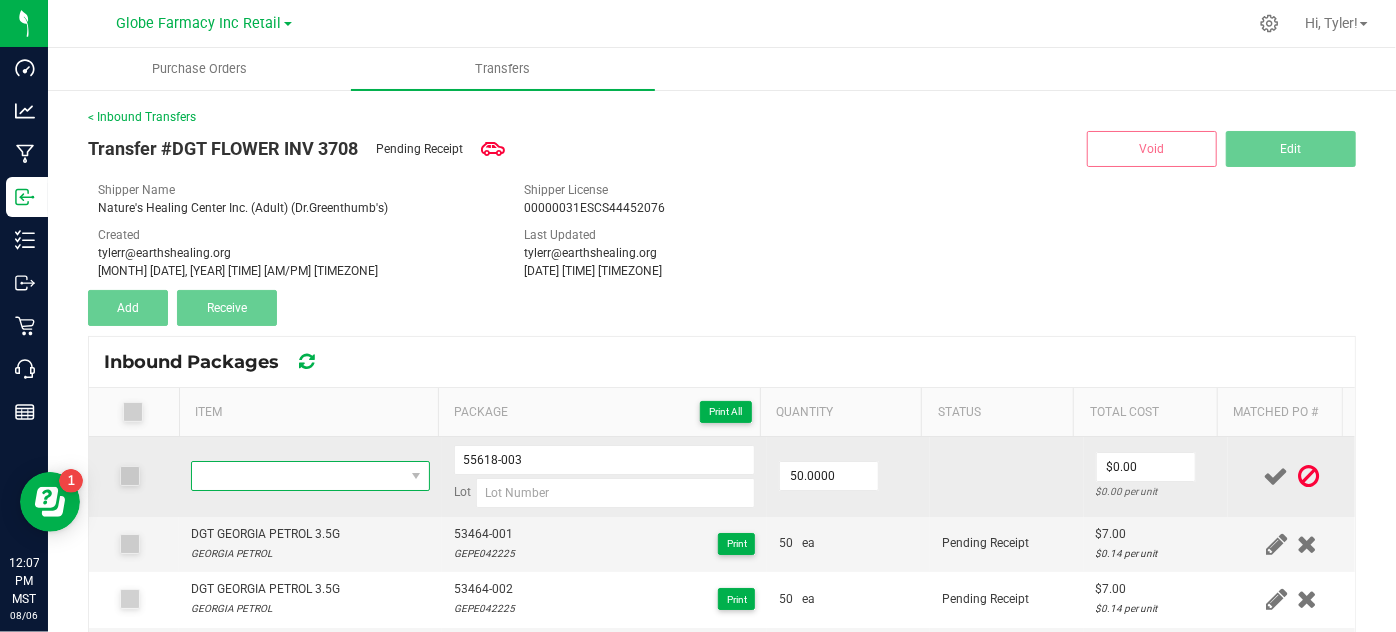 click at bounding box center (297, 476) 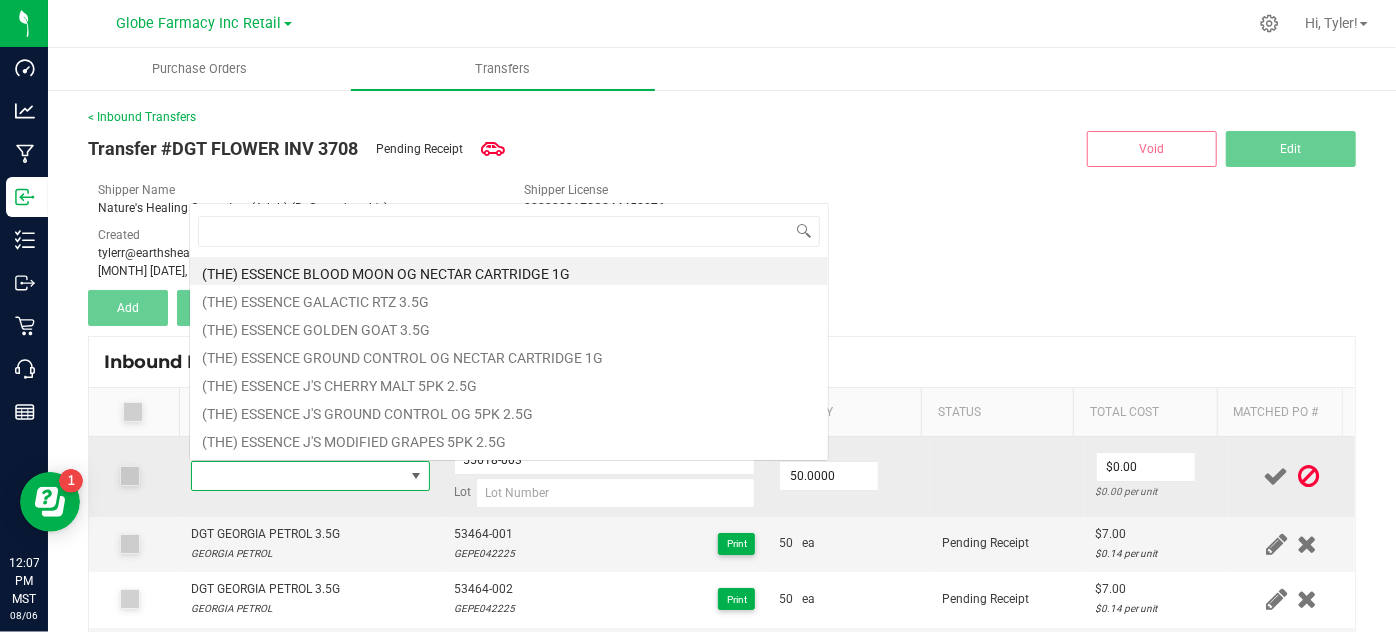 scroll, scrollTop: 0, scrollLeft: 0, axis: both 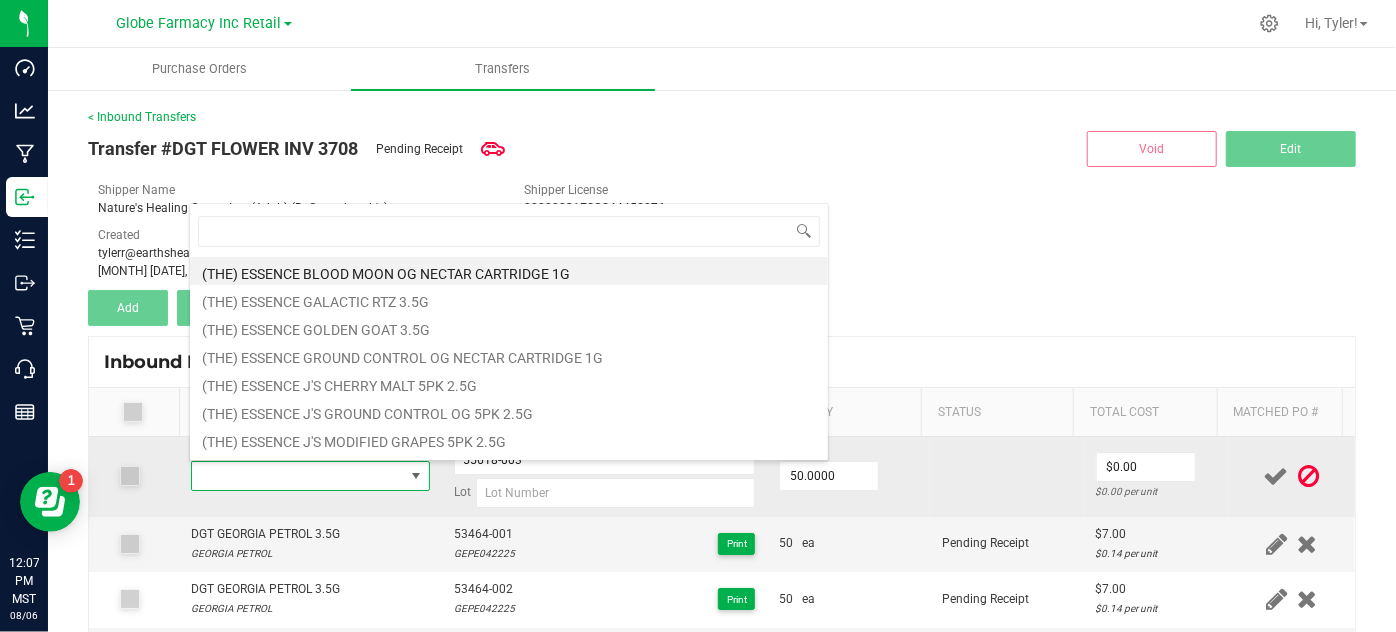 type on "DGT MOTOR BREATH 3.5G" 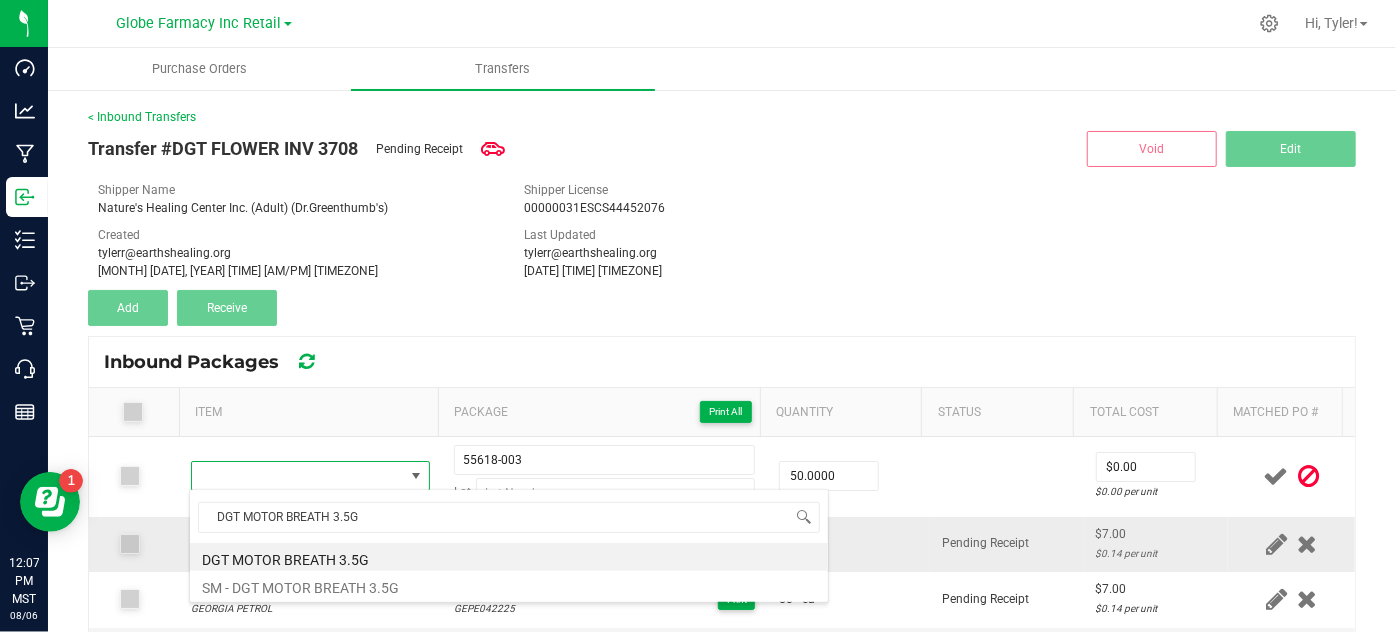 click on "DGT MOTOR BREATH 3.5G" at bounding box center (509, 557) 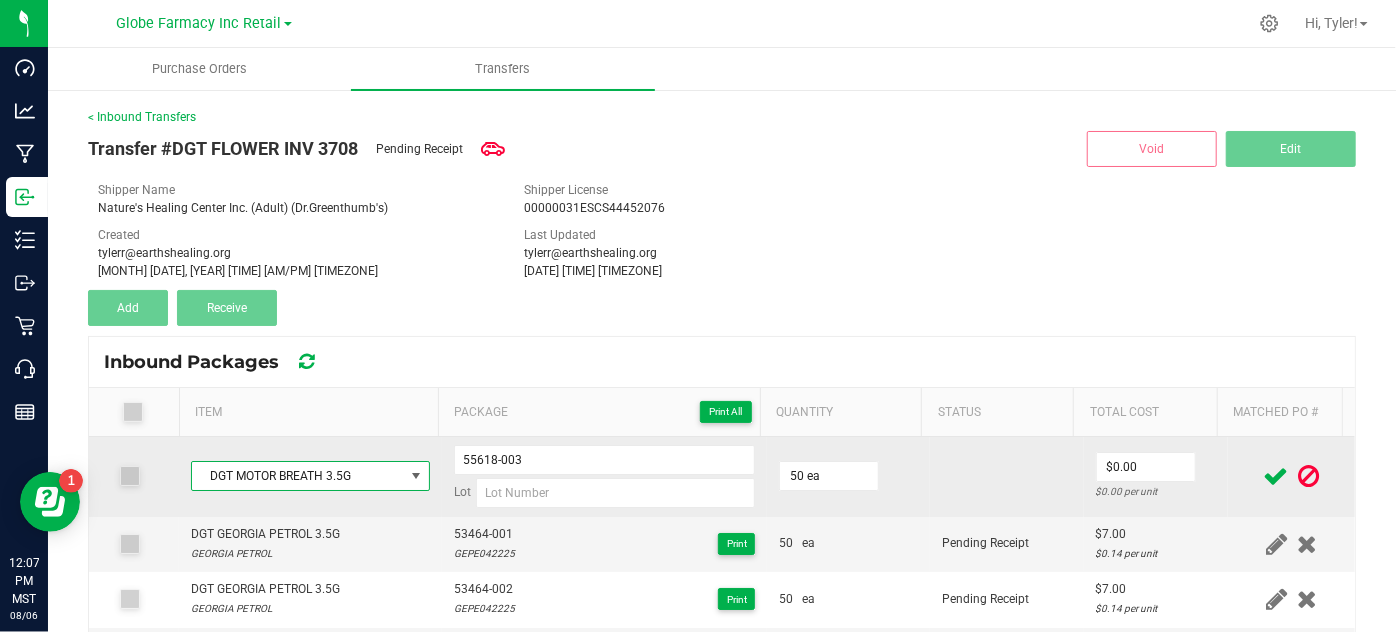 click on "$0.00  $0.00 per unit" at bounding box center [1156, 477] 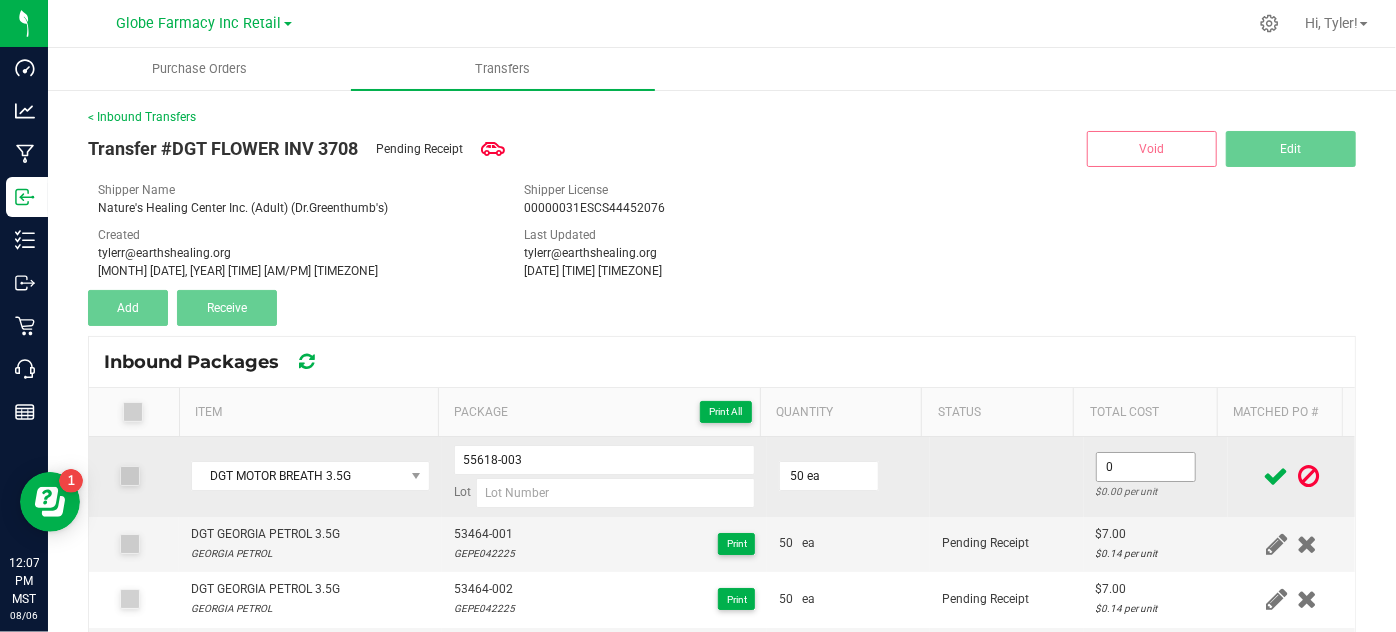 click on "0" at bounding box center (1146, 467) 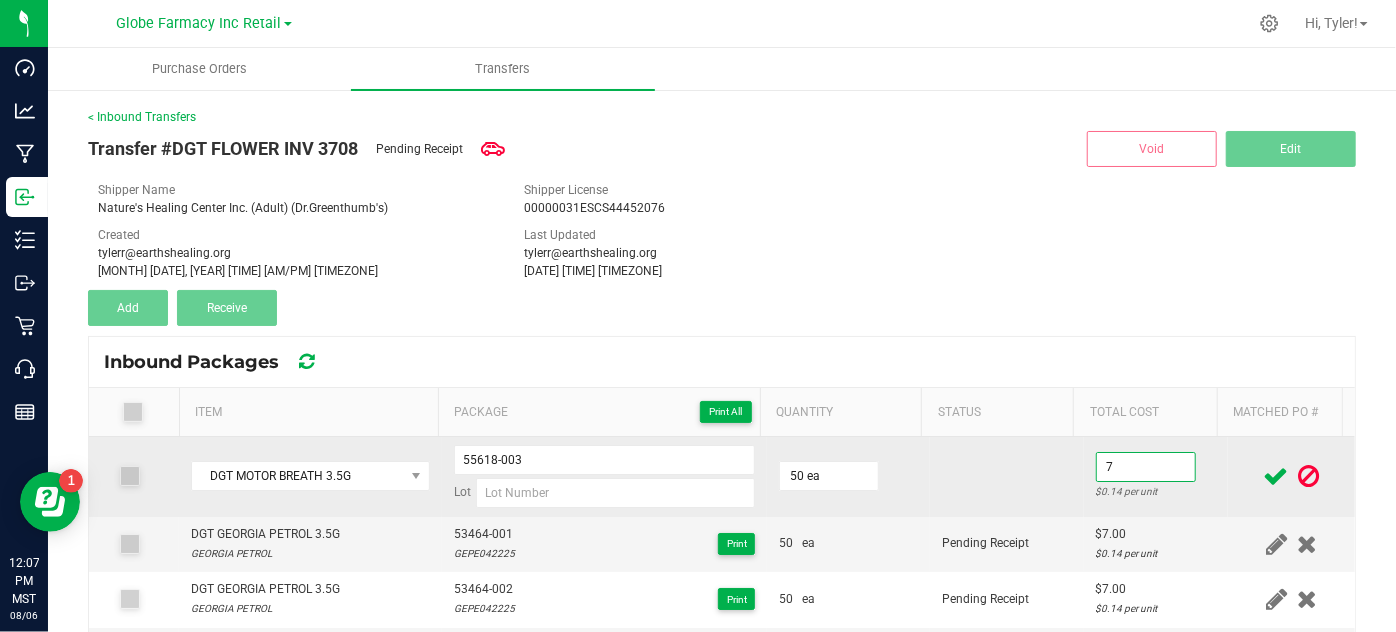 type on "$7.00" 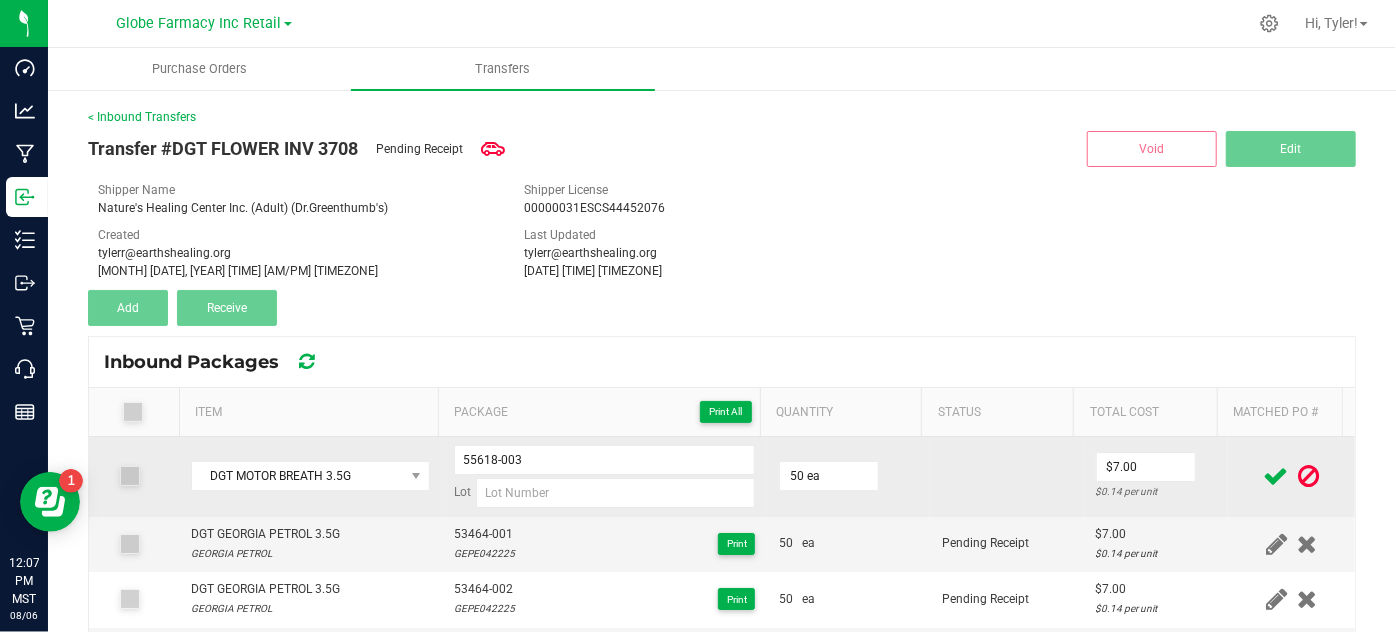 click at bounding box center [1007, 477] 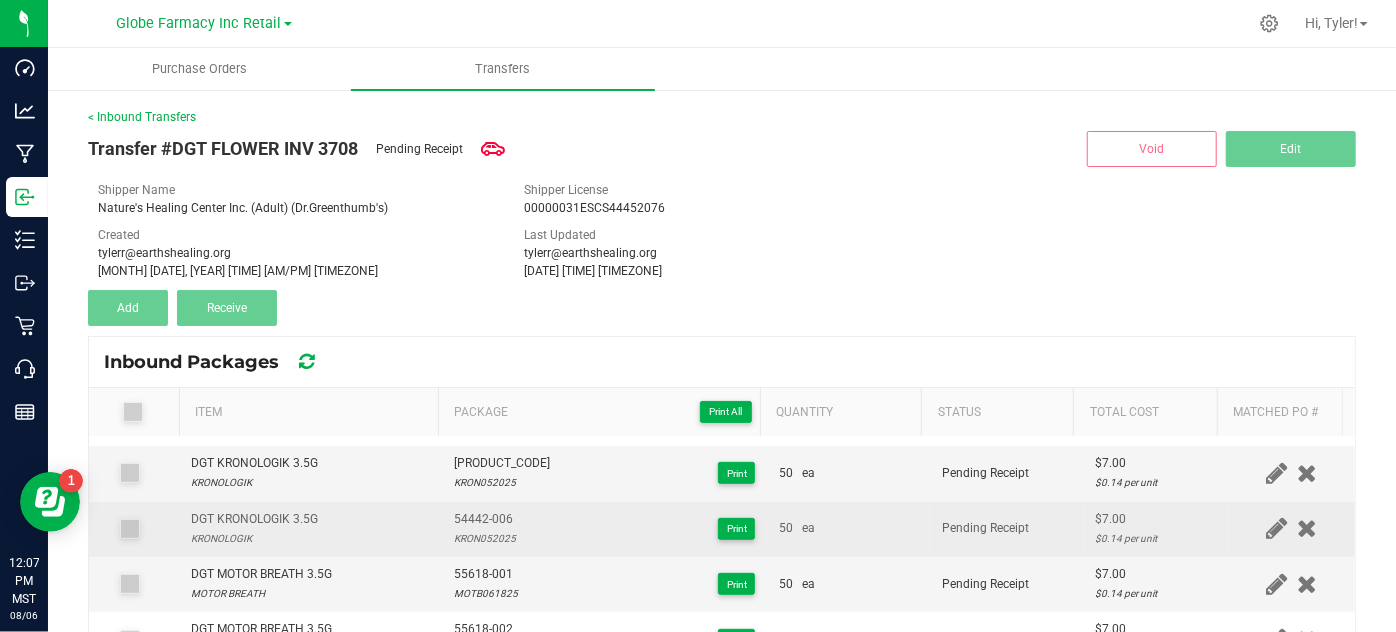 scroll, scrollTop: 545, scrollLeft: 0, axis: vertical 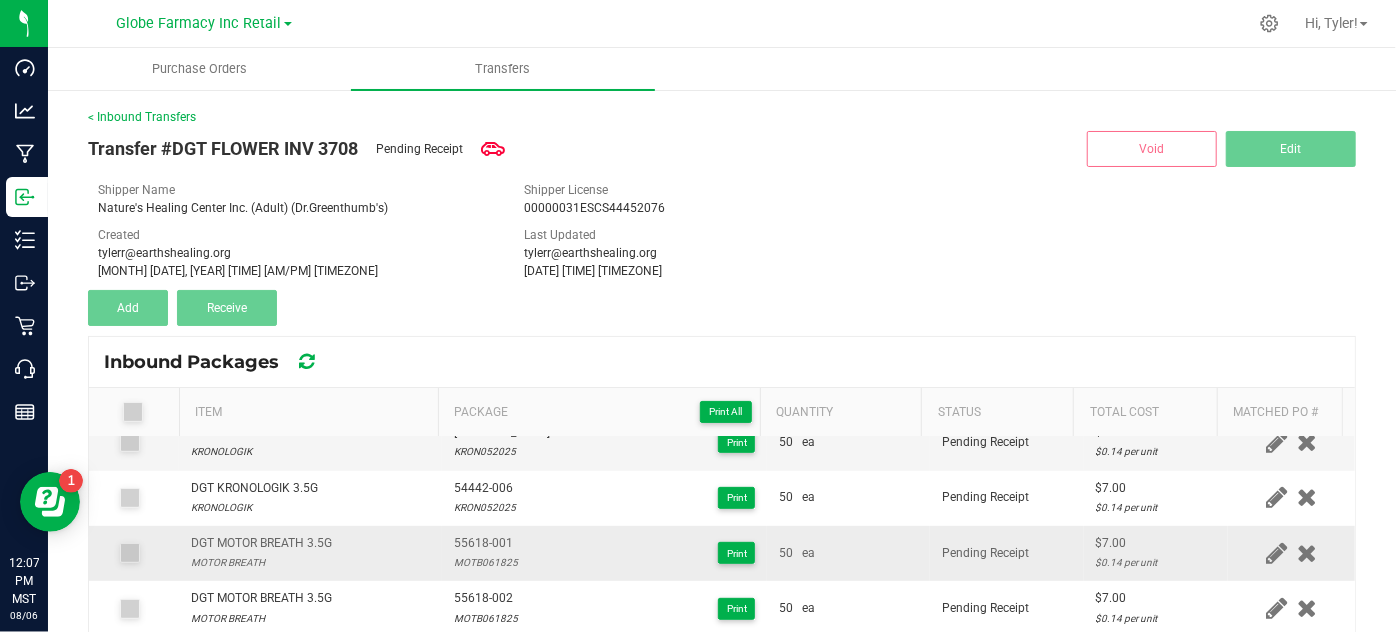 click on "MOTB061825" at bounding box center [486, 562] 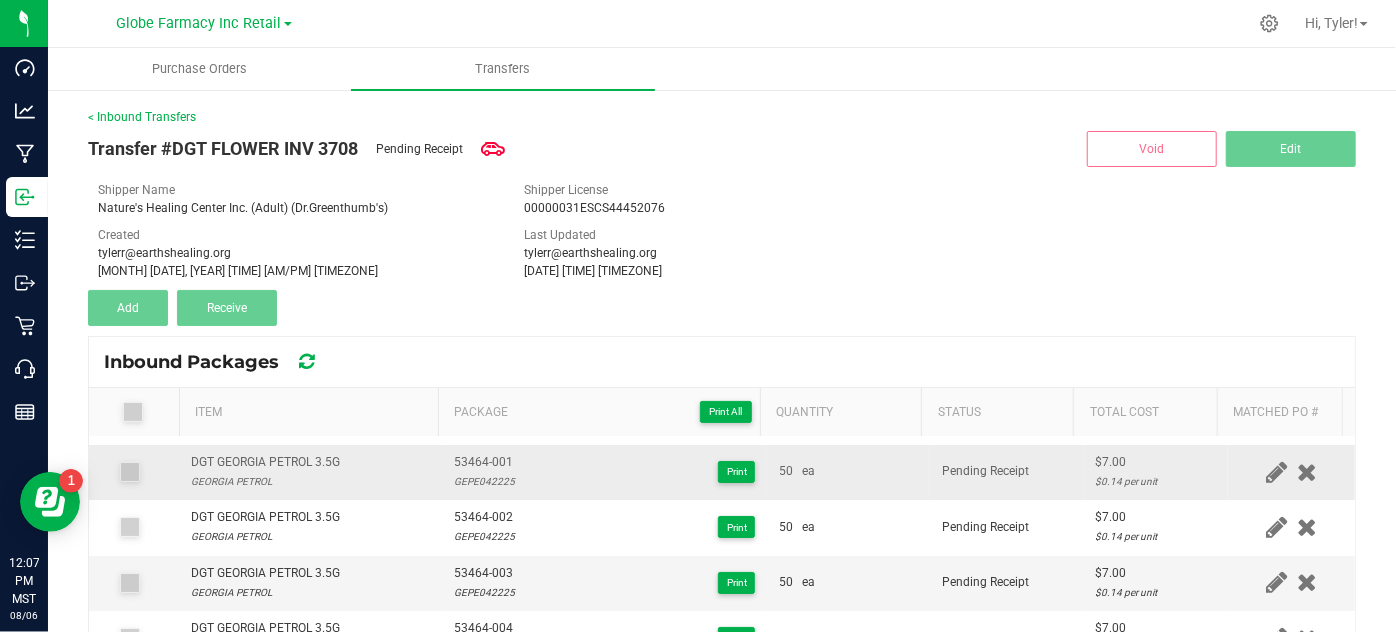 scroll, scrollTop: 0, scrollLeft: 0, axis: both 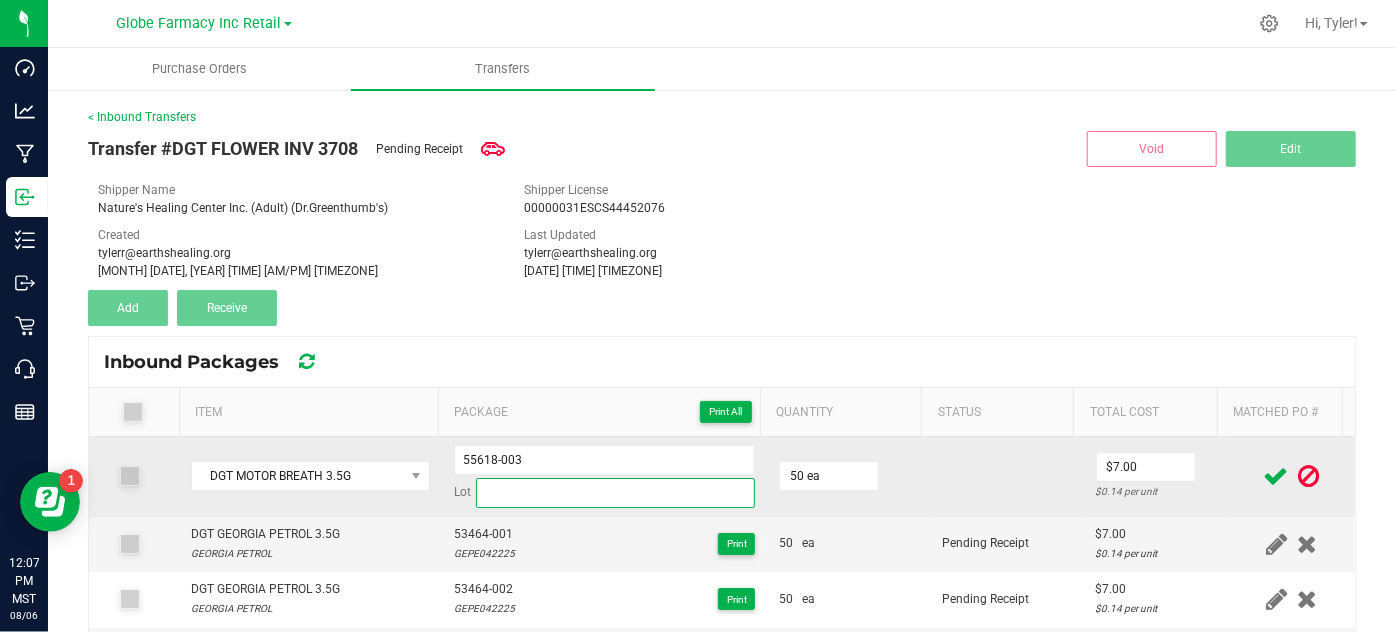 click at bounding box center [616, 493] 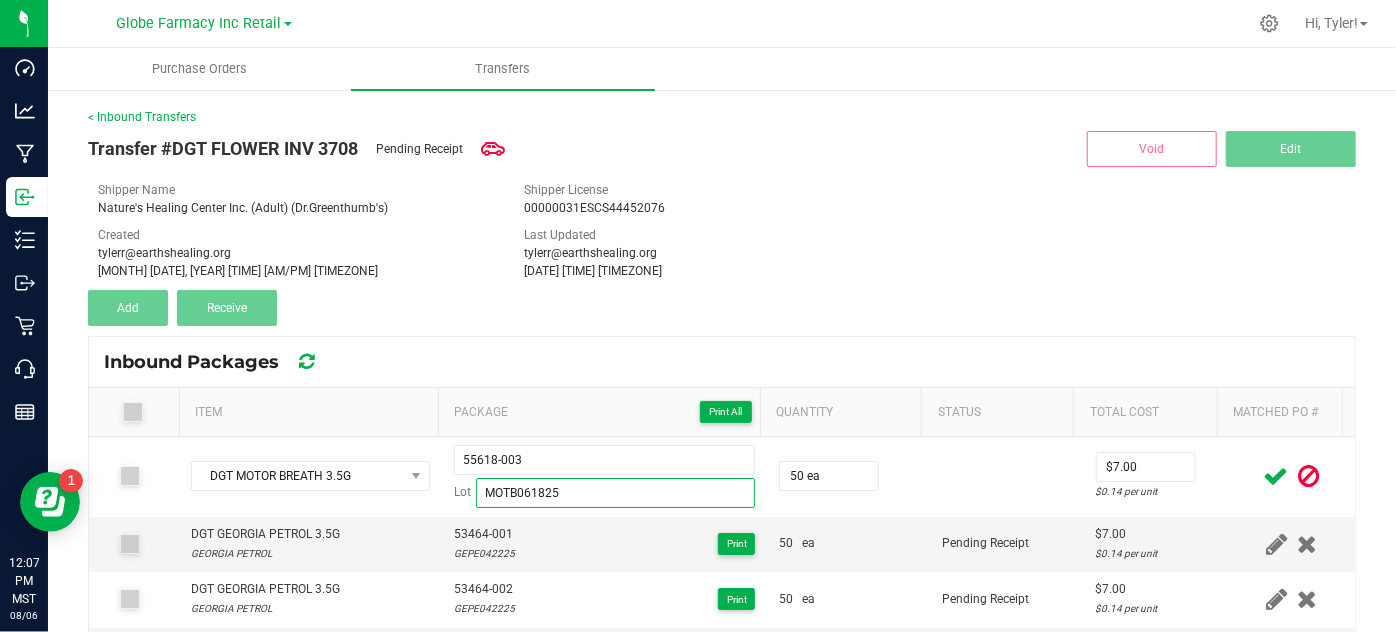 type on "MOTB061825" 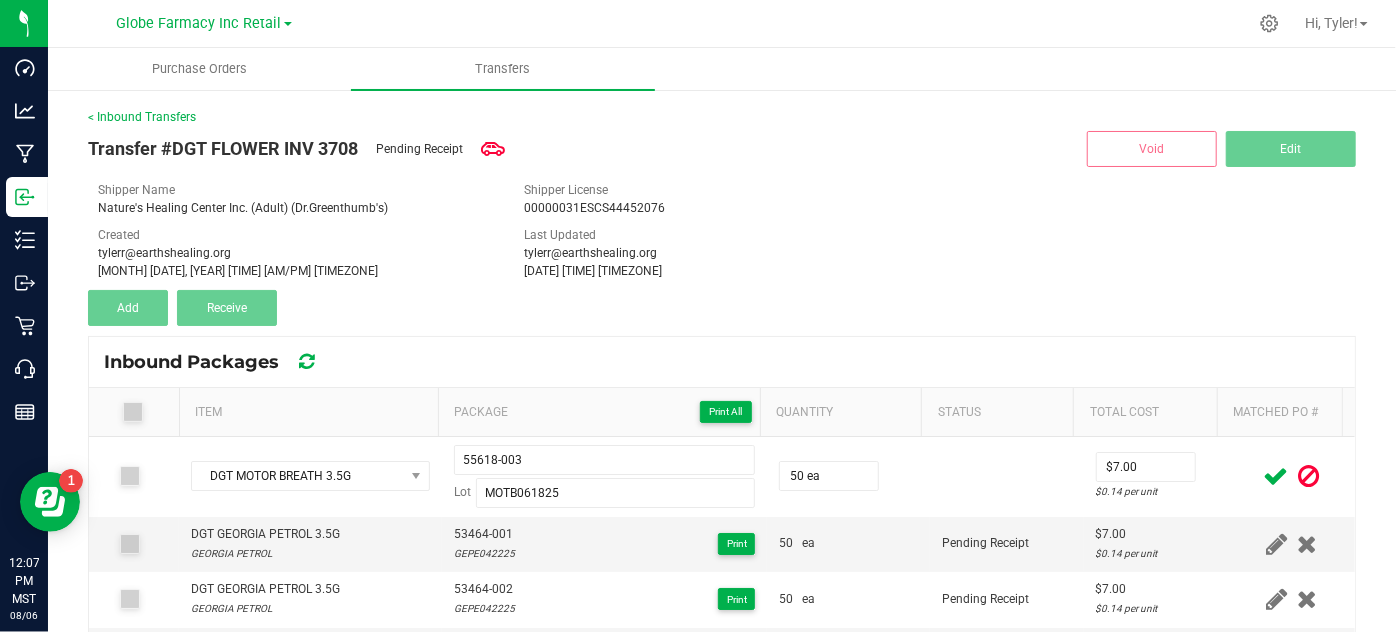 click at bounding box center (1276, 476) 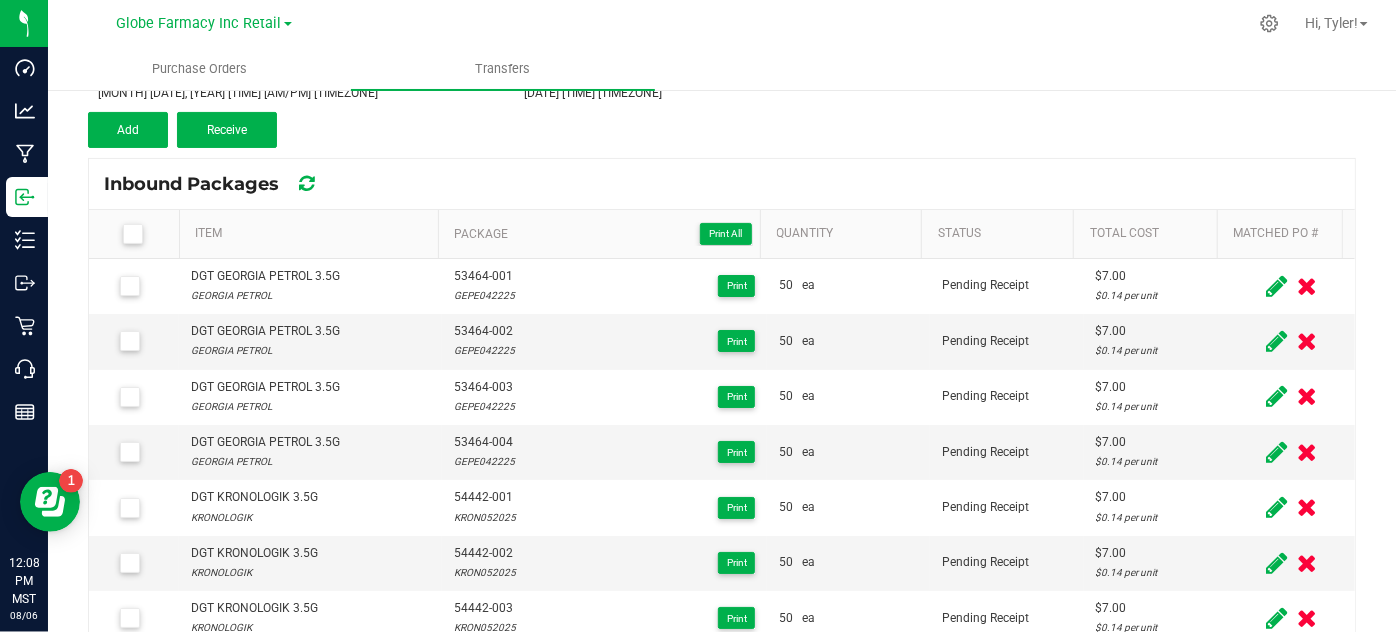 scroll, scrollTop: 135, scrollLeft: 0, axis: vertical 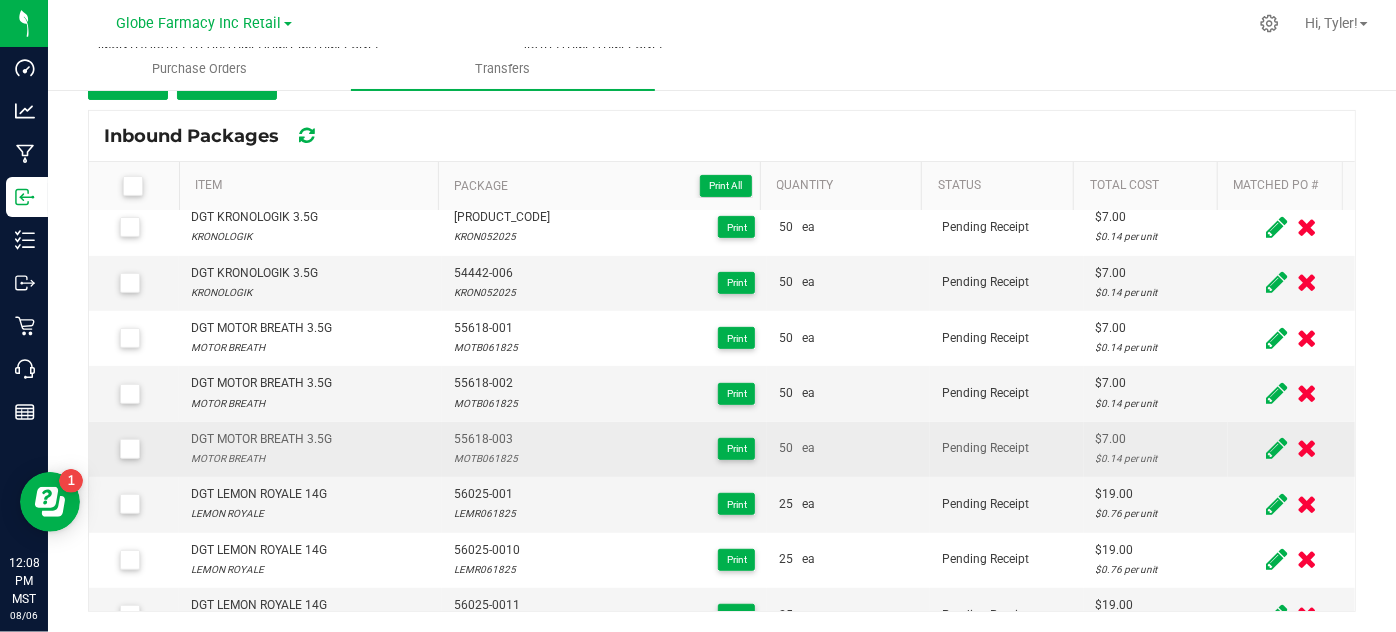 click on "DGT MOTOR BREATH 3.5G" at bounding box center [261, 439] 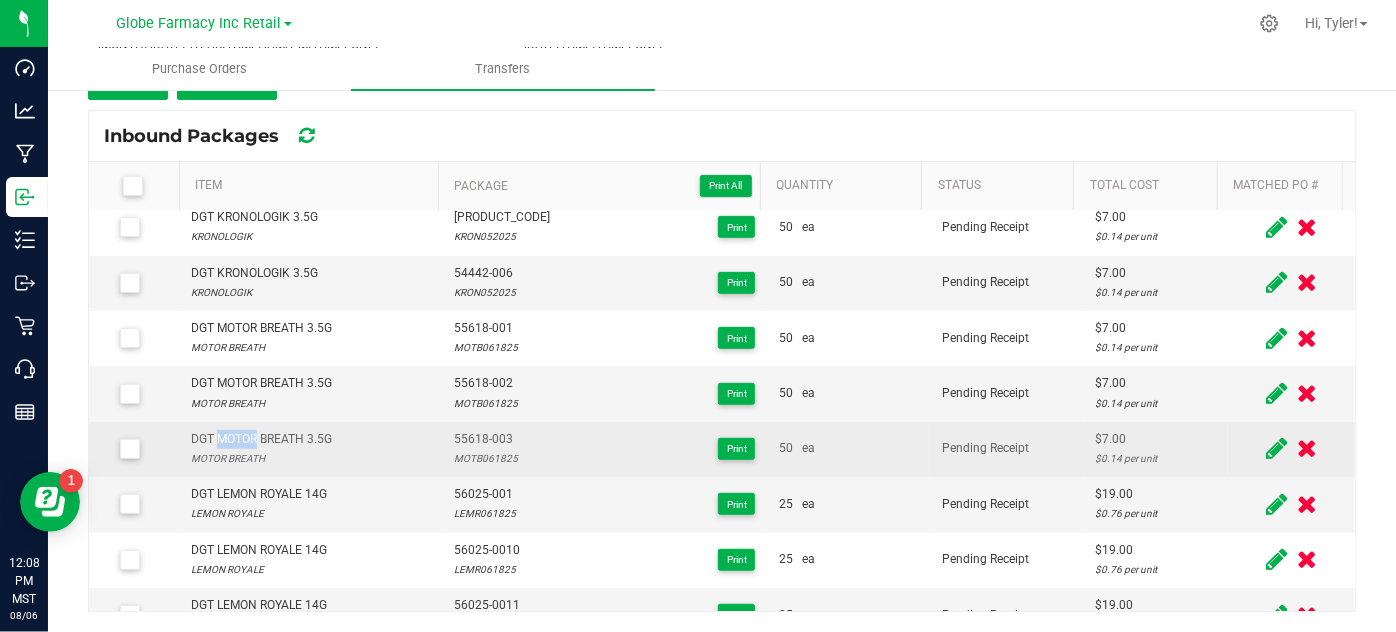click on "DGT MOTOR BREATH 3.5G" at bounding box center (261, 439) 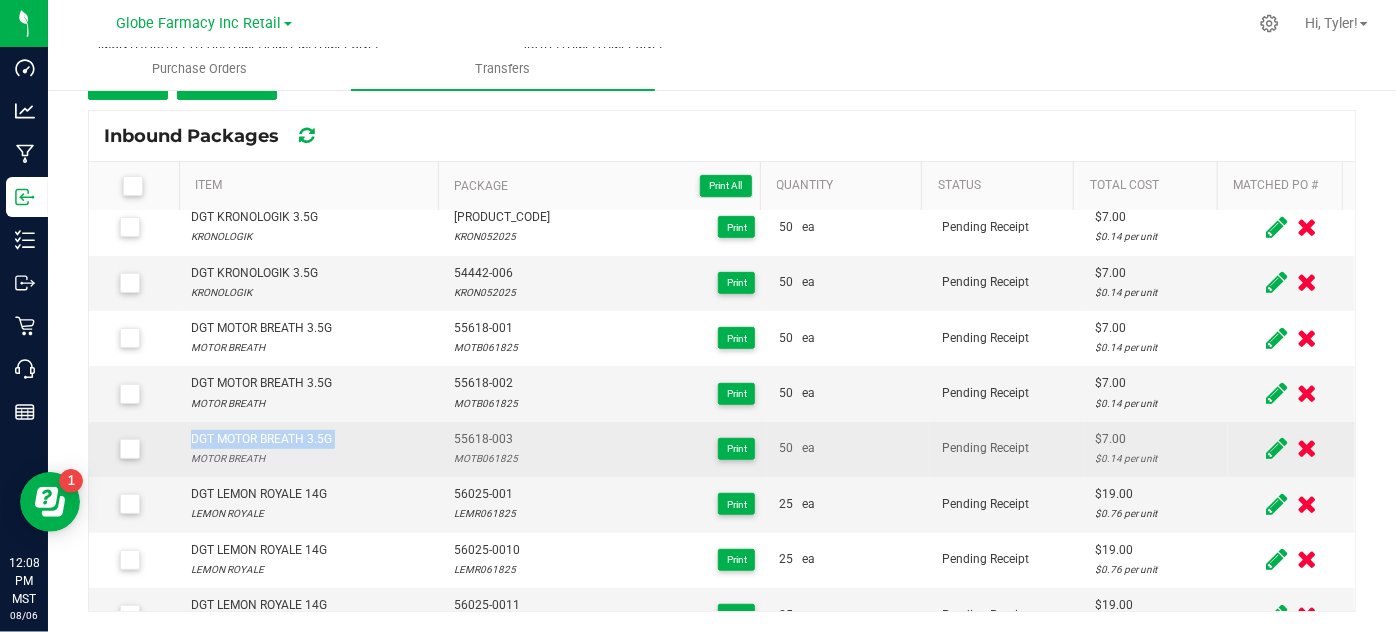 click on "DGT MOTOR BREATH 3.5G" at bounding box center (261, 439) 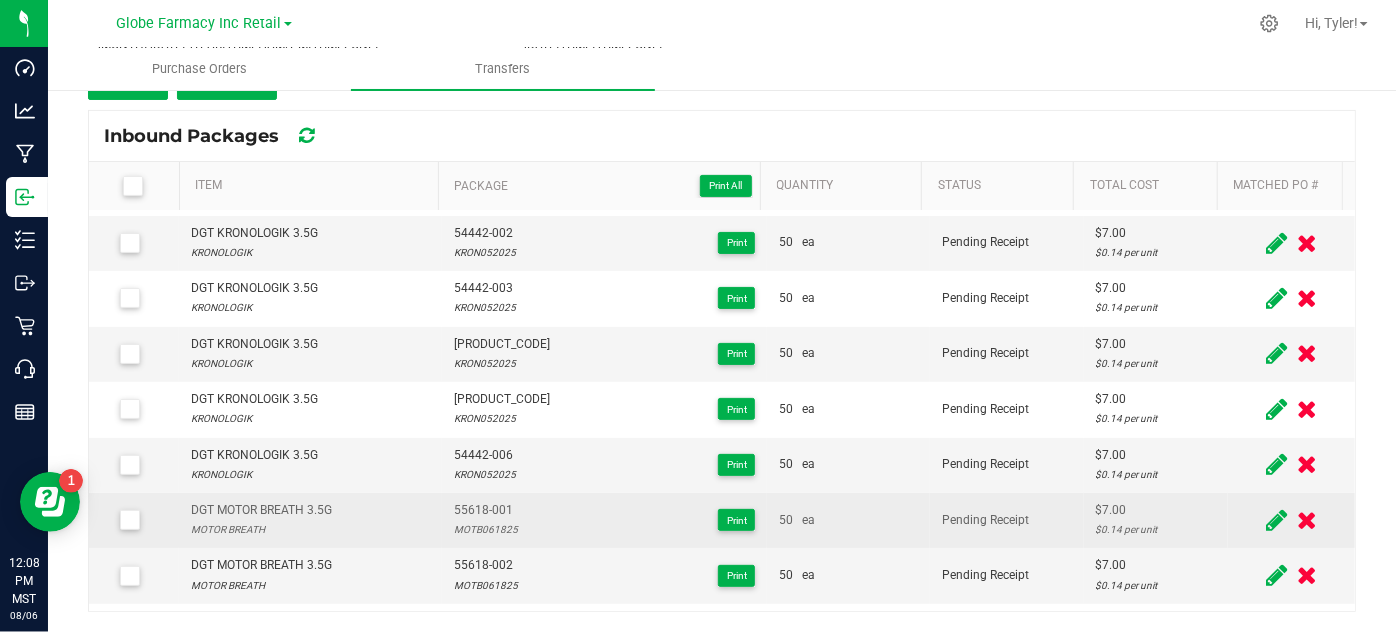 scroll, scrollTop: 363, scrollLeft: 0, axis: vertical 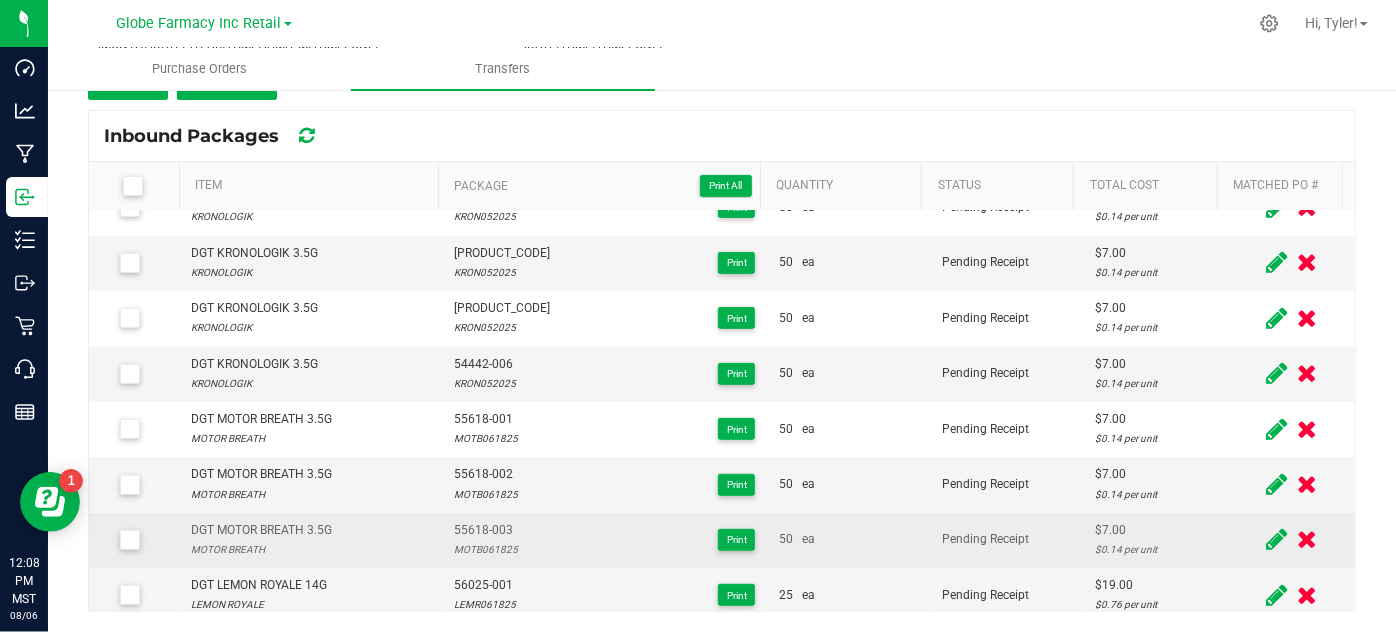 click on "55618-003" at bounding box center [486, 530] 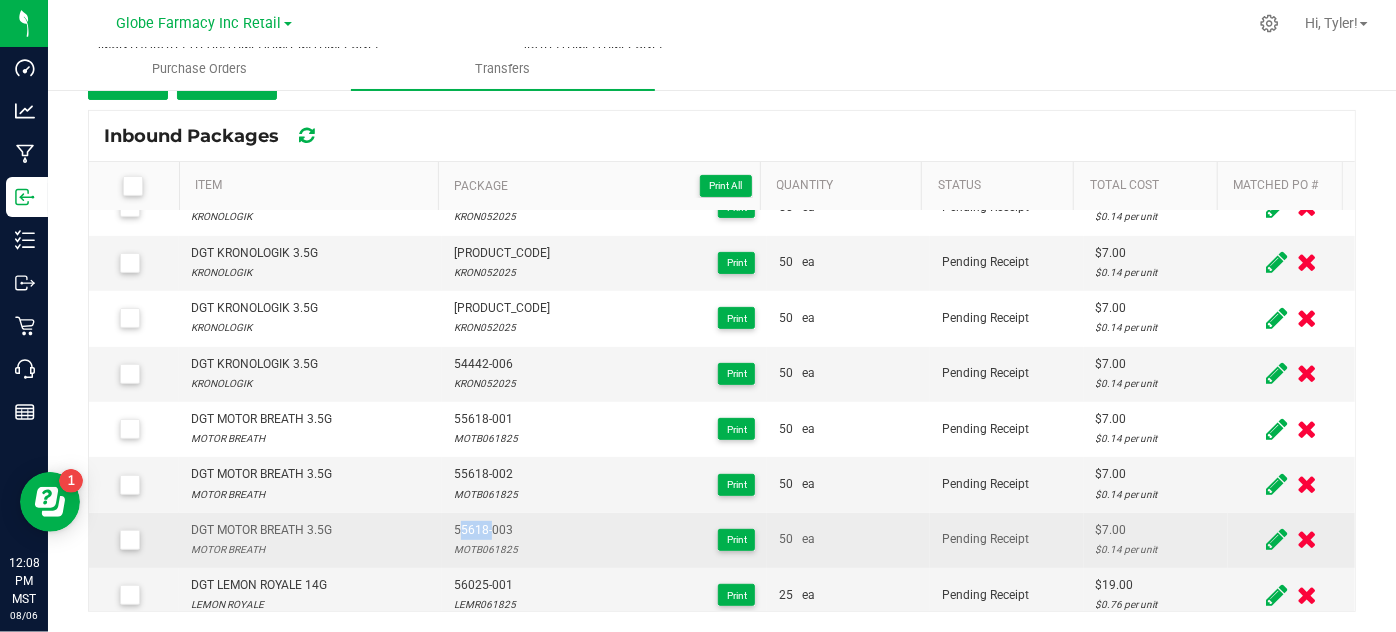 click on "55618-003" at bounding box center [486, 530] 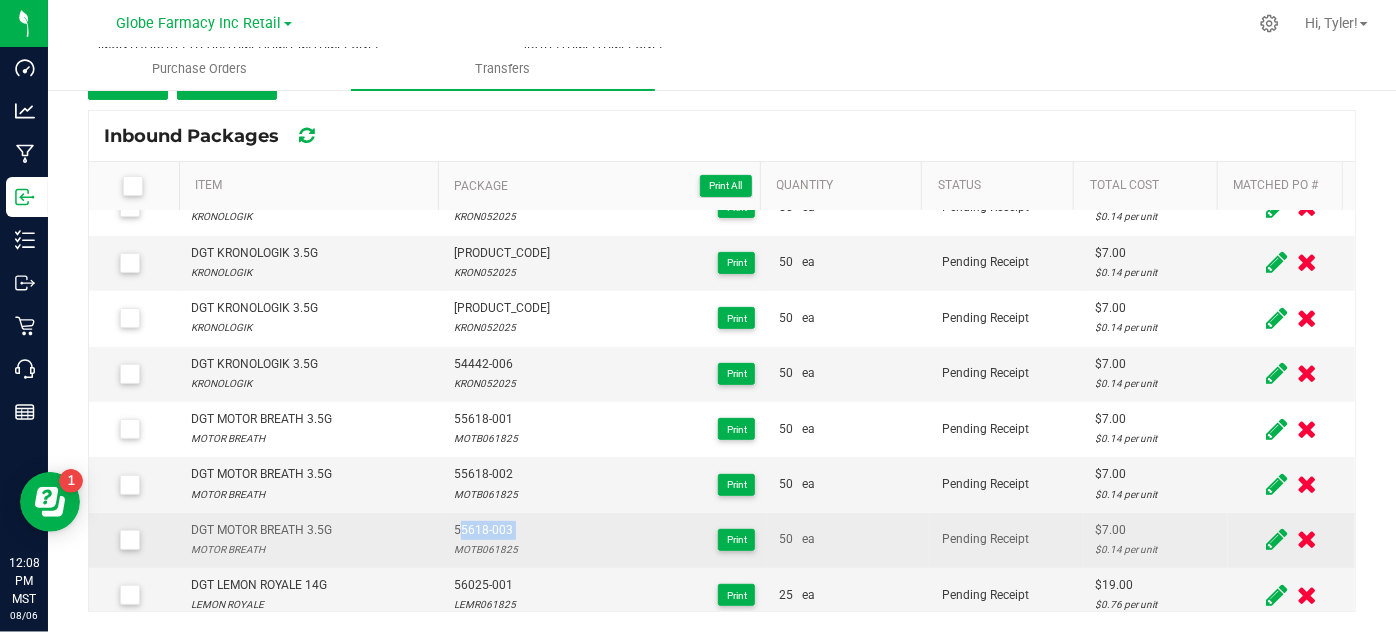 click on "55618-003" at bounding box center (486, 530) 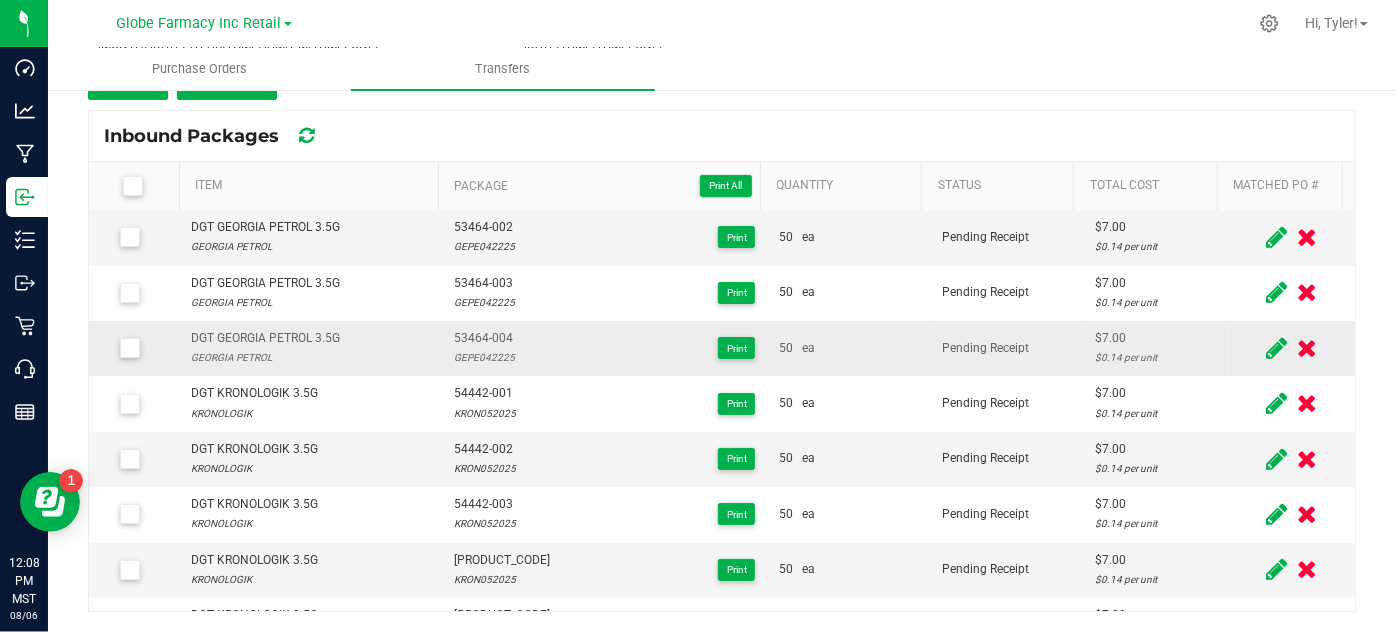 scroll, scrollTop: 0, scrollLeft: 0, axis: both 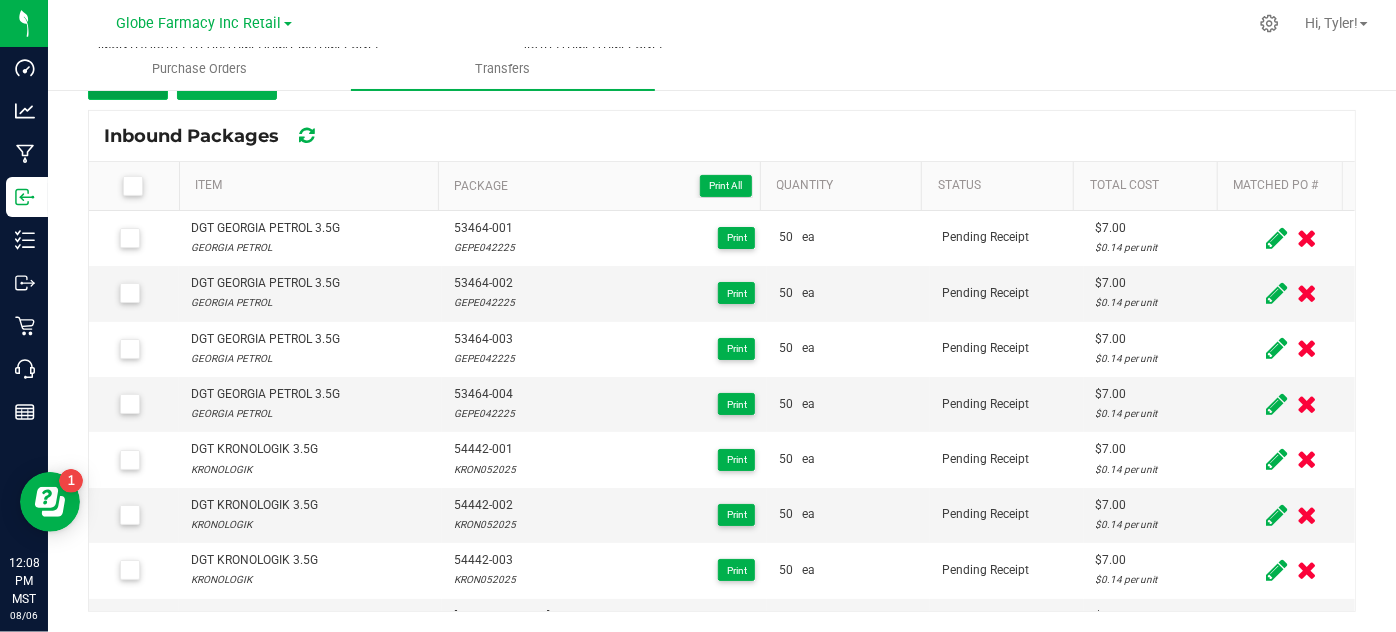 click on "Add" at bounding box center [128, 82] 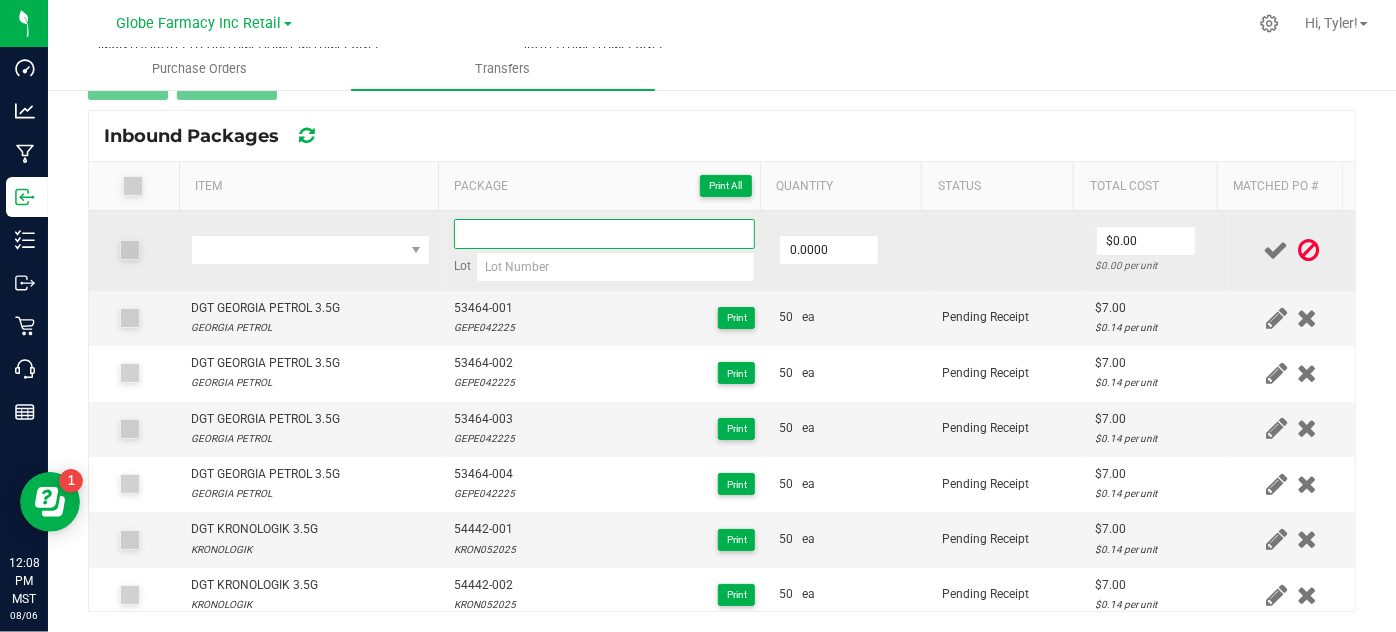click at bounding box center [605, 234] 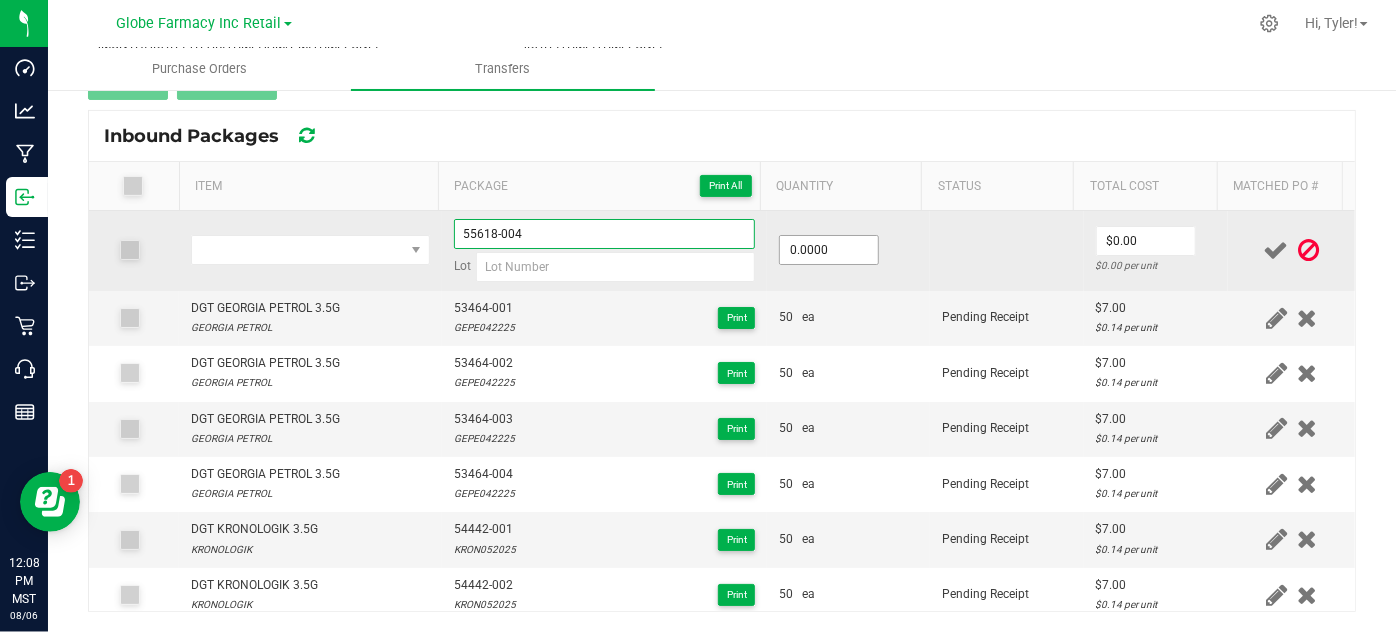 type 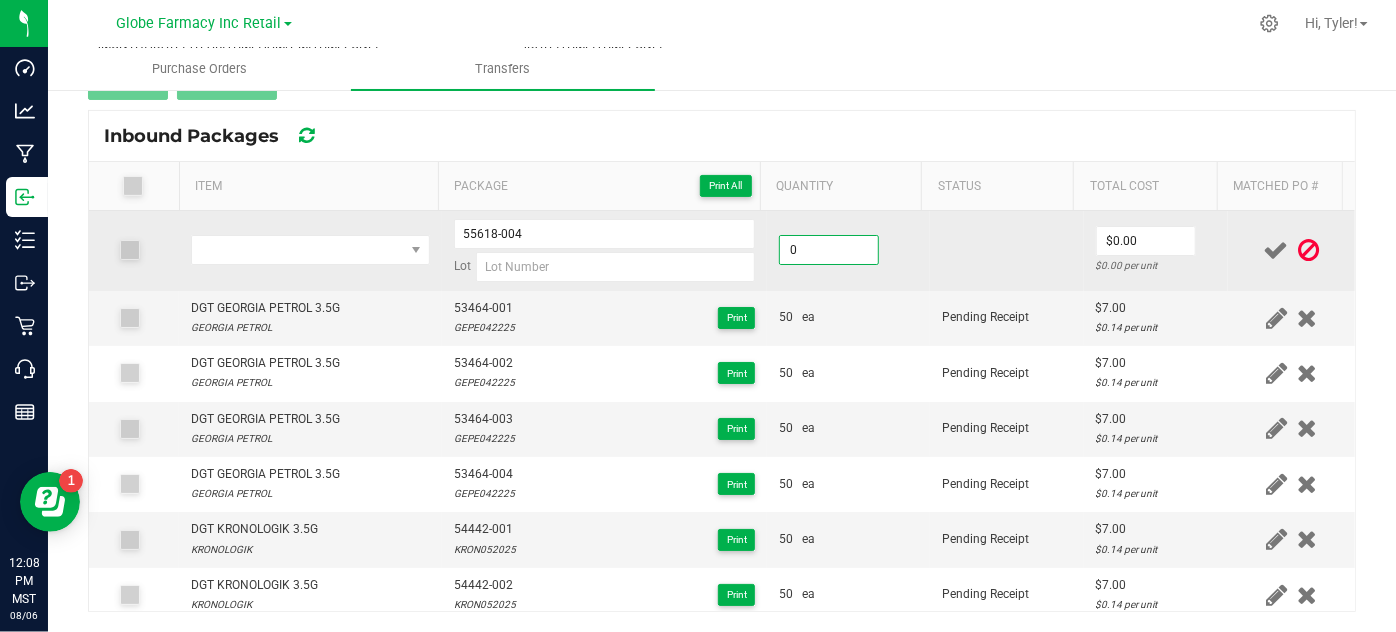 click on "0" at bounding box center [829, 250] 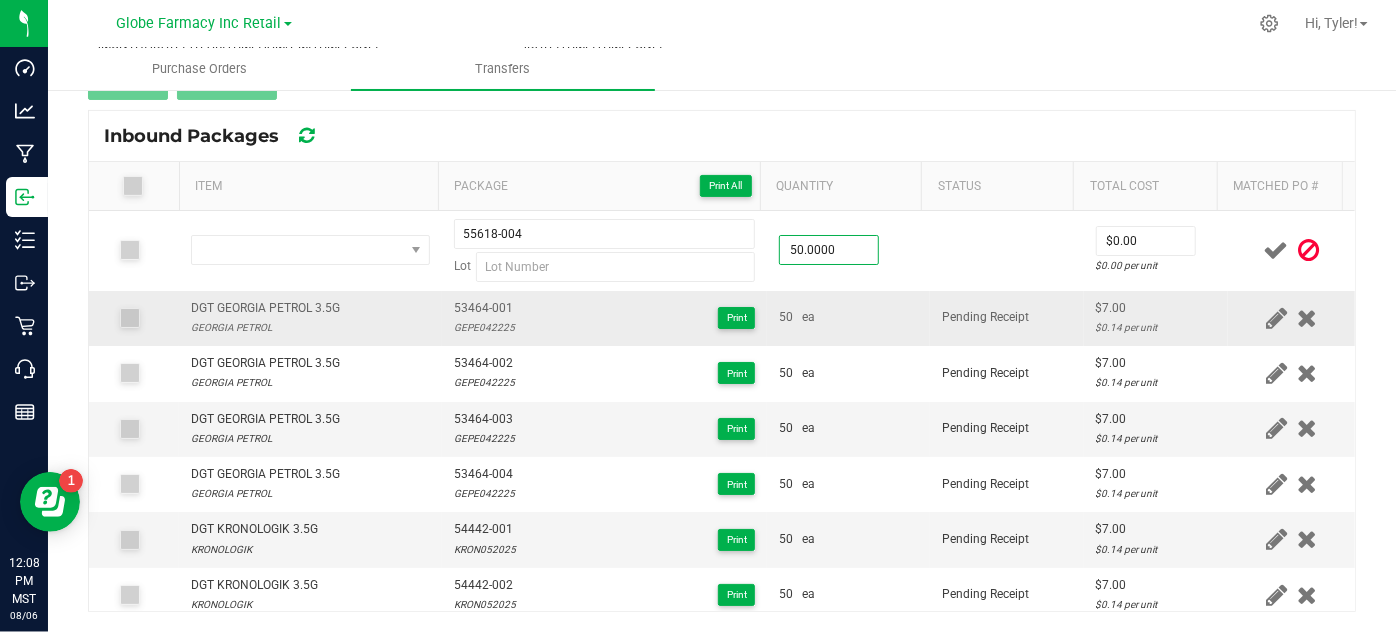 click on "50   ea" at bounding box center [848, 318] 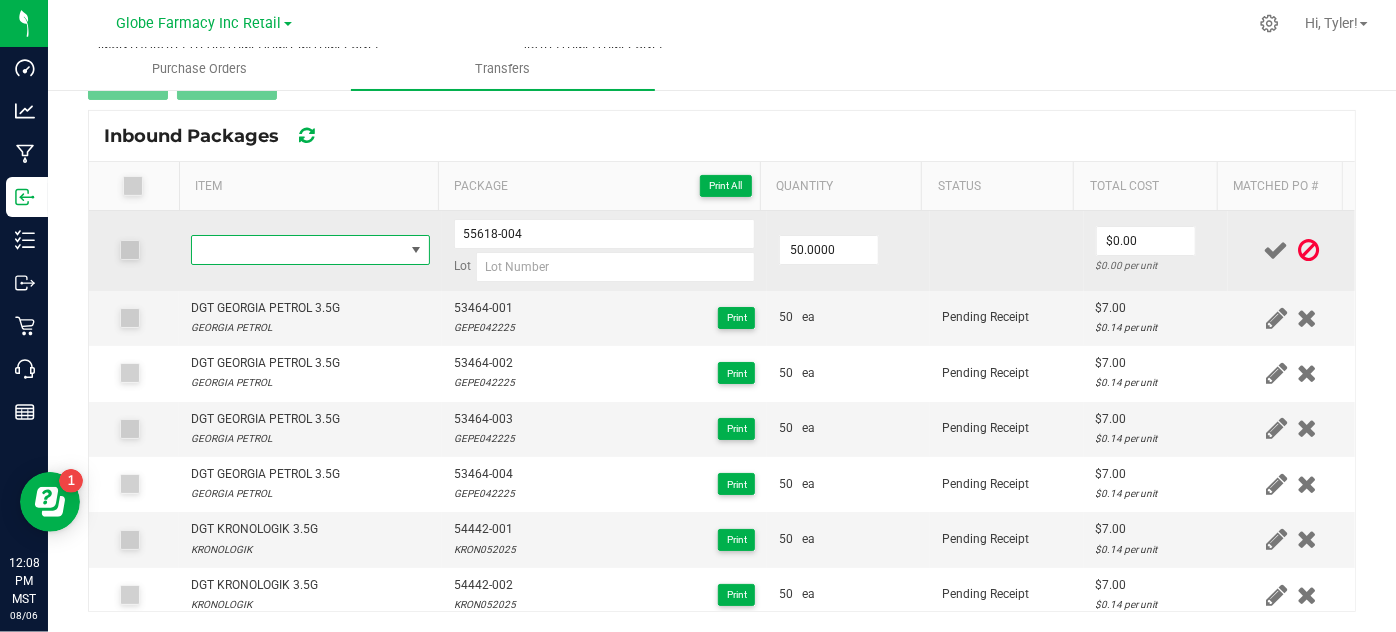 click at bounding box center [297, 250] 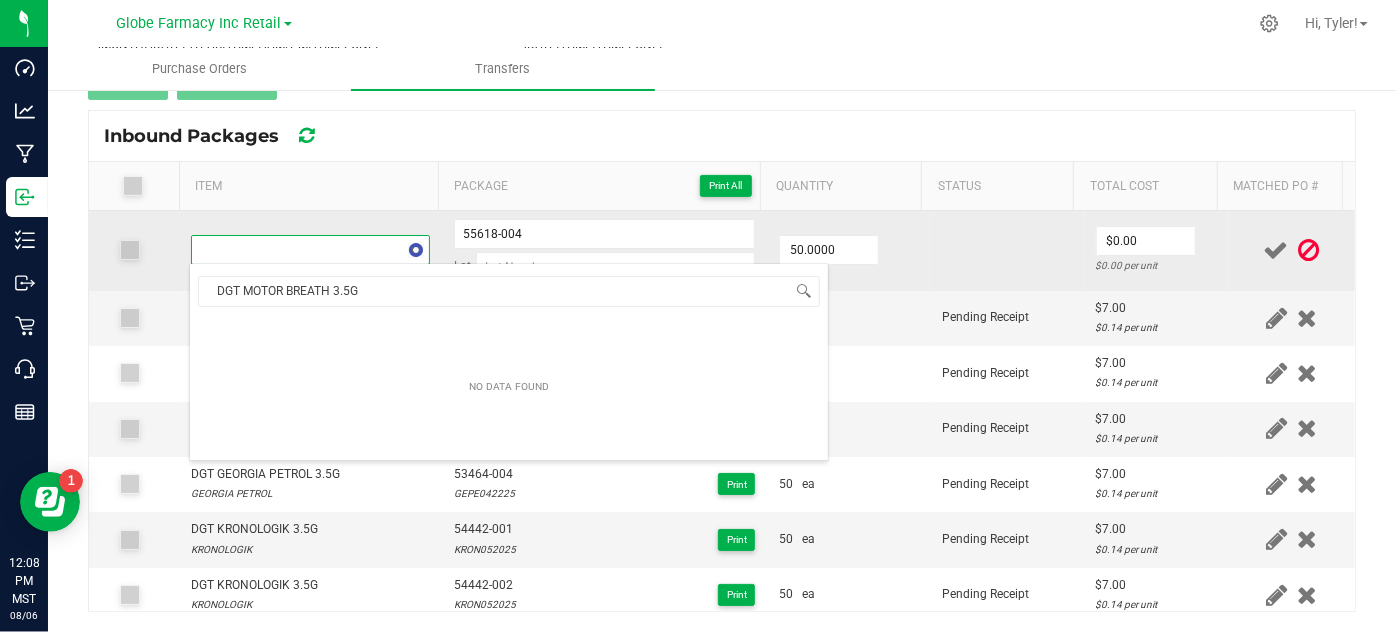 scroll, scrollTop: 99970, scrollLeft: 99767, axis: both 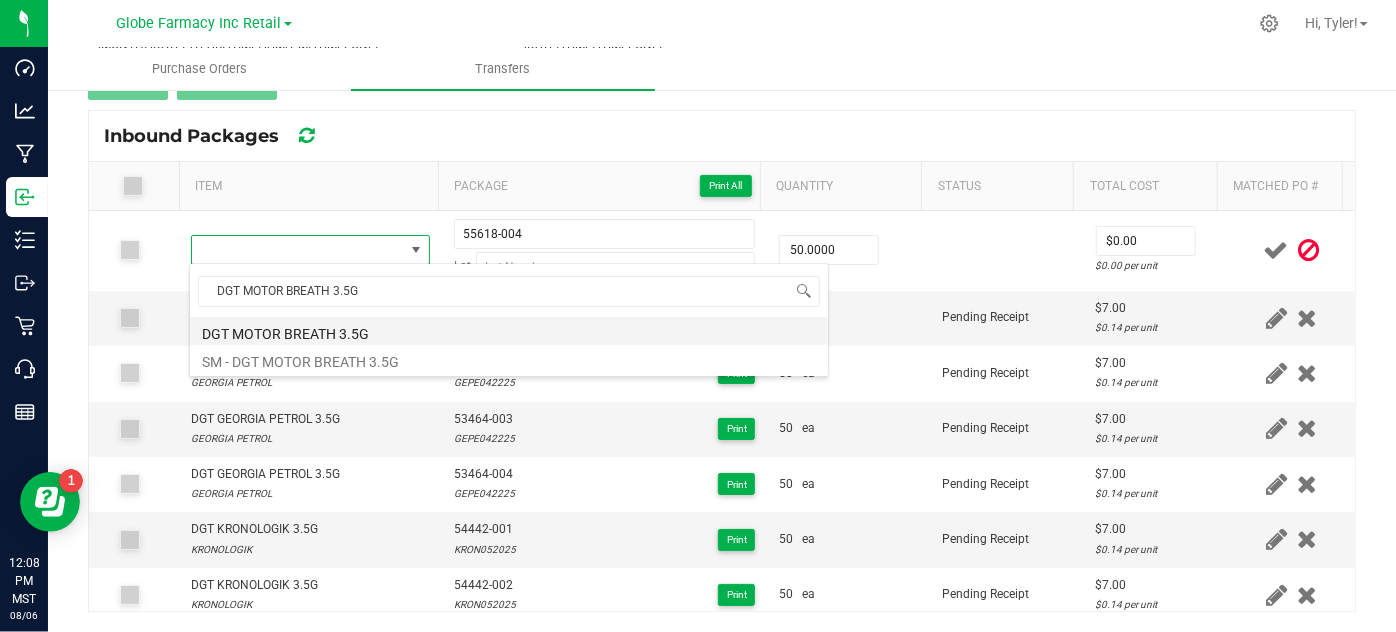 click on "DGT MOTOR BREATH 3.5G" at bounding box center [509, 331] 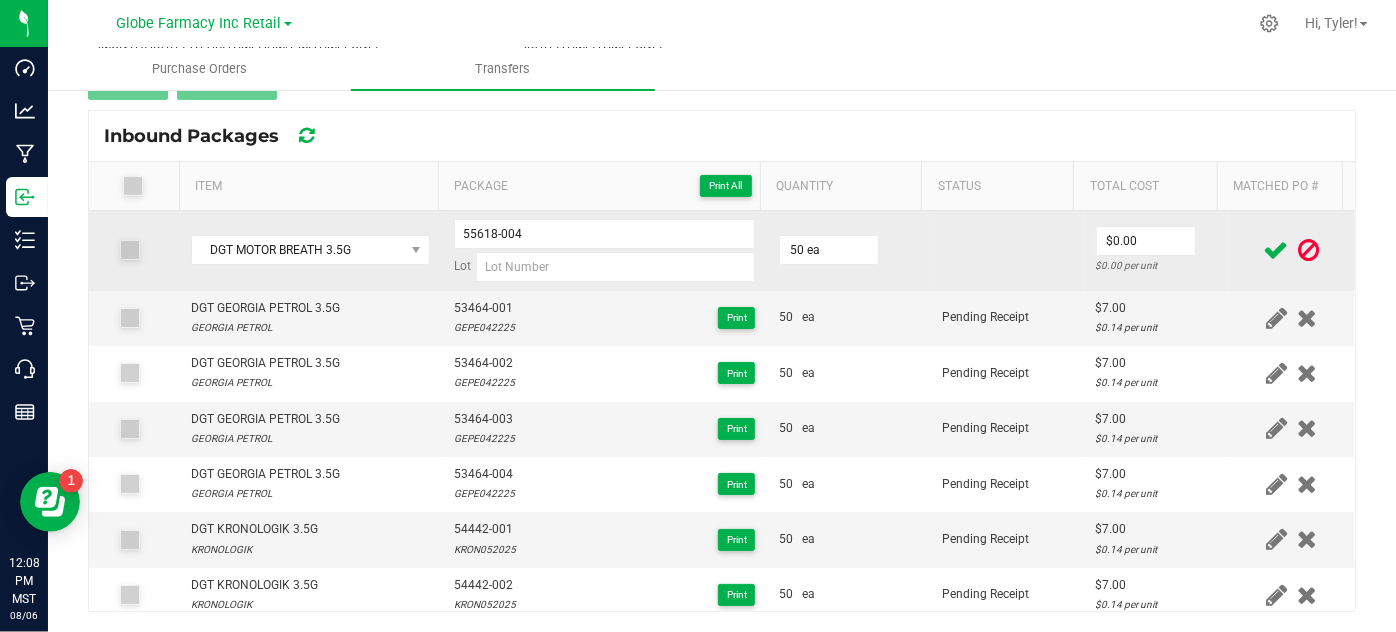 click at bounding box center [1007, 251] 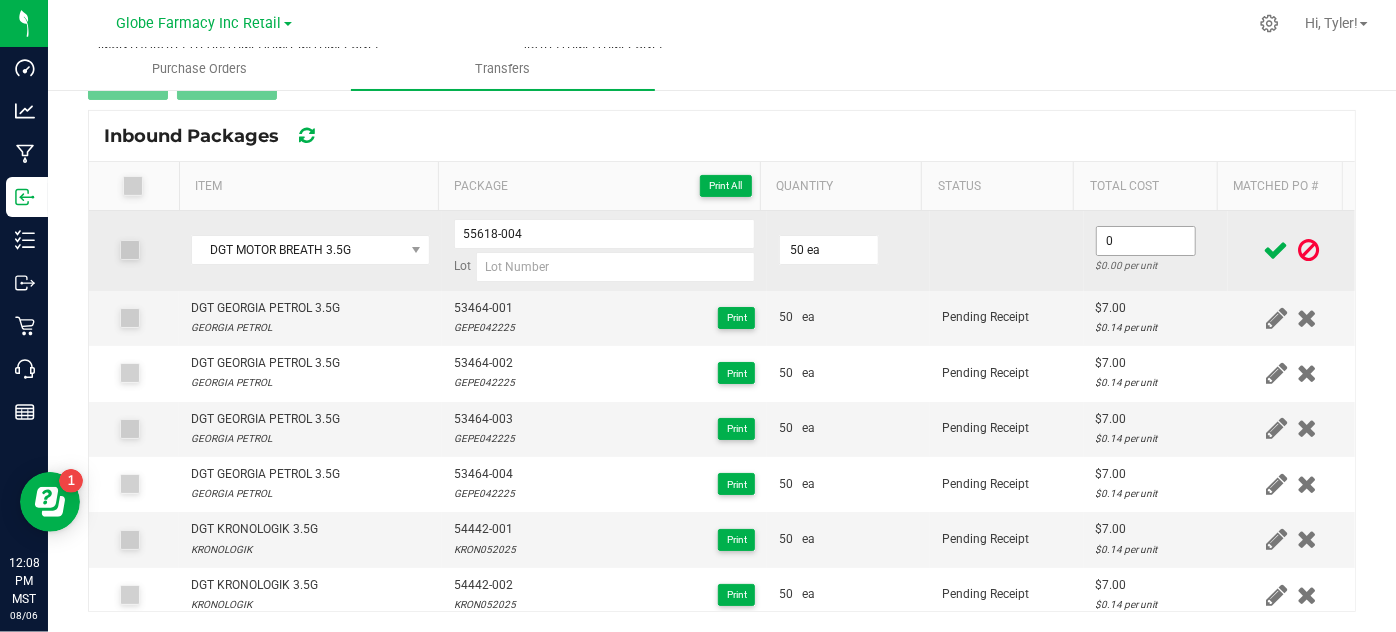 click on "0" at bounding box center (1146, 241) 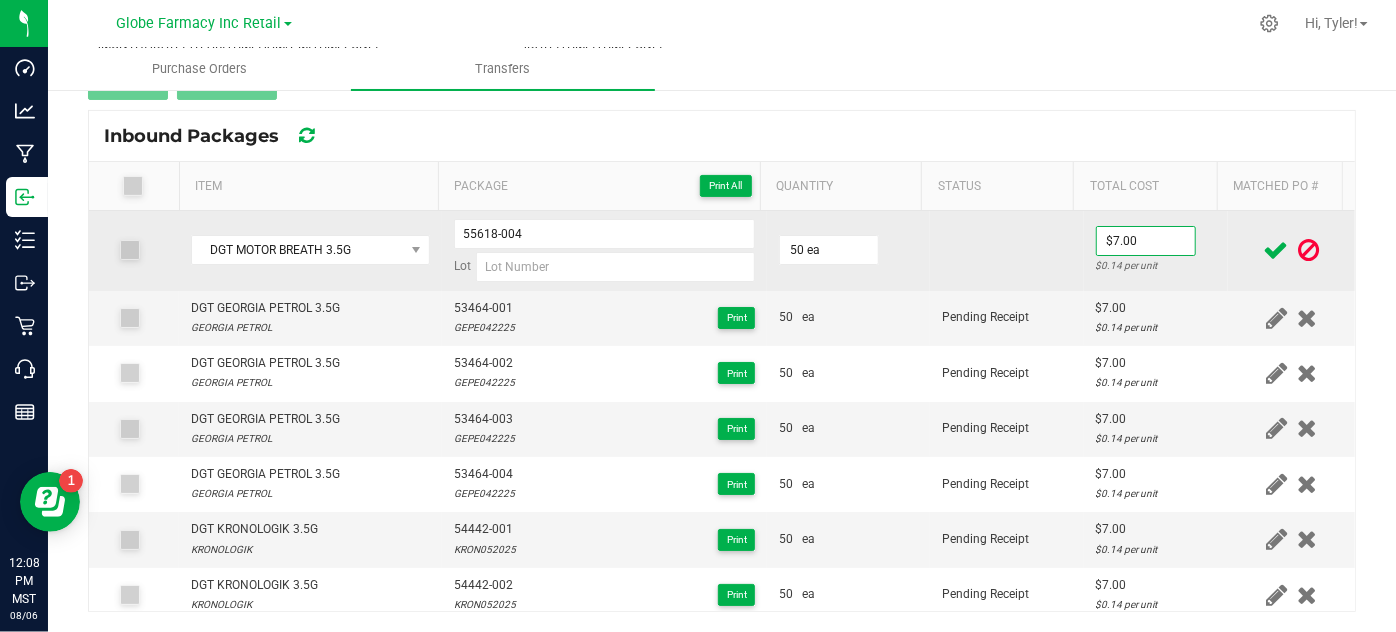 click at bounding box center [1007, 251] 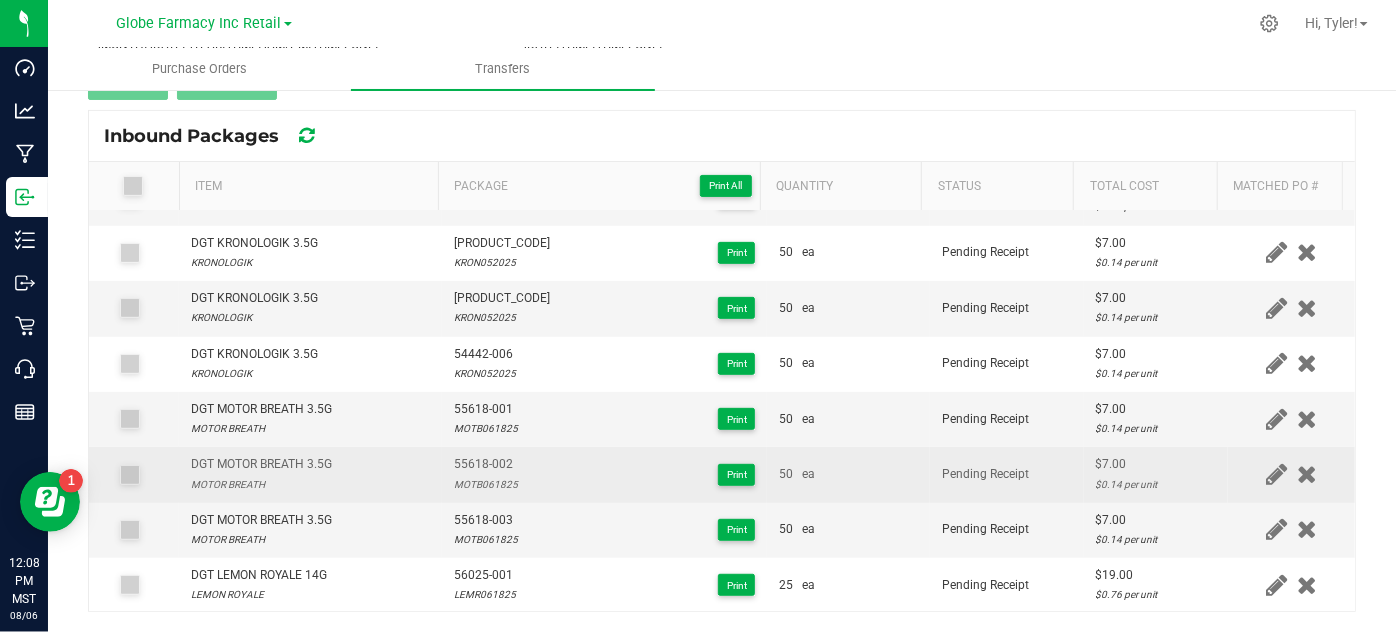 scroll, scrollTop: 454, scrollLeft: 0, axis: vertical 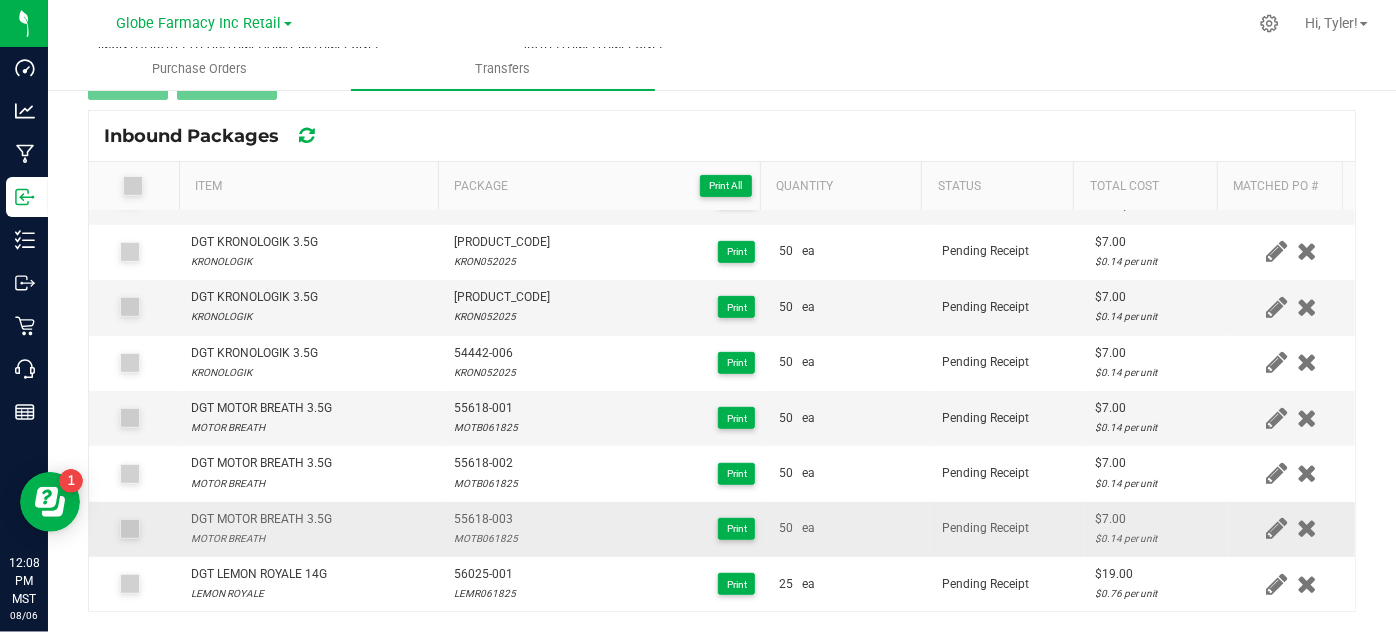 click on "MOTB061825" at bounding box center [486, 538] 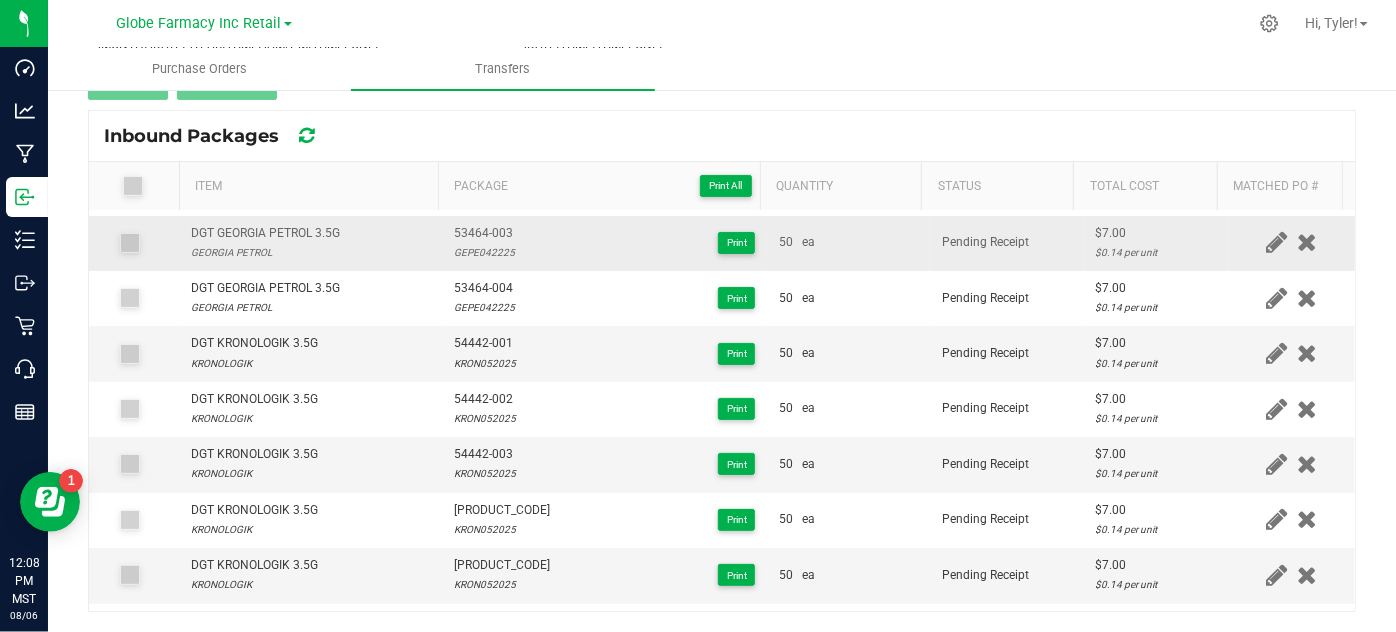 scroll, scrollTop: 0, scrollLeft: 0, axis: both 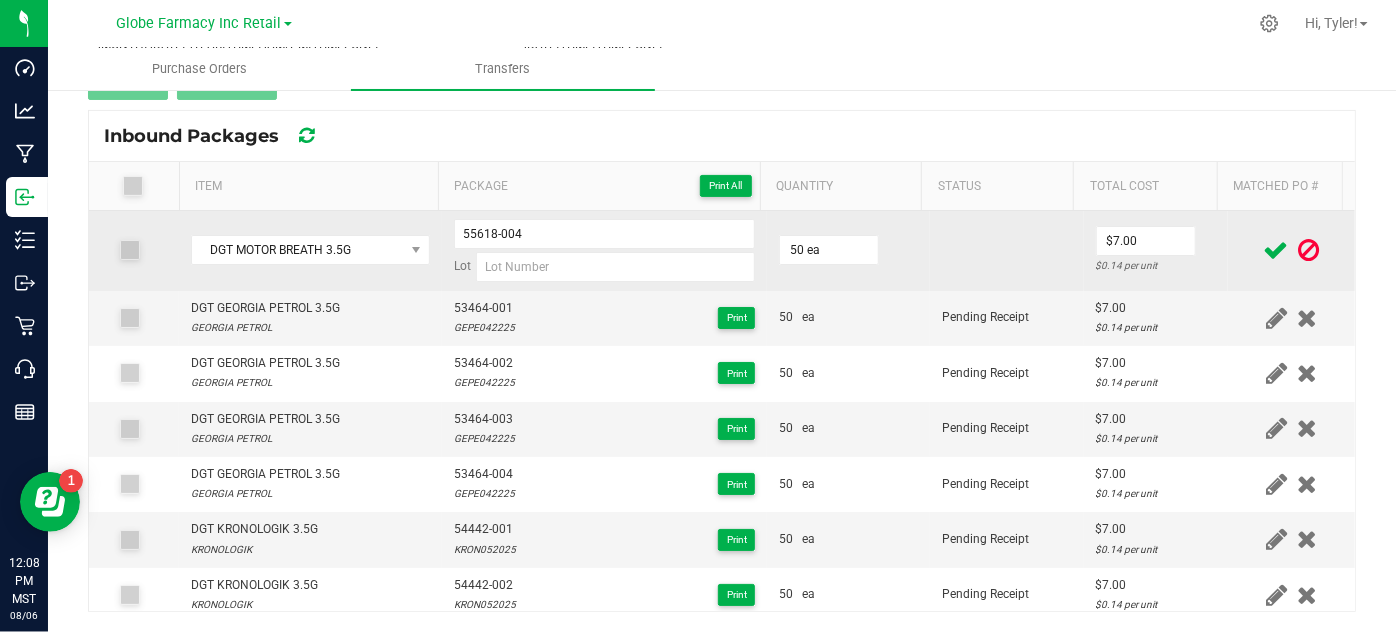 click on "55618-004 Lot" at bounding box center (605, 251) 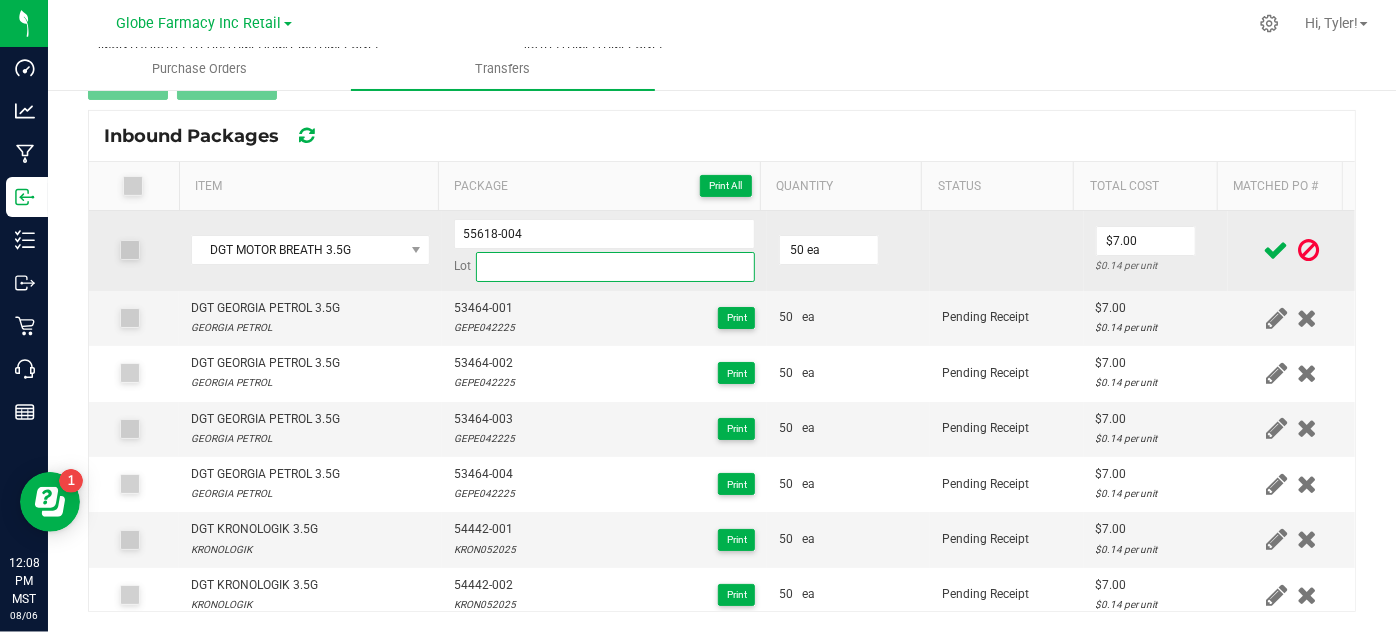 click at bounding box center (616, 267) 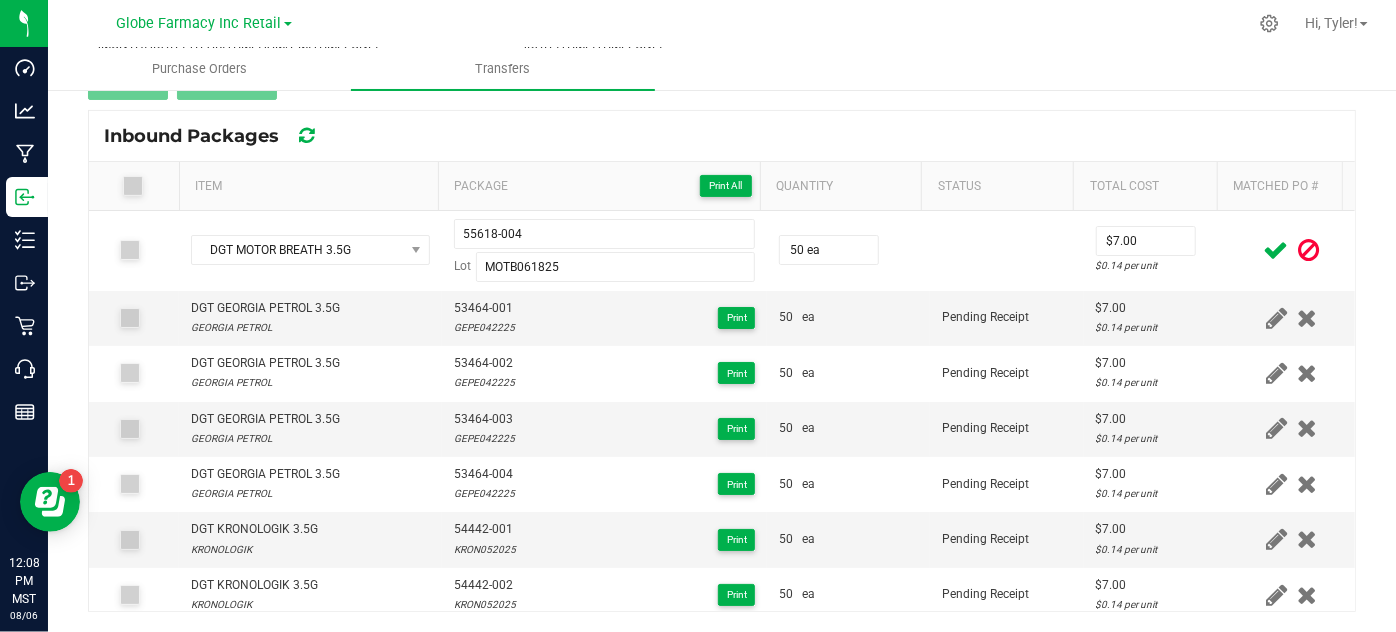 click at bounding box center (1276, 250) 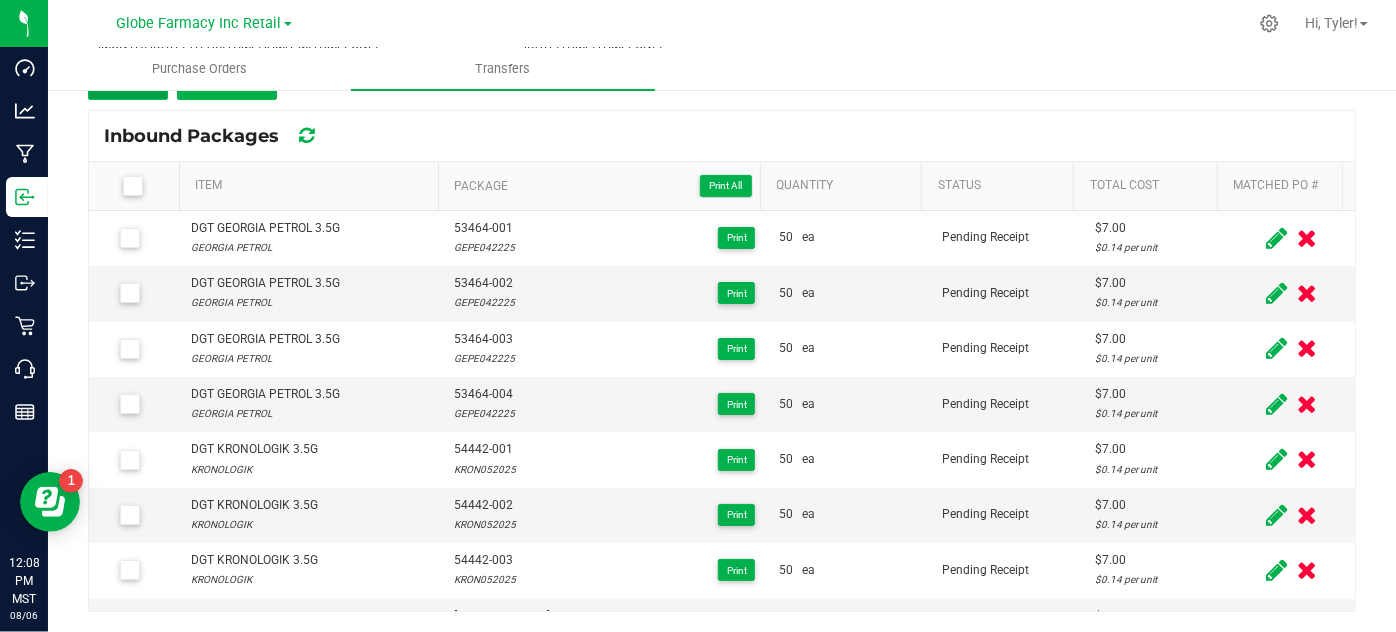 click on "Add" at bounding box center (128, 82) 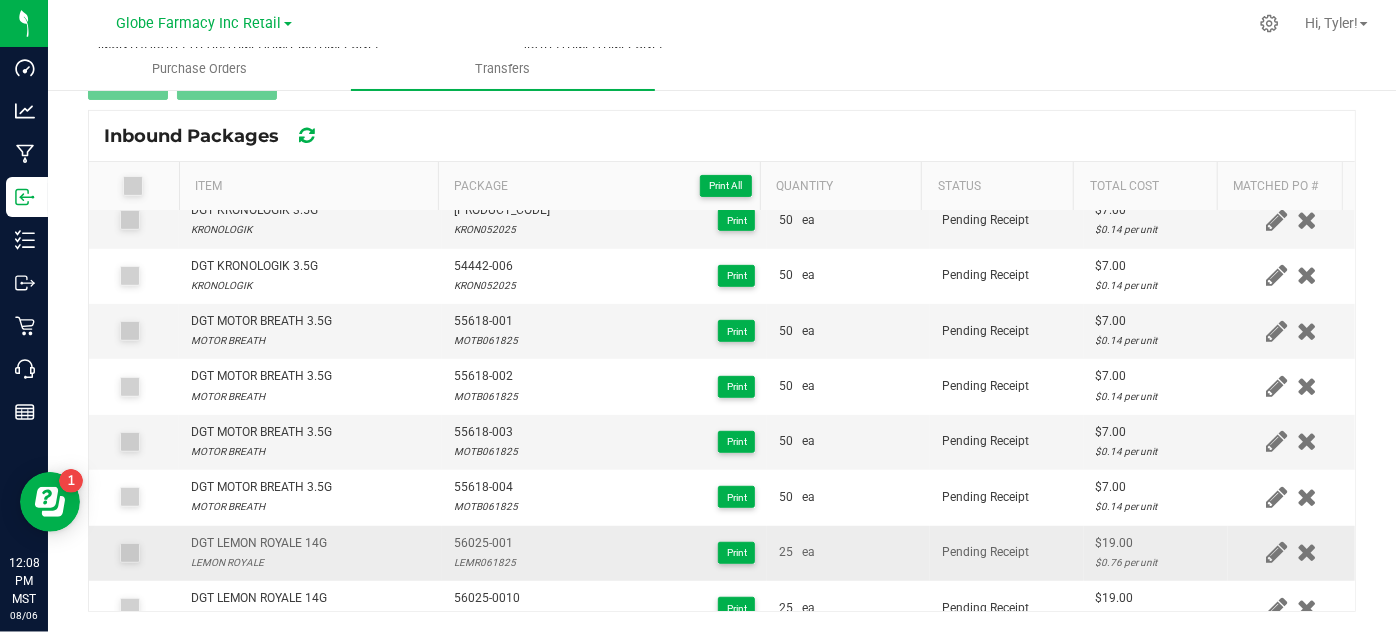 scroll, scrollTop: 545, scrollLeft: 0, axis: vertical 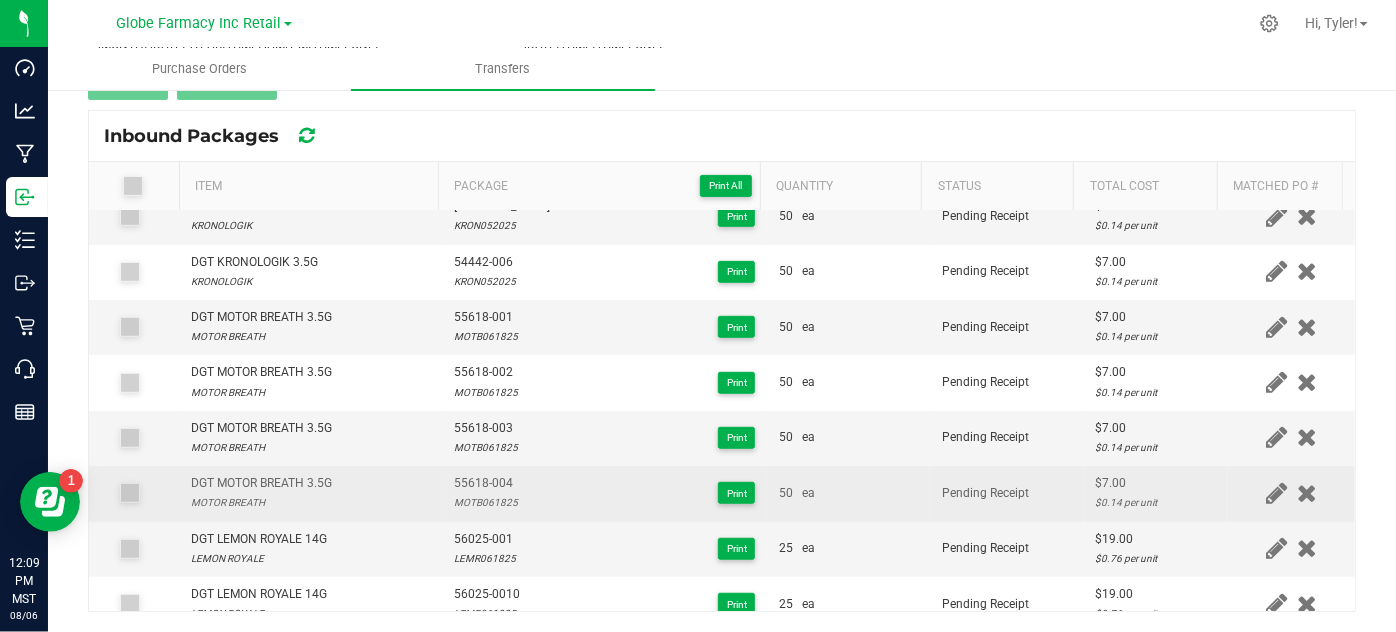 click on "DGT MOTOR BREATH 3.5G" at bounding box center [261, 483] 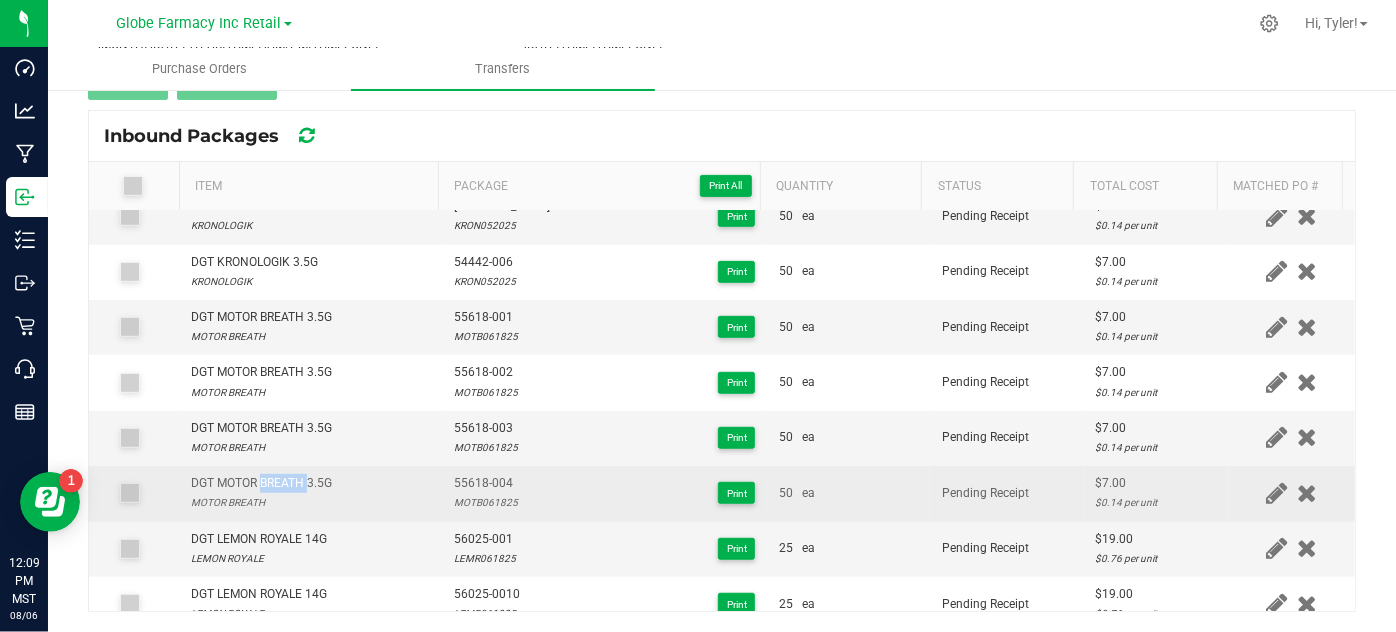 click on "DGT MOTOR BREATH 3.5G" at bounding box center (261, 483) 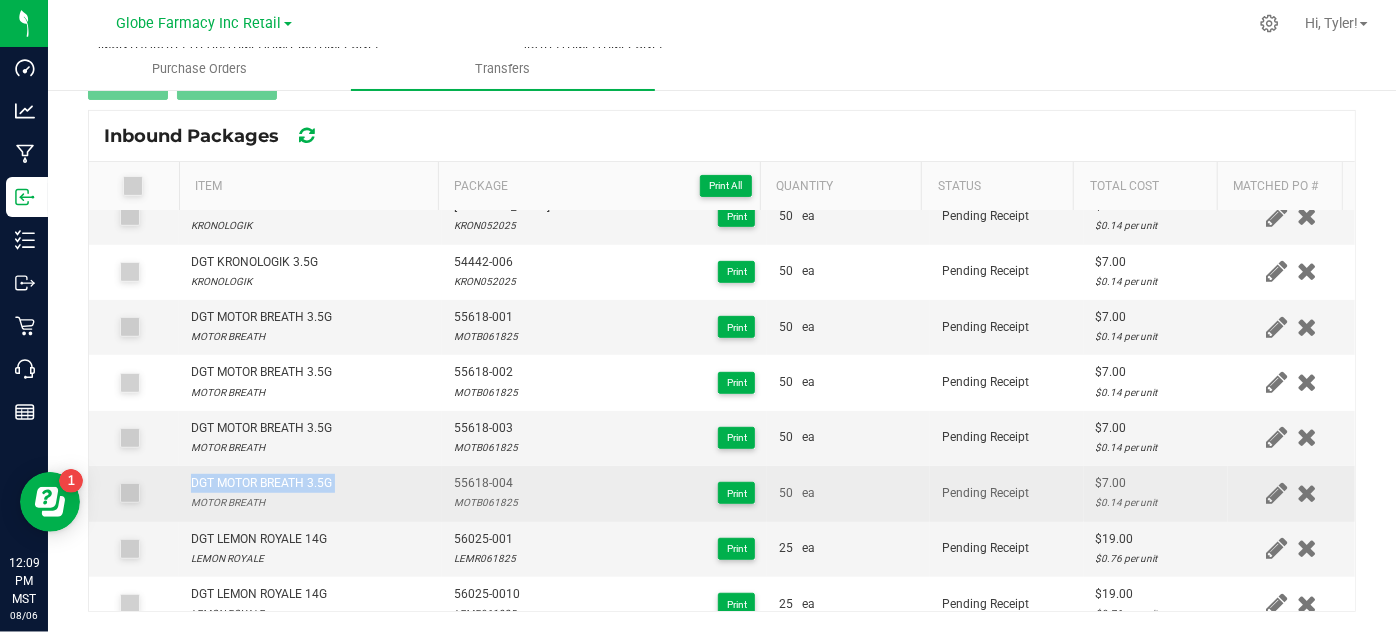 click on "DGT MOTOR BREATH 3.5G" at bounding box center (261, 483) 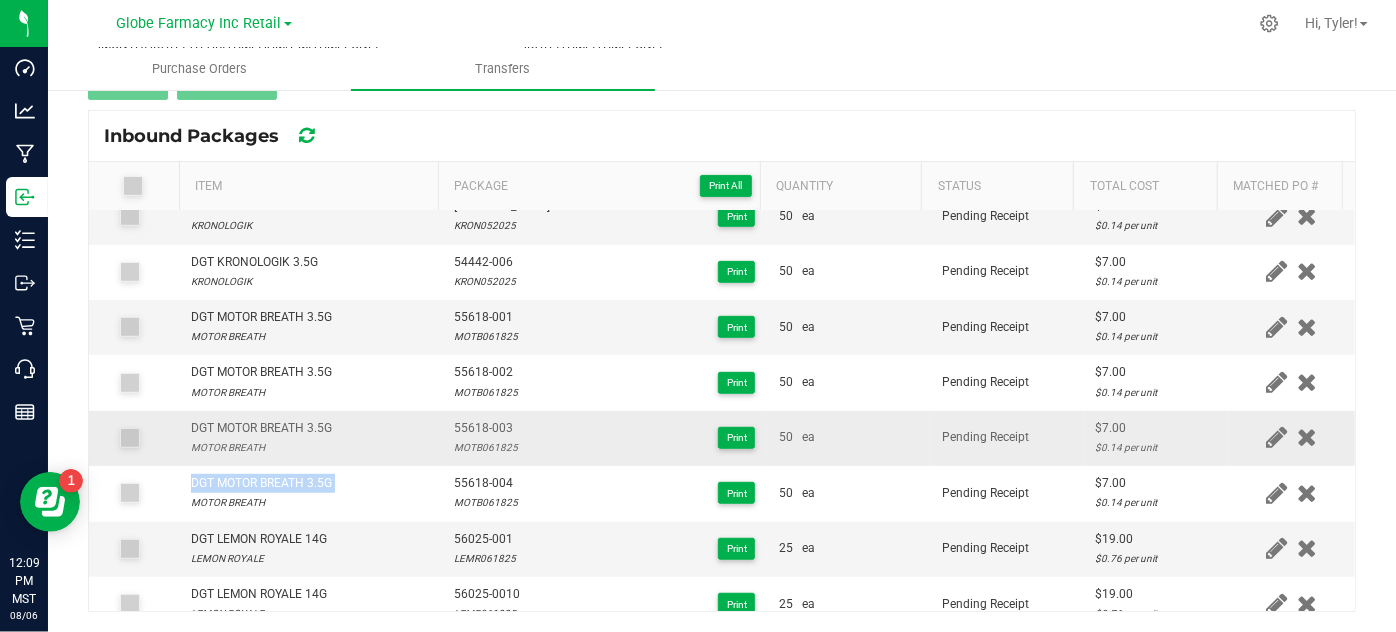 scroll, scrollTop: 0, scrollLeft: 0, axis: both 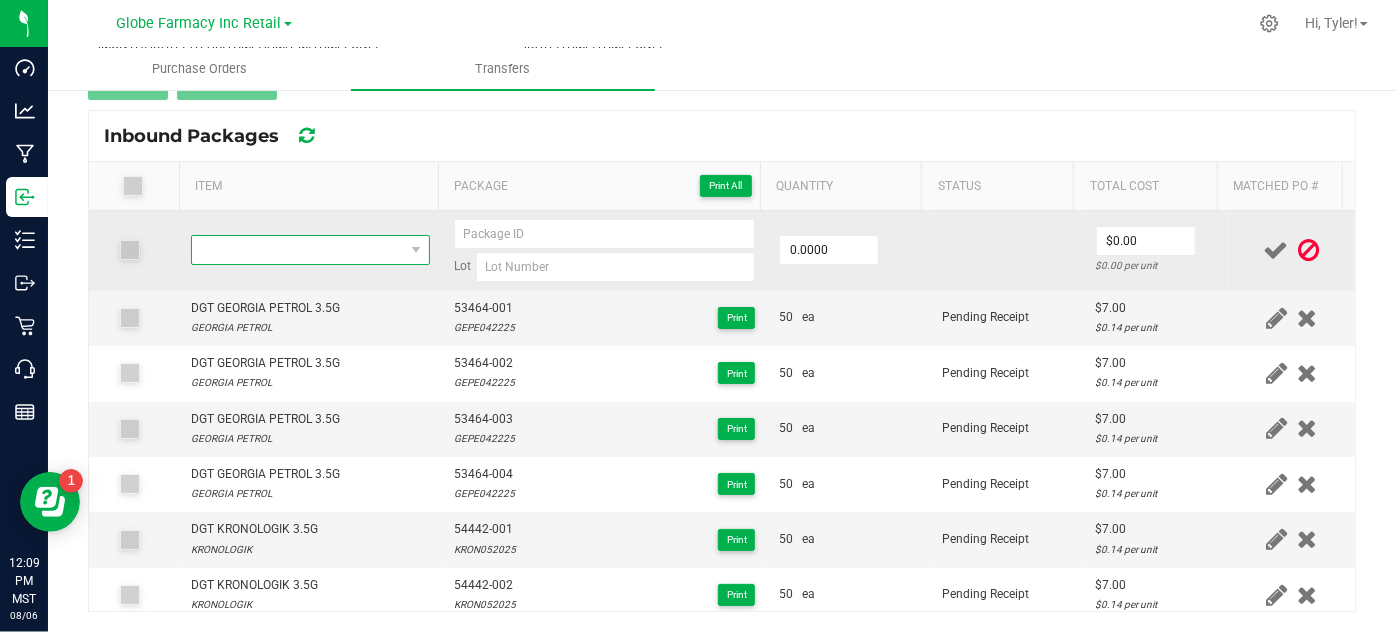 click at bounding box center [297, 250] 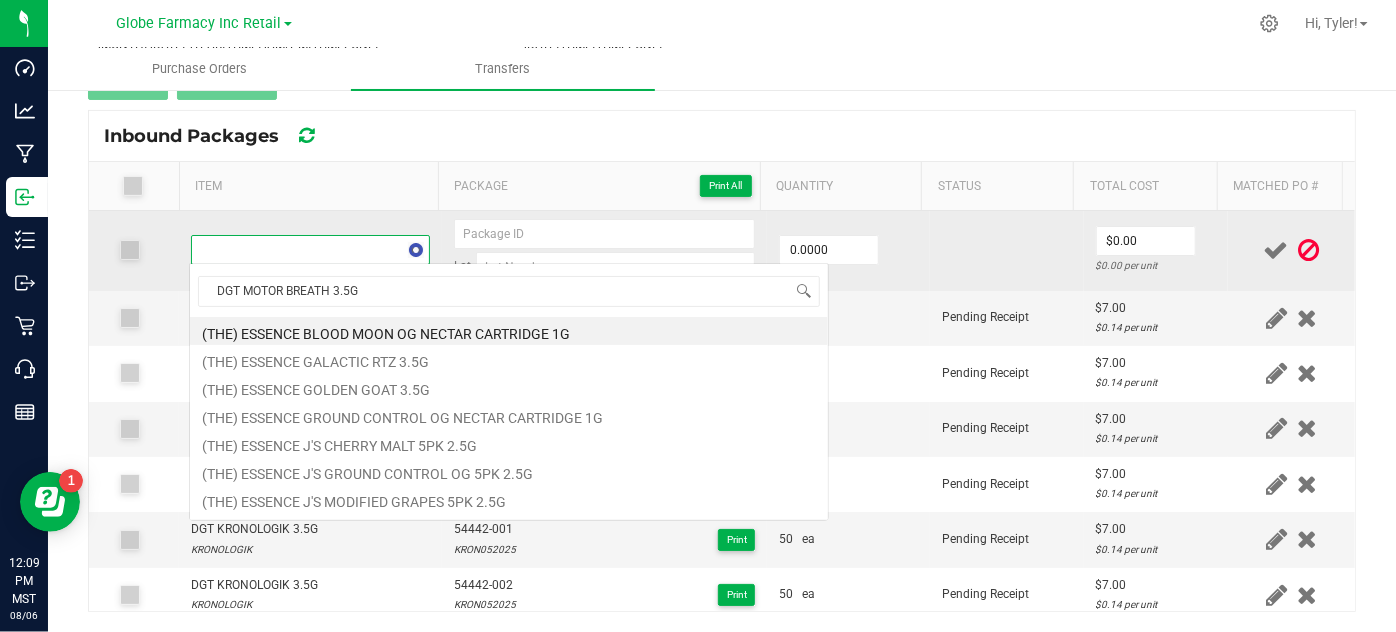 scroll, scrollTop: 99970, scrollLeft: 99767, axis: both 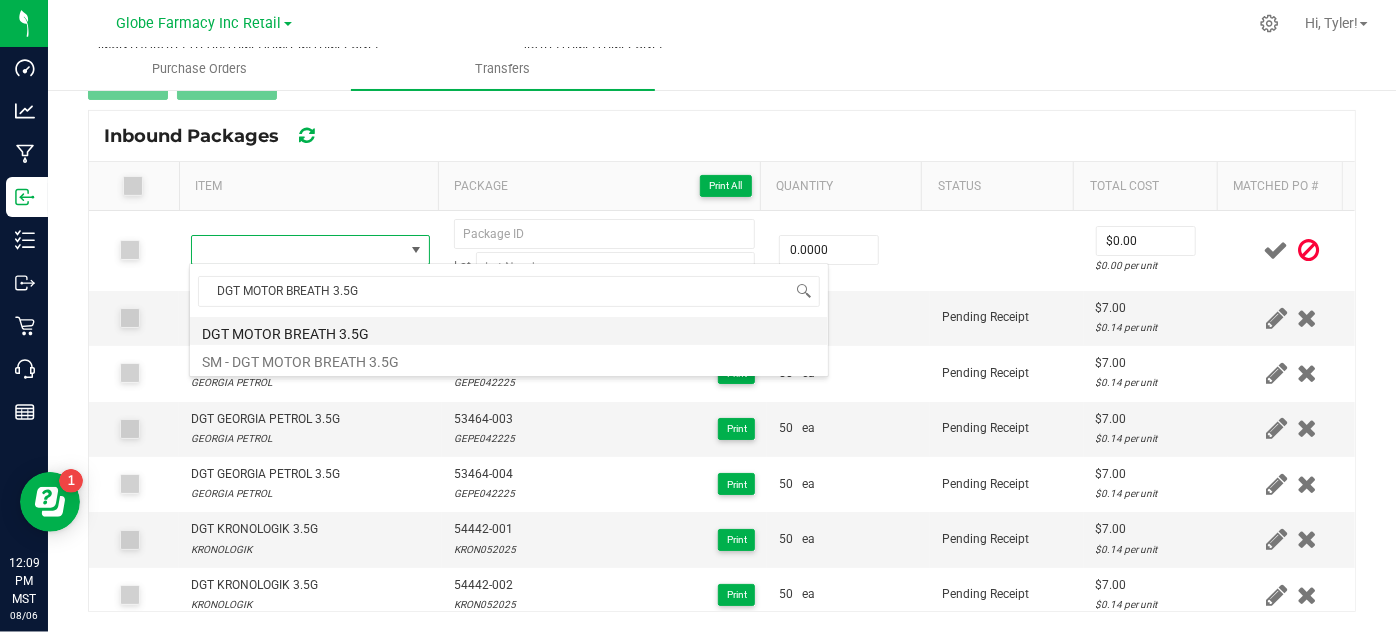 click on "DGT MOTOR BREATH 3.5G" at bounding box center [509, 331] 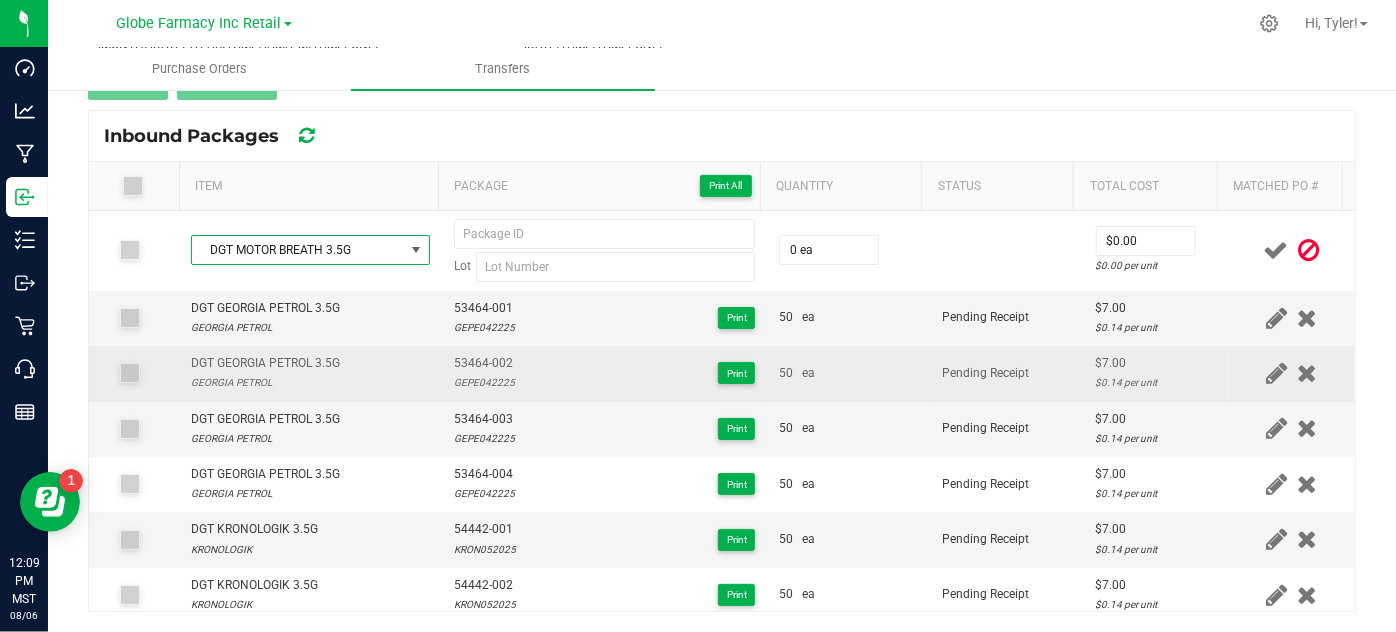 click on "GEPE042225" at bounding box center (484, 382) 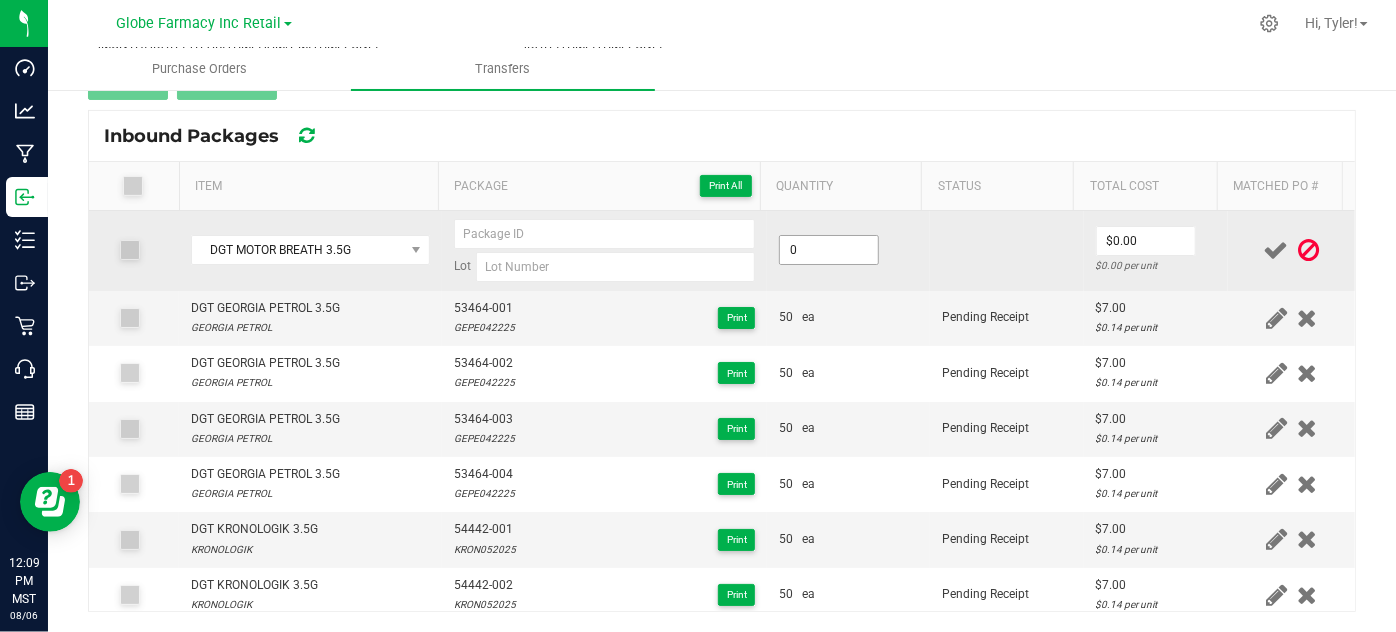 click on "0" at bounding box center [829, 250] 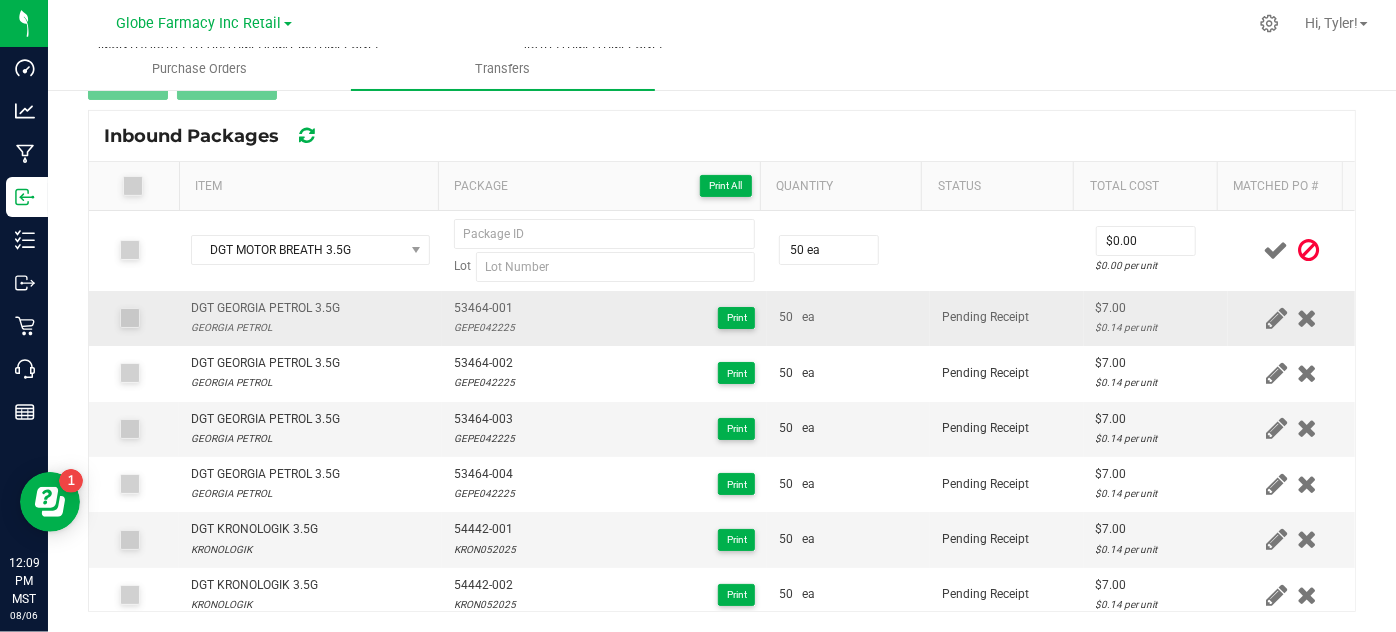 click on "50   ea" at bounding box center [848, 317] 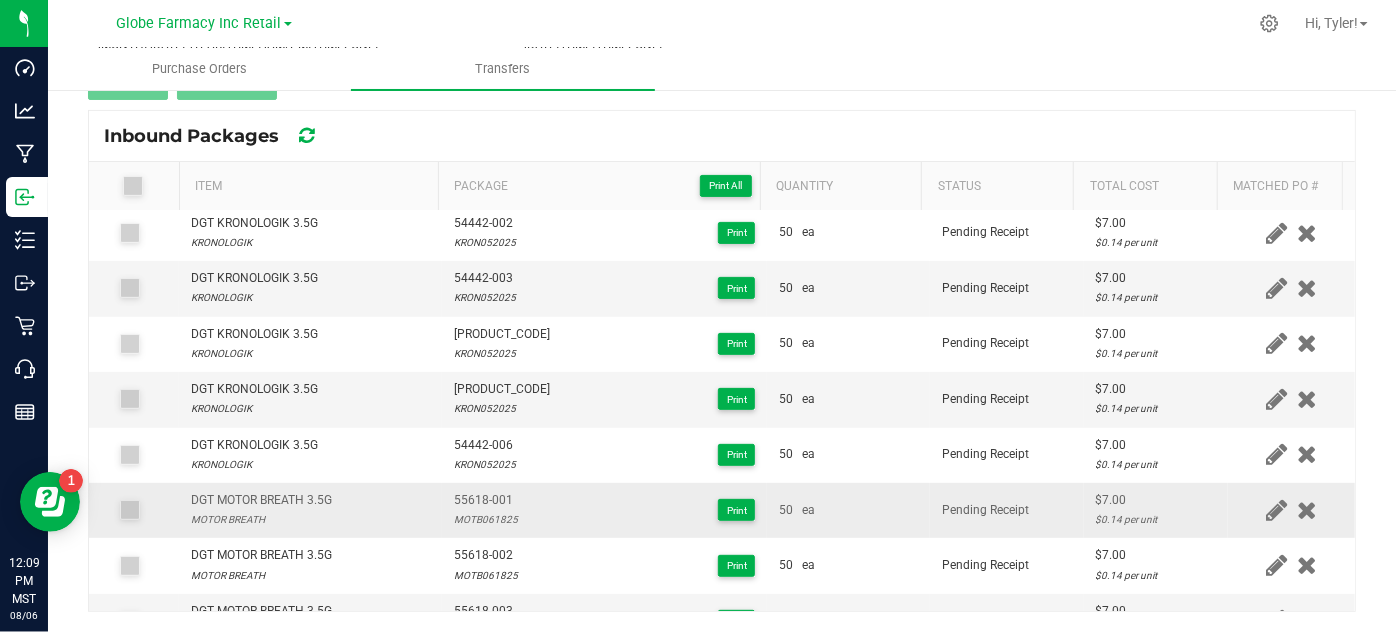 scroll, scrollTop: 363, scrollLeft: 0, axis: vertical 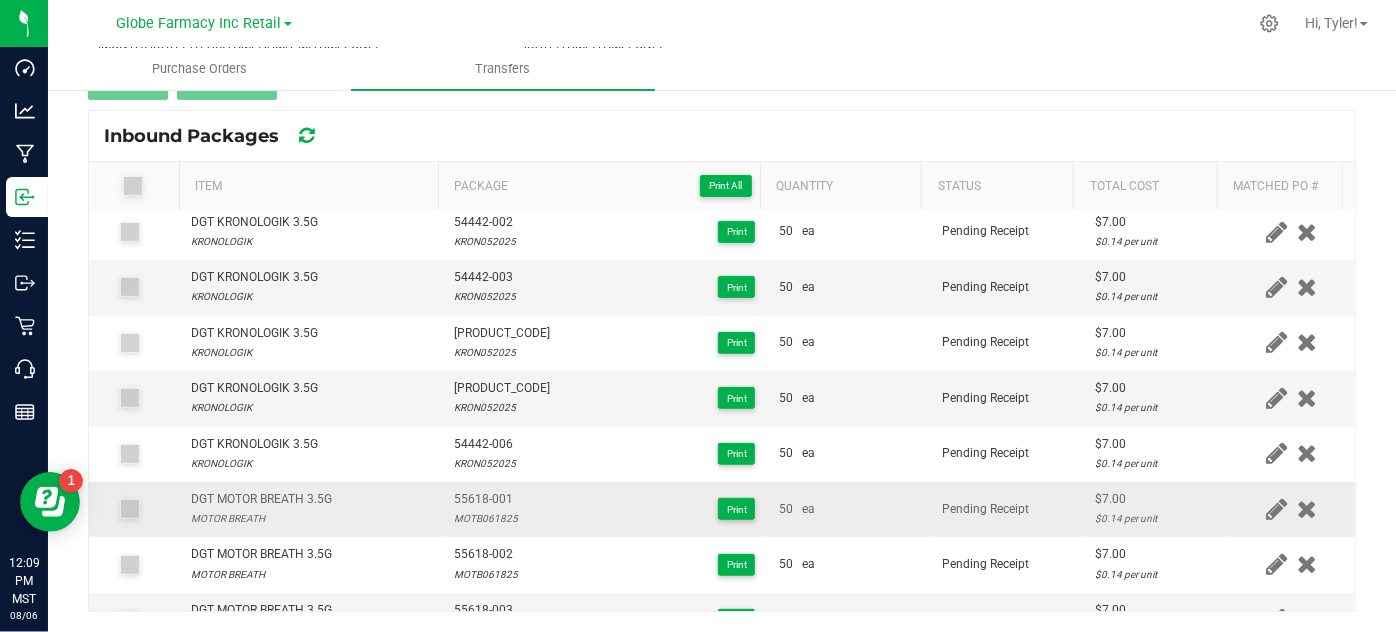 click on "55618-001" at bounding box center [486, 499] 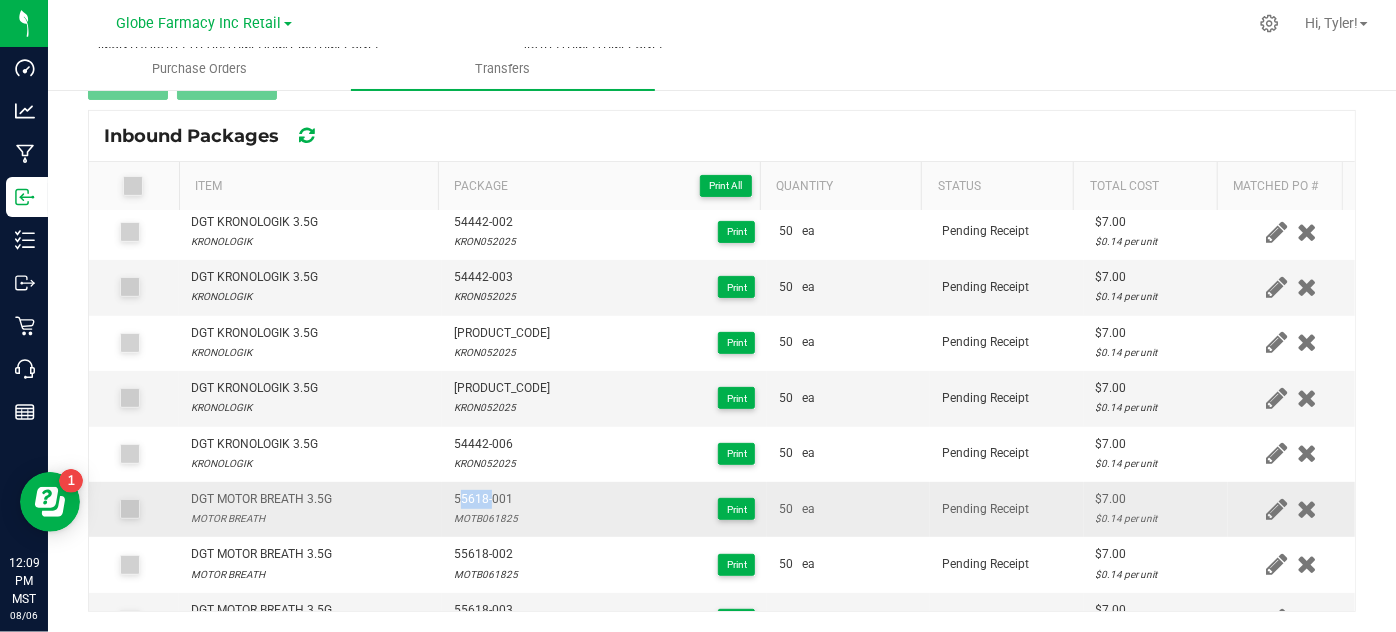click on "55618-001" at bounding box center (486, 499) 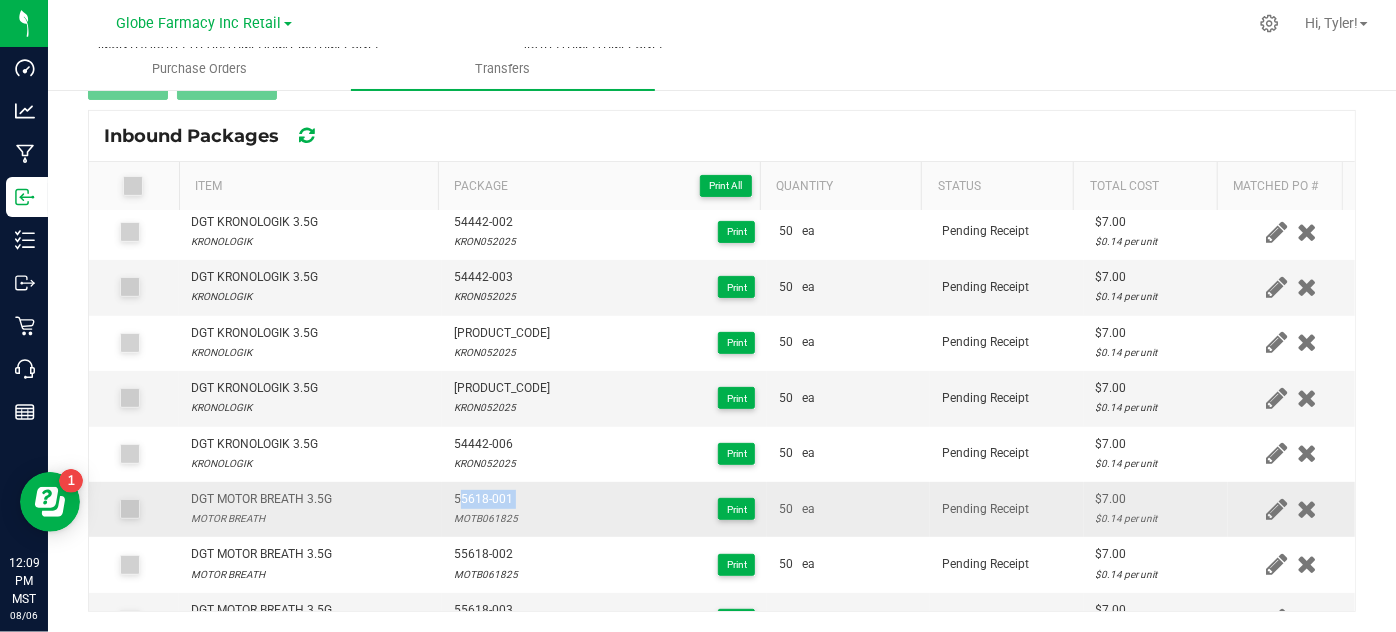 click on "55618-001" at bounding box center [486, 499] 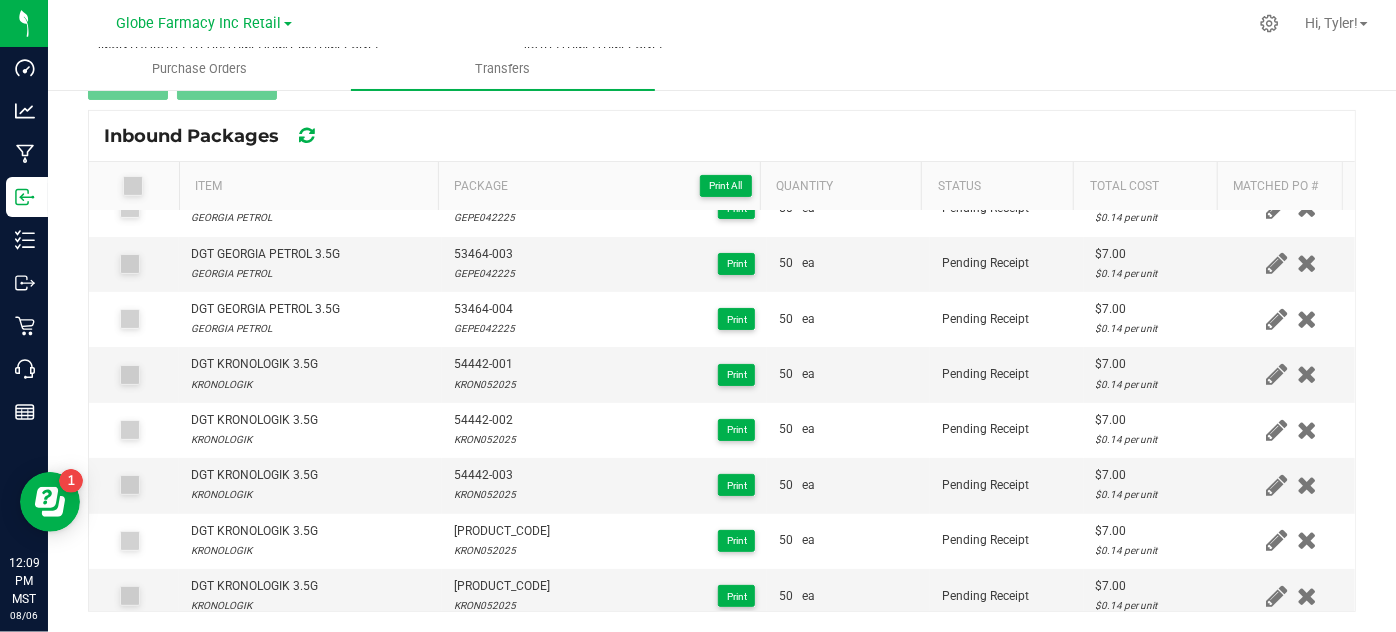 scroll, scrollTop: 0, scrollLeft: 0, axis: both 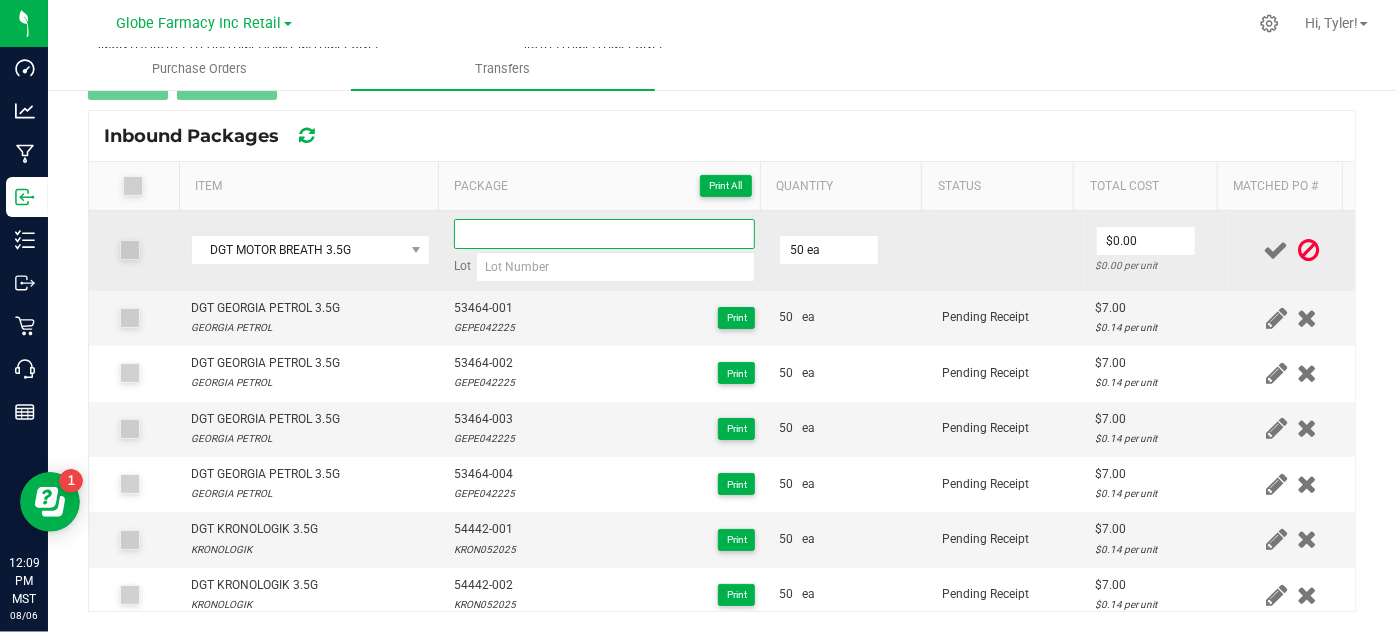 click at bounding box center [605, 234] 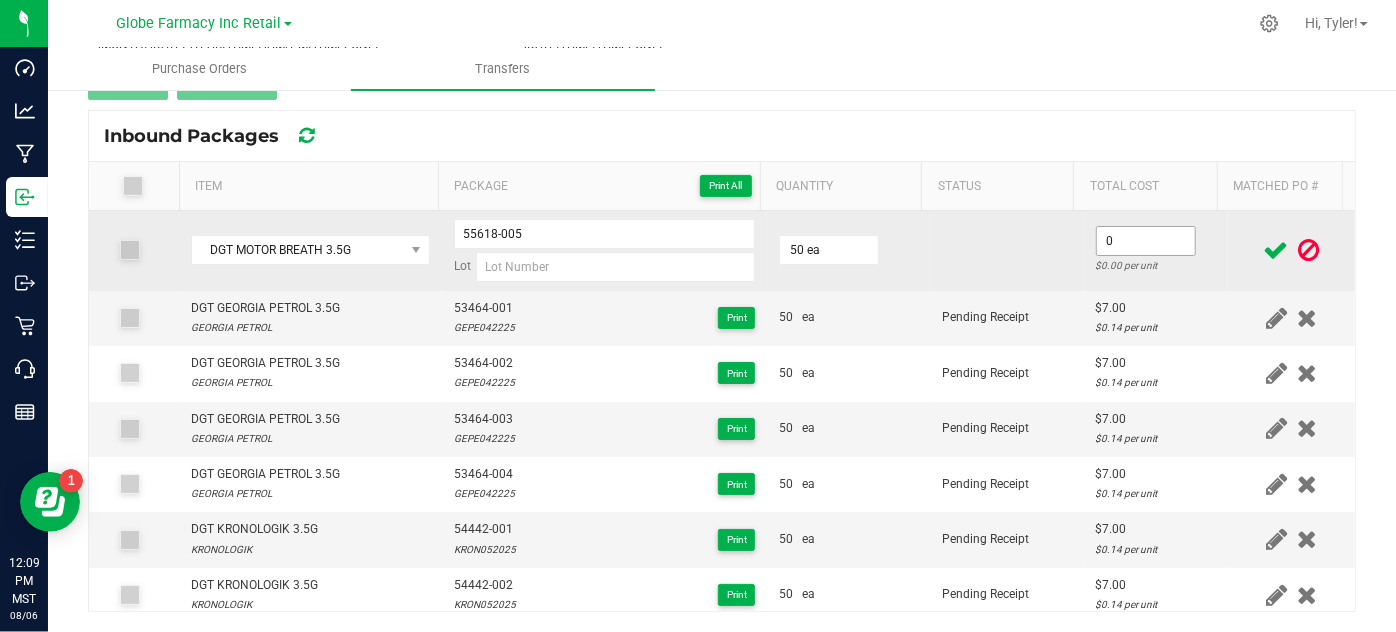 click on "0" at bounding box center [1146, 241] 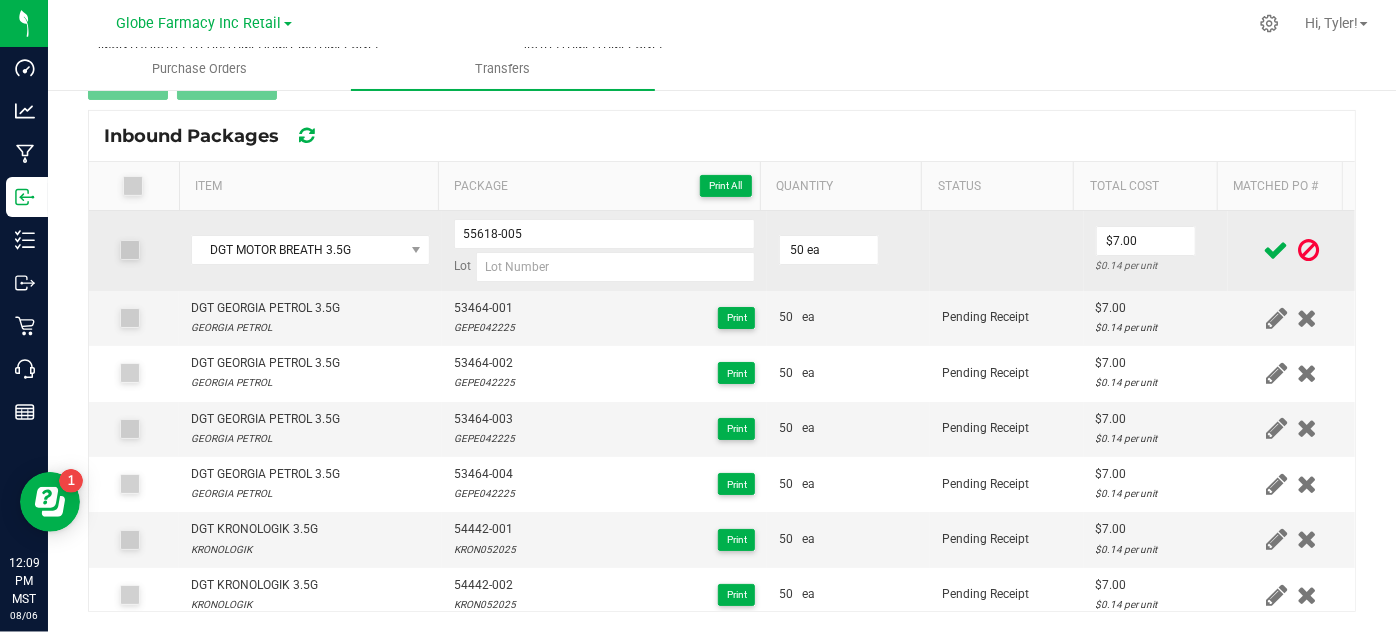 click at bounding box center [1007, 251] 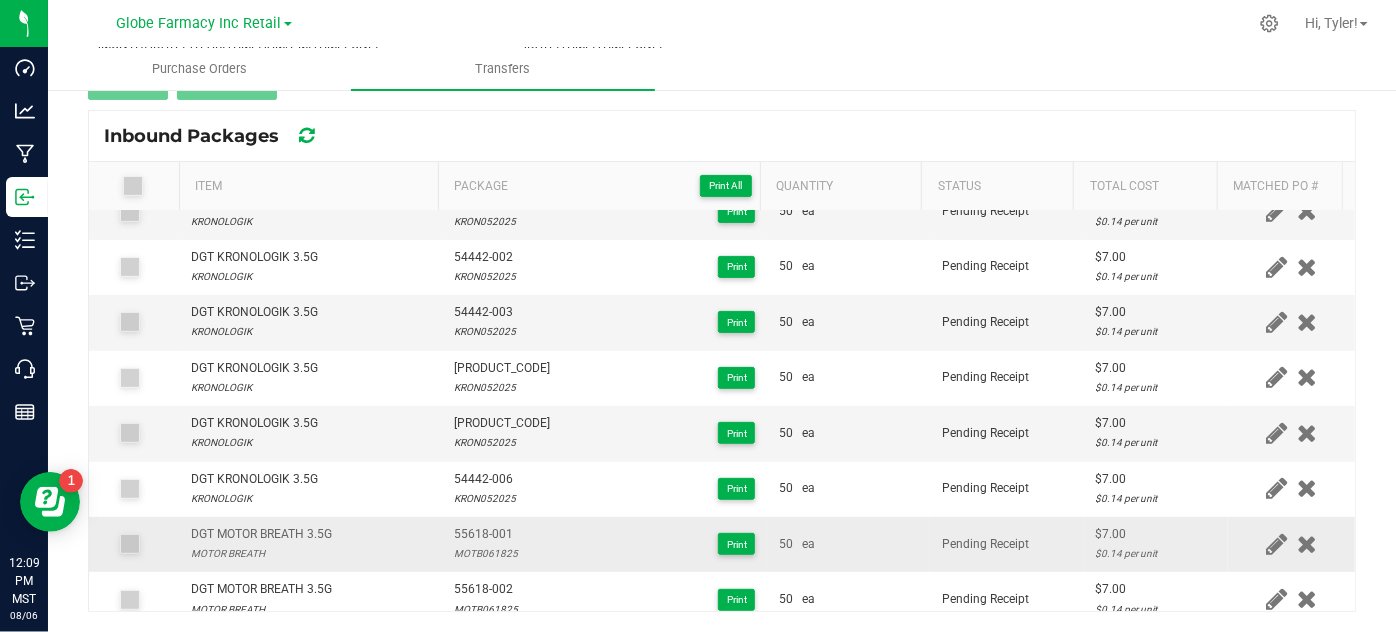 scroll, scrollTop: 363, scrollLeft: 0, axis: vertical 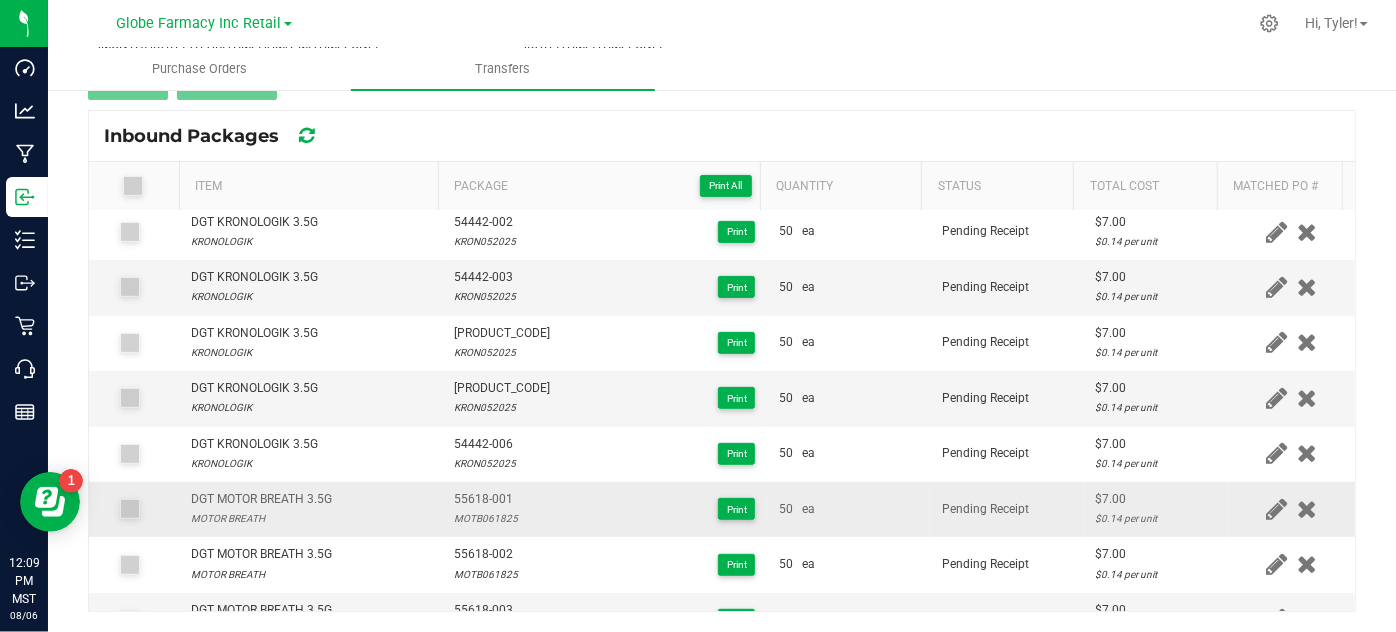 click on "MOTB061825" at bounding box center (486, 518) 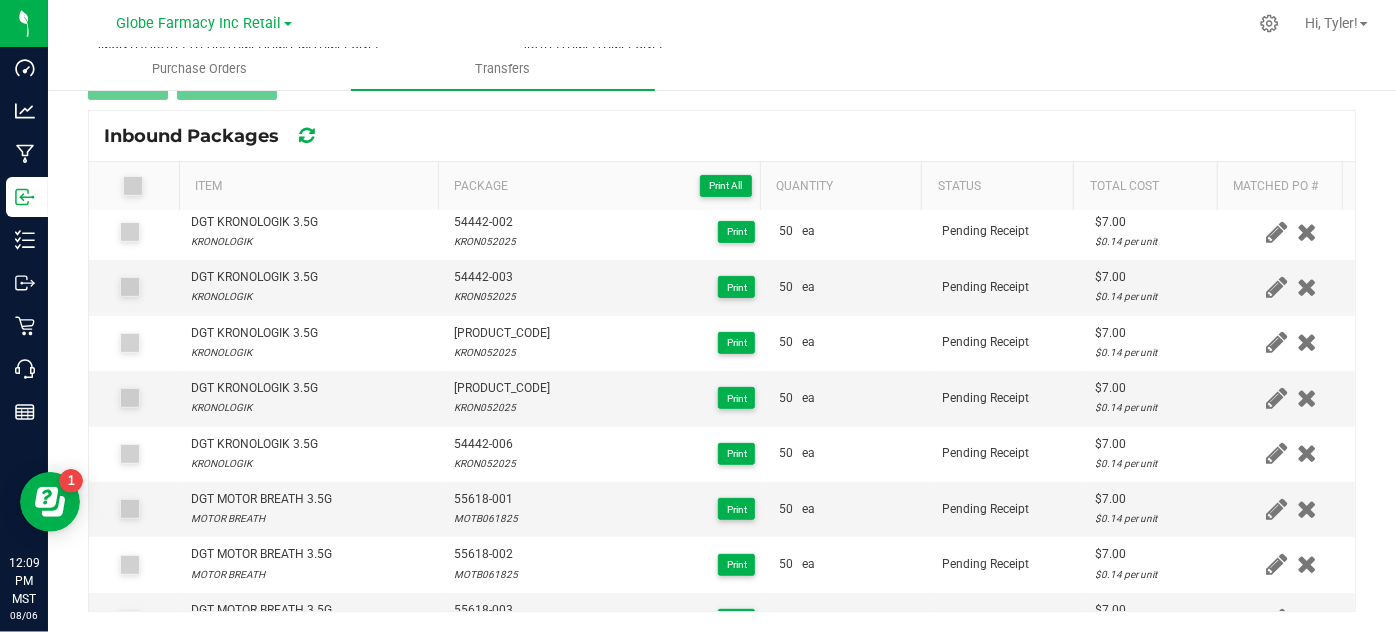 scroll, scrollTop: 0, scrollLeft: 0, axis: both 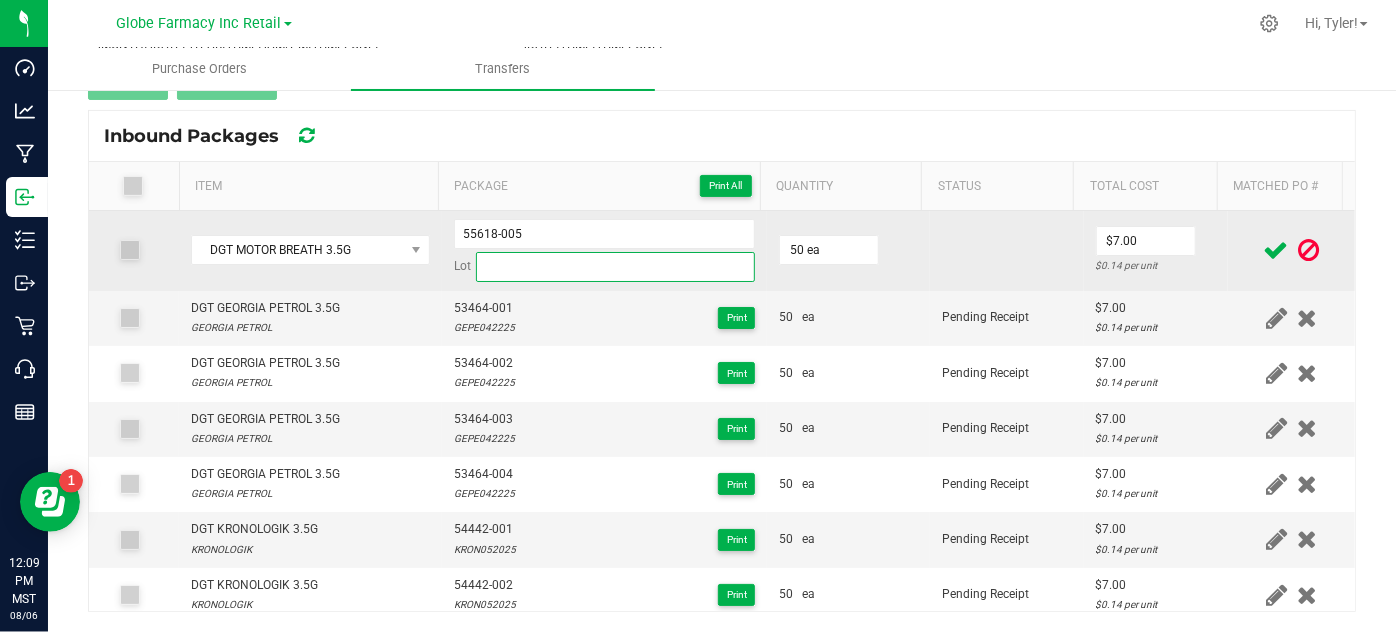 click at bounding box center [616, 267] 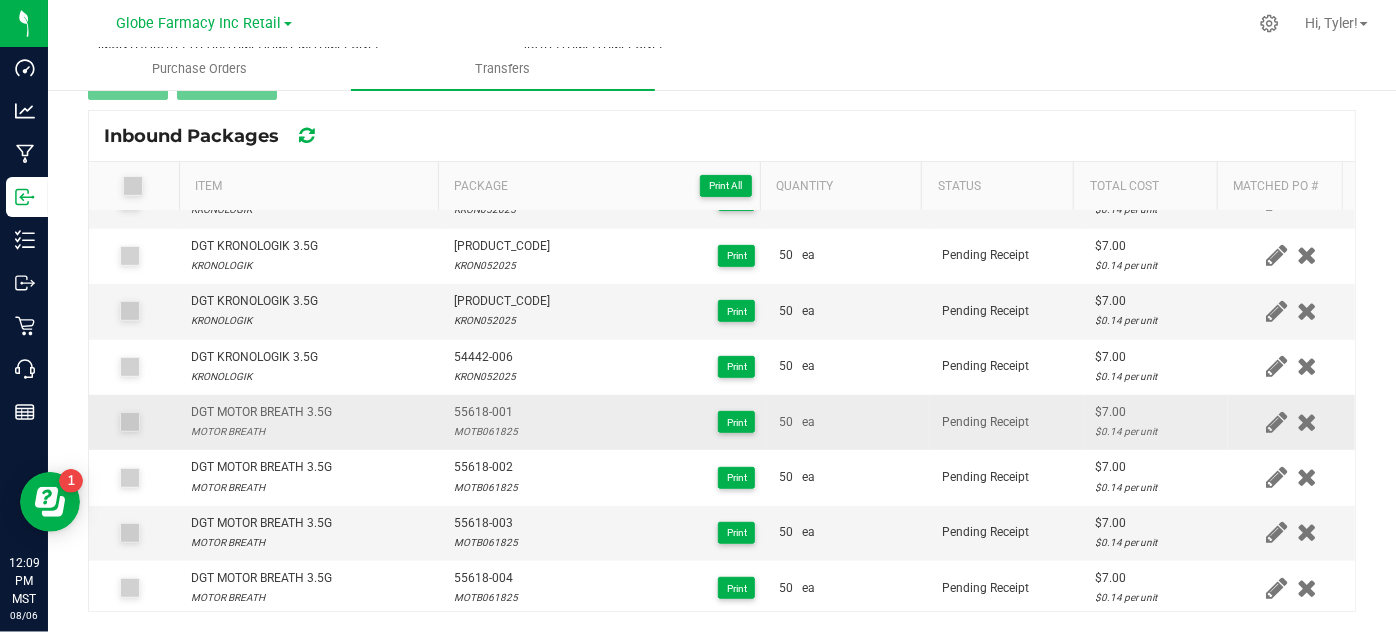 scroll, scrollTop: 636, scrollLeft: 0, axis: vertical 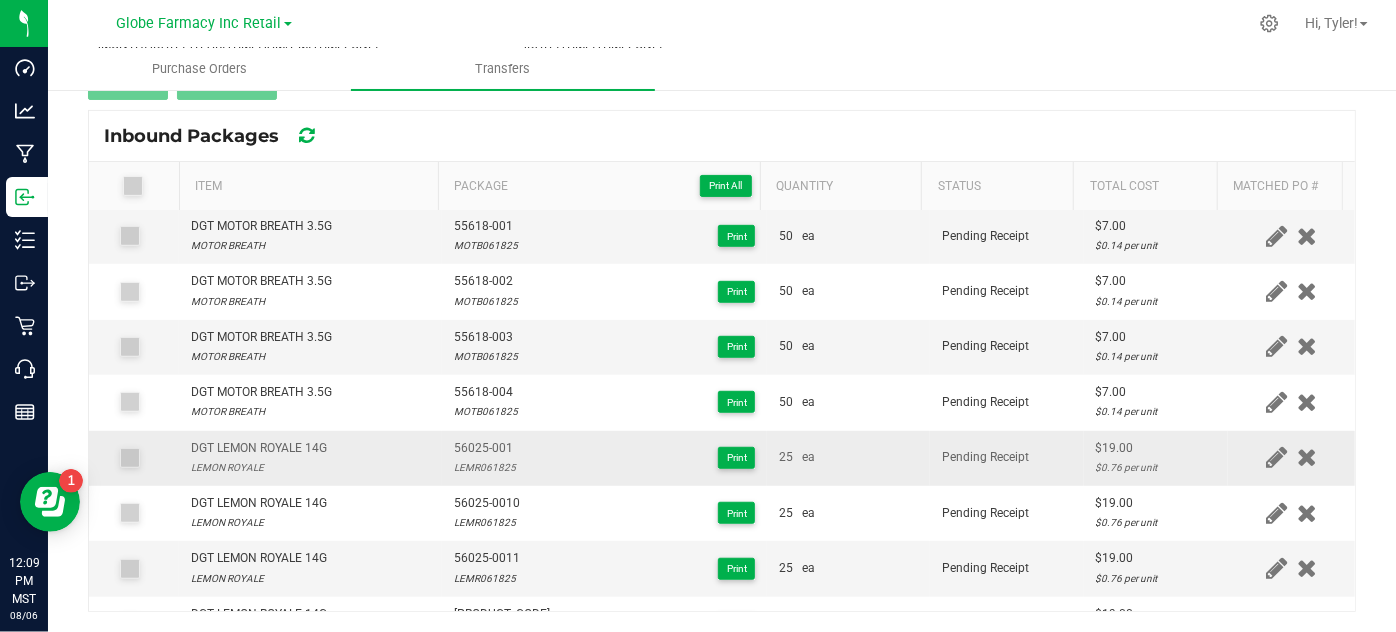 click on "[PRODUCT_CODE]   [LOT_CODE]   Print" at bounding box center [605, 458] 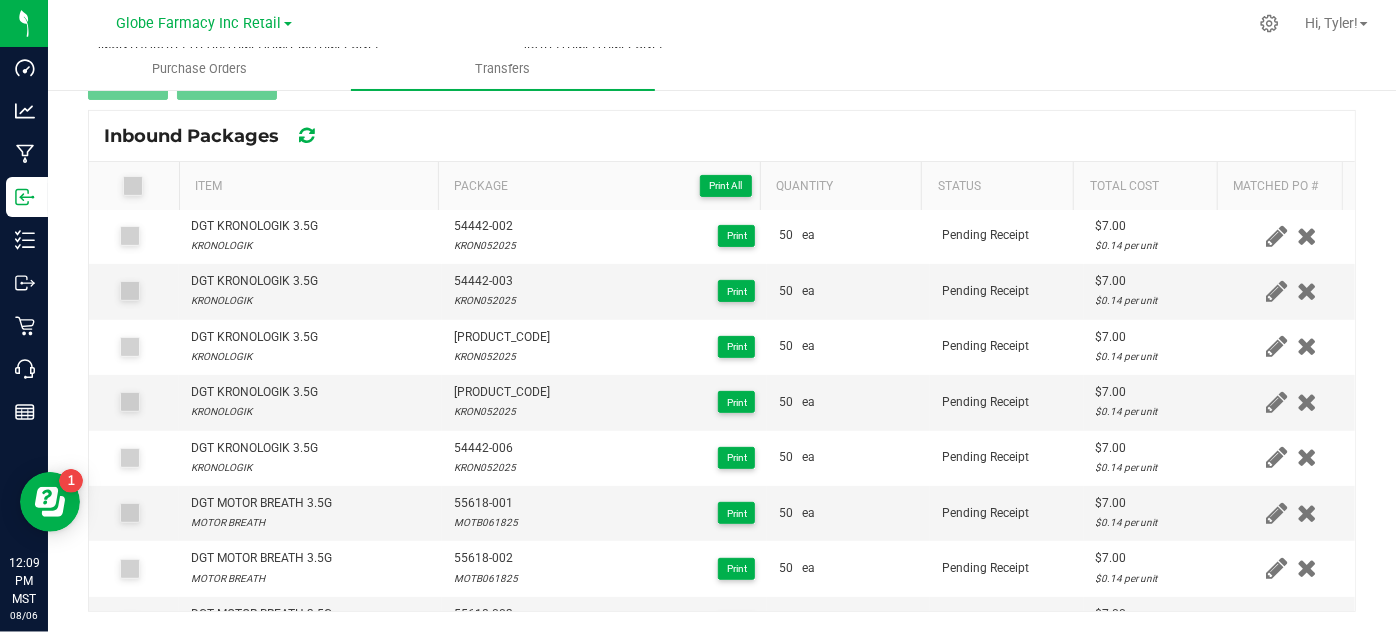 scroll, scrollTop: 0, scrollLeft: 0, axis: both 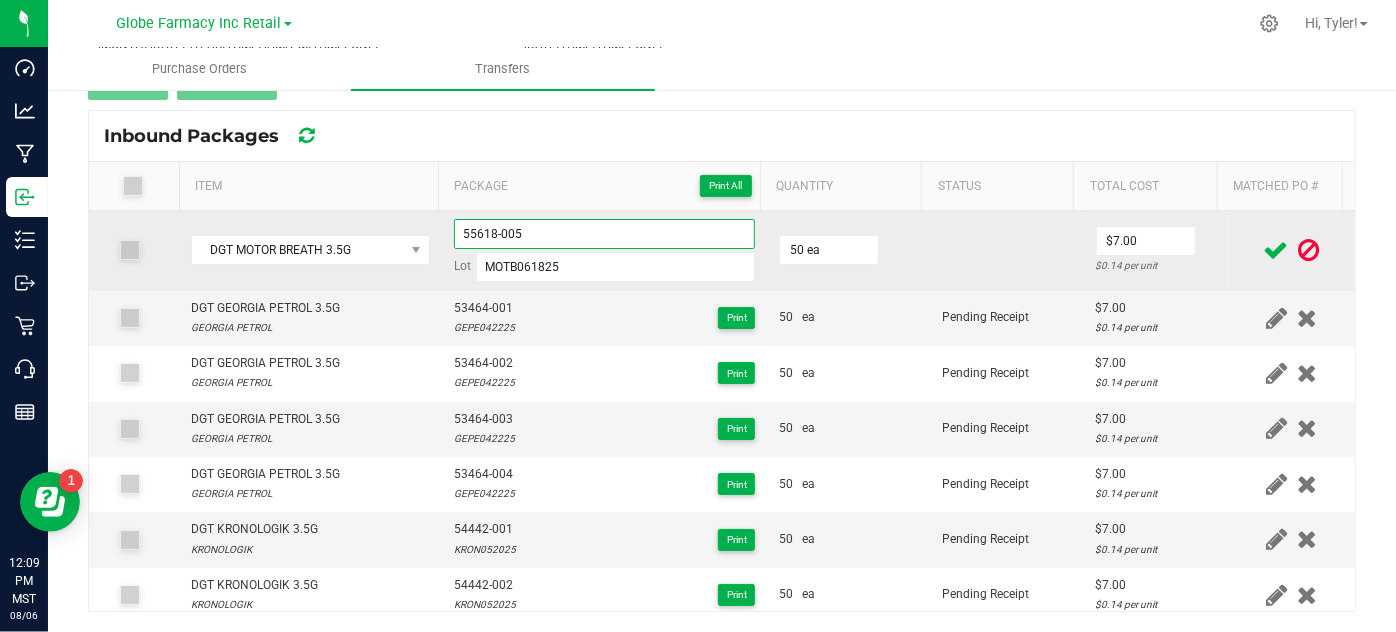 click on "55618-005" at bounding box center [605, 234] 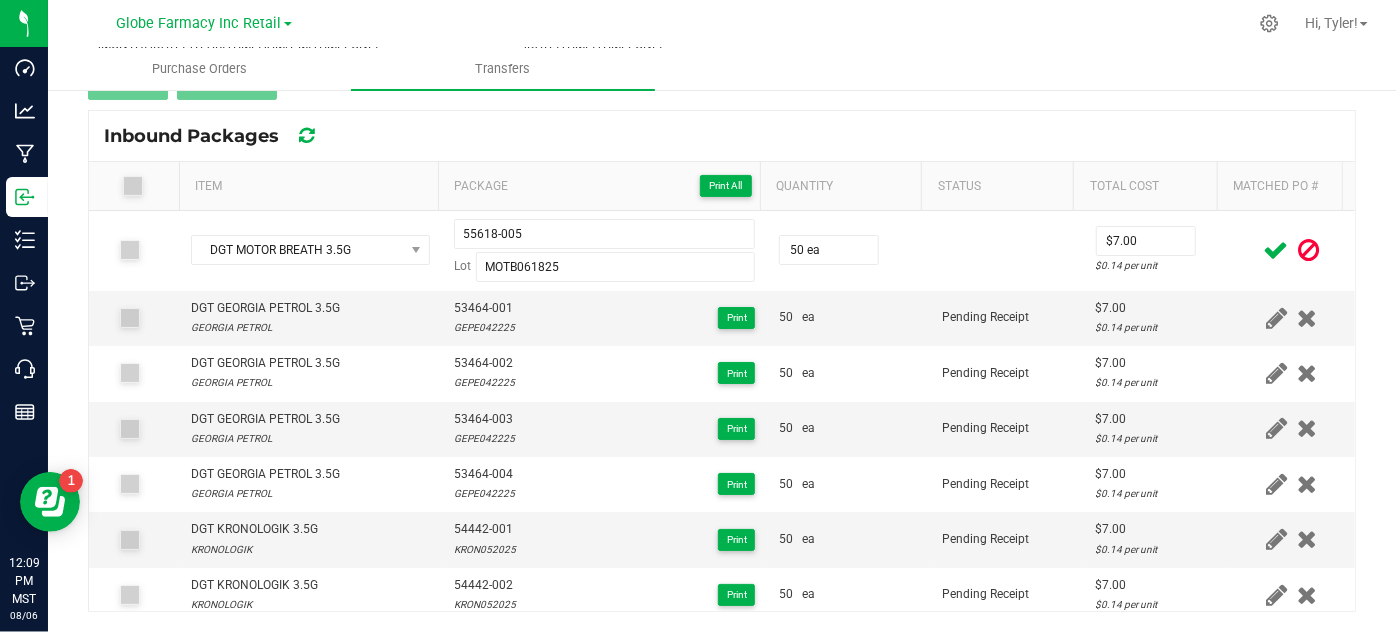 click at bounding box center [1276, 250] 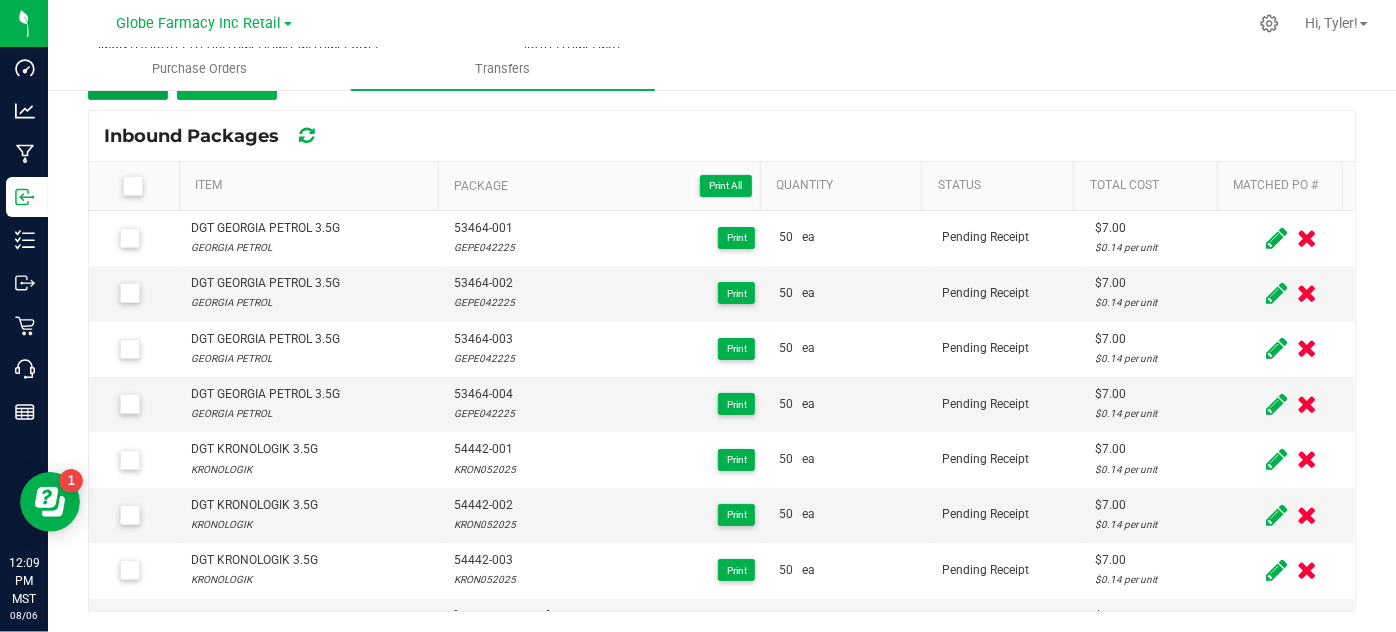 click on "Add" at bounding box center (128, 82) 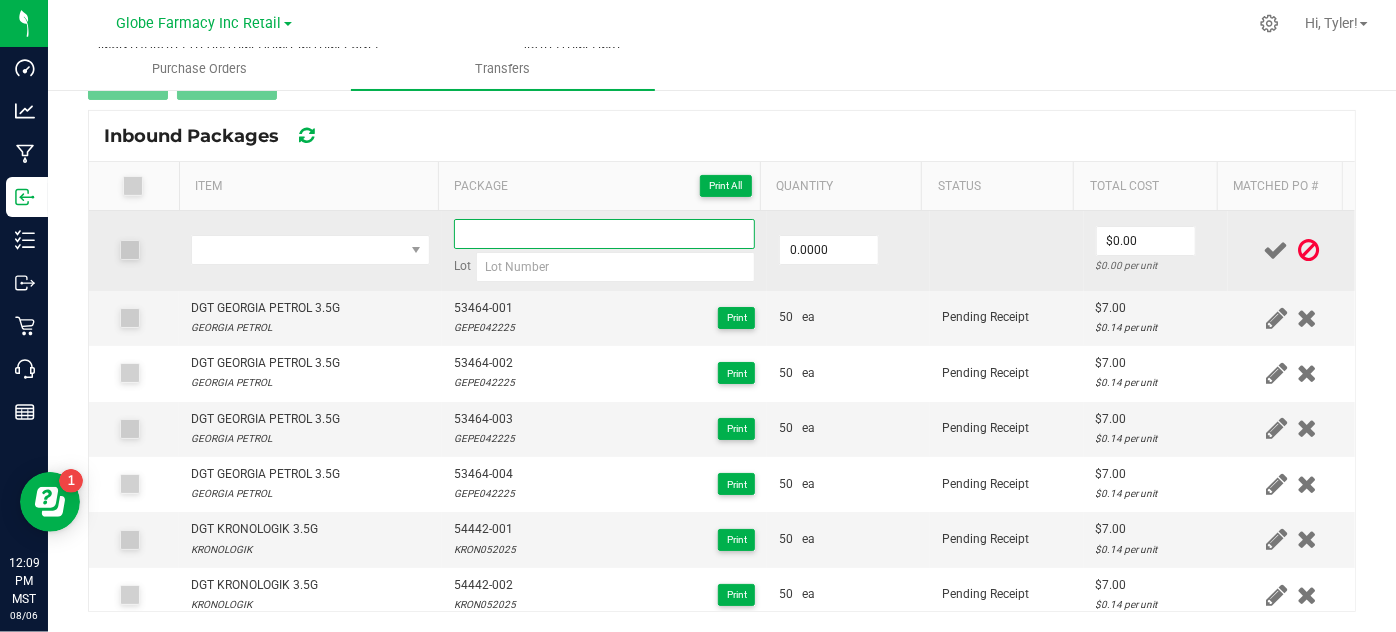 click at bounding box center (605, 234) 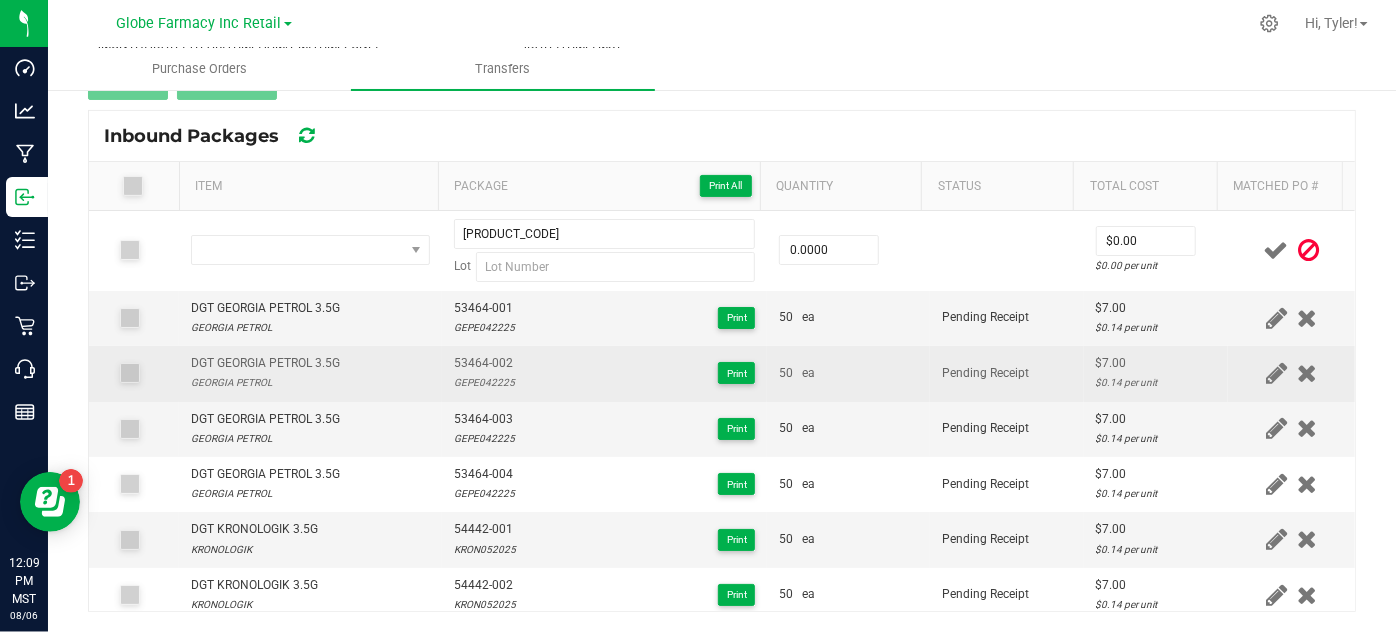 drag, startPoint x: 523, startPoint y: 362, endPoint x: 529, endPoint y: 378, distance: 17.088007 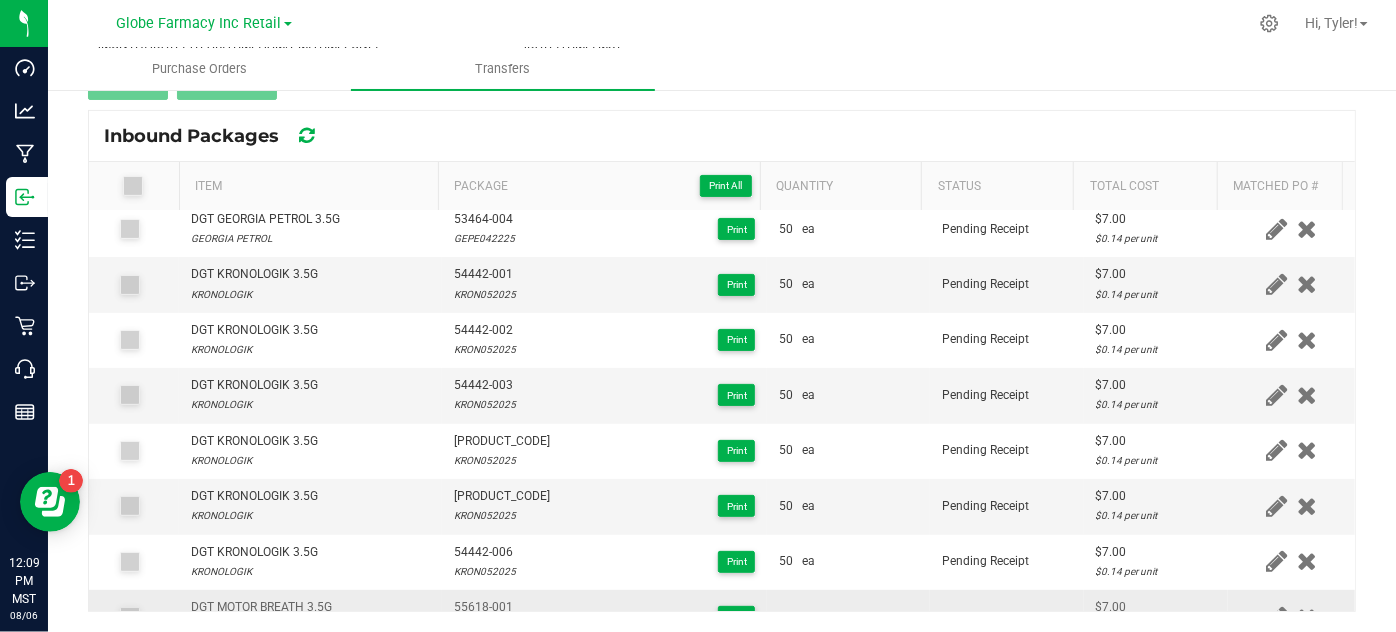 scroll, scrollTop: 545, scrollLeft: 0, axis: vertical 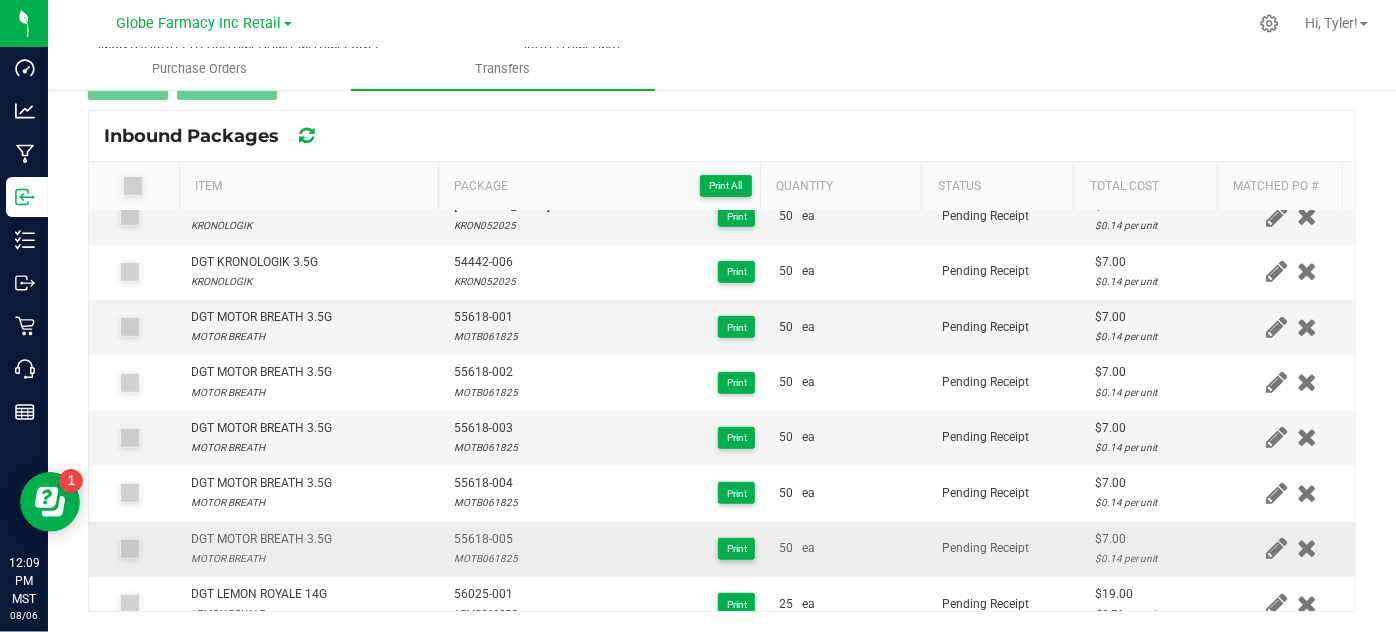 click on "MOTB061825" at bounding box center (486, 558) 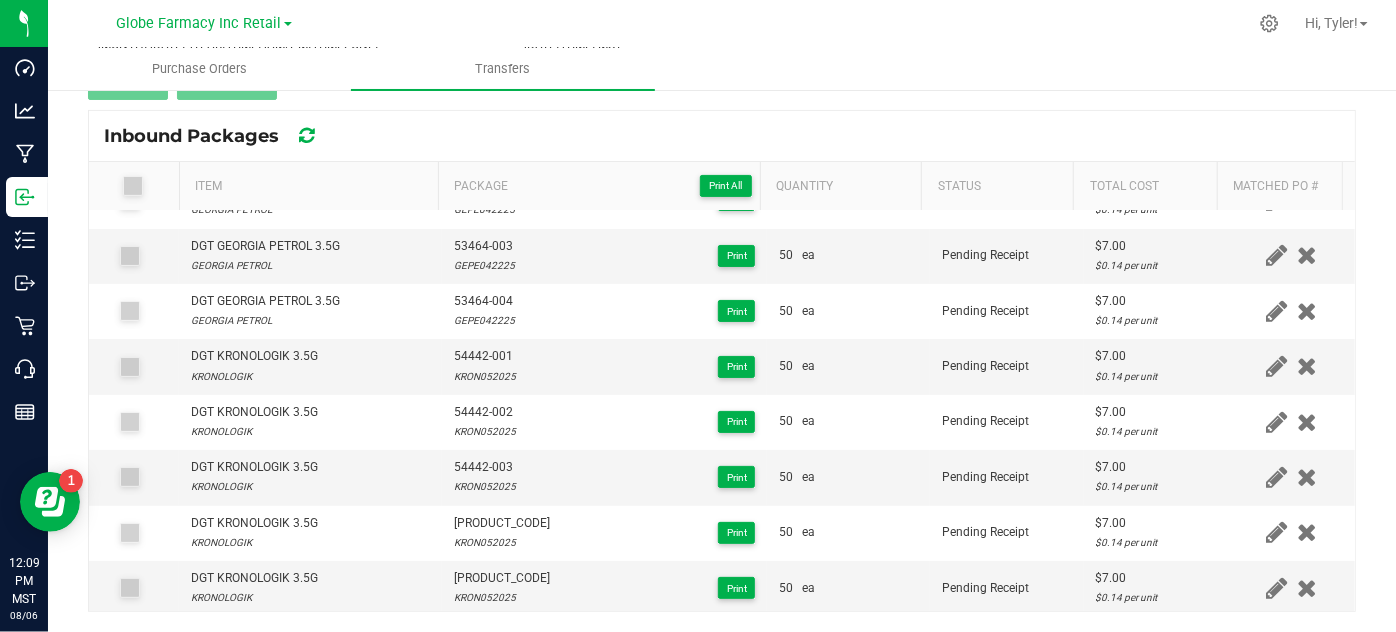 scroll, scrollTop: 0, scrollLeft: 0, axis: both 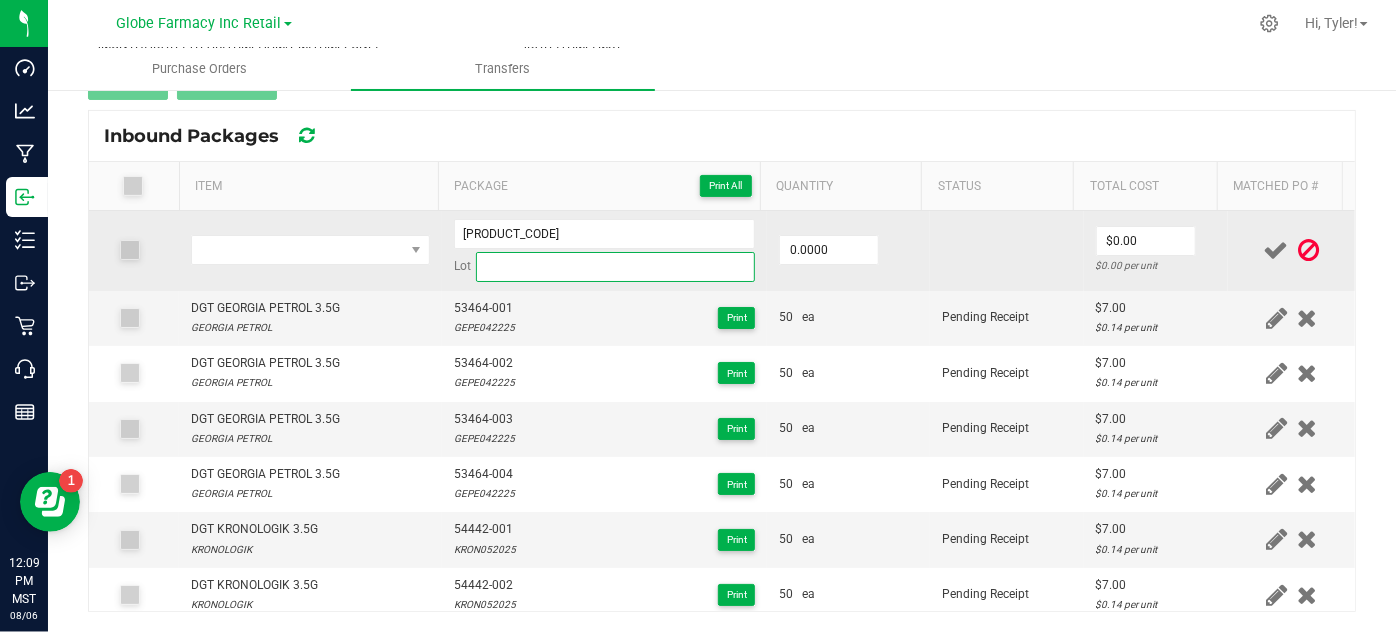 click at bounding box center [616, 267] 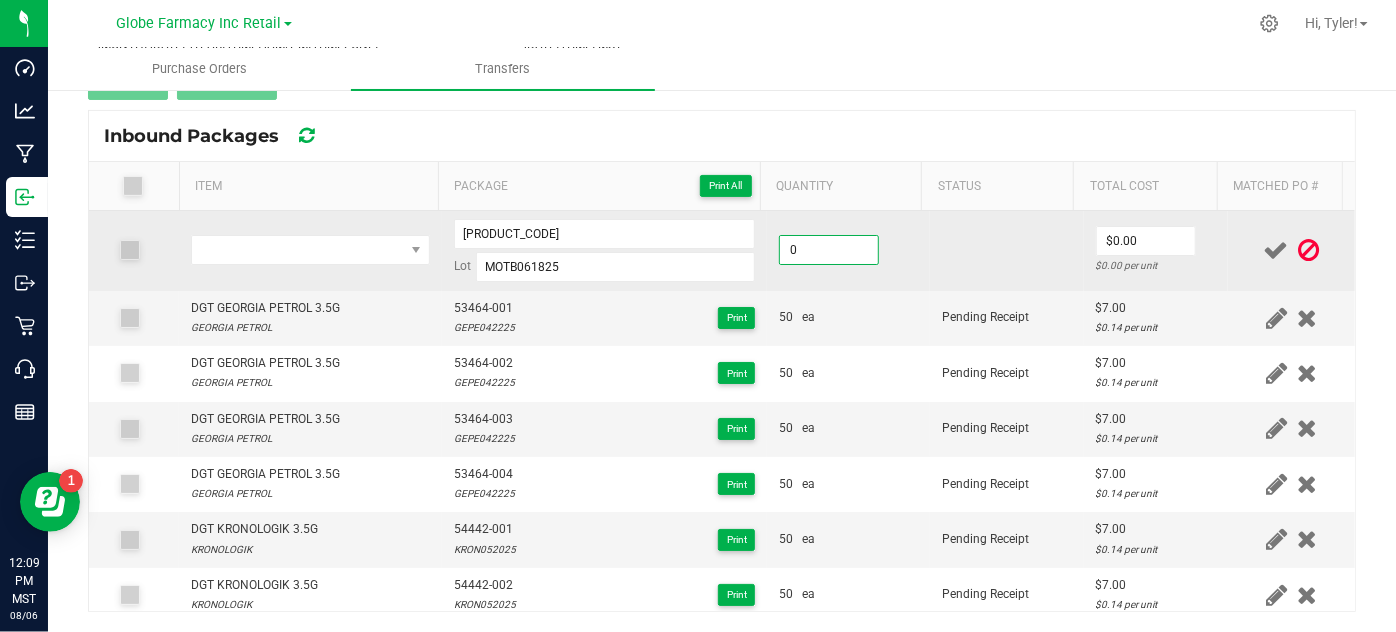 click on "0" at bounding box center (829, 250) 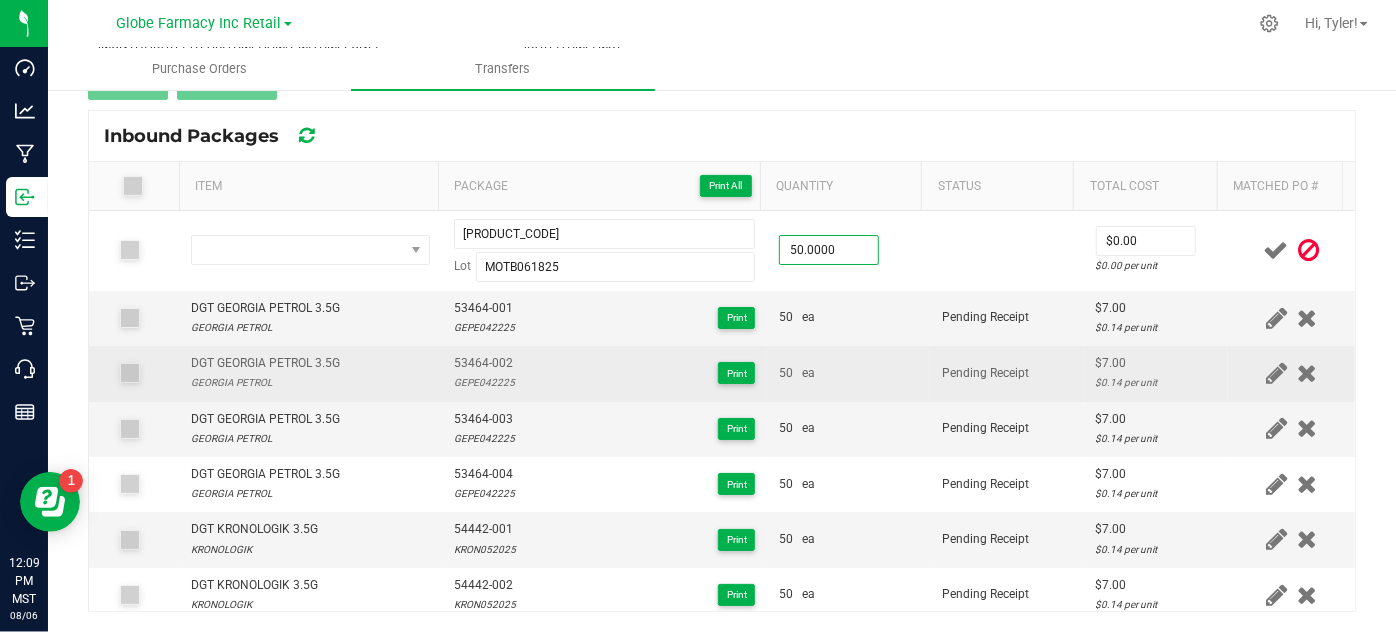click on "50   ea" at bounding box center [848, 373] 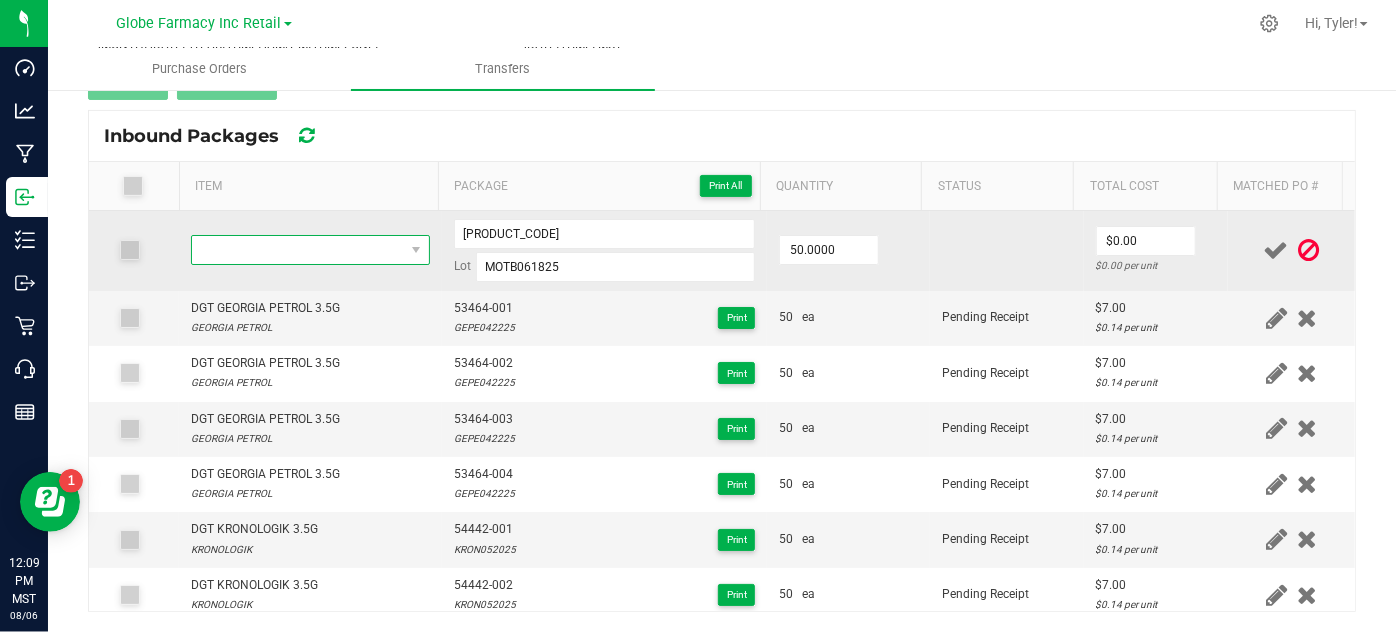 click at bounding box center [297, 250] 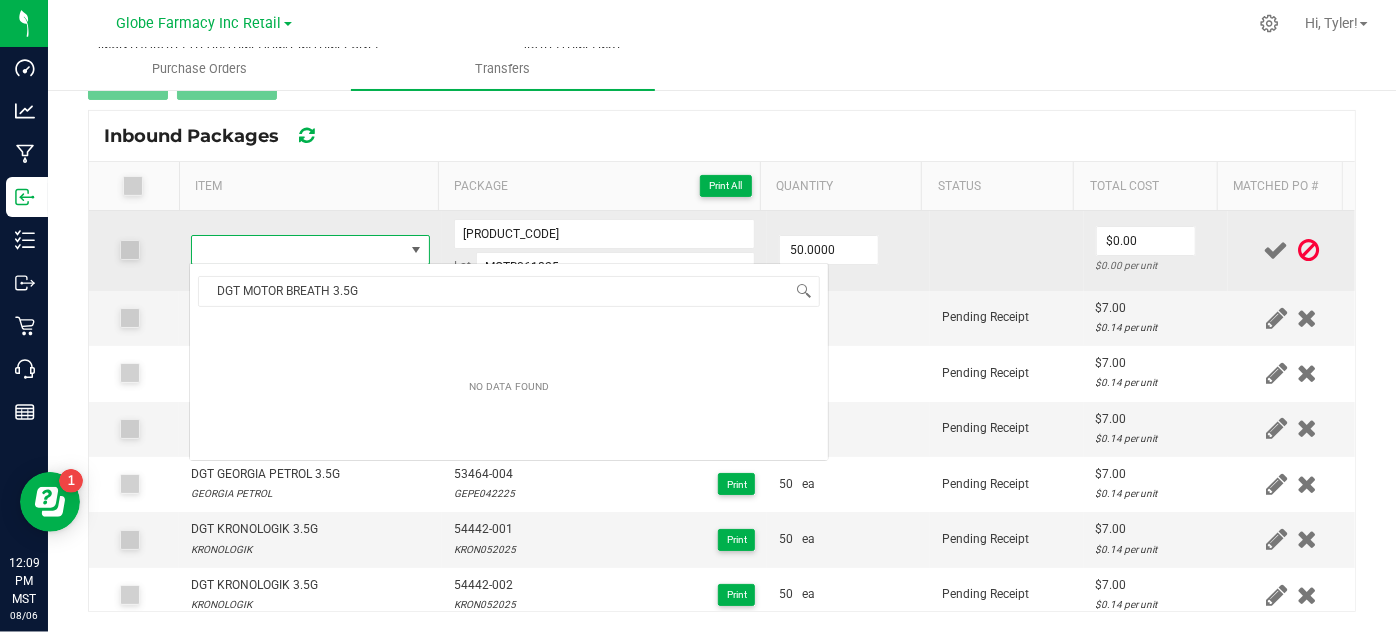 scroll, scrollTop: 99970, scrollLeft: 99767, axis: both 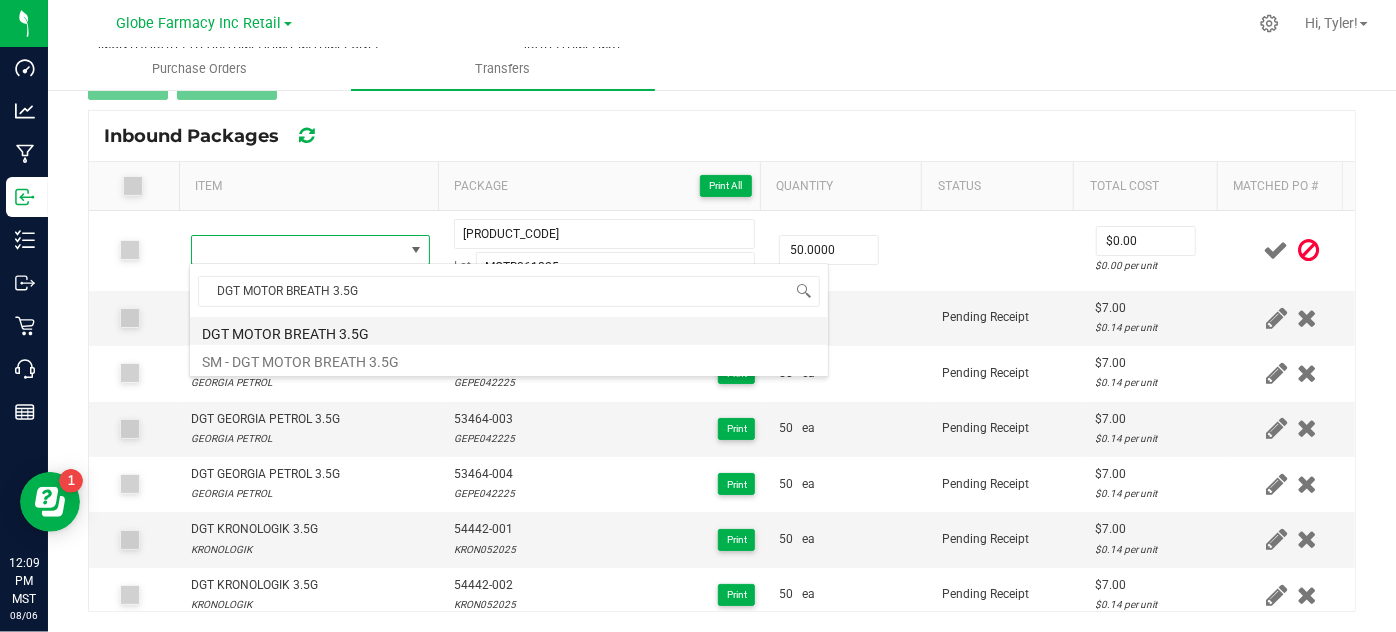 click on "DGT MOTOR BREATH 3.5G" at bounding box center [509, 331] 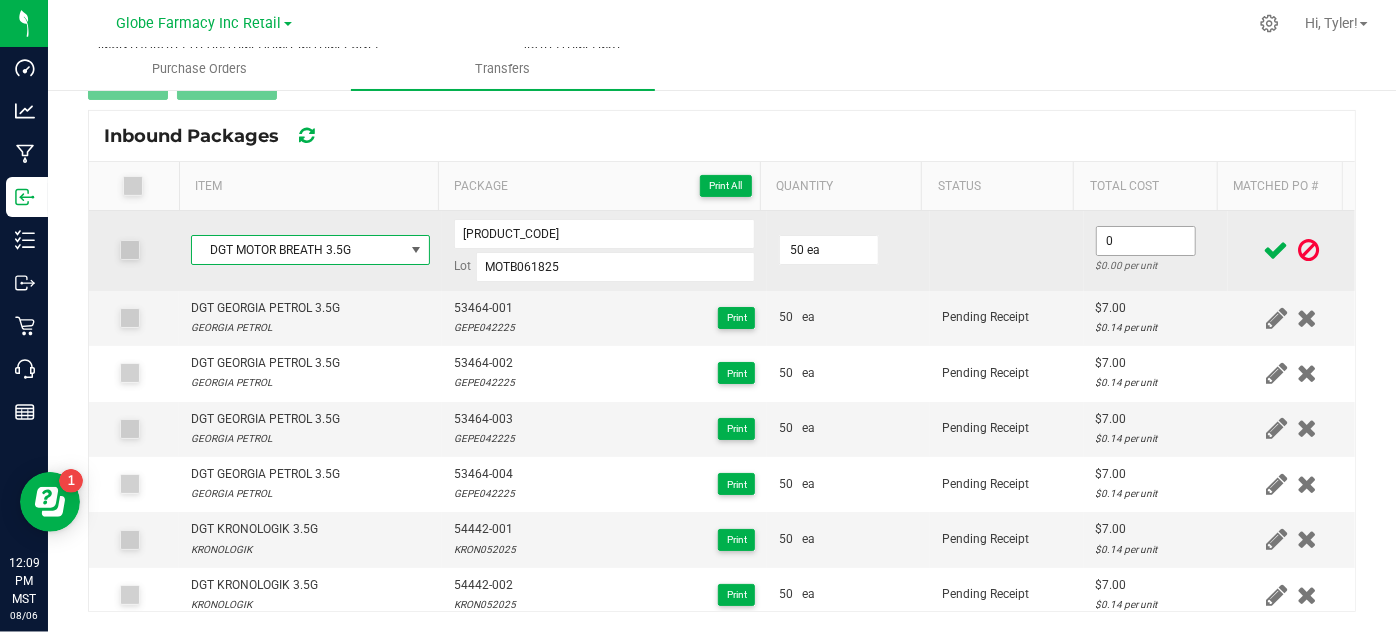 click on "0" at bounding box center (1146, 241) 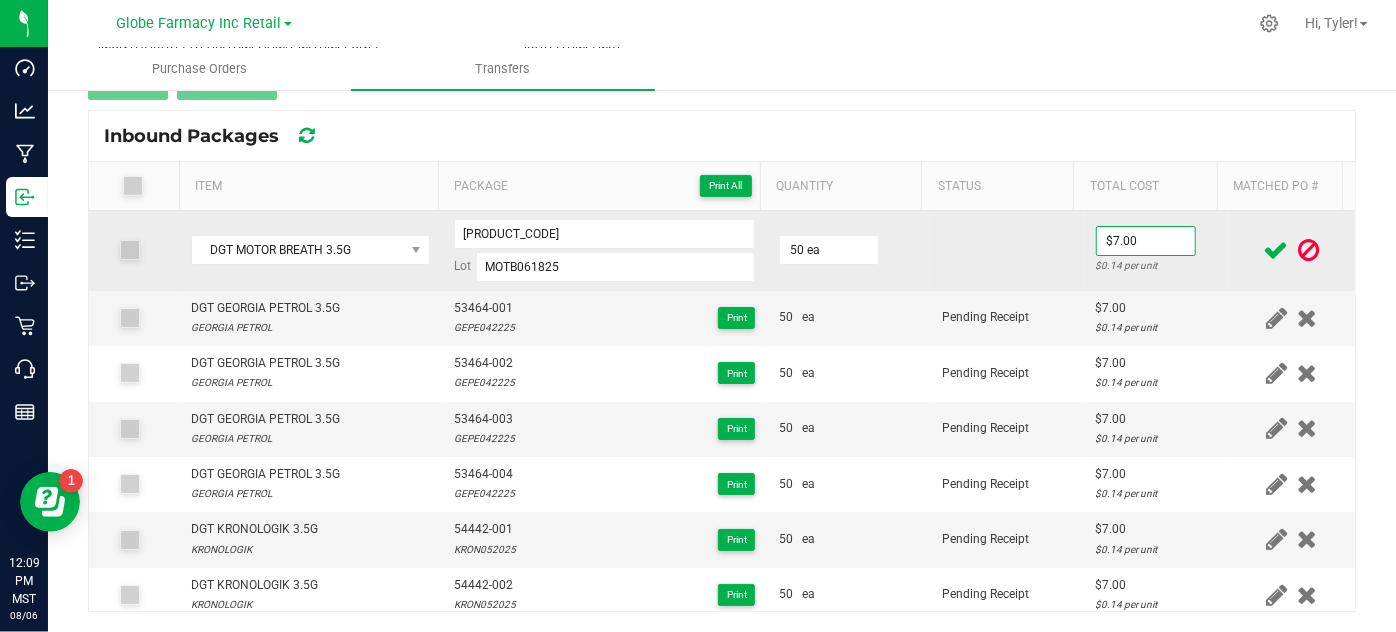 click at bounding box center (1007, 251) 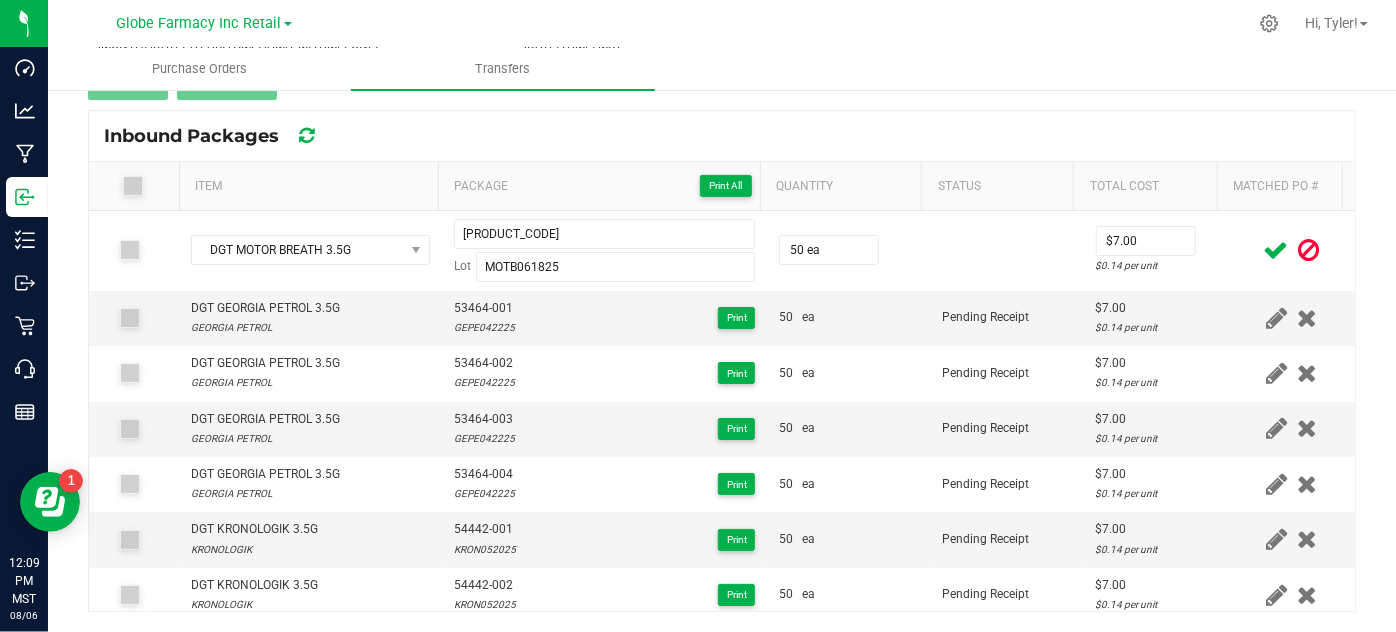 click at bounding box center (1276, 250) 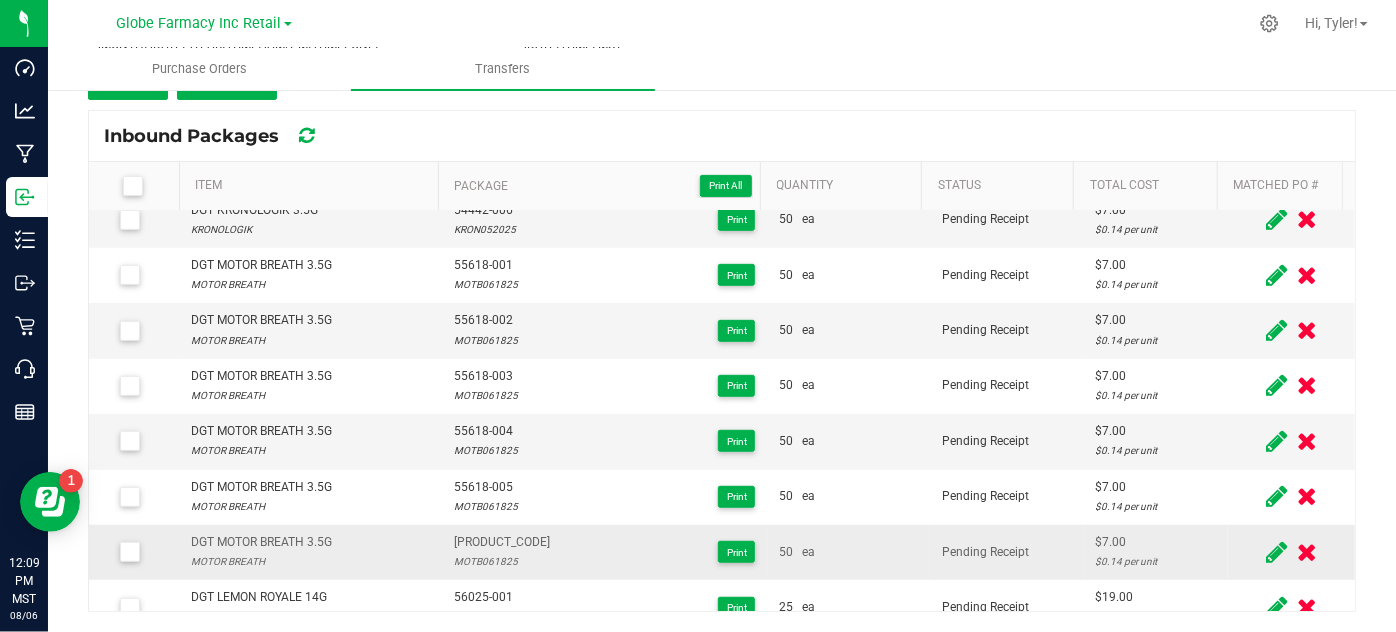 scroll, scrollTop: 545, scrollLeft: 0, axis: vertical 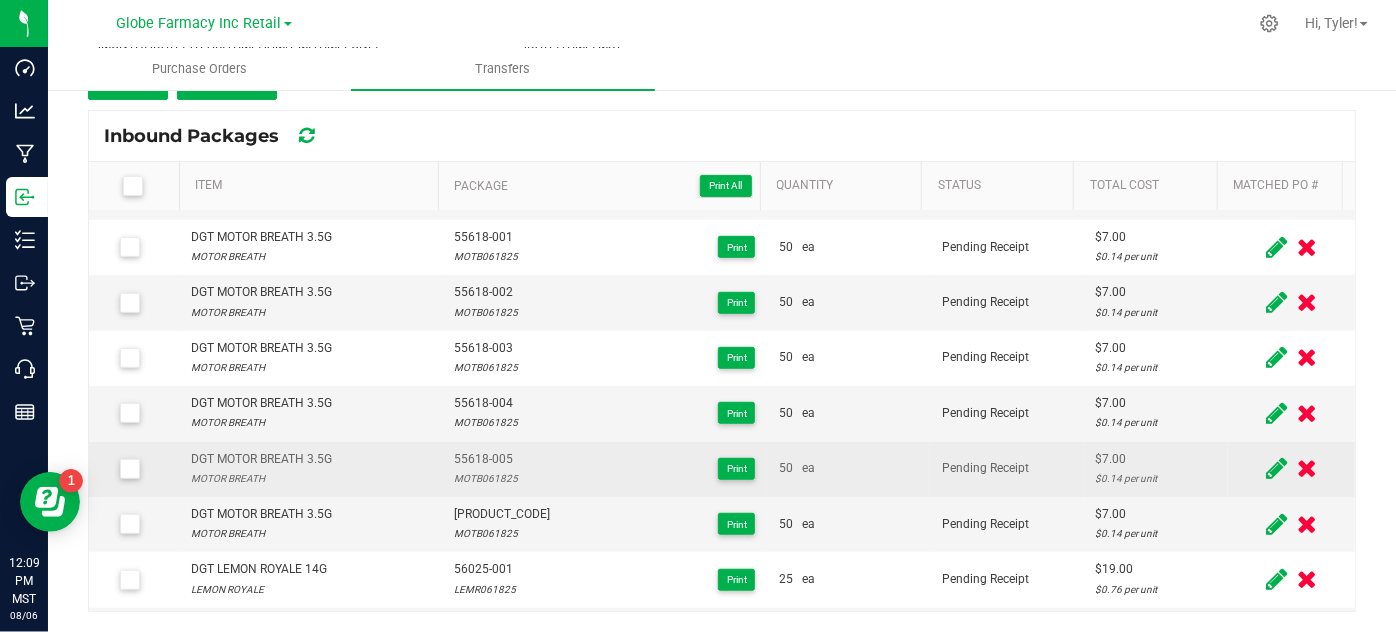 click on "DGT MOTOR BREATH 3.5G" at bounding box center [261, 459] 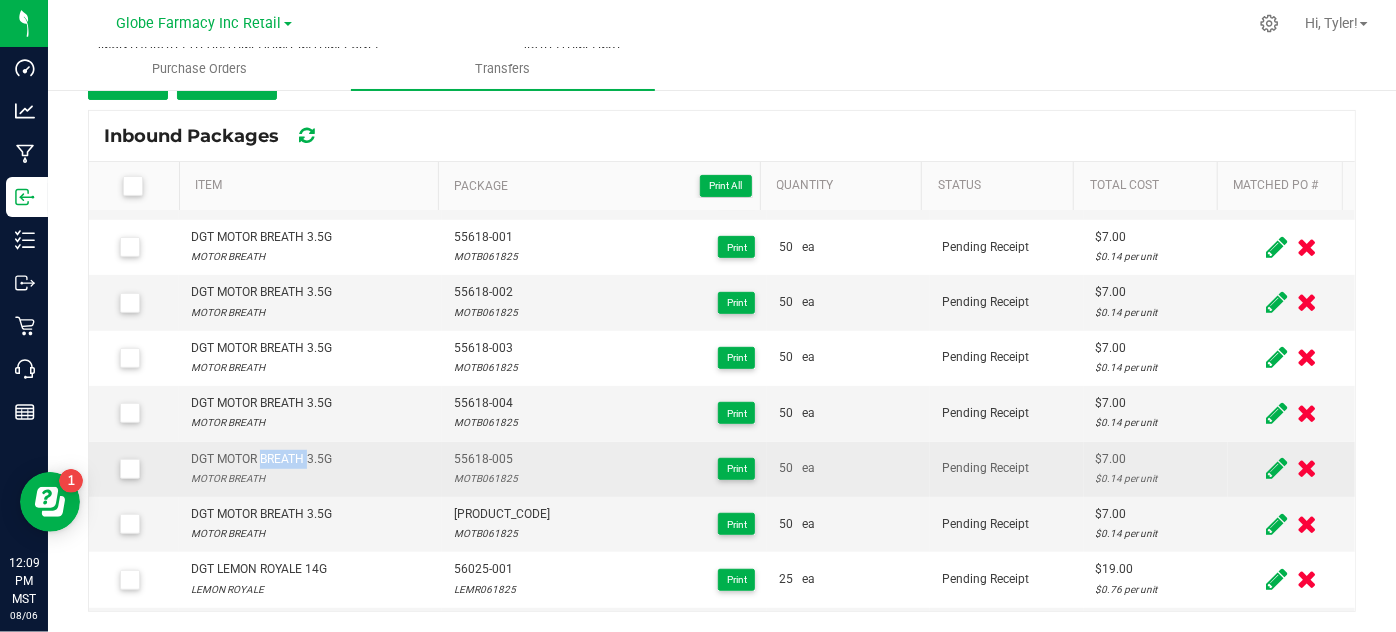 click on "DGT MOTOR BREATH 3.5G" at bounding box center (261, 459) 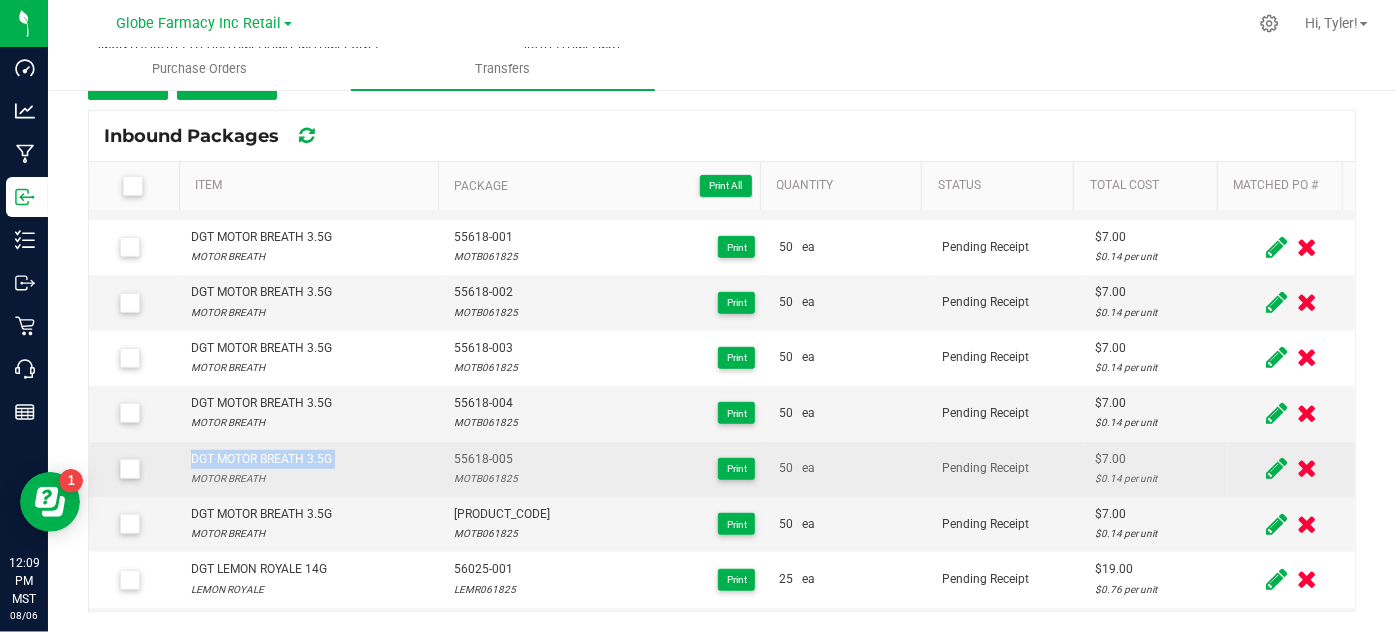click on "DGT MOTOR BREATH 3.5G" at bounding box center (261, 459) 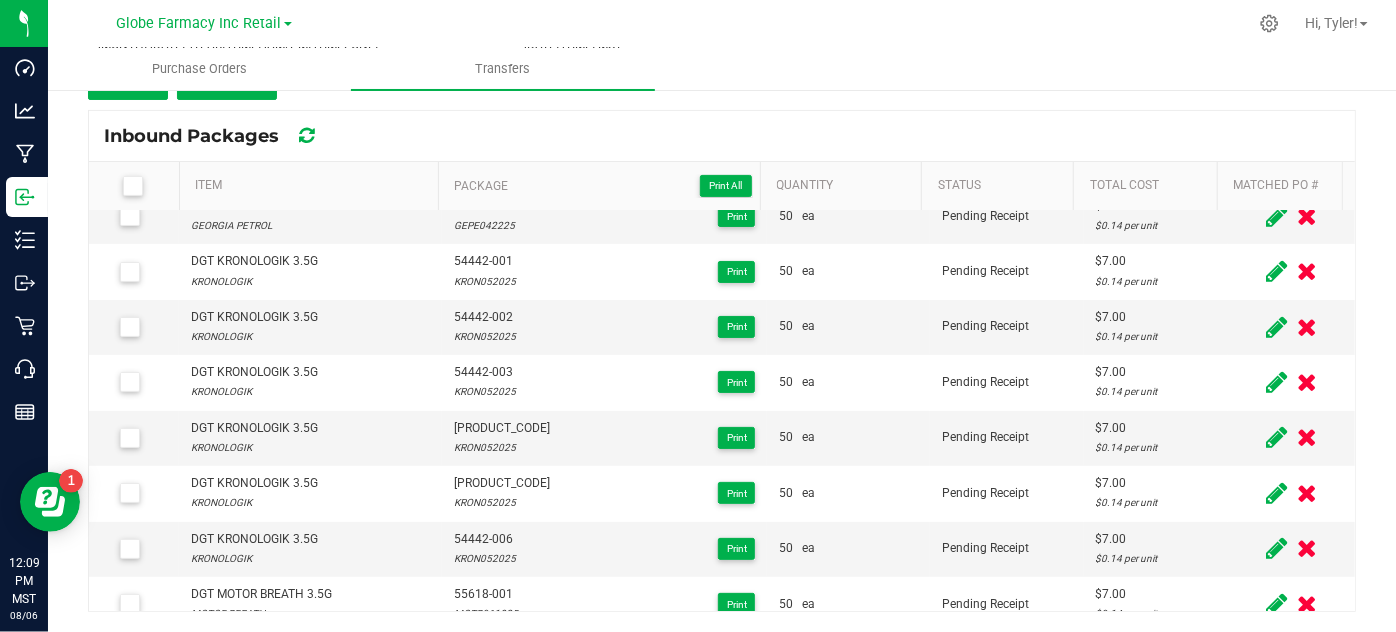 scroll, scrollTop: 0, scrollLeft: 0, axis: both 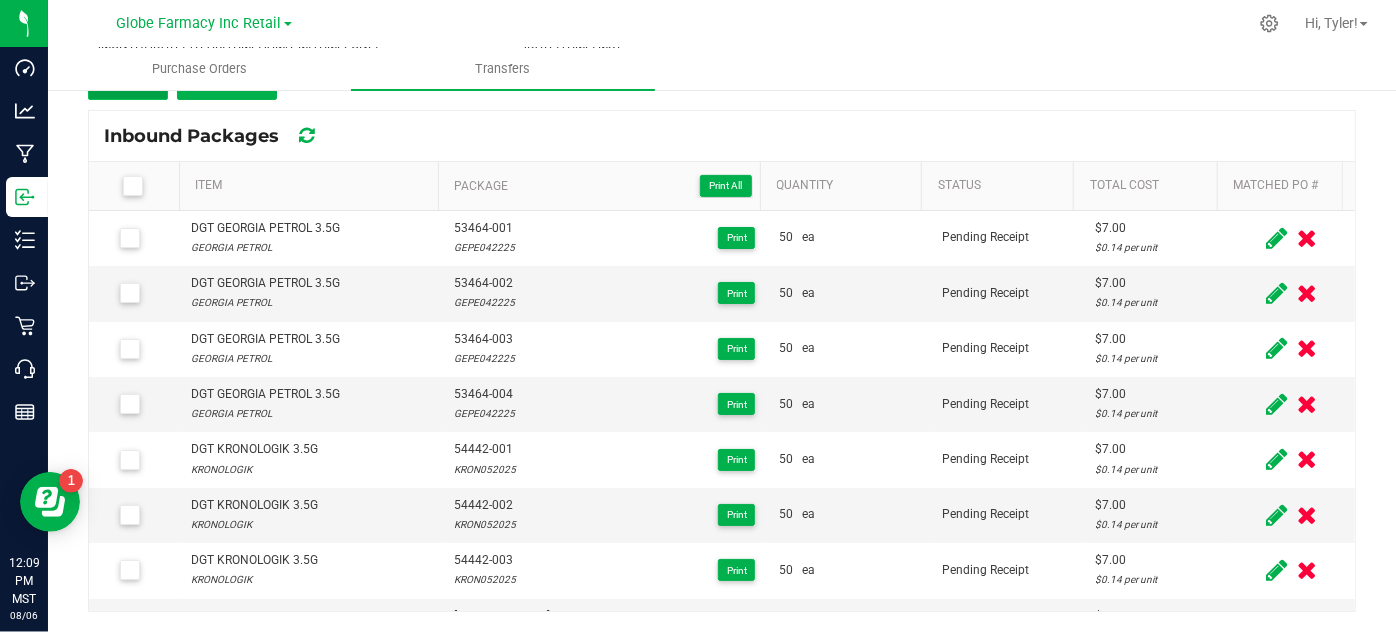 click on "Add" at bounding box center (128, 82) 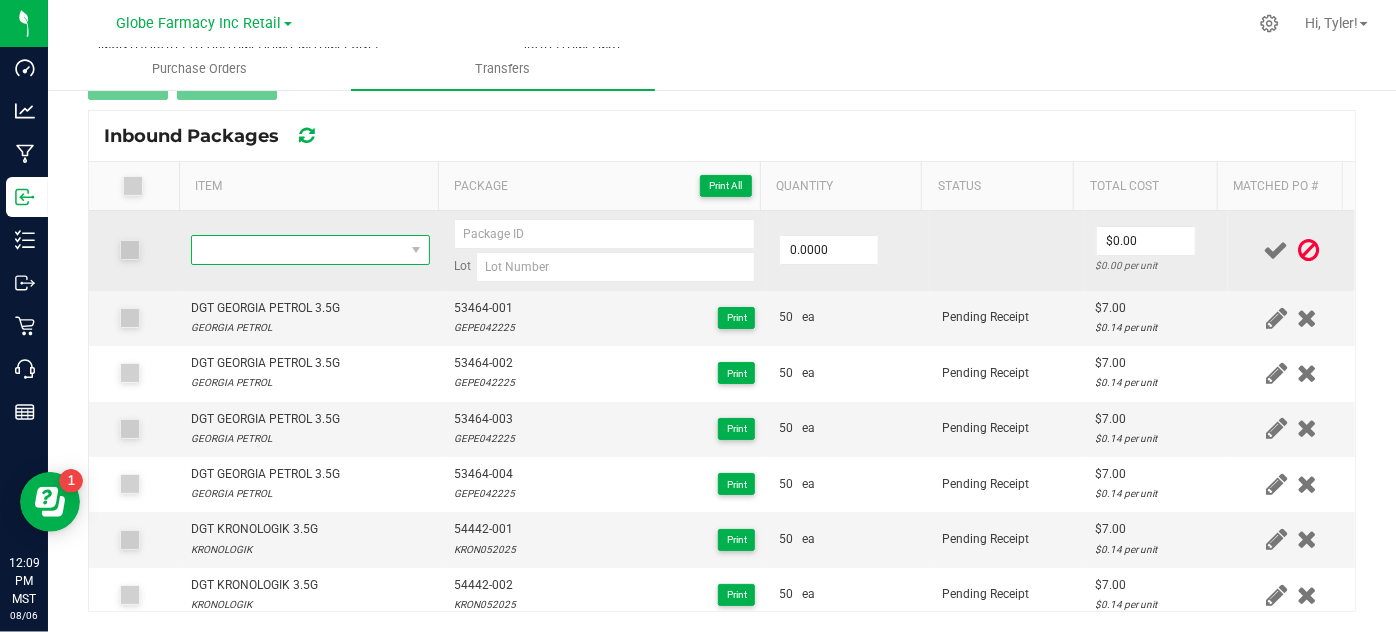 click at bounding box center [297, 250] 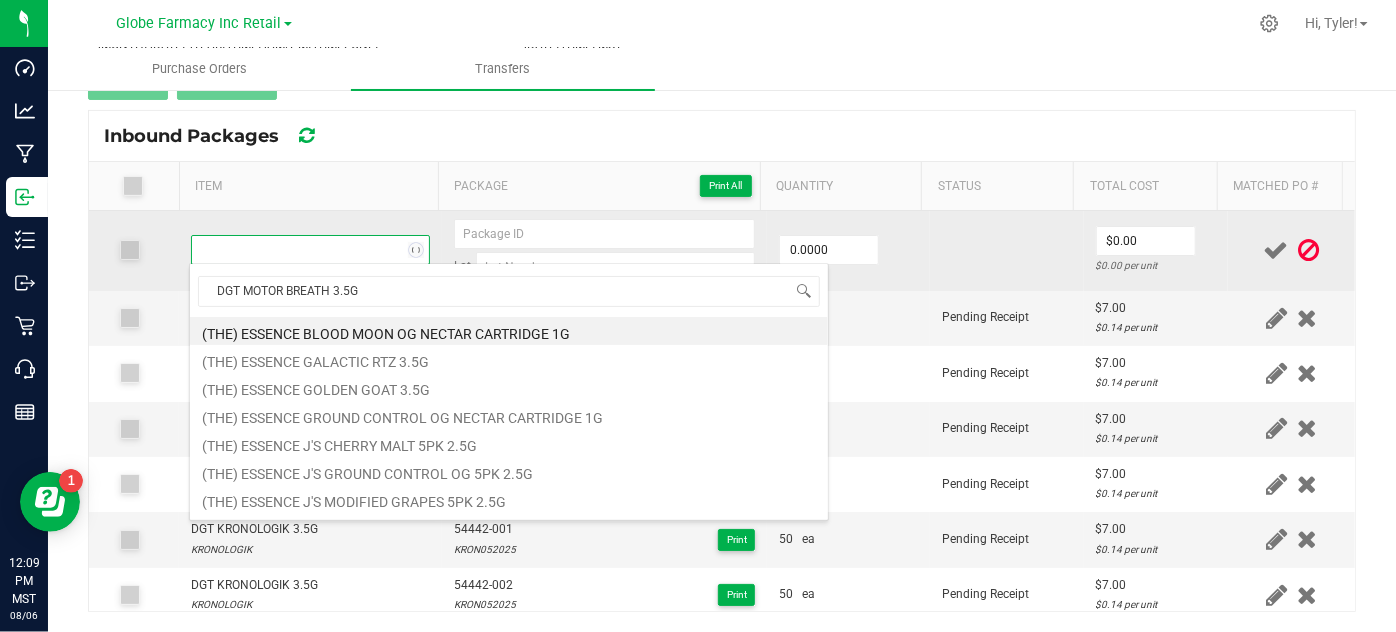 scroll, scrollTop: 99970, scrollLeft: 99767, axis: both 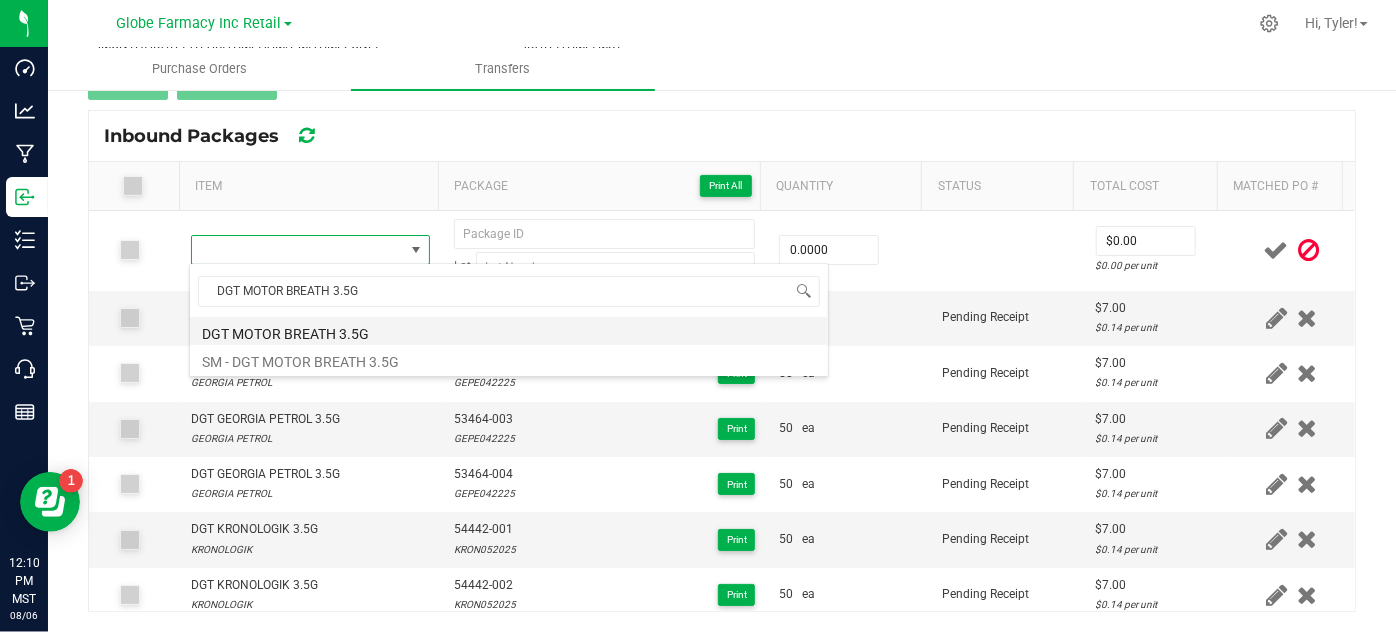 click on "DGT MOTOR BREATH 3.5G" at bounding box center (509, 331) 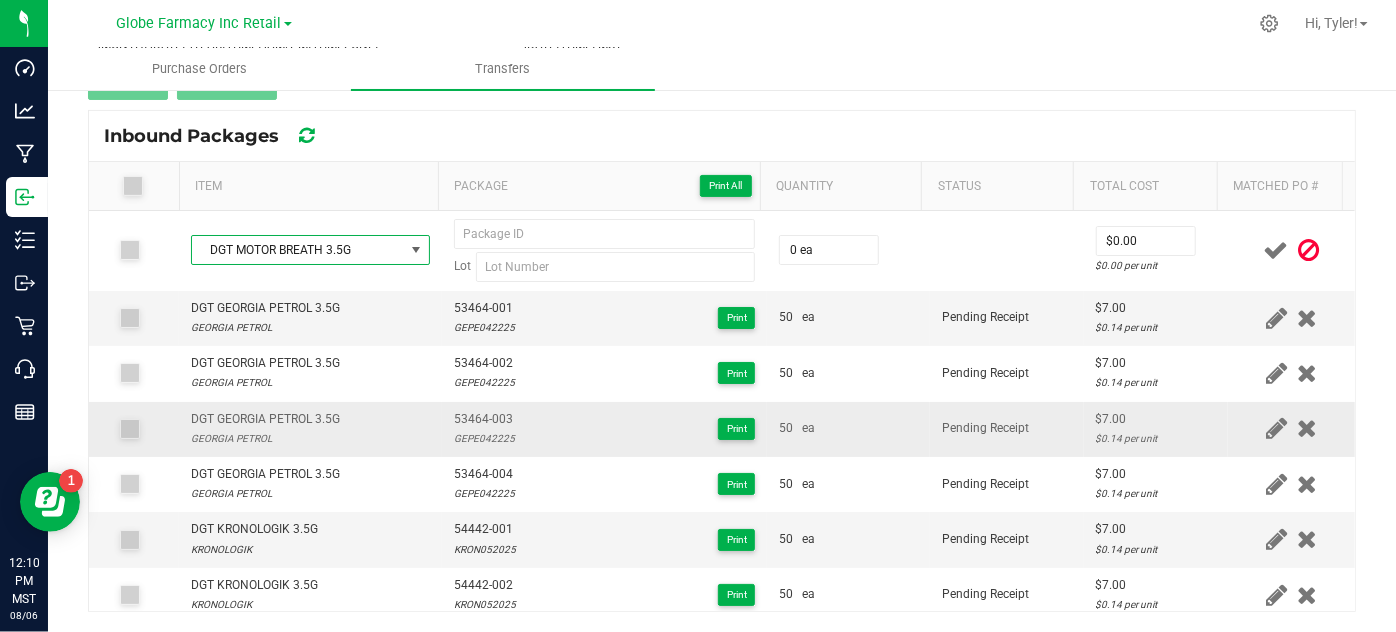click on "53464-003   GEPE042225   Print" at bounding box center (605, 429) 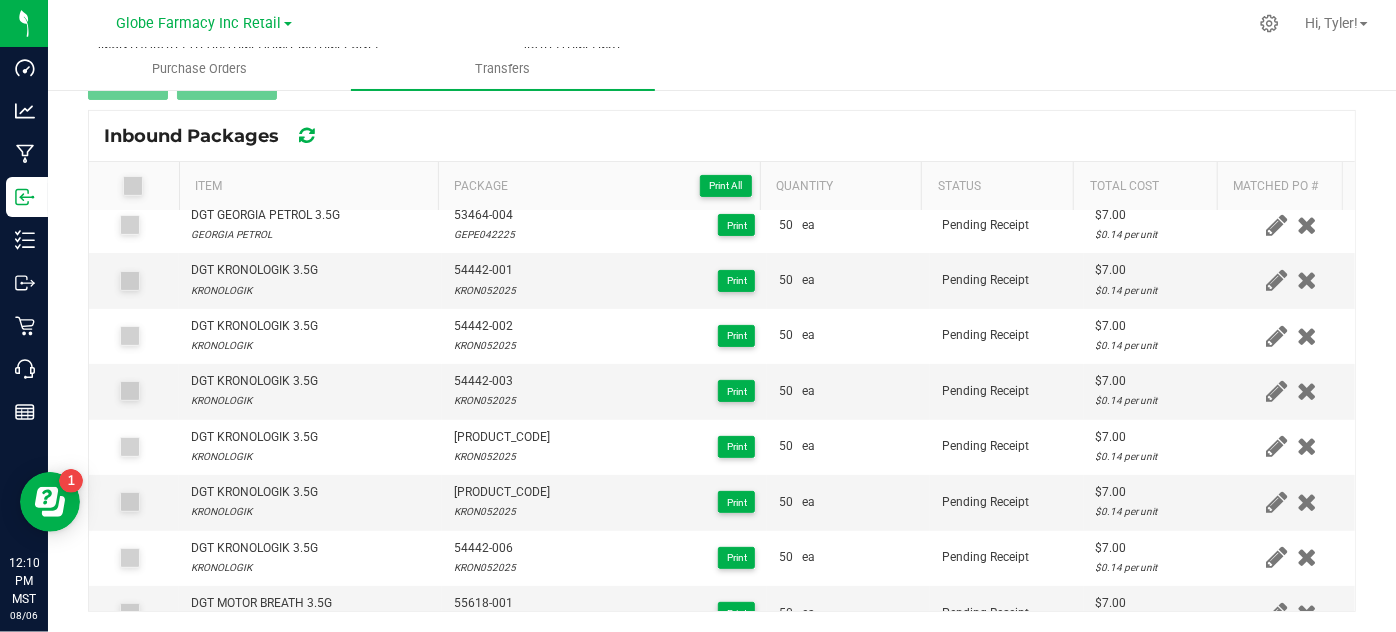 scroll, scrollTop: 636, scrollLeft: 0, axis: vertical 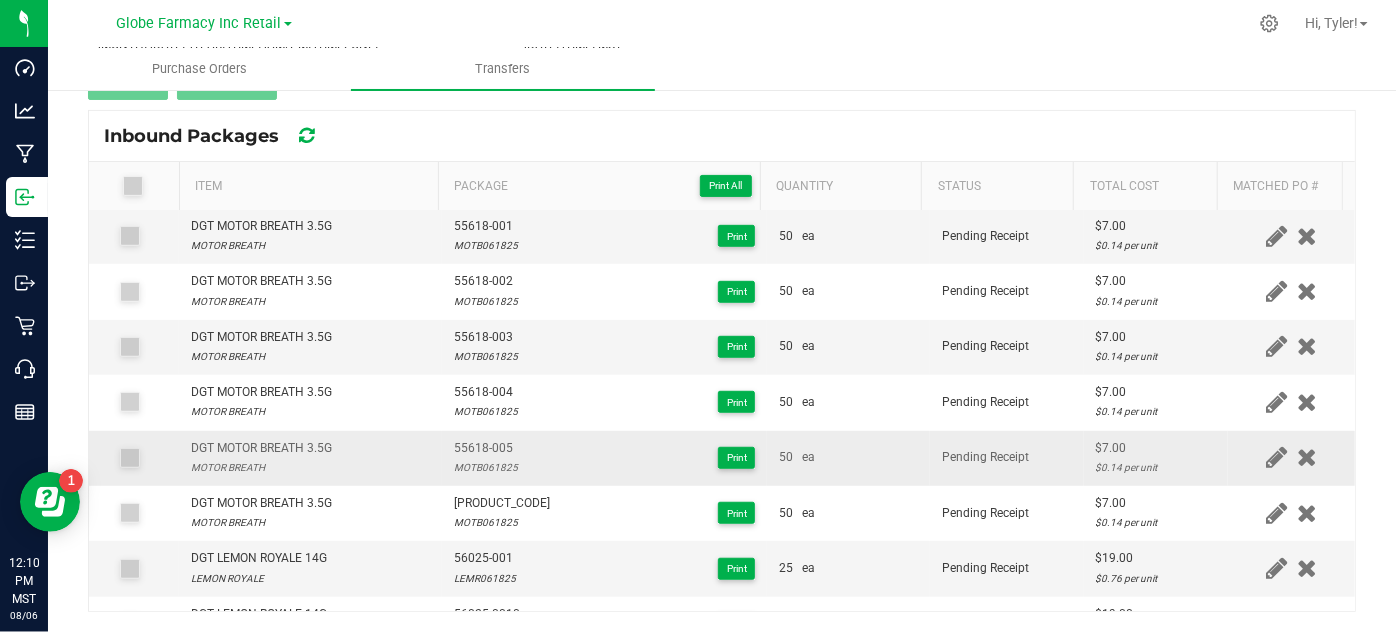 click on "55618-005" at bounding box center [486, 448] 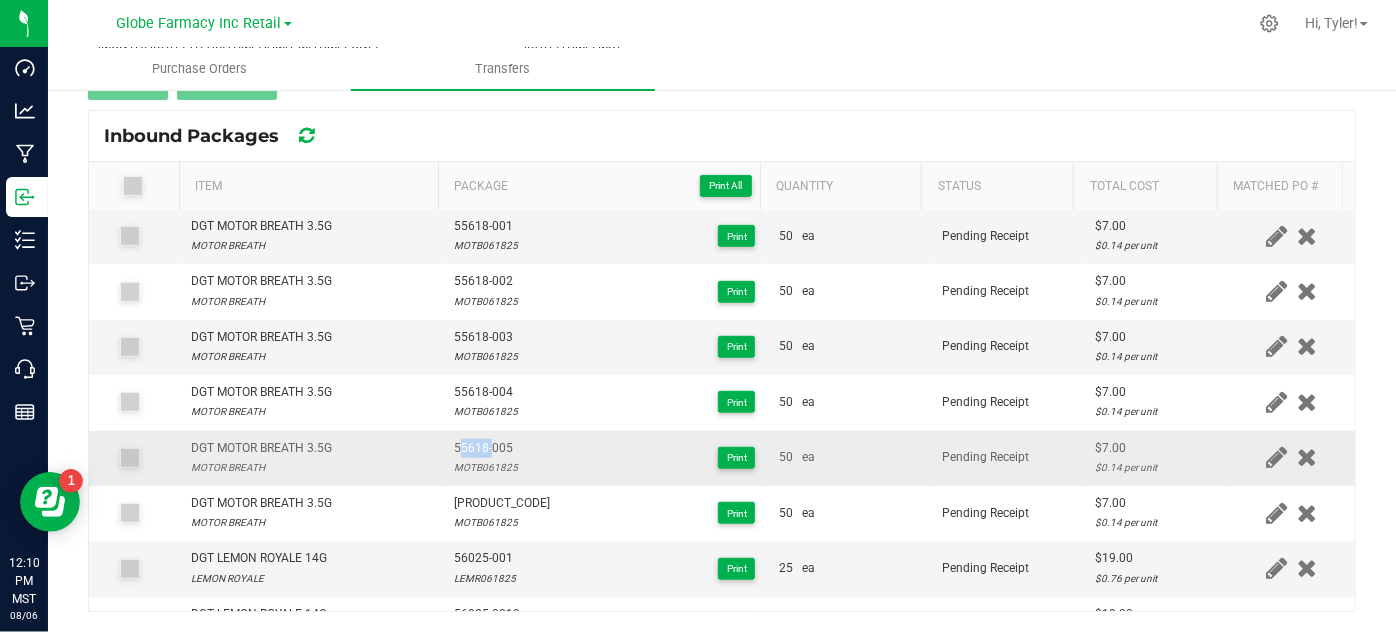 click on "55618-005" at bounding box center (486, 448) 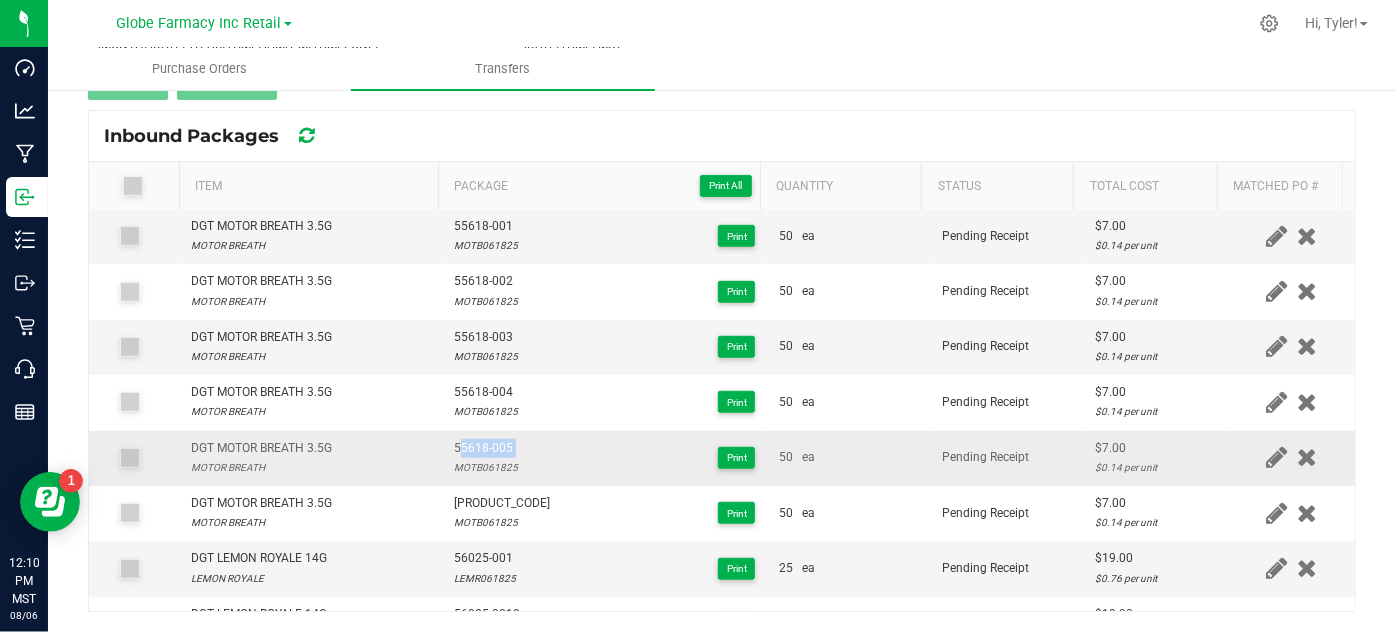 click on "55618-005" at bounding box center (486, 448) 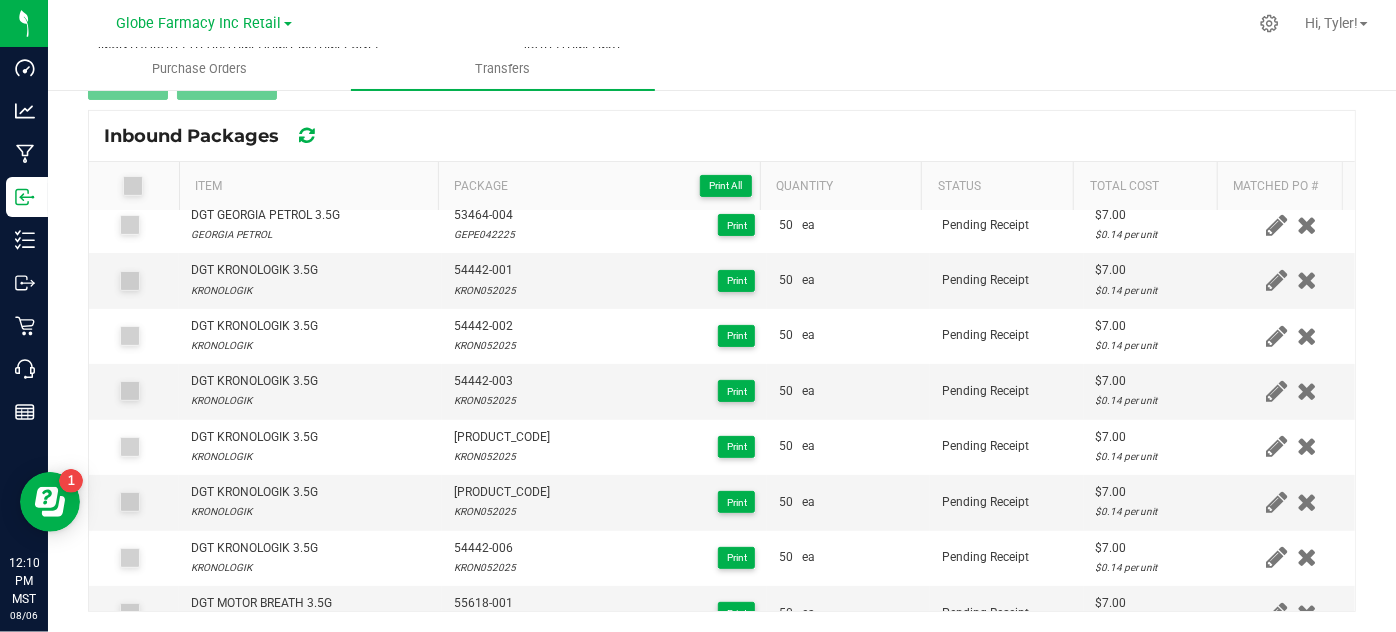 scroll, scrollTop: 0, scrollLeft: 0, axis: both 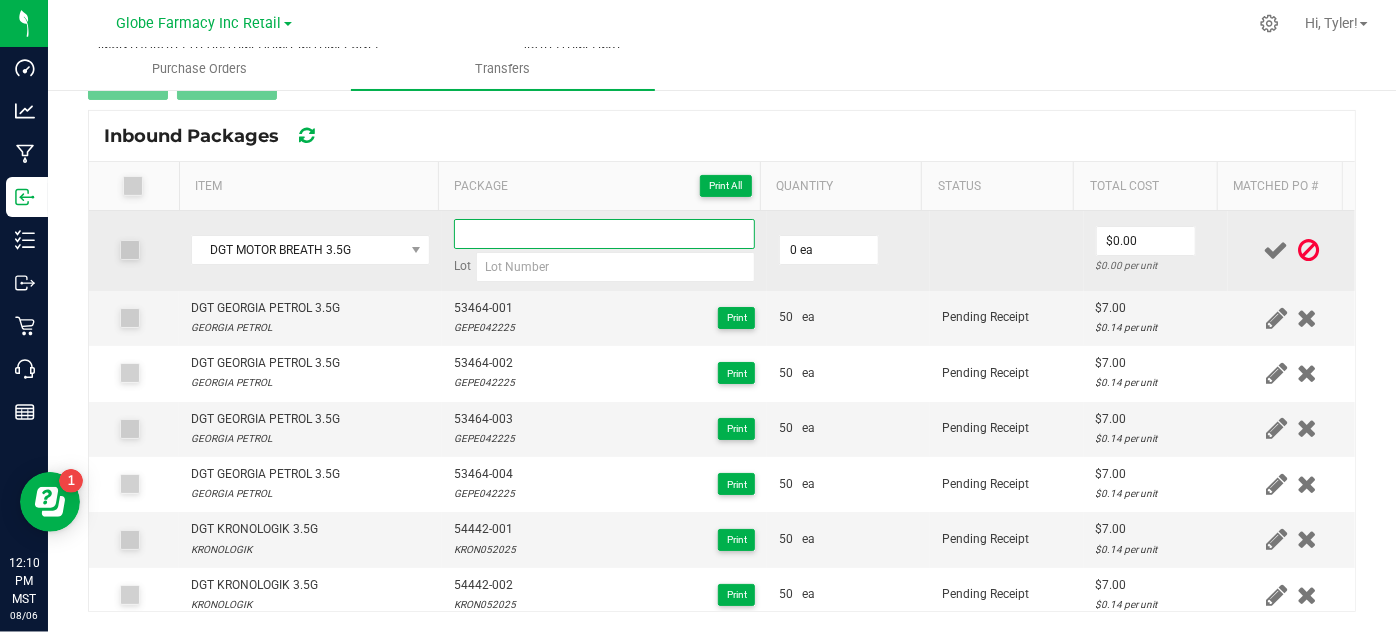 click at bounding box center [605, 234] 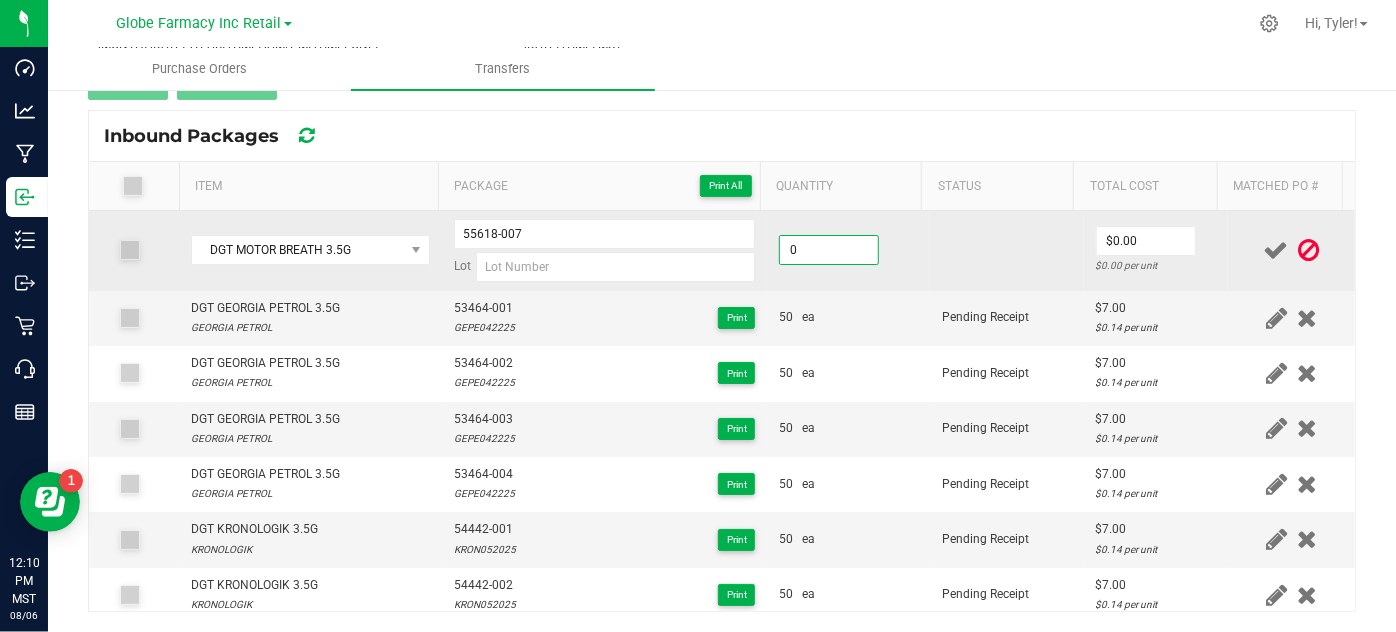 click on "0" at bounding box center (829, 250) 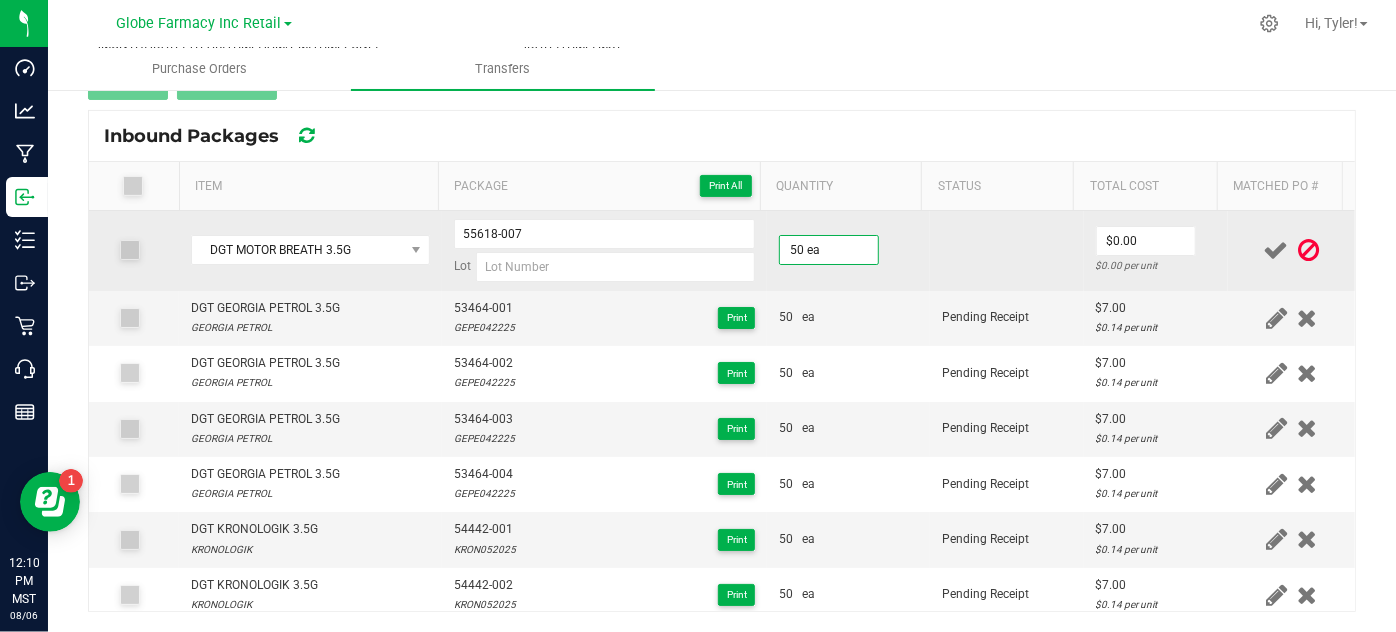 click on "50 ea" at bounding box center (848, 251) 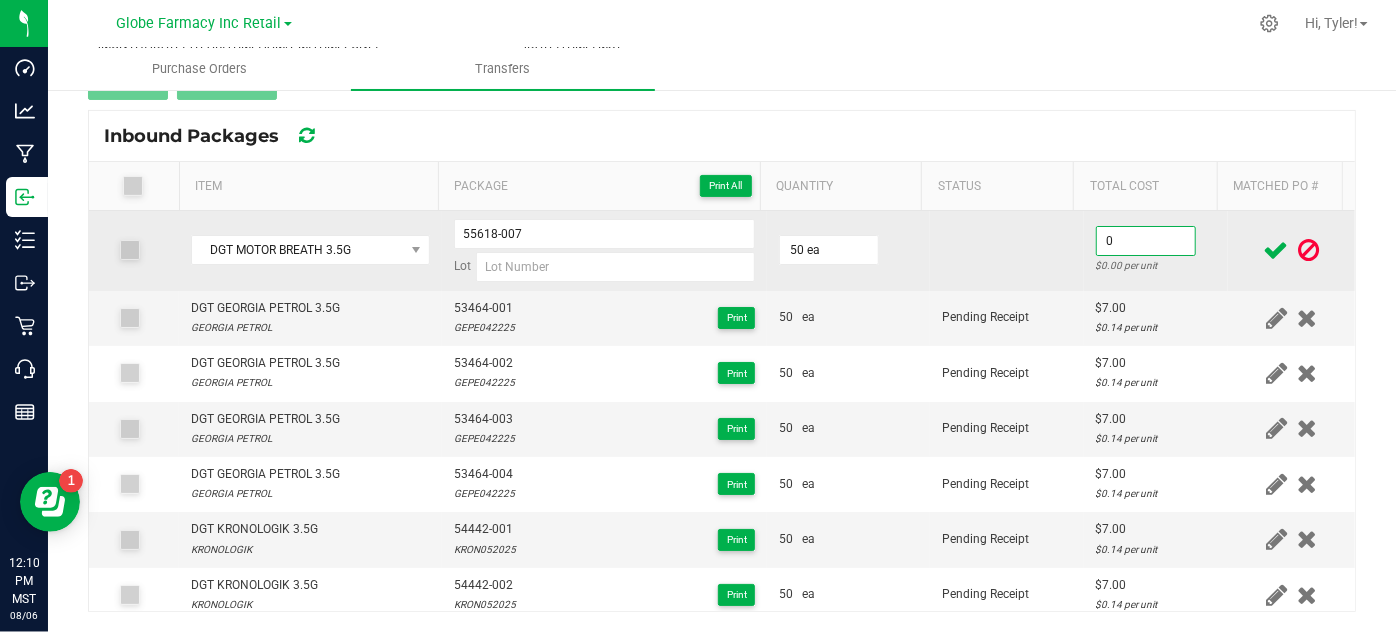 click on "0" at bounding box center (1146, 241) 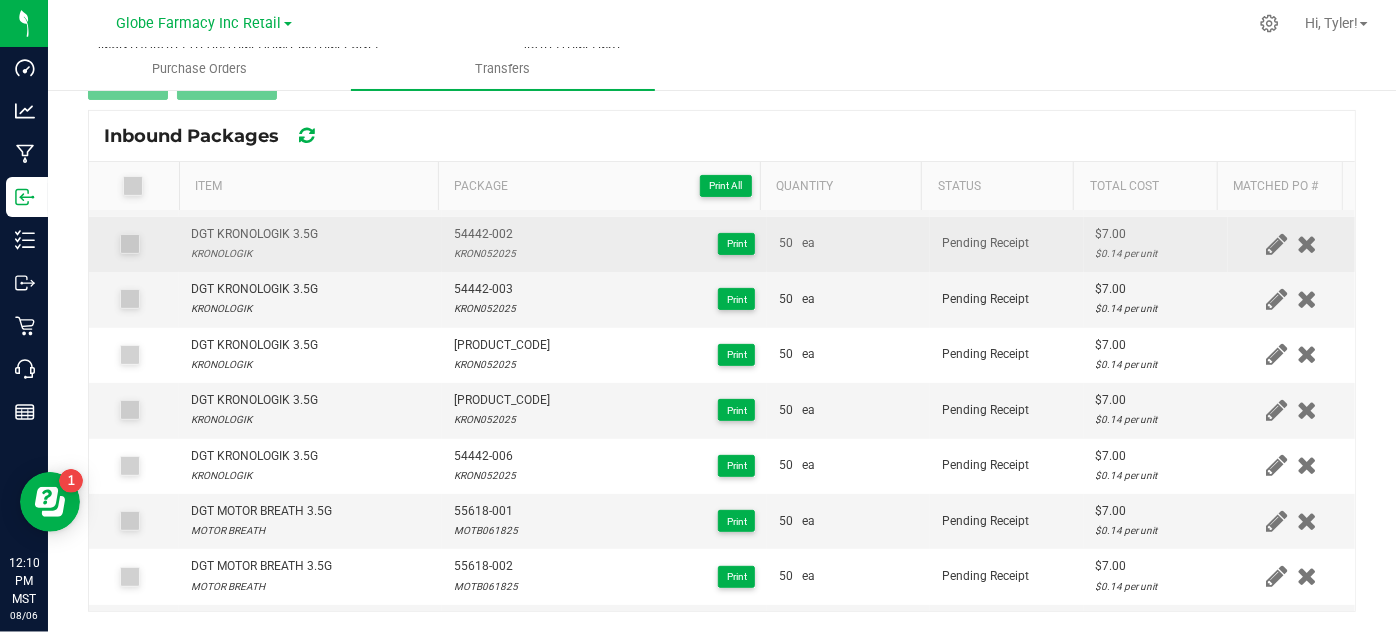 click on "Pending Receipt" at bounding box center [1007, 299] 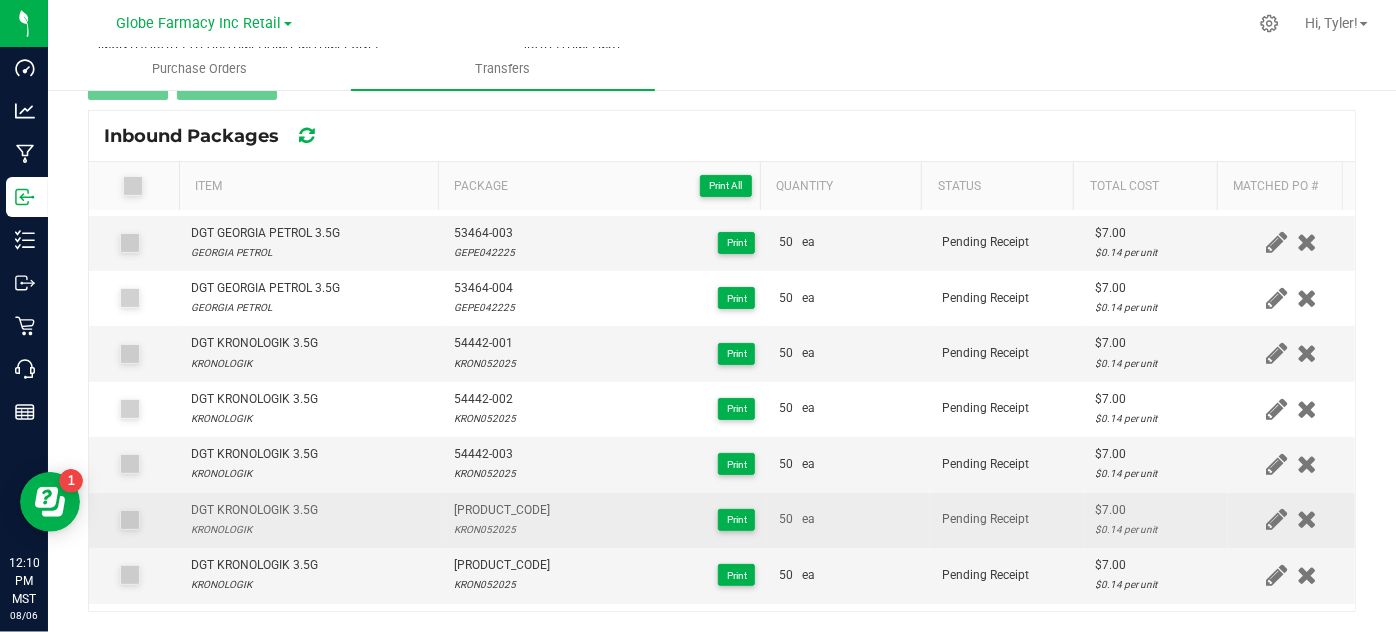 scroll, scrollTop: 0, scrollLeft: 0, axis: both 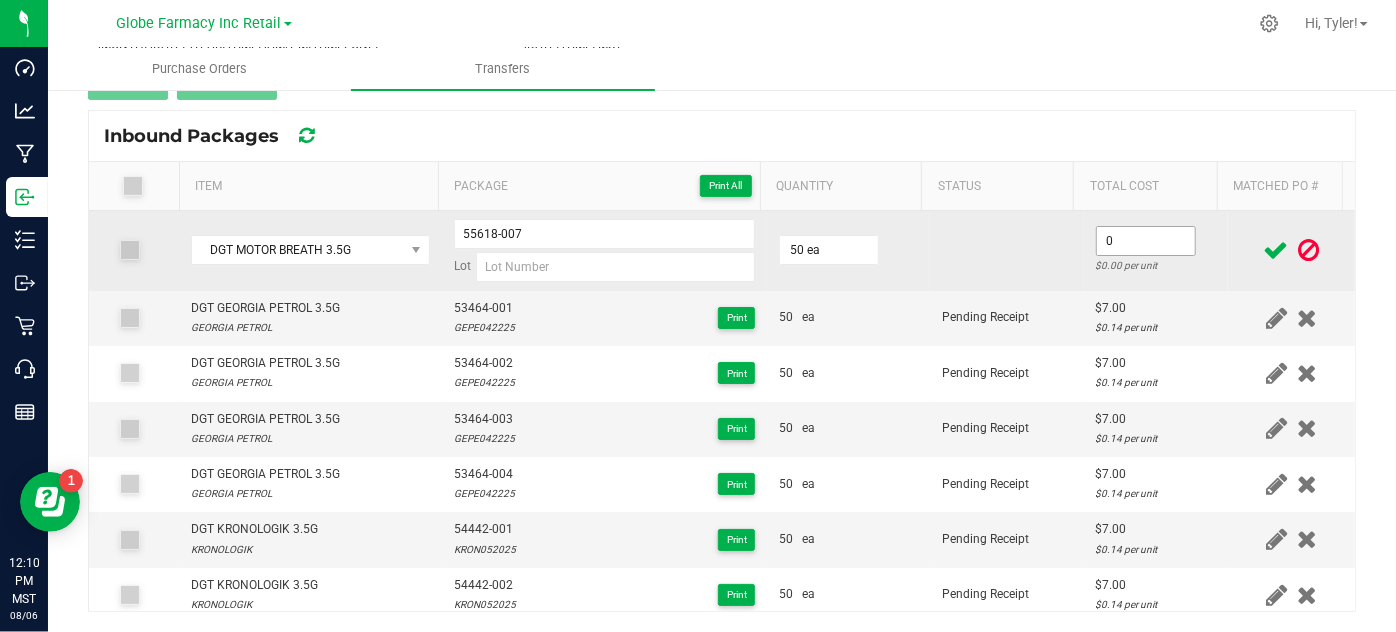 click on "0" at bounding box center [1146, 241] 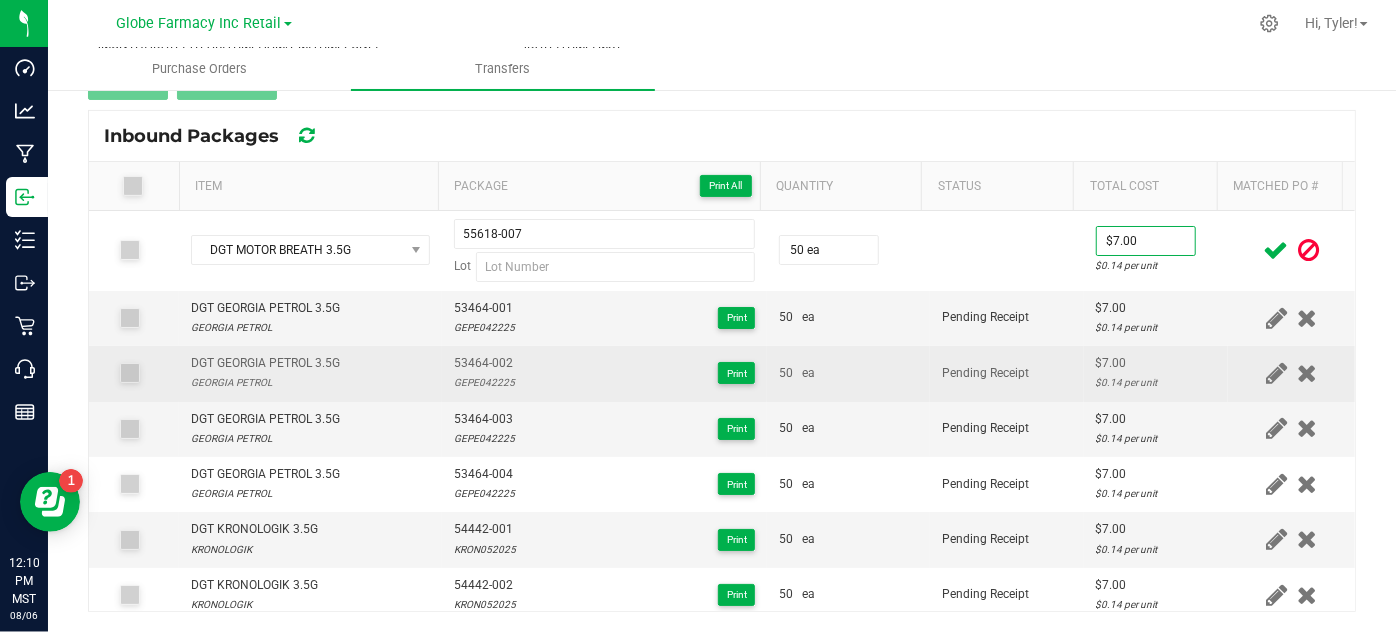 click on "Pending Receipt" at bounding box center [1007, 373] 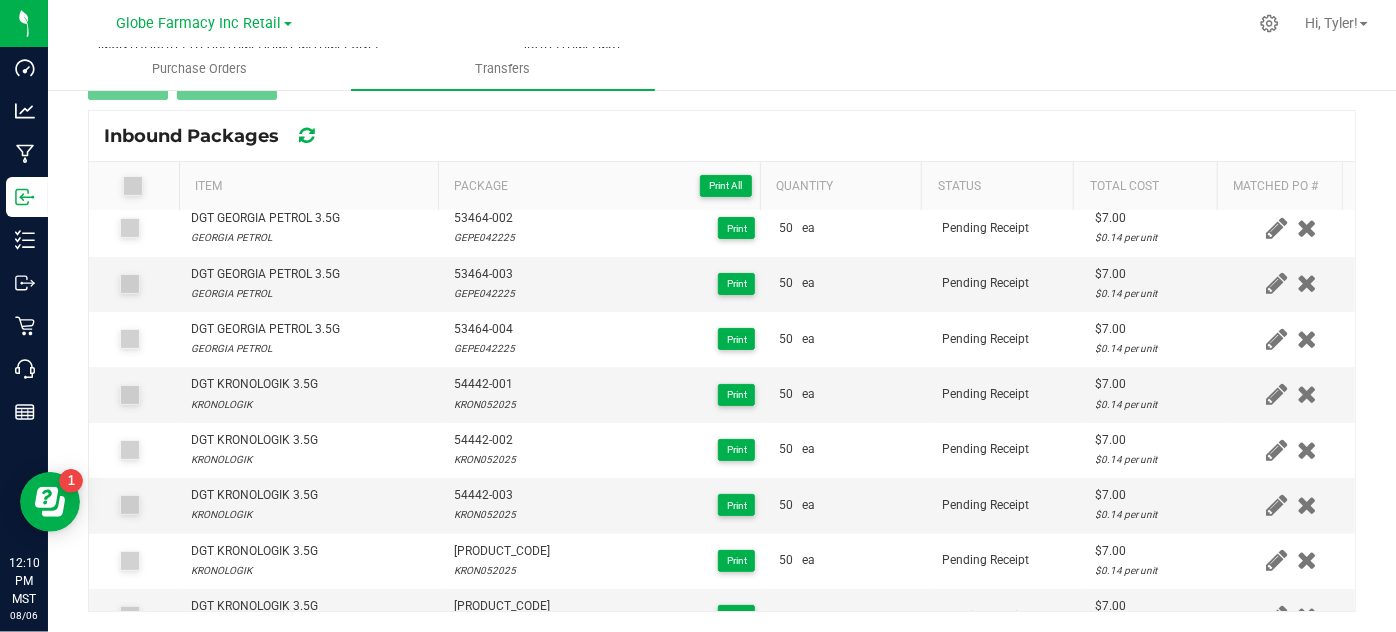 scroll, scrollTop: 454, scrollLeft: 0, axis: vertical 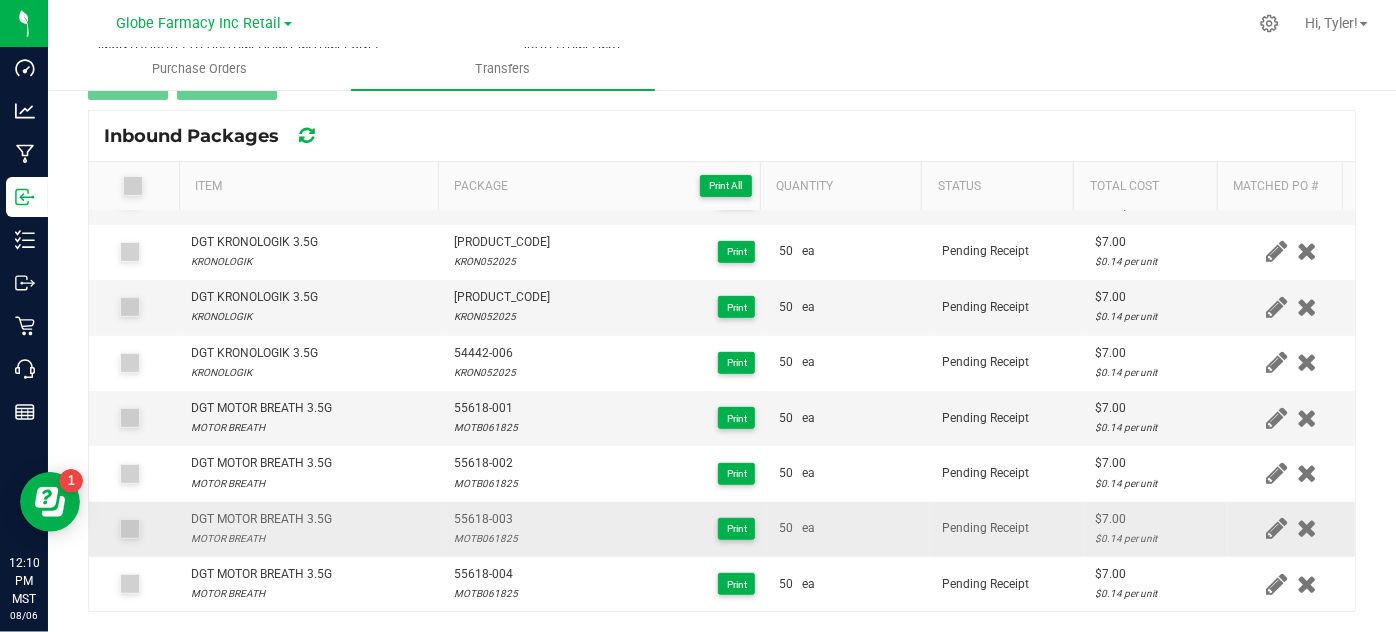 click on "MOTB061825" at bounding box center (486, 538) 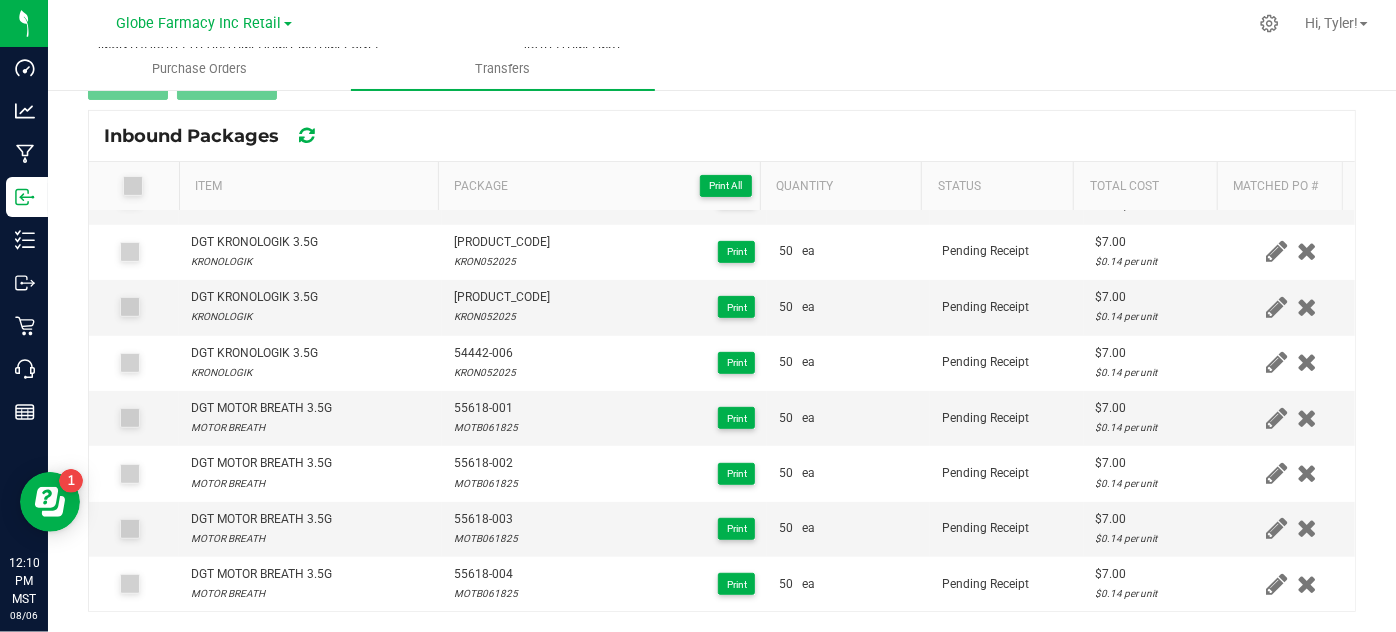 scroll, scrollTop: 0, scrollLeft: 0, axis: both 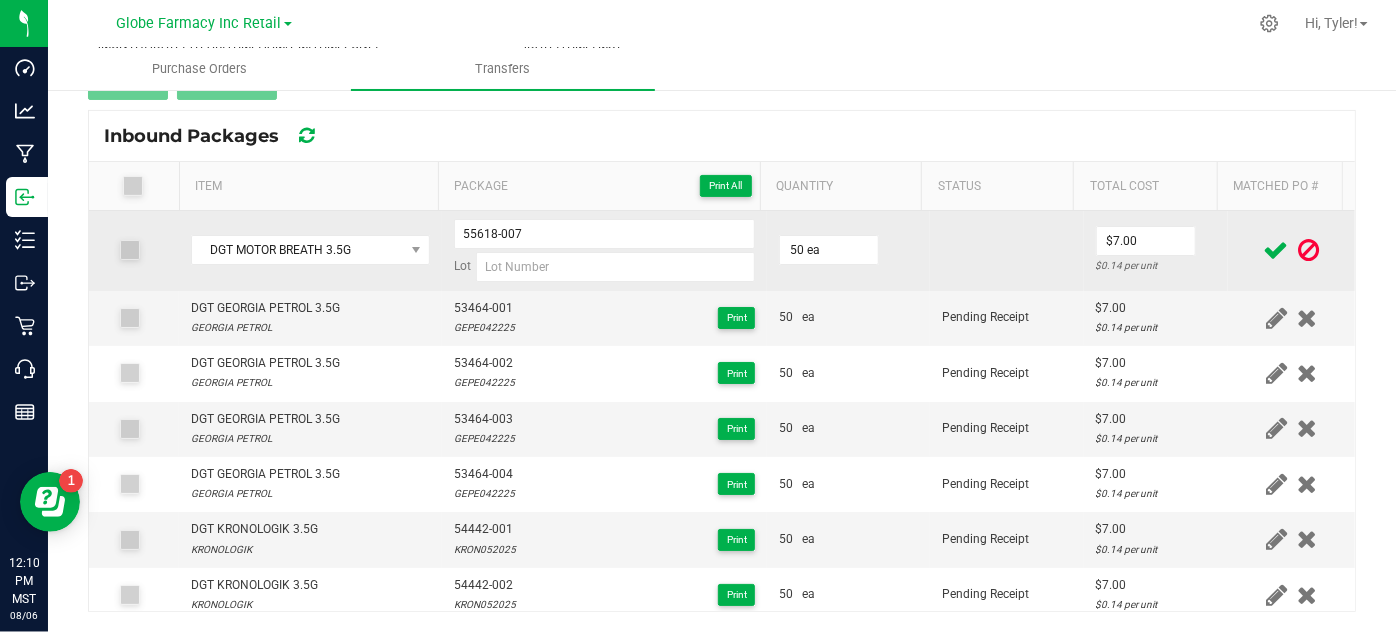 click on "55618-007 Lot" at bounding box center [605, 251] 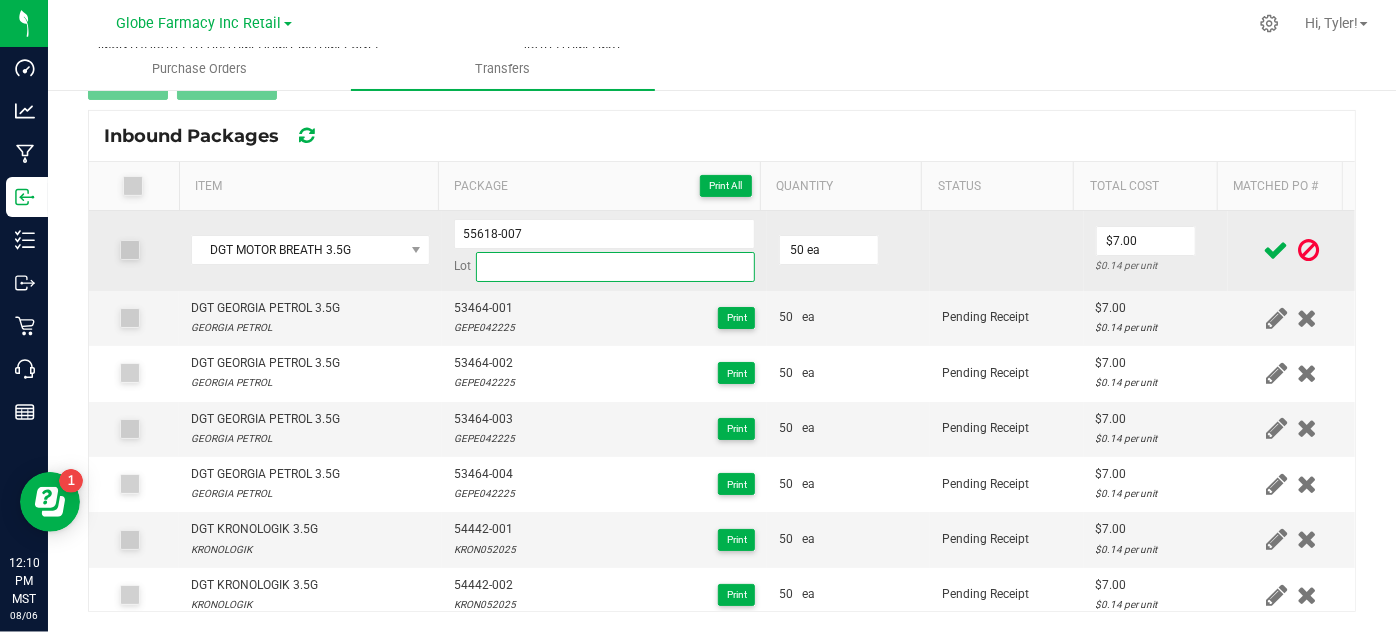 click at bounding box center (616, 267) 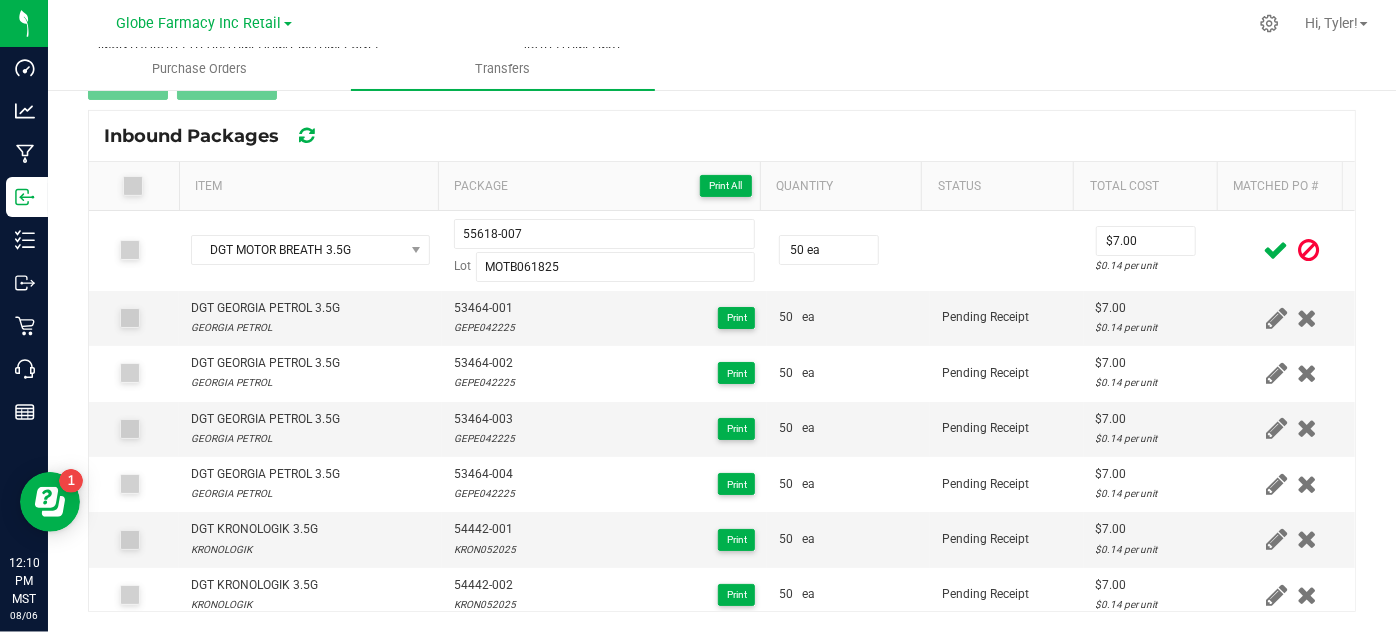 click at bounding box center (1276, 250) 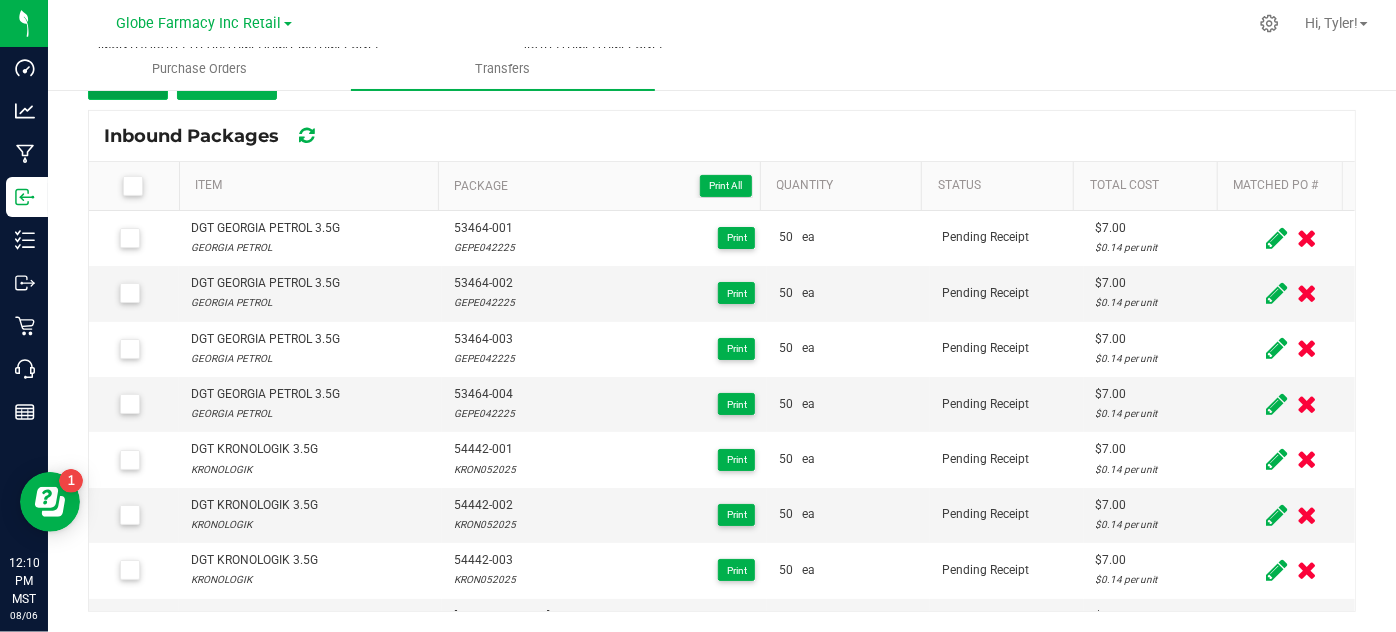click on "Add" at bounding box center [128, 82] 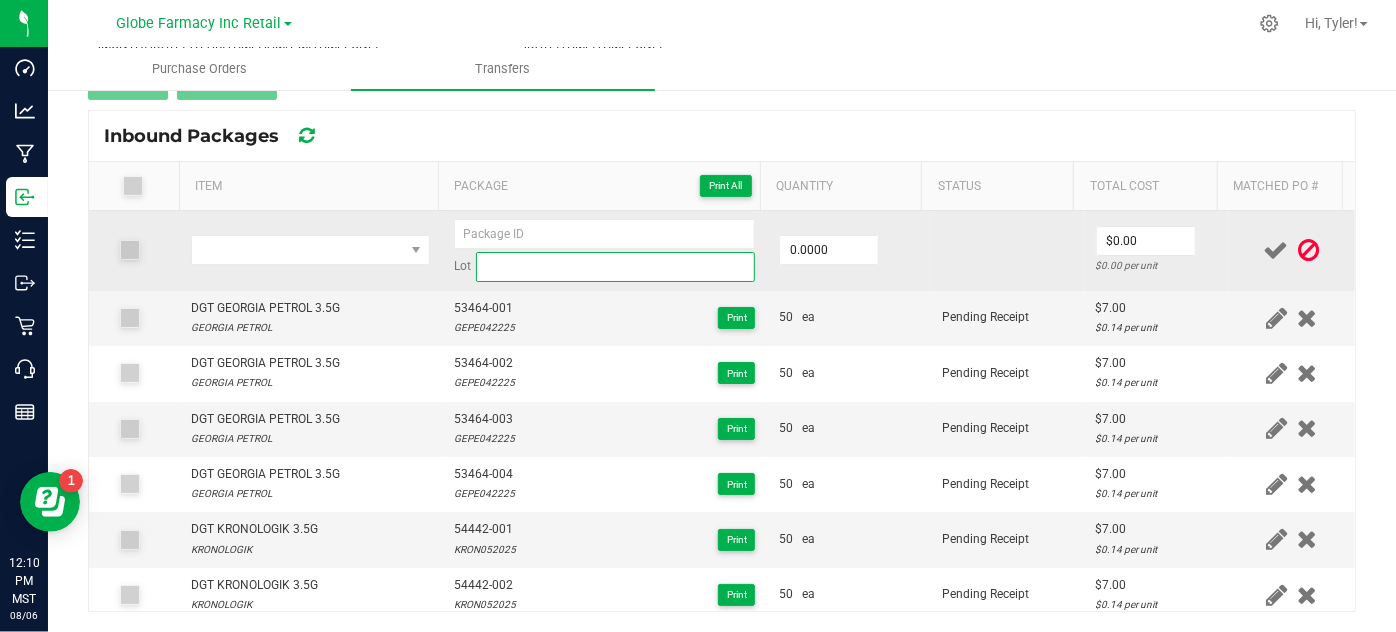 click at bounding box center (616, 267) 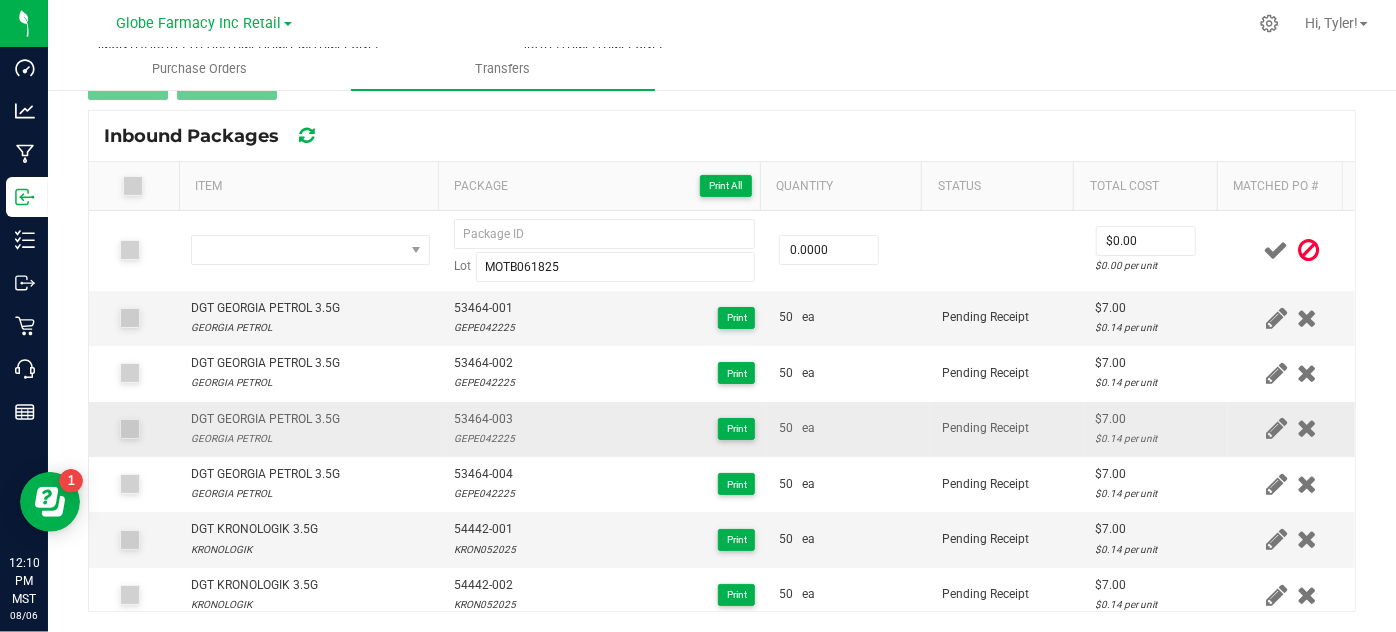 drag, startPoint x: 460, startPoint y: 405, endPoint x: 498, endPoint y: 425, distance: 42.941822 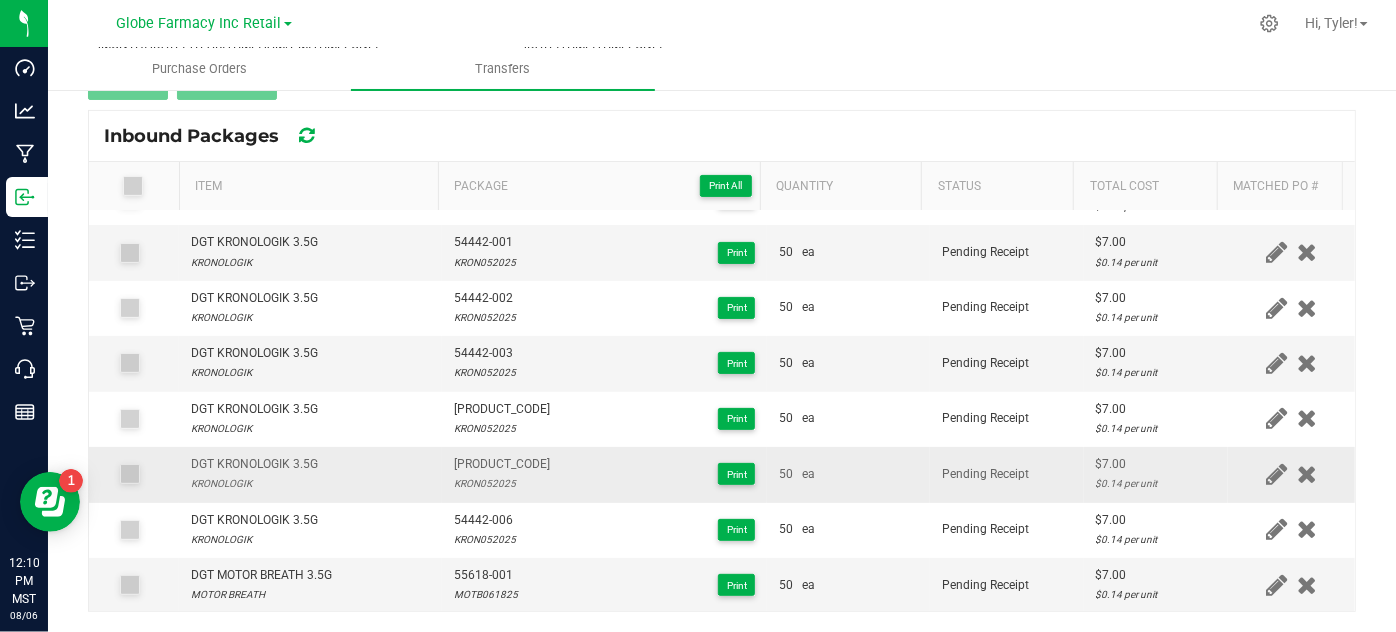 scroll, scrollTop: 363, scrollLeft: 0, axis: vertical 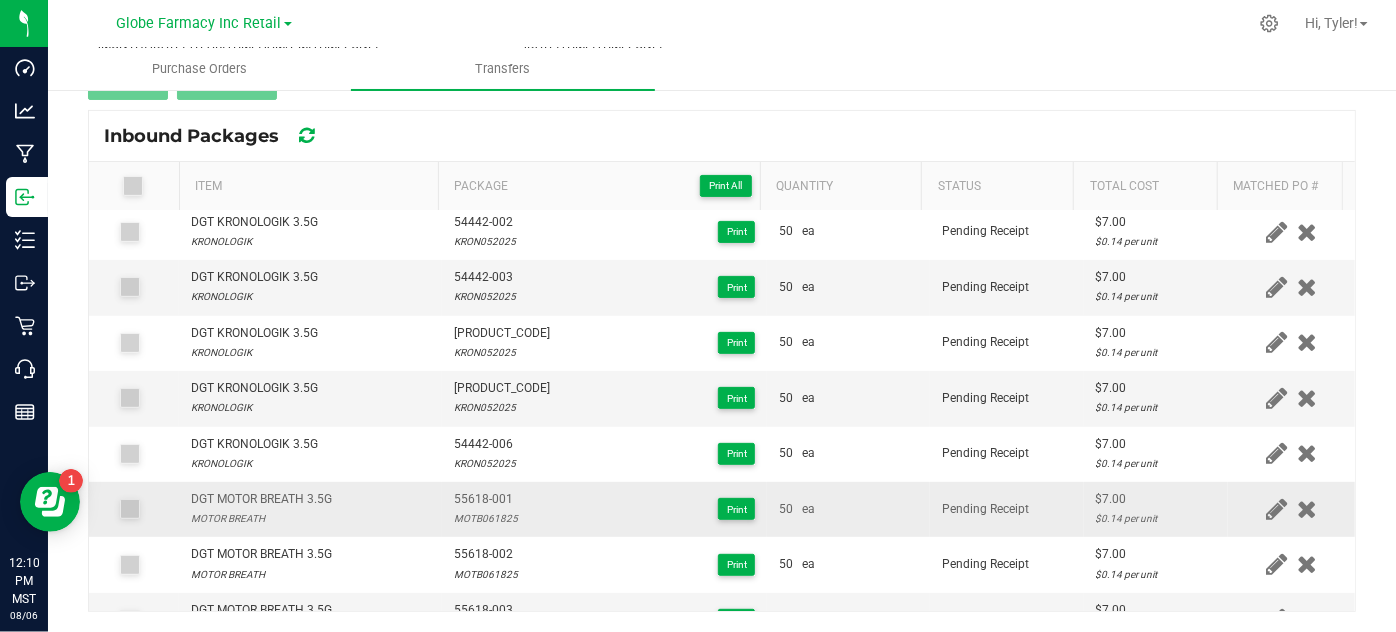 click on "55618-001" at bounding box center (486, 499) 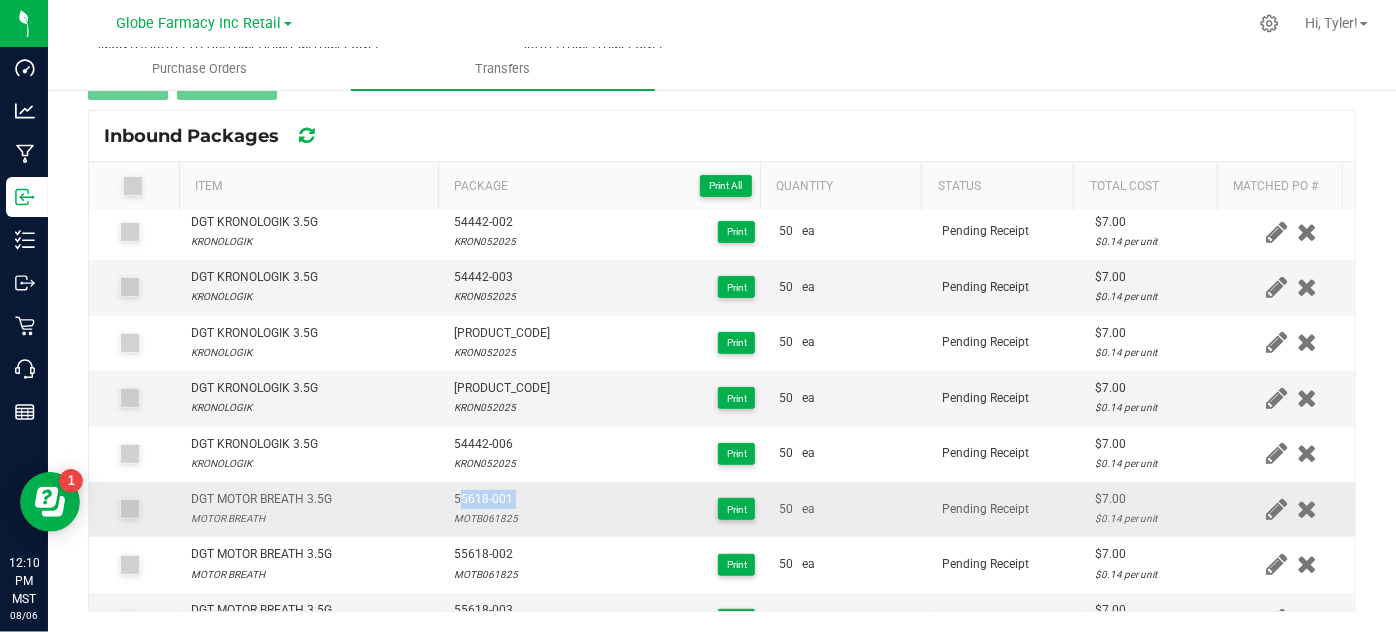 click on "55618-001" at bounding box center (486, 499) 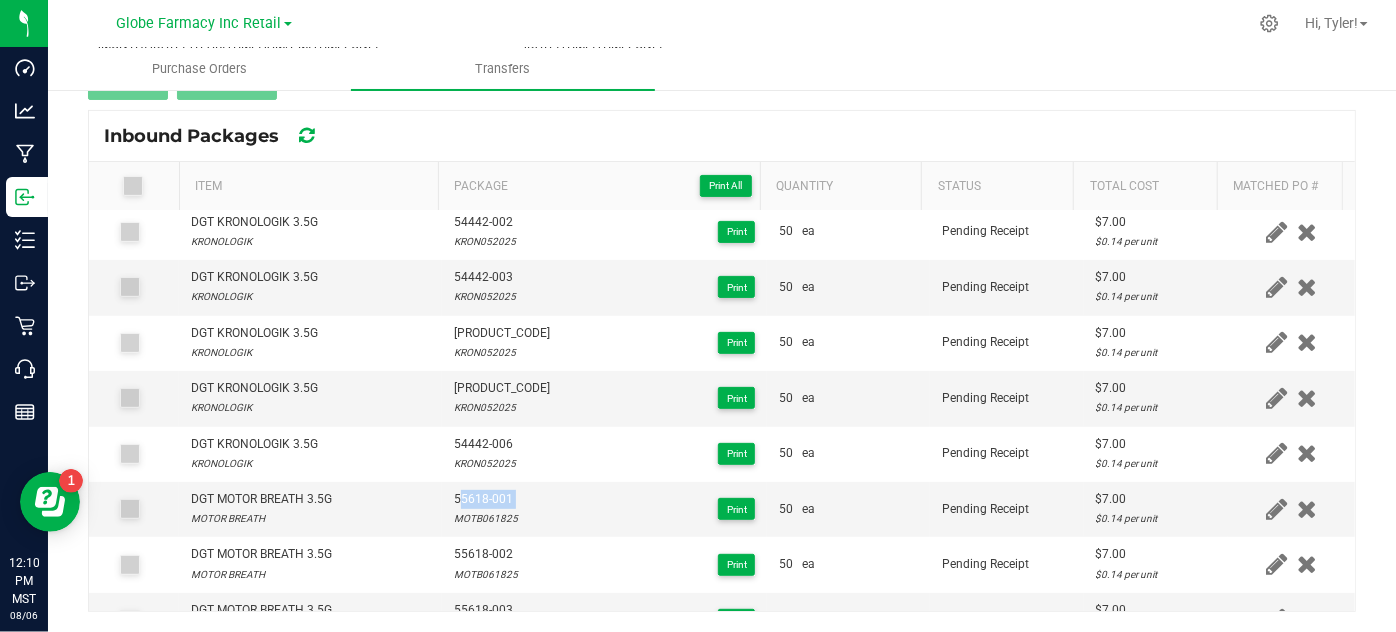 scroll, scrollTop: 0, scrollLeft: 0, axis: both 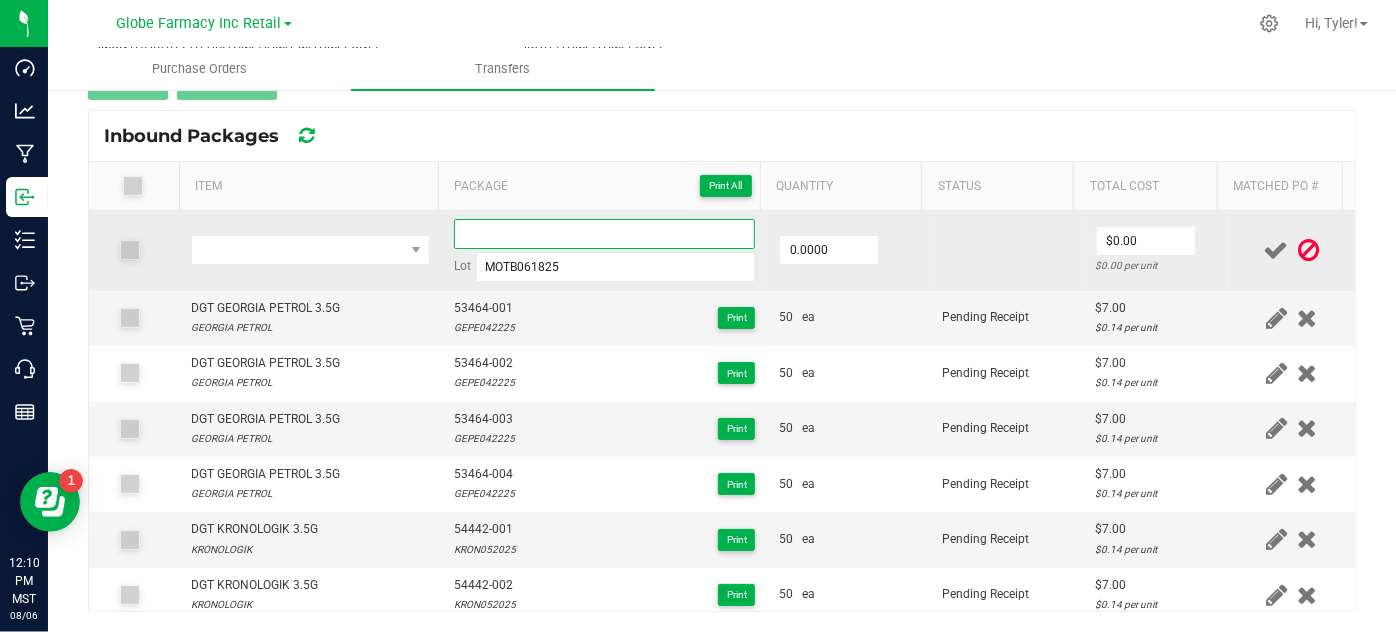 click at bounding box center [605, 234] 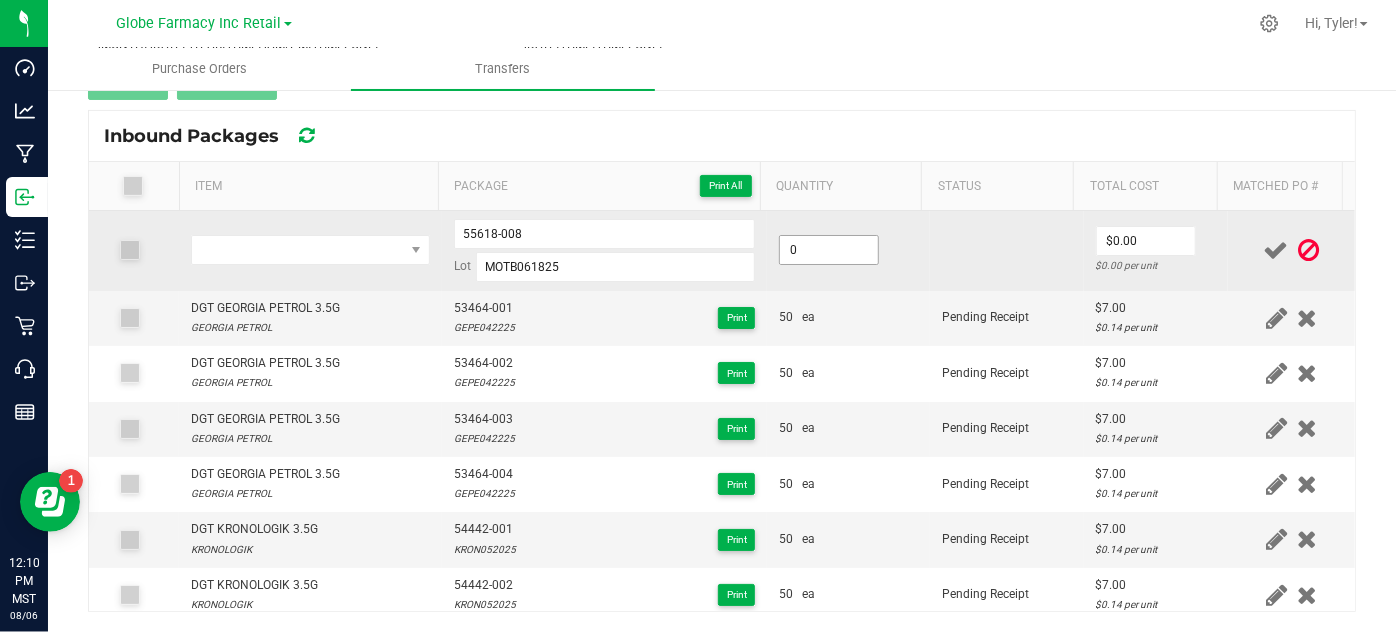 click on "0" at bounding box center [829, 250] 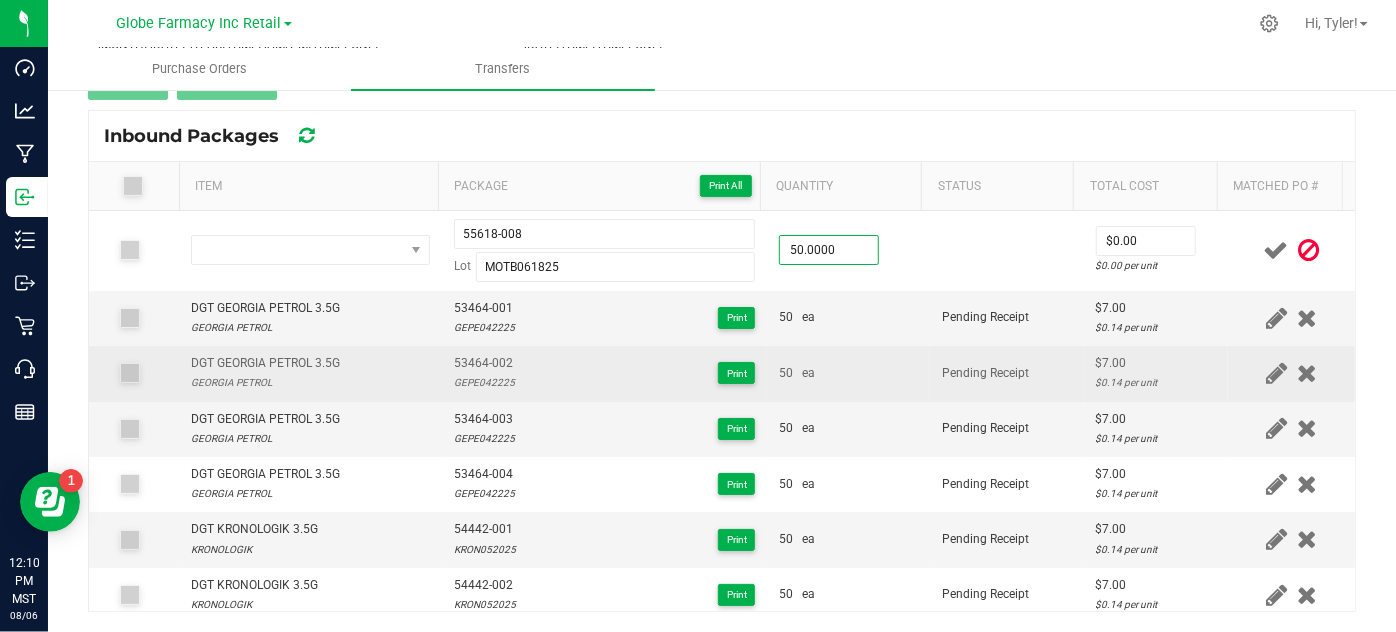 click on "50   ea" at bounding box center [848, 373] 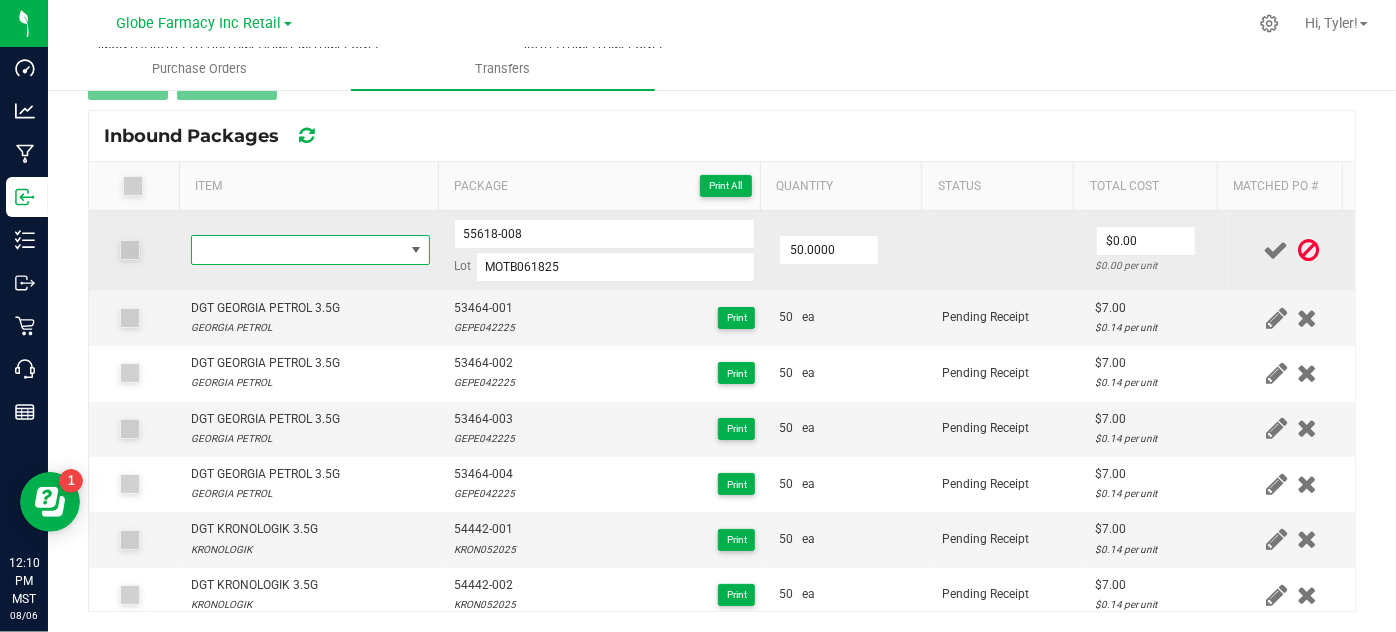 click at bounding box center (297, 250) 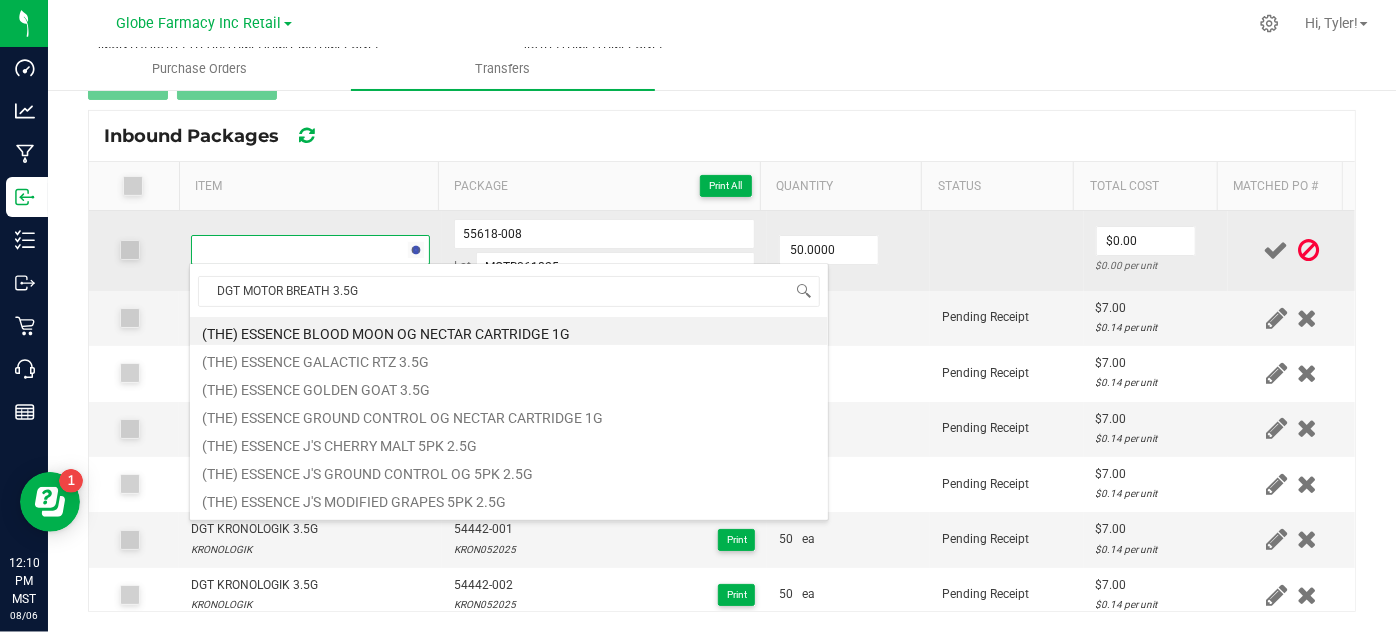 scroll, scrollTop: 99970, scrollLeft: 99767, axis: both 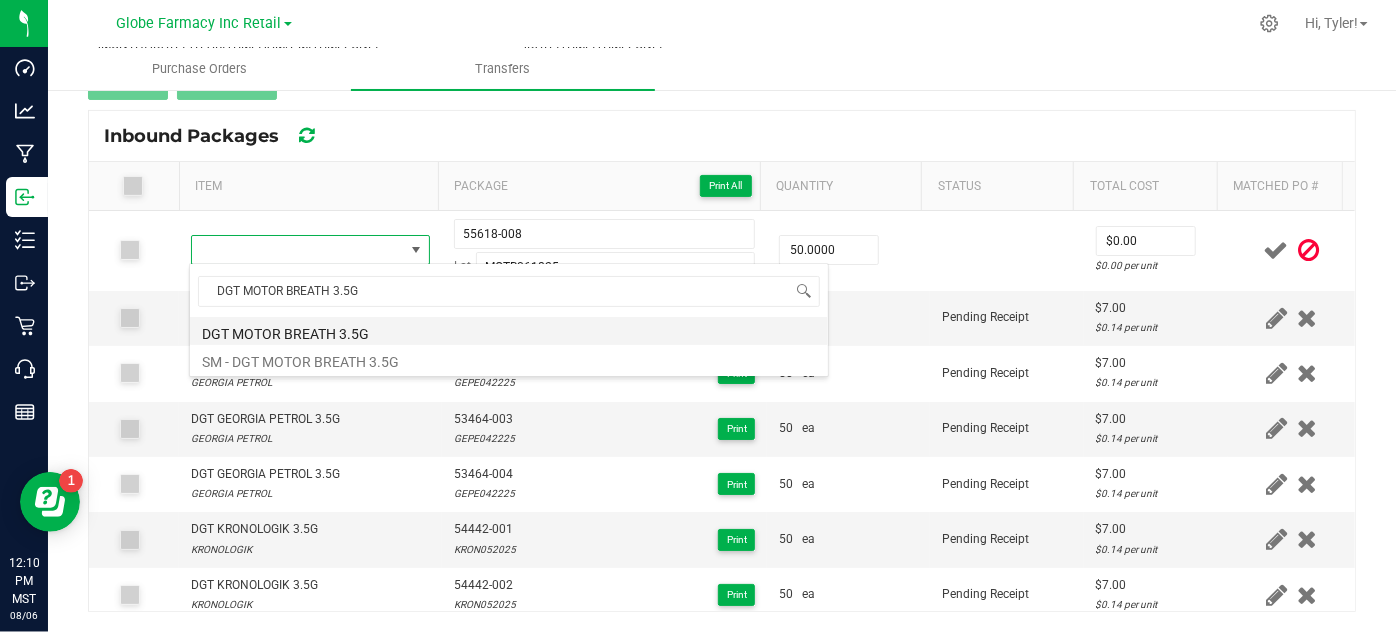 click on "DGT MOTOR BREATH 3.5G" at bounding box center [509, 331] 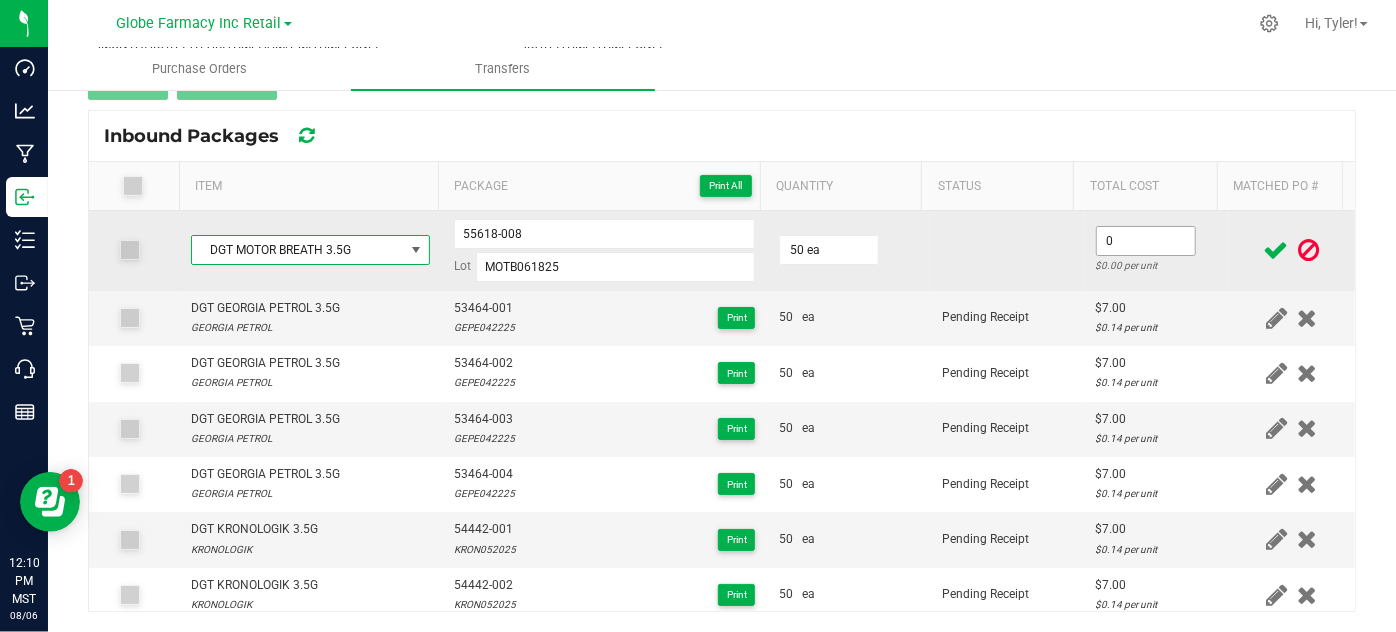 click on "0" at bounding box center (1146, 241) 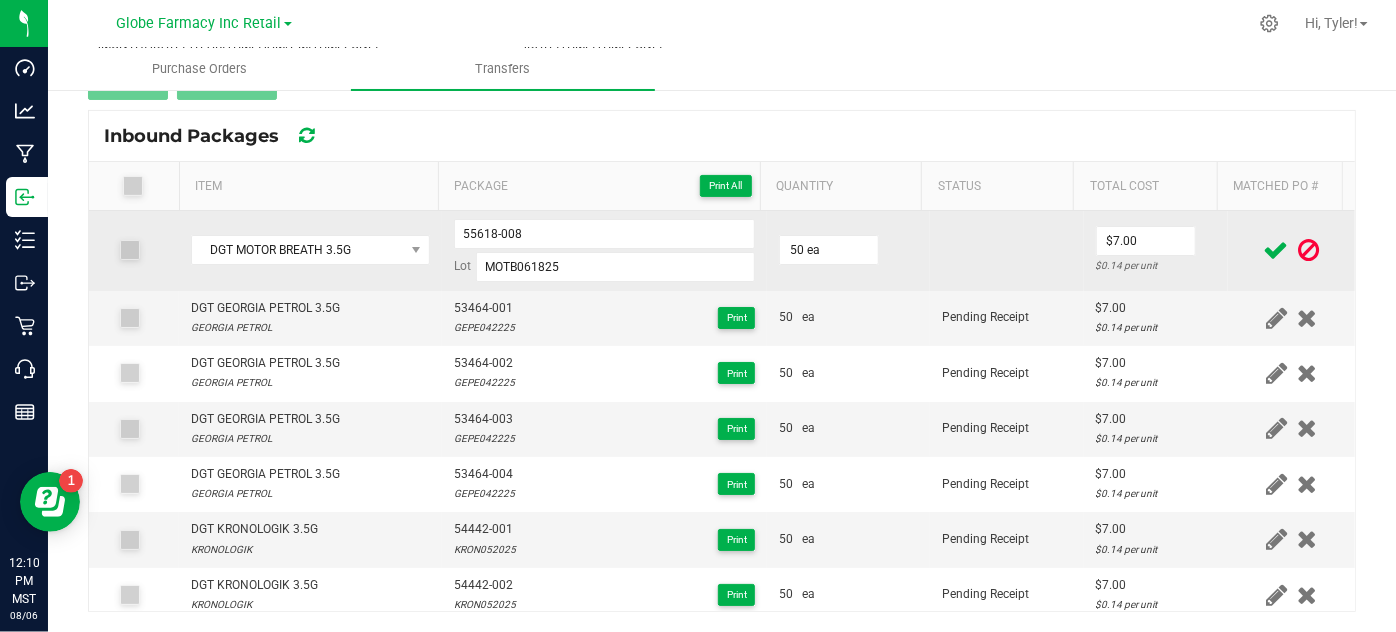 click at bounding box center [1007, 251] 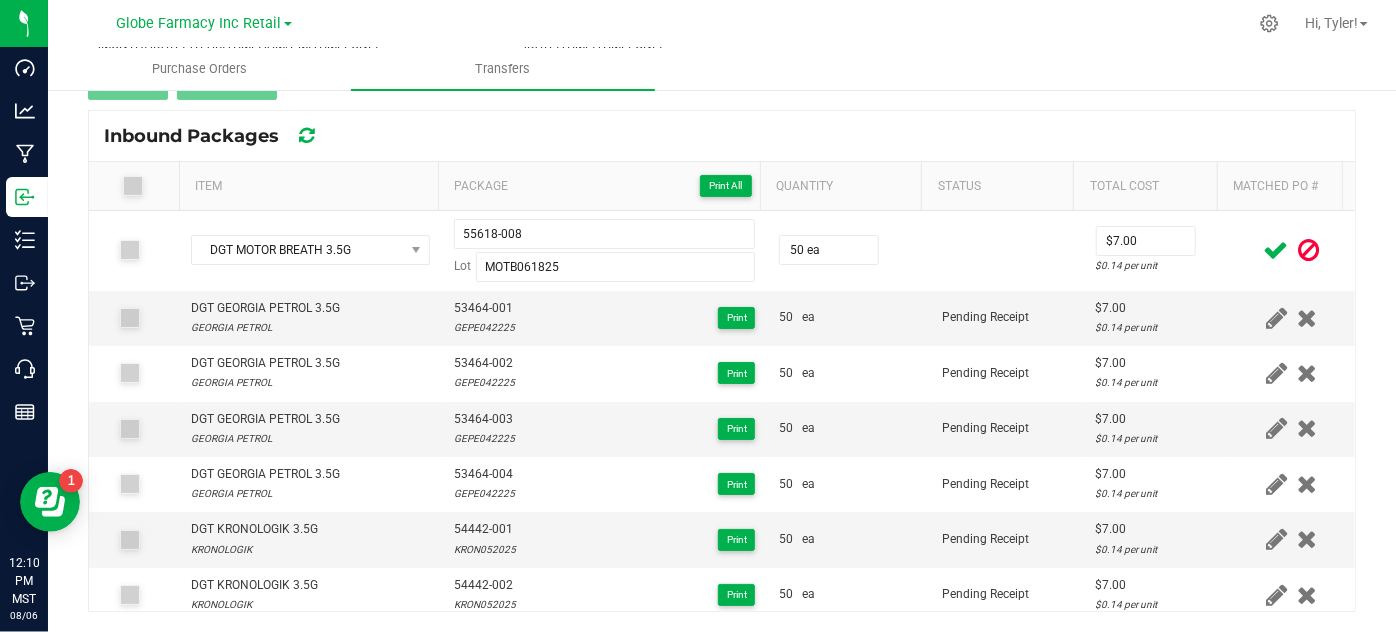 click at bounding box center (1276, 250) 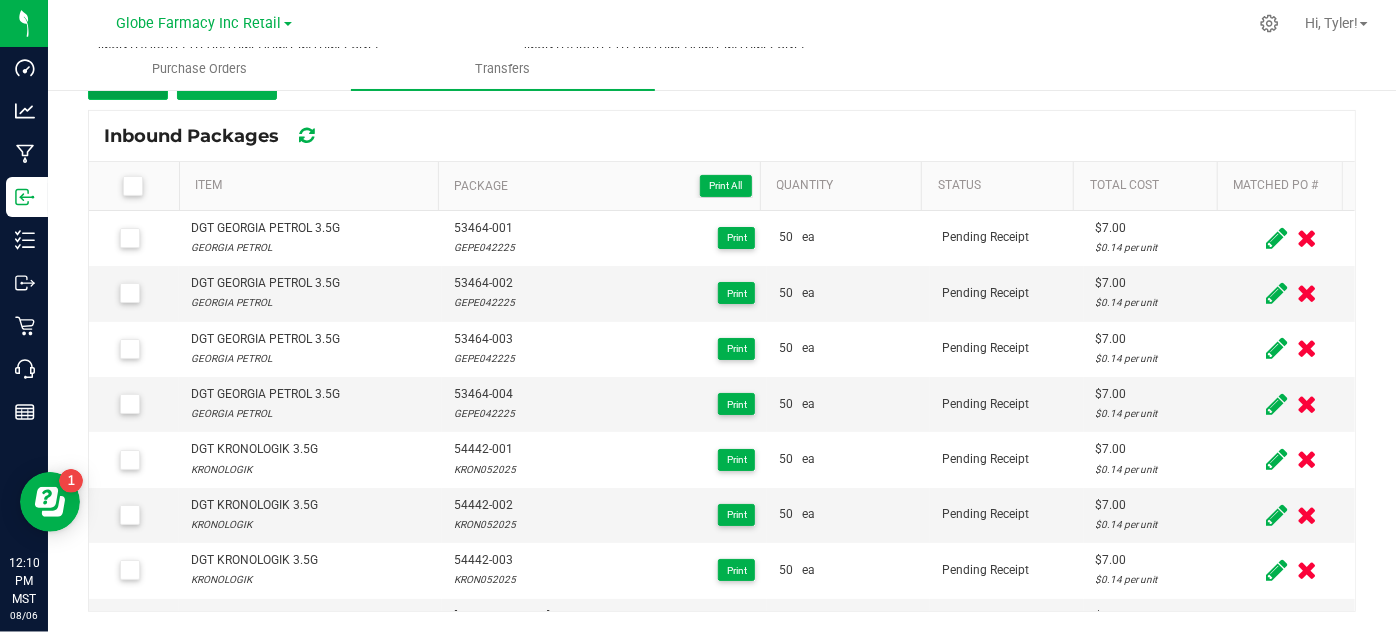 click on "Add" at bounding box center [128, 82] 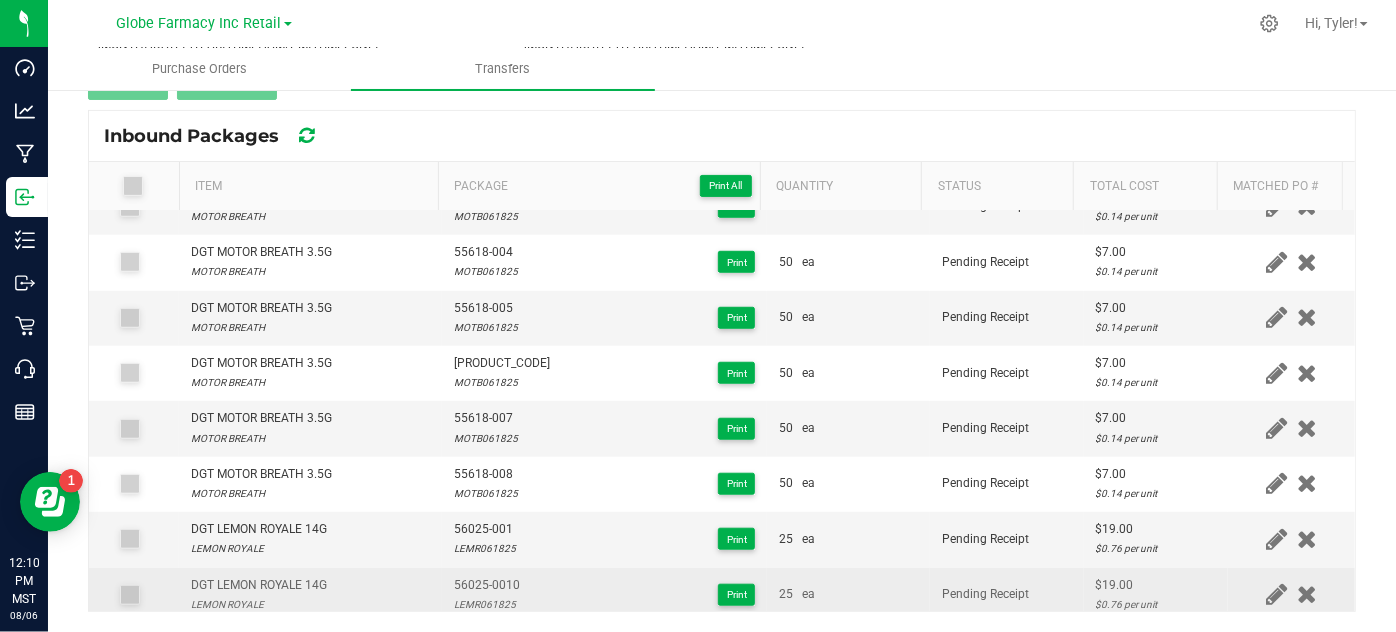 scroll, scrollTop: 818, scrollLeft: 0, axis: vertical 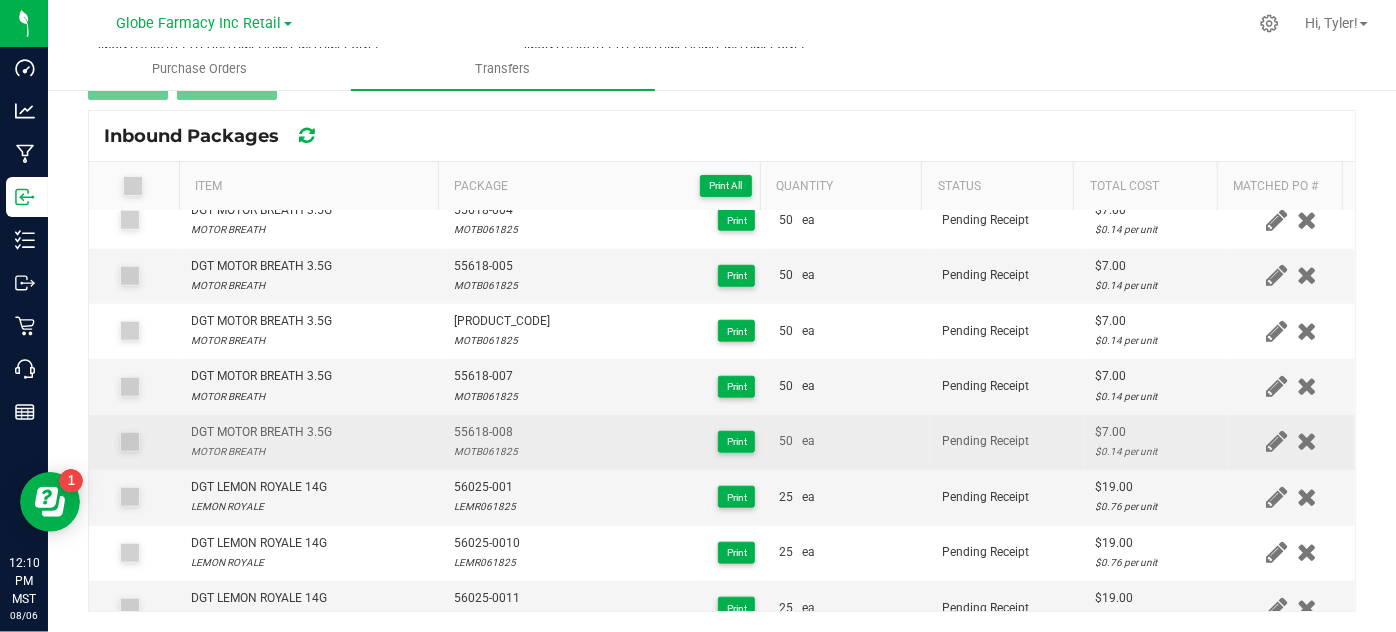click on "55618-008" at bounding box center [486, 432] 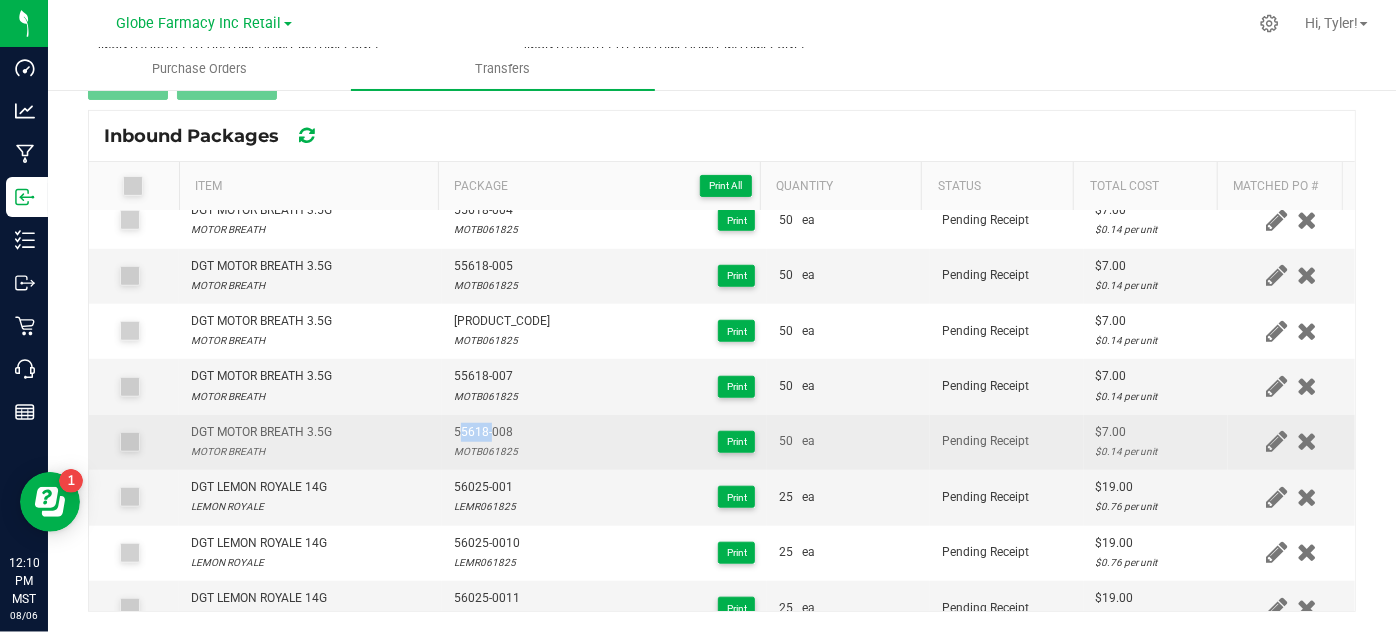 click on "55618-008" at bounding box center [486, 432] 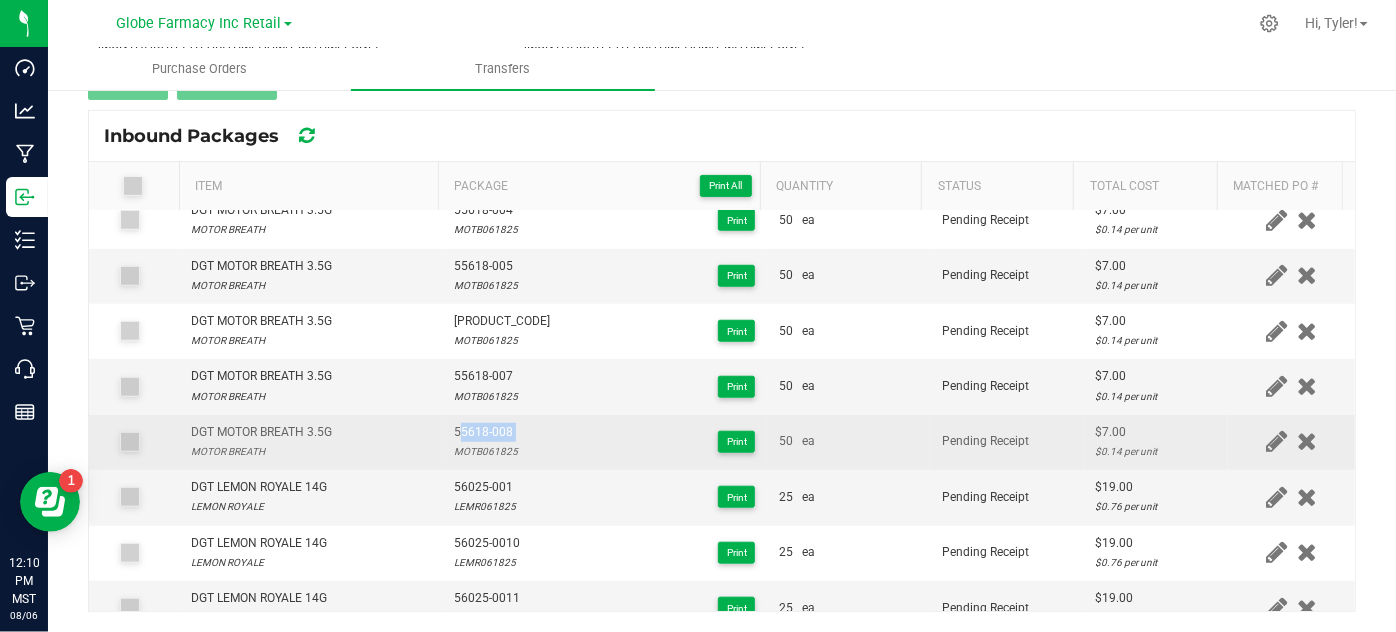 click on "55618-008" at bounding box center [486, 432] 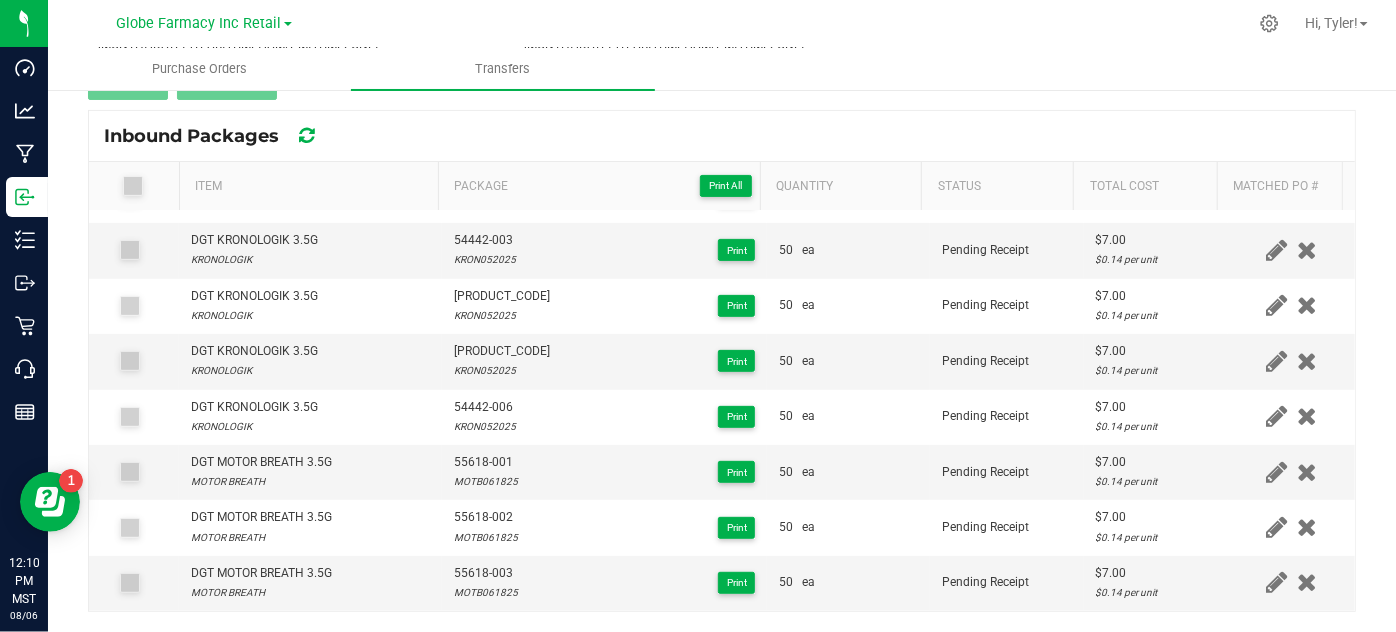 scroll, scrollTop: 0, scrollLeft: 0, axis: both 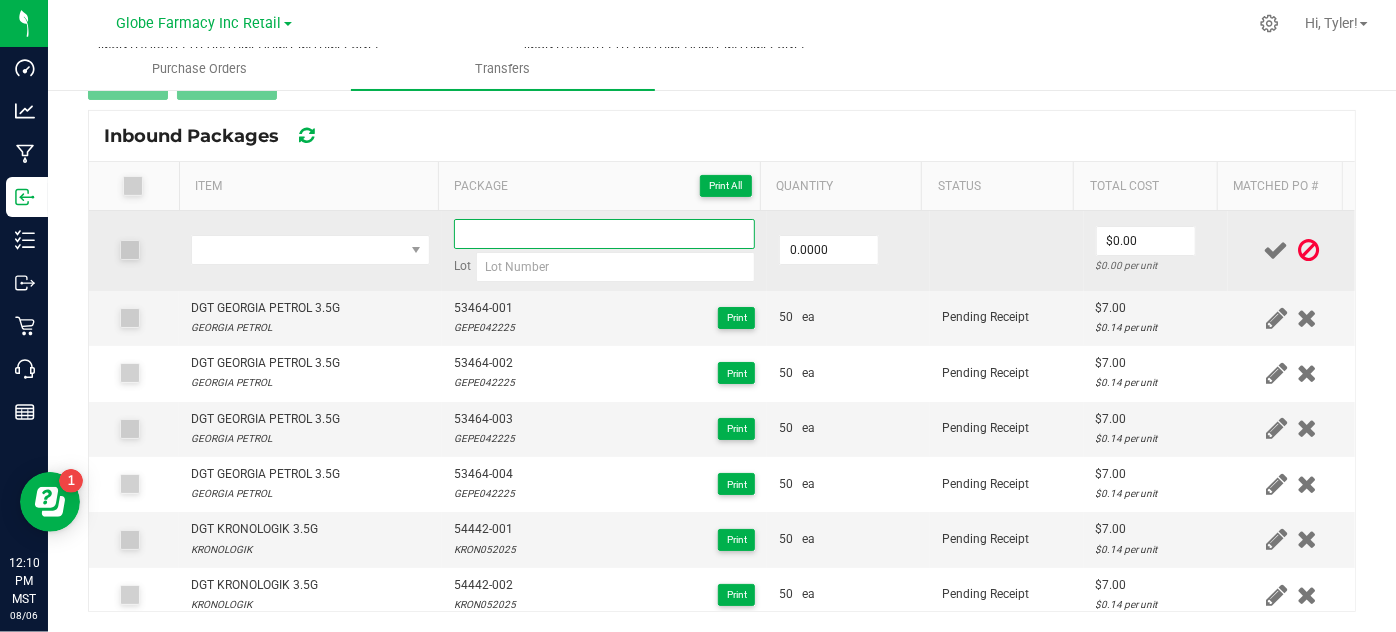 click at bounding box center (605, 234) 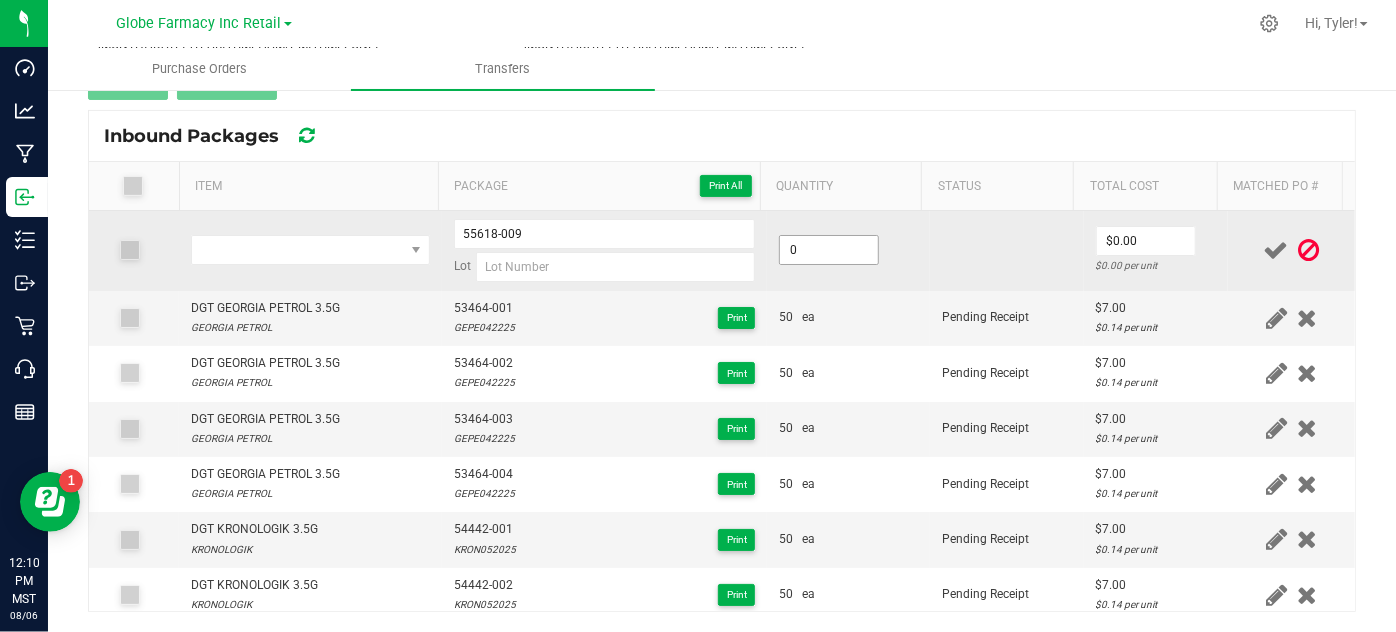 click on "0" at bounding box center [829, 250] 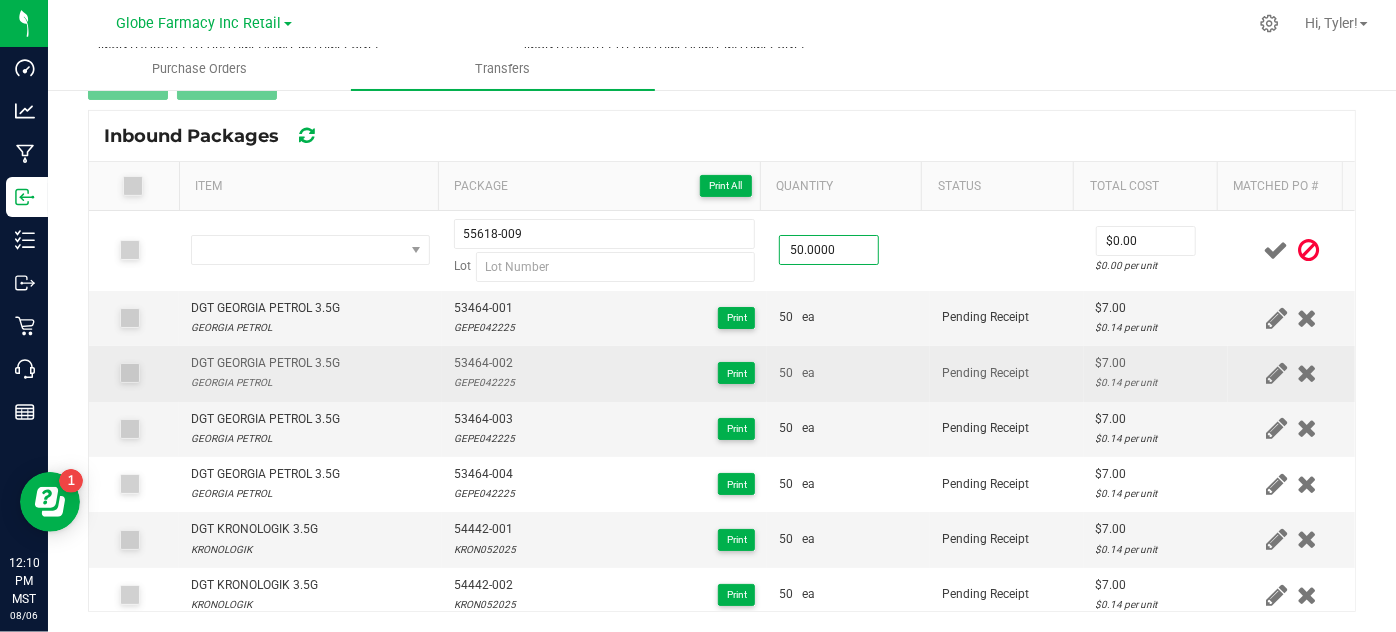 click on "50   ea" at bounding box center [848, 373] 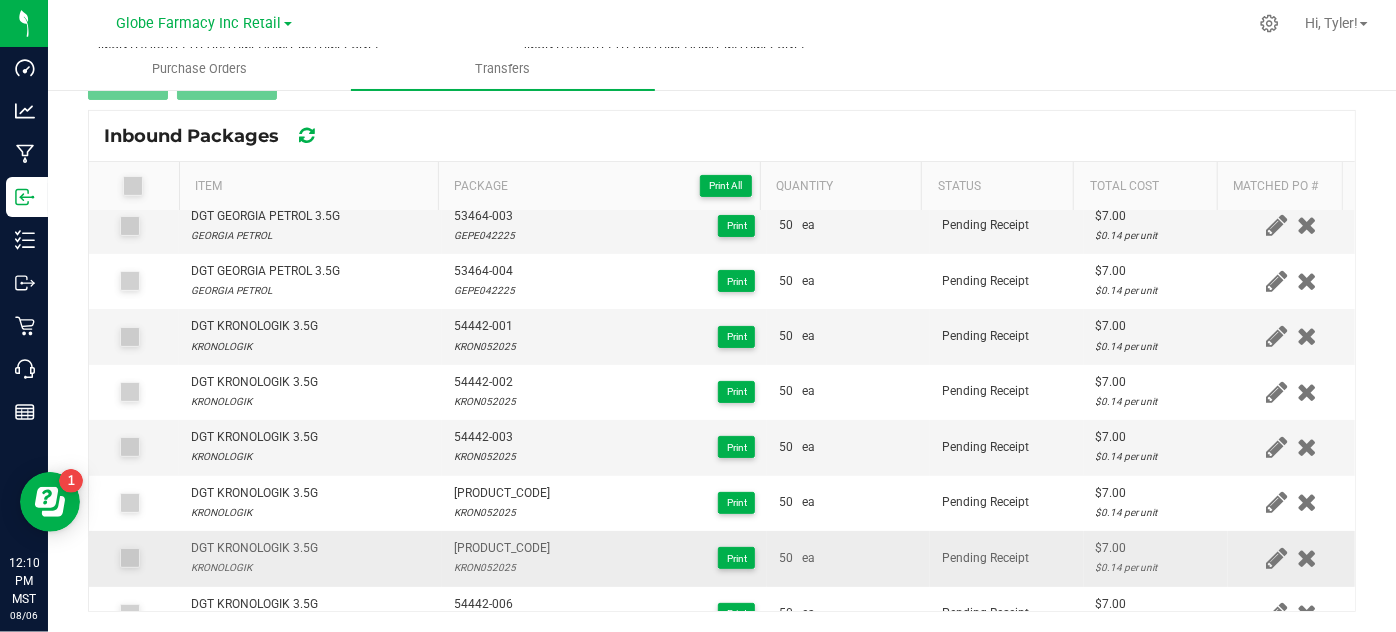 scroll, scrollTop: 454, scrollLeft: 0, axis: vertical 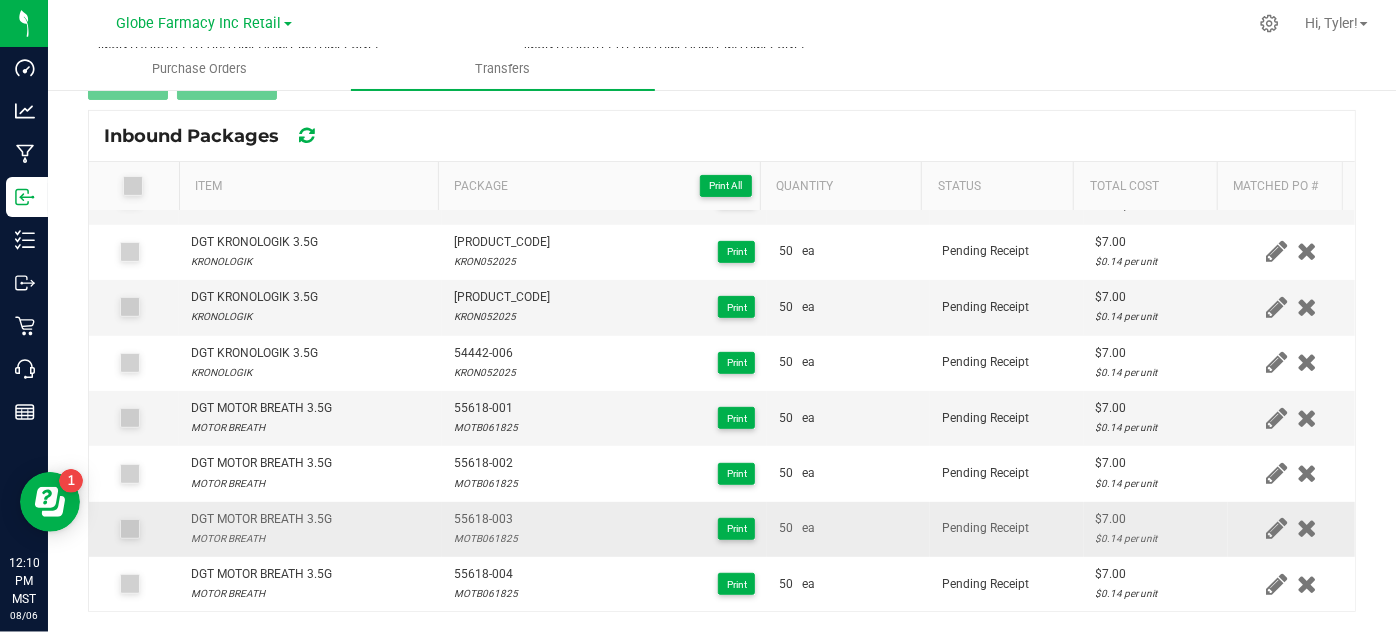 click on "MOTB061825" at bounding box center [486, 538] 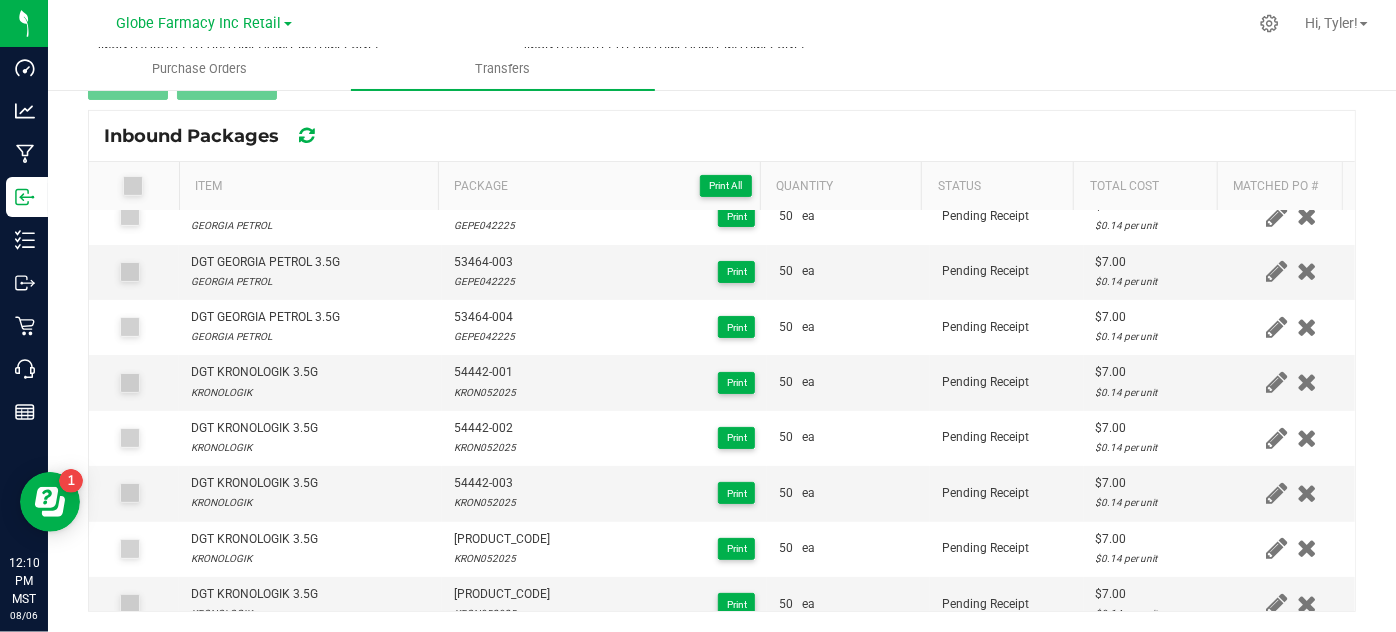 scroll, scrollTop: 0, scrollLeft: 0, axis: both 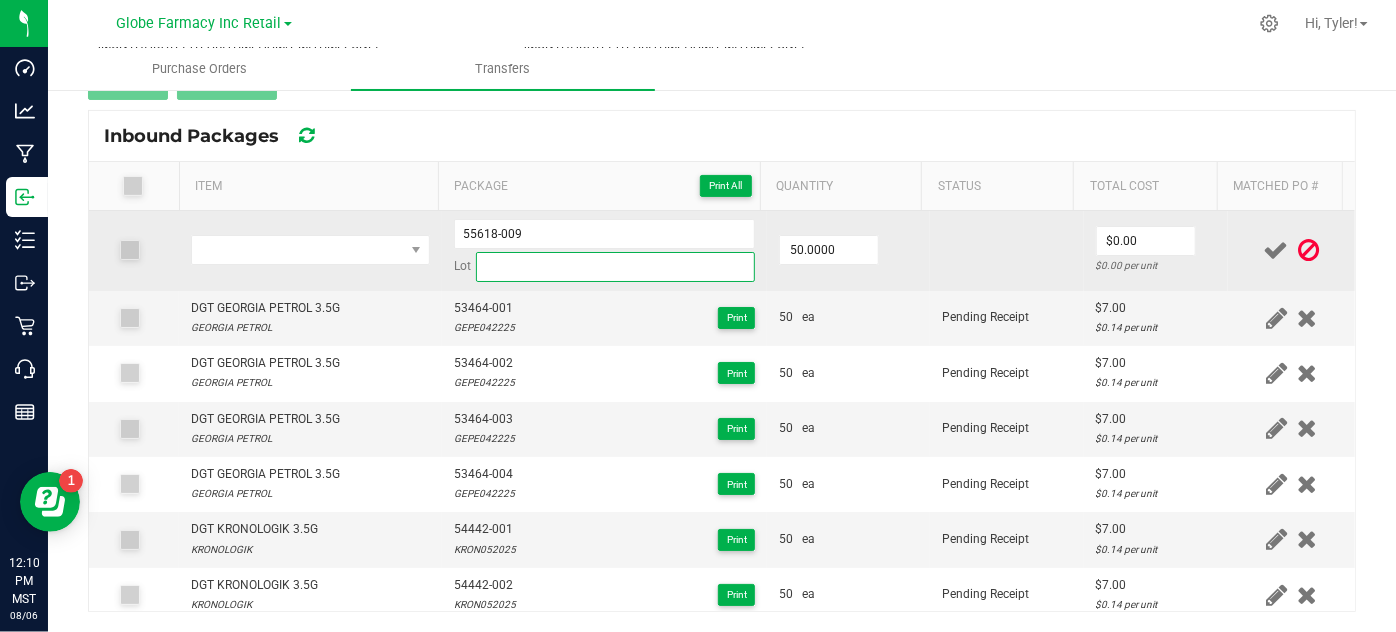 click at bounding box center [616, 267] 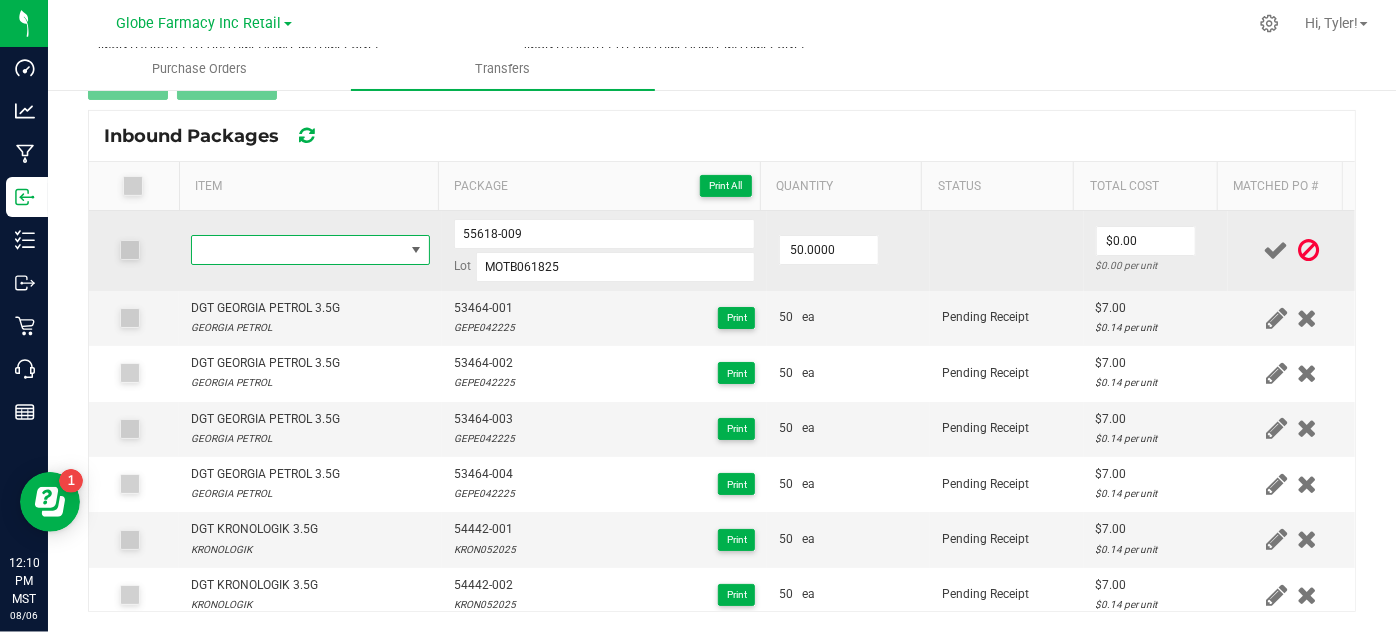 click at bounding box center (297, 250) 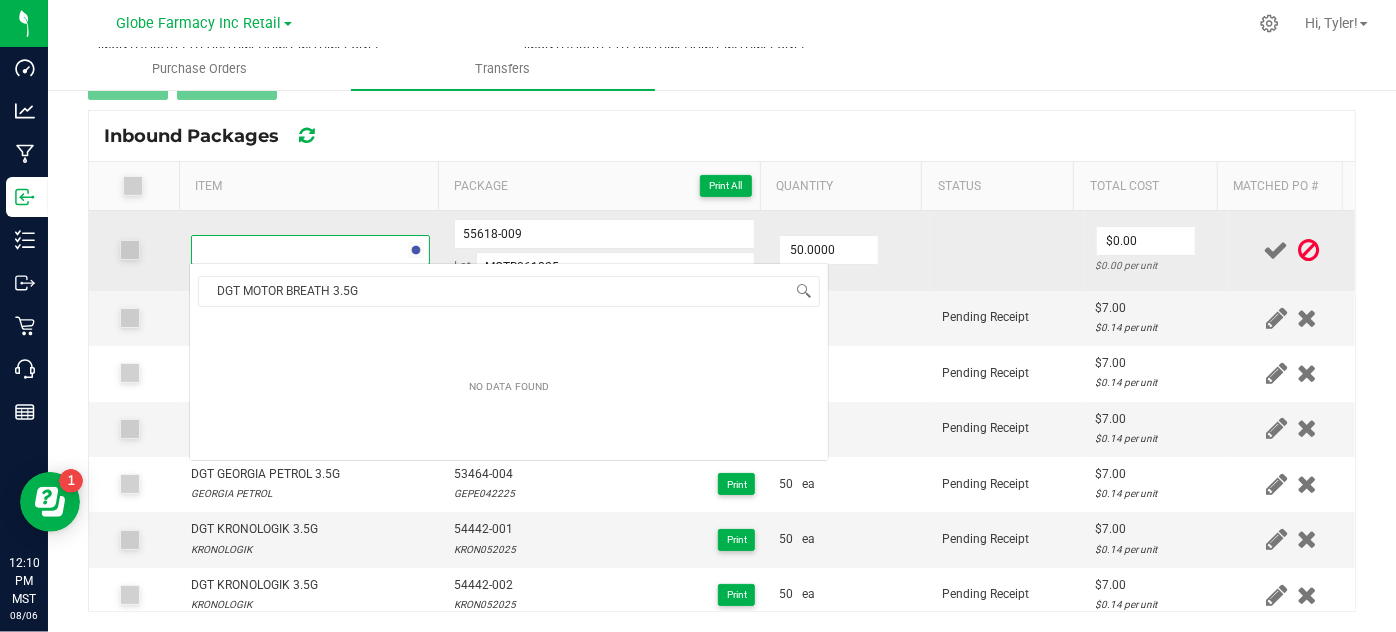 scroll, scrollTop: 99970, scrollLeft: 99767, axis: both 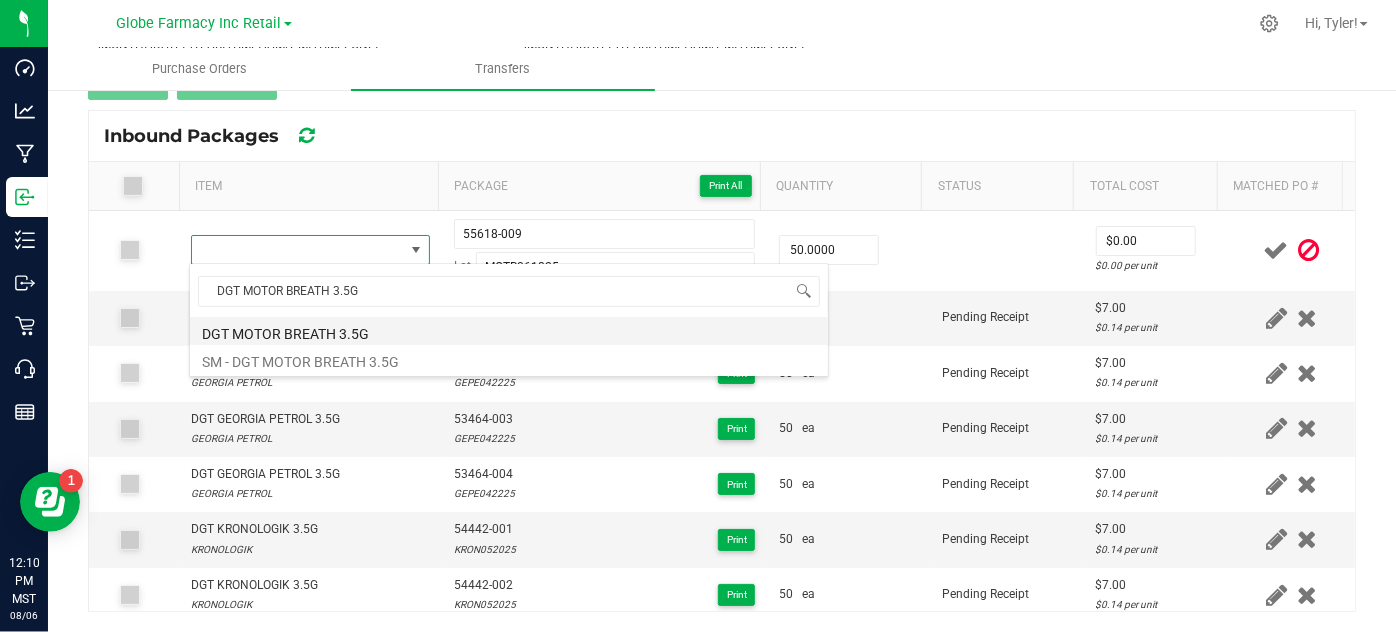 click on "DGT MOTOR BREATH 3.5G" at bounding box center [509, 331] 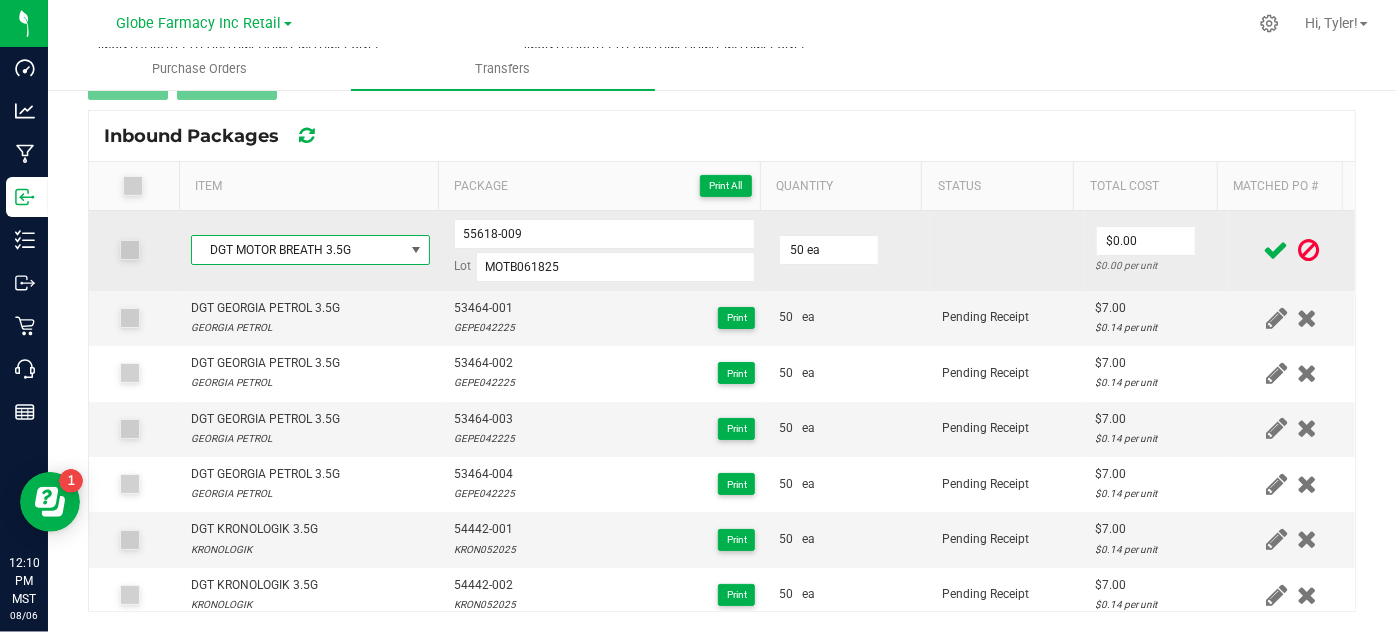 click at bounding box center (1007, 251) 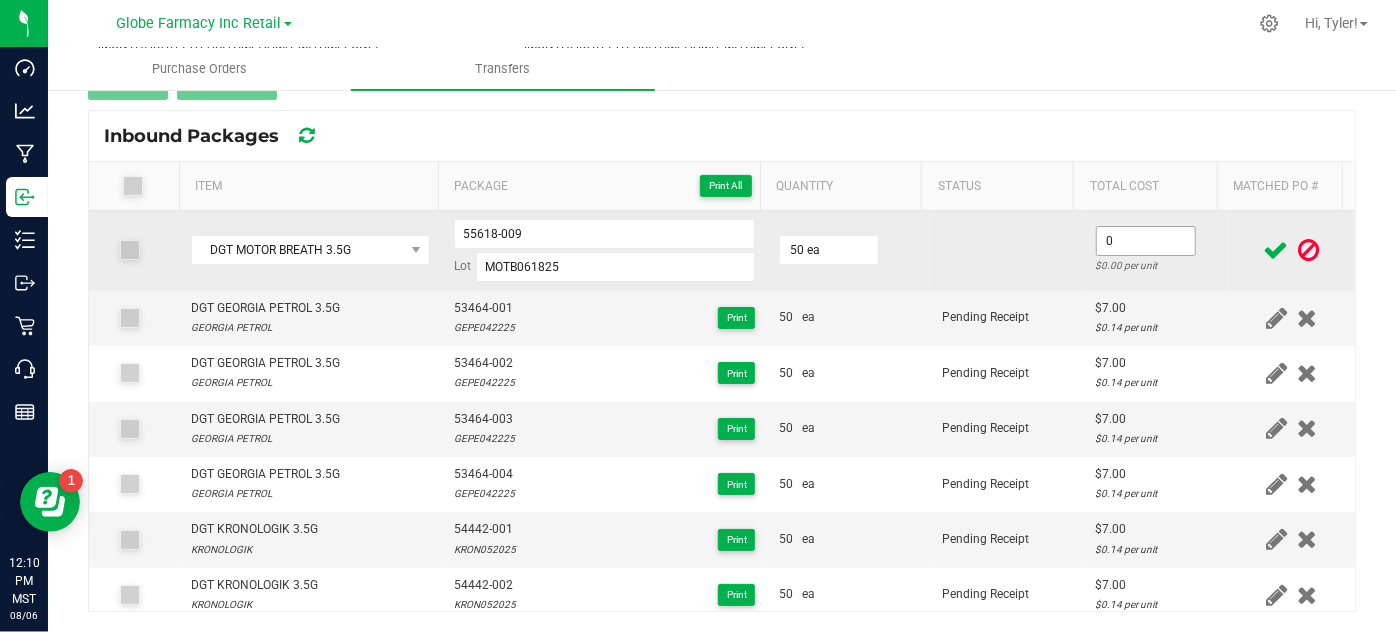 click on "0" at bounding box center (1146, 241) 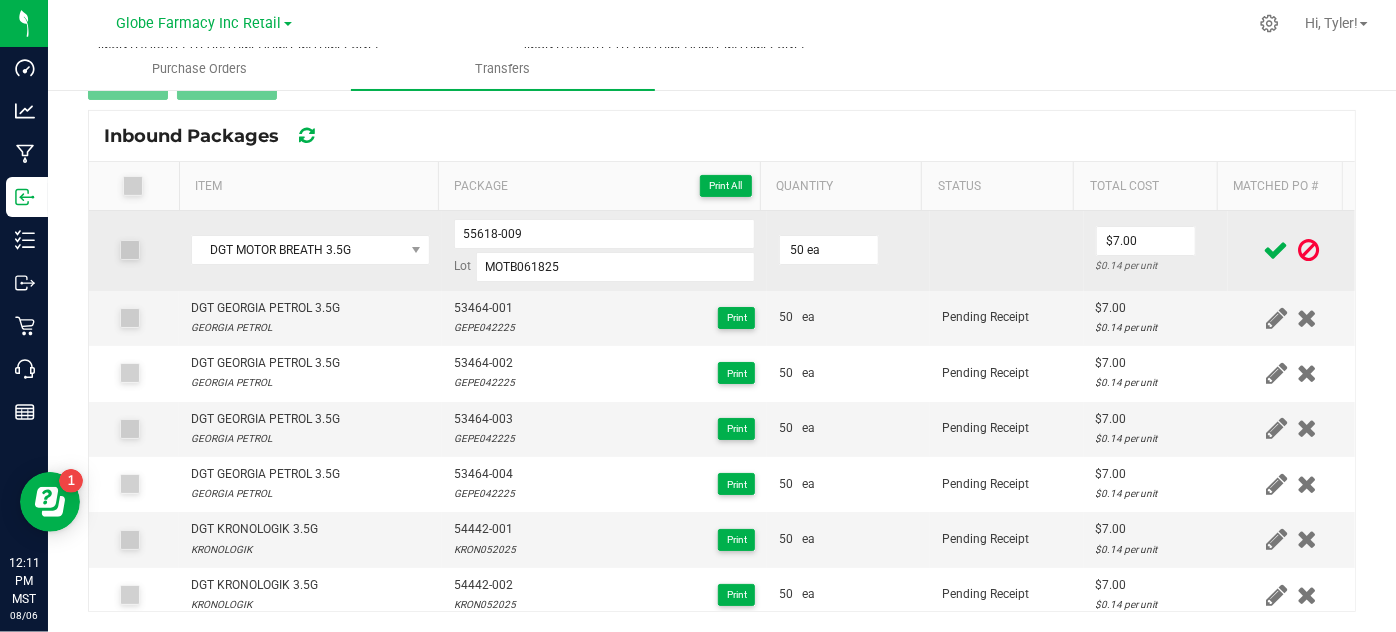 click on "50 ea" at bounding box center (848, 251) 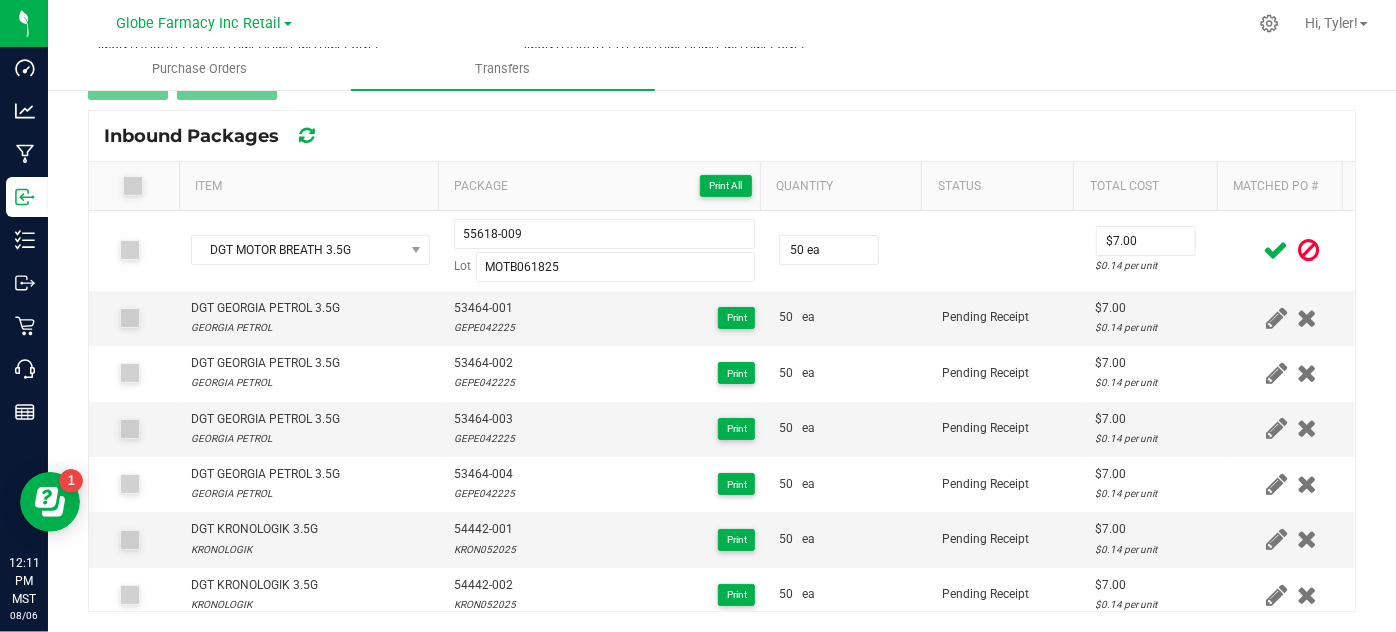 click at bounding box center [1276, 250] 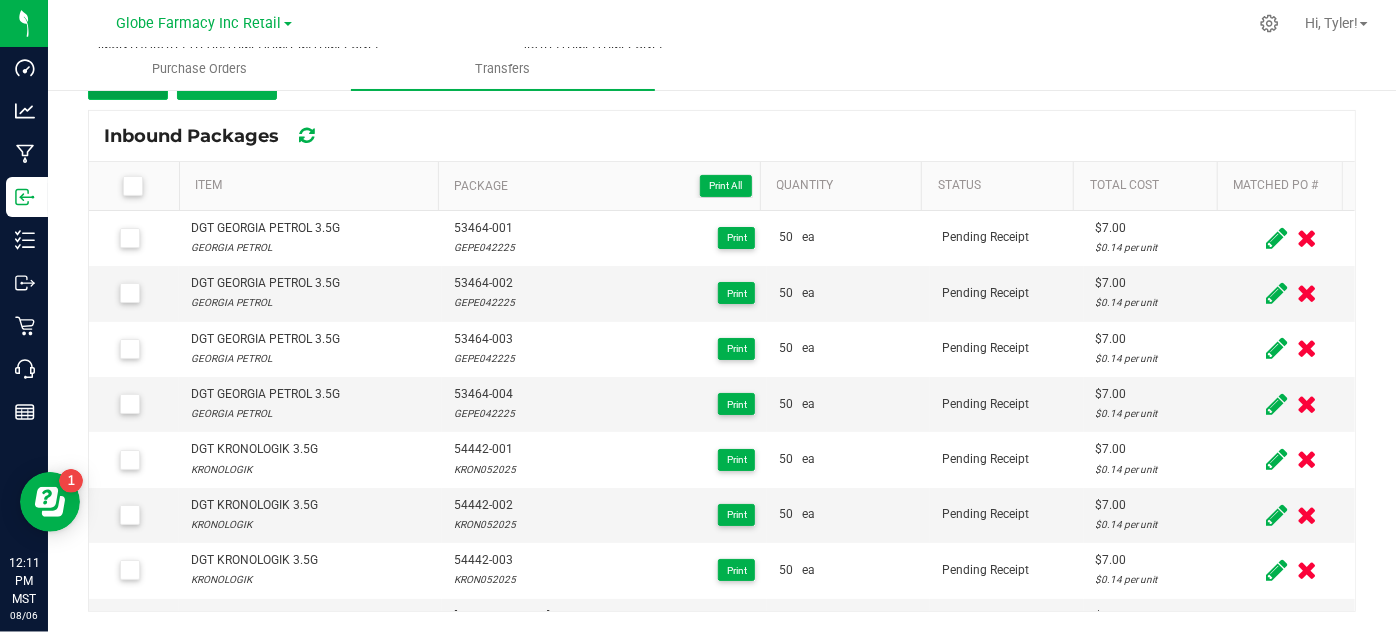 click on "Add" at bounding box center (128, 82) 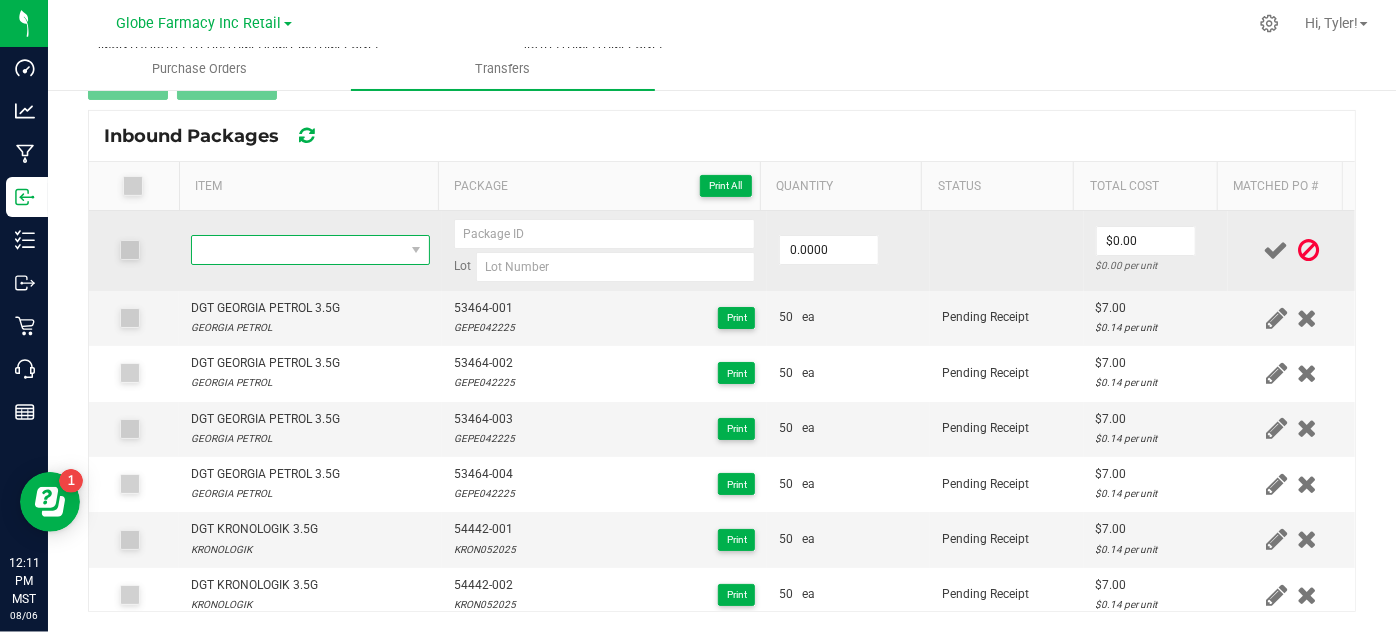 click at bounding box center [297, 250] 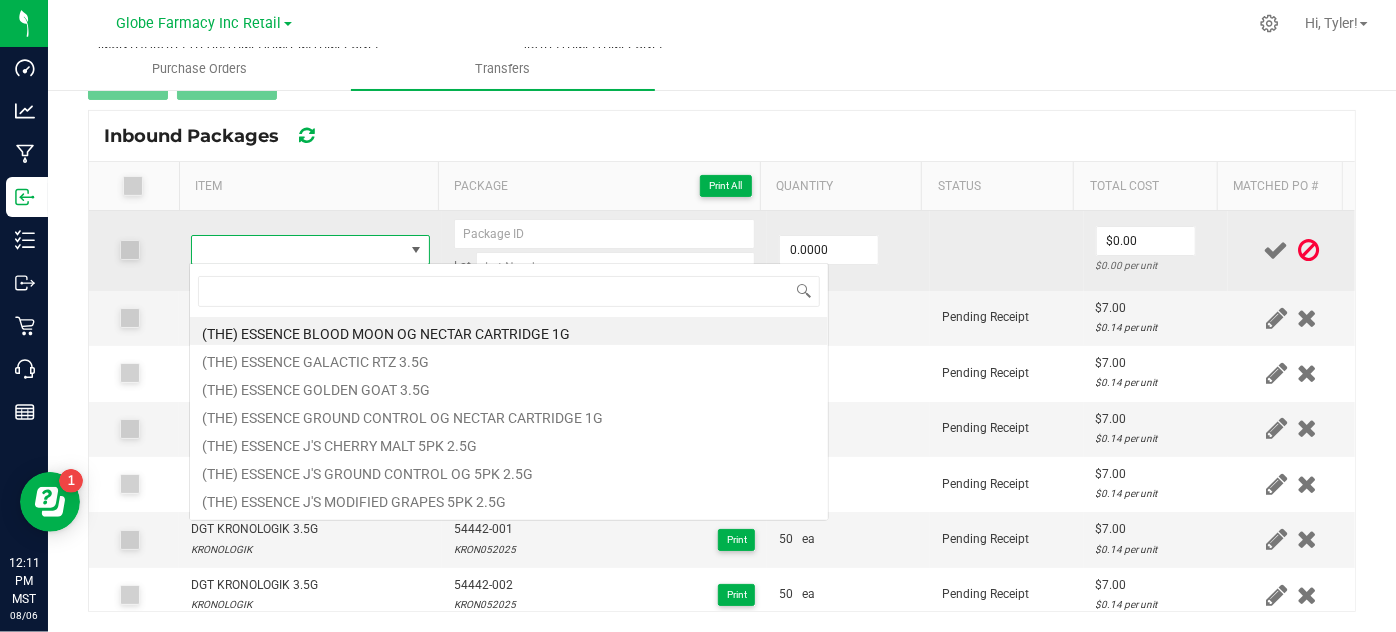scroll, scrollTop: 99970, scrollLeft: 99767, axis: both 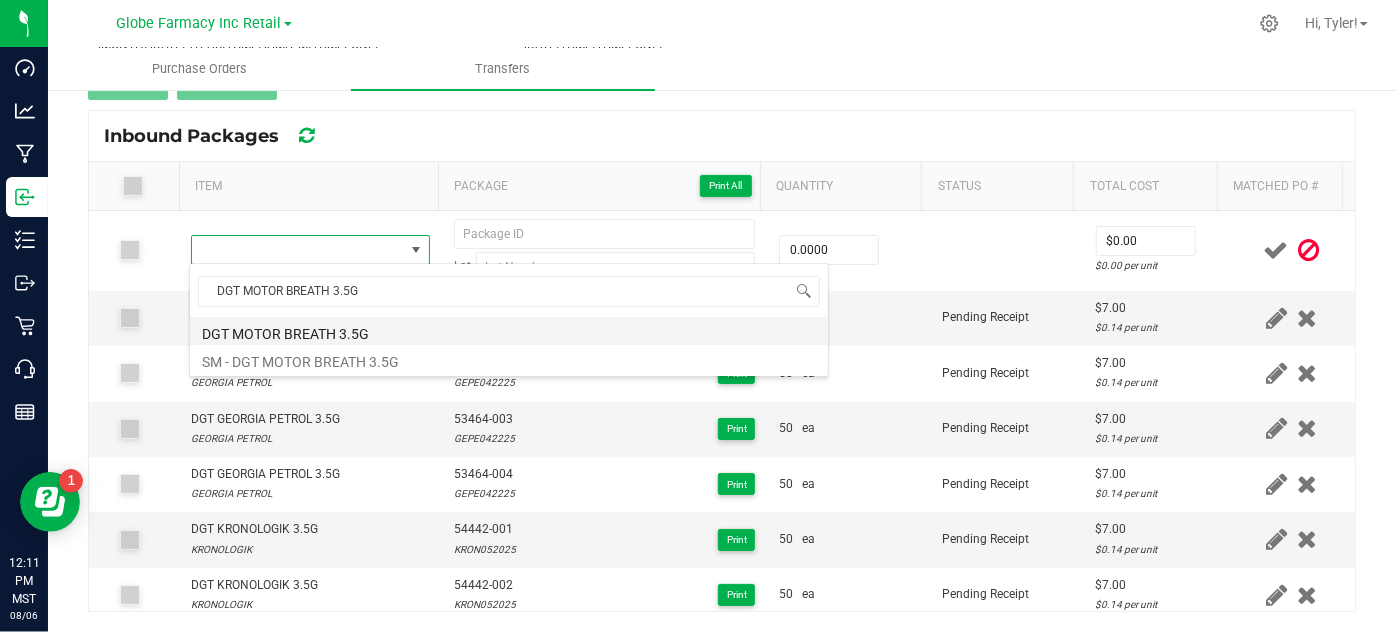 click on "DGT MOTOR BREATH 3.5G" at bounding box center (509, 331) 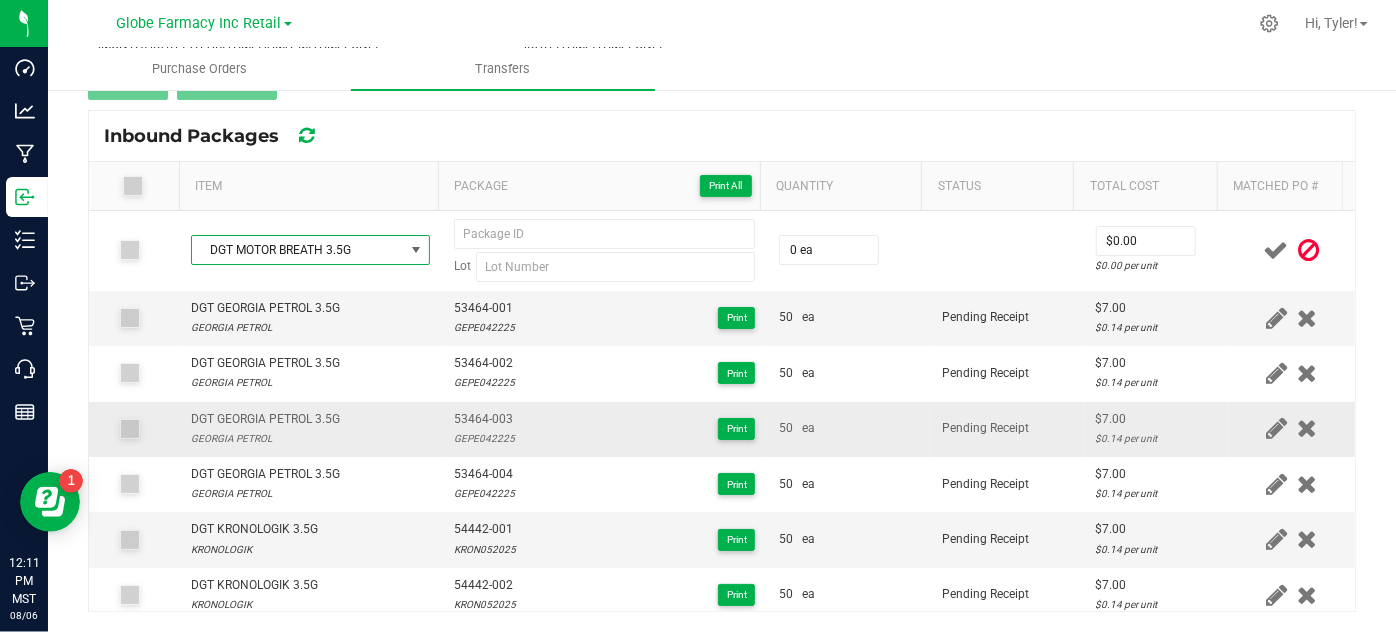 click on "53464-003   GEPE042225   Print" at bounding box center (605, 429) 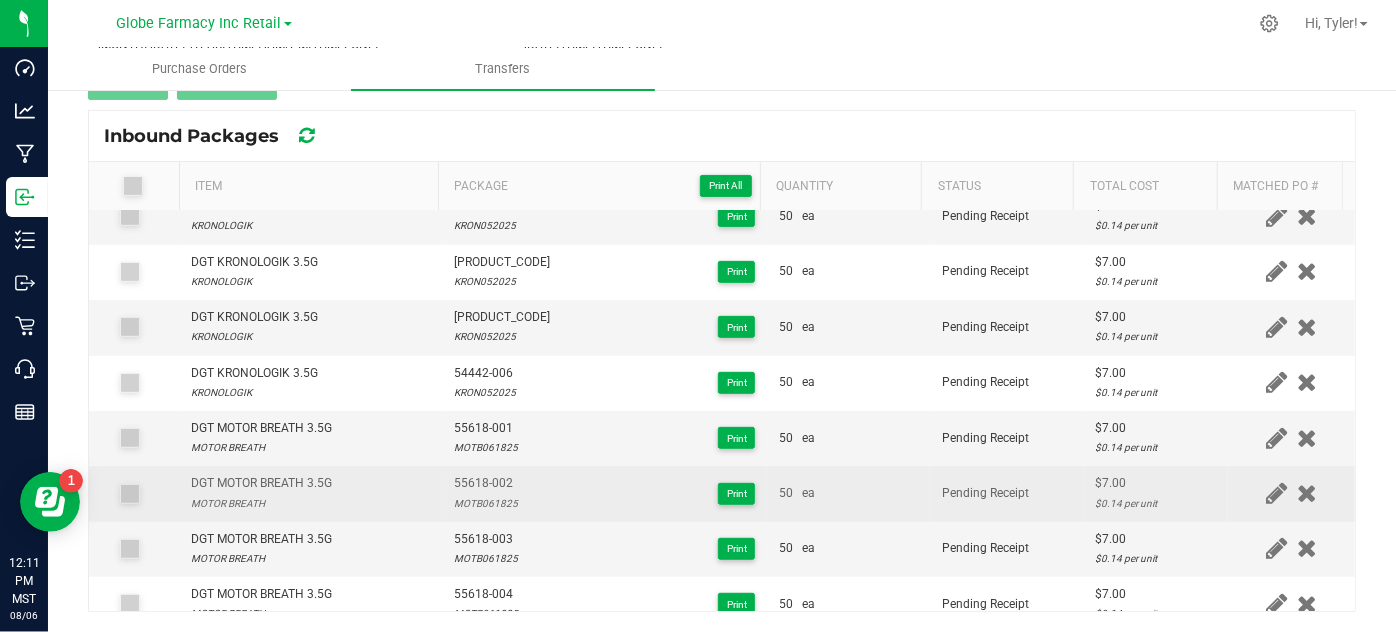 scroll, scrollTop: 454, scrollLeft: 0, axis: vertical 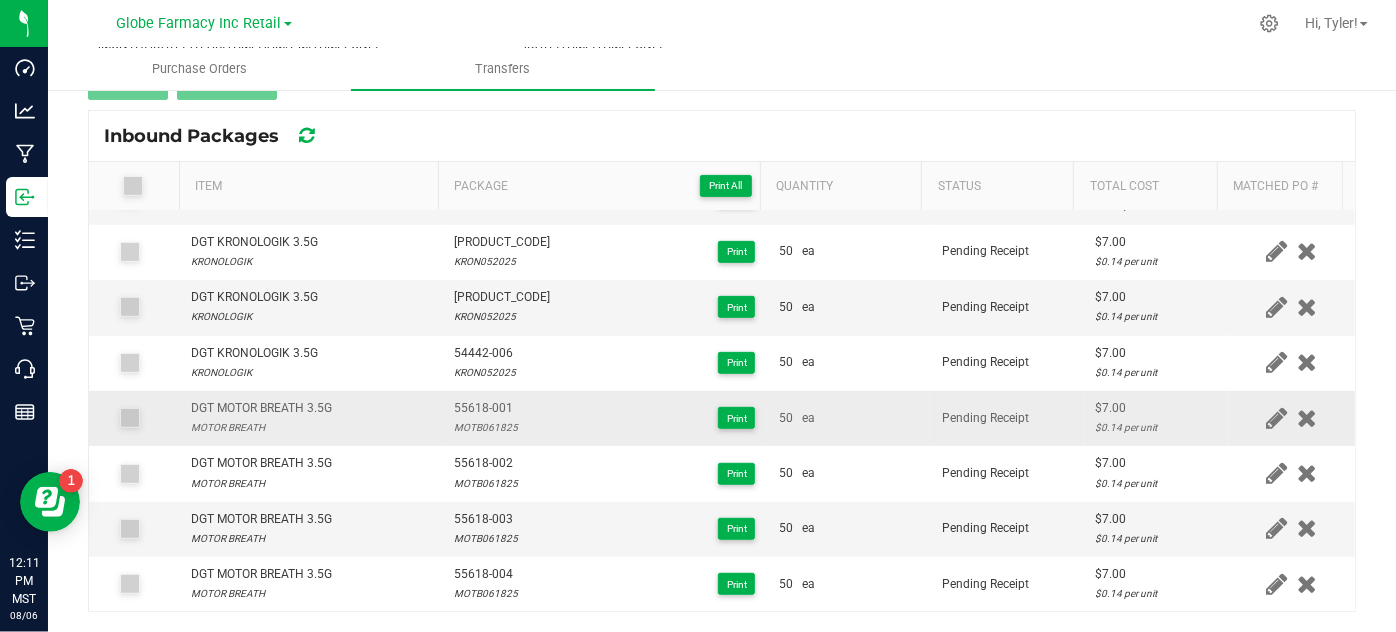 click on "55618-001" at bounding box center [486, 408] 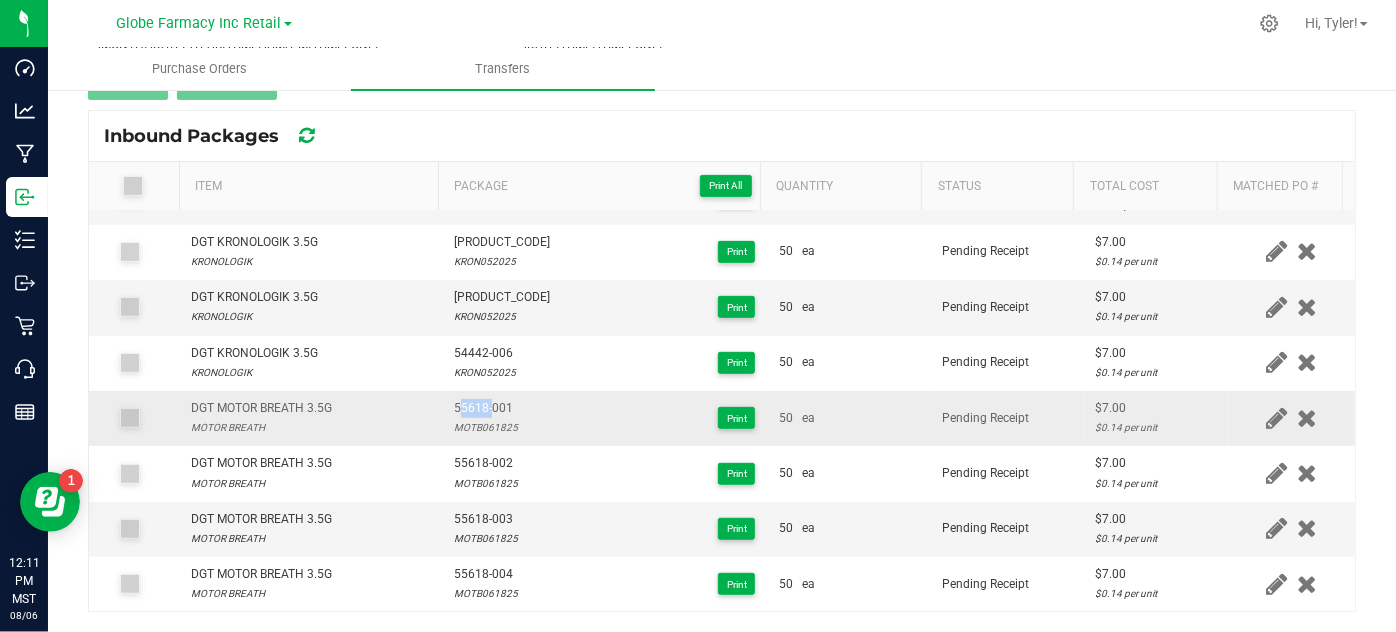 click on "55618-001" at bounding box center [486, 408] 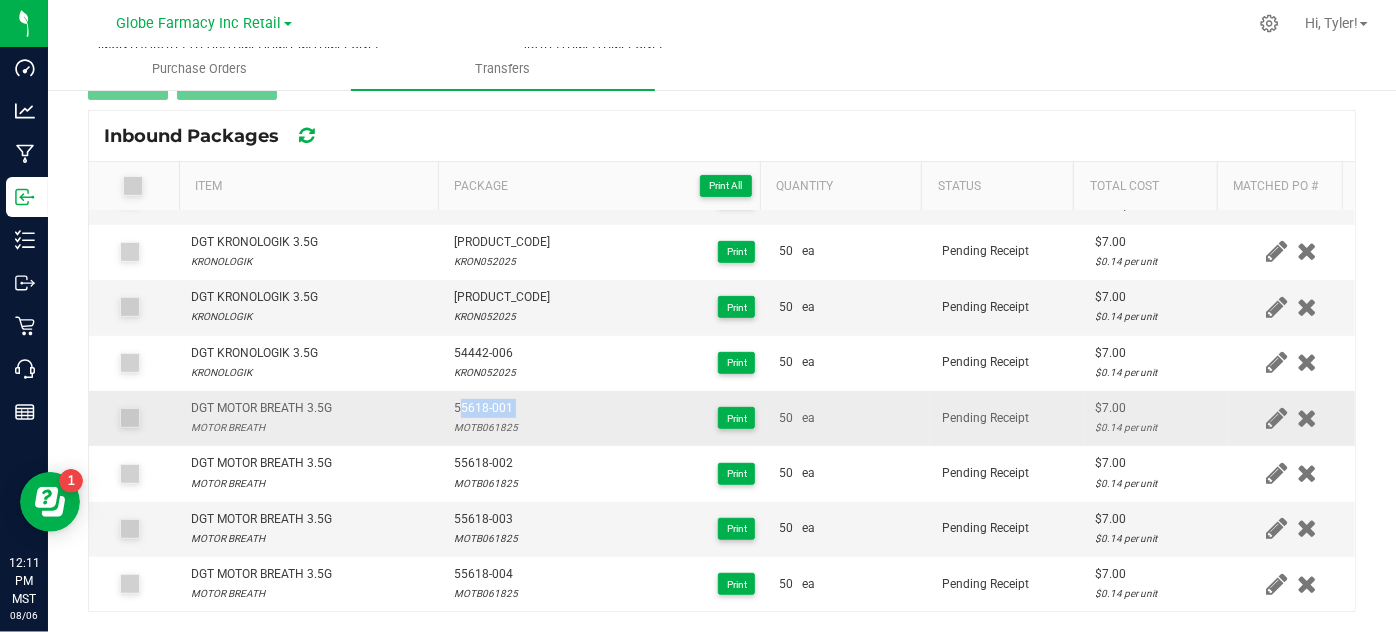 click on "55618-001" at bounding box center [486, 408] 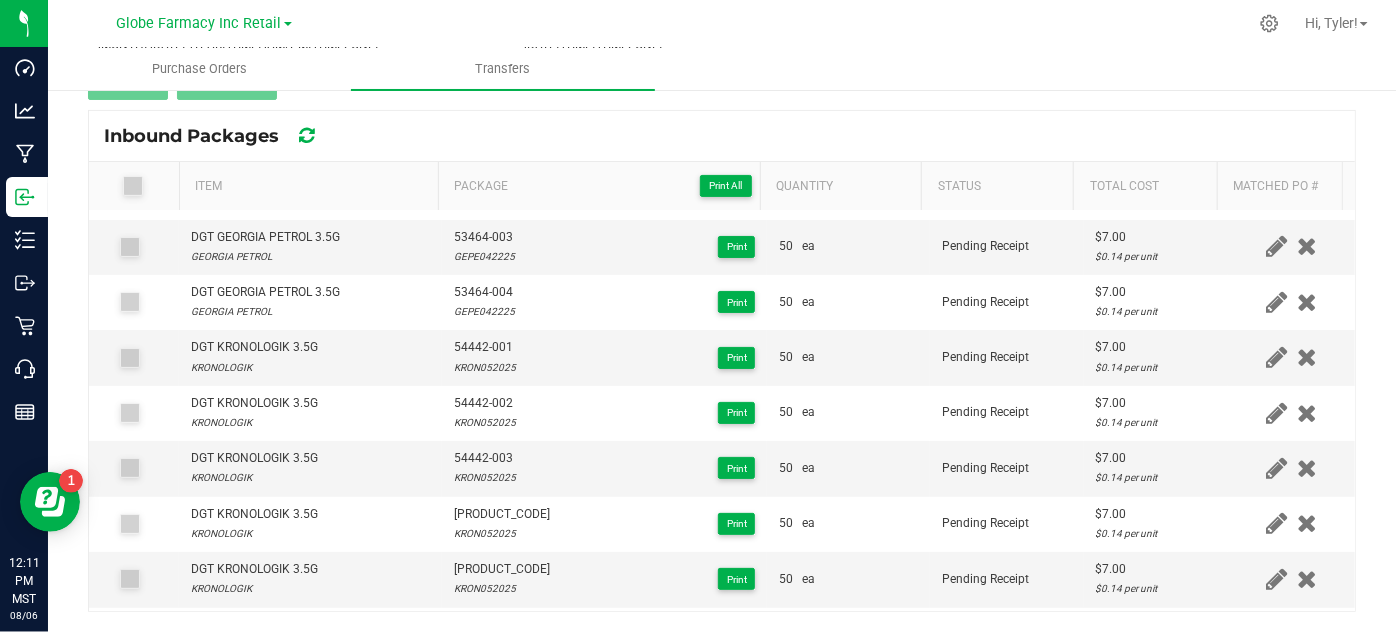 scroll, scrollTop: 0, scrollLeft: 0, axis: both 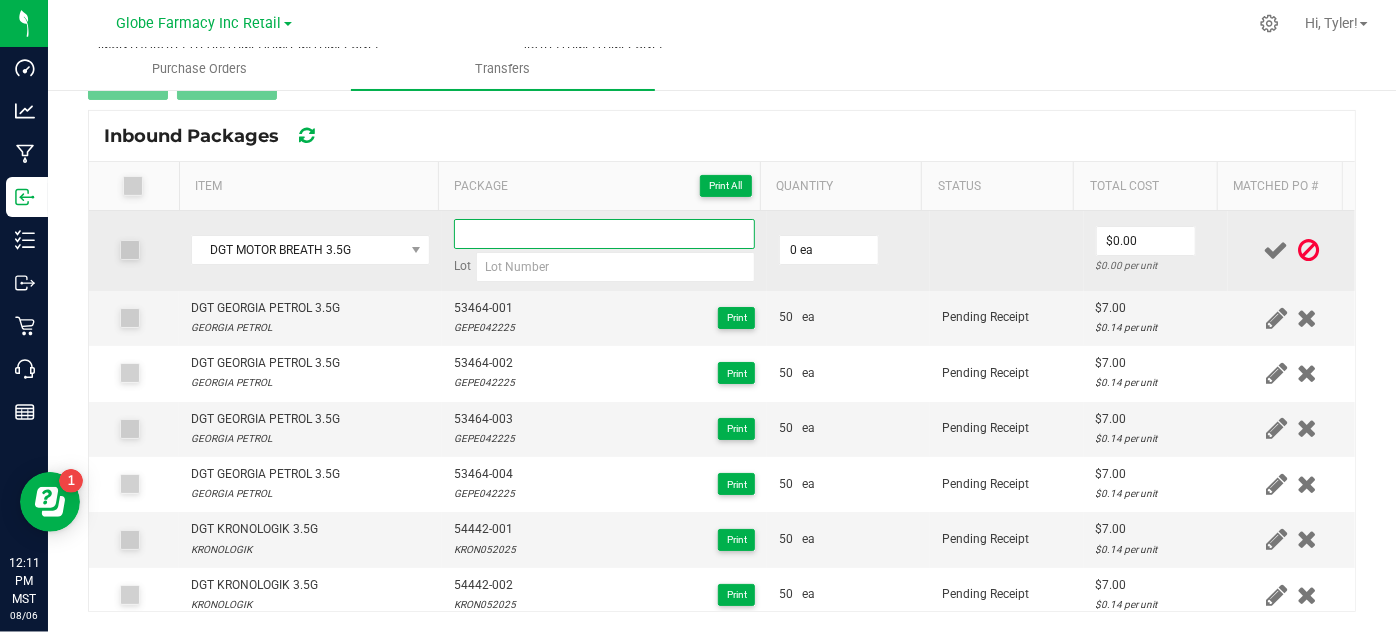 click at bounding box center (605, 234) 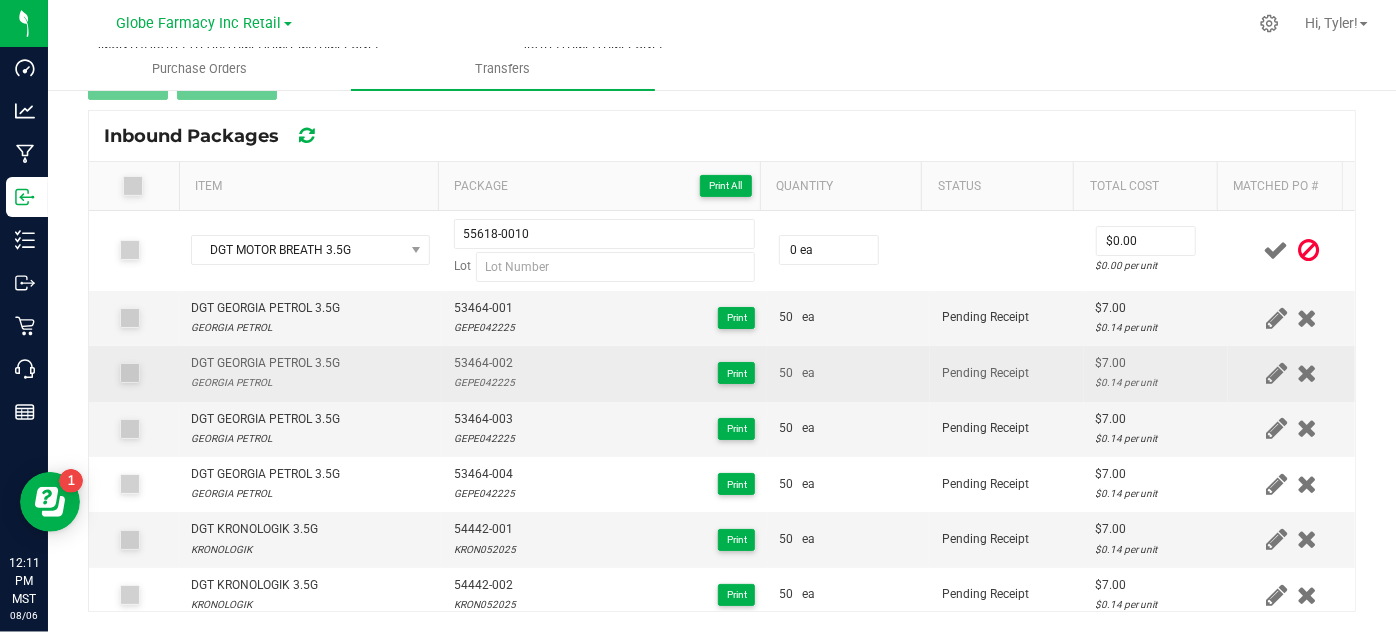 click on "53464-002" at bounding box center [484, 363] 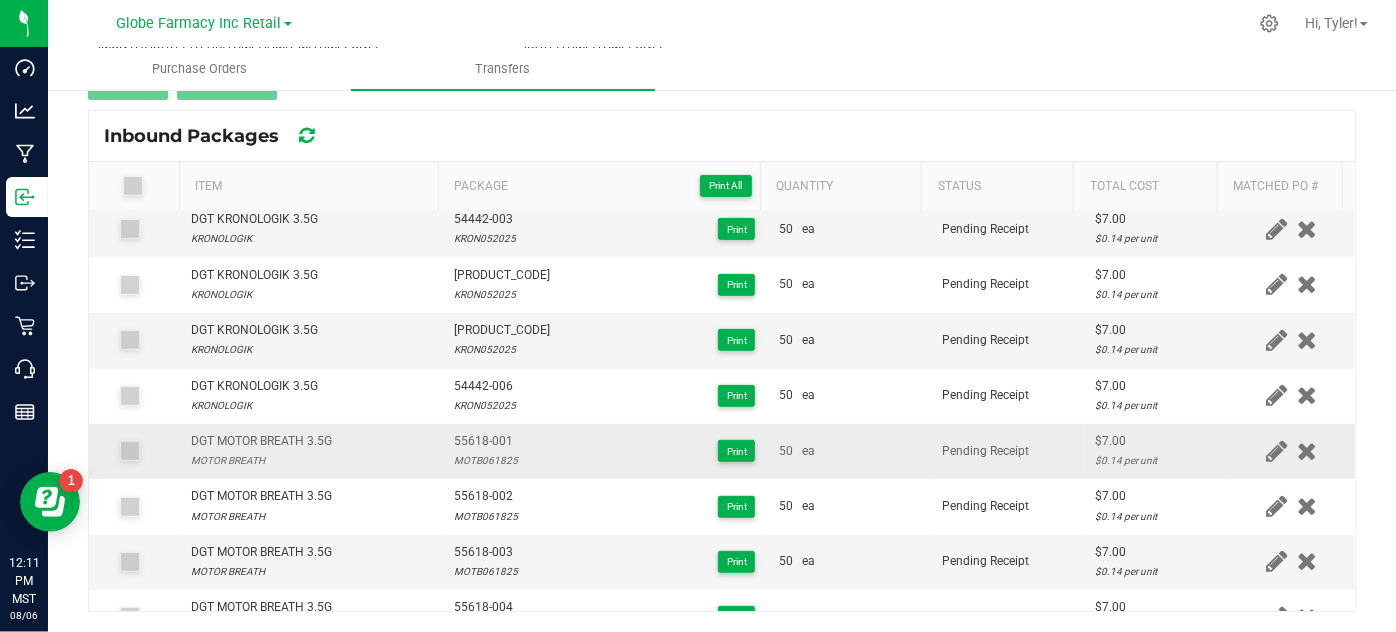 scroll, scrollTop: 454, scrollLeft: 0, axis: vertical 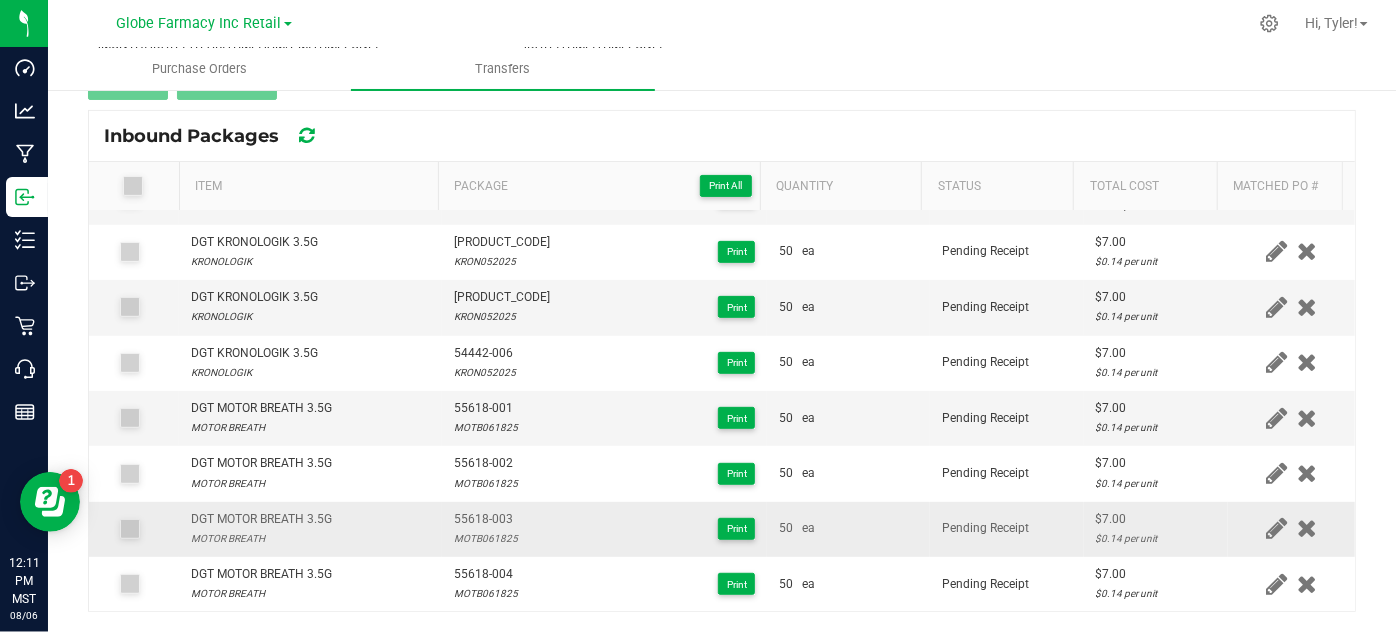 click on "MOTB061825" at bounding box center (486, 538) 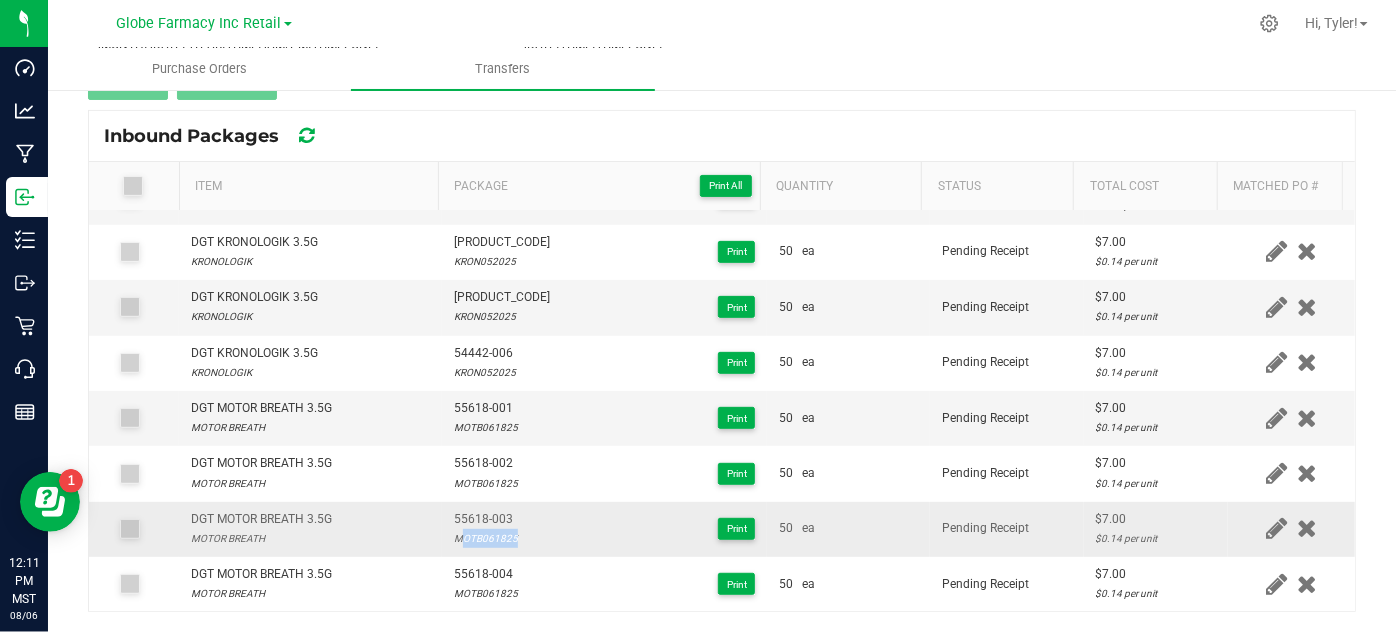 click on "MOTB061825" at bounding box center [486, 538] 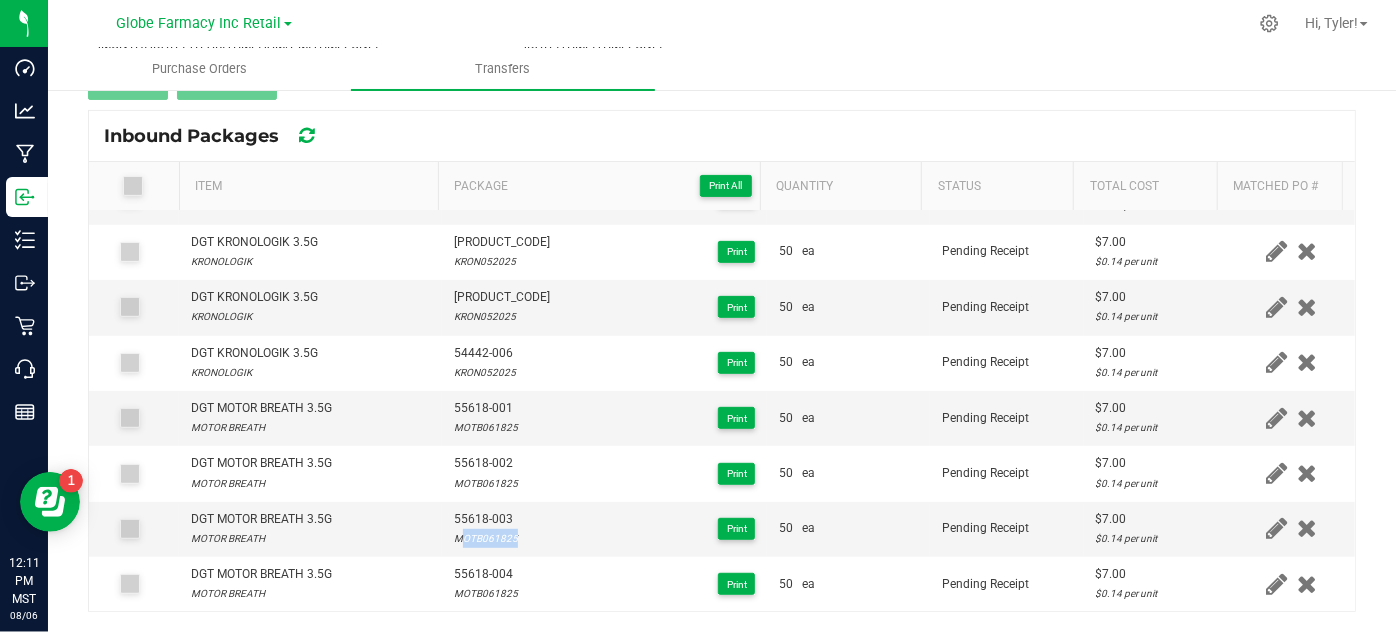 scroll, scrollTop: 0, scrollLeft: 0, axis: both 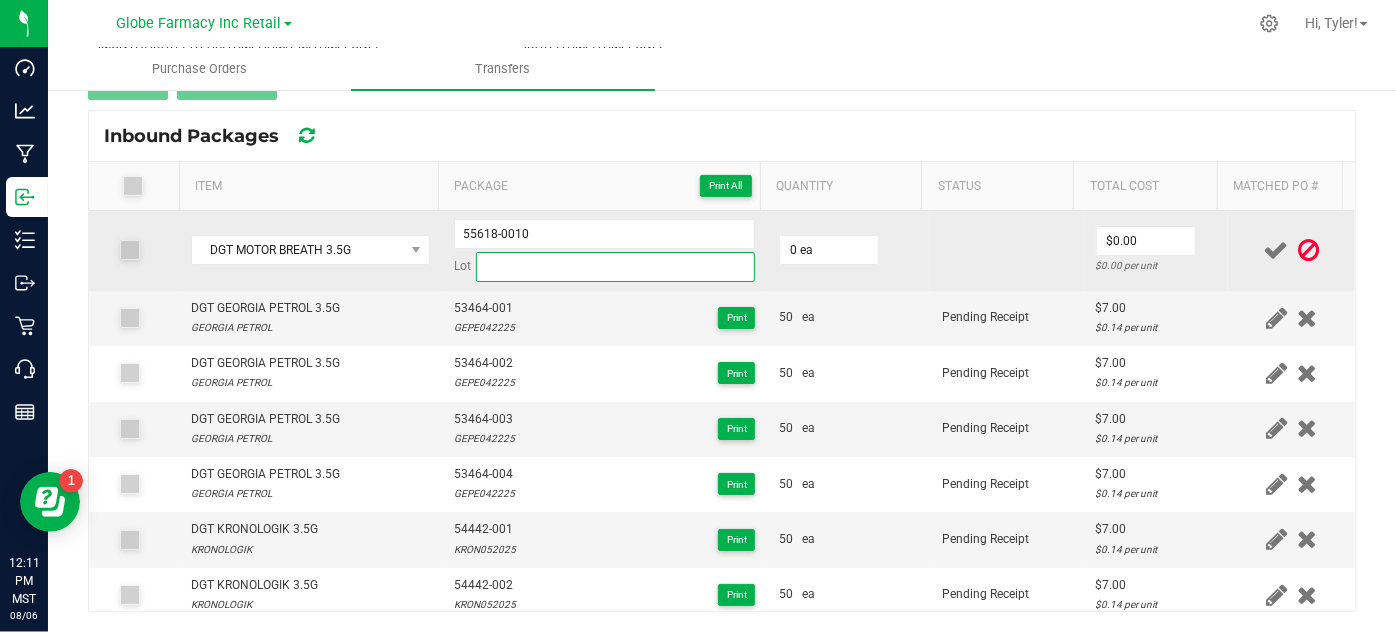 click at bounding box center [616, 267] 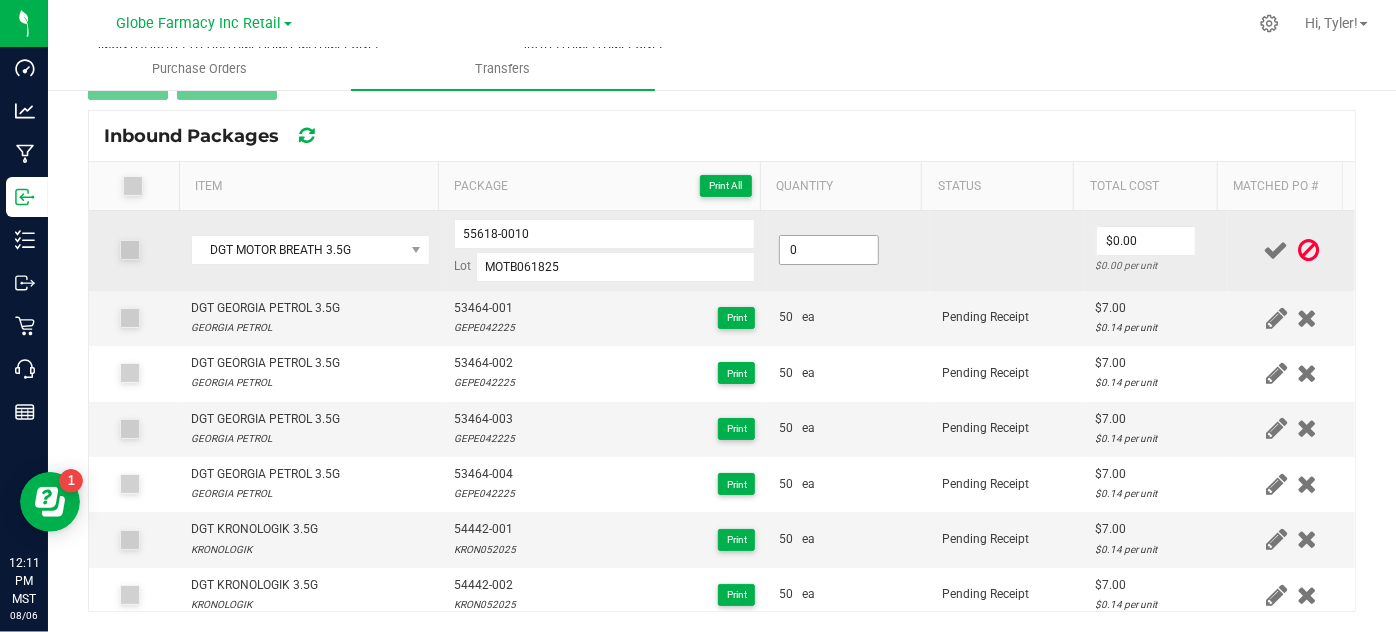 click on "0" at bounding box center [829, 250] 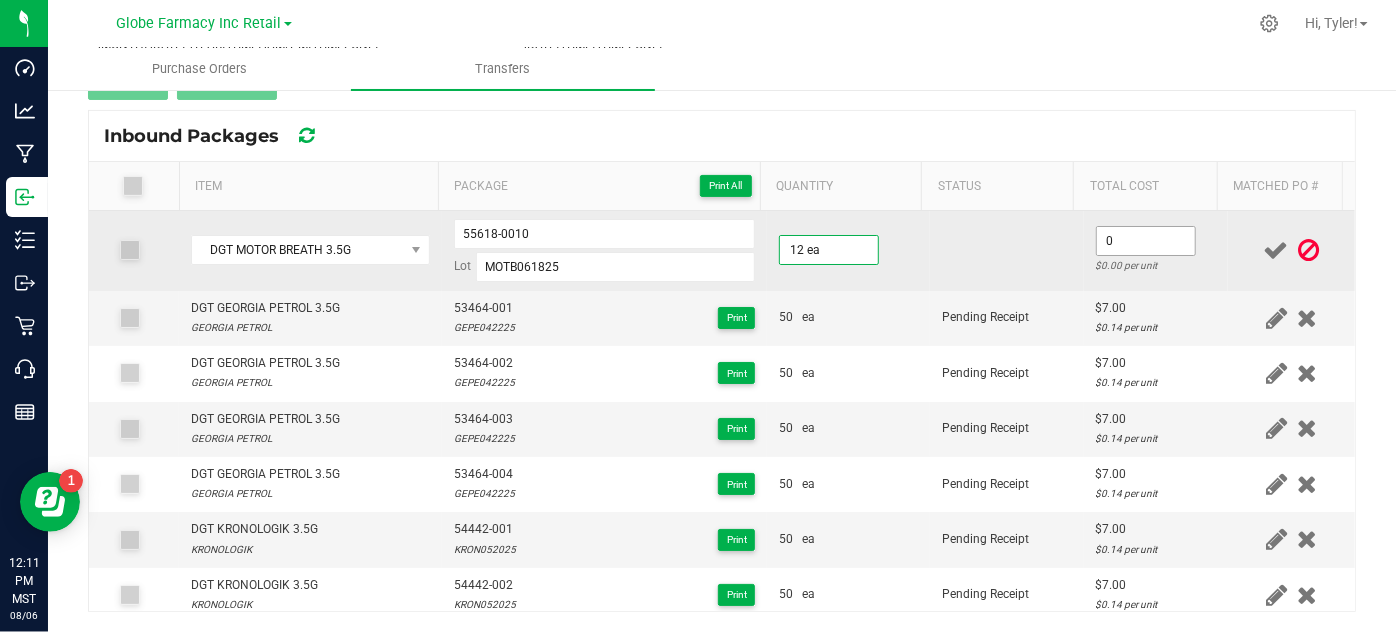 click on "0" at bounding box center [1146, 241] 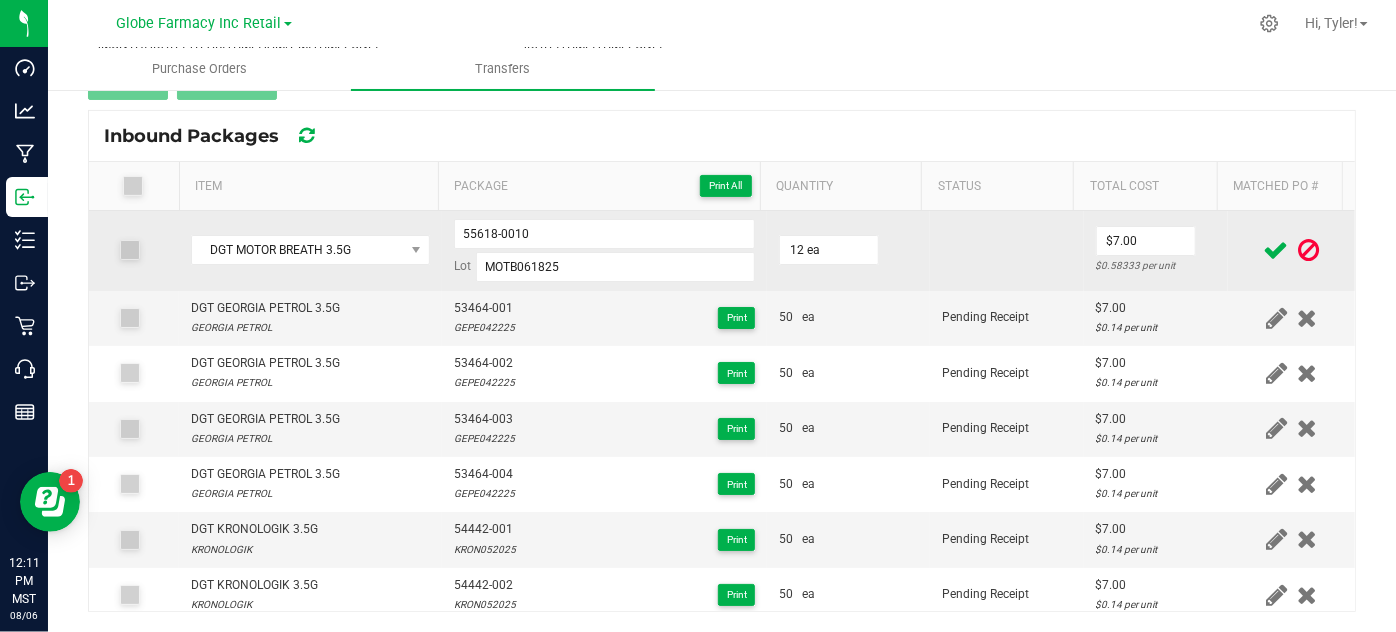 click at bounding box center (1007, 251) 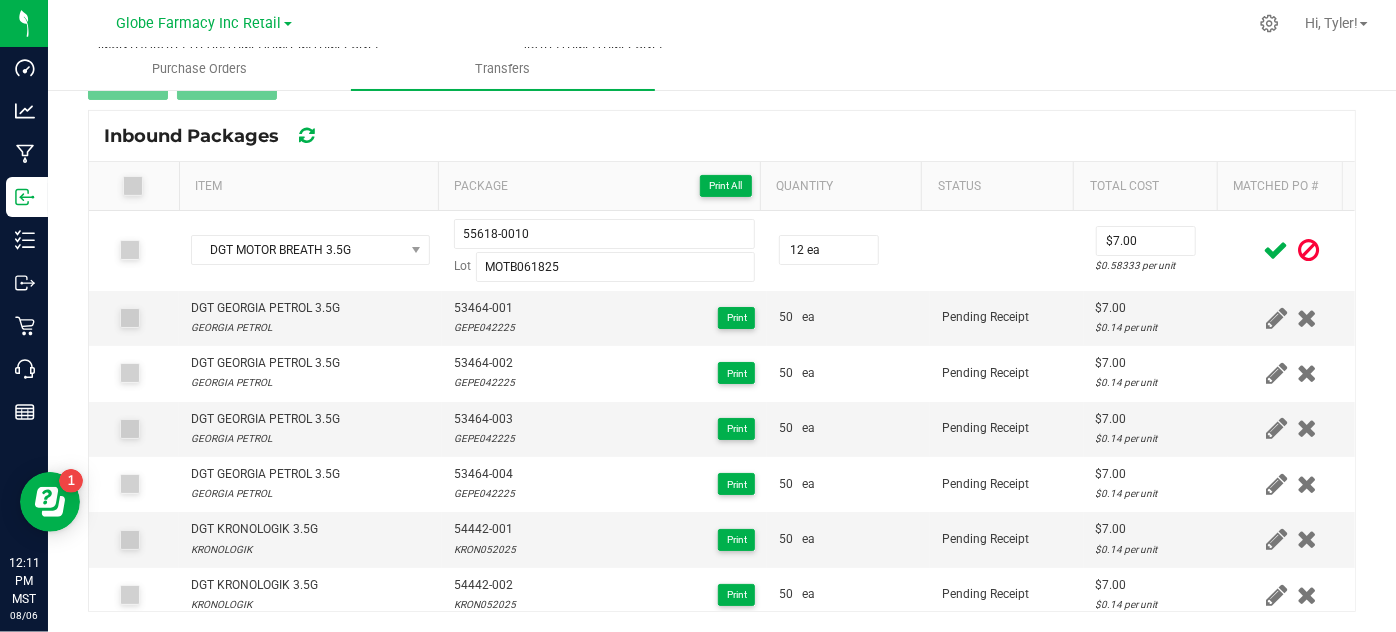 click at bounding box center [1276, 250] 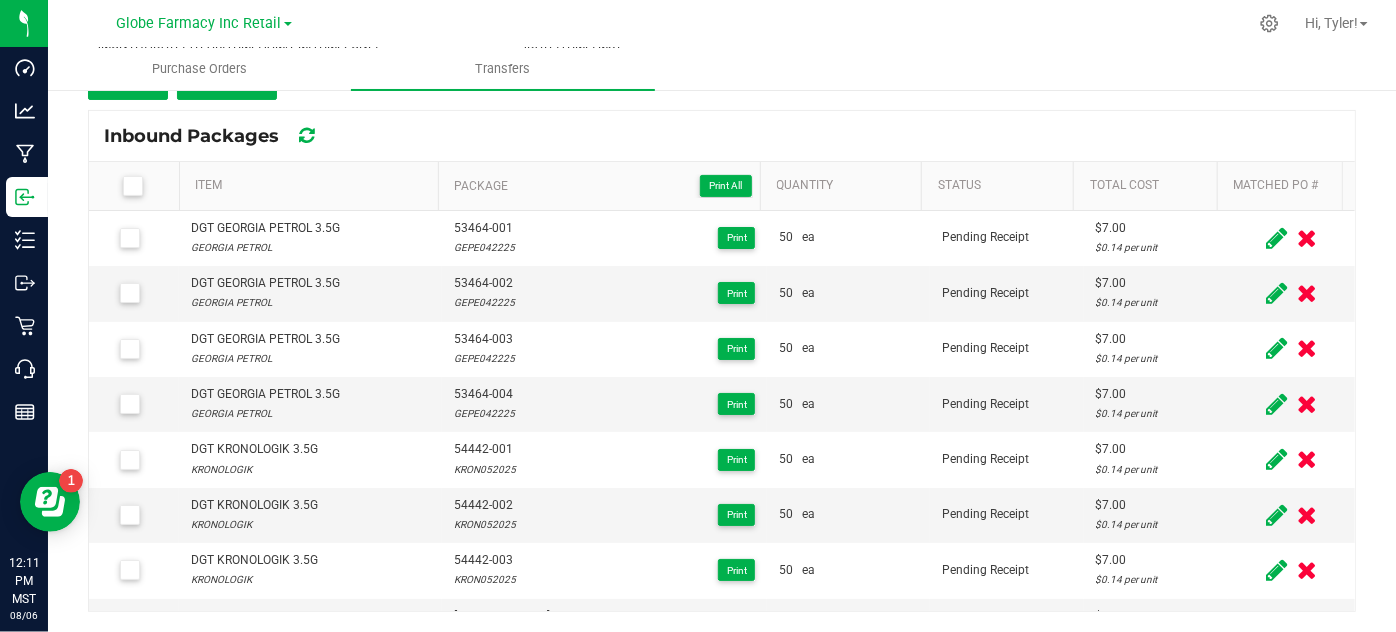 click at bounding box center (132, 186) 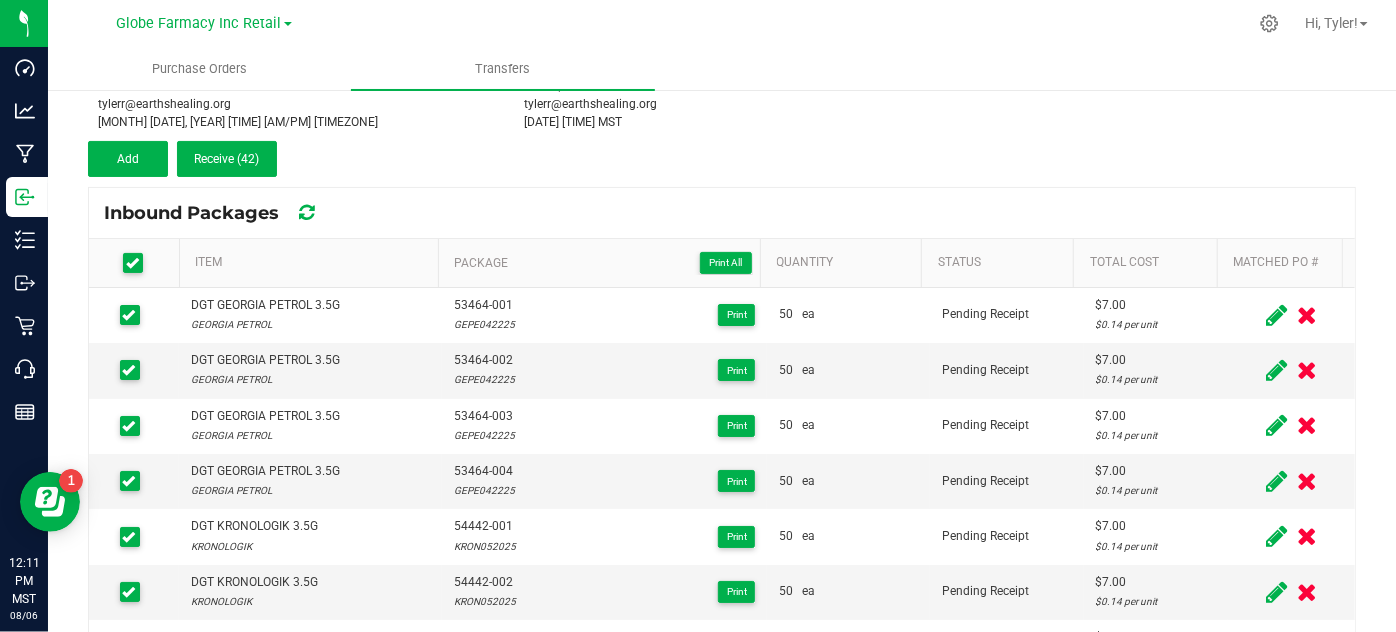 scroll, scrollTop: 44, scrollLeft: 0, axis: vertical 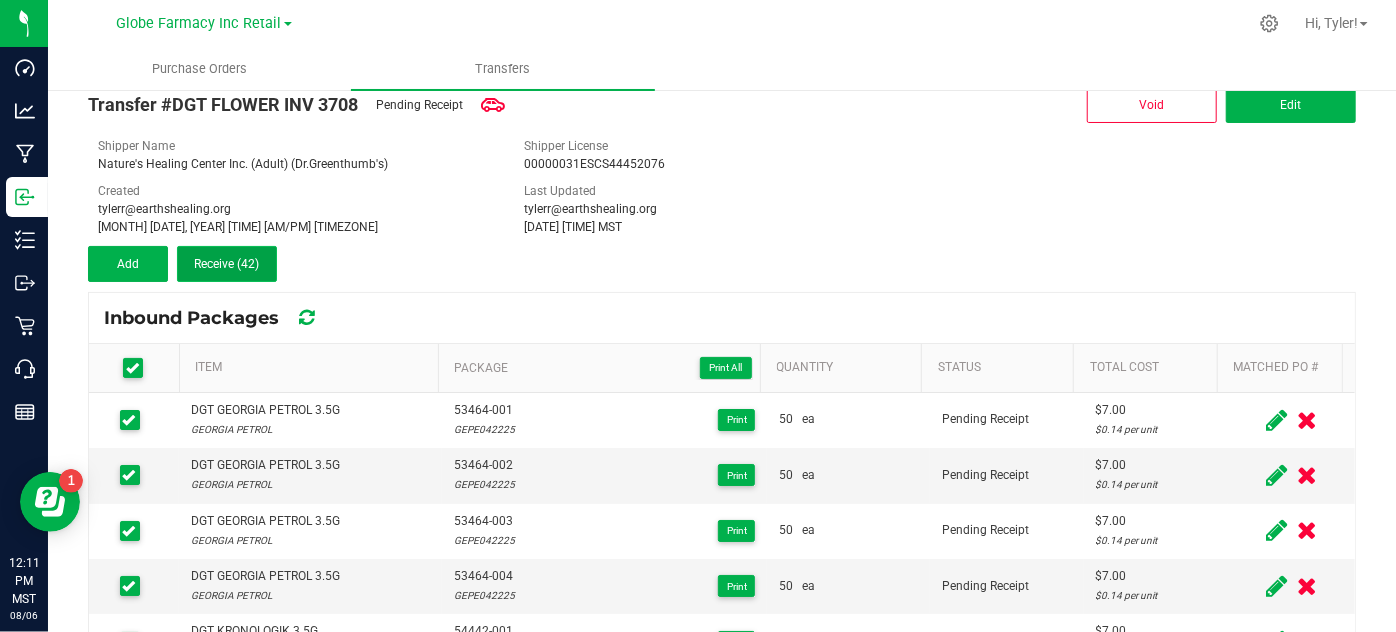 click on "Receive (42)" at bounding box center (227, 264) 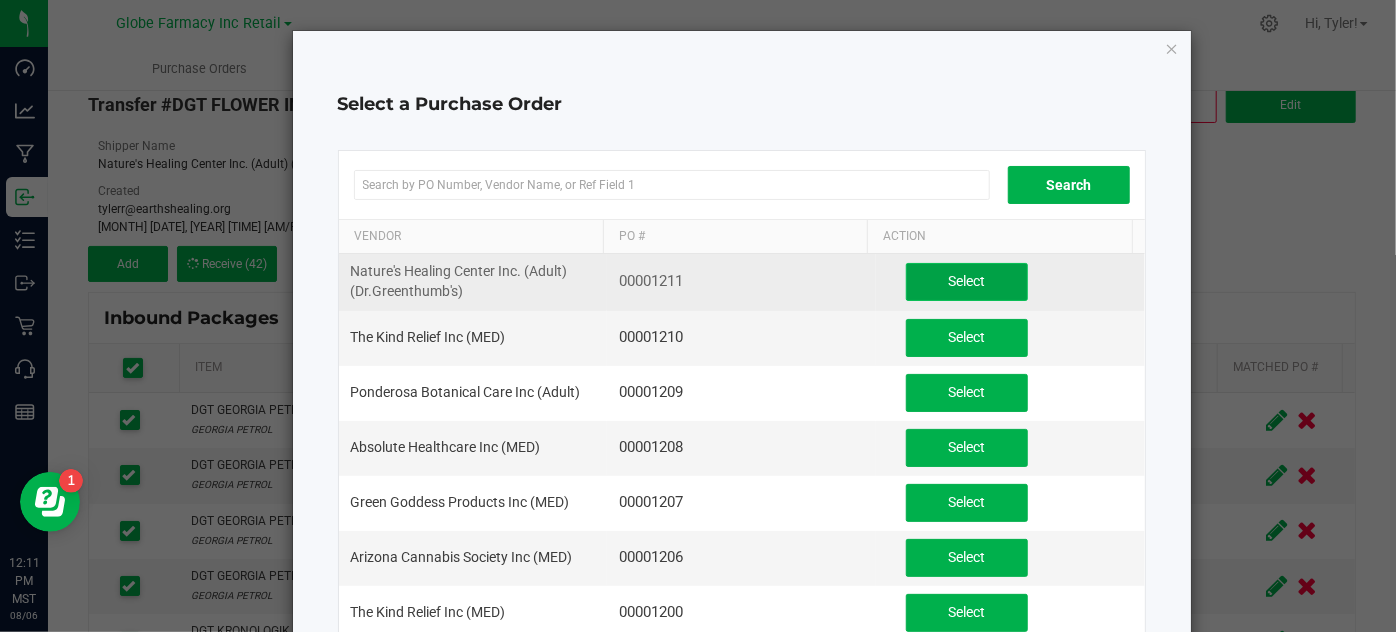 click on "Select" 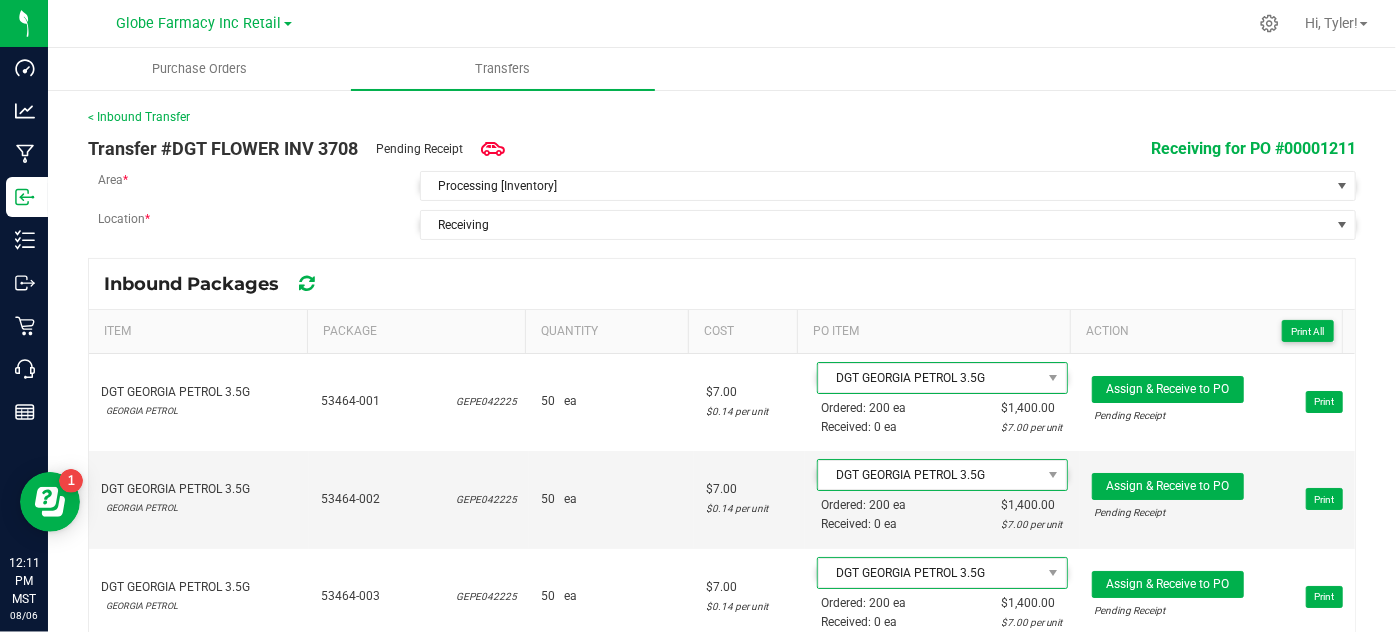 scroll, scrollTop: 26, scrollLeft: 0, axis: vertical 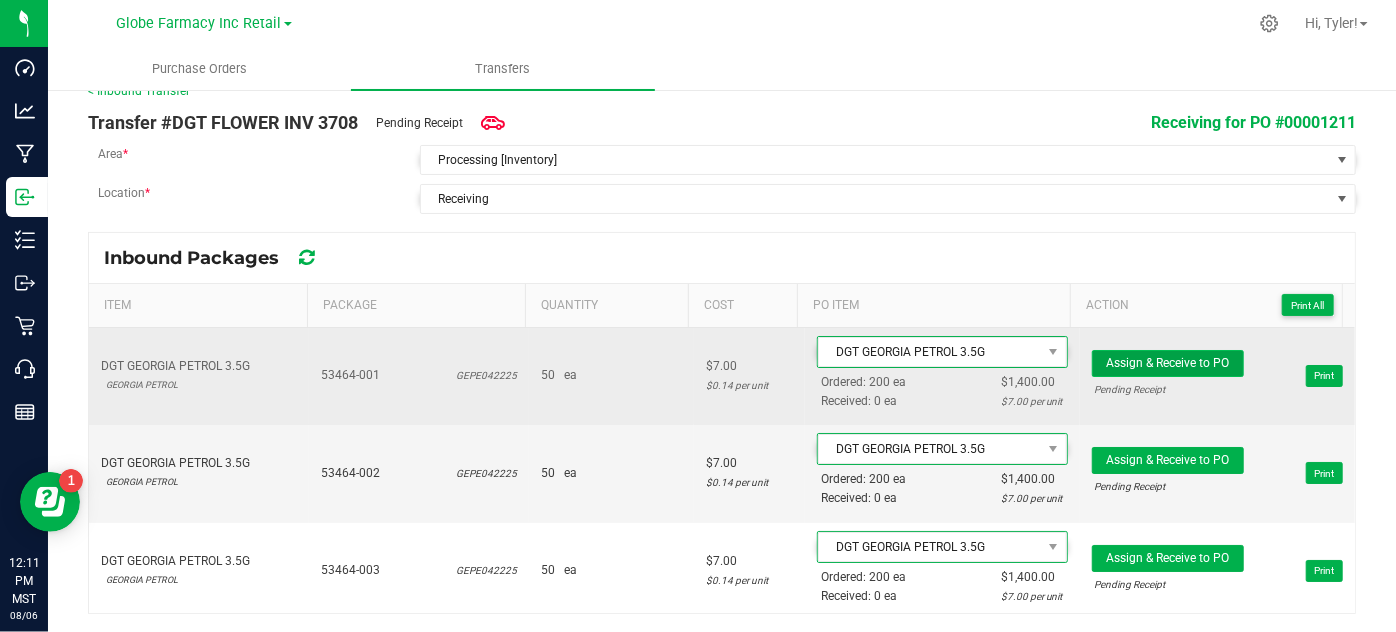 click on "Assign & Receive to PO" at bounding box center [1167, 363] 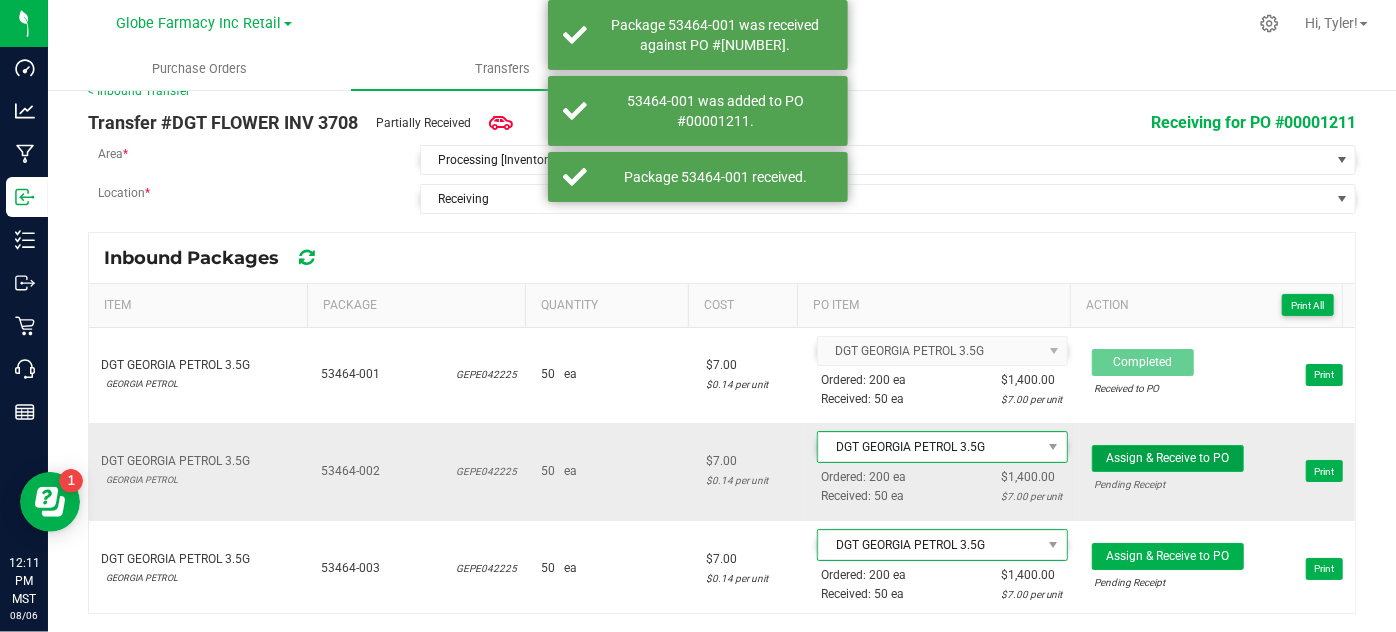 click on "Assign & Receive to PO" at bounding box center (1167, 458) 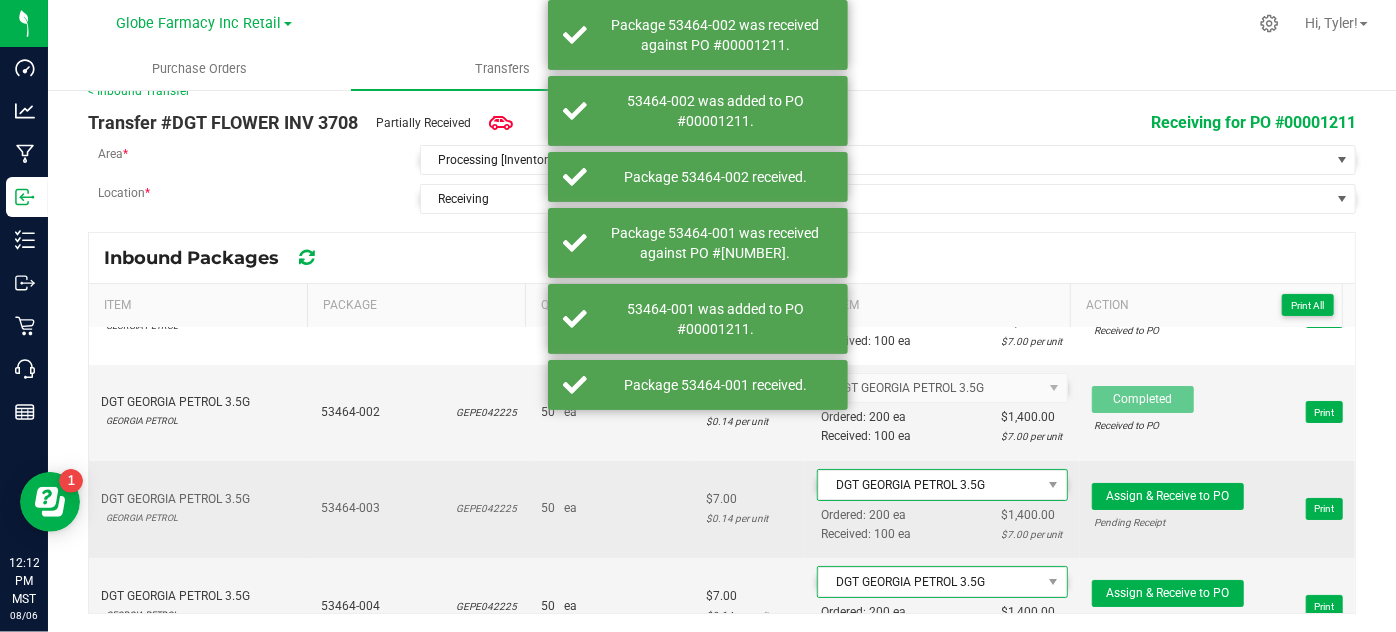 scroll, scrollTop: 90, scrollLeft: 0, axis: vertical 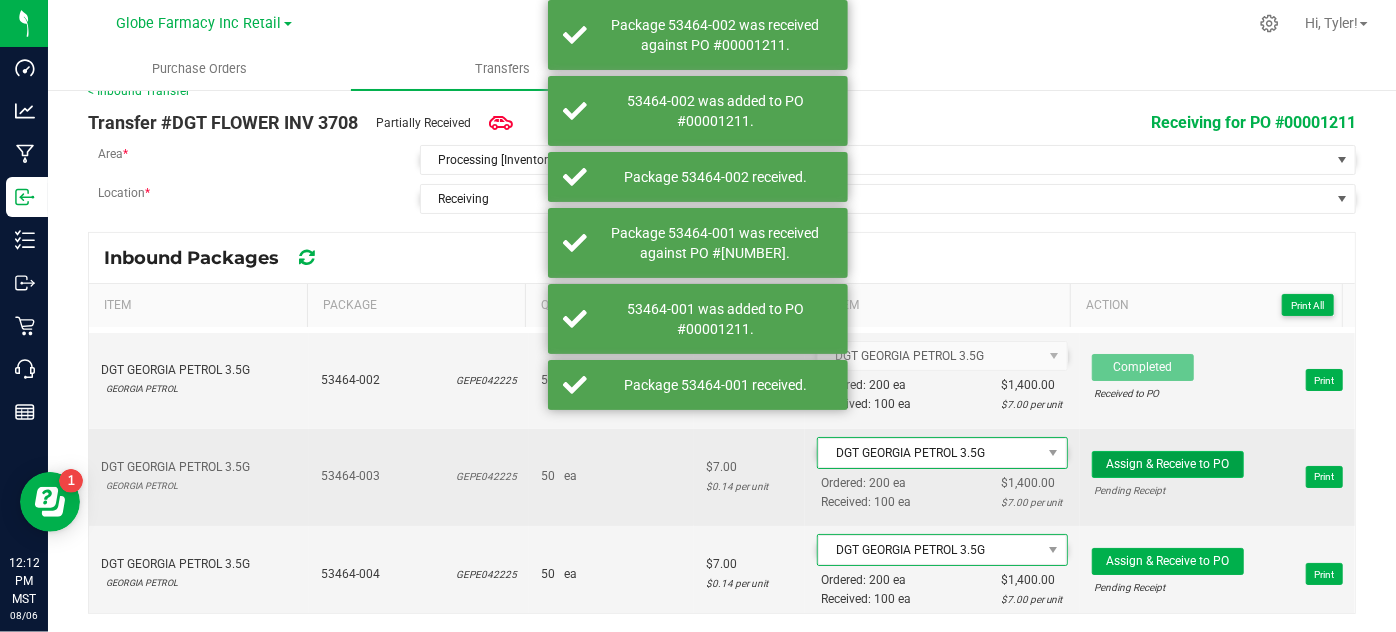 click on "Assign & Receive to PO" at bounding box center (1167, 464) 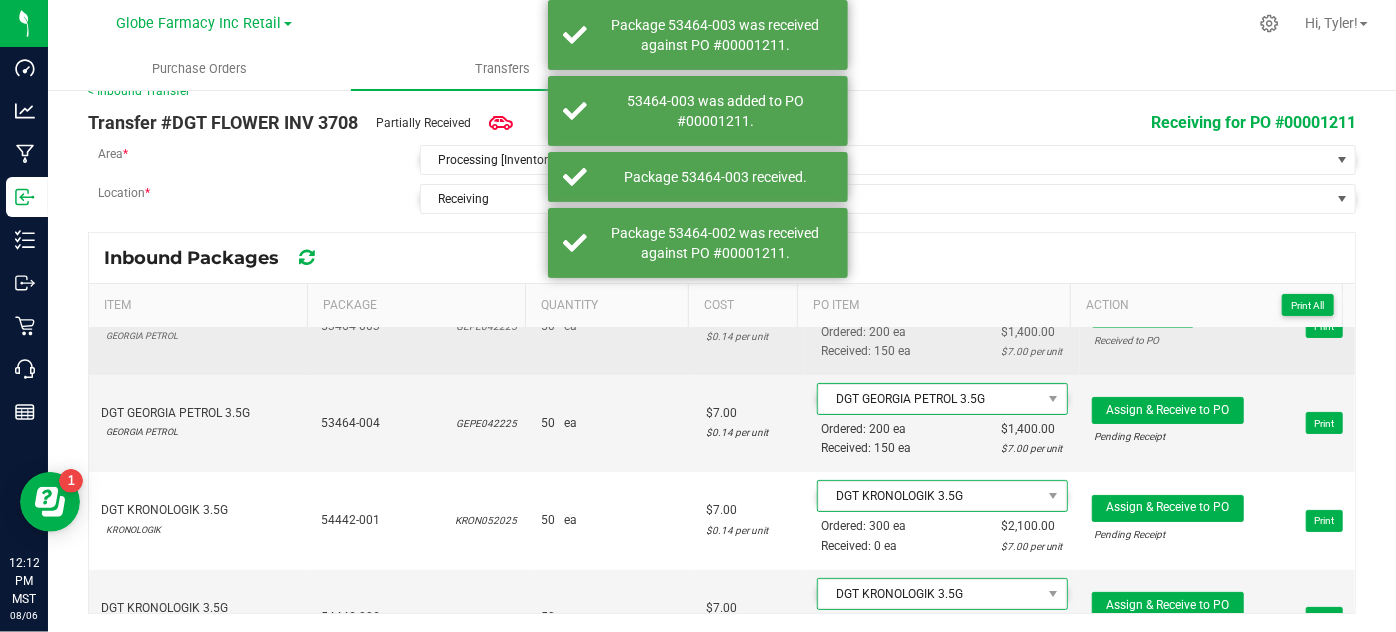scroll, scrollTop: 181, scrollLeft: 0, axis: vertical 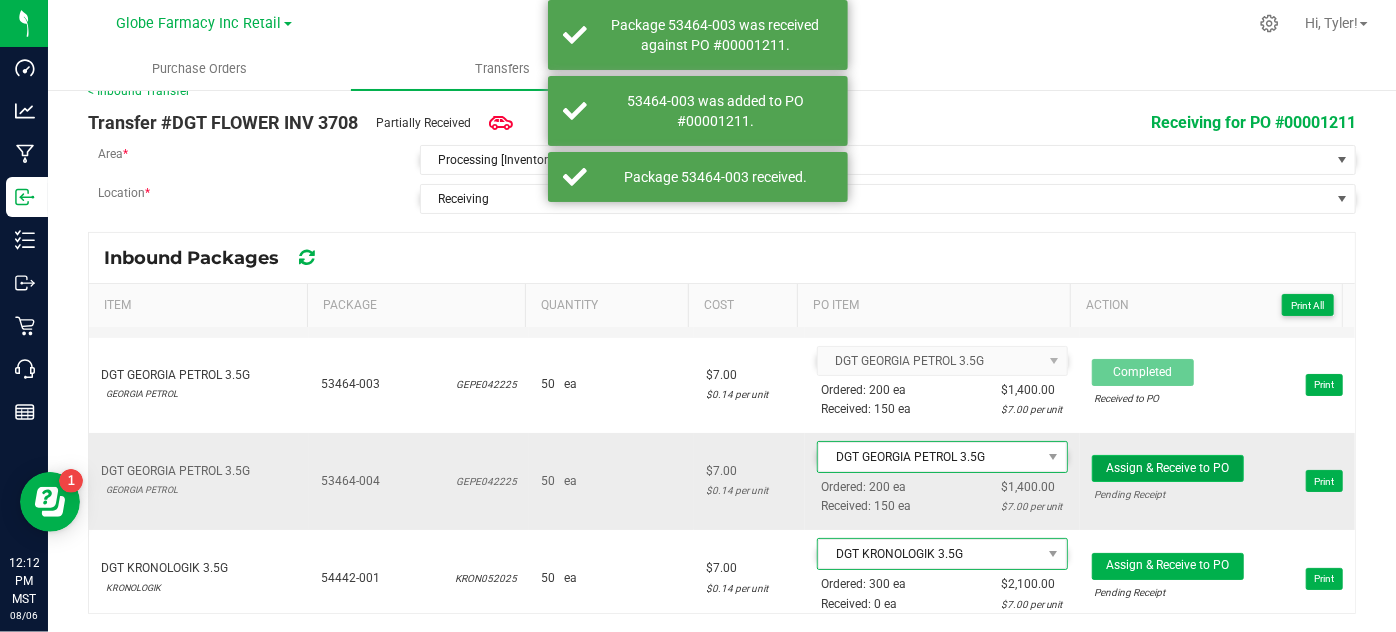 click on "Assign & Receive to PO" at bounding box center [1167, 468] 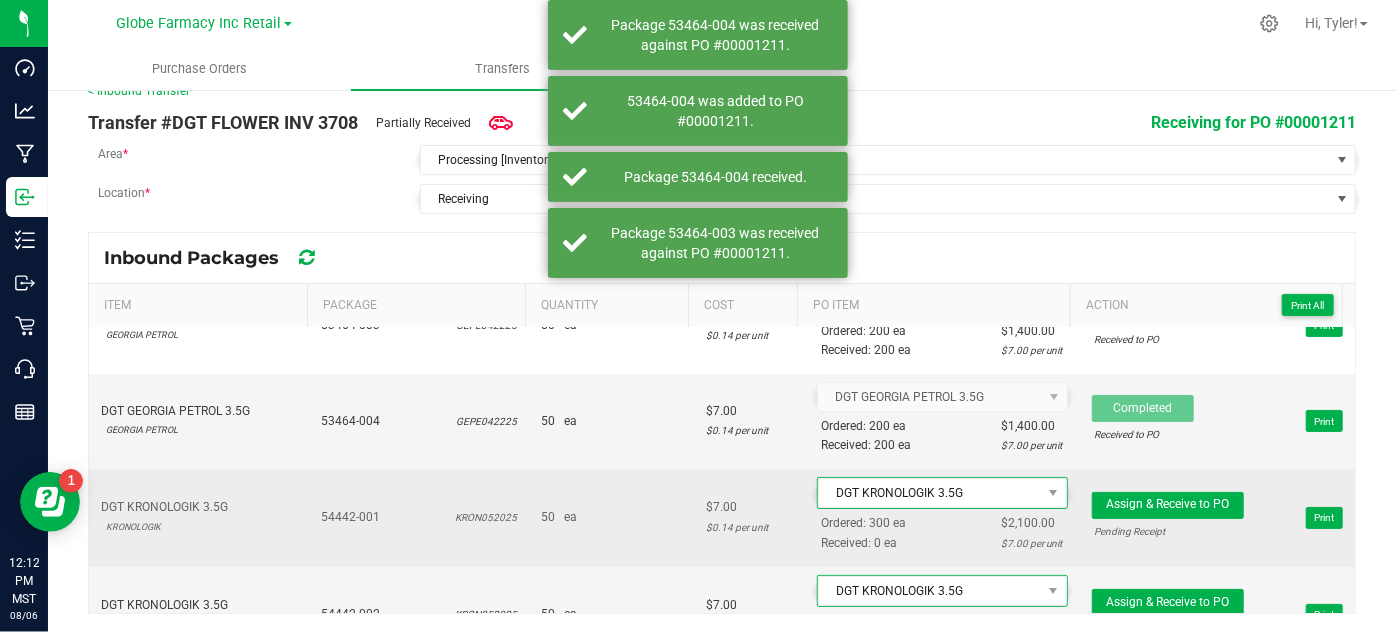 scroll, scrollTop: 272, scrollLeft: 0, axis: vertical 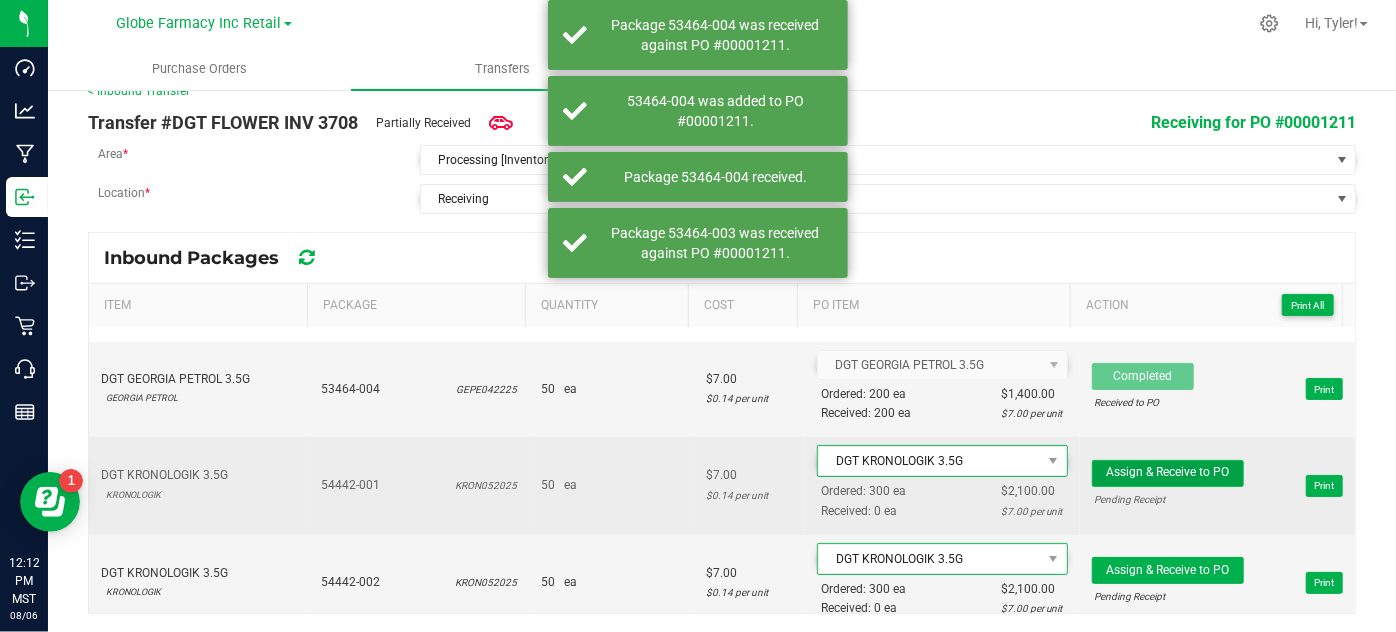 click on "Assign & Receive to PO" at bounding box center (1167, 472) 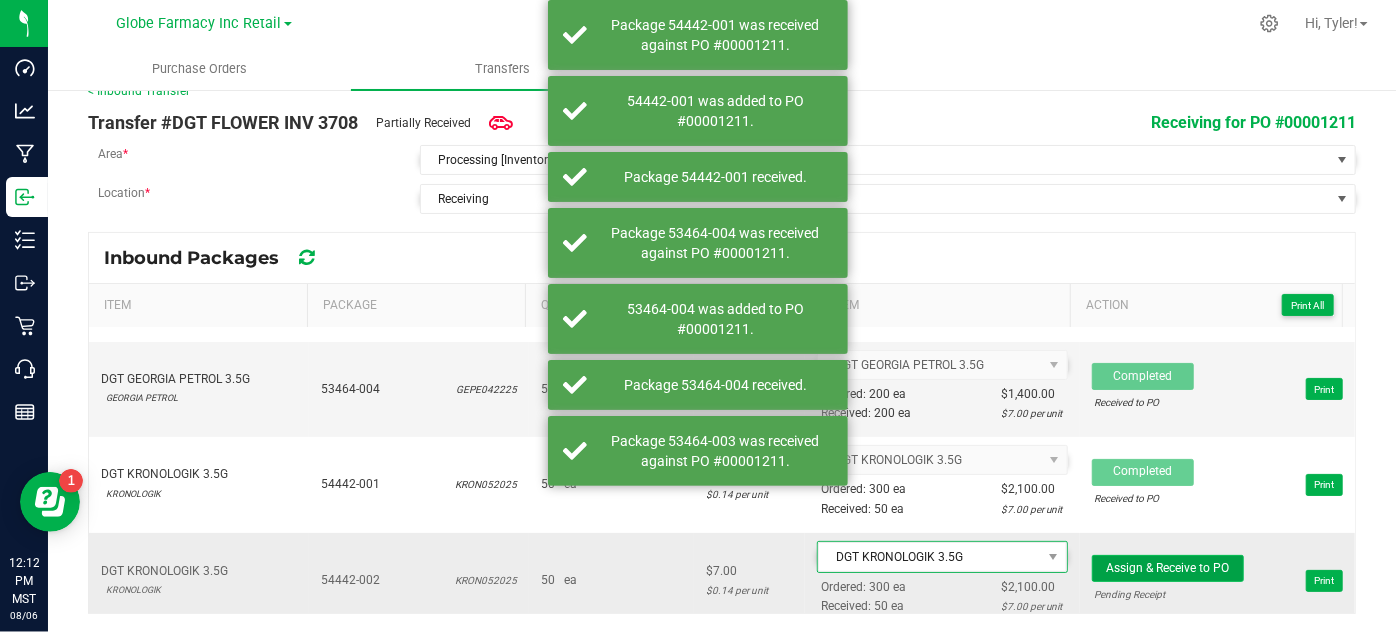 click on "Assign & Receive to PO" at bounding box center (1167, 568) 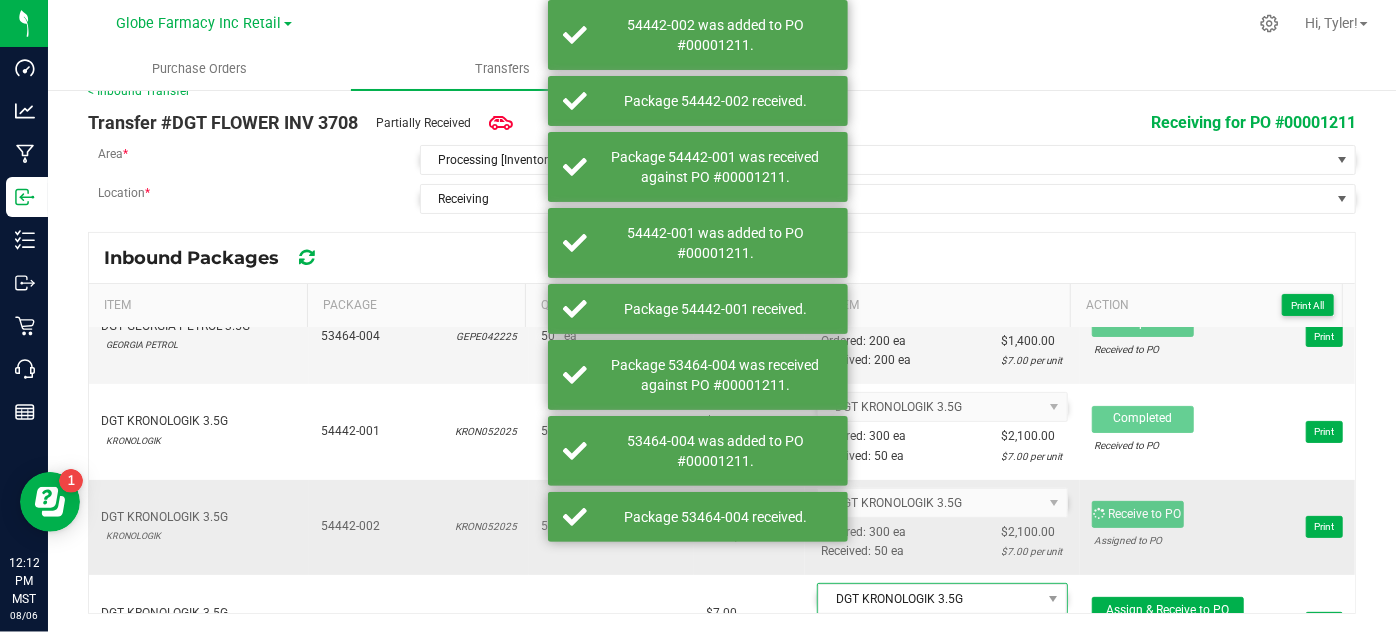 scroll, scrollTop: 363, scrollLeft: 0, axis: vertical 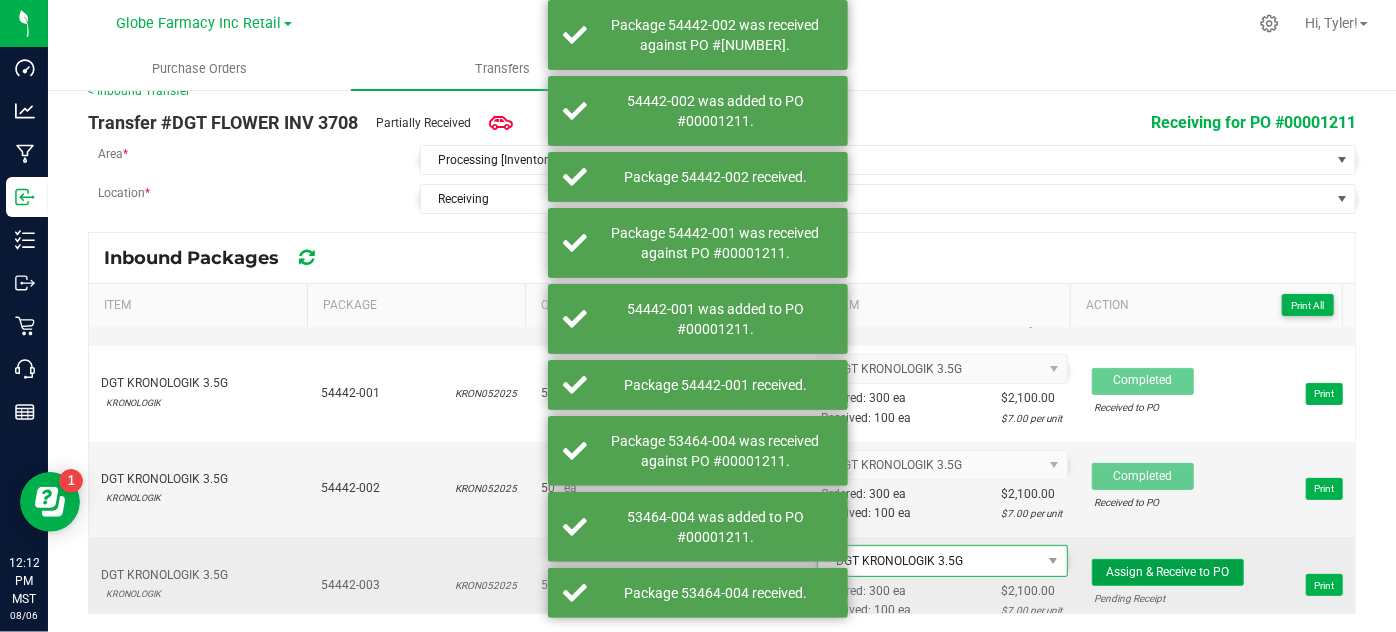 click on "Assign & Receive to PO" at bounding box center [1167, 572] 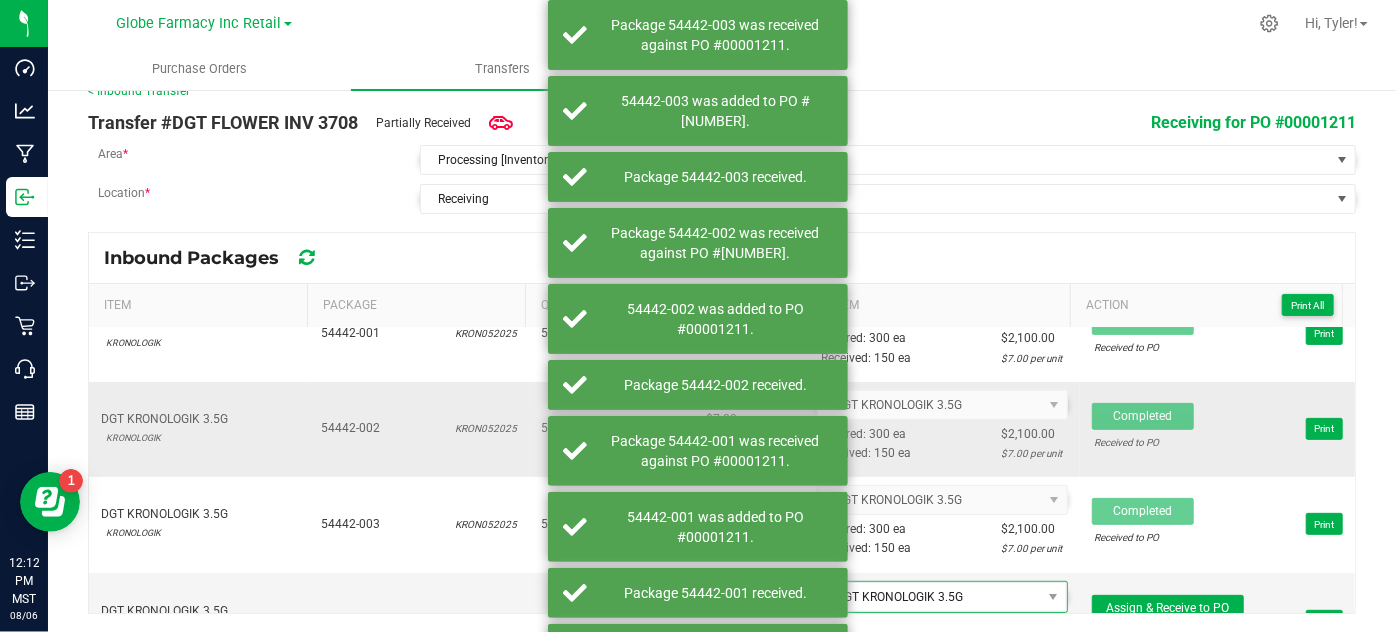 scroll, scrollTop: 454, scrollLeft: 0, axis: vertical 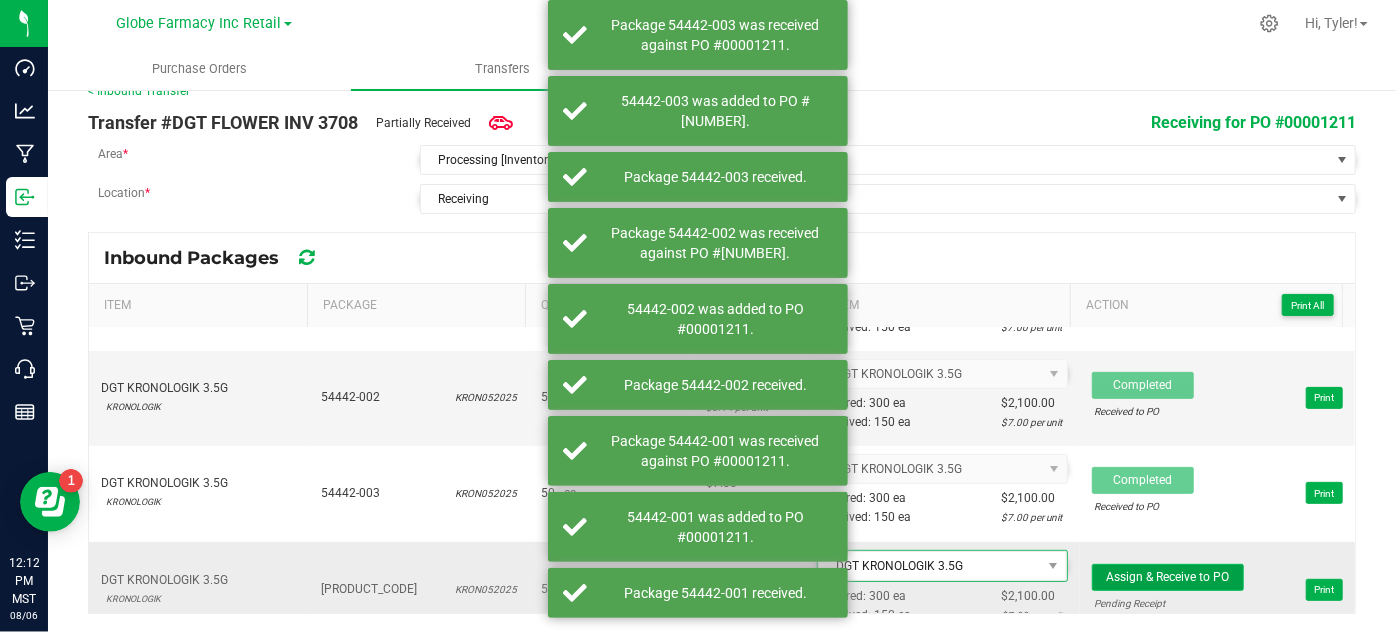 click on "Assign & Receive to PO" at bounding box center (1167, 577) 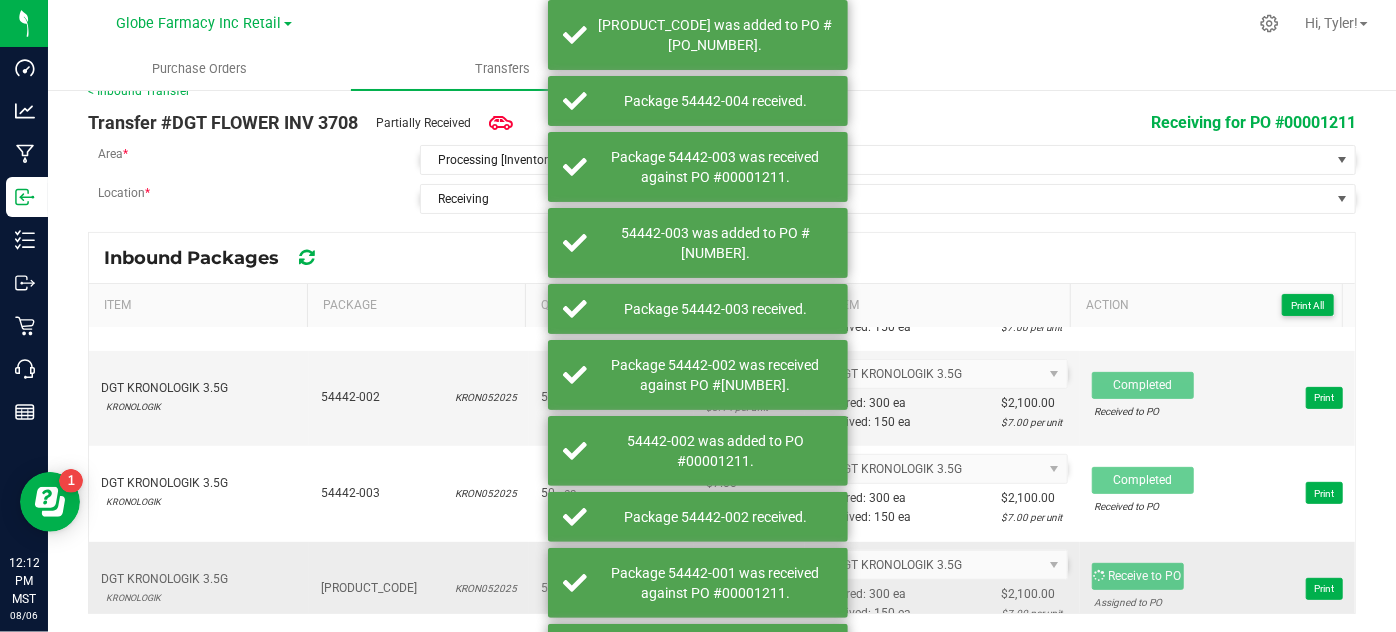 scroll, scrollTop: 545, scrollLeft: 0, axis: vertical 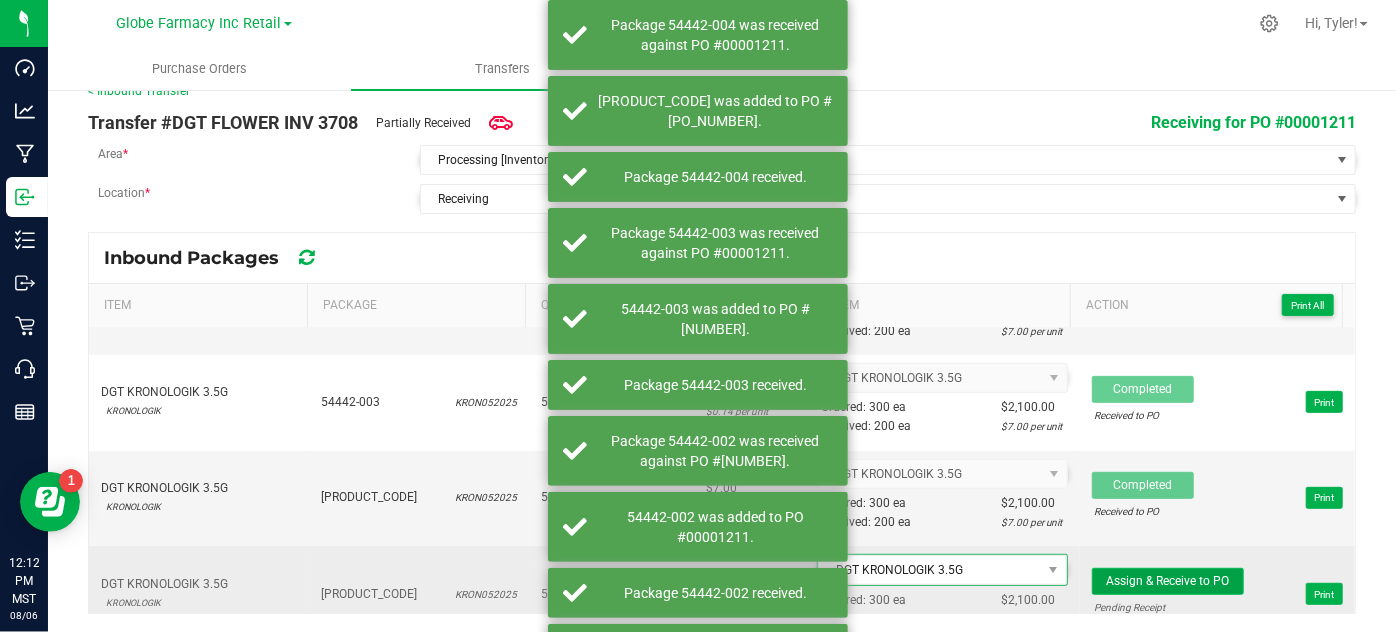 click on "Assign & Receive to PO" at bounding box center (1167, 581) 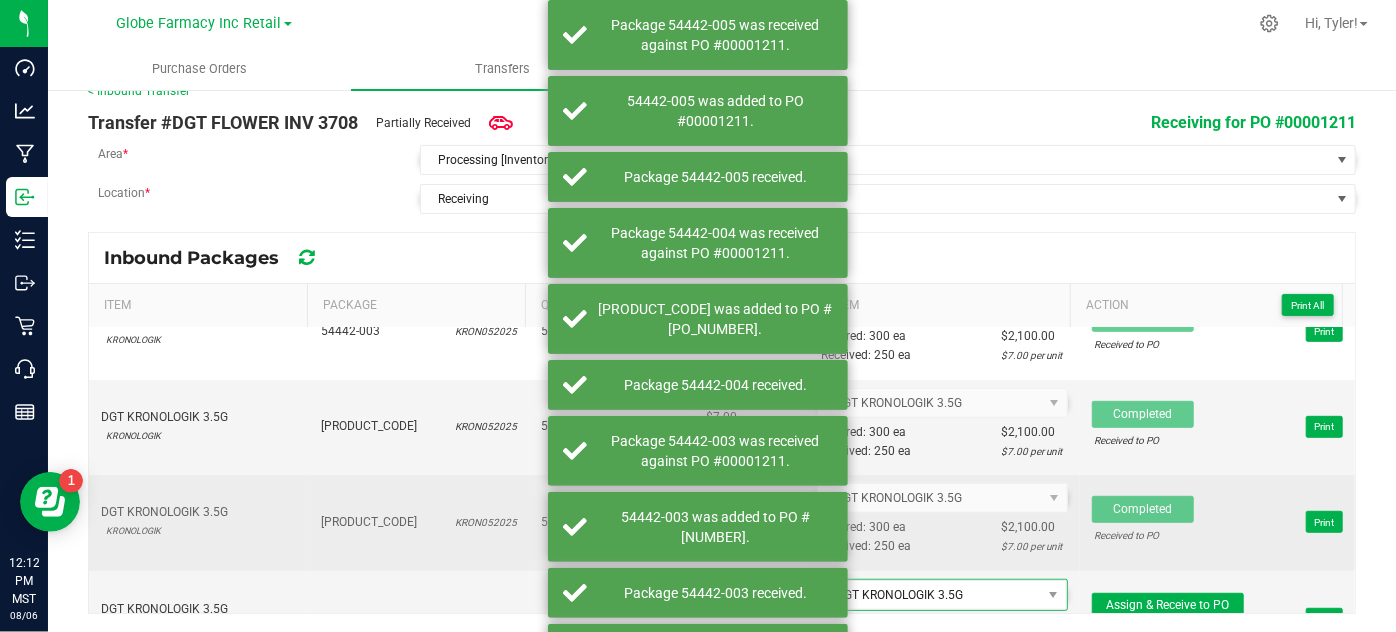 scroll, scrollTop: 636, scrollLeft: 0, axis: vertical 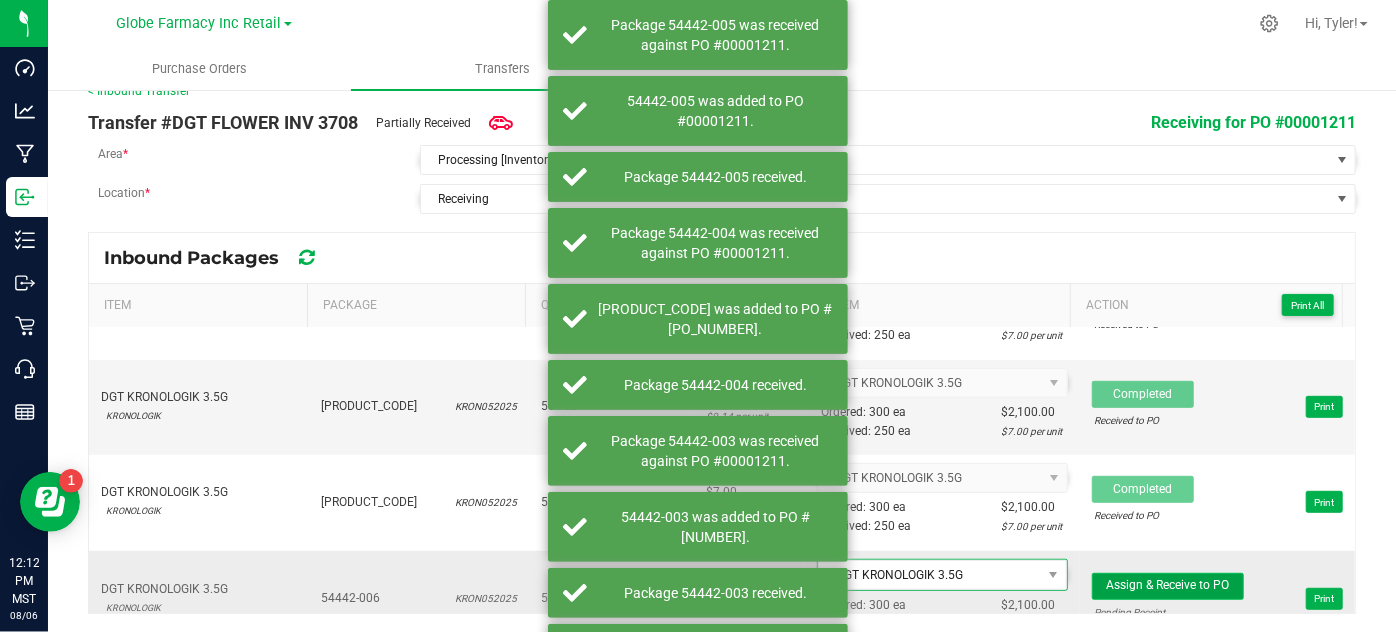 click on "Assign & Receive to PO" at bounding box center (1167, 585) 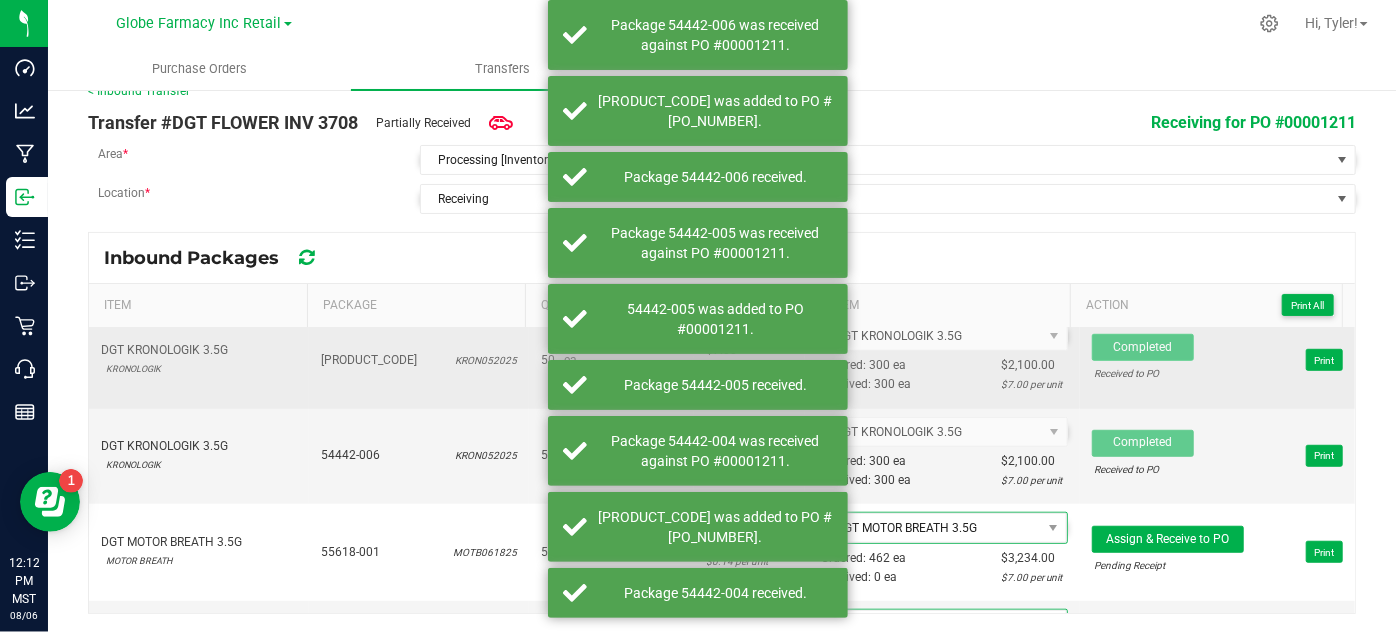 scroll, scrollTop: 818, scrollLeft: 0, axis: vertical 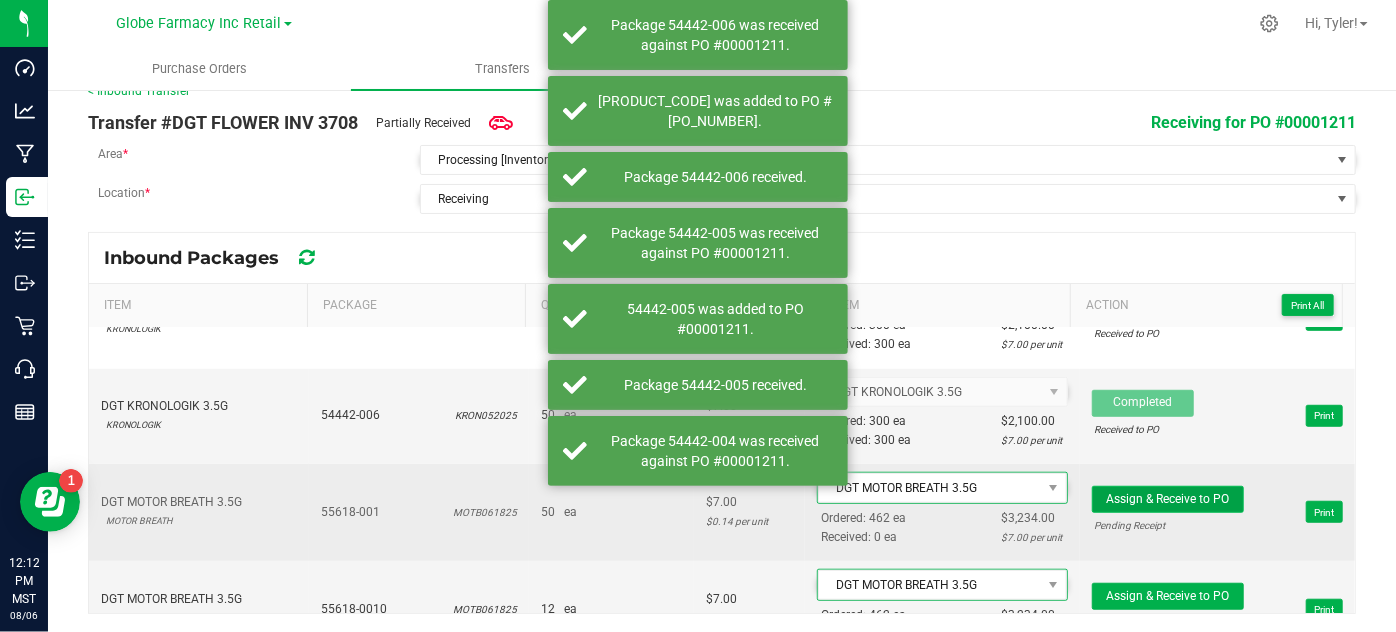 click on "Assign & Receive to PO" at bounding box center (1167, 499) 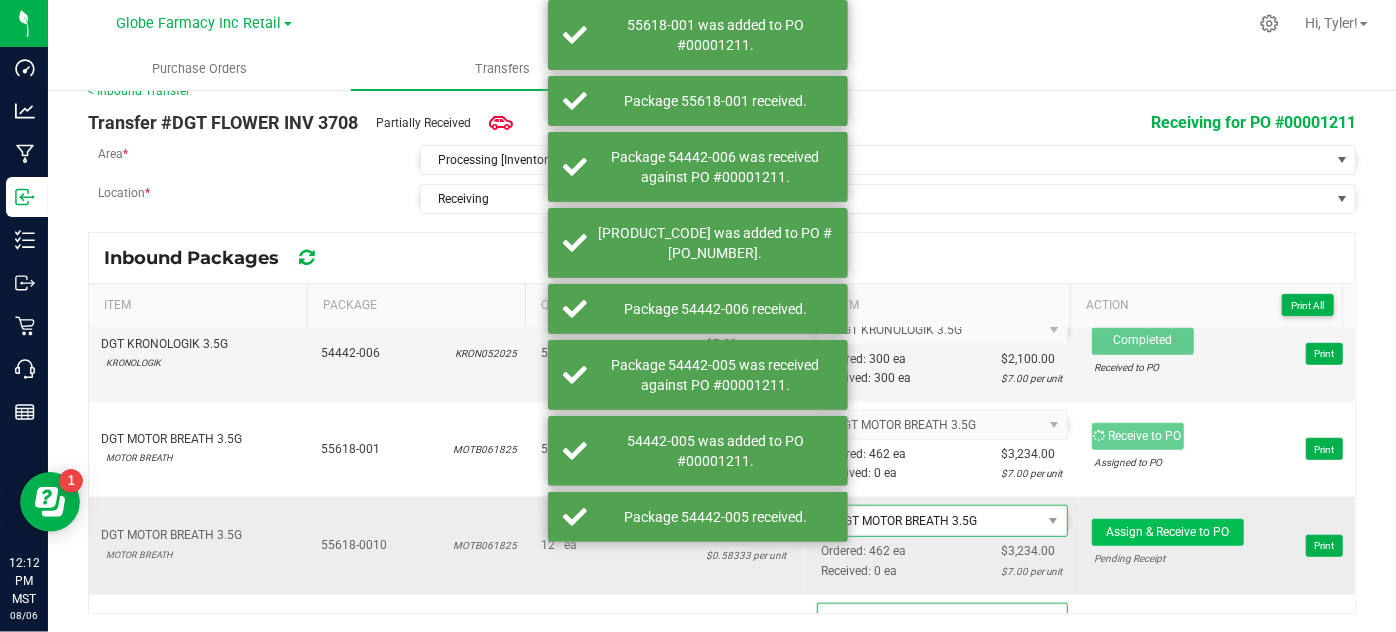 scroll, scrollTop: 909, scrollLeft: 0, axis: vertical 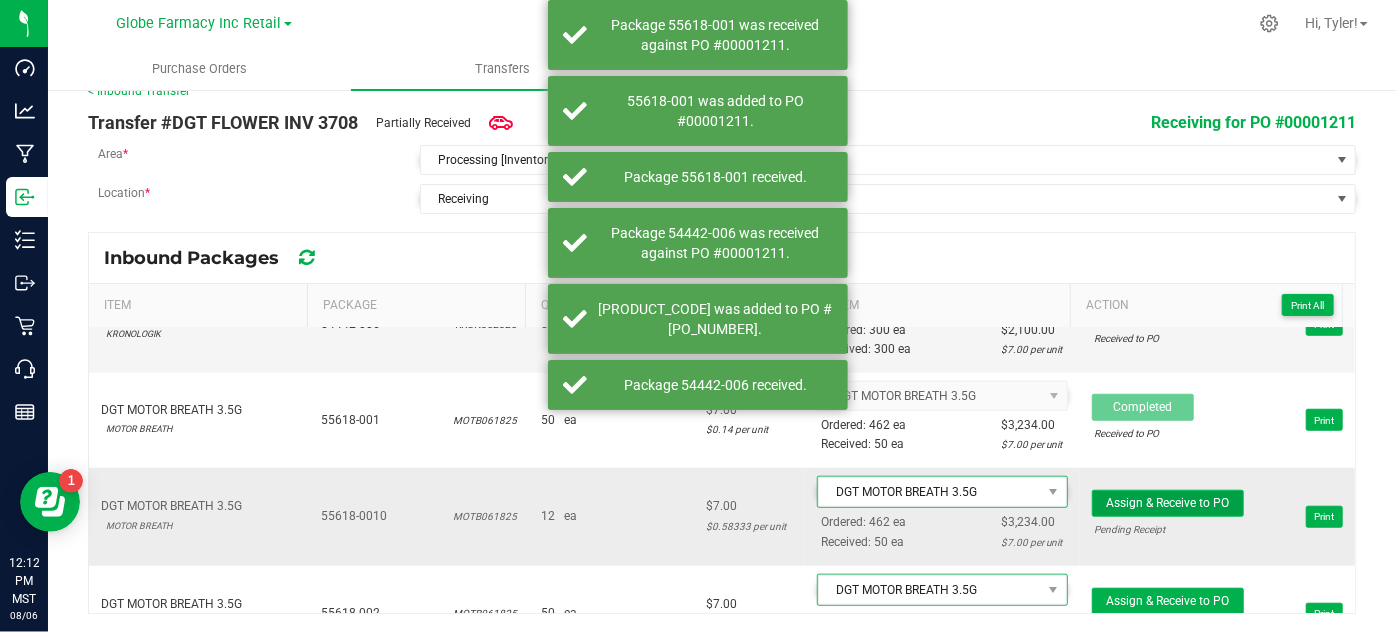 click on "Assign & Receive to PO" at bounding box center [1167, 503] 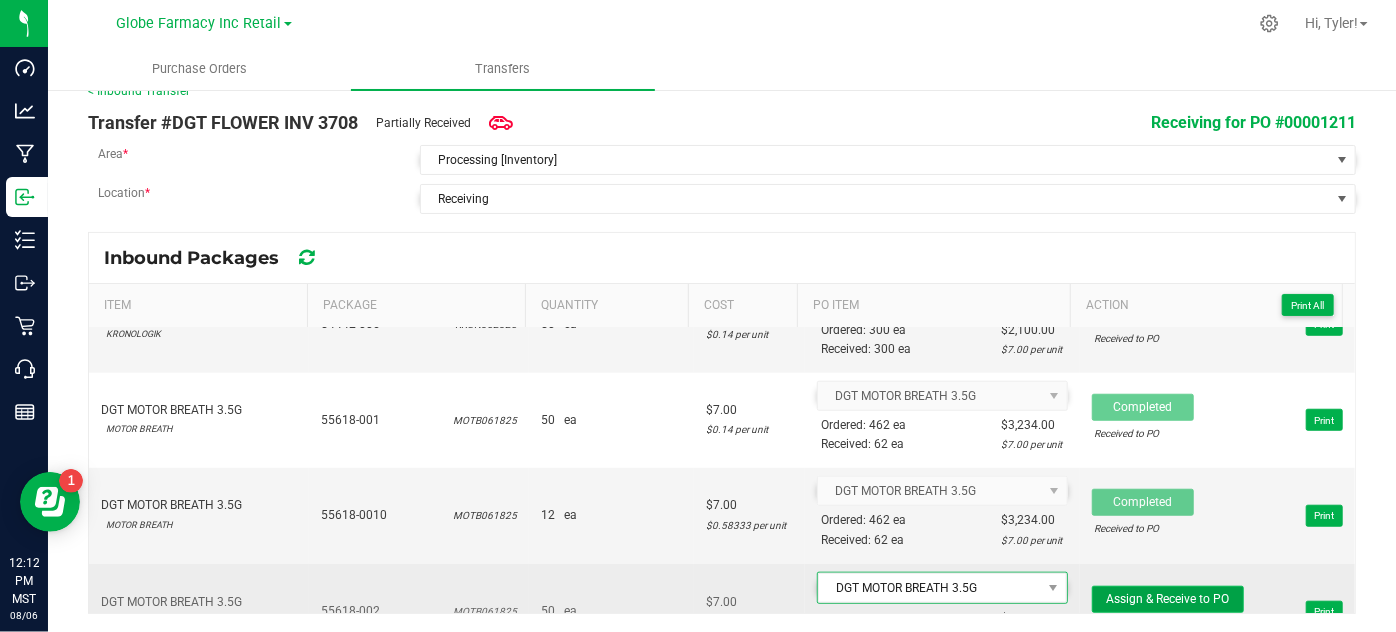 click on "Assign & Receive to PO" at bounding box center [1167, 599] 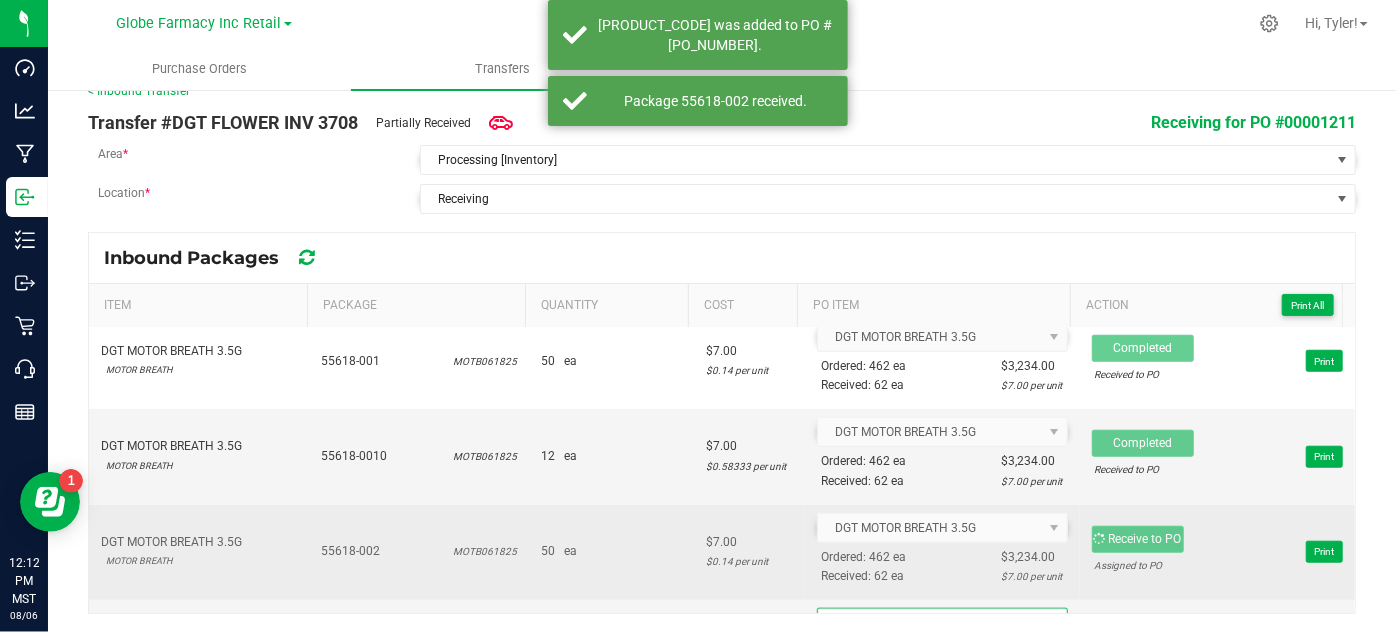 scroll, scrollTop: 1000, scrollLeft: 0, axis: vertical 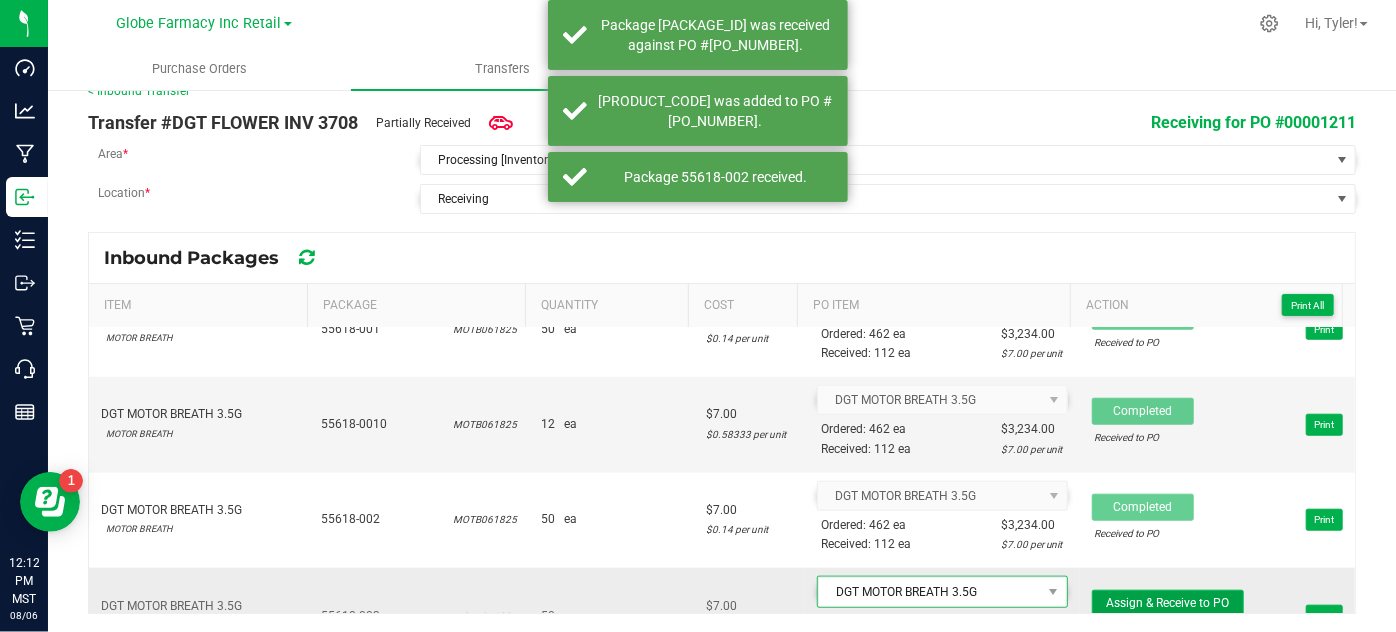 click on "Assign & Receive to PO" at bounding box center (1167, 603) 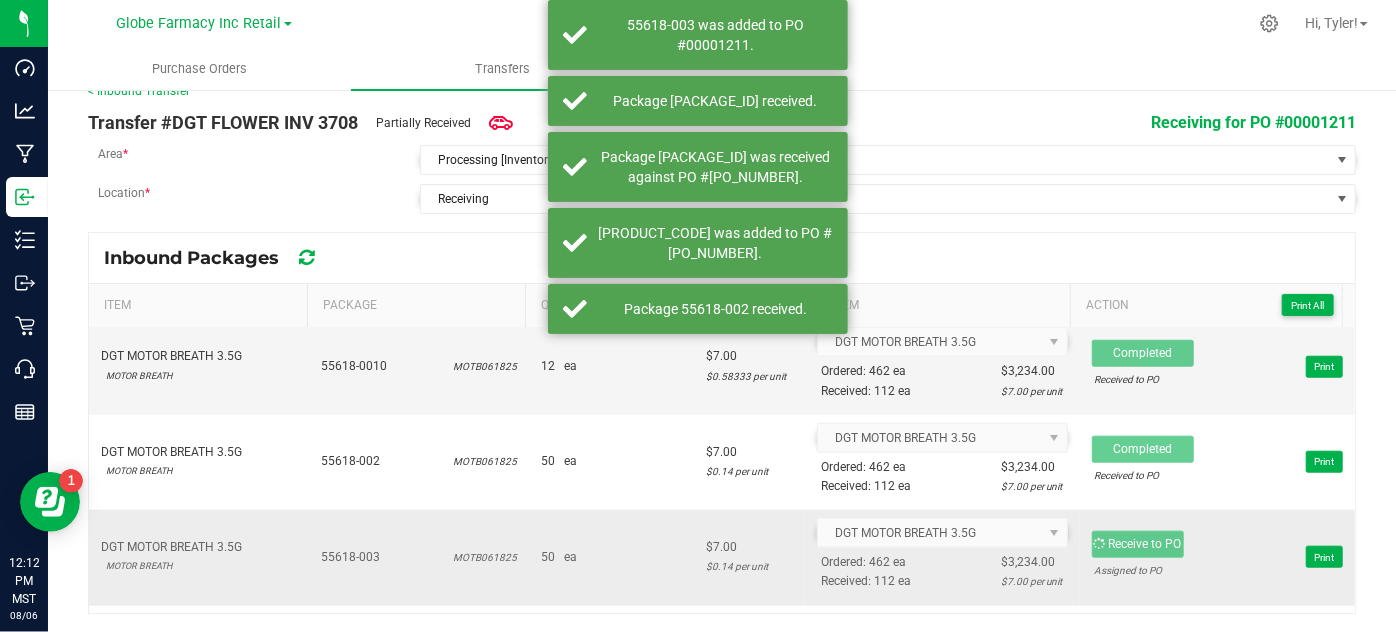 scroll, scrollTop: 1090, scrollLeft: 0, axis: vertical 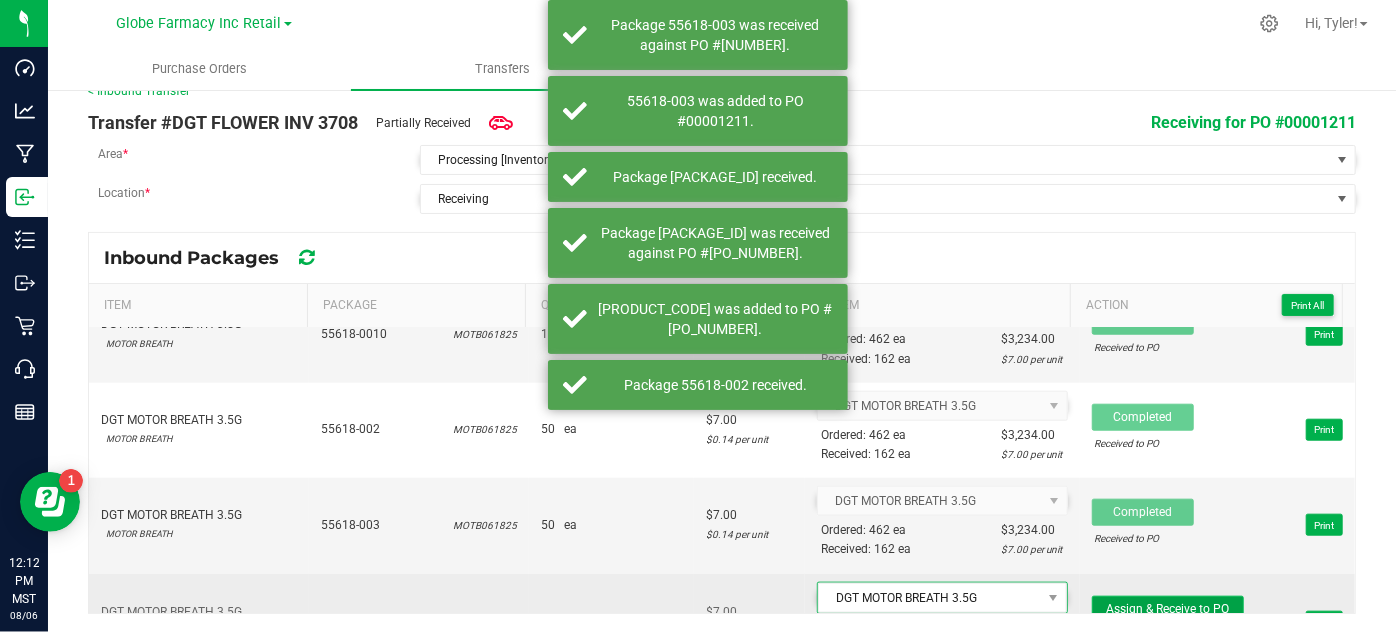click on "Assign & Receive to PO" at bounding box center [1167, 609] 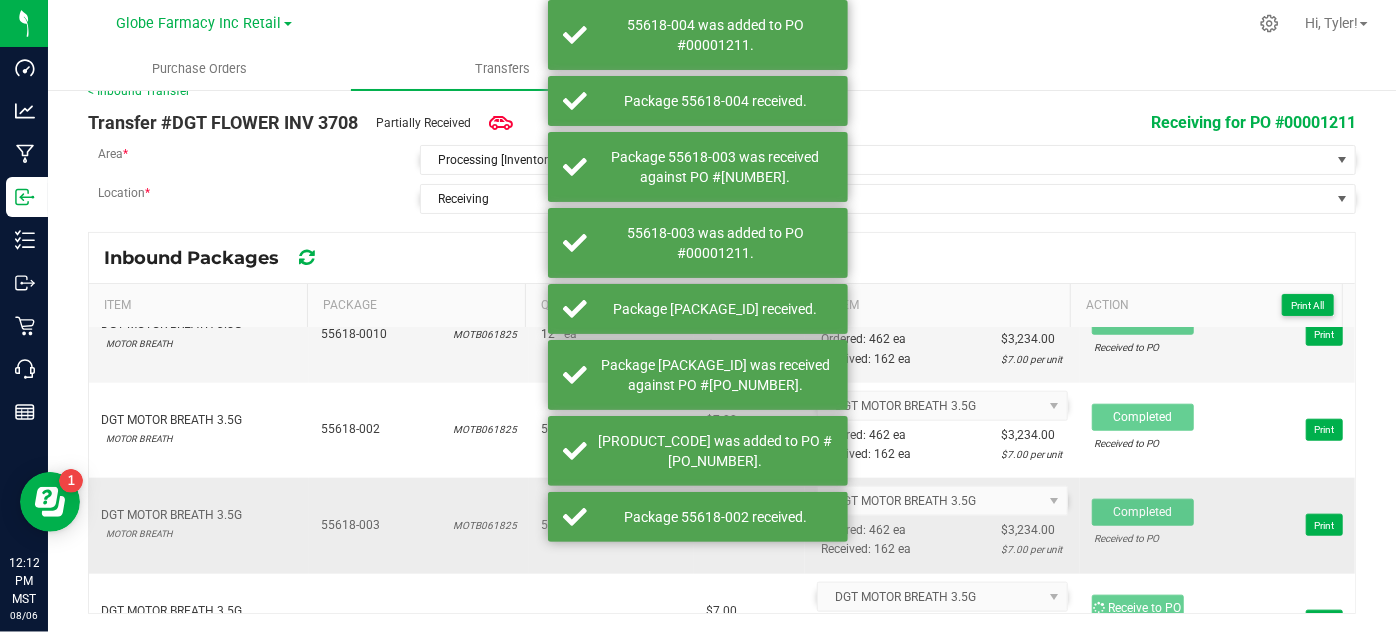 scroll, scrollTop: 1181, scrollLeft: 0, axis: vertical 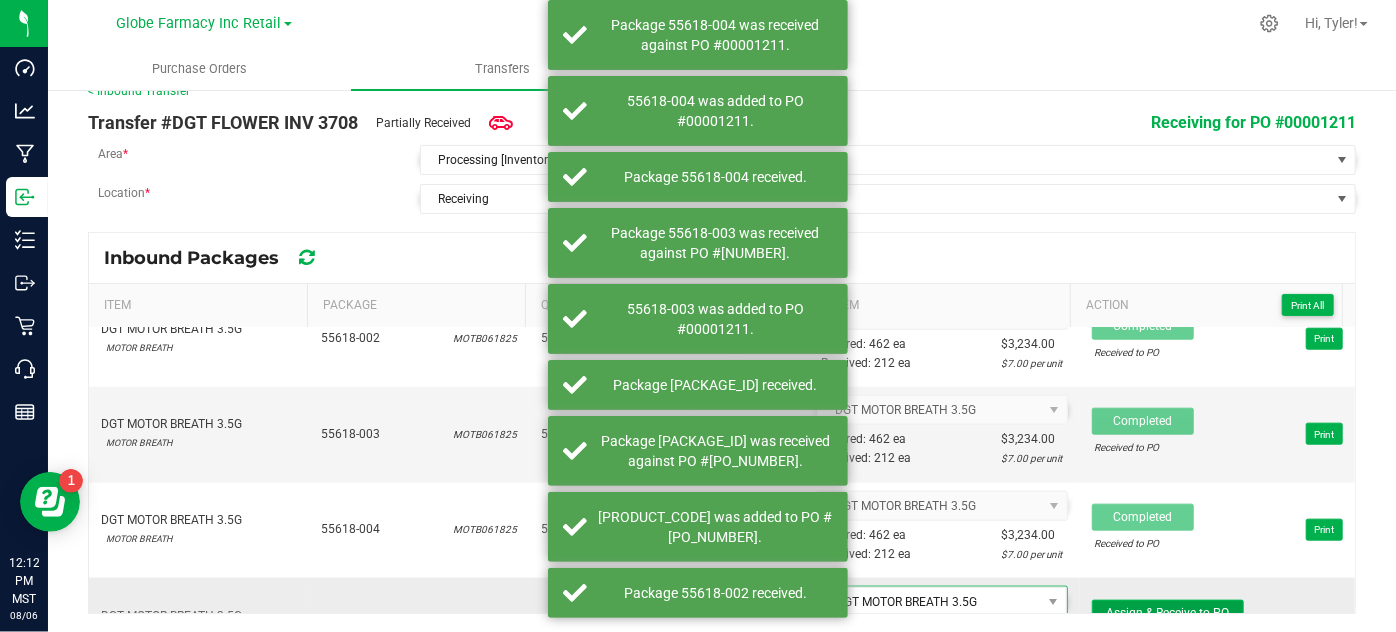 click on "Assign & Receive to PO" at bounding box center (1168, 613) 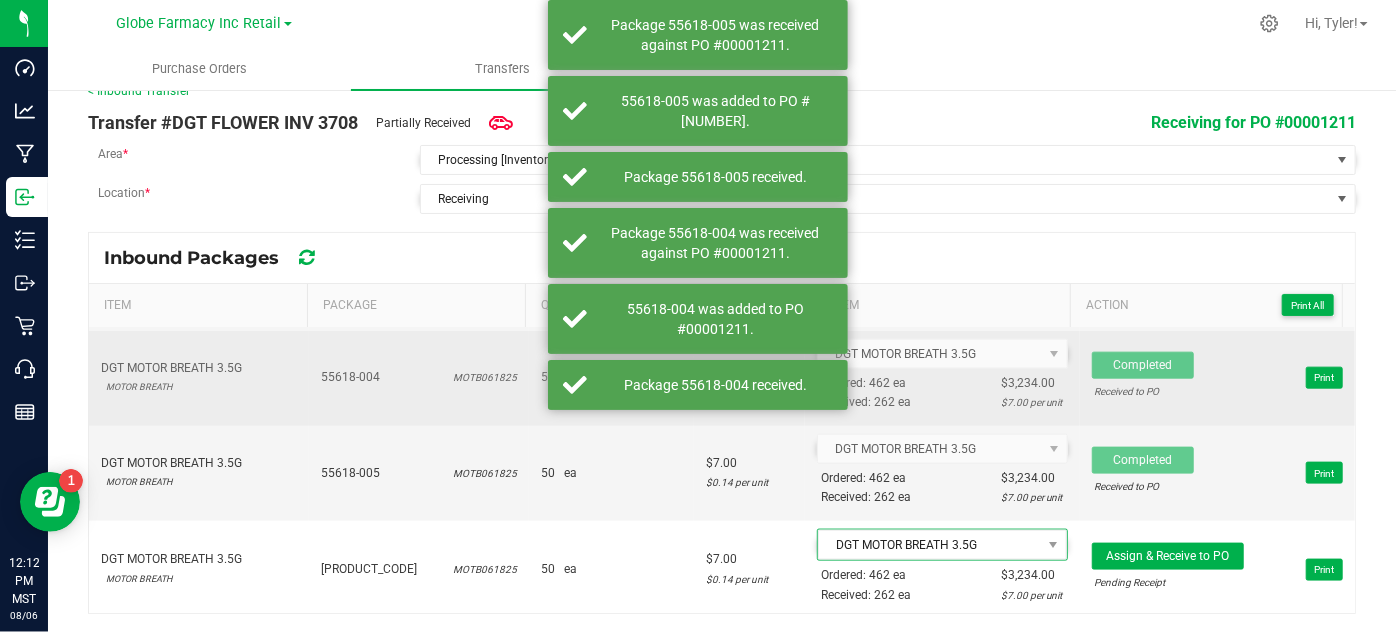 scroll, scrollTop: 1363, scrollLeft: 0, axis: vertical 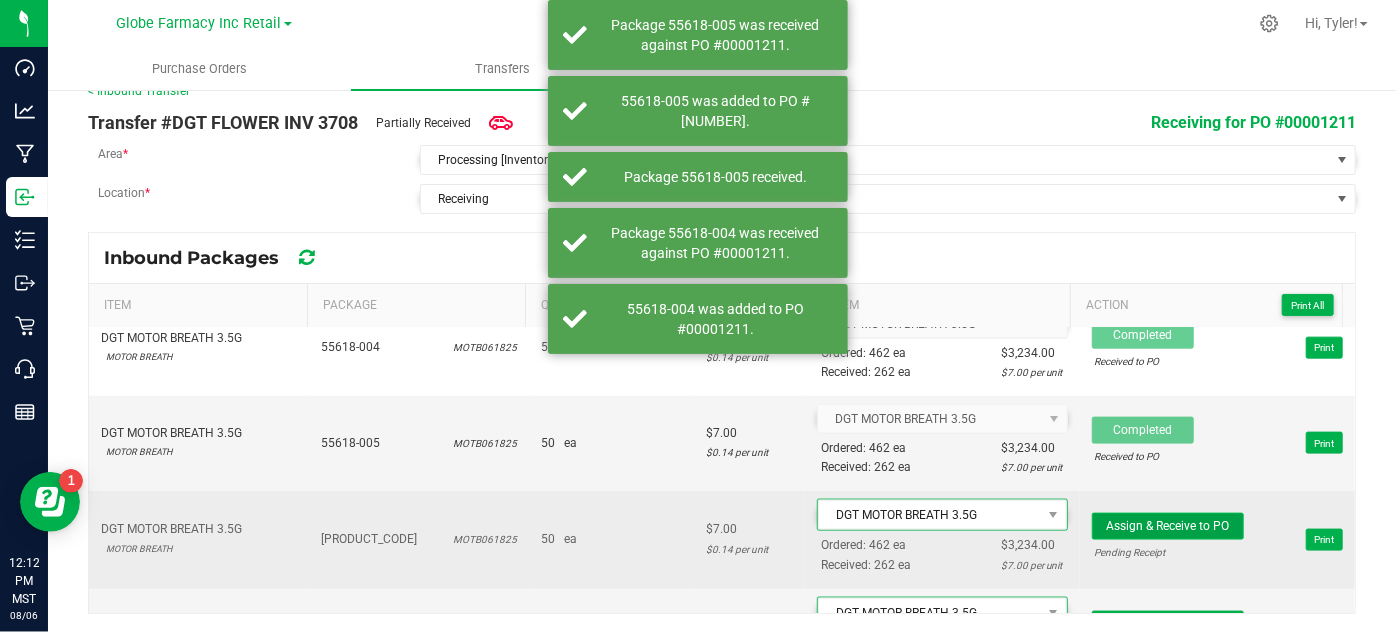 click on "Assign & Receive to PO" at bounding box center [1167, 526] 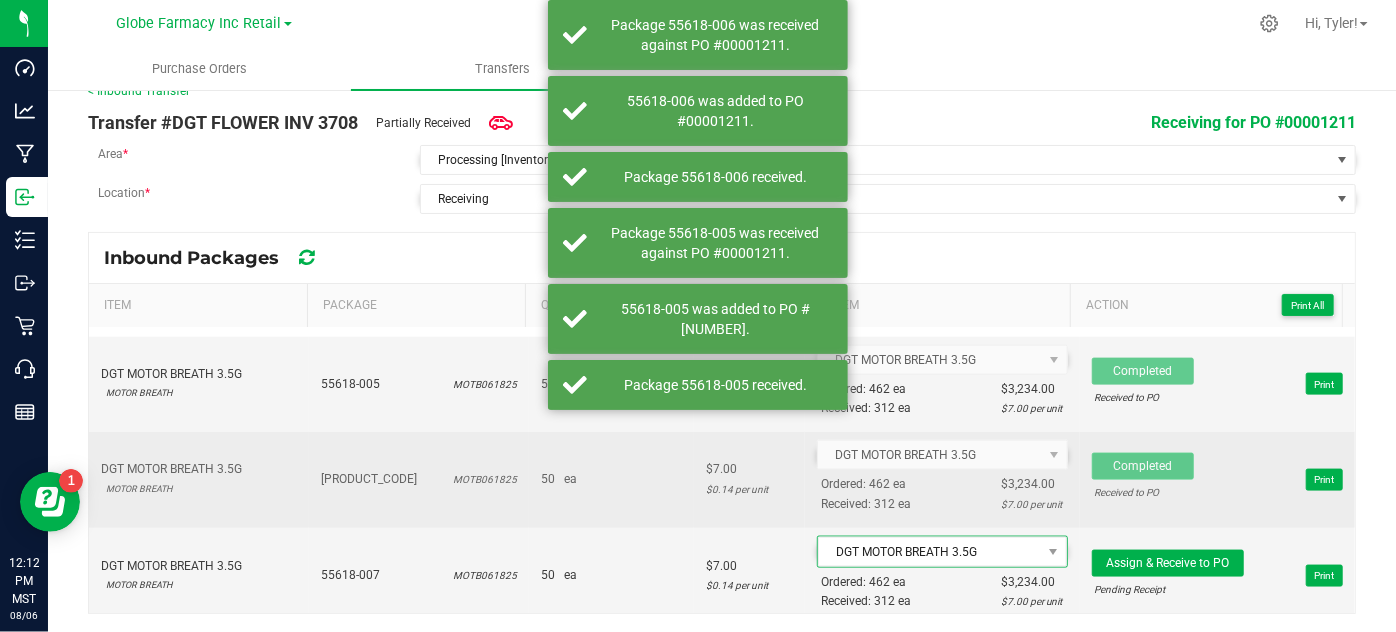 scroll, scrollTop: 1454, scrollLeft: 0, axis: vertical 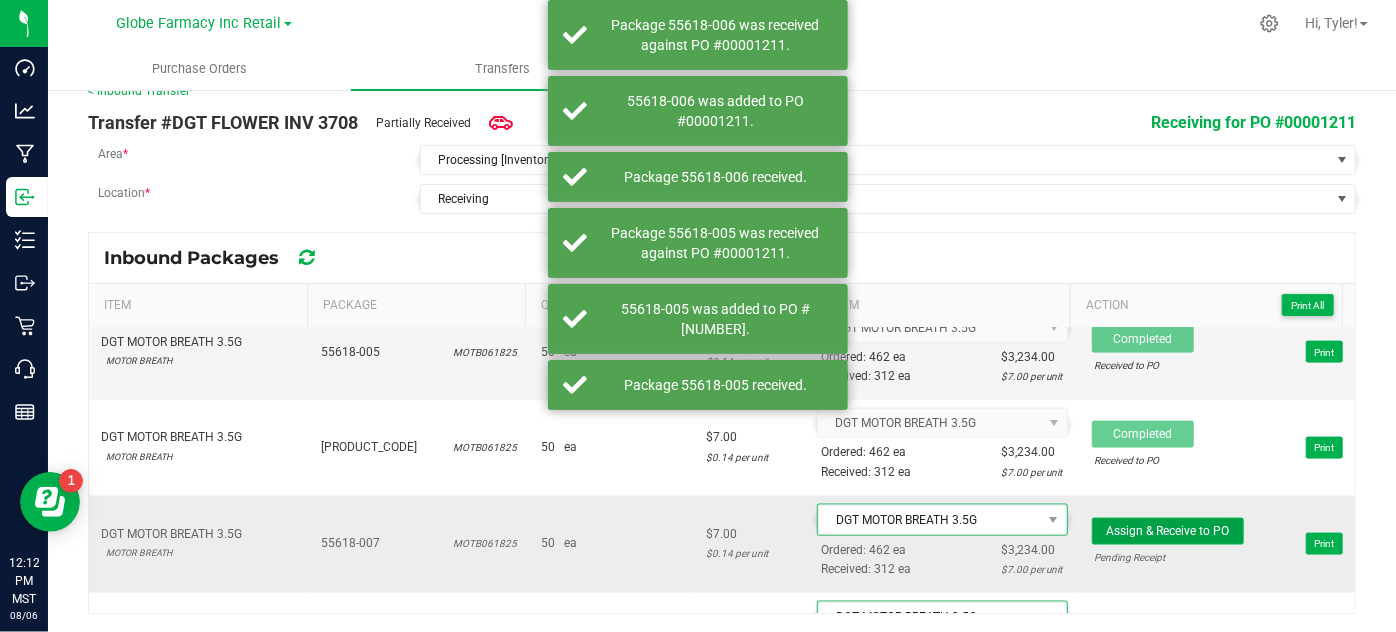 click on "Assign & Receive to PO" at bounding box center (1168, 531) 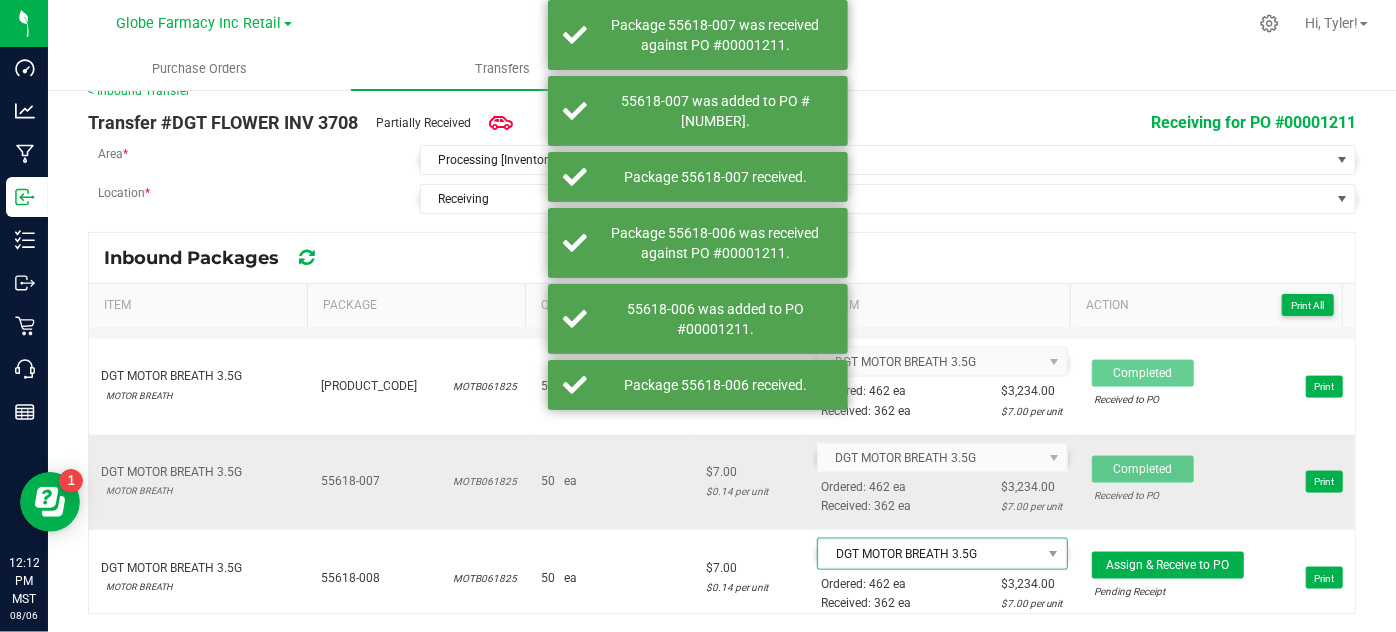 scroll, scrollTop: 1545, scrollLeft: 0, axis: vertical 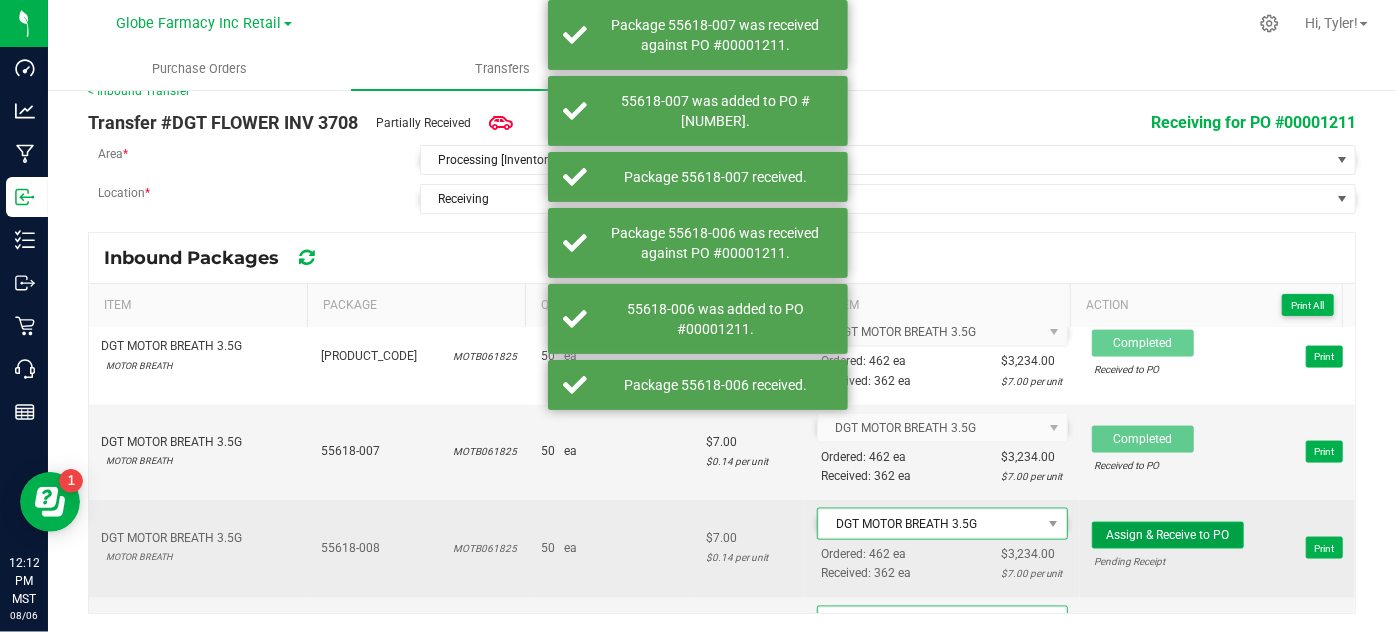click on "Assign & Receive to PO" at bounding box center (1167, 535) 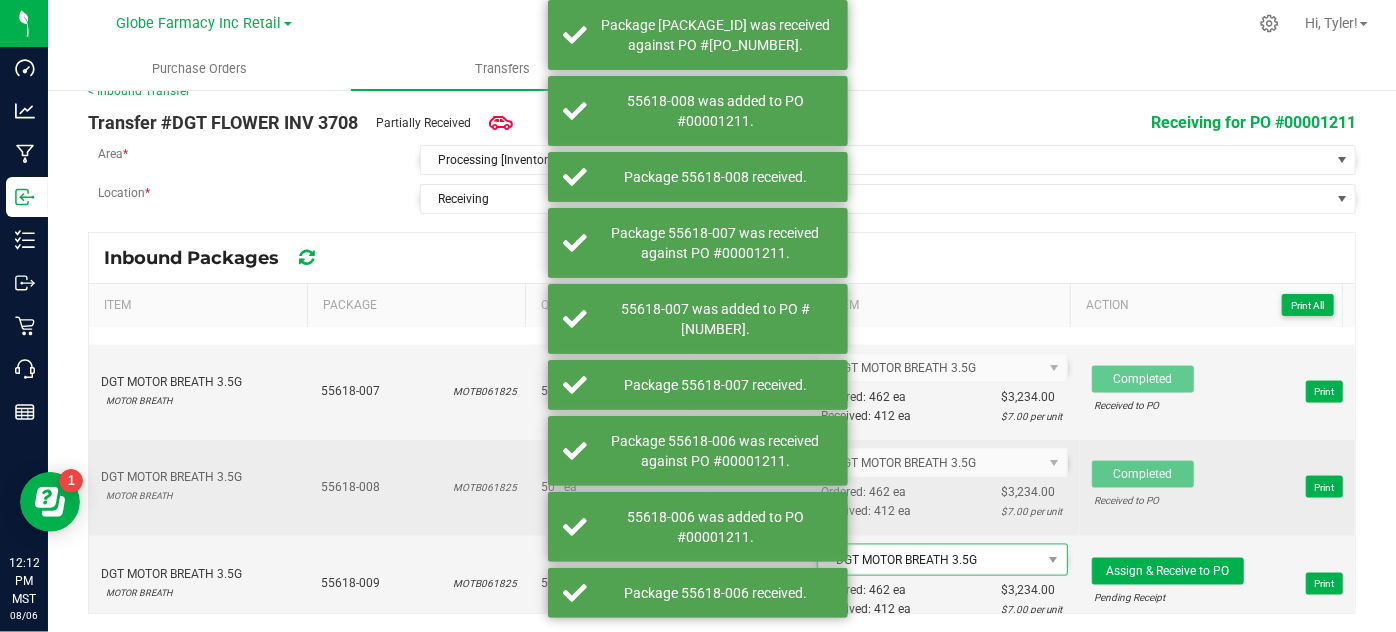 scroll, scrollTop: 1636, scrollLeft: 0, axis: vertical 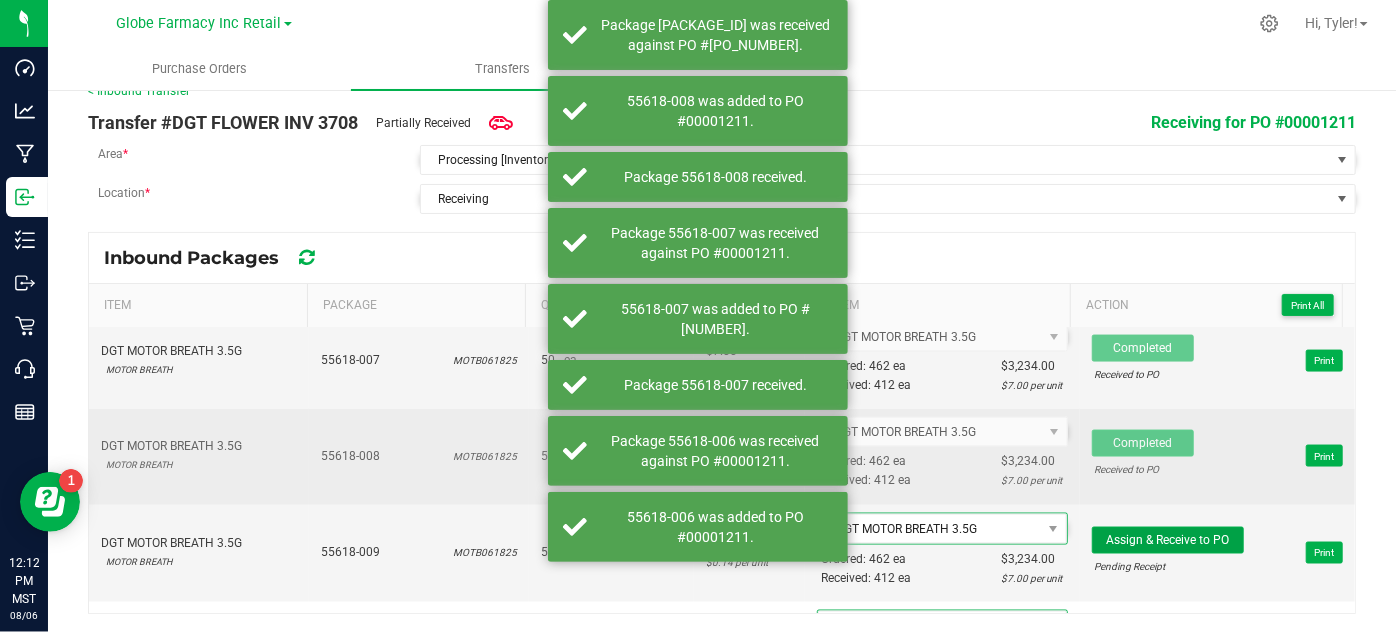 click on "Assign & Receive to PO" at bounding box center [1168, 540] 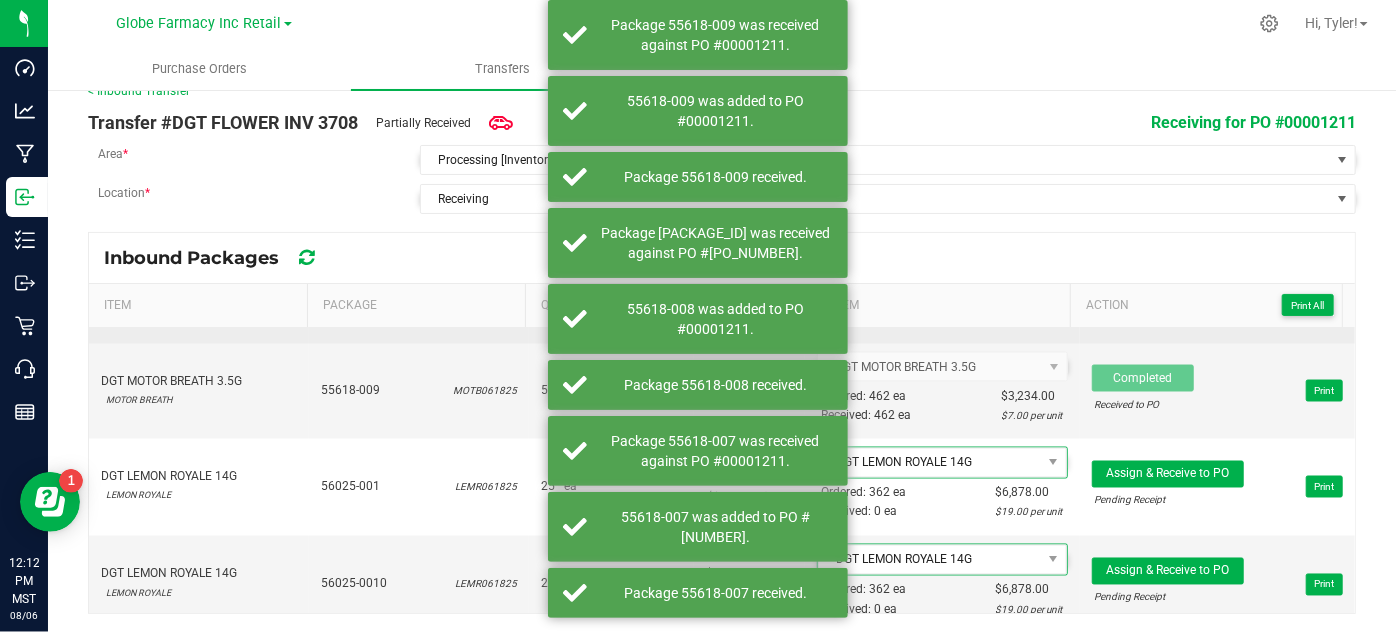 scroll, scrollTop: 1818, scrollLeft: 0, axis: vertical 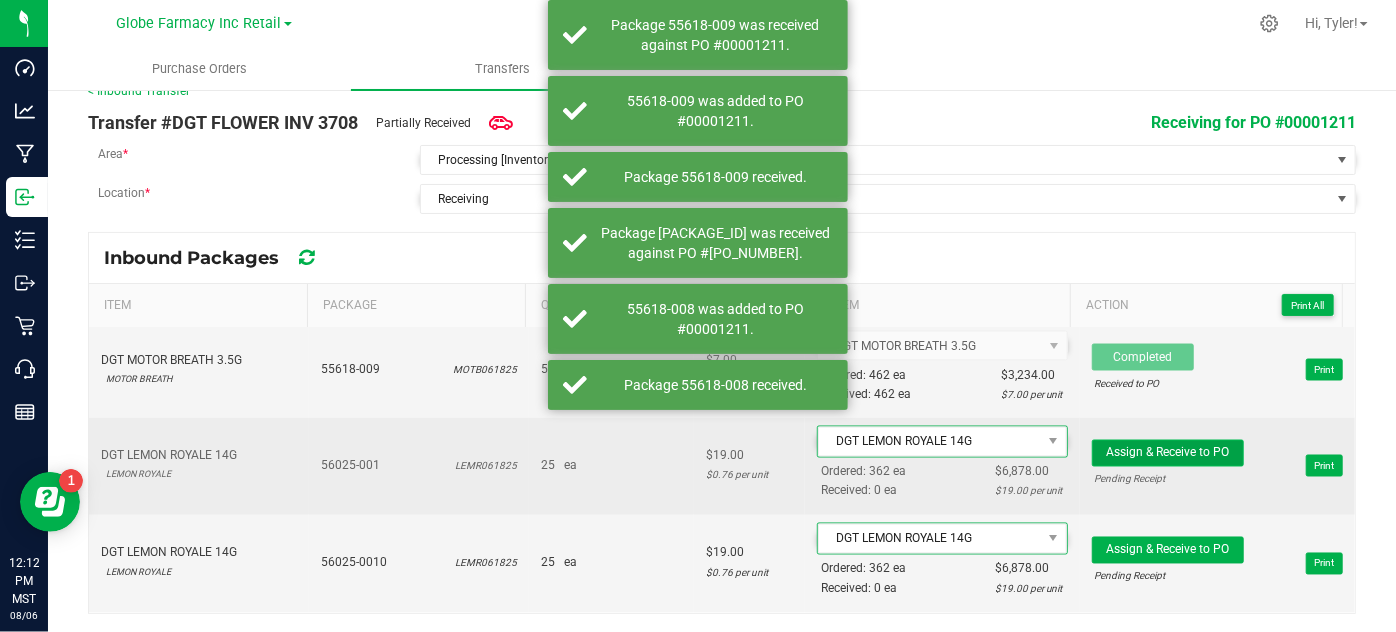 click on "Assign & Receive to PO" at bounding box center [1167, 453] 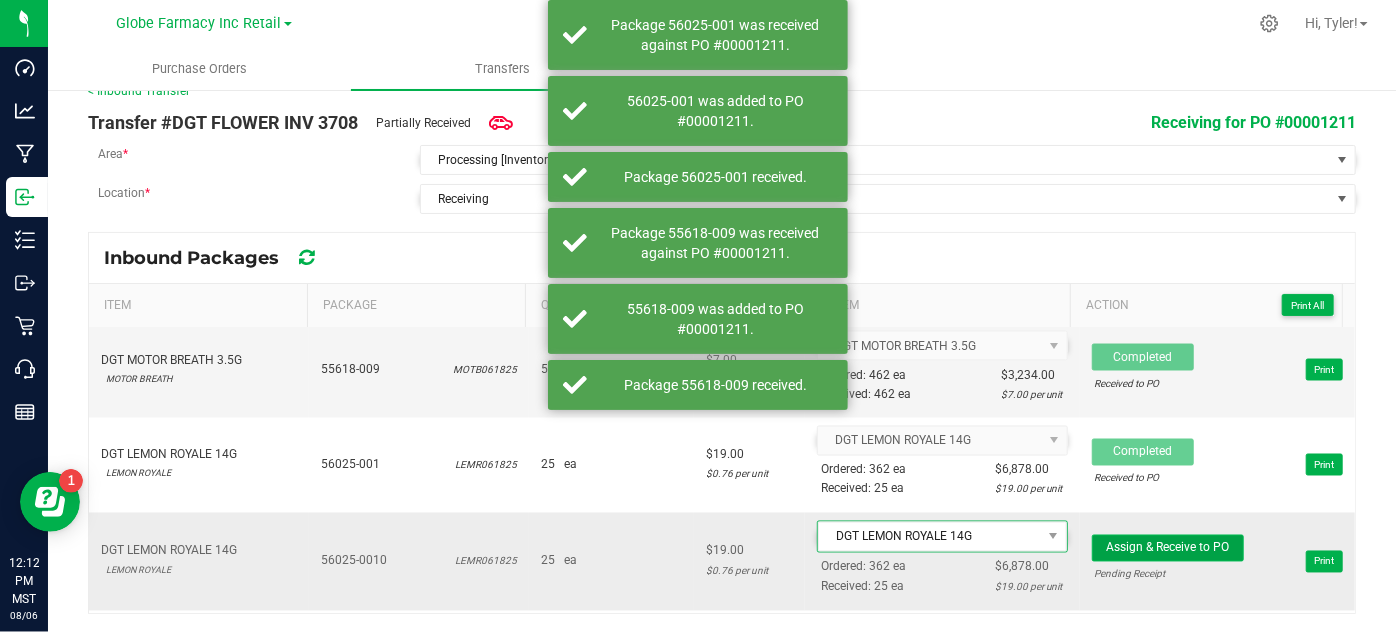click on "Assign & Receive to PO" at bounding box center (1168, 548) 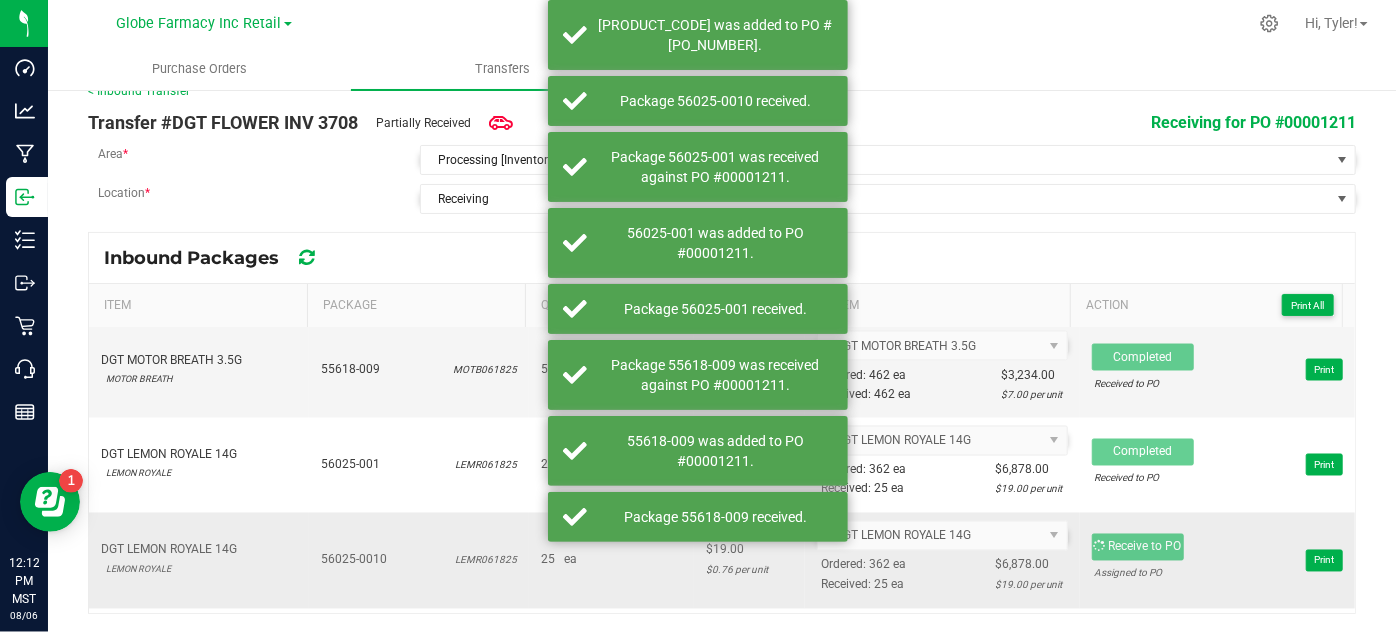 scroll, scrollTop: 1909, scrollLeft: 0, axis: vertical 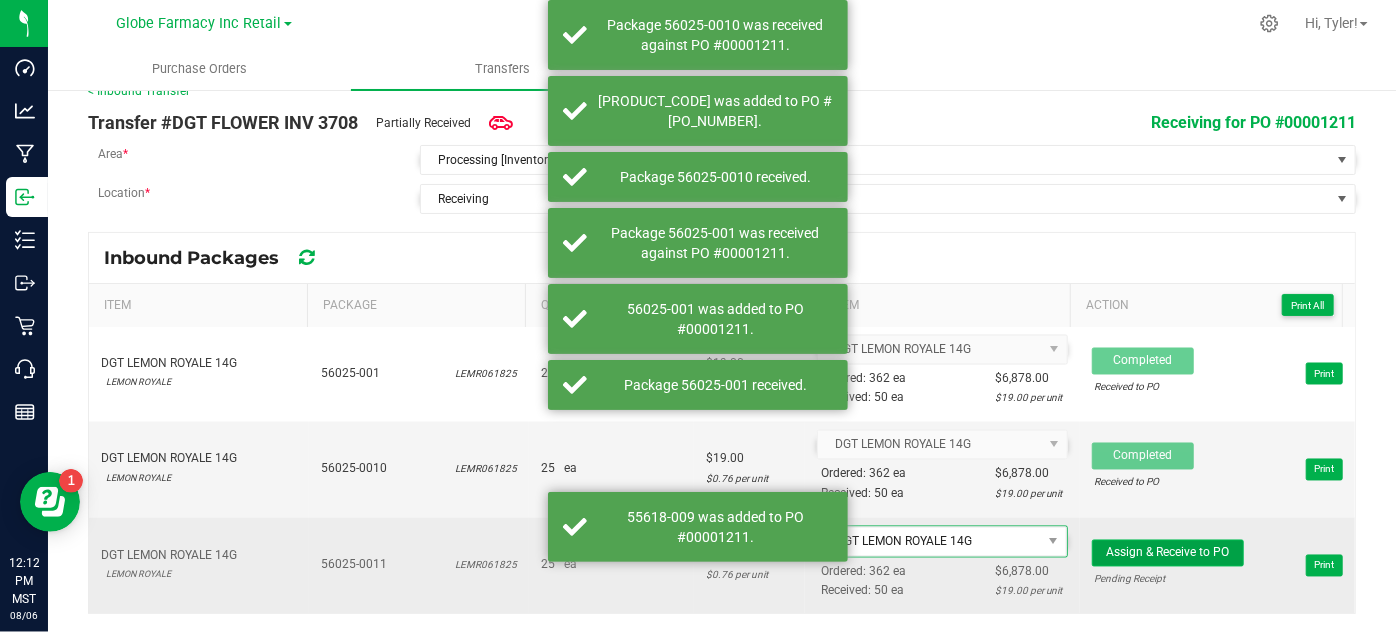 click on "Assign & Receive to PO" at bounding box center [1167, 553] 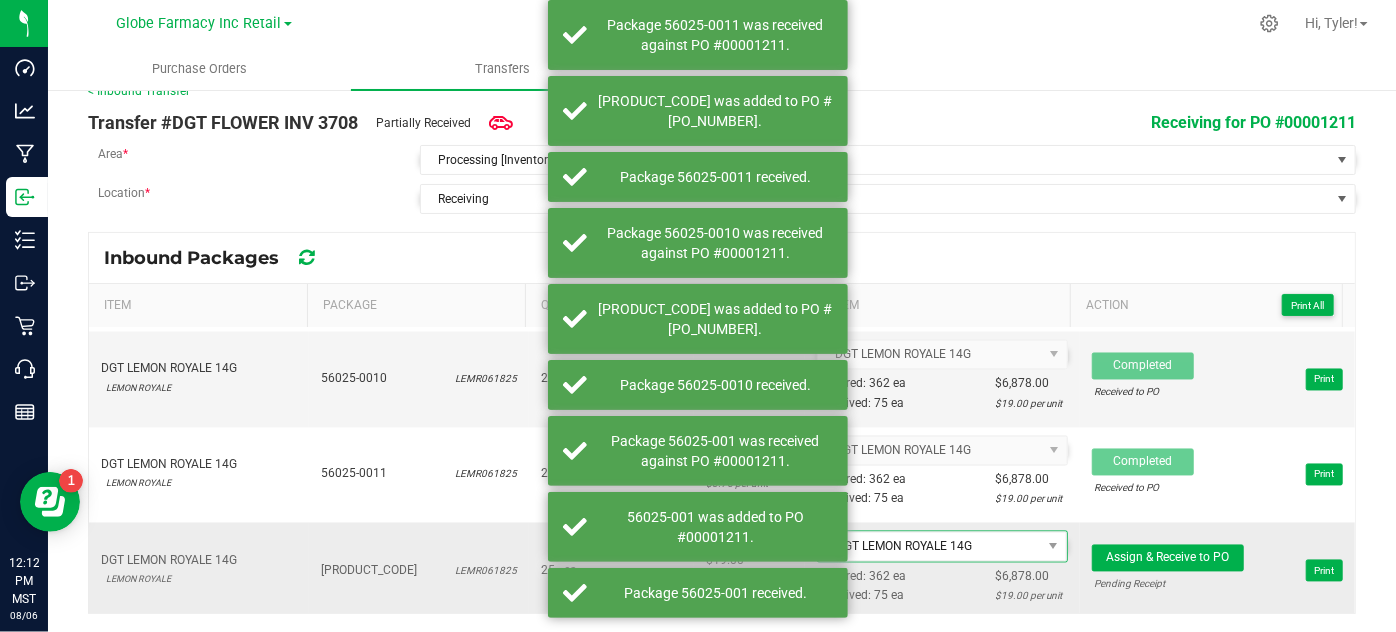 scroll, scrollTop: 2000, scrollLeft: 0, axis: vertical 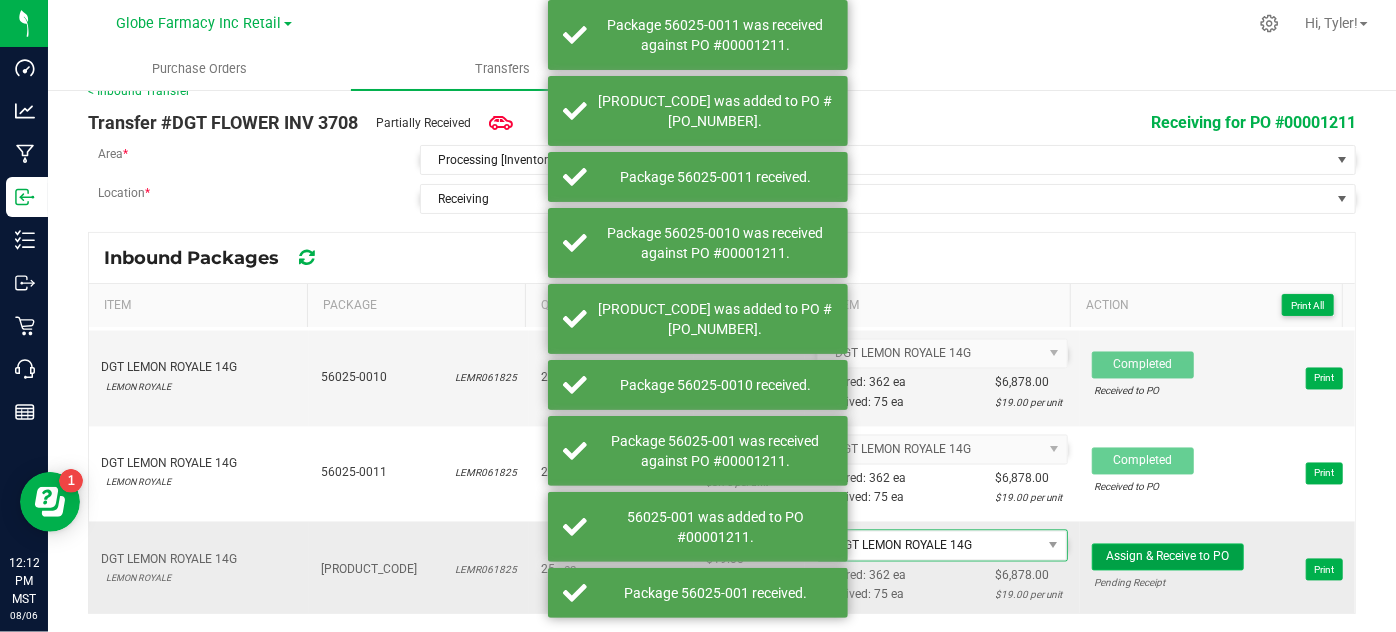 click on "Assign & Receive to PO" at bounding box center [1167, 557] 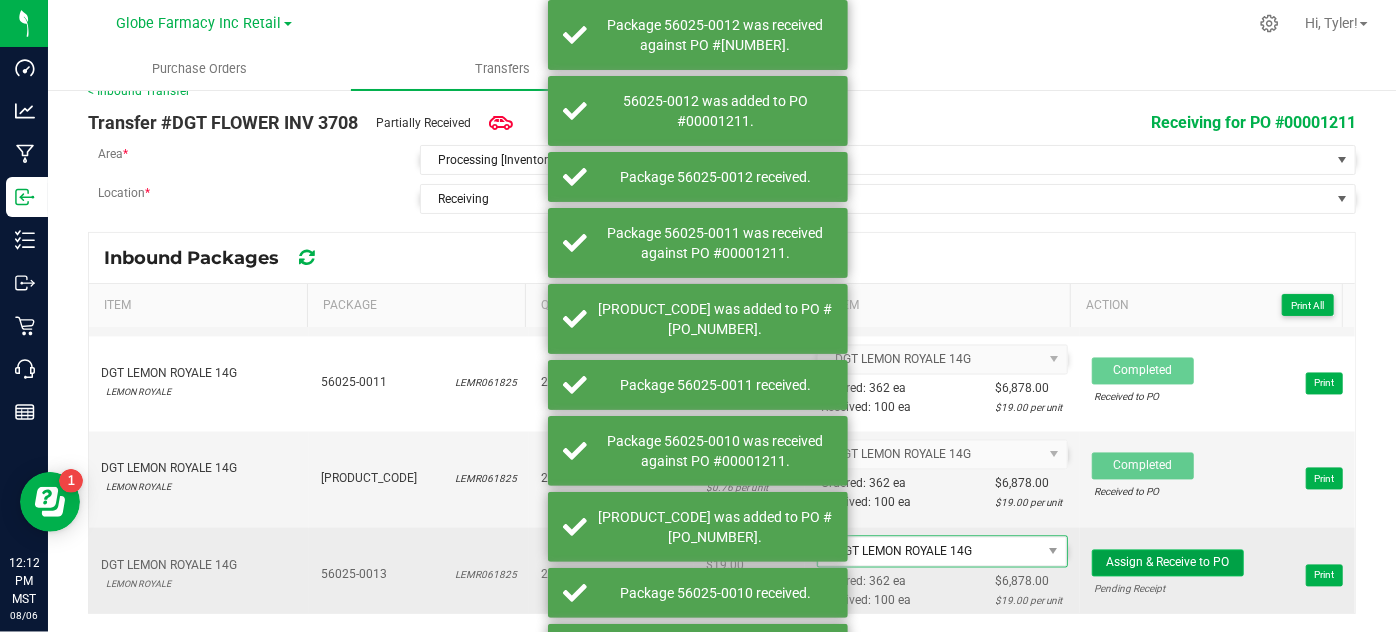 click on "Assign & Receive to PO" at bounding box center [1167, 563] 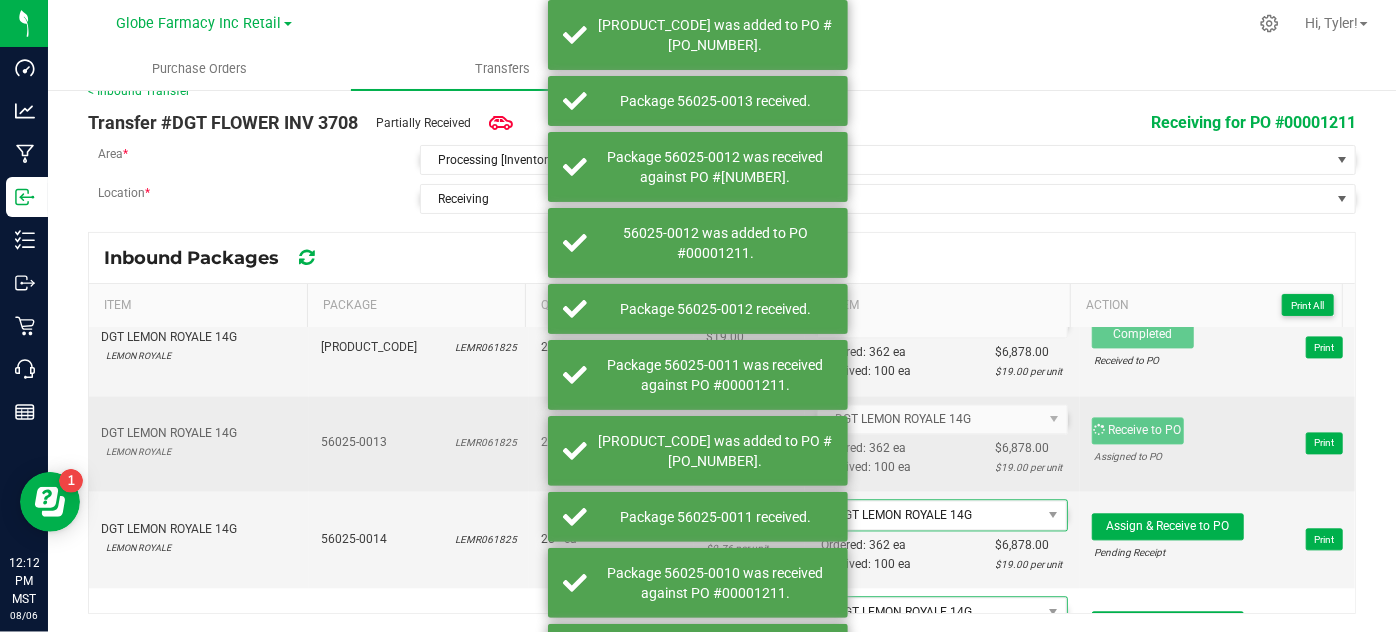 scroll, scrollTop: 2272, scrollLeft: 0, axis: vertical 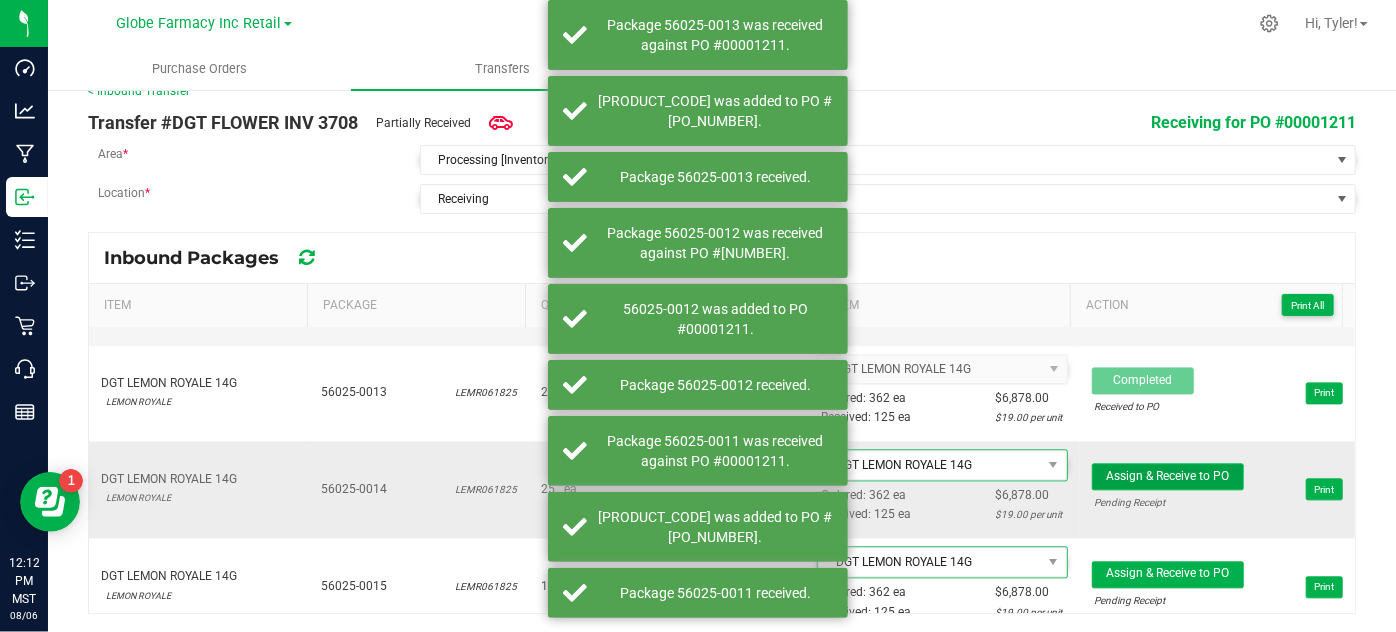 click on "Assign & Receive to PO" at bounding box center (1168, 476) 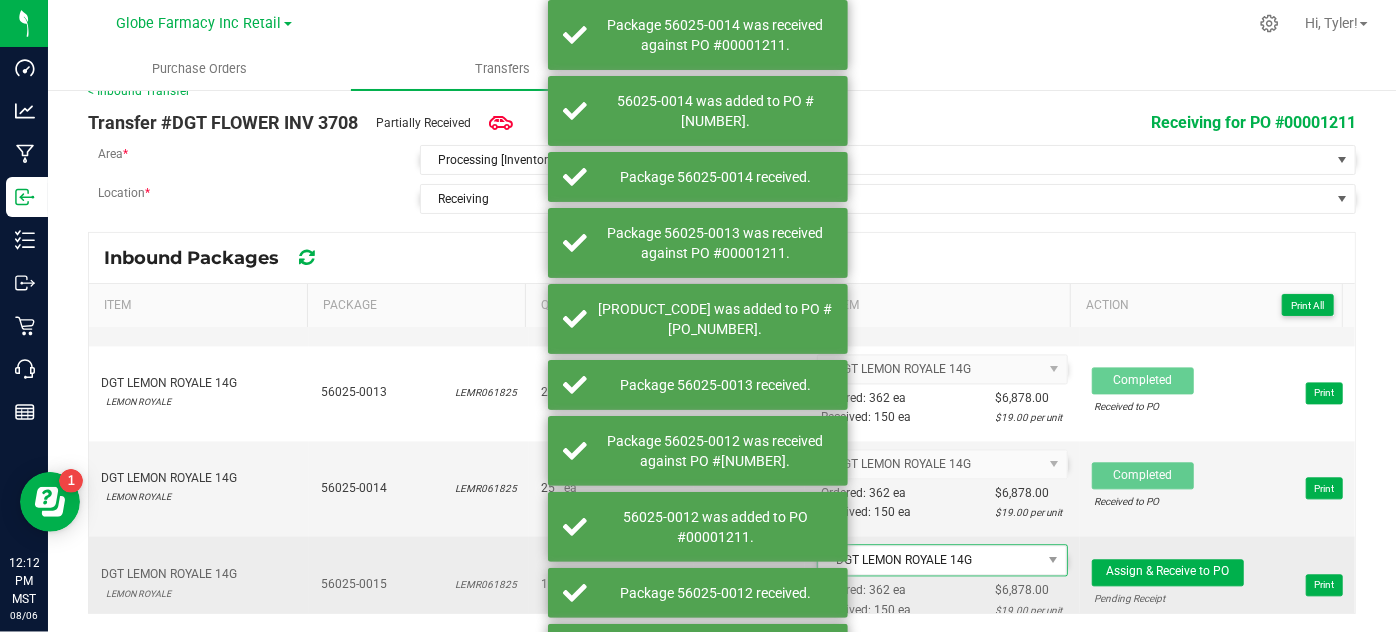 click on "Assign & Receive to PO   Pending Receipt   Print" at bounding box center (1217, 584) 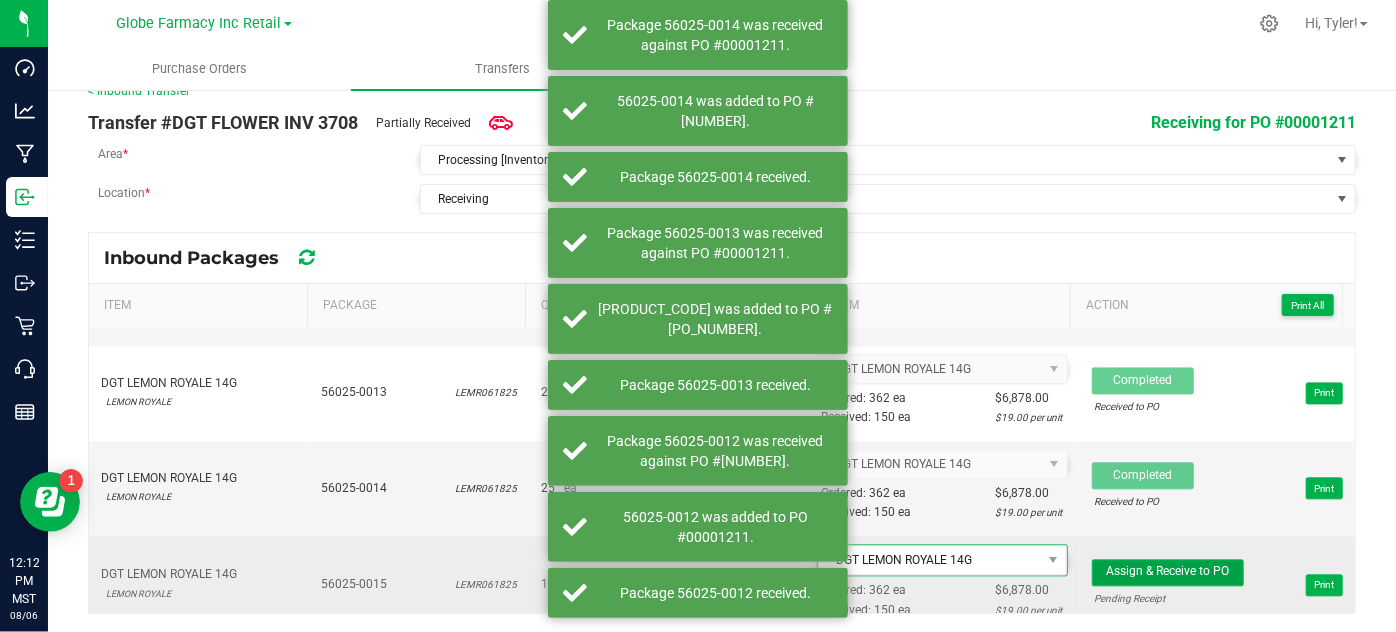 click on "Assign & Receive to PO" at bounding box center (1167, 571) 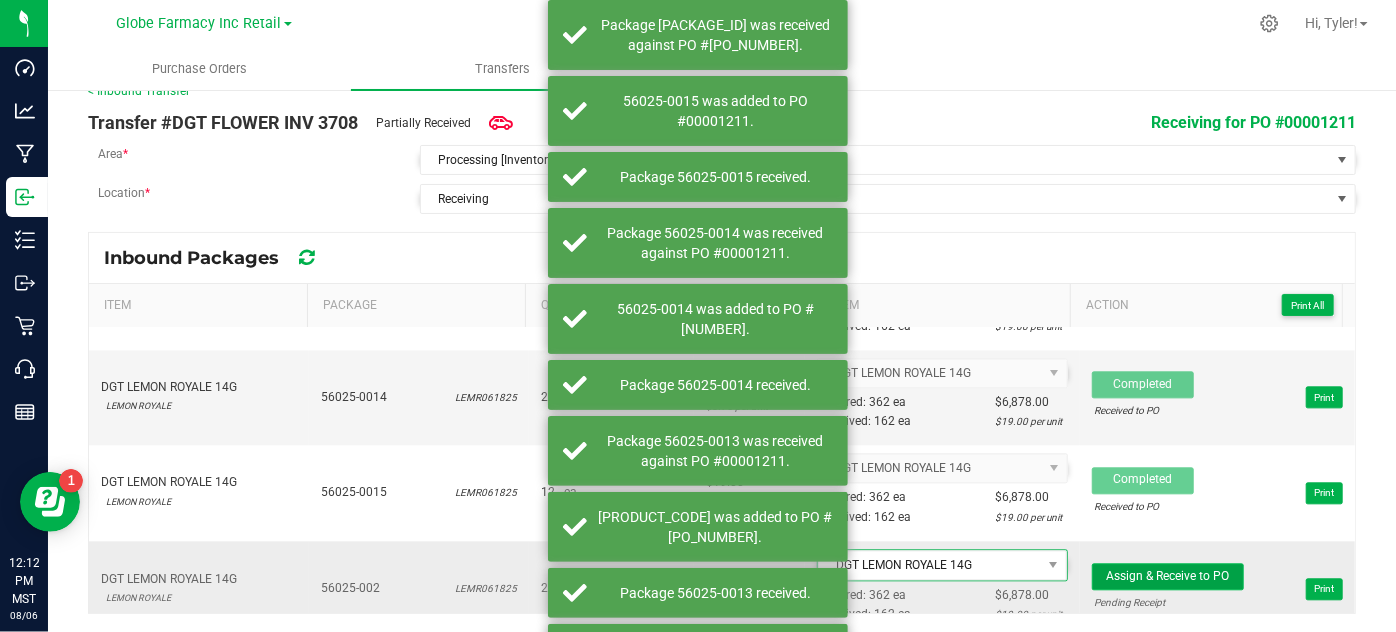 click on "Assign & Receive to PO" at bounding box center (1168, 576) 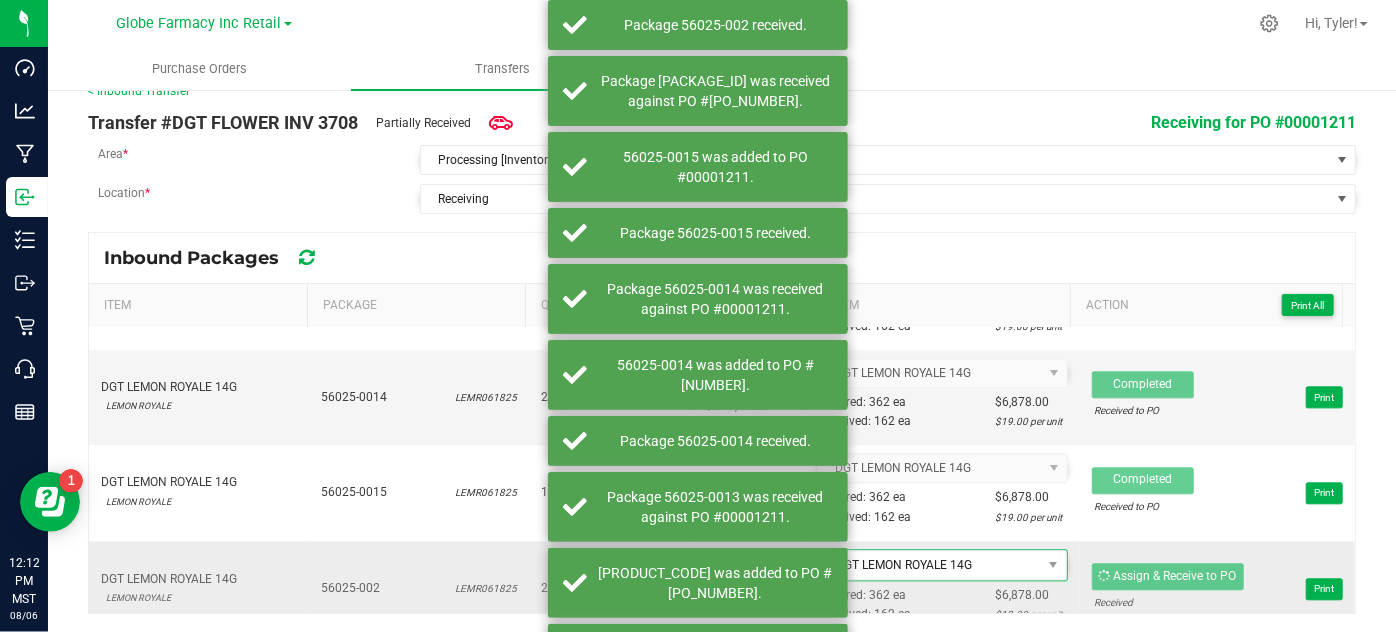 scroll, scrollTop: 2454, scrollLeft: 0, axis: vertical 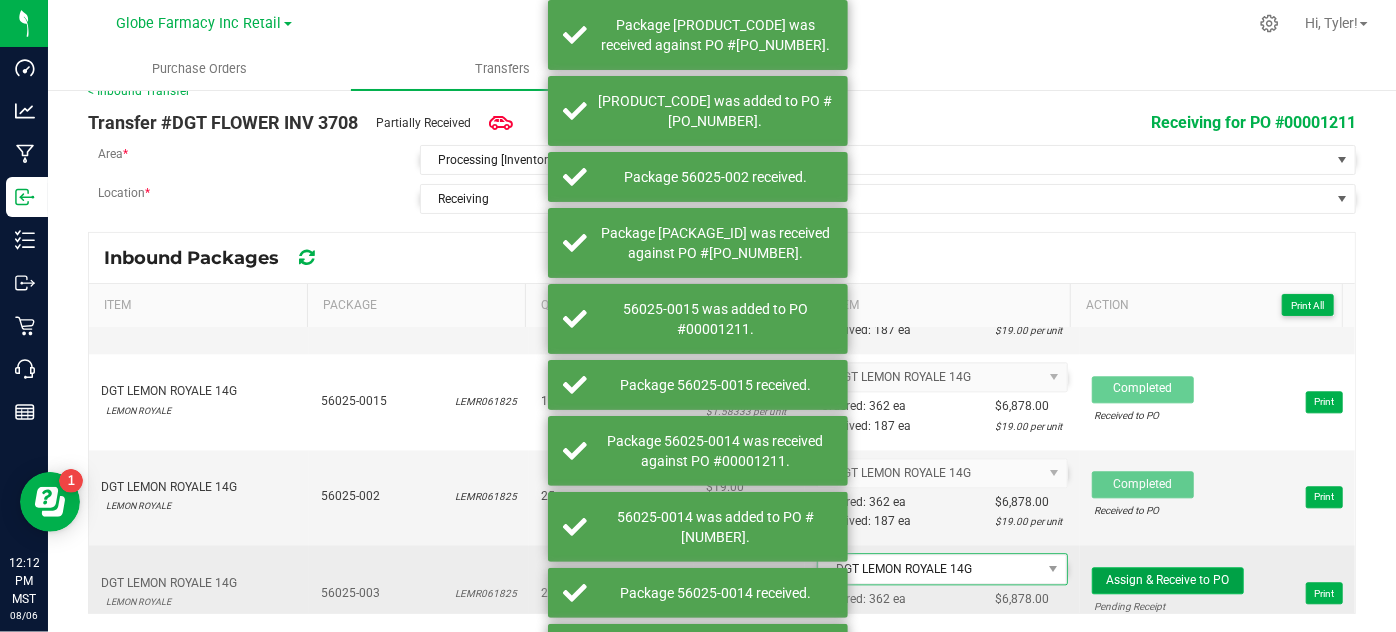 click on "Assign & Receive to PO" at bounding box center (1167, 580) 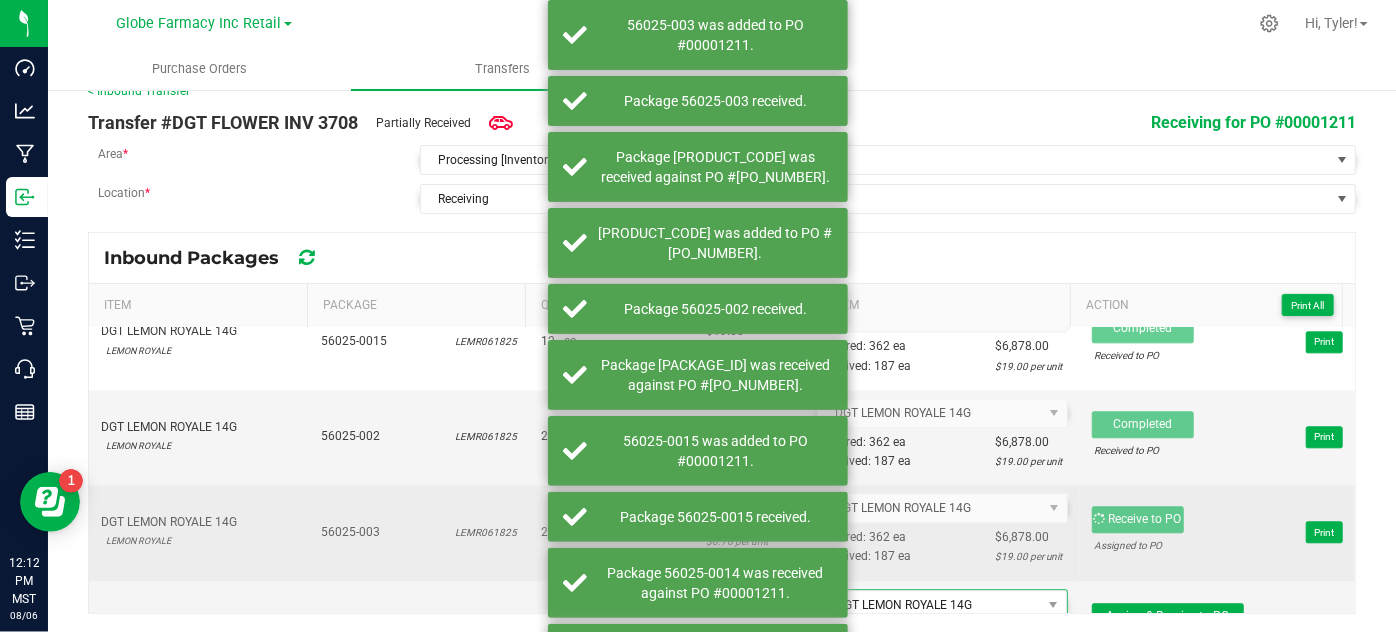 scroll, scrollTop: 2545, scrollLeft: 0, axis: vertical 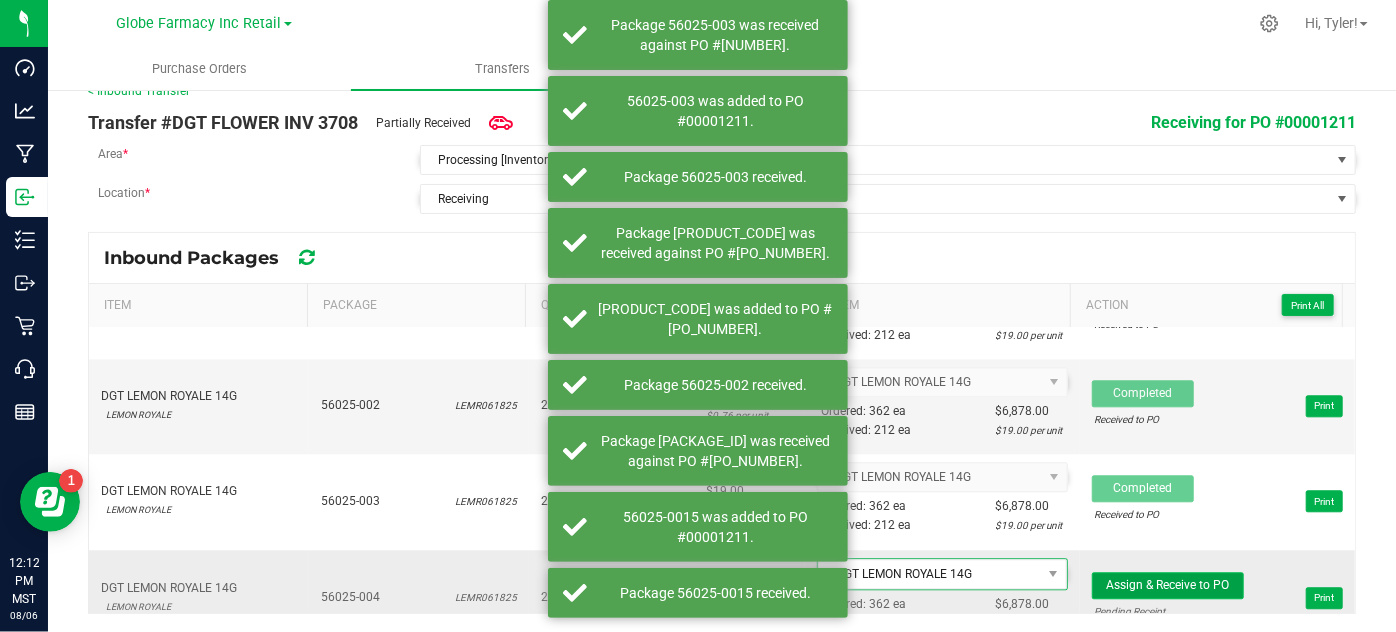 click on "Assign & Receive to PO" at bounding box center (1167, 585) 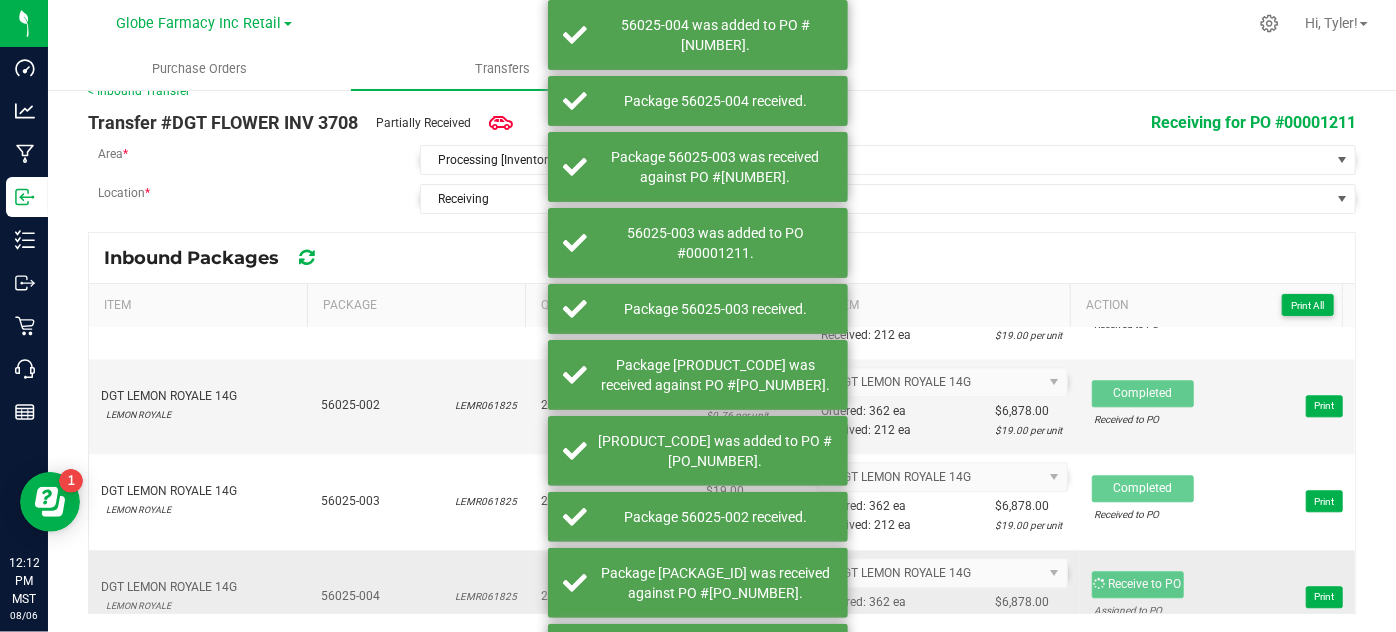 scroll, scrollTop: 2636, scrollLeft: 0, axis: vertical 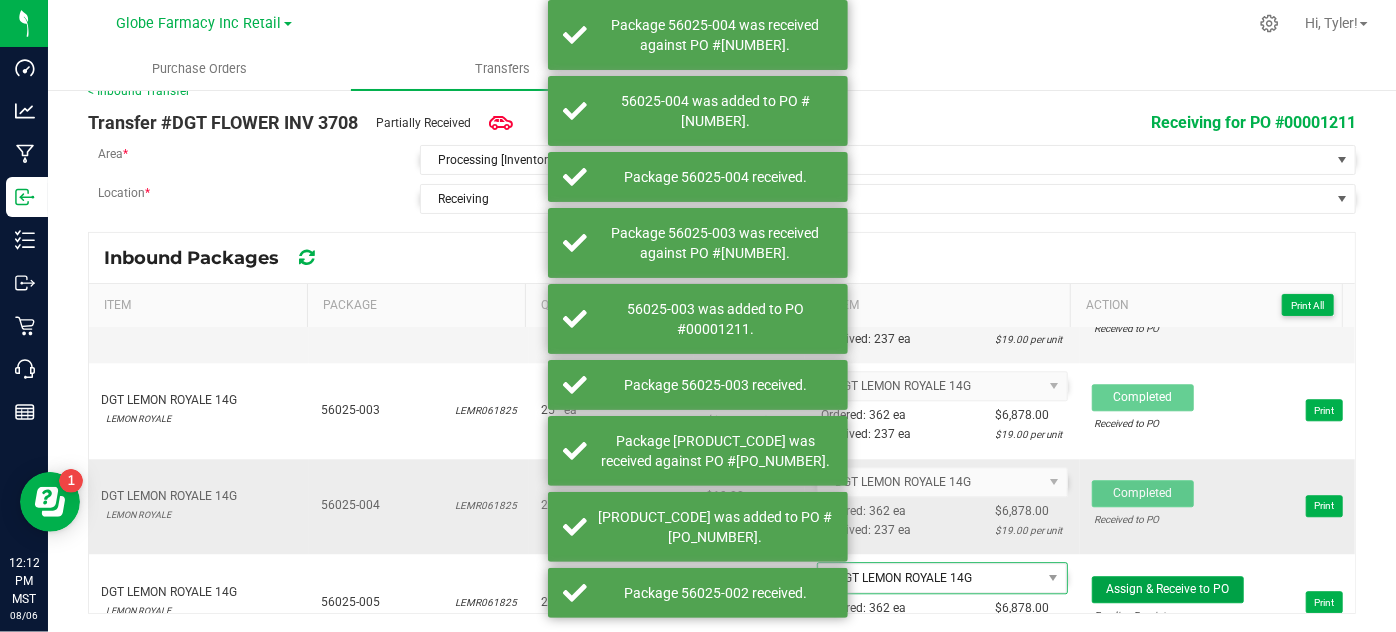 click on "Assign & Receive to PO" at bounding box center (1168, 589) 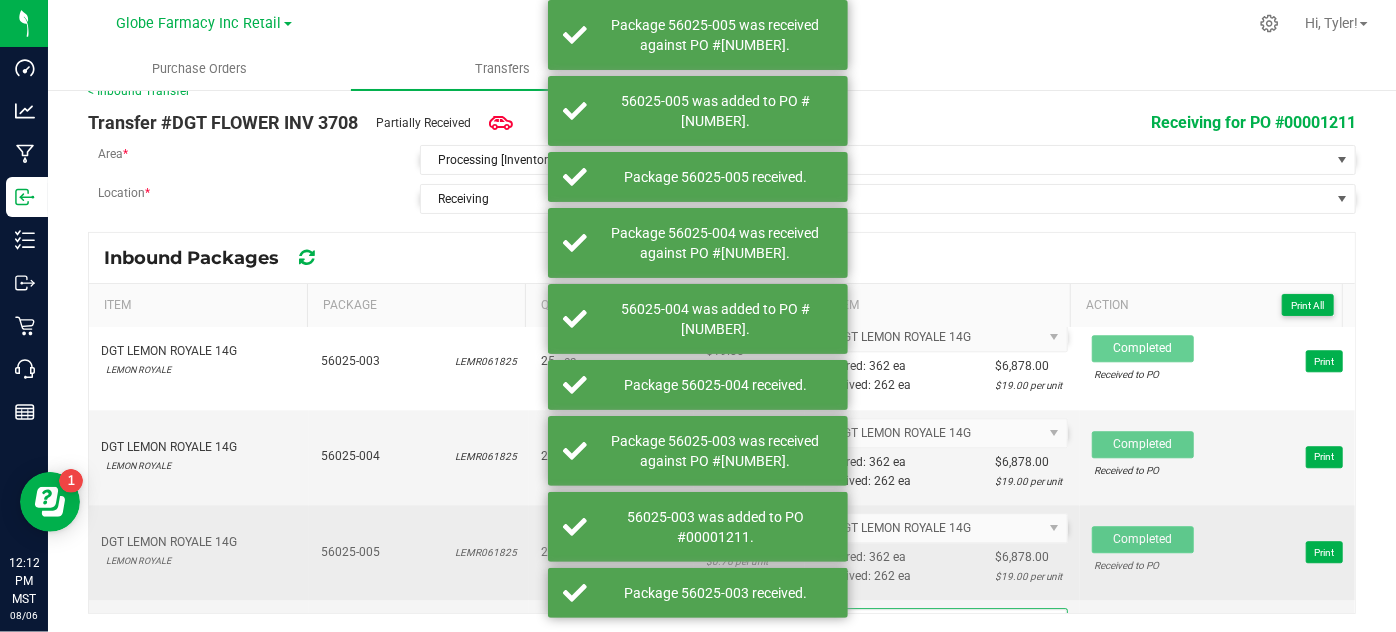 scroll, scrollTop: 2727, scrollLeft: 0, axis: vertical 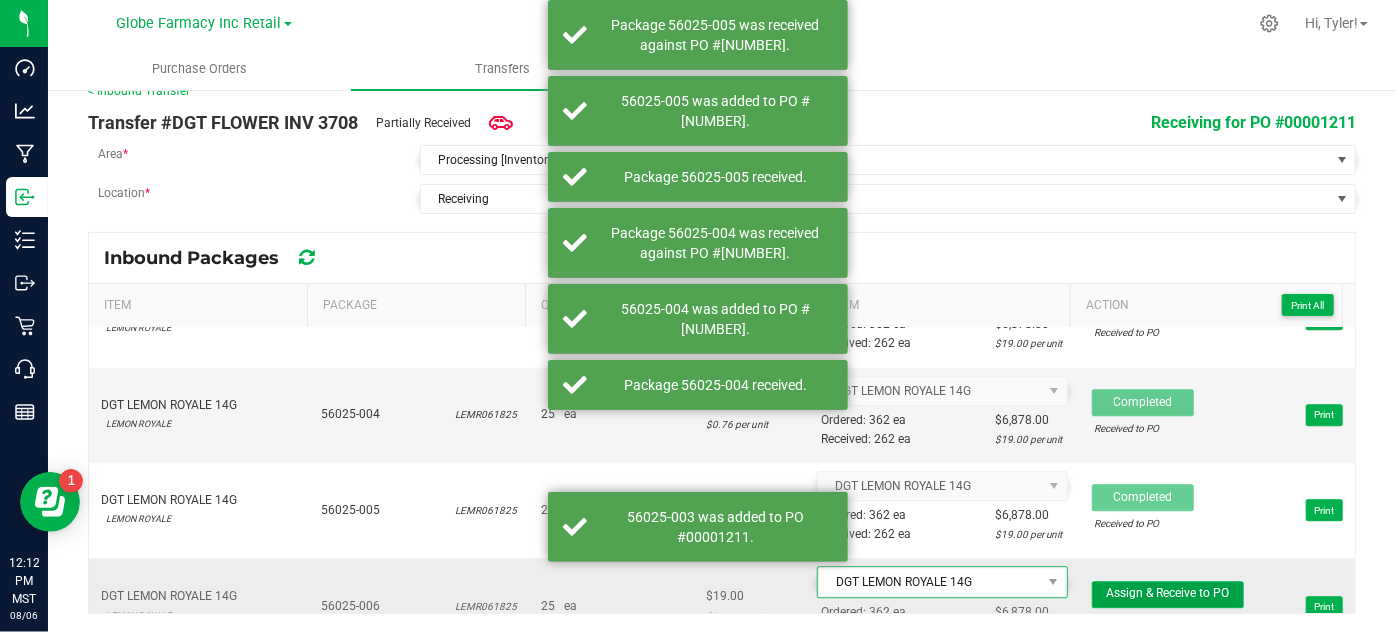 click on "Assign & Receive to PO" at bounding box center [1167, 593] 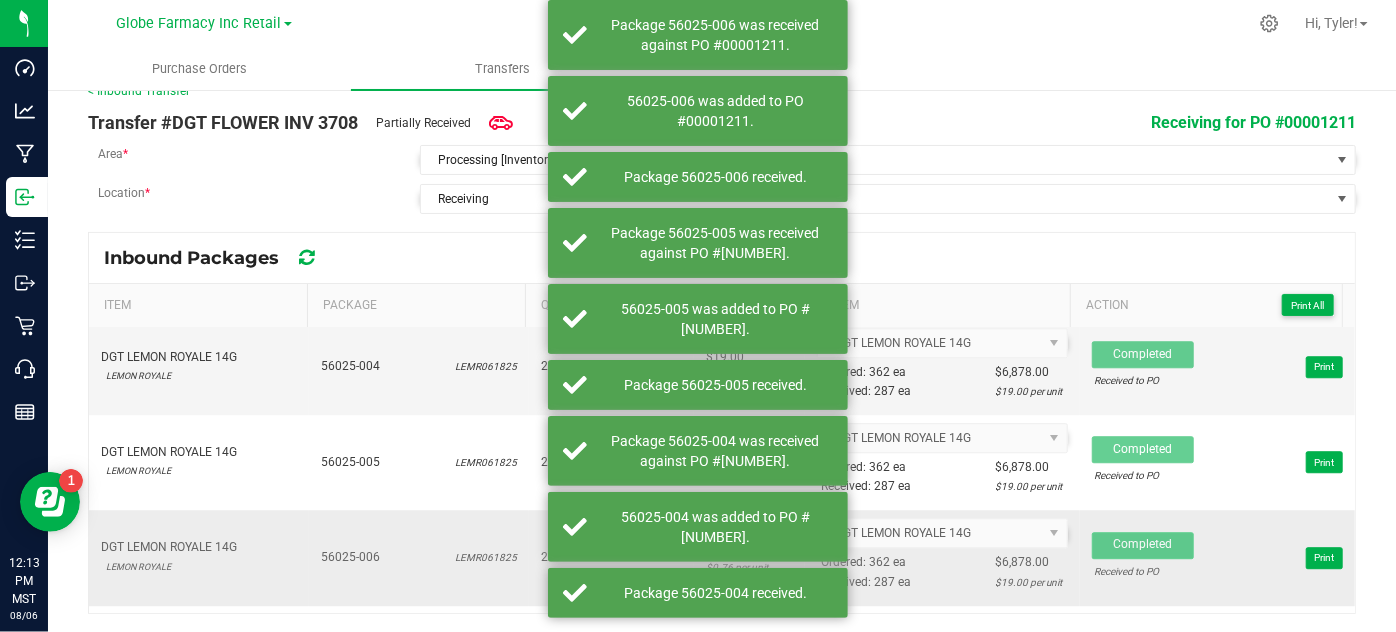scroll, scrollTop: 2818, scrollLeft: 0, axis: vertical 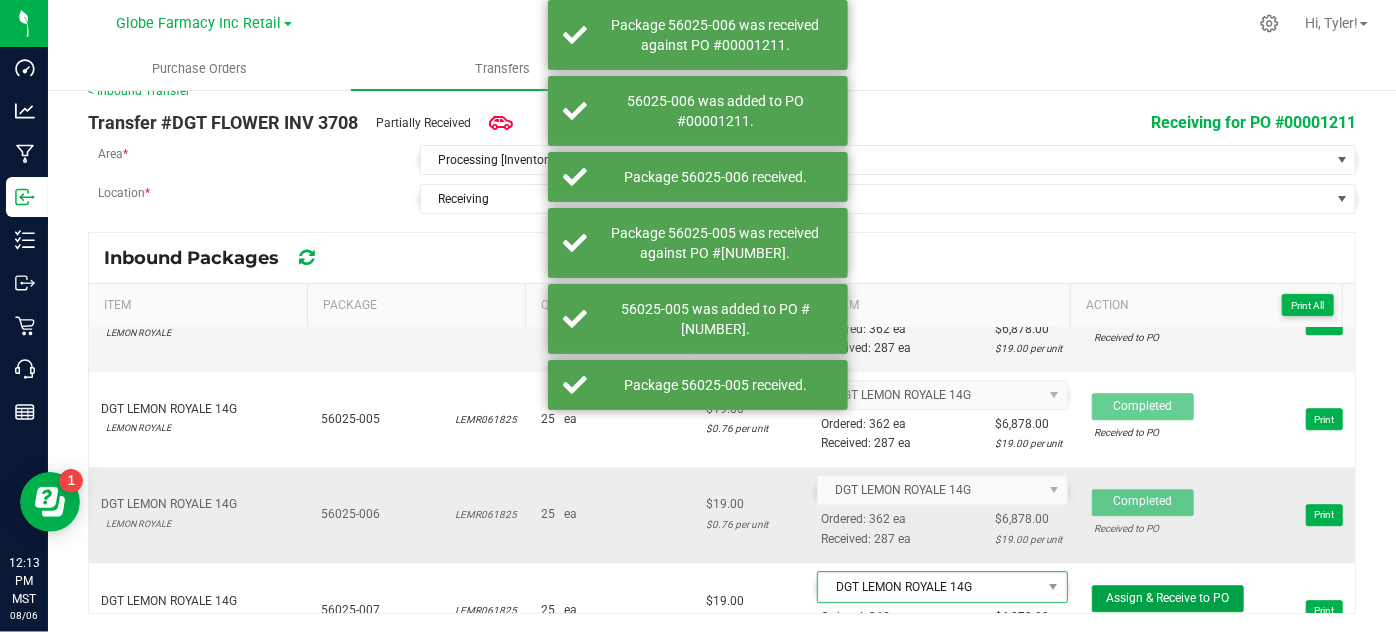 click on "Assign & Receive to PO" at bounding box center (1167, 598) 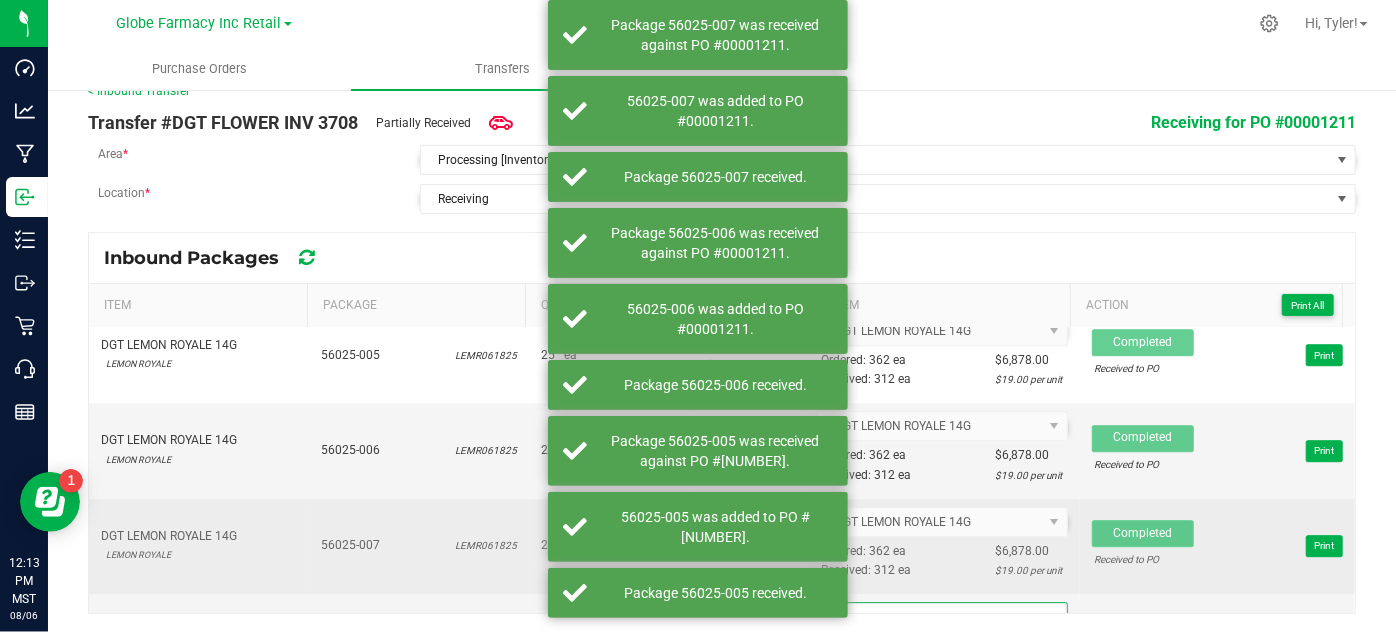 scroll, scrollTop: 2909, scrollLeft: 0, axis: vertical 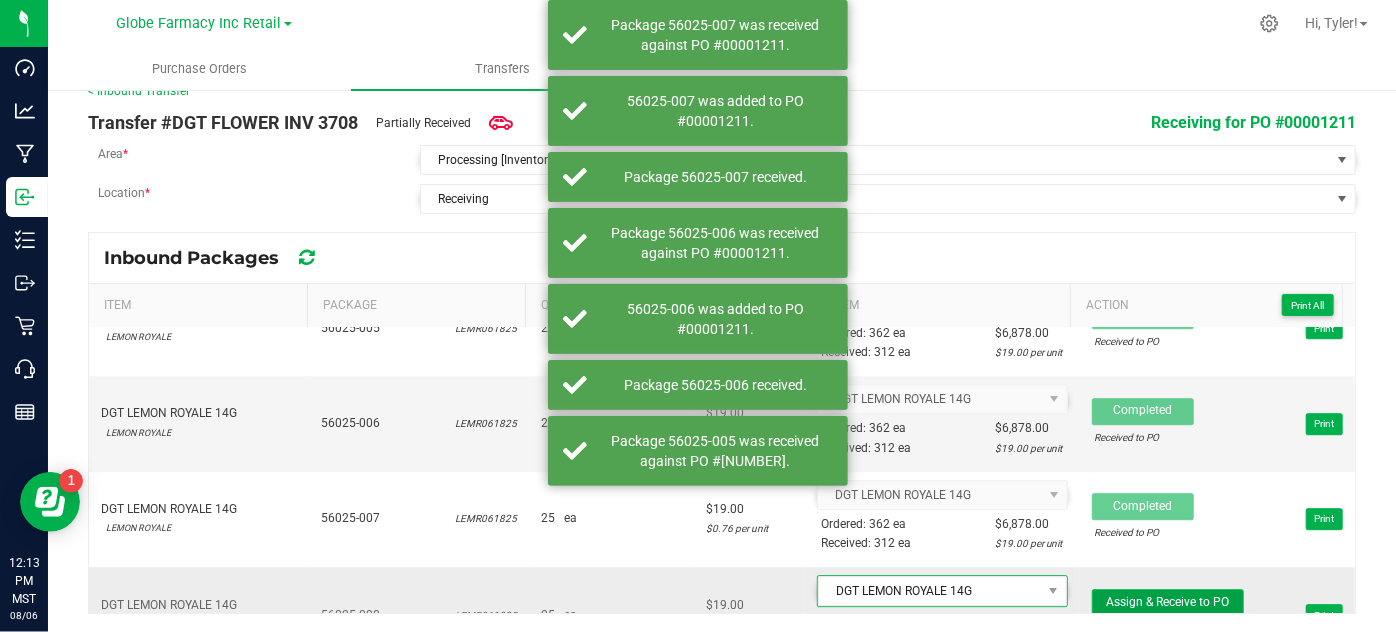 click on "Assign & Receive to PO" at bounding box center (1168, 602) 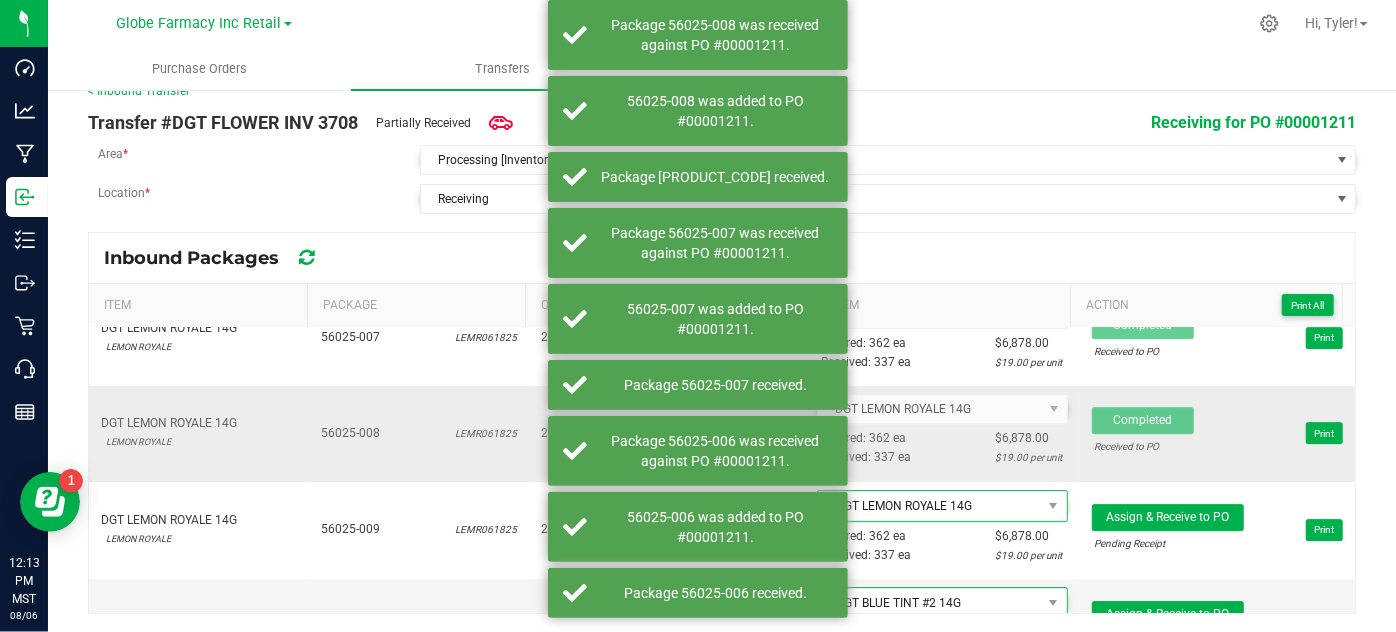 scroll, scrollTop: 3090, scrollLeft: 0, axis: vertical 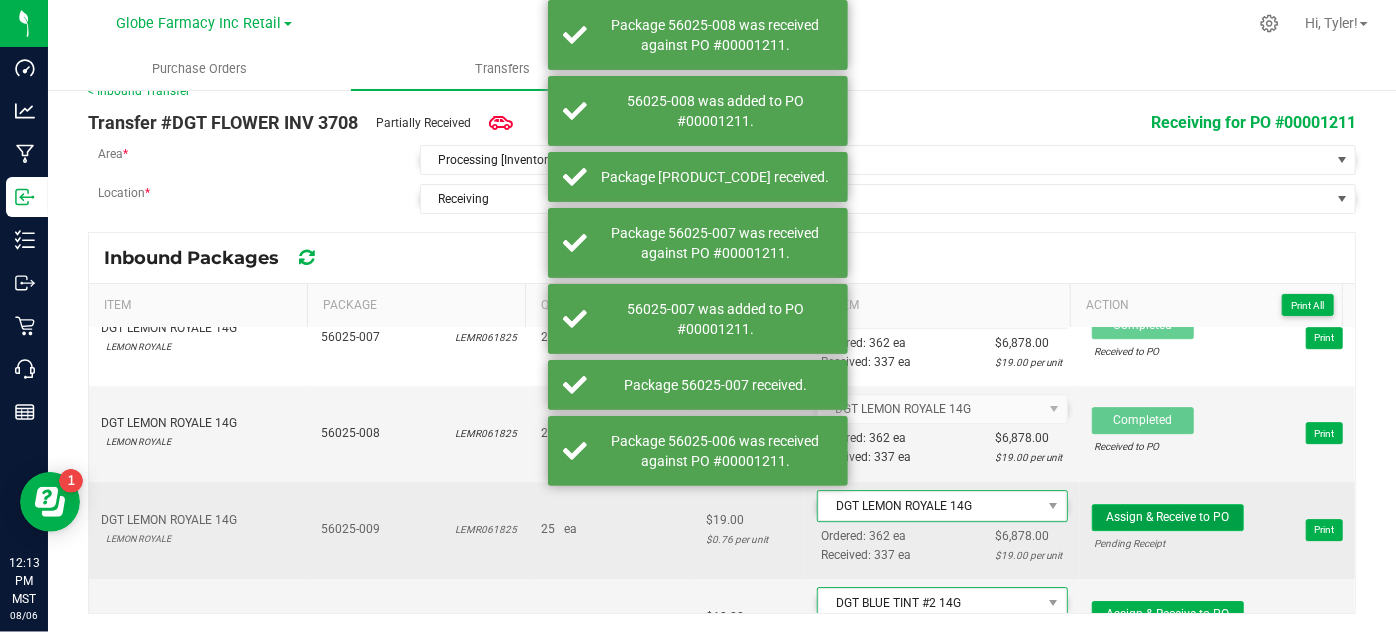 click on "Assign & Receive to PO" at bounding box center [1167, 517] 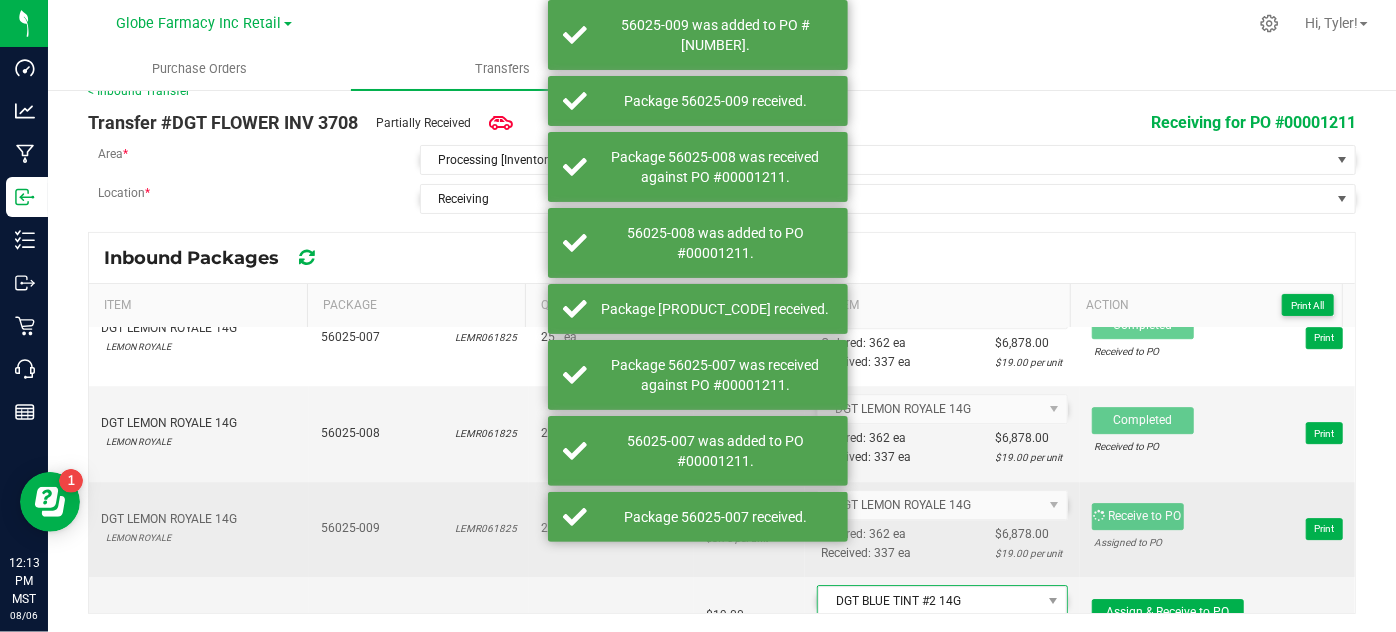 scroll, scrollTop: 3181, scrollLeft: 0, axis: vertical 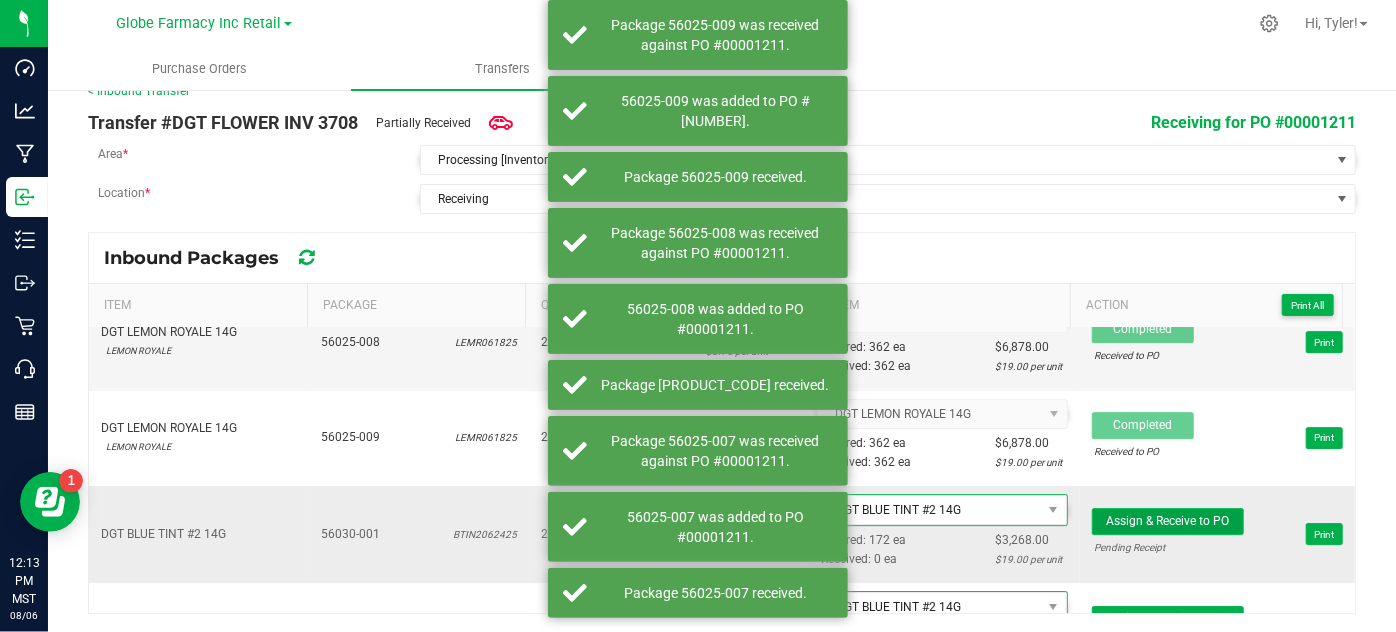 click on "Assign & Receive to PO" at bounding box center [1167, 521] 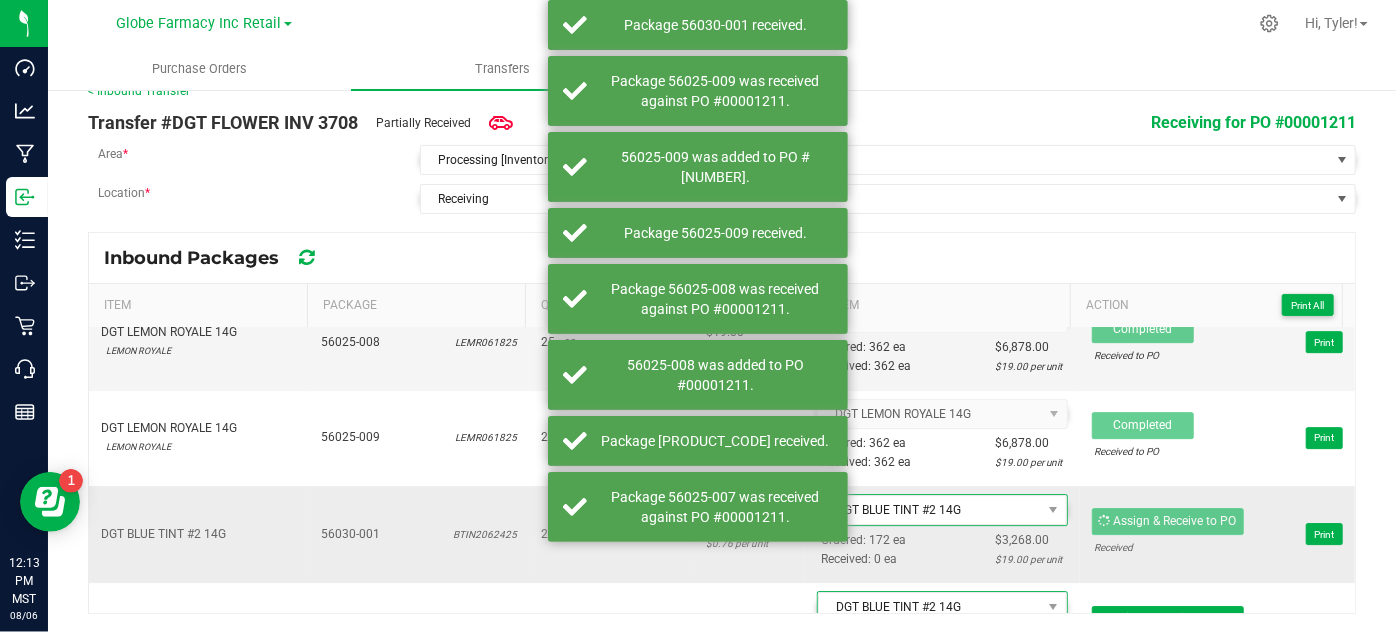 scroll, scrollTop: 3272, scrollLeft: 0, axis: vertical 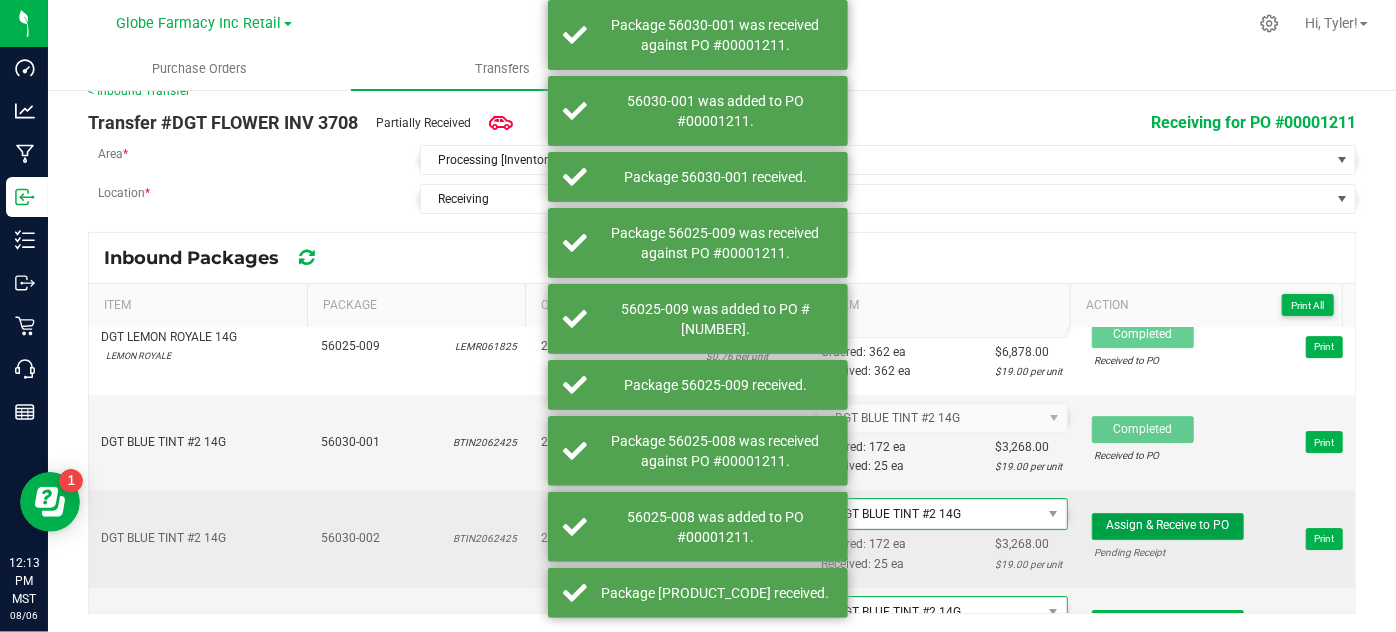 click on "Assign & Receive to PO" at bounding box center [1167, 525] 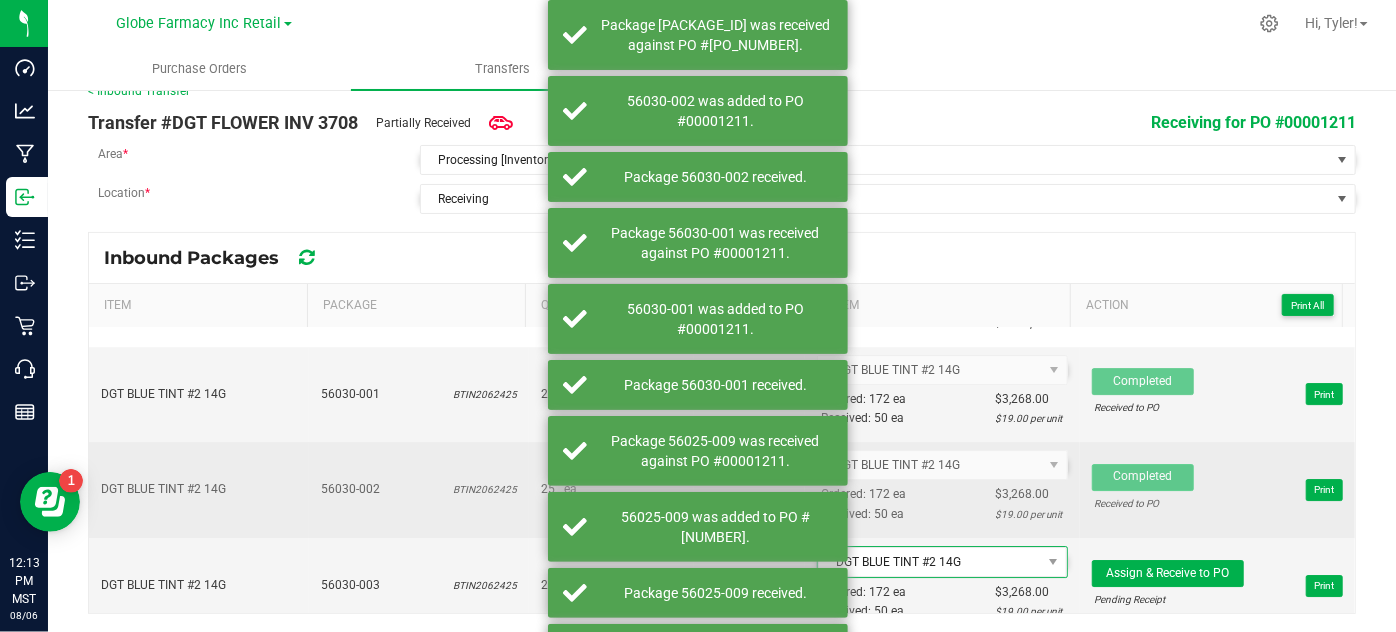 scroll, scrollTop: 3363, scrollLeft: 0, axis: vertical 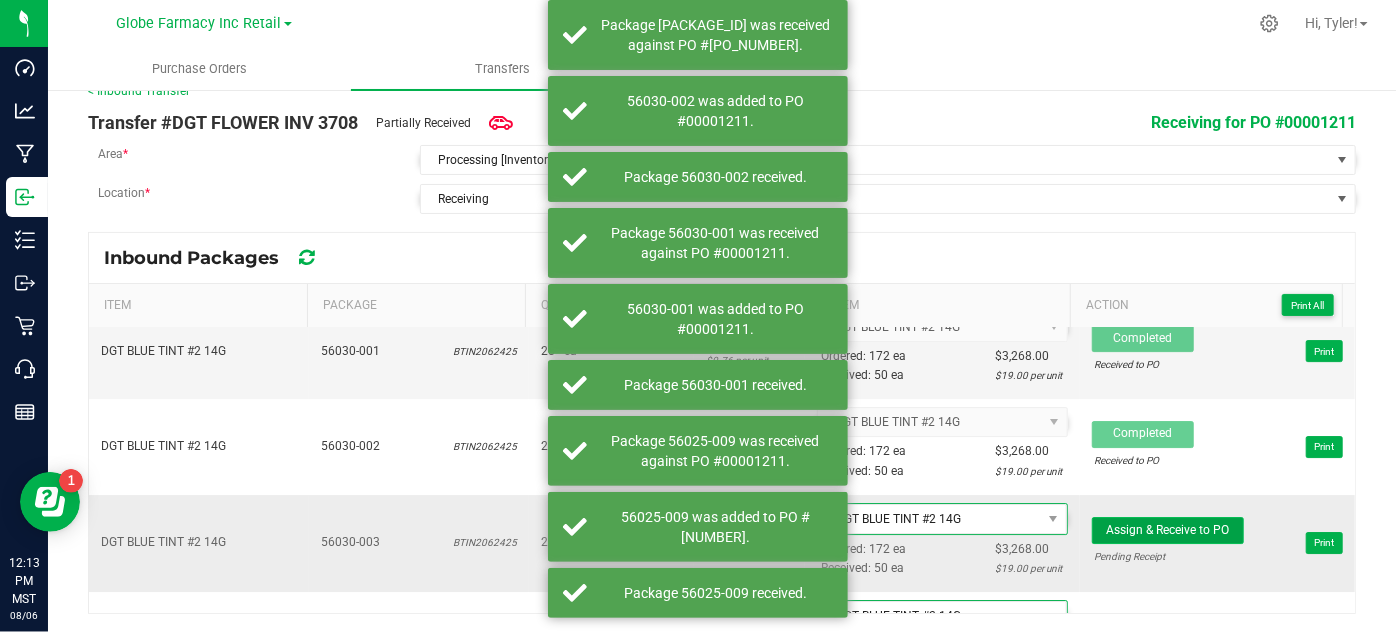 click on "Assign & Receive to PO" at bounding box center (1167, 530) 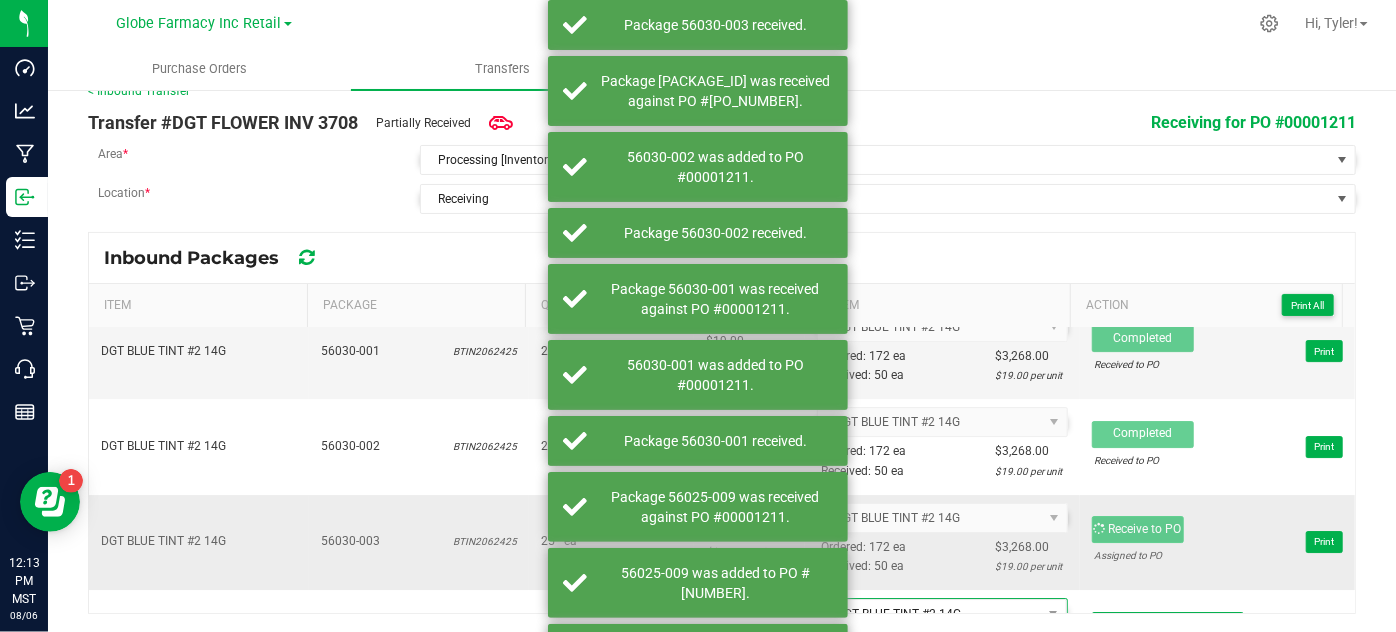 scroll, scrollTop: 3454, scrollLeft: 0, axis: vertical 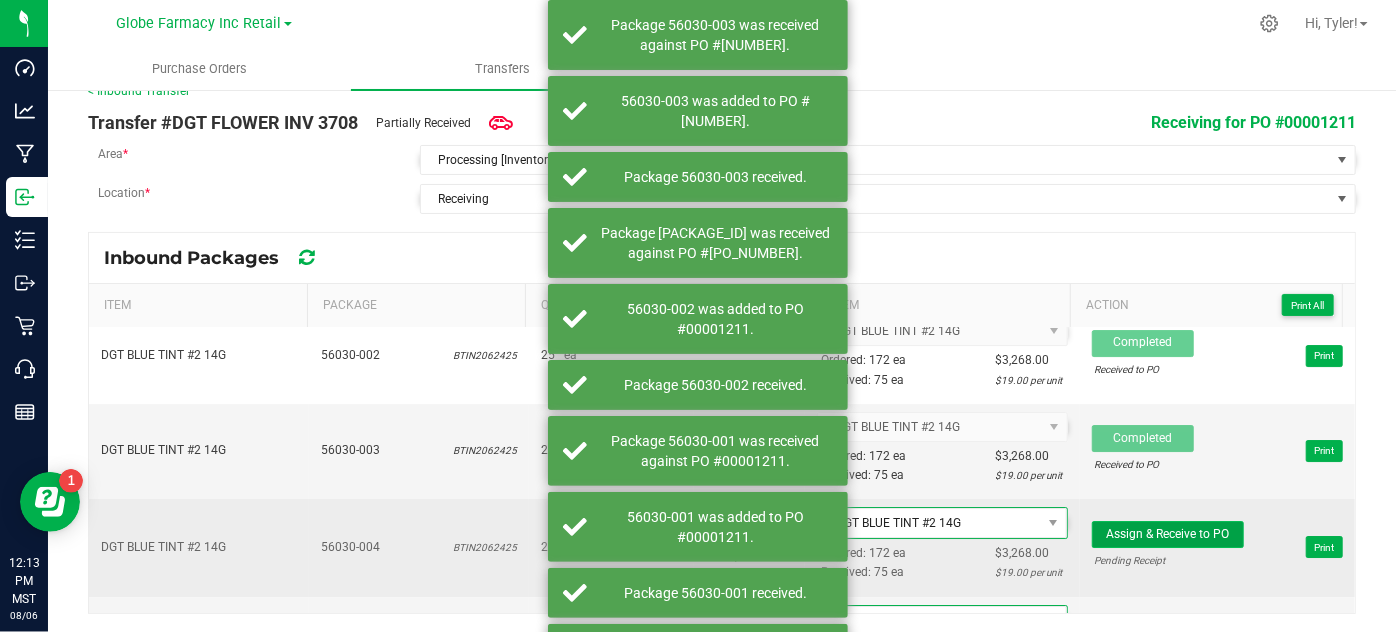 click on "Assign & Receive to PO" at bounding box center (1167, 534) 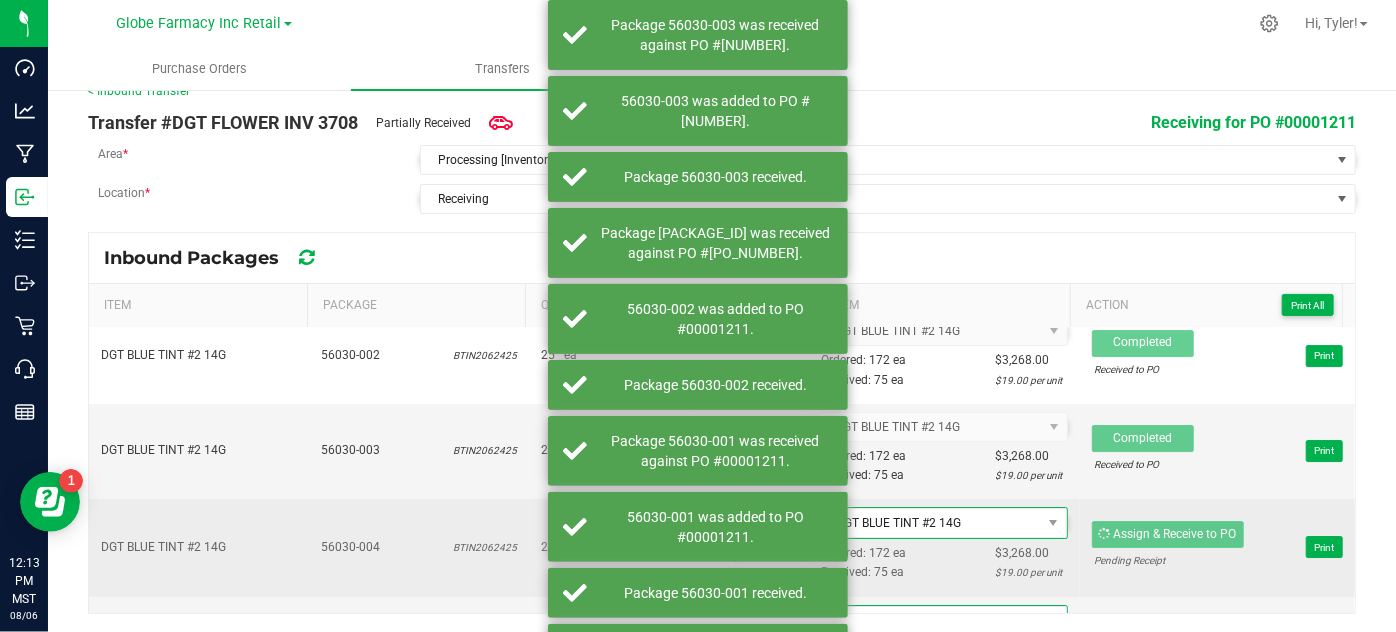 scroll, scrollTop: 3545, scrollLeft: 0, axis: vertical 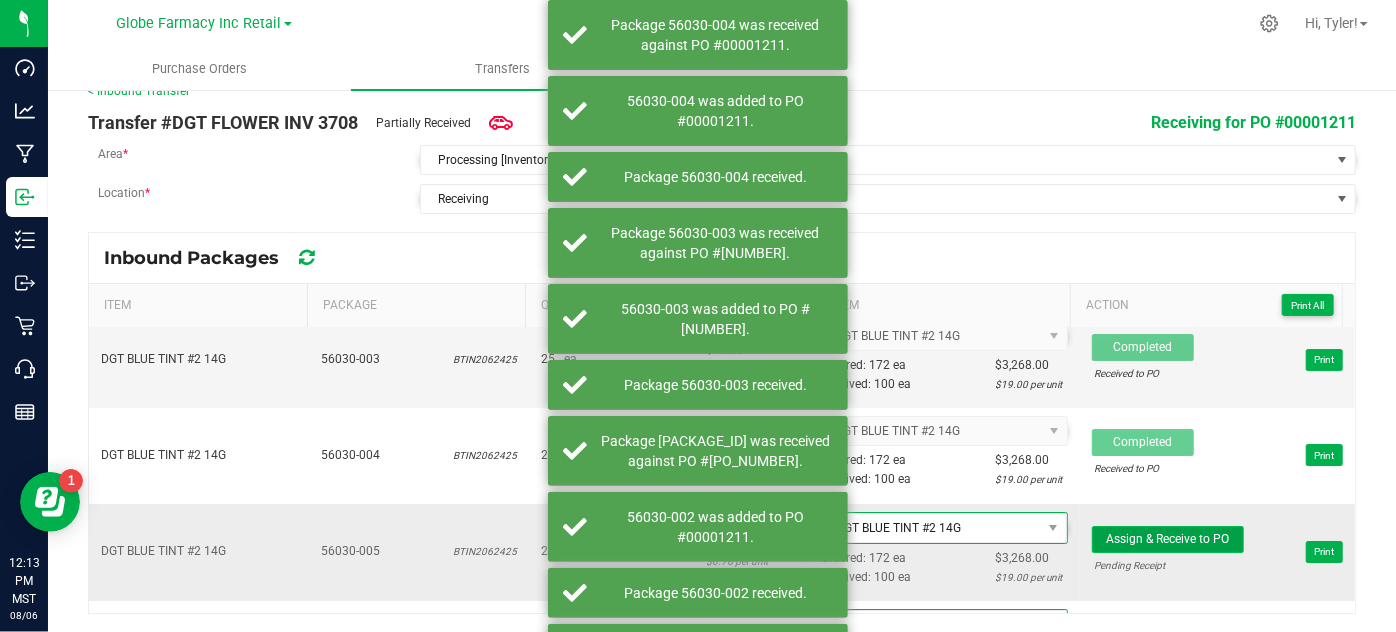 click on "Assign & Receive to PO" at bounding box center [1167, 539] 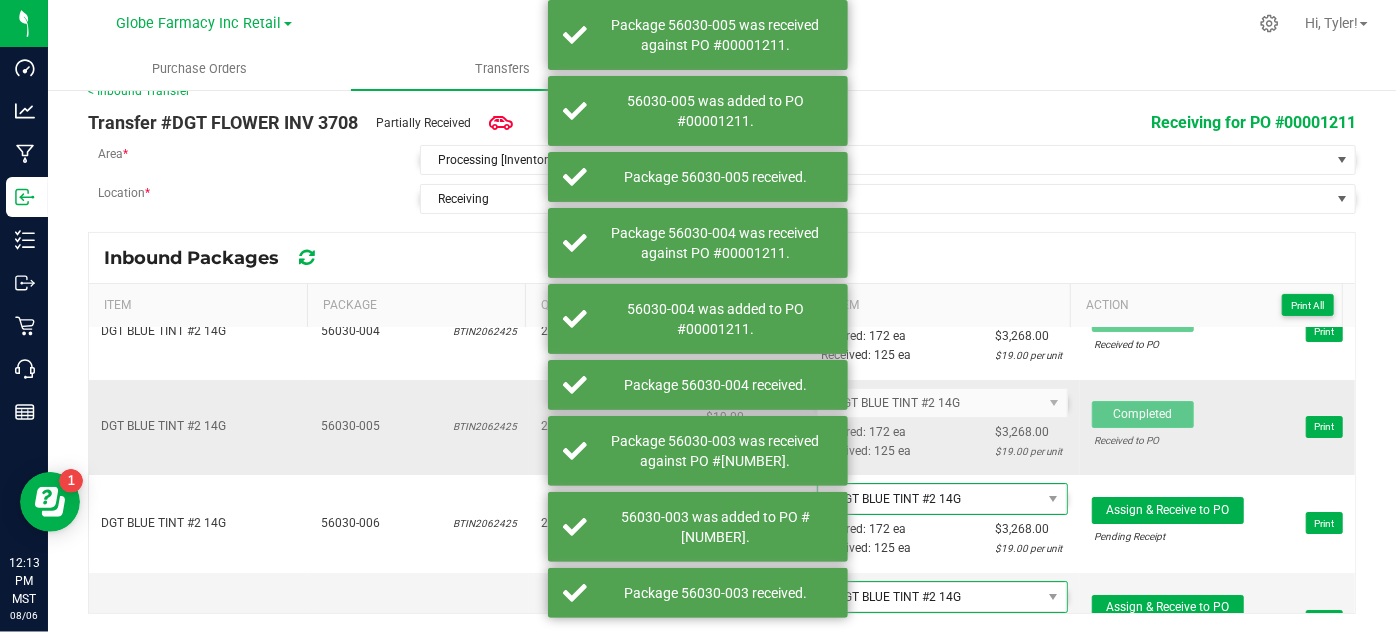 scroll, scrollTop: 3687, scrollLeft: 0, axis: vertical 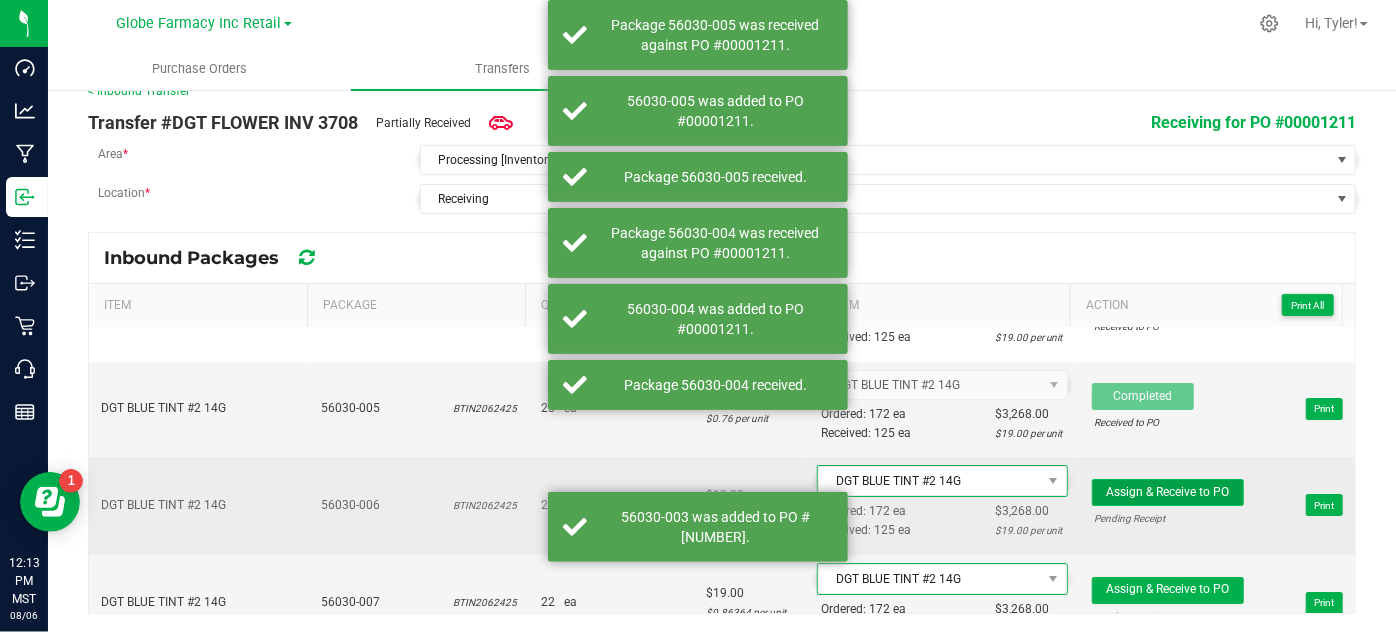 click on "Assign & Receive to PO" at bounding box center [1167, 492] 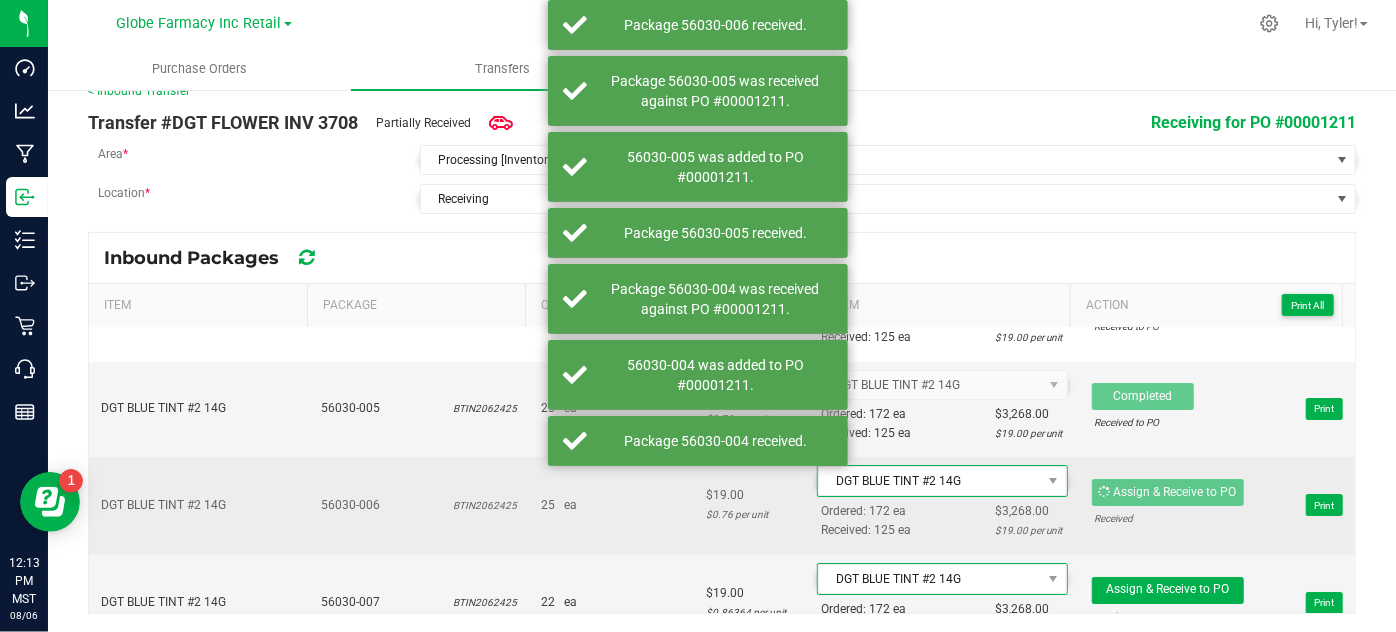 scroll, scrollTop: 3686, scrollLeft: 0, axis: vertical 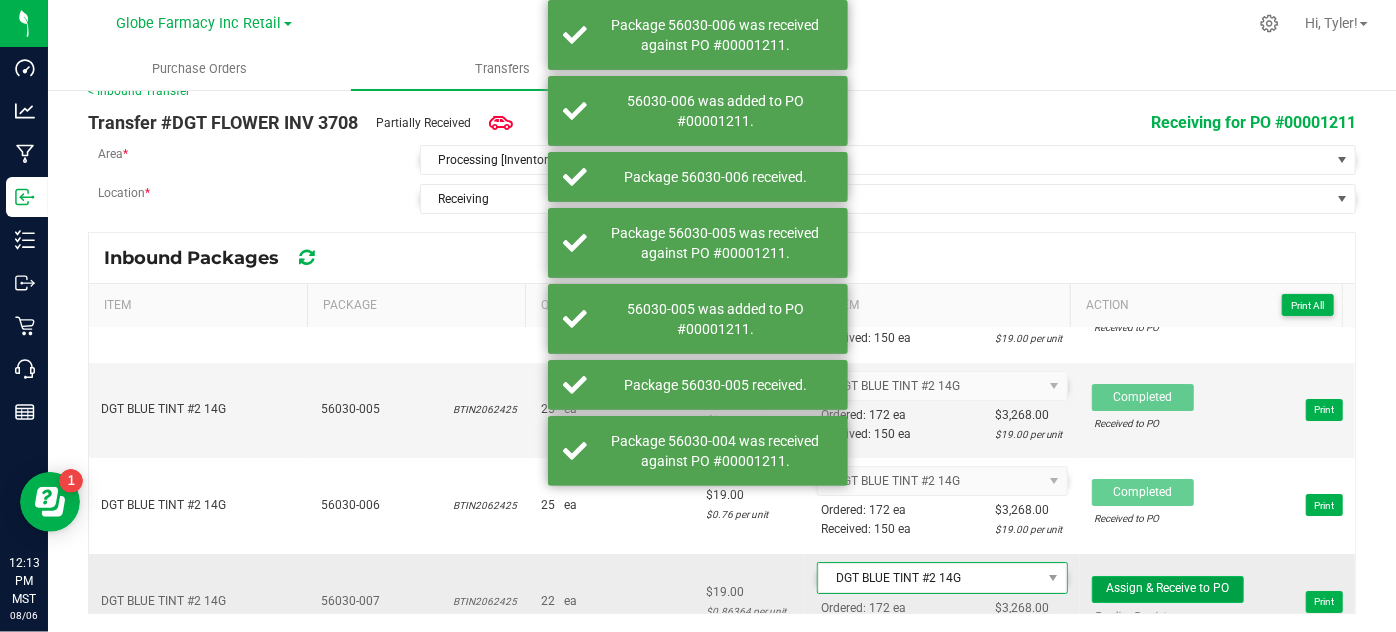 click on "Assign & Receive to PO" at bounding box center (1167, 588) 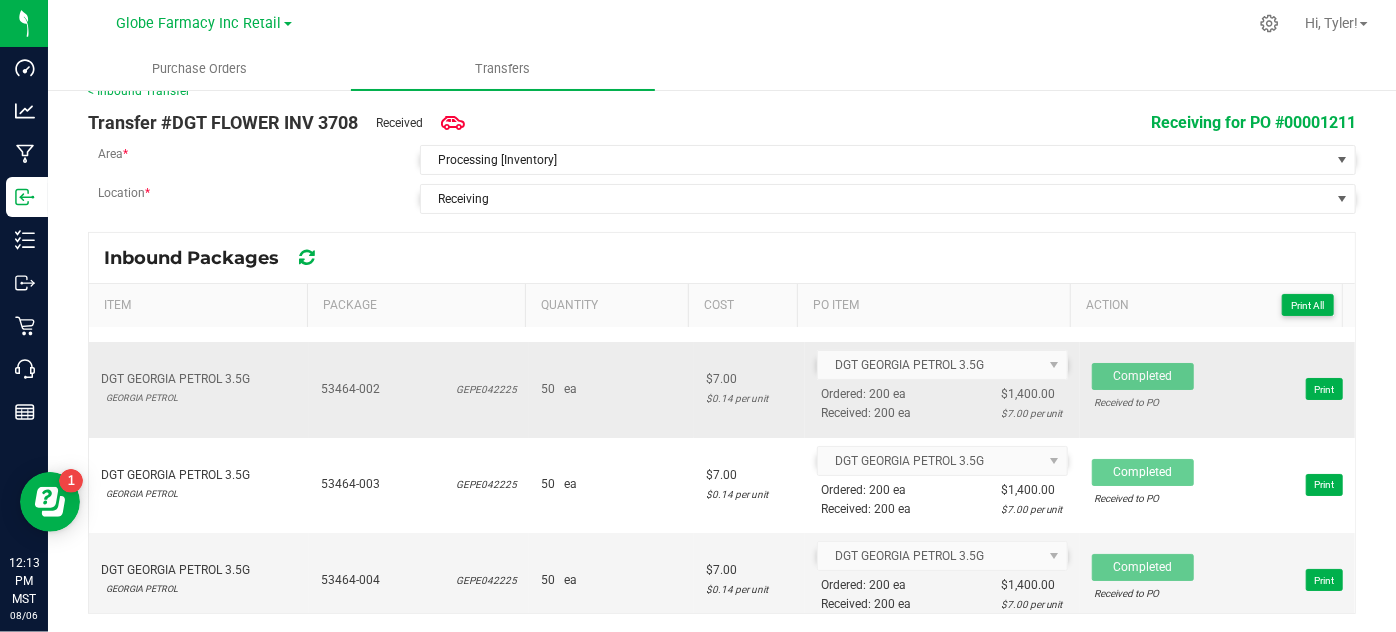 scroll, scrollTop: 0, scrollLeft: 0, axis: both 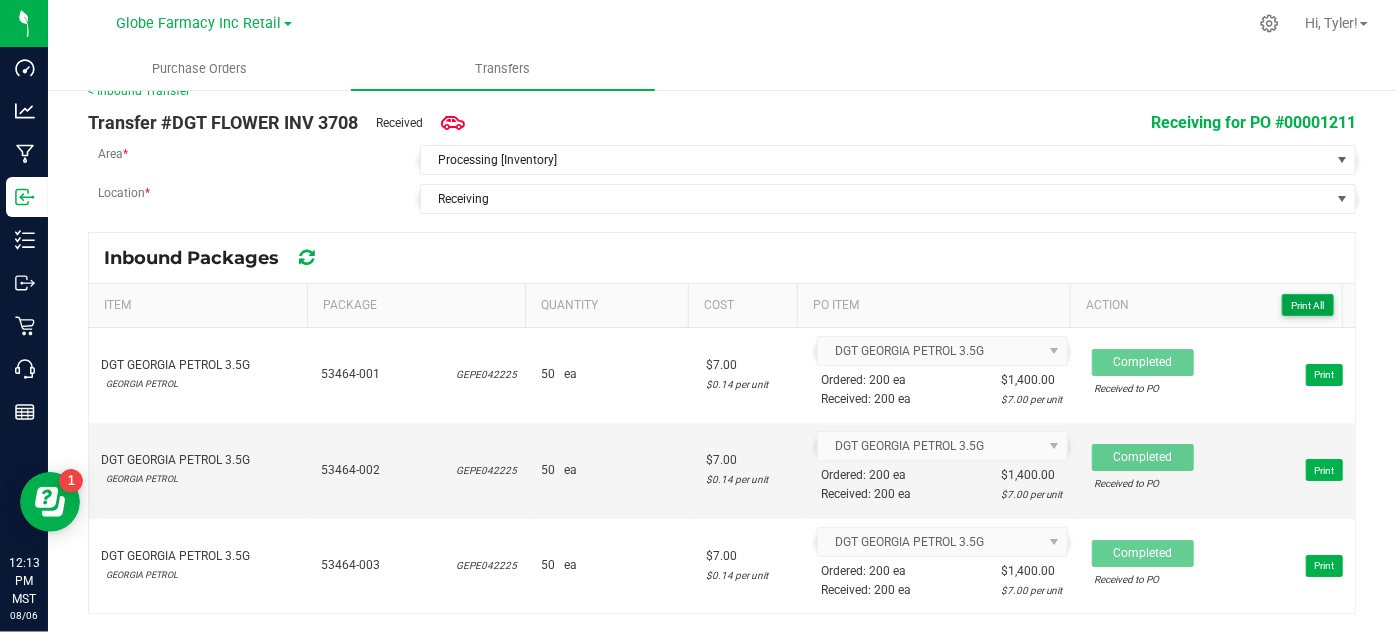 click on "Print All" at bounding box center [1308, 305] 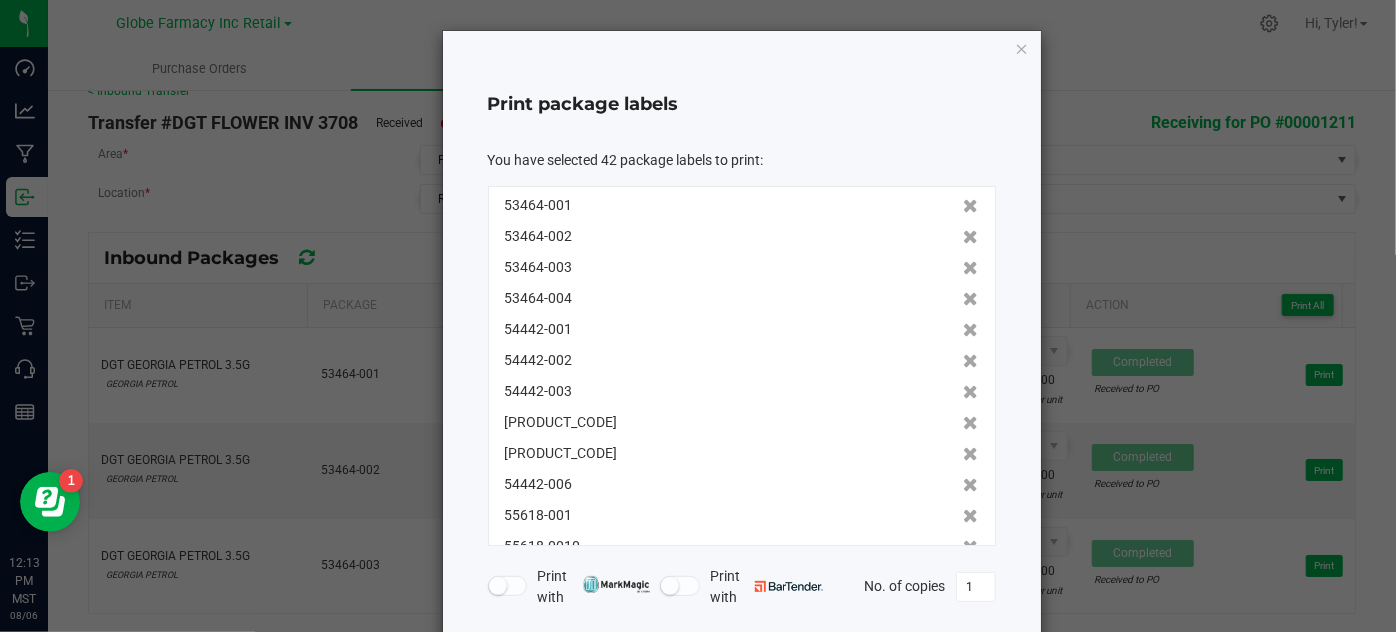 scroll, scrollTop: 304, scrollLeft: 0, axis: vertical 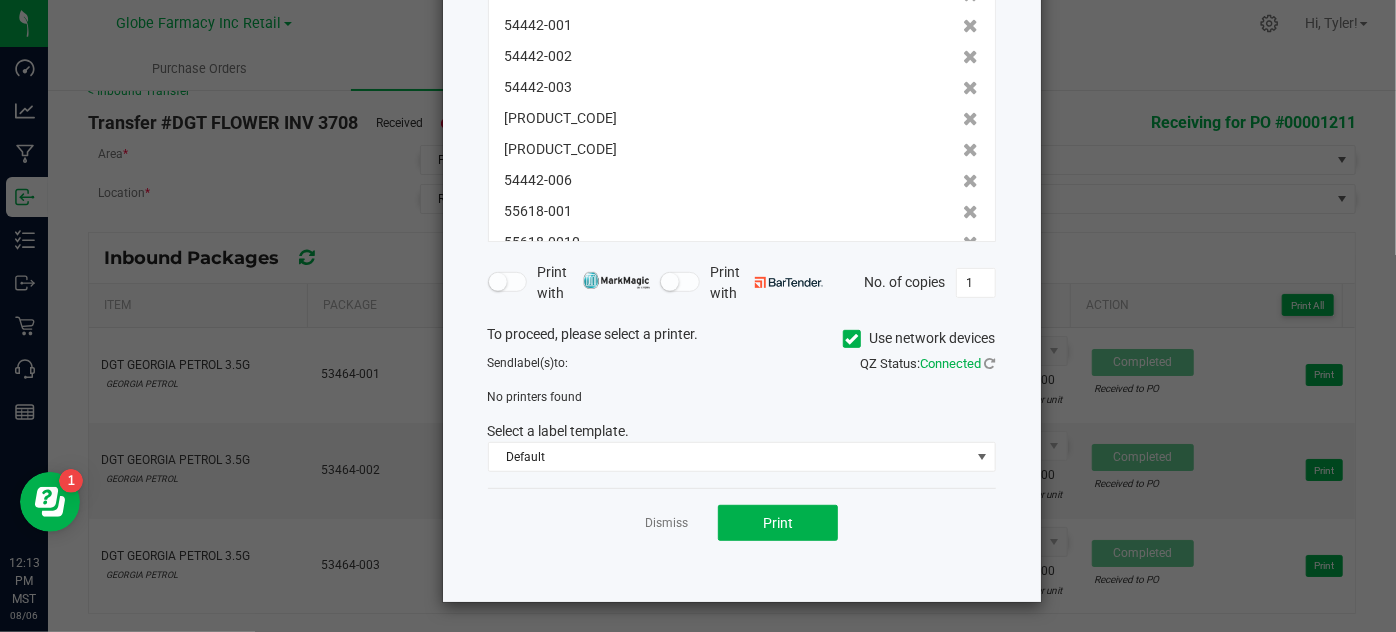 click on "Use network devices" 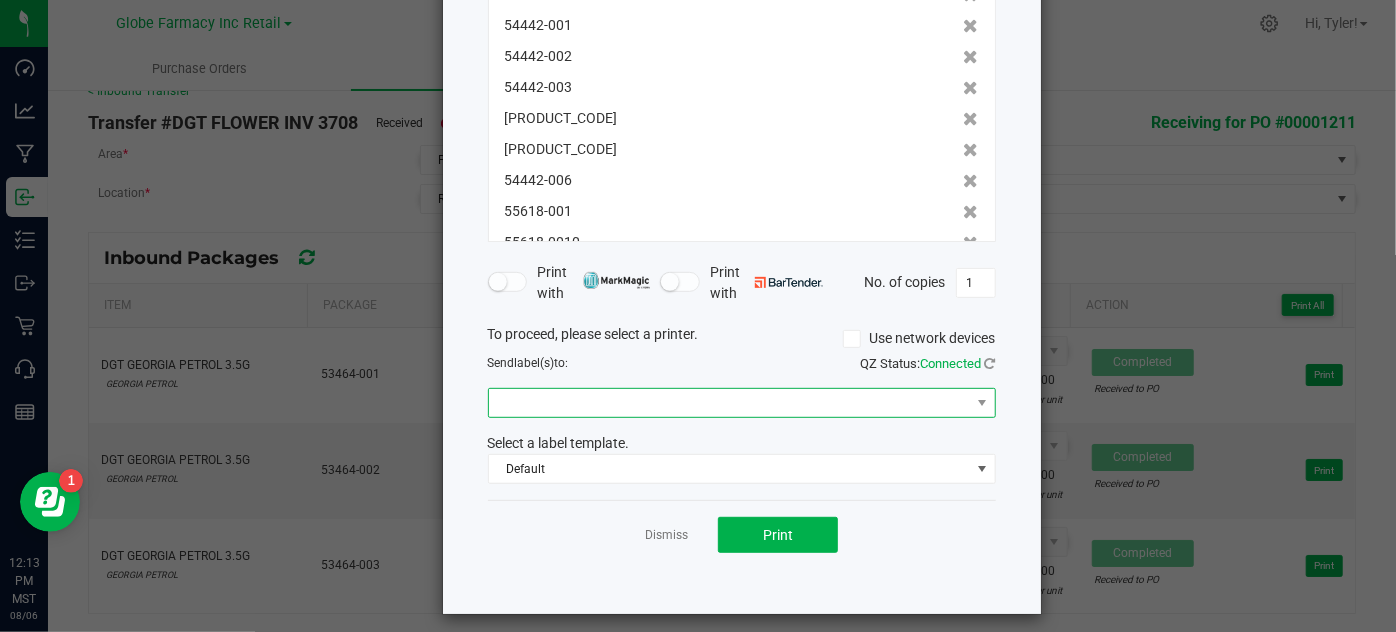 click at bounding box center (729, 403) 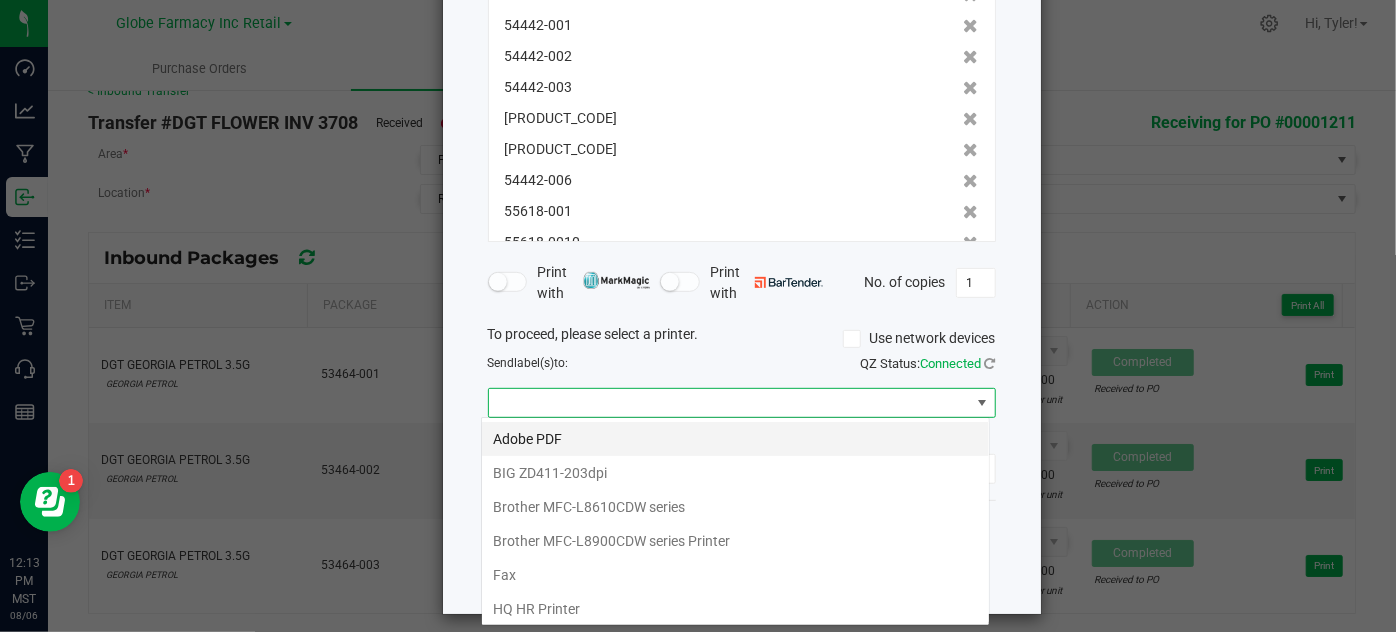 scroll, scrollTop: 99970, scrollLeft: 99491, axis: both 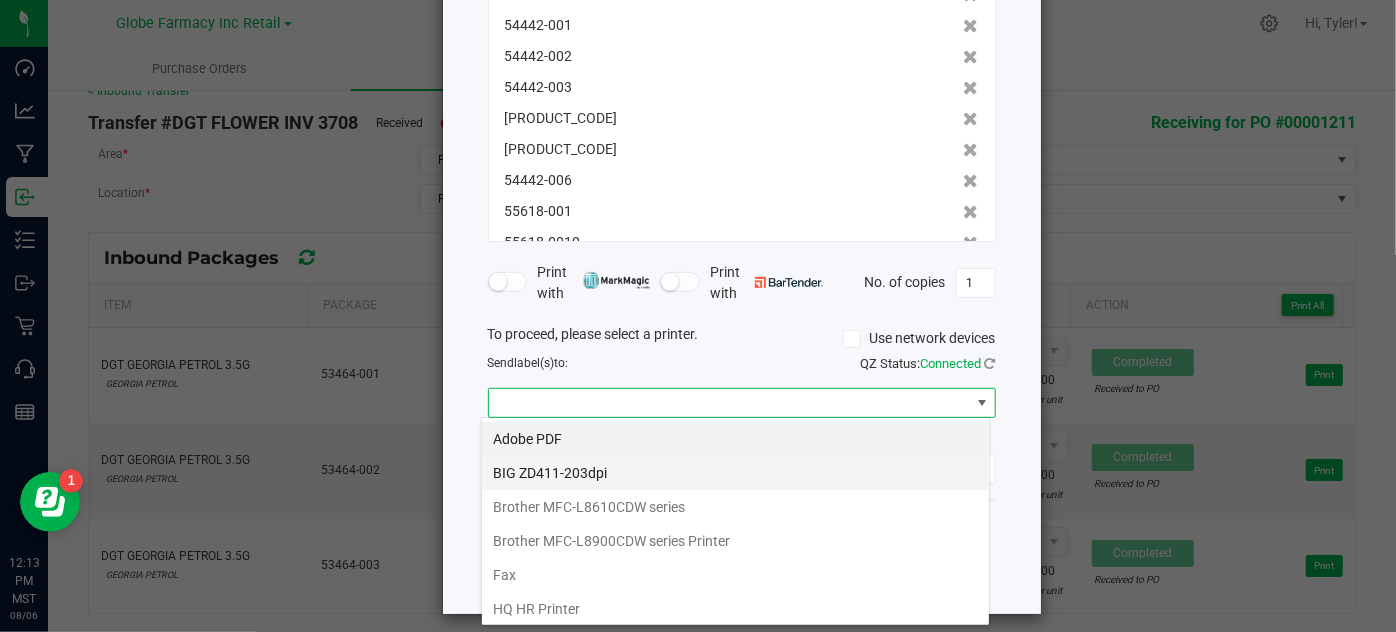 click on "BIG ZD411-203dpi" at bounding box center [735, 473] 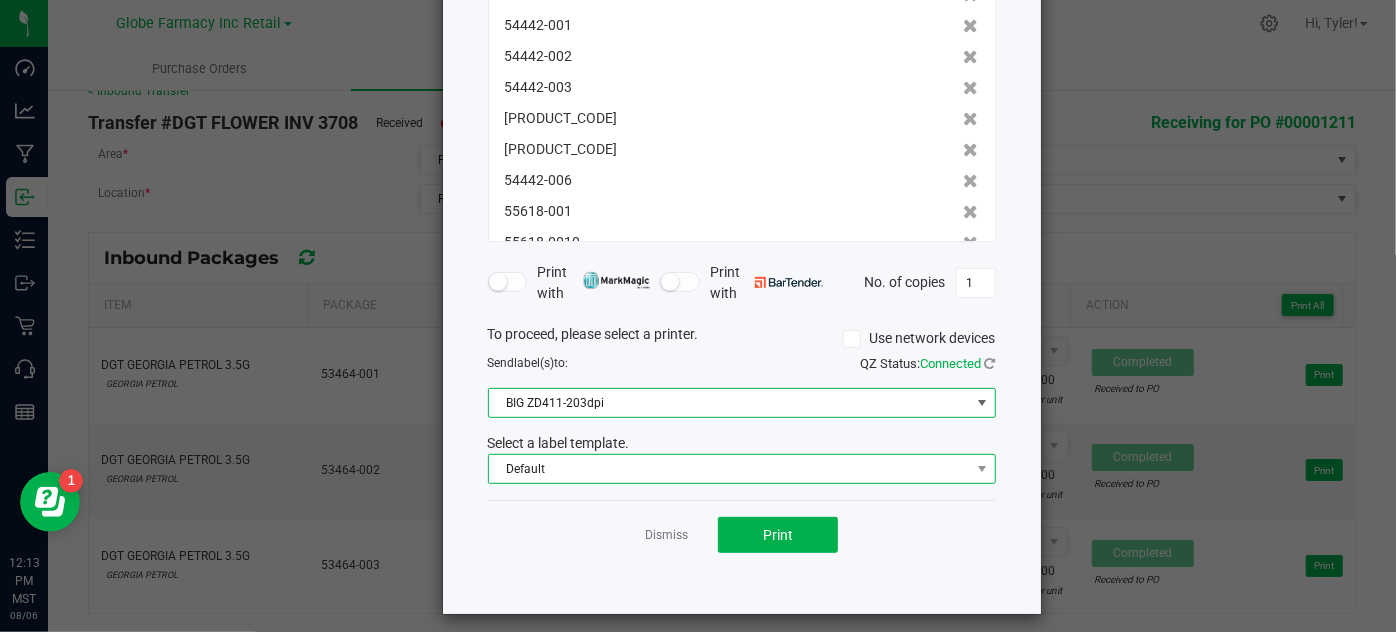 click on "Default" at bounding box center (729, 469) 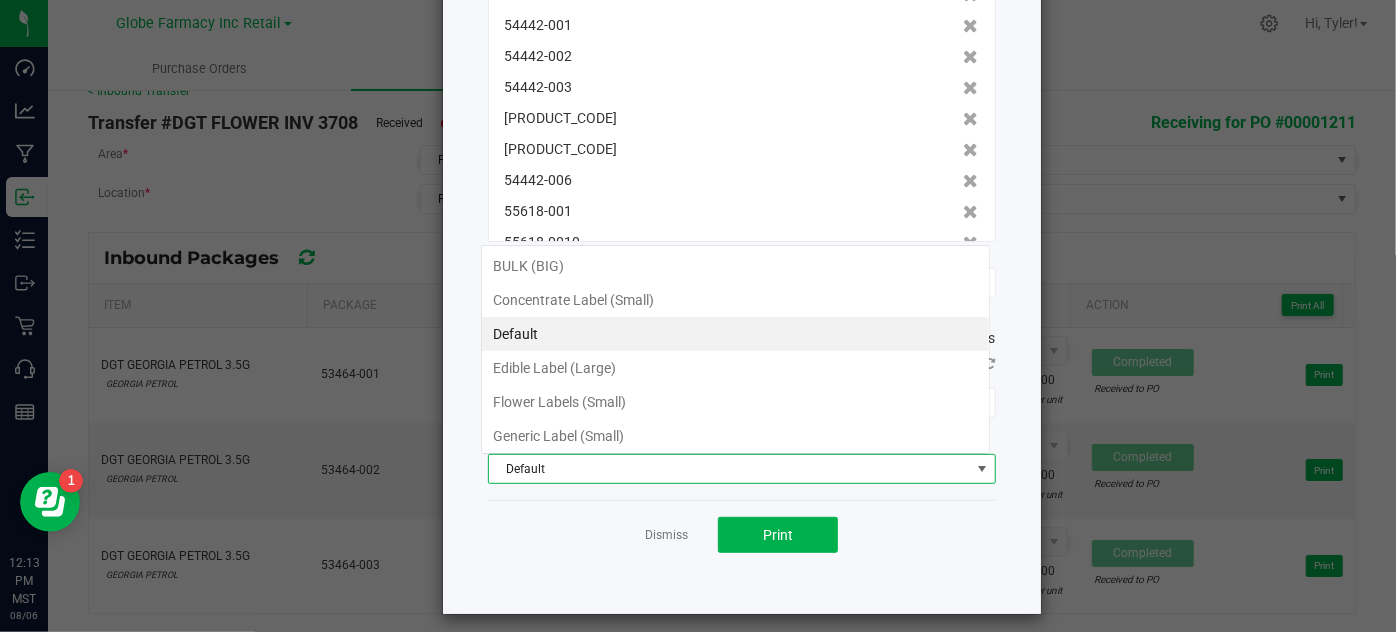 scroll, scrollTop: 99970, scrollLeft: 99491, axis: both 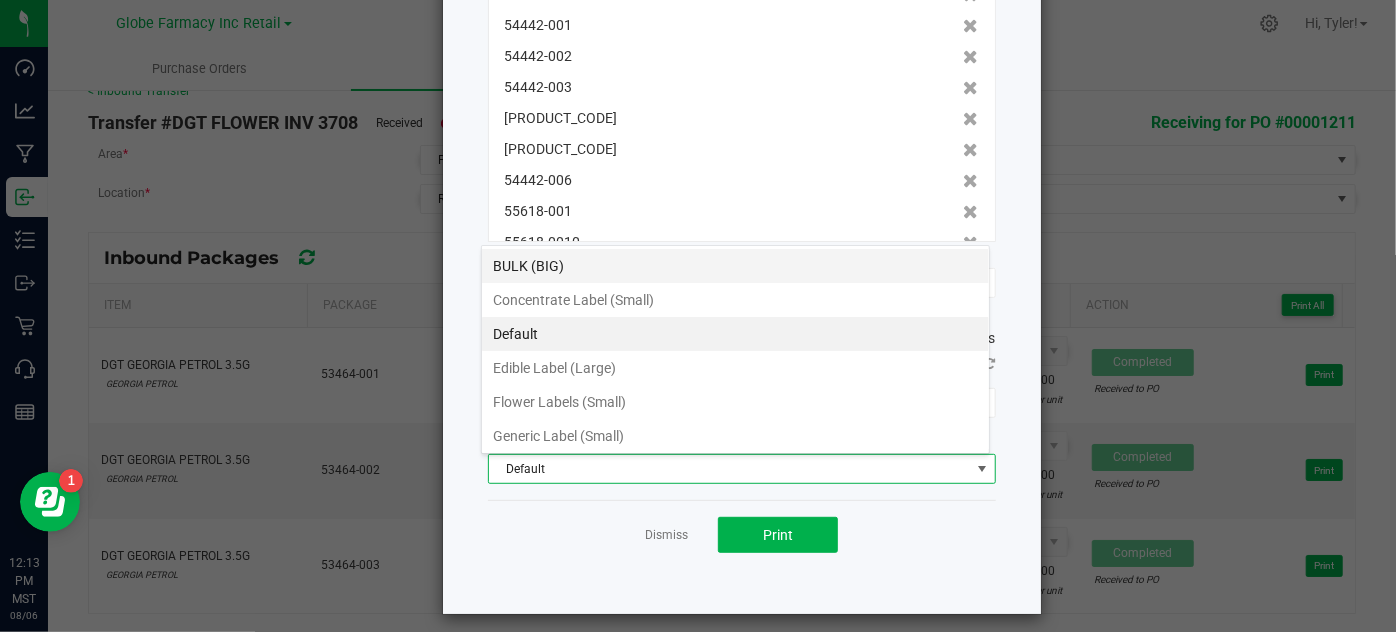 click on "BULK (BIG)" at bounding box center (735, 266) 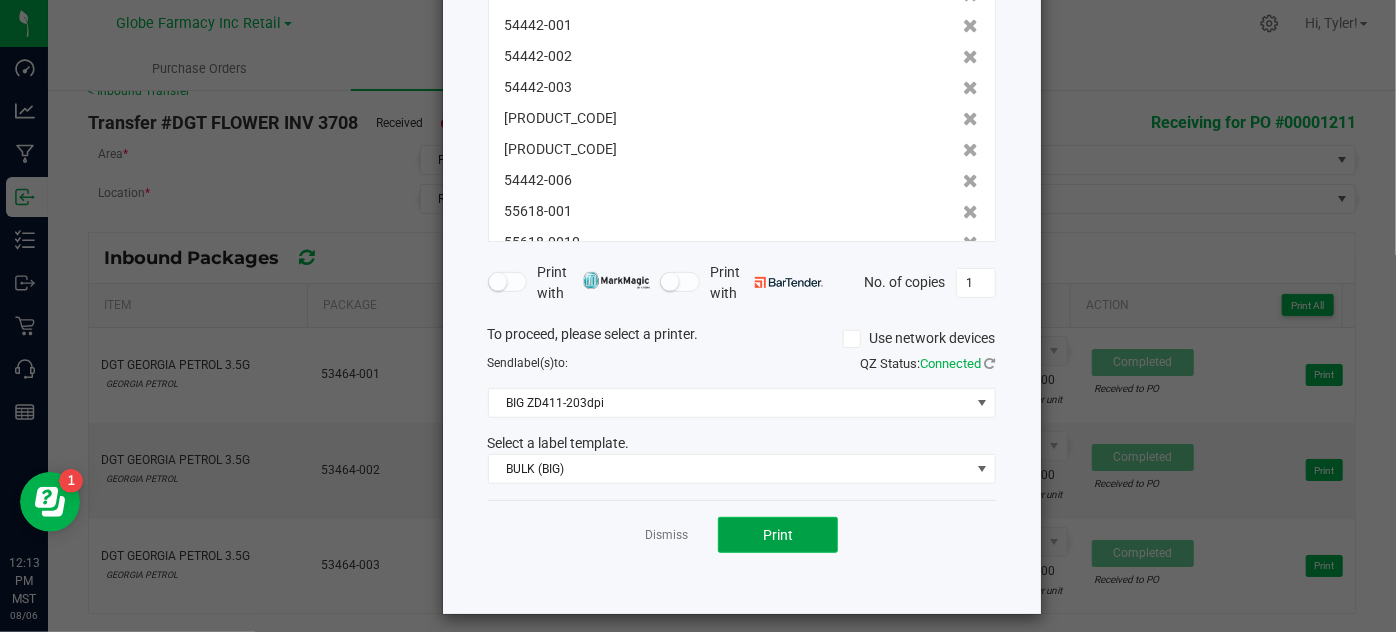click on "Print" 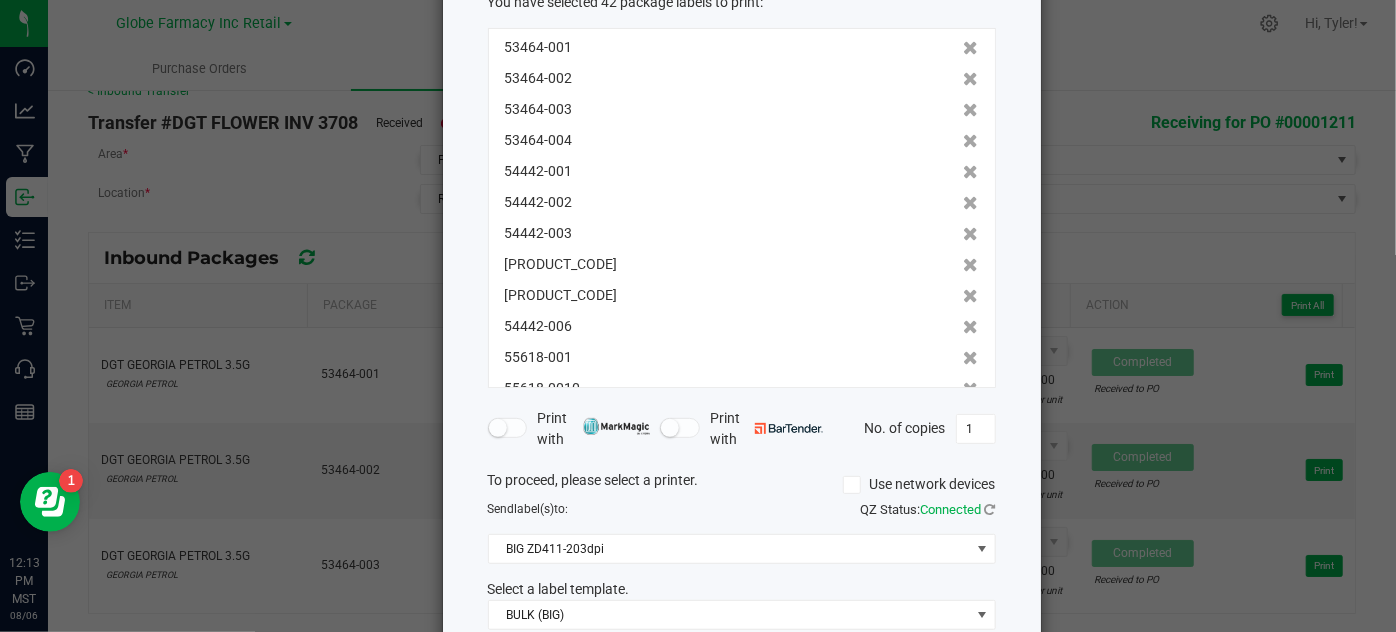 scroll, scrollTop: 0, scrollLeft: 0, axis: both 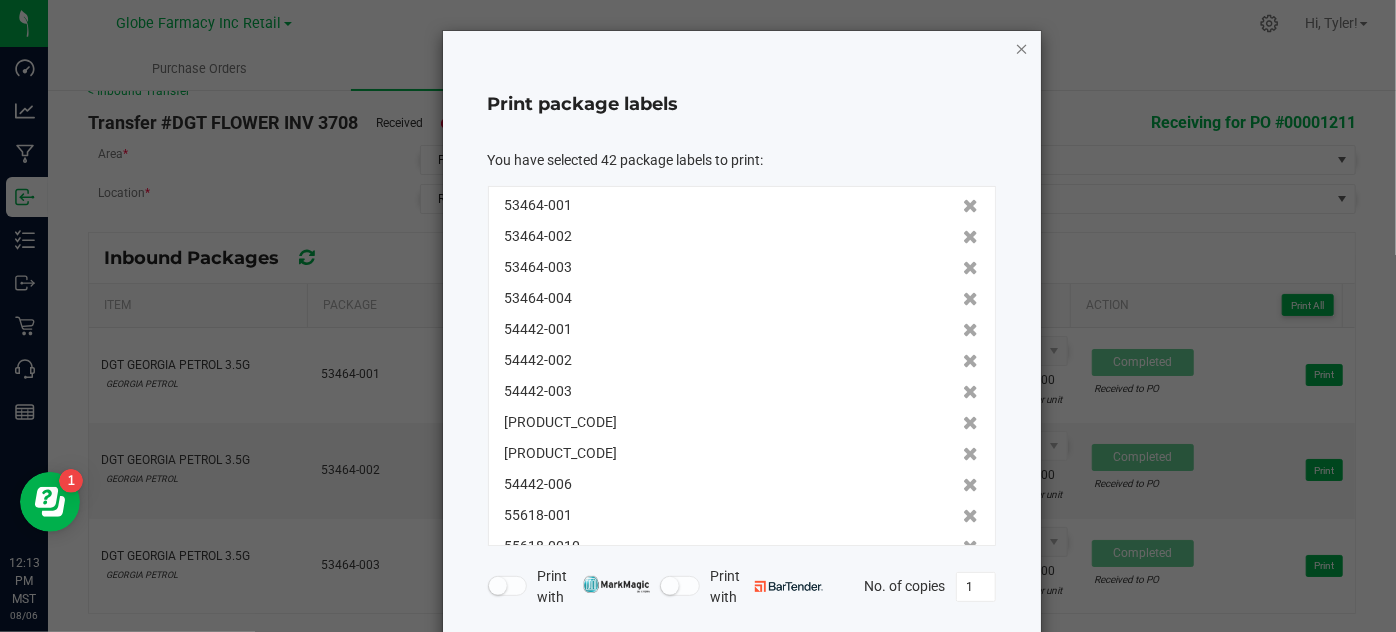 click 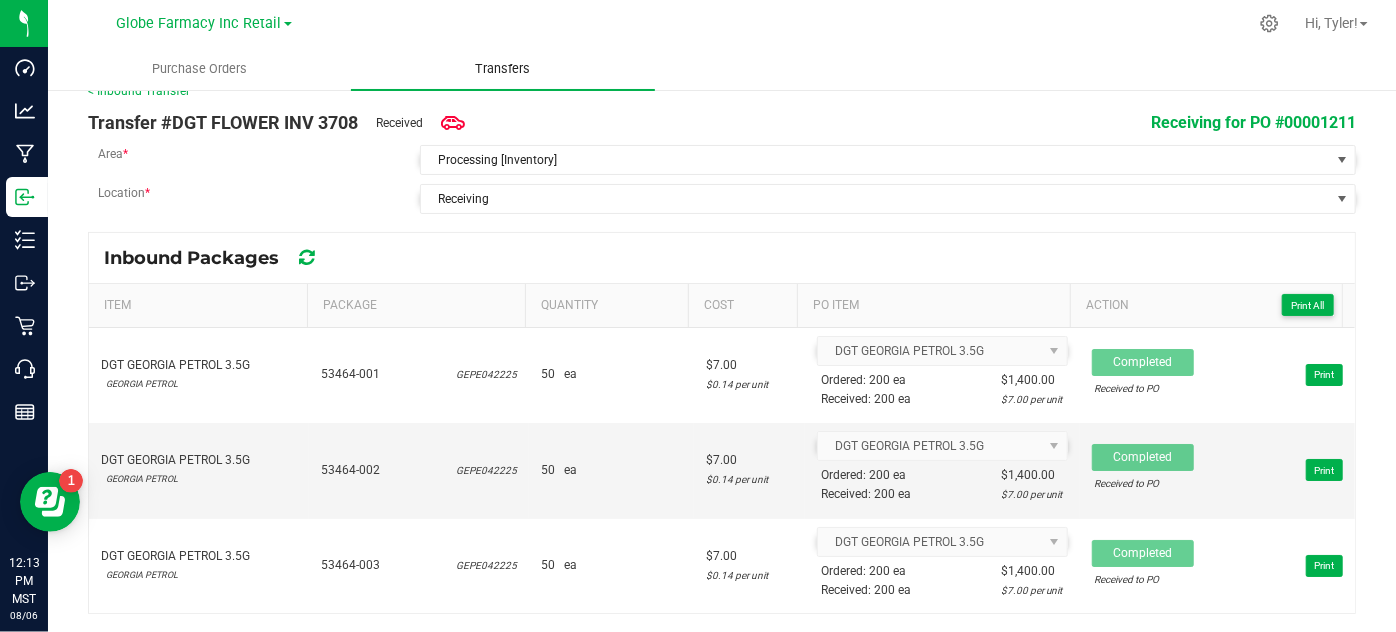 click on "Transfers" at bounding box center (502, 69) 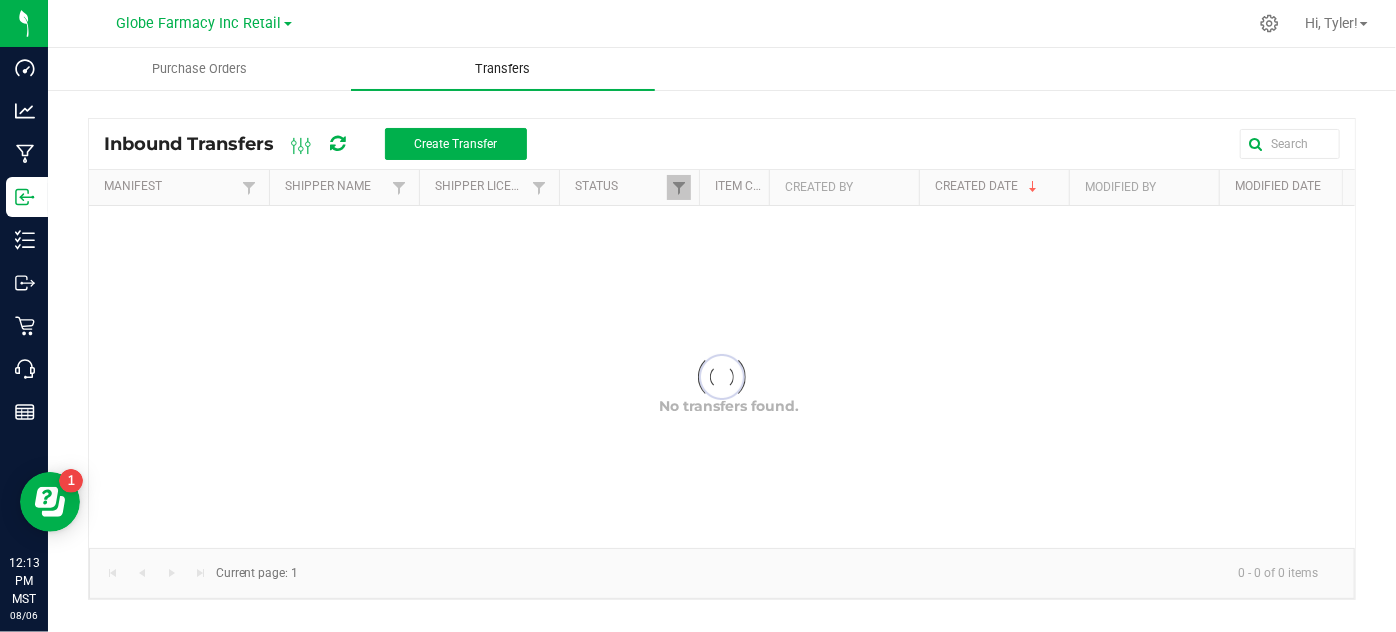 scroll, scrollTop: 0, scrollLeft: 0, axis: both 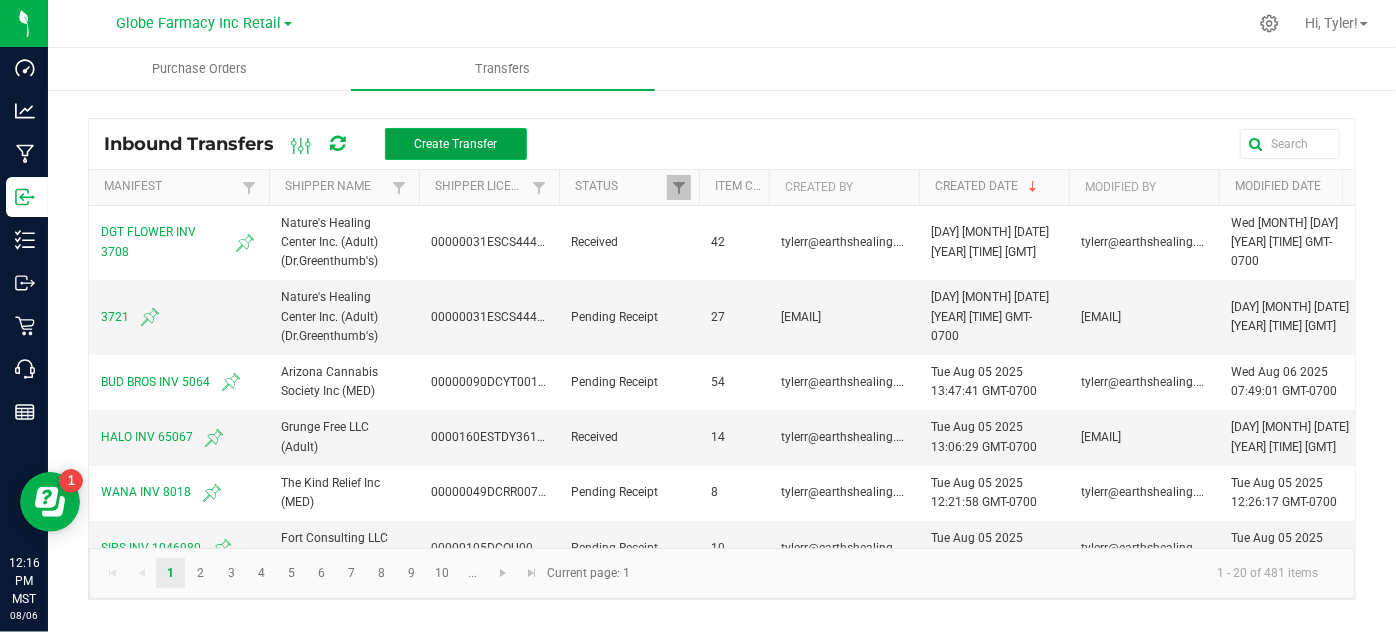click on "Create Transfer" at bounding box center (455, 144) 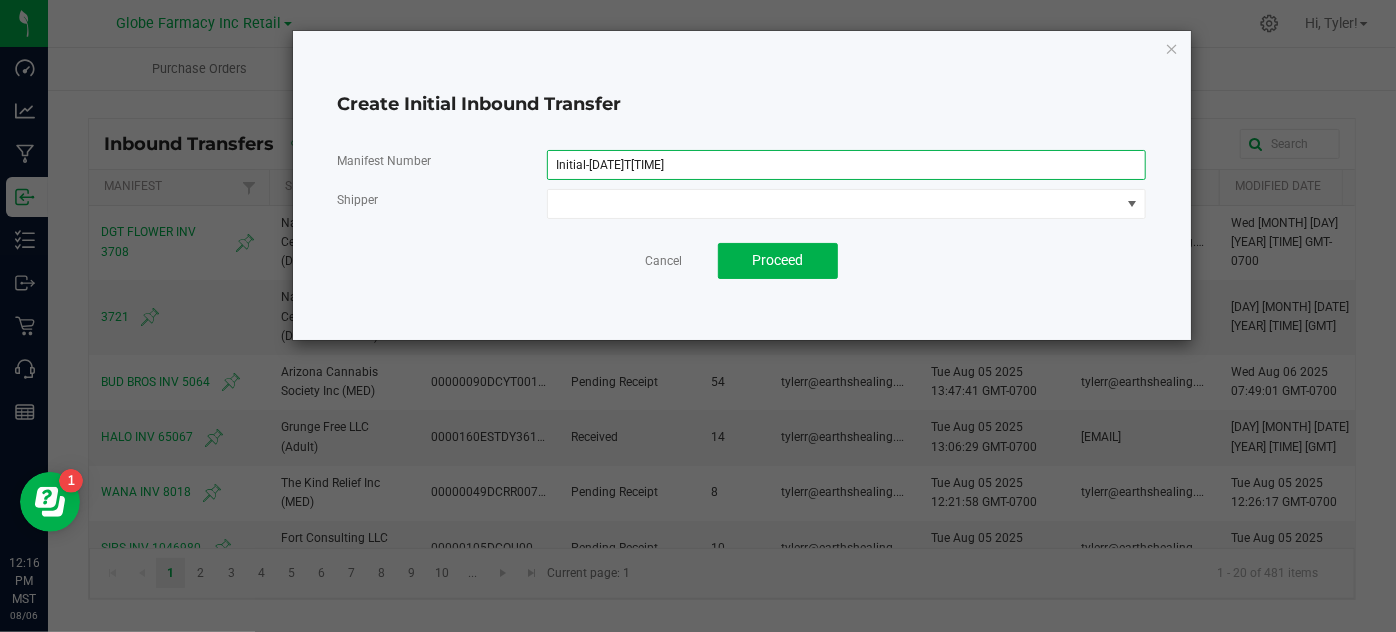 drag, startPoint x: 733, startPoint y: 172, endPoint x: 493, endPoint y: 163, distance: 240.16869 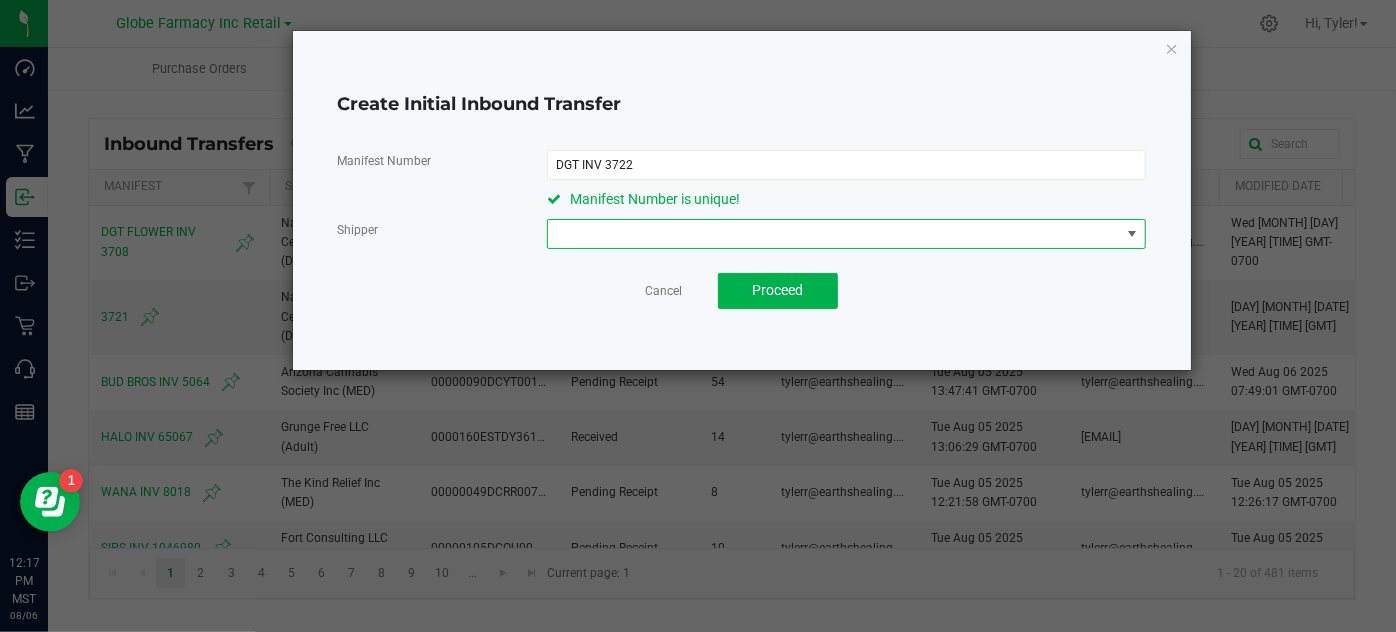 click at bounding box center (834, 234) 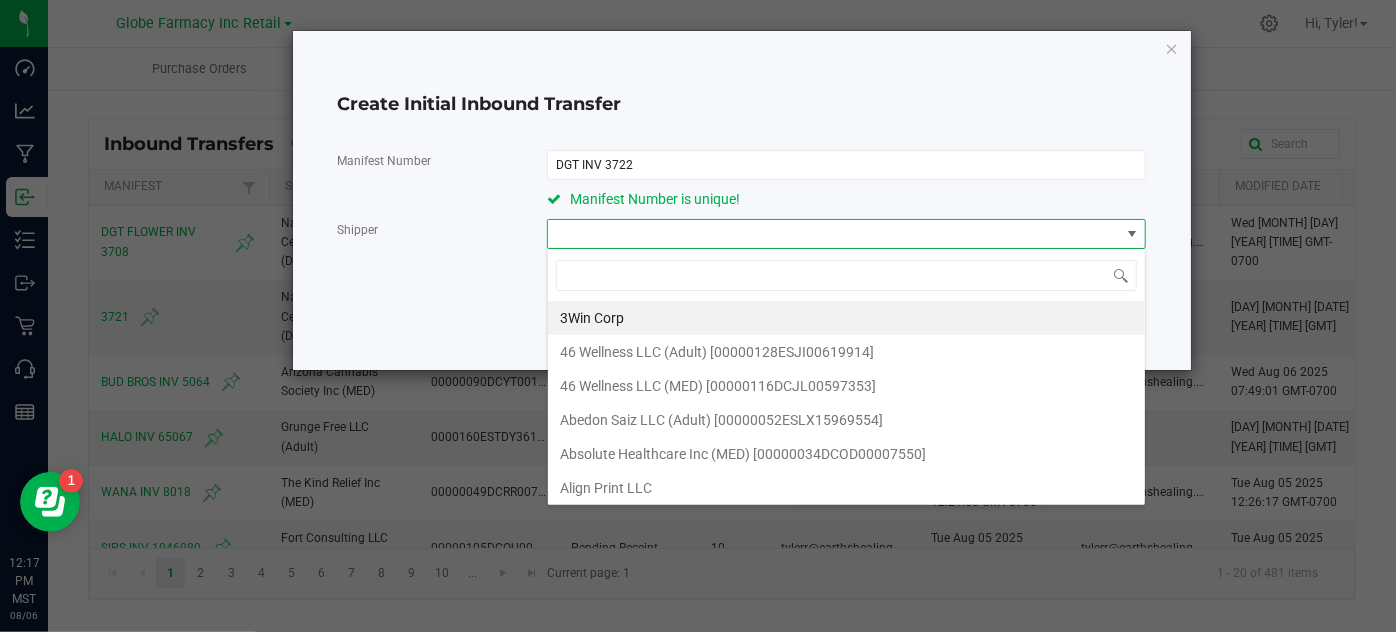 scroll, scrollTop: 99970, scrollLeft: 99400, axis: both 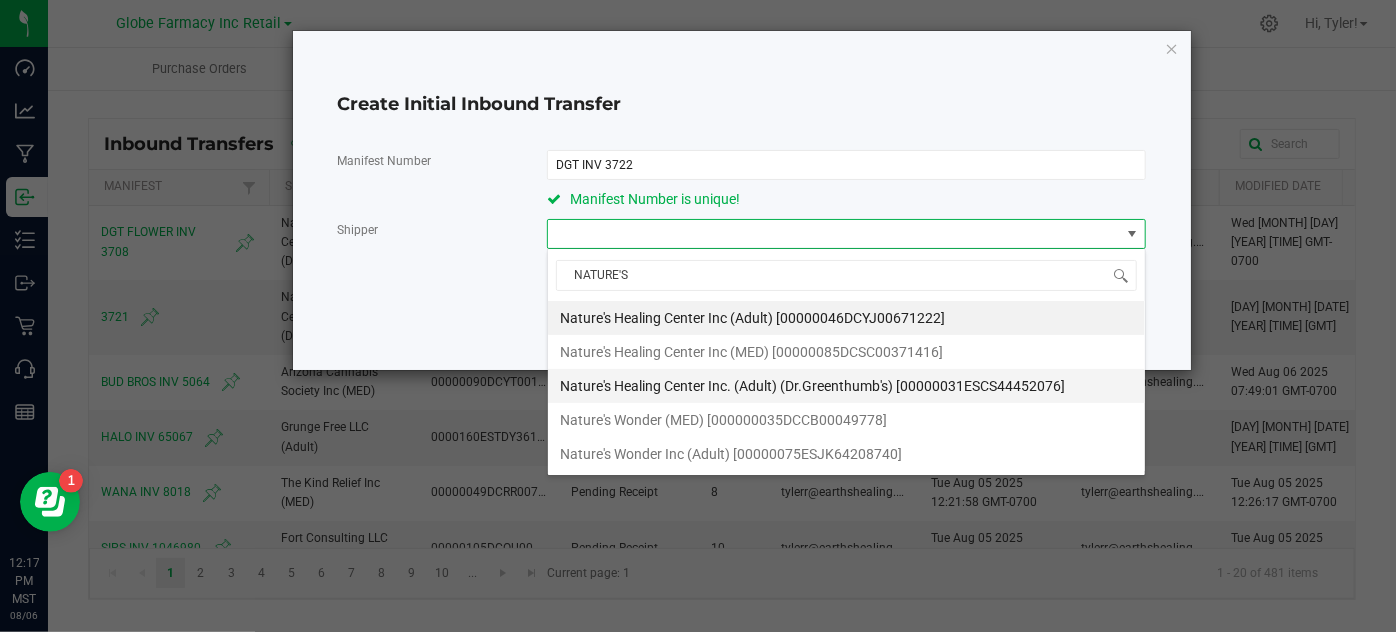 click on "Nature's Healing Center Inc. (Adult) (Dr.Greenthumb's) [00000031ESCS44452076]" at bounding box center (812, 386) 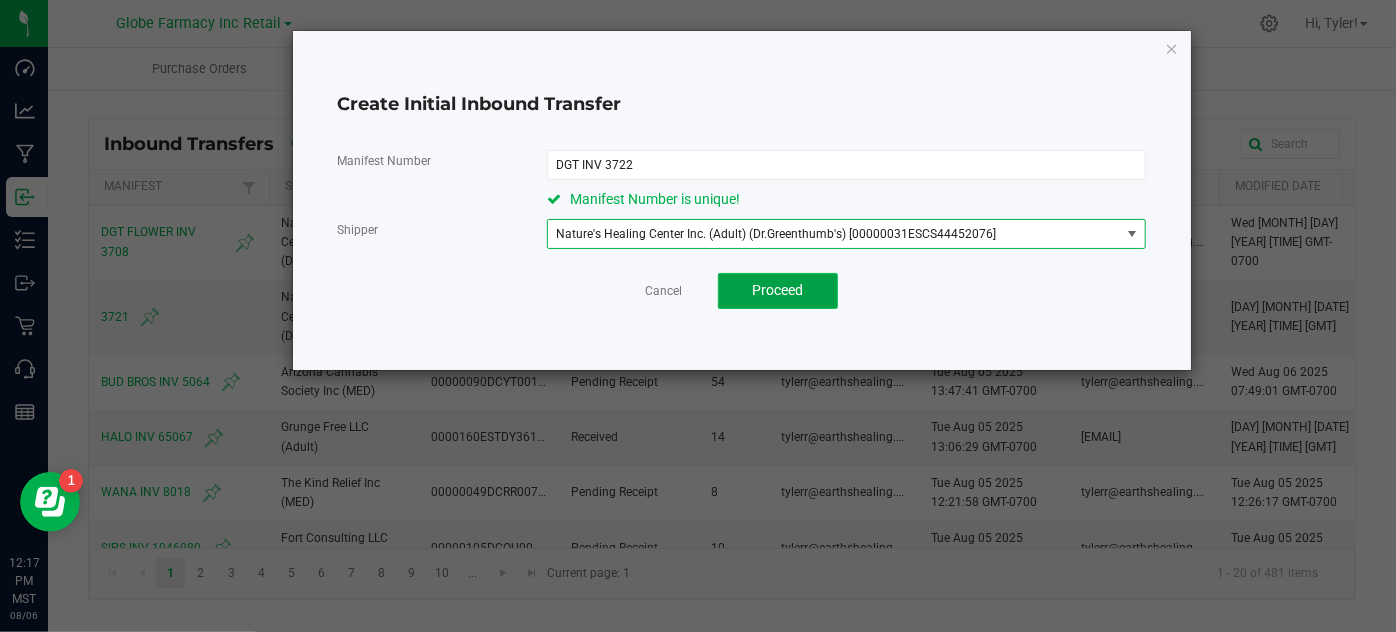 click on "Proceed" 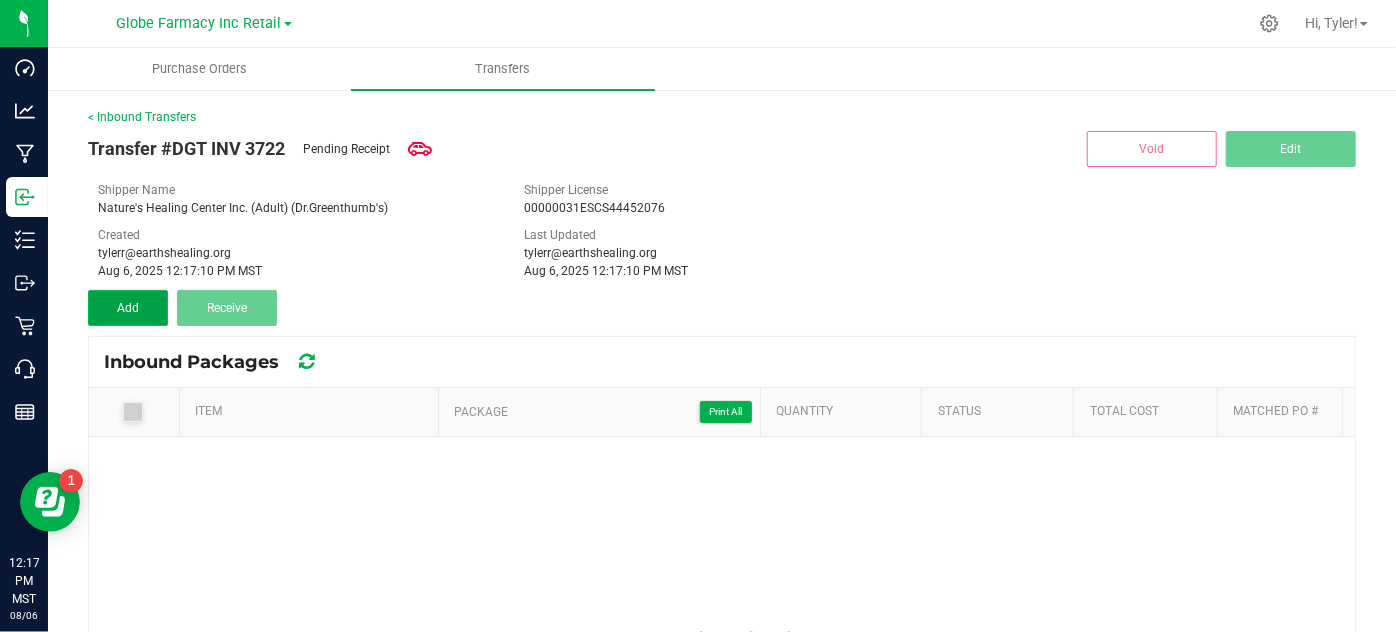 click on "Add" at bounding box center (128, 308) 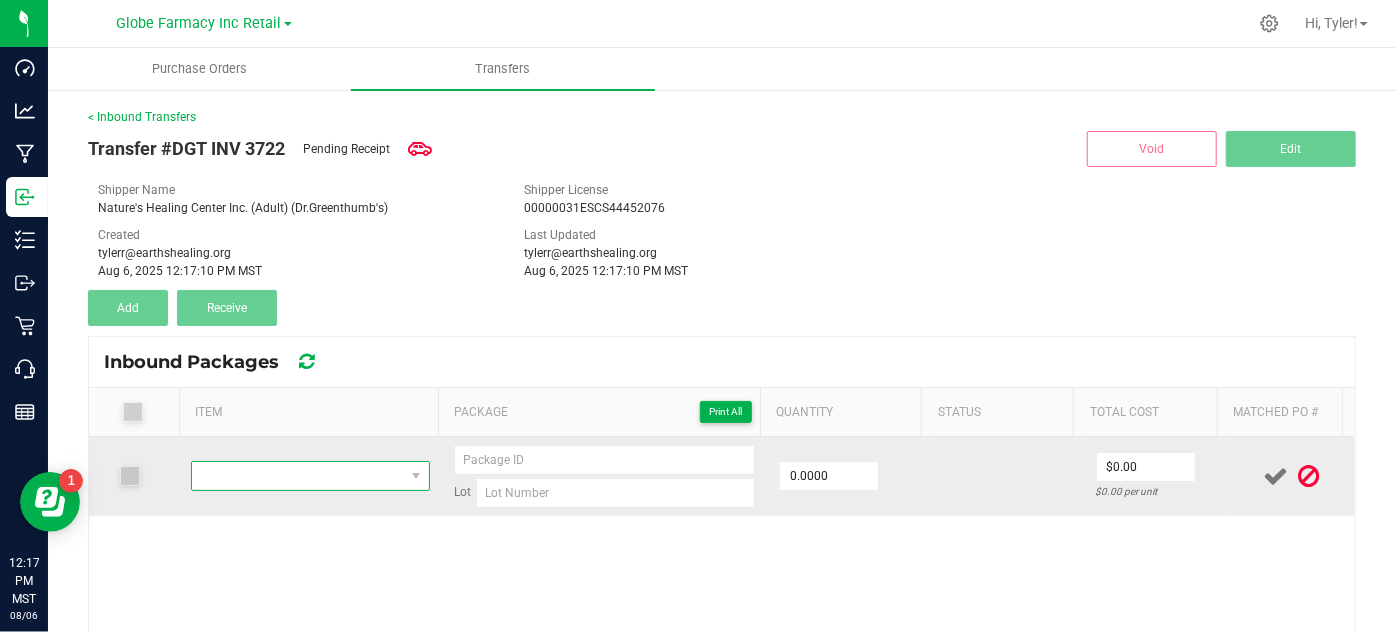click at bounding box center (297, 476) 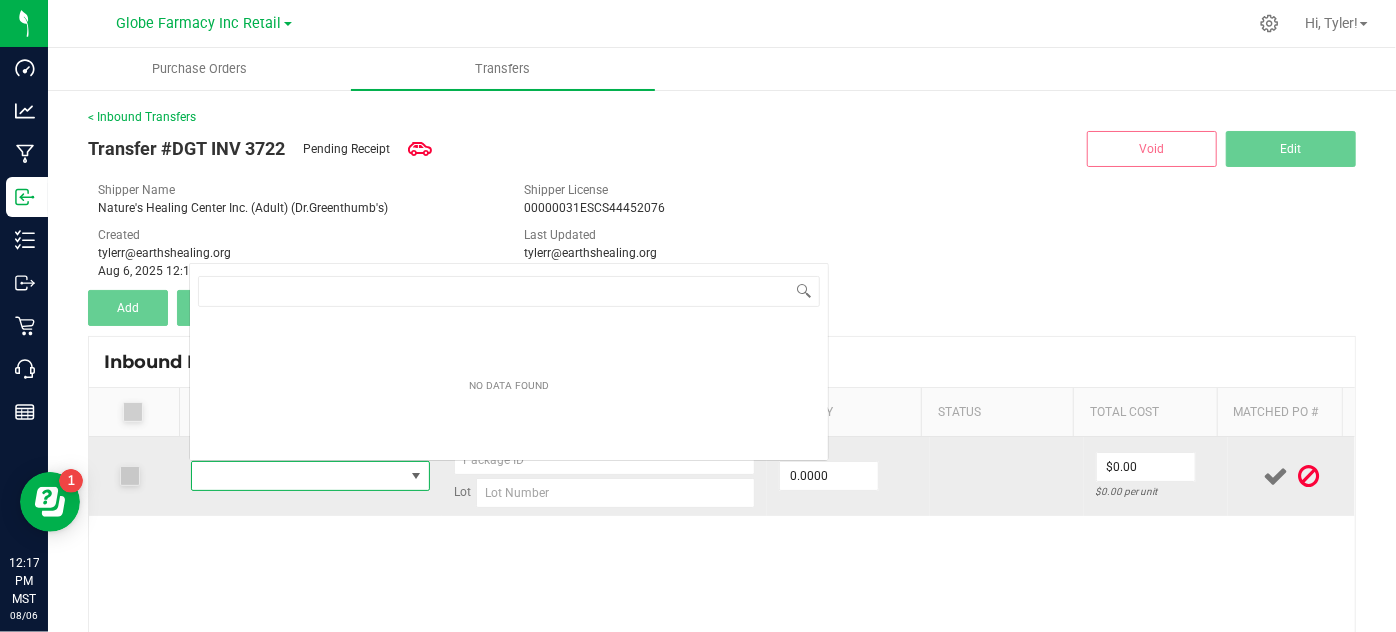 scroll, scrollTop: 0, scrollLeft: 0, axis: both 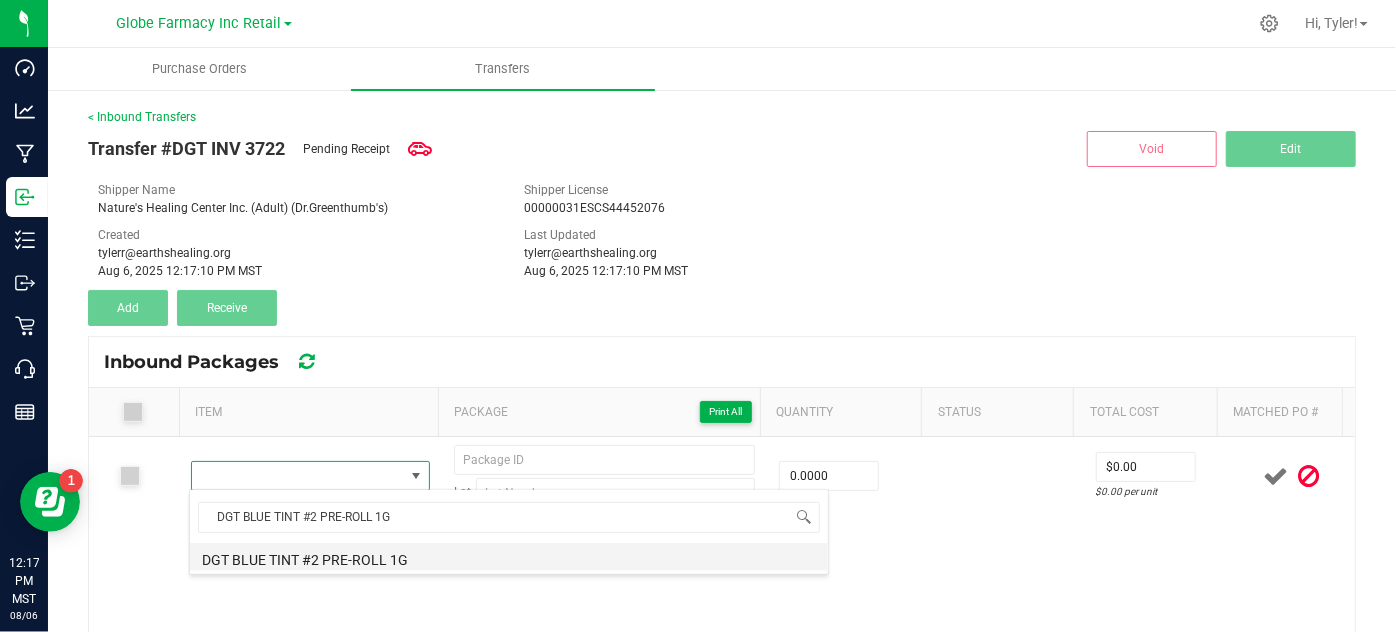 click on "DGT BLUE TINT #2 PRE-ROLL 1G" at bounding box center [509, 557] 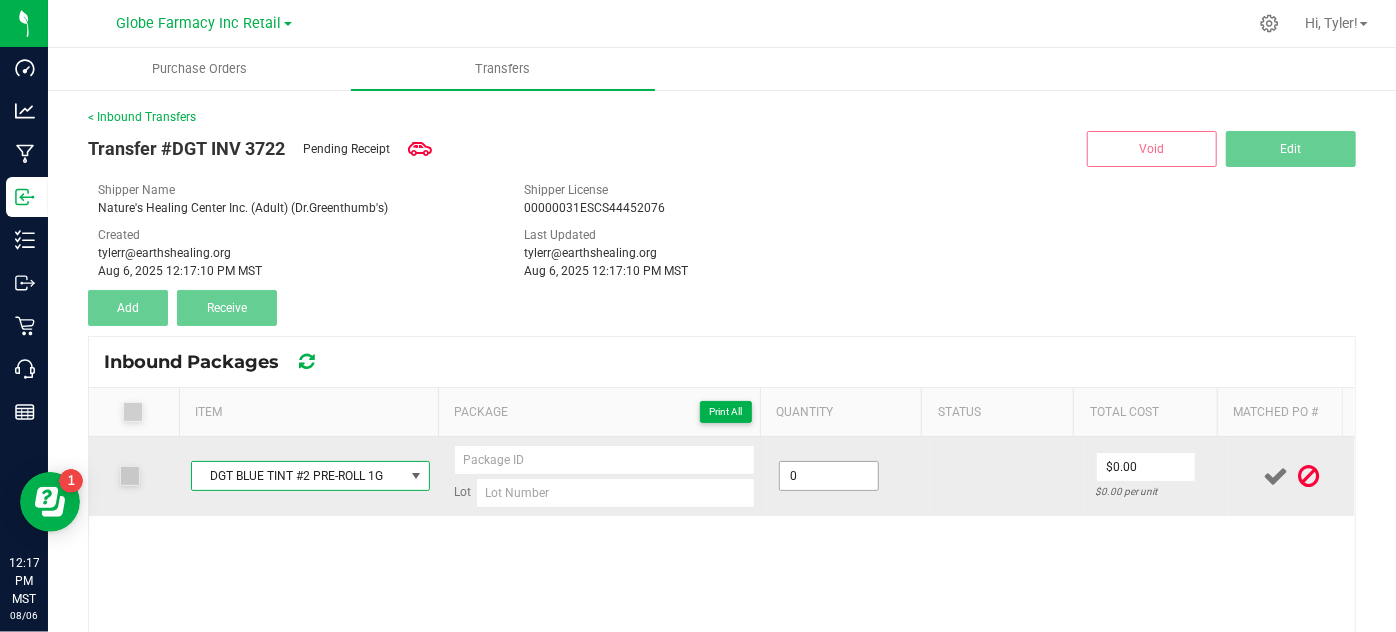 click on "0" at bounding box center [829, 476] 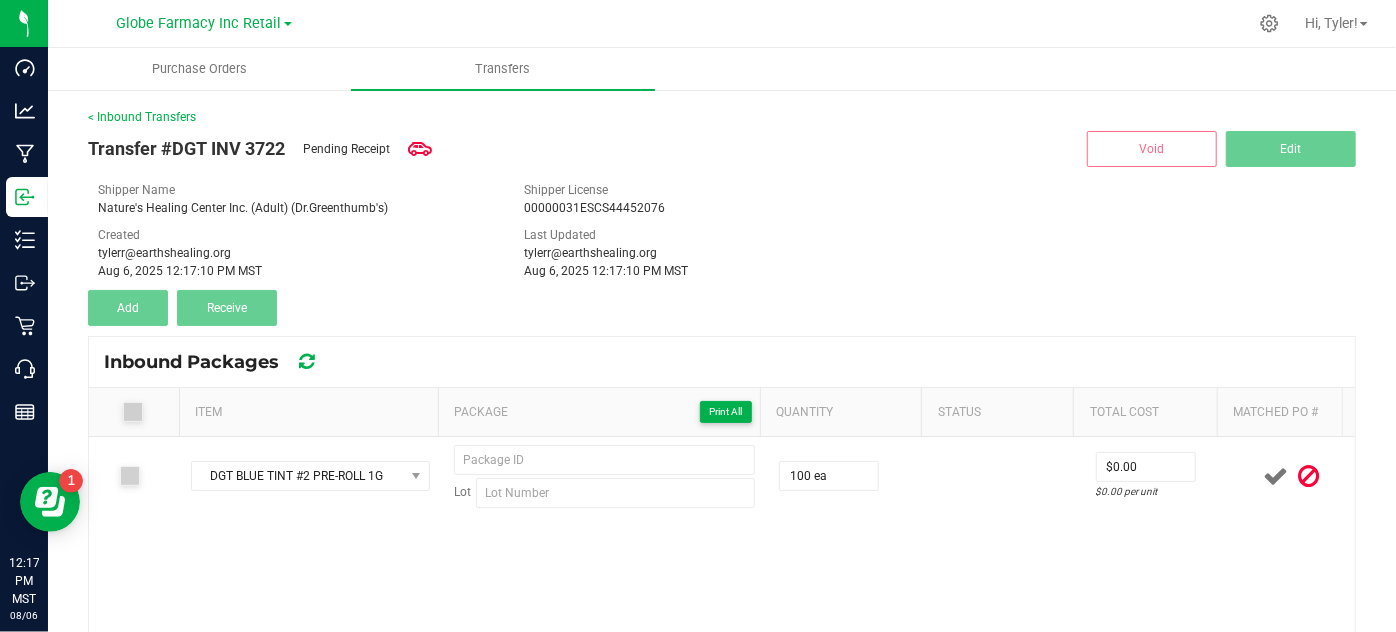 click on "DGT BLUE TINT #2 PRE-ROLL 1G Lot 100 ea    $0.00  $0.00 per unit" at bounding box center (722, 577) 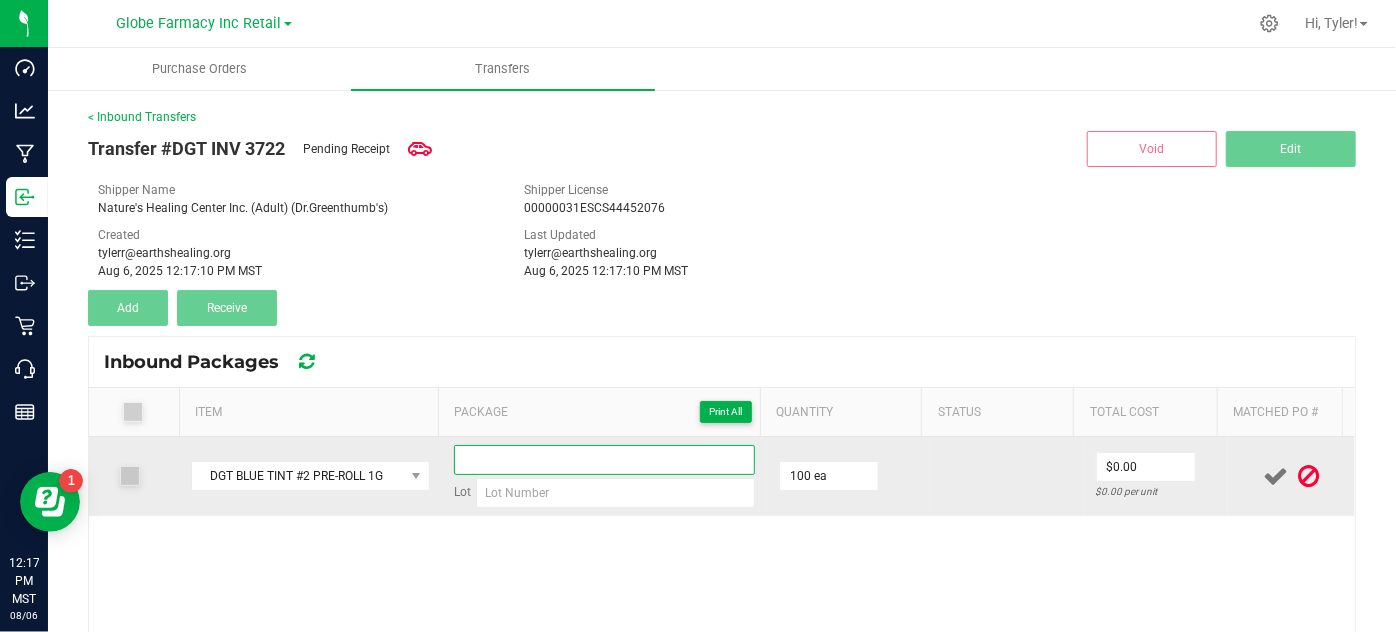 click at bounding box center [605, 460] 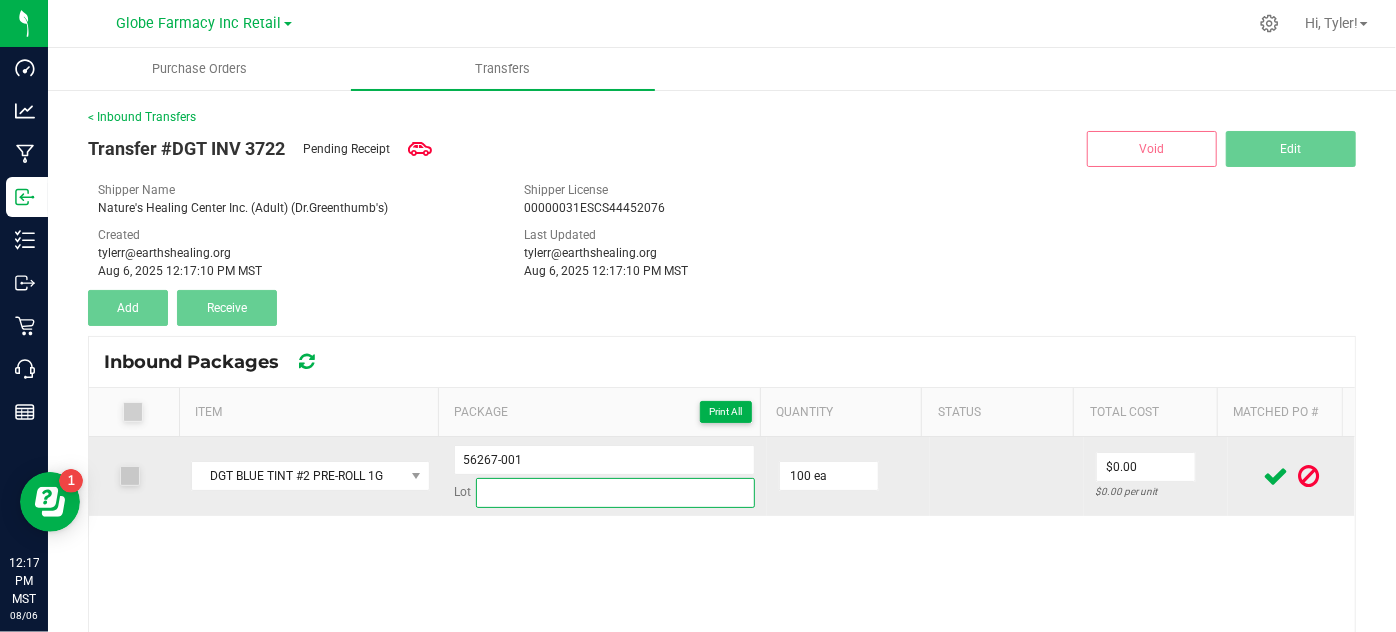 click at bounding box center [616, 493] 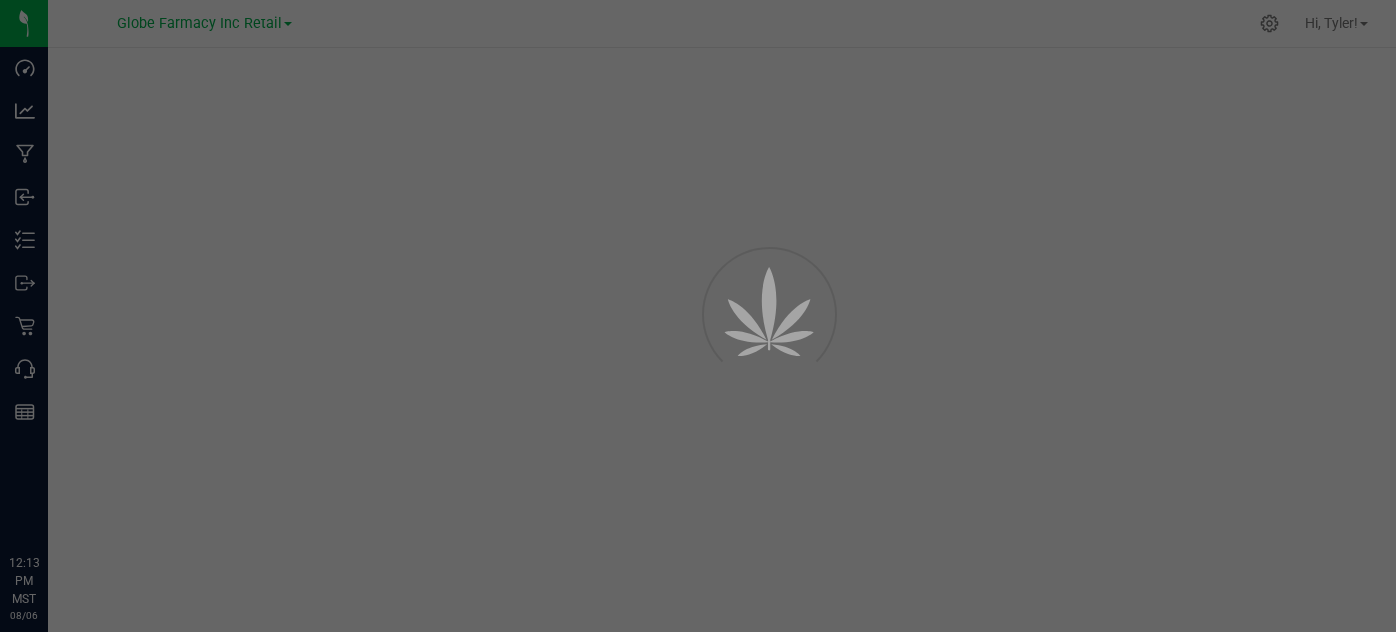 scroll, scrollTop: 0, scrollLeft: 0, axis: both 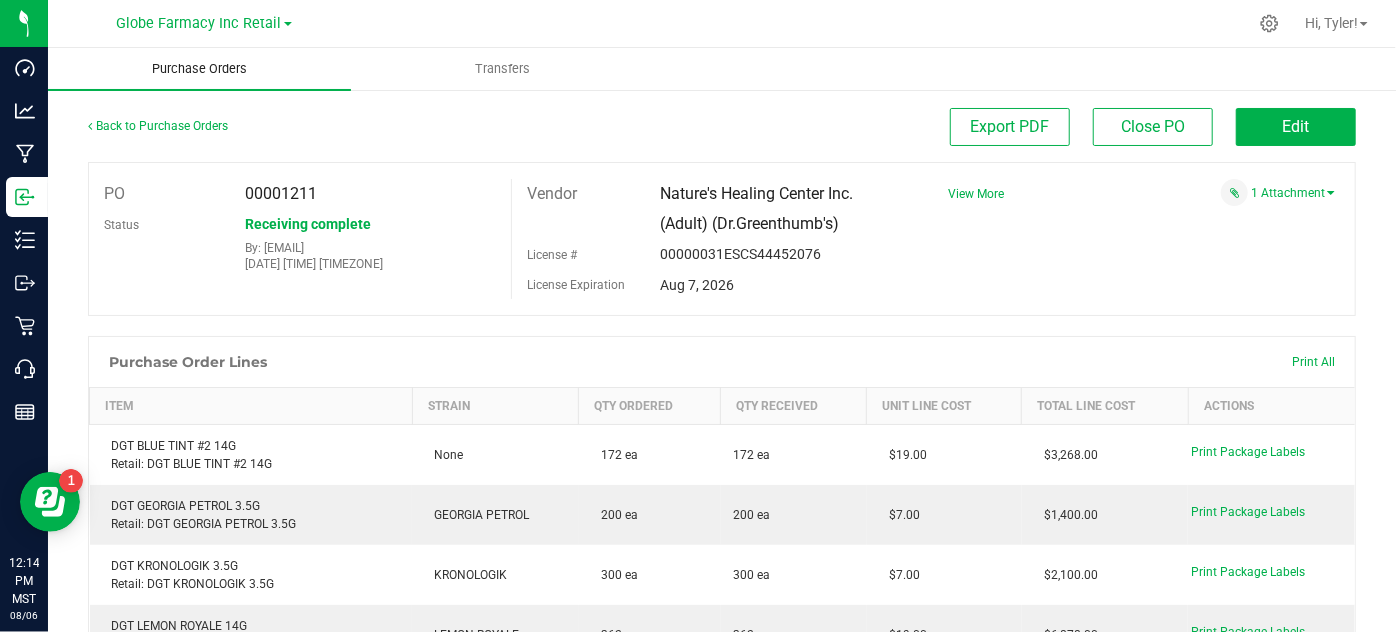 click on "Purchase Orders" at bounding box center [199, 69] 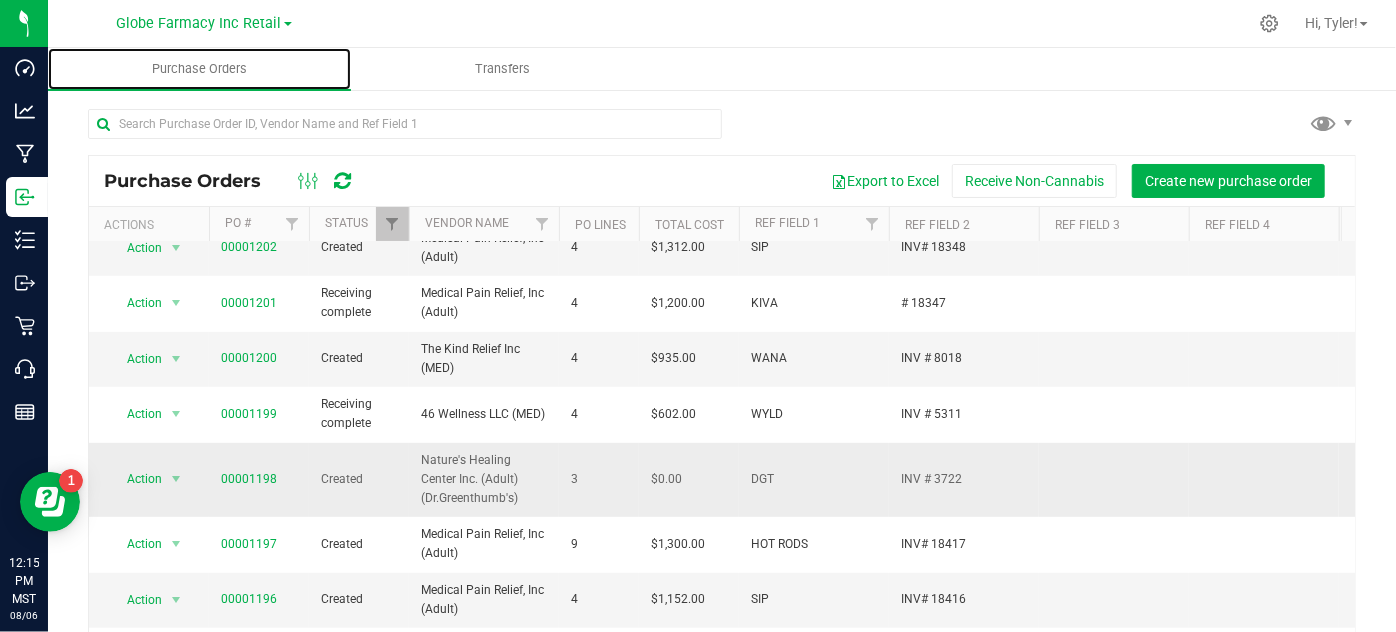 scroll, scrollTop: 636, scrollLeft: 0, axis: vertical 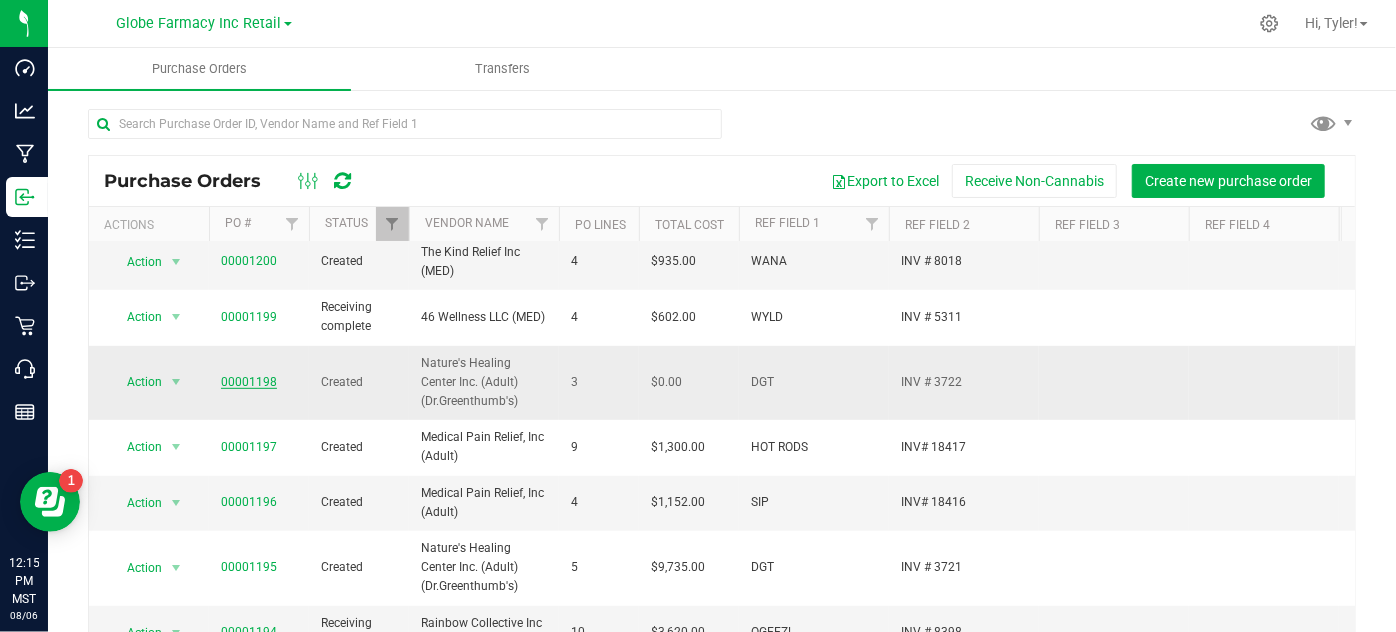 click on "00001198" at bounding box center [249, 382] 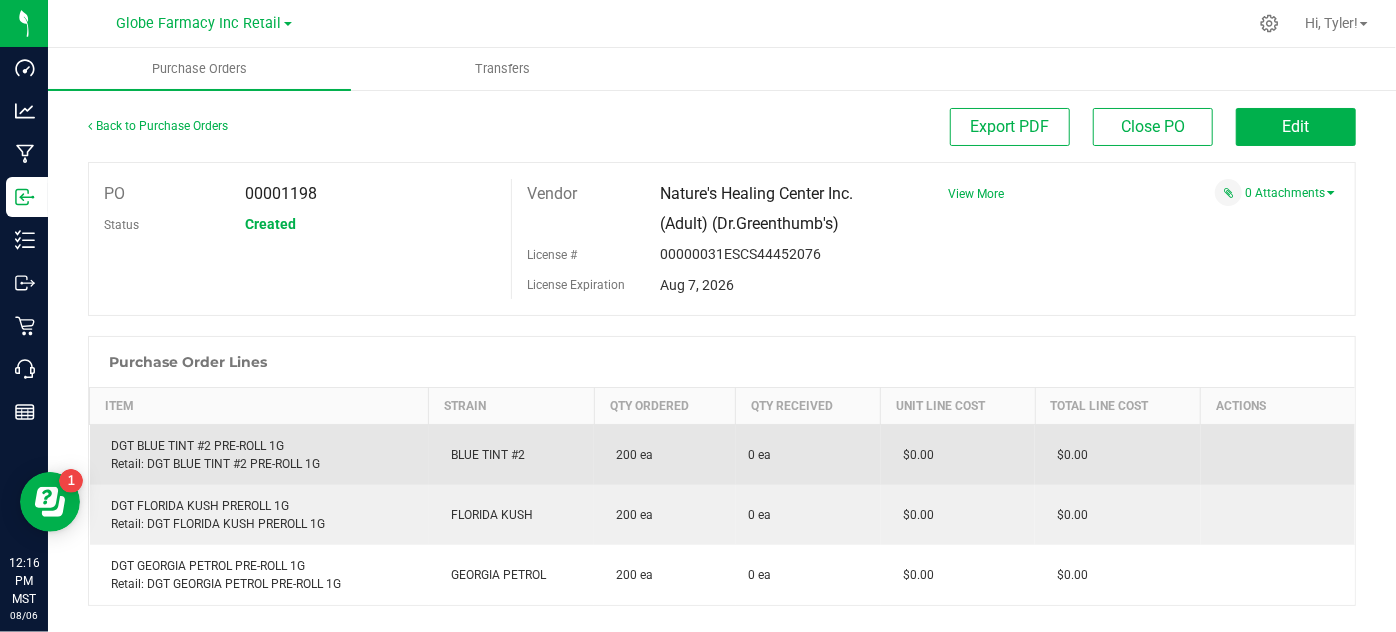 click on "DGT BLUE TINT #2 PRE-ROLL 1G Retail: DGT BLUE TINT #2 PRE-ROLL 1G" at bounding box center (259, 455) 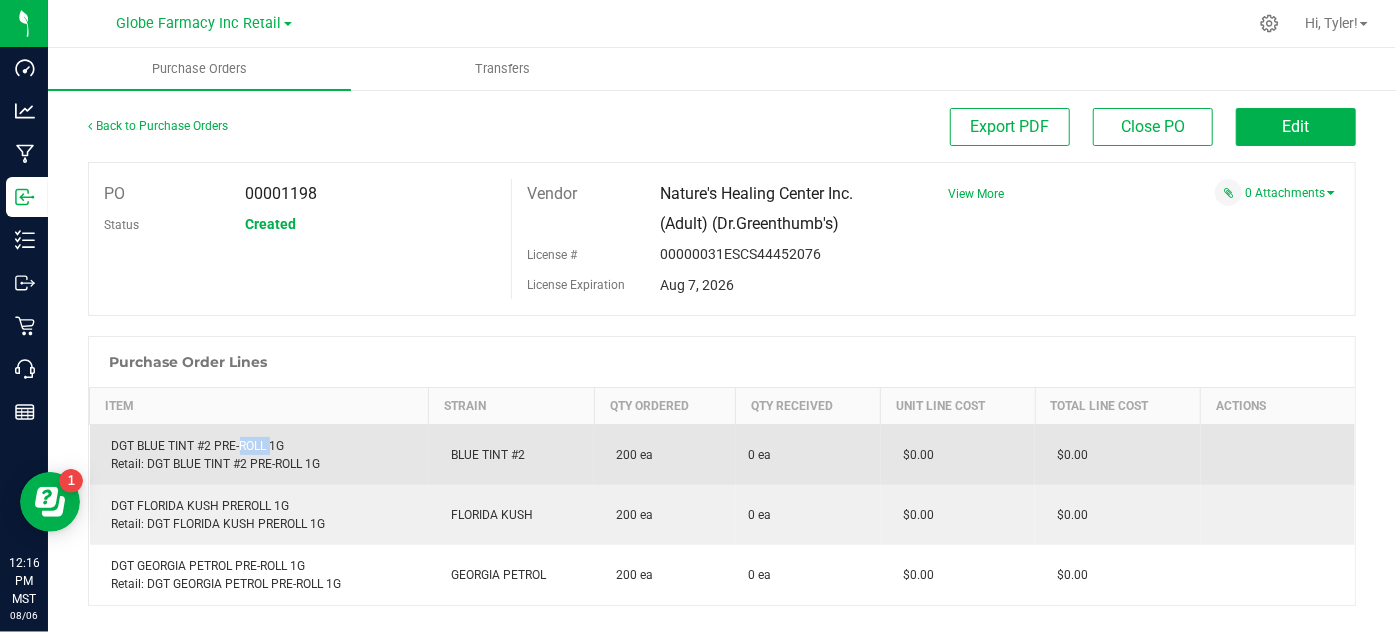 click on "DGT BLUE TINT #2 PRE-ROLL 1G Retail: DGT BLUE TINT #2 PRE-ROLL 1G" at bounding box center [259, 455] 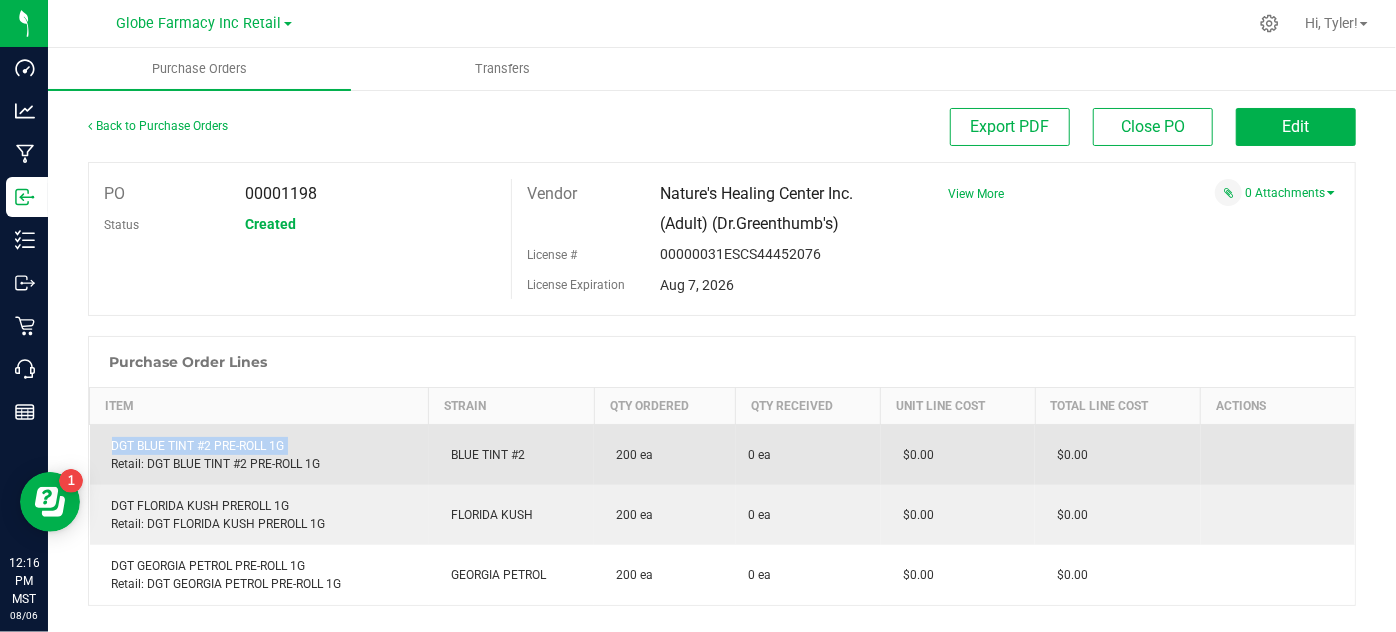 click on "DGT BLUE TINT #2 PRE-ROLL 1G Retail: DGT BLUE TINT #2 PRE-ROLL 1G" at bounding box center [259, 455] 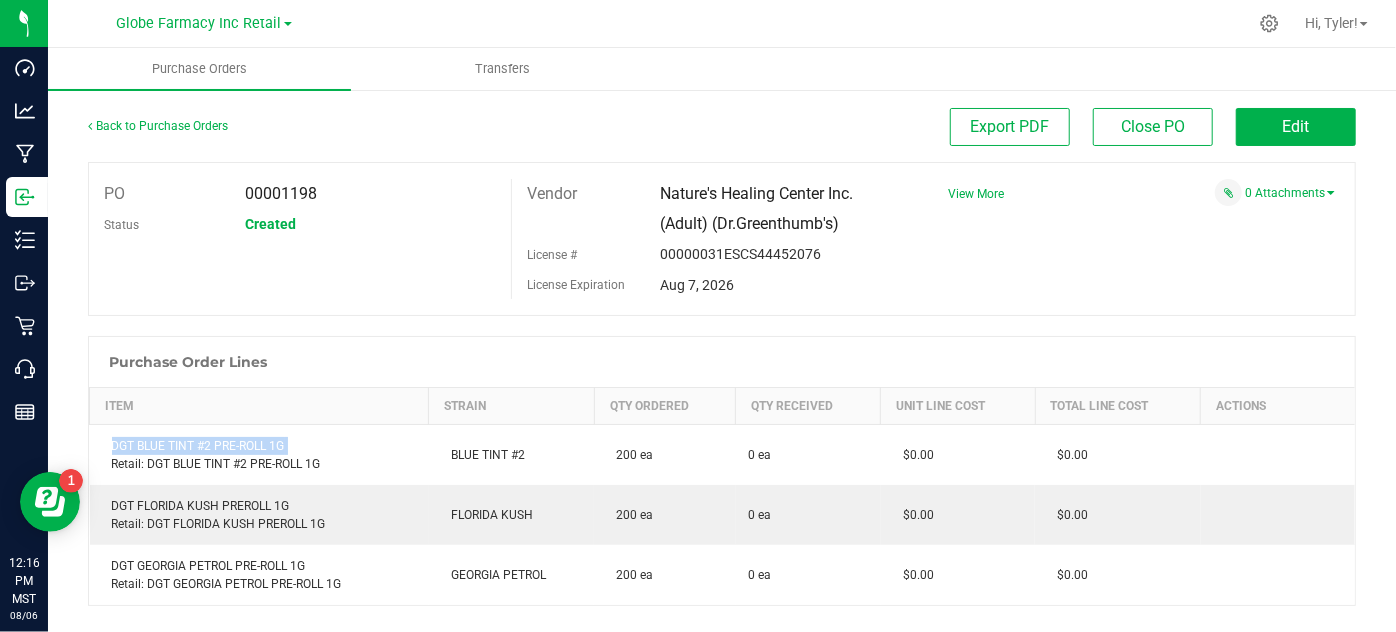 copy on "DGT BLUE TINT #2 PRE-ROLL 1G" 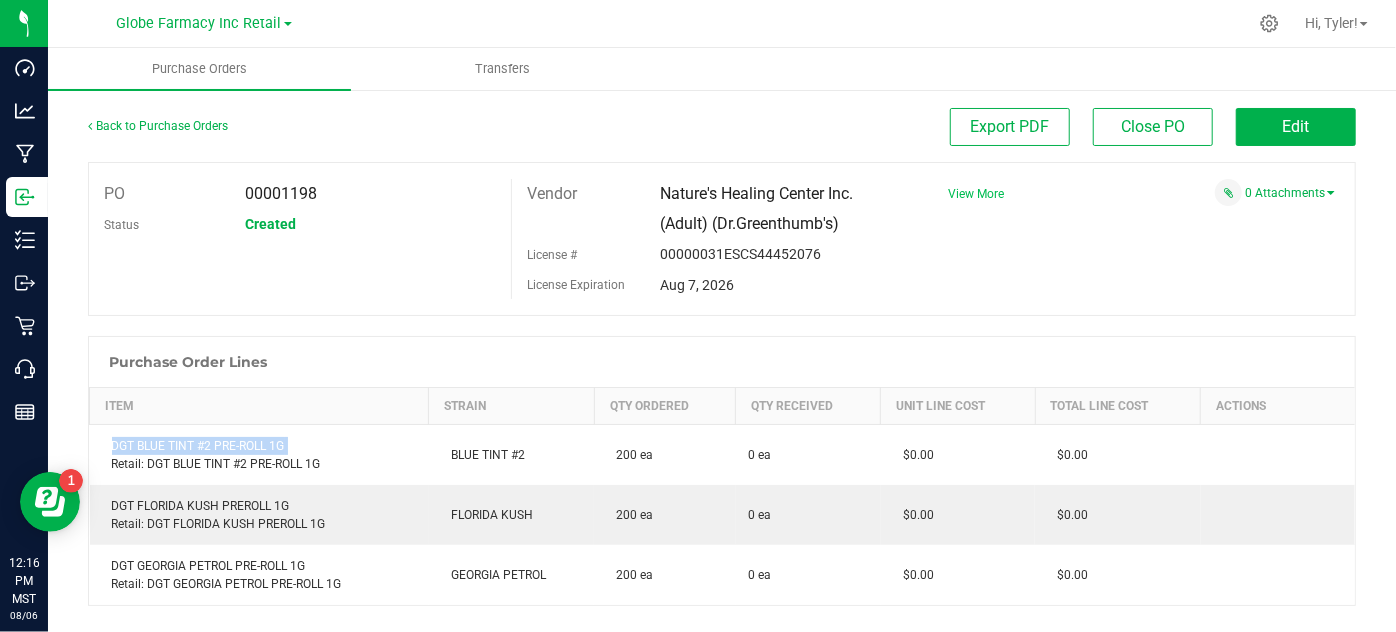 click on "View More" at bounding box center [976, 194] 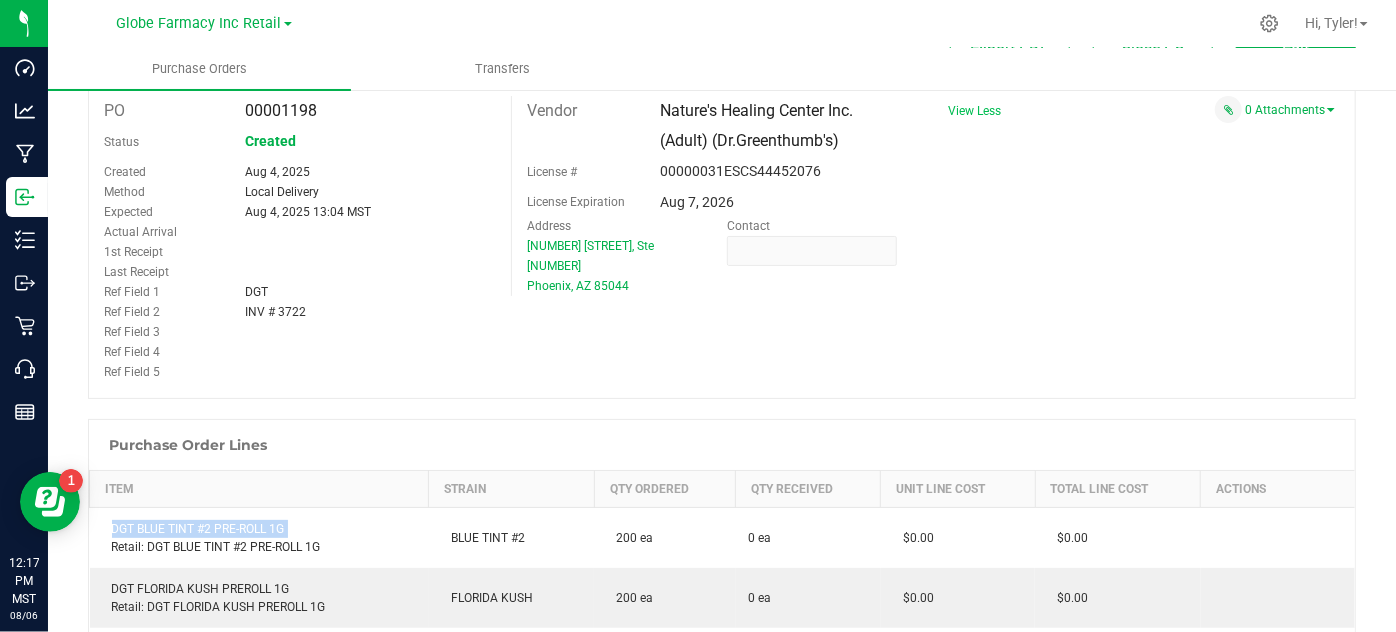 scroll, scrollTop: 181, scrollLeft: 0, axis: vertical 